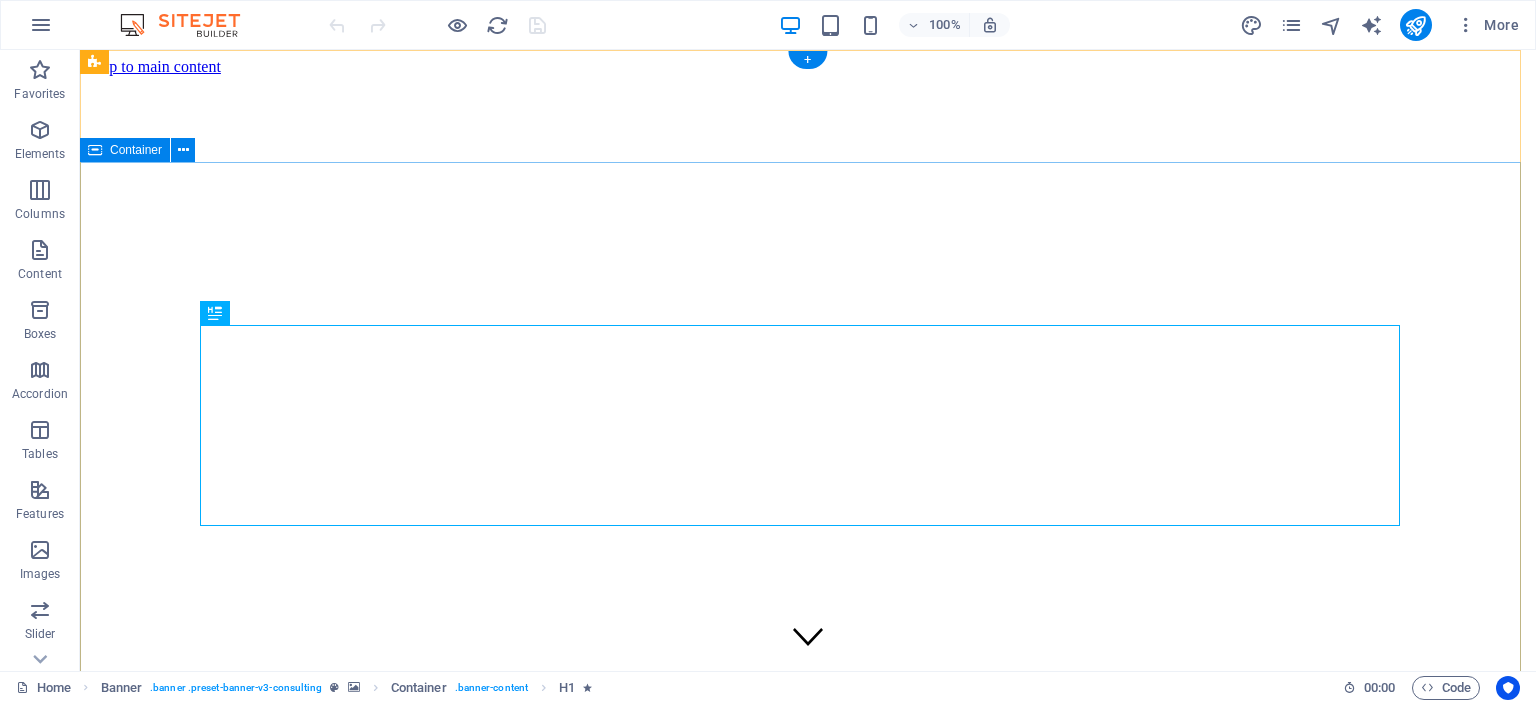 scroll, scrollTop: 0, scrollLeft: 0, axis: both 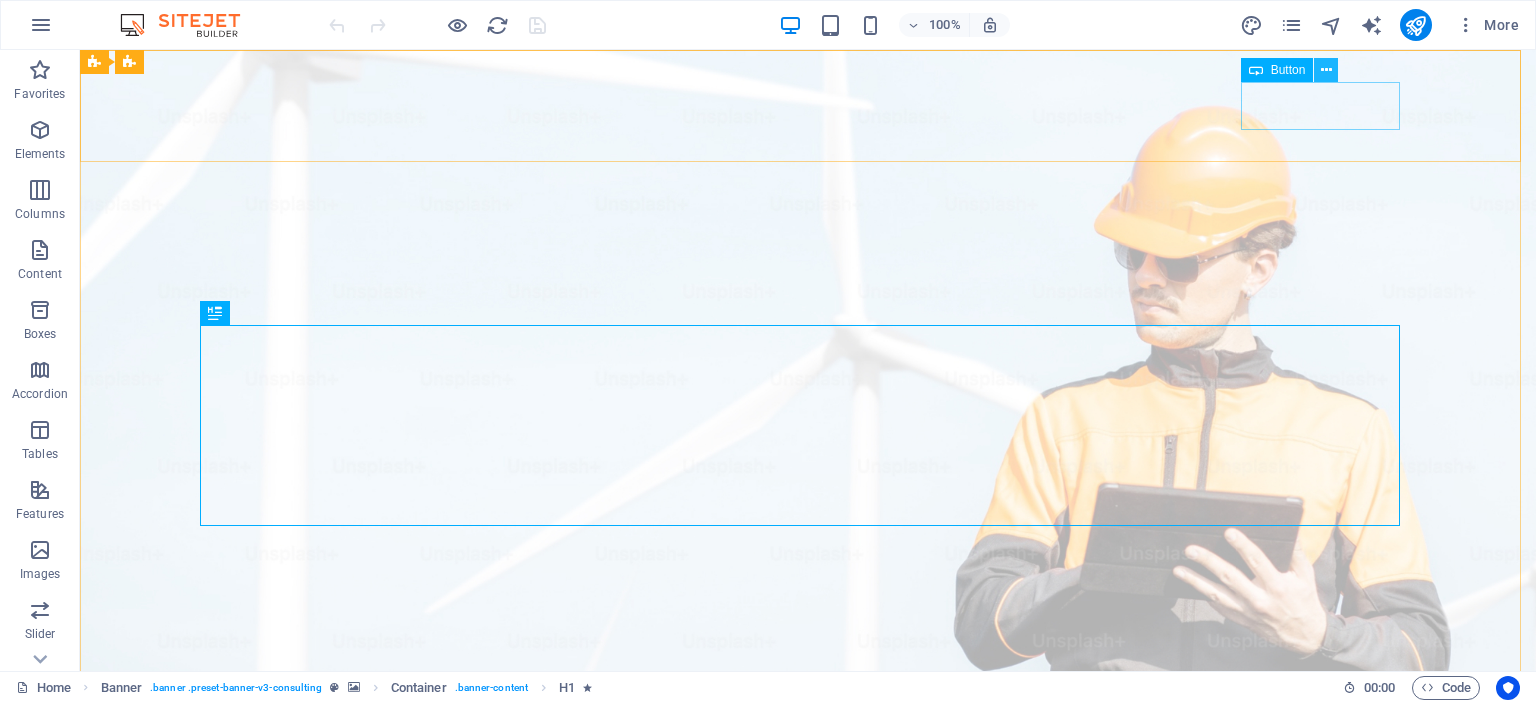 click at bounding box center (1326, 70) 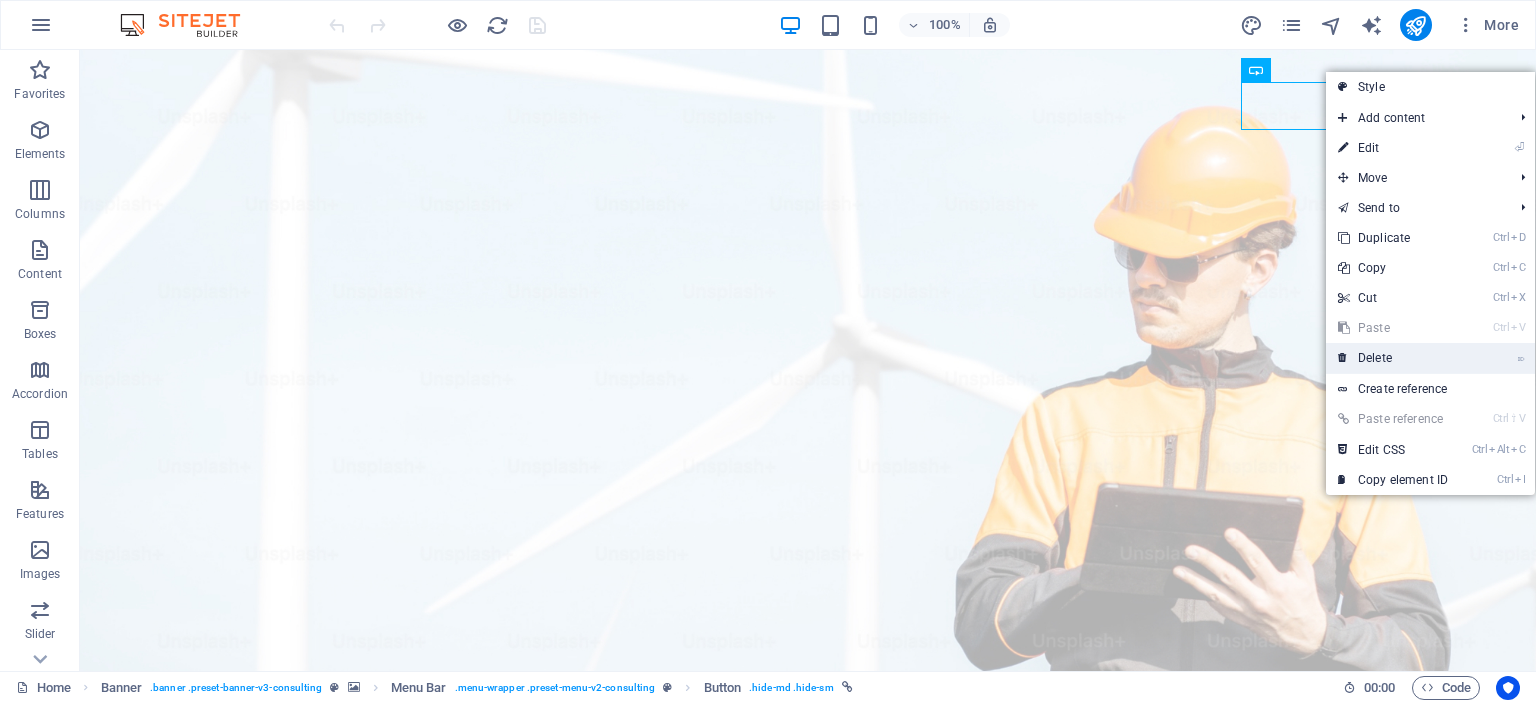 click on "⌦  Delete" at bounding box center (1393, 358) 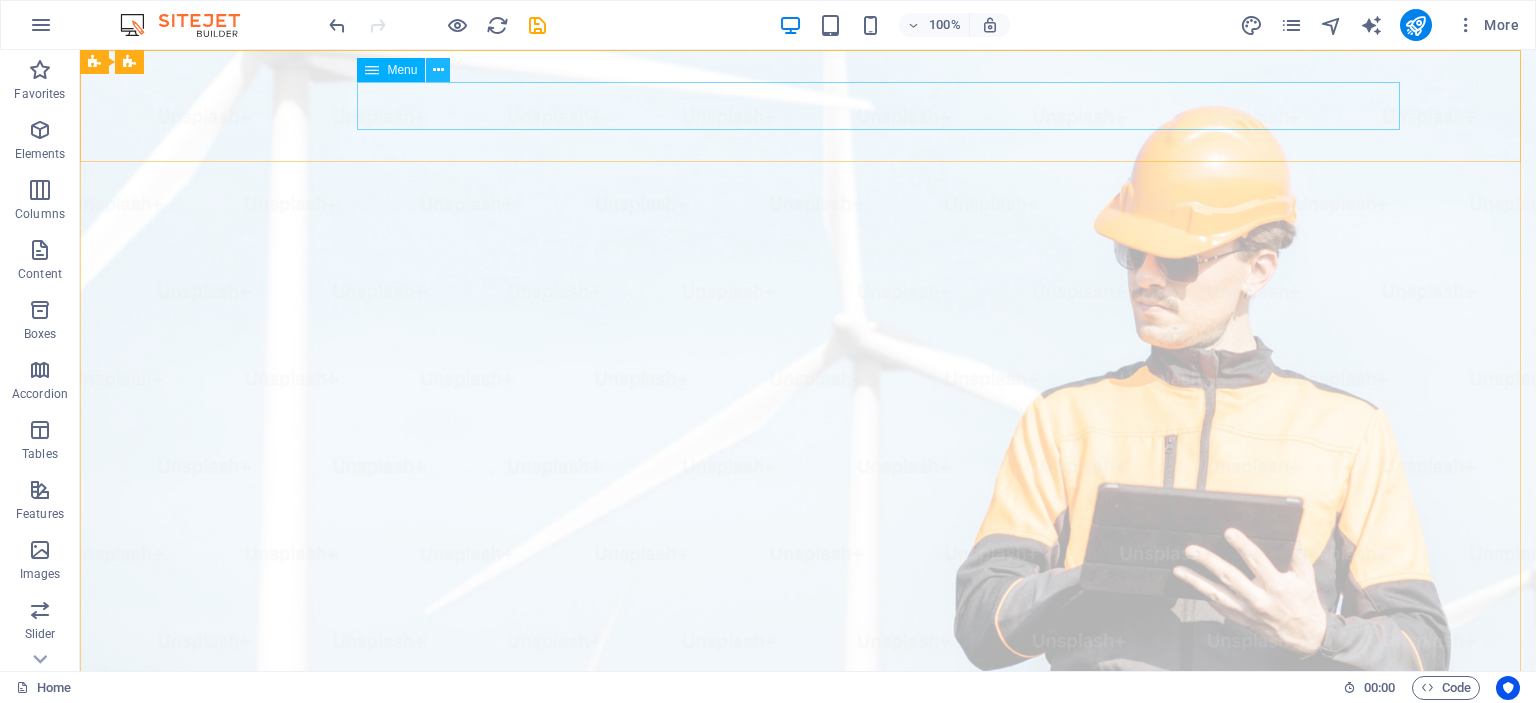 click at bounding box center (438, 70) 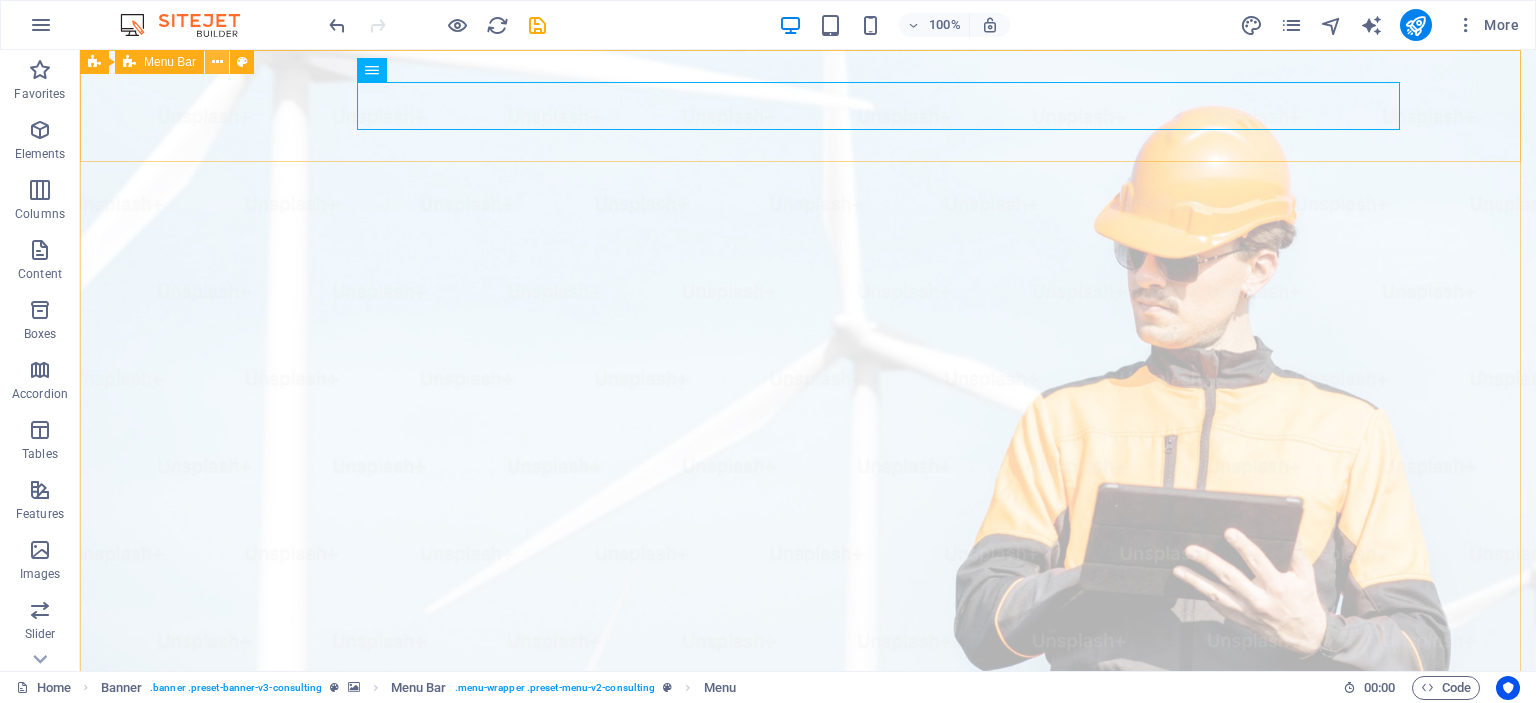 click at bounding box center [217, 62] 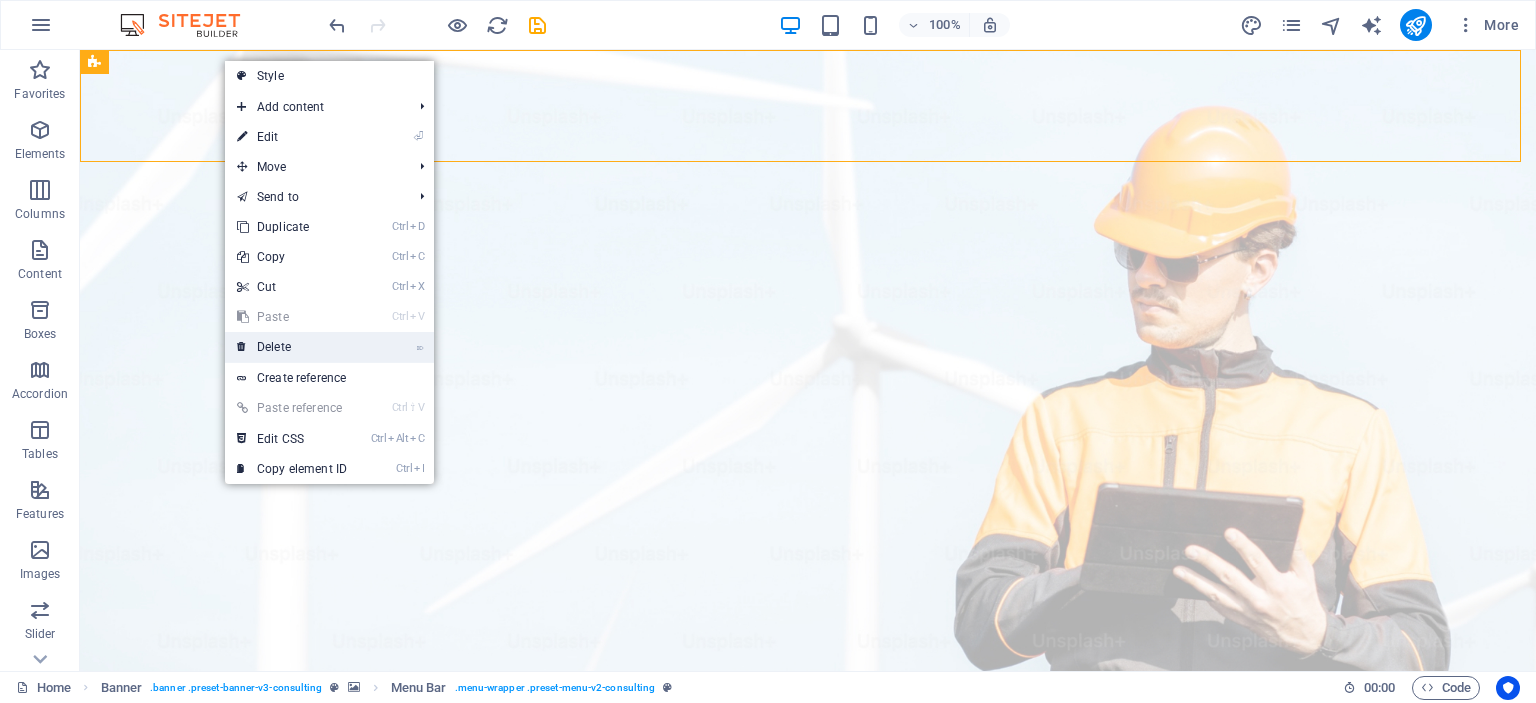 click on "⌦  Delete" at bounding box center [292, 347] 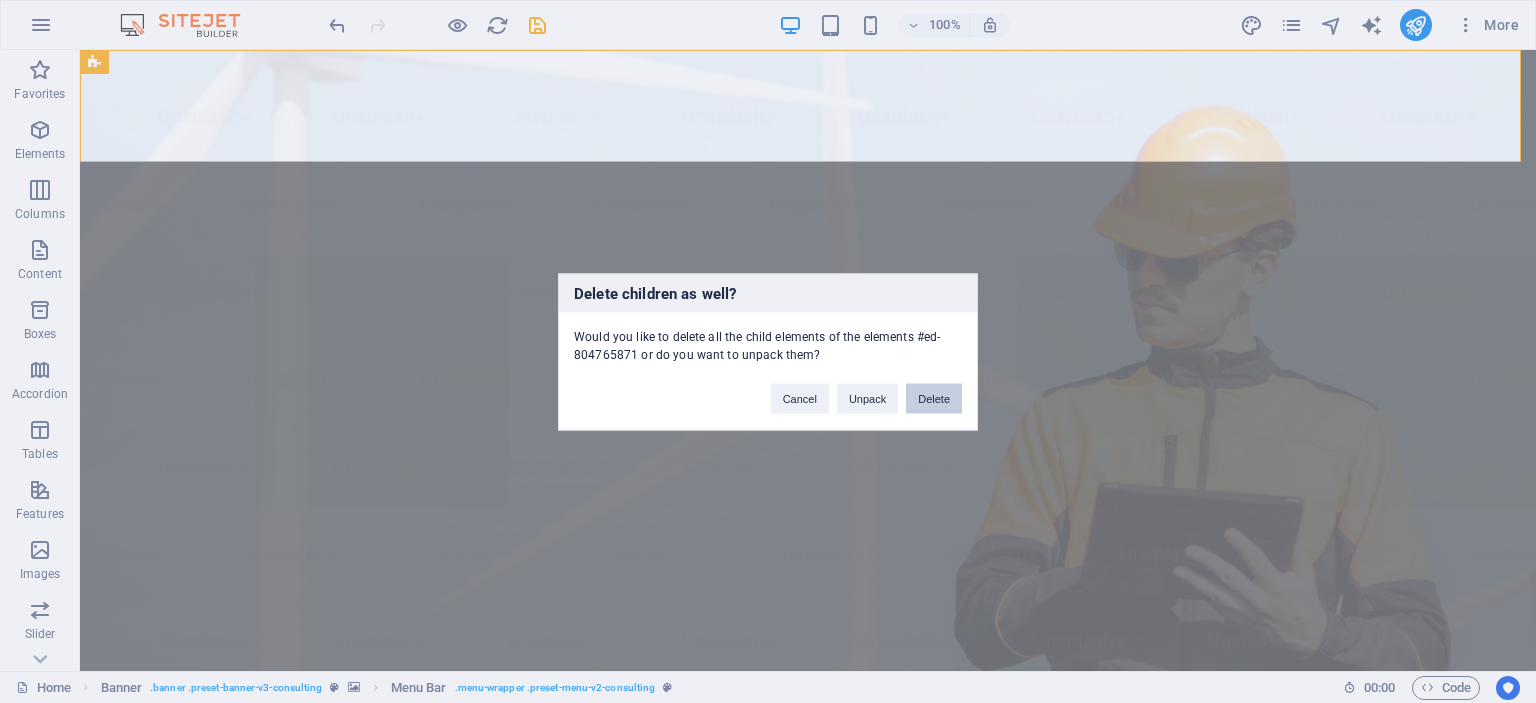 click on "Delete" at bounding box center (934, 398) 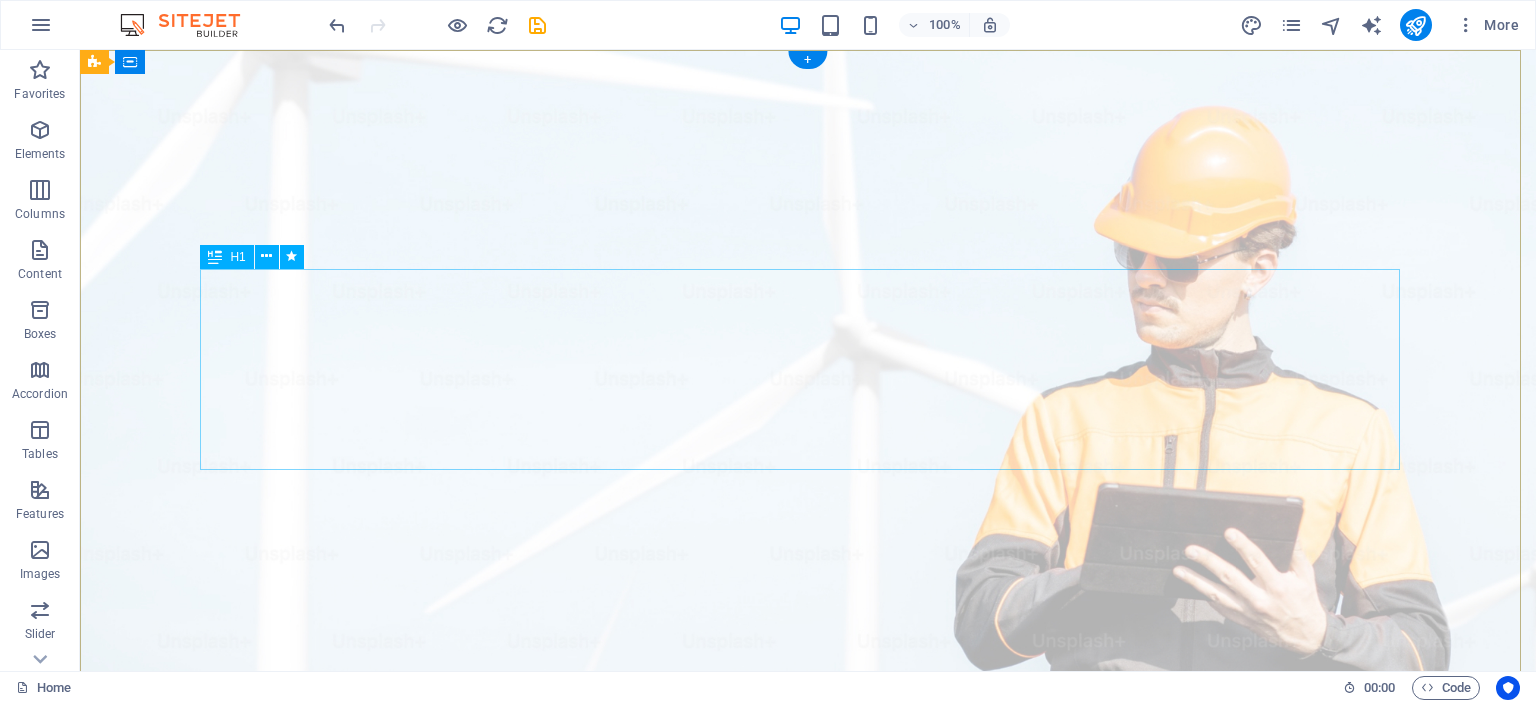 scroll, scrollTop: 0, scrollLeft: 0, axis: both 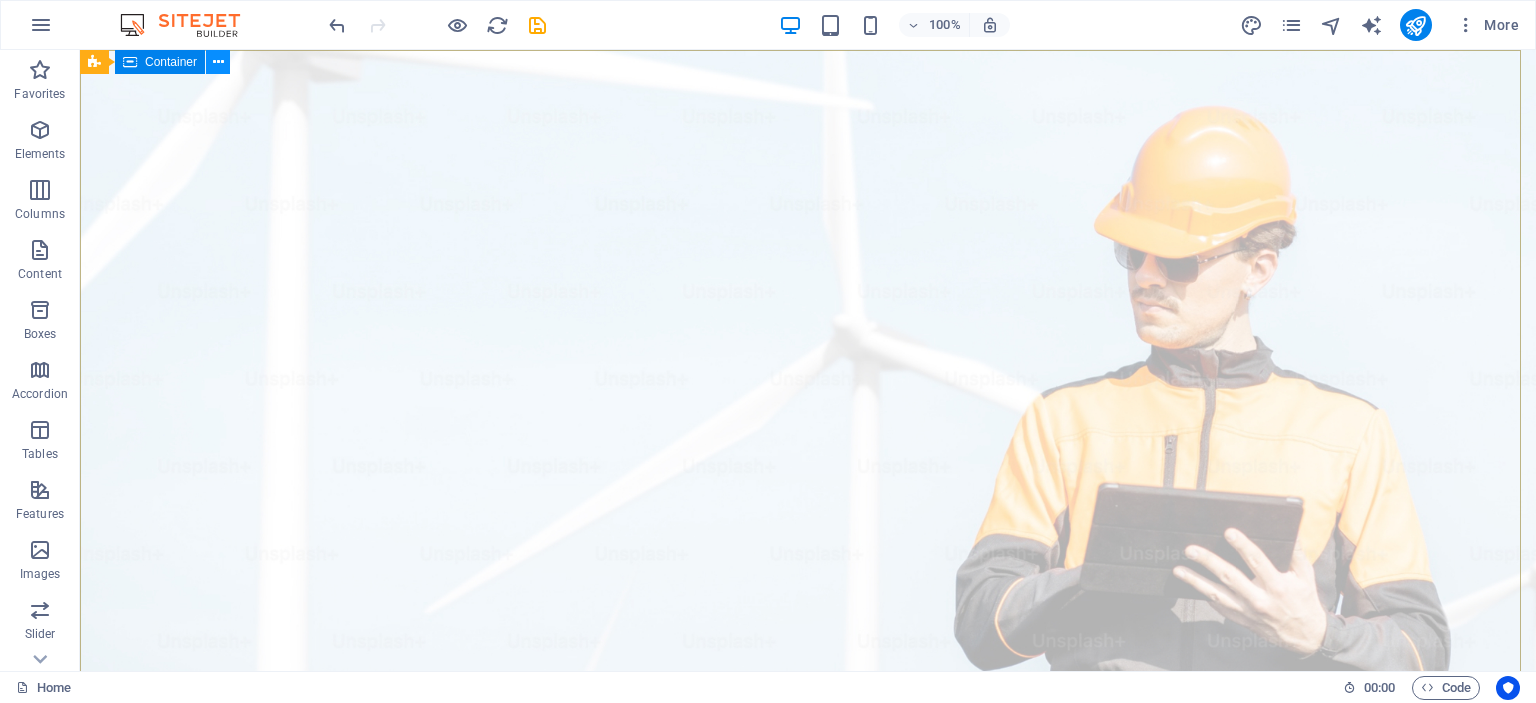 click at bounding box center (218, 62) 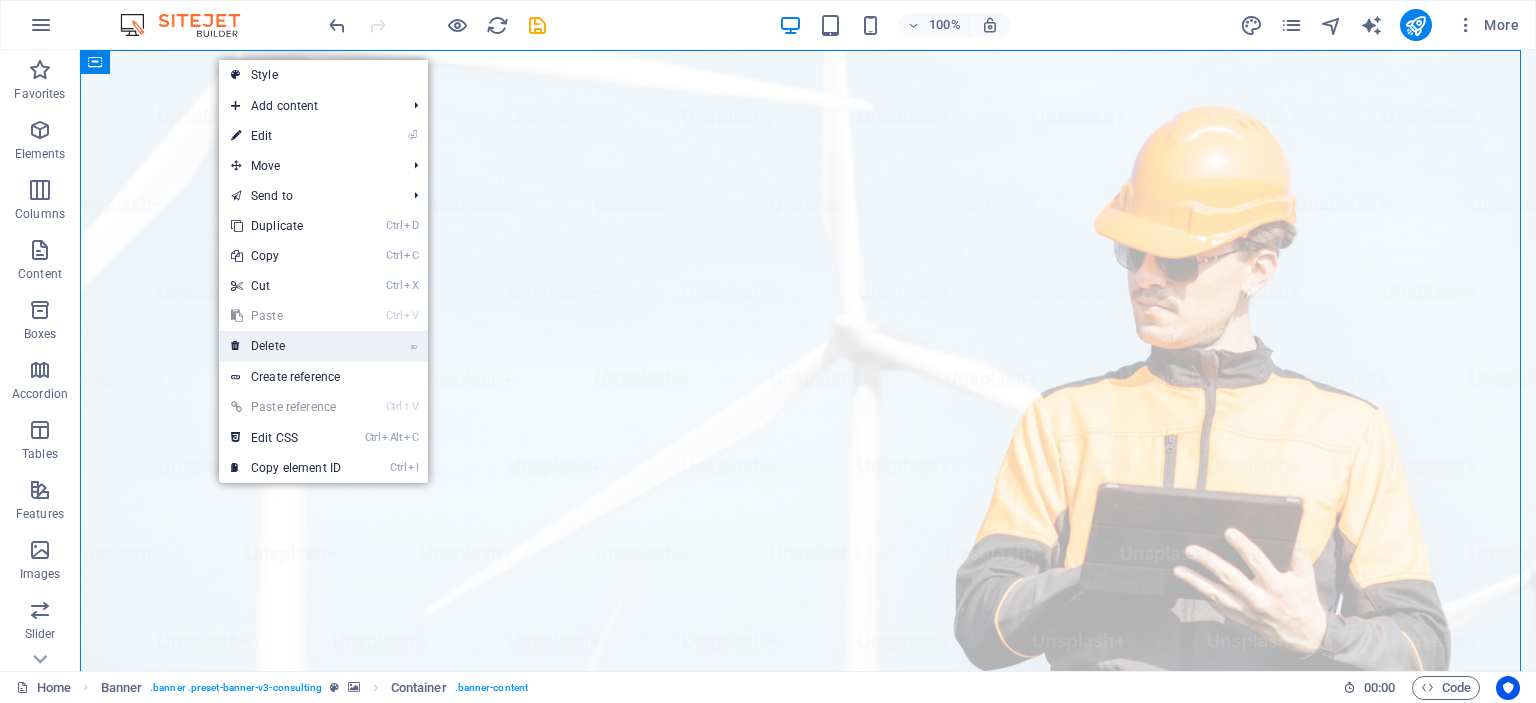 click on "⌦  Delete" at bounding box center (286, 346) 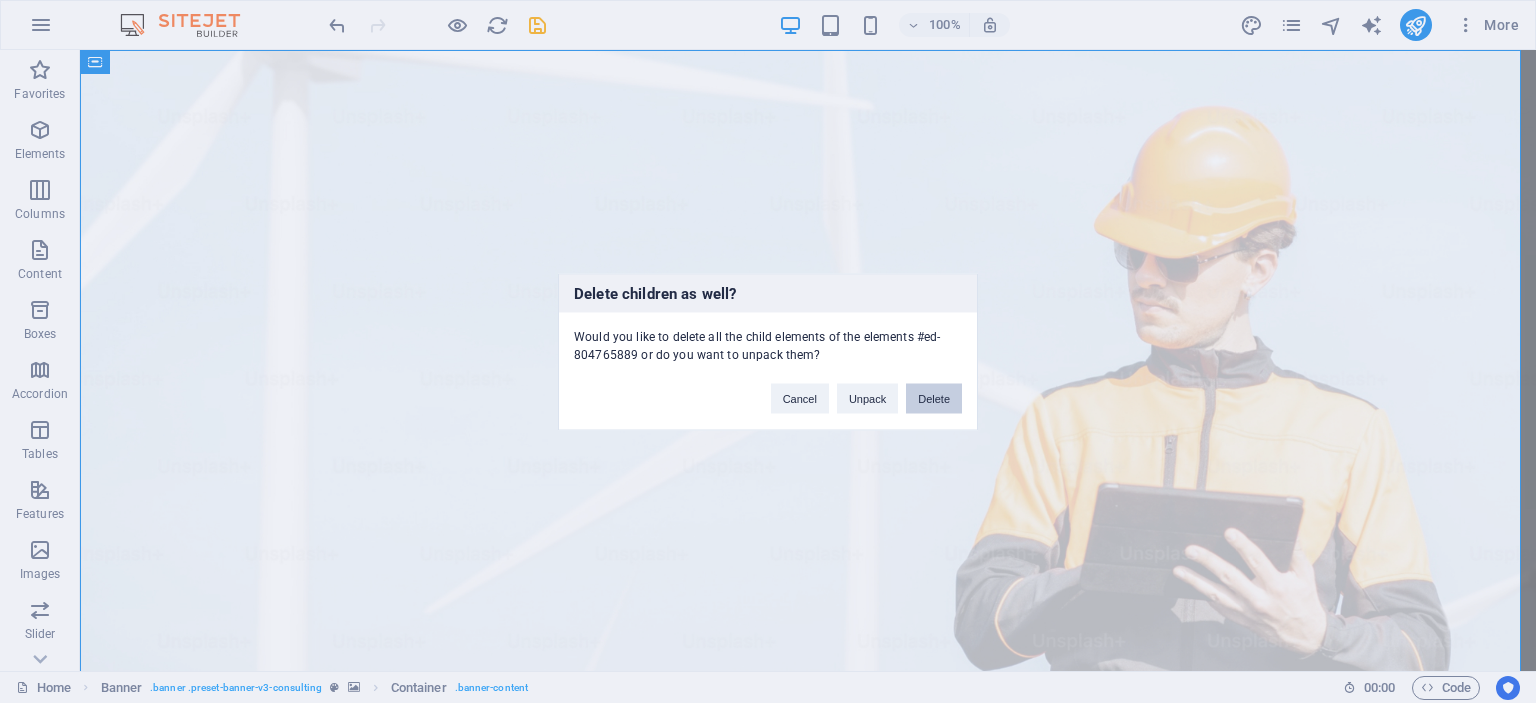 click on "Delete" at bounding box center [934, 398] 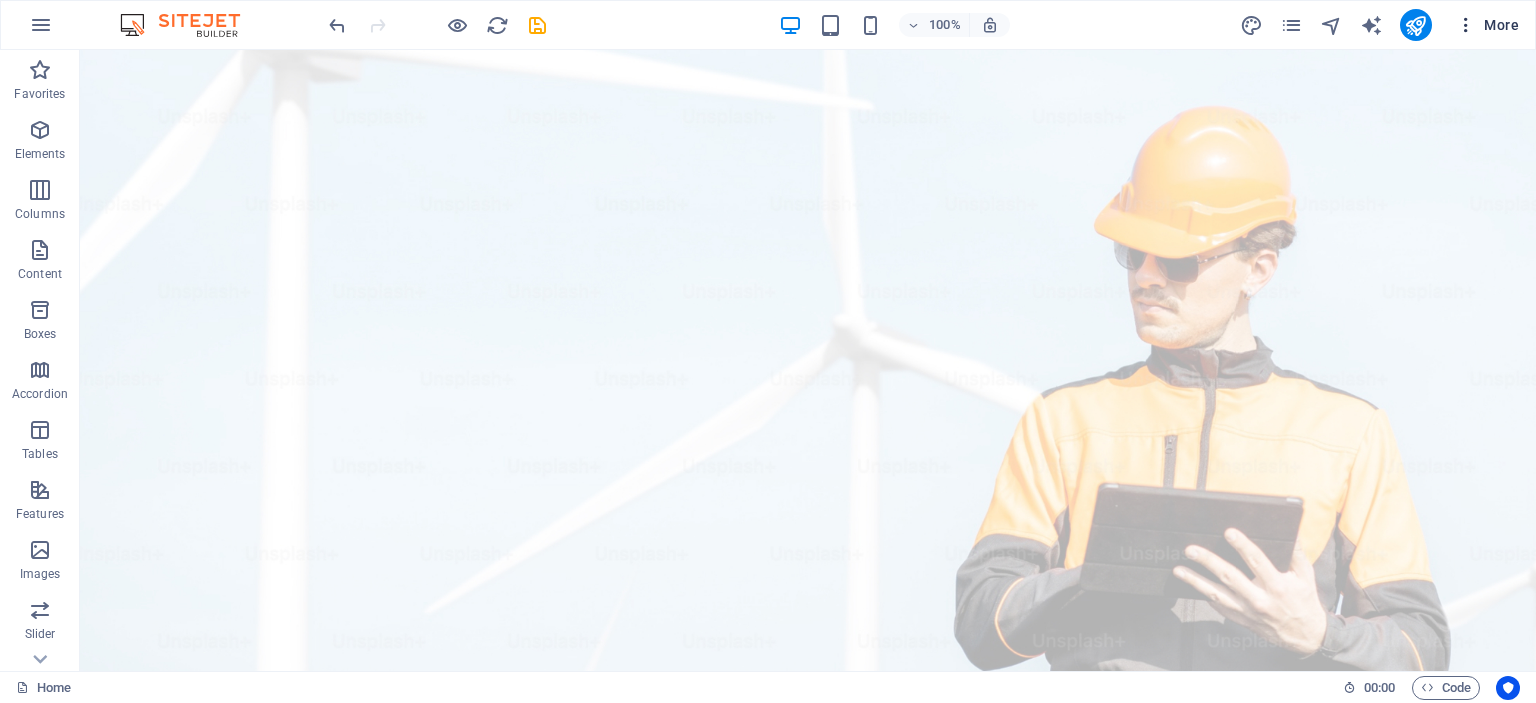 click at bounding box center (1466, 25) 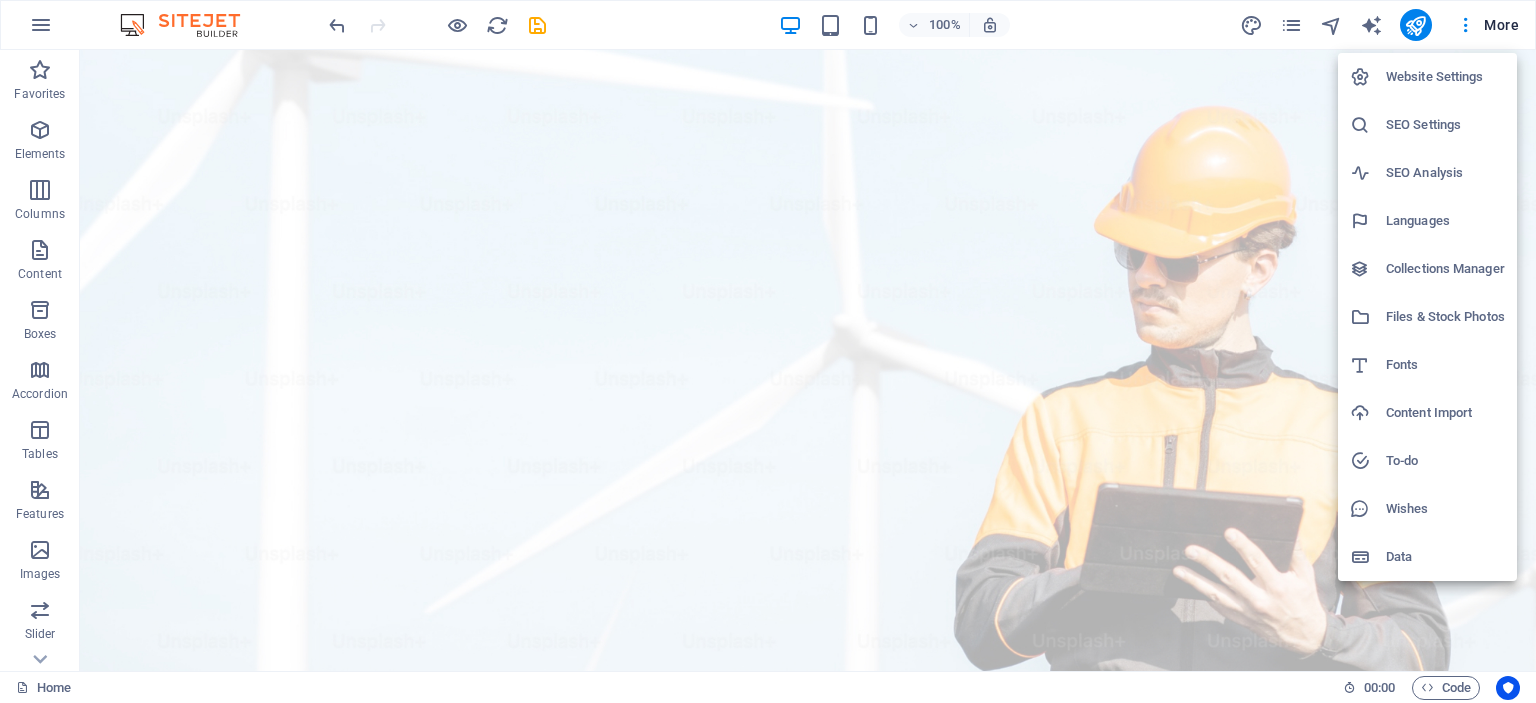 click at bounding box center [768, 351] 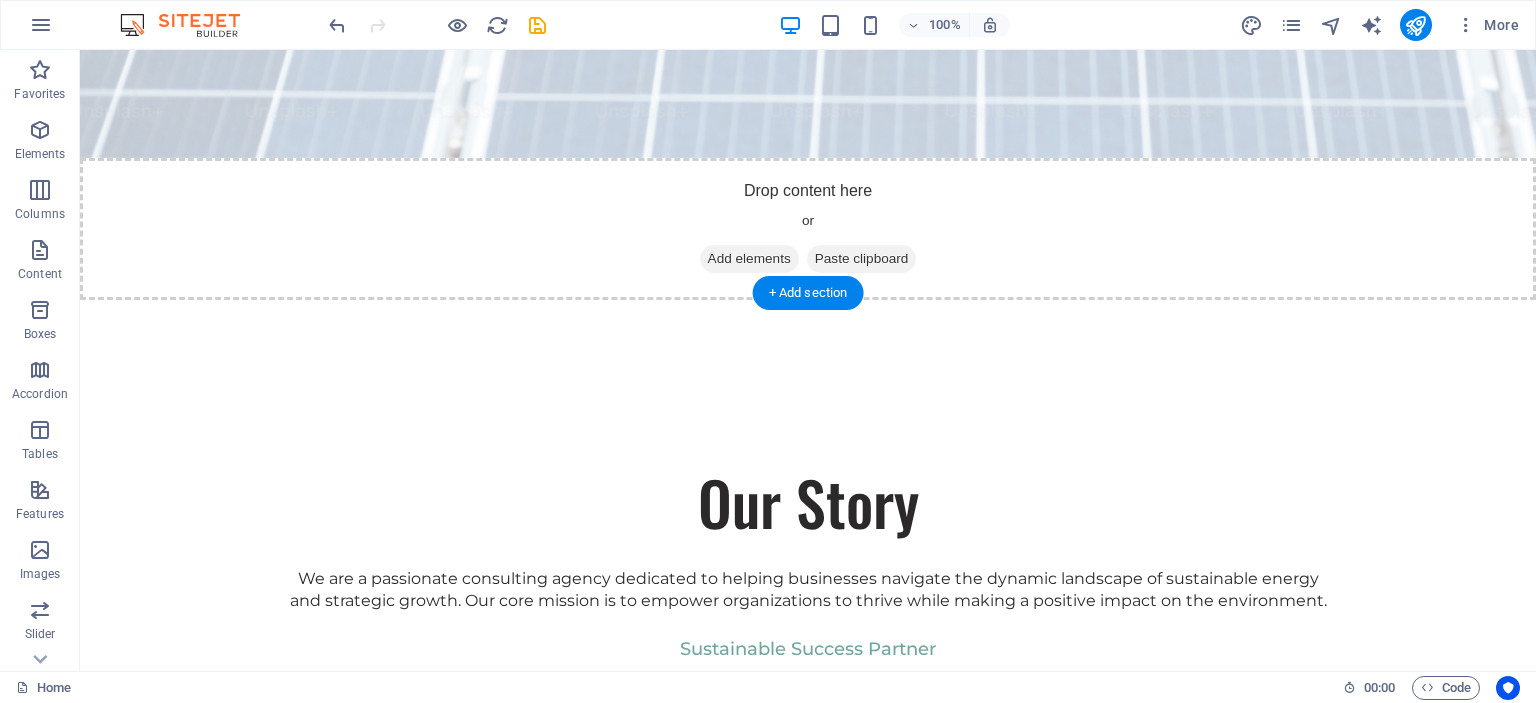 scroll, scrollTop: 800, scrollLeft: 0, axis: vertical 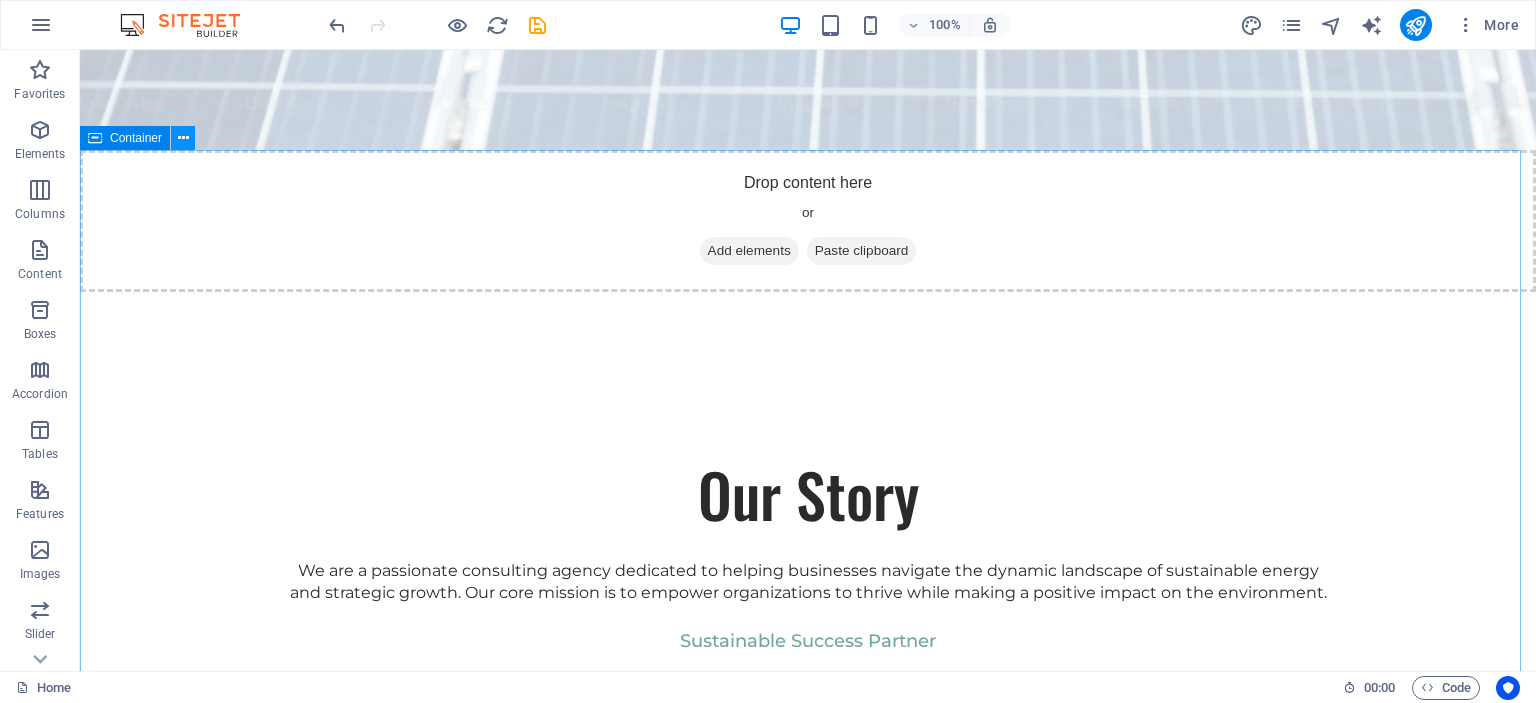 click at bounding box center [183, 138] 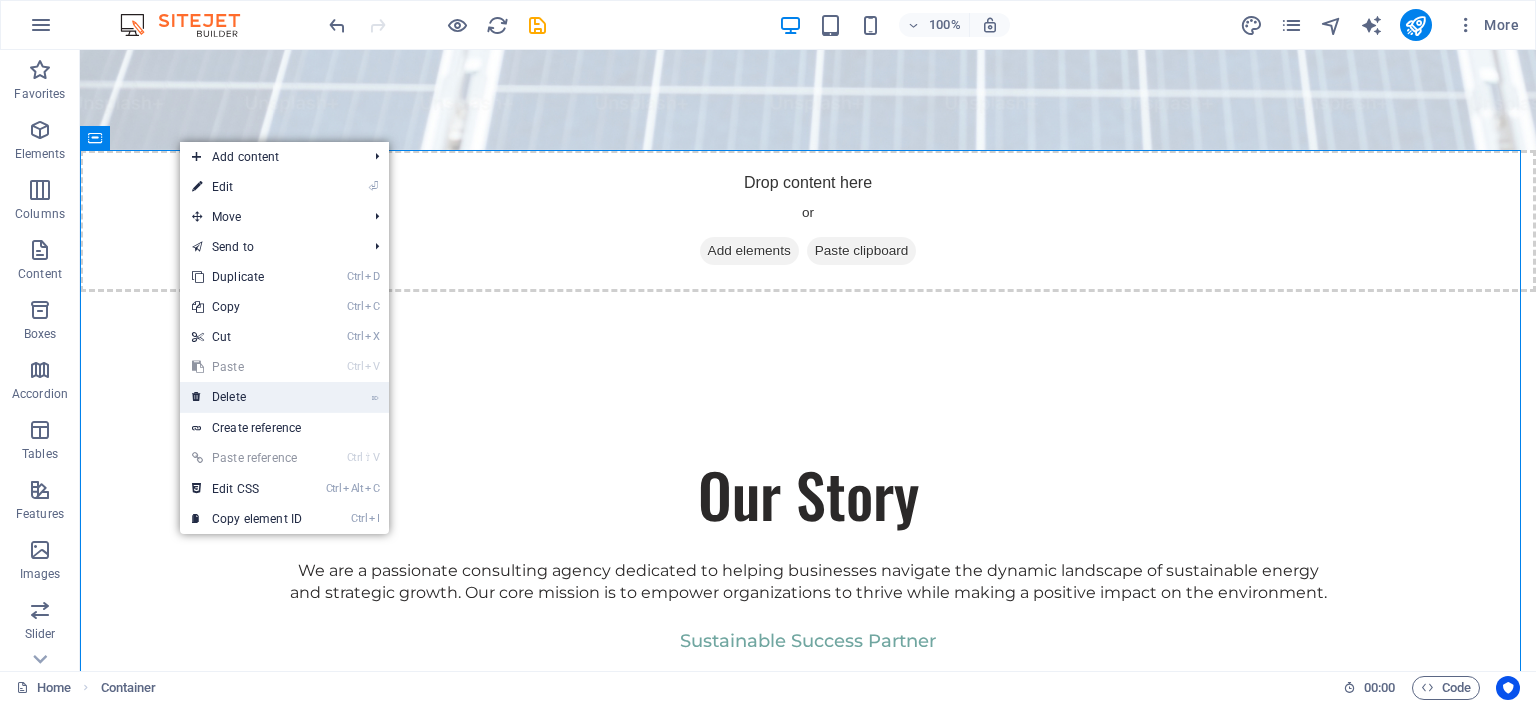 click on "⌦  Delete" at bounding box center [247, 397] 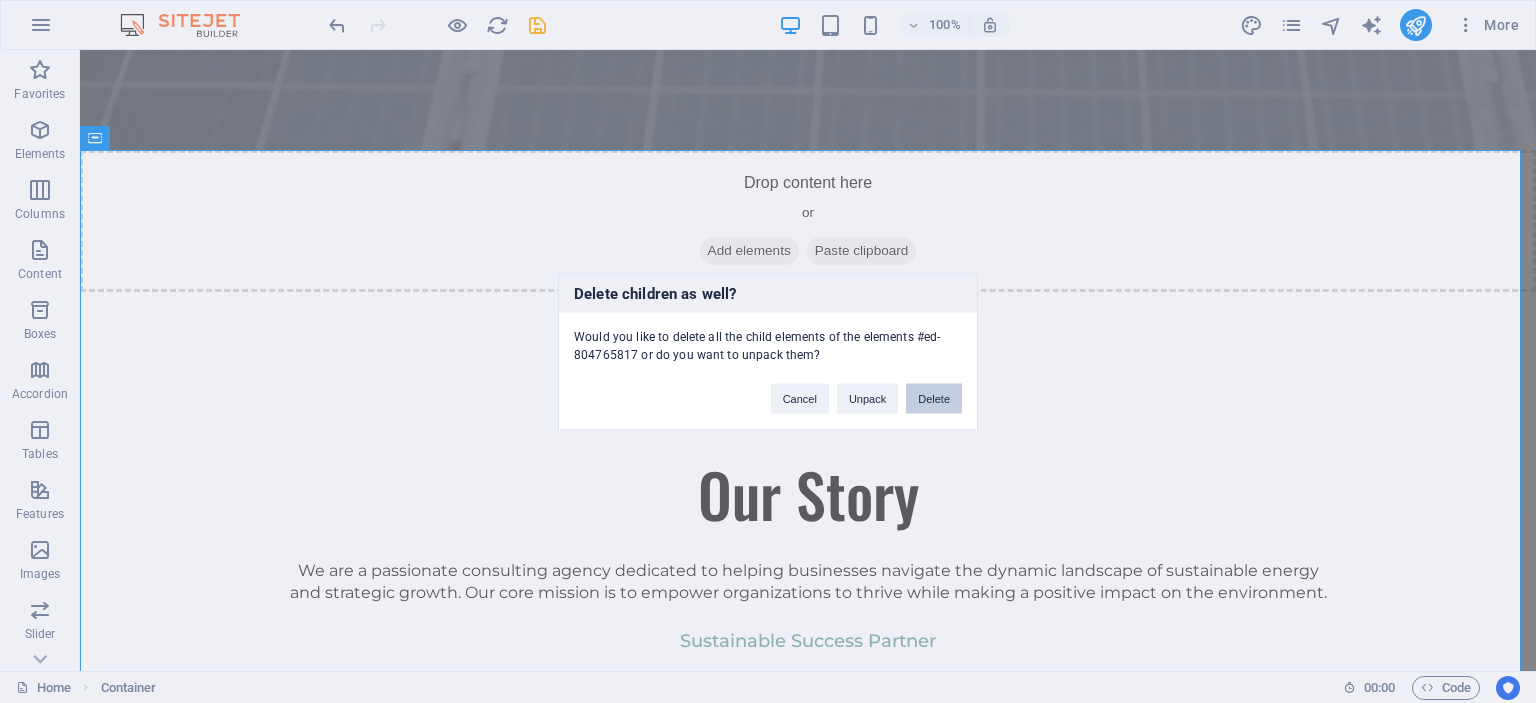 click on "Delete" at bounding box center [934, 398] 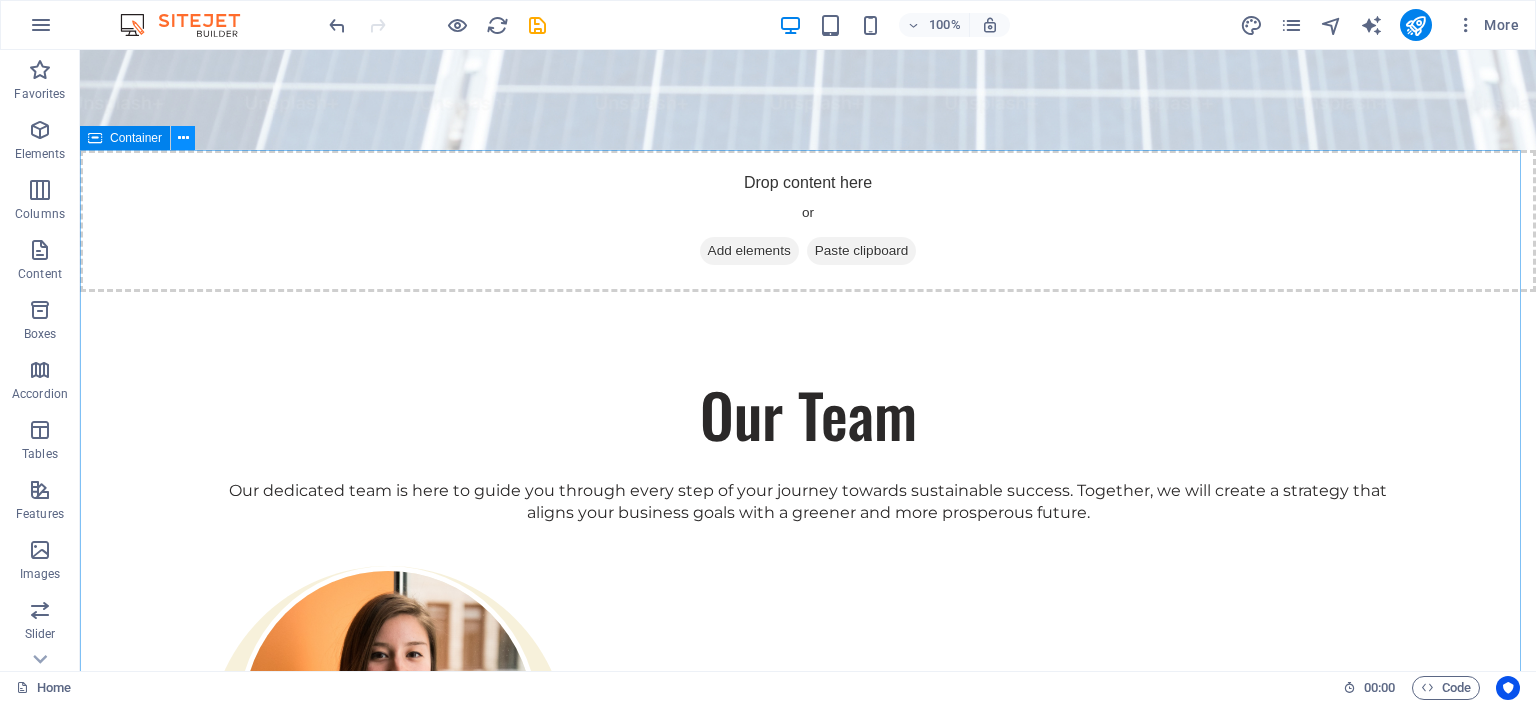 click at bounding box center [183, 138] 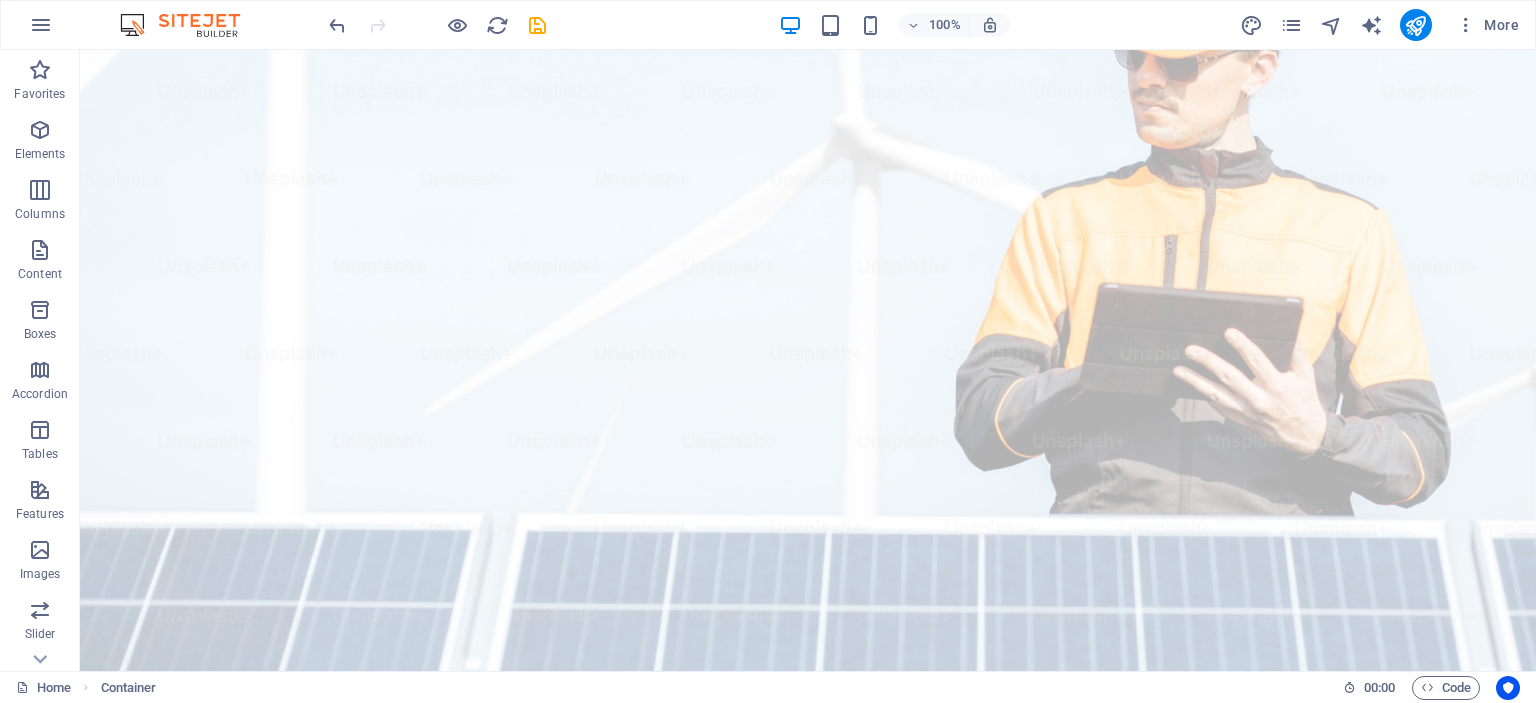 scroll, scrollTop: 0, scrollLeft: 0, axis: both 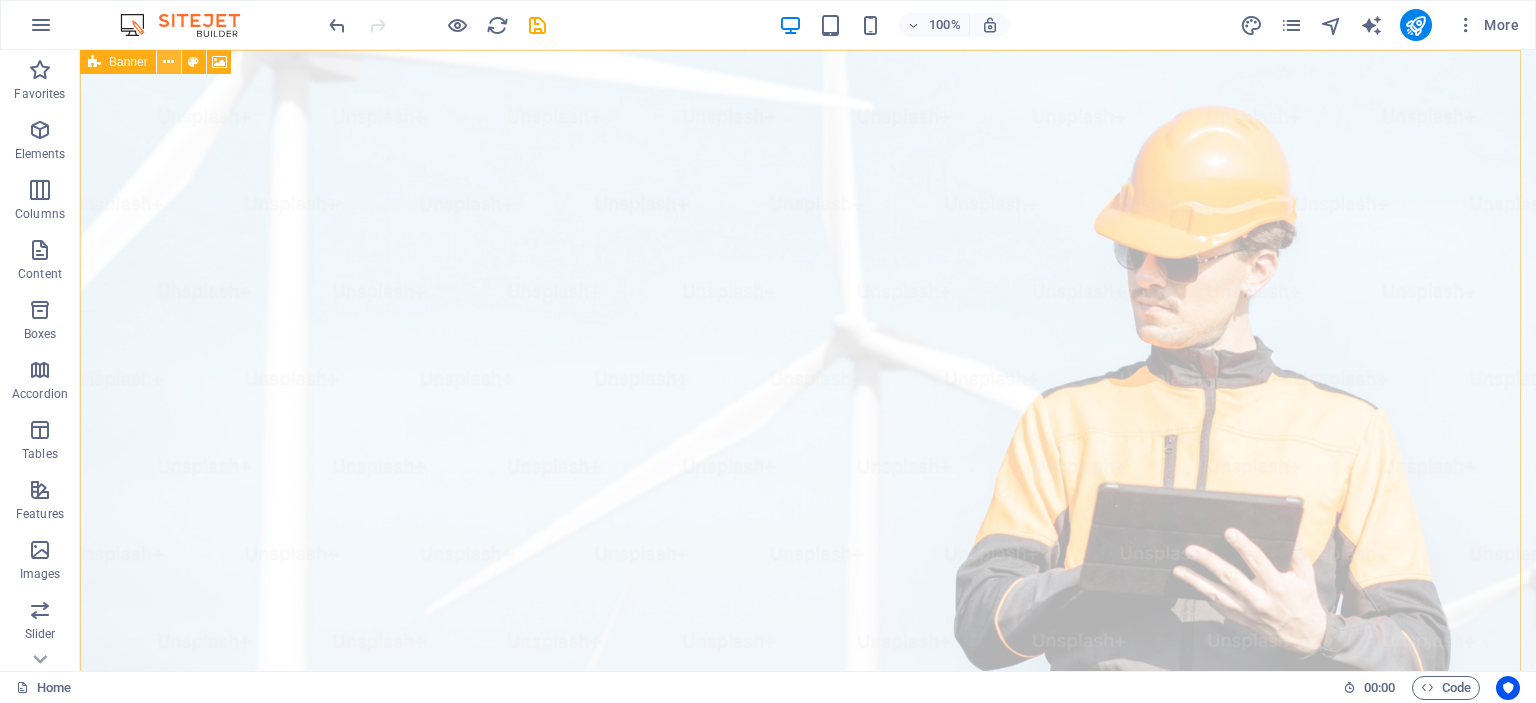 click at bounding box center [169, 62] 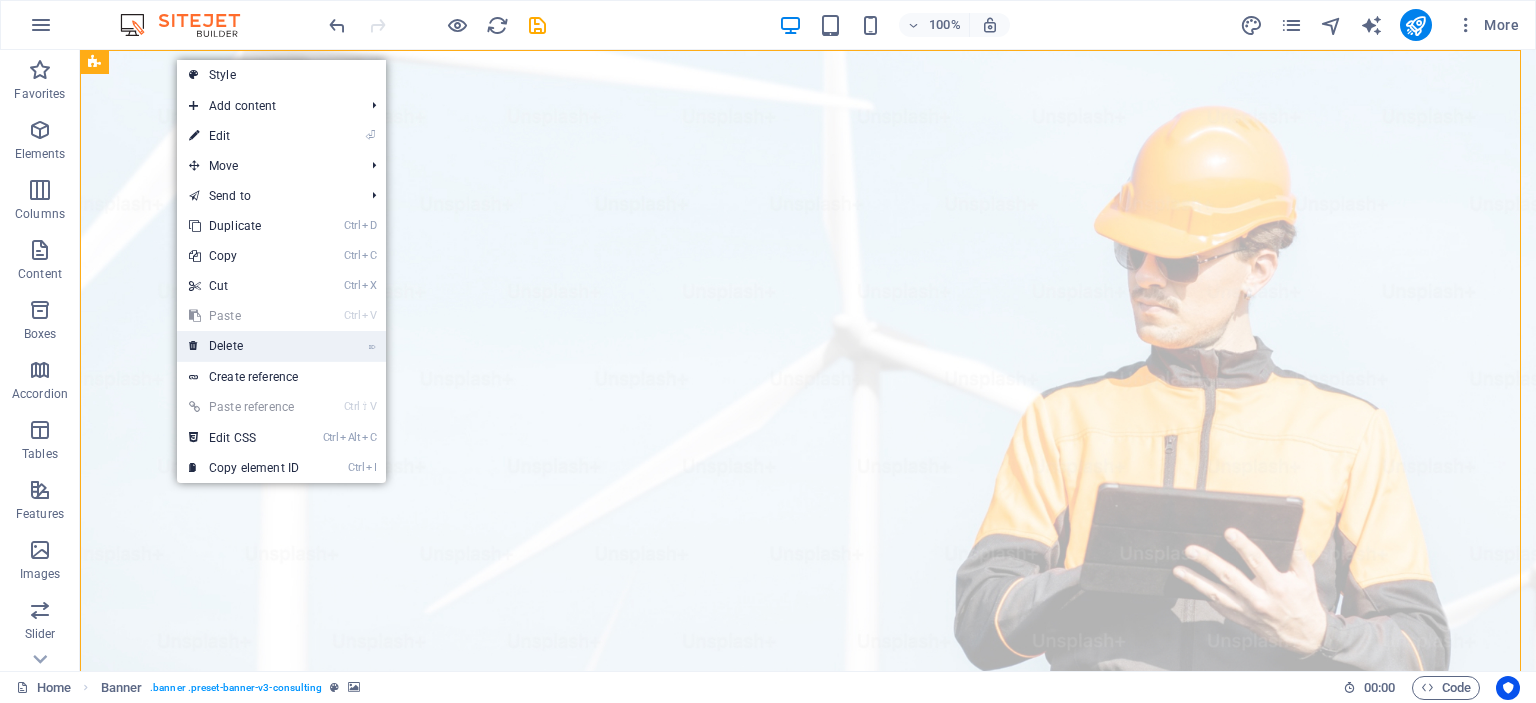 click on "⌦  Delete" at bounding box center [244, 346] 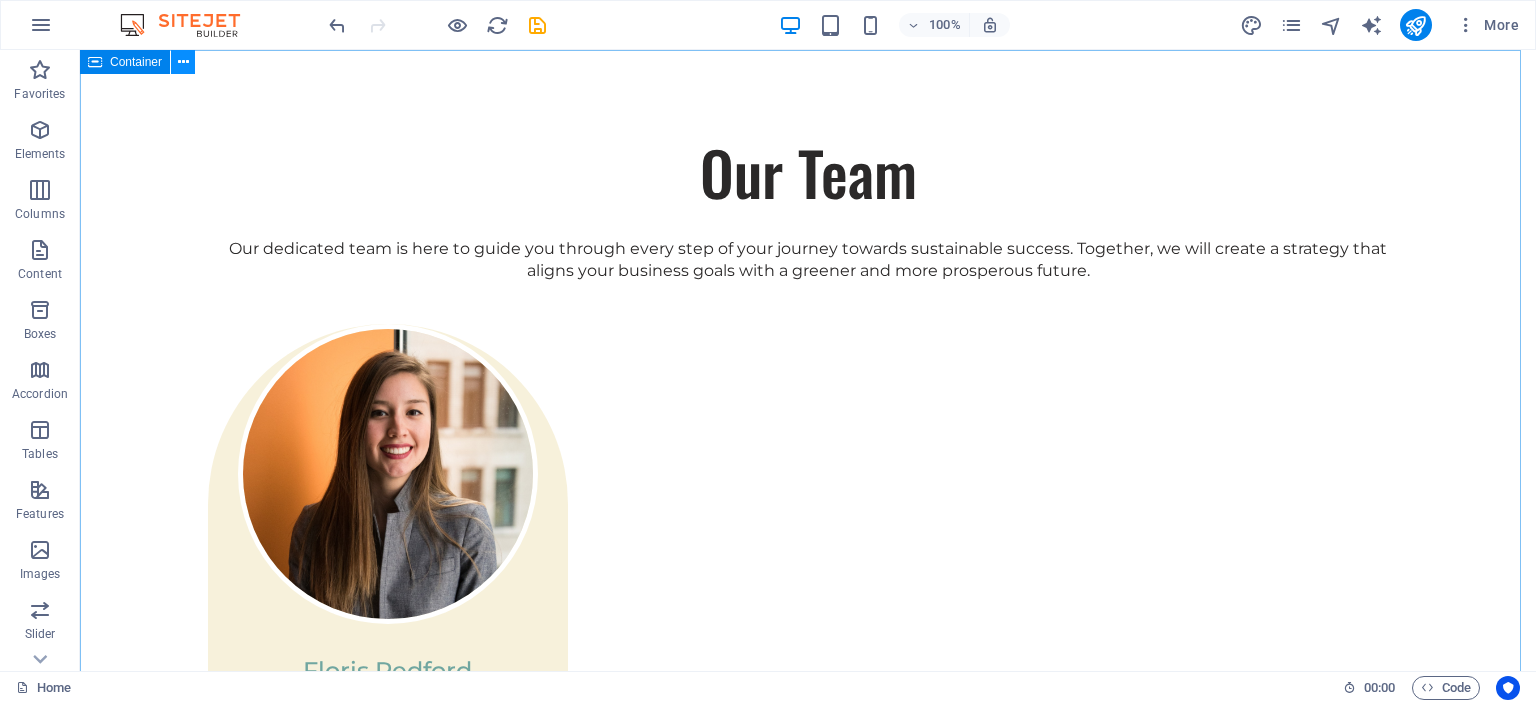 click at bounding box center [183, 62] 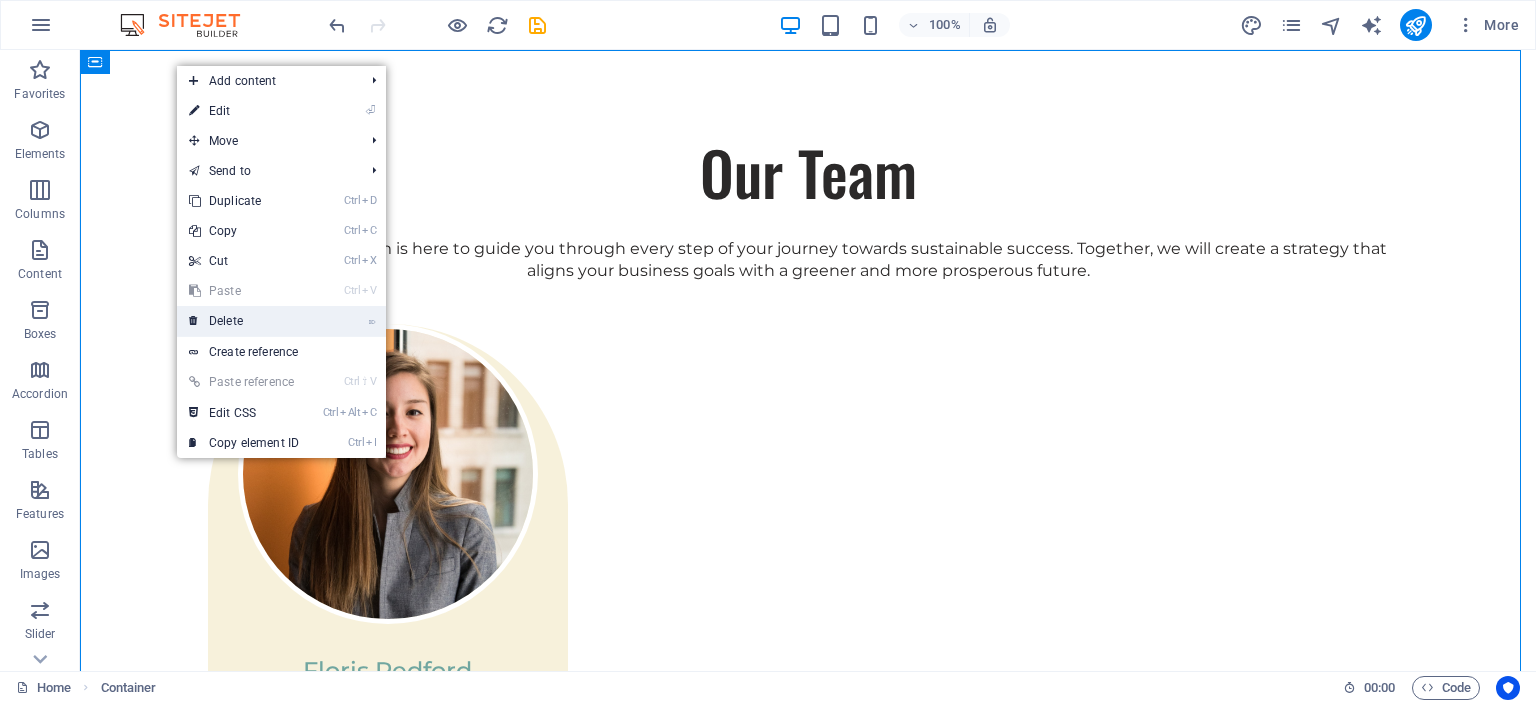 click on "⌦  Delete" at bounding box center [244, 321] 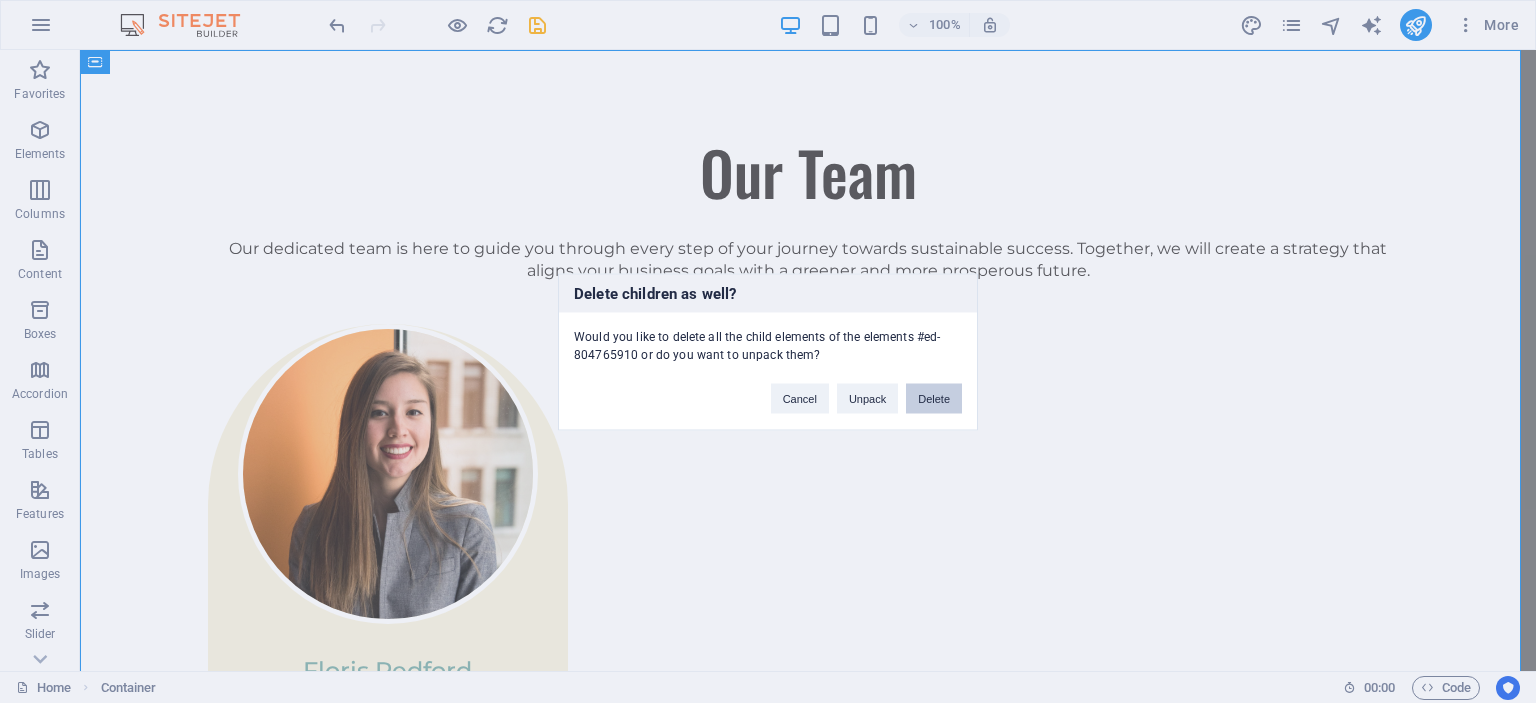 click on "Delete" at bounding box center (934, 398) 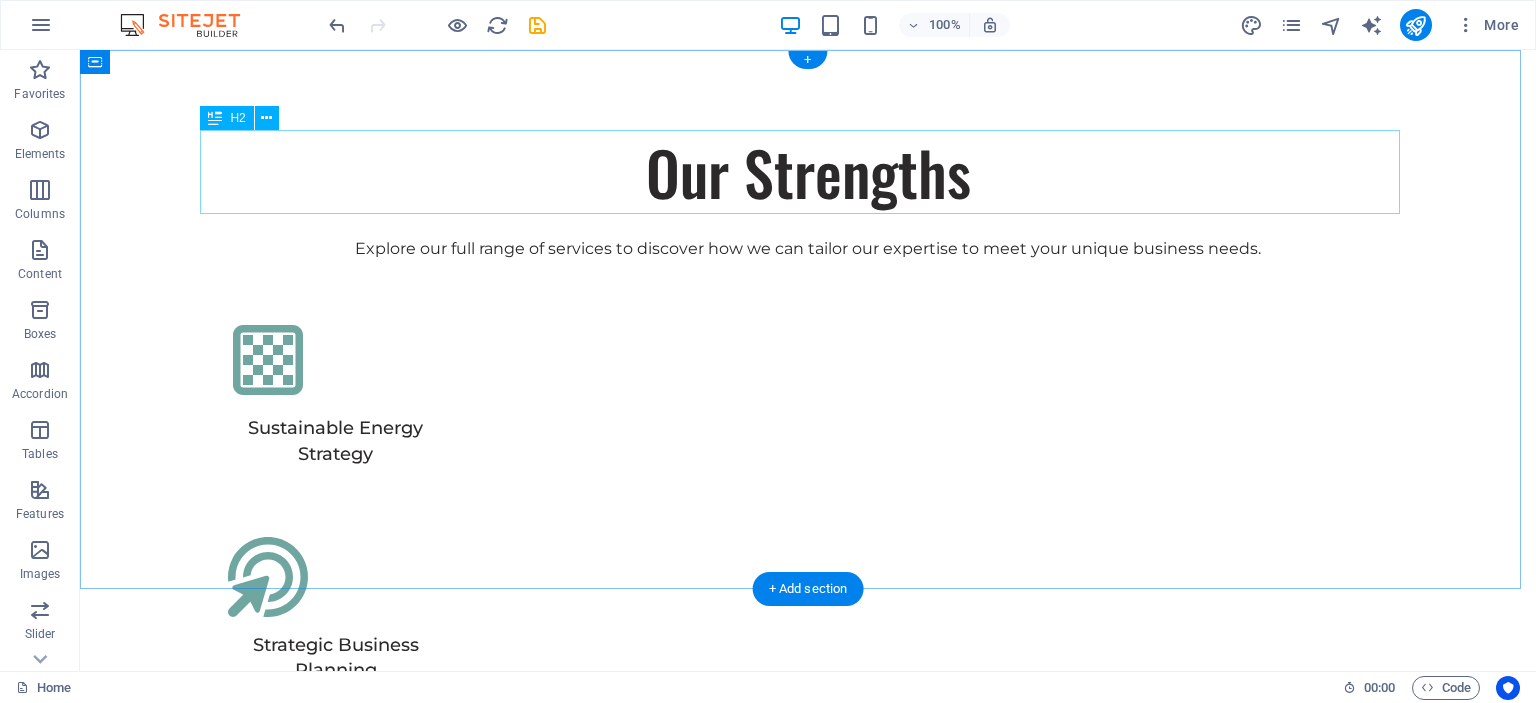 scroll, scrollTop: 700, scrollLeft: 0, axis: vertical 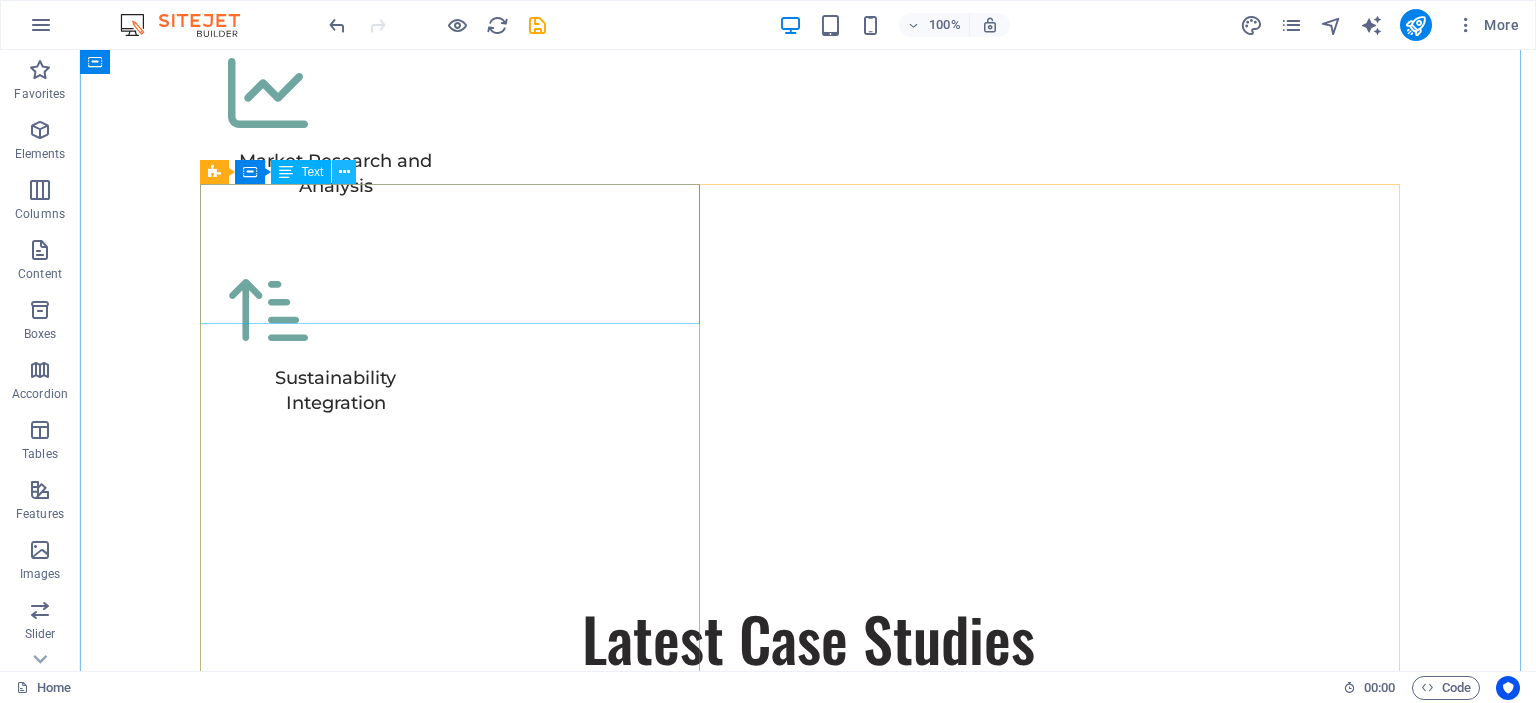 click at bounding box center [344, 172] 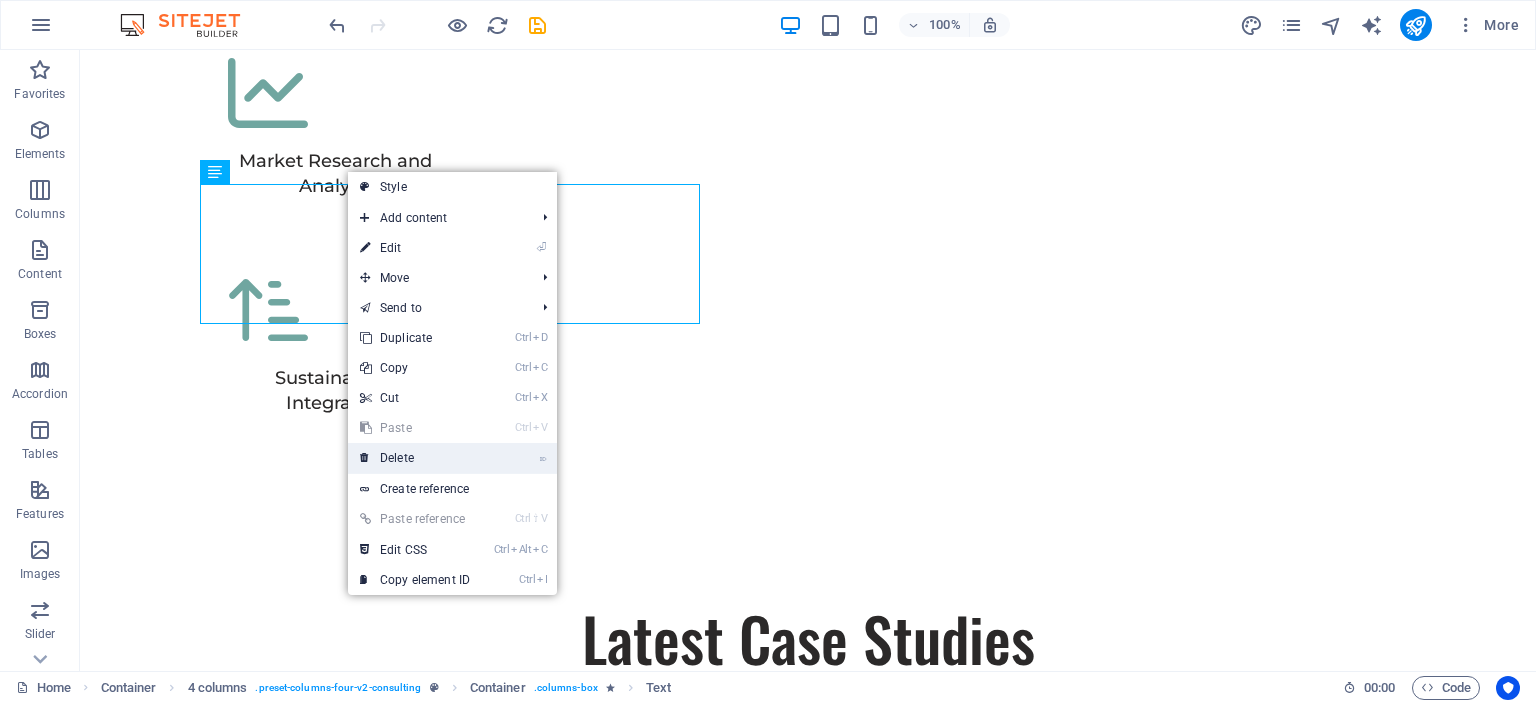 click on "⌦  Delete" at bounding box center [415, 458] 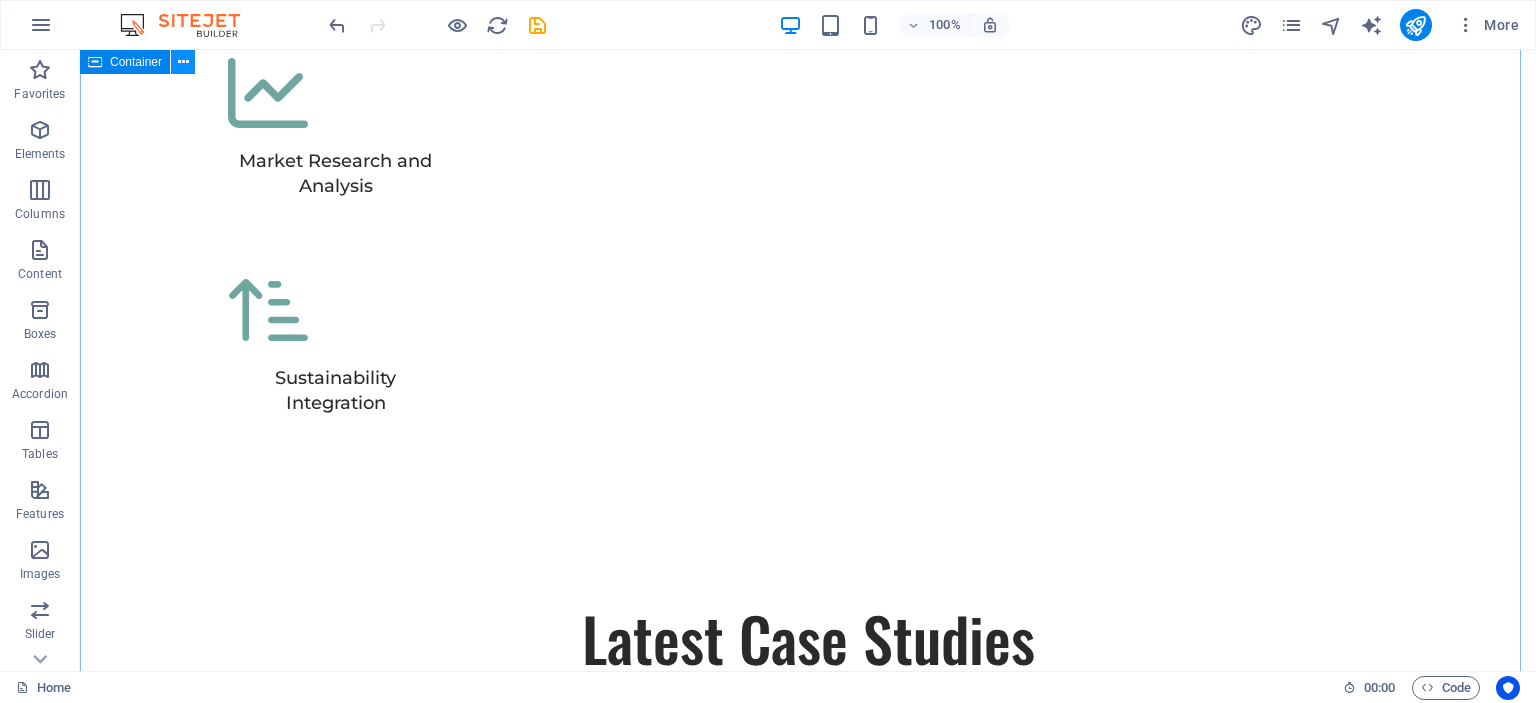 click at bounding box center (183, 62) 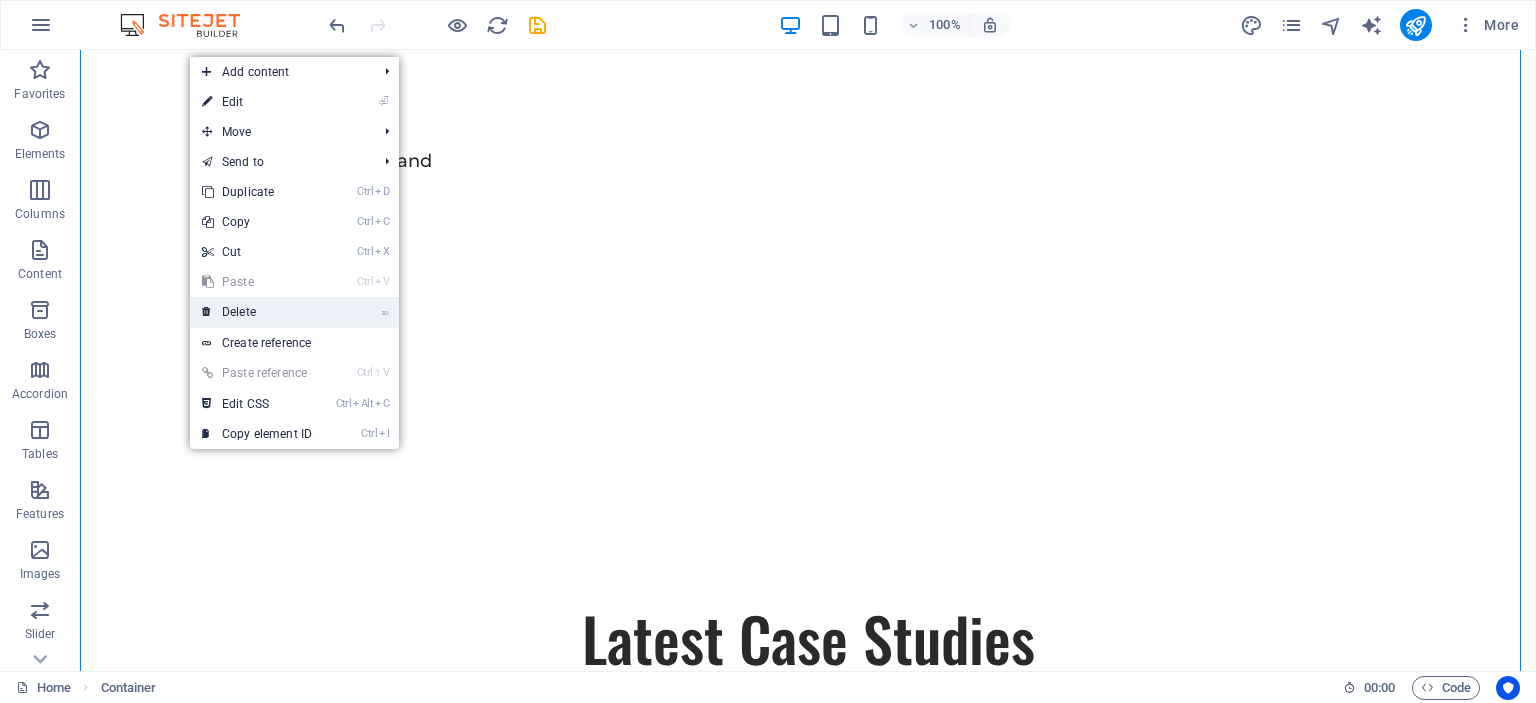 click on "⌦  Delete" at bounding box center [257, 312] 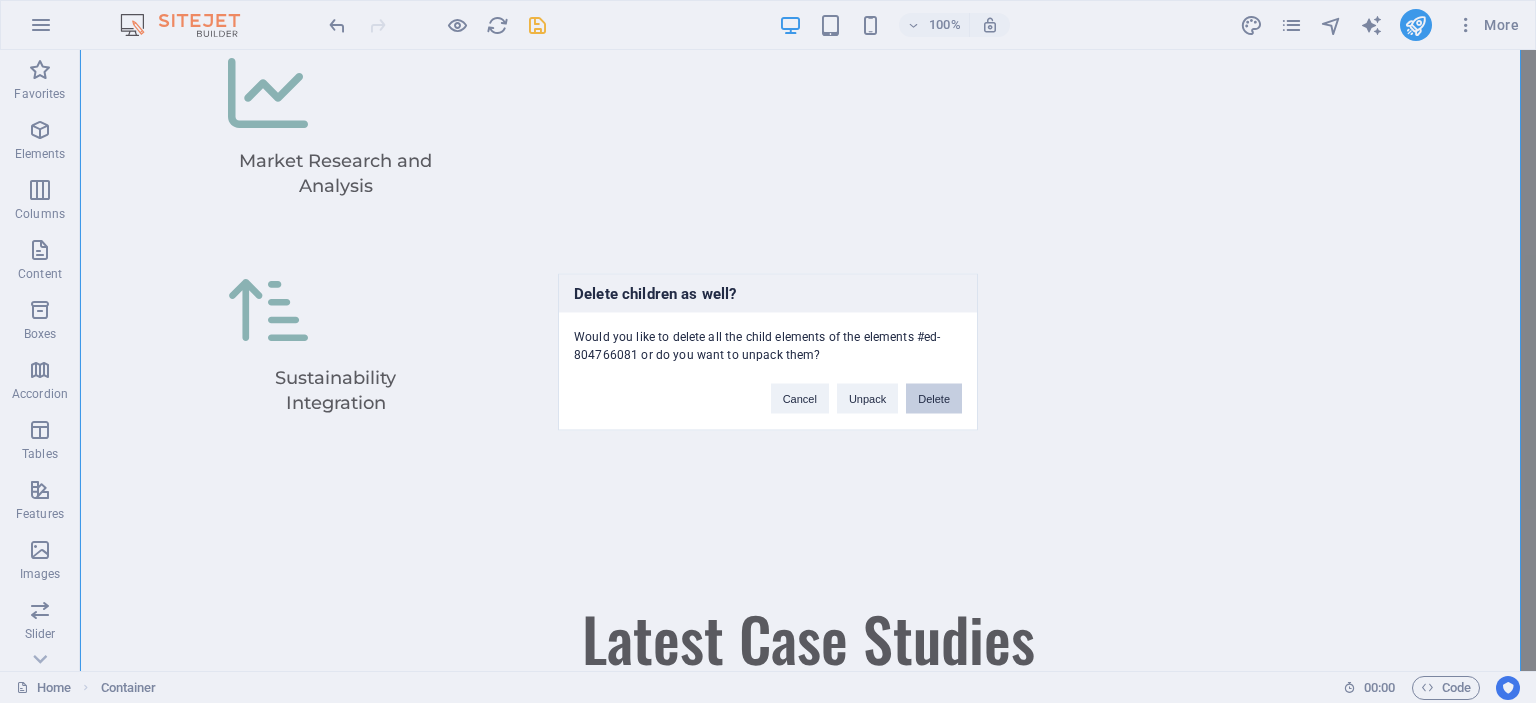 click on "Delete" at bounding box center [934, 398] 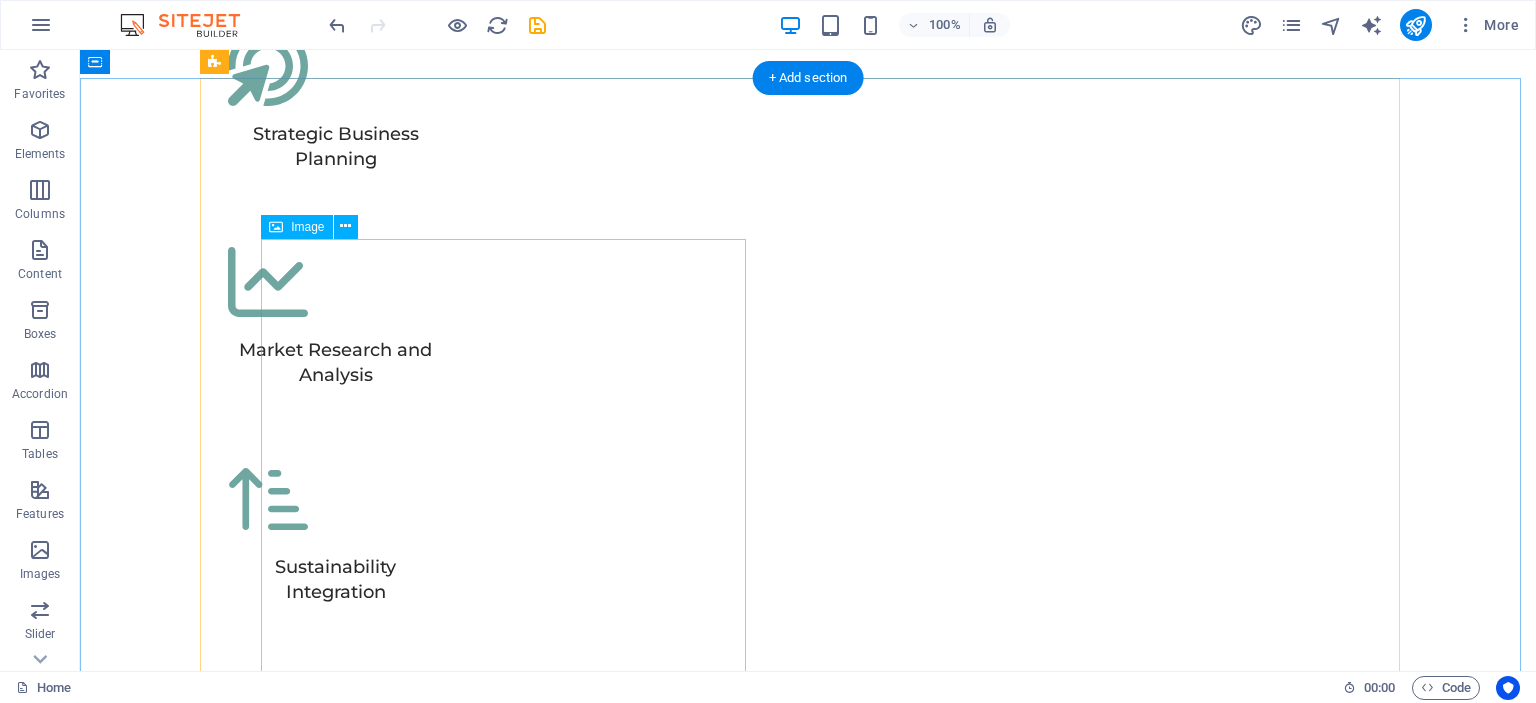 scroll, scrollTop: 400, scrollLeft: 0, axis: vertical 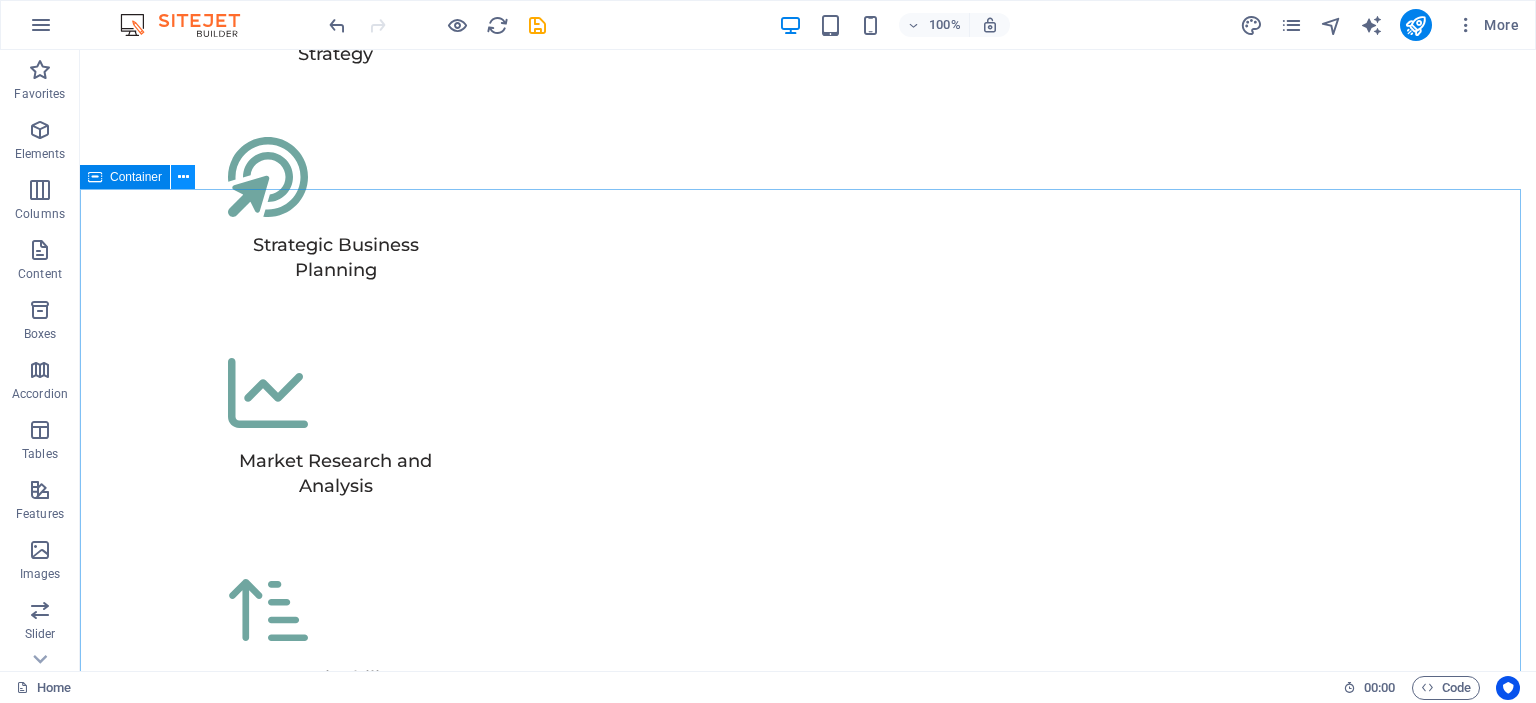 click at bounding box center (183, 177) 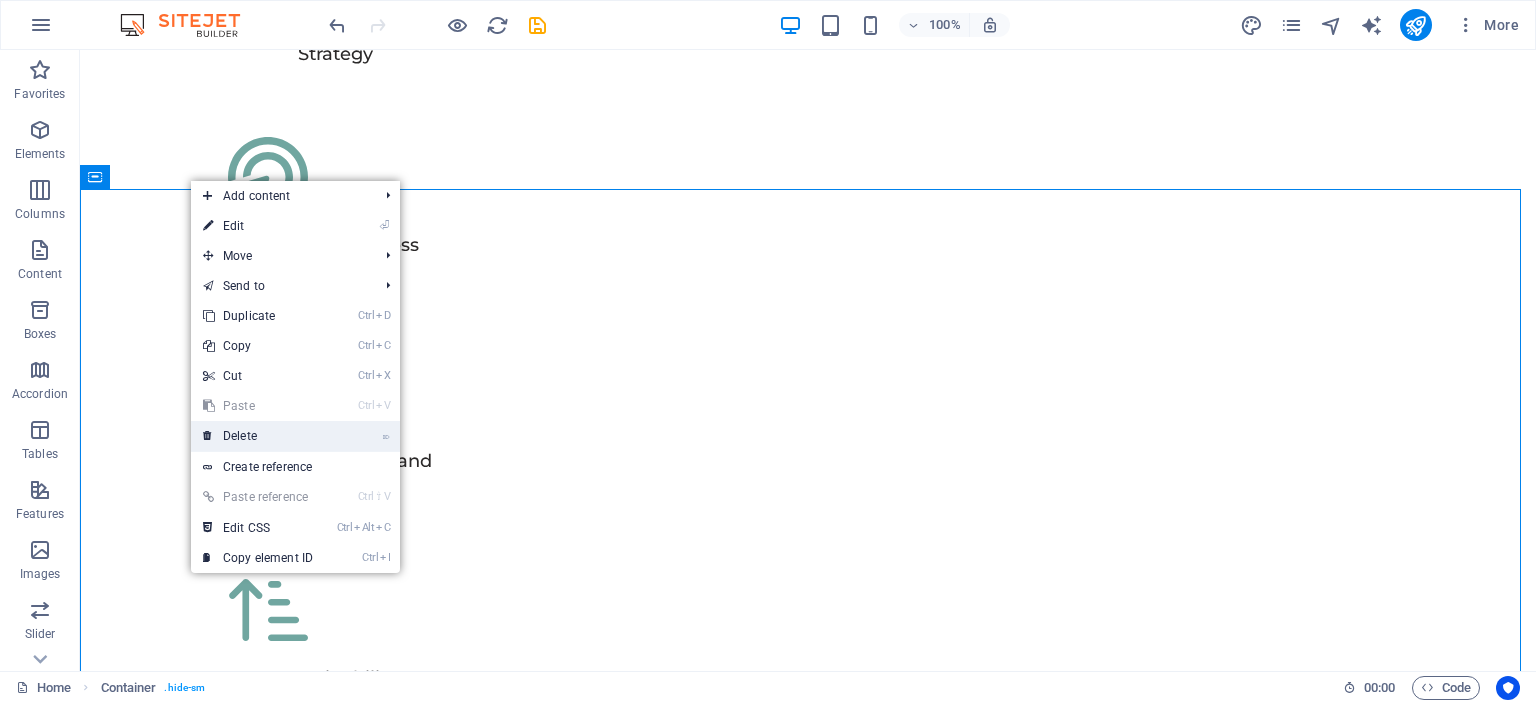 click on "⌦  Delete" at bounding box center [258, 436] 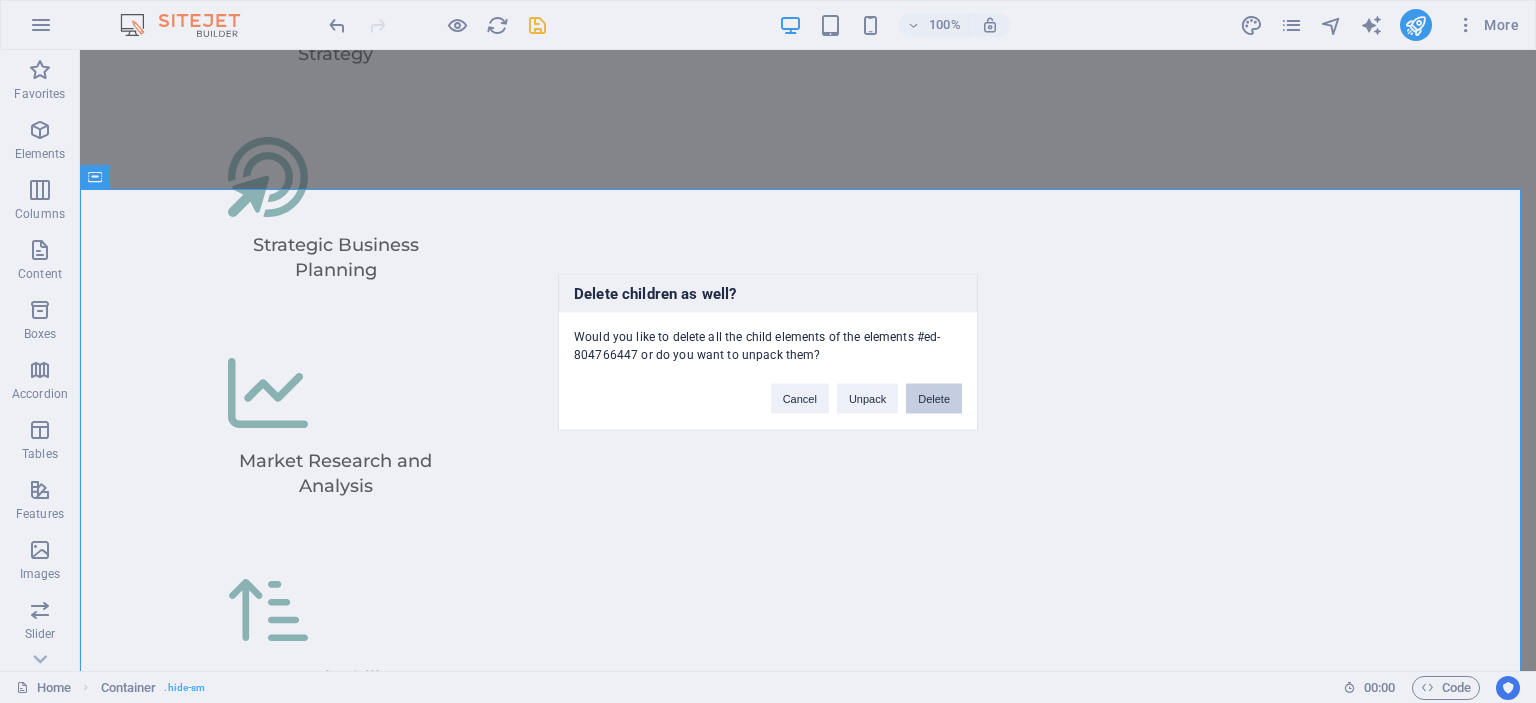 click on "Delete" at bounding box center [934, 398] 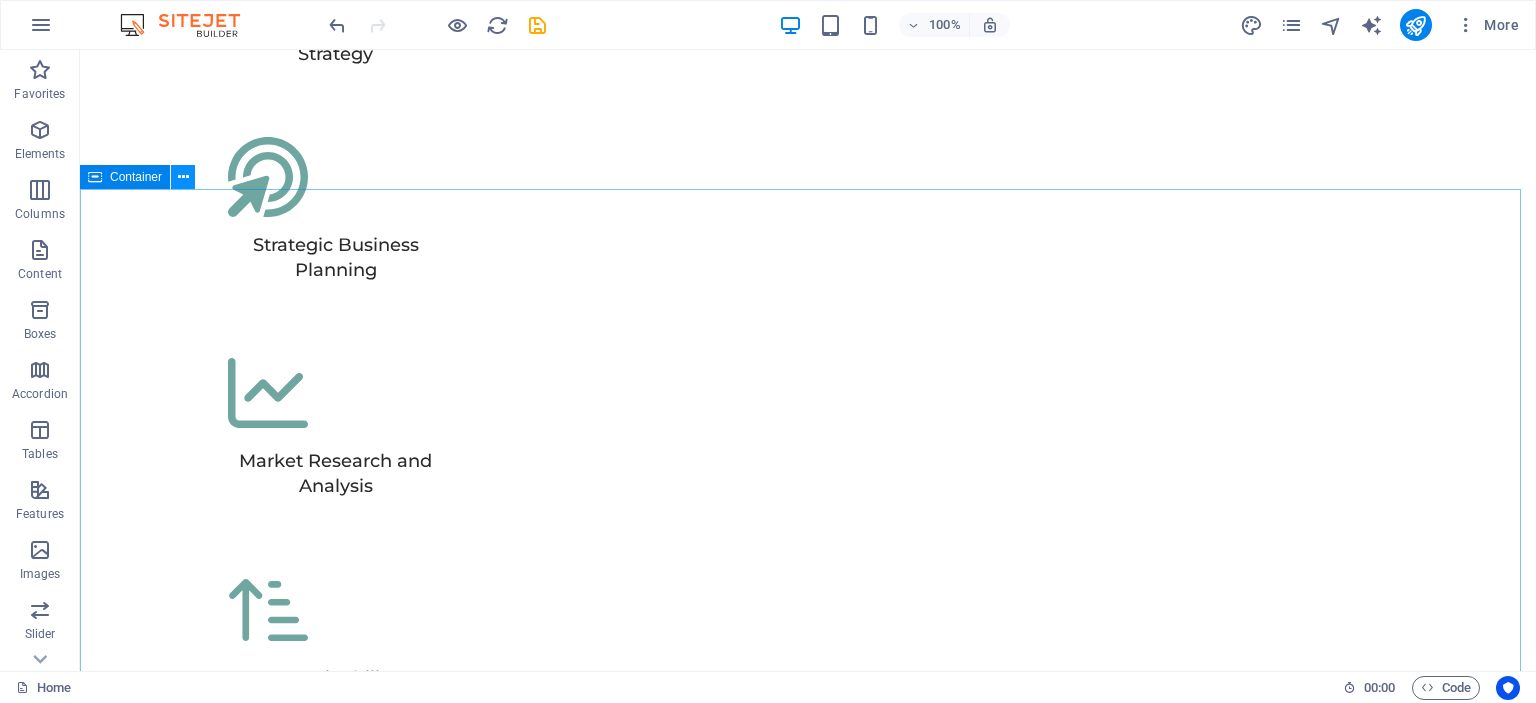 click at bounding box center (183, 177) 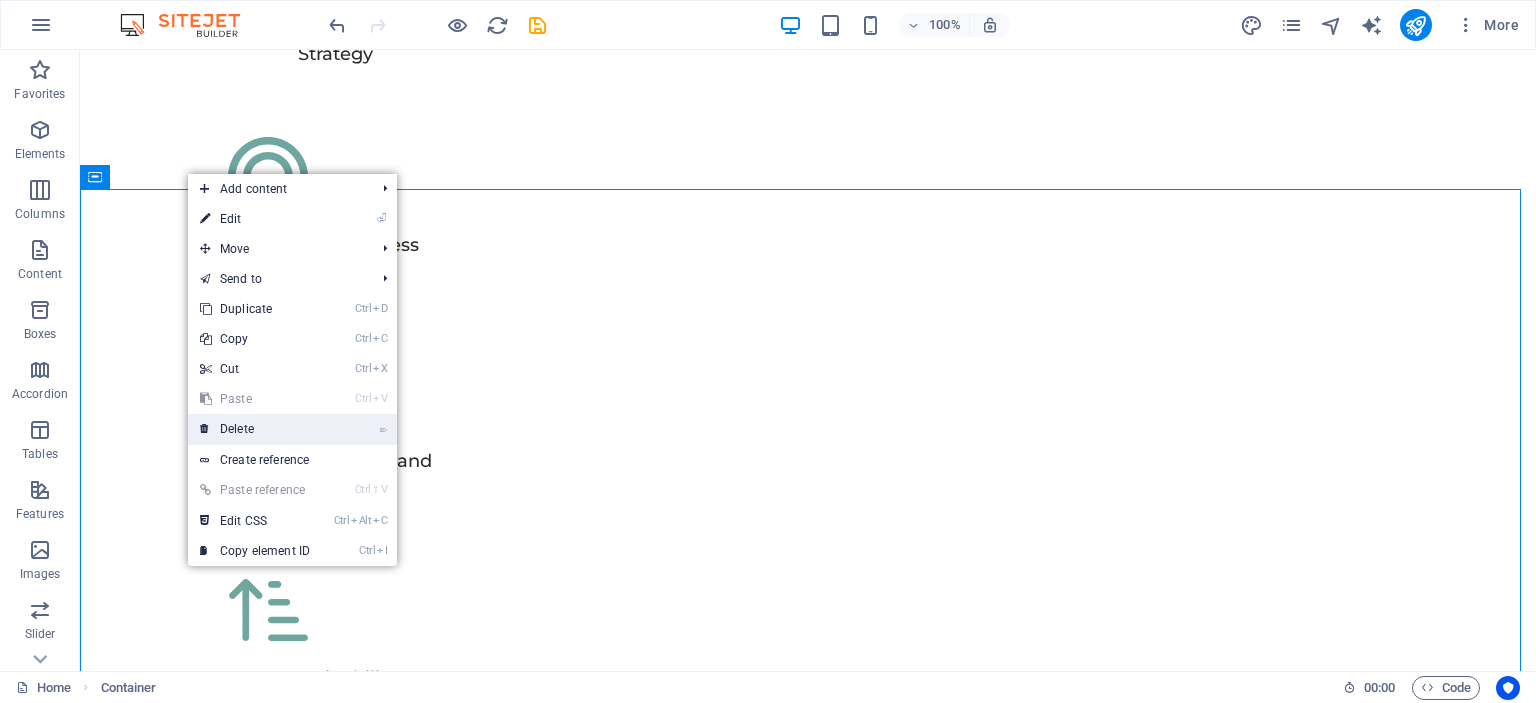 click on "⌦  Delete" at bounding box center [255, 429] 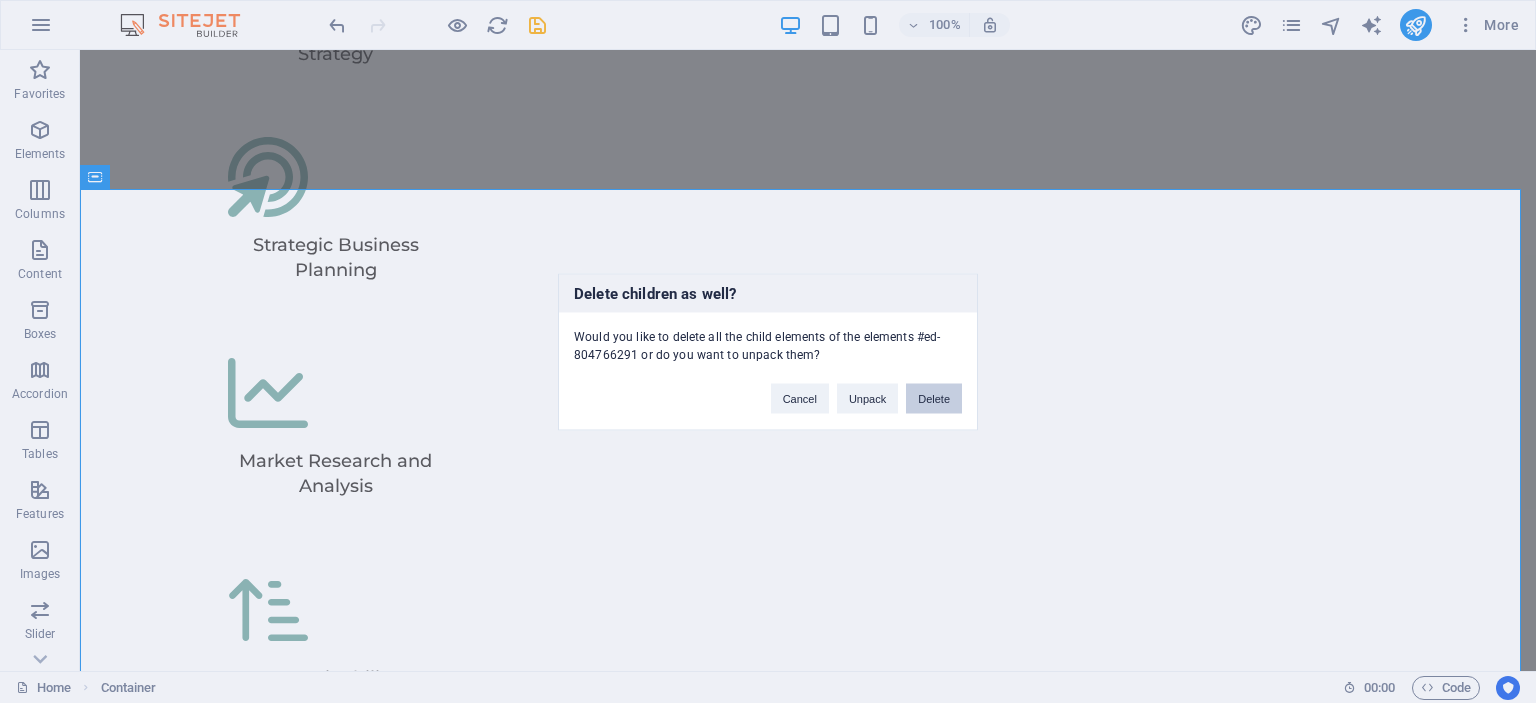 click on "Delete" at bounding box center [934, 398] 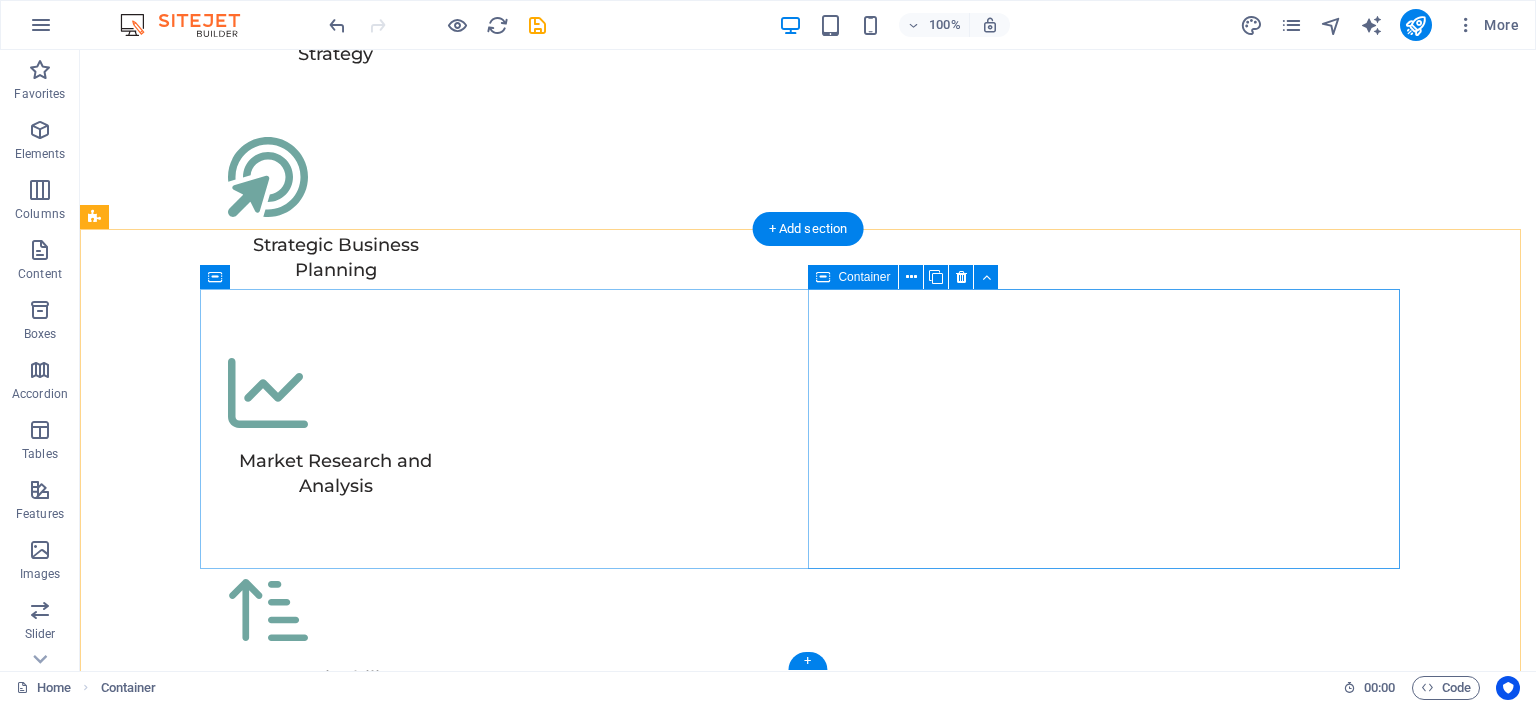scroll, scrollTop: 360, scrollLeft: 0, axis: vertical 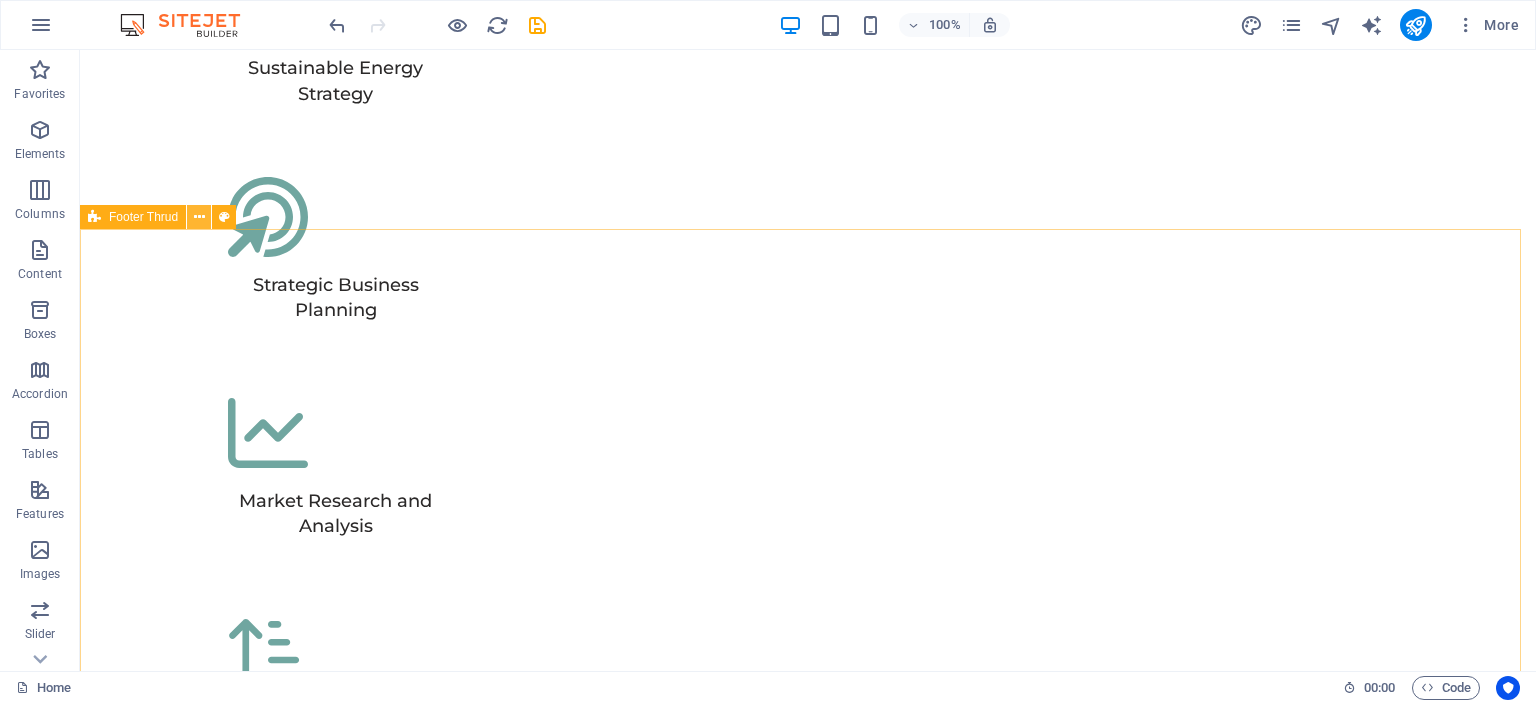 click at bounding box center (199, 217) 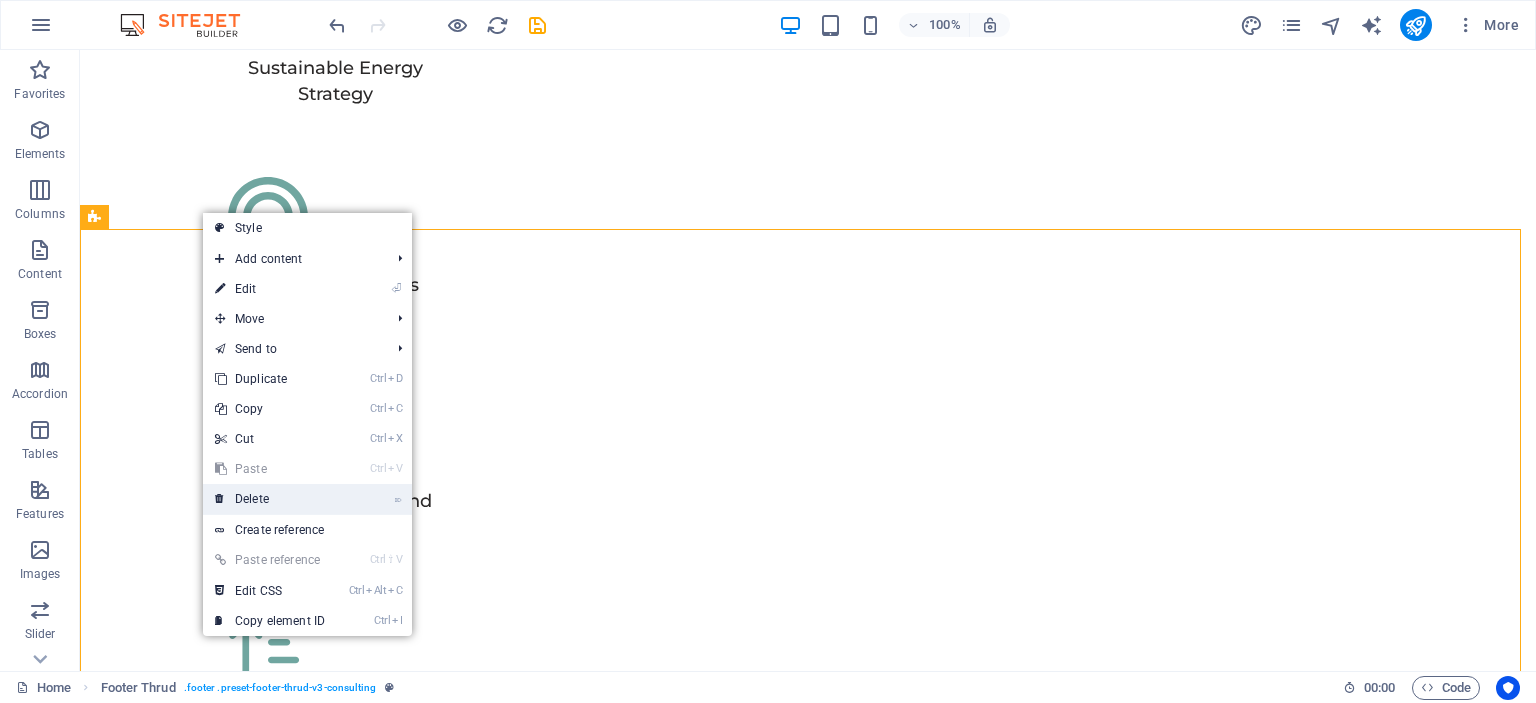 click on "⌦  Delete" at bounding box center (270, 499) 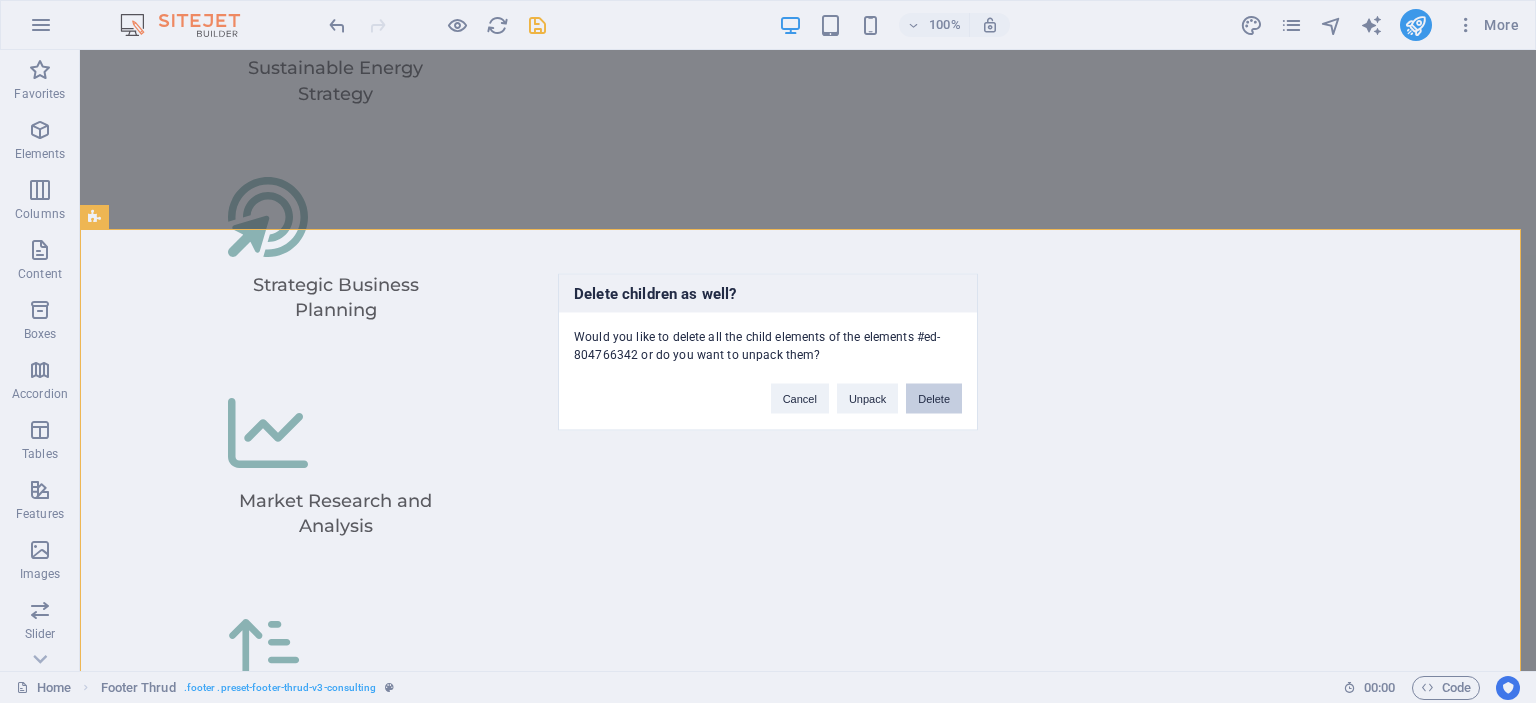 click on "Delete" at bounding box center [934, 398] 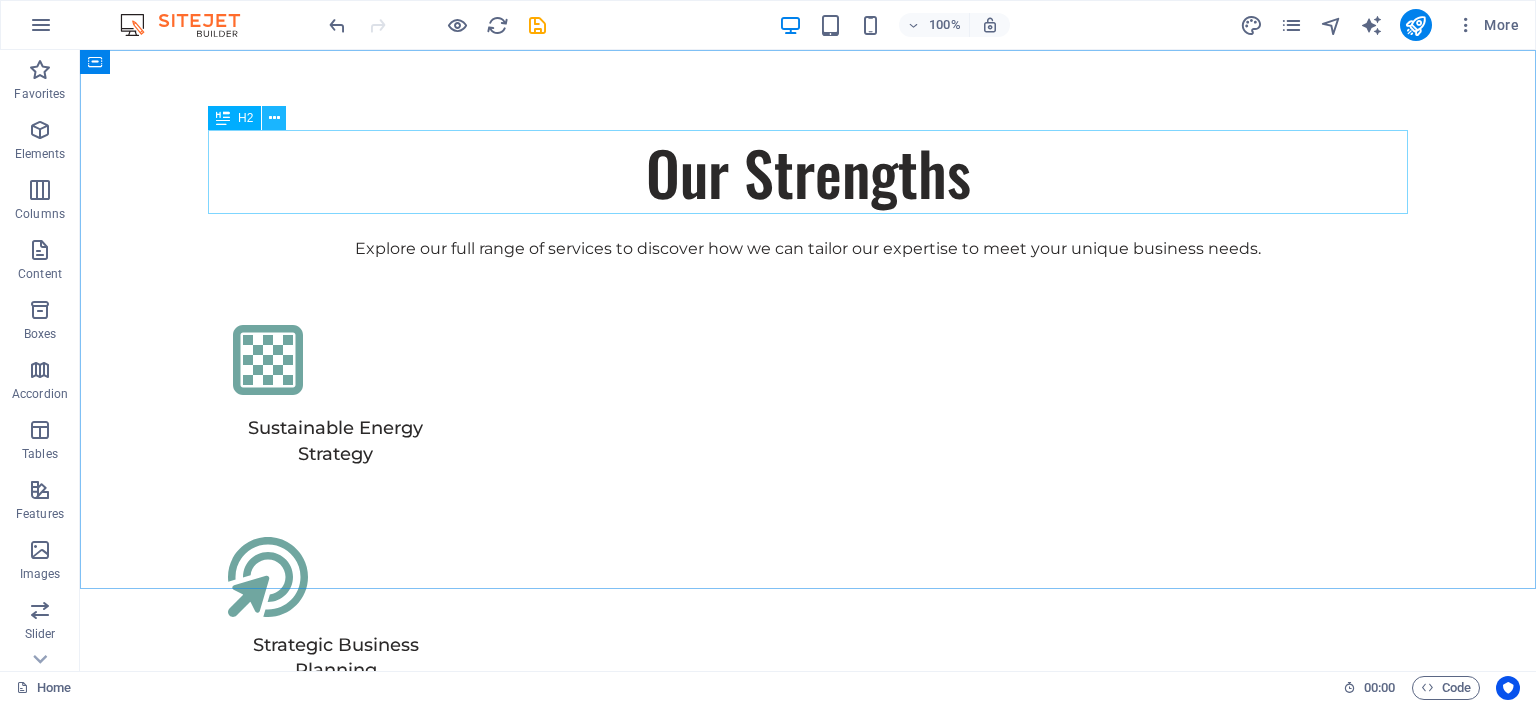 click at bounding box center [274, 118] 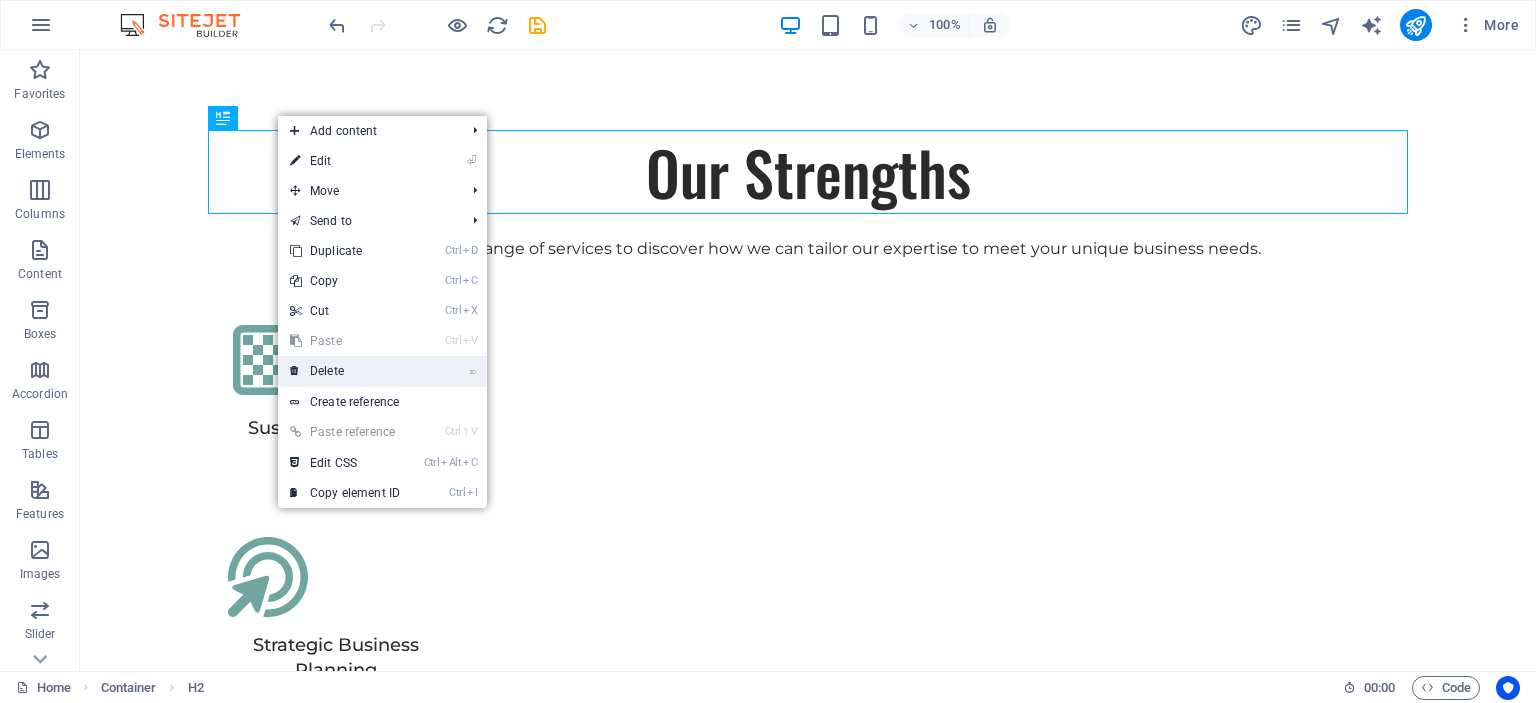 click on "⌦  Delete" at bounding box center [345, 371] 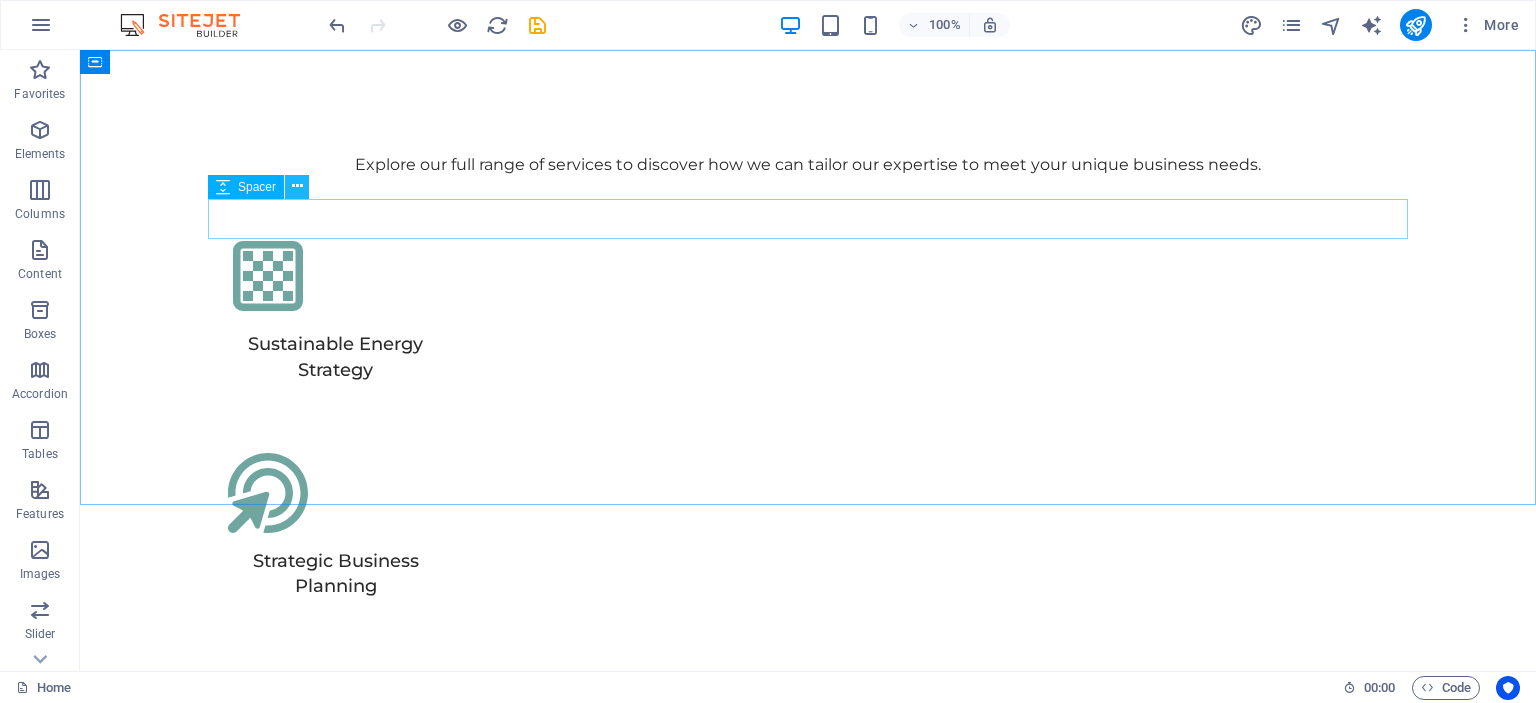 click at bounding box center [297, 186] 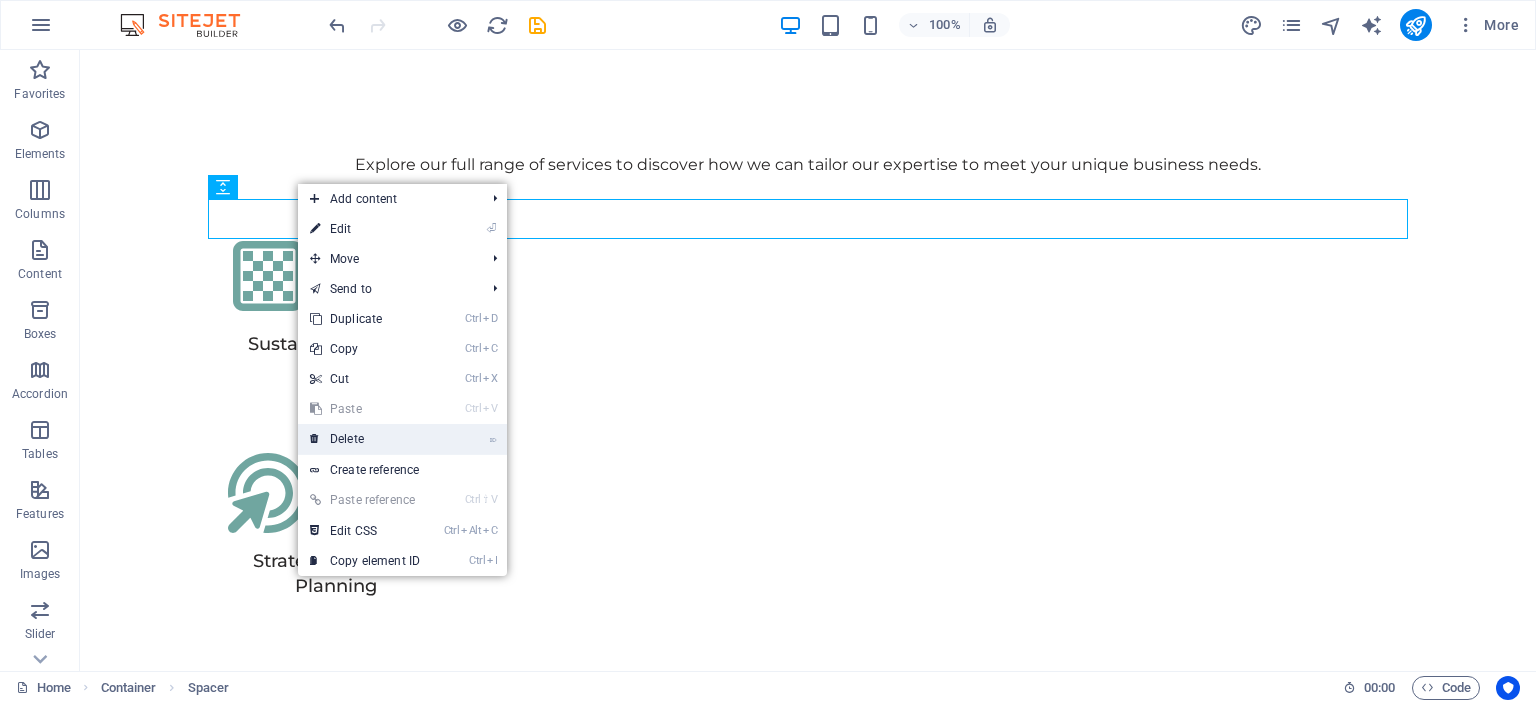 click on "⌦  Delete" at bounding box center [365, 439] 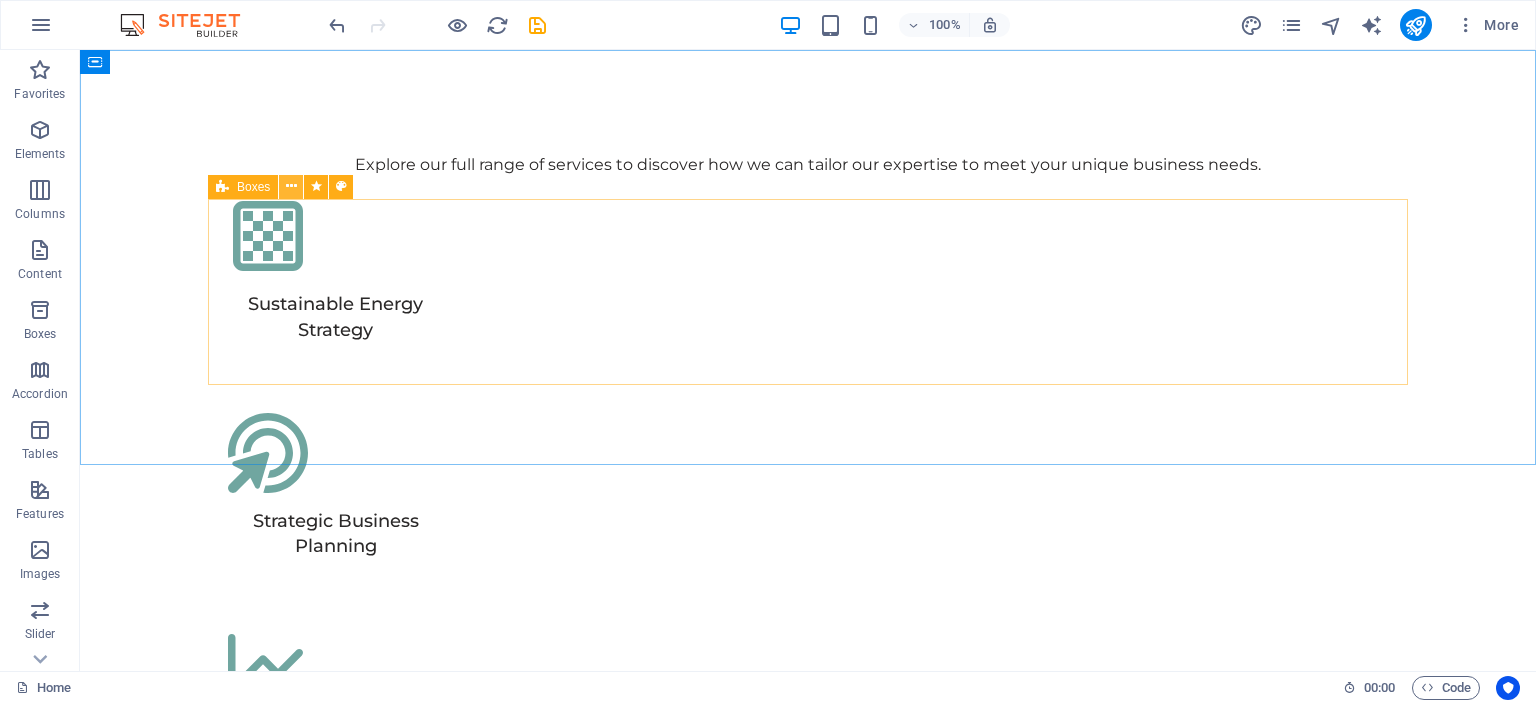 click at bounding box center (291, 186) 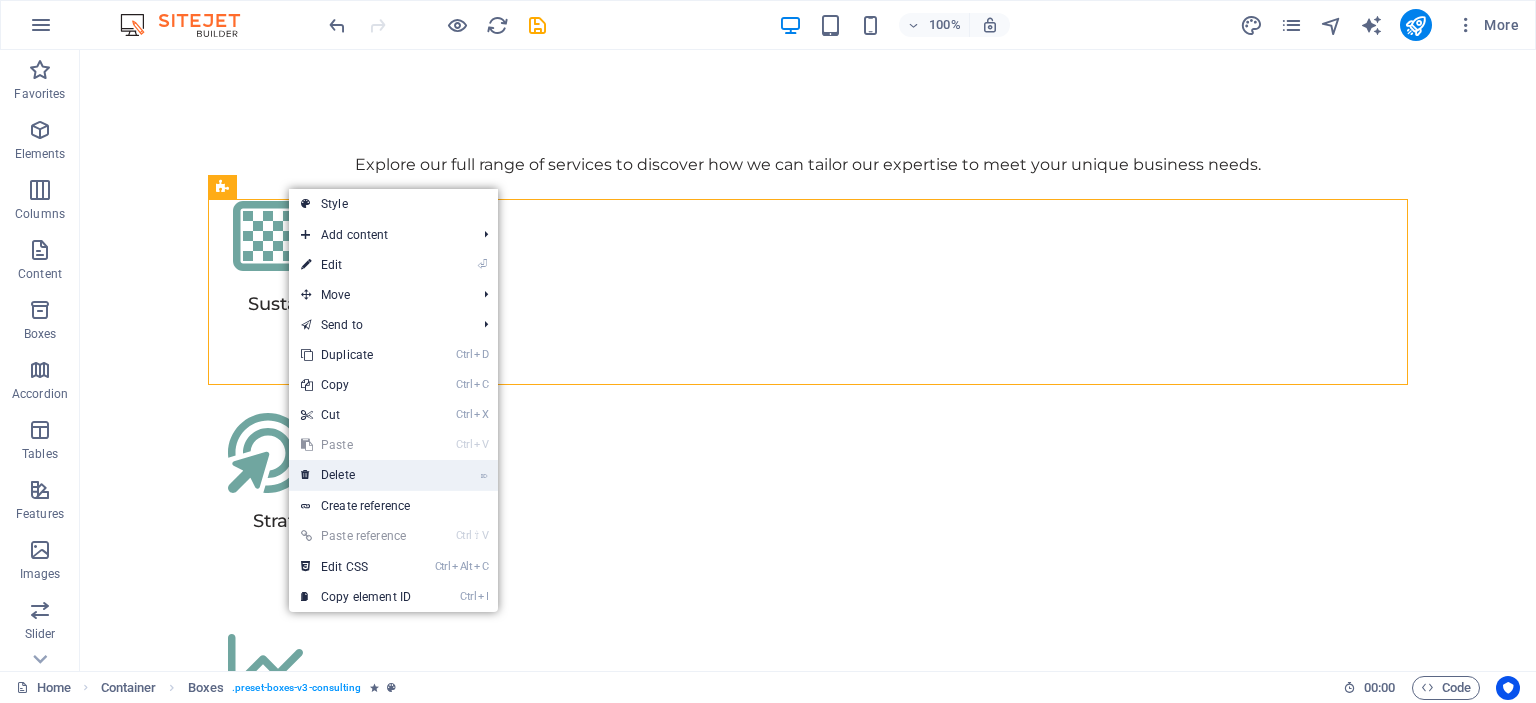click on "⌦  Delete" at bounding box center [356, 475] 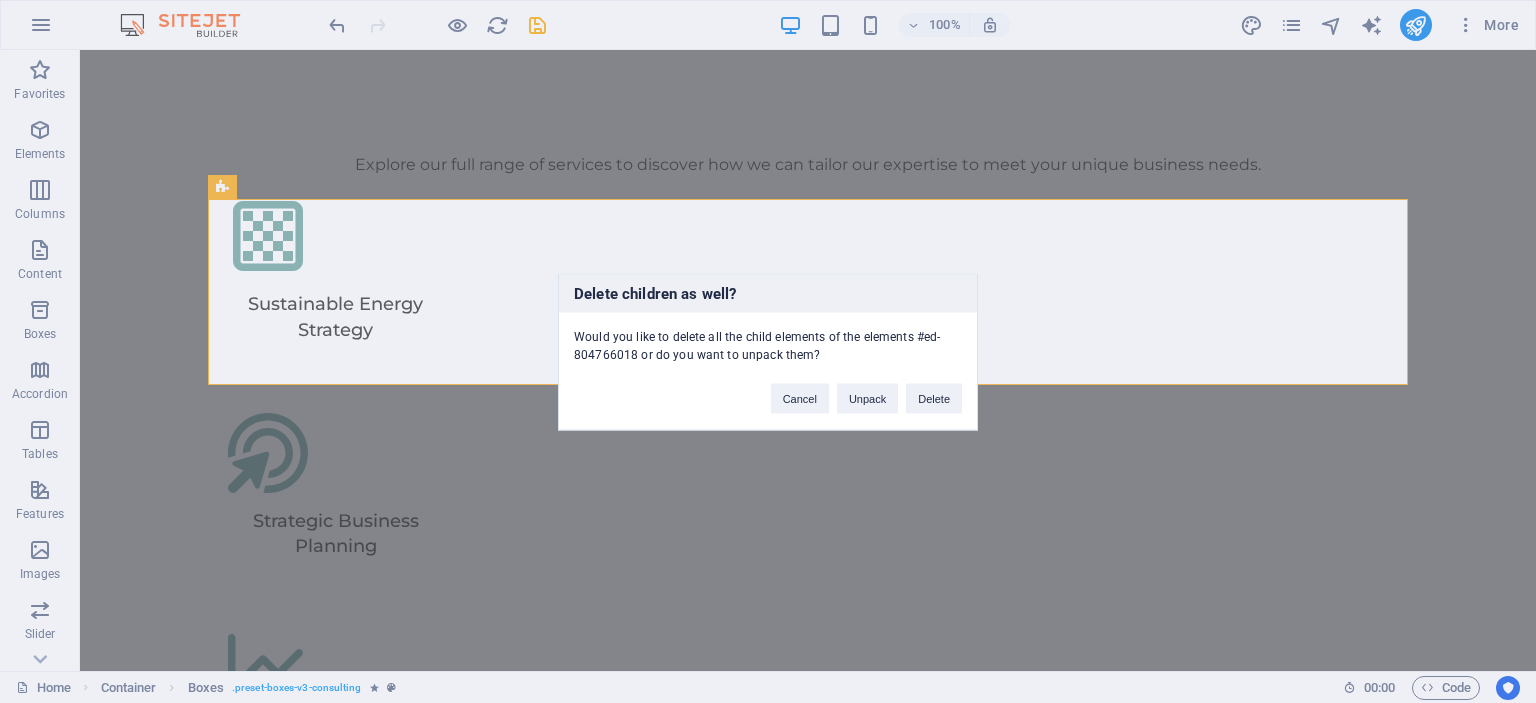 click on "Delete children as well? Would you like to delete all the child elements of the elements #ed-804766018 or do you want to unpack them? Cancel Unpack Delete" at bounding box center (768, 351) 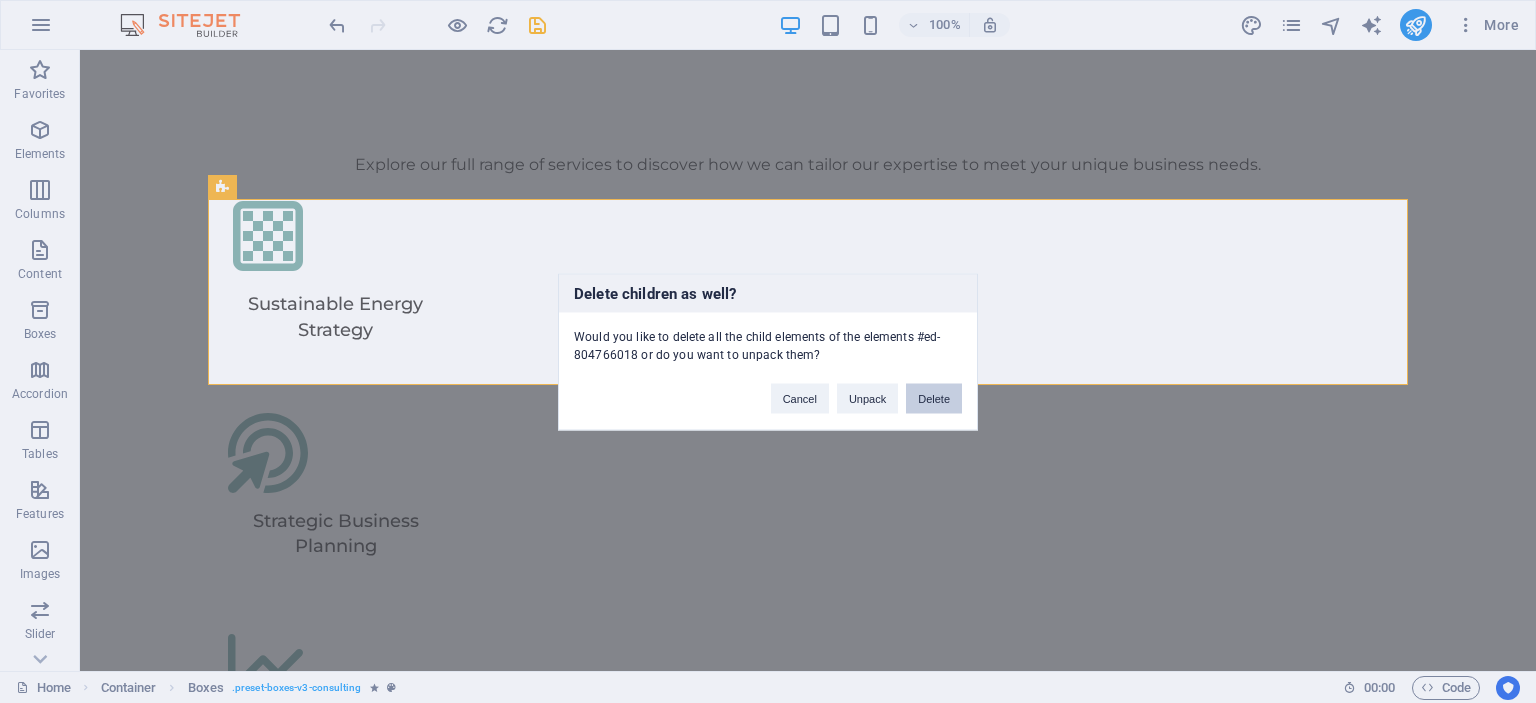 click on "Delete" at bounding box center [934, 398] 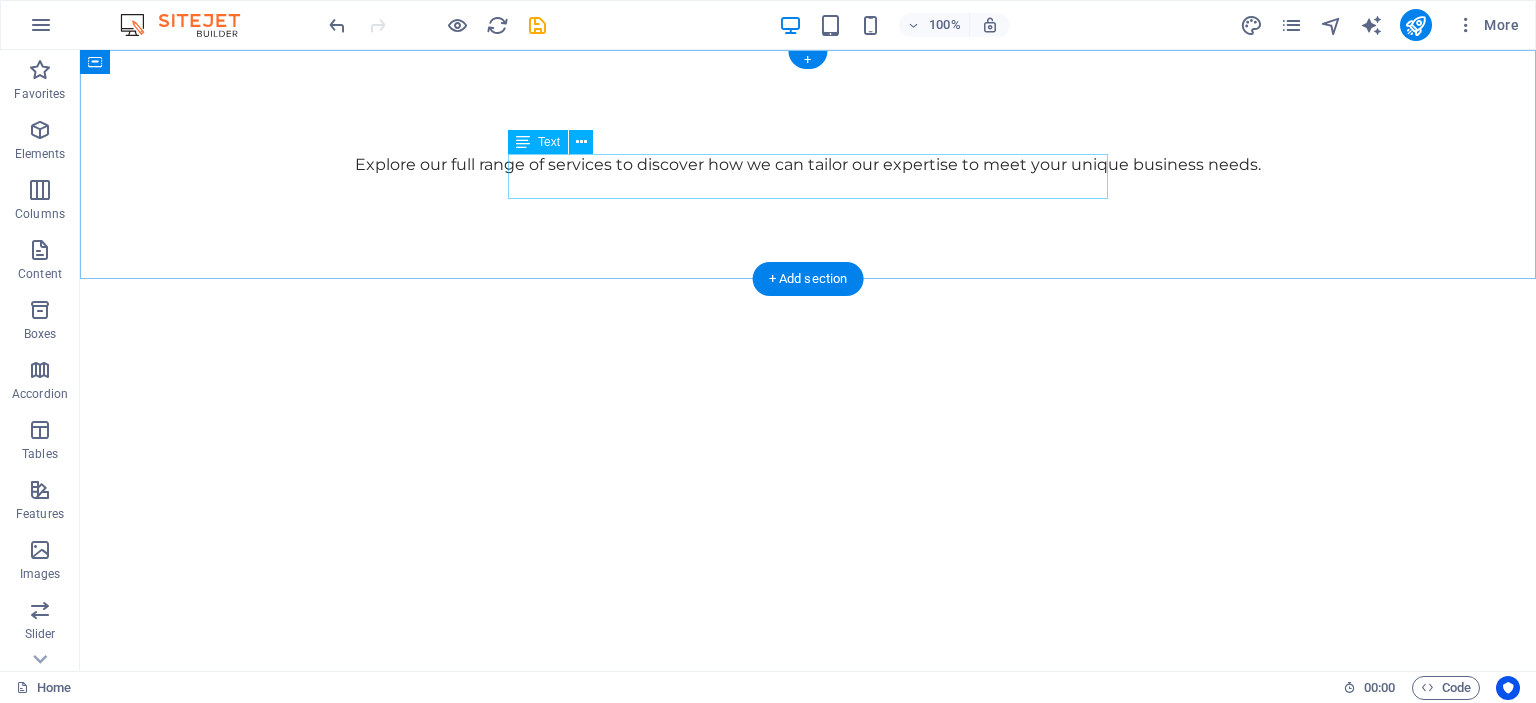 click on "Explore our full range of services to discover how we can tailor our expertise to meet your unique business needs." at bounding box center (808, 165) 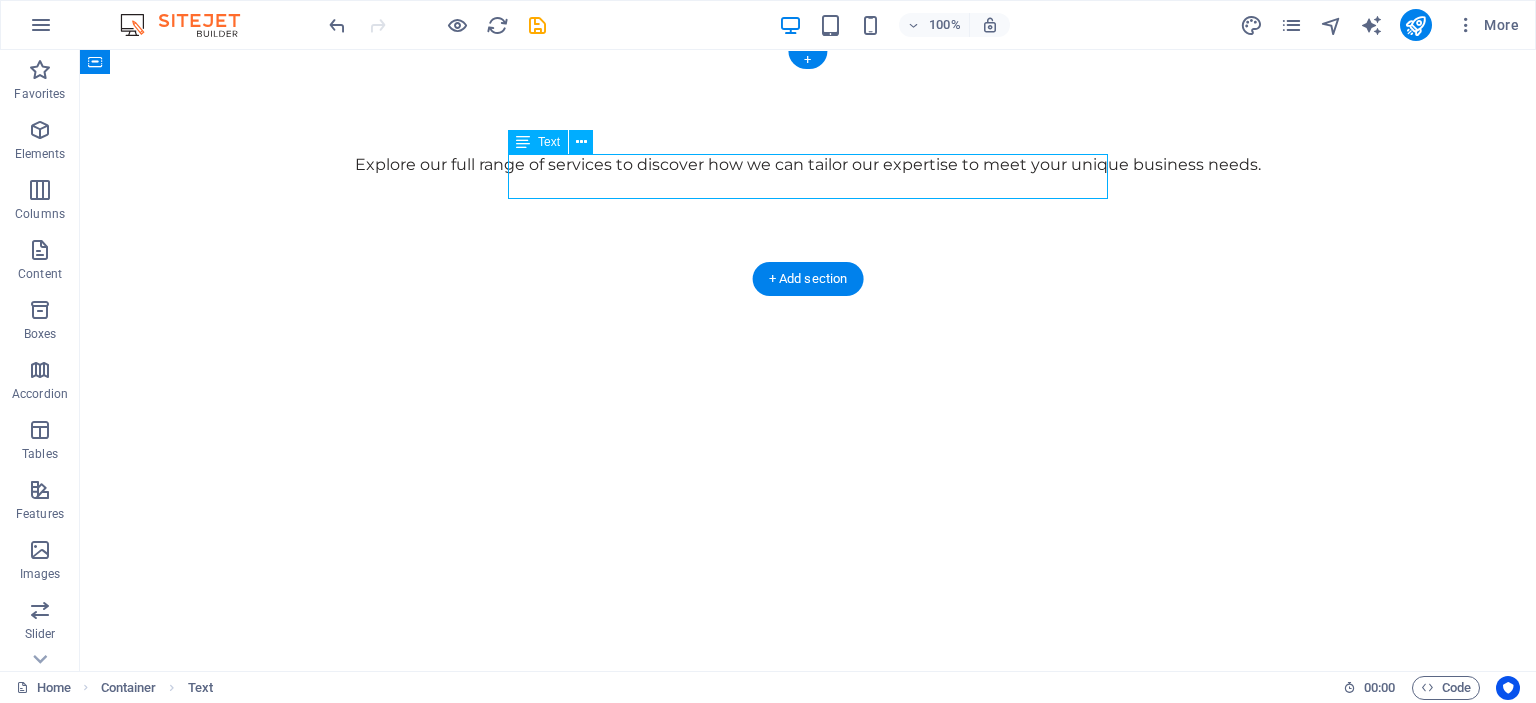 click on "Explore our full range of services to discover how we can tailor our expertise to meet your unique business needs." at bounding box center (808, 165) 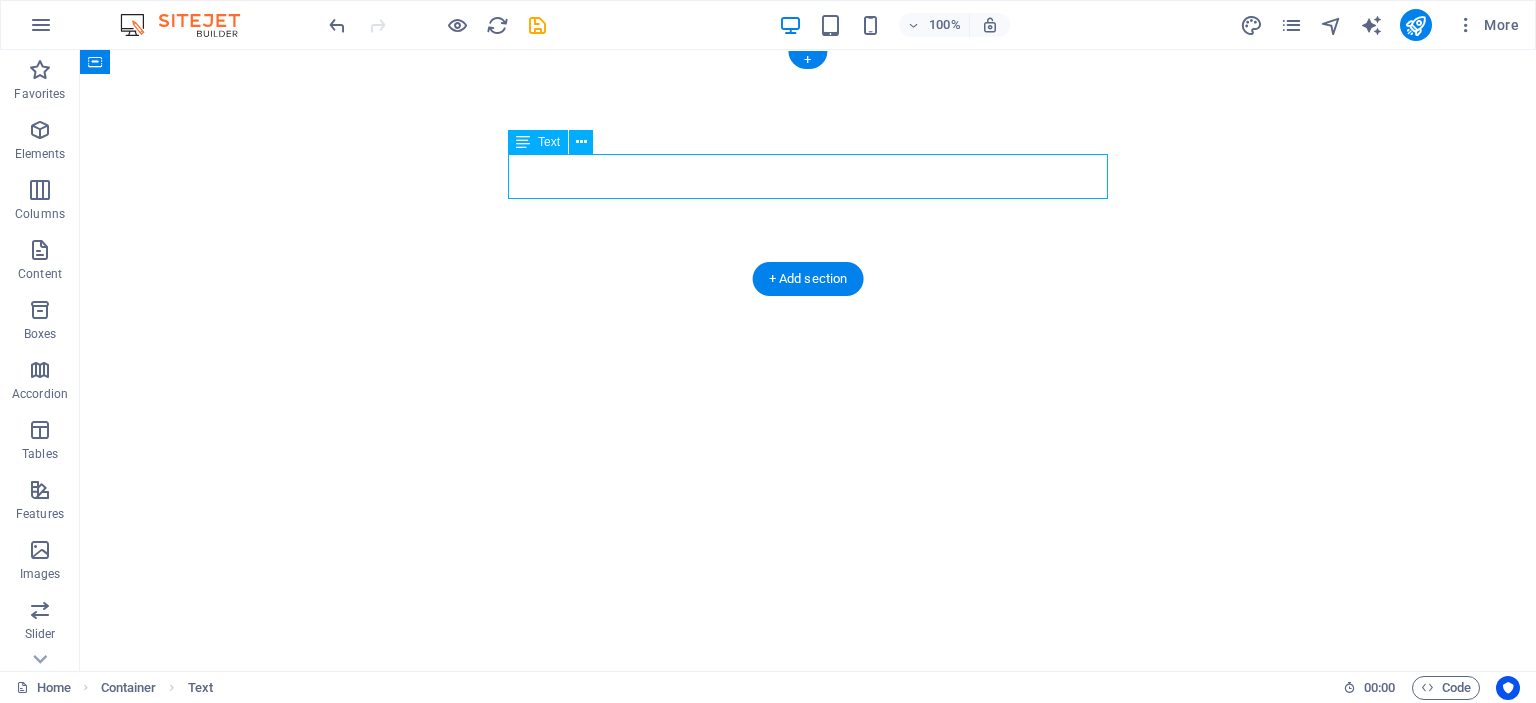 click at bounding box center [808, 142] 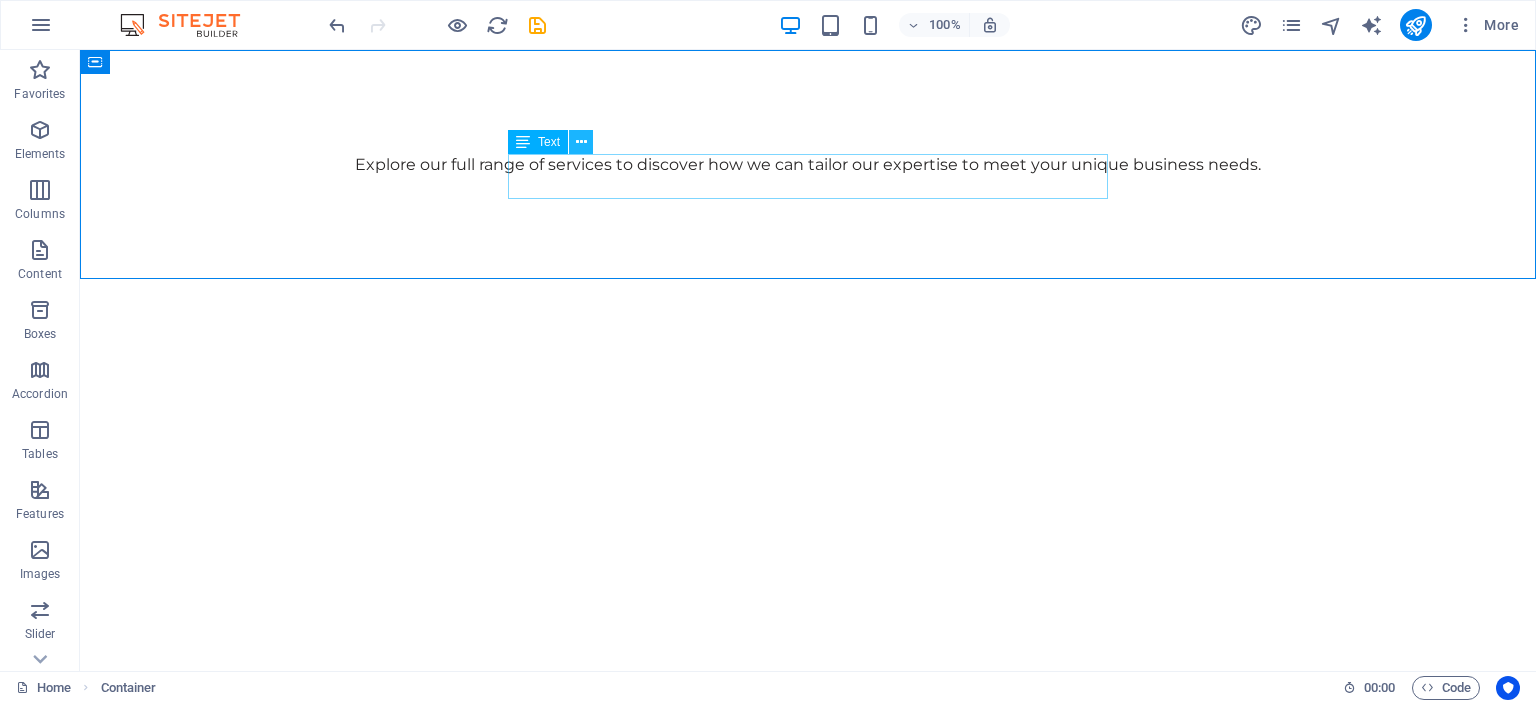 click at bounding box center (581, 142) 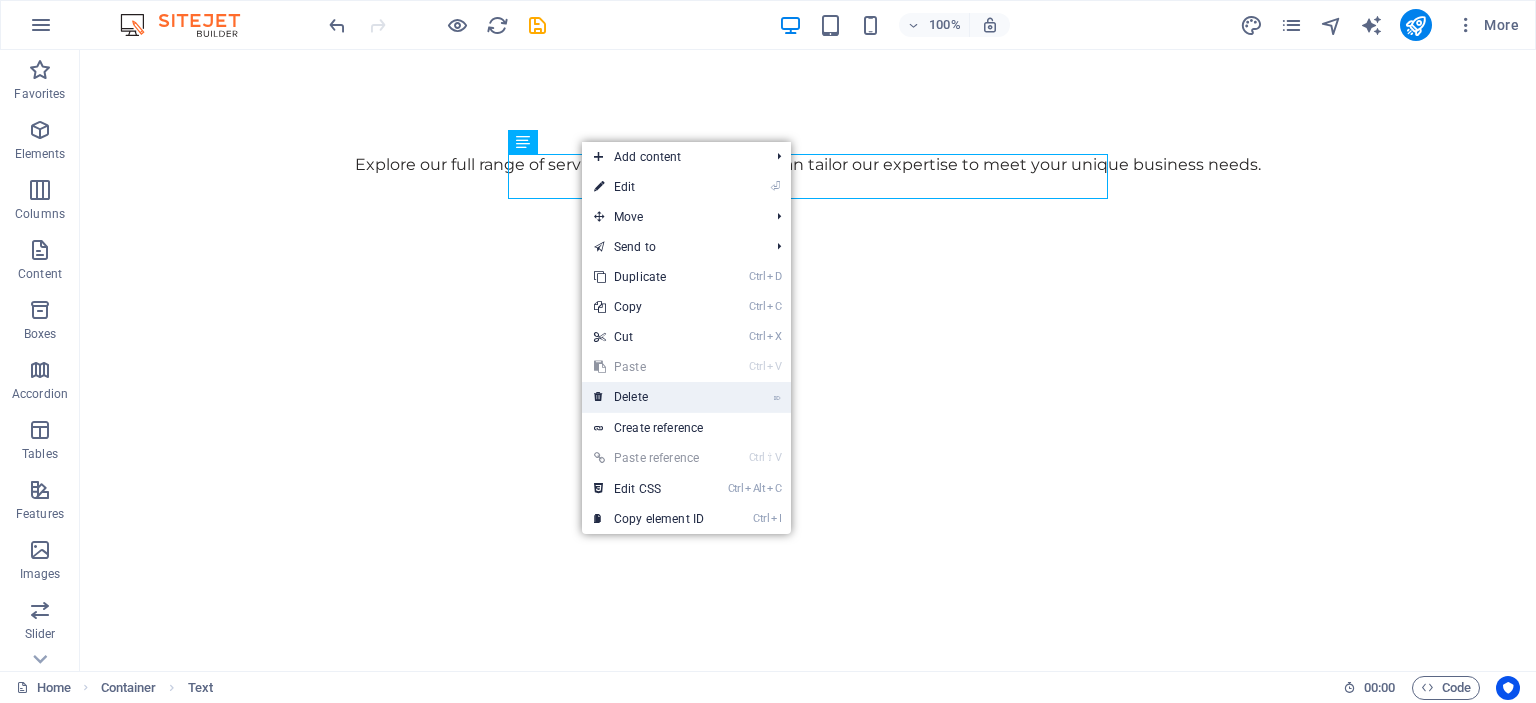 click on "⌦  Delete" at bounding box center [649, 397] 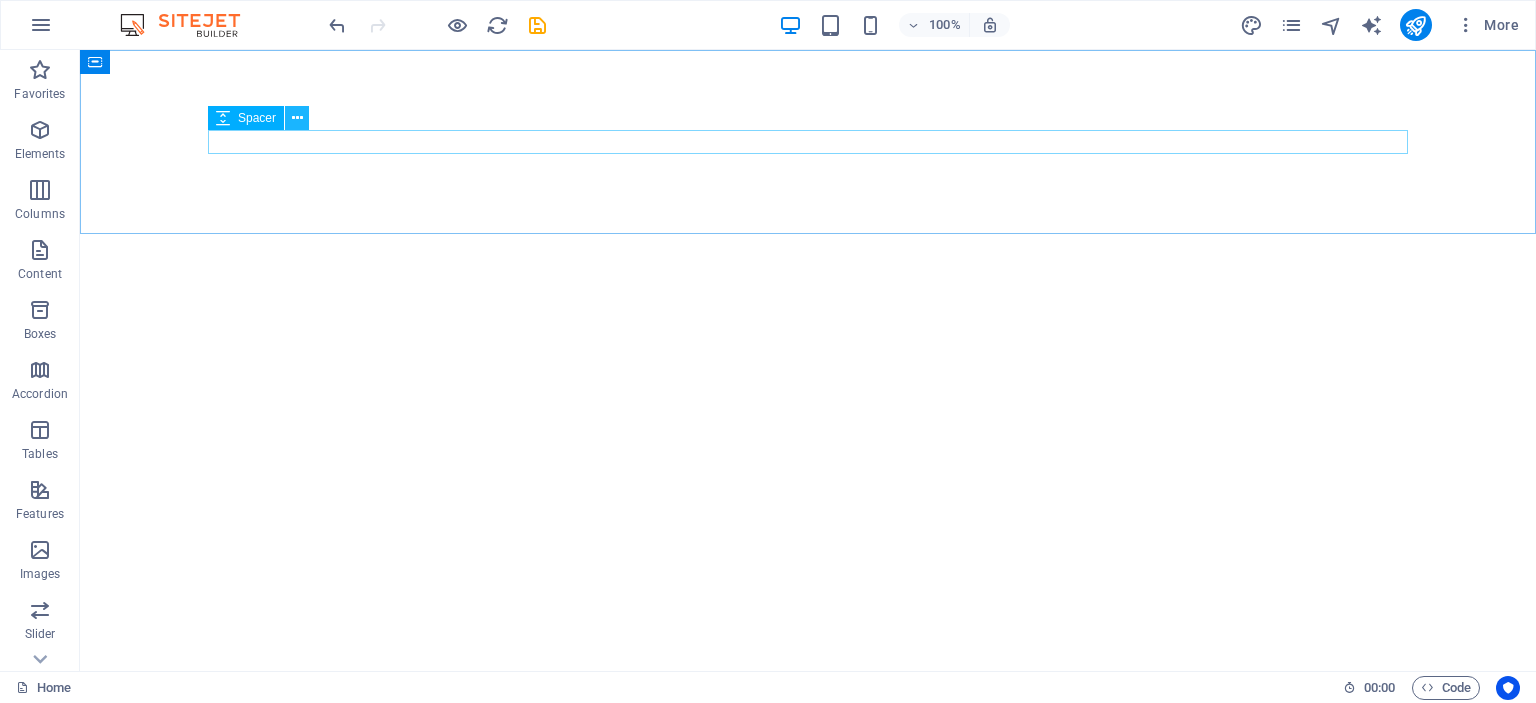 click at bounding box center (297, 118) 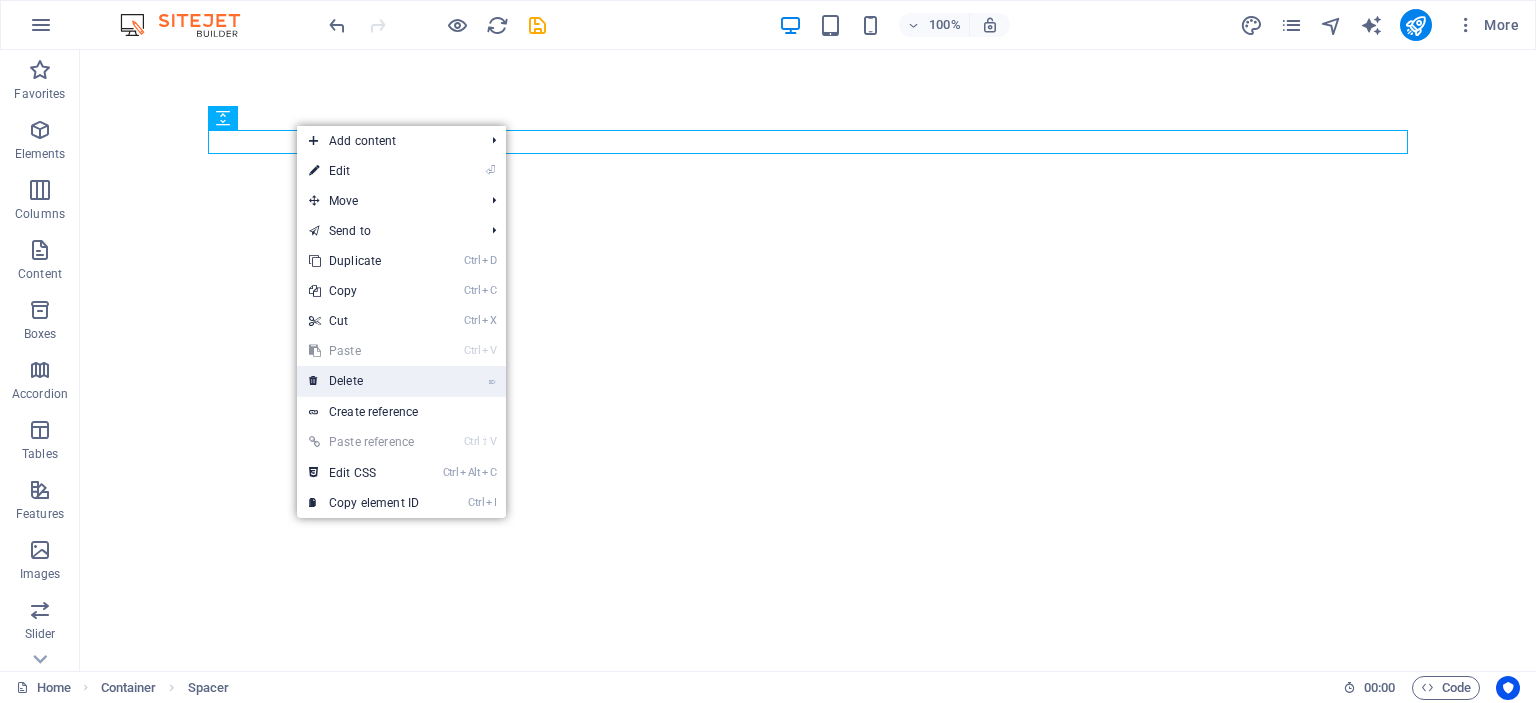 click on "⌦  Delete" at bounding box center (364, 381) 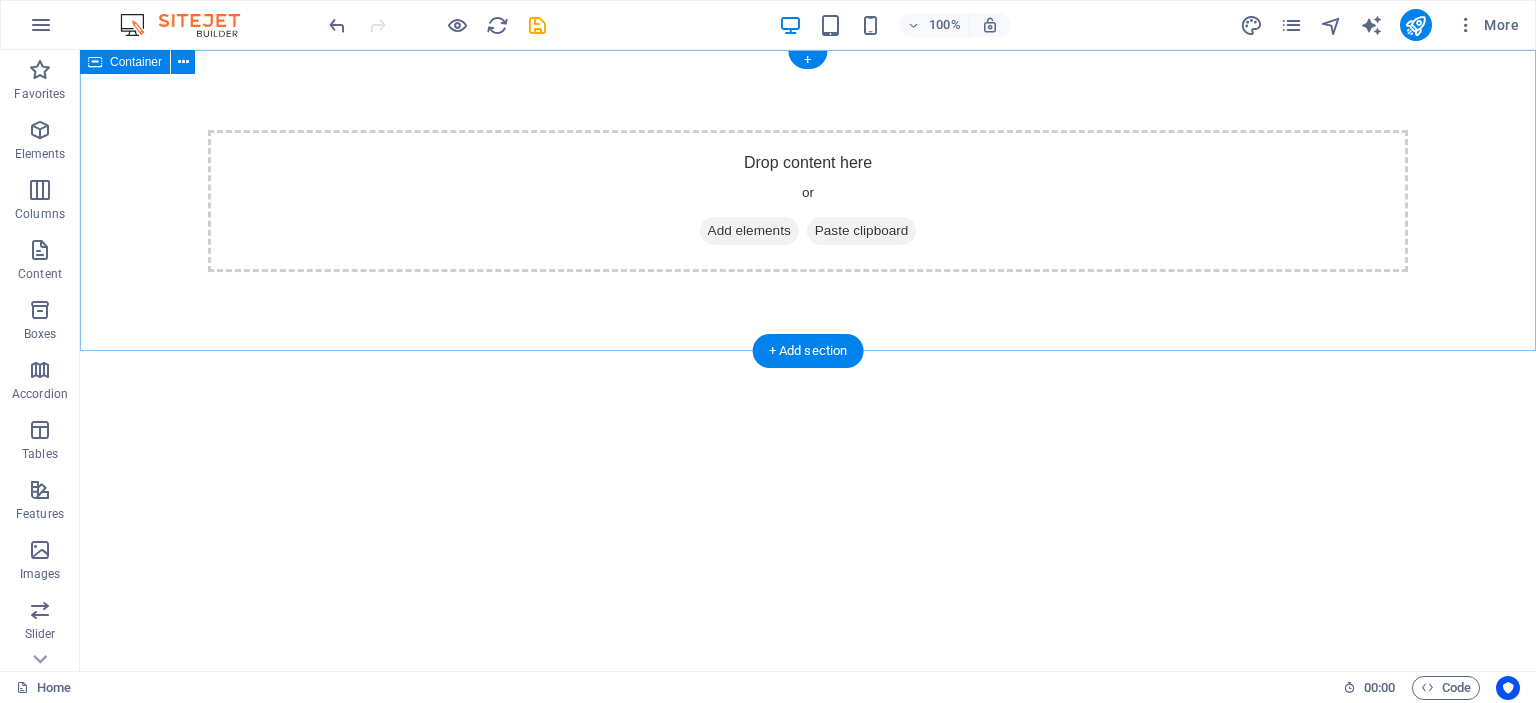 click on "Add elements" at bounding box center [749, 231] 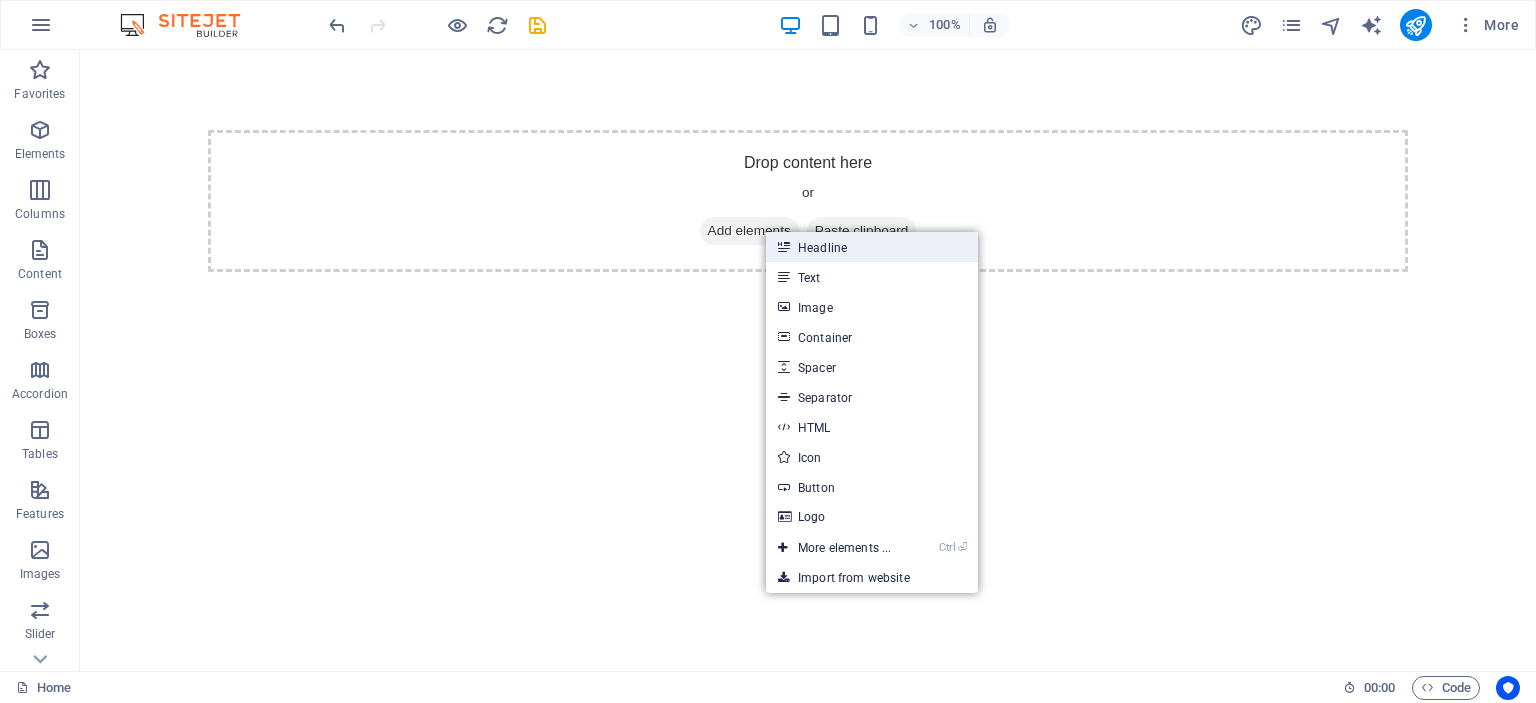 drag, startPoint x: 856, startPoint y: 251, endPoint x: 494, endPoint y: 239, distance: 362.19885 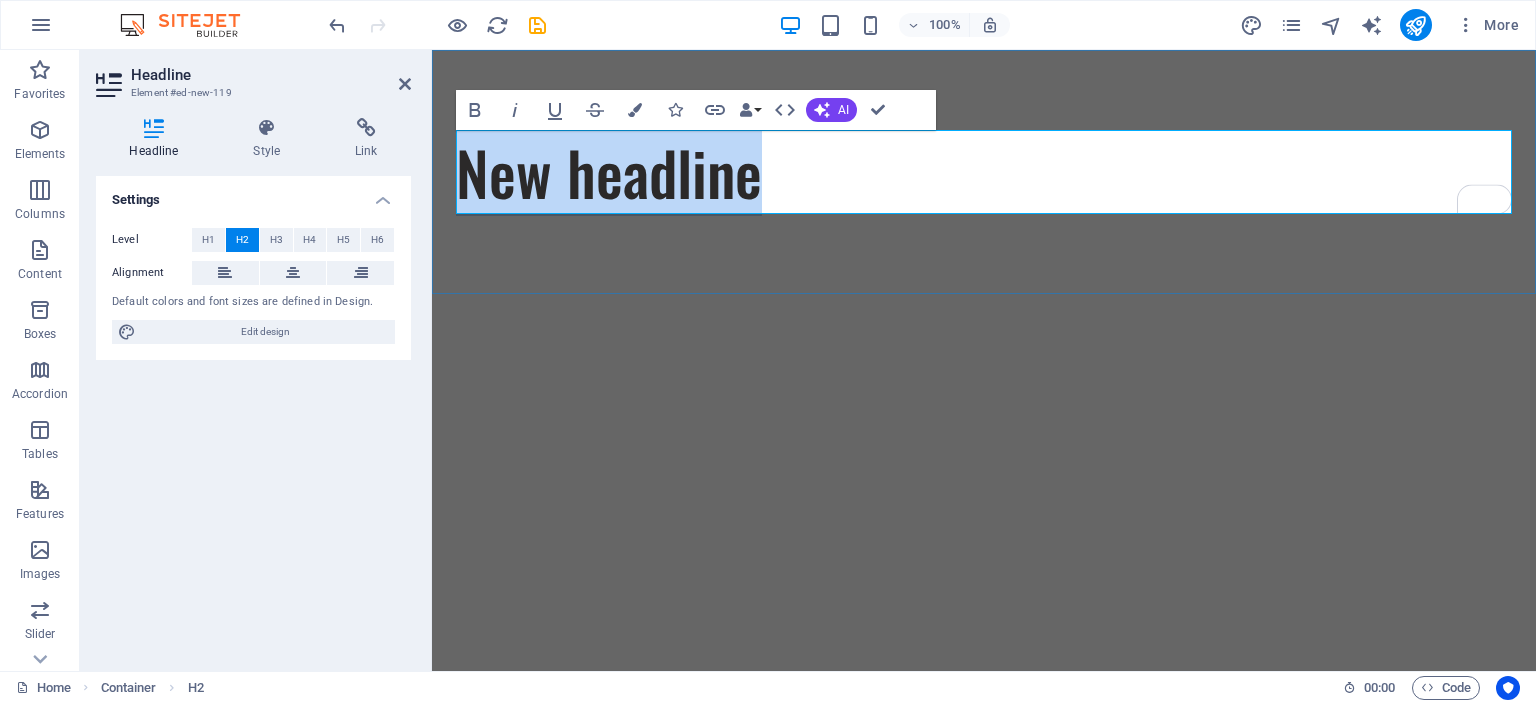type 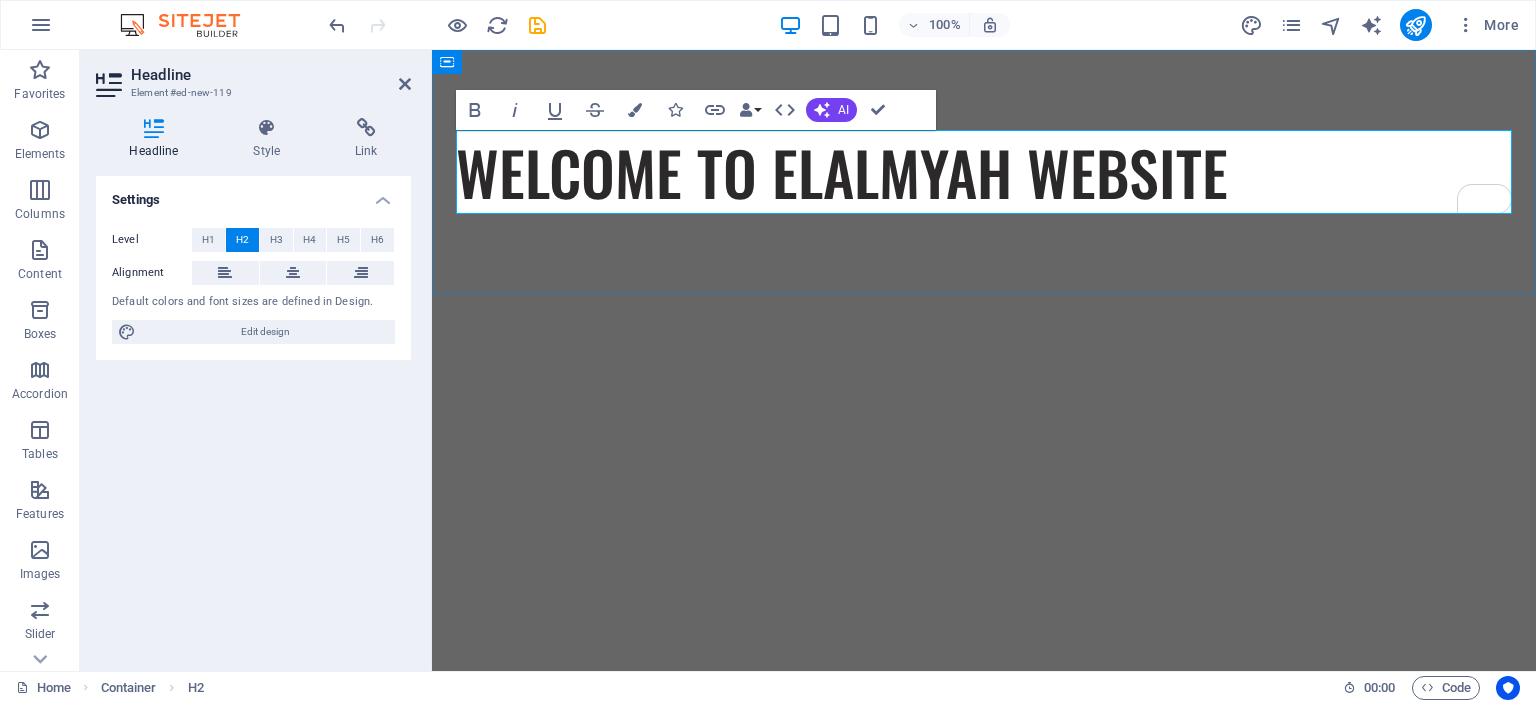 click on "WELCOME TO ELALMYAH WEBSITE" at bounding box center (984, 172) 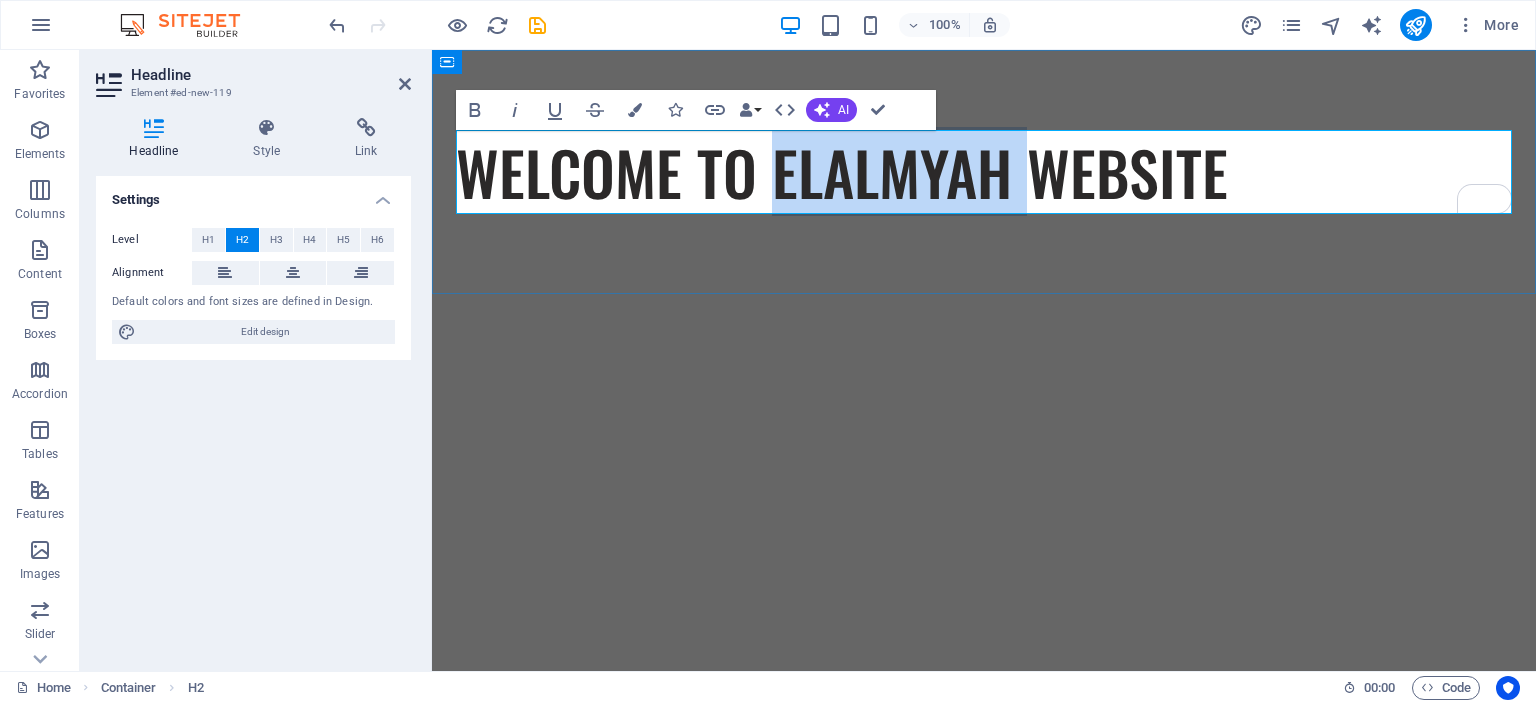 click on "WELCOME TO ELALMYAH WEBSITE" at bounding box center [984, 172] 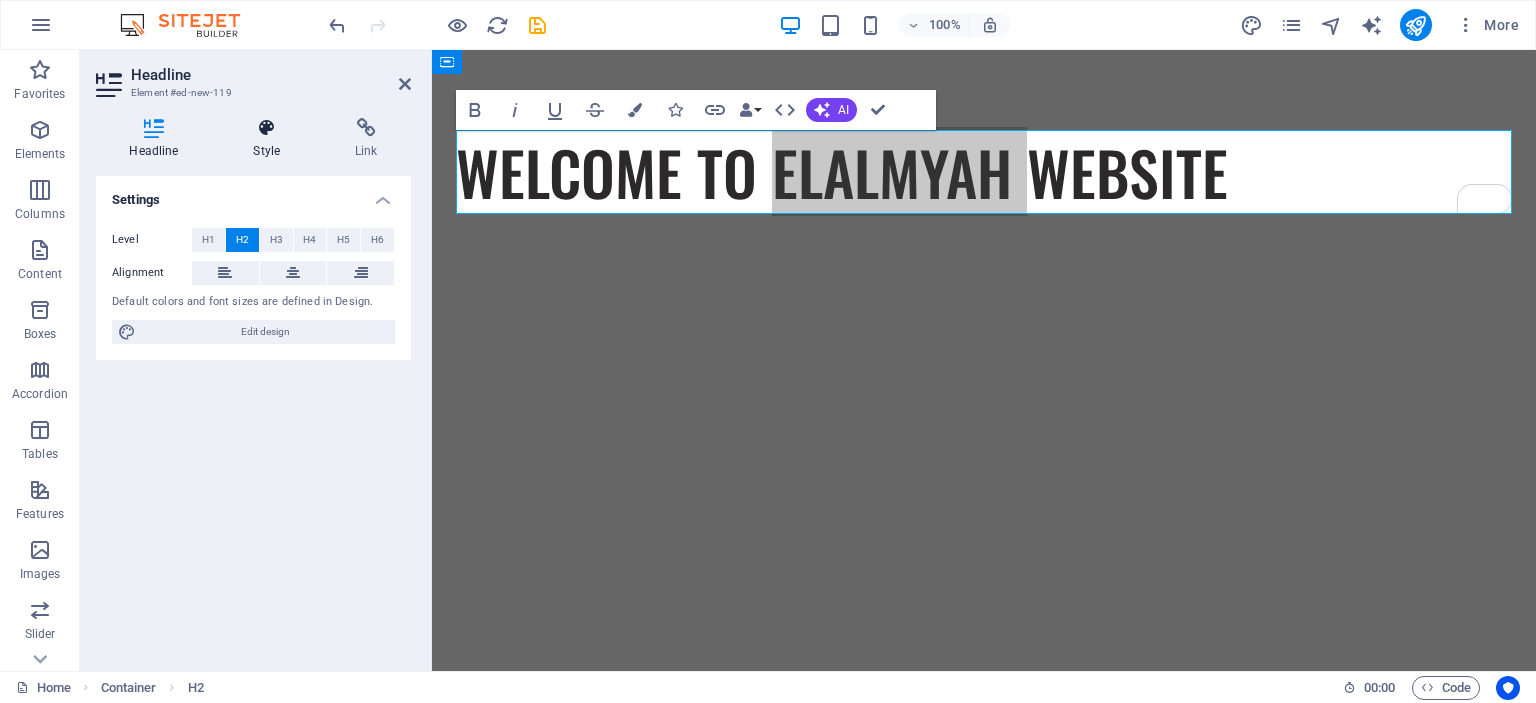 click on "Style" at bounding box center (271, 139) 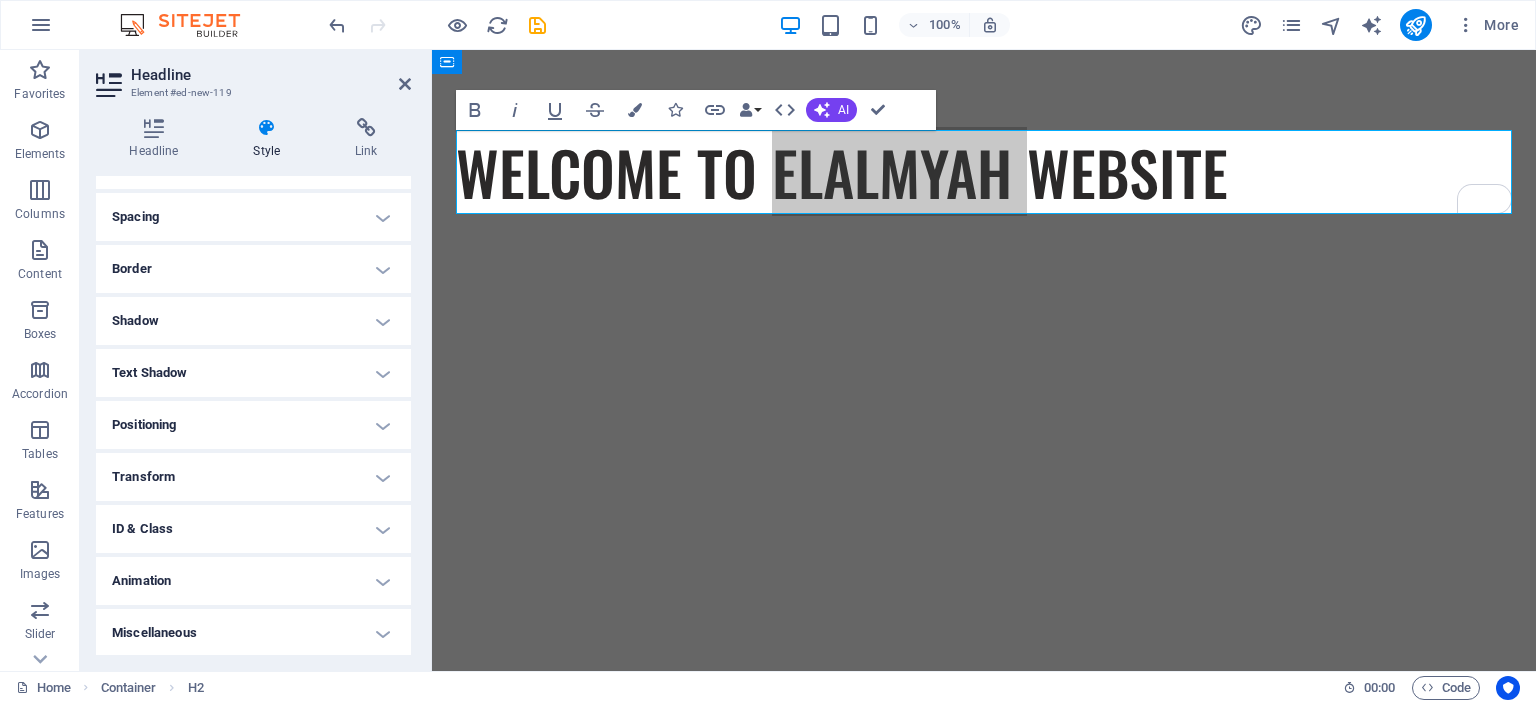 scroll, scrollTop: 0, scrollLeft: 0, axis: both 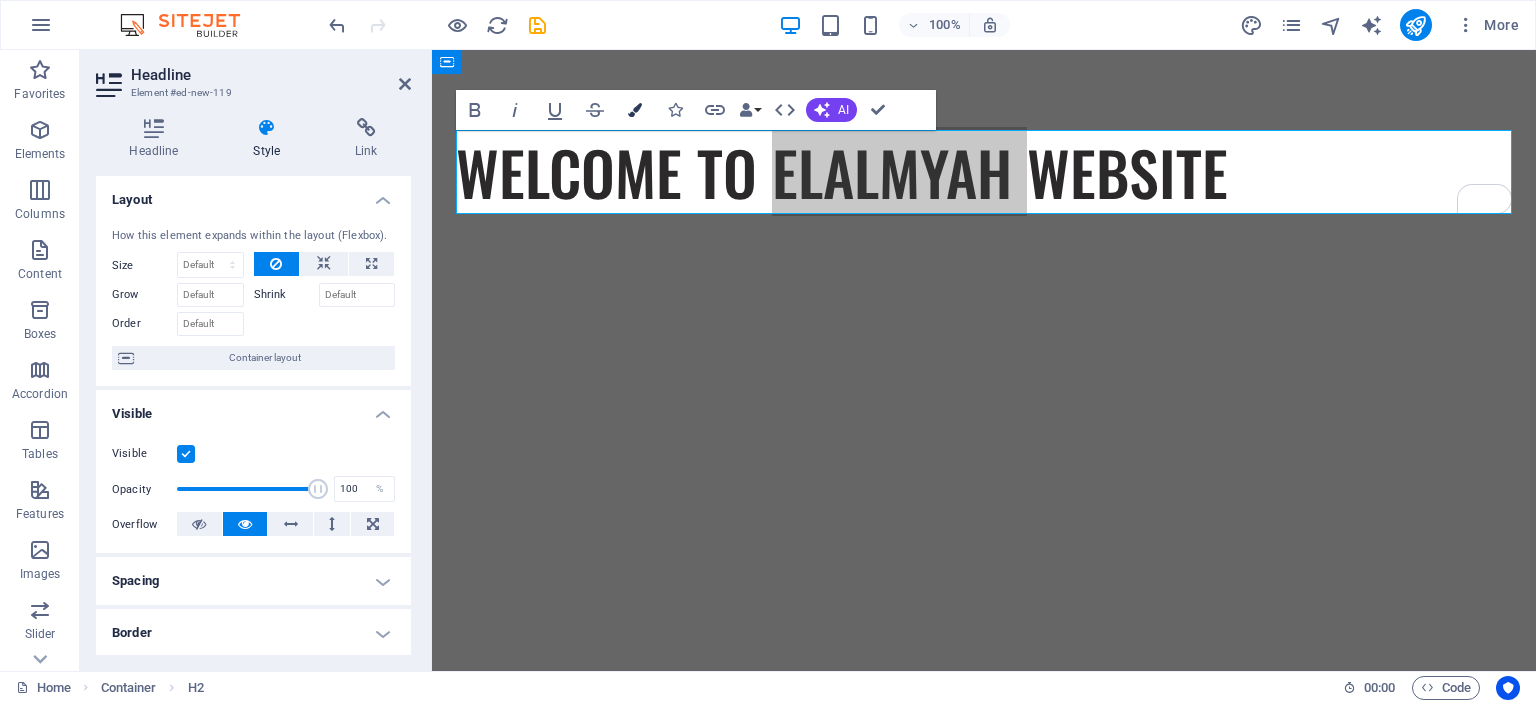 click at bounding box center [635, 110] 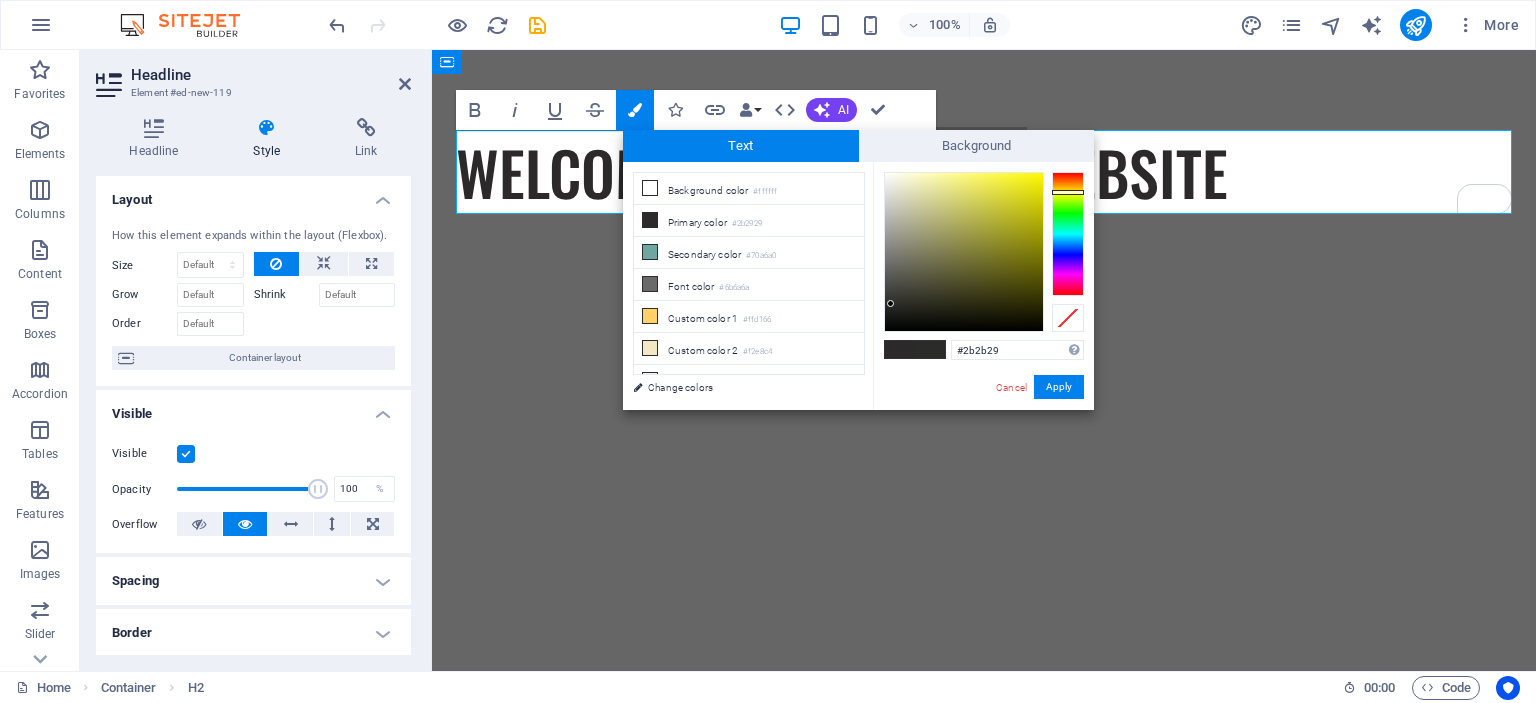 click at bounding box center (1068, 234) 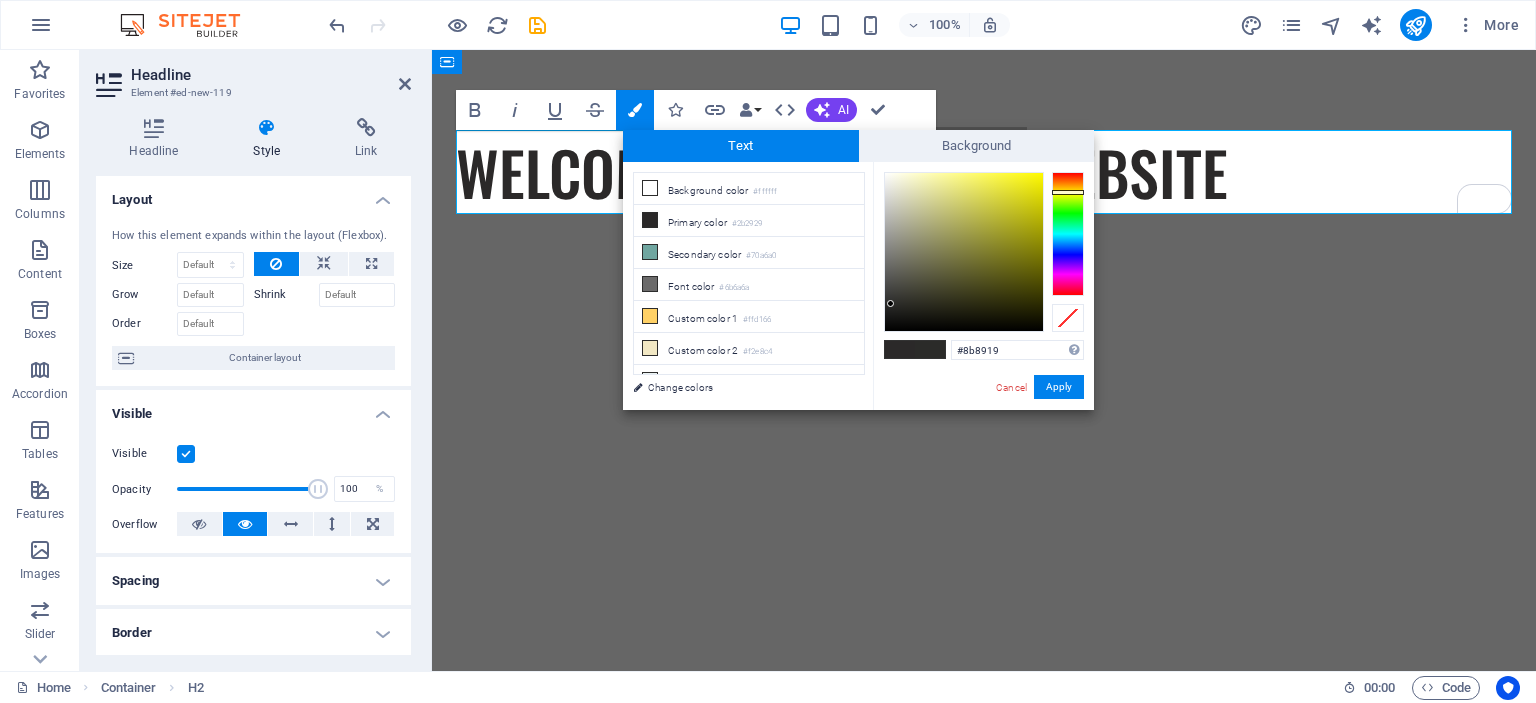 click at bounding box center (964, 252) 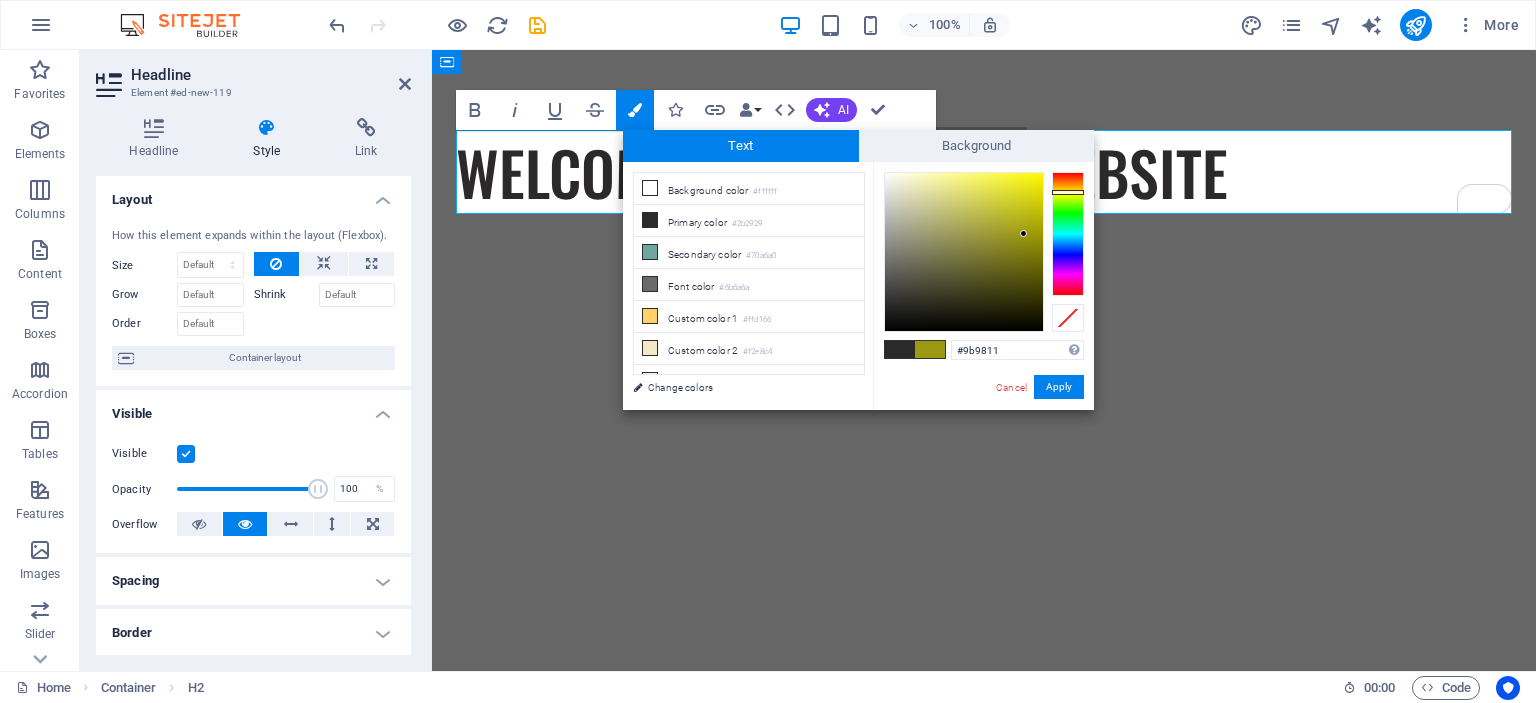 click at bounding box center (964, 252) 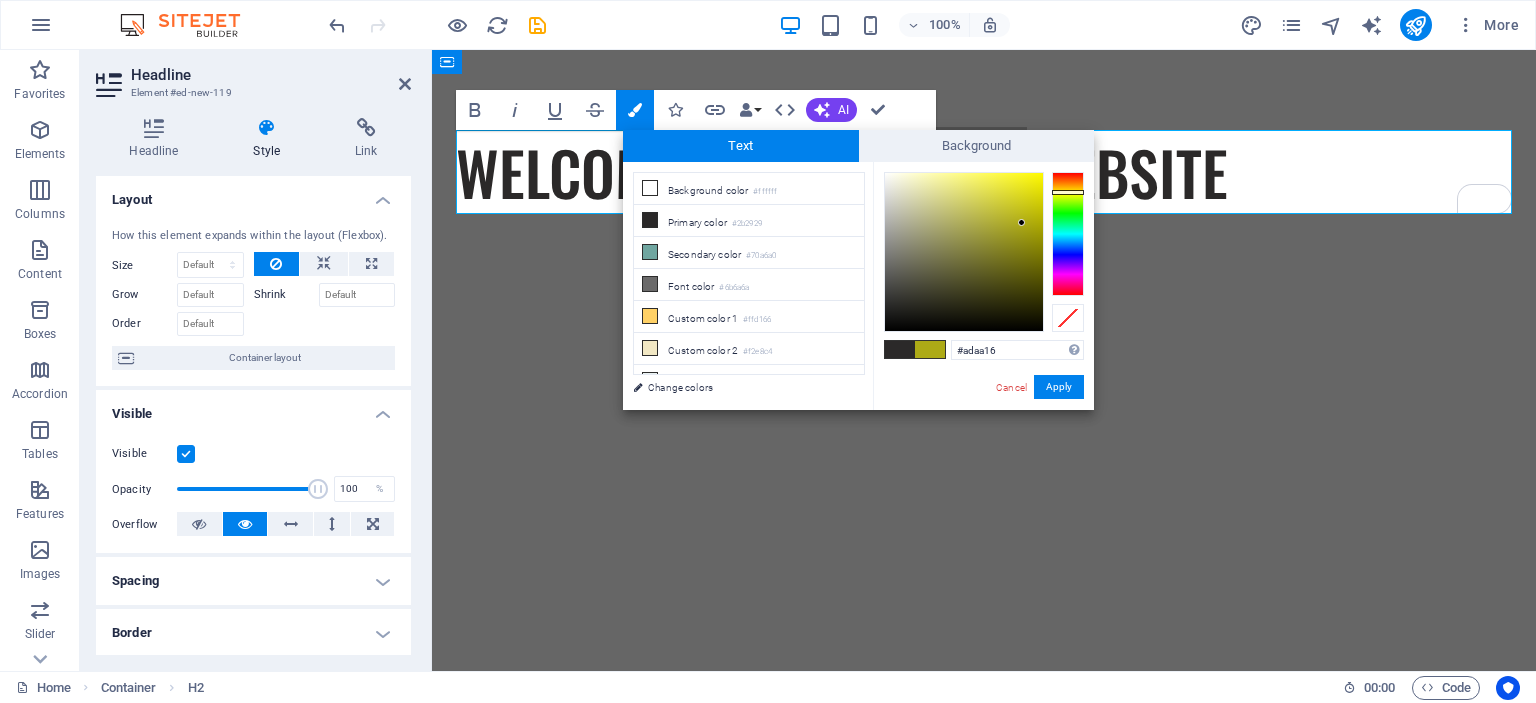 click at bounding box center (964, 252) 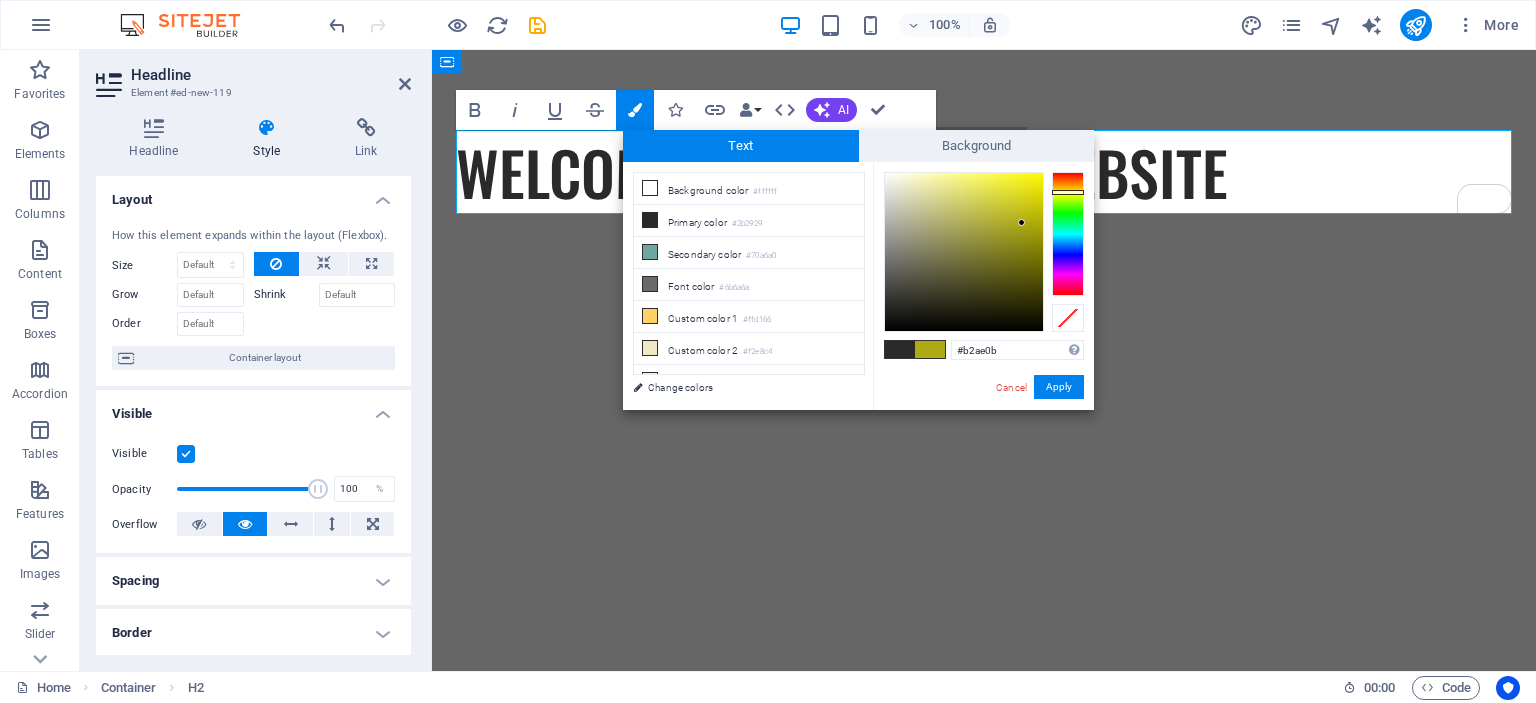 click at bounding box center [964, 252] 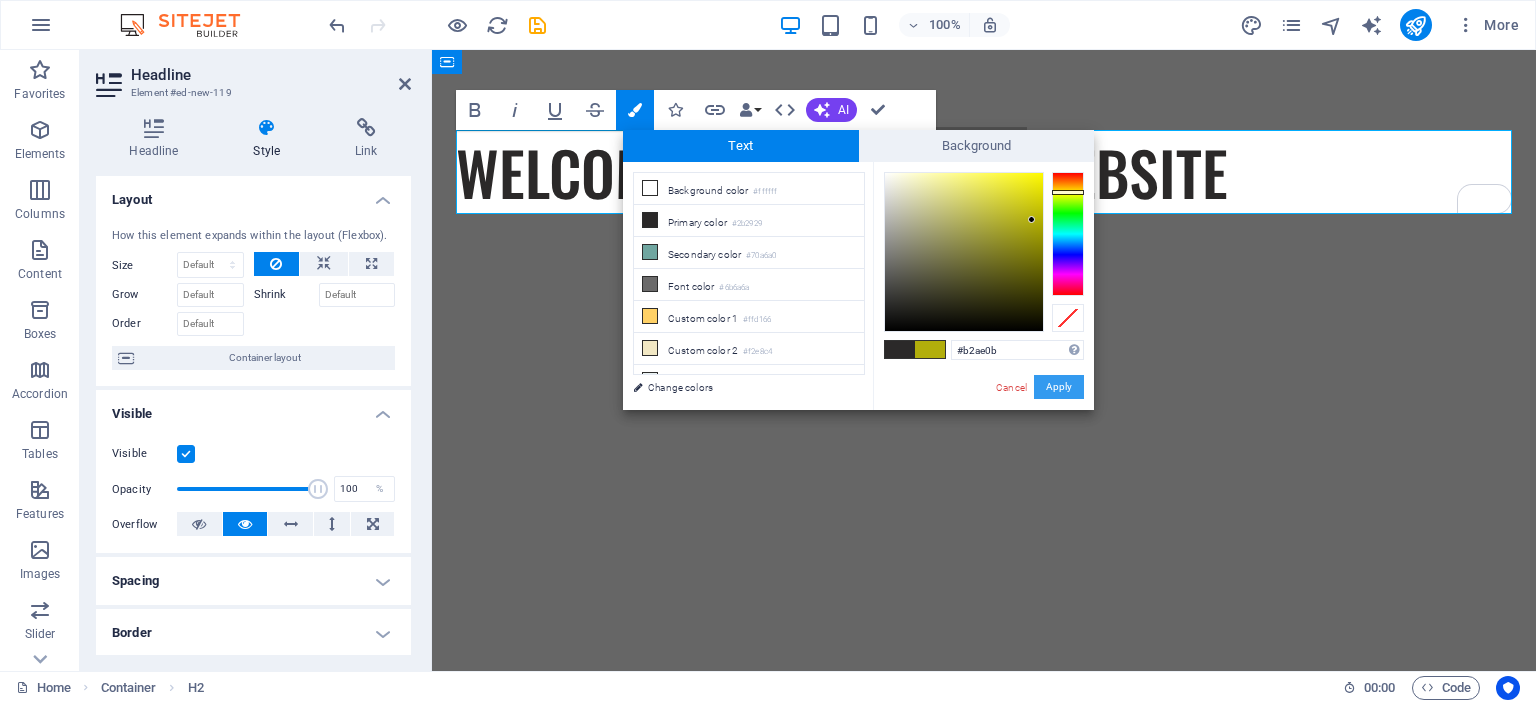 click on "Apply" at bounding box center [1059, 387] 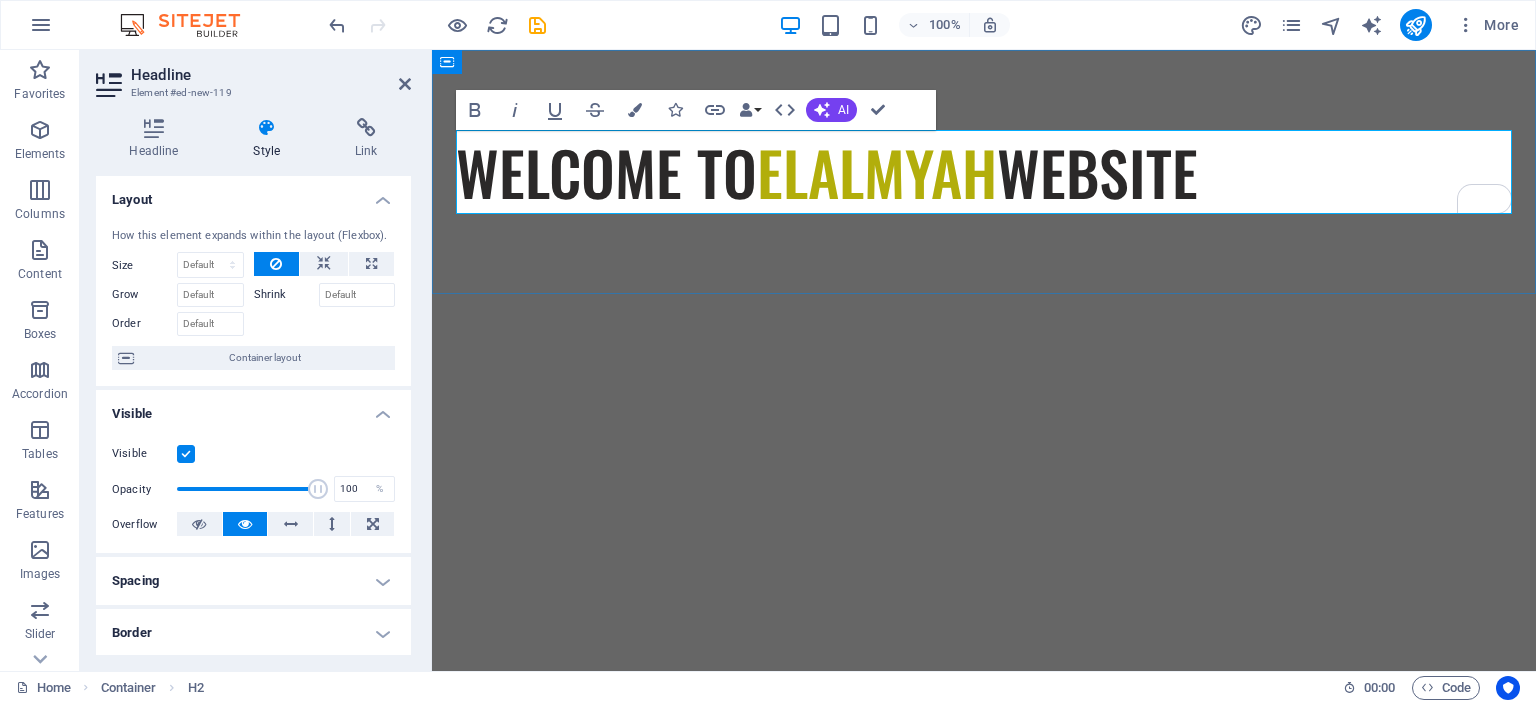 drag, startPoint x: 1084, startPoint y: 186, endPoint x: 1085, endPoint y: 197, distance: 11.045361 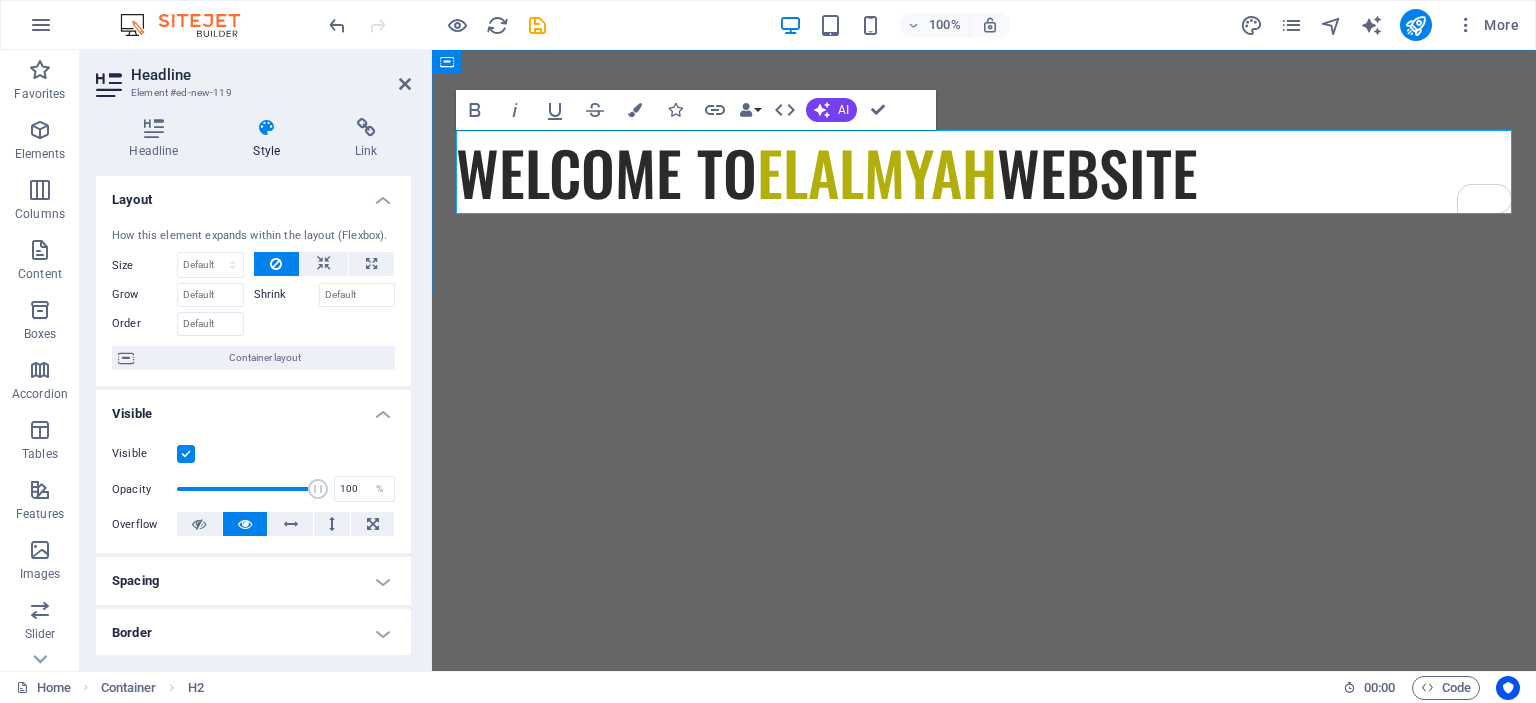 click on "ELALMYAH" at bounding box center [877, 171] 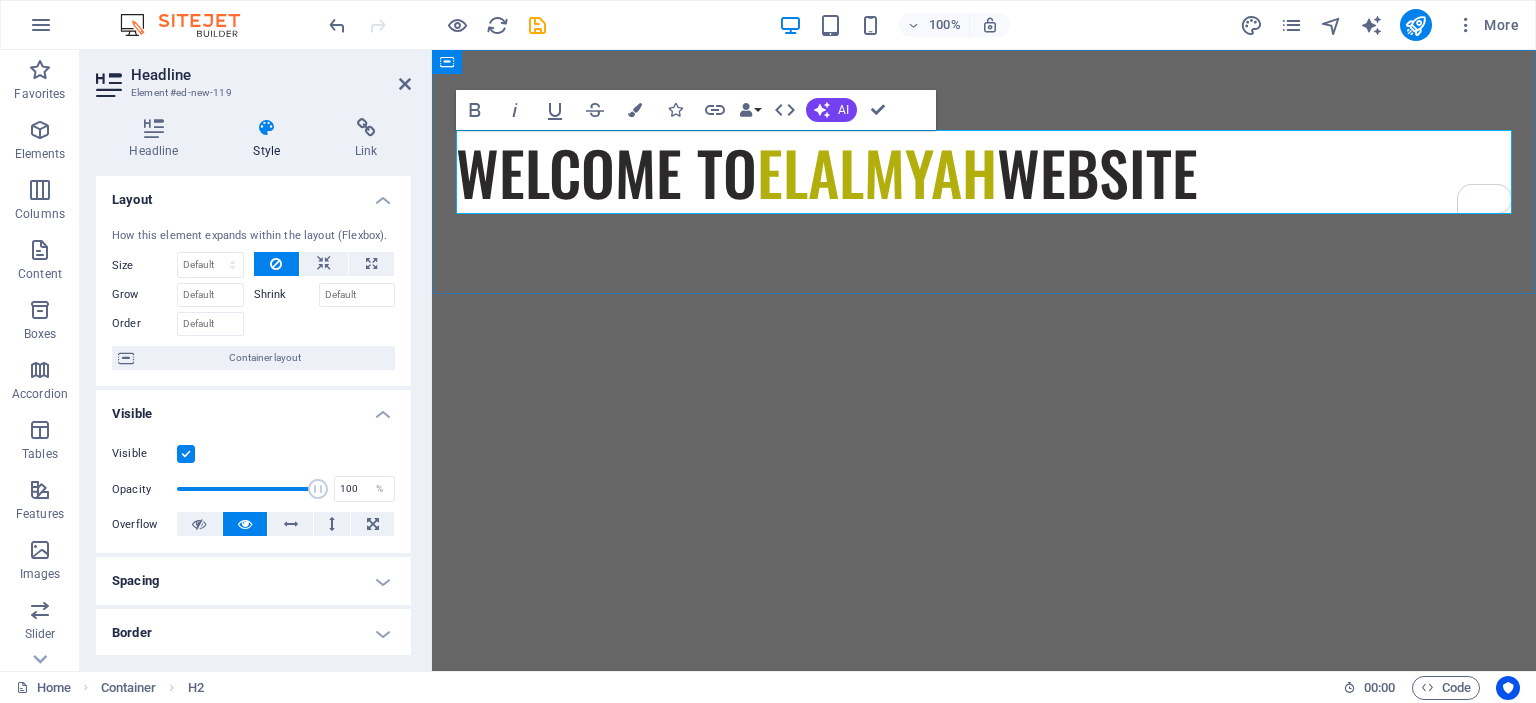 click on "ELALMYAH" at bounding box center [877, 171] 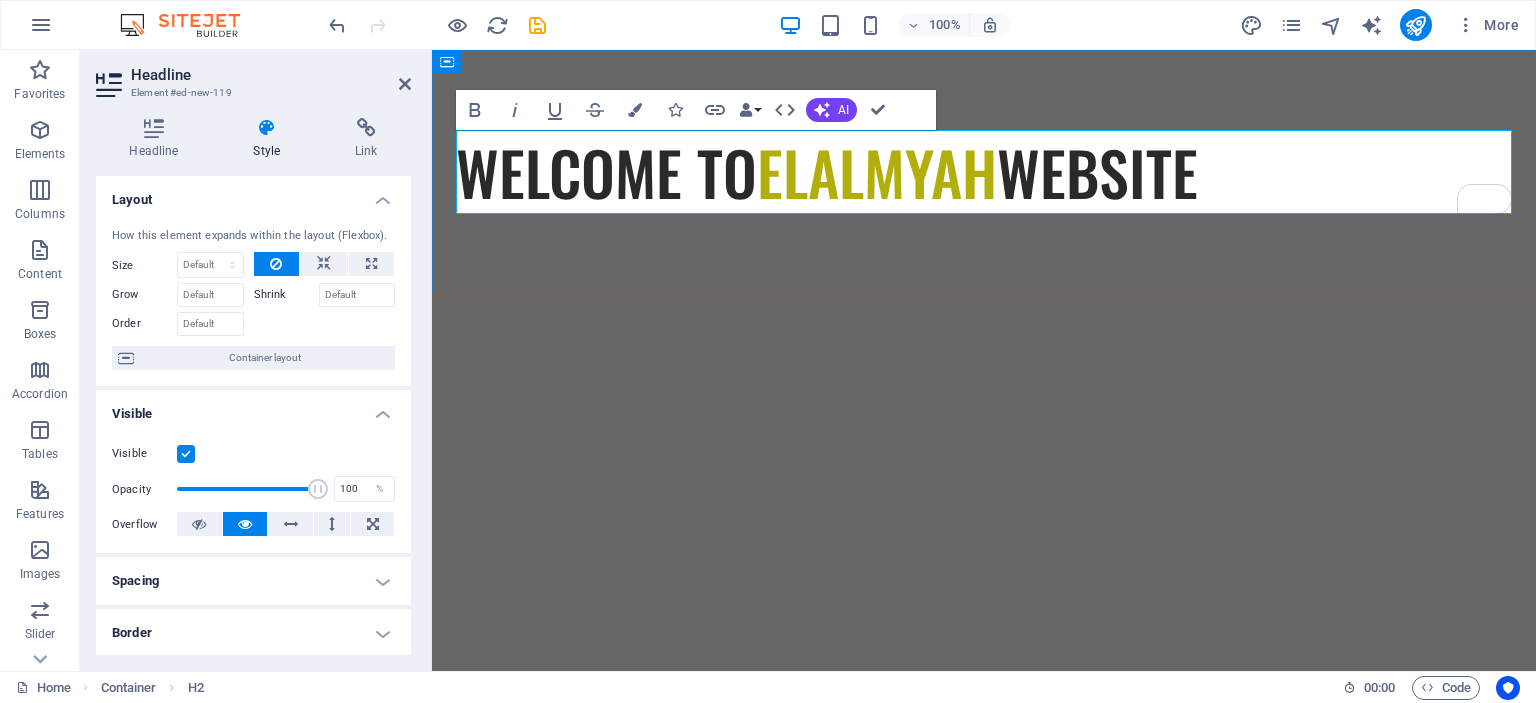 click on "WELCOME TO  ELALMYAH  WEBSITE" at bounding box center (984, 172) 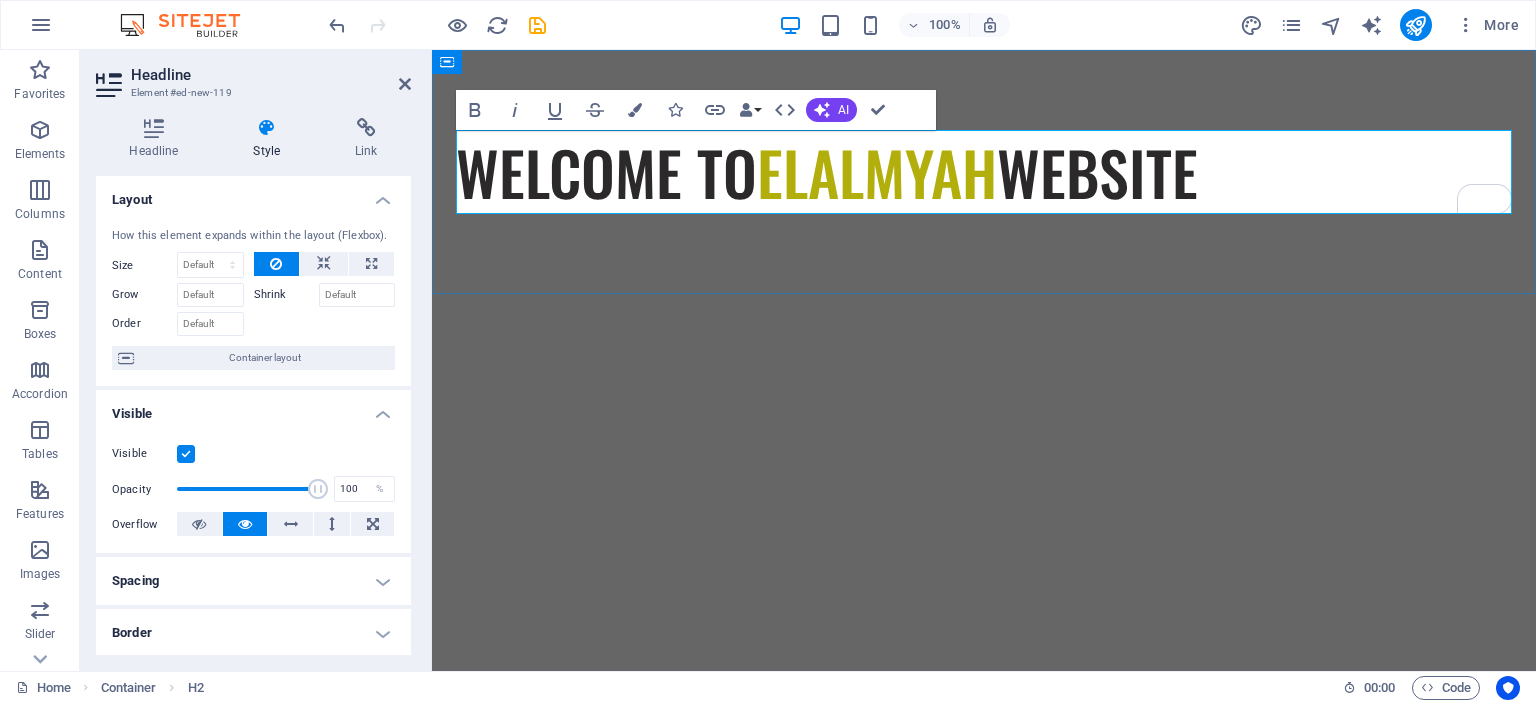 click on "ELALMYAH" at bounding box center [877, 171] 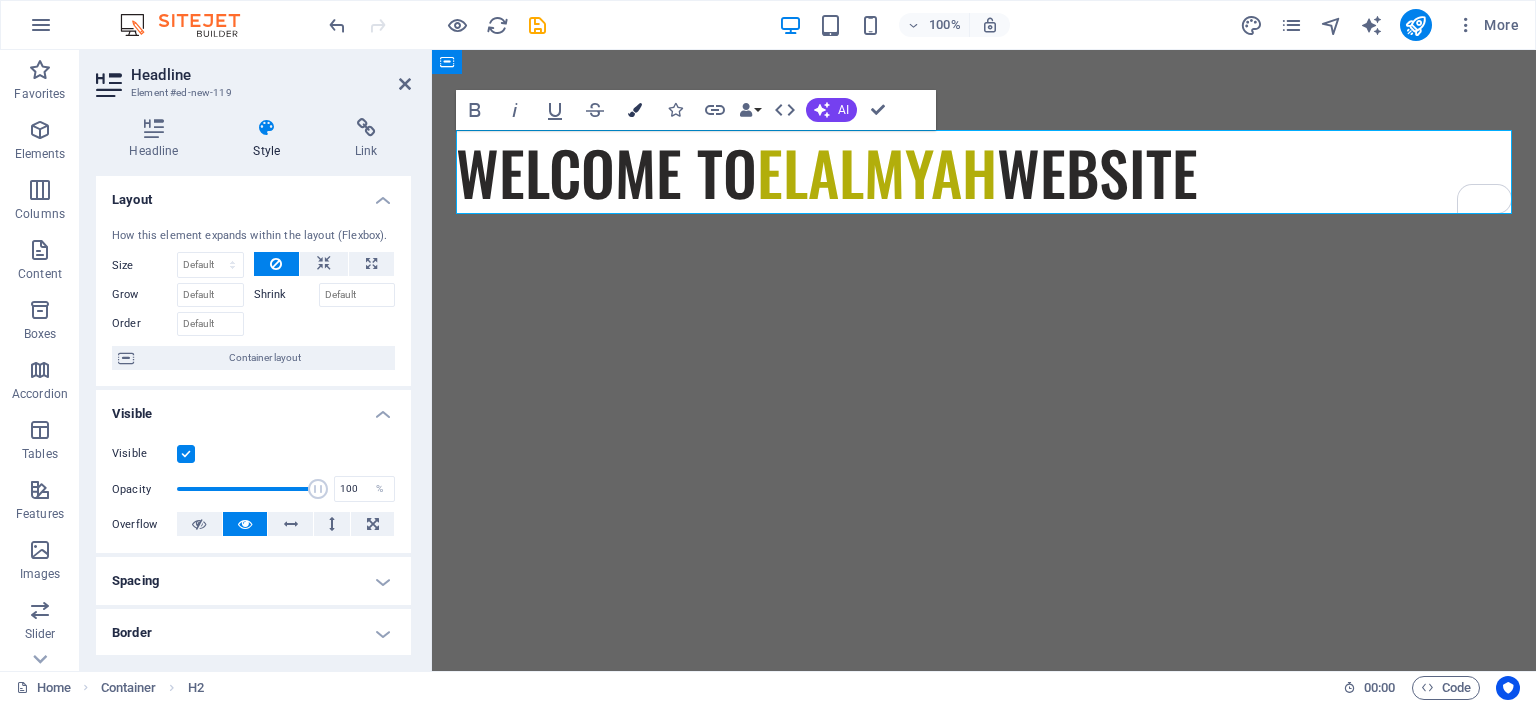 click at bounding box center (635, 110) 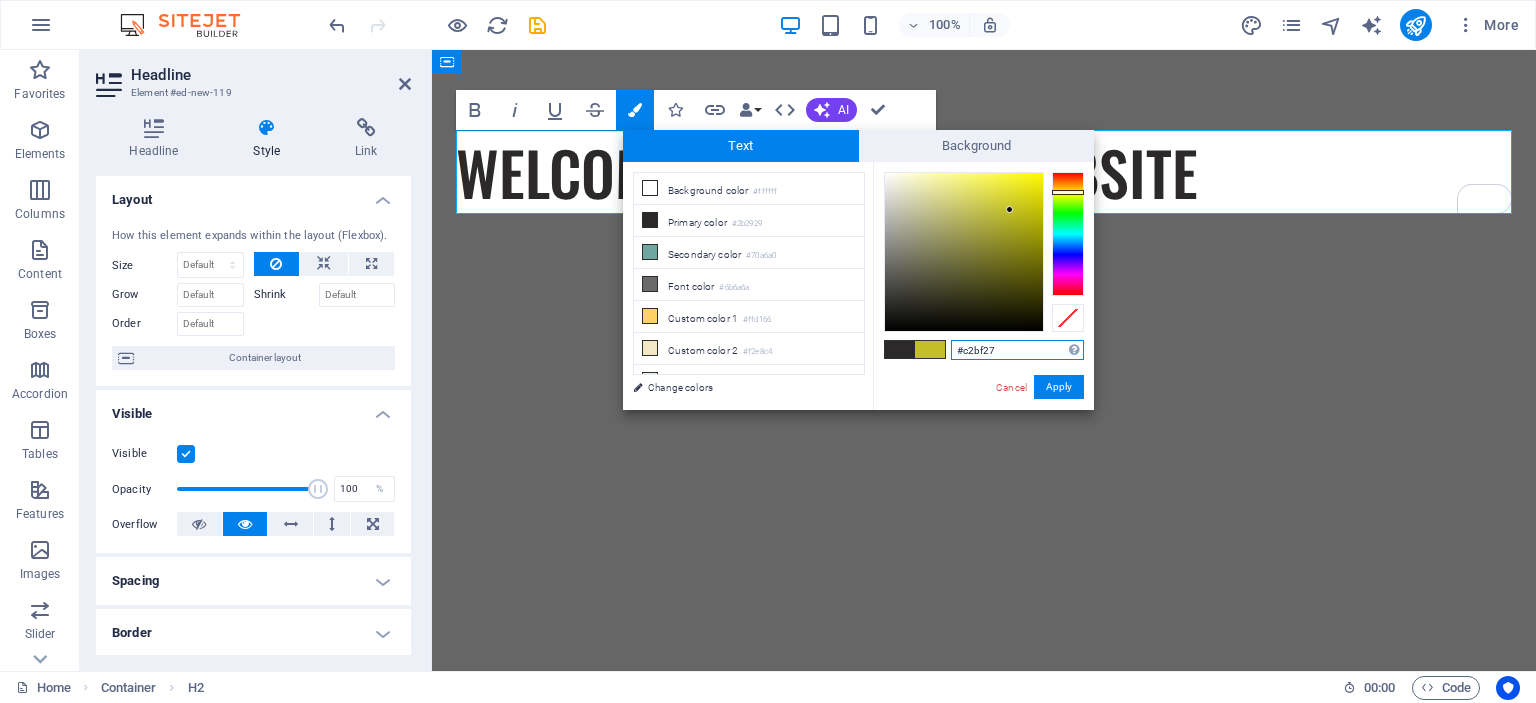 click at bounding box center [964, 252] 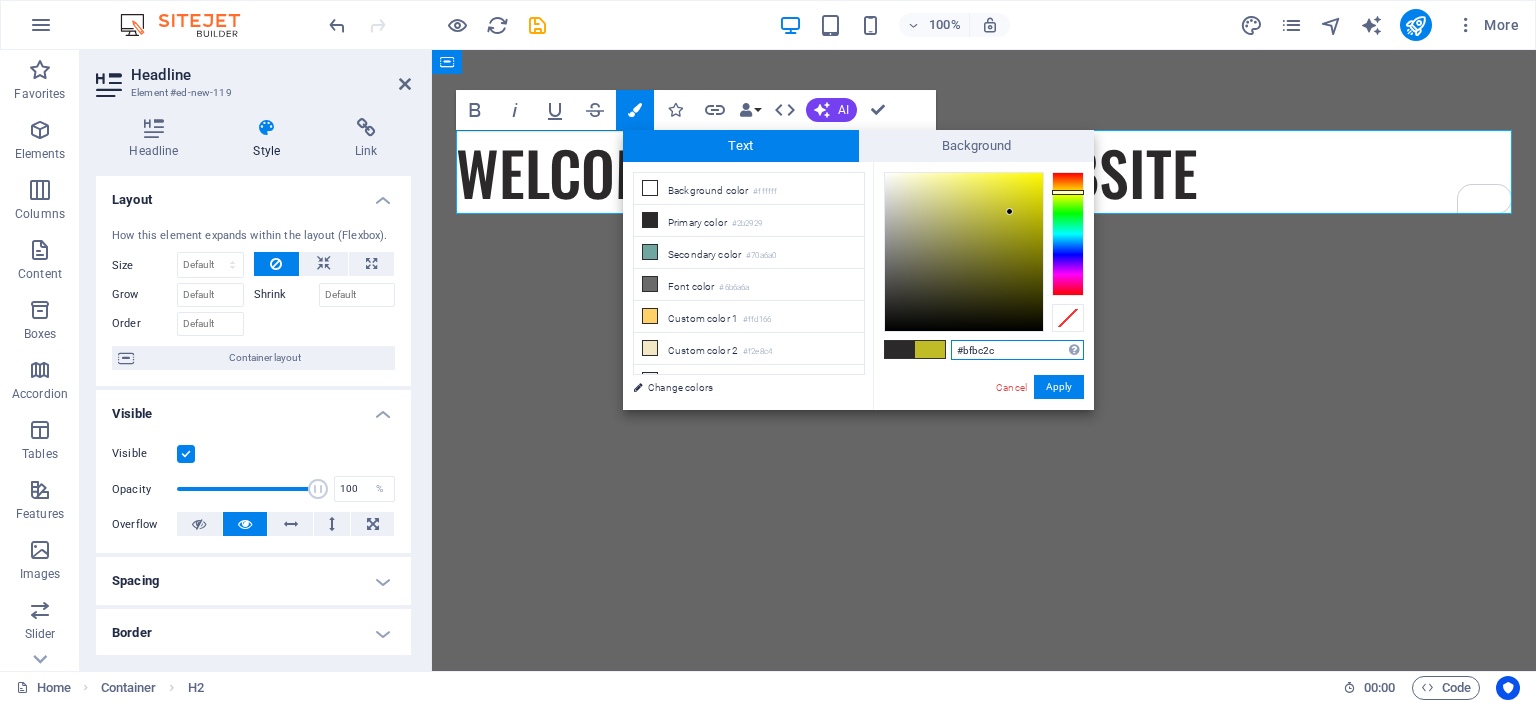 type on "#c0bd33" 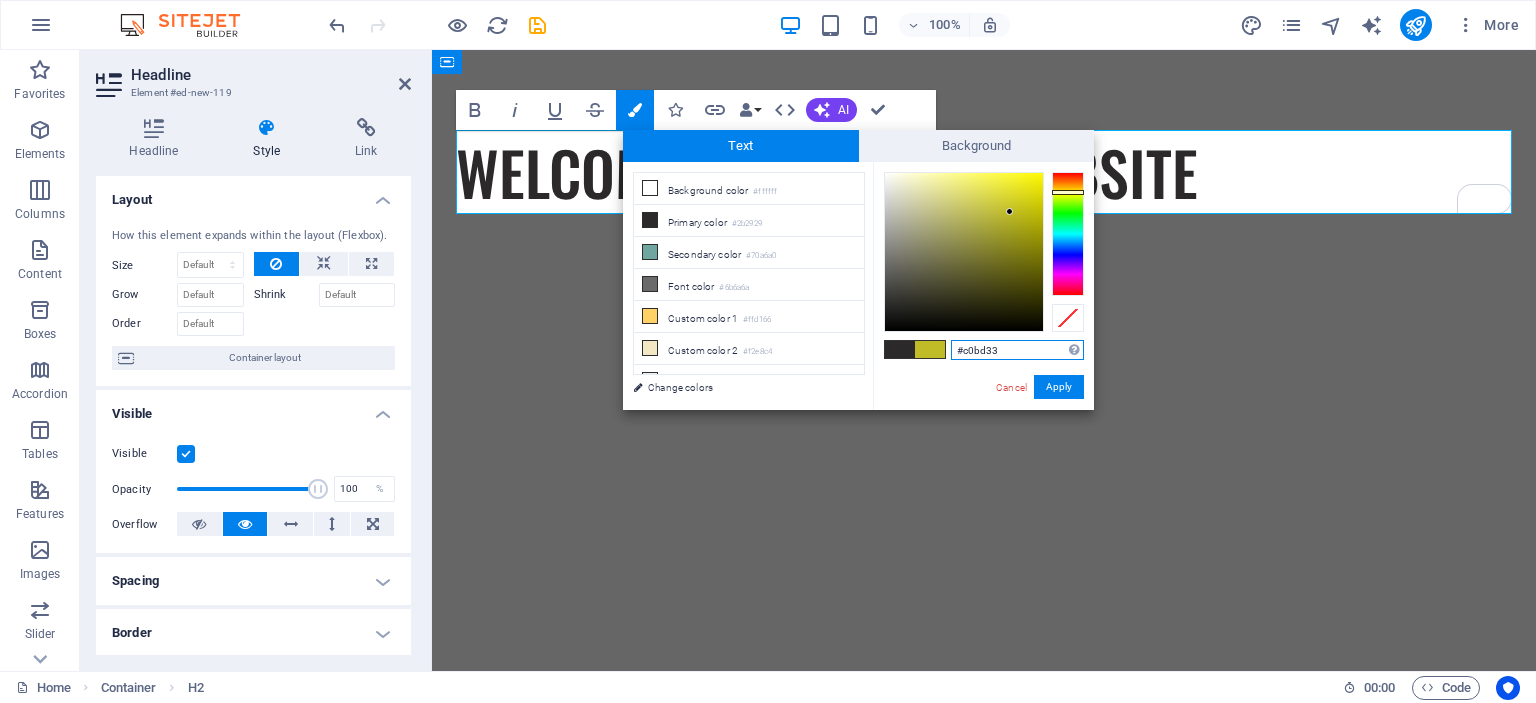 drag, startPoint x: 1011, startPoint y: 211, endPoint x: 1000, endPoint y: 211, distance: 11 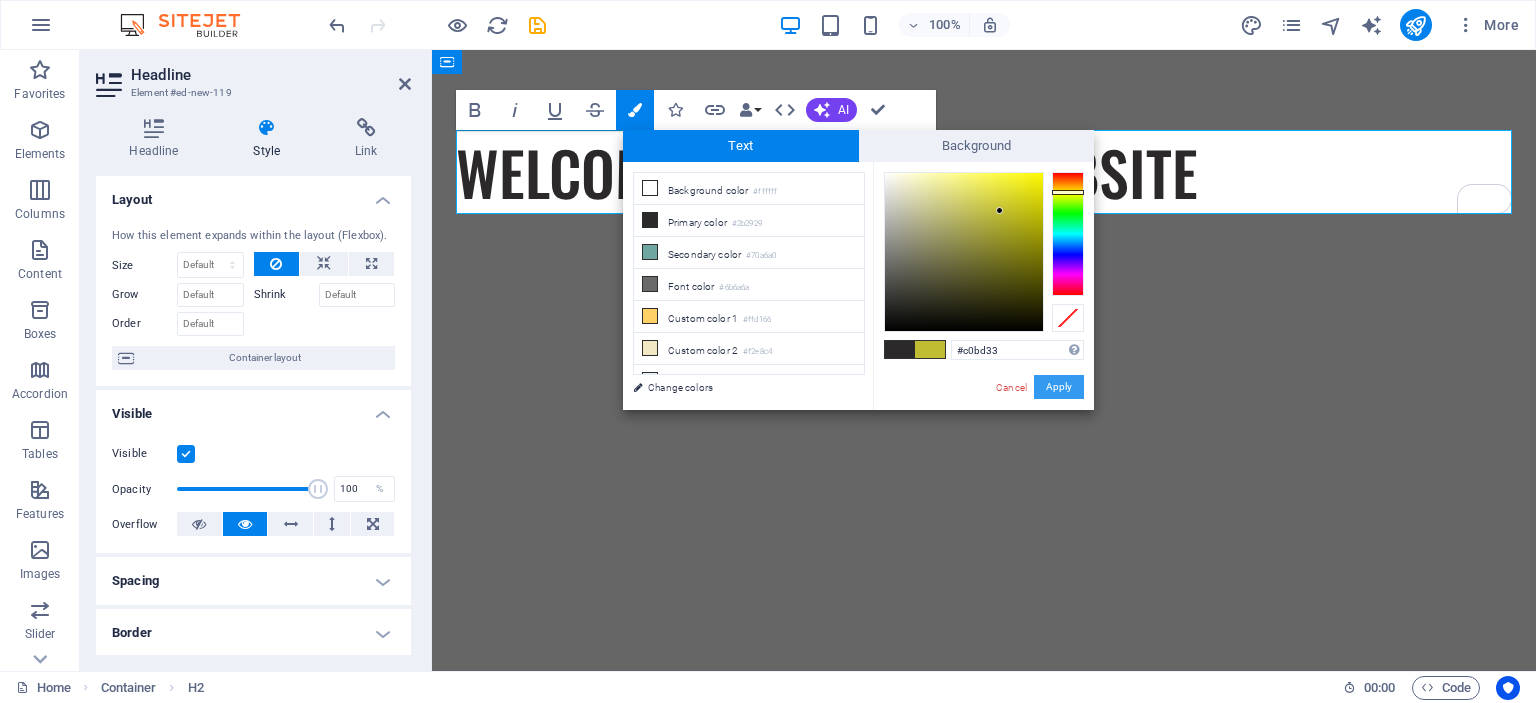 click on "Apply" at bounding box center [1059, 387] 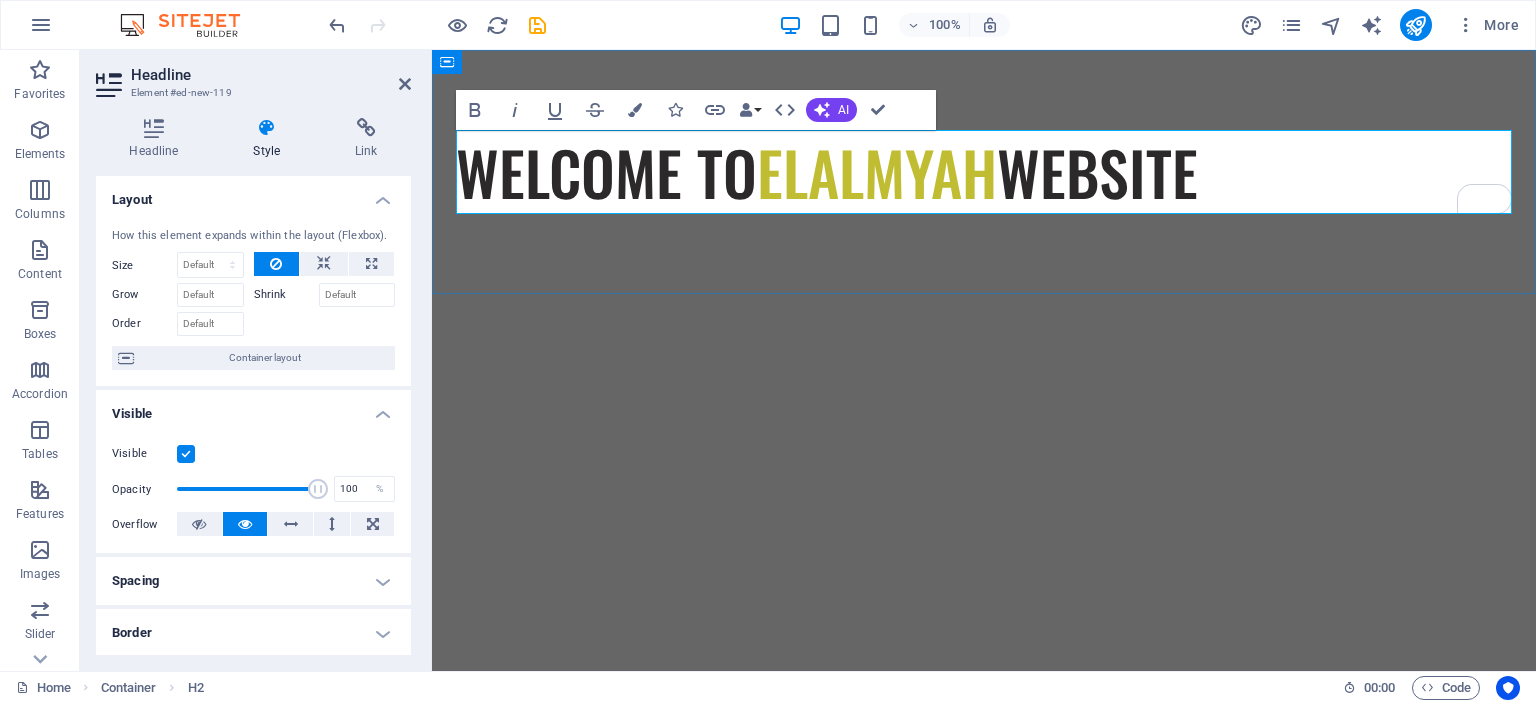 click on "WELCOME TO  ELALMYAH  WEBSITE" at bounding box center (984, 172) 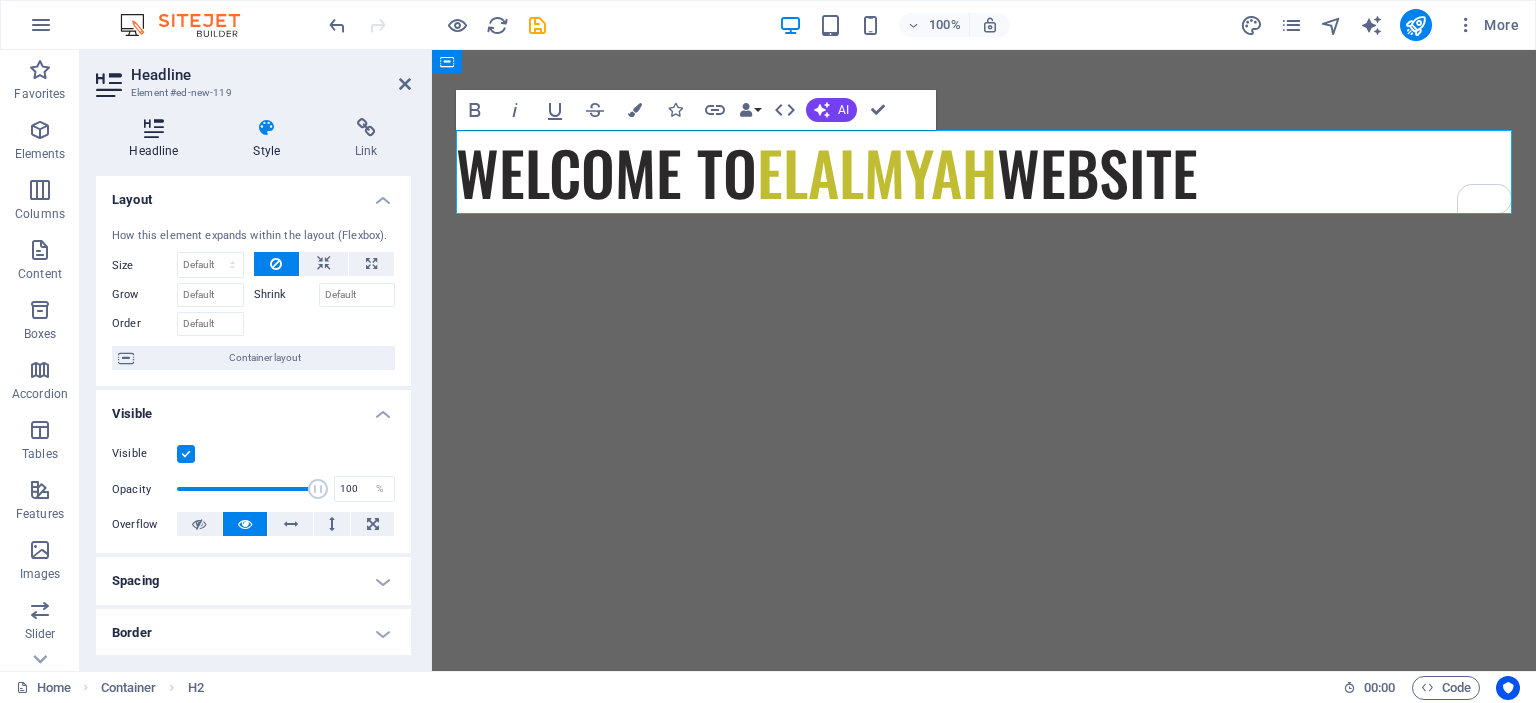 click on "Headline" at bounding box center (158, 139) 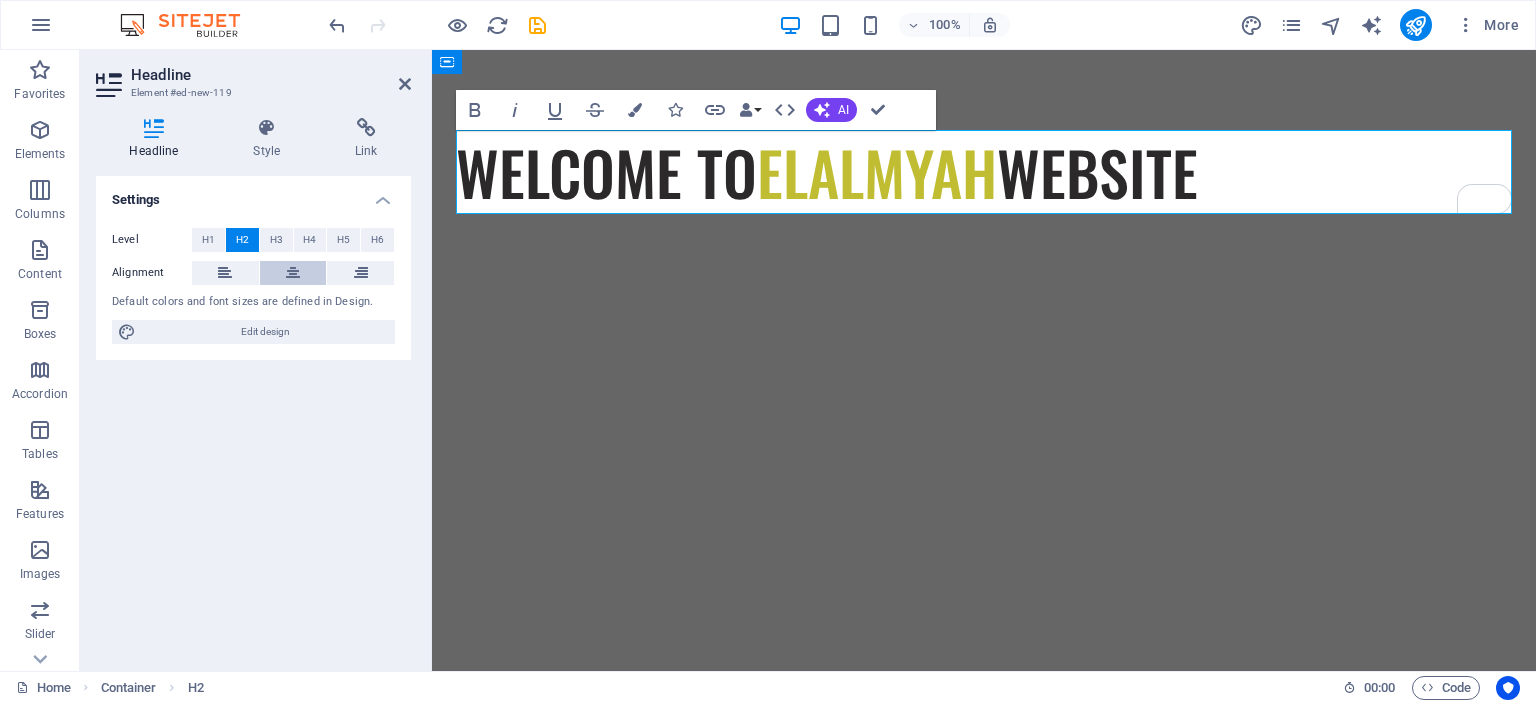 click at bounding box center [293, 273] 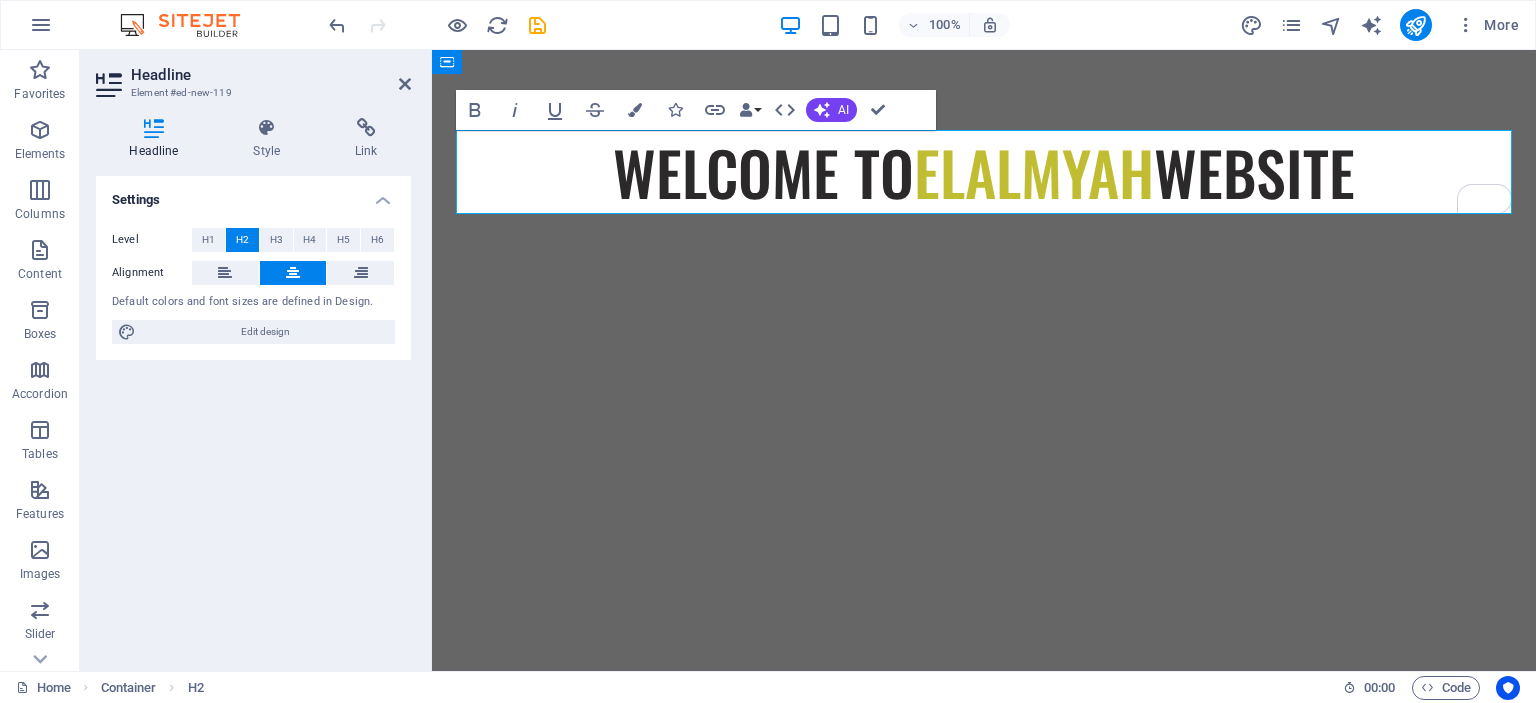 click on "Skip to main content
WELCOME TO  ELALMYAH  WEBSITE" at bounding box center [984, 172] 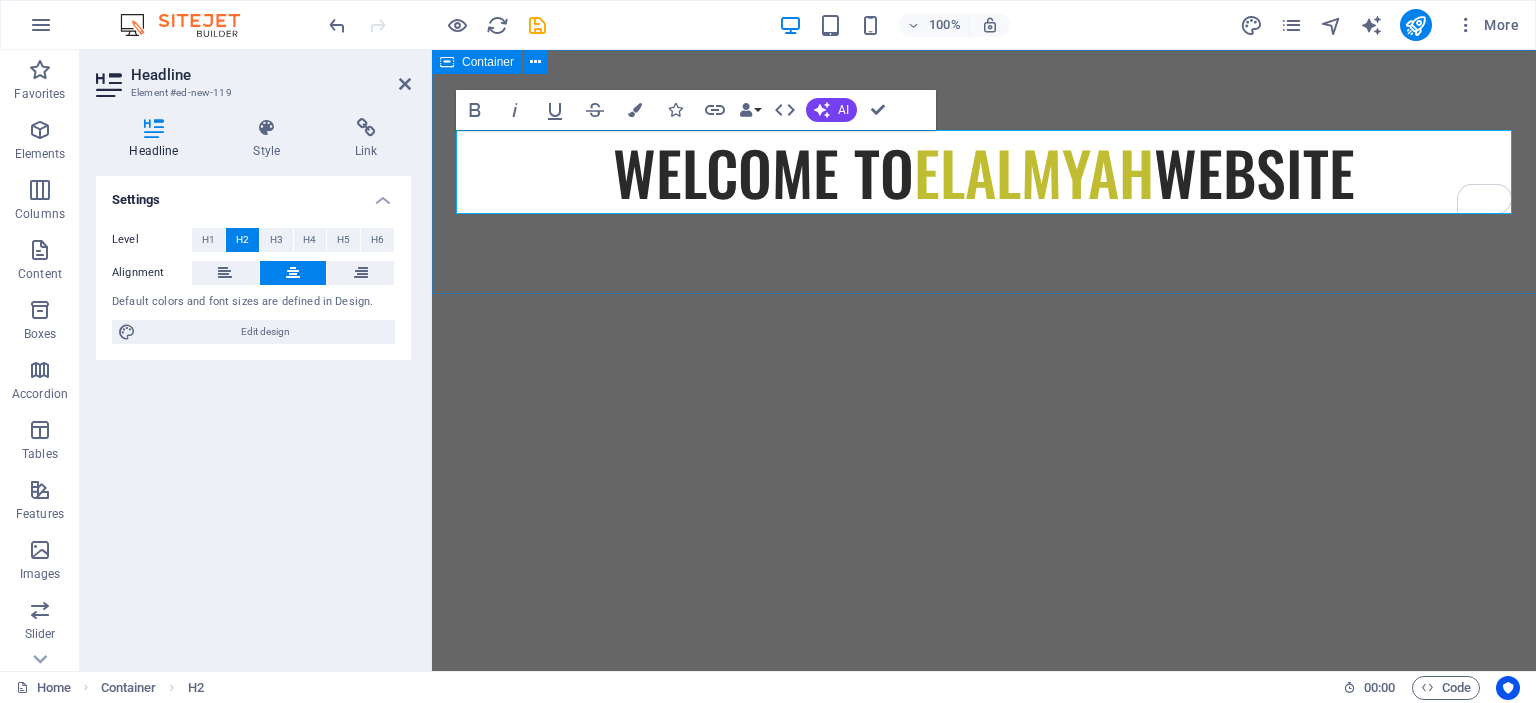 click on "WELCOME TO  ELALMYAH  WEBSITE" at bounding box center (984, 172) 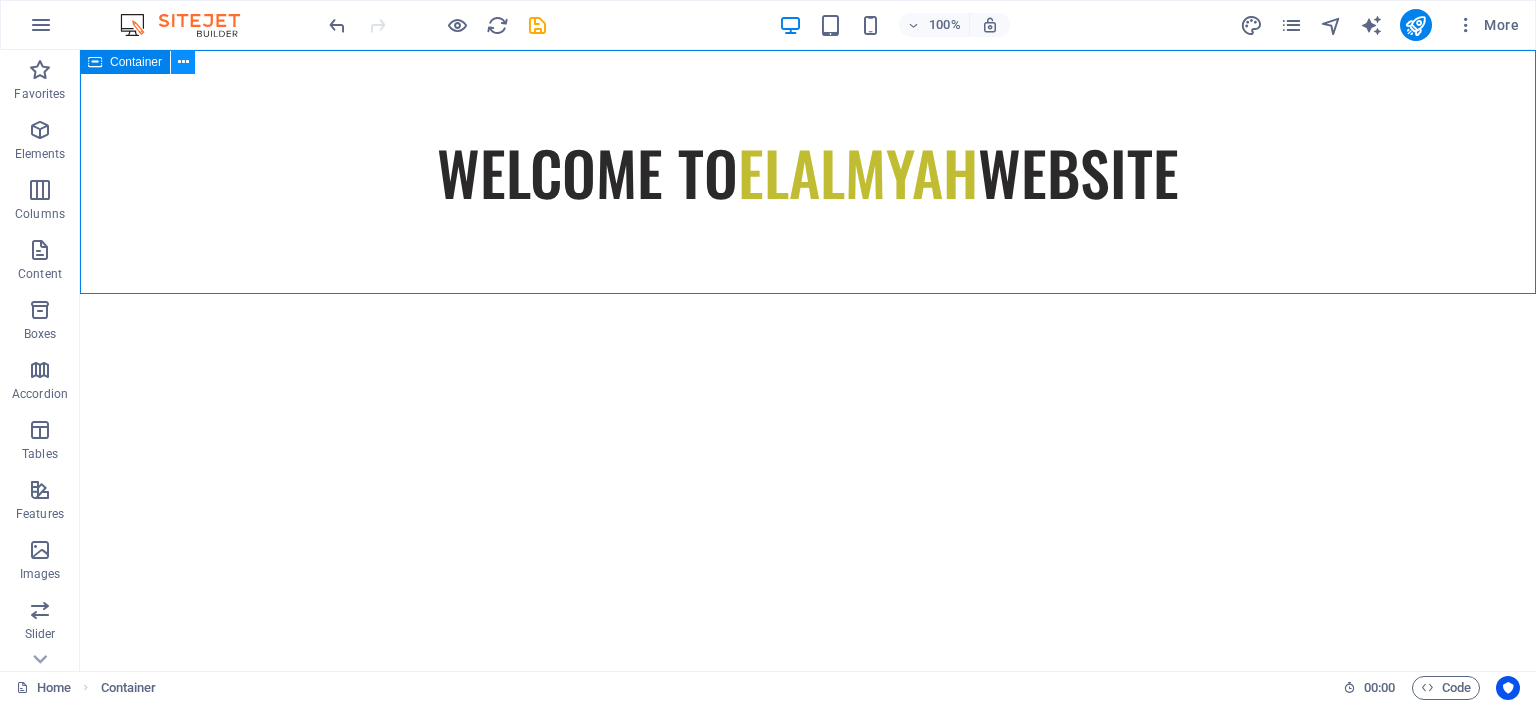 click at bounding box center (183, 62) 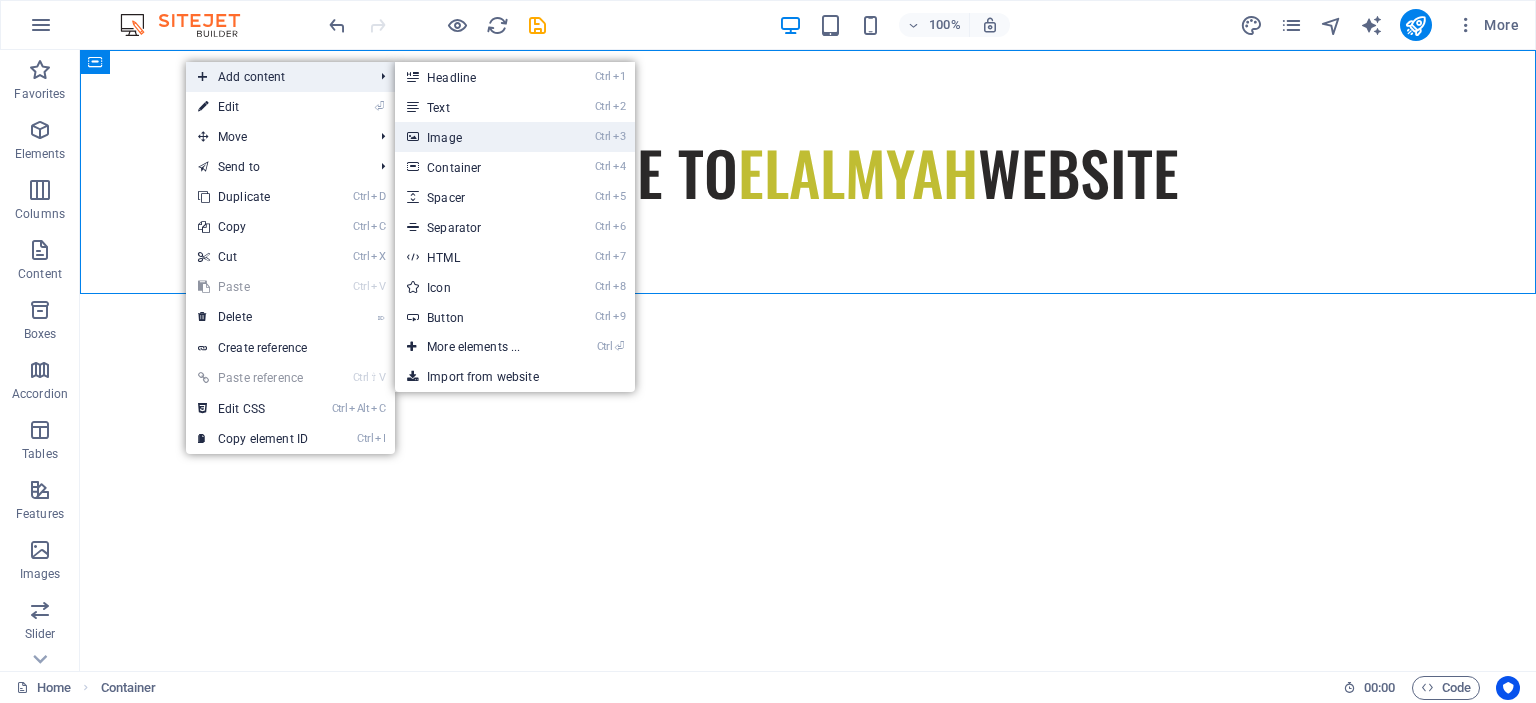 click on "Ctrl 3  Image" at bounding box center [477, 137] 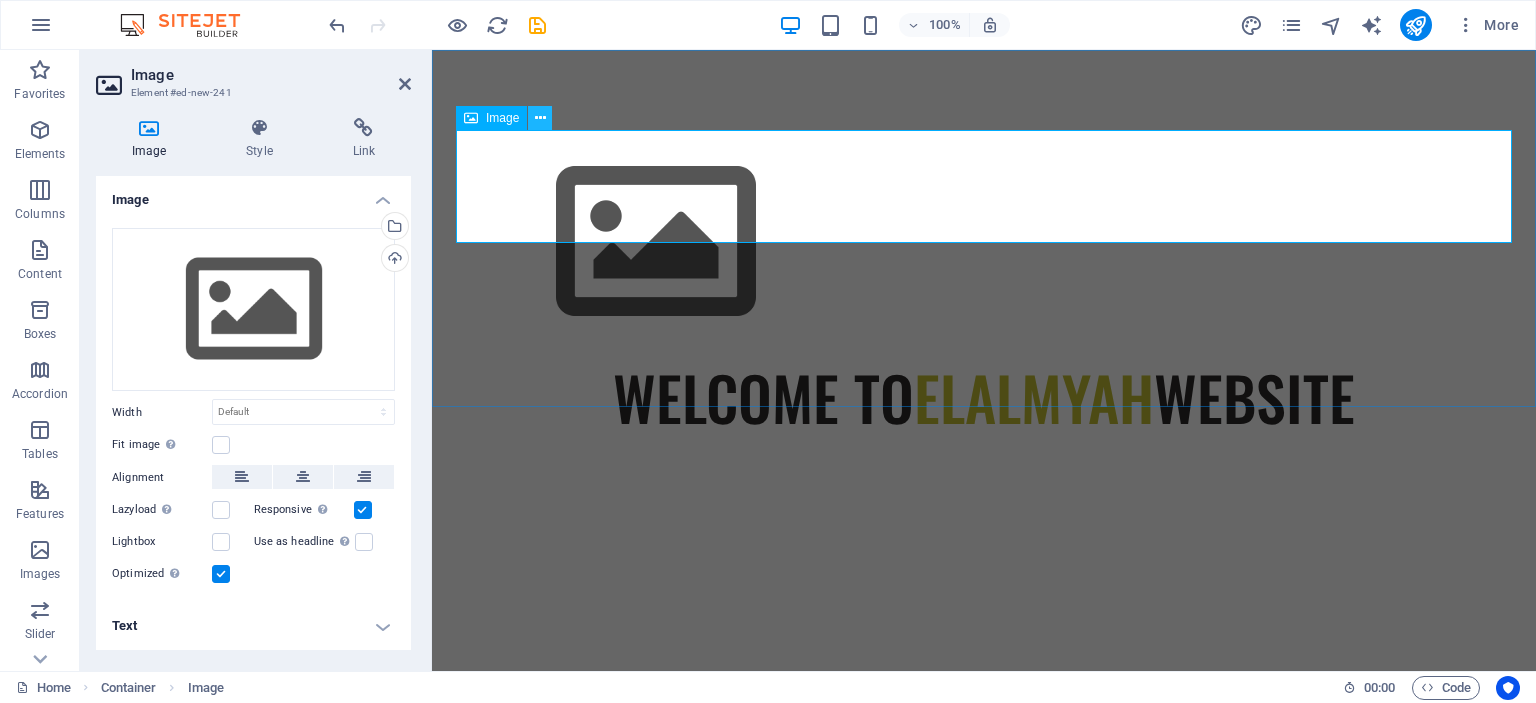 click at bounding box center [540, 118] 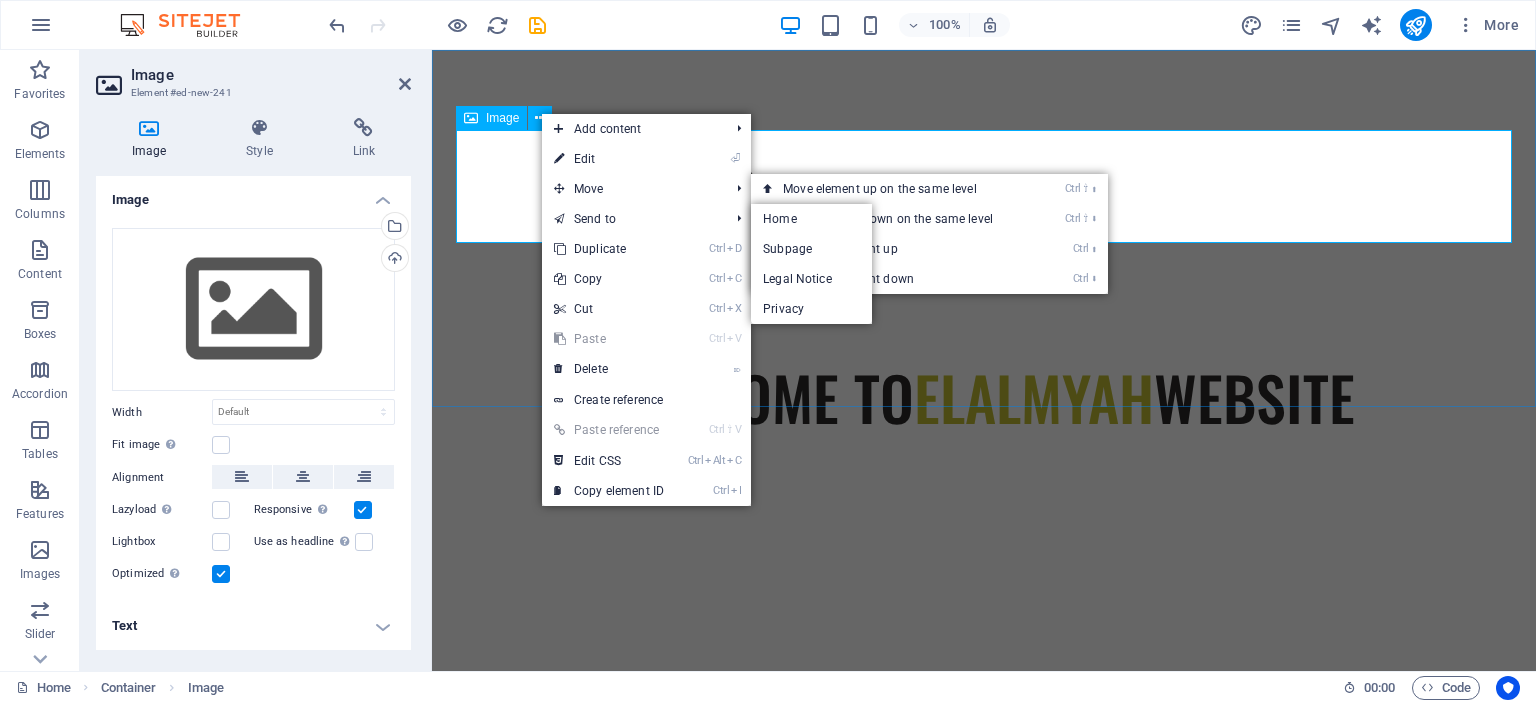 click at bounding box center (984, 242) 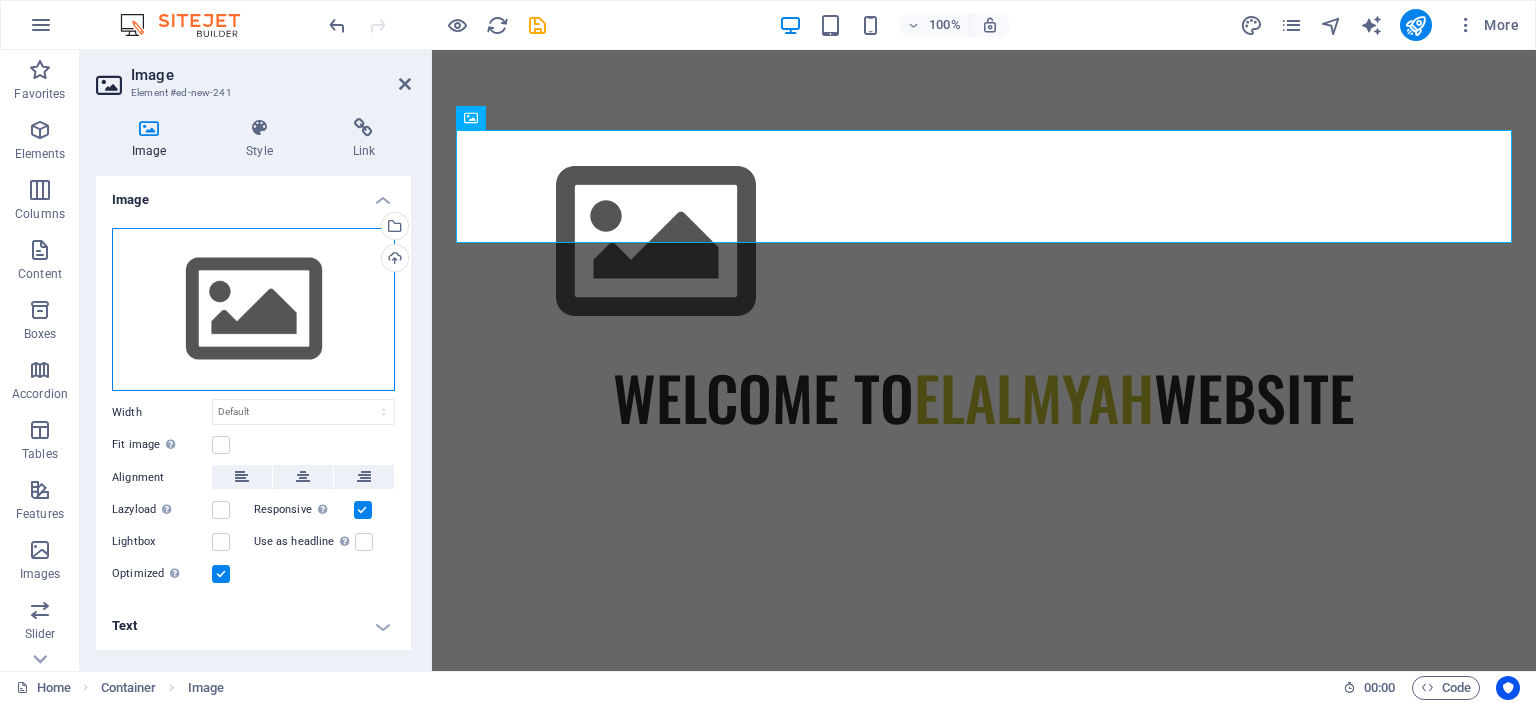 click on "Drag files here, click to choose files or select files from Files or our free stock photos & videos" at bounding box center (253, 310) 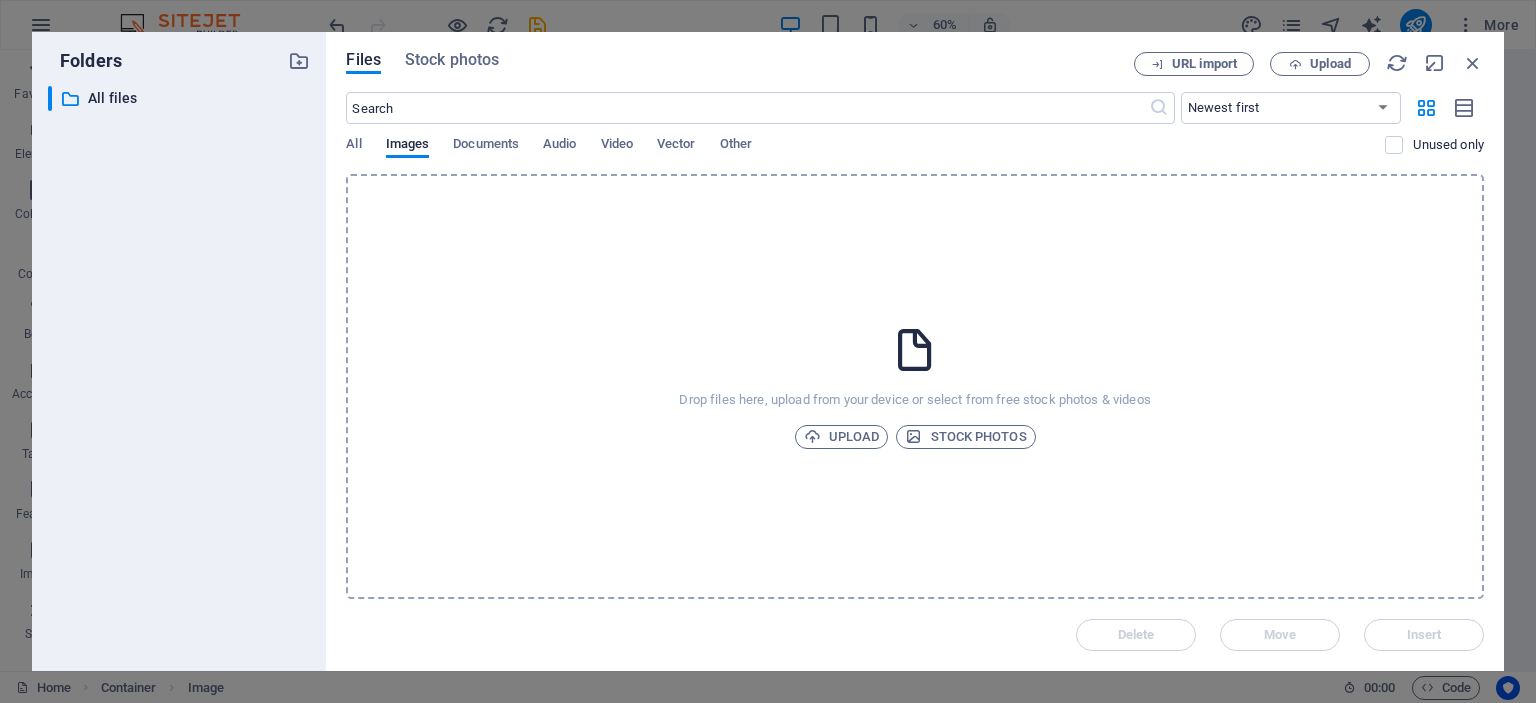 click on "Drop files here, upload from your device or select from free stock photos & videos Upload Stock photos" at bounding box center [915, 386] 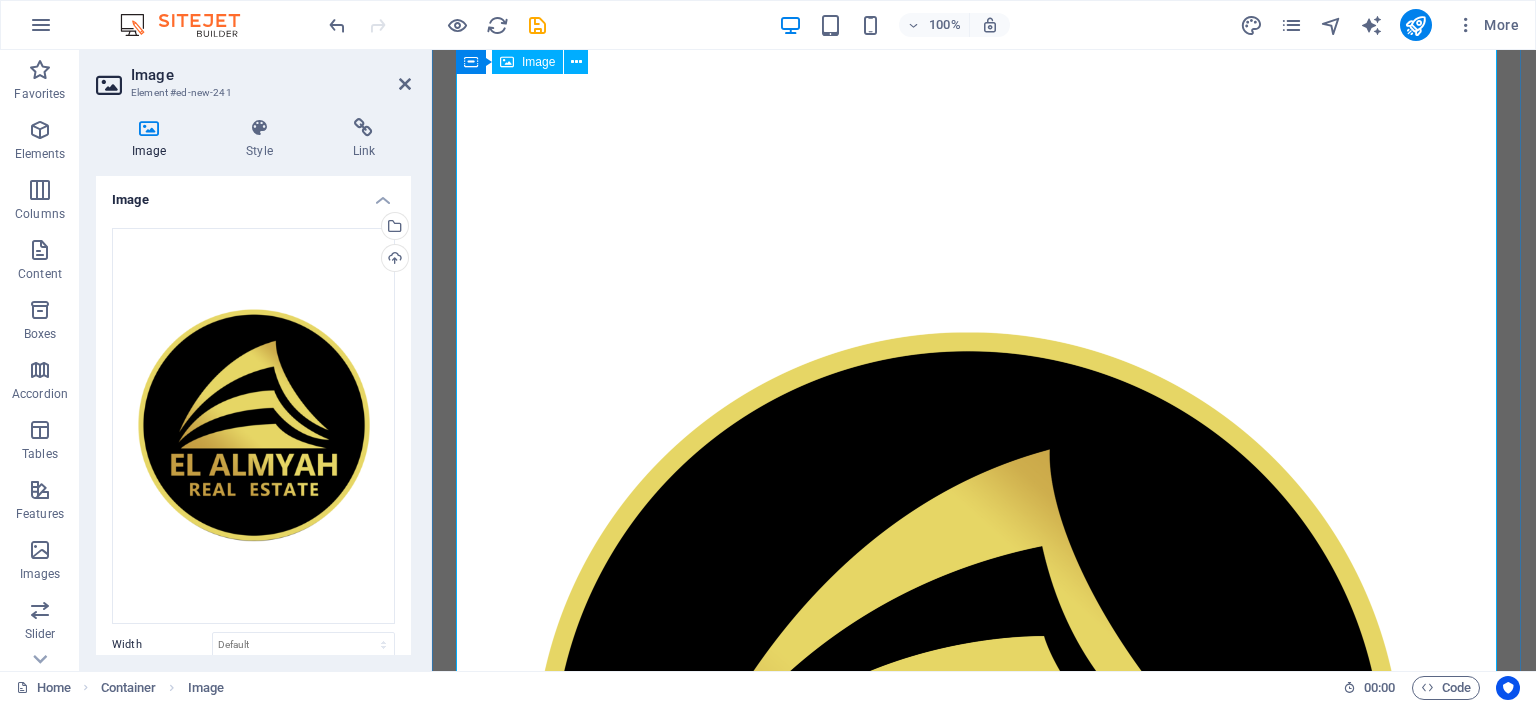scroll, scrollTop: 0, scrollLeft: 0, axis: both 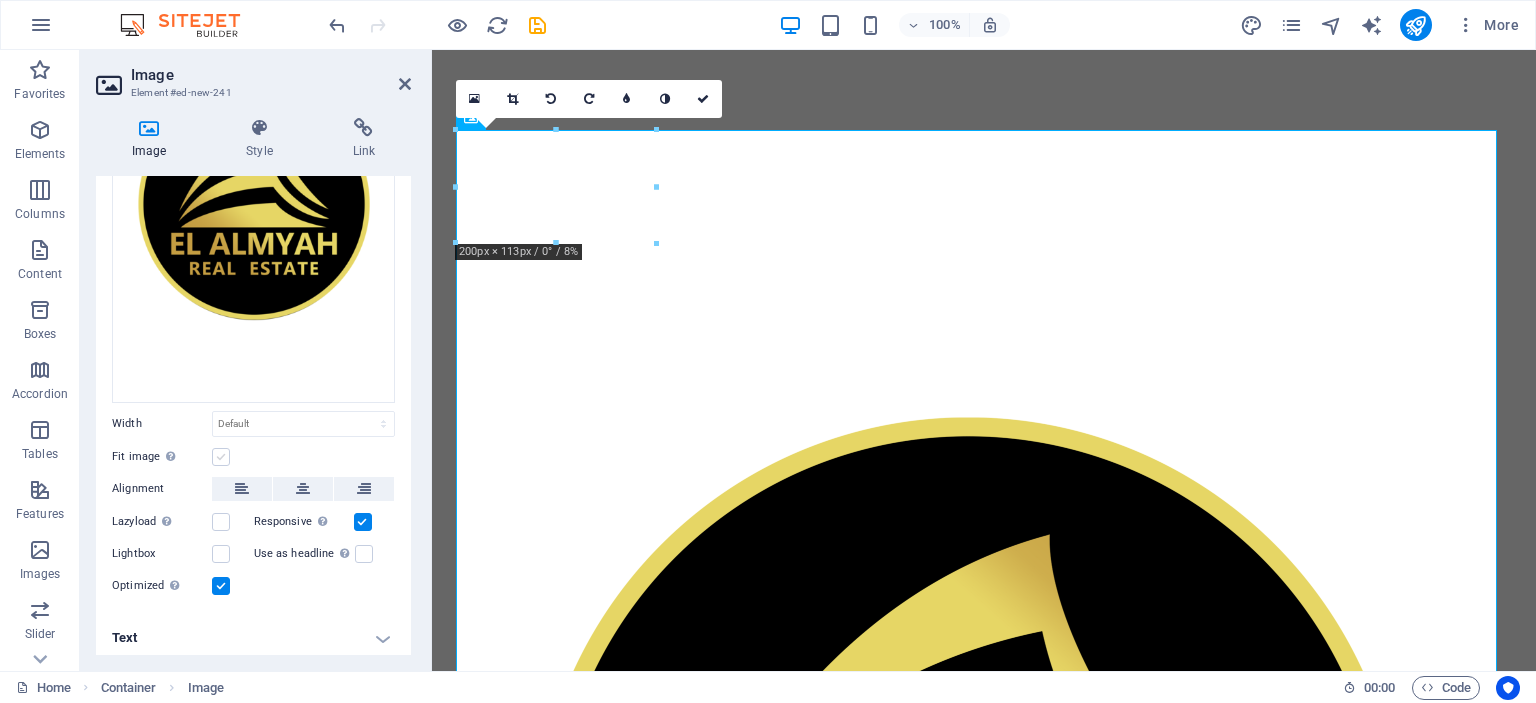 click at bounding box center [221, 457] 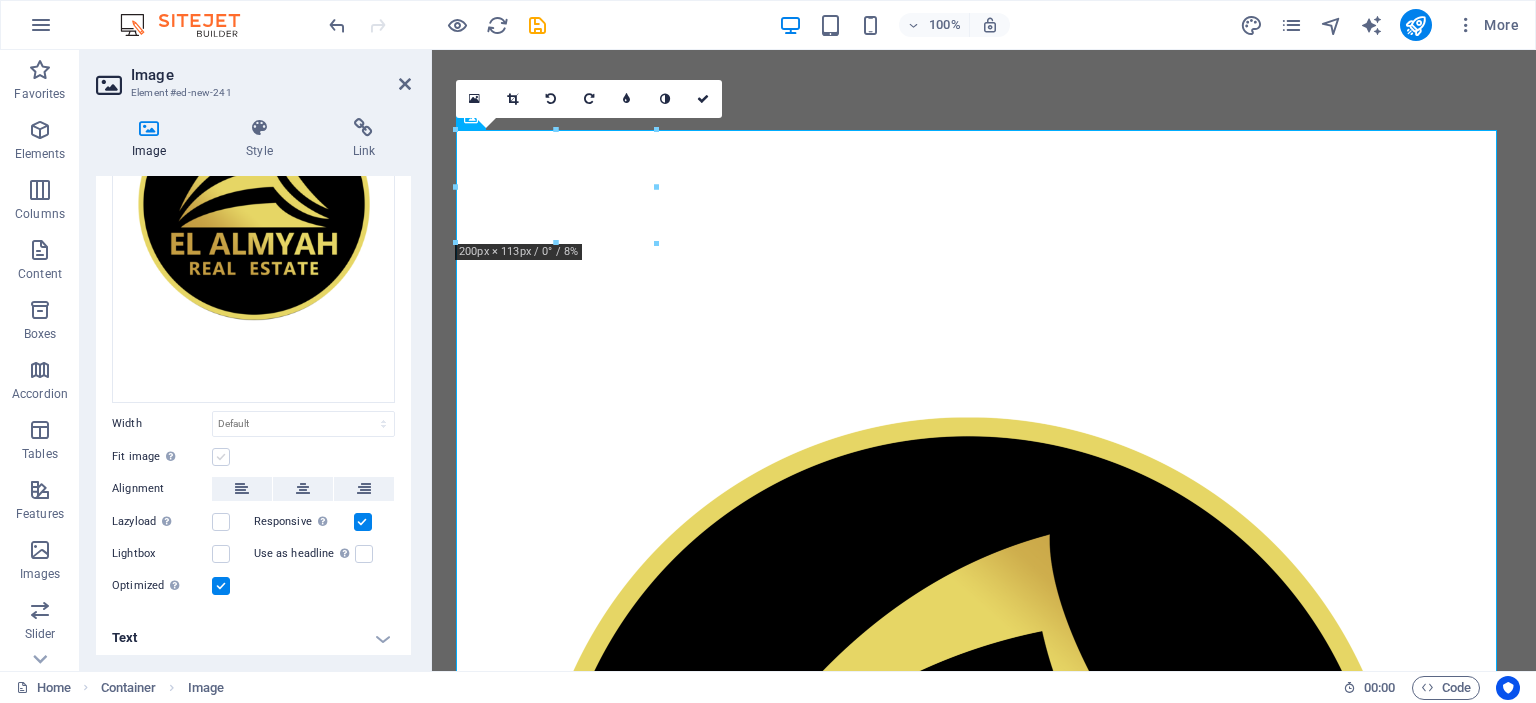 click on "Fit image Automatically fit image to a fixed width and height" at bounding box center (0, 0) 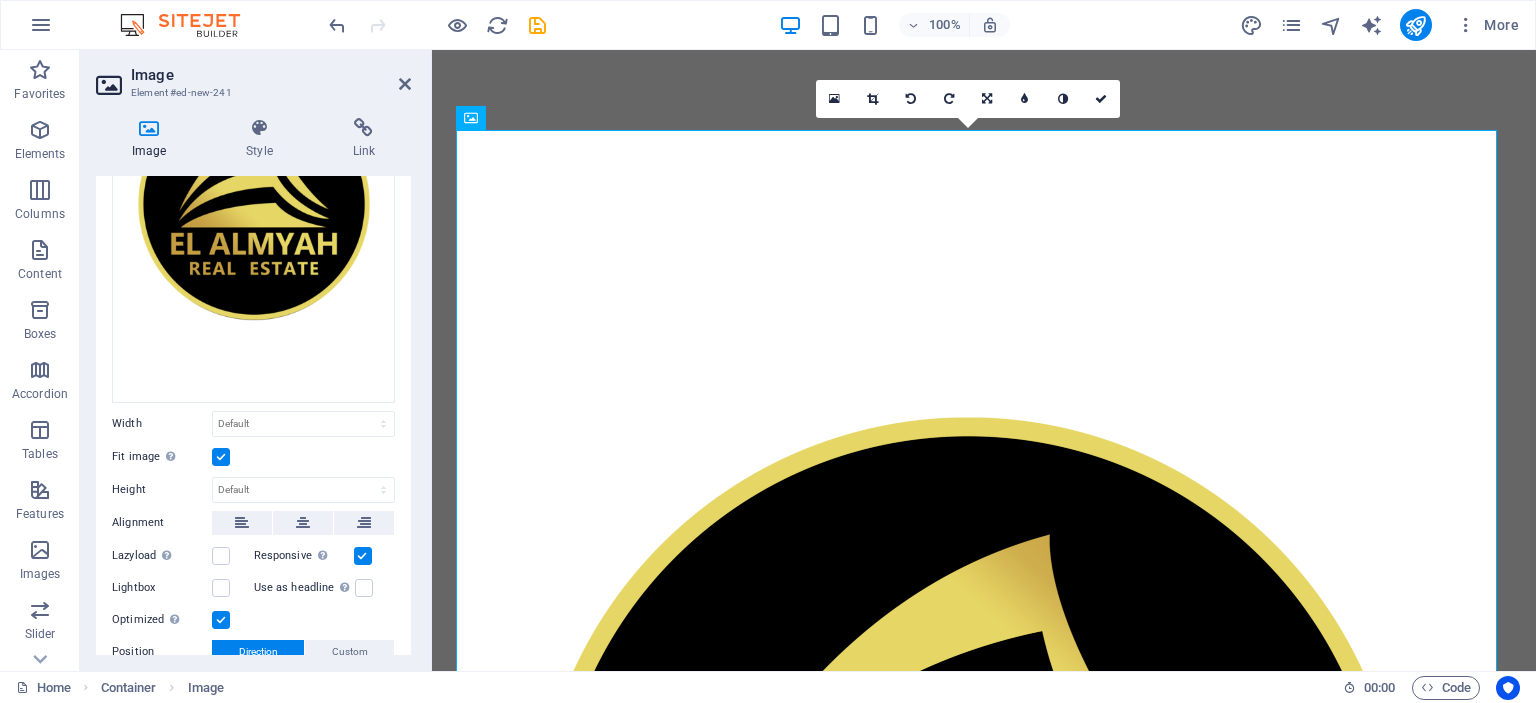 click at bounding box center (221, 457) 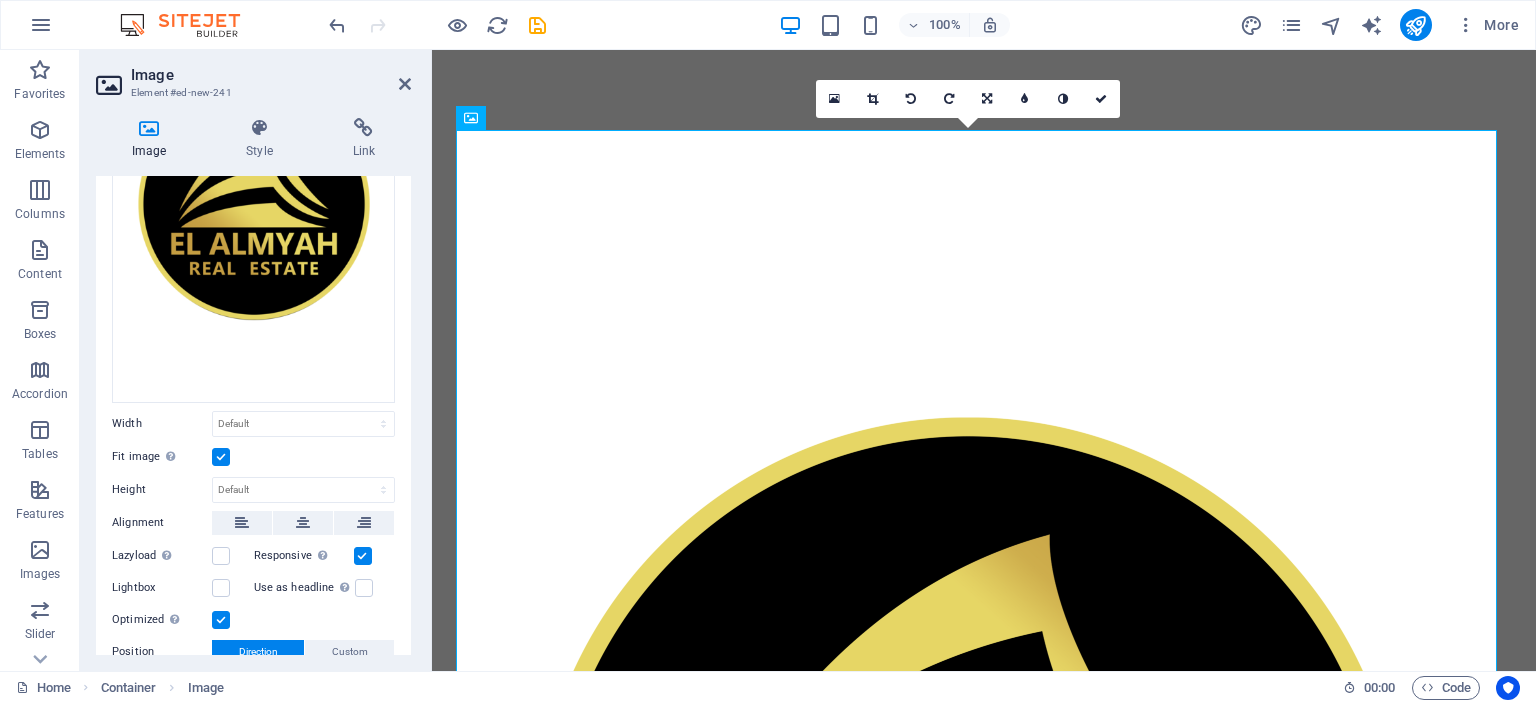 click on "Fit image Automatically fit image to a fixed width and height" at bounding box center [0, 0] 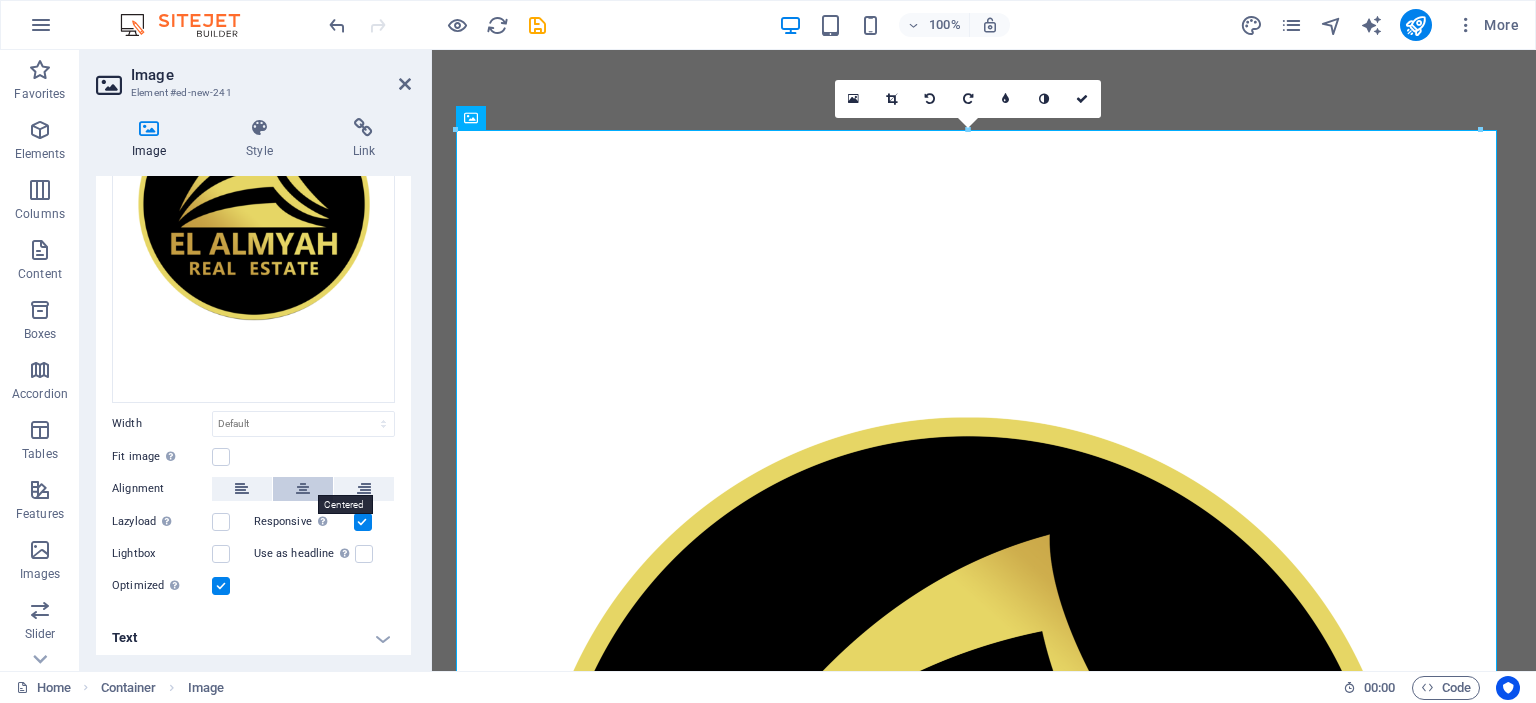 click at bounding box center [303, 489] 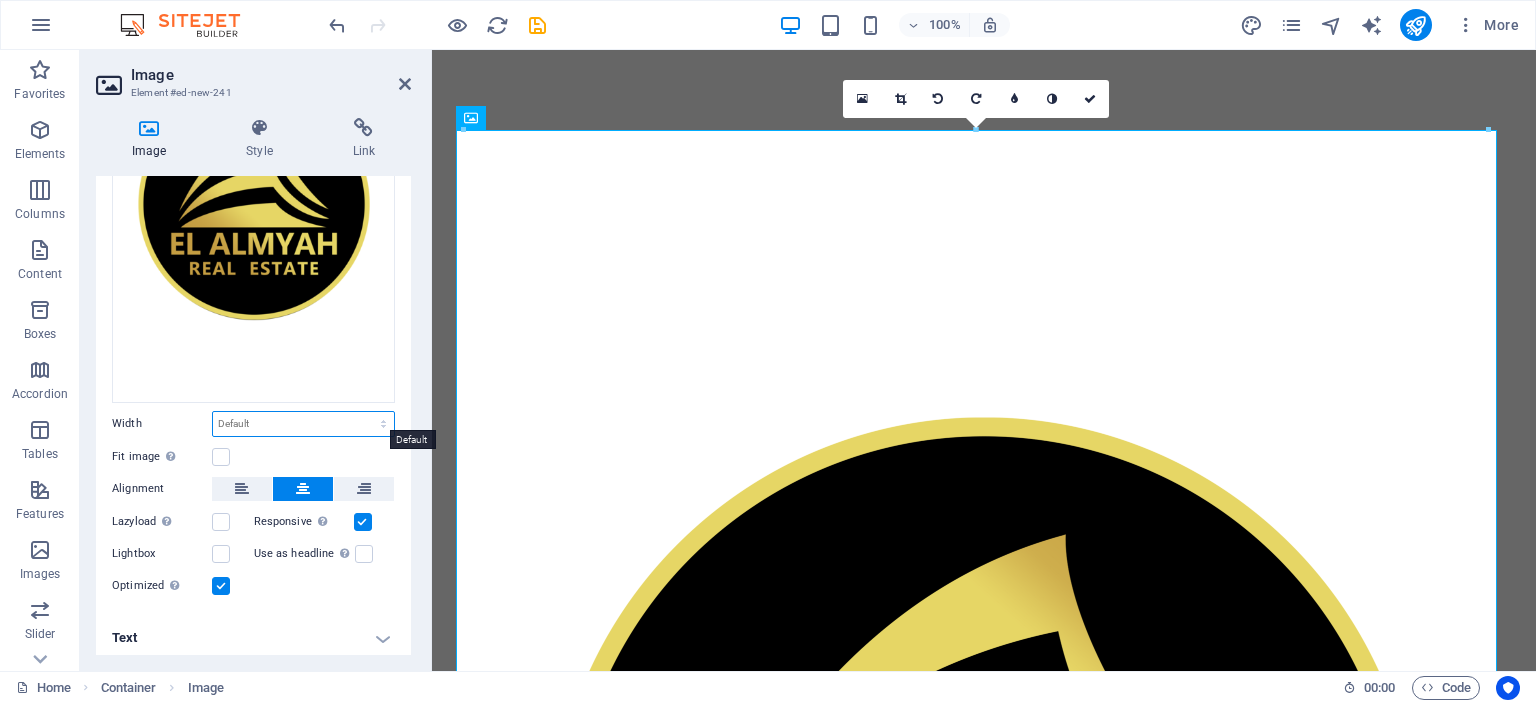 click on "Default auto px rem % em vh vw" at bounding box center (303, 424) 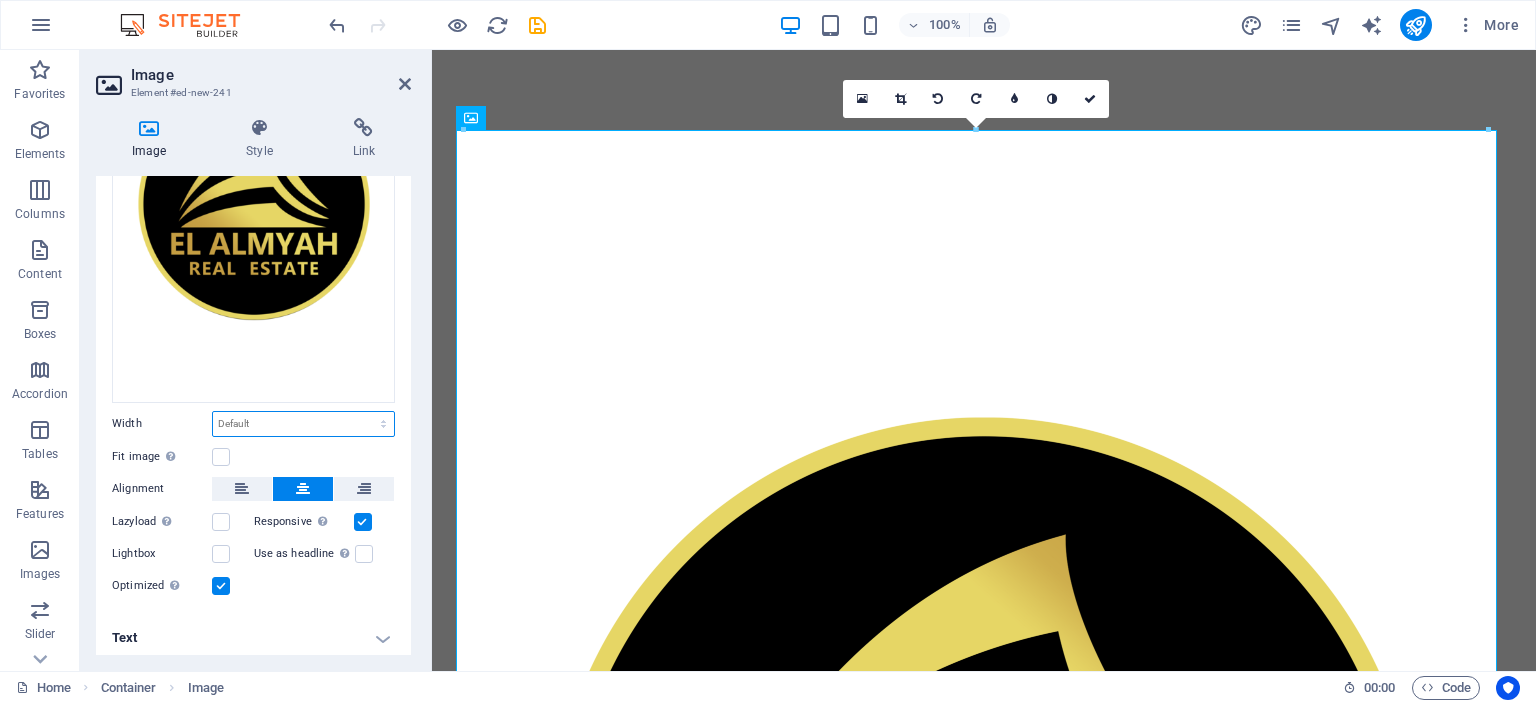 select on "rem" 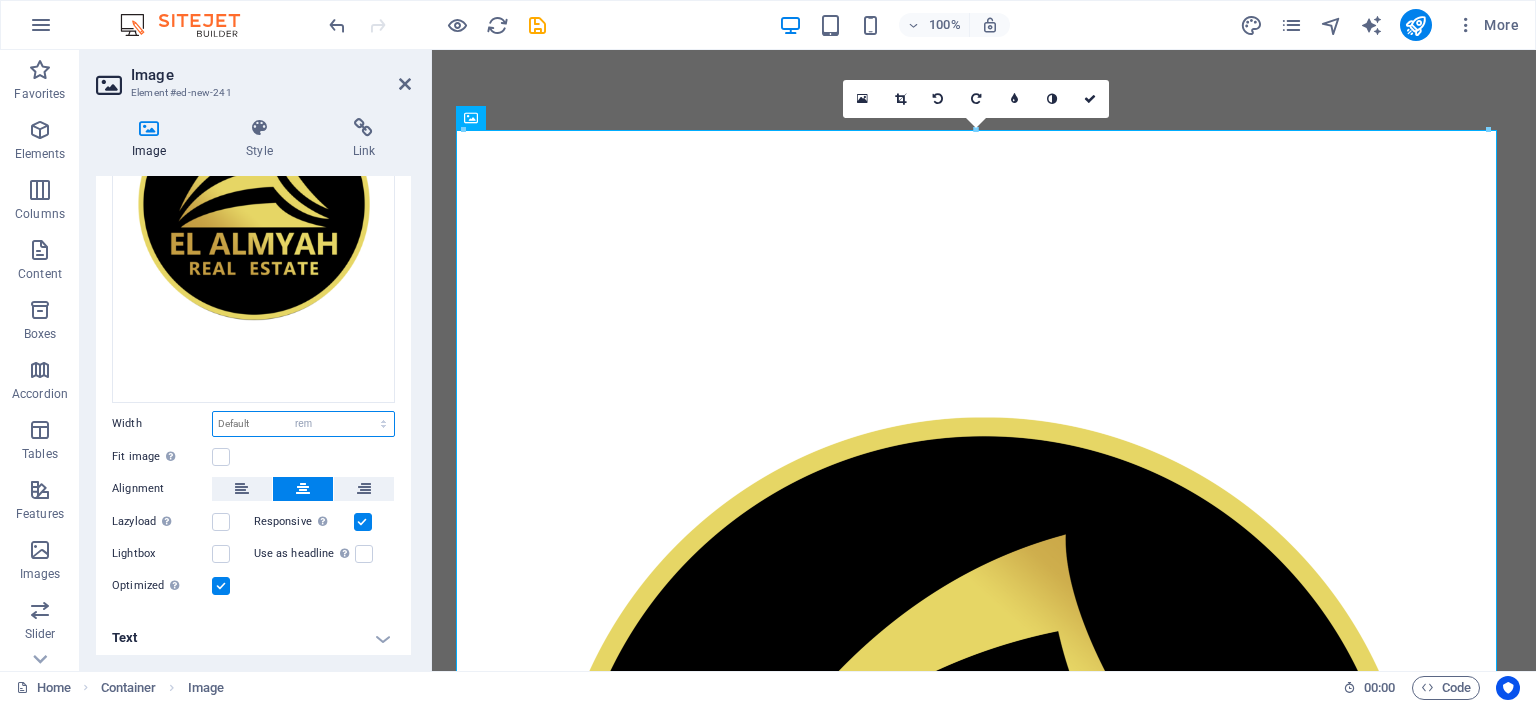 click on "Default auto px rem % em vh vw" at bounding box center (303, 424) 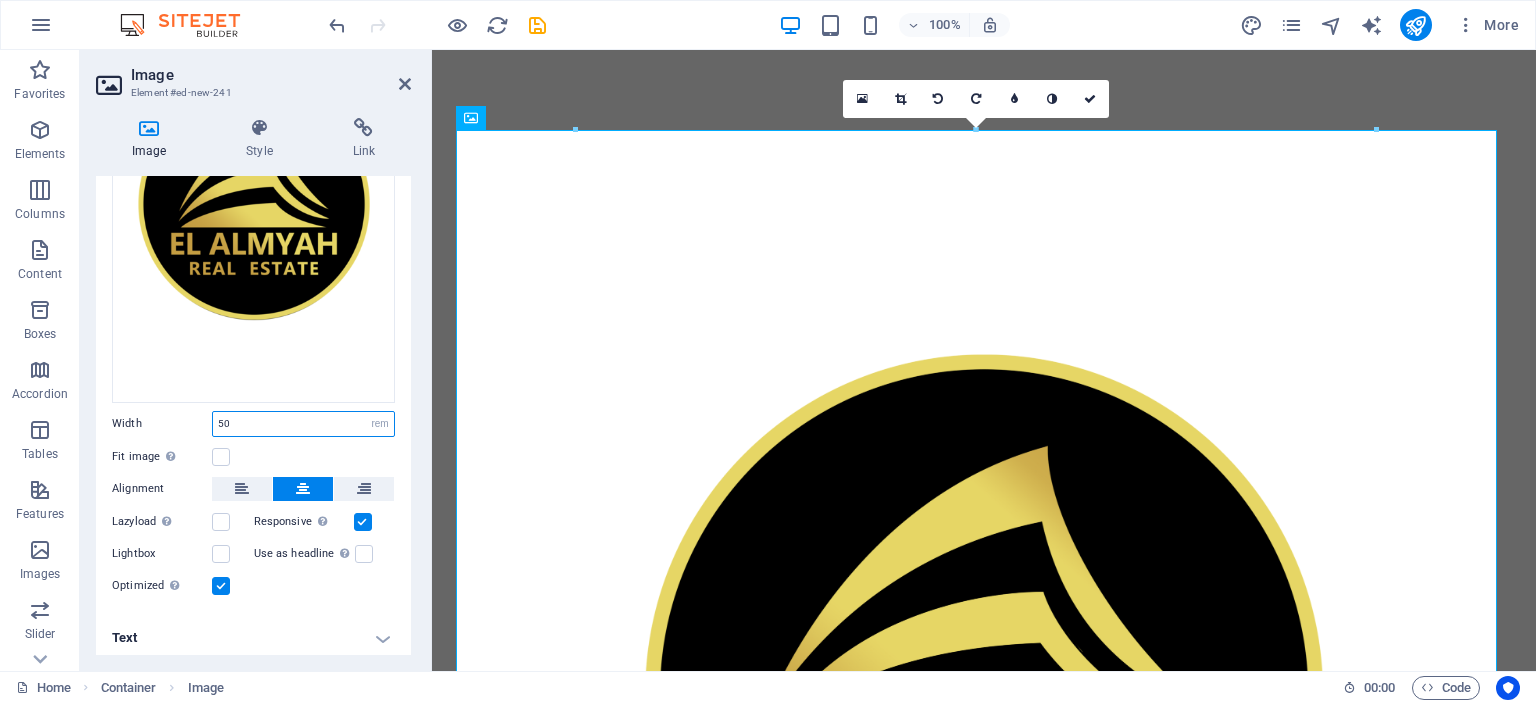drag, startPoint x: 239, startPoint y: 409, endPoint x: 216, endPoint y: 415, distance: 23.769728 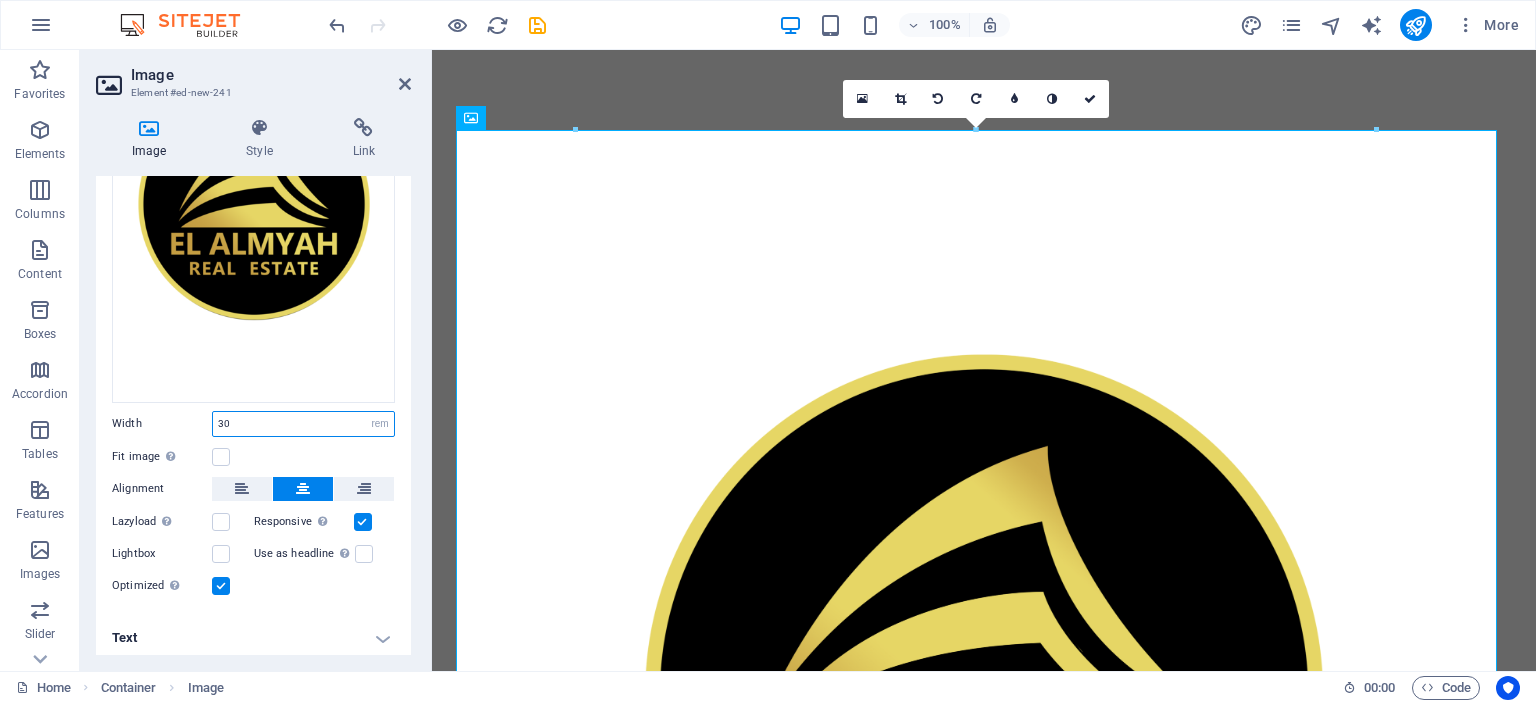 type on "30" 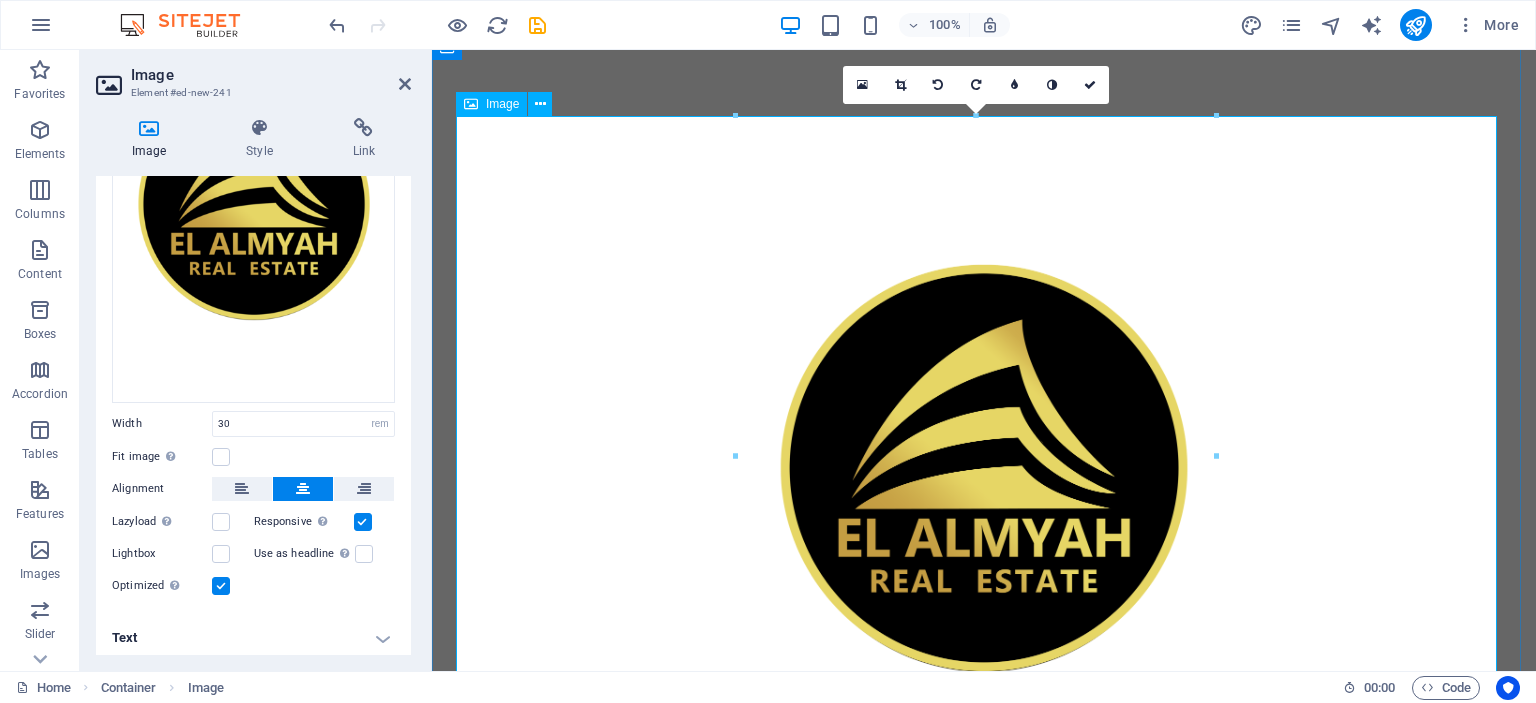 scroll, scrollTop: 301, scrollLeft: 0, axis: vertical 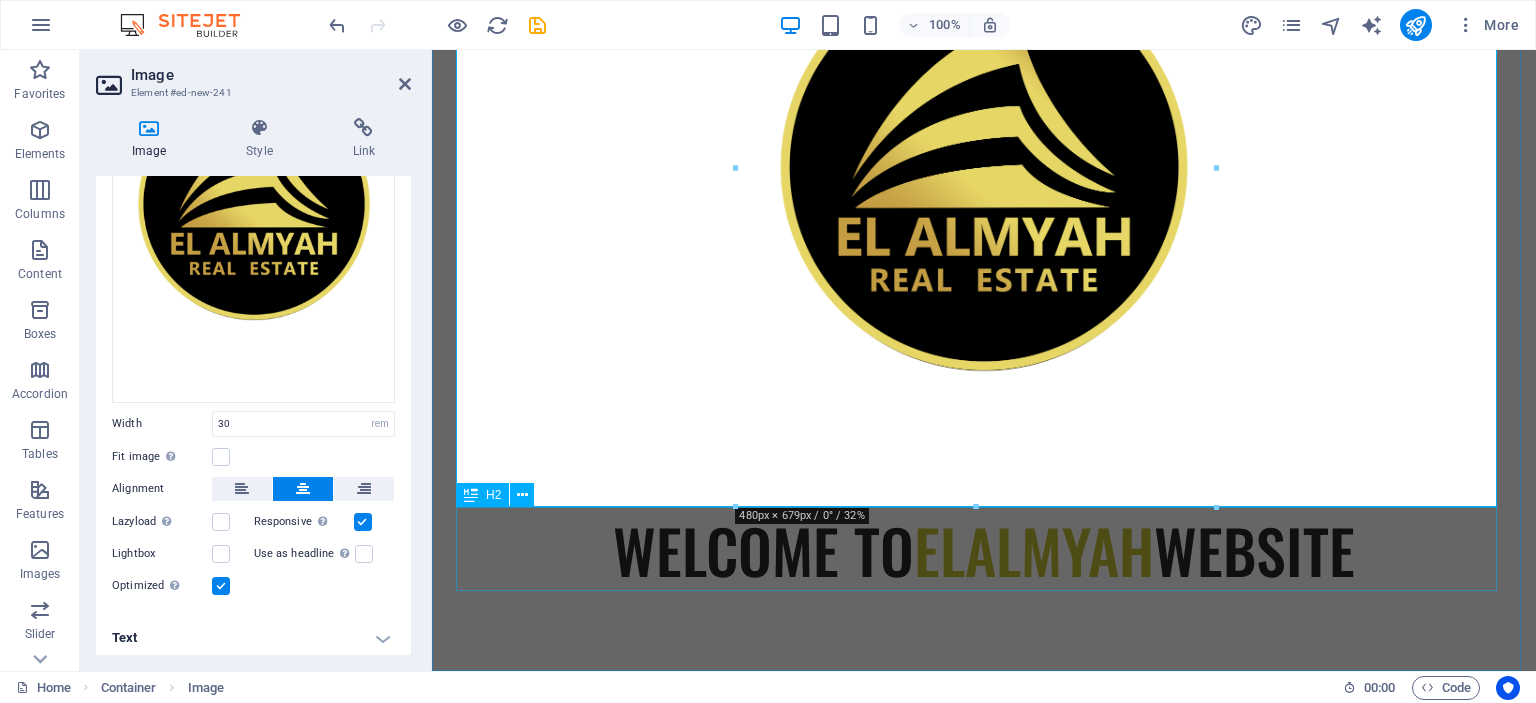 click on "WELCOME TO  ELALMYAH  WEBSITE" at bounding box center (984, 550) 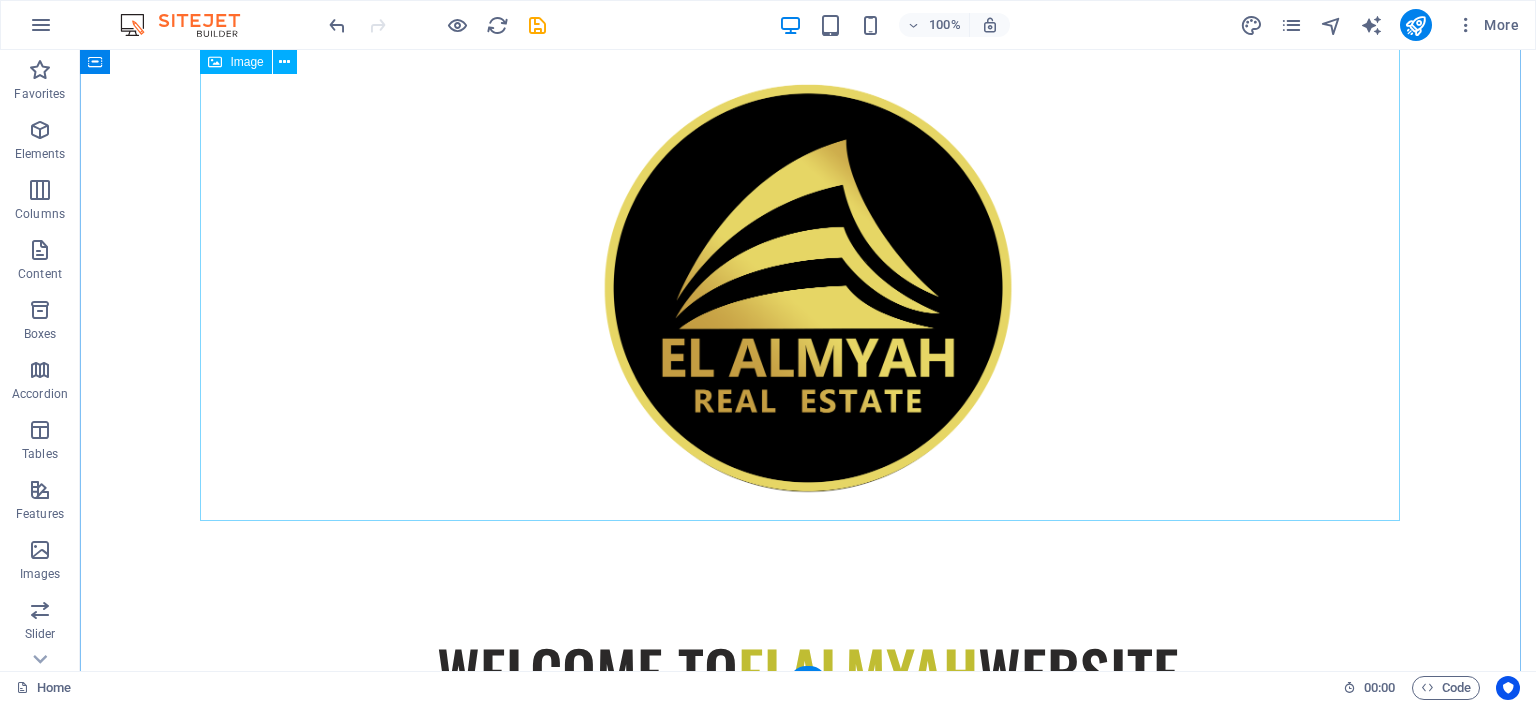 scroll, scrollTop: 300, scrollLeft: 0, axis: vertical 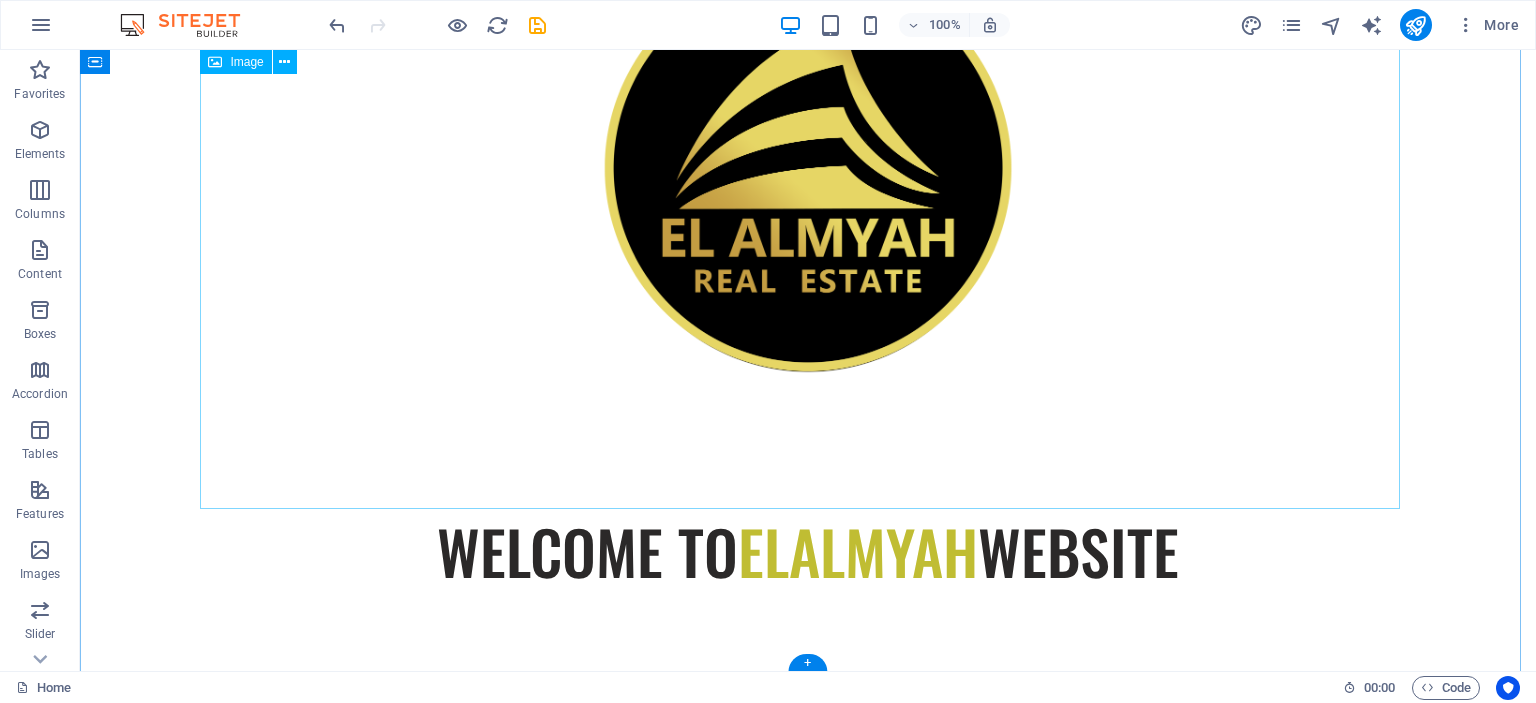 click at bounding box center (808, 169) 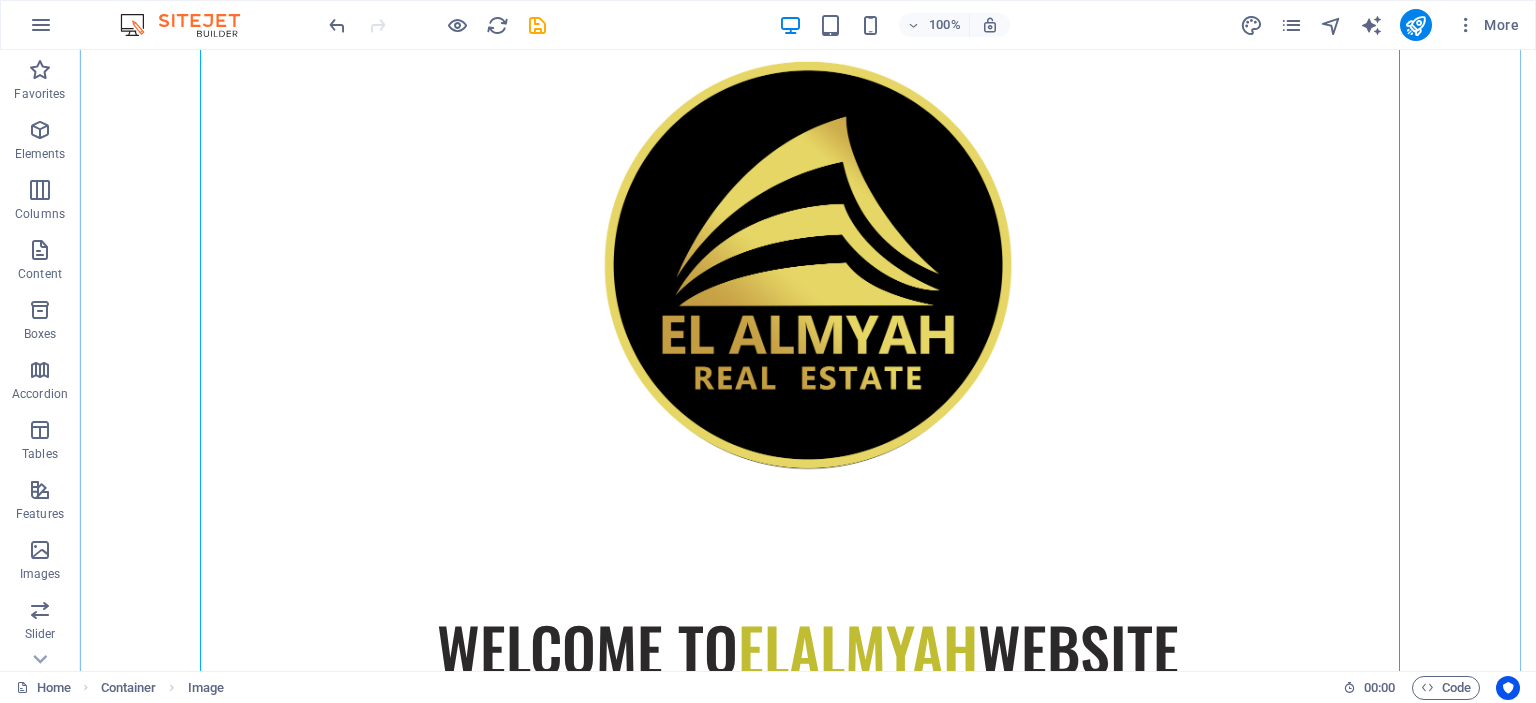 scroll, scrollTop: 301, scrollLeft: 0, axis: vertical 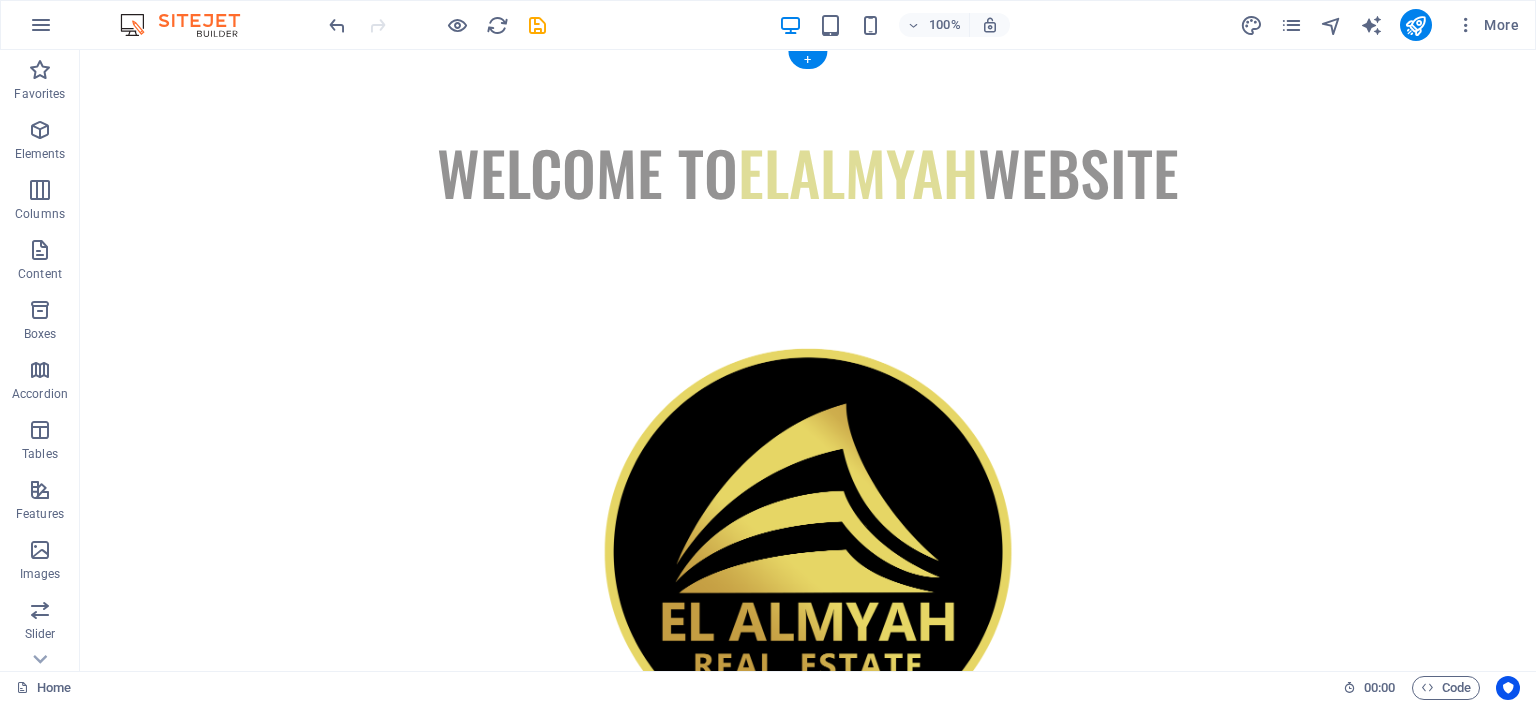 drag, startPoint x: 310, startPoint y: 546, endPoint x: 268, endPoint y: 135, distance: 413.1404 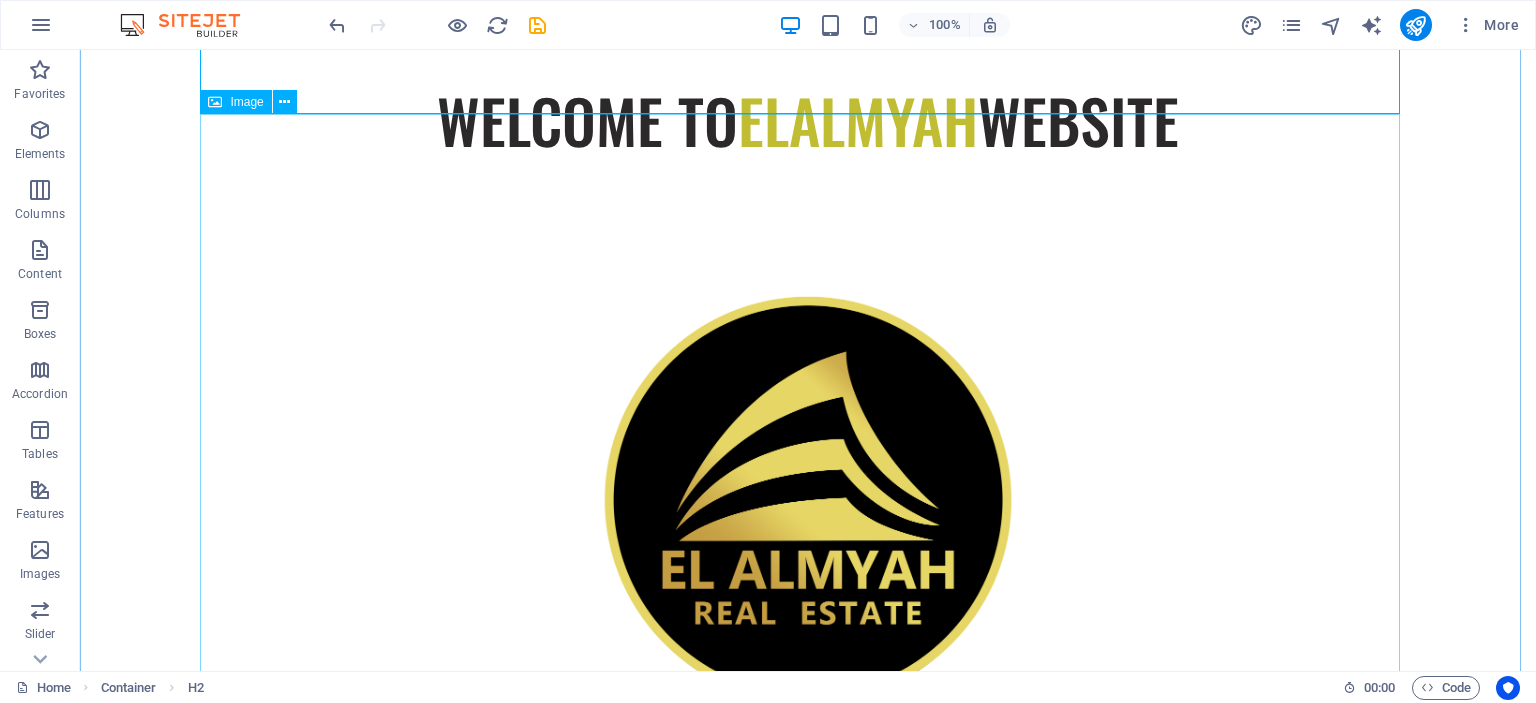 scroll, scrollTop: 100, scrollLeft: 0, axis: vertical 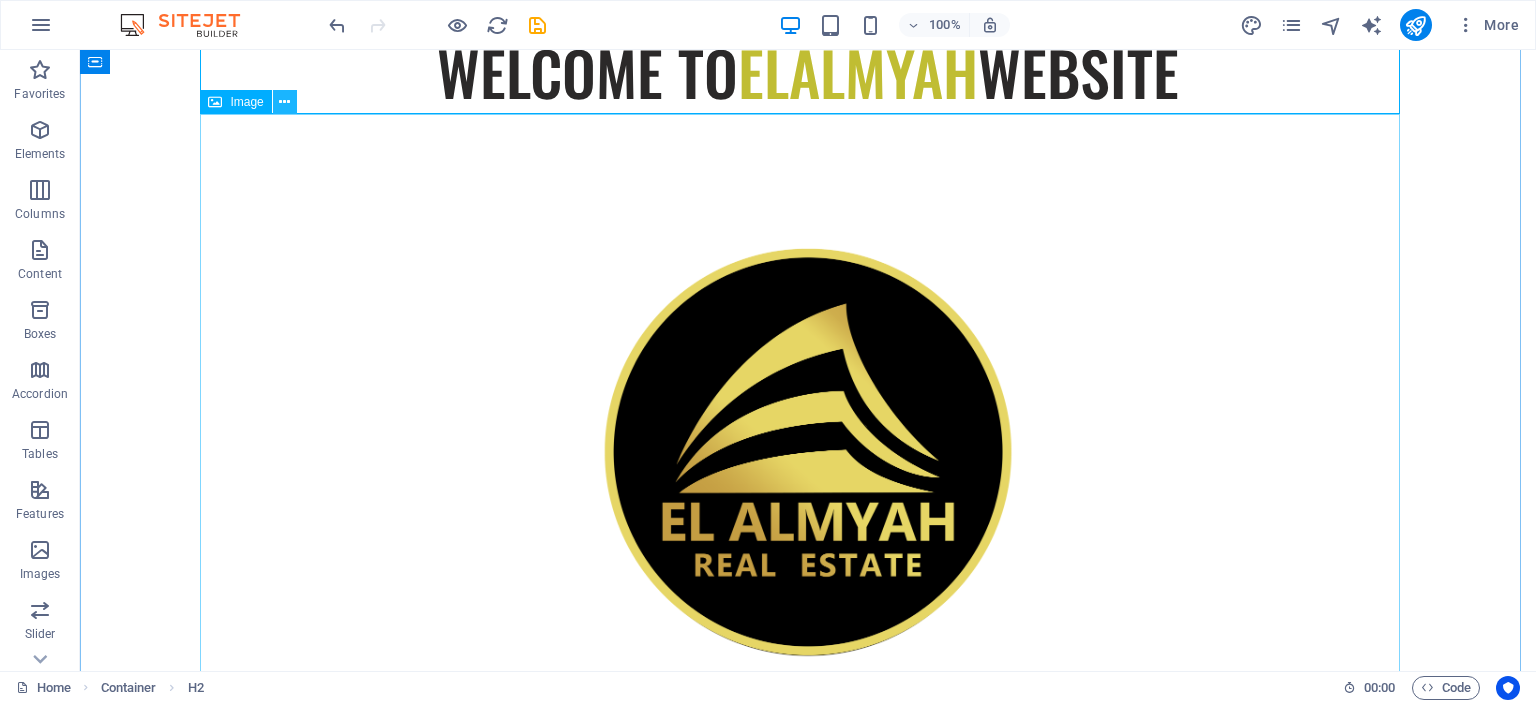 click at bounding box center (284, 102) 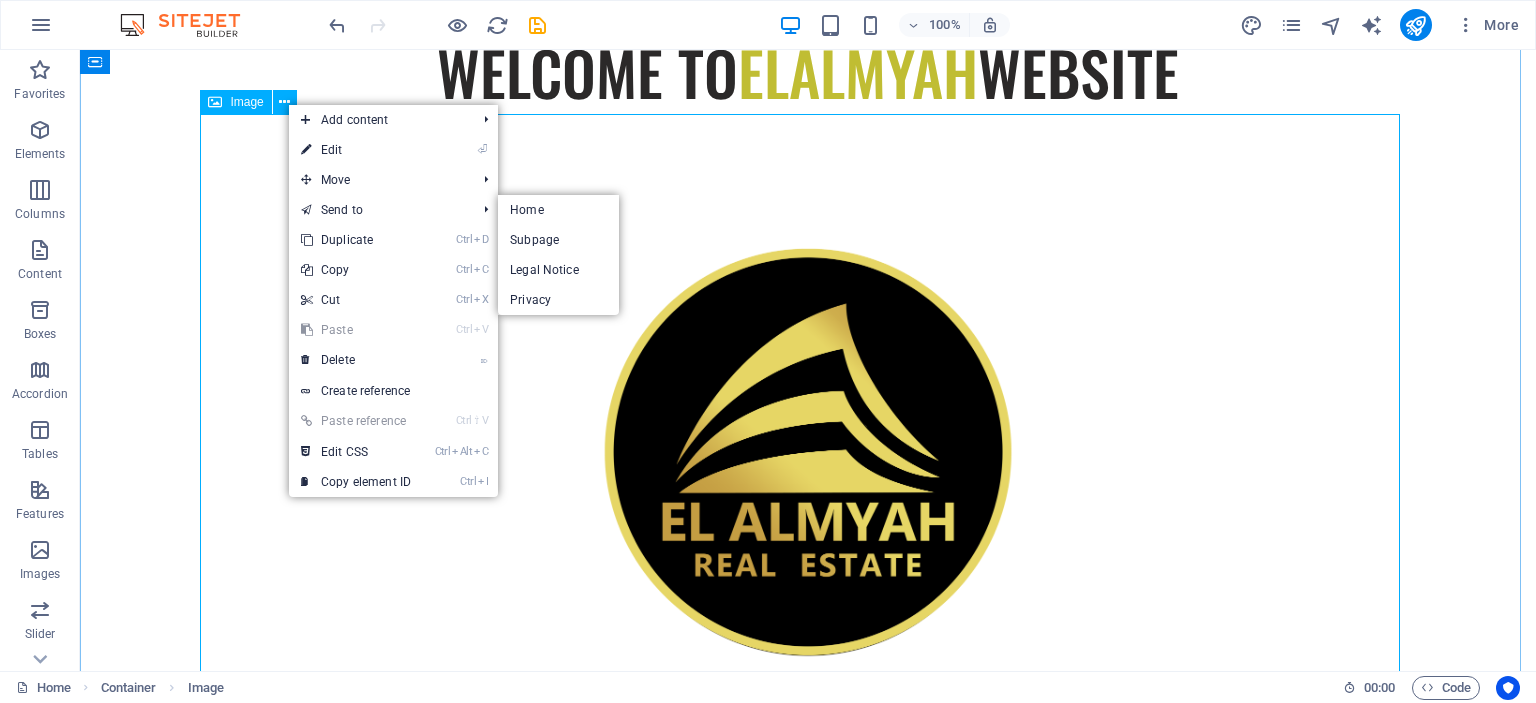 click at bounding box center (808, 453) 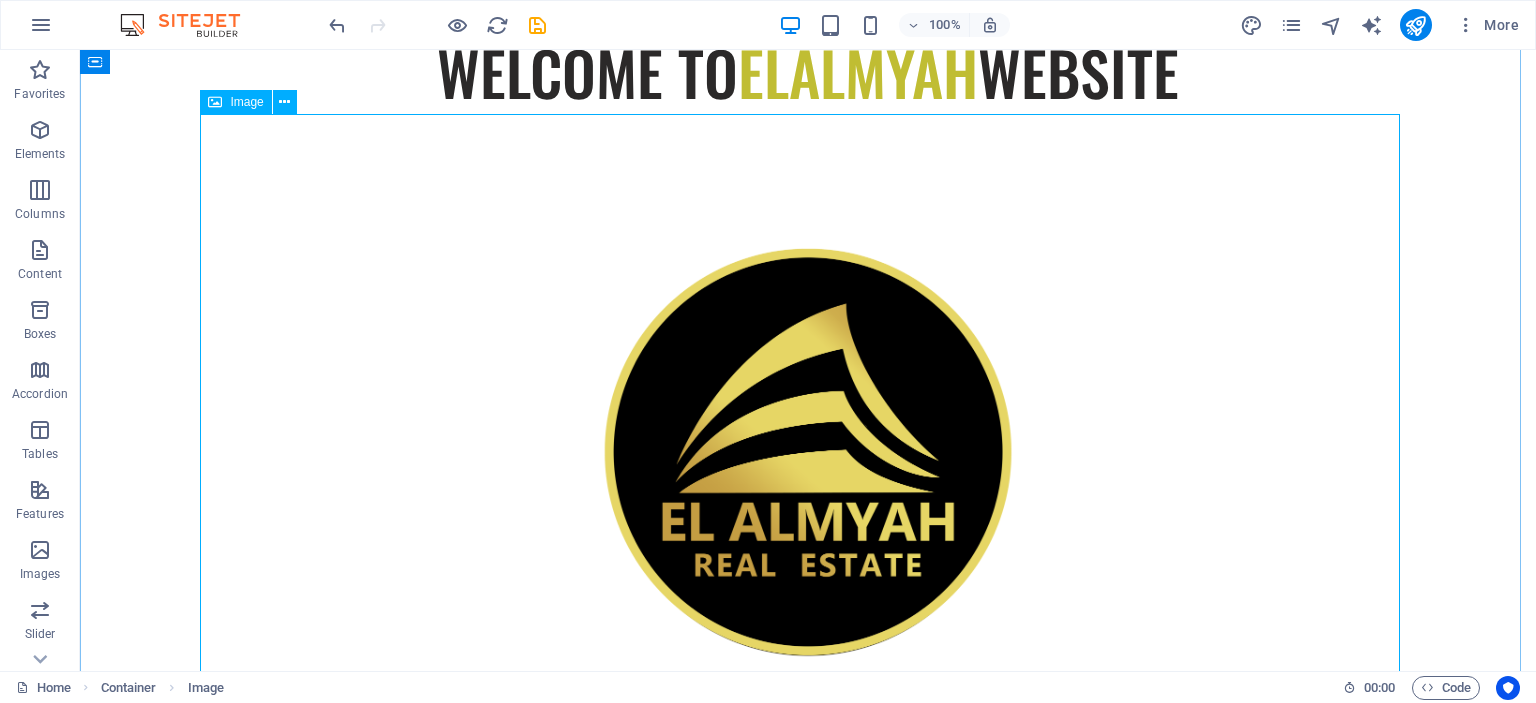 click on "Image" at bounding box center [235, 102] 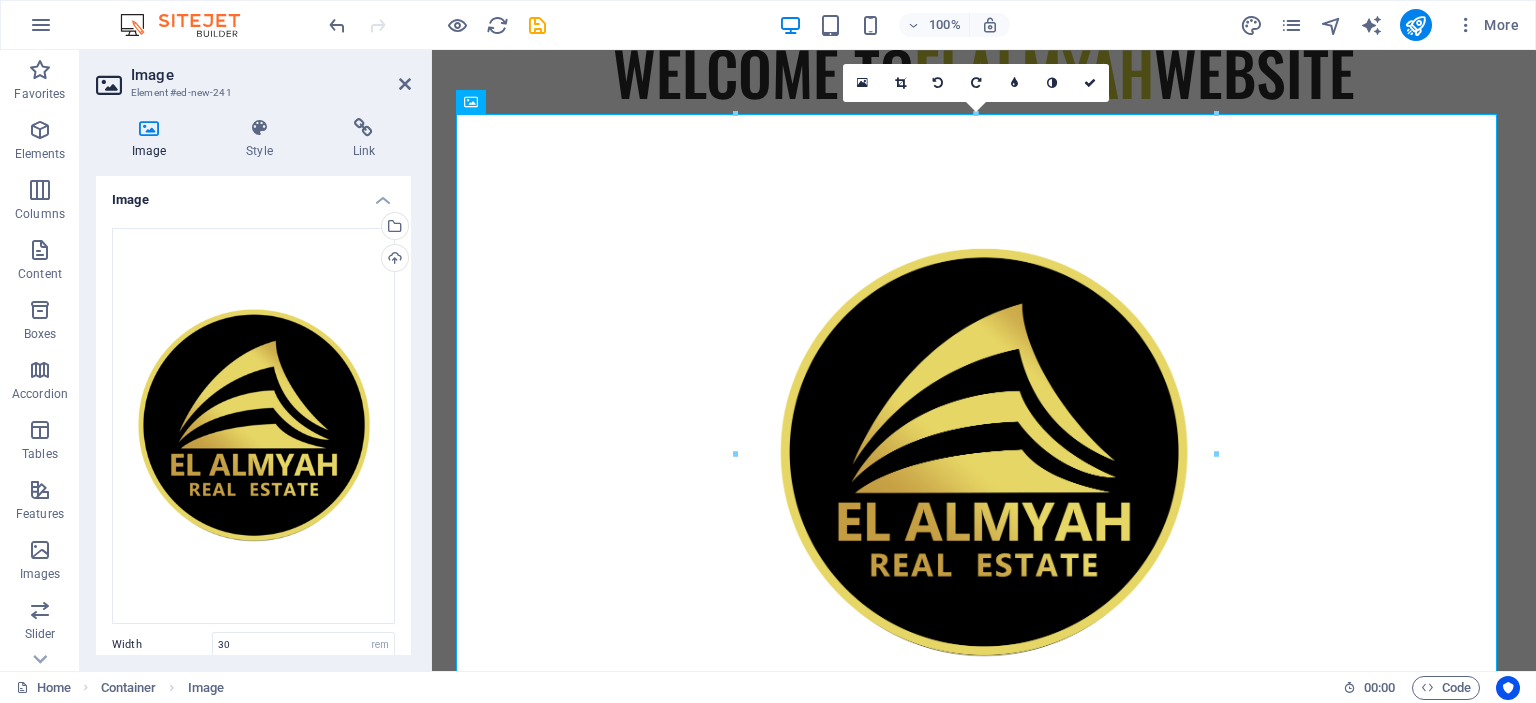 click on "Image Style Link Image Drag files here, click to choose files or select files from Files or our free stock photos & videos Select files from the file manager, stock photos, or upload file(s) Upload Width 30 Default auto px rem % em vh vw Fit image Automatically fit image to a fixed width and height Height Default auto px Alignment Lazyload Loading images after the page loads improves page speed. Responsive Automatically load retina image and smartphone optimized sizes. Lightbox Use as headline The image will be wrapped in an H1 headline tag. Useful for giving alternative text the weight of an H1 headline, e.g. for the logo. Leave unchecked if uncertain. Optimized Images are compressed to improve page speed. Position Direction Custom X offset 50 px rem % vh vw Y offset 50 px rem % vh vw Text Float No float Image left Image right Determine how text should behave around the image. Text Alternative text Image caption Paragraph Format Normal Heading 1 Heading 2 Heading 3 Heading 4 Heading 5 Heading 6 Code Arial 8" at bounding box center [253, 386] 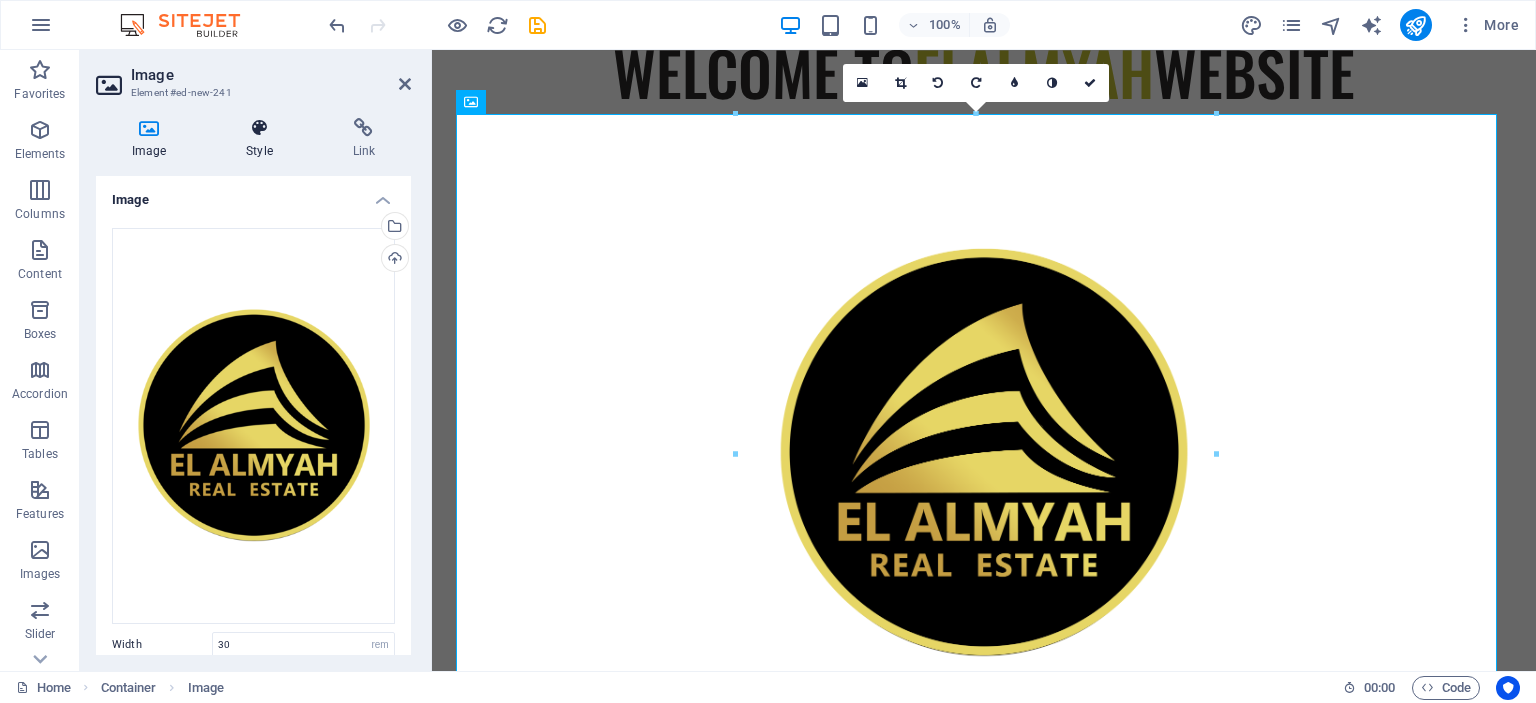 click on "Style" at bounding box center (263, 139) 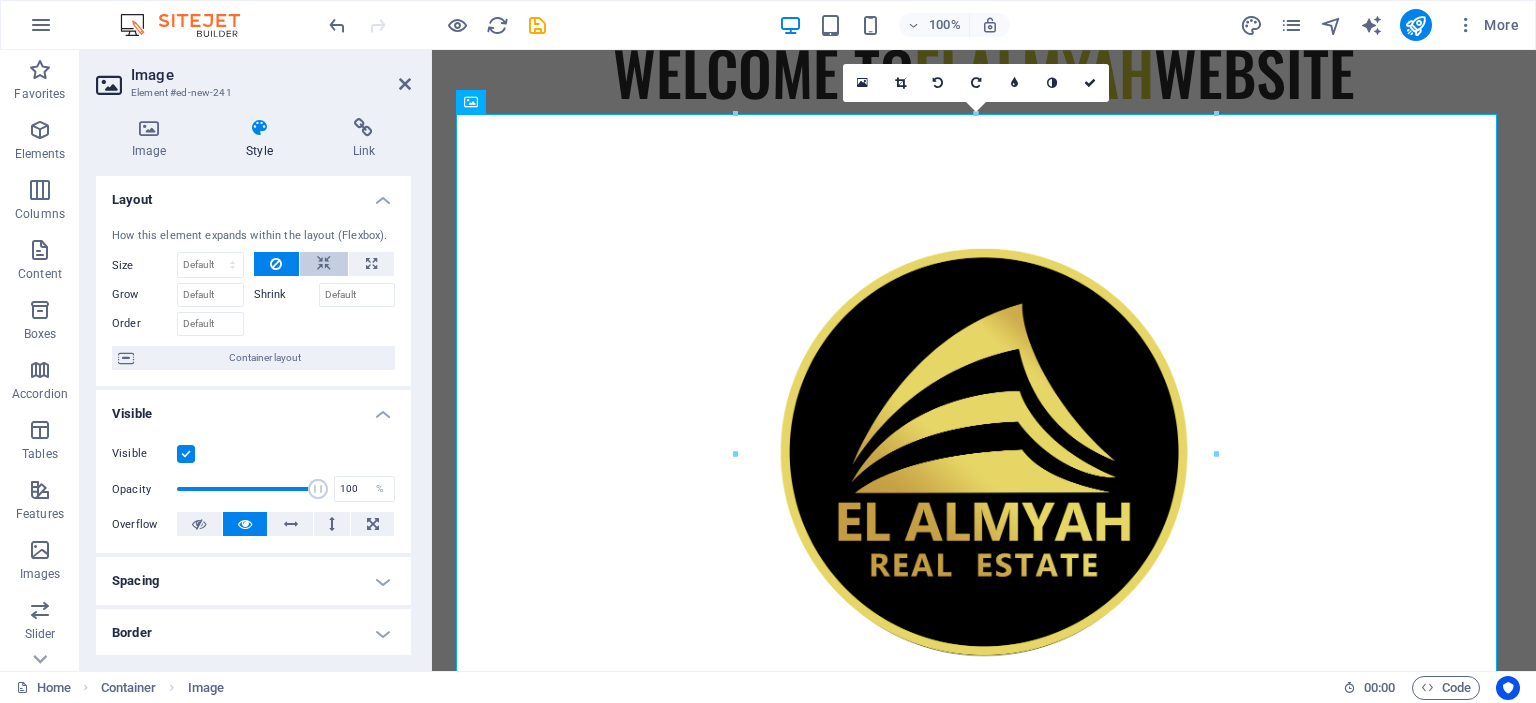 click at bounding box center [324, 264] 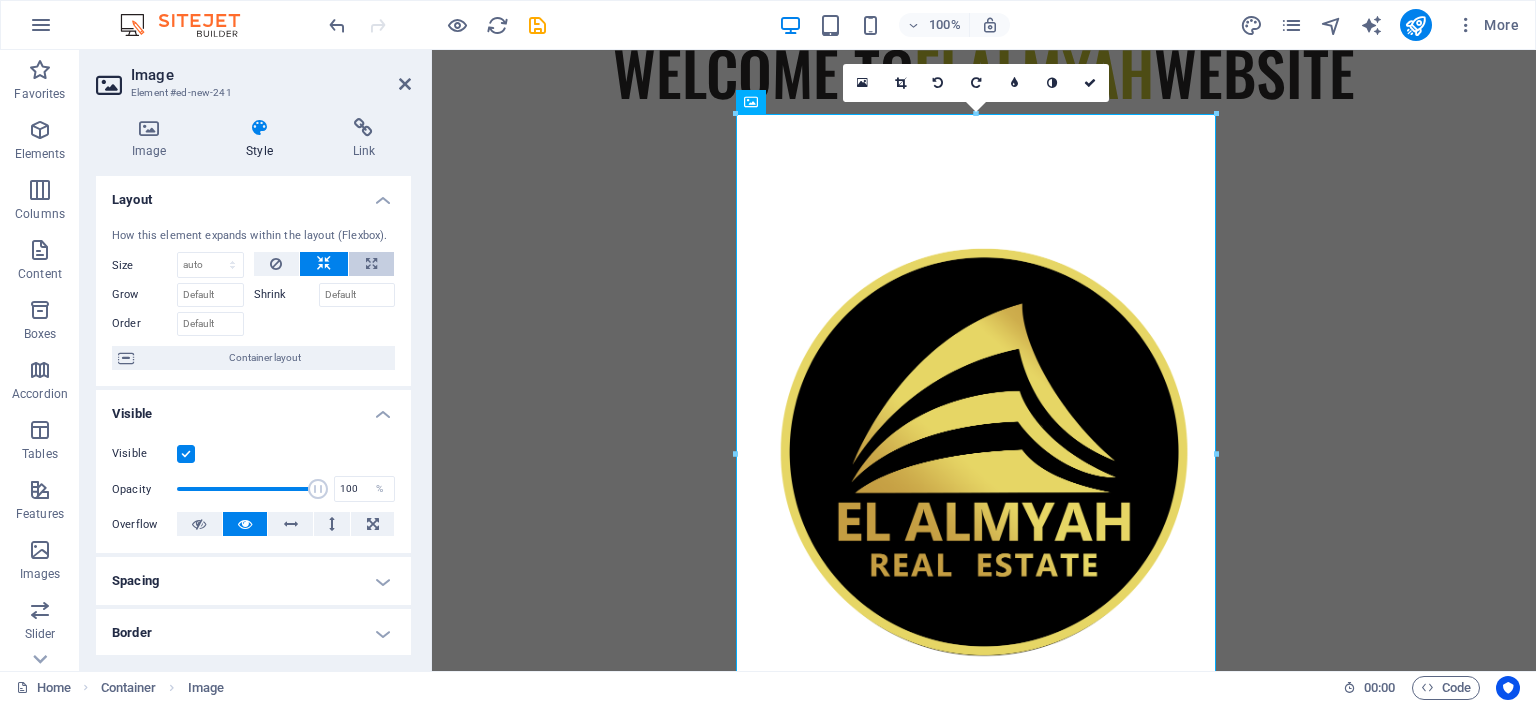 click at bounding box center (371, 264) 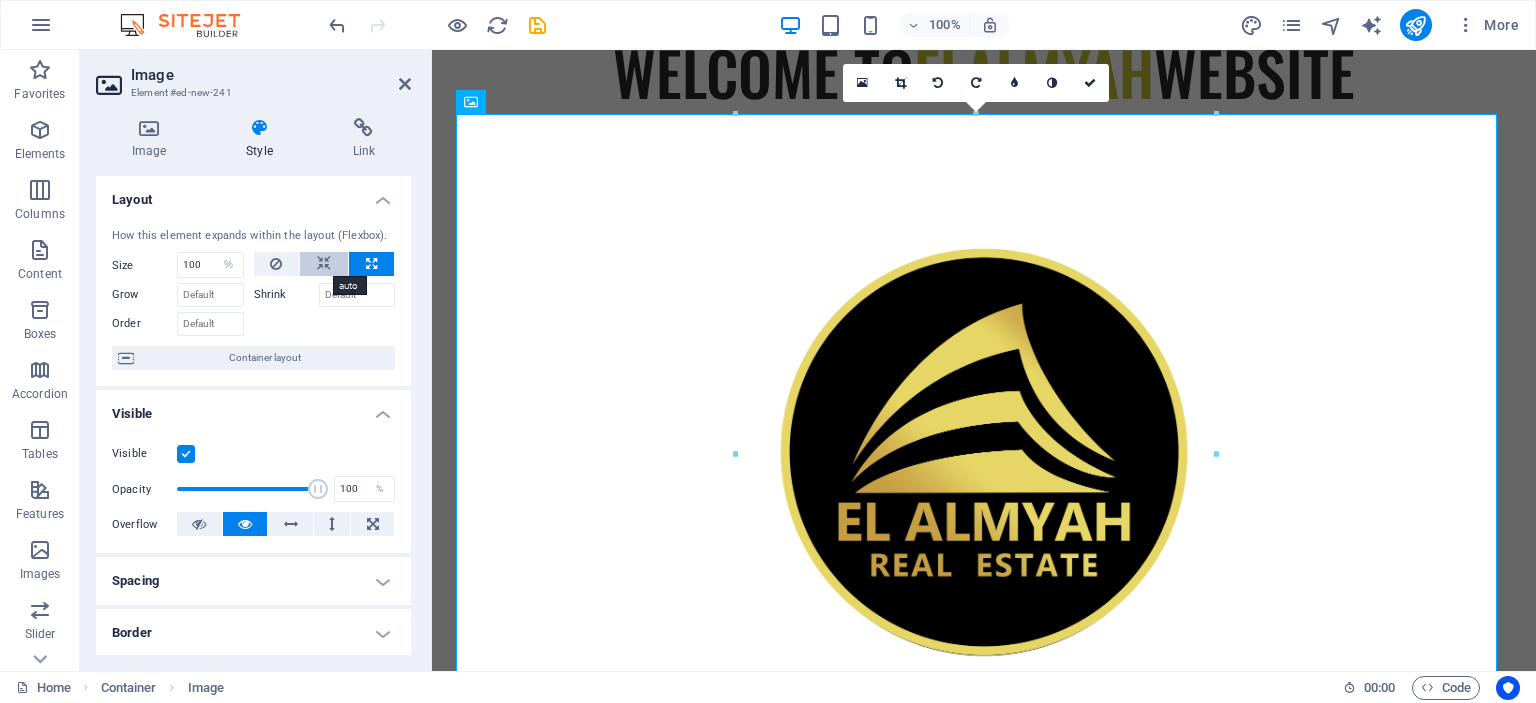 click at bounding box center (324, 264) 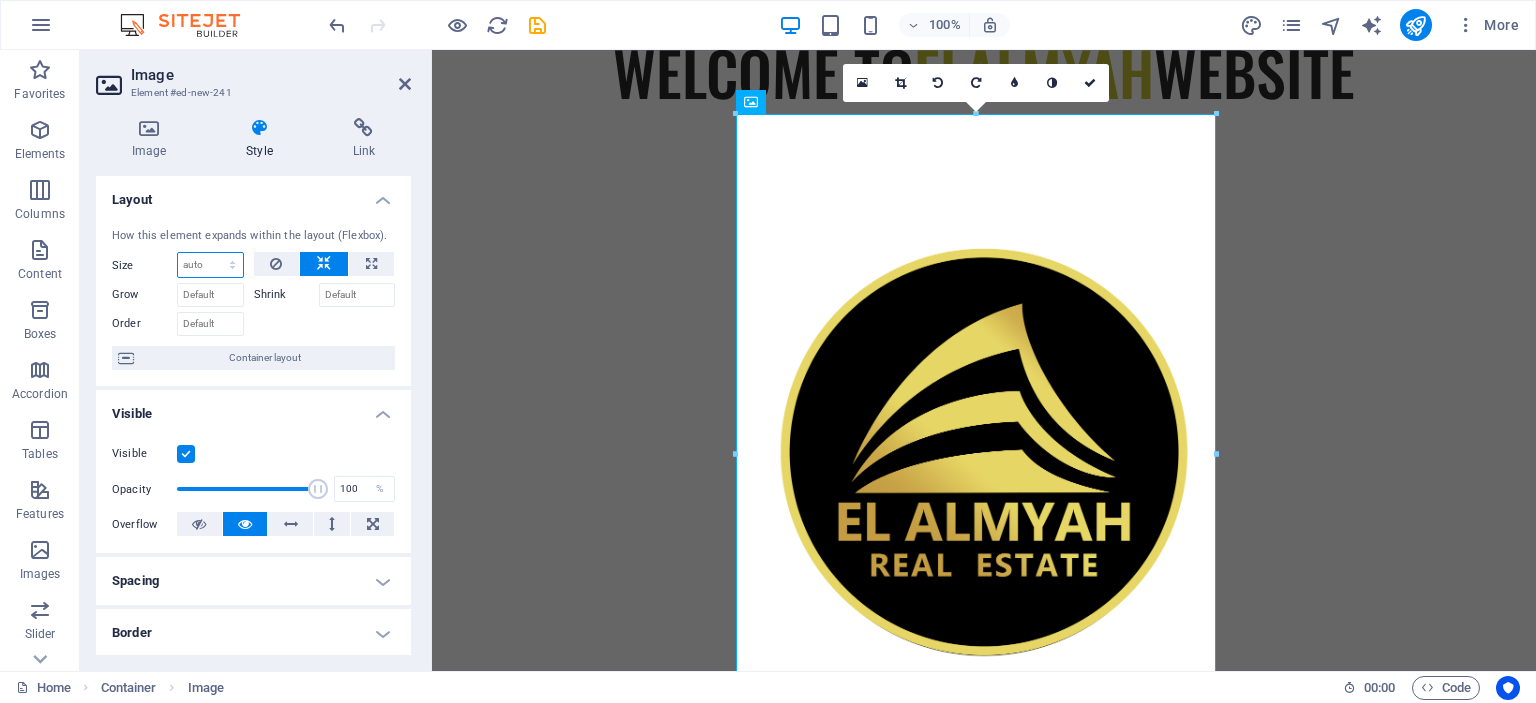click on "Default auto px % 1/1 1/2 1/3 1/4 1/5 1/6 1/7 1/8 1/9 1/10" at bounding box center (210, 265) 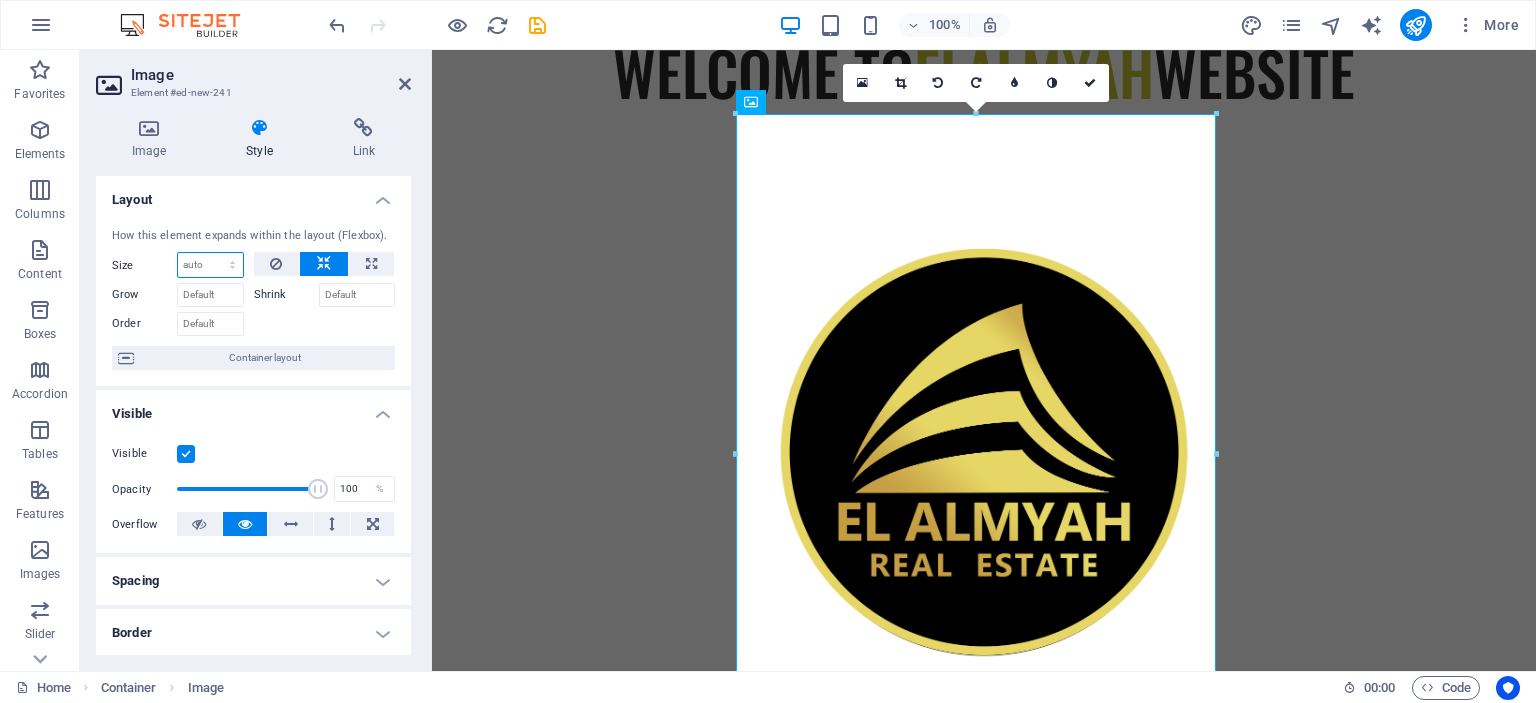 select on "1/2" 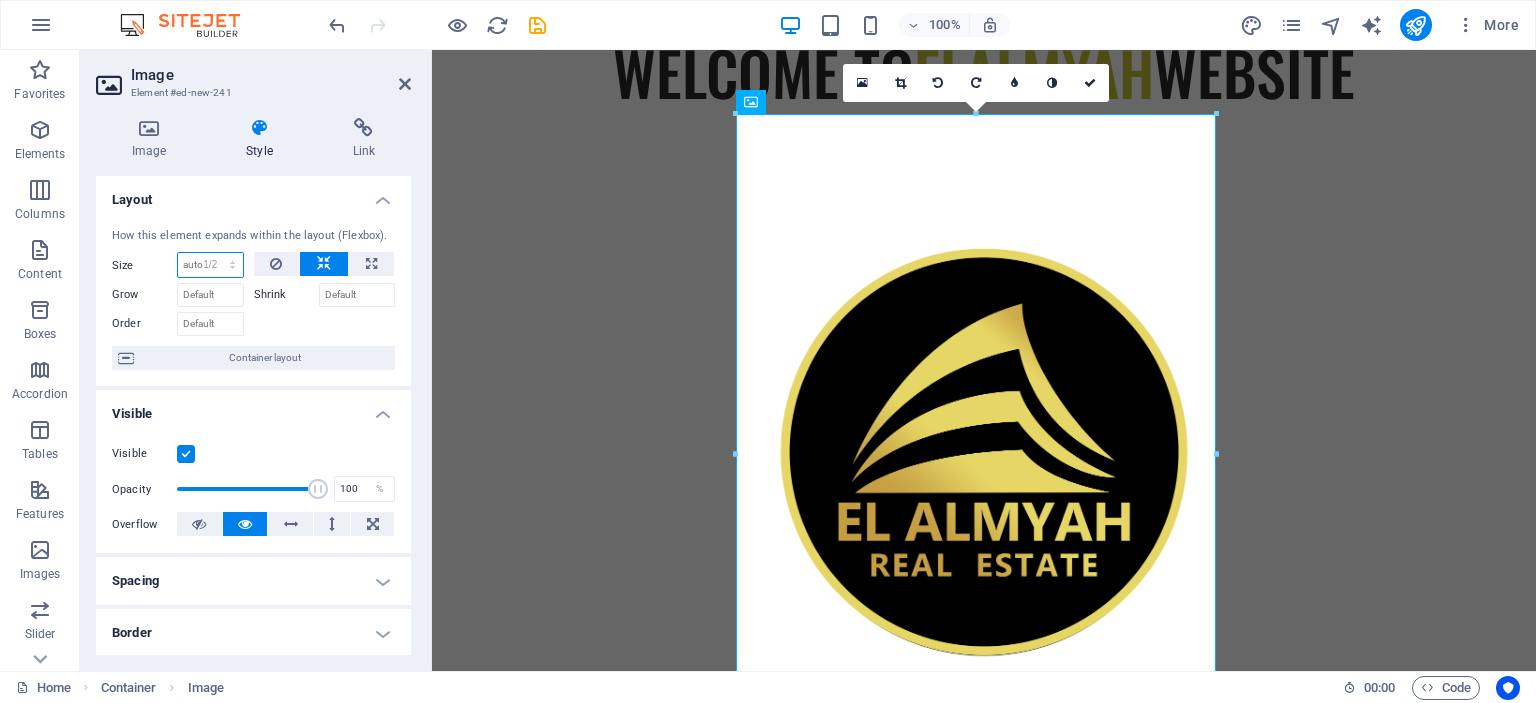 click on "Default auto px % 1/1 1/2 1/3 1/4 1/5 1/6 1/7 1/8 1/9 1/10" at bounding box center (210, 265) 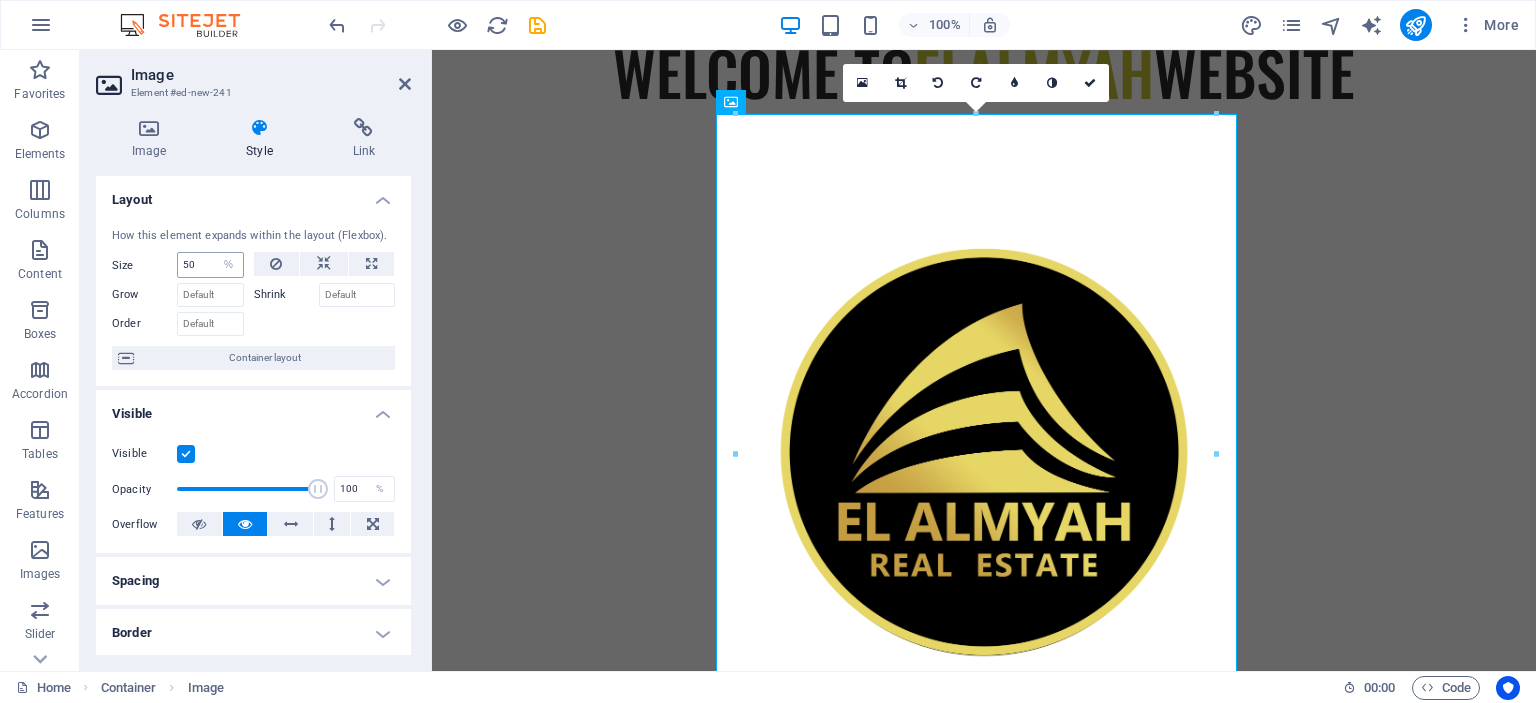 click on "How this element expands within the layout (Flexbox). Size 50 Default auto px % 1/1 1/2 1/3 1/4 1/5 1/6 1/7 1/8 1/9 1/10 Grow Shrink Order Container layout" at bounding box center (253, 299) 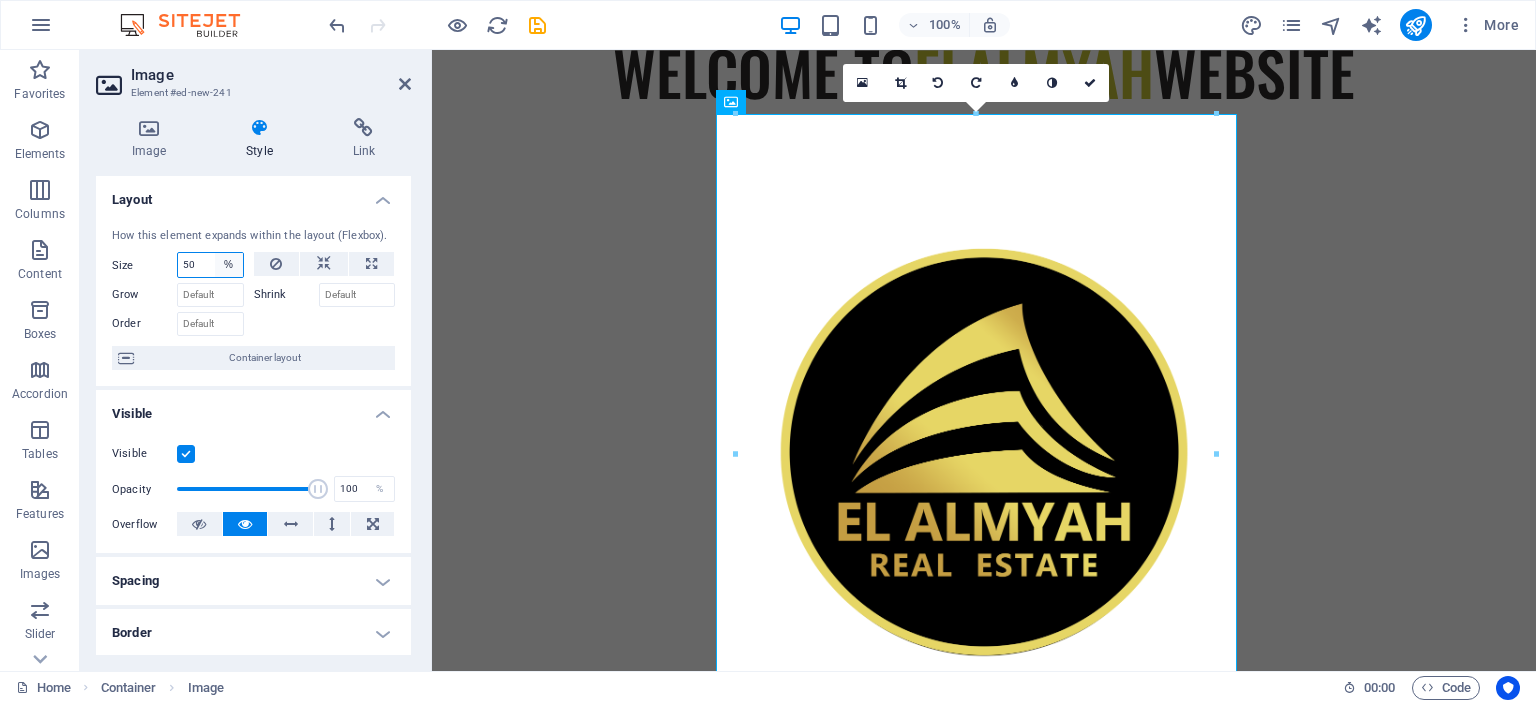 click on "Default auto px % 1/1 1/2 1/3 1/4 1/5 1/6 1/7 1/8 1/9 1/10" at bounding box center (229, 265) 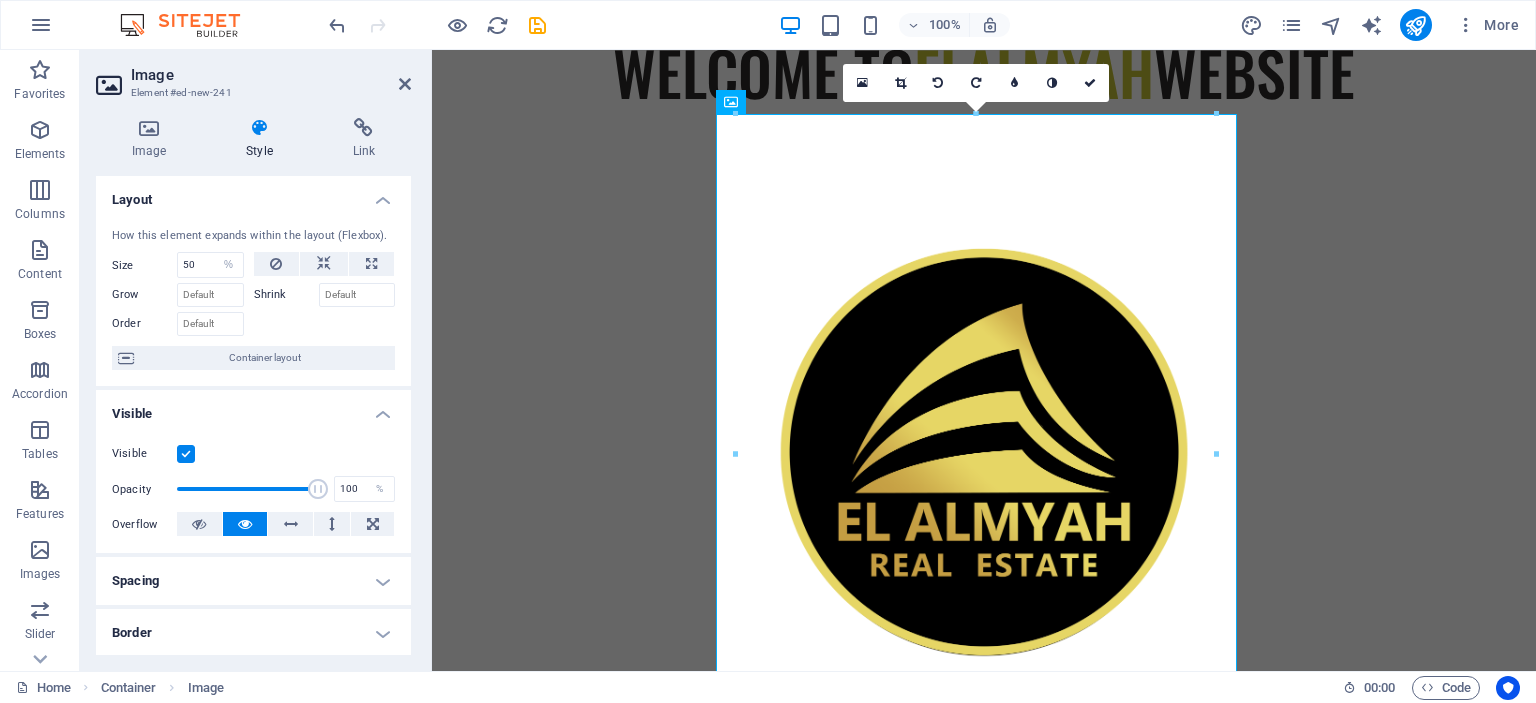 click at bounding box center [325, 321] 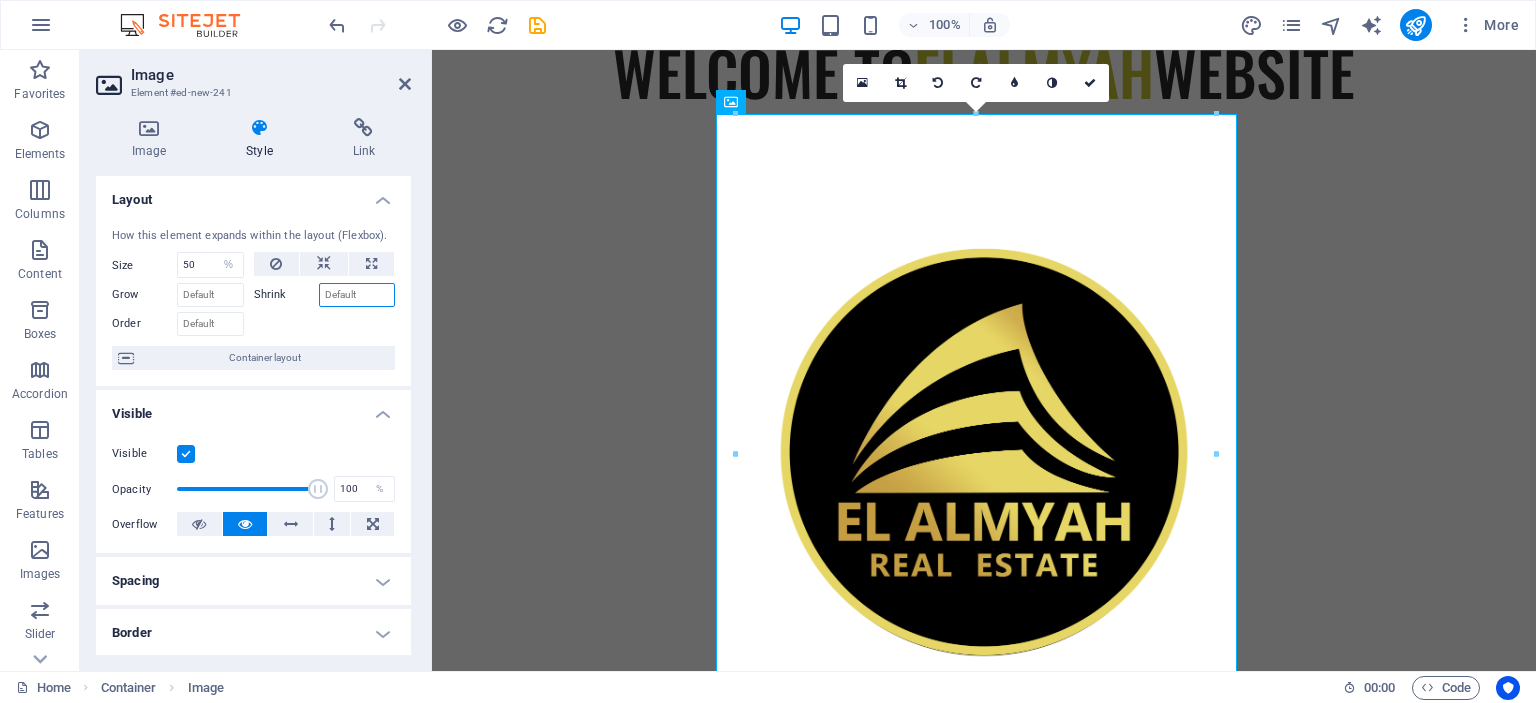 click on "Shrink" at bounding box center (357, 295) 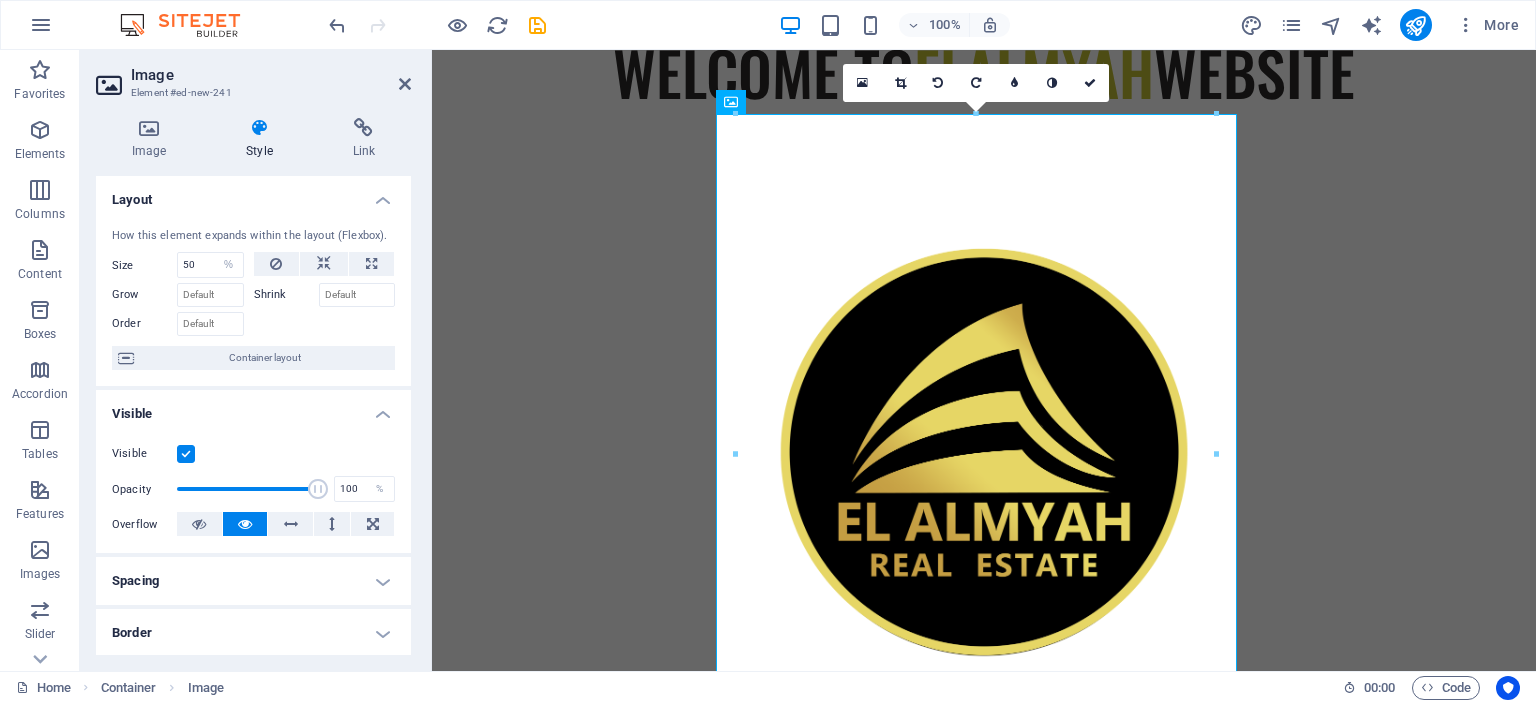 click at bounding box center [325, 321] 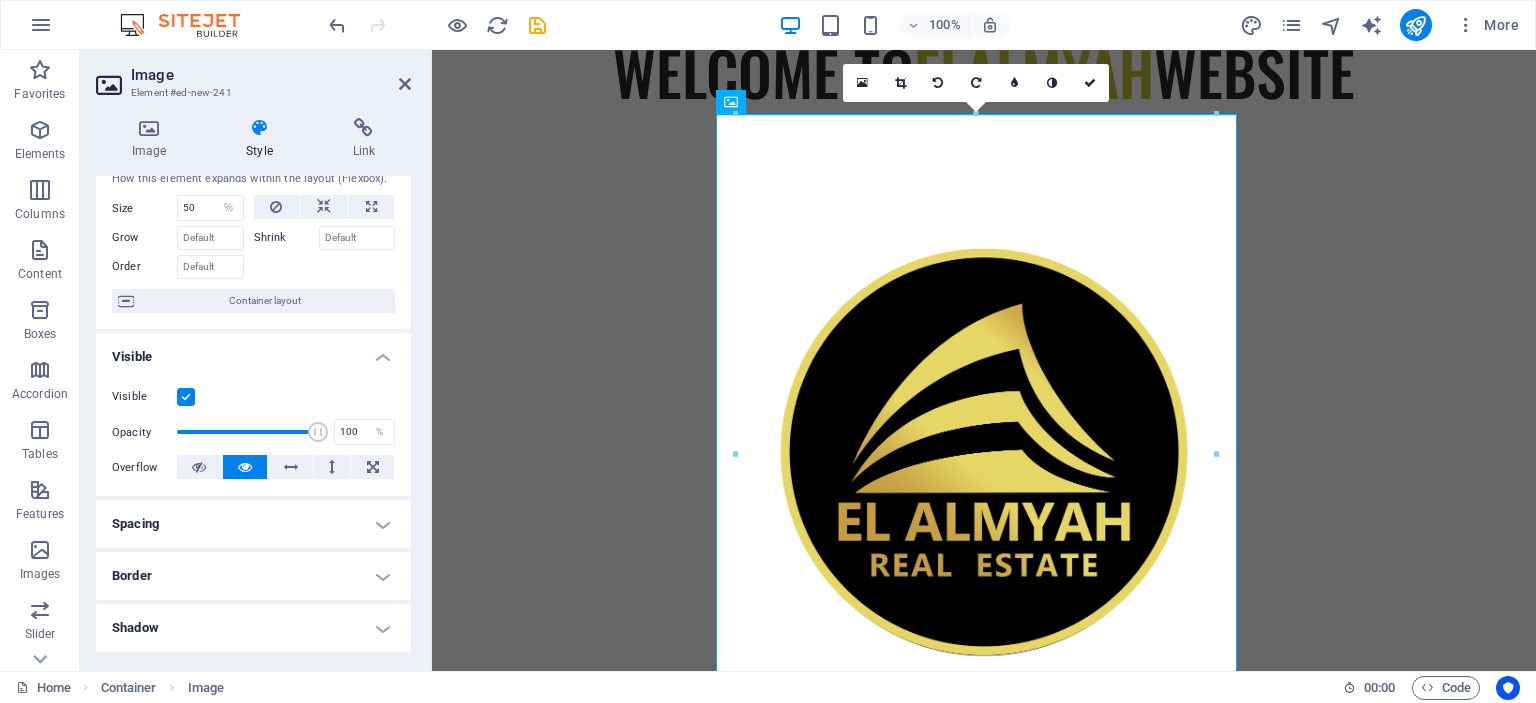 scroll, scrollTop: 0, scrollLeft: 0, axis: both 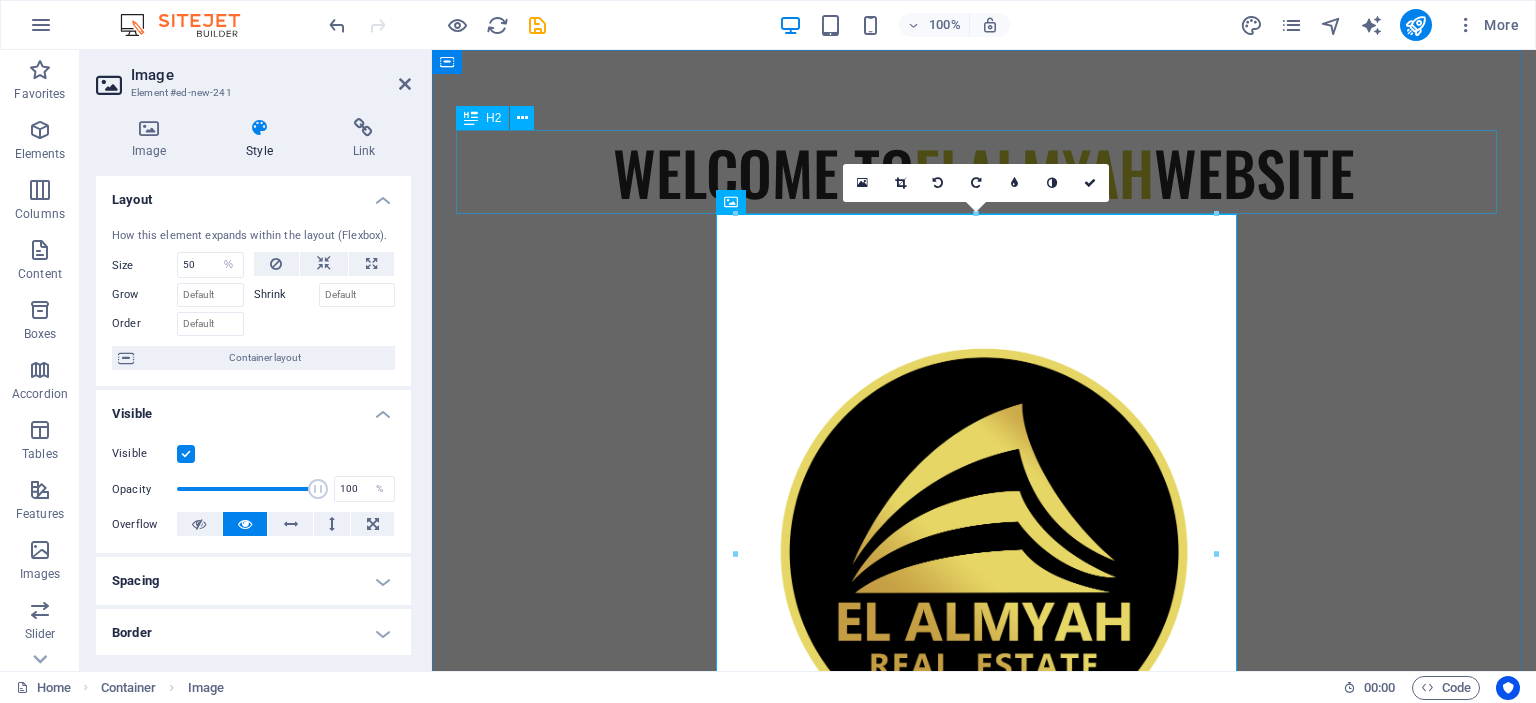 click on "WELCOME TO  ELALMYAH  WEBSITE" at bounding box center [984, 172] 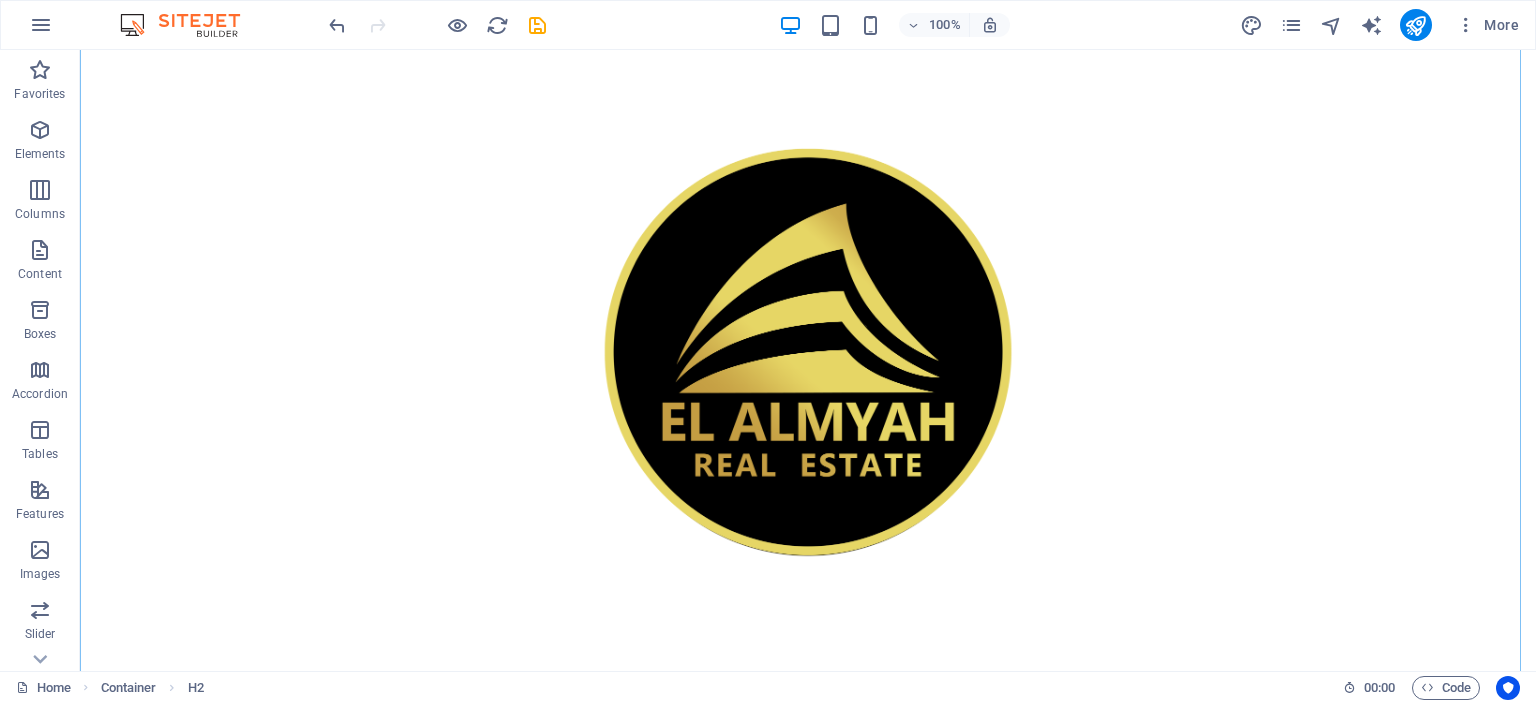 scroll, scrollTop: 301, scrollLeft: 0, axis: vertical 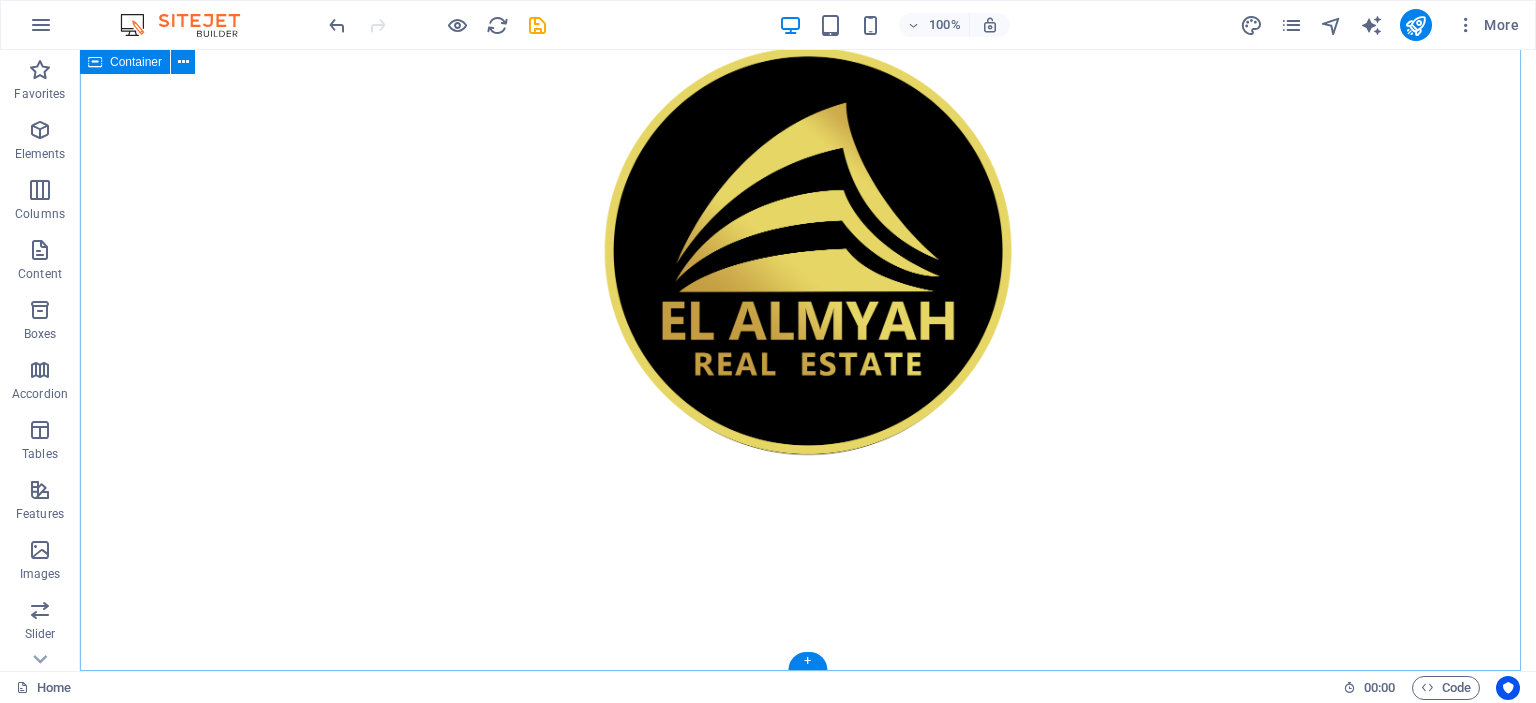 click on "WELCOME TO  ELALMYAH  WEBSITE" at bounding box center (808, 210) 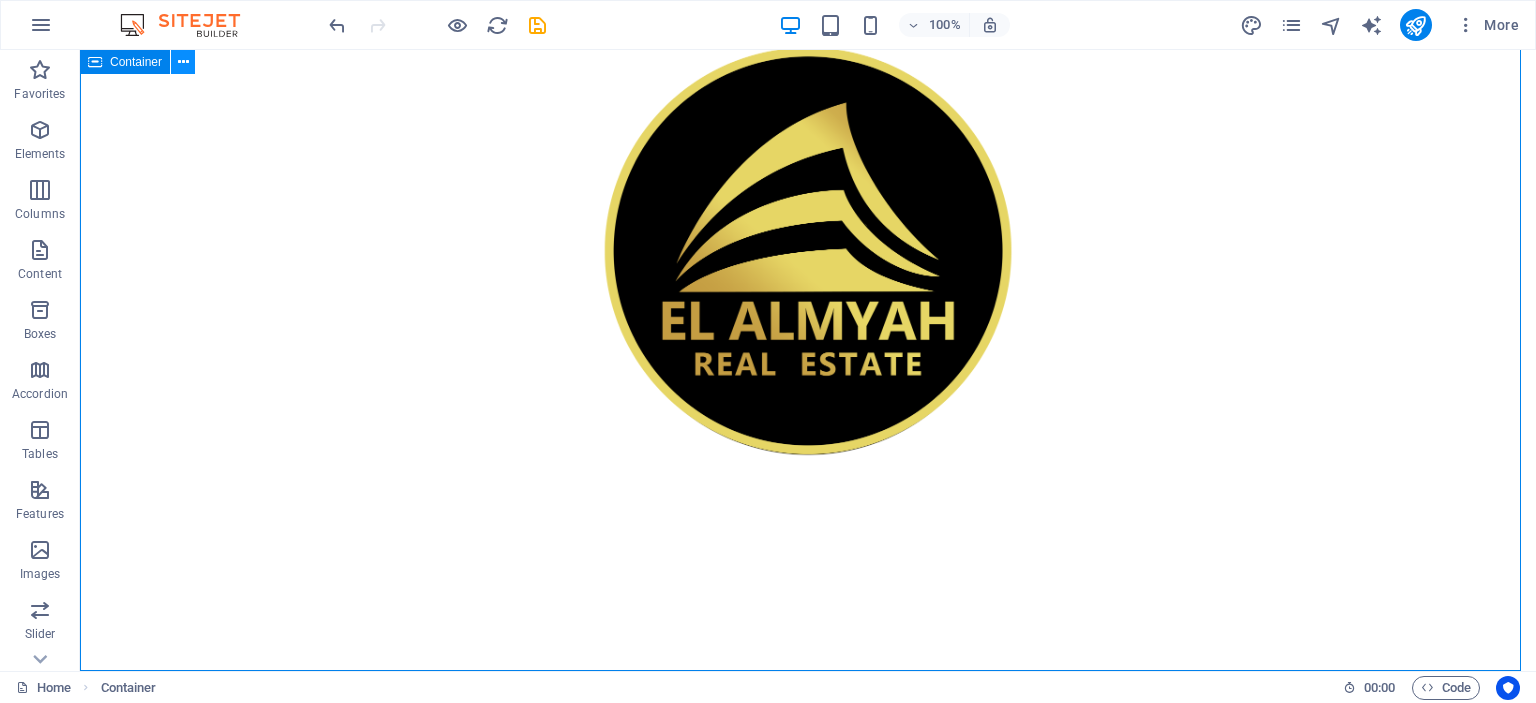 click at bounding box center (183, 62) 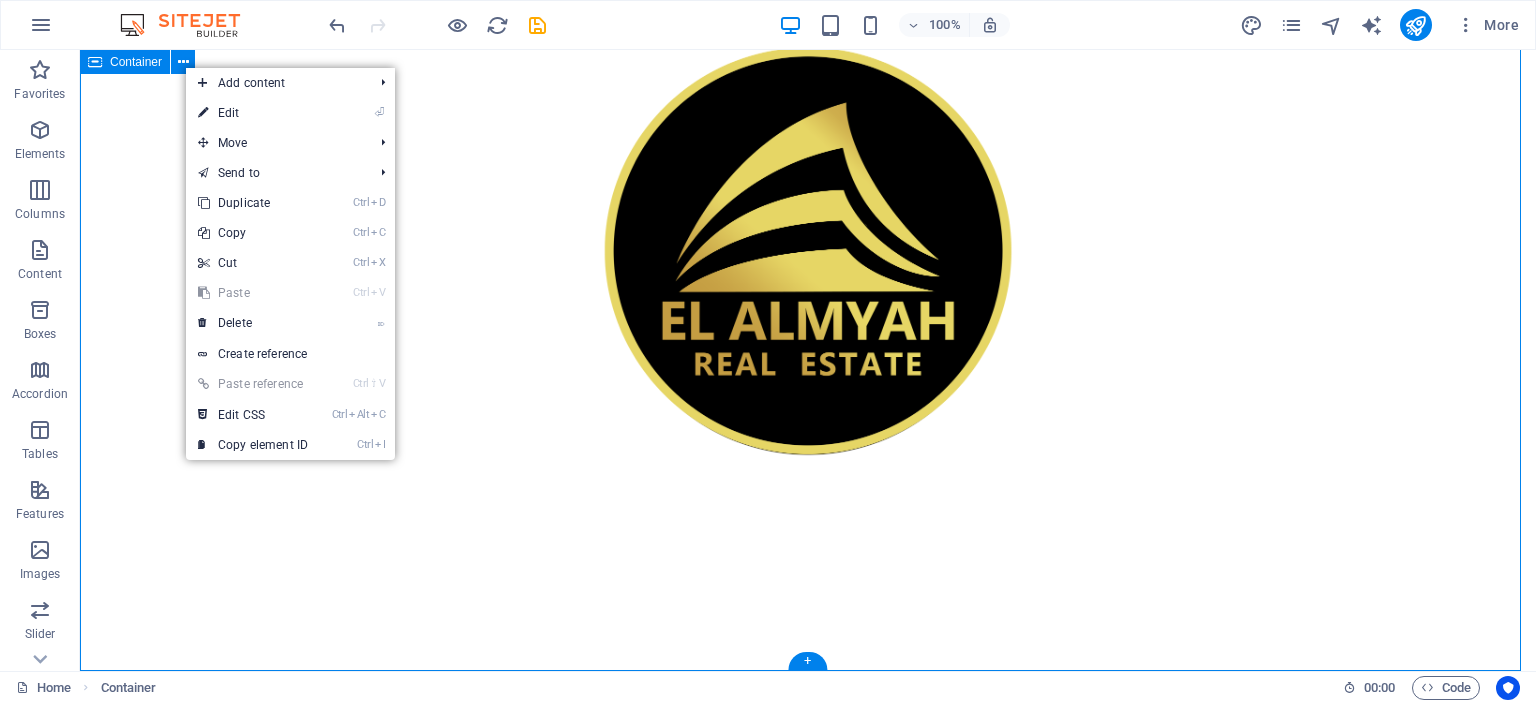 click on "WELCOME TO  ELALMYAH  WEBSITE" at bounding box center (808, 210) 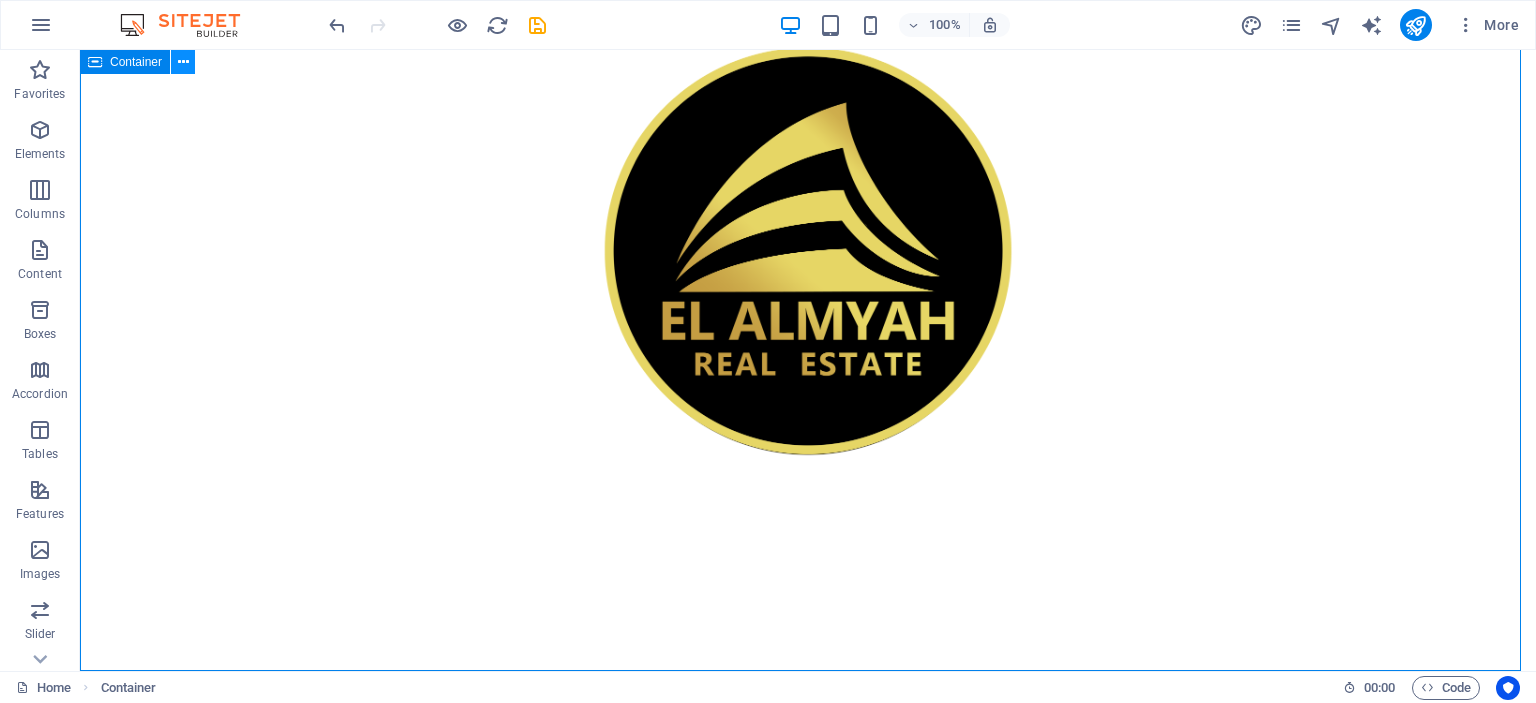 click at bounding box center [183, 62] 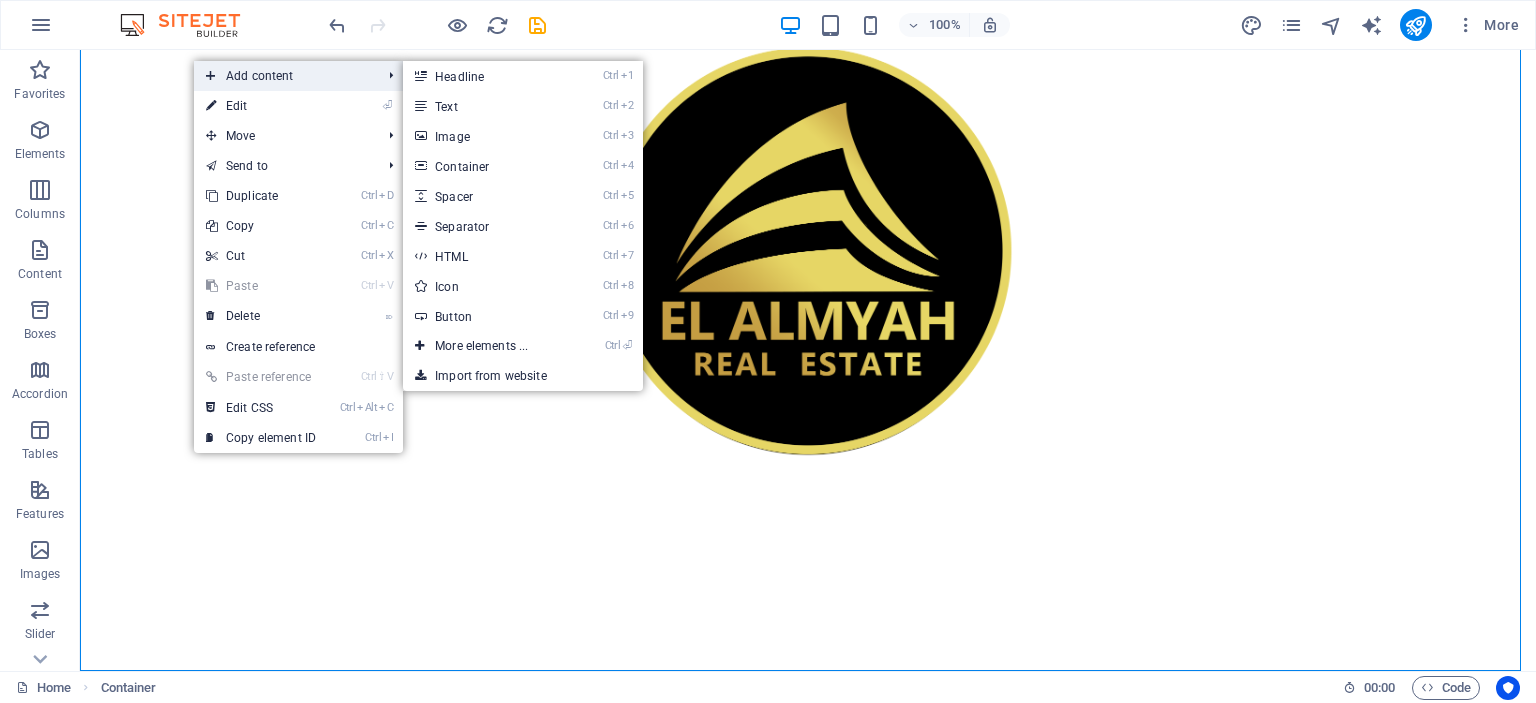 click on "Add content" at bounding box center (283, 76) 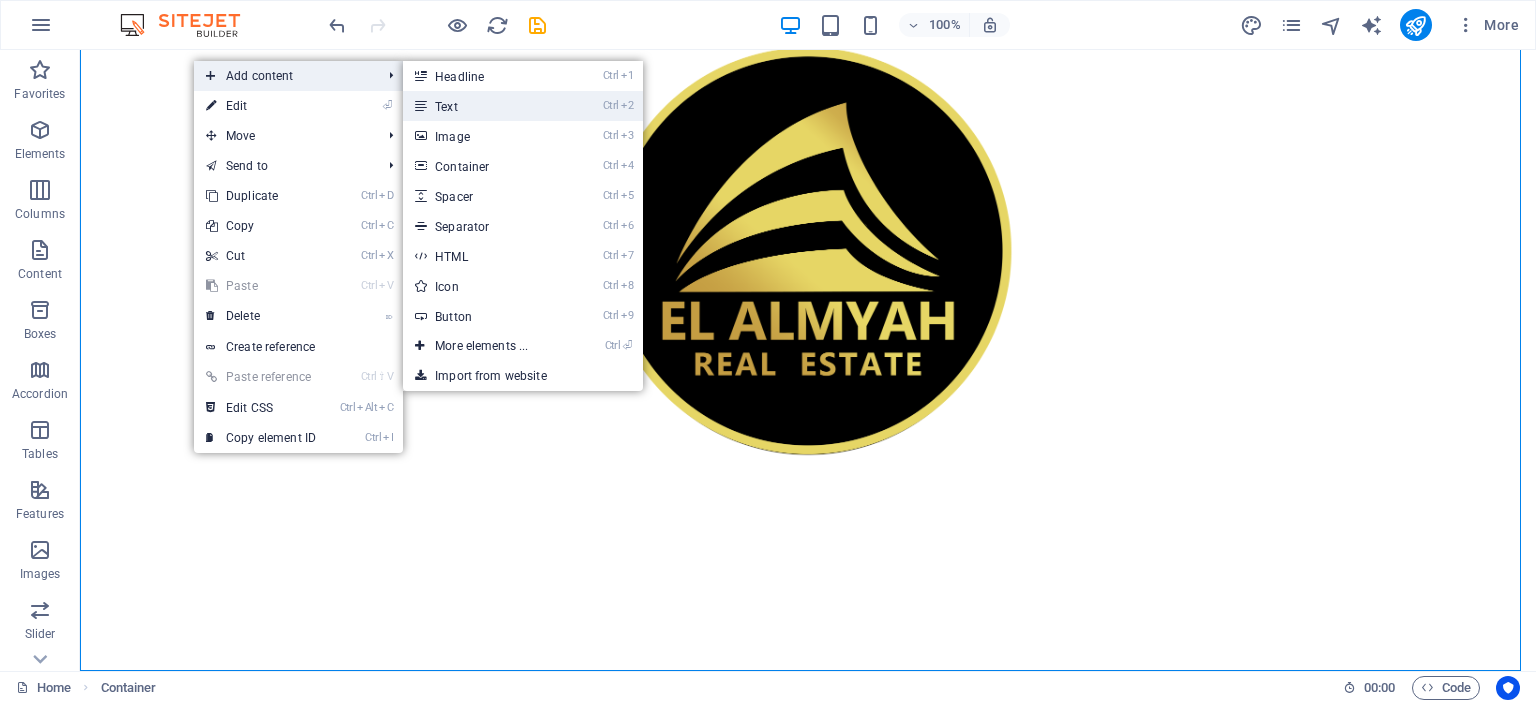 click on "Ctrl 2  Text" at bounding box center (485, 106) 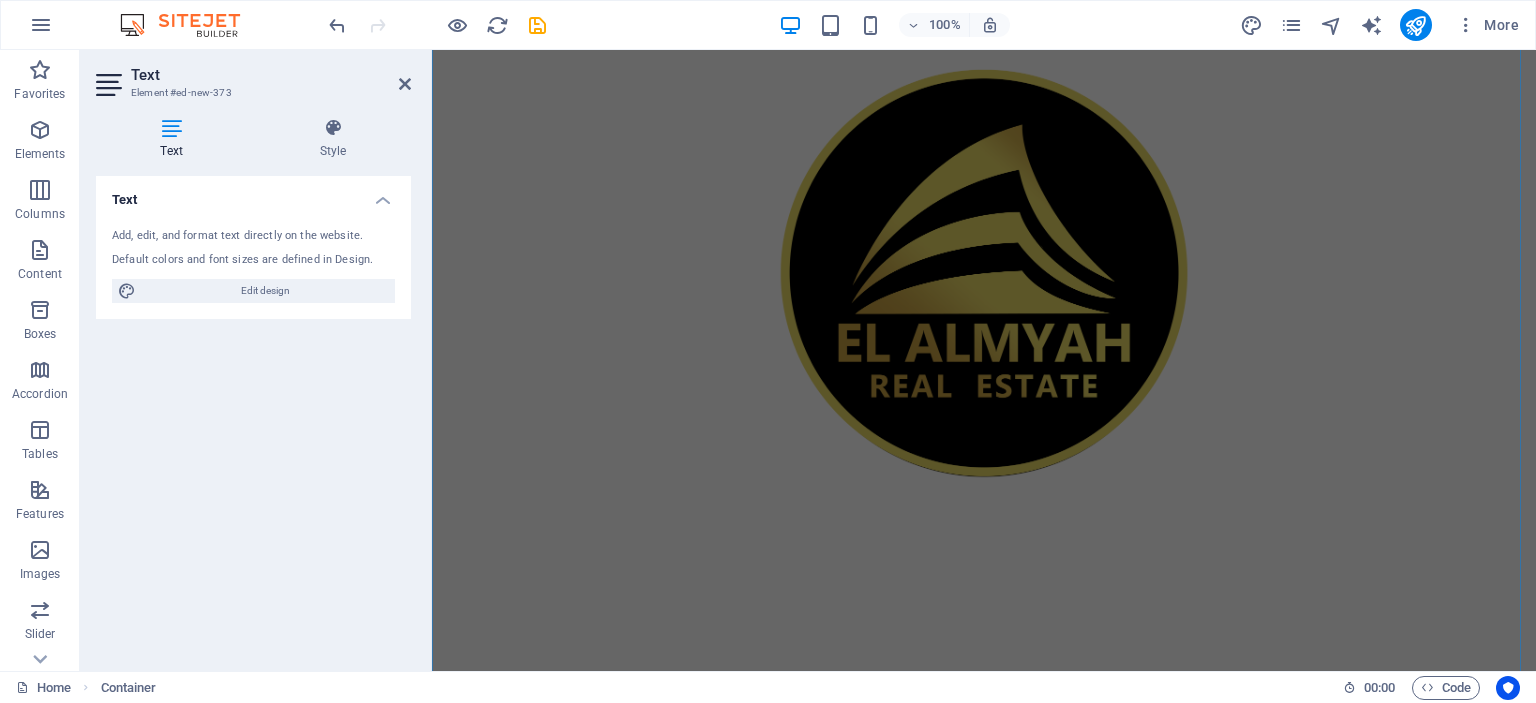 scroll, scrollTop: 0, scrollLeft: 0, axis: both 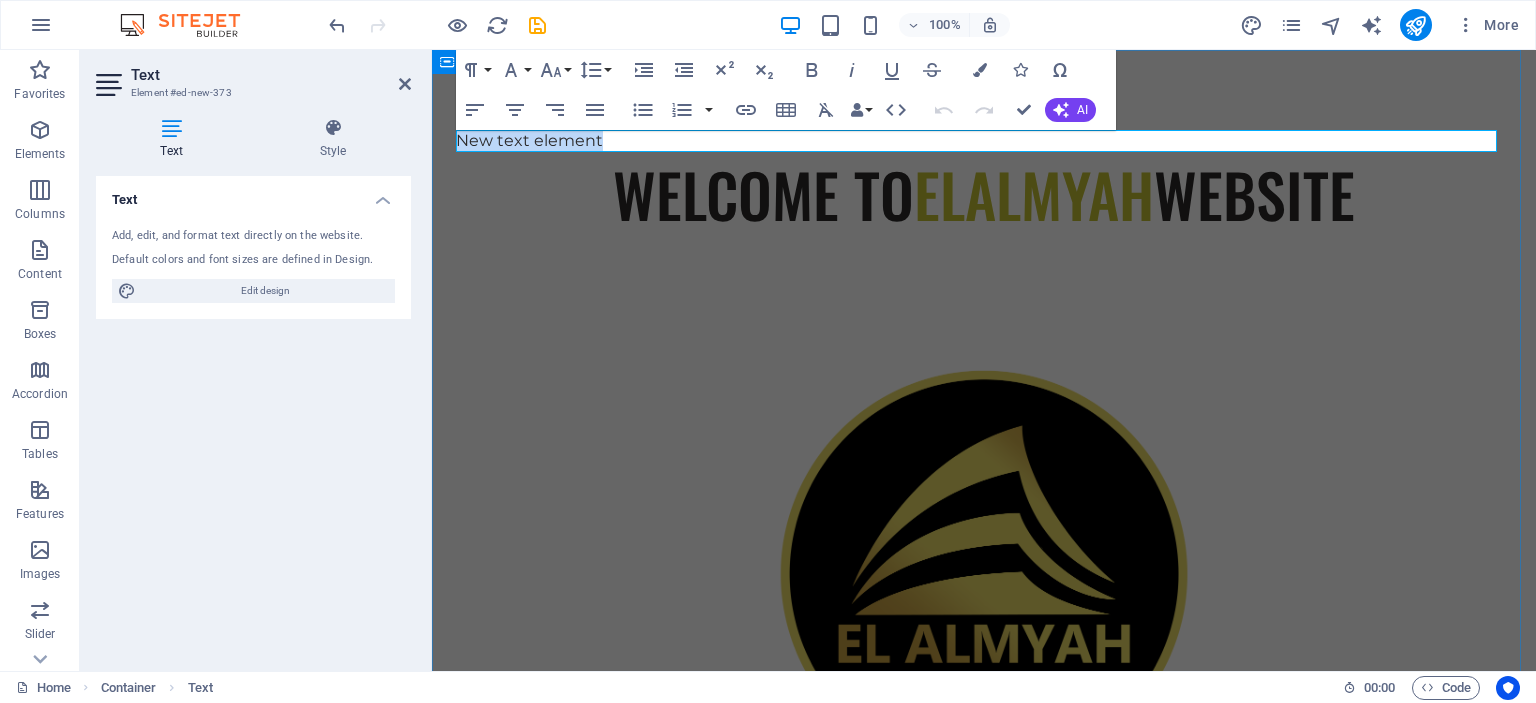 click on "New text element" at bounding box center [984, 141] 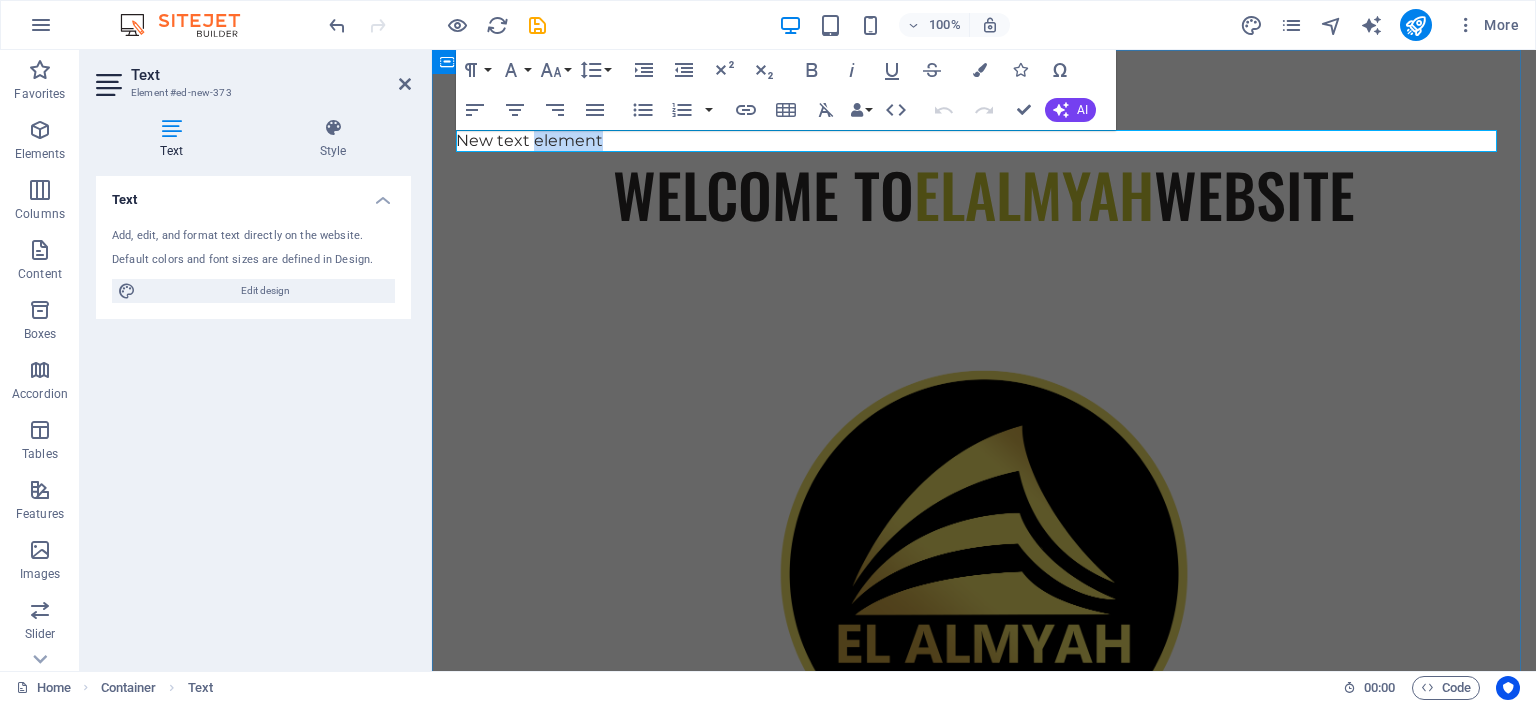 click on "New text element" at bounding box center (984, 141) 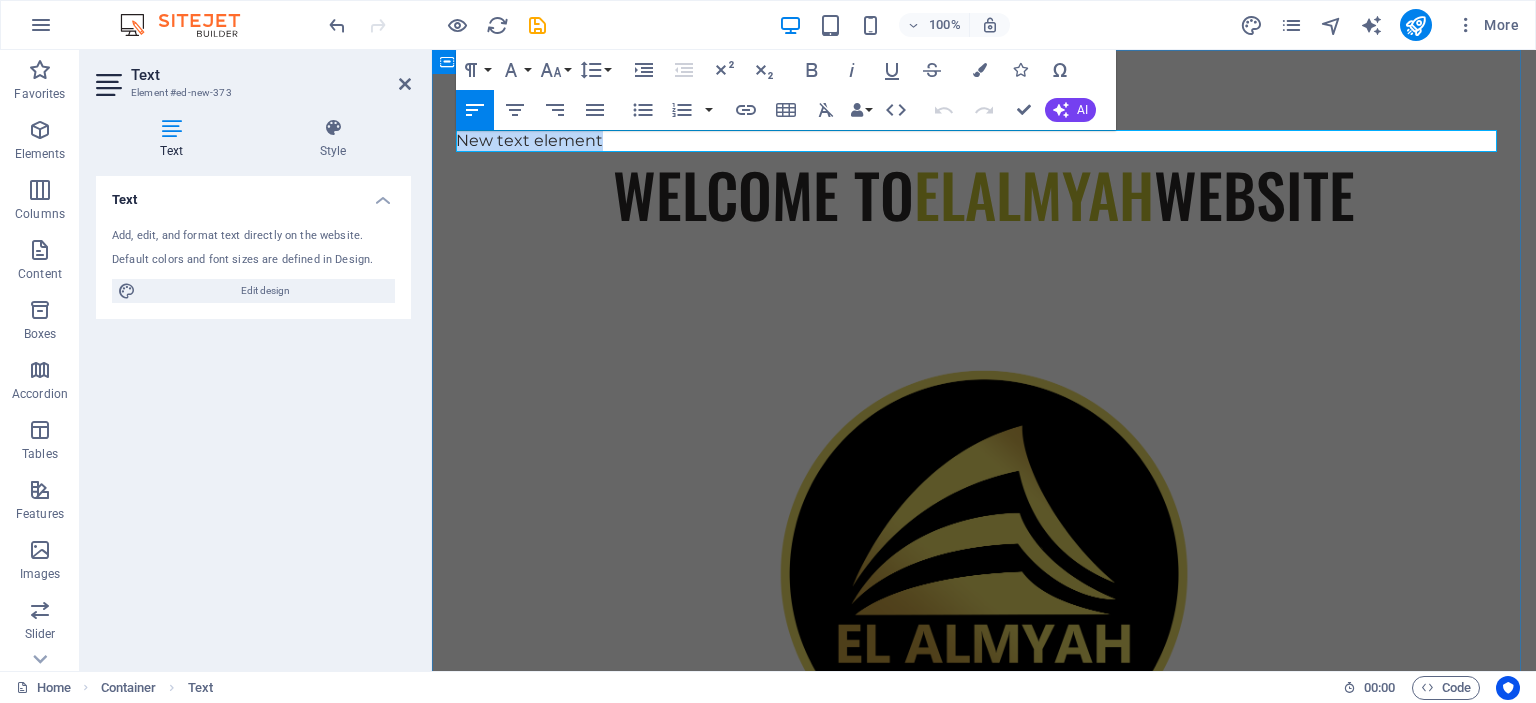click on "New text element" at bounding box center (984, 141) 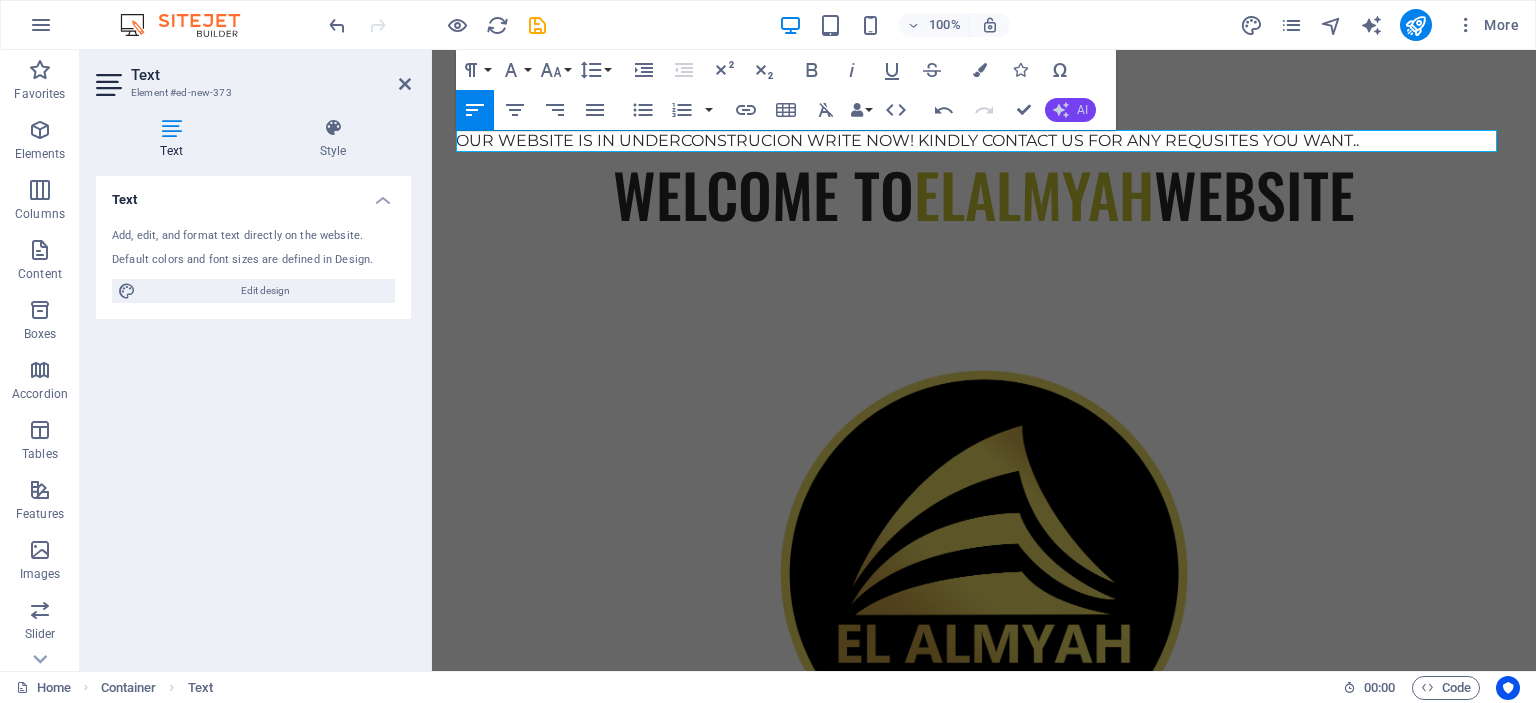 click on "AI" at bounding box center (1070, 110) 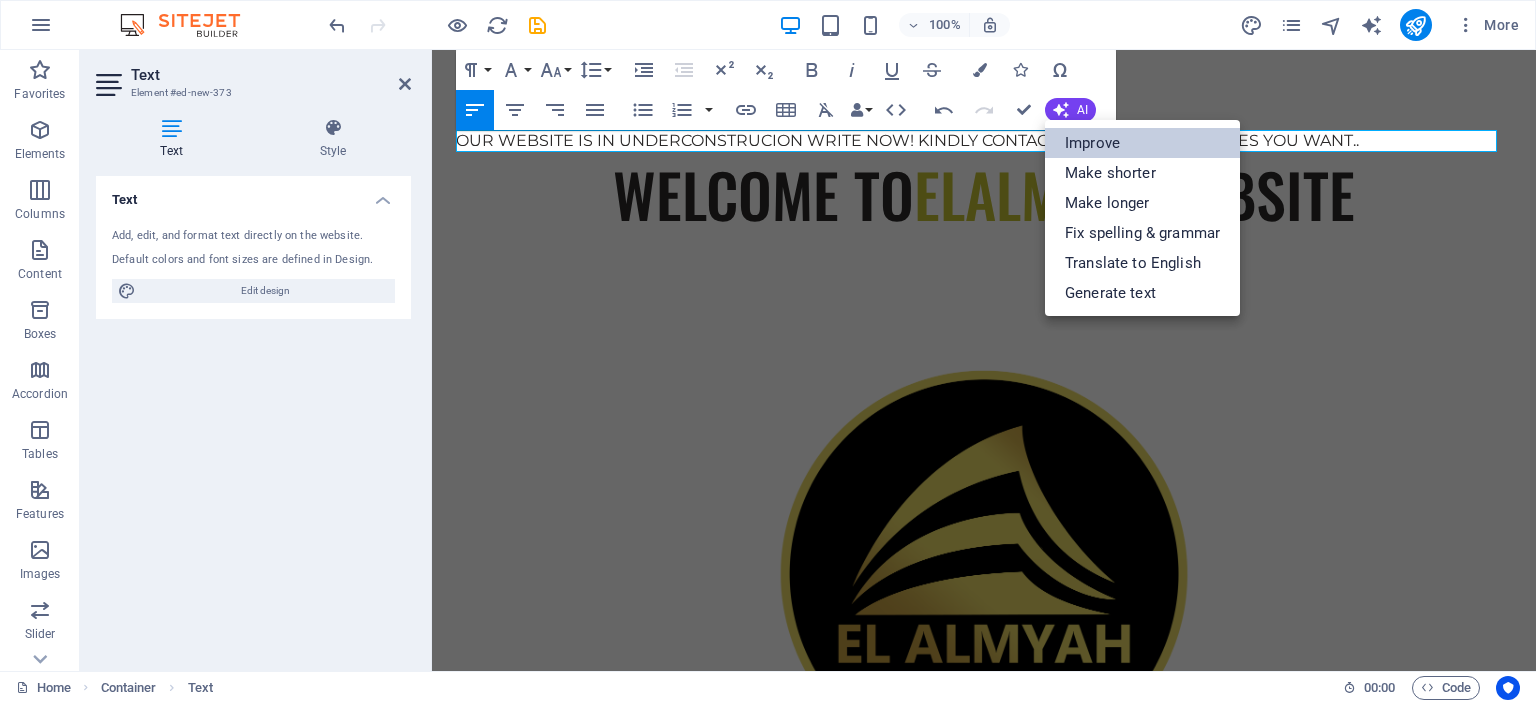 click on "Improve" at bounding box center [1142, 143] 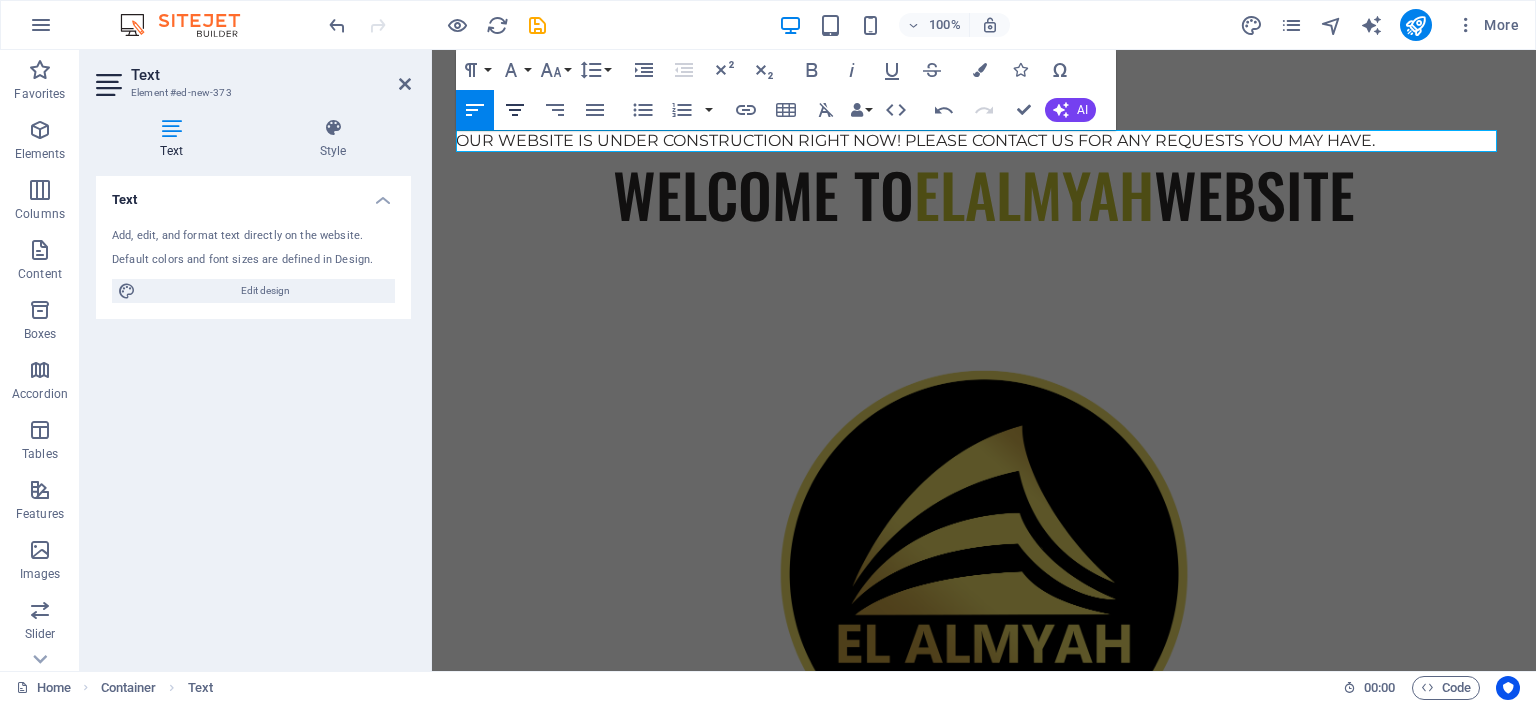 click 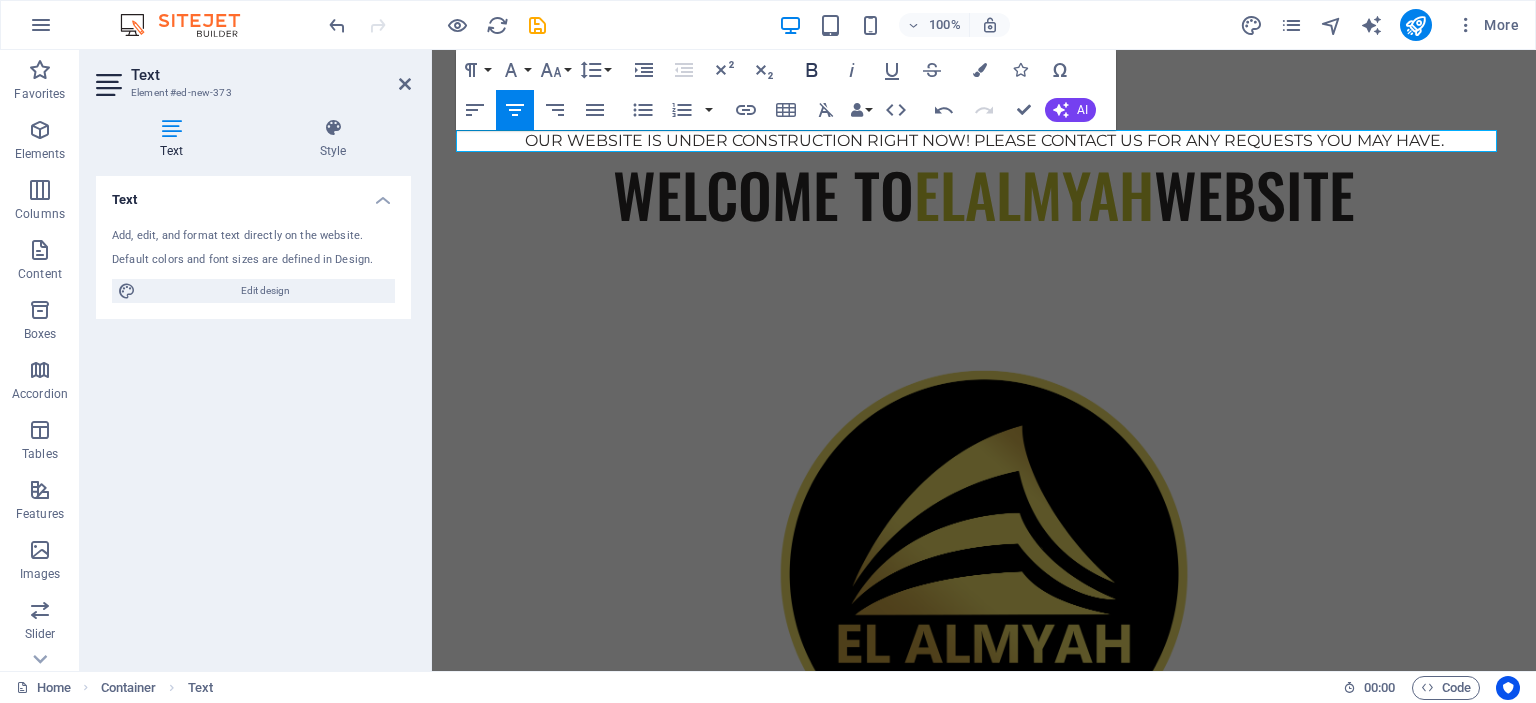 click 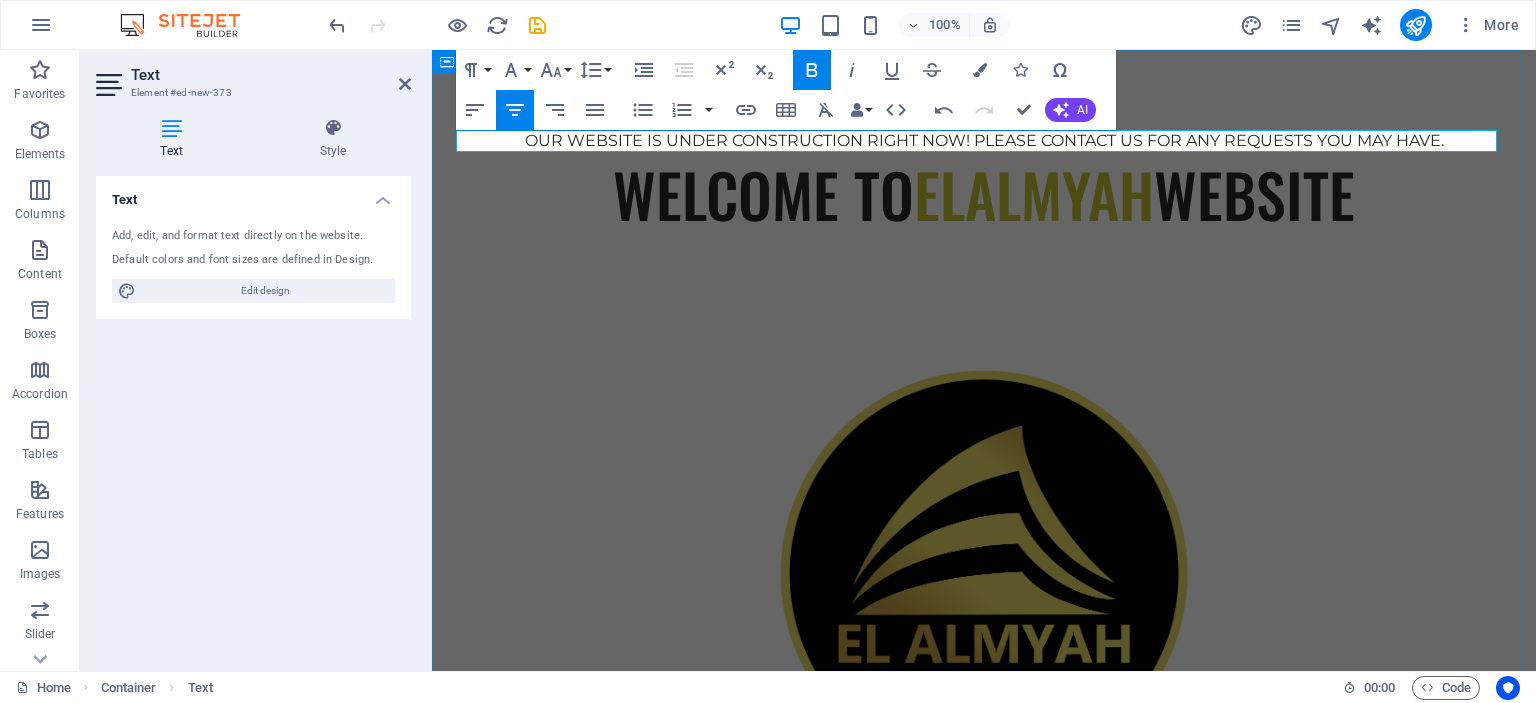 click on "OUR WEBSITE IS UNDER CONSTRUCTION RIGHT NOW! PLEASE CONTACT US FOR ANY REQUESTS YOU MAY HAVE. ​" at bounding box center (984, 141) 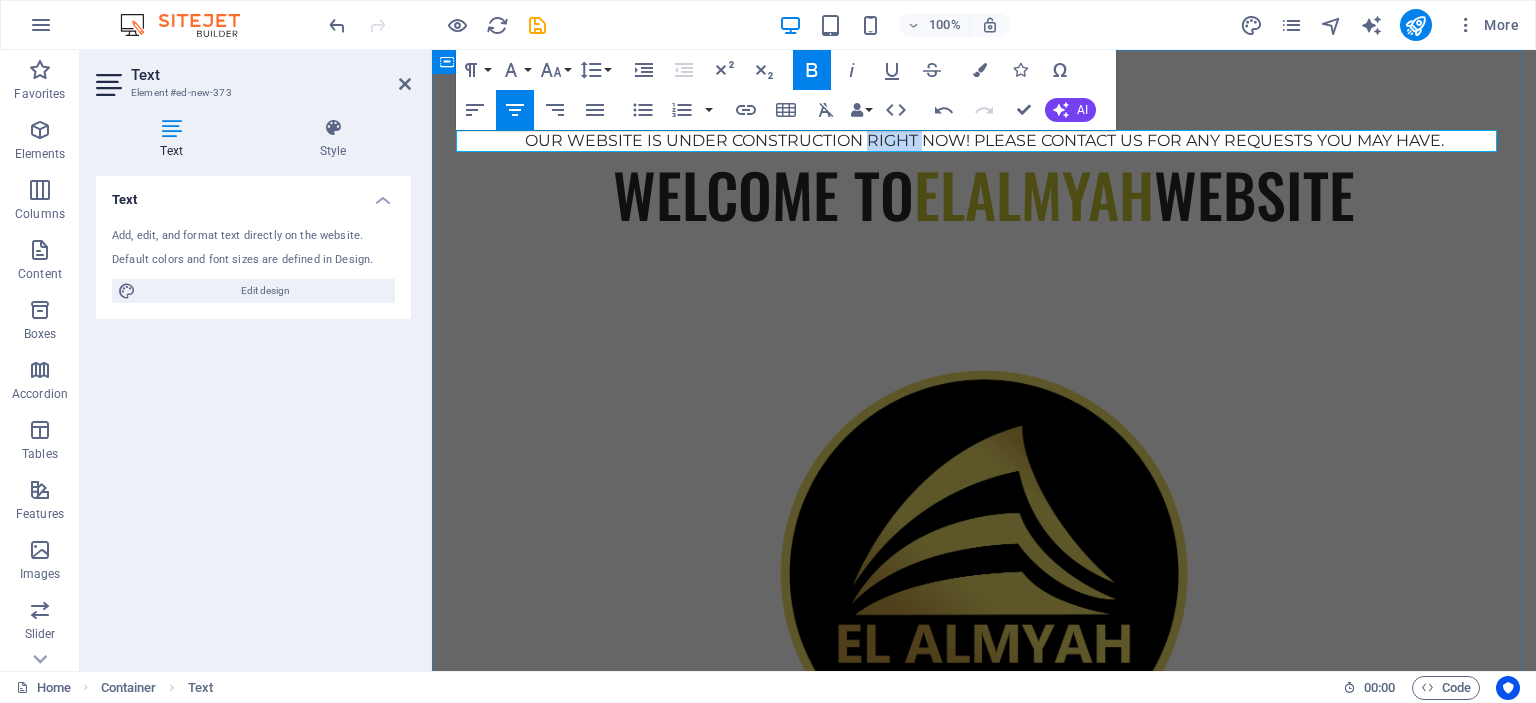 click on "OUR WEBSITE IS UNDER CONSTRUCTION RIGHT NOW! PLEASE CONTACT US FOR ANY REQUESTS YOU MAY HAVE. ​" at bounding box center [984, 141] 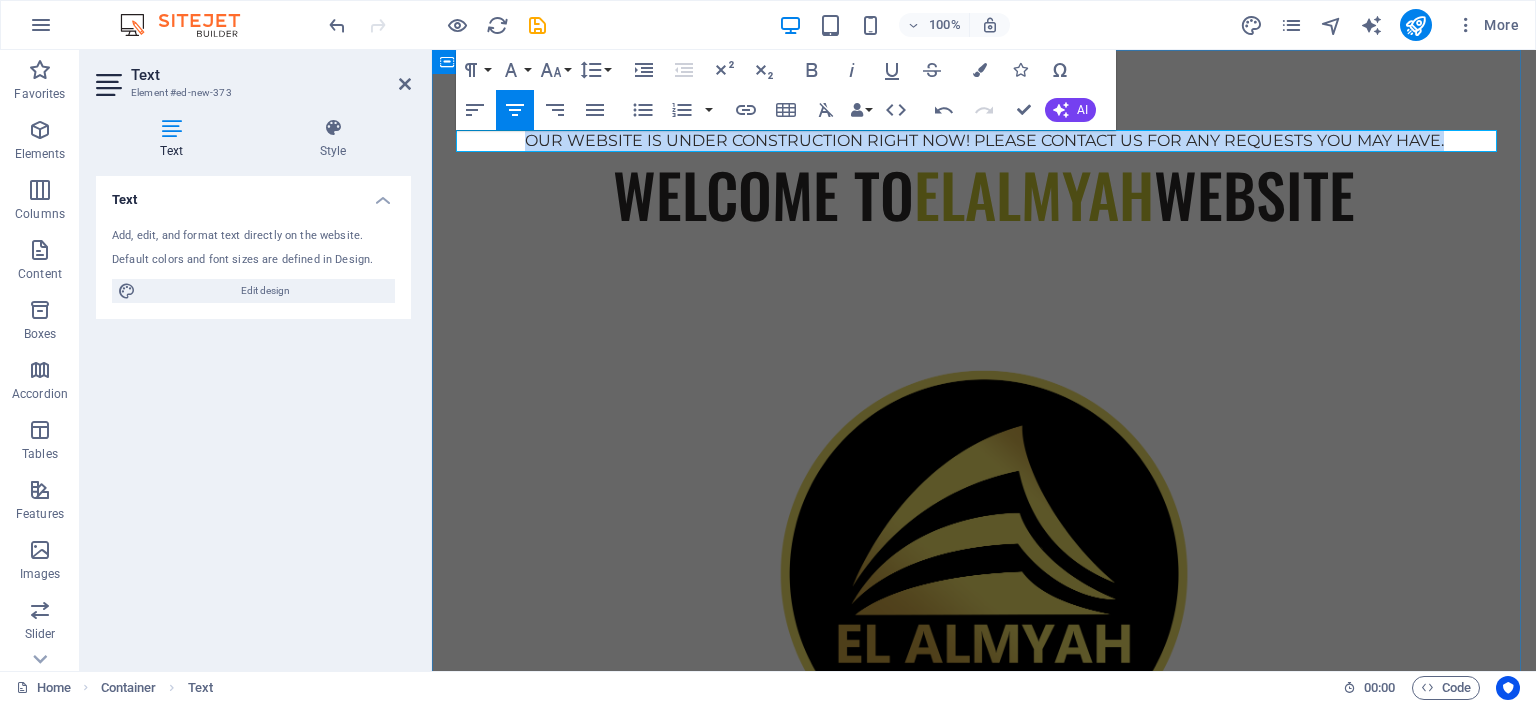 drag, startPoint x: 882, startPoint y: 143, endPoint x: 1307, endPoint y: 179, distance: 426.52197 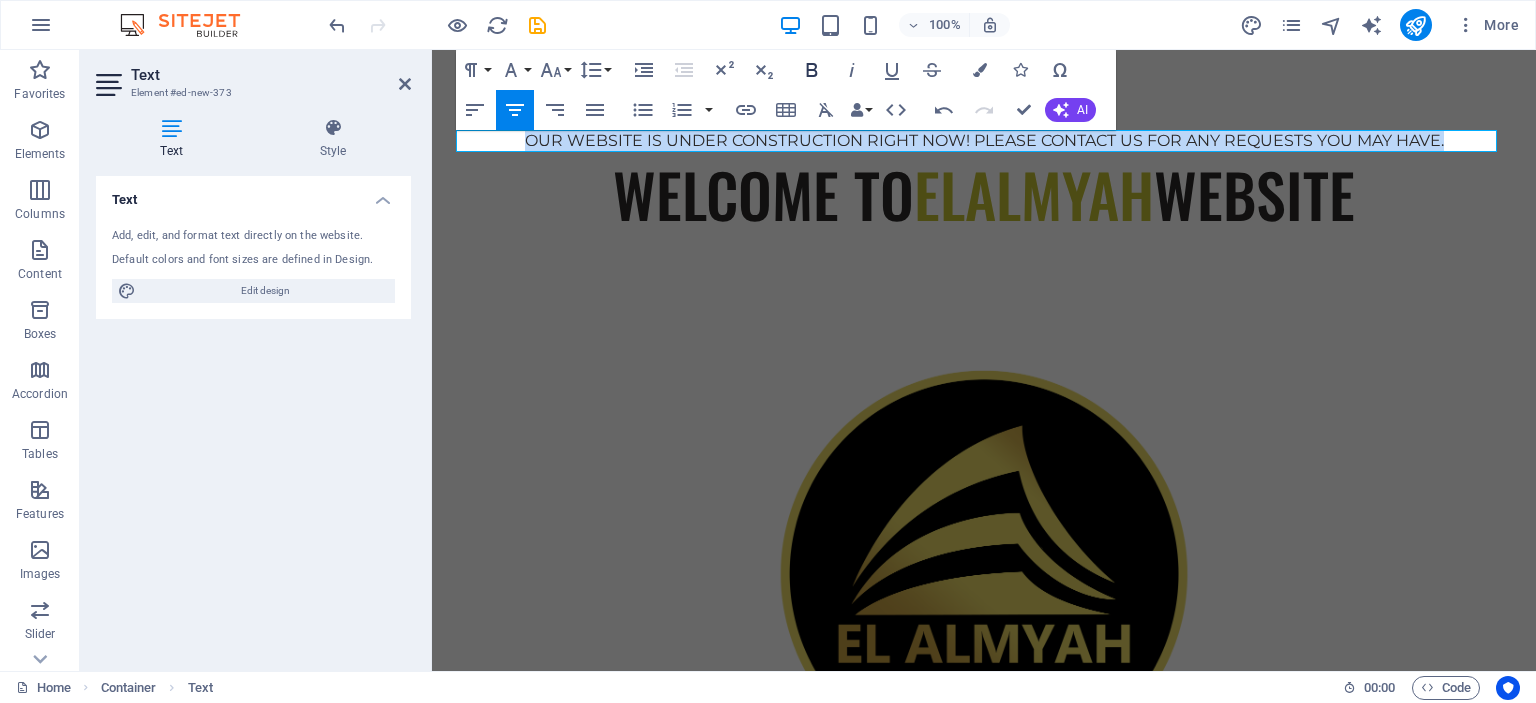 click 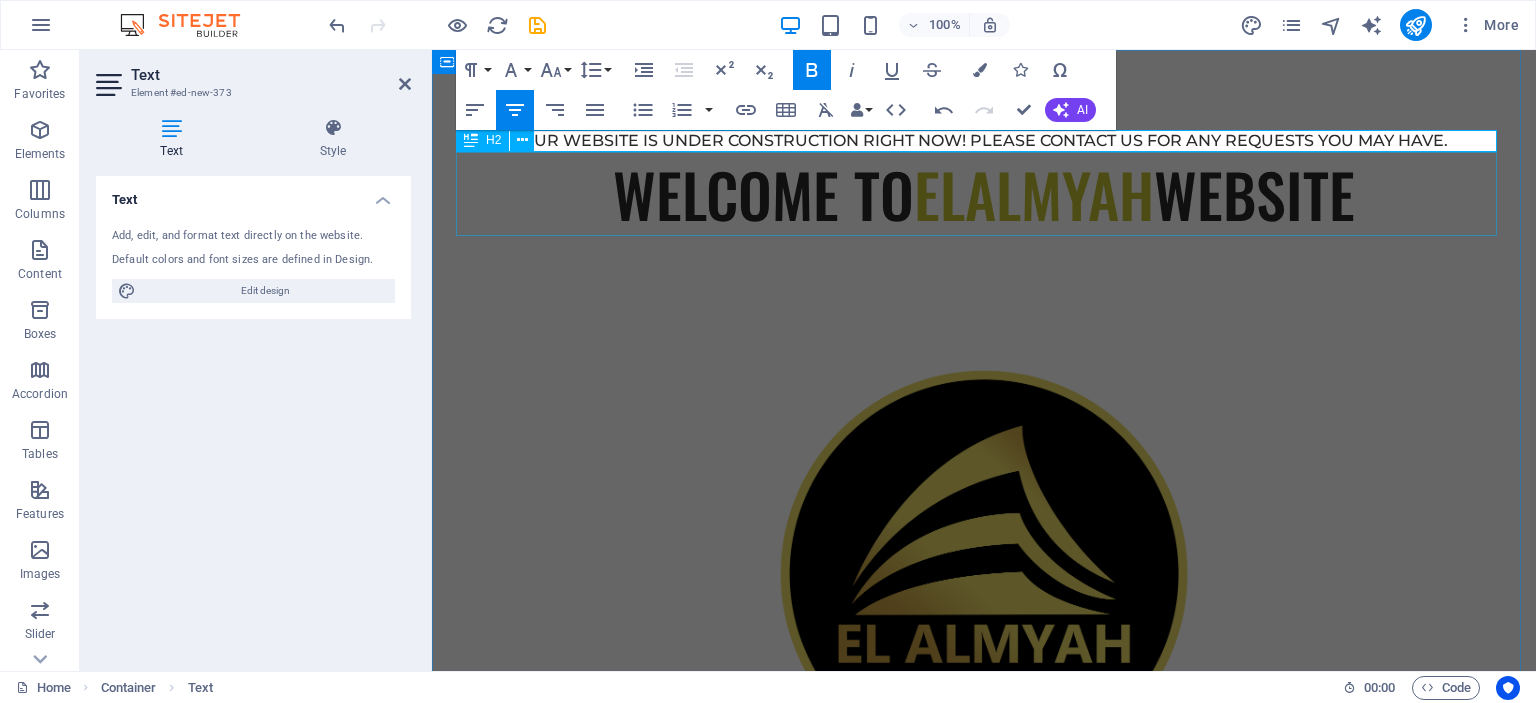 click on "OUR WEBSITE IS UNDER CONSTRUCTION RIGHT NOW! PLEASE CONTACT US FOR ANY REQUESTS YOU MAY HAVE." at bounding box center (984, 140) 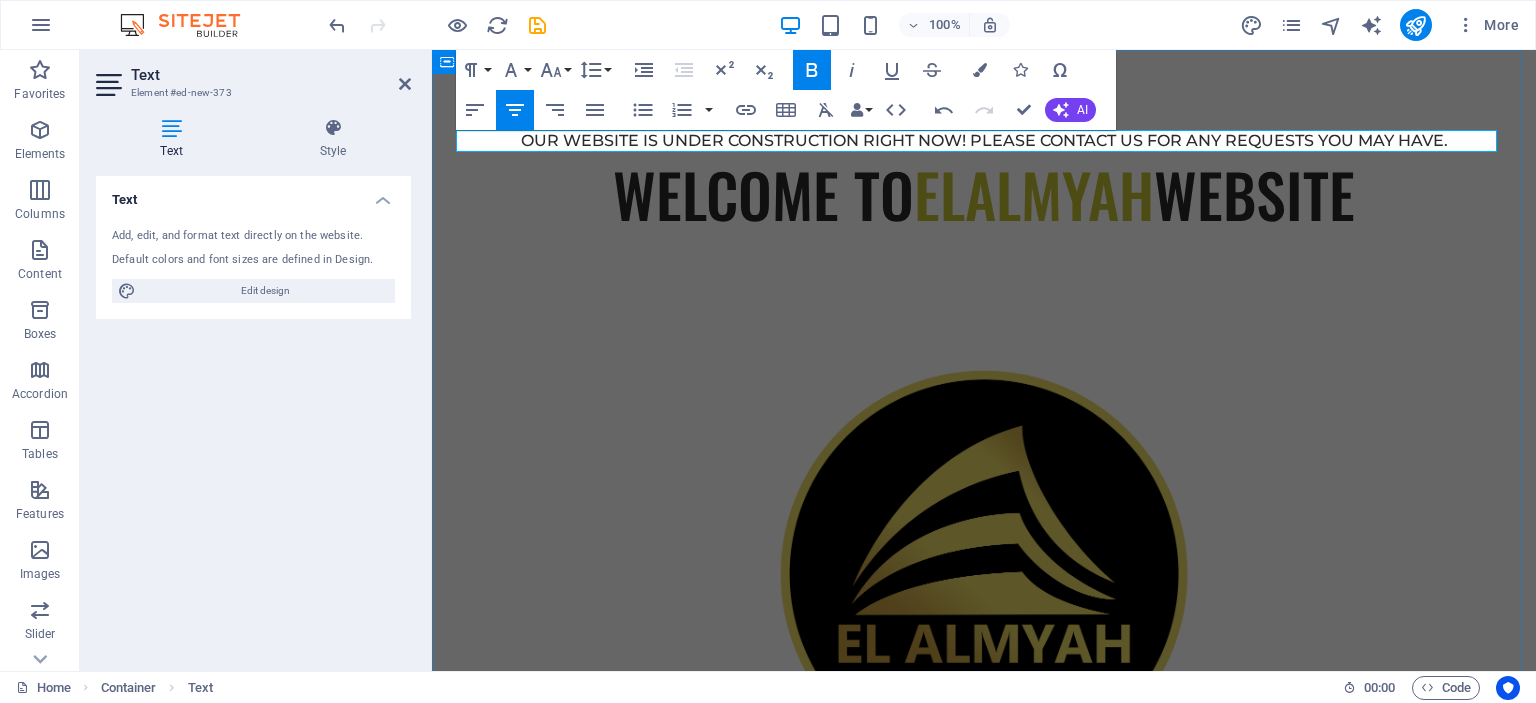 click on "OUR WEBSITE IS UNDER CONSTRUCTION RIGHT NOW! PLEASE CONTACT US FOR ANY REQUESTS YOU MAY HAVE. ​ WELCOME TO  ELALMYAH  WEBSITE" at bounding box center [984, 522] 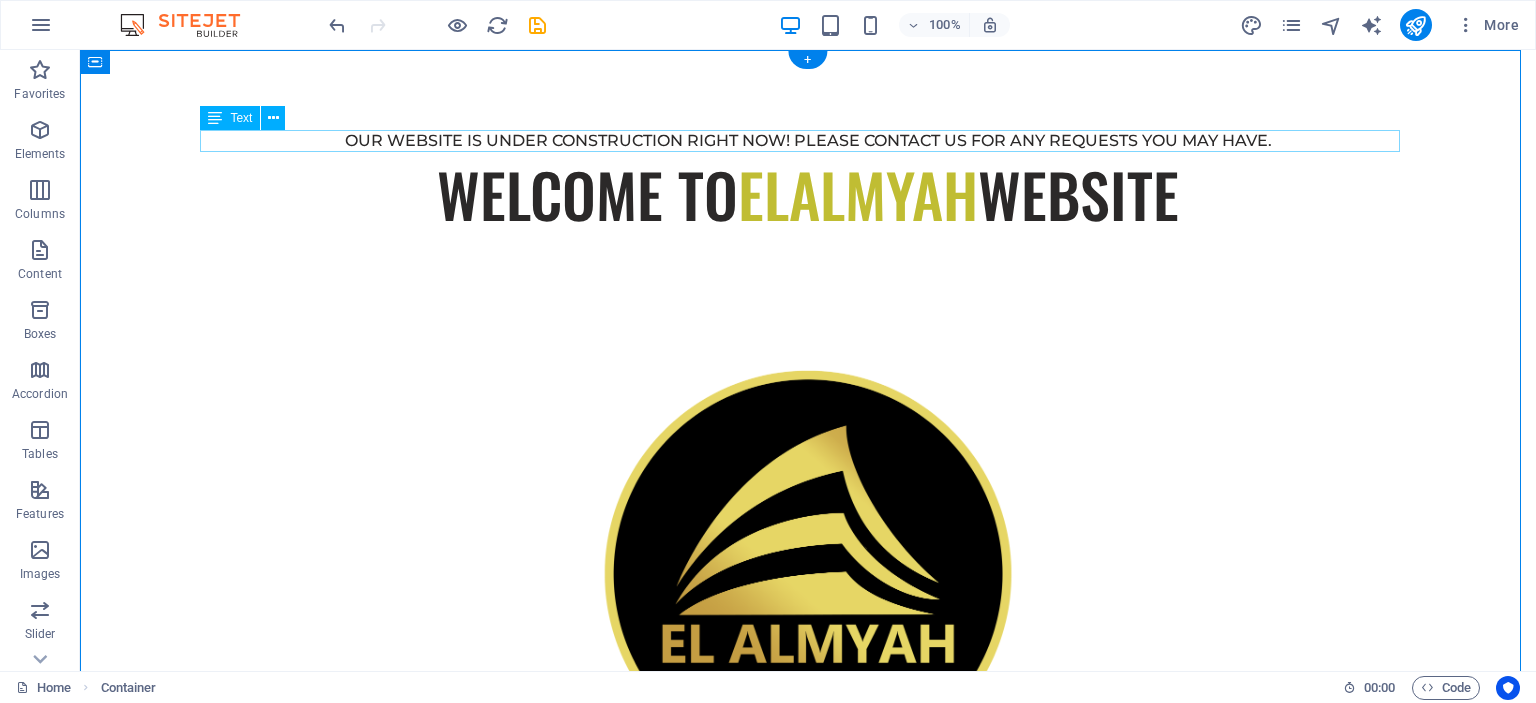 click on "OUR WEBSITE IS UNDER CONSTRUCTION RIGHT NOW! PLEASE CONTACT US FOR ANY REQUESTS YOU MAY HAVE." at bounding box center [808, 141] 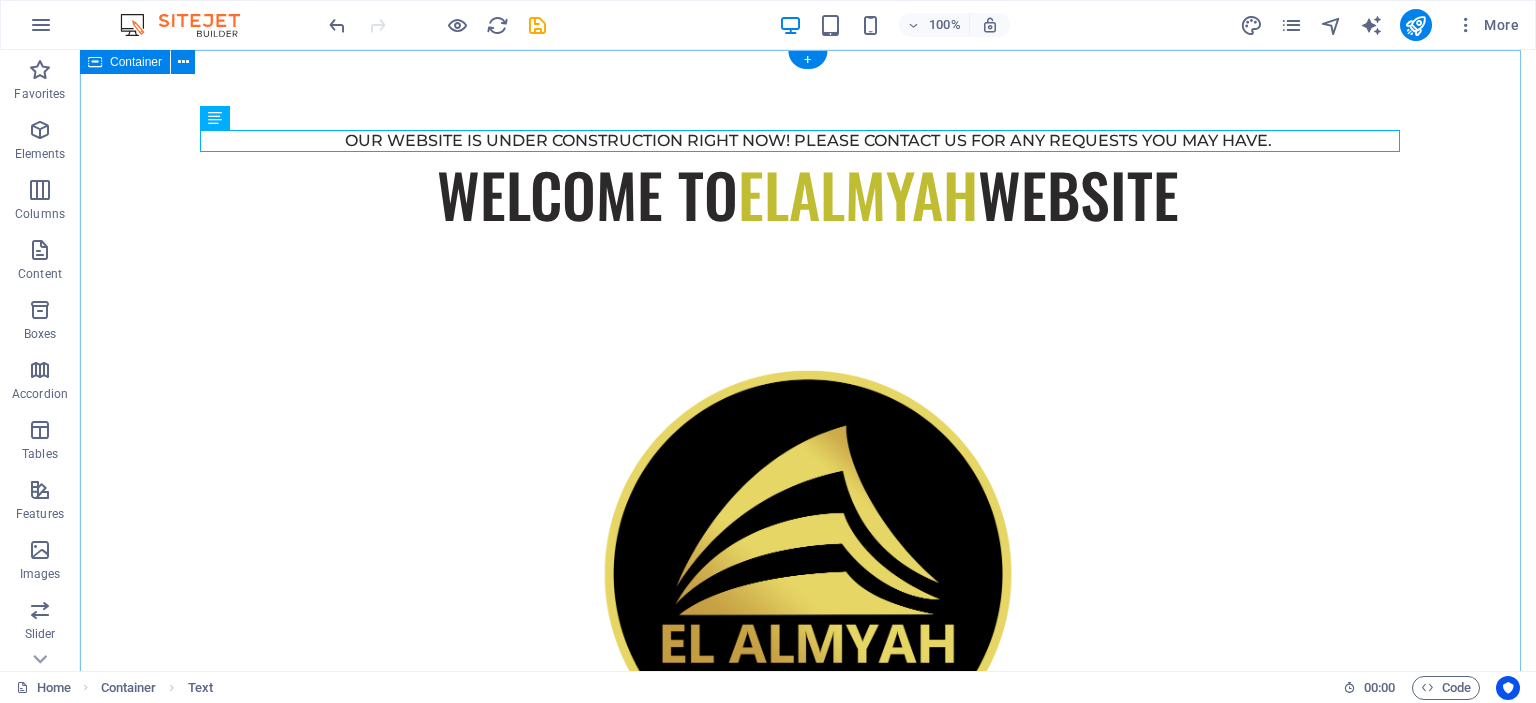 drag, startPoint x: 351, startPoint y: 161, endPoint x: 352, endPoint y: 631, distance: 470.00107 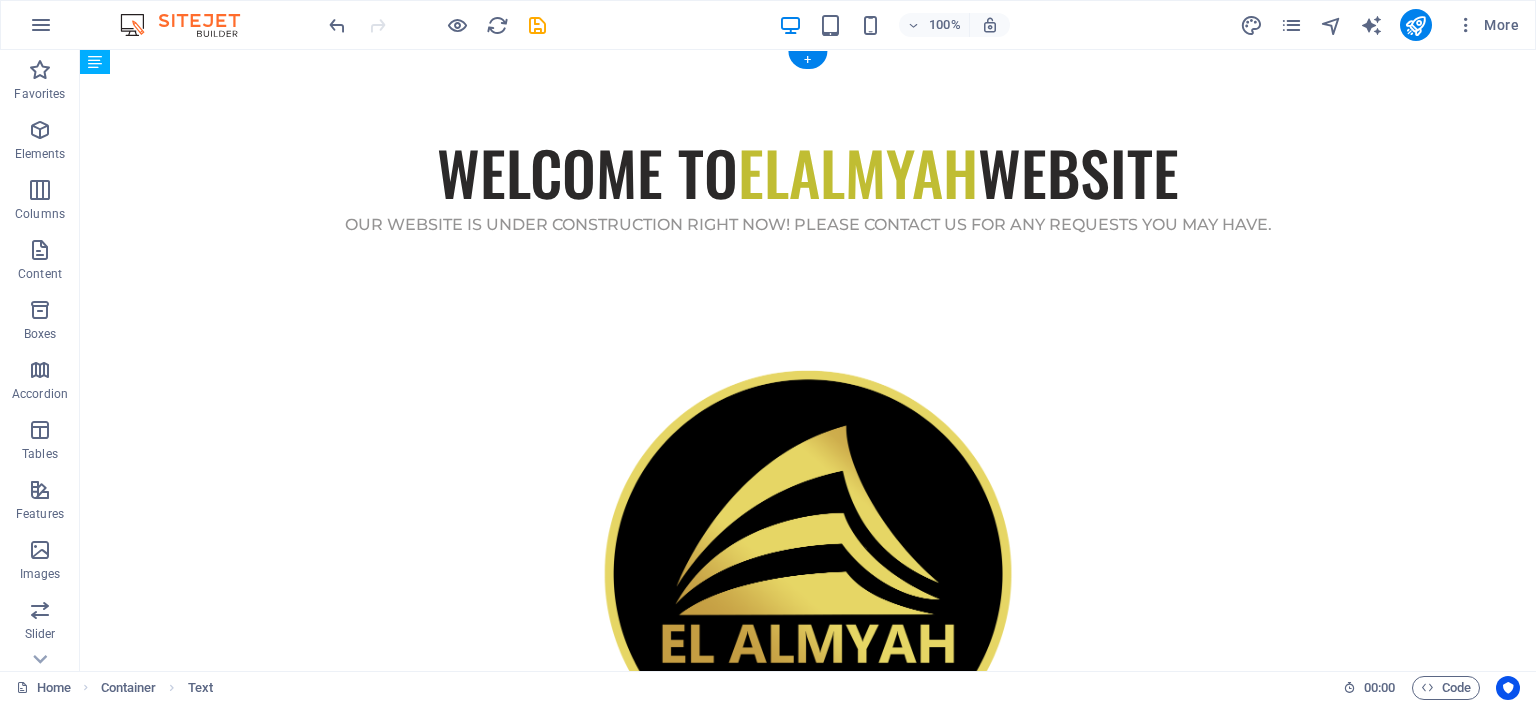 drag, startPoint x: 294, startPoint y: 165, endPoint x: 250, endPoint y: 217, distance: 68.117546 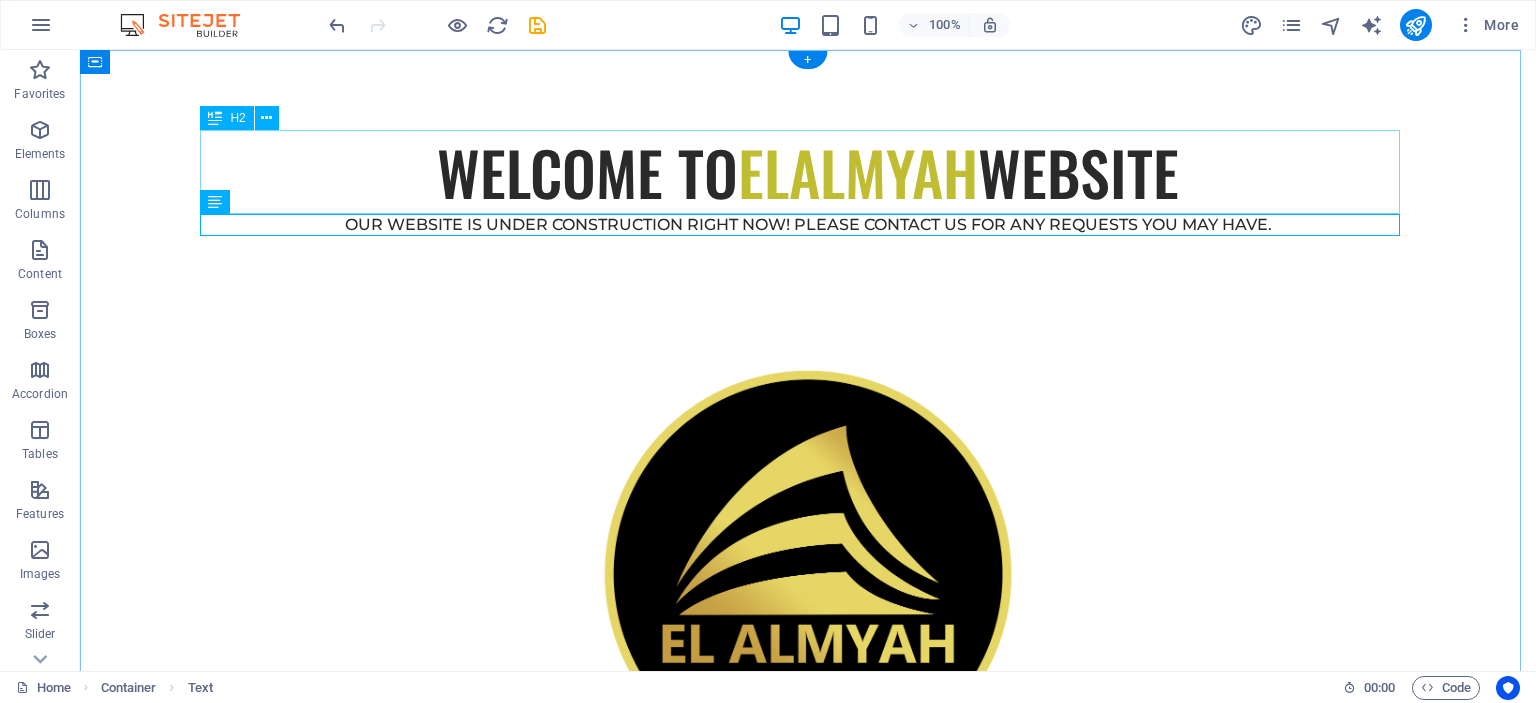 click on "WELCOME TO  ELALMYAH  WEBSITE" at bounding box center [808, 172] 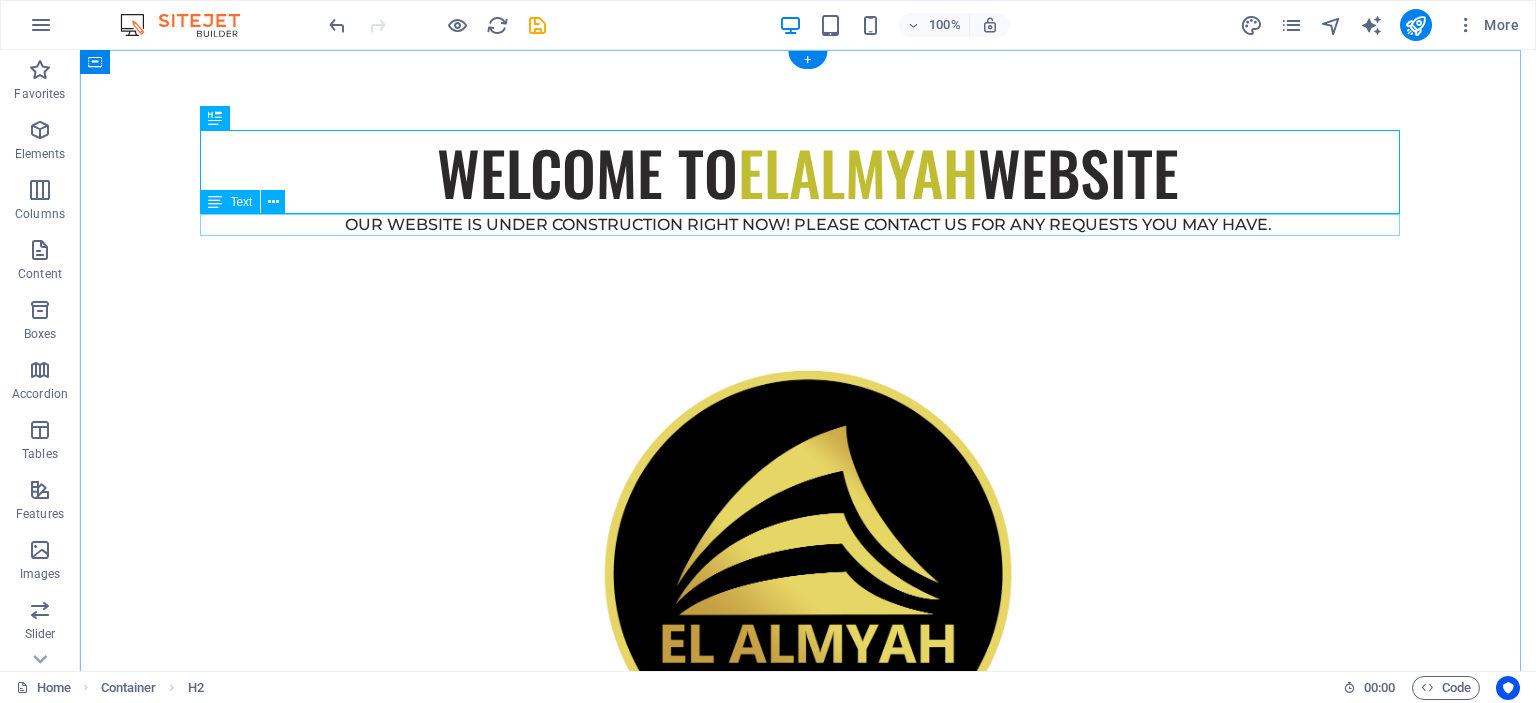 click on "OUR WEBSITE IS UNDER CONSTRUCTION RIGHT NOW! PLEASE CONTACT US FOR ANY REQUESTS YOU MAY HAVE." at bounding box center (808, 225) 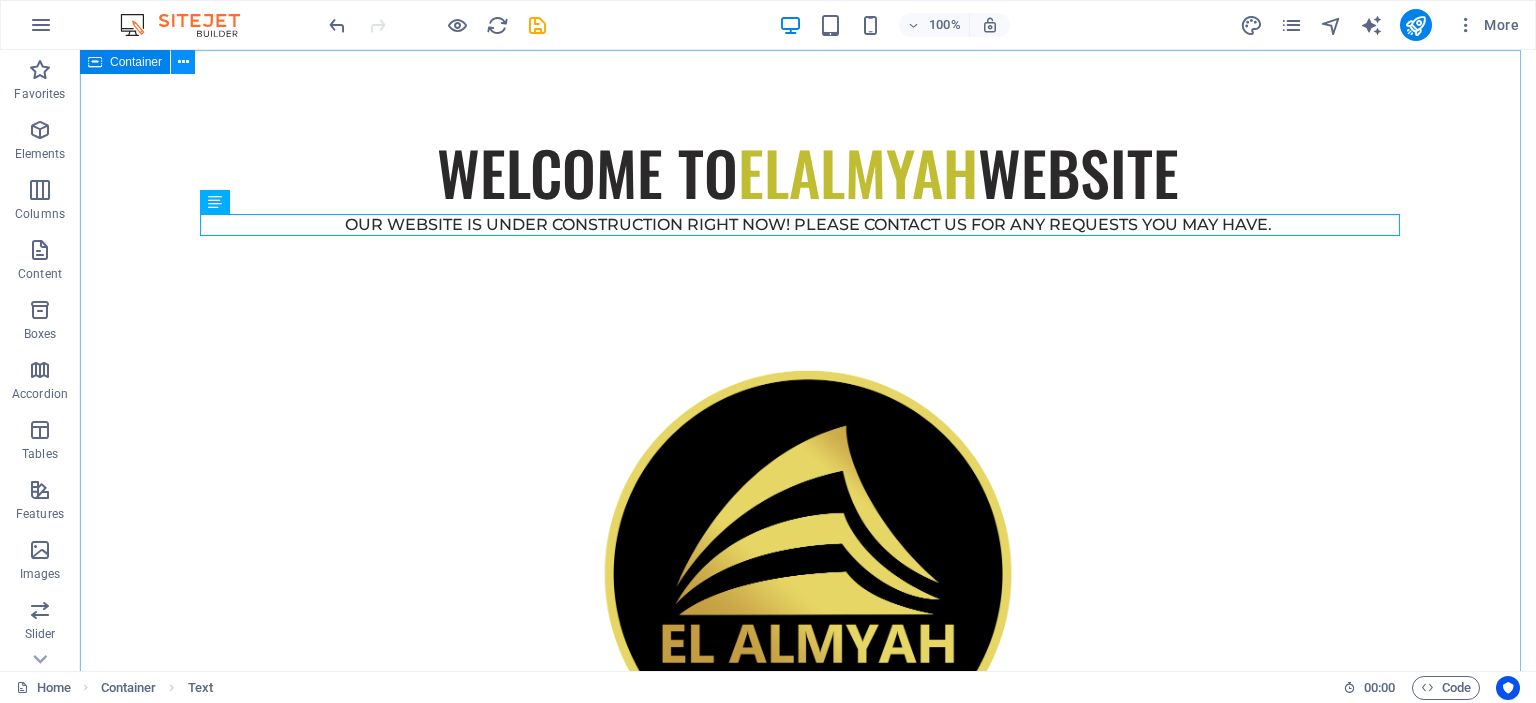 click at bounding box center [183, 62] 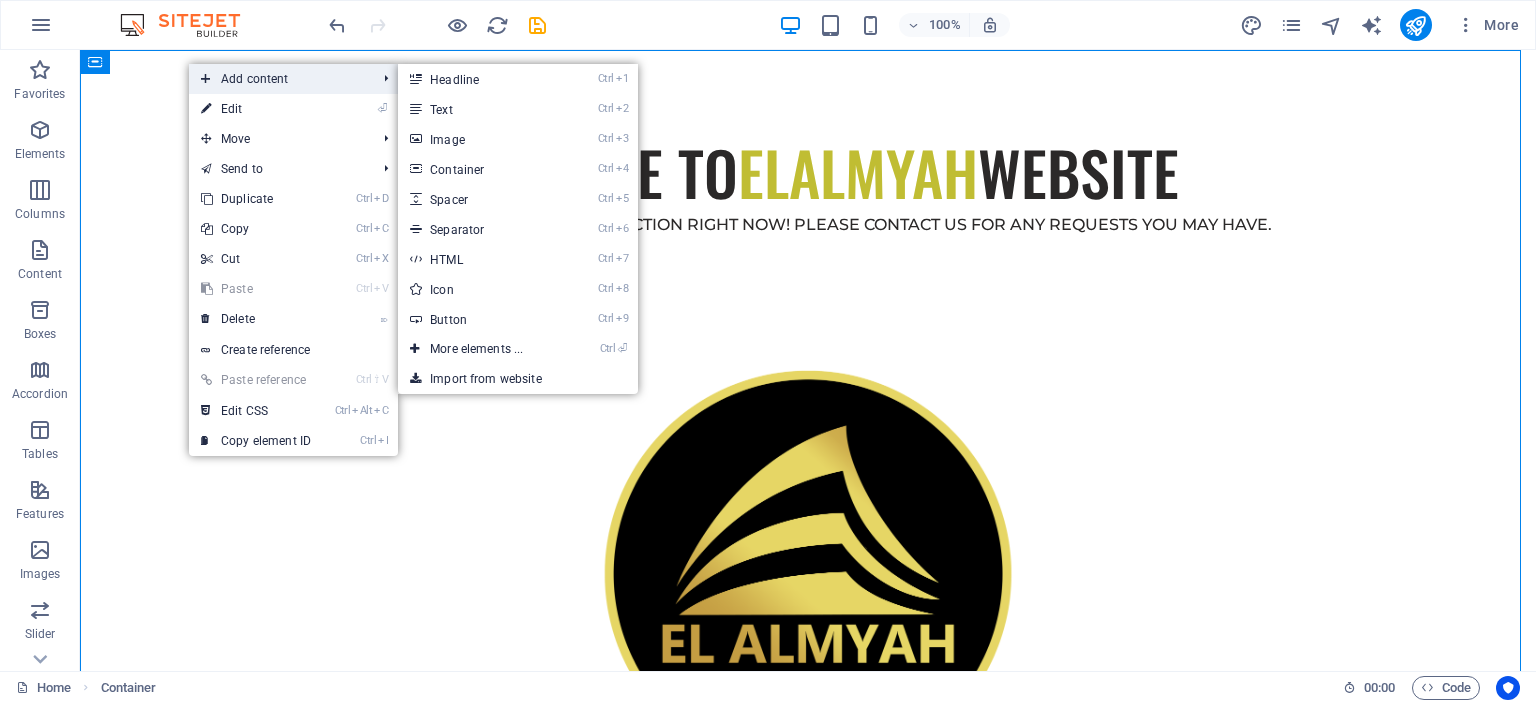 click on "Add content" at bounding box center (278, 79) 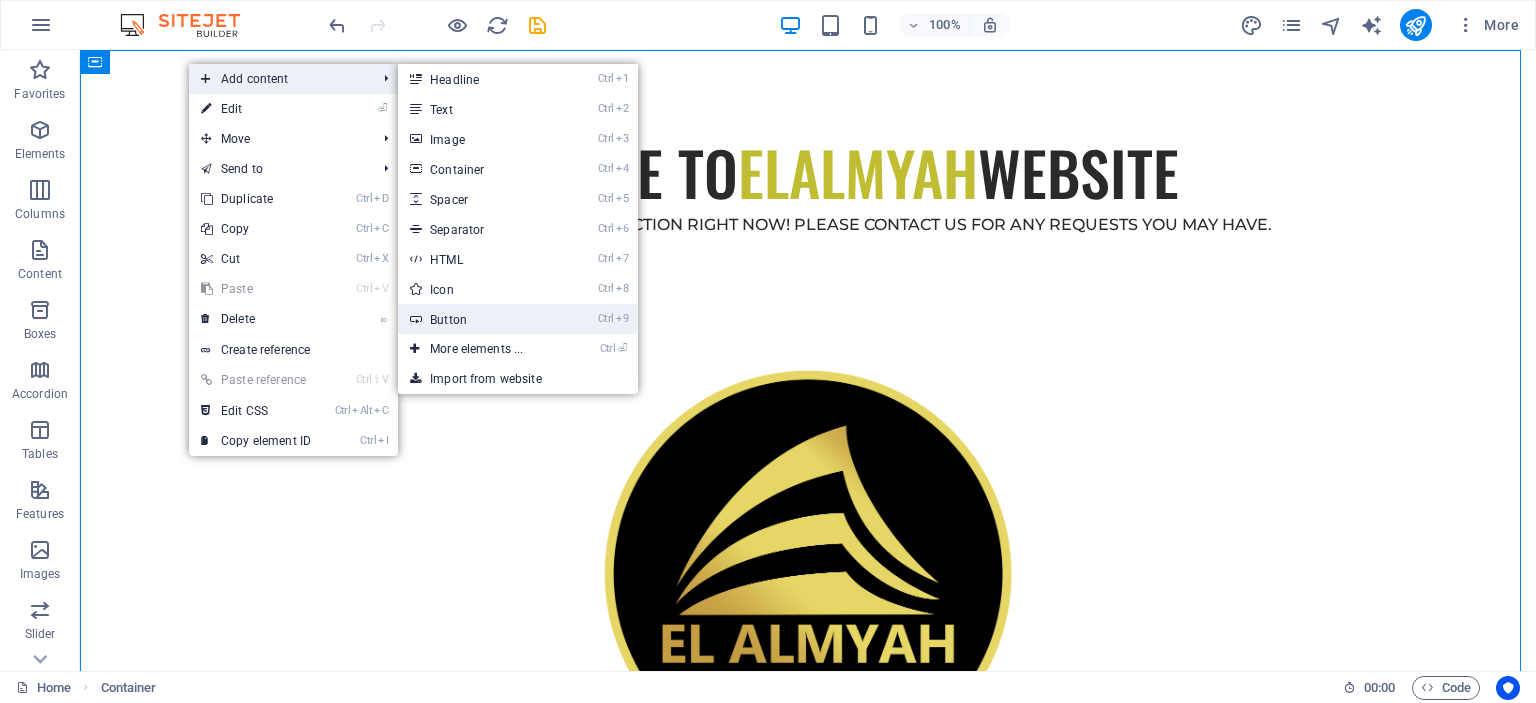 drag, startPoint x: 523, startPoint y: 314, endPoint x: 285, endPoint y: 202, distance: 263.03613 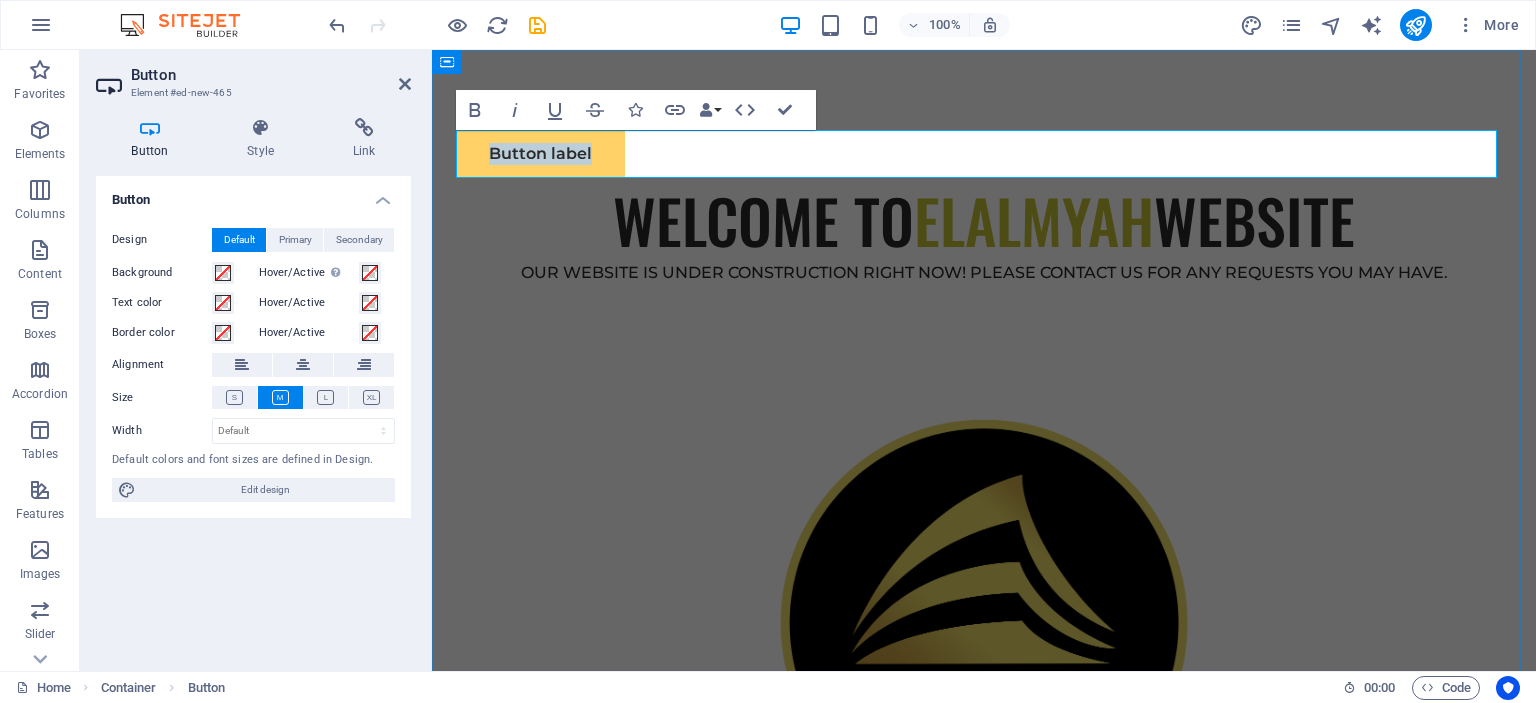 click on "Button label" at bounding box center [540, 154] 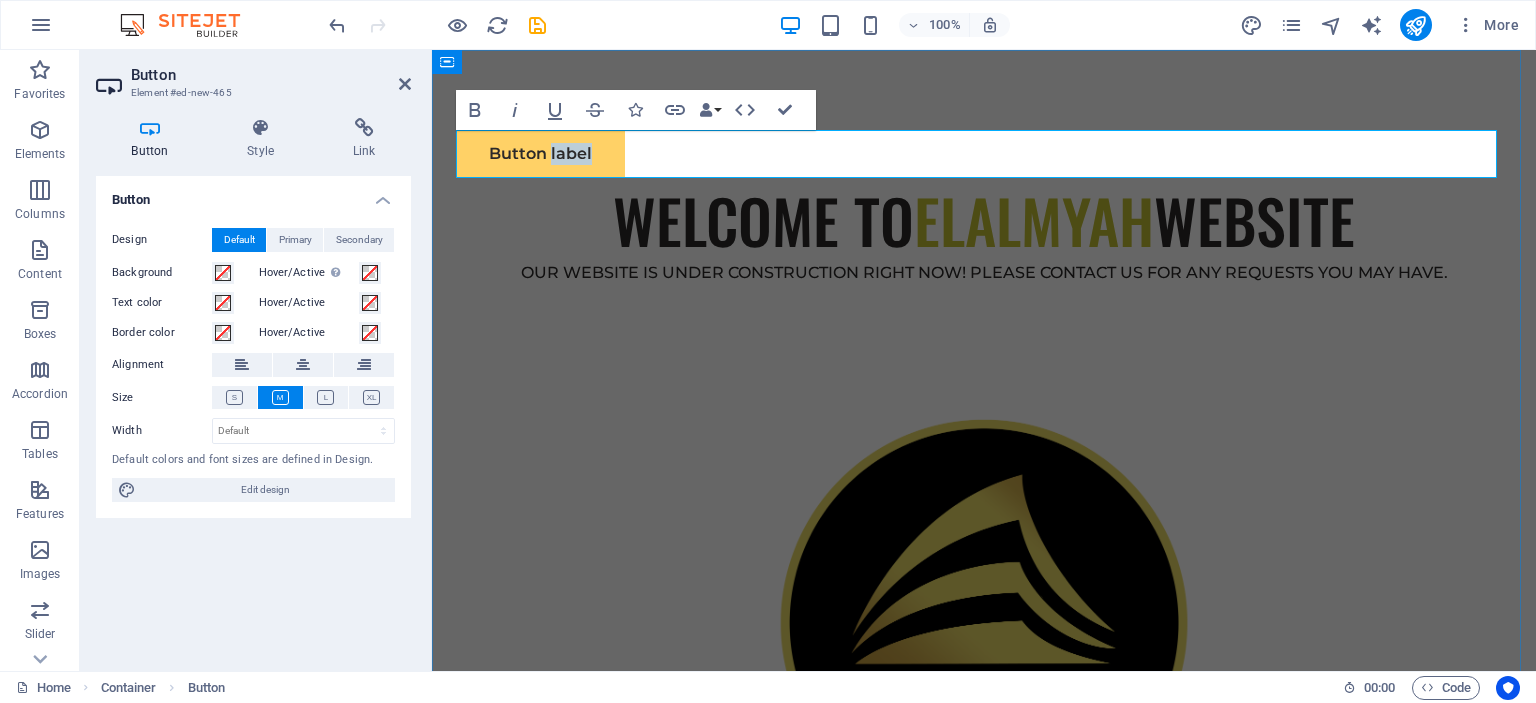 click on "Button label" at bounding box center [540, 154] 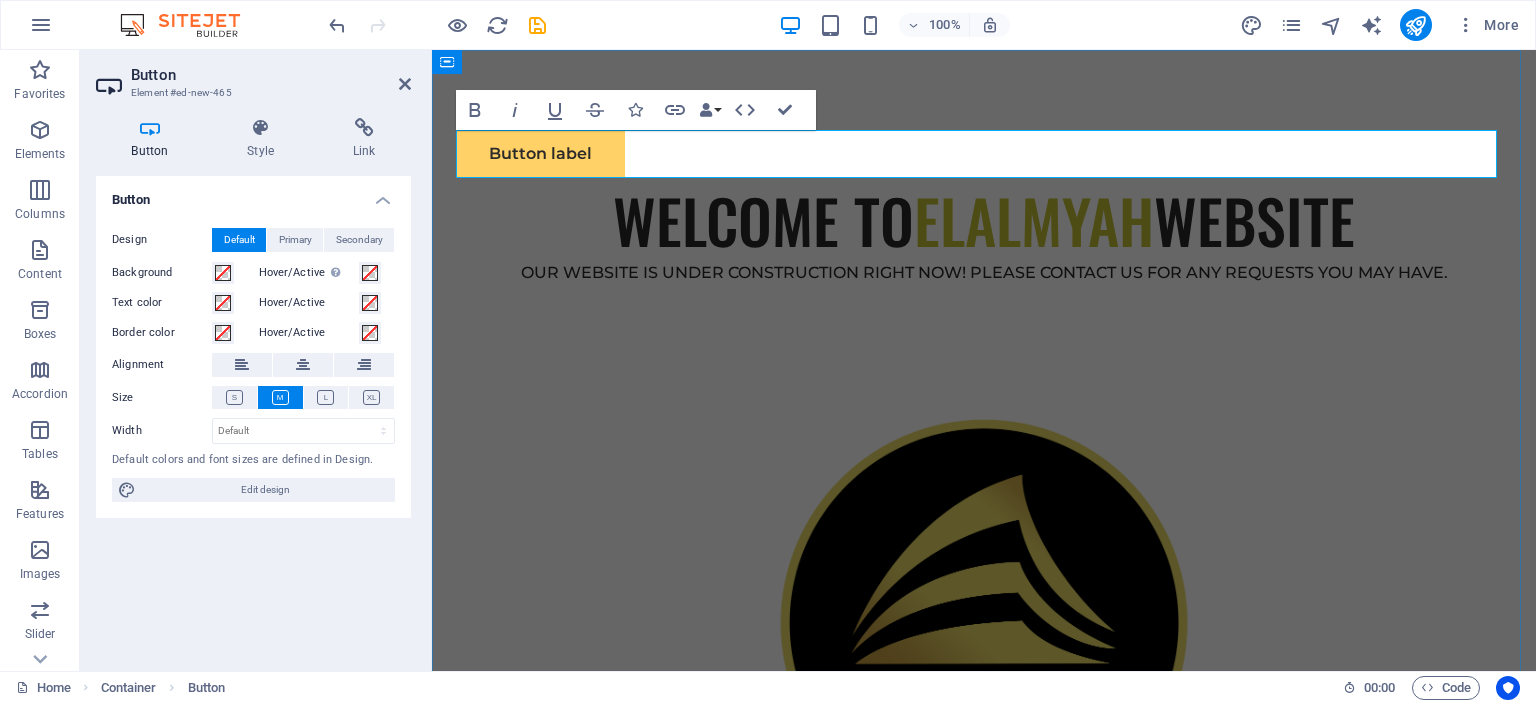 click on "Button label" at bounding box center (540, 154) 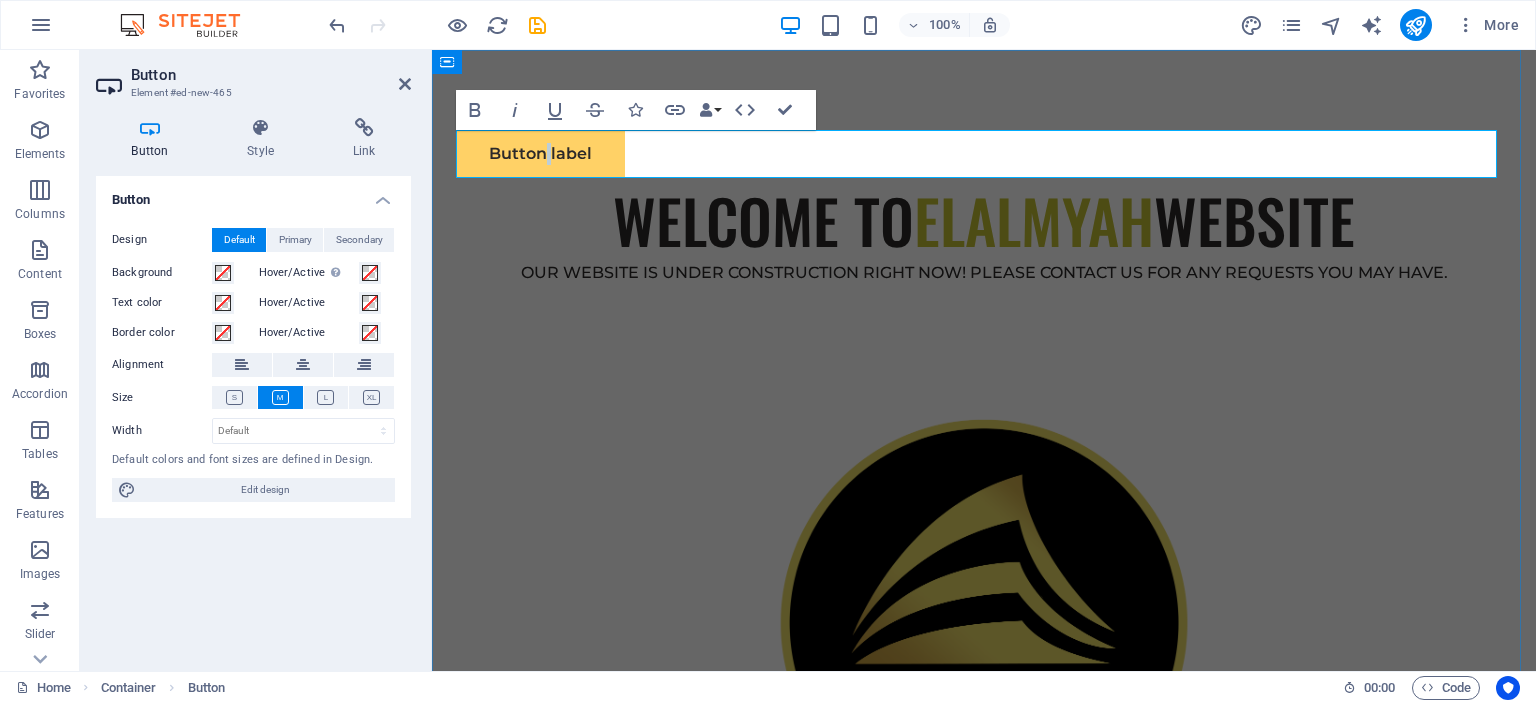 click on "Button label" at bounding box center [540, 154] 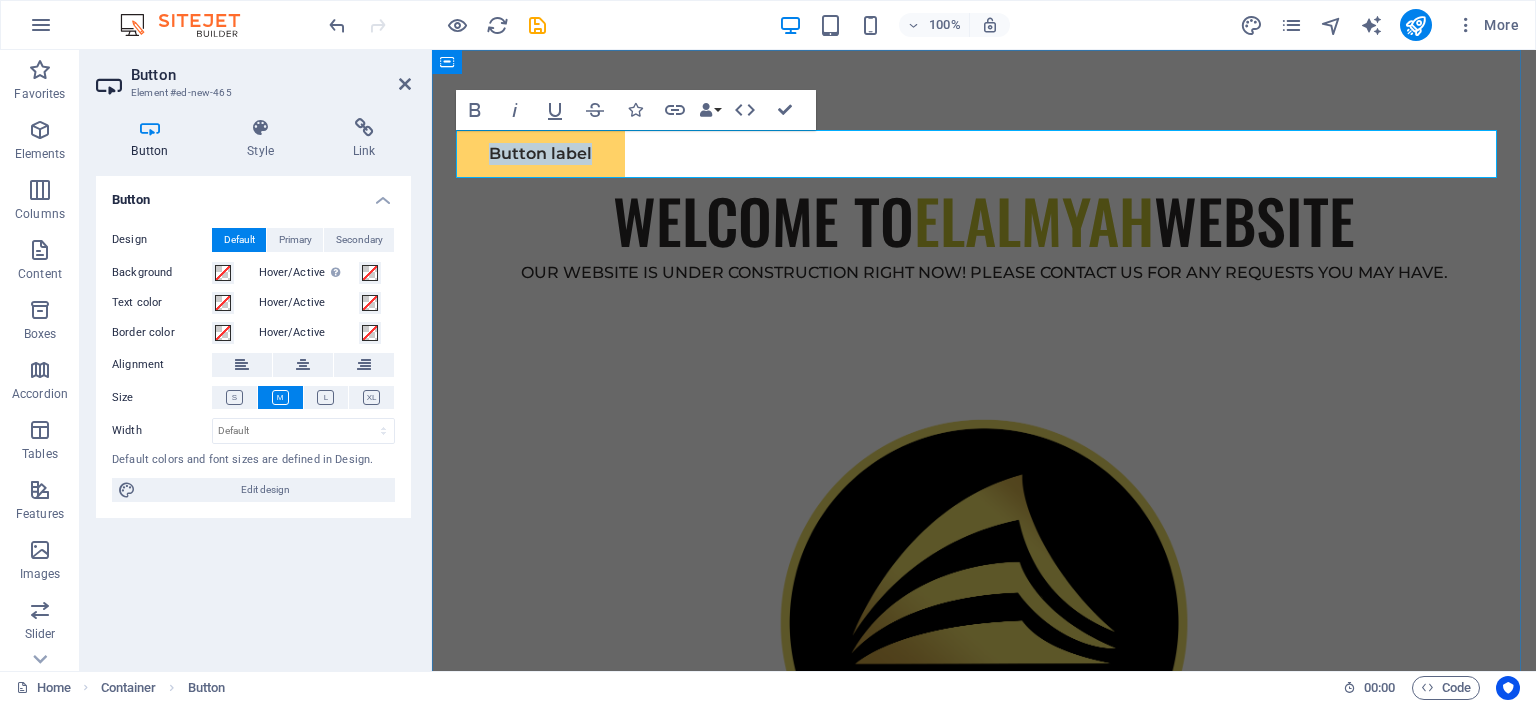 click on "Button label" at bounding box center (540, 154) 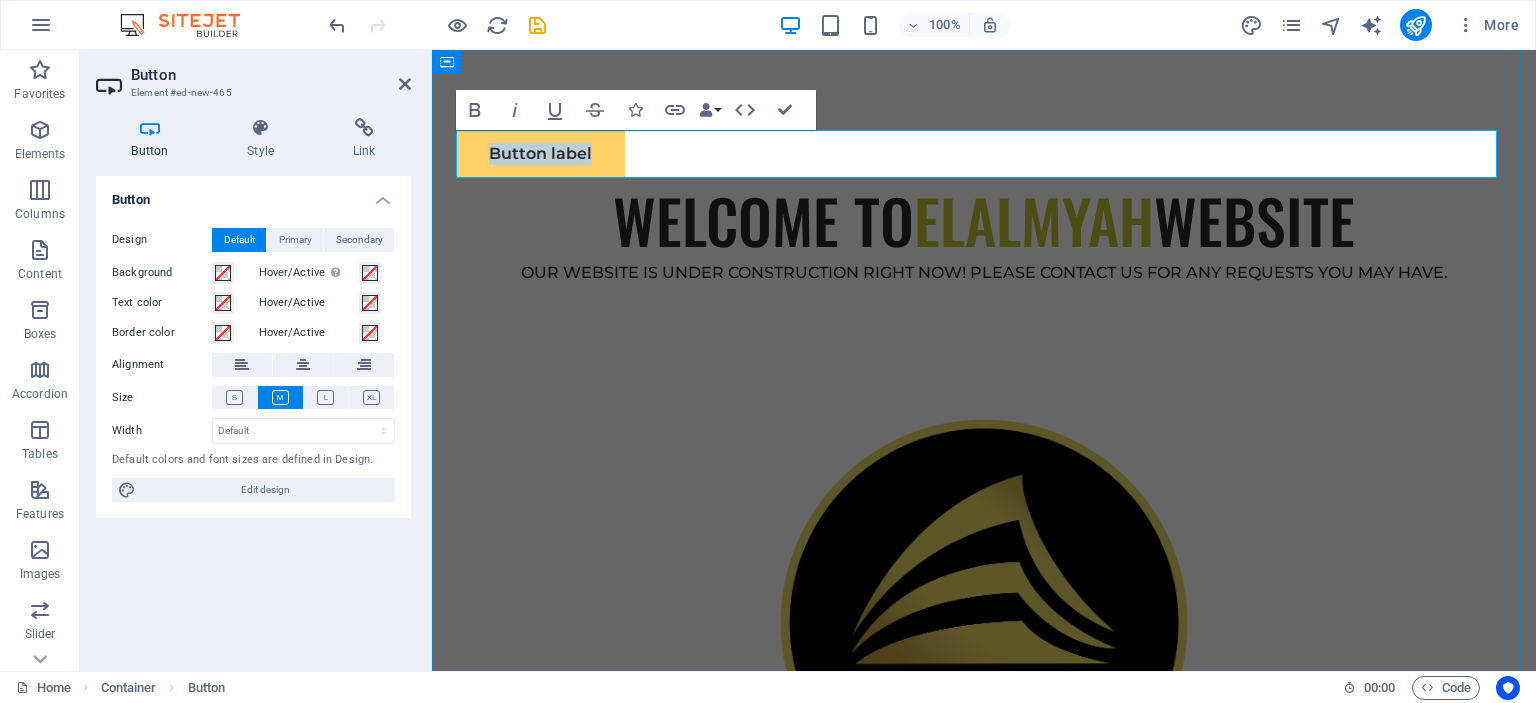 type 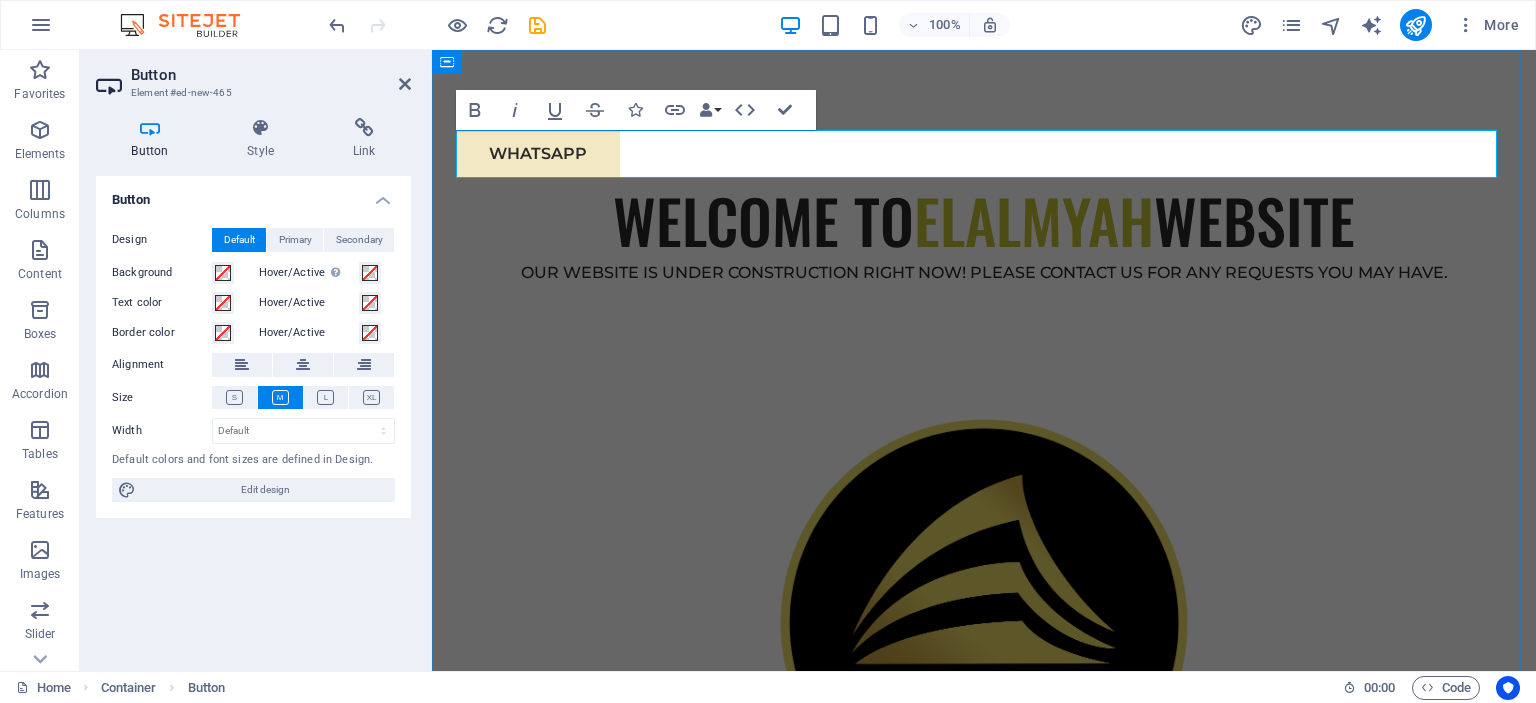 click on "WHATSAPP" at bounding box center (984, 154) 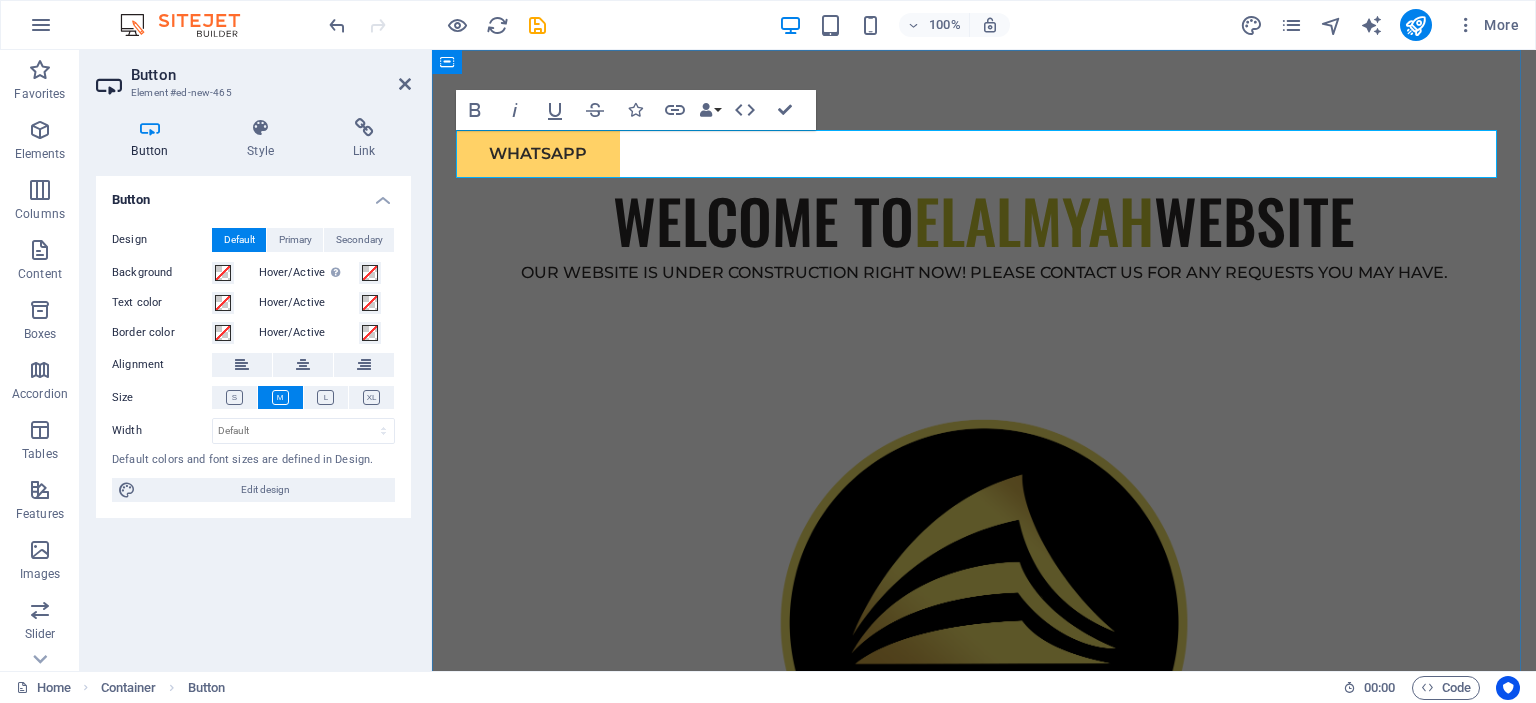 click on "WHATSAPP" at bounding box center [538, 154] 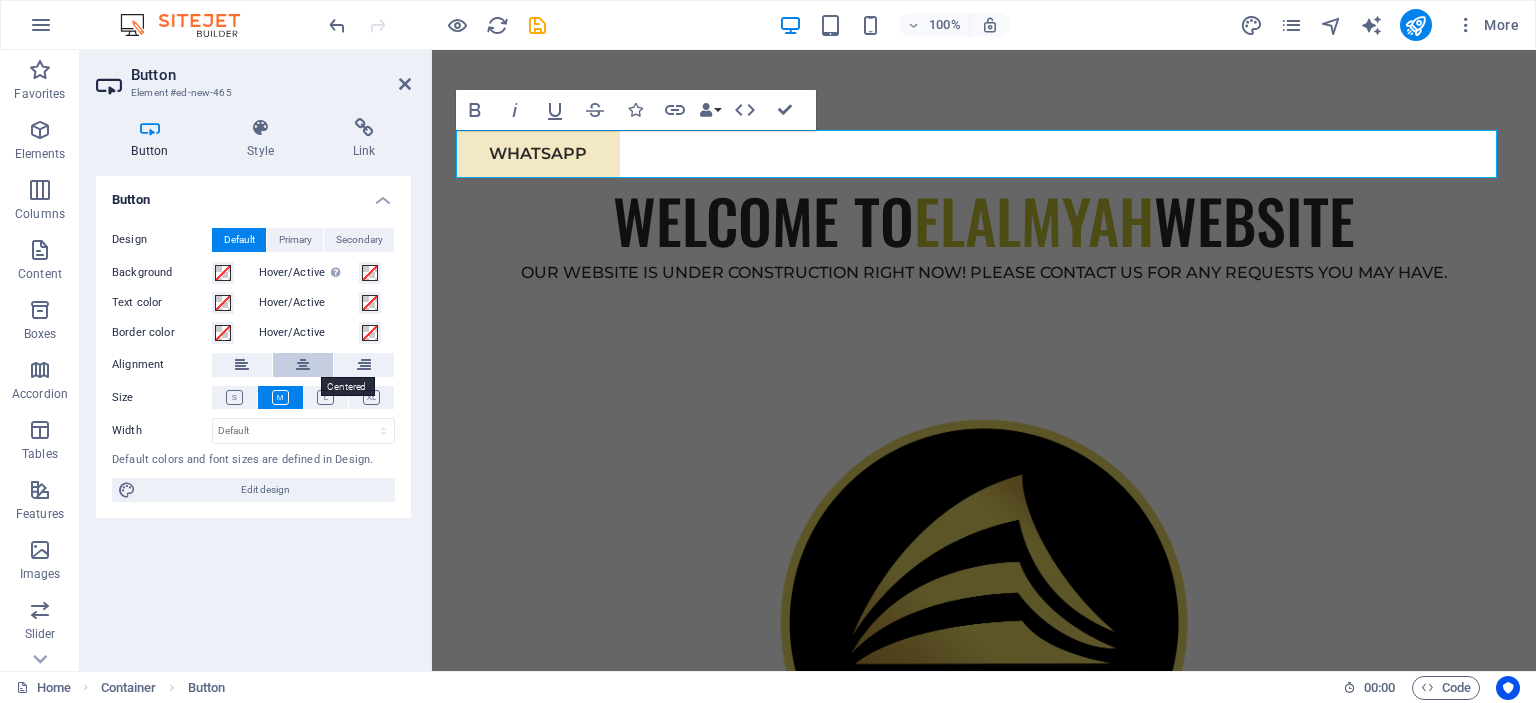 click at bounding box center (303, 365) 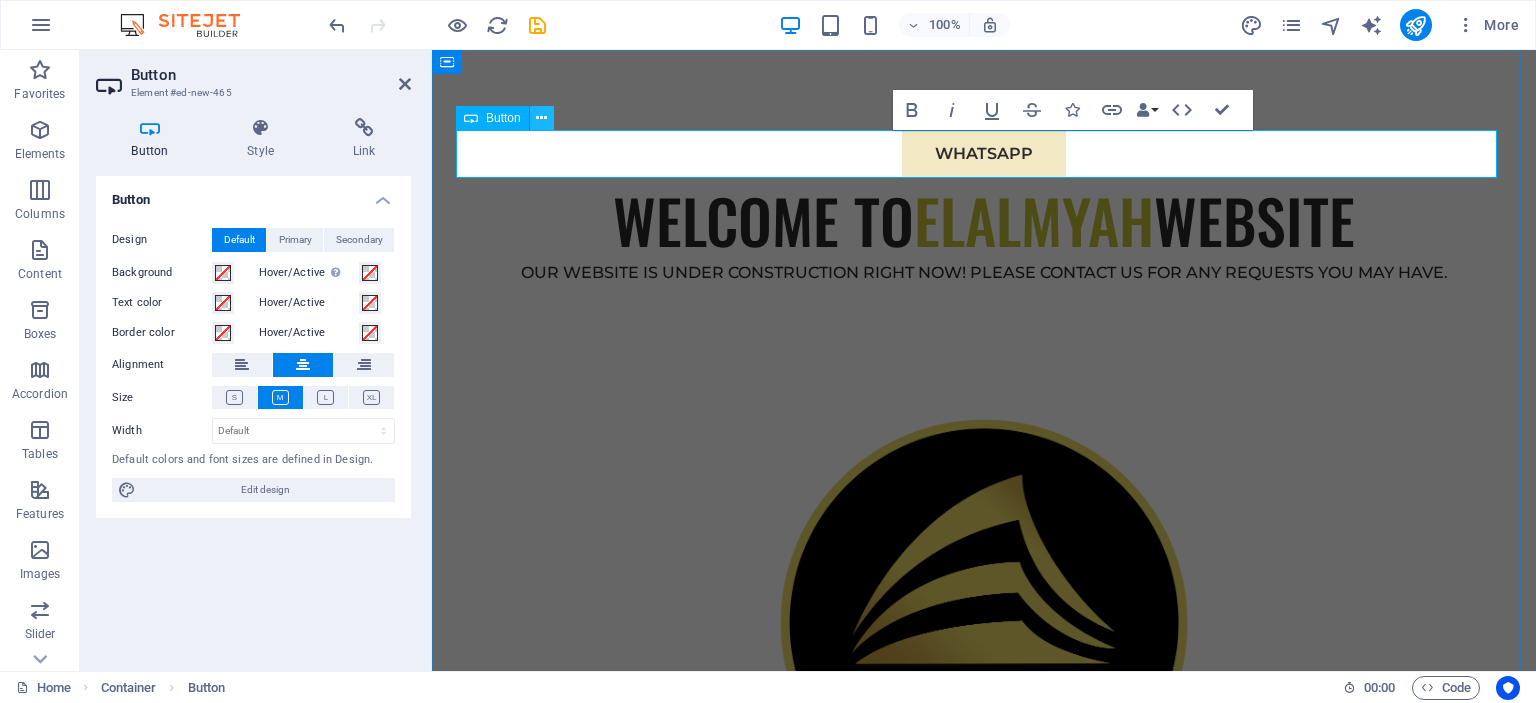click at bounding box center [541, 118] 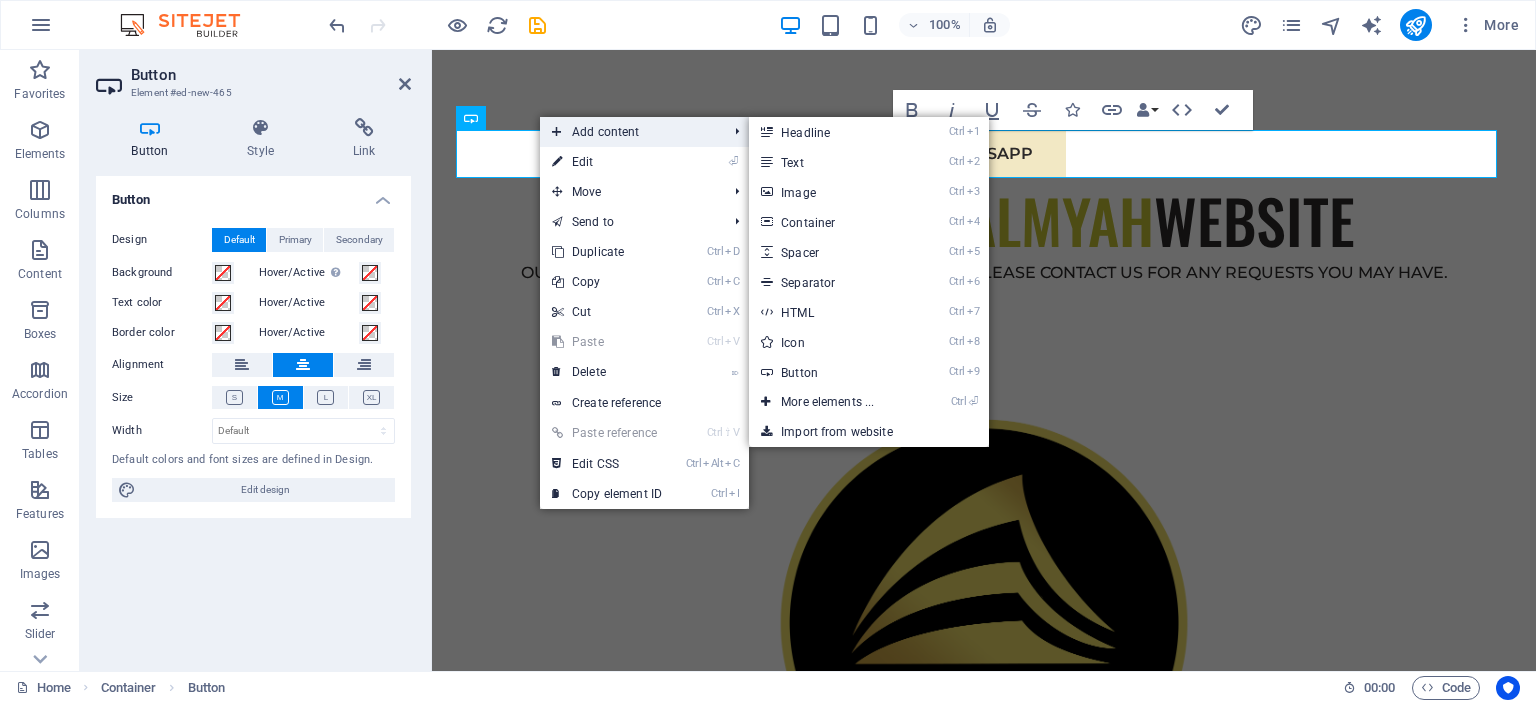 click on "Add content" at bounding box center [629, 132] 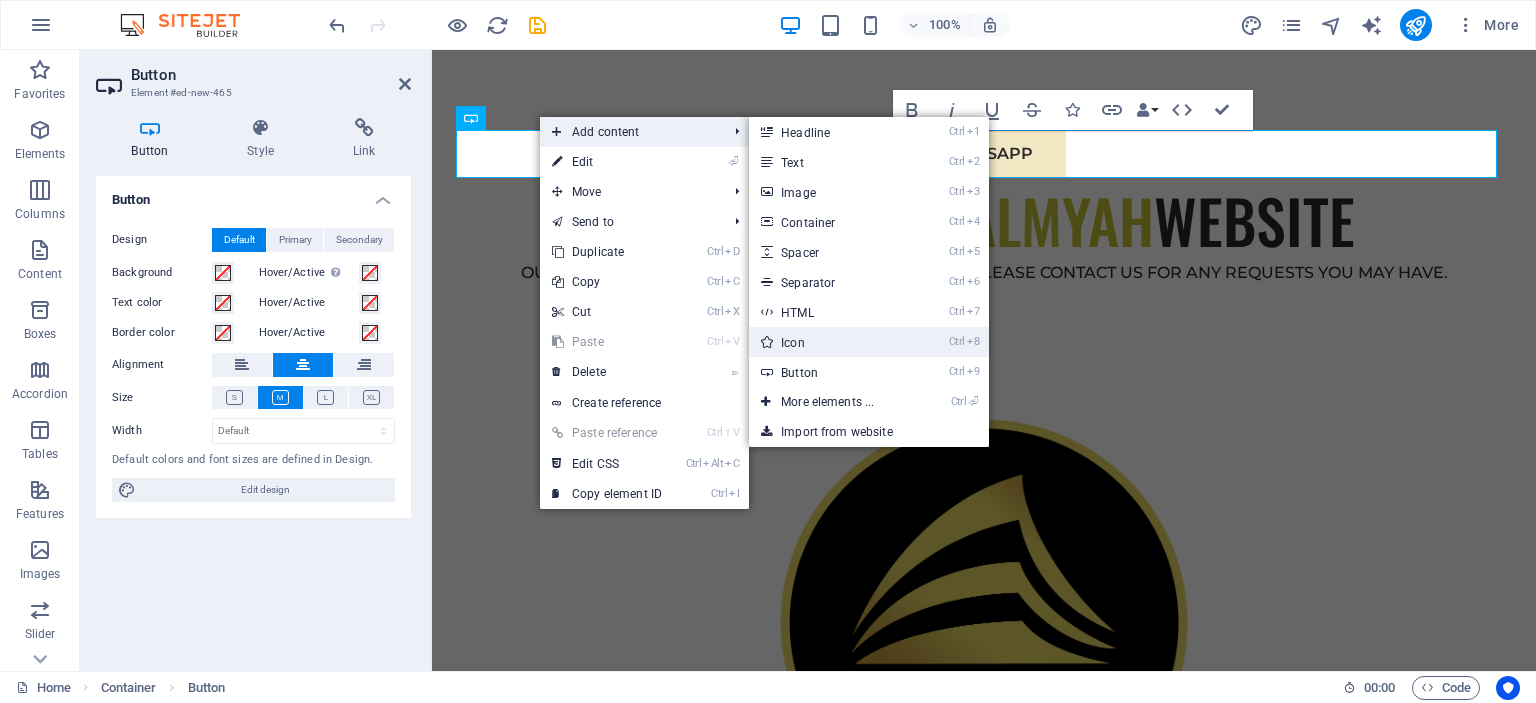 click on "Ctrl 8  Icon" at bounding box center [831, 342] 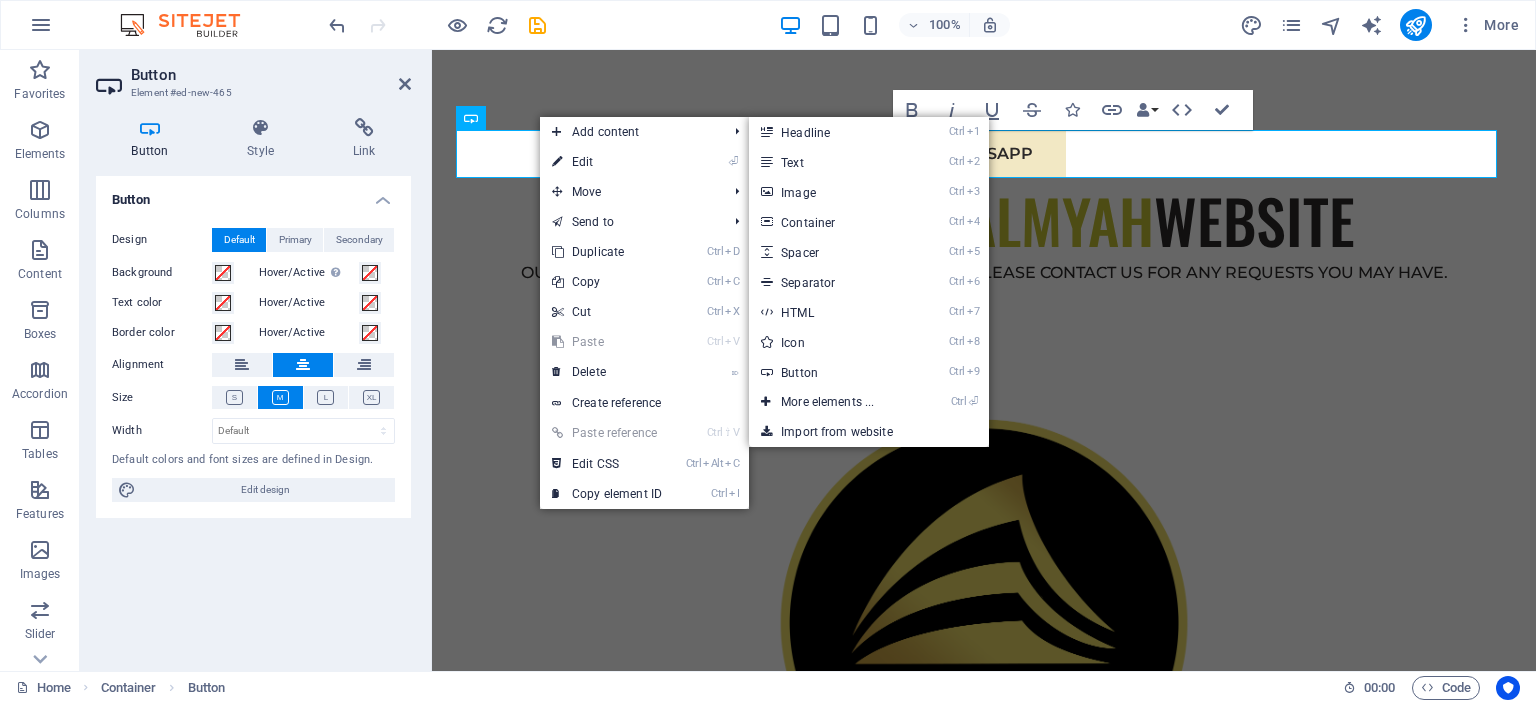 select on "xMidYMid" 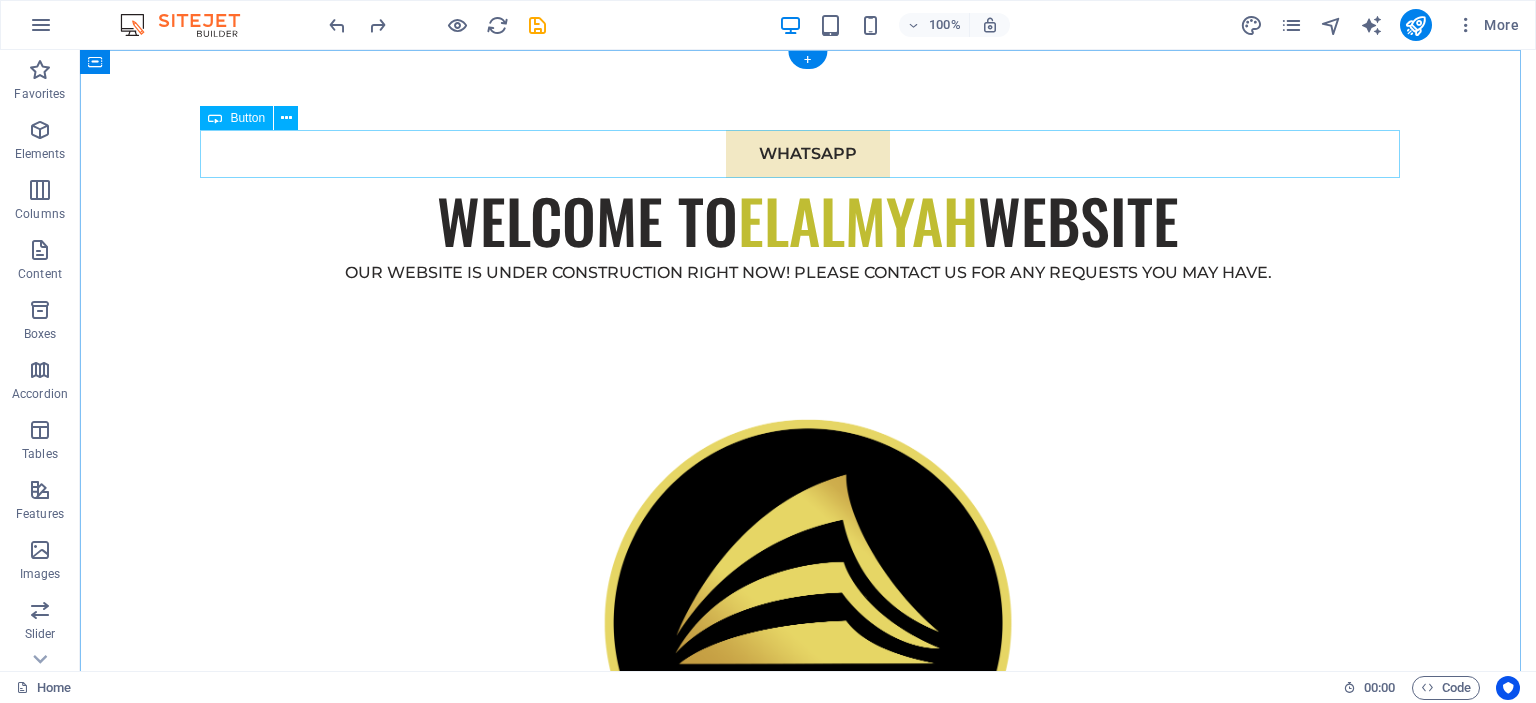 click on "WHATSAPP" at bounding box center [808, 154] 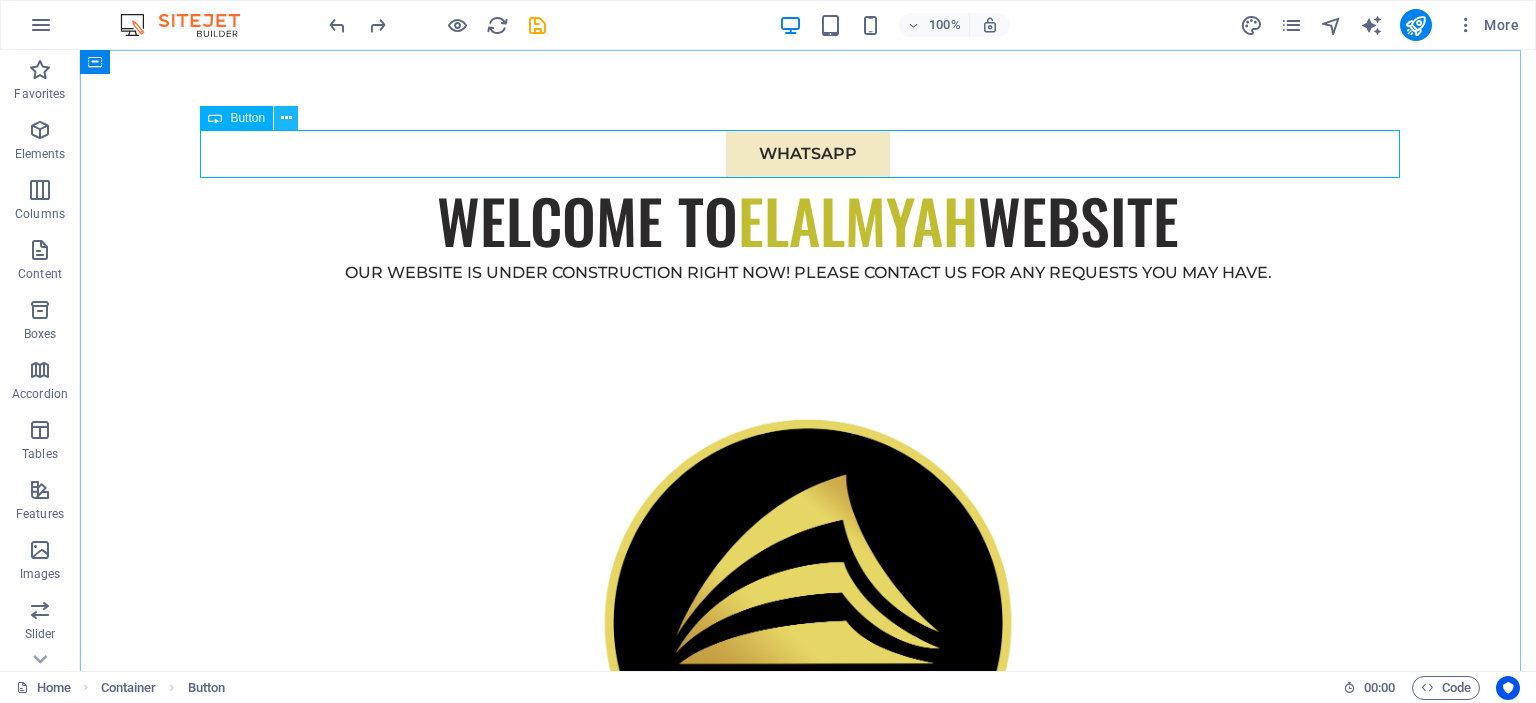 click at bounding box center (286, 118) 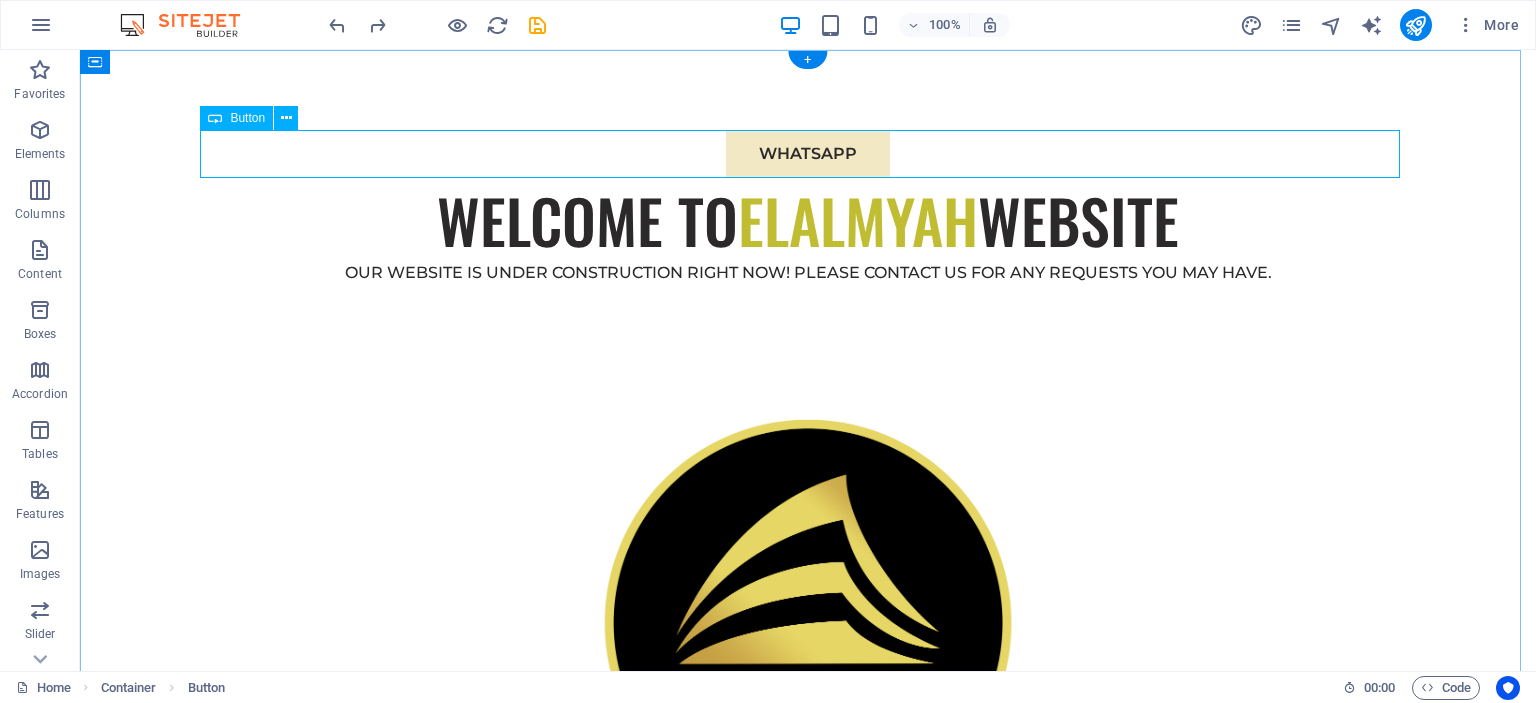 click on "WHATSAPP" at bounding box center (808, 154) 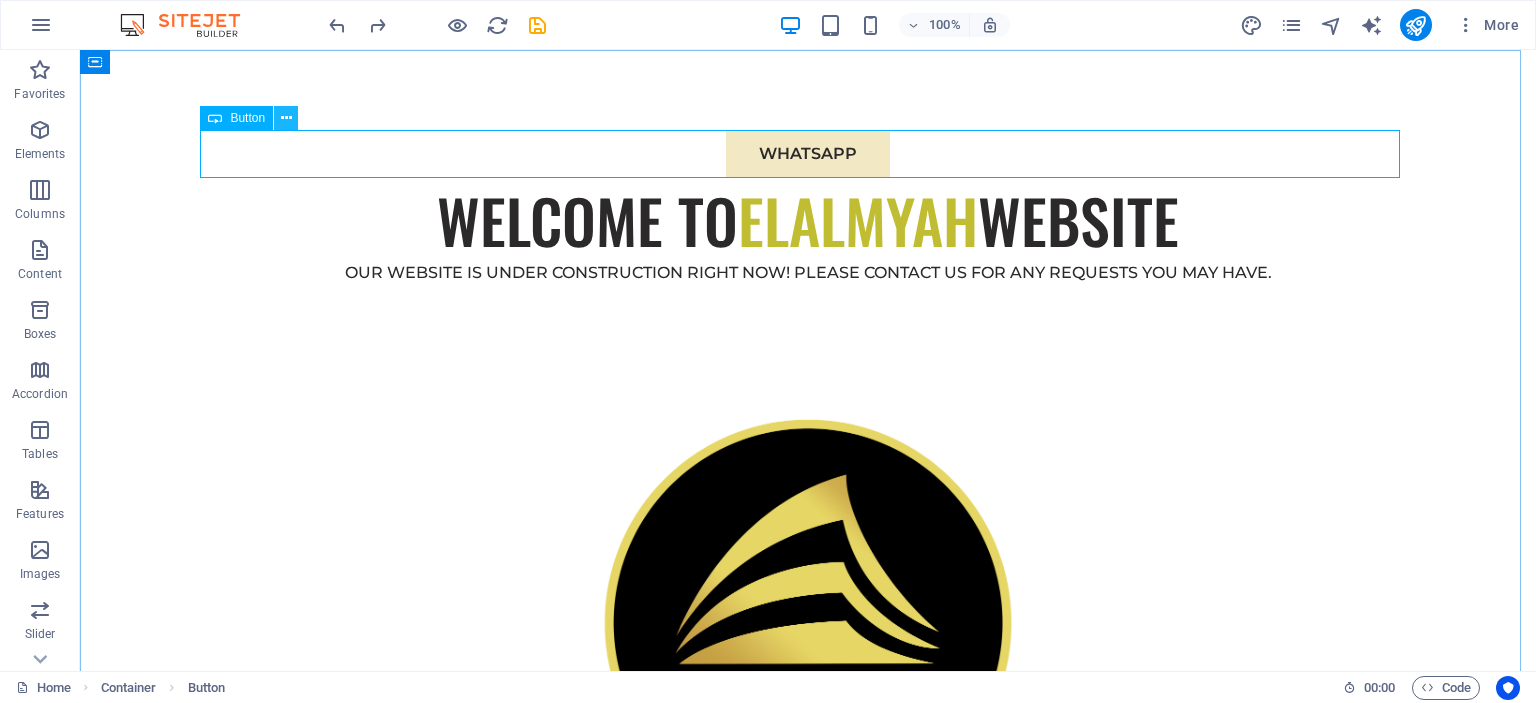 click at bounding box center [286, 118] 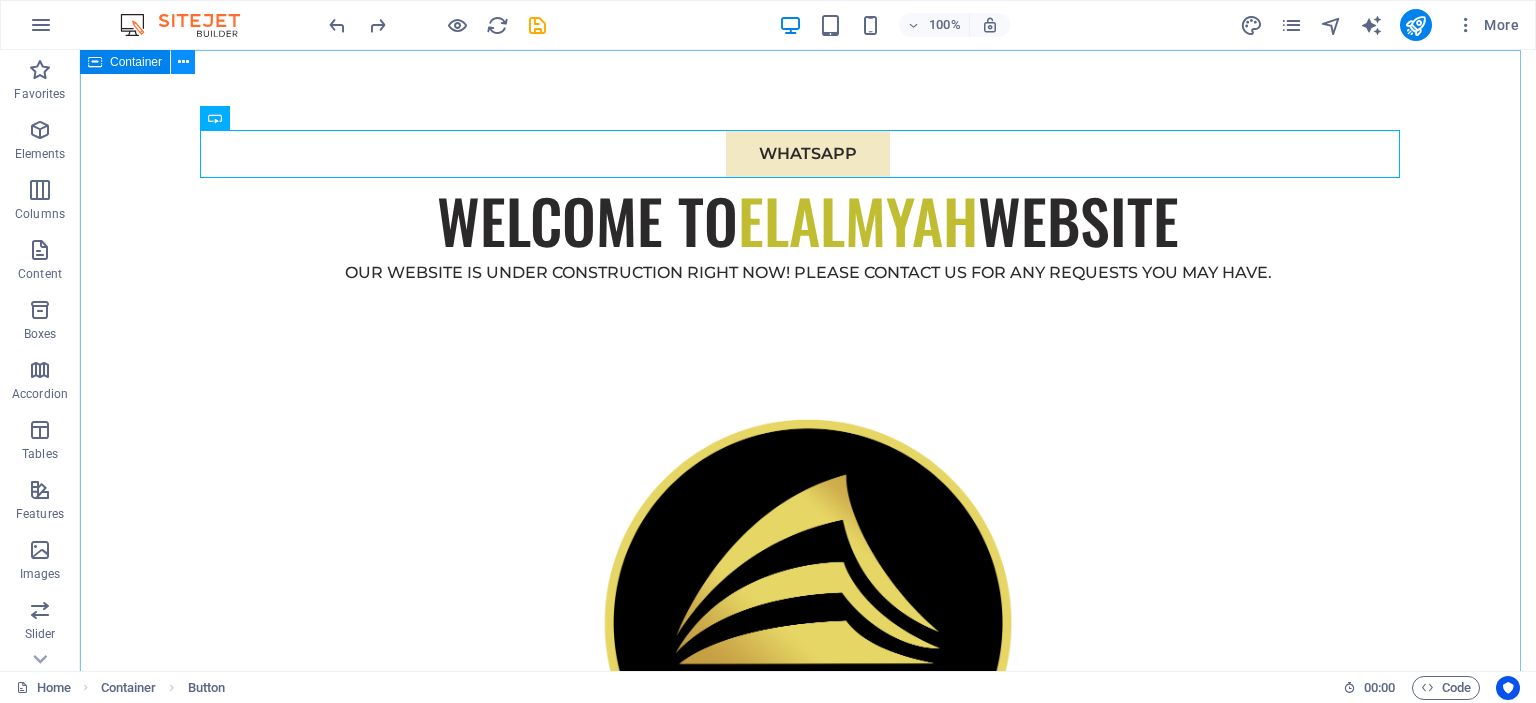 click at bounding box center [183, 62] 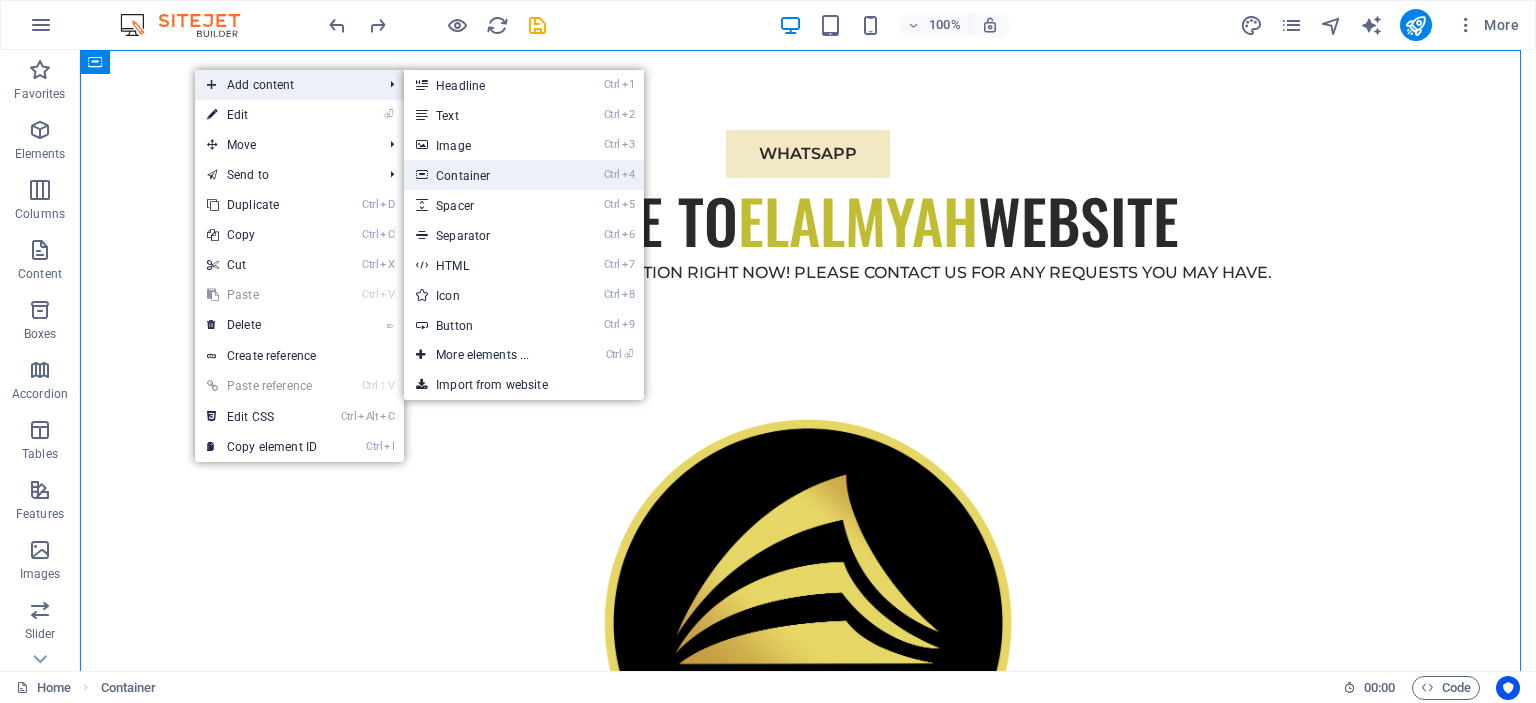 click on "Ctrl 4  Container" at bounding box center (486, 175) 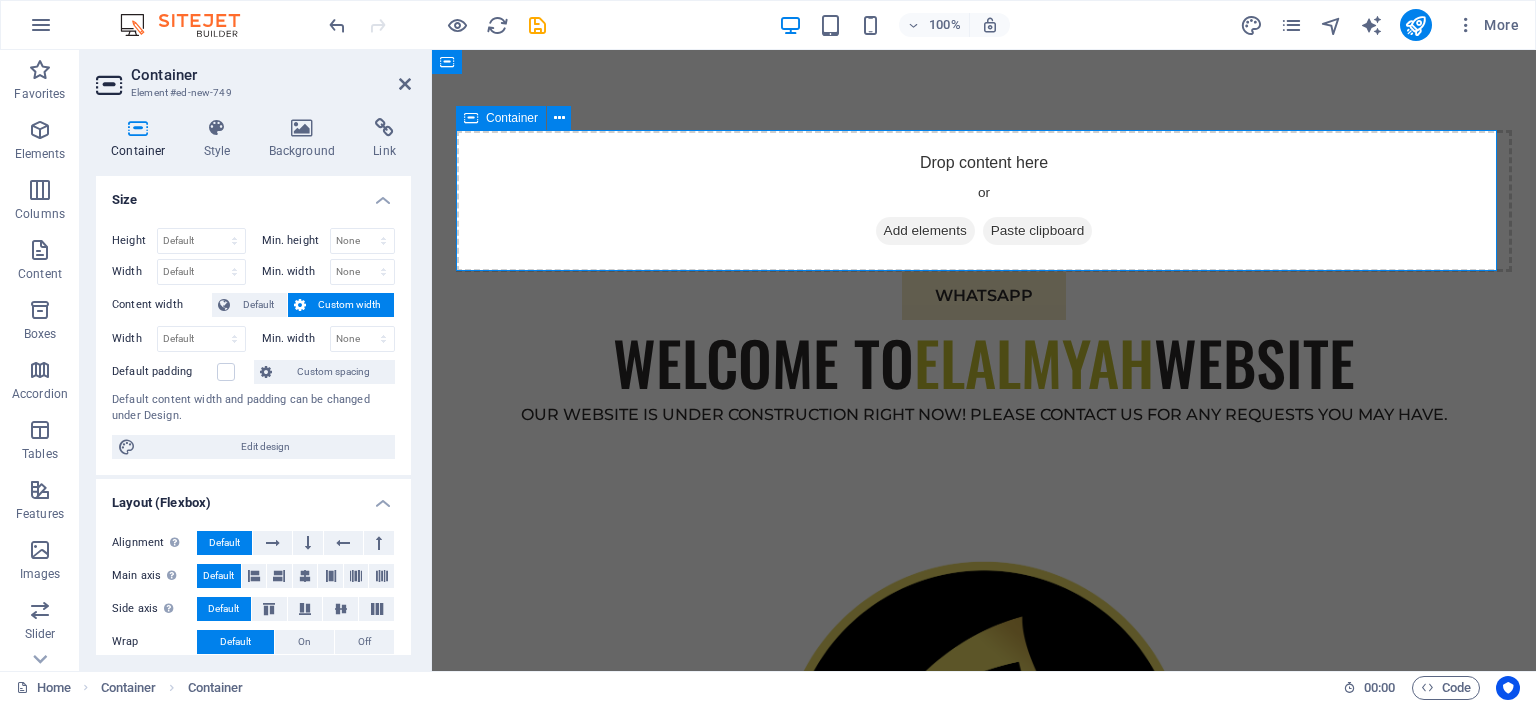 click on "Add elements" at bounding box center [925, 231] 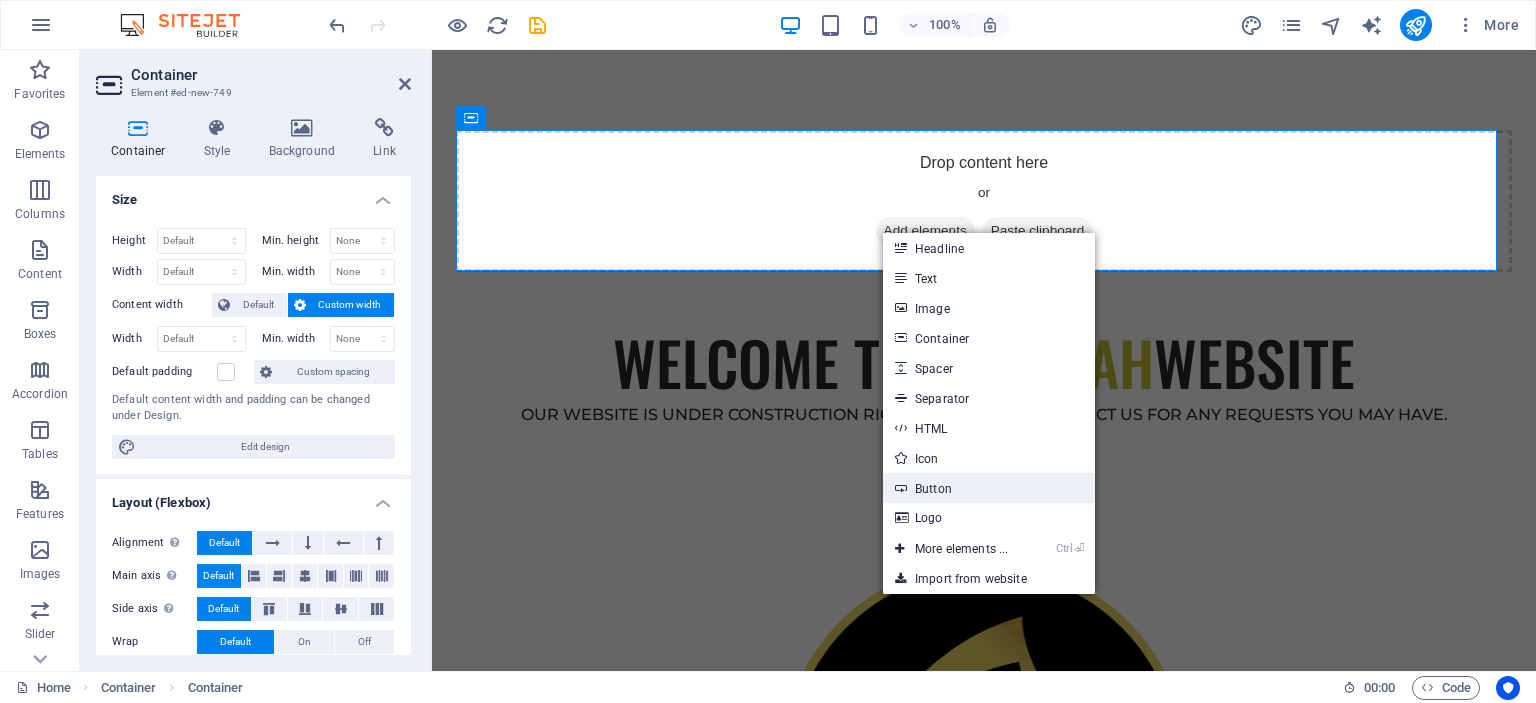 drag, startPoint x: 971, startPoint y: 479, endPoint x: 493, endPoint y: 283, distance: 516.62366 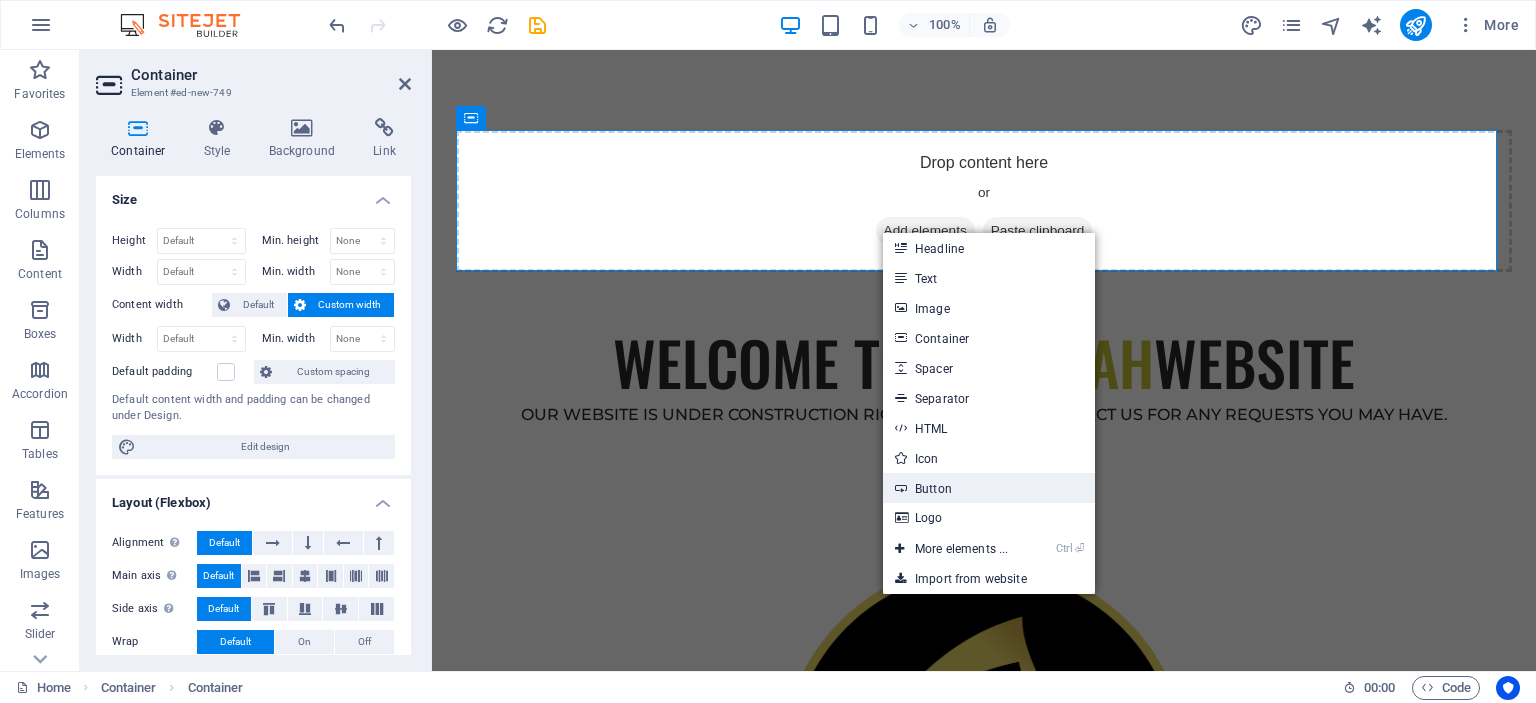 click on "Button" at bounding box center (989, 488) 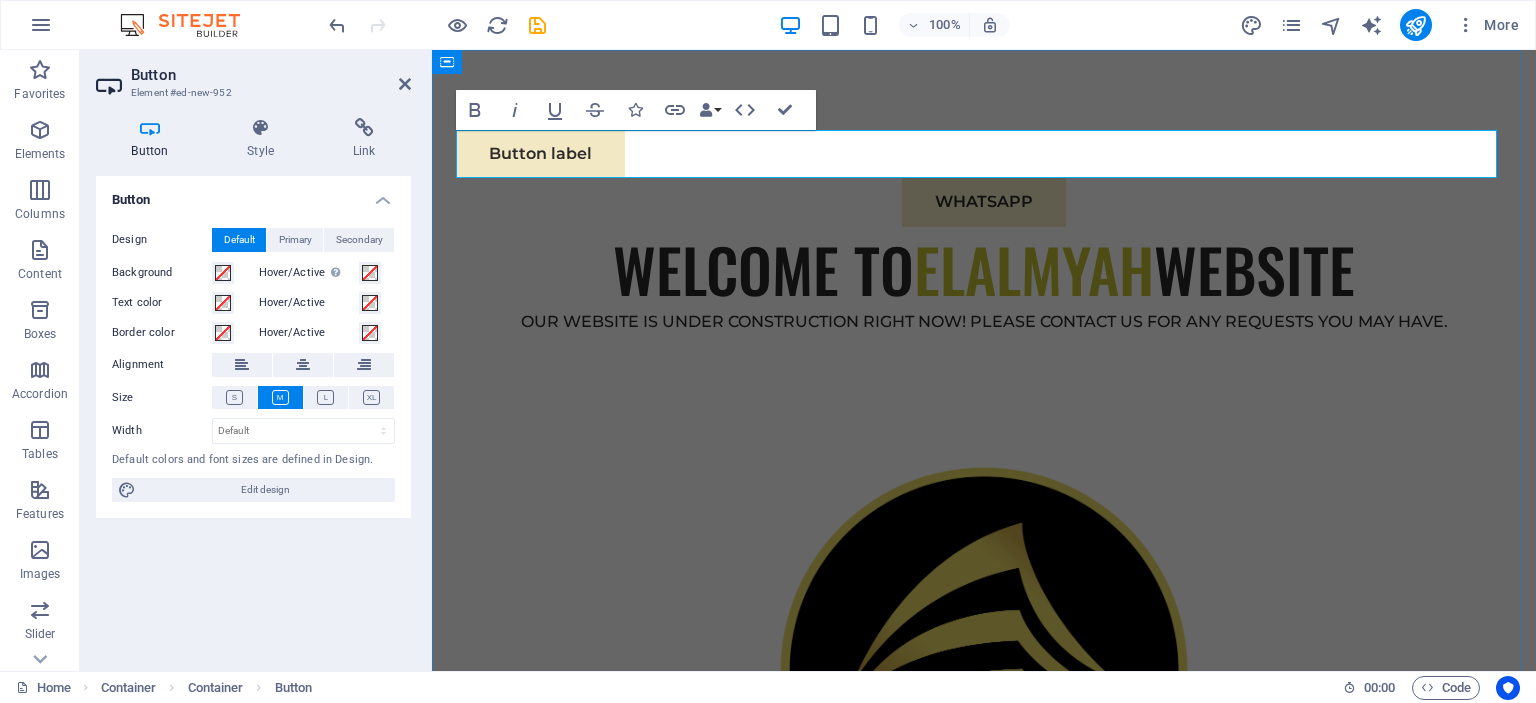 click on "Button label" at bounding box center (984, 154) 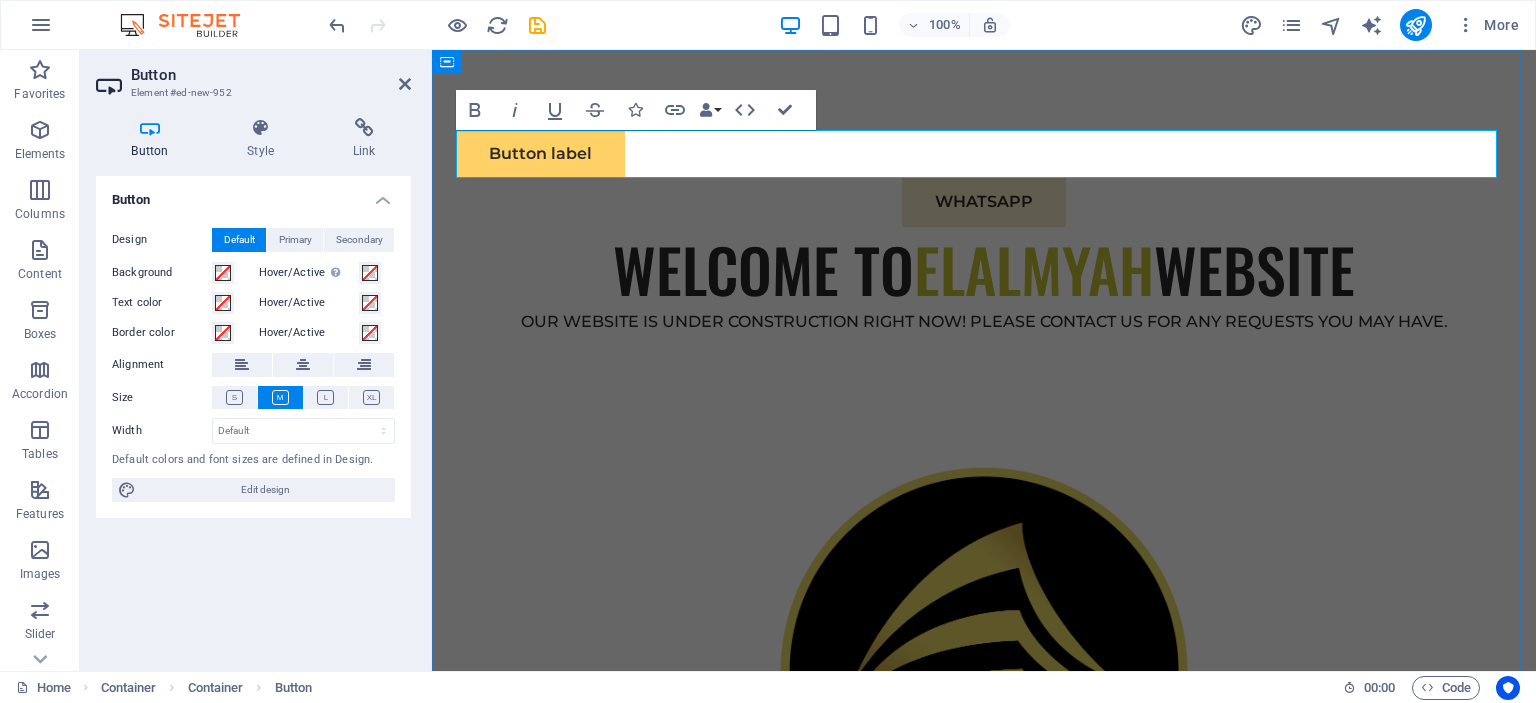 click on "Button label" at bounding box center [540, 154] 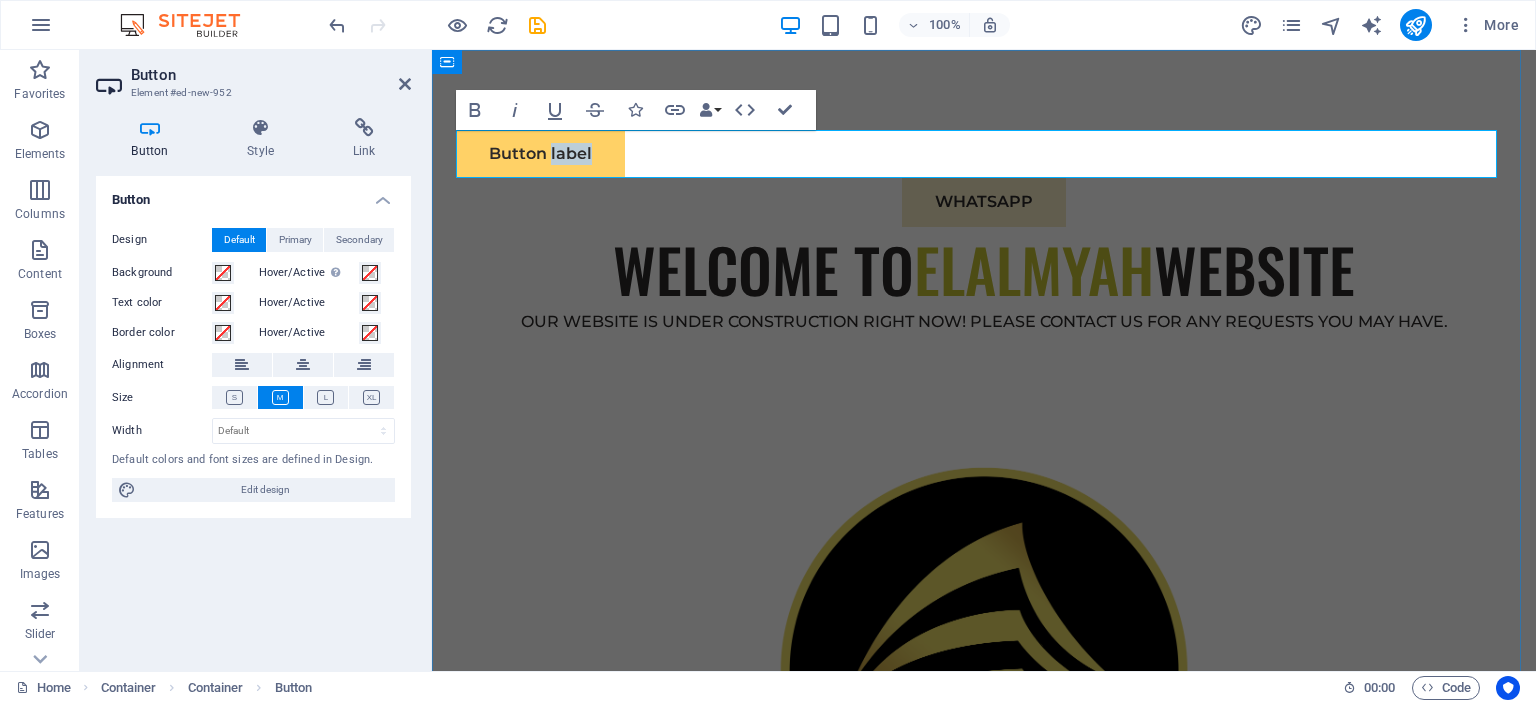 click on "Button label" at bounding box center (540, 154) 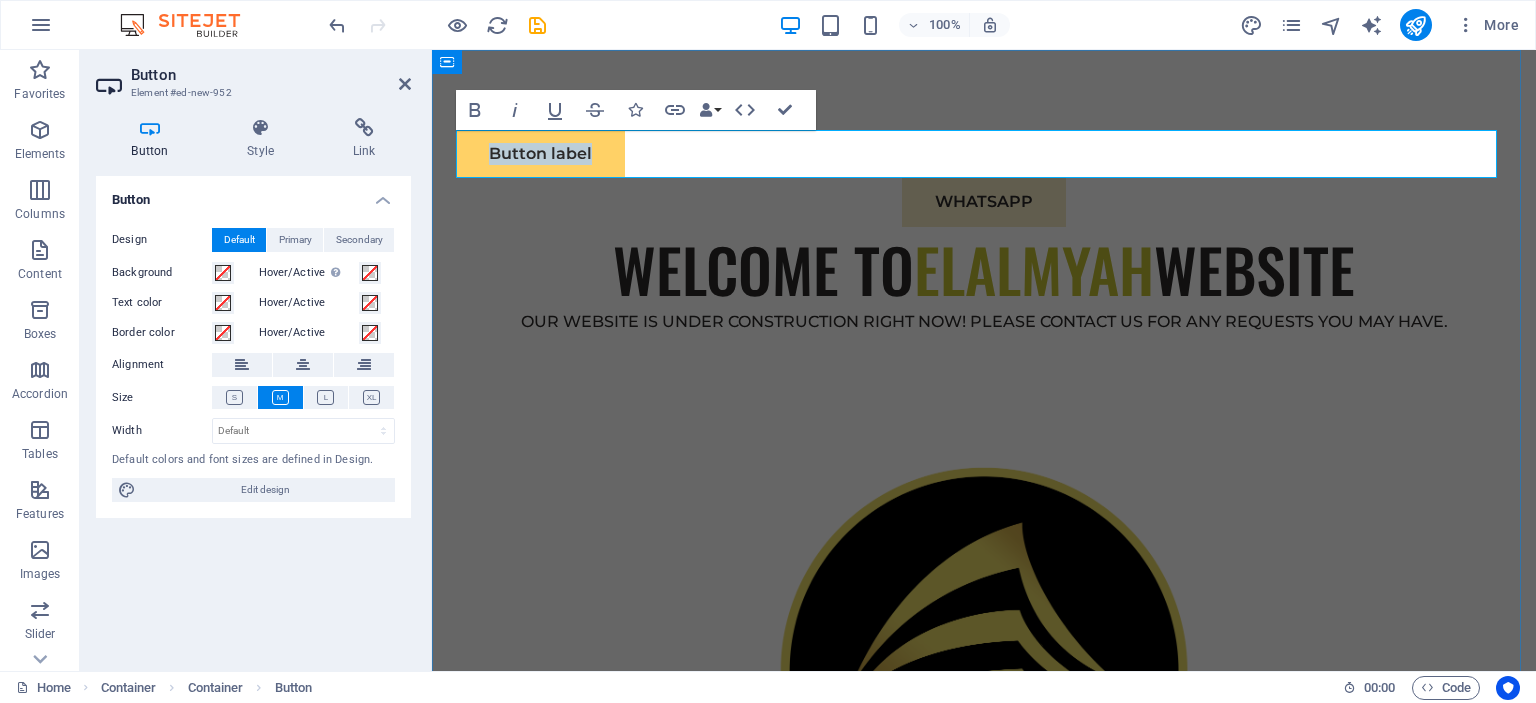 click on "Button label" at bounding box center (540, 154) 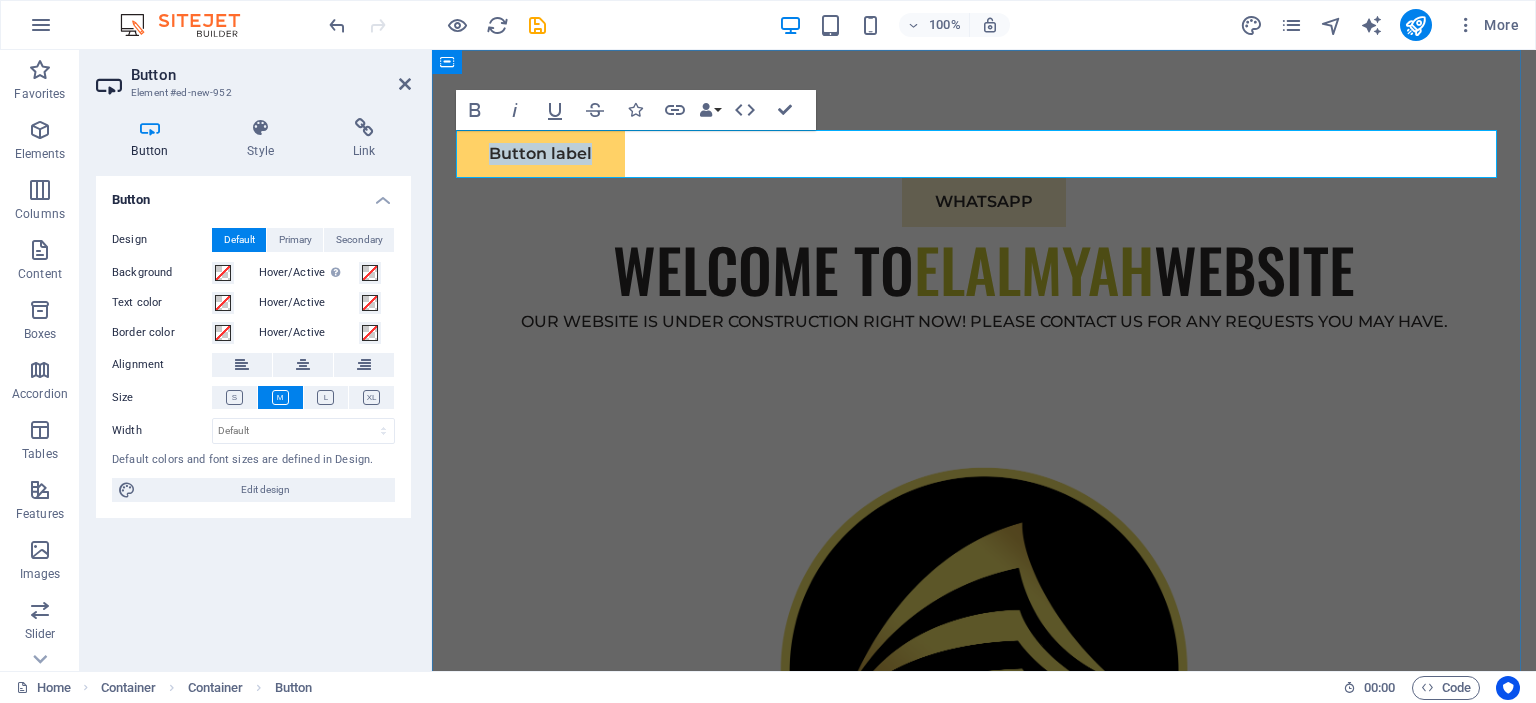 type 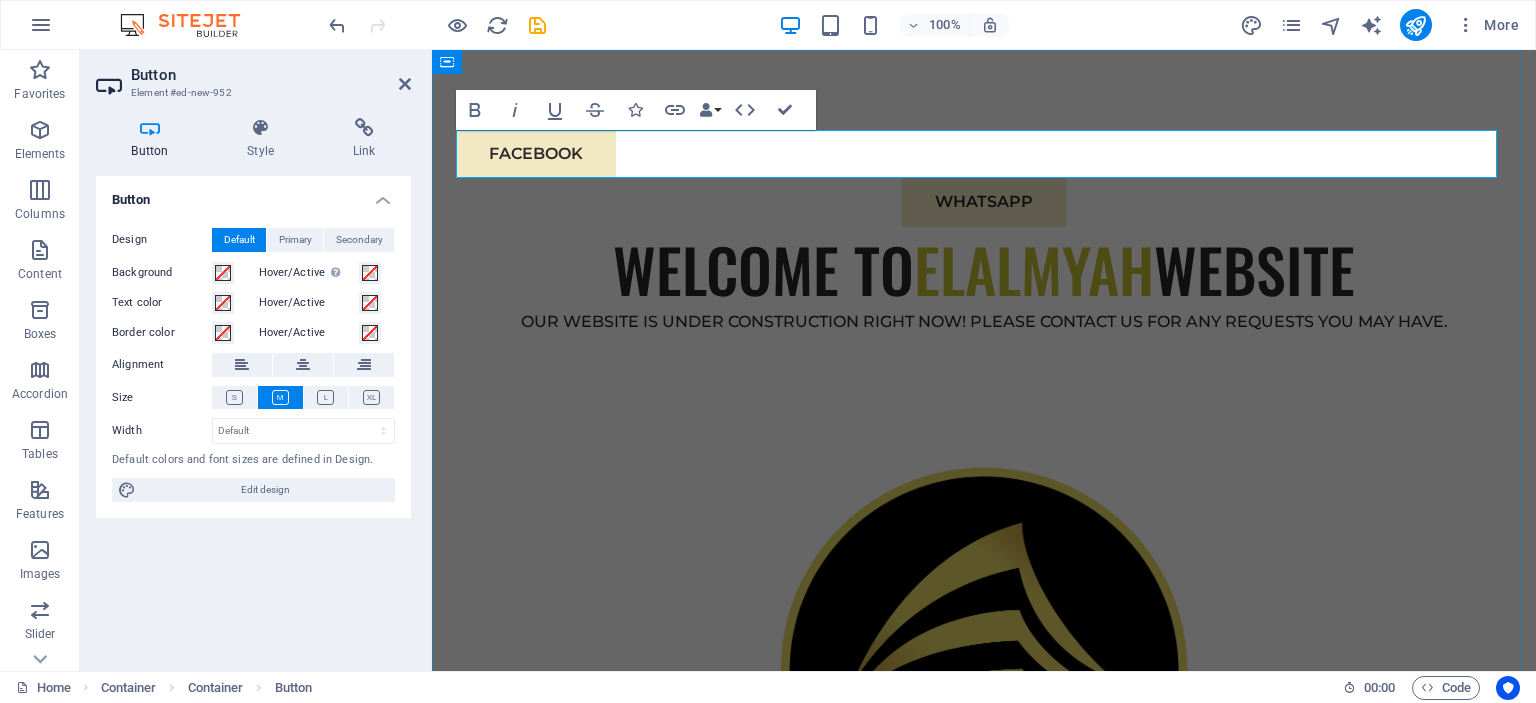 click on "FACEBOOK" at bounding box center (984, 154) 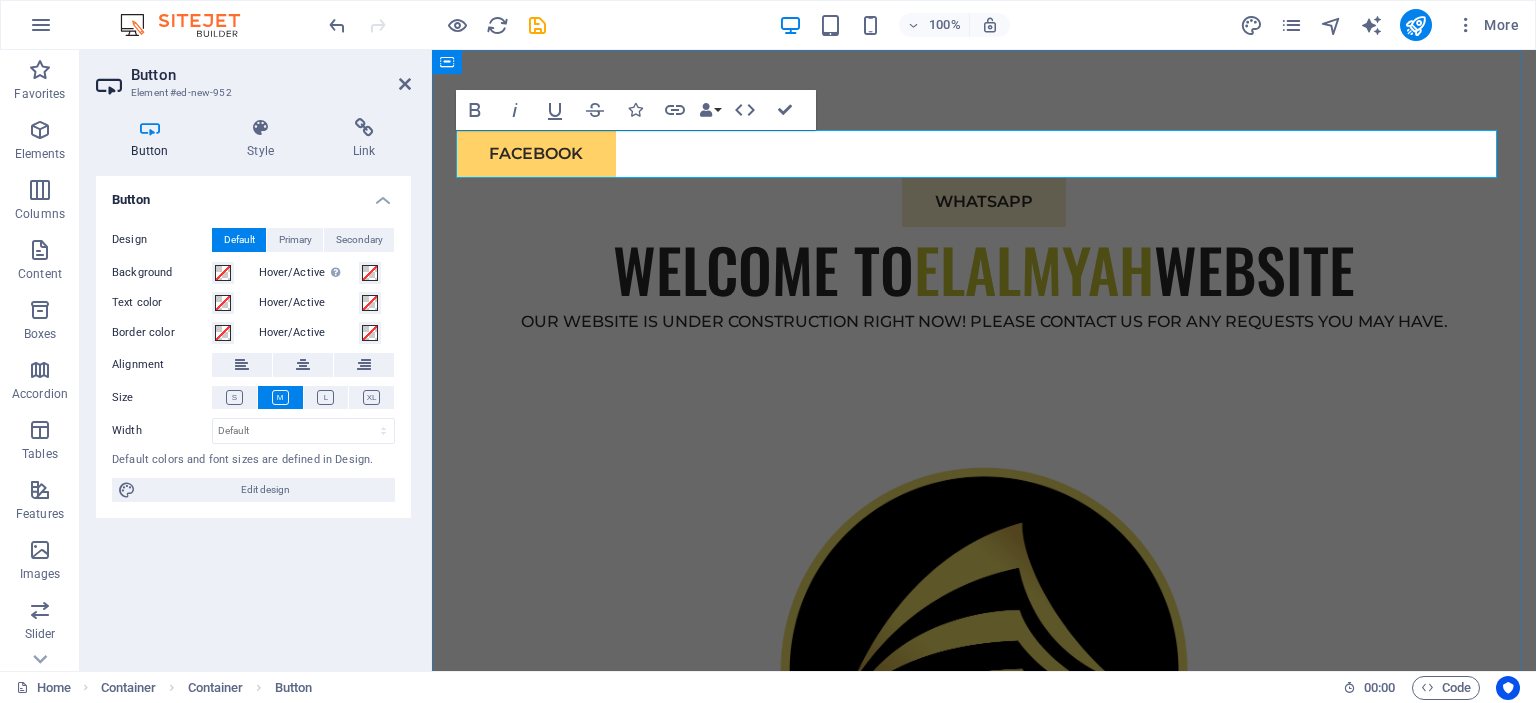 click on "FACEBOOK" at bounding box center (536, 154) 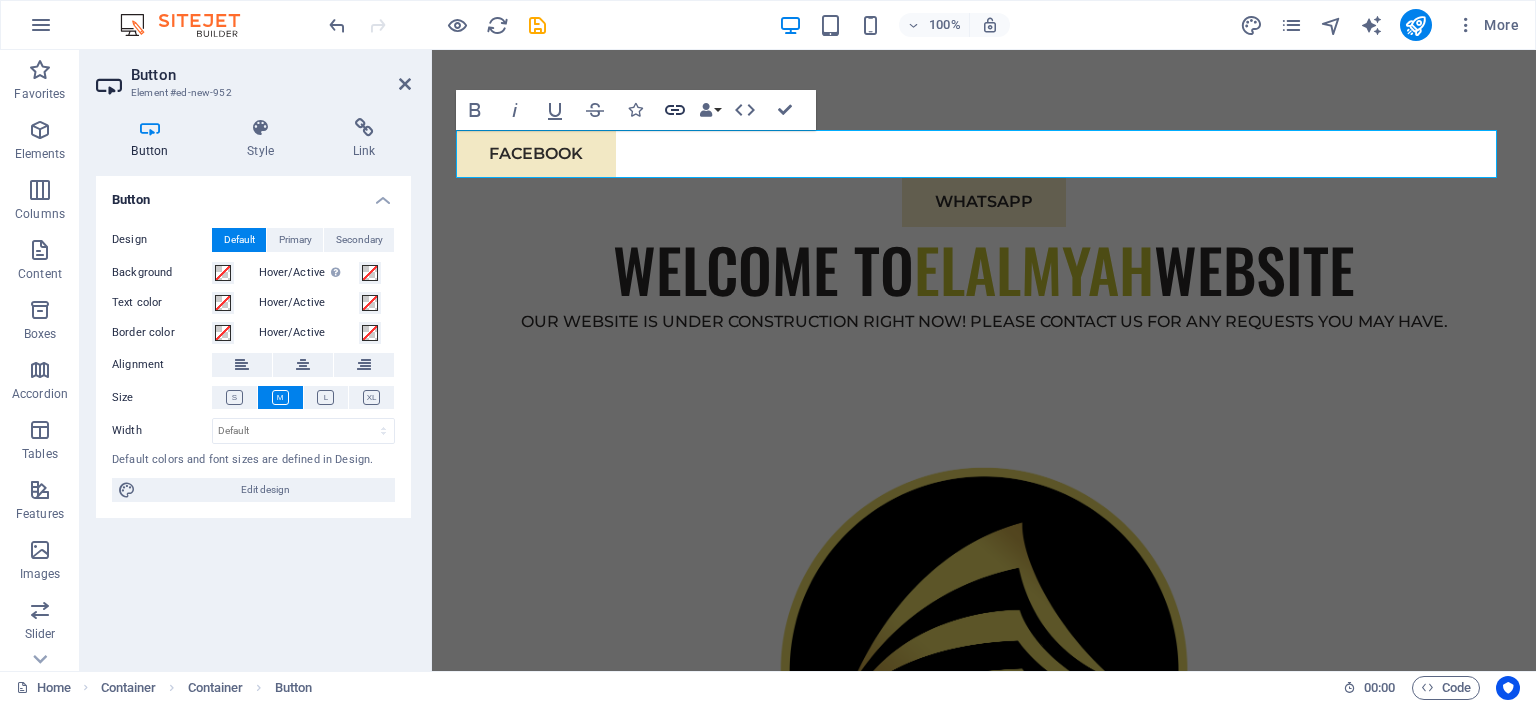 click 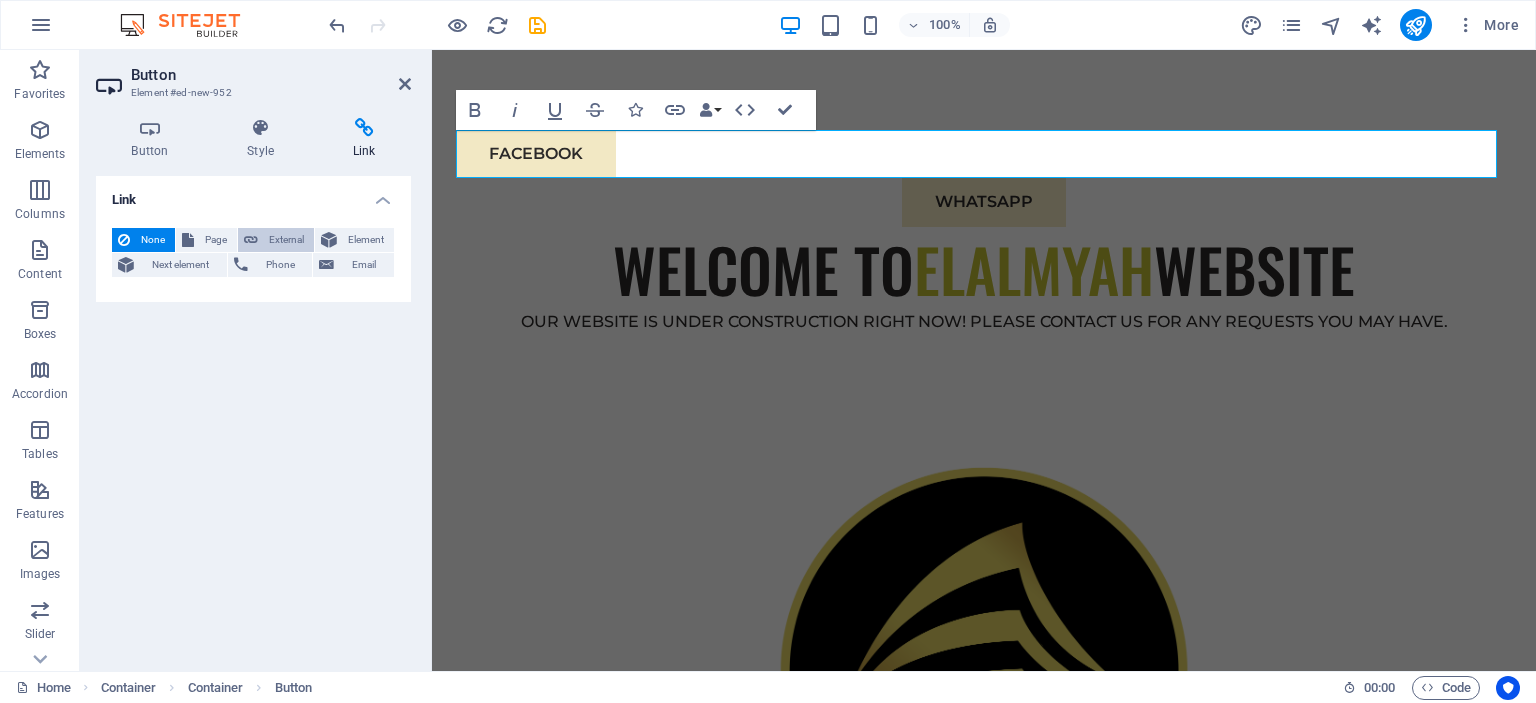 click on "External" at bounding box center [286, 240] 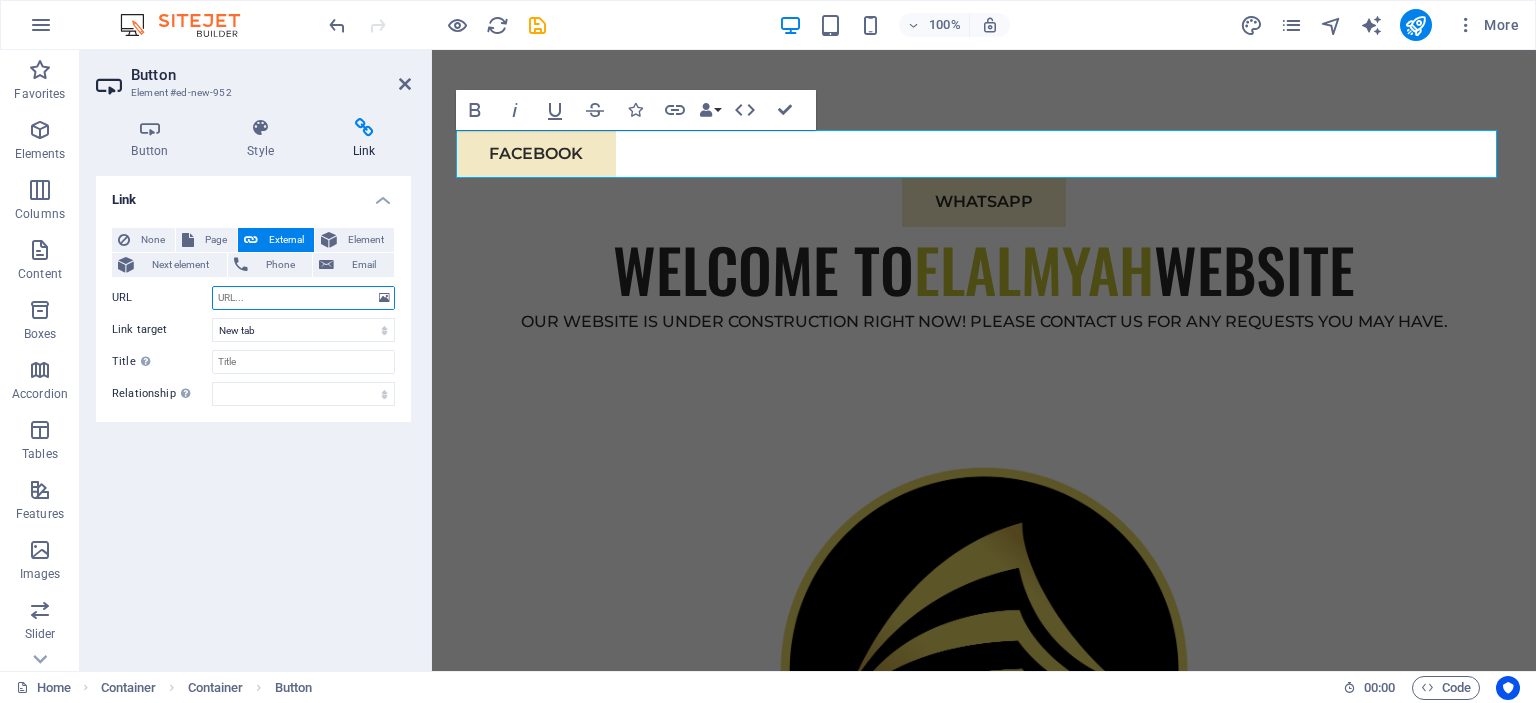 click on "URL" at bounding box center [303, 298] 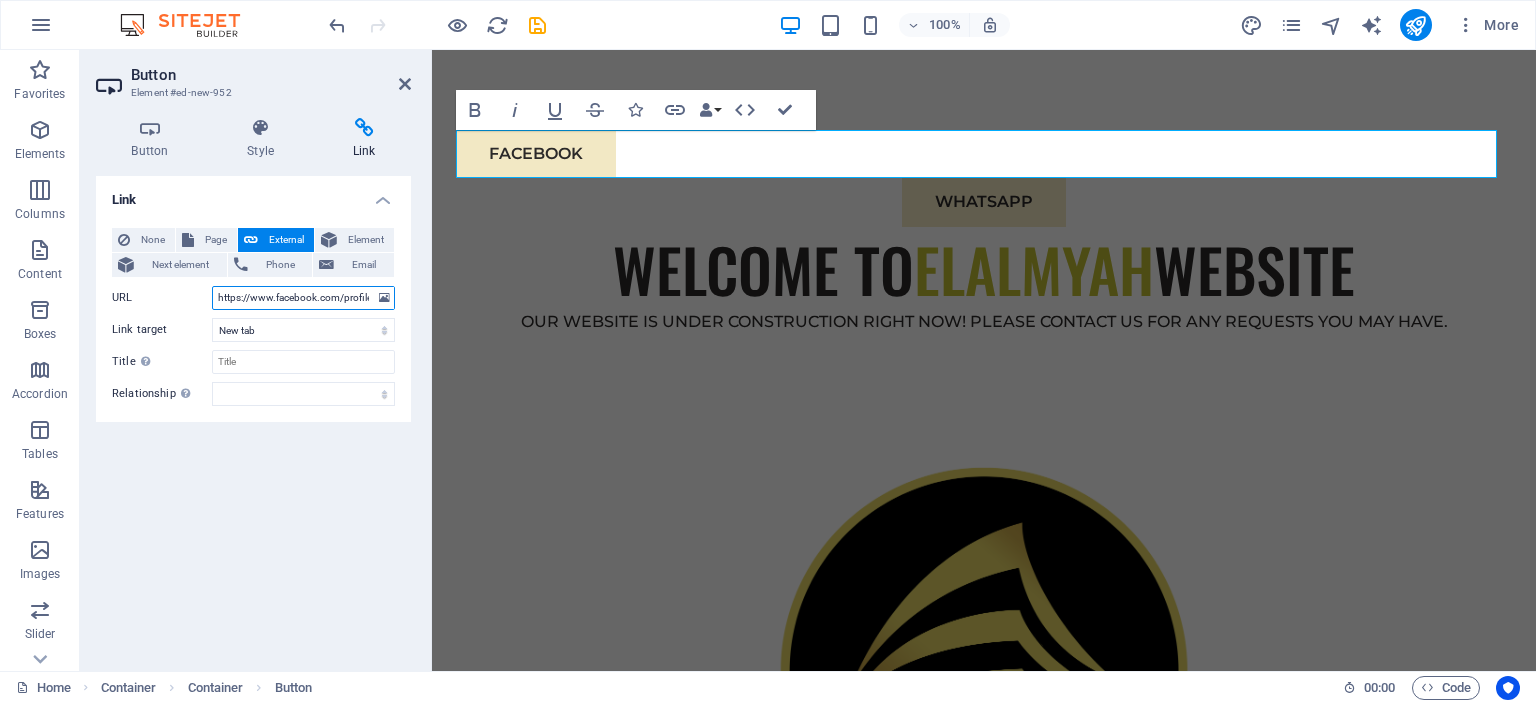 scroll, scrollTop: 0, scrollLeft: 117, axis: horizontal 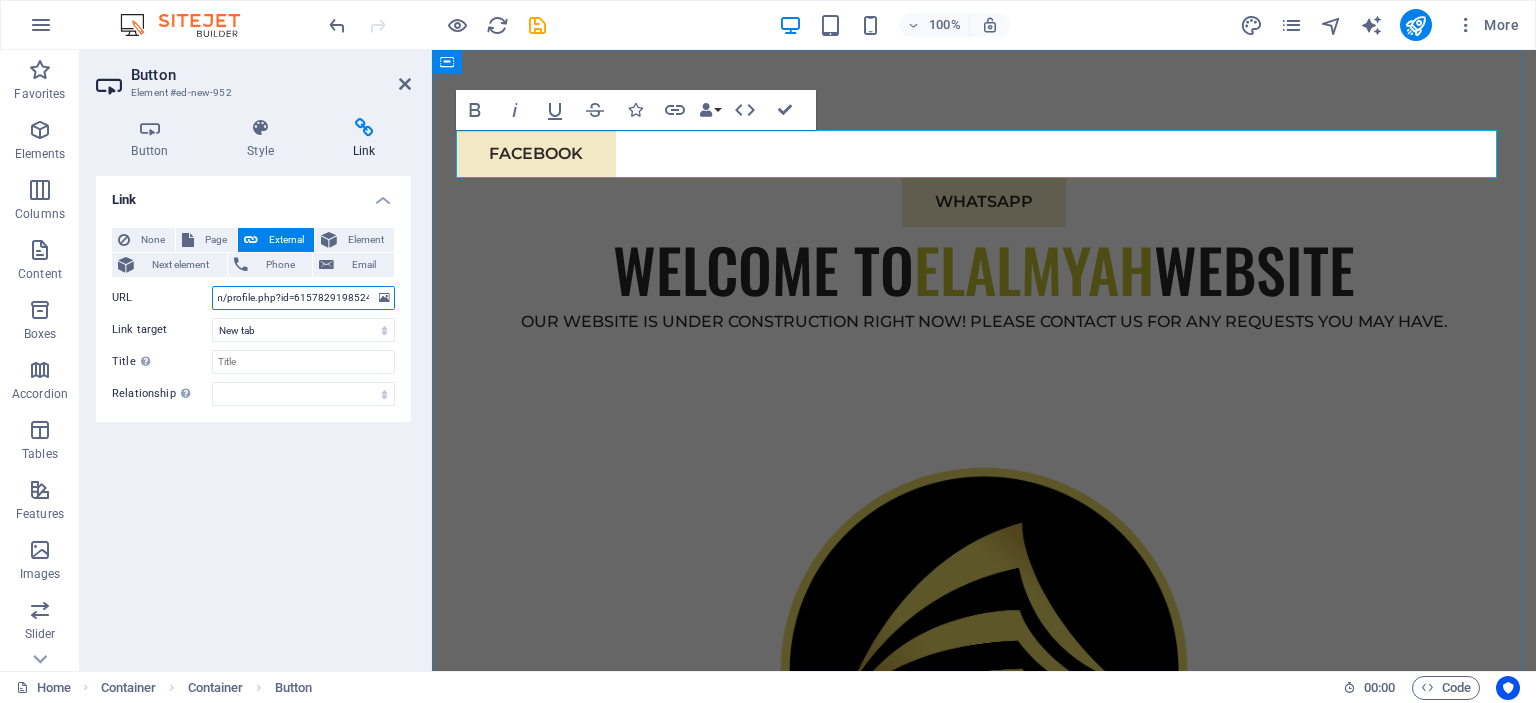 type on "https://www.facebook.com/profile.php?id=61578291985242" 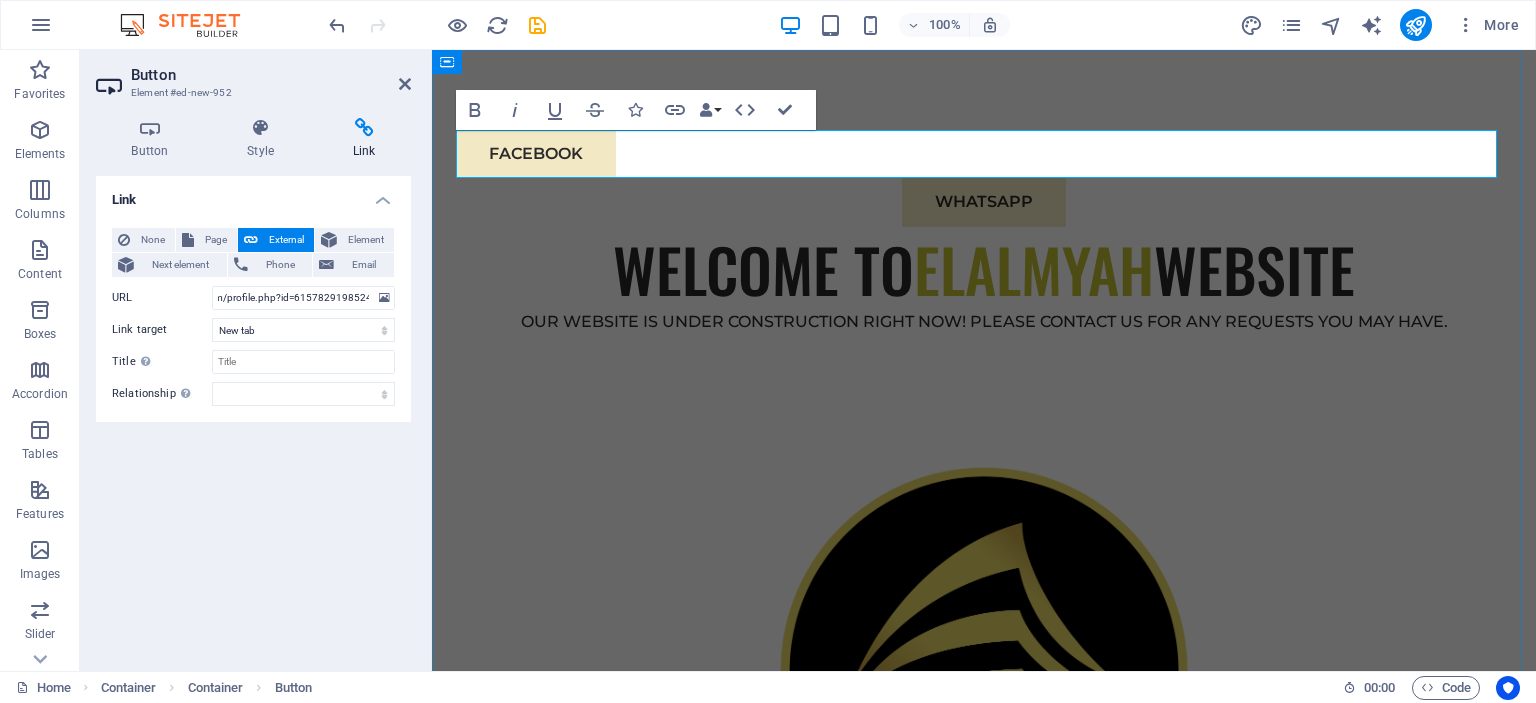 click on "FACEBOOK" at bounding box center (984, 154) 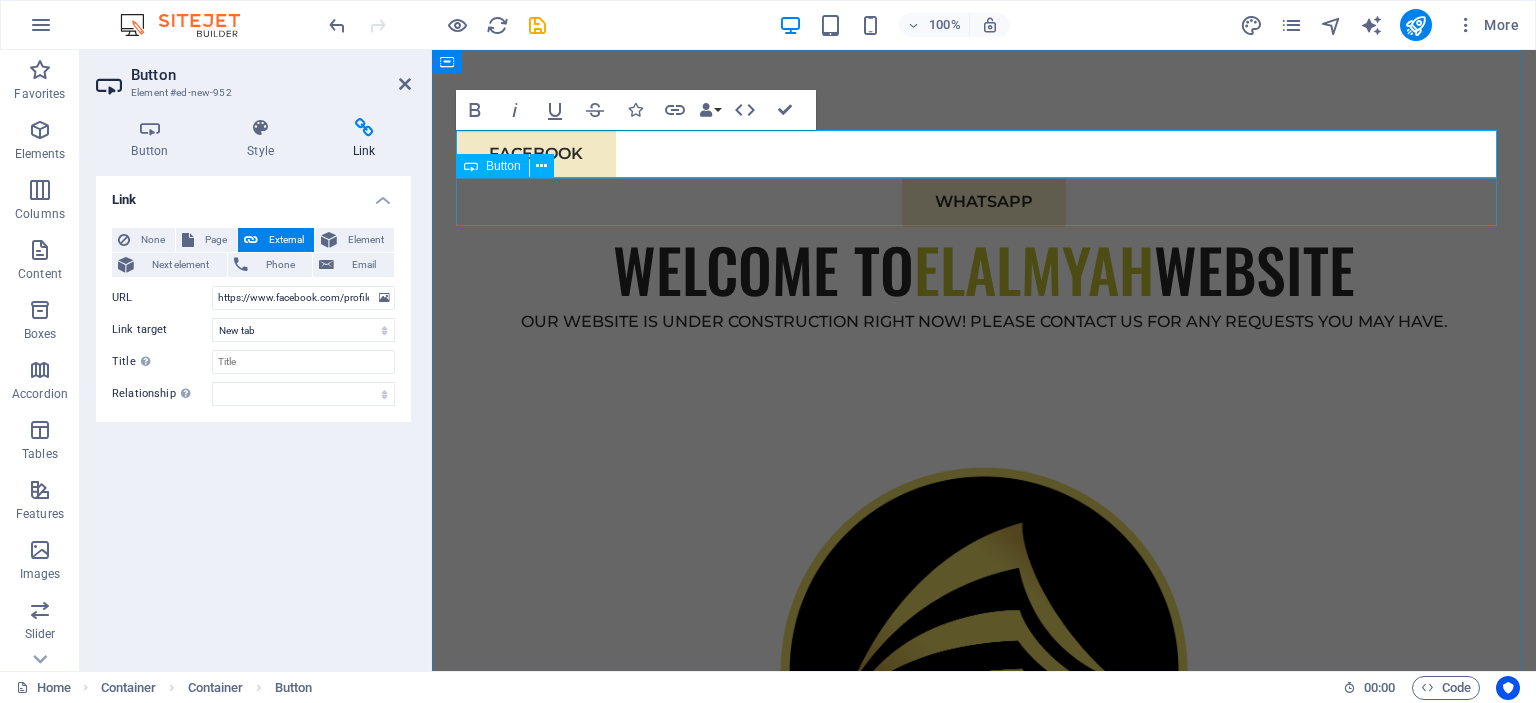 click on "WHATSAPP" at bounding box center [984, 202] 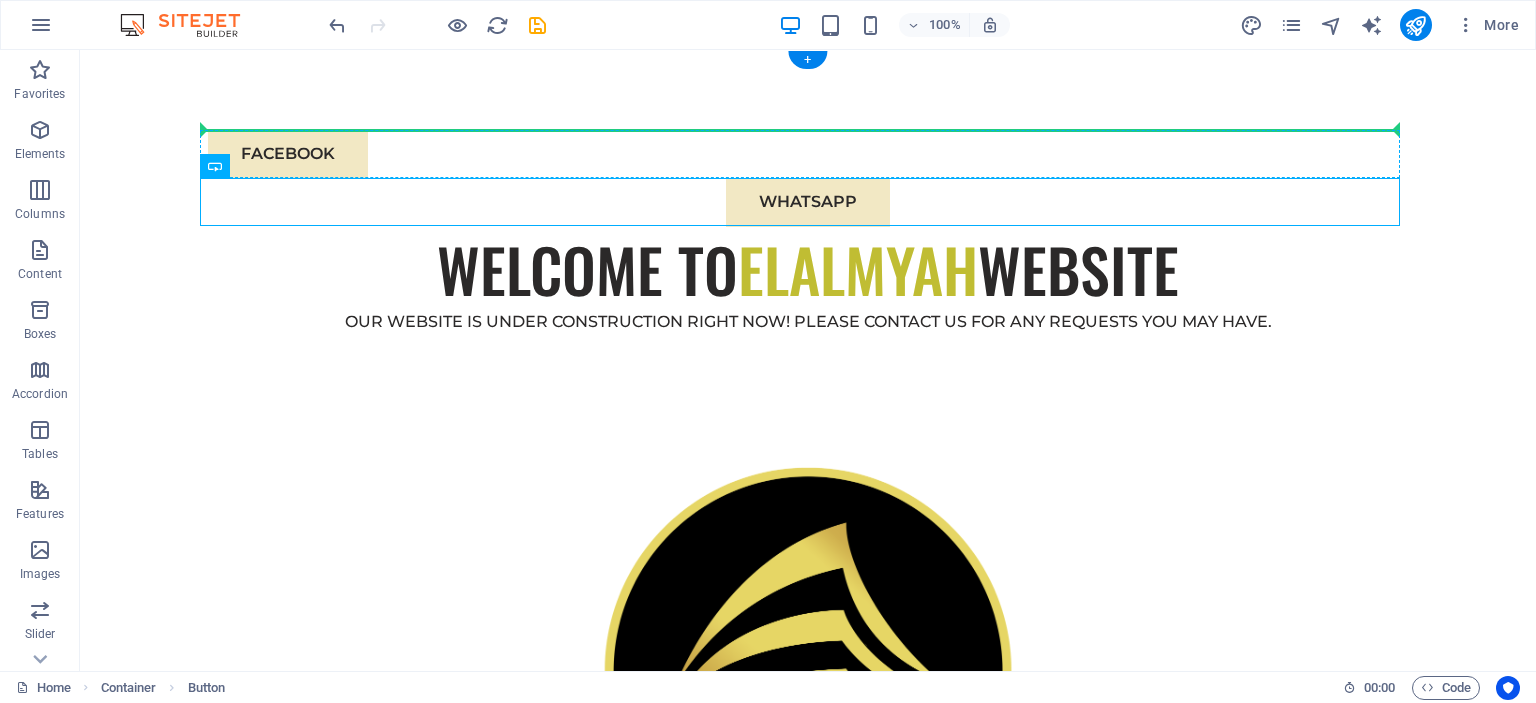 drag, startPoint x: 333, startPoint y: 205, endPoint x: 266, endPoint y: 136, distance: 96.17692 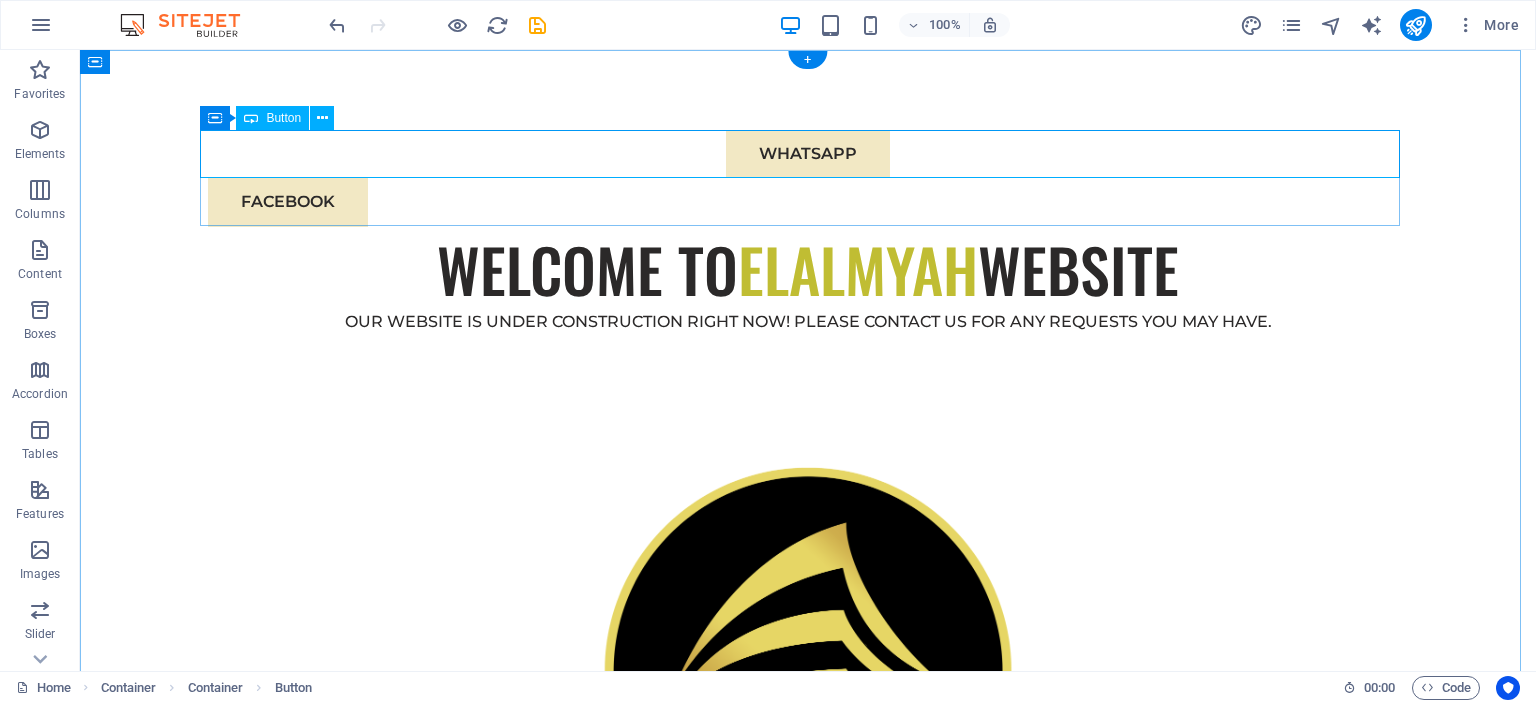 click on "WHATSAPP" at bounding box center [808, 154] 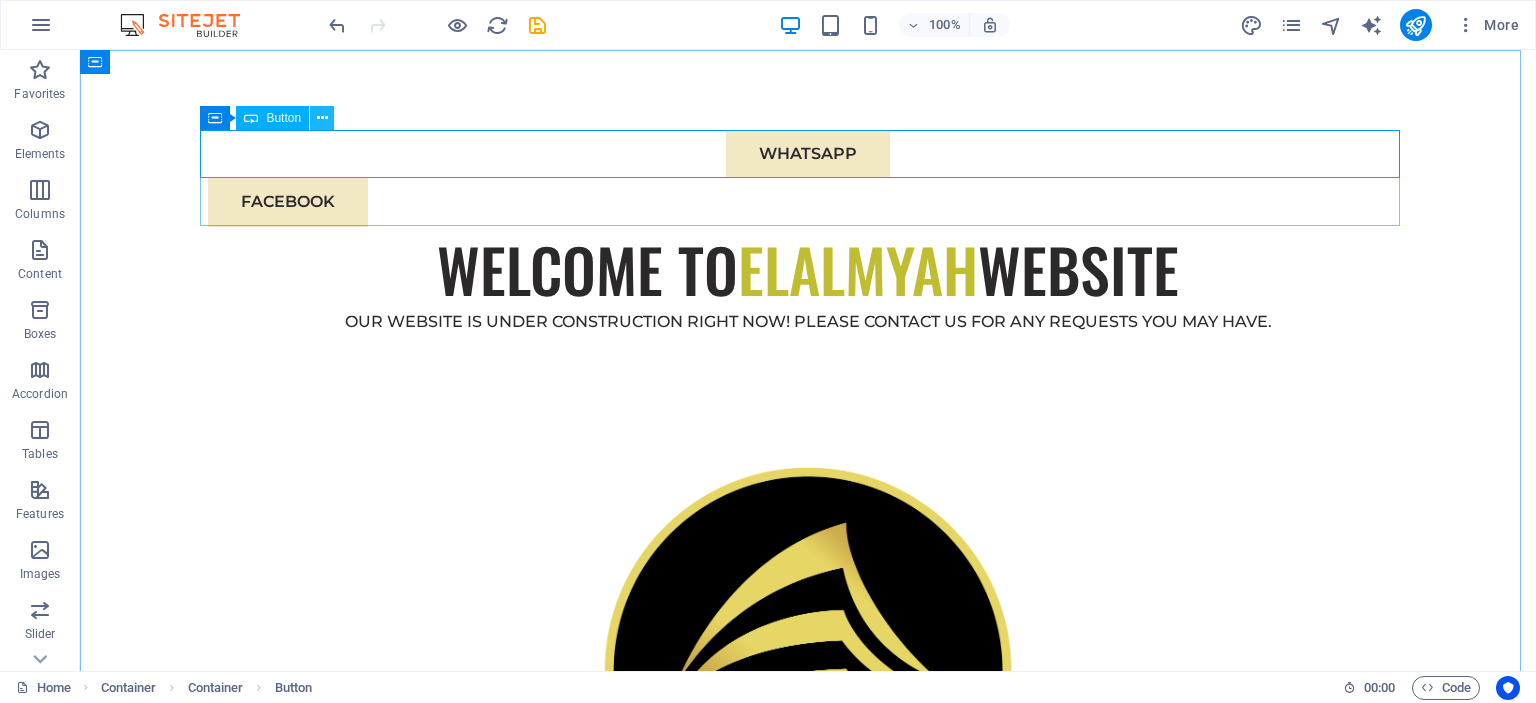 click at bounding box center [322, 118] 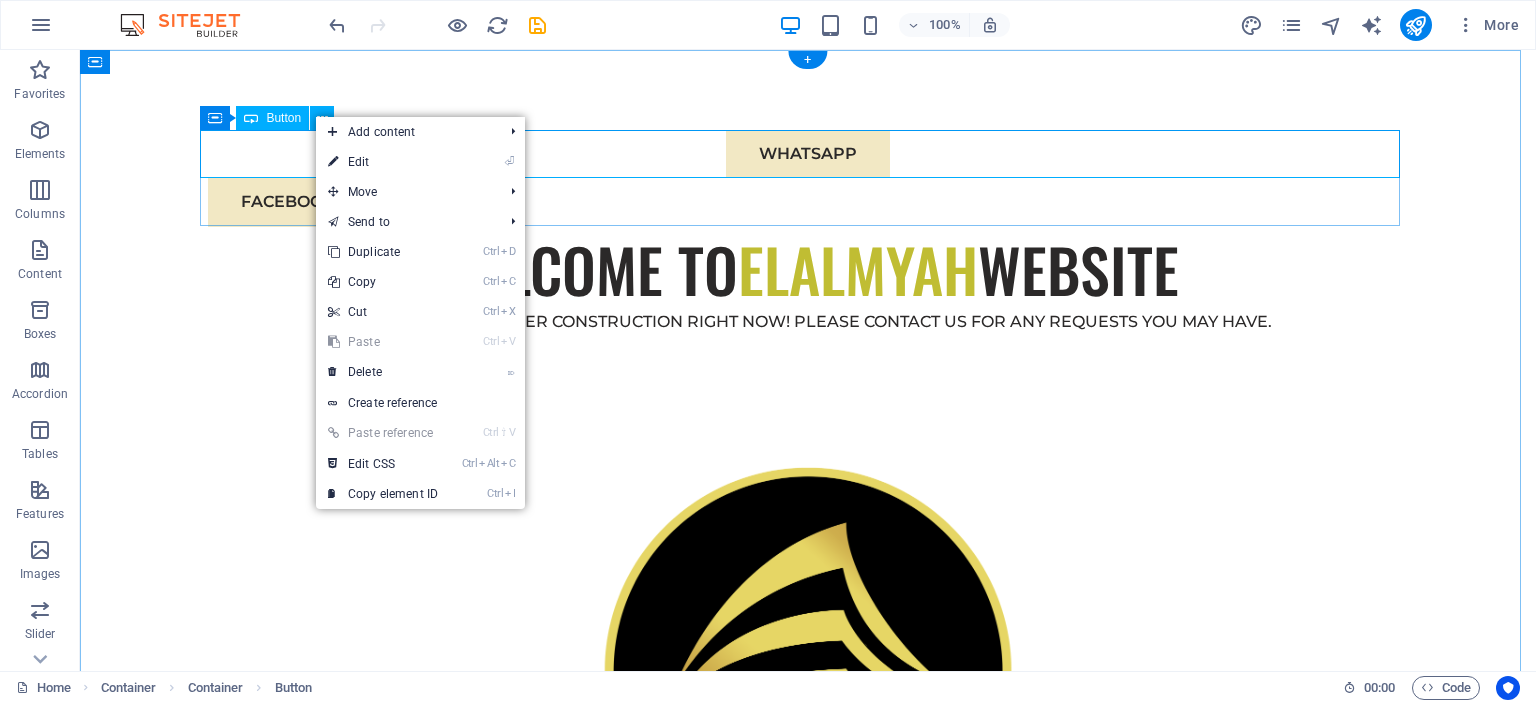 click on "WHATSAPP" at bounding box center (808, 154) 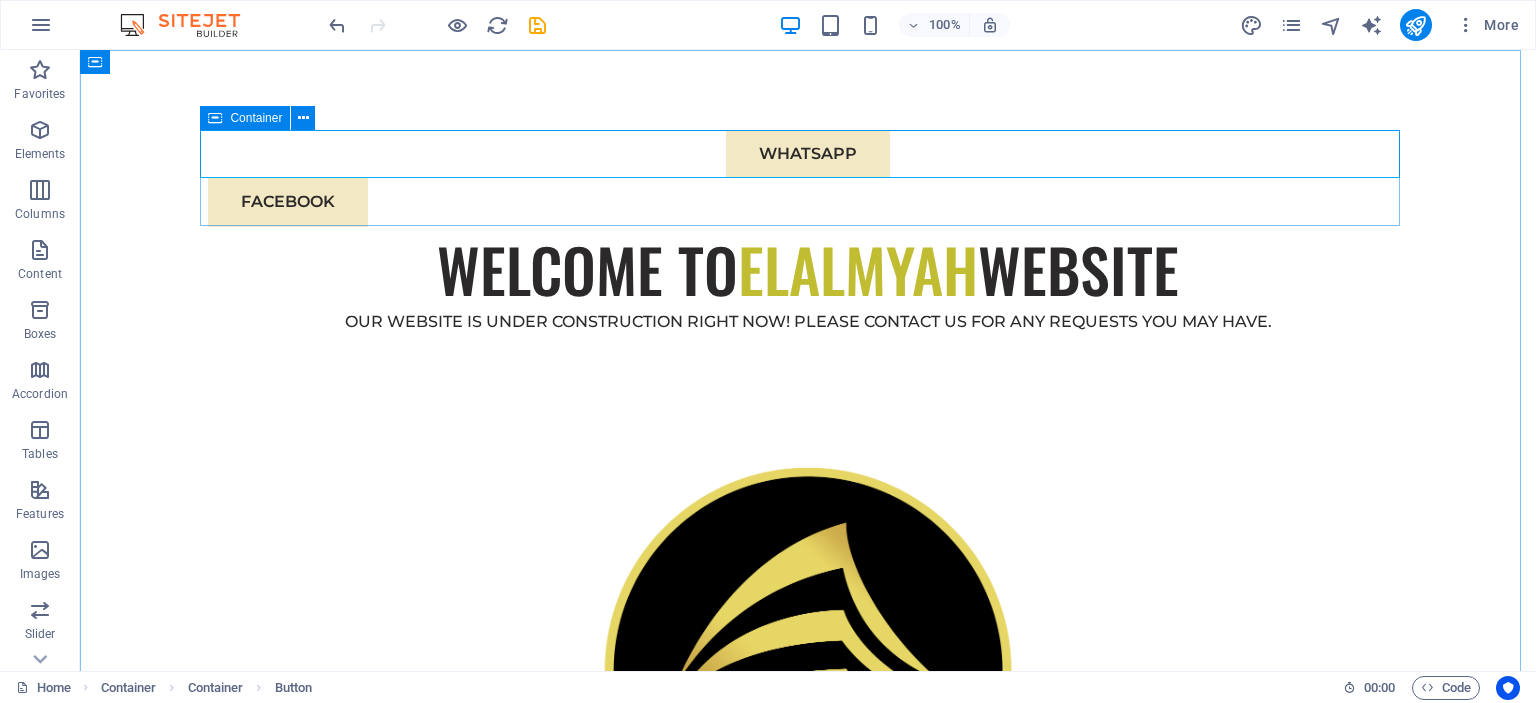 click at bounding box center [215, 118] 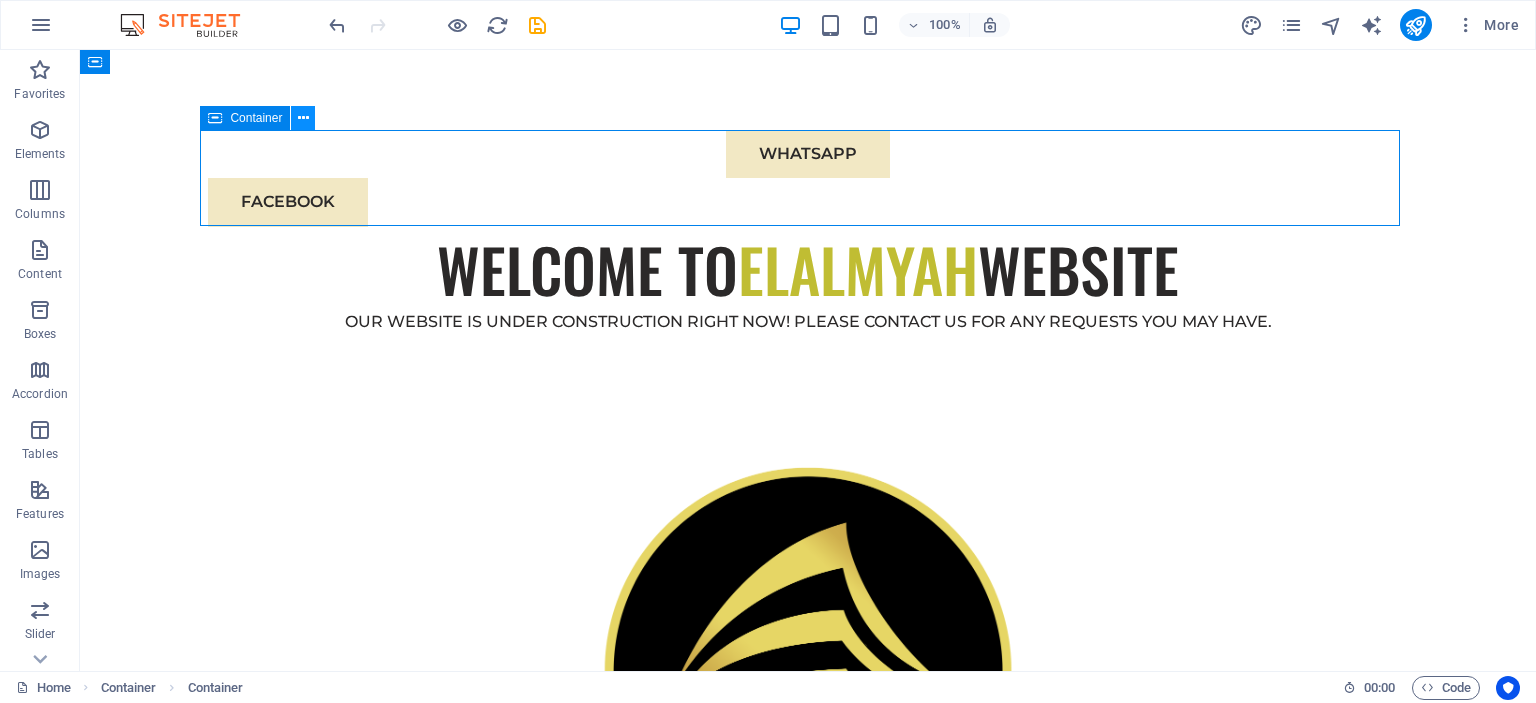 click at bounding box center (303, 118) 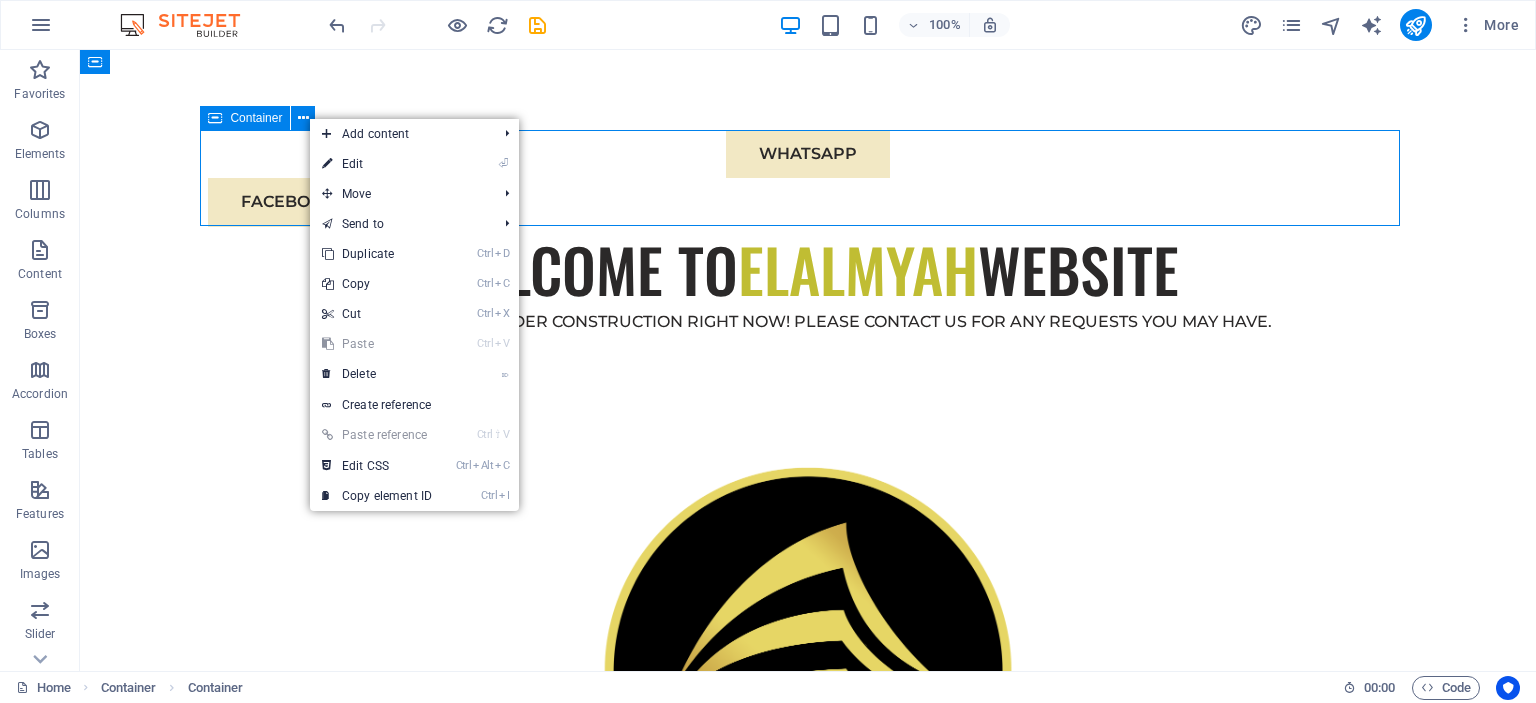 click on "Container" at bounding box center (256, 118) 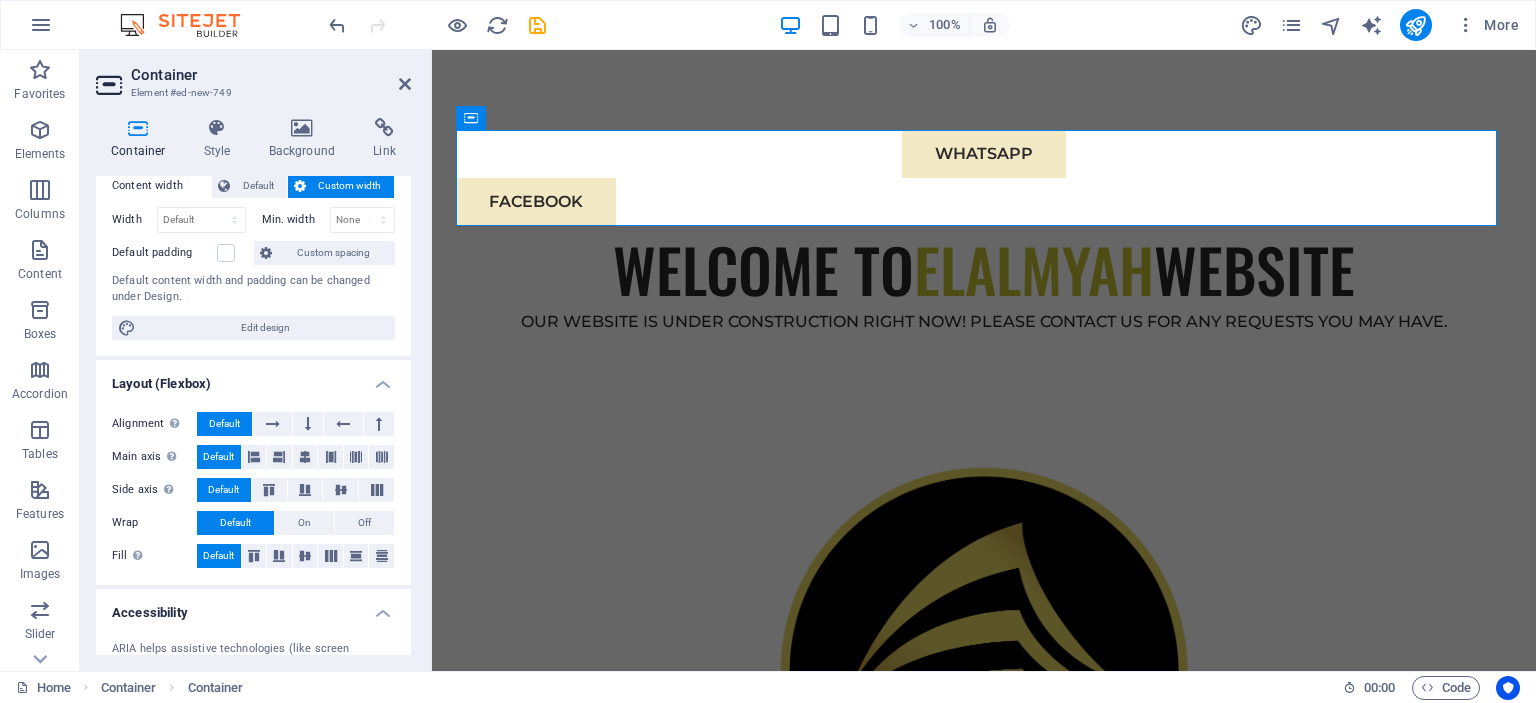 scroll, scrollTop: 0, scrollLeft: 0, axis: both 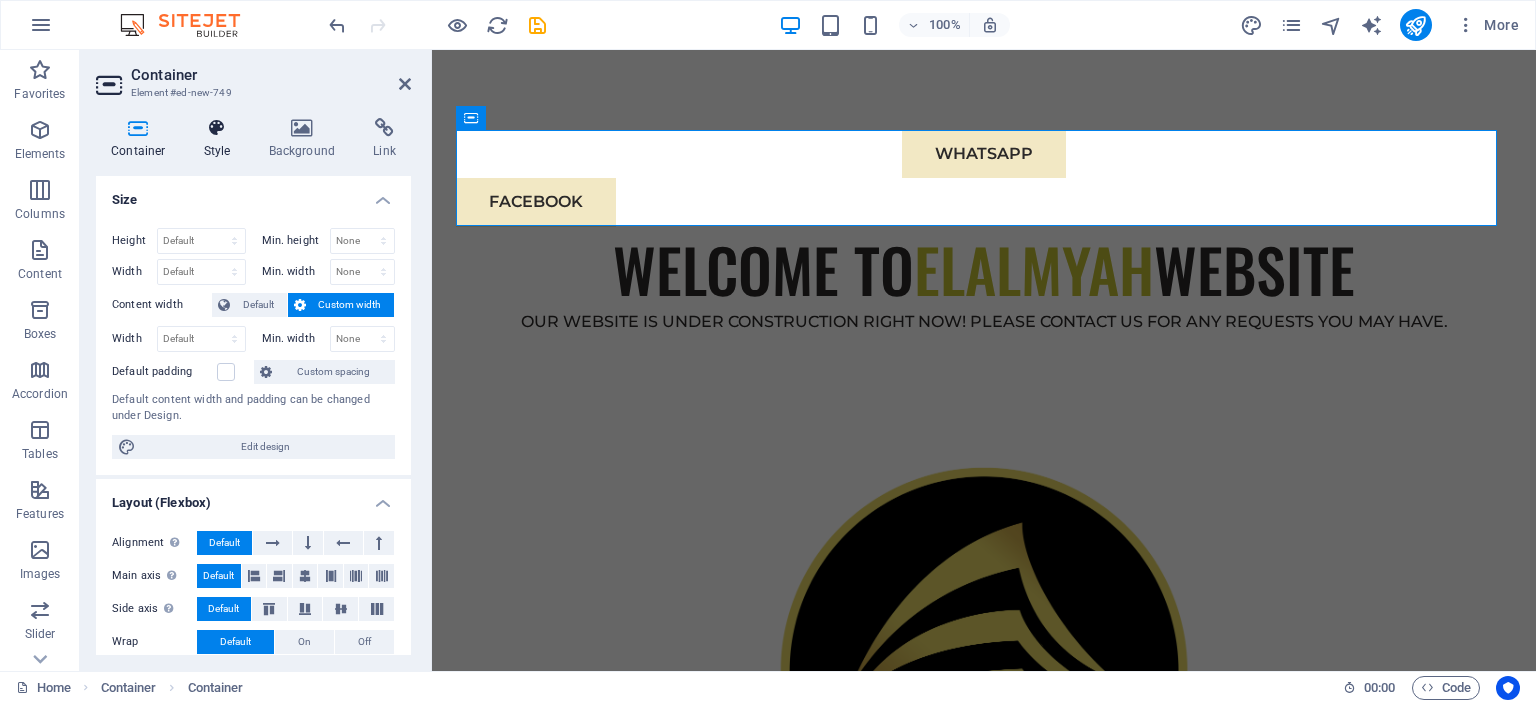 click on "Style" at bounding box center (221, 139) 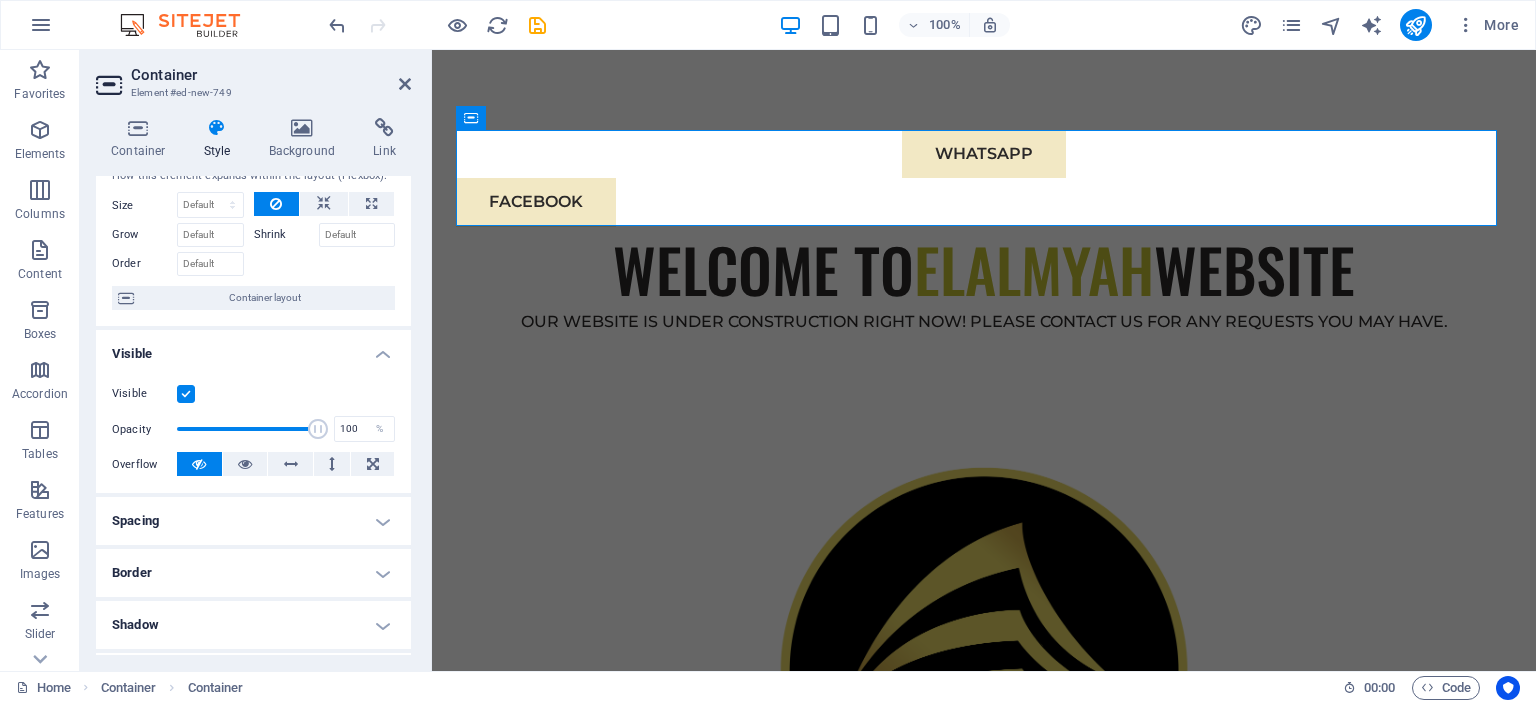scroll, scrollTop: 0, scrollLeft: 0, axis: both 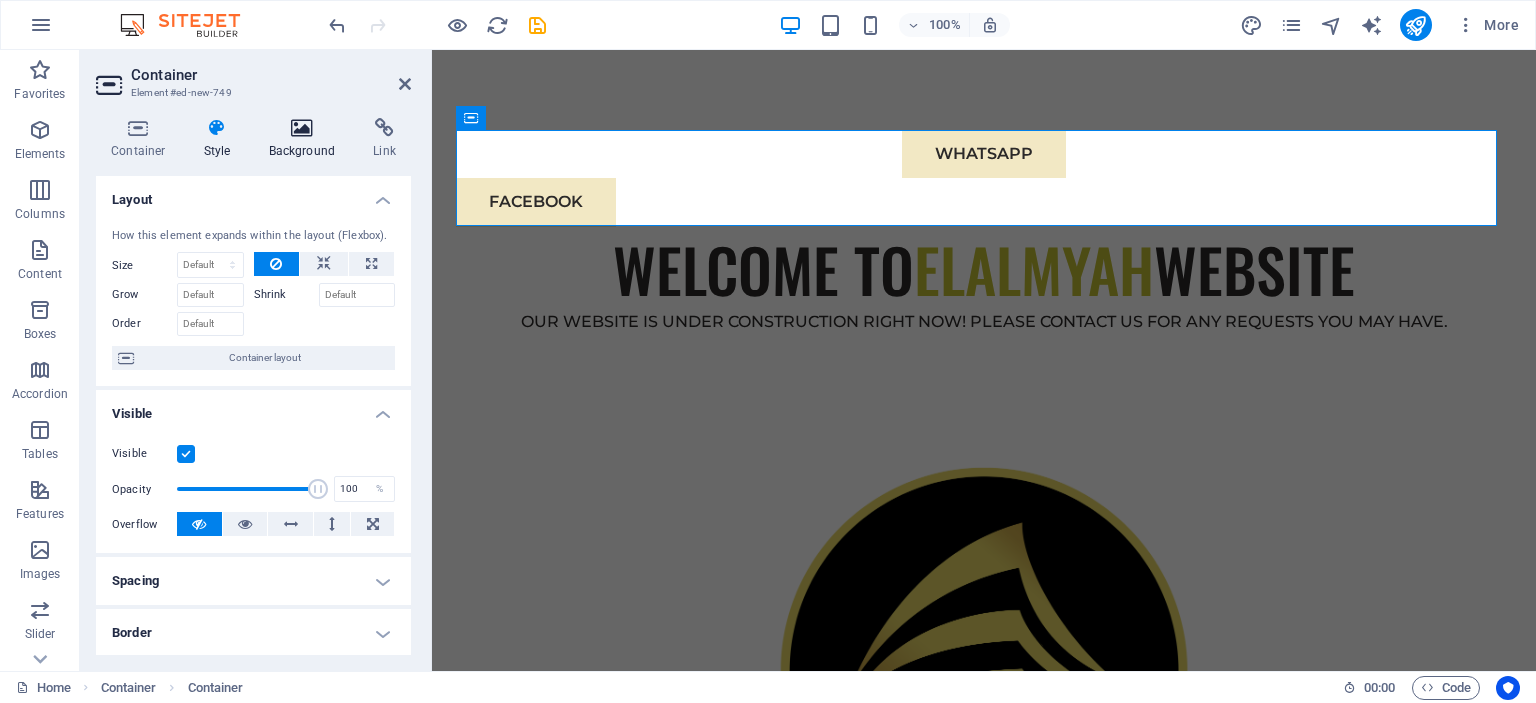 click on "Background" at bounding box center (306, 139) 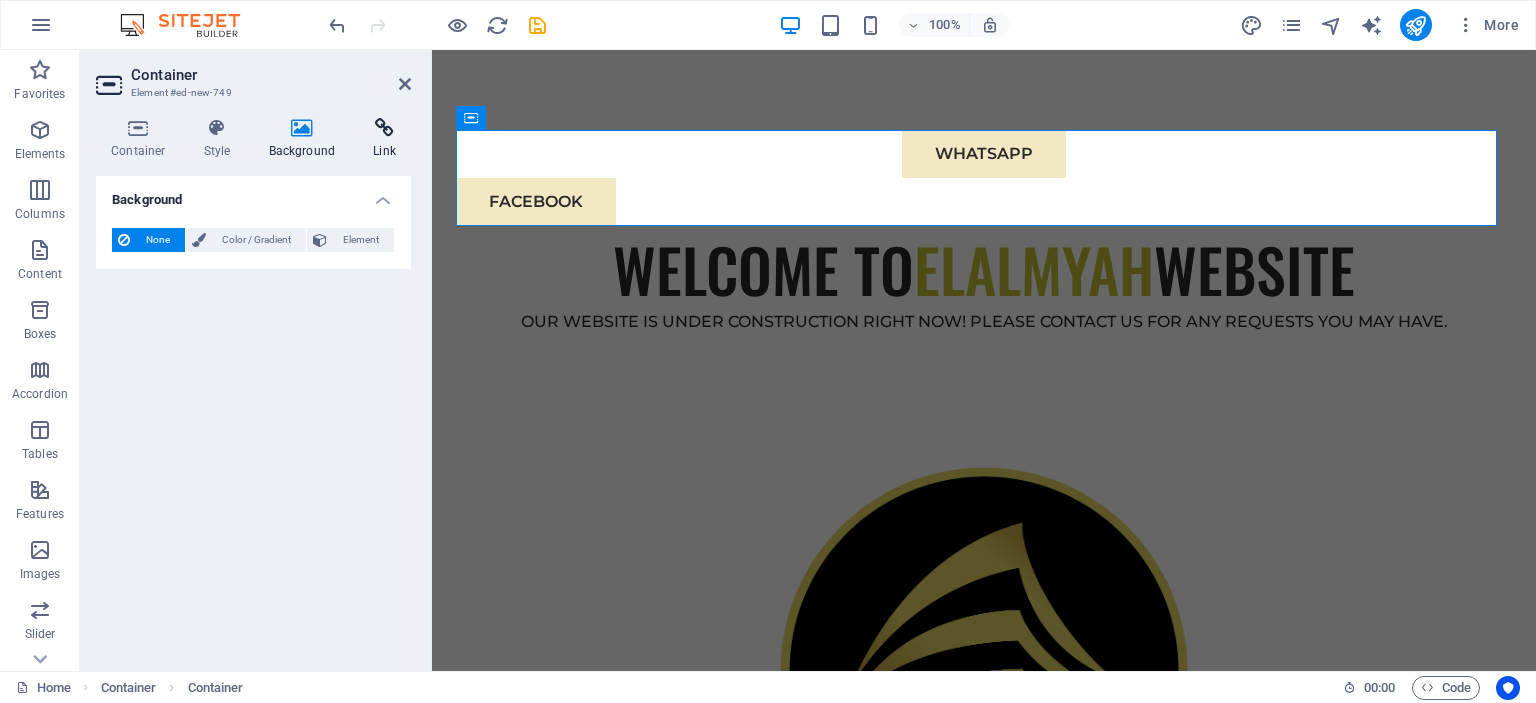 click at bounding box center [384, 128] 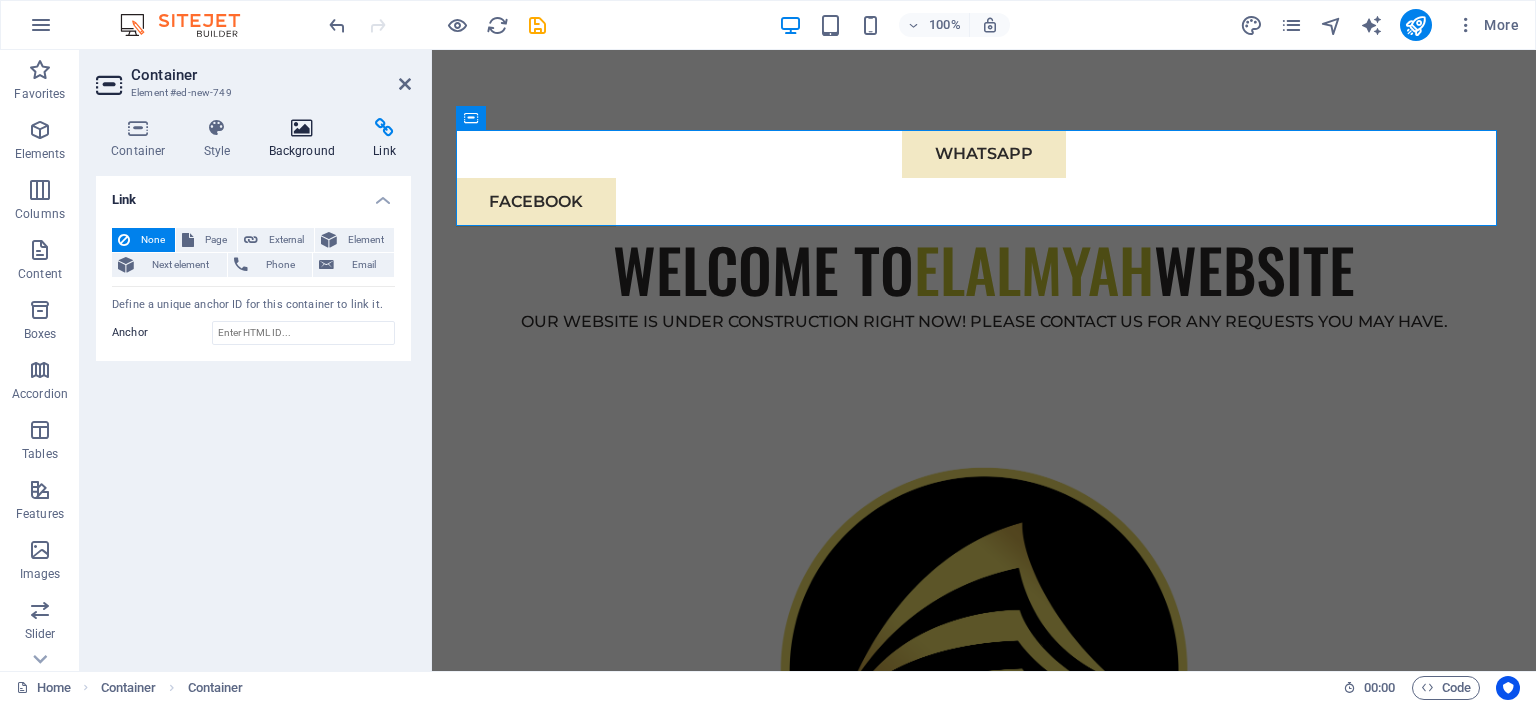 click at bounding box center (302, 128) 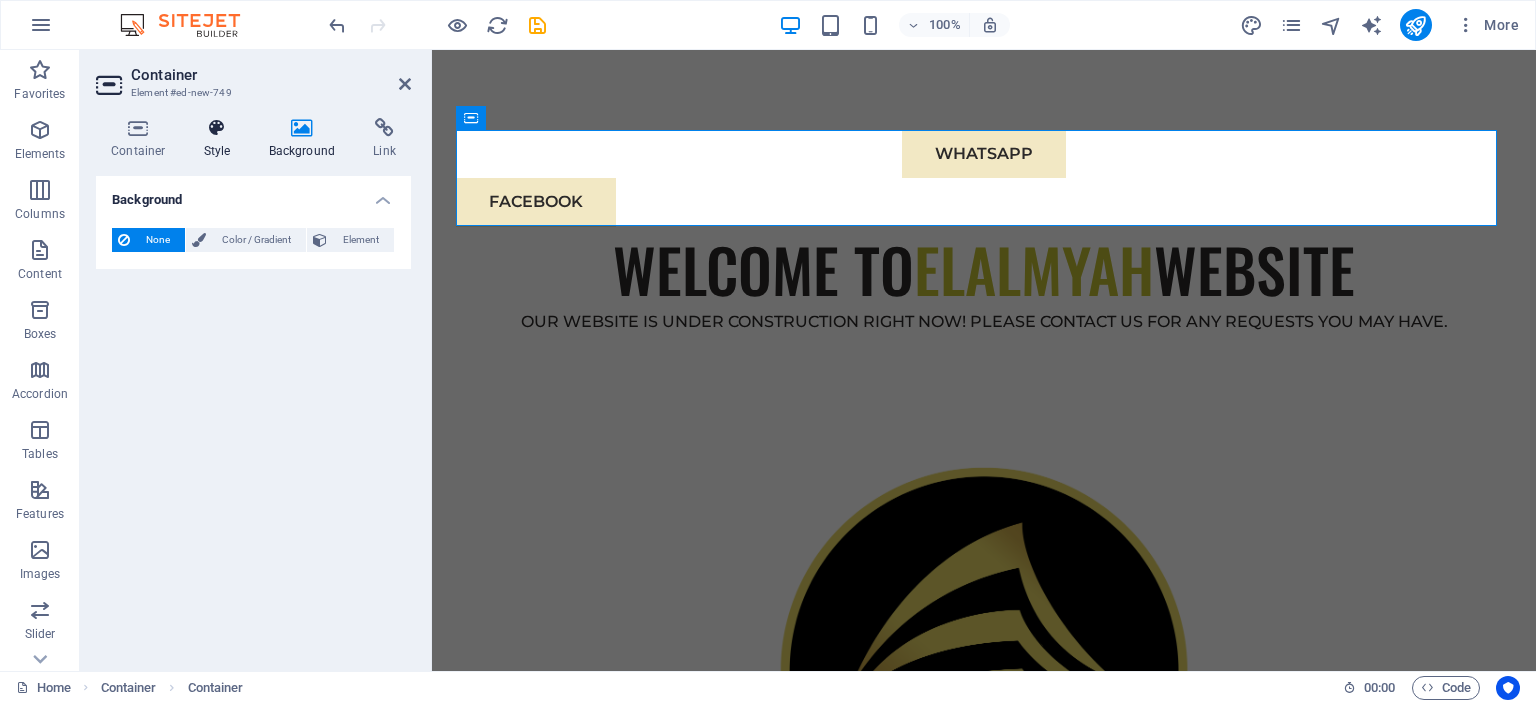 click at bounding box center [217, 128] 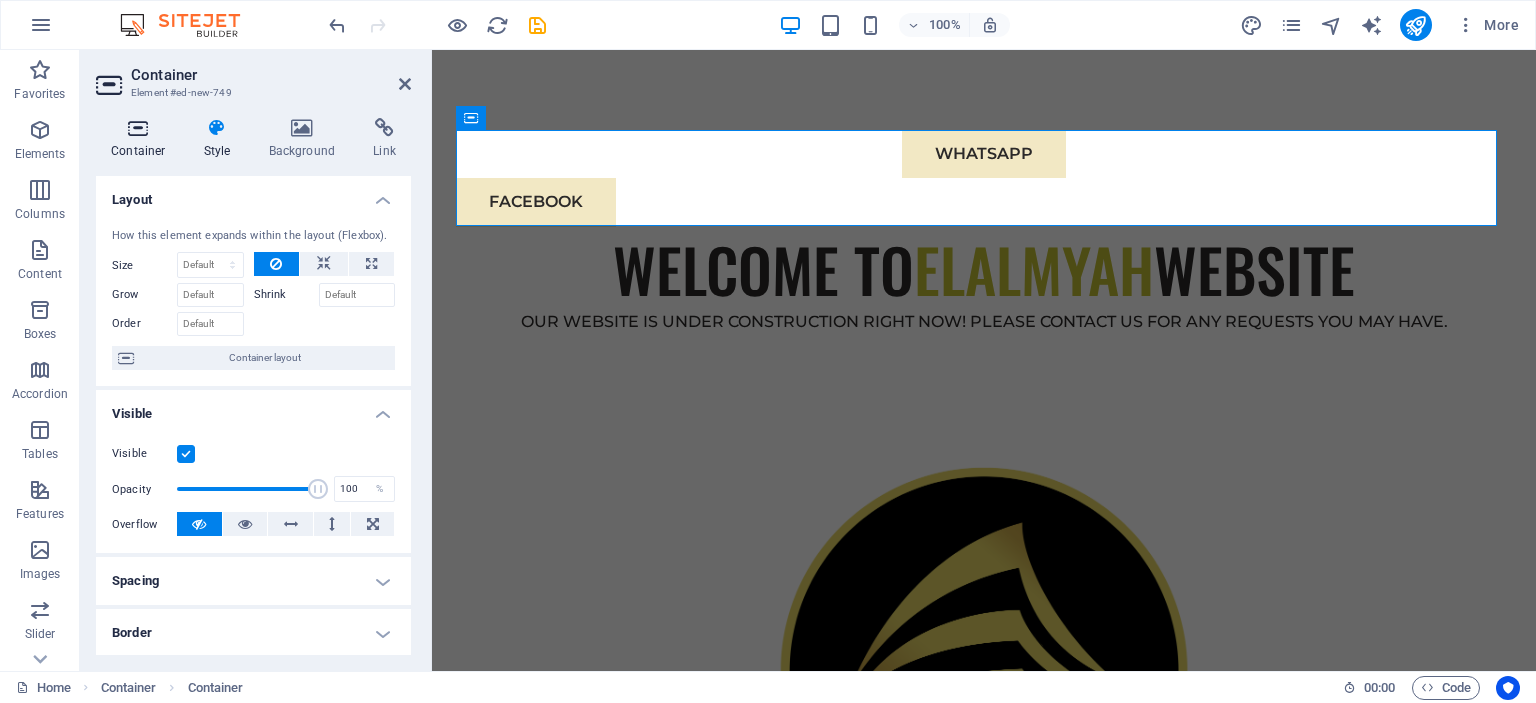 click at bounding box center (138, 128) 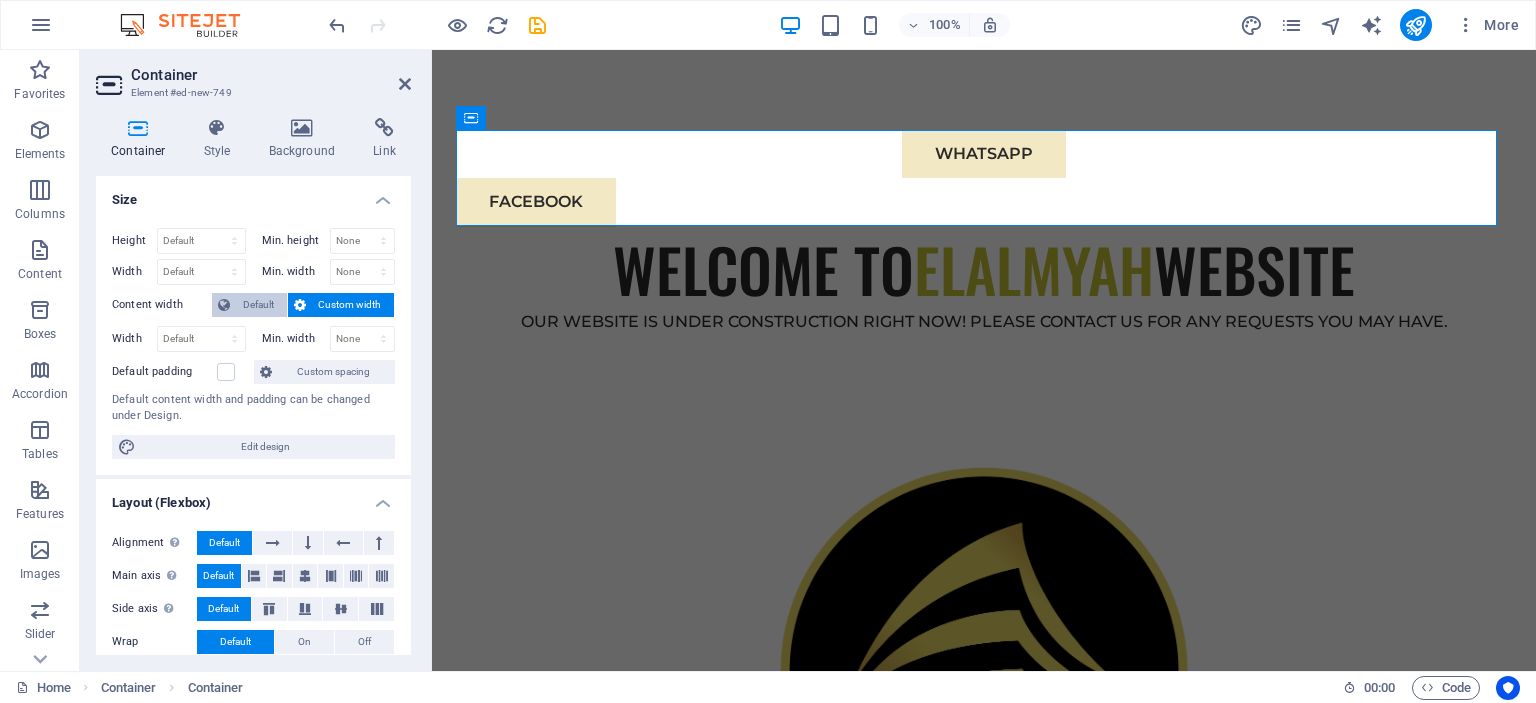 click on "Default" at bounding box center (258, 305) 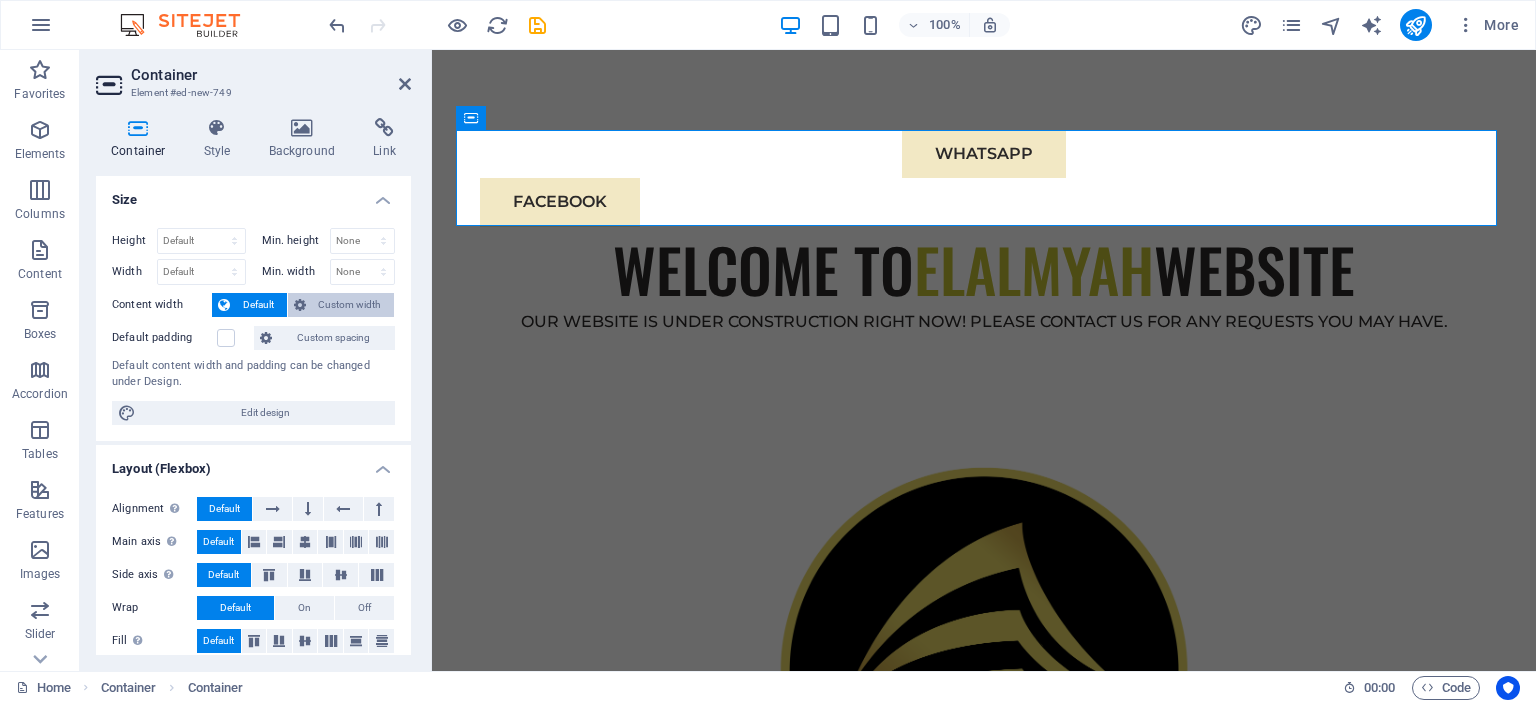 click on "Custom width" at bounding box center (350, 305) 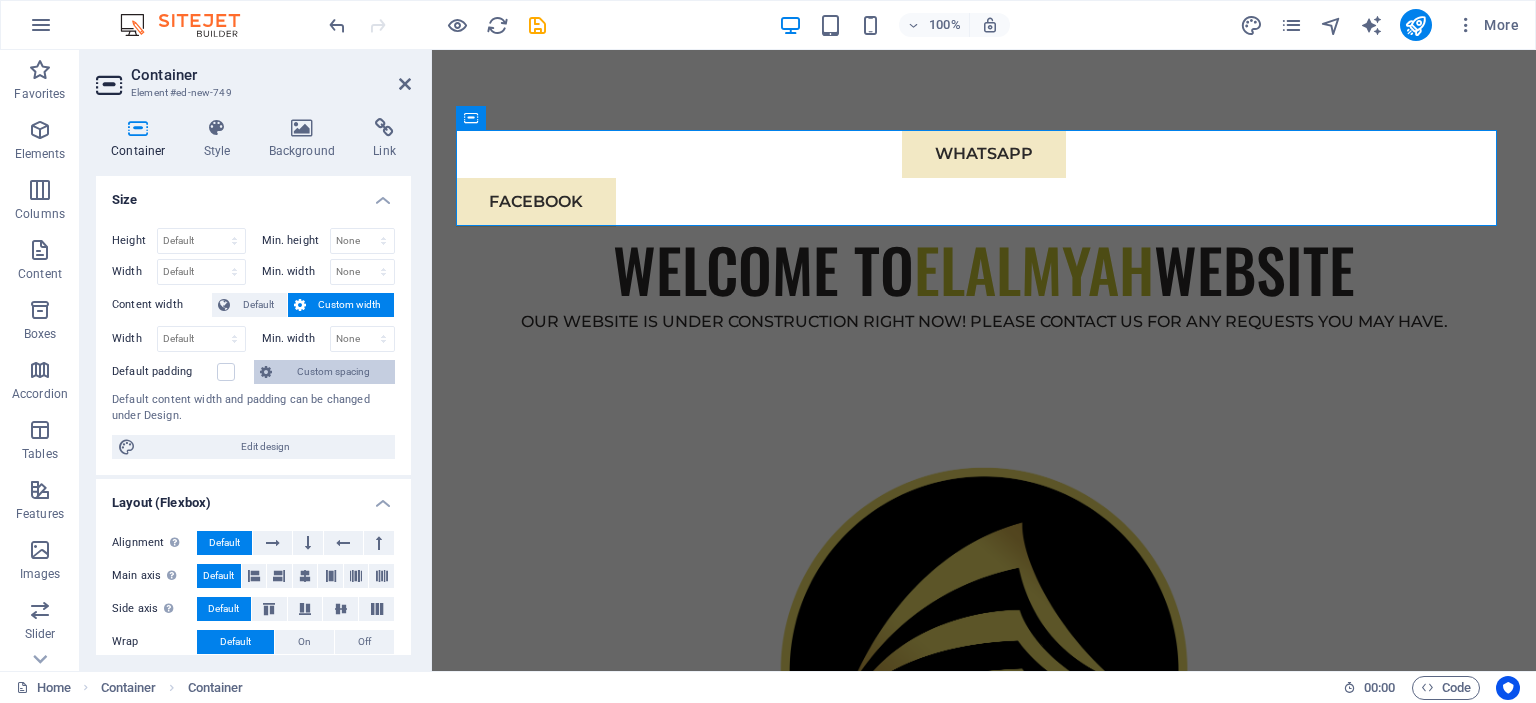 click on "Custom spacing" at bounding box center [333, 372] 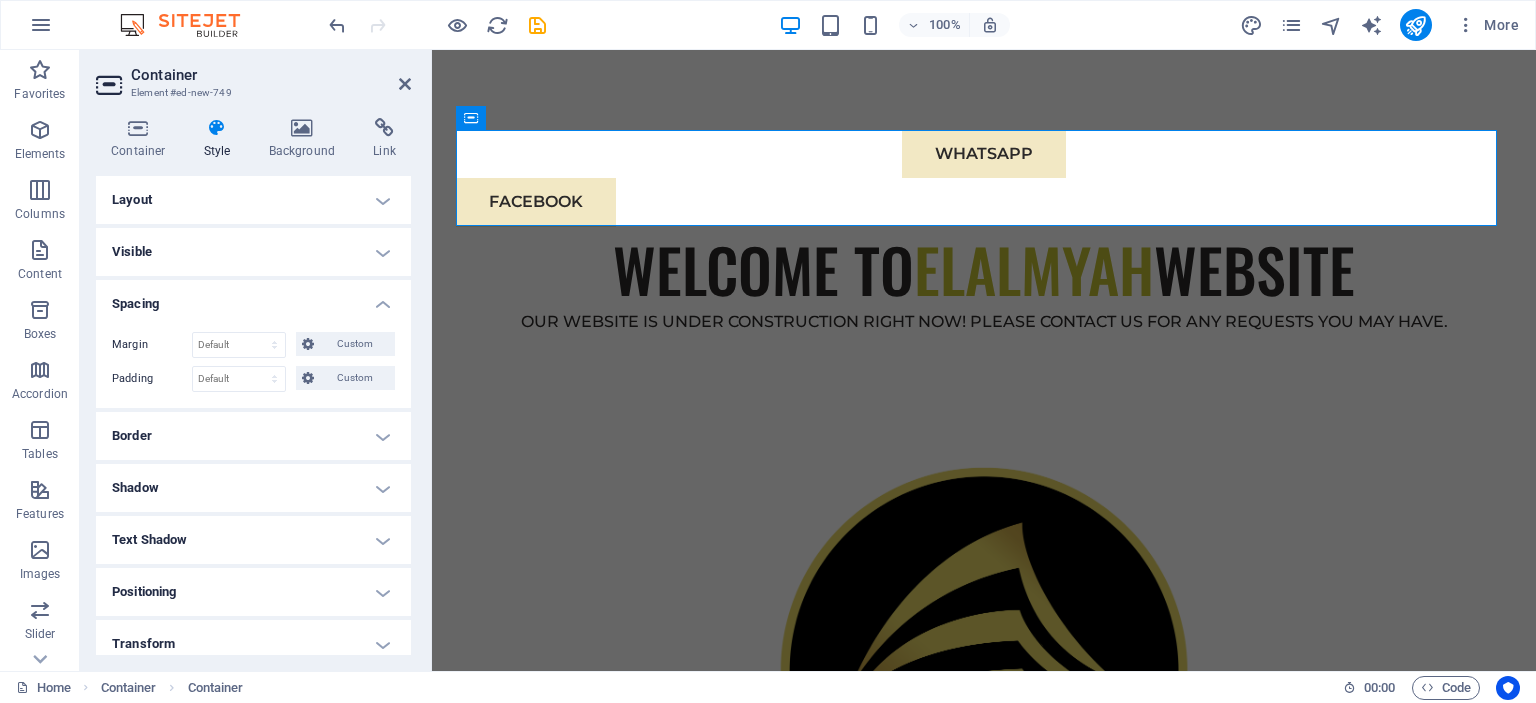 click on "Border" at bounding box center (253, 436) 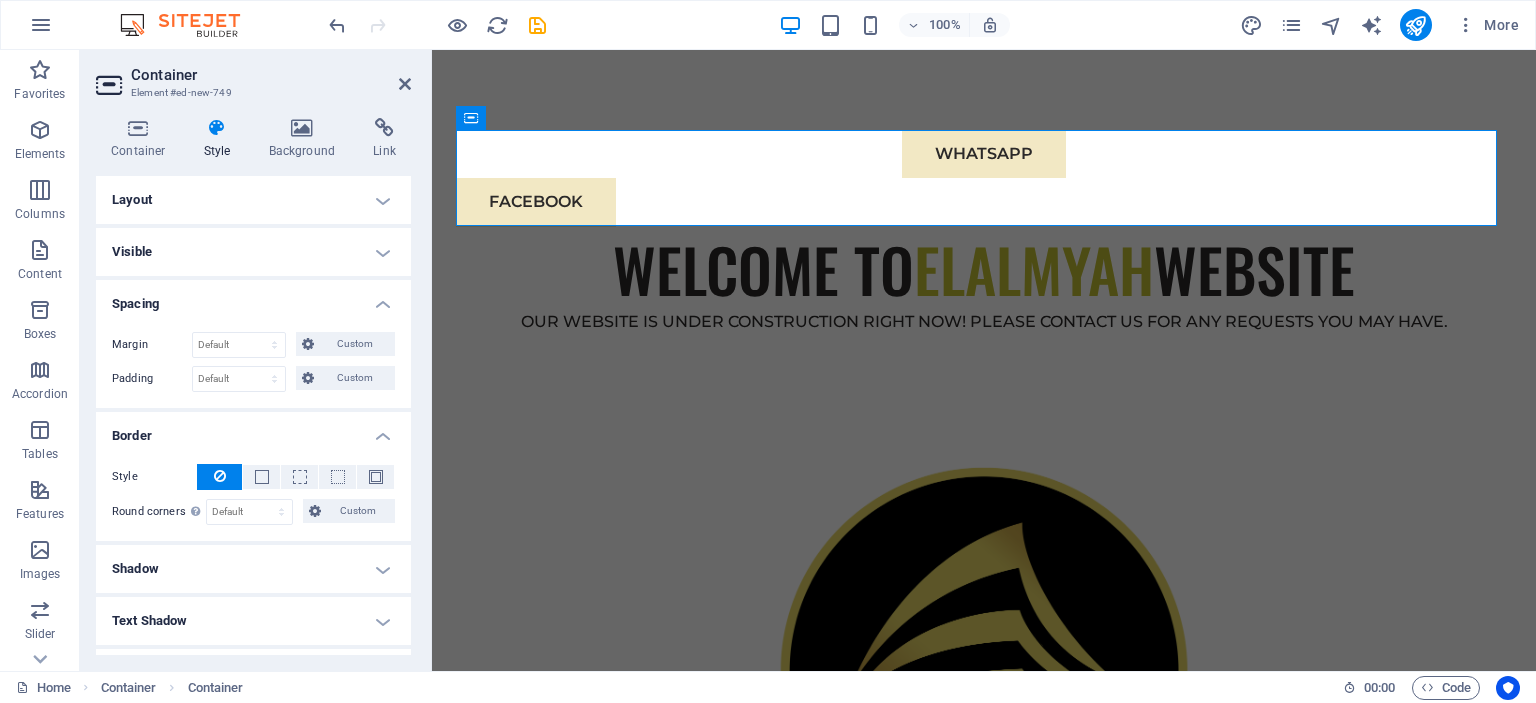 click on "Border" at bounding box center [253, 430] 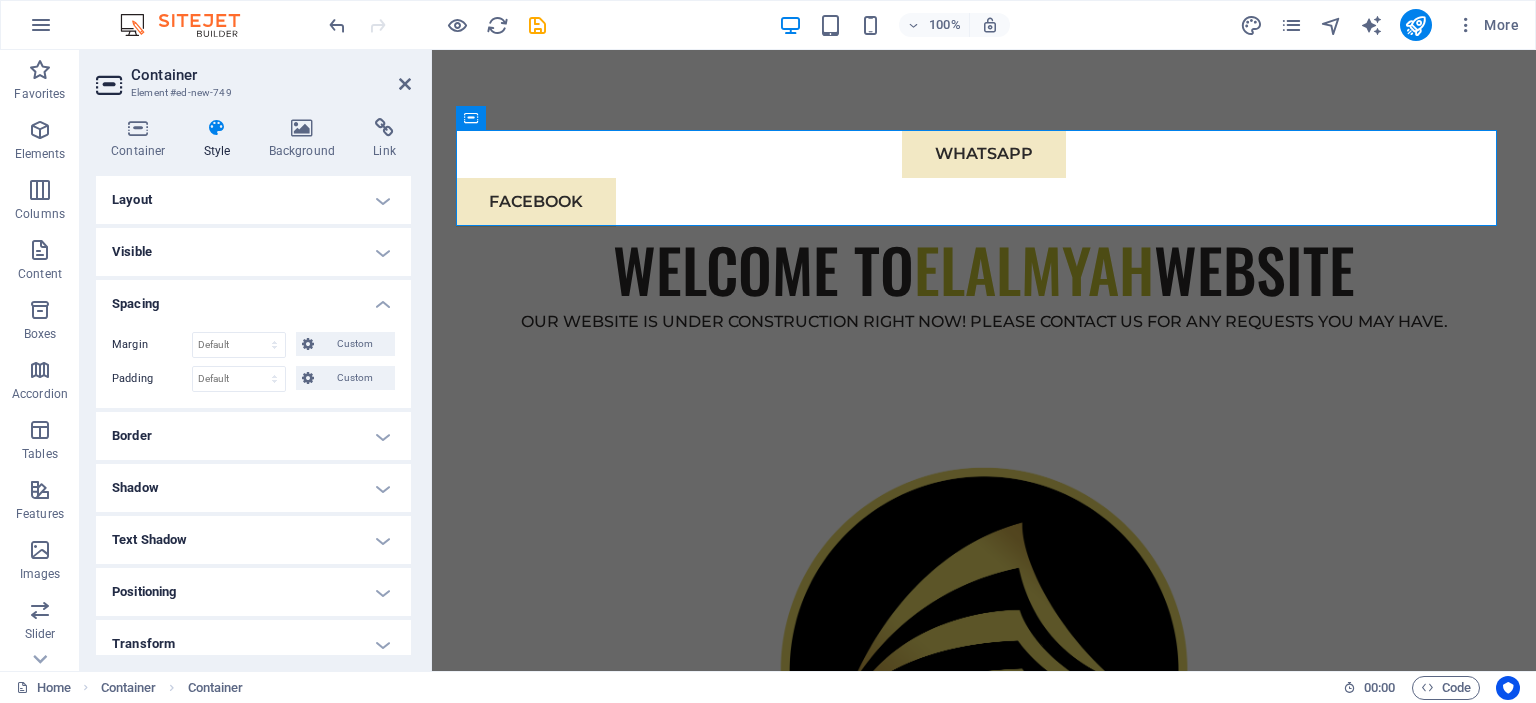 scroll, scrollTop: 167, scrollLeft: 0, axis: vertical 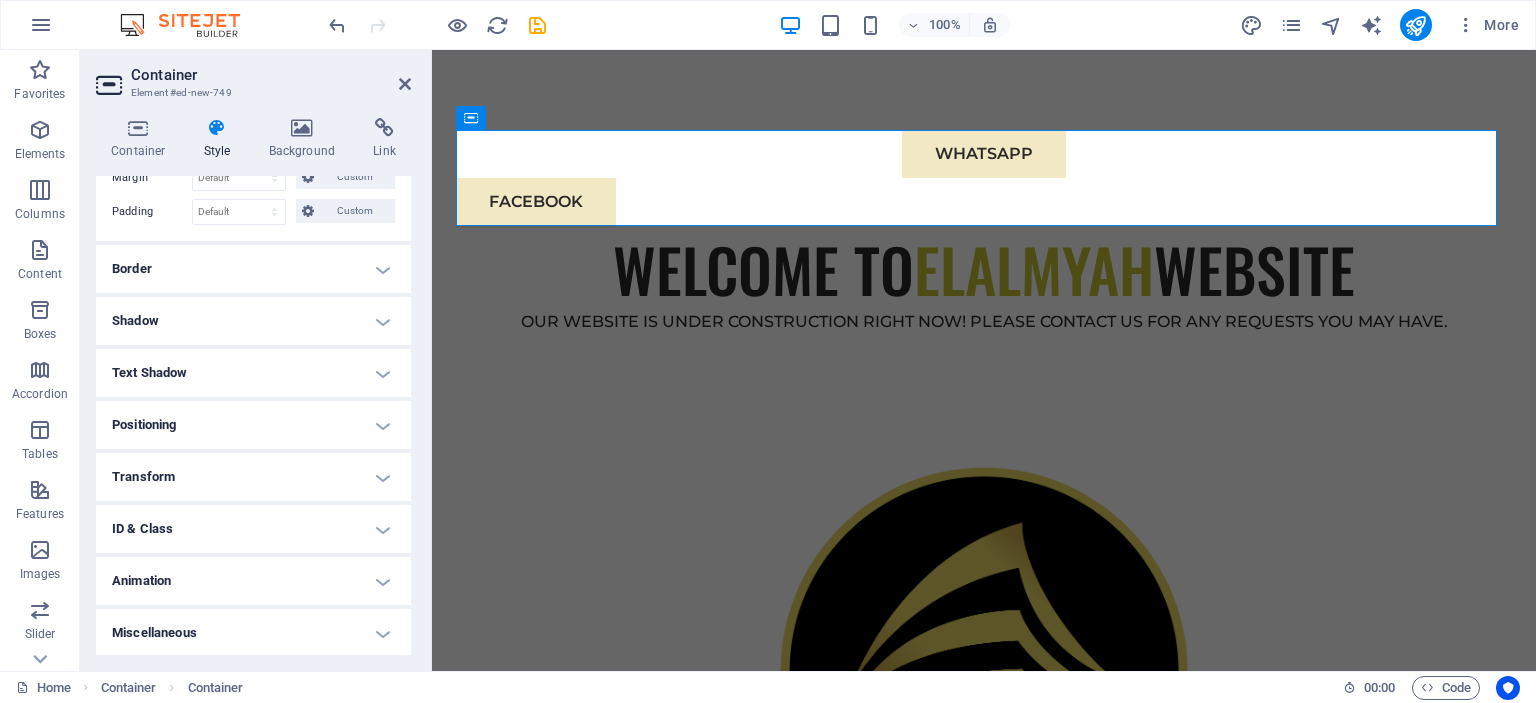 click on "Positioning" at bounding box center (253, 425) 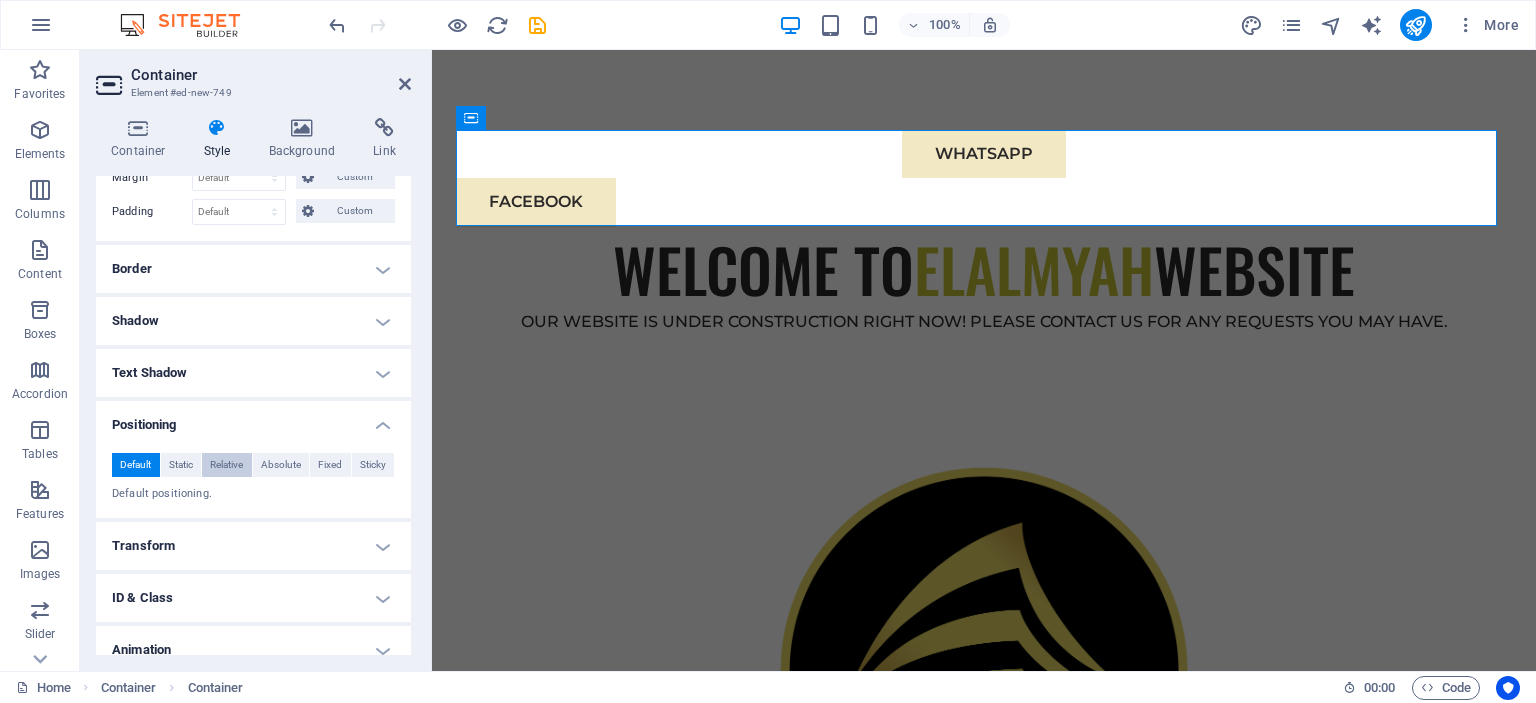 click on "Relative" at bounding box center (226, 465) 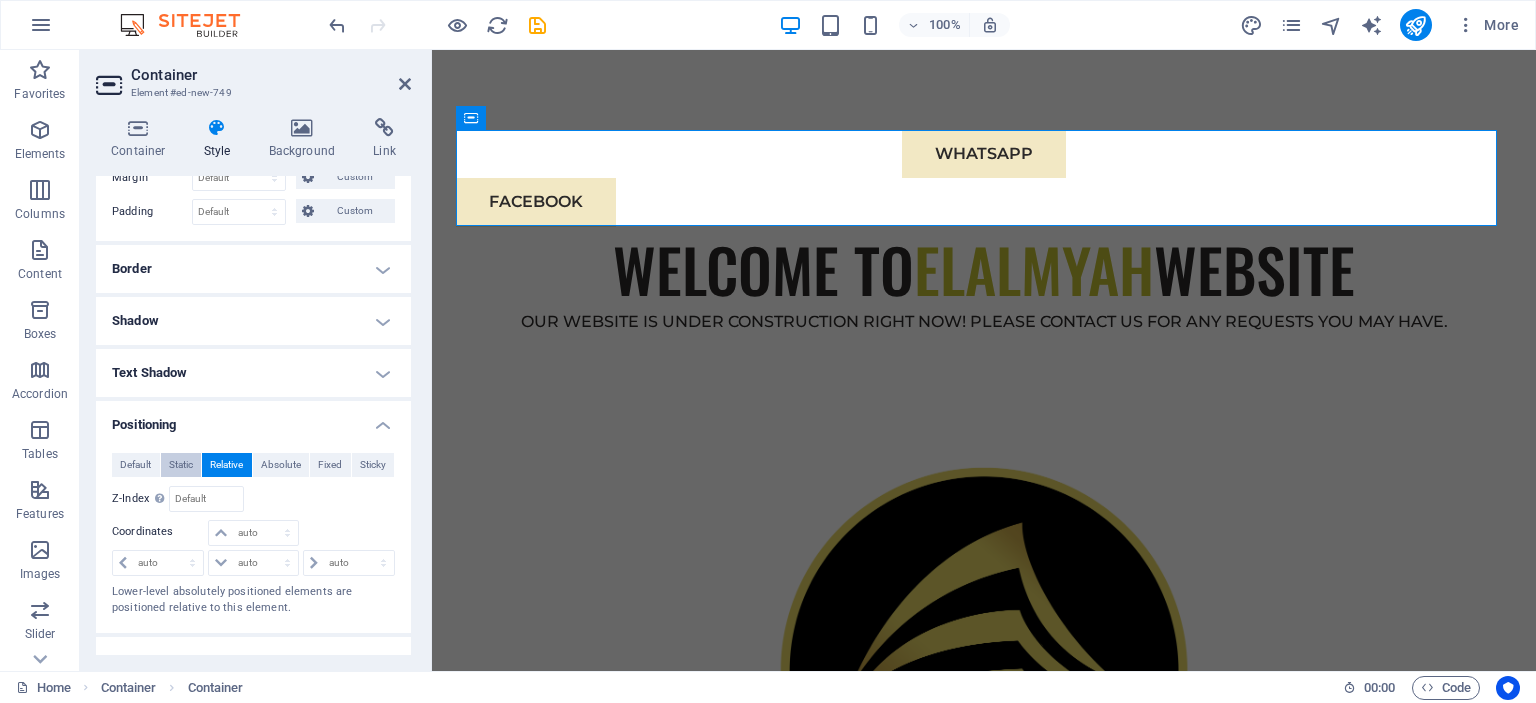 click on "Static" at bounding box center [181, 465] 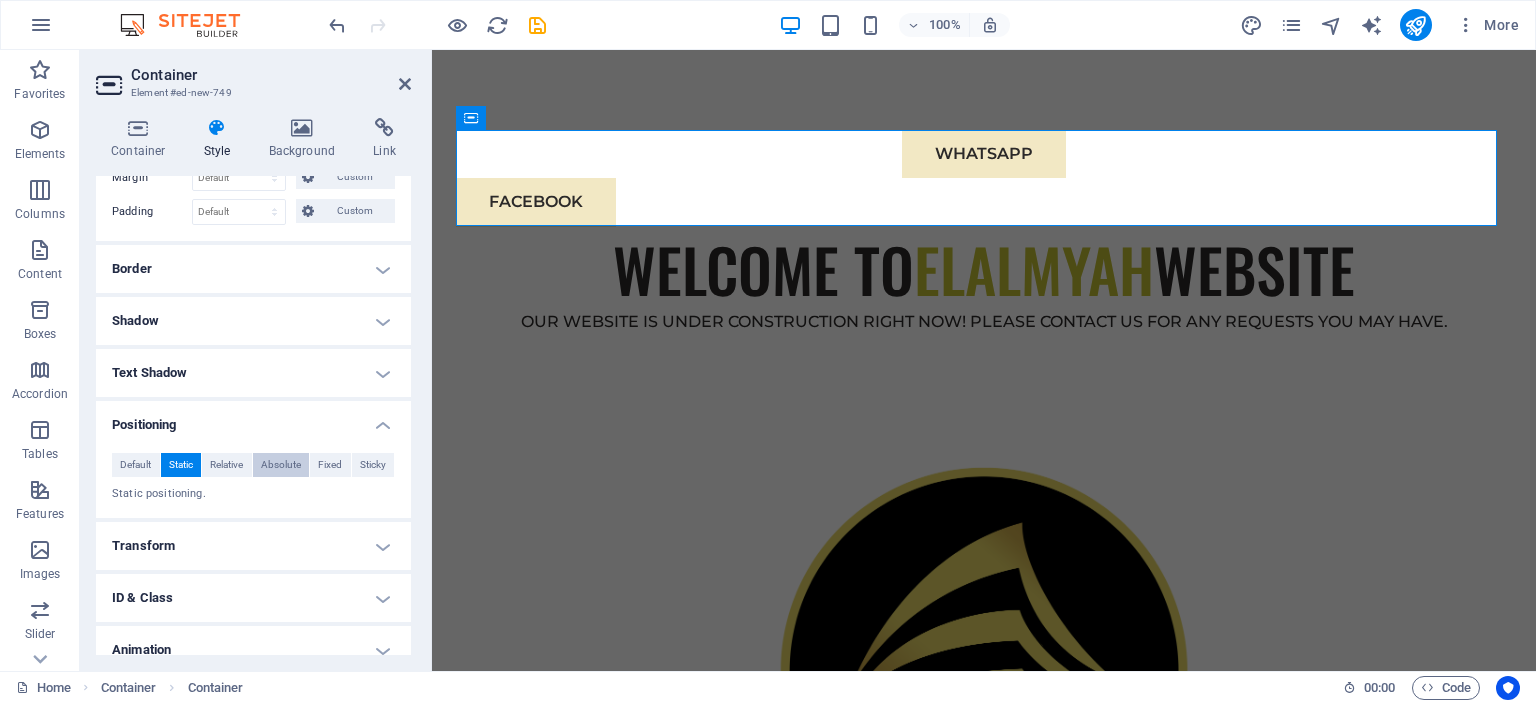 click on "Absolute" at bounding box center [281, 465] 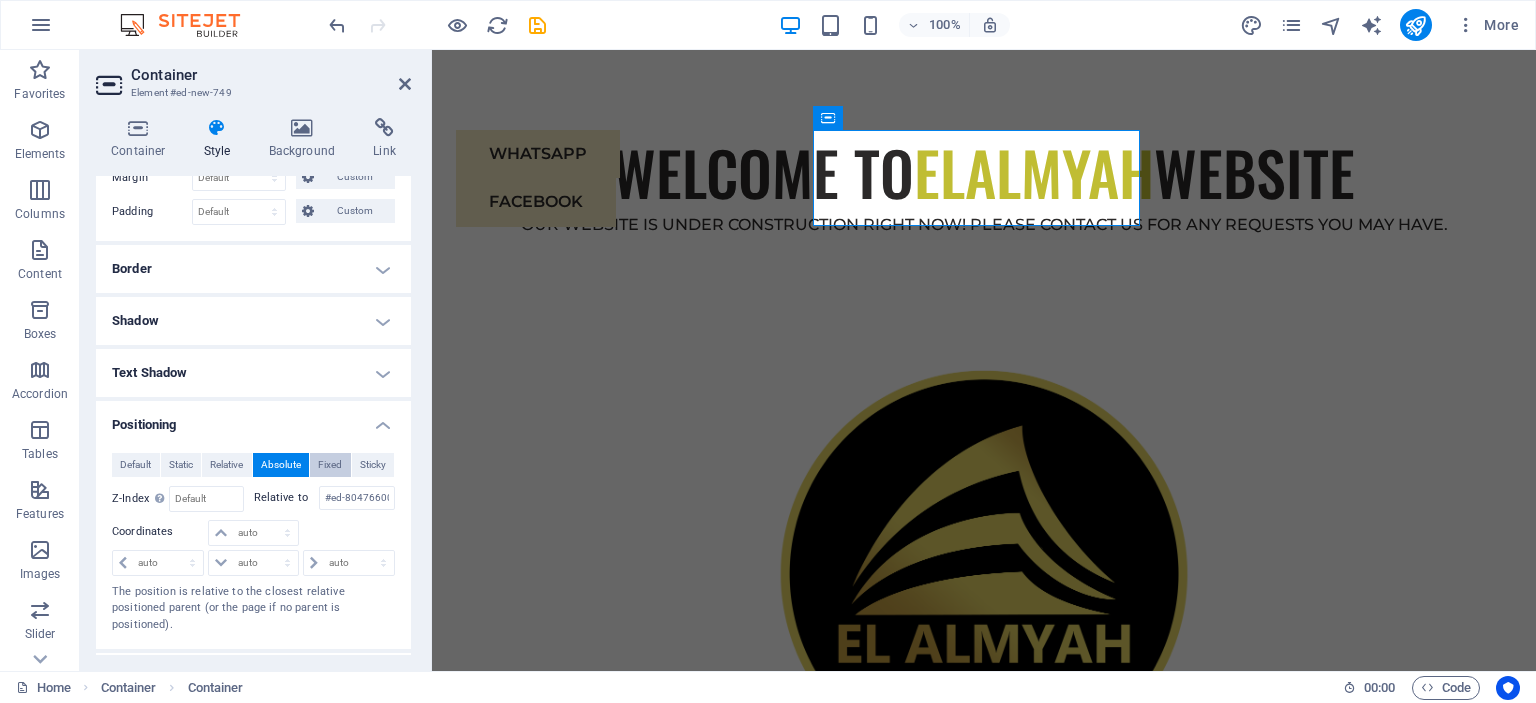 click on "Fixed" at bounding box center [330, 465] 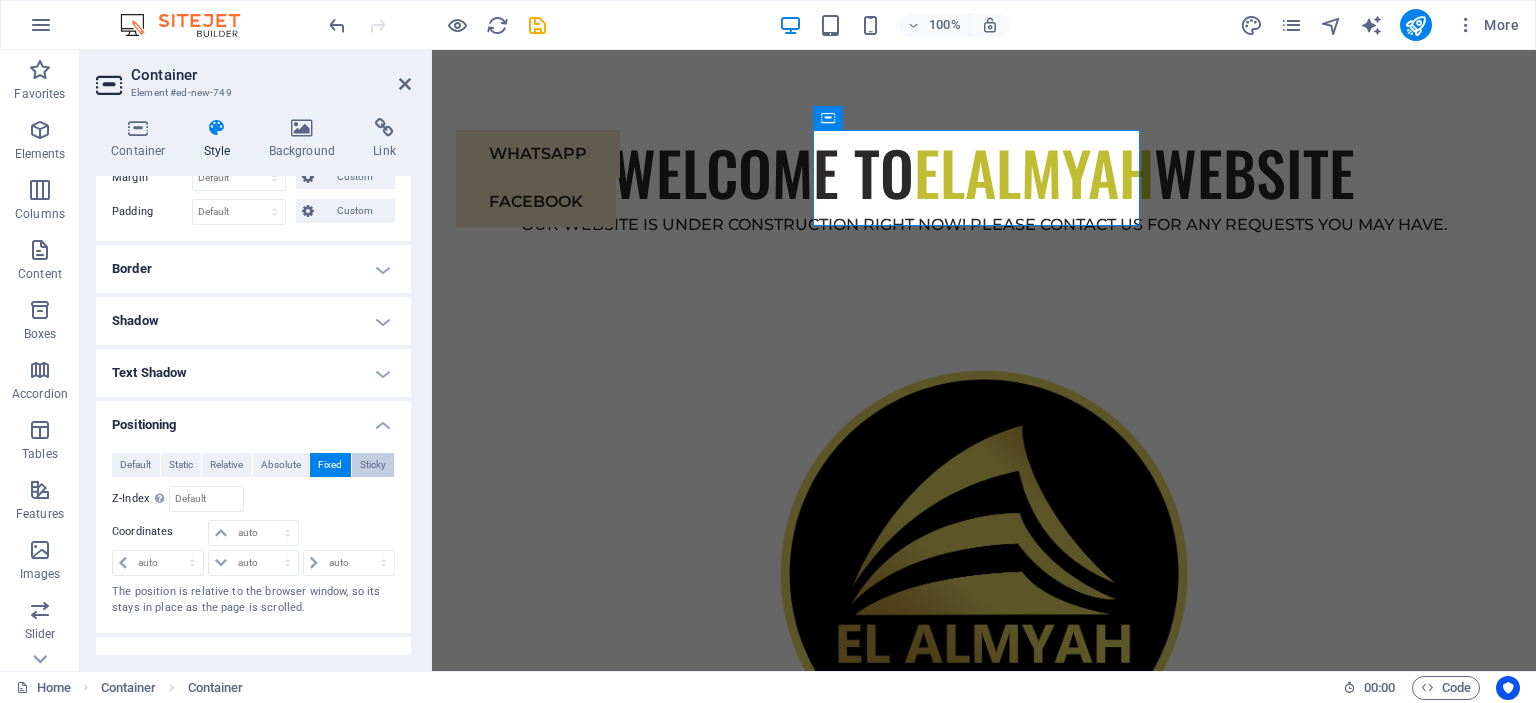 click on "Sticky" at bounding box center (373, 465) 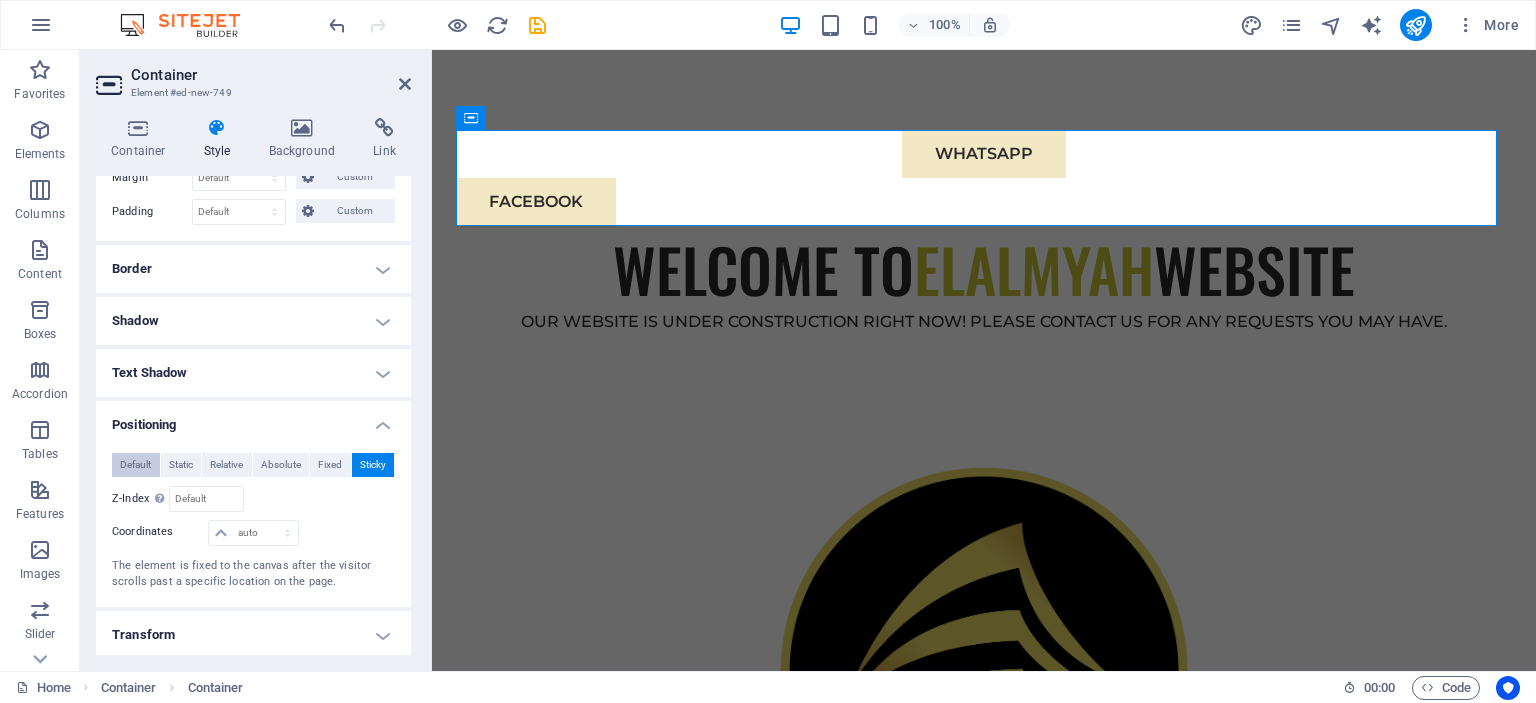 click on "Default" at bounding box center [135, 465] 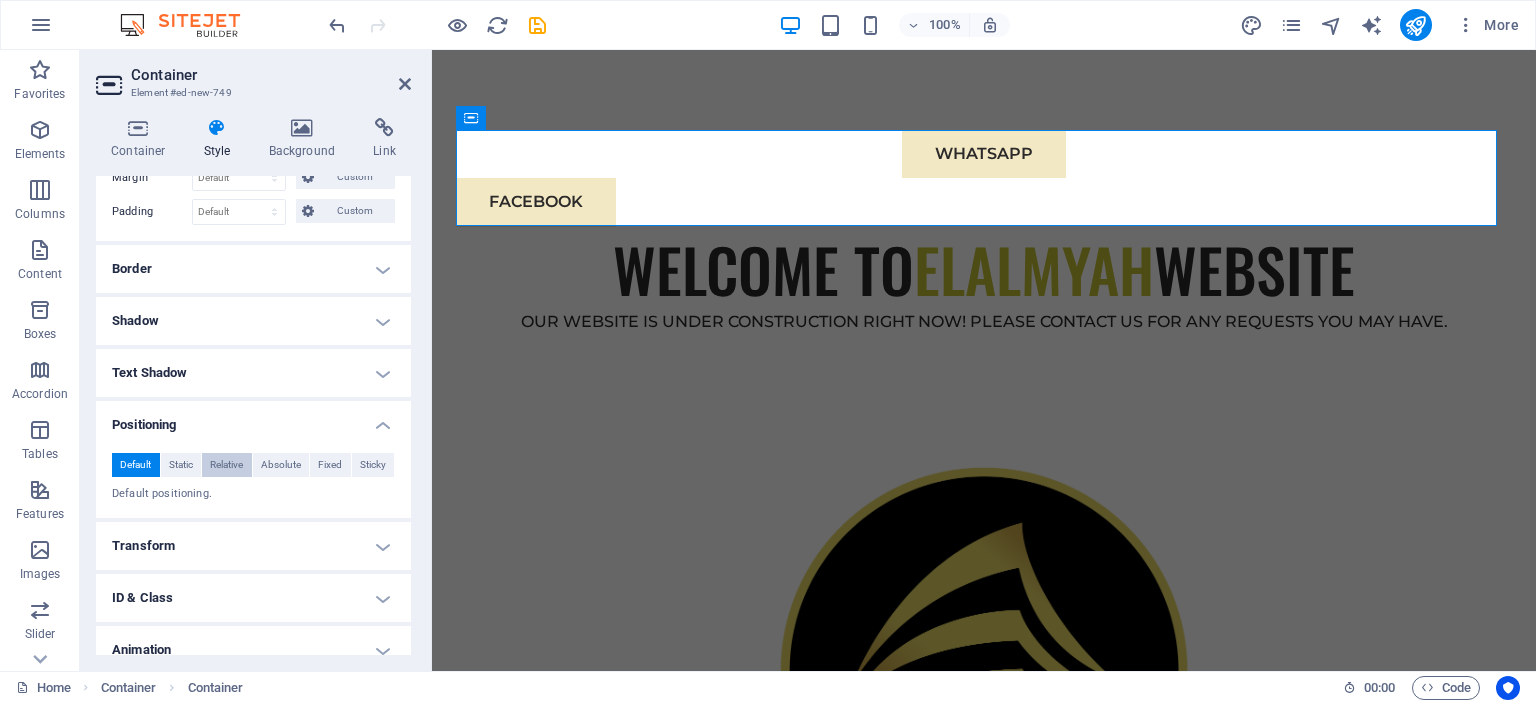 scroll, scrollTop: 236, scrollLeft: 0, axis: vertical 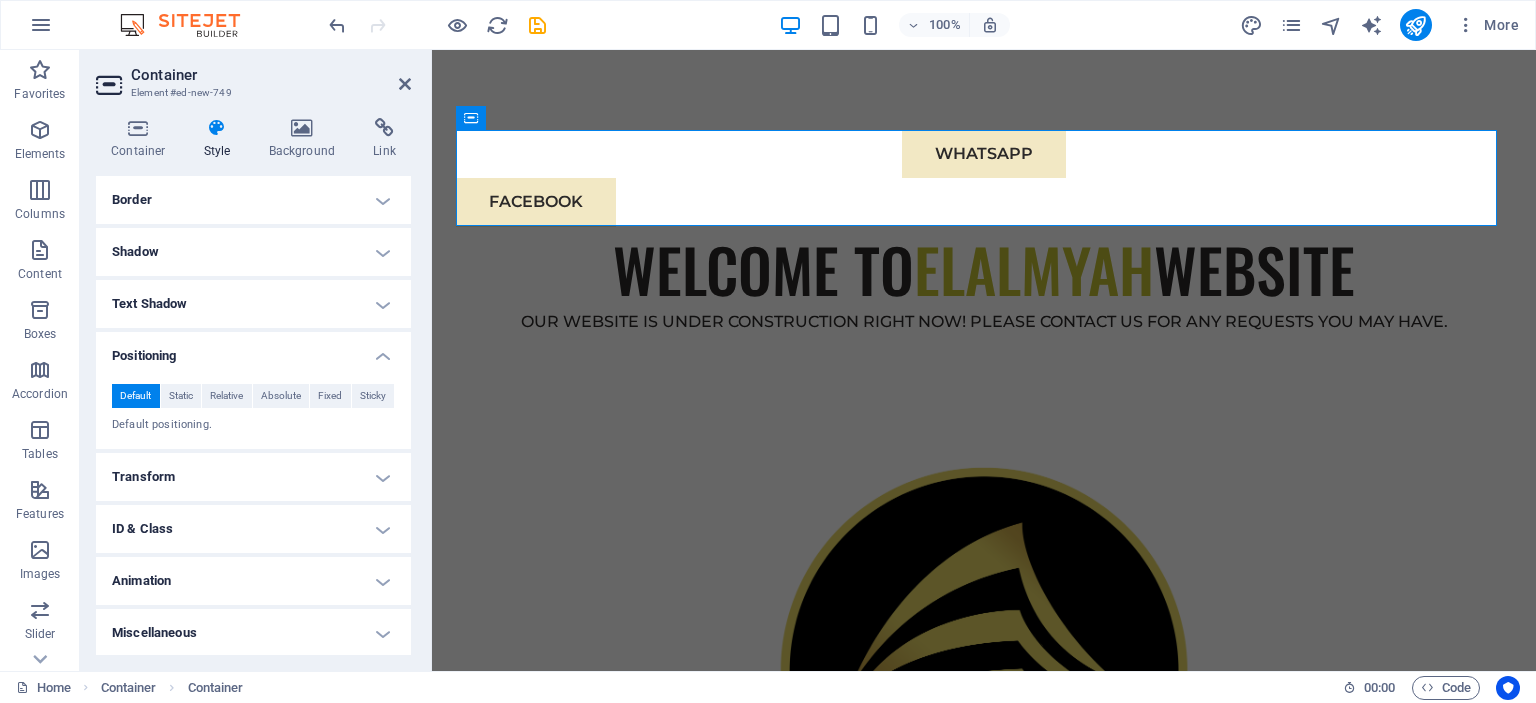 click on "Animation" at bounding box center (253, 581) 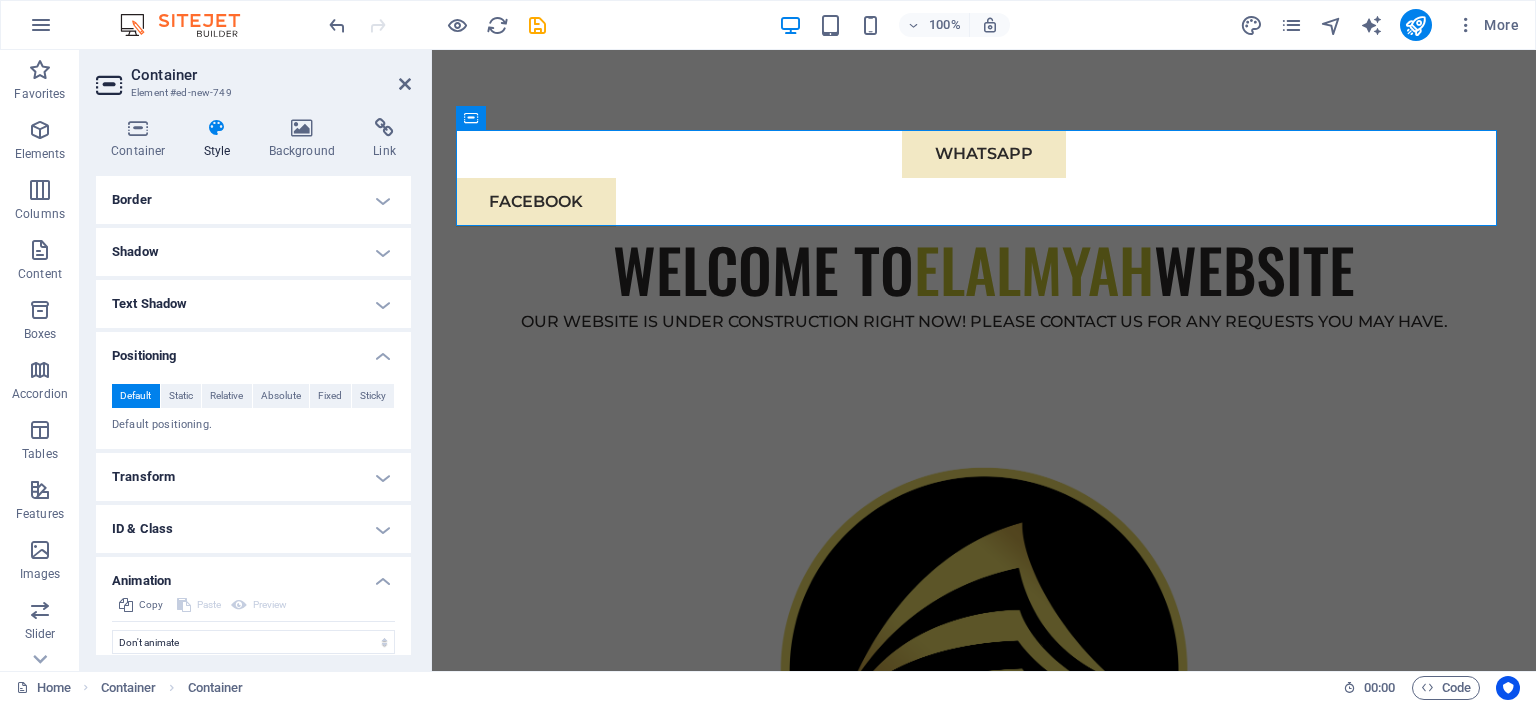 click on "Animation" at bounding box center (253, 575) 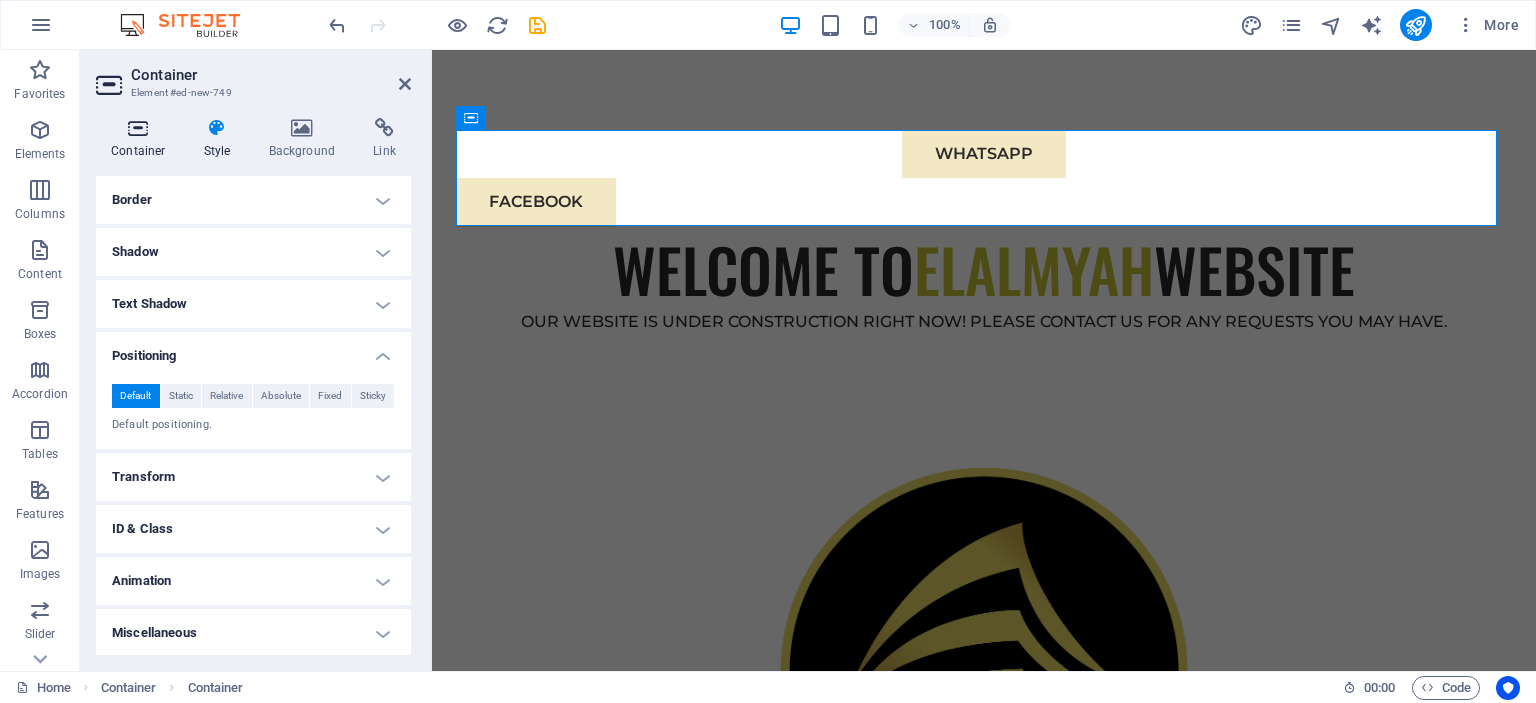 click on "Container" at bounding box center (142, 139) 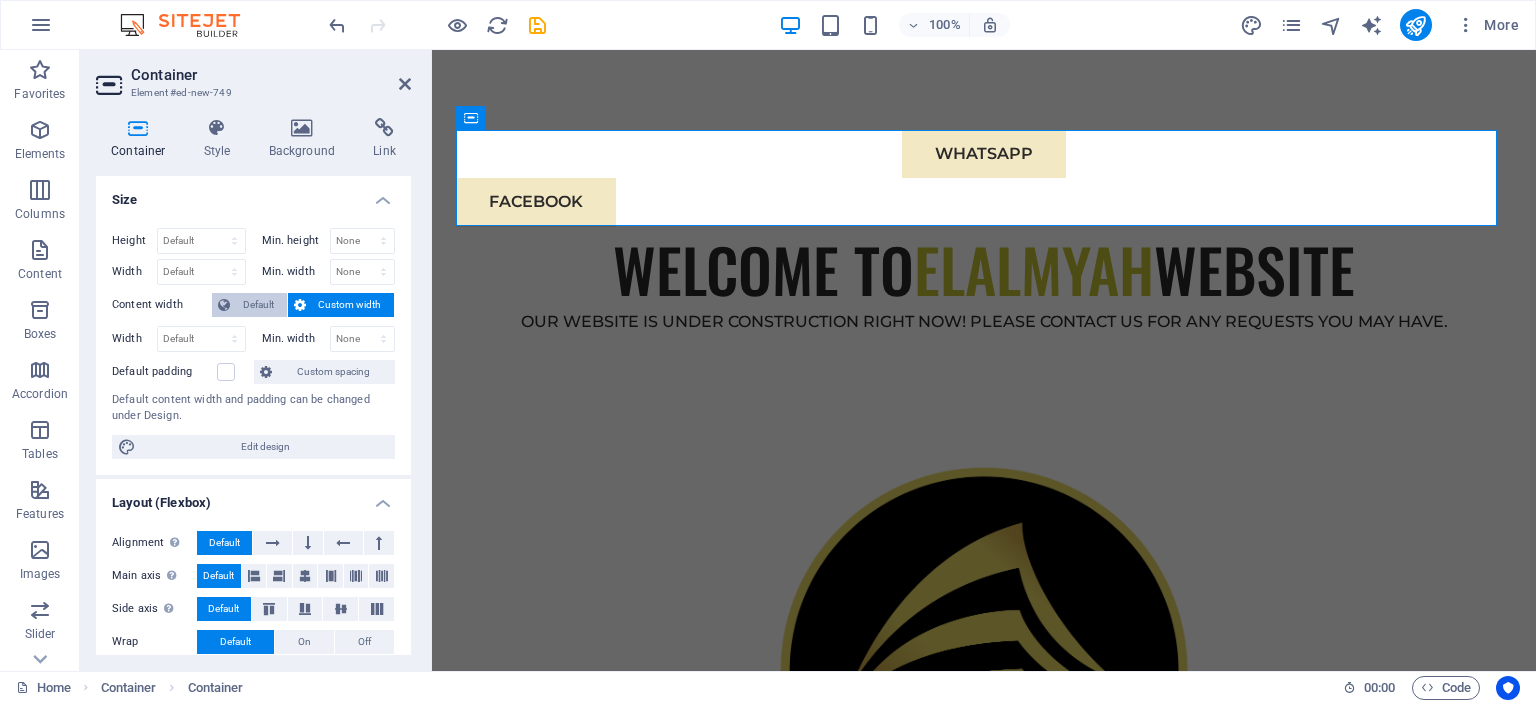 click on "Default" at bounding box center (258, 305) 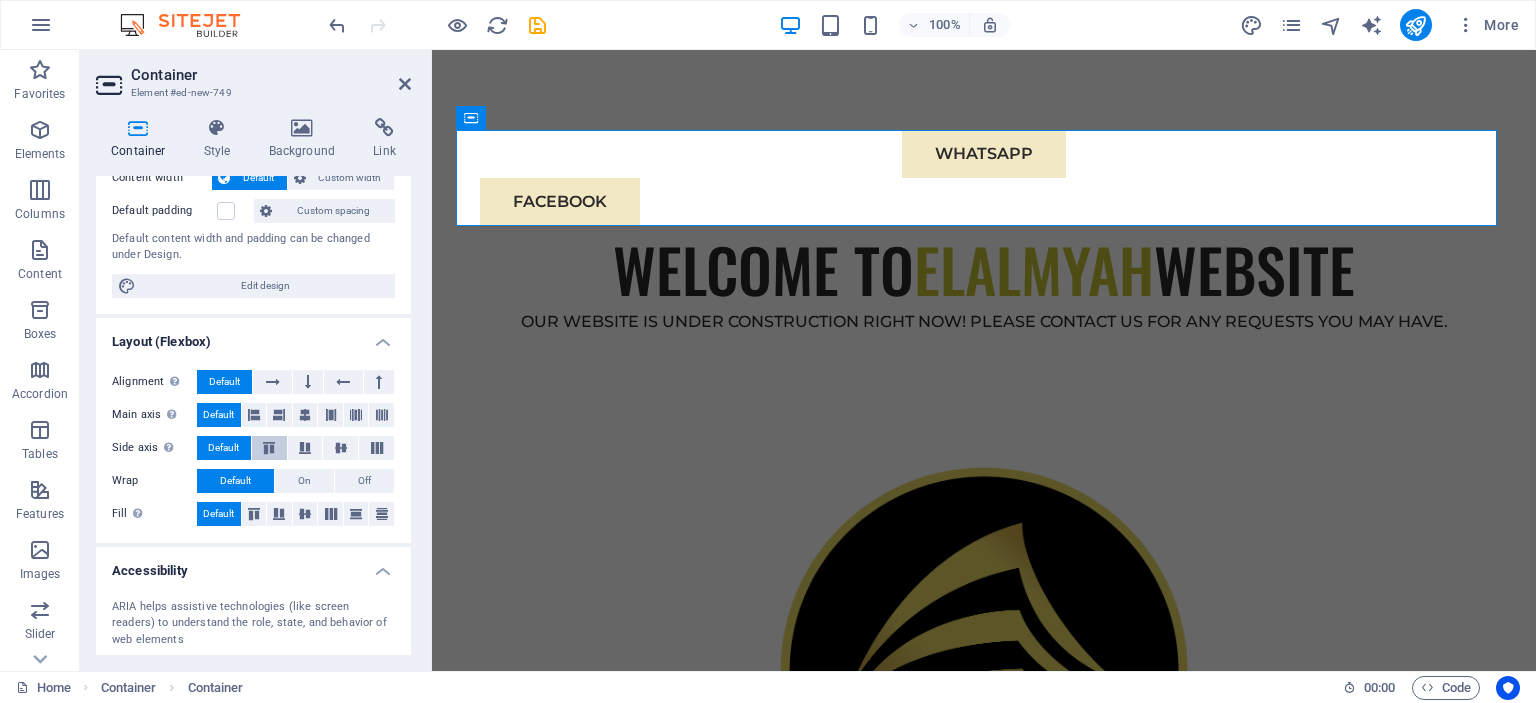 scroll, scrollTop: 200, scrollLeft: 0, axis: vertical 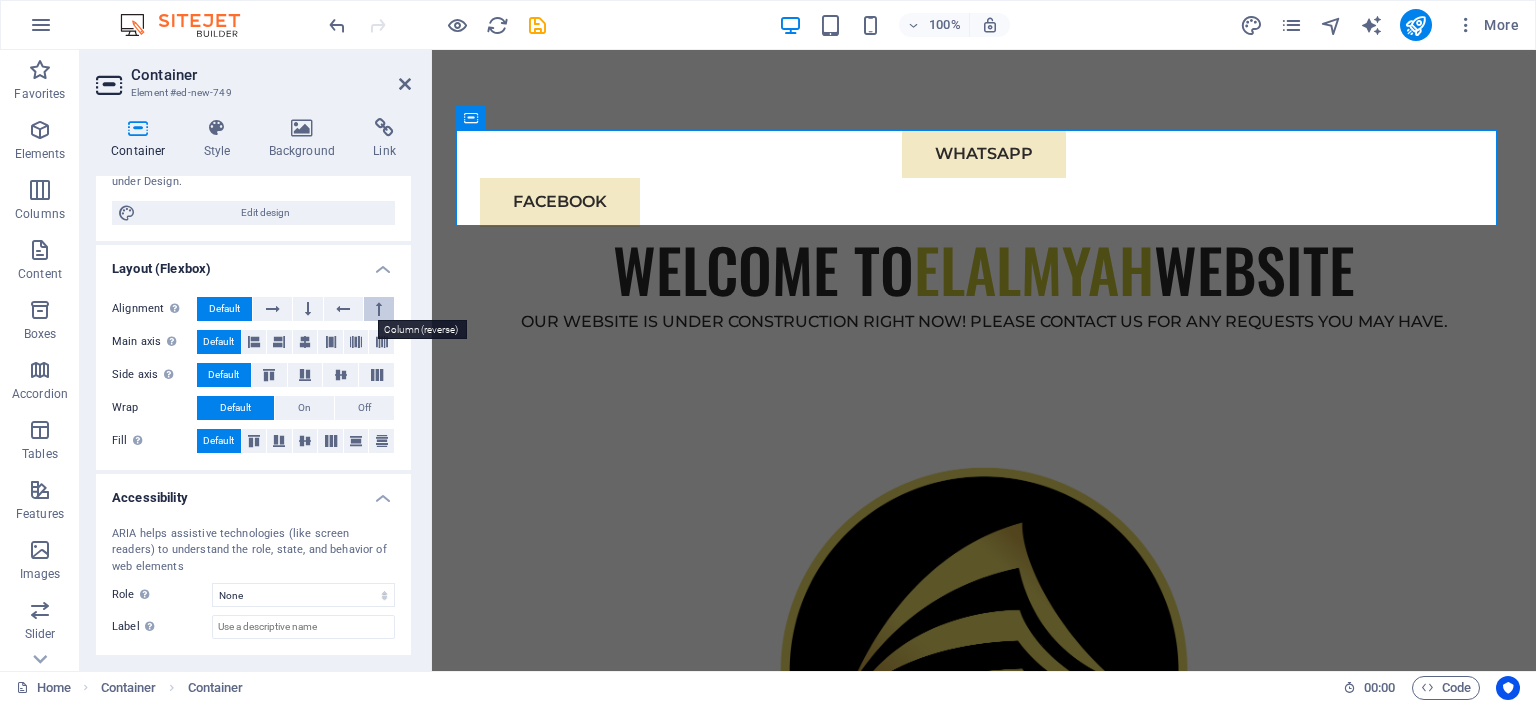 click at bounding box center [379, 309] 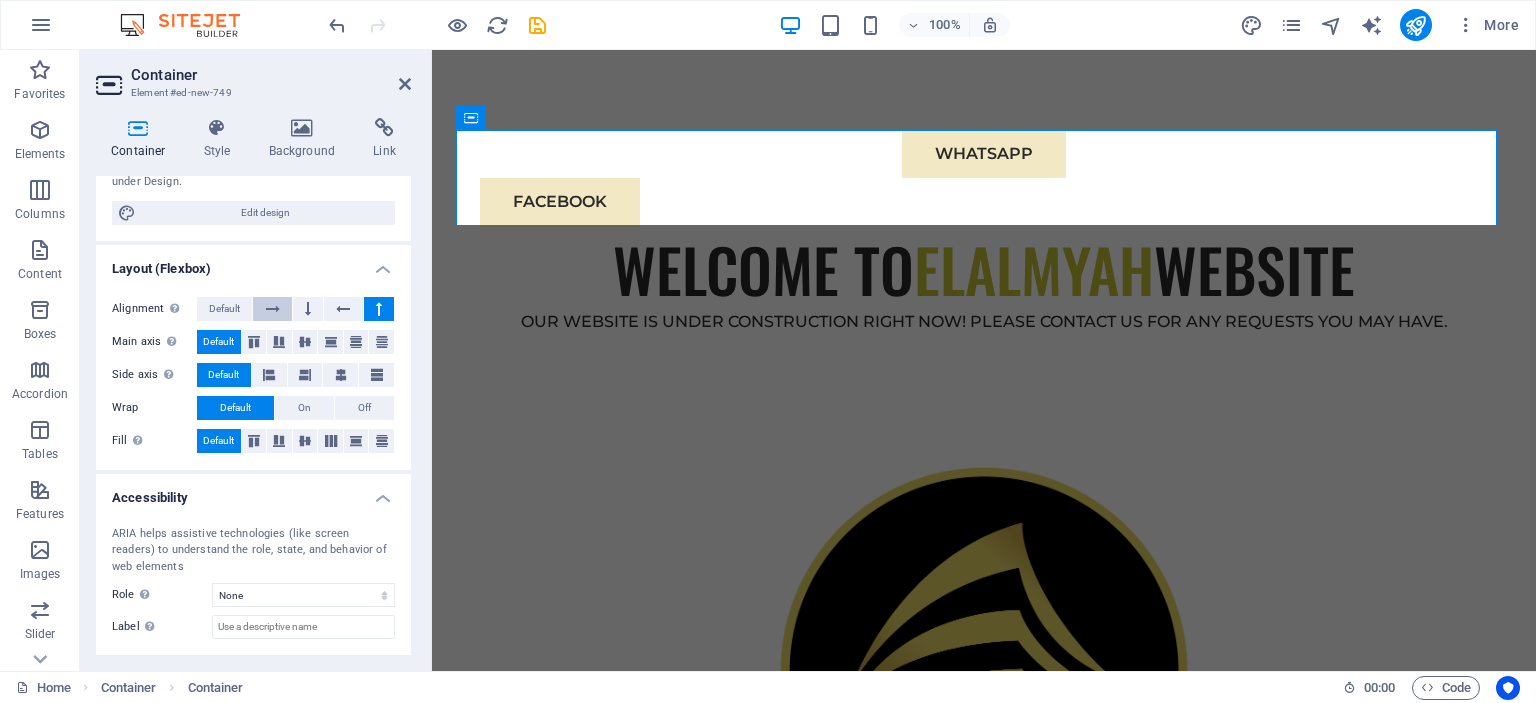 click at bounding box center [273, 309] 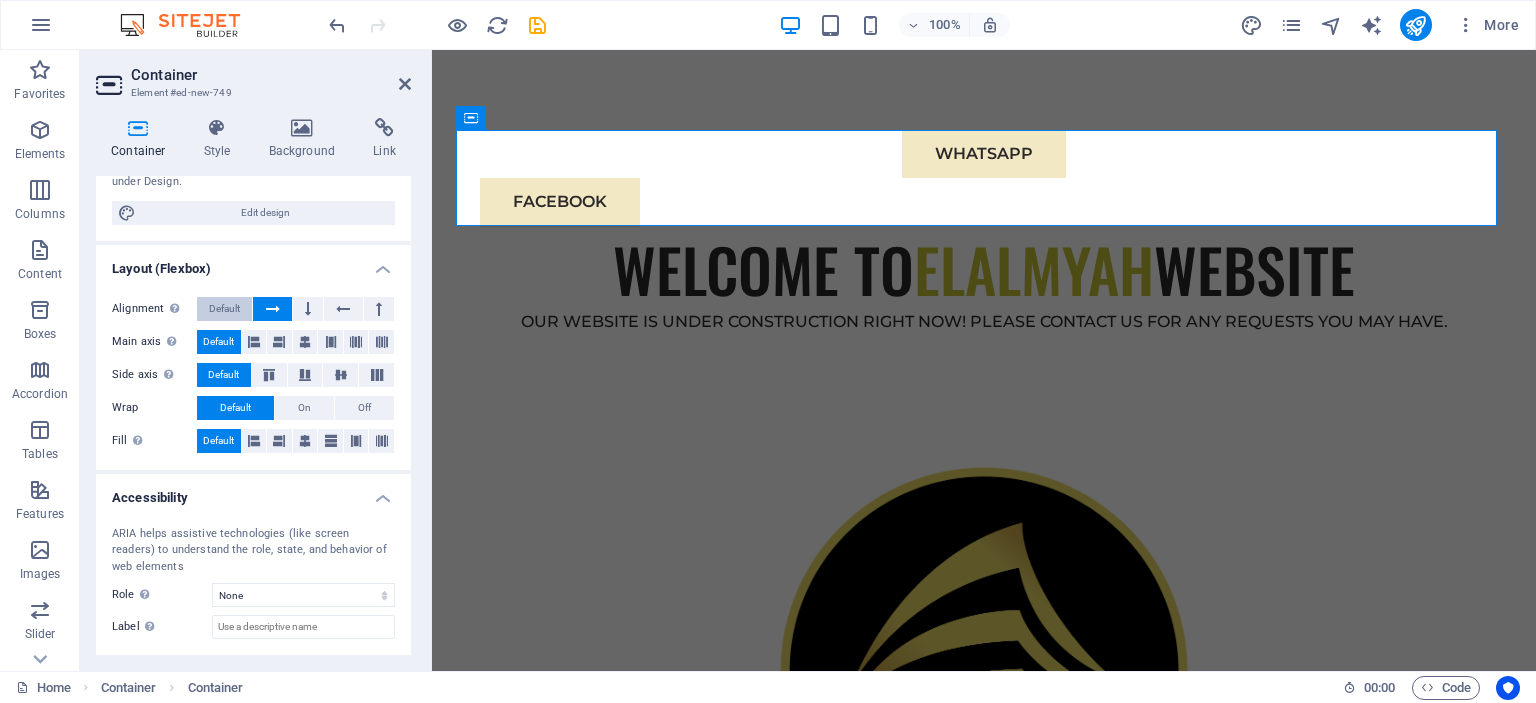 click on "Default" at bounding box center [224, 309] 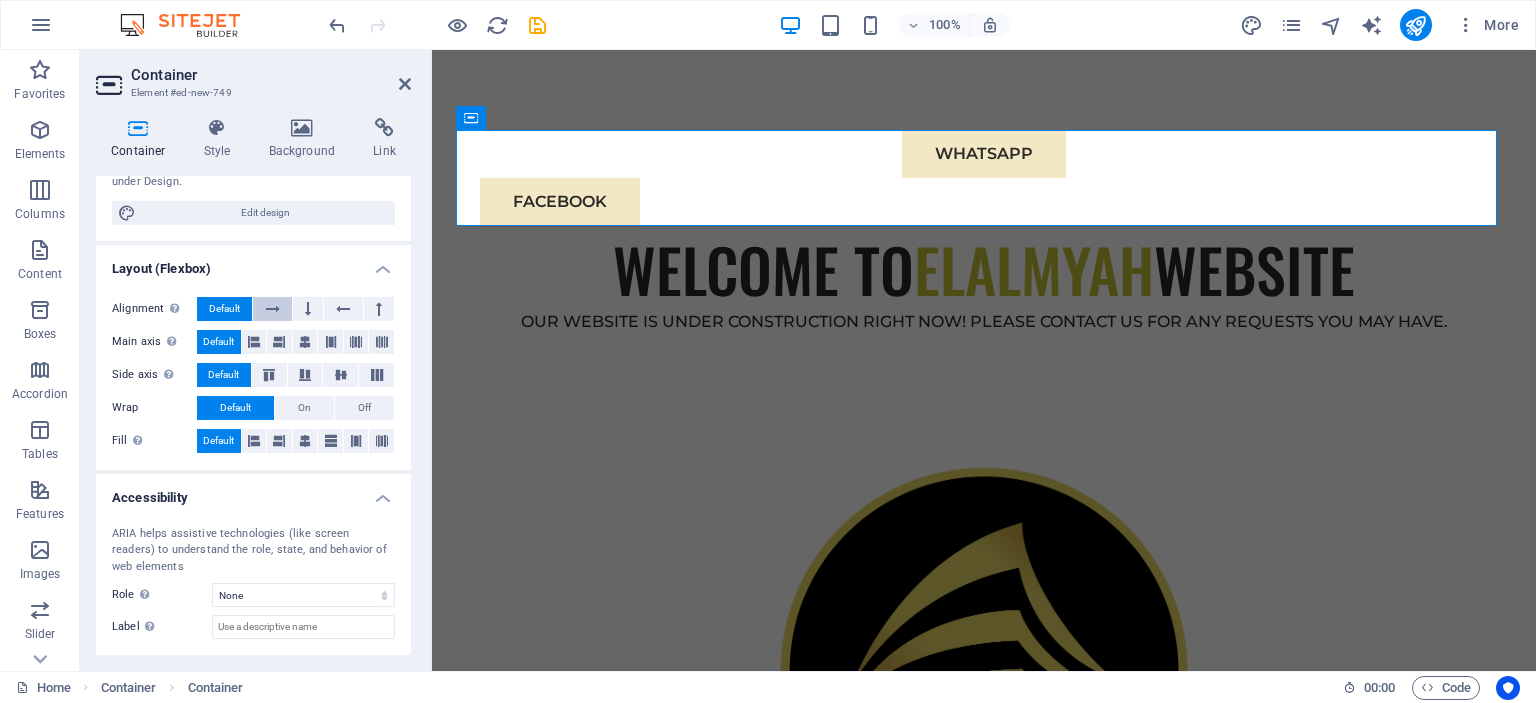 click at bounding box center [273, 309] 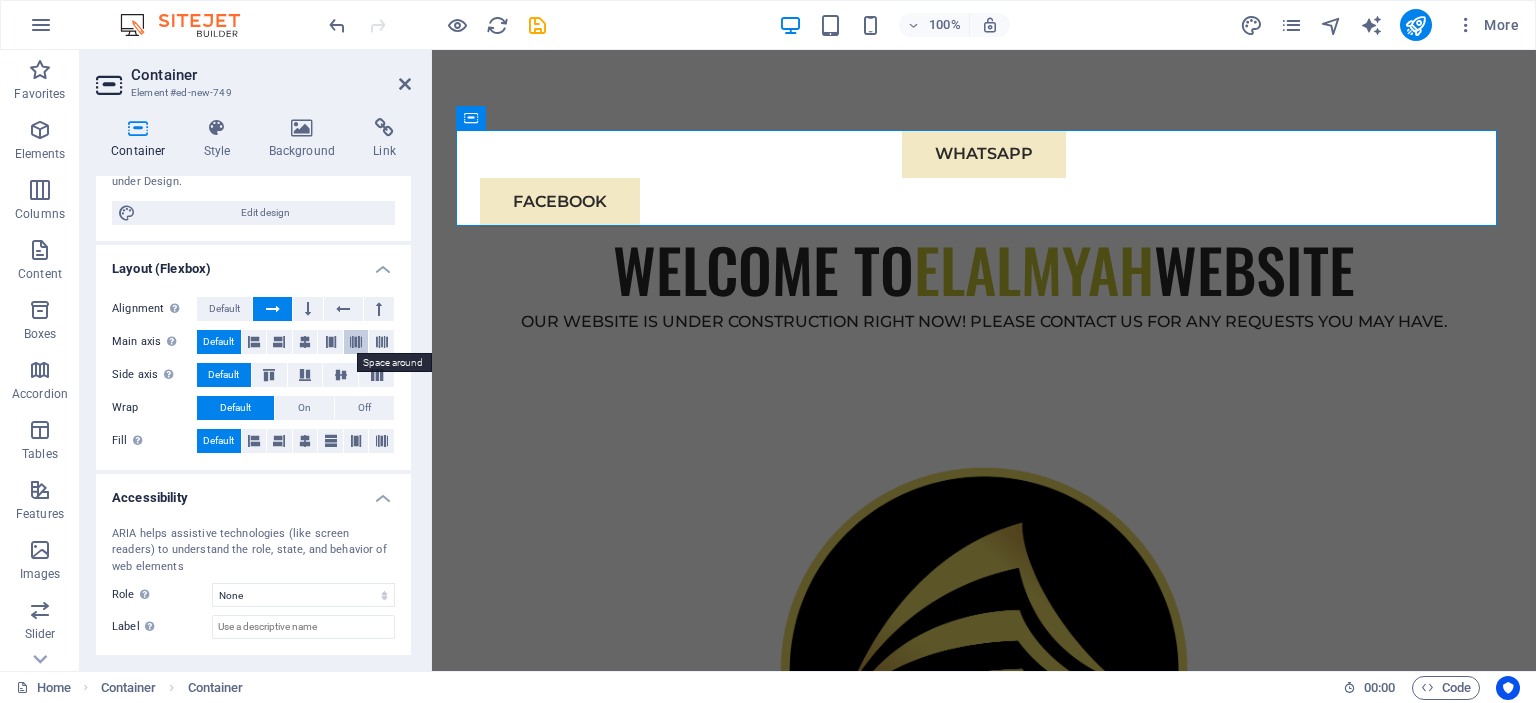click at bounding box center (356, 342) 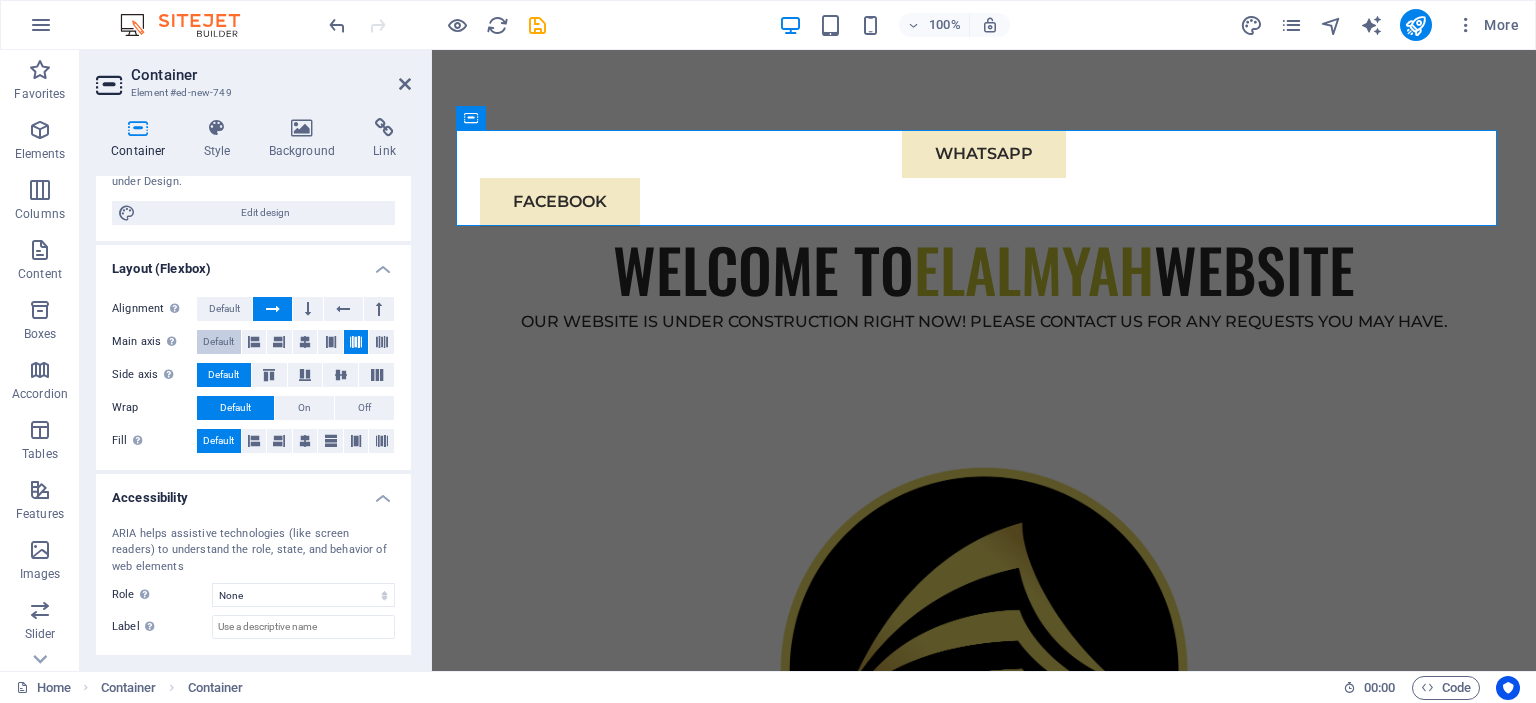 click on "Default" at bounding box center [218, 342] 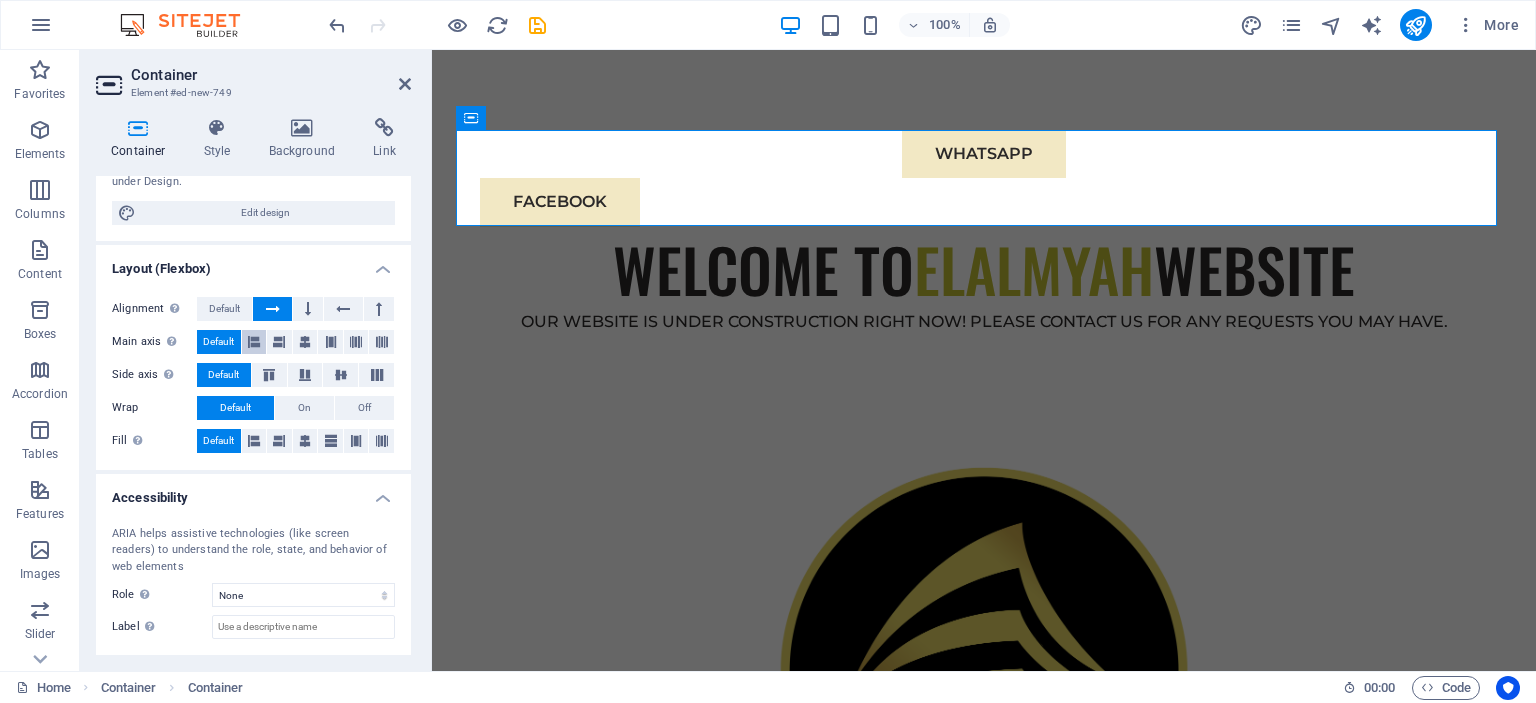 click at bounding box center [254, 342] 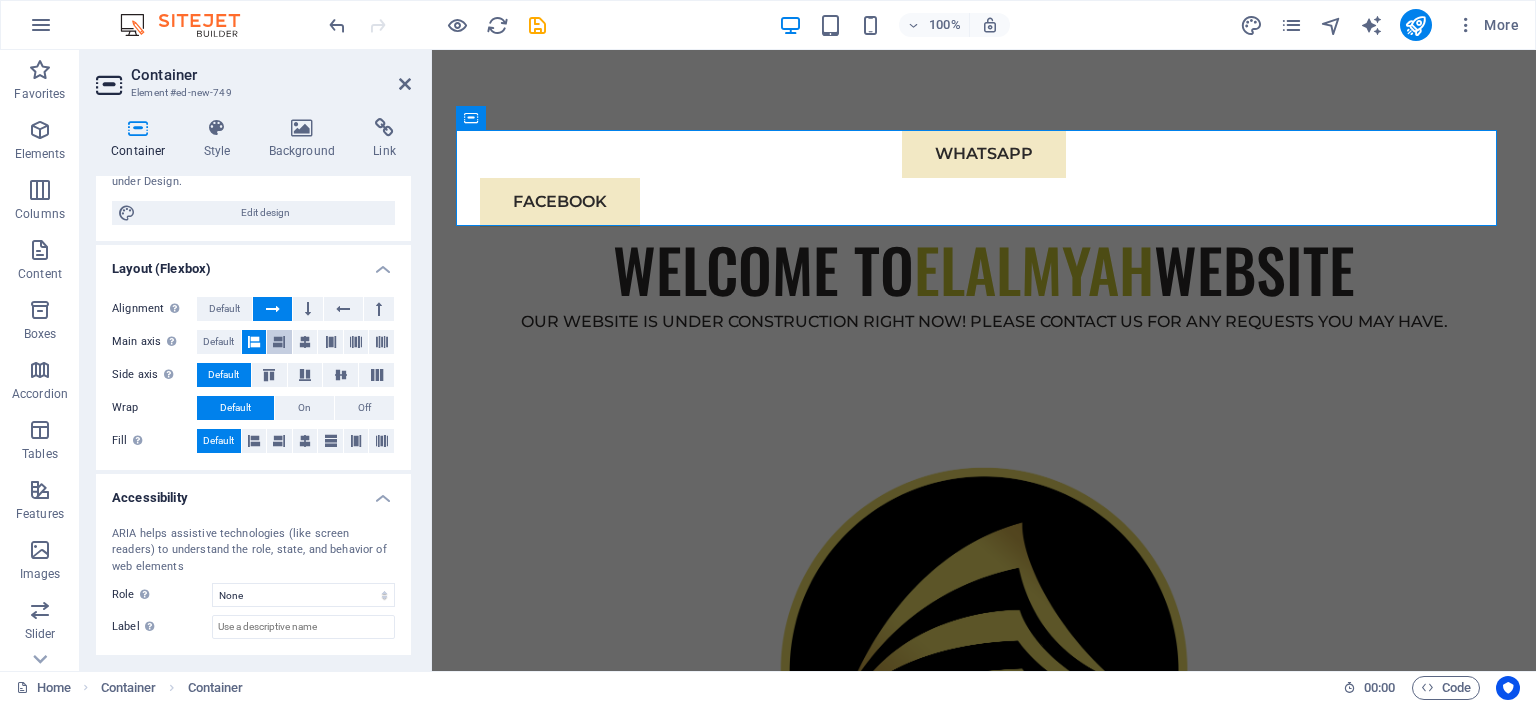 click at bounding box center (279, 342) 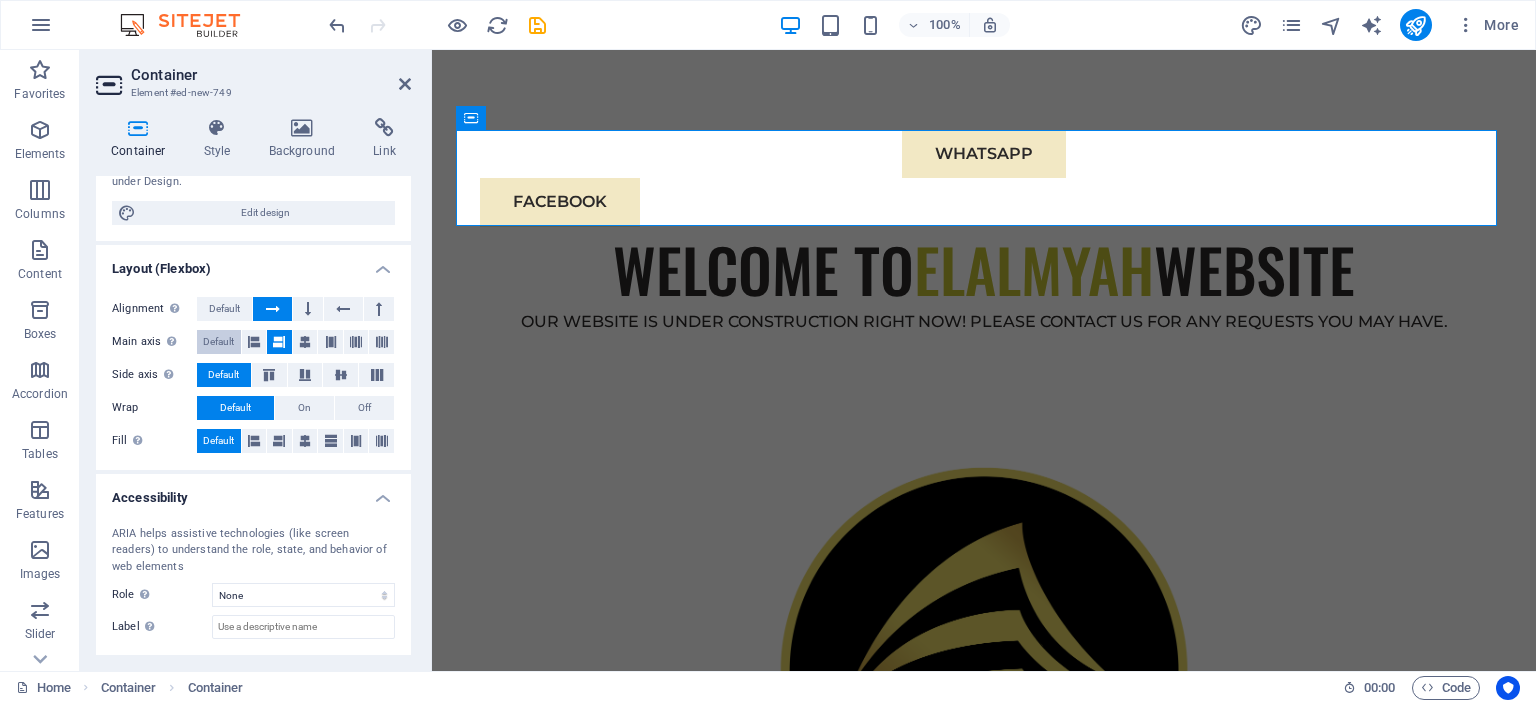 click on "Default" at bounding box center [218, 342] 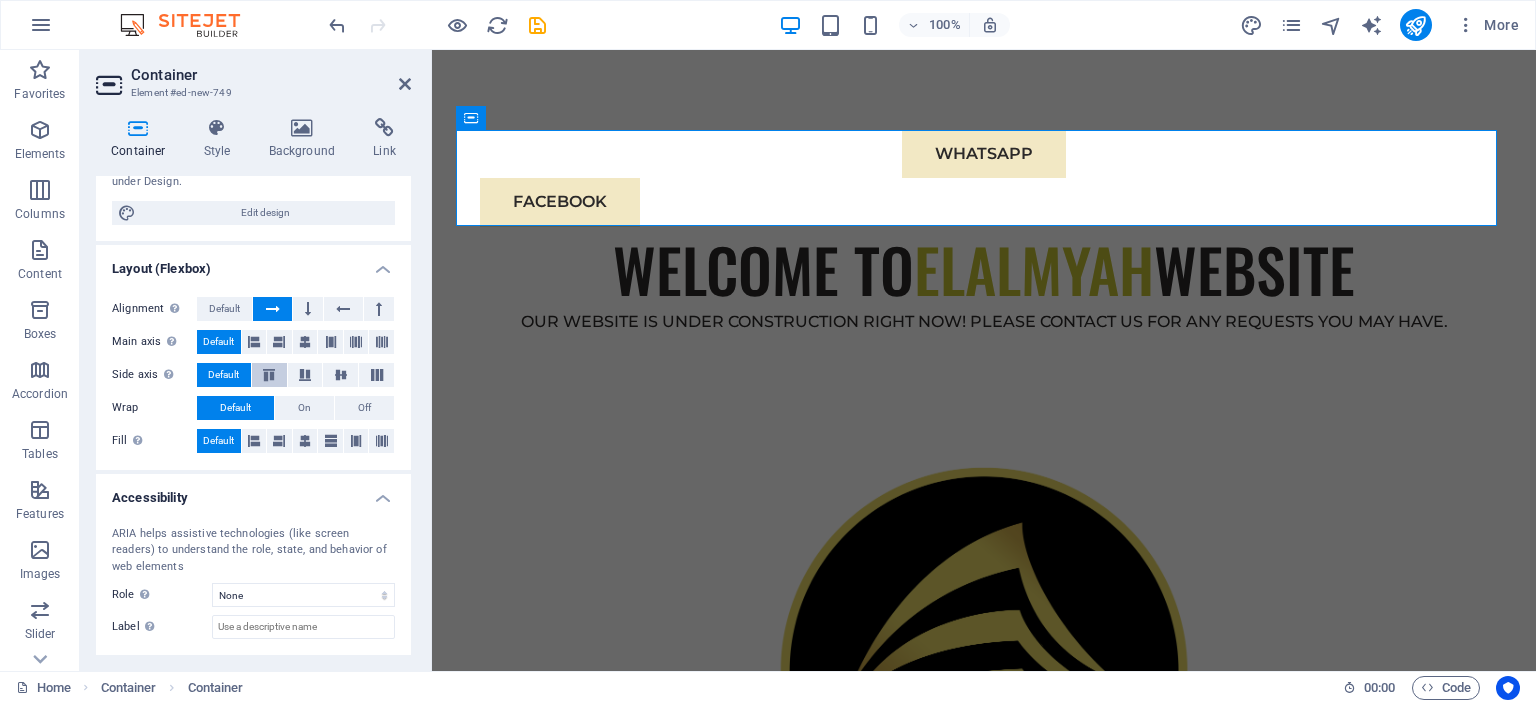 click at bounding box center (269, 375) 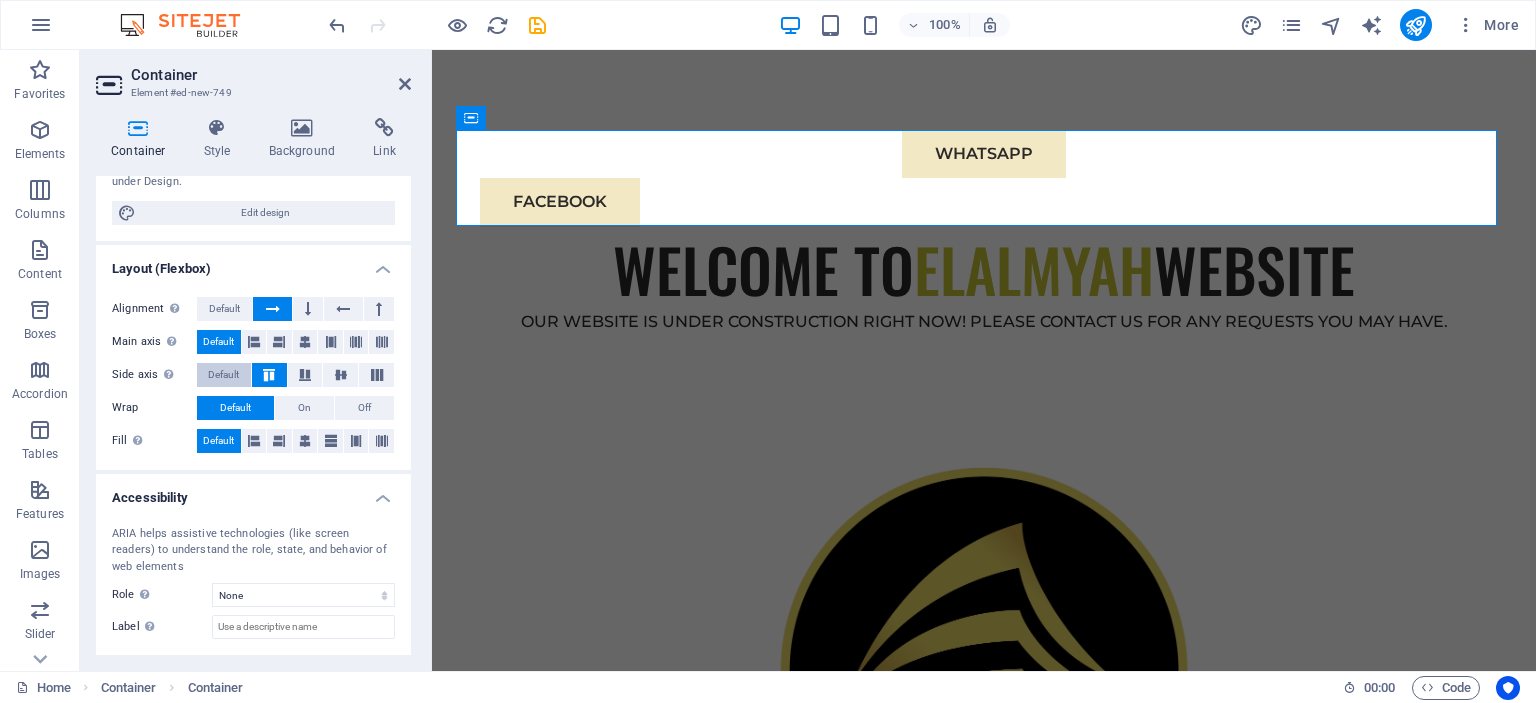 drag, startPoint x: 238, startPoint y: 372, endPoint x: 250, endPoint y: 372, distance: 12 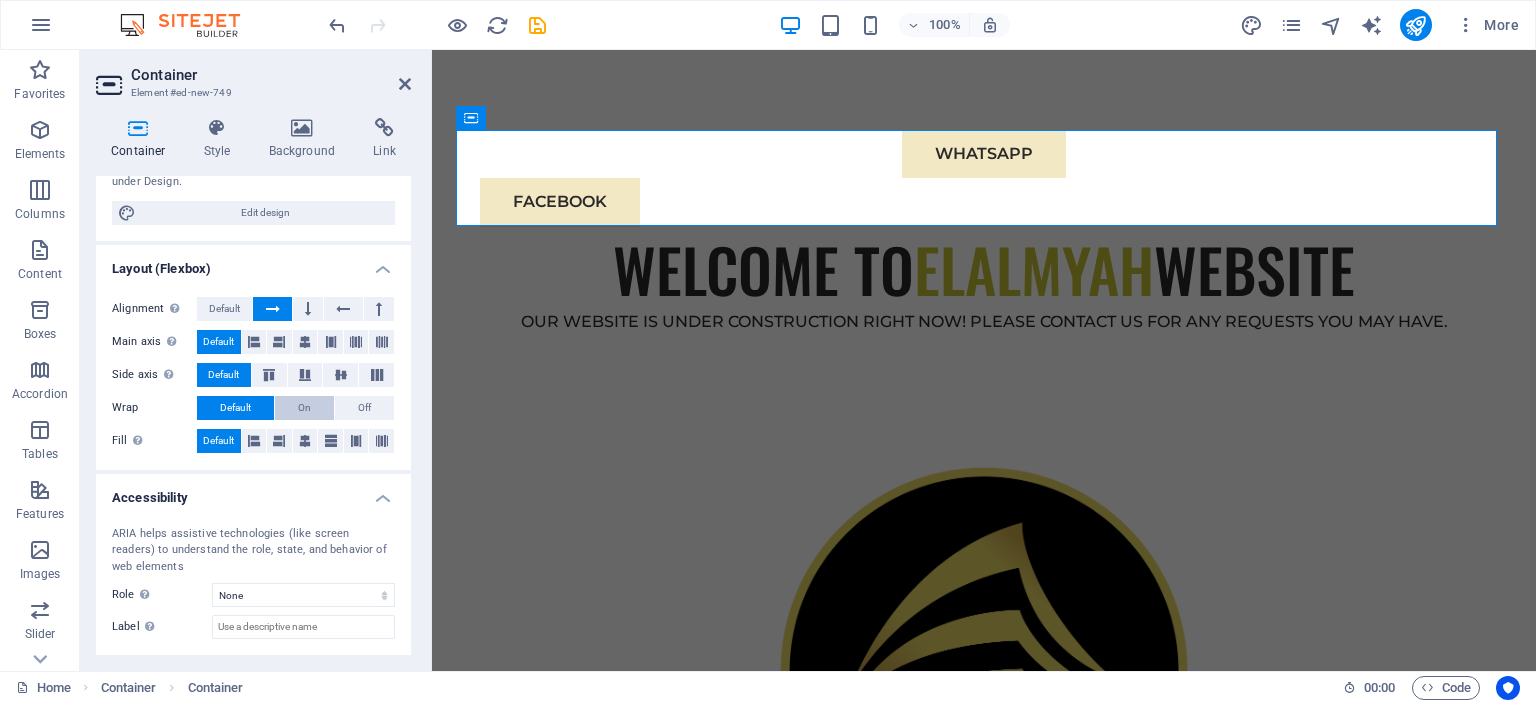click on "On" at bounding box center (304, 408) 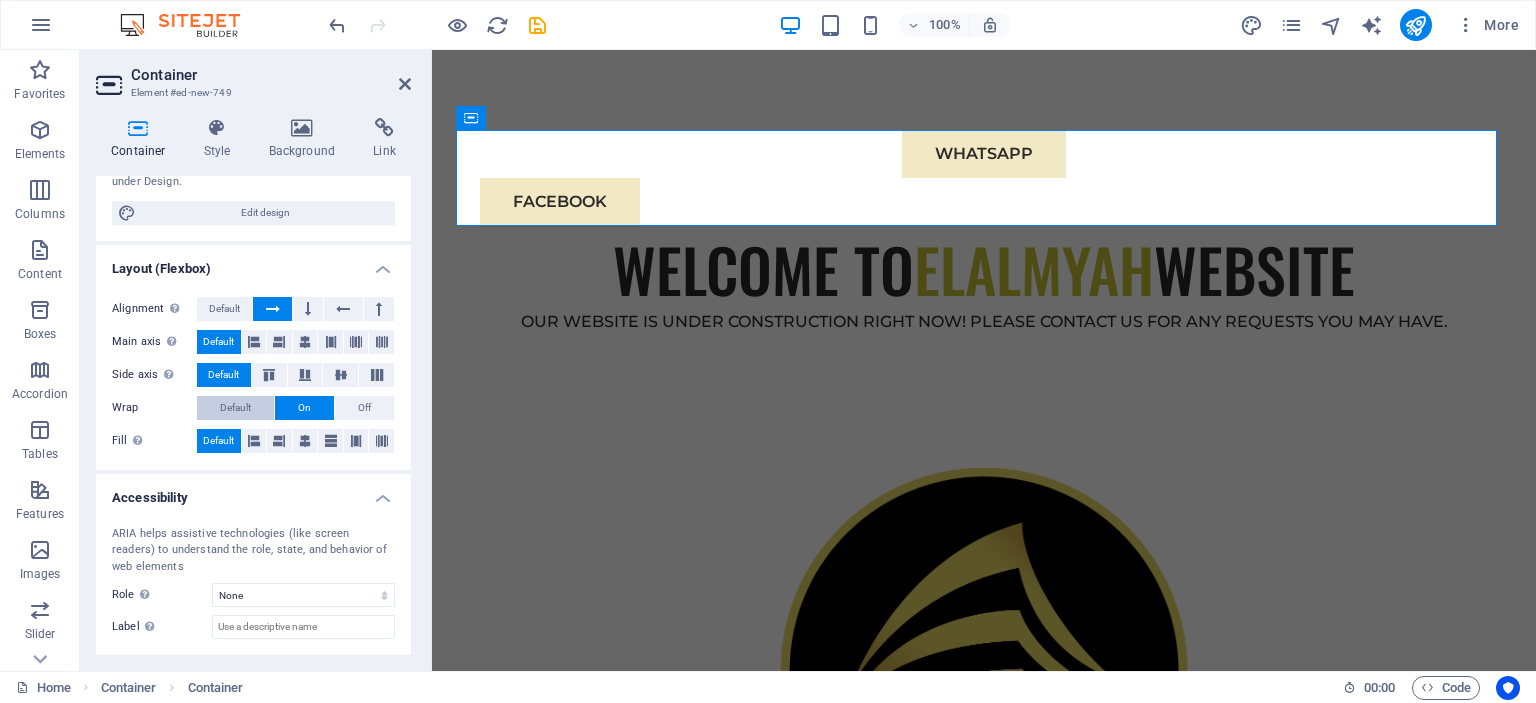 click on "Default" at bounding box center (235, 408) 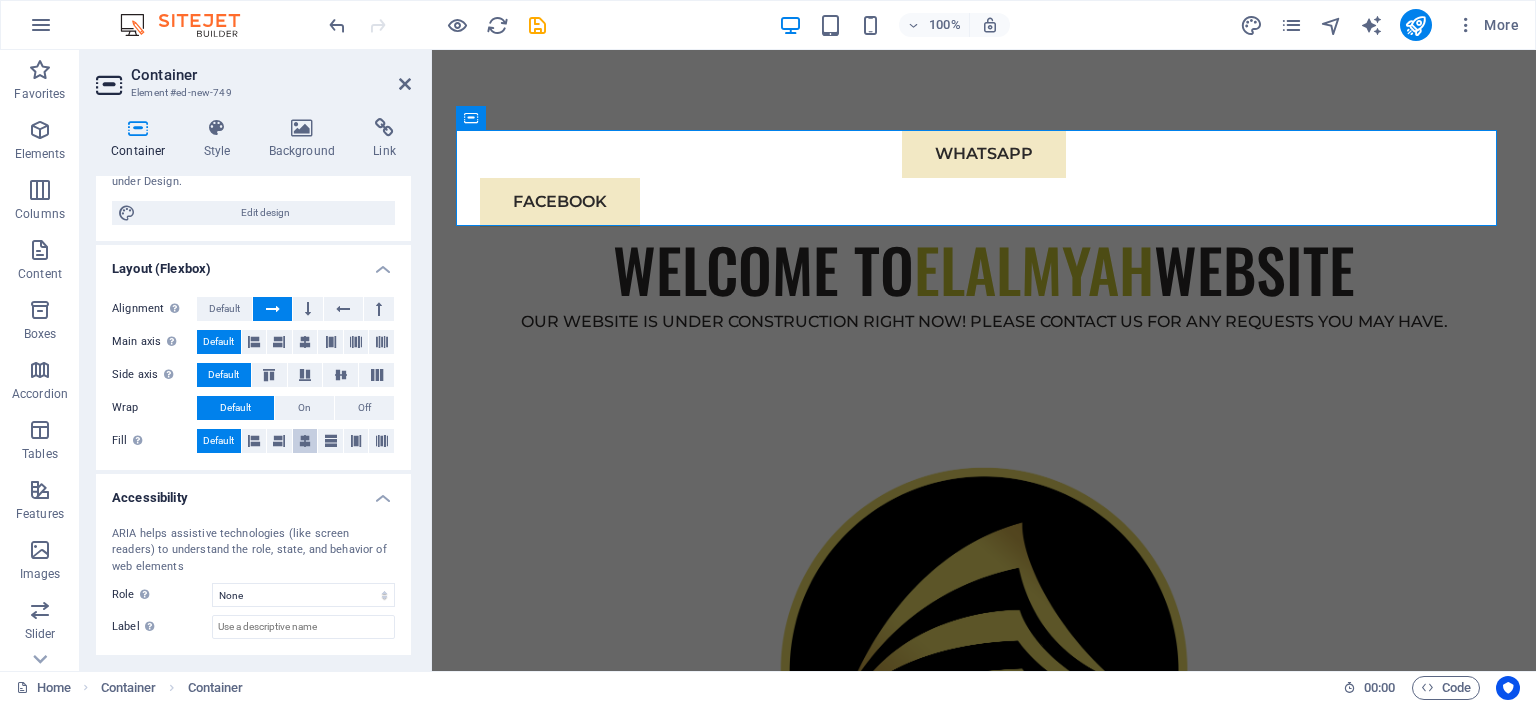 click at bounding box center (305, 441) 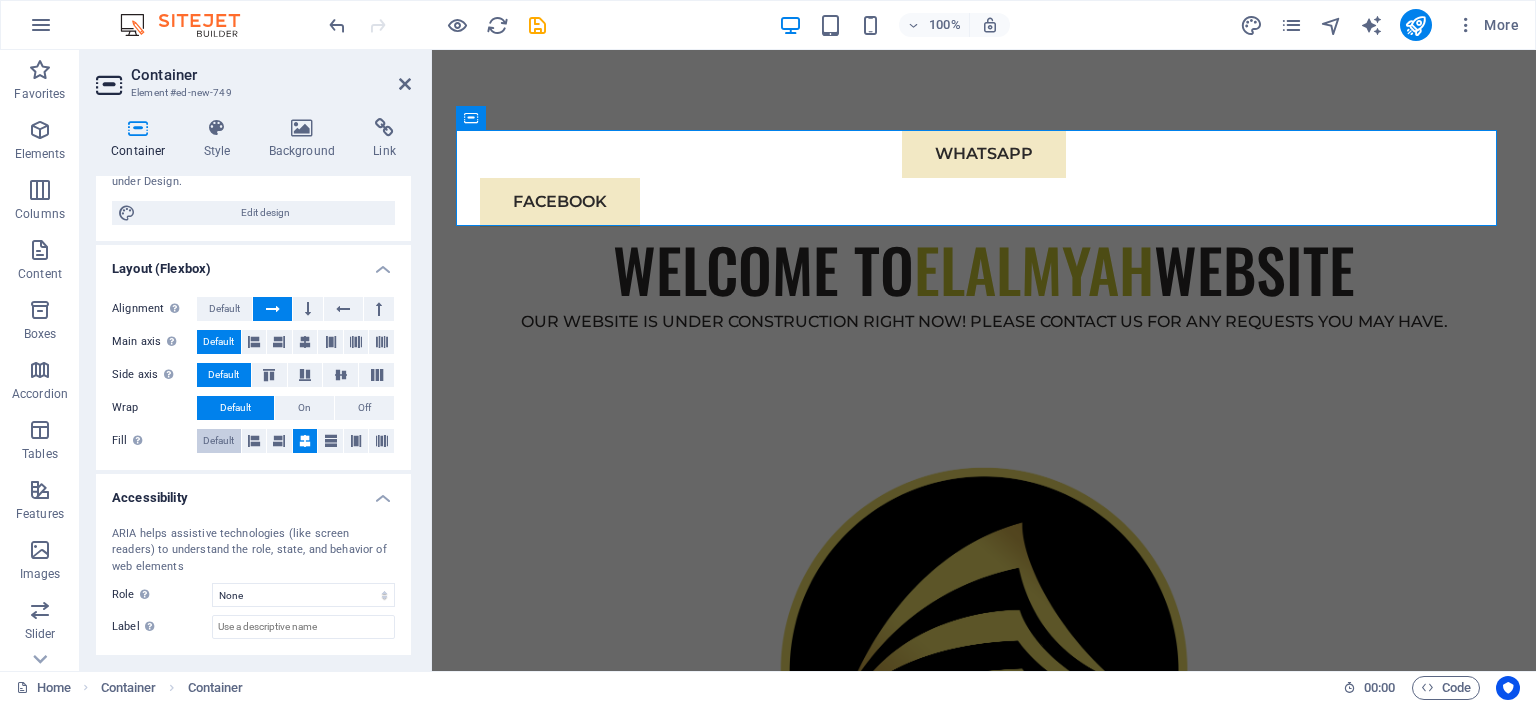 click on "Default" at bounding box center [218, 441] 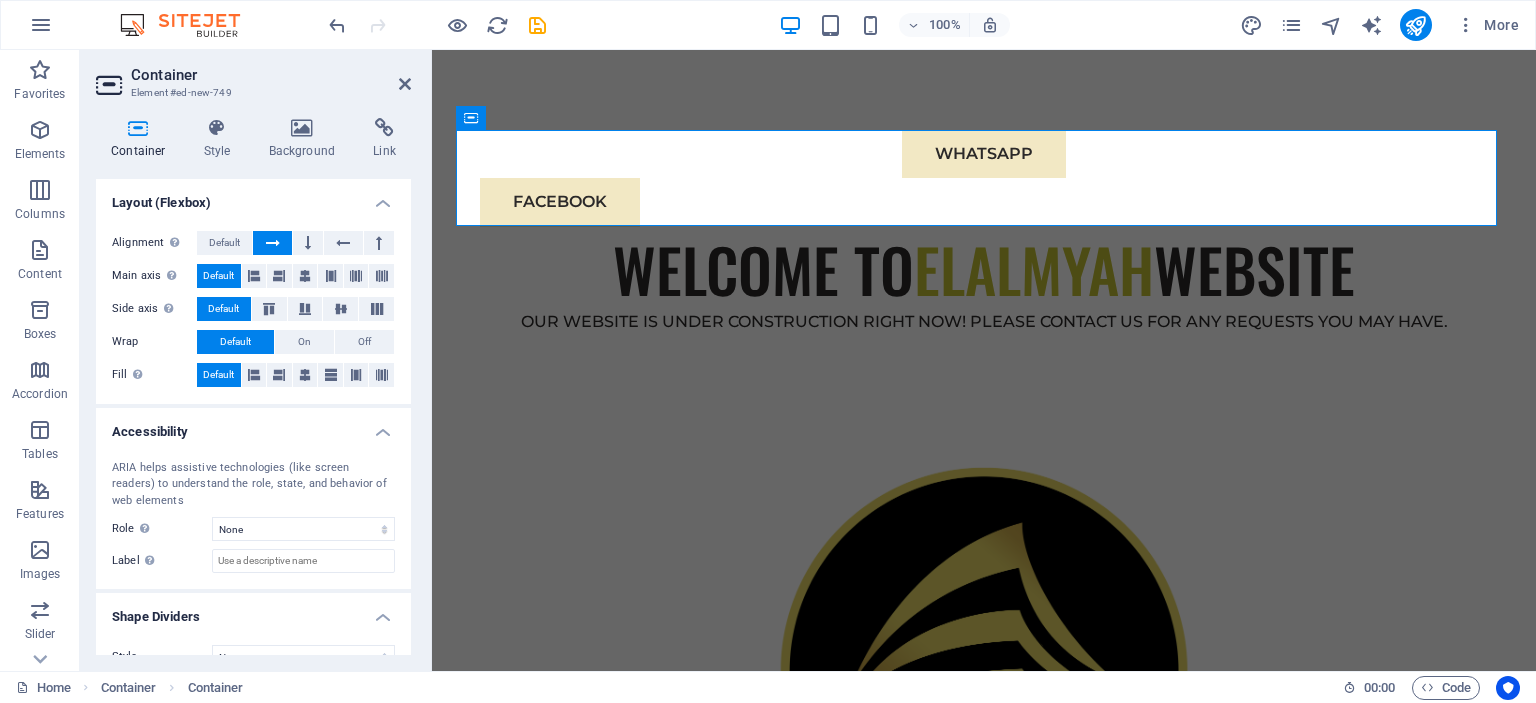 scroll, scrollTop: 294, scrollLeft: 0, axis: vertical 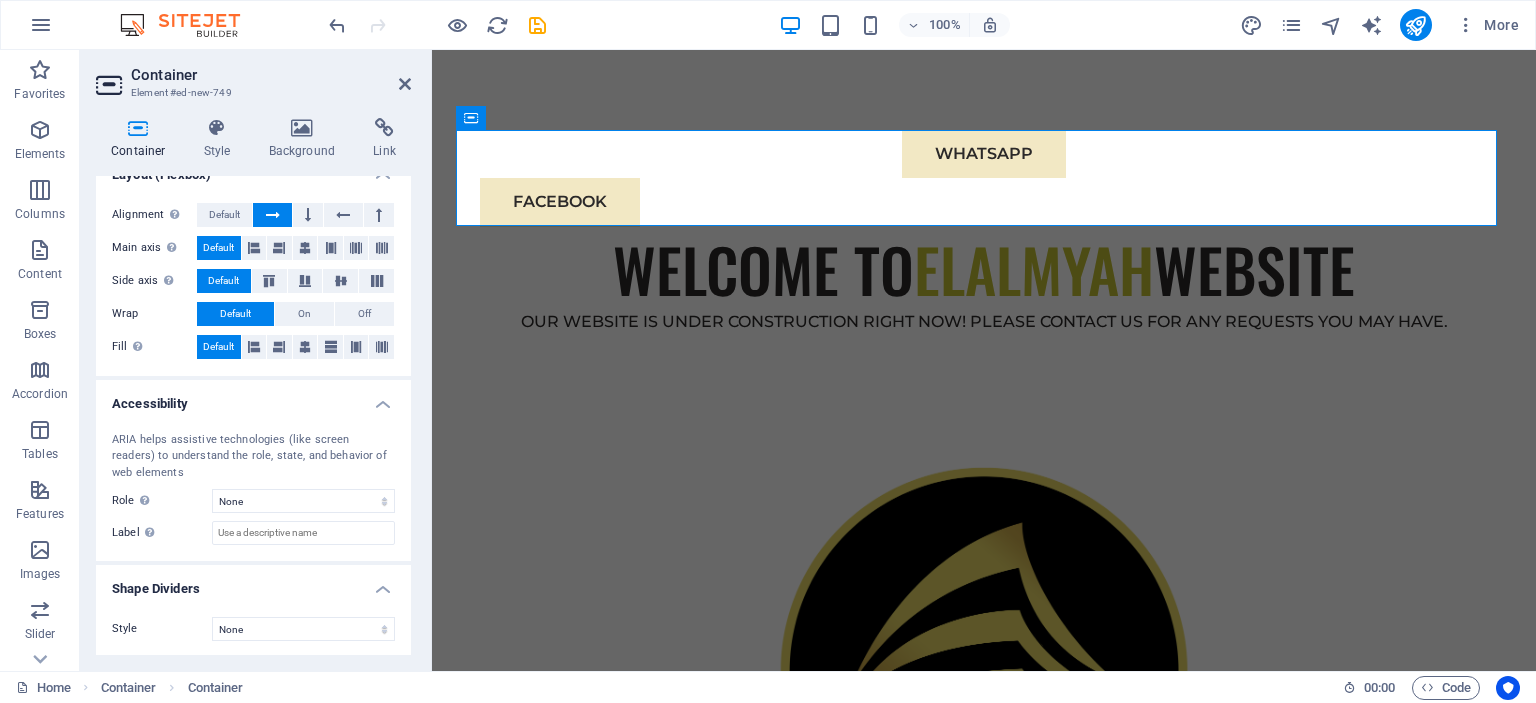 click on "Accessibility" at bounding box center (253, 398) 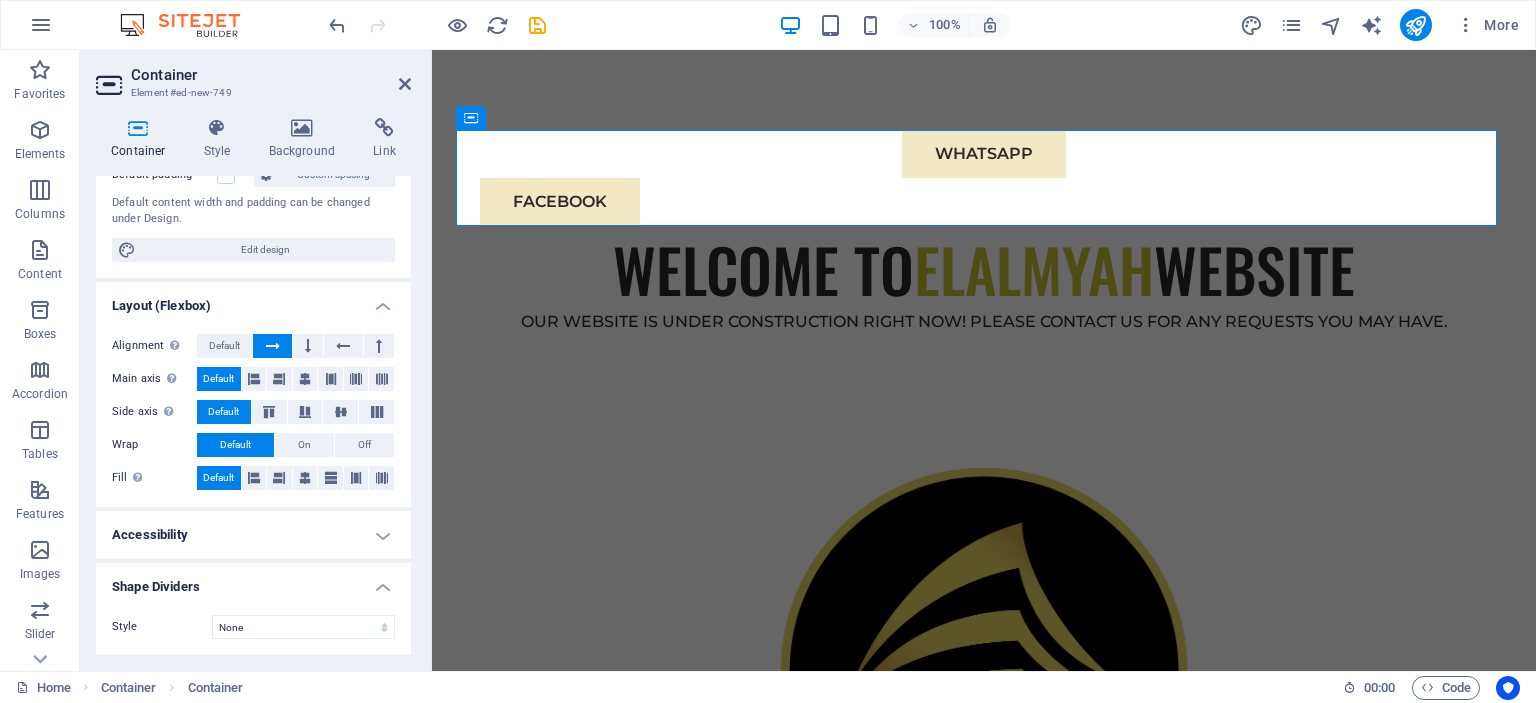 scroll, scrollTop: 161, scrollLeft: 0, axis: vertical 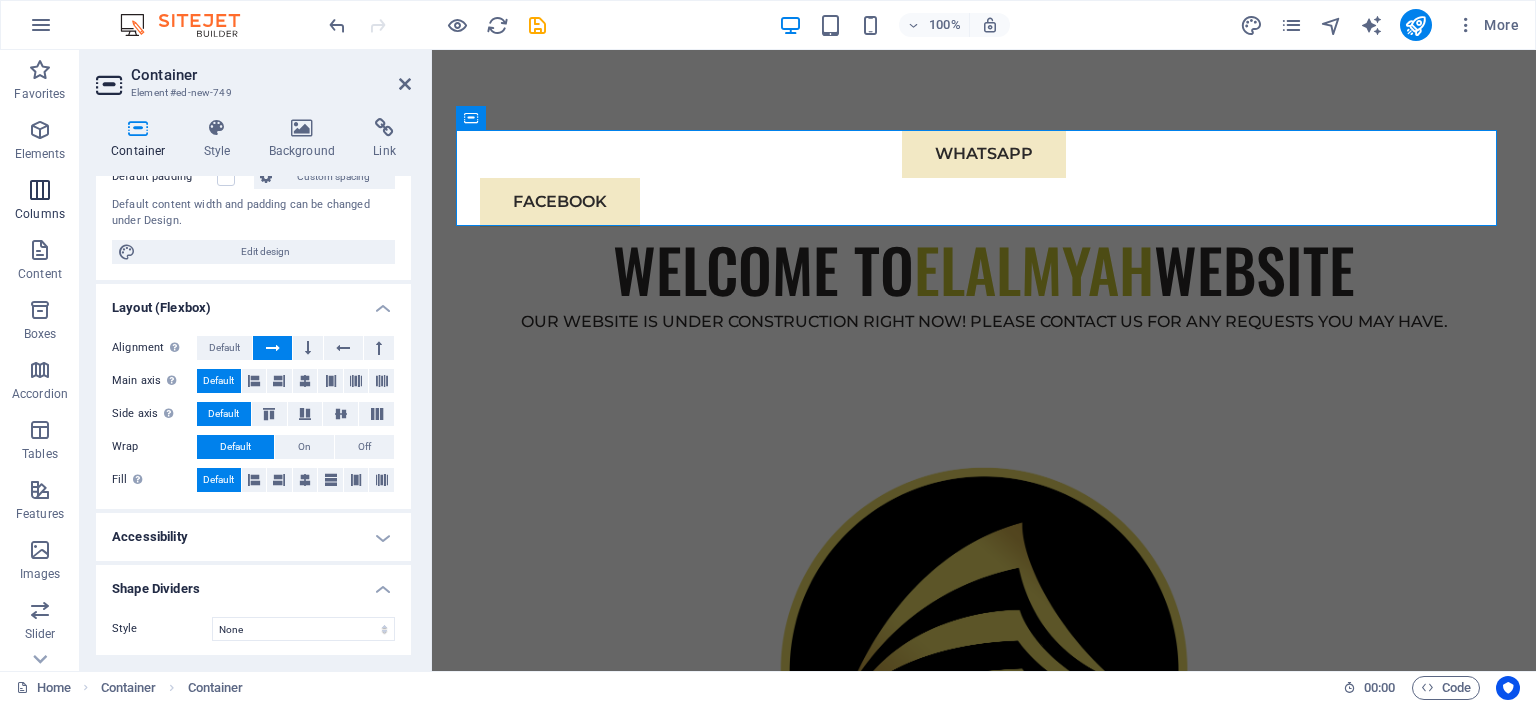 click at bounding box center [40, 190] 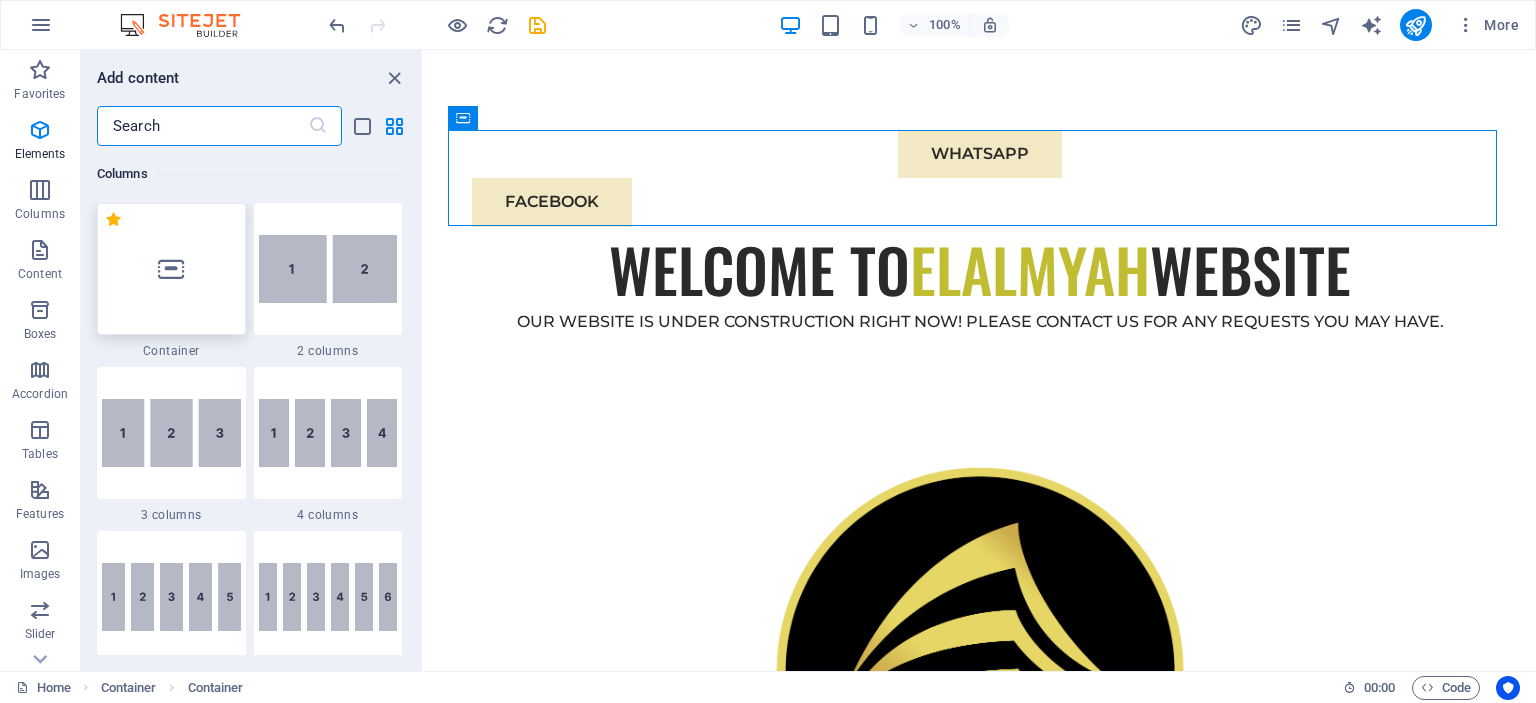 scroll, scrollTop: 990, scrollLeft: 0, axis: vertical 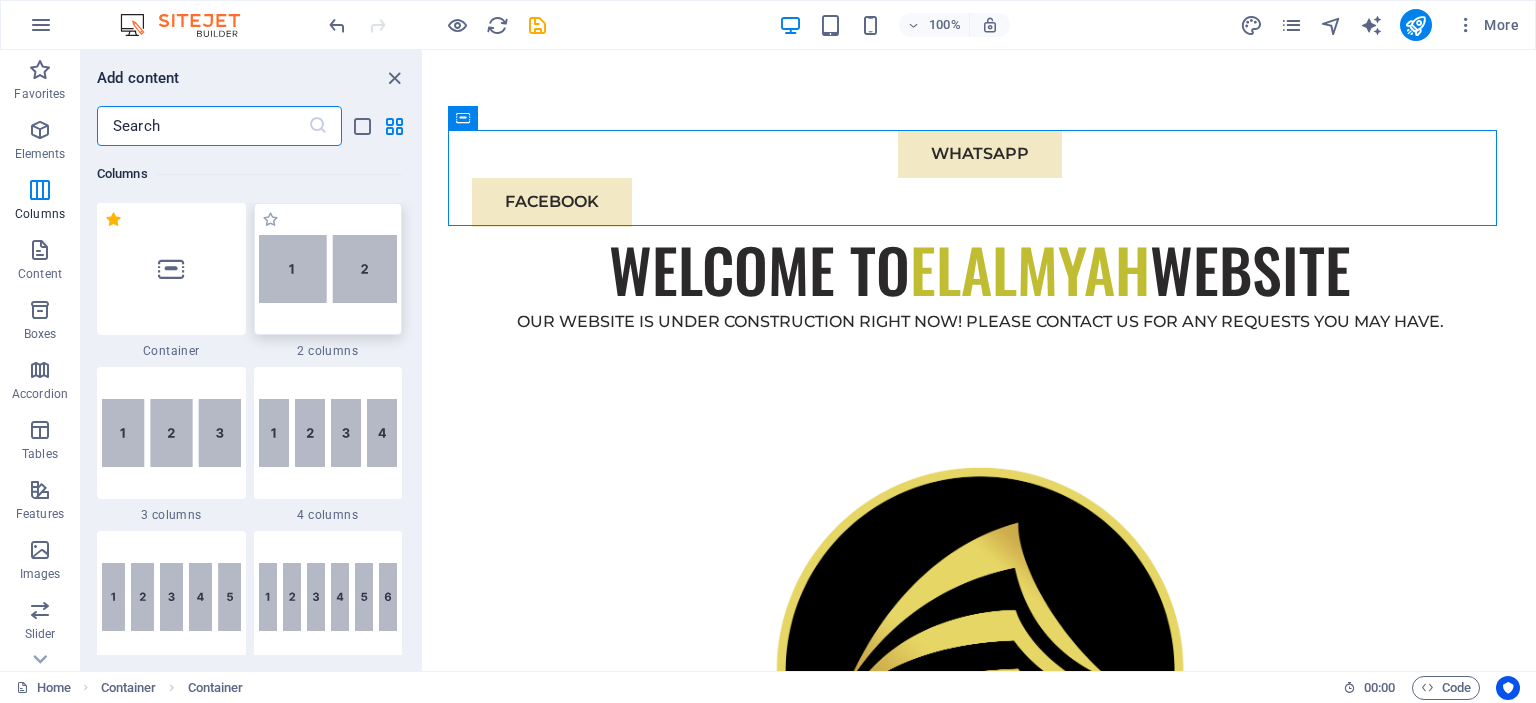 click at bounding box center [328, 269] 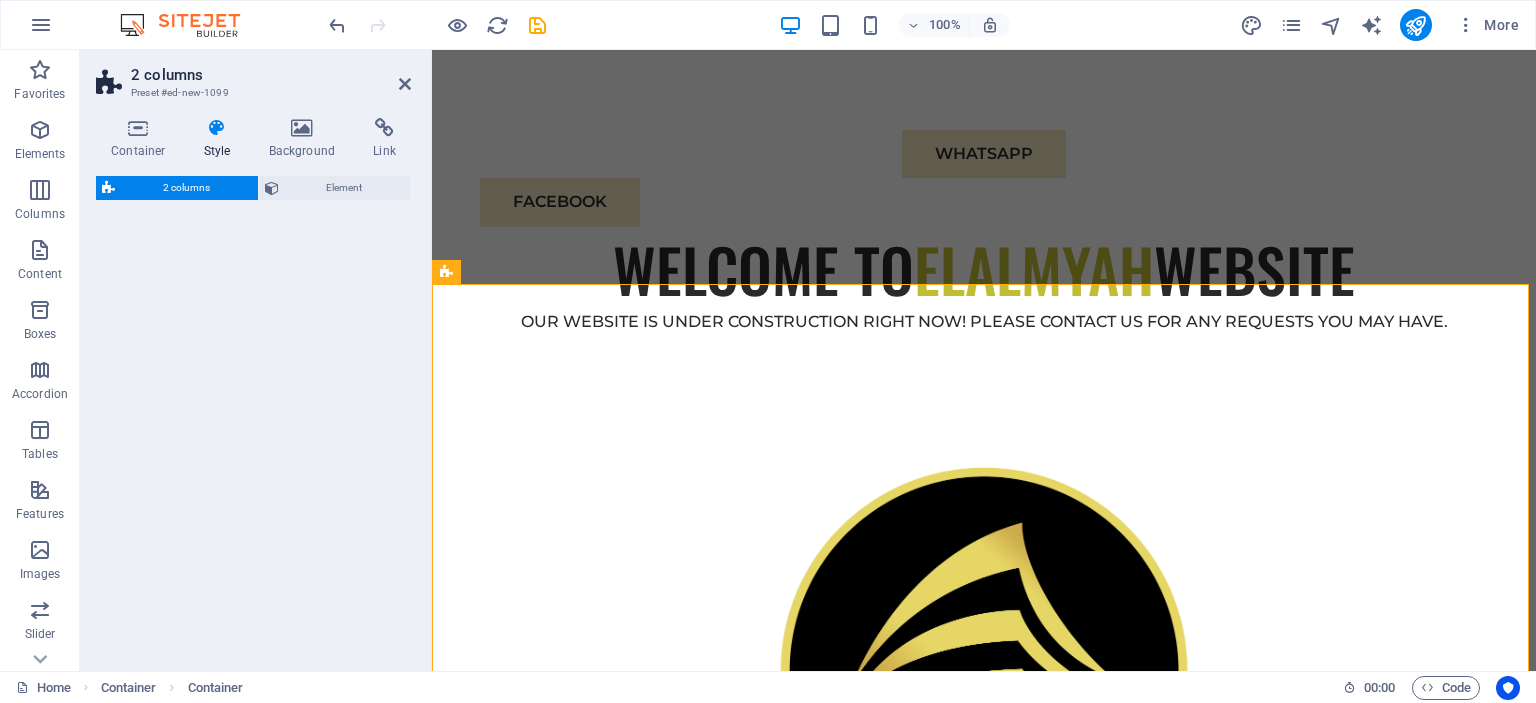 scroll, scrollTop: 861, scrollLeft: 0, axis: vertical 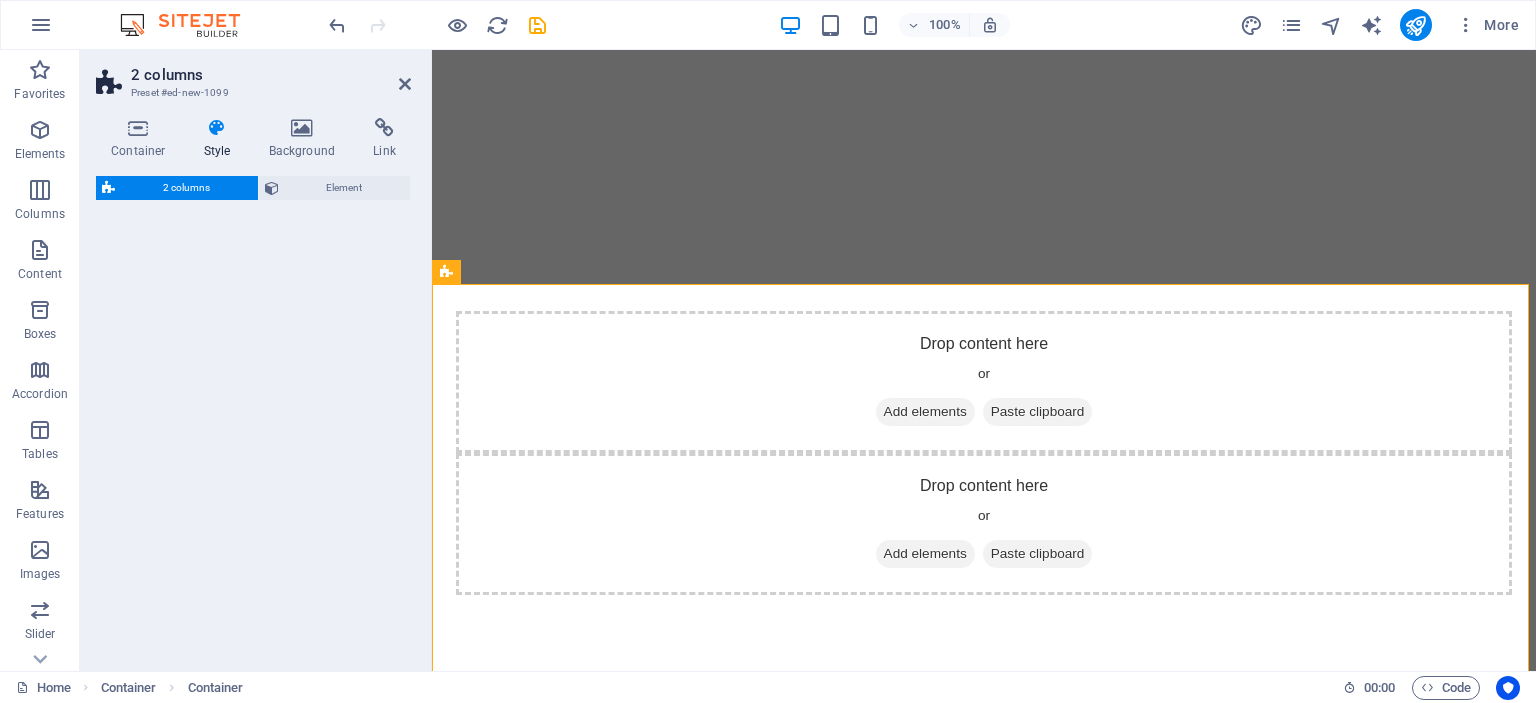 select on "rem" 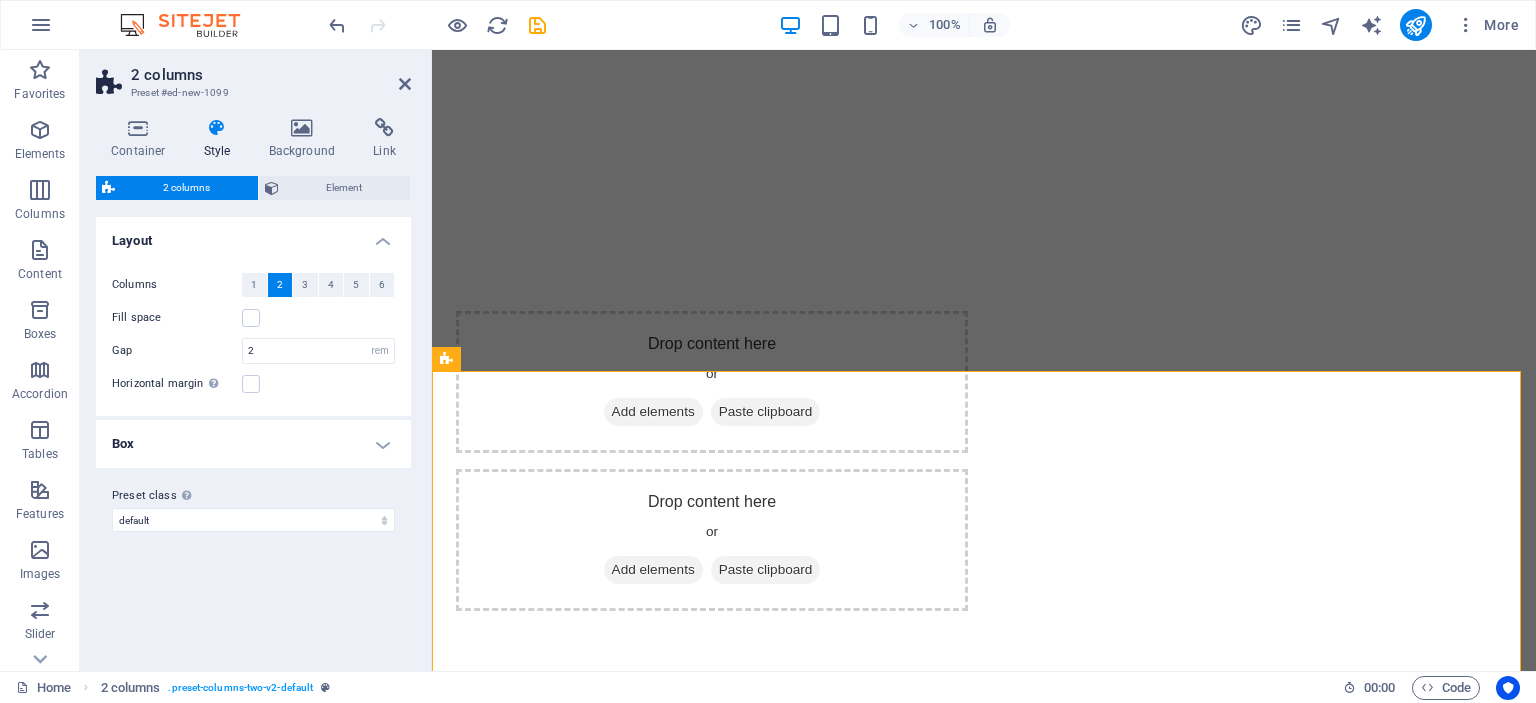 scroll, scrollTop: 720, scrollLeft: 0, axis: vertical 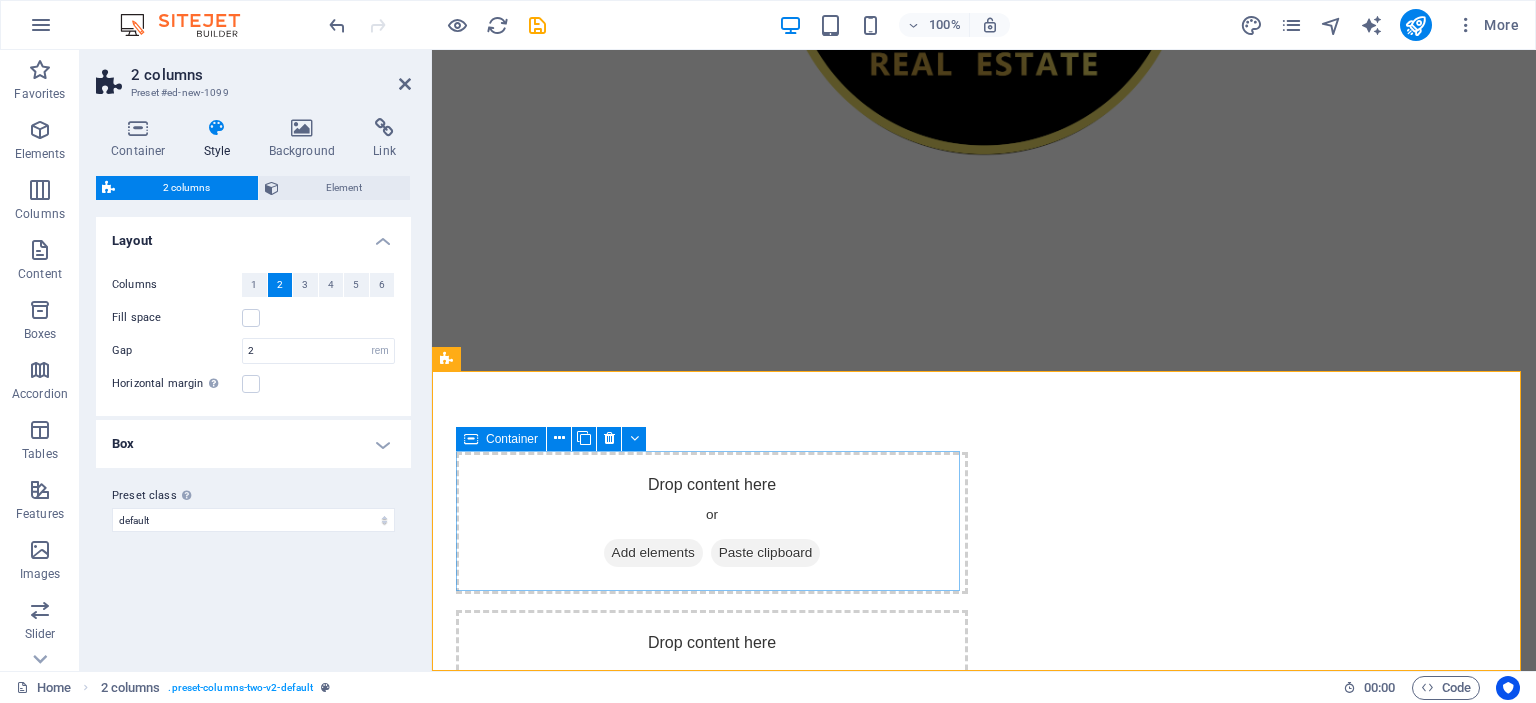 click on "Add elements" at bounding box center (653, 553) 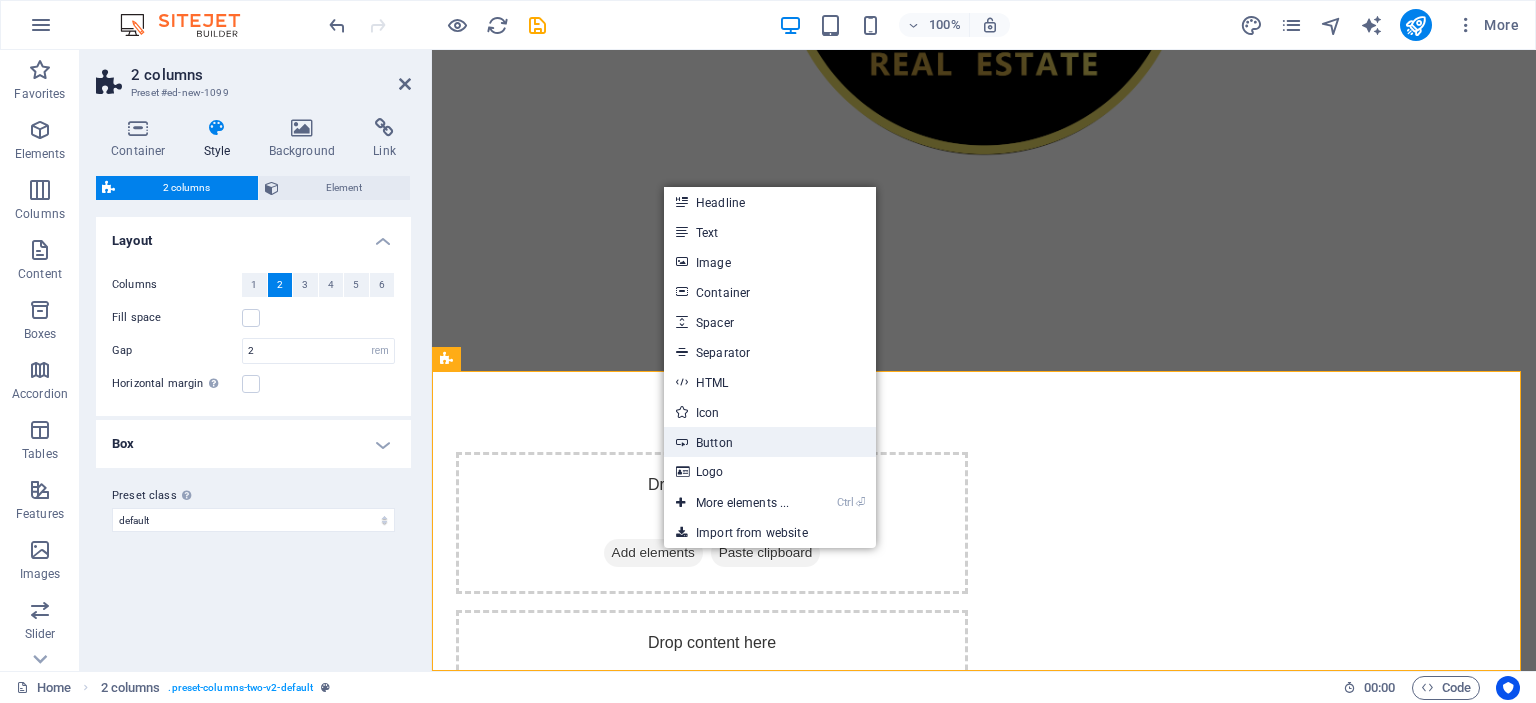 click on "Button" at bounding box center [770, 442] 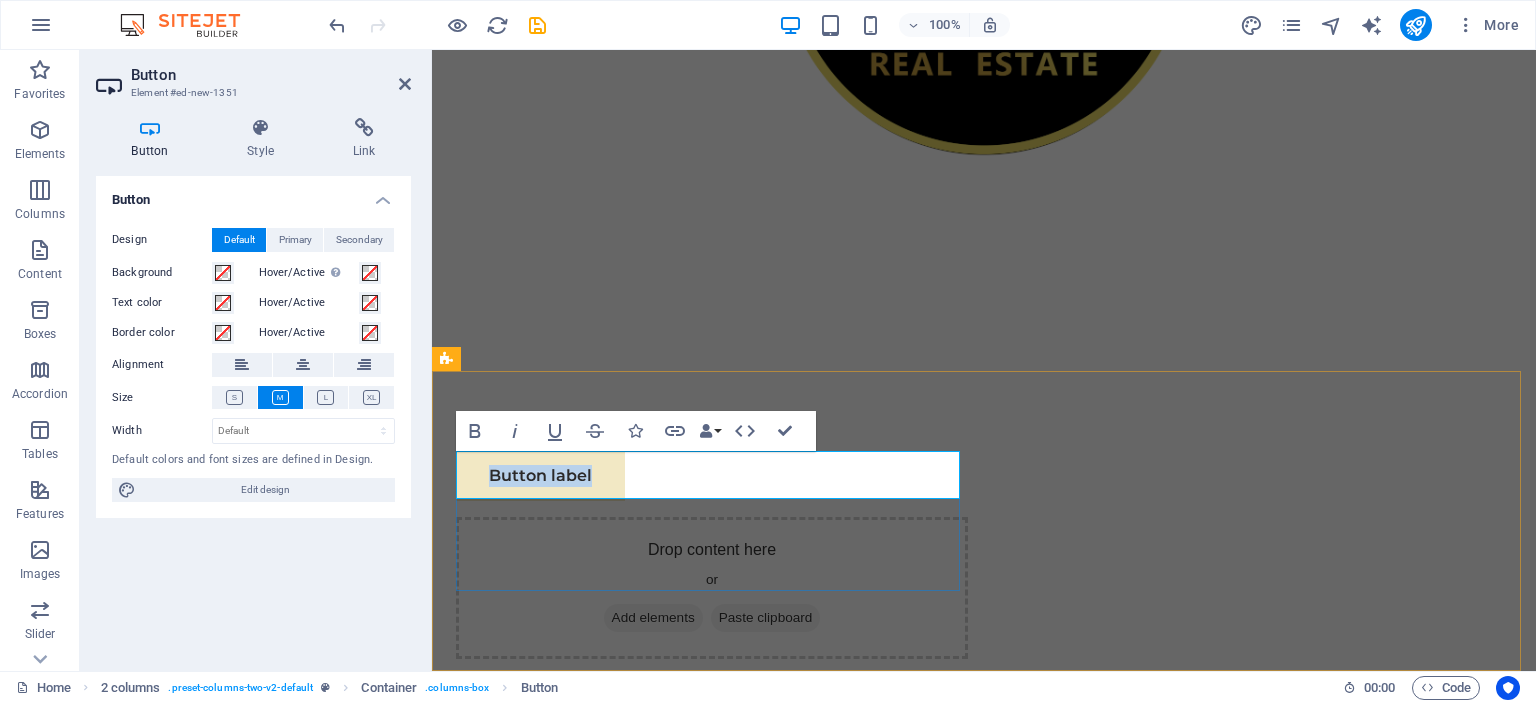 type 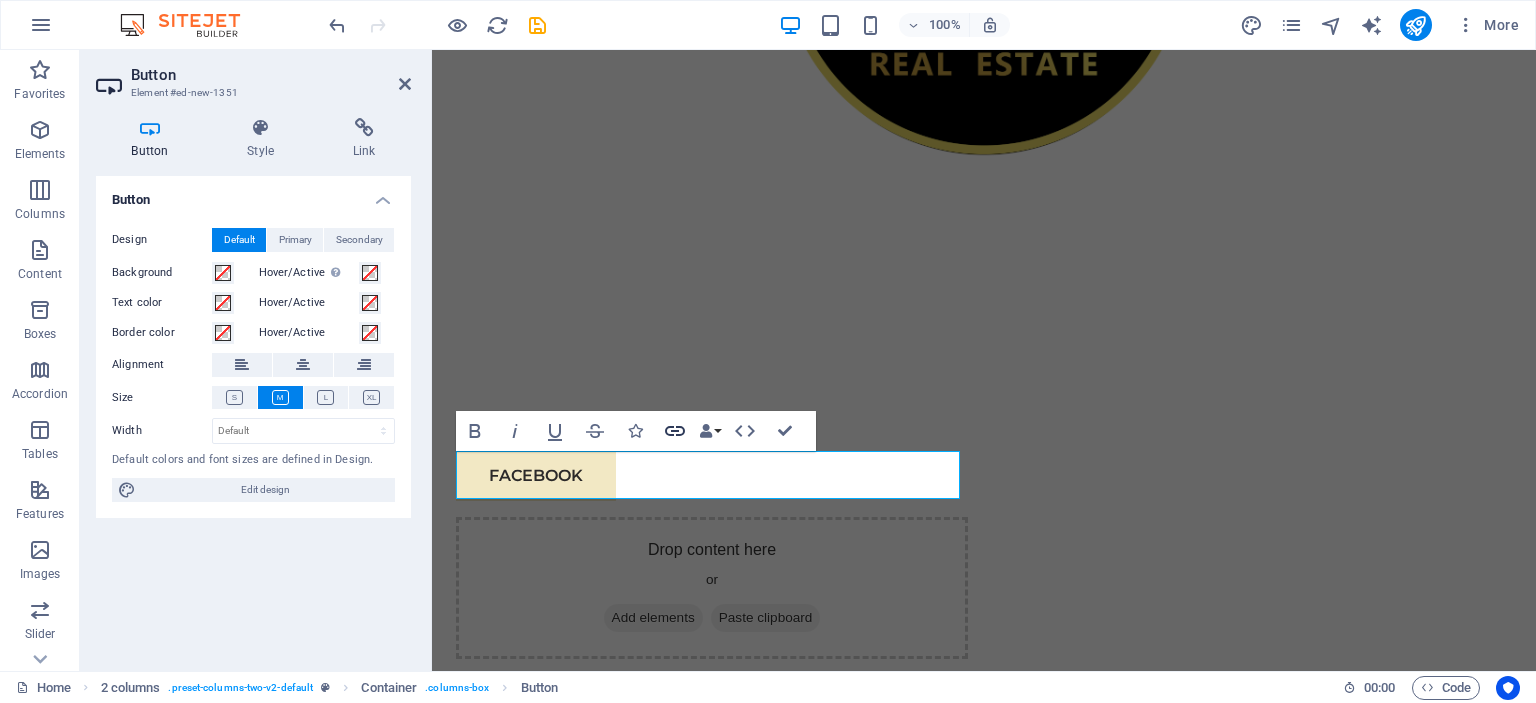 click 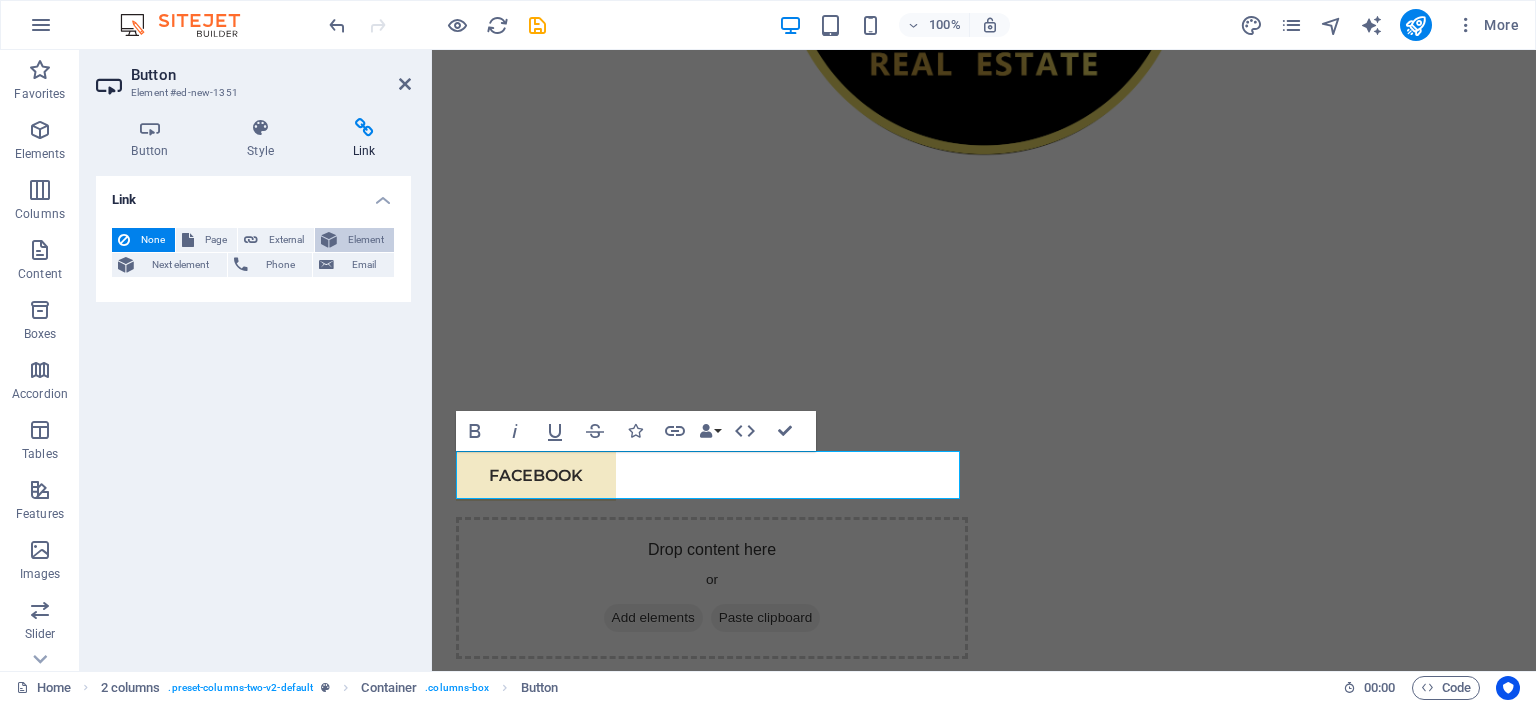 click on "Element" at bounding box center [365, 240] 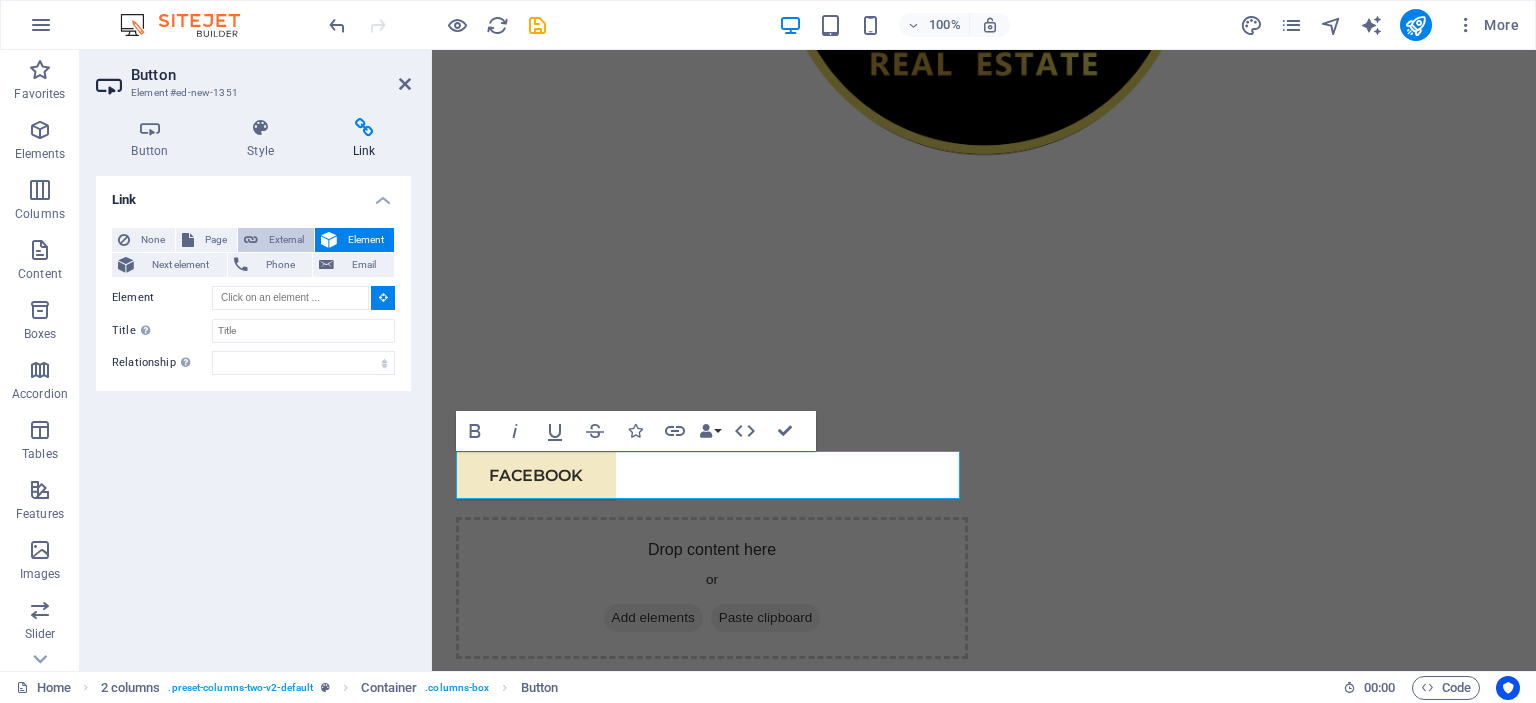 click on "External" at bounding box center (286, 240) 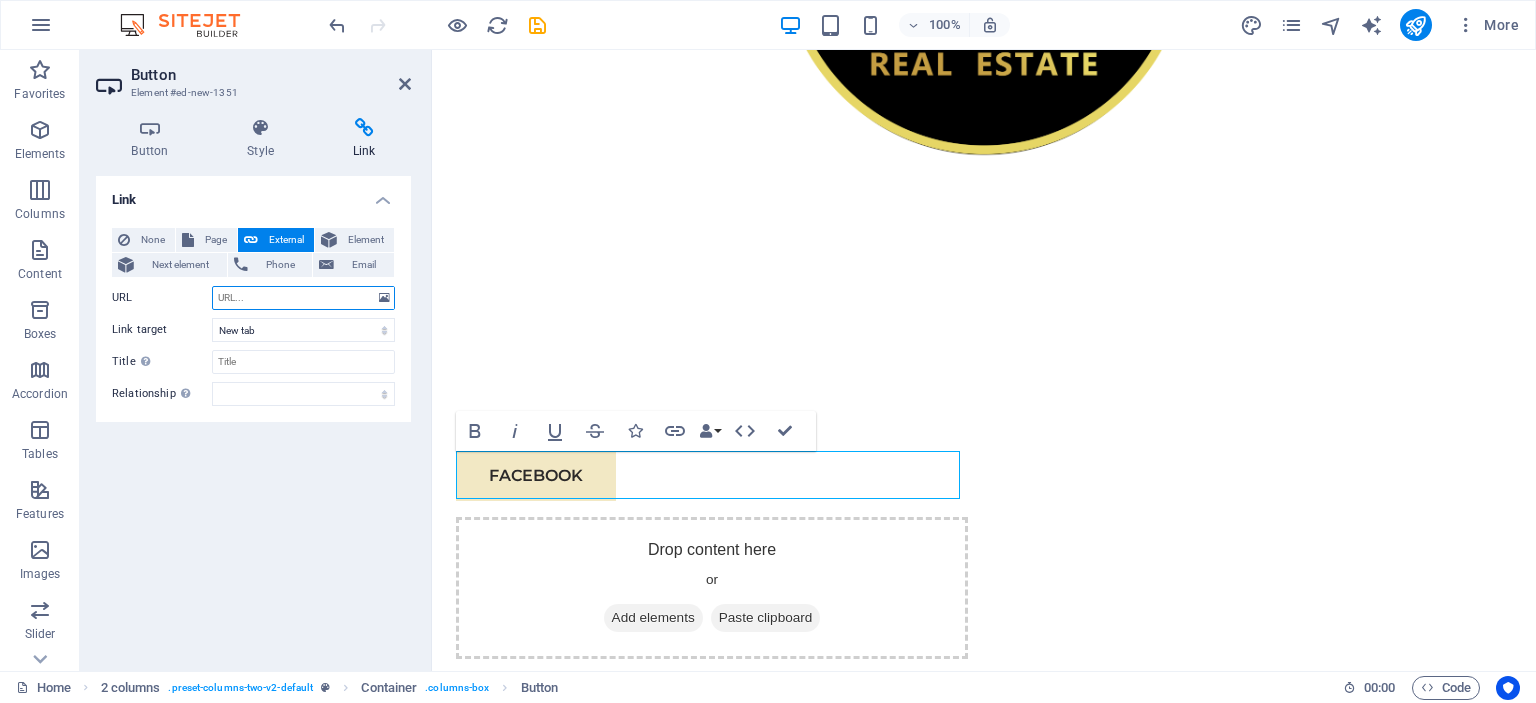 click on "URL" at bounding box center [303, 298] 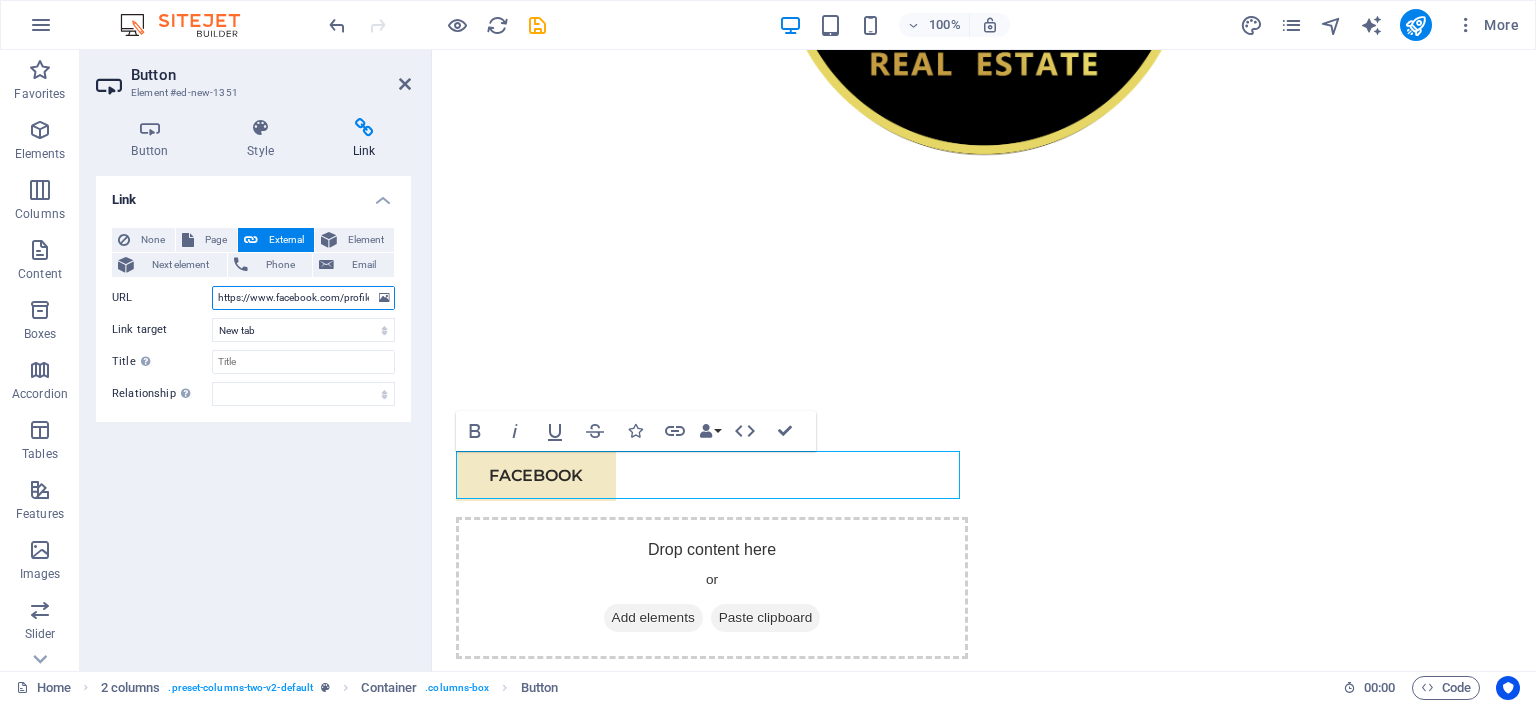 scroll, scrollTop: 0, scrollLeft: 117, axis: horizontal 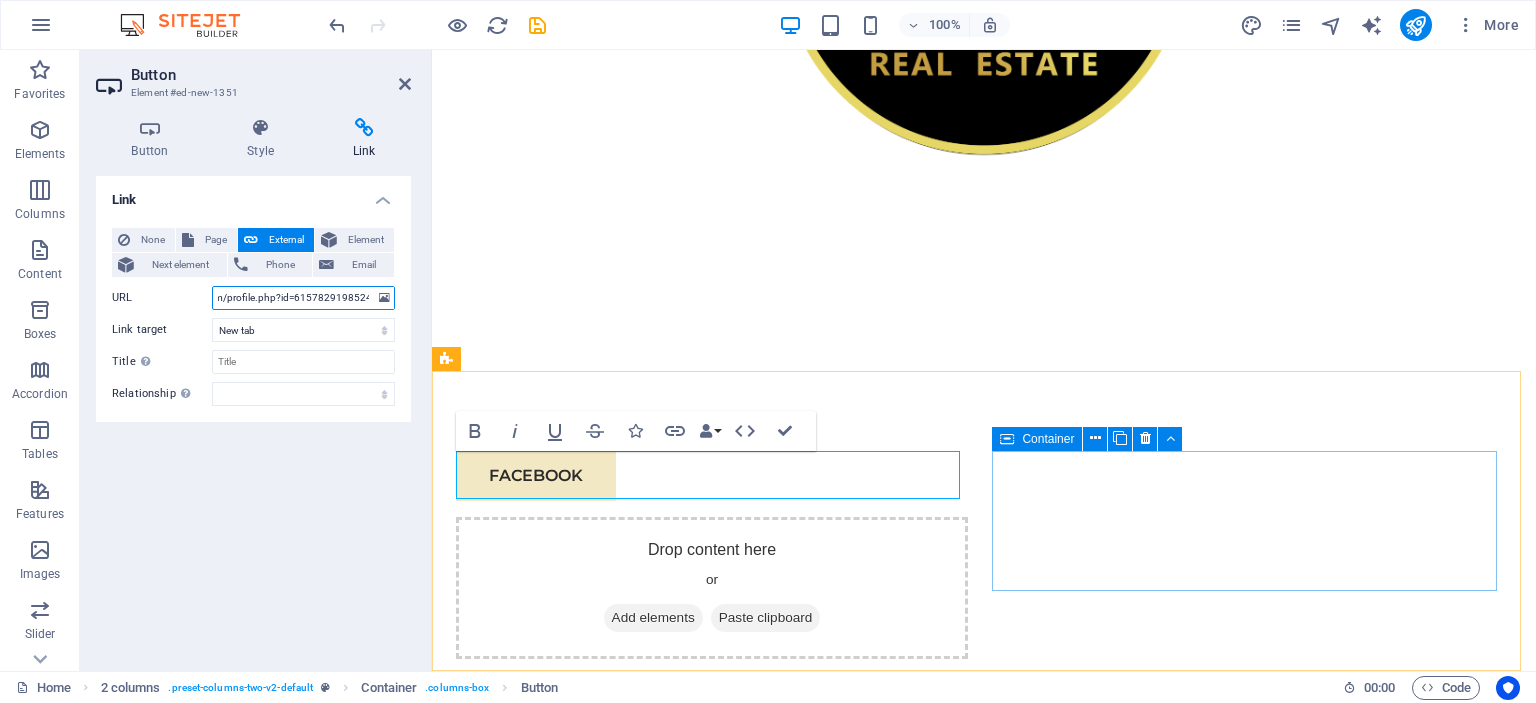 type on "https://www.facebook.com/profile.php?id=61578291985242" 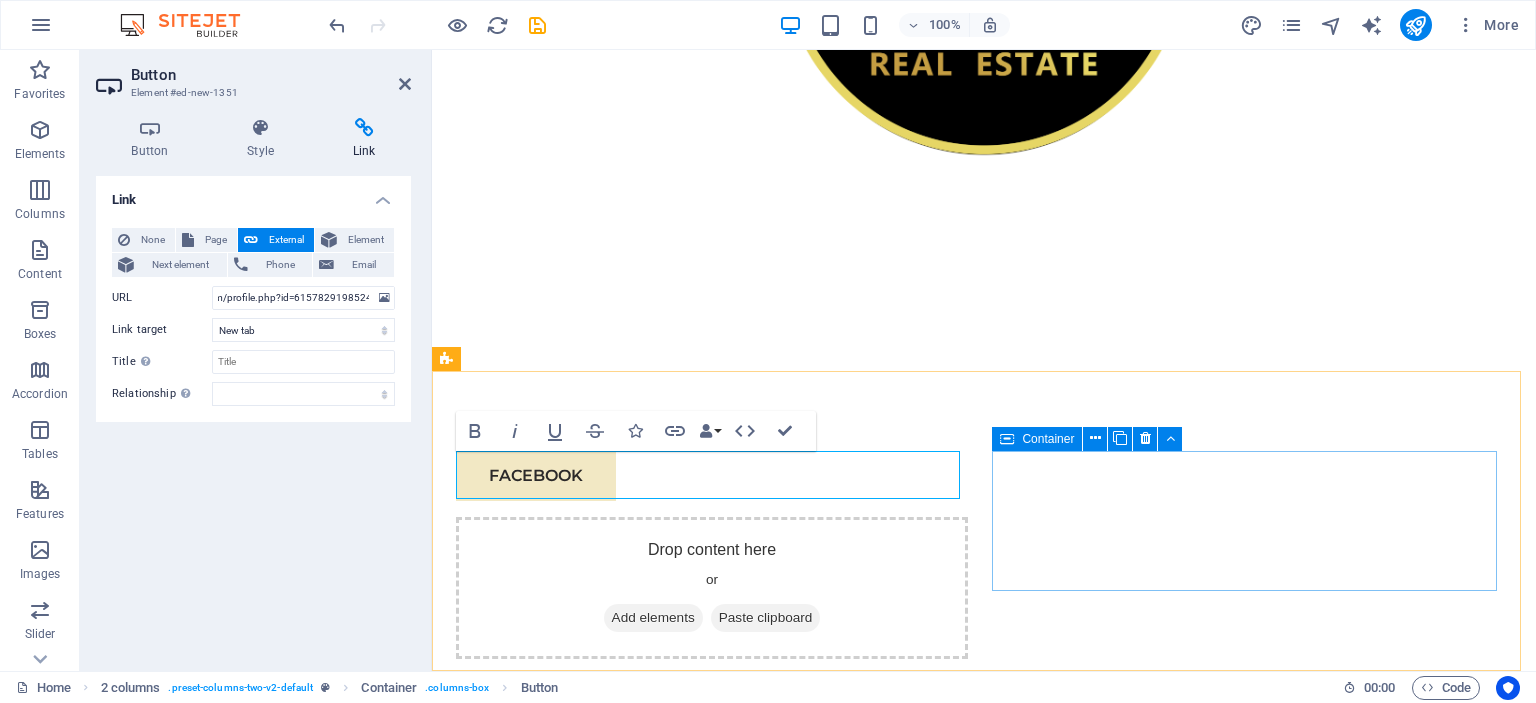 click on "Drop content here or  Add elements  Paste clipboard" at bounding box center (712, 588) 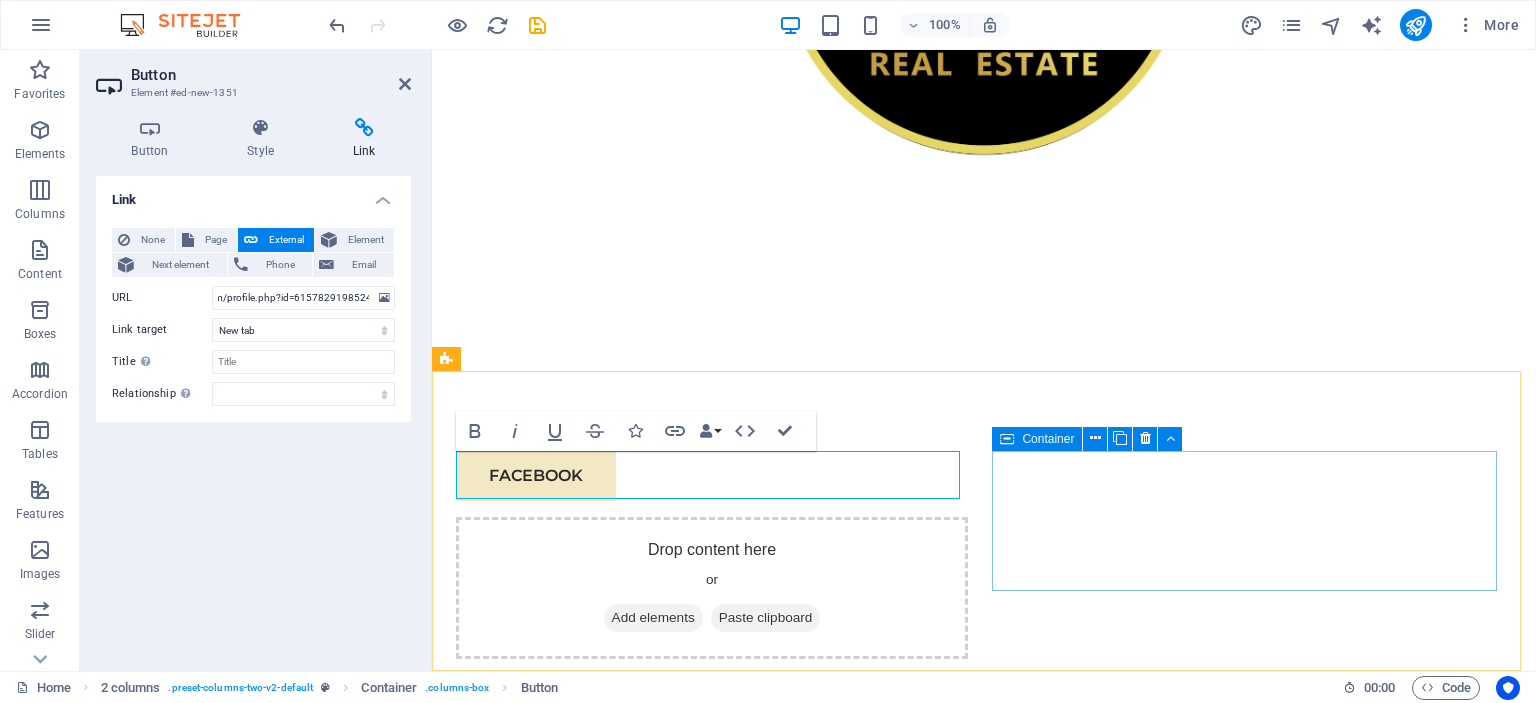scroll, scrollTop: 0, scrollLeft: 0, axis: both 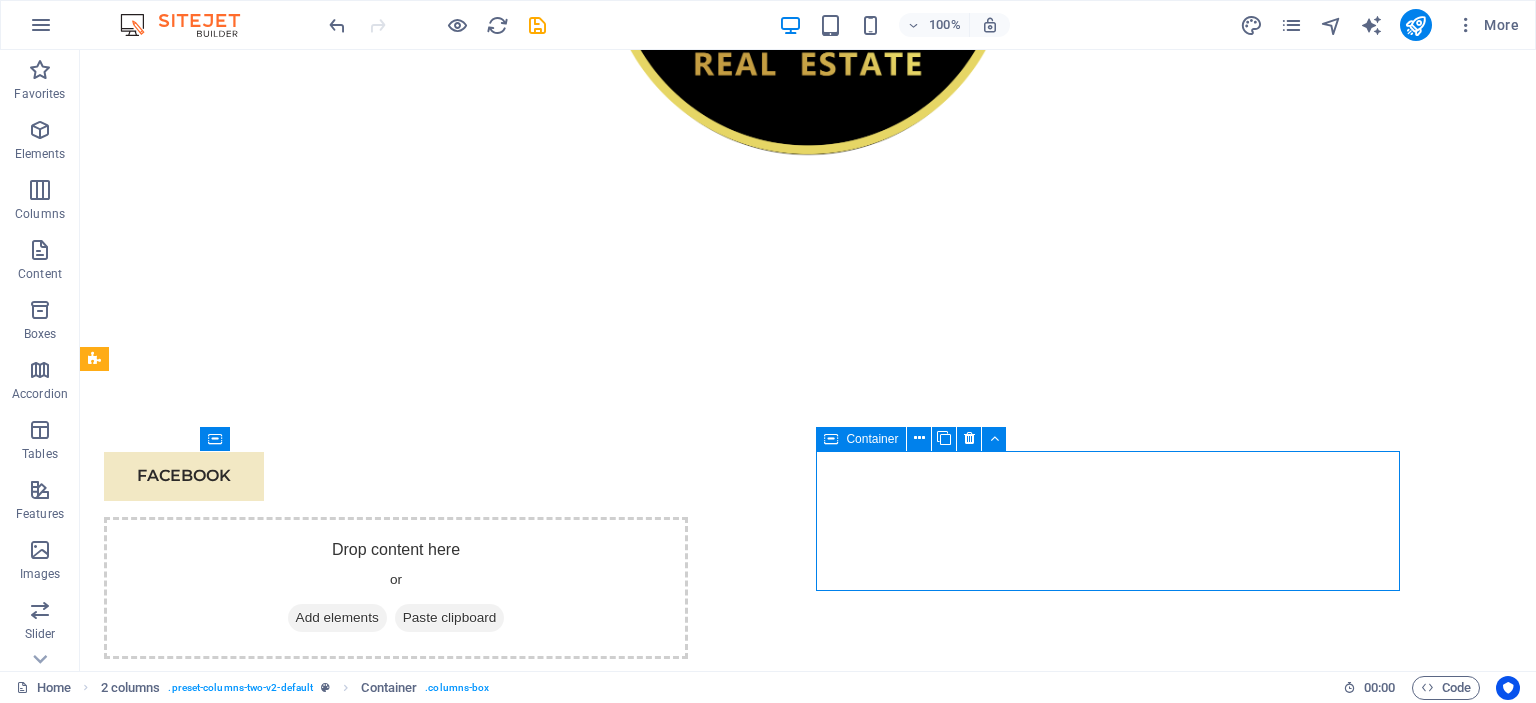 click on "Add elements" at bounding box center (337, 618) 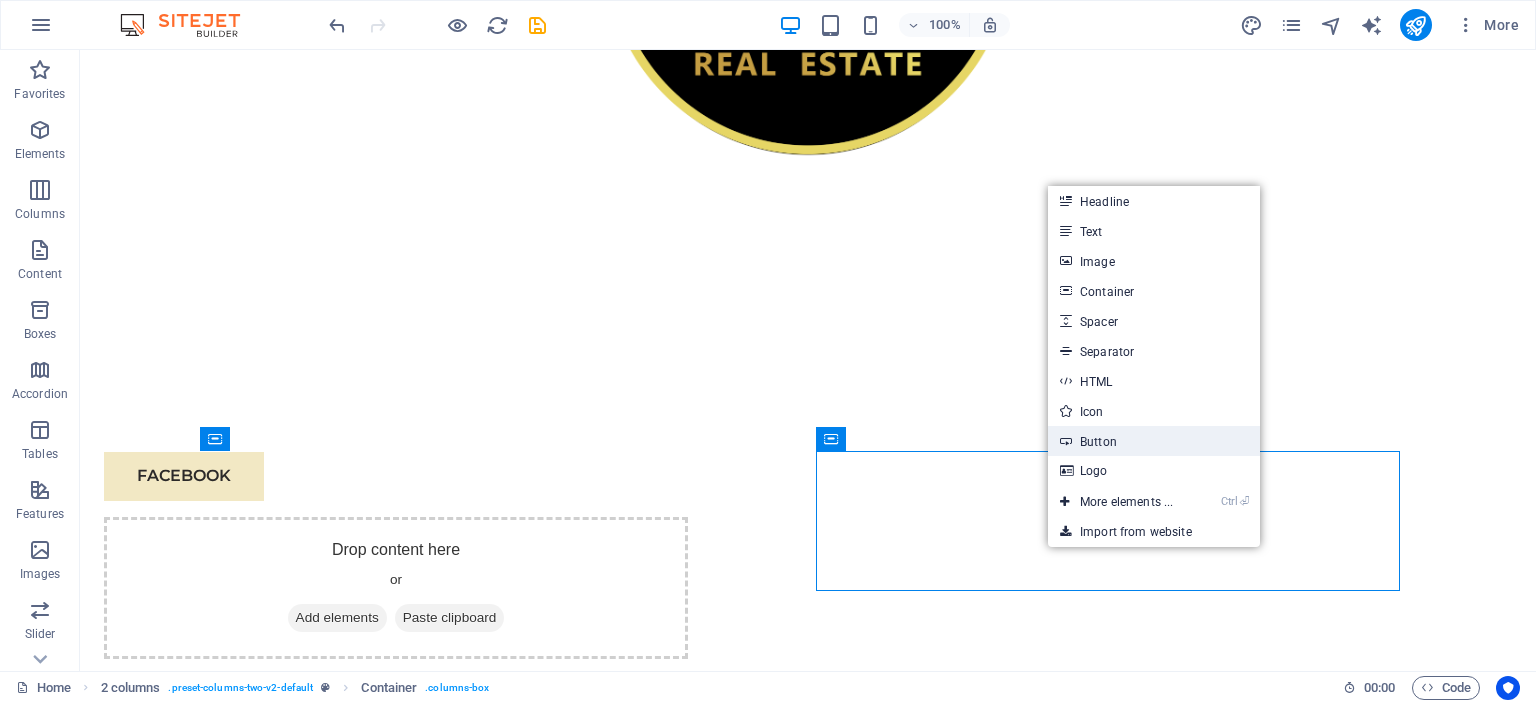 drag, startPoint x: 1124, startPoint y: 443, endPoint x: 679, endPoint y: 411, distance: 446.14908 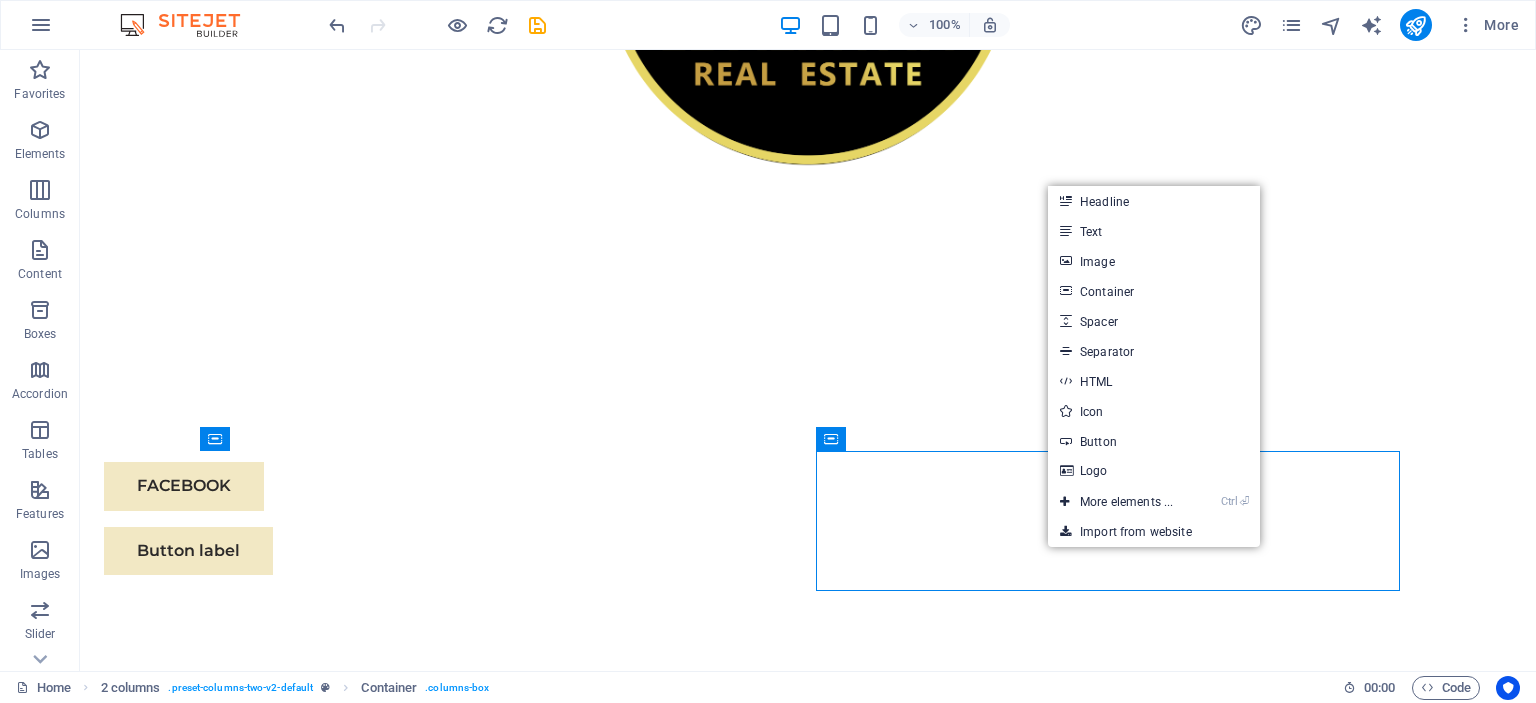 scroll, scrollTop: 628, scrollLeft: 0, axis: vertical 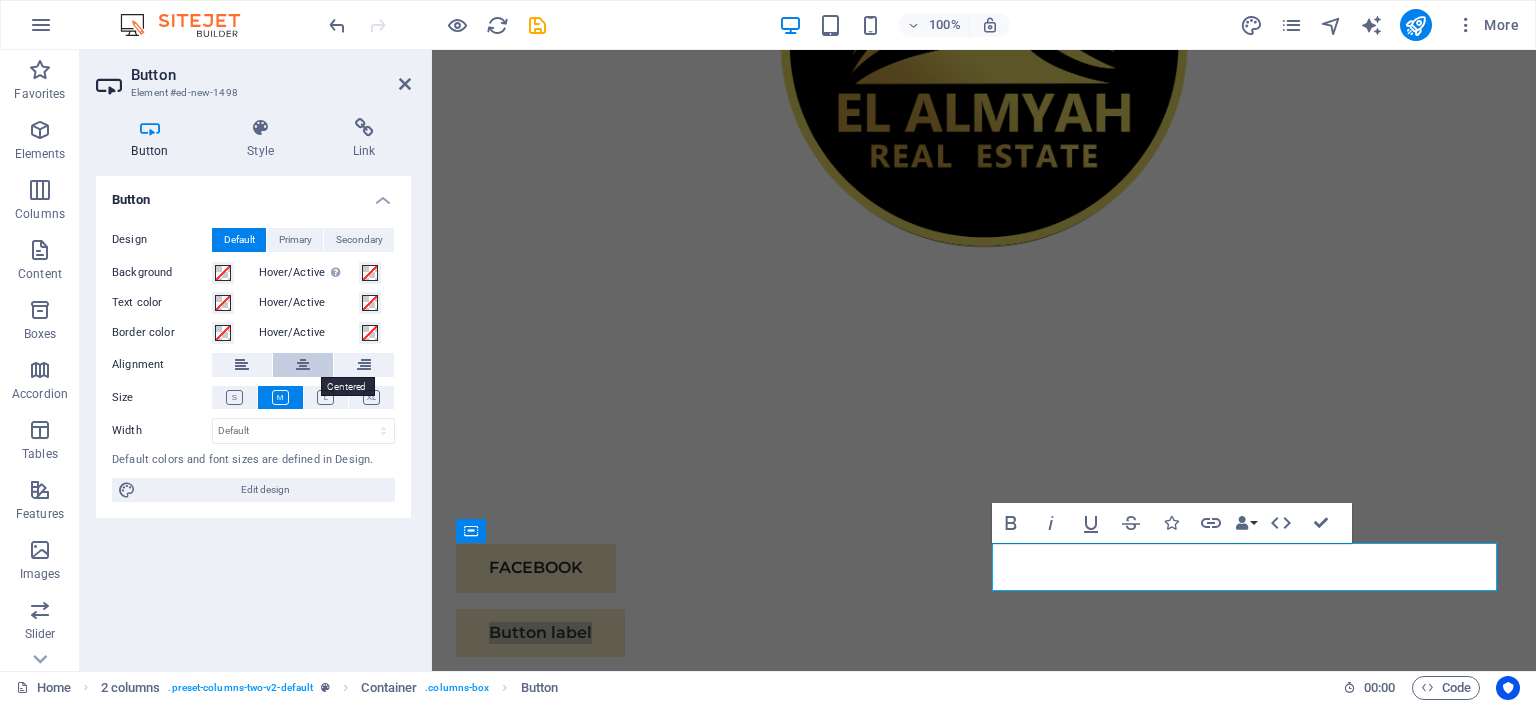 click at bounding box center (303, 365) 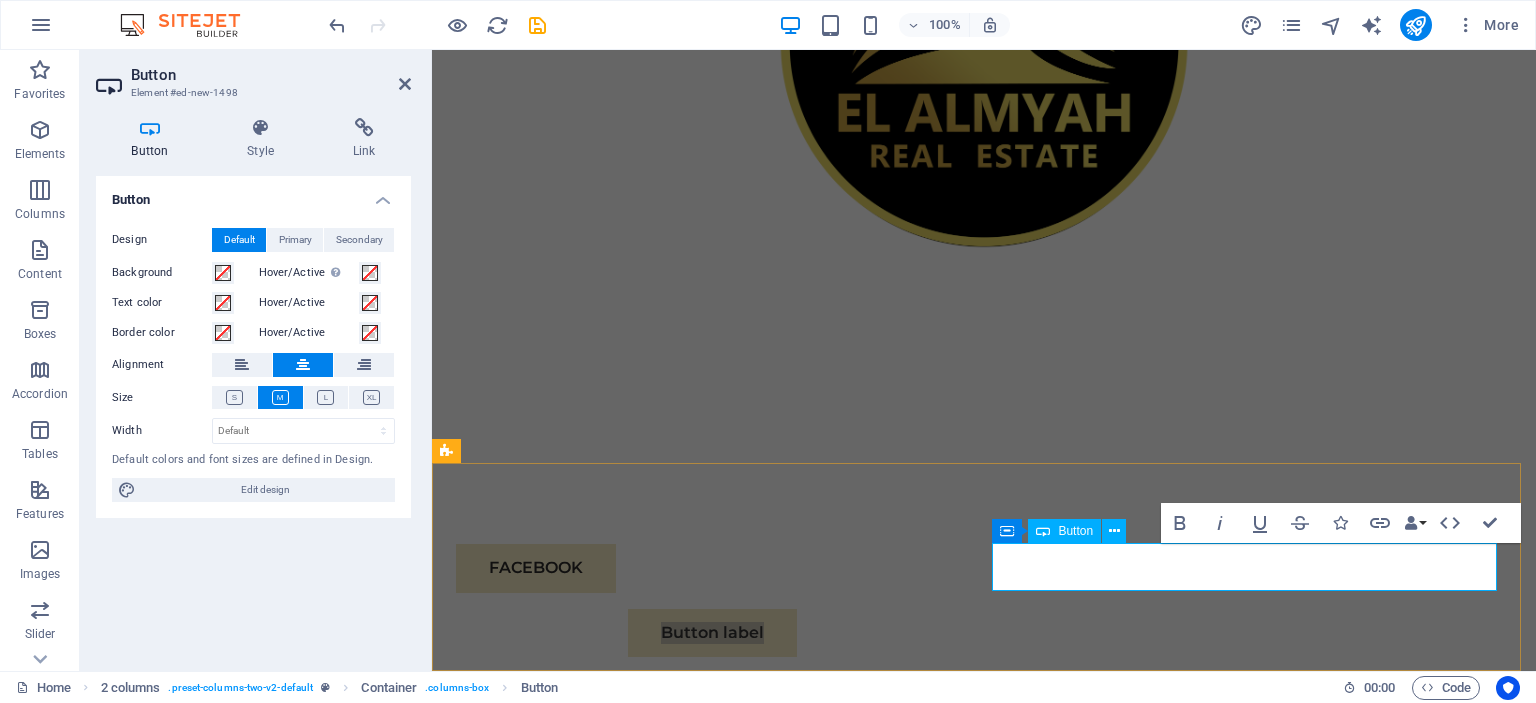 type 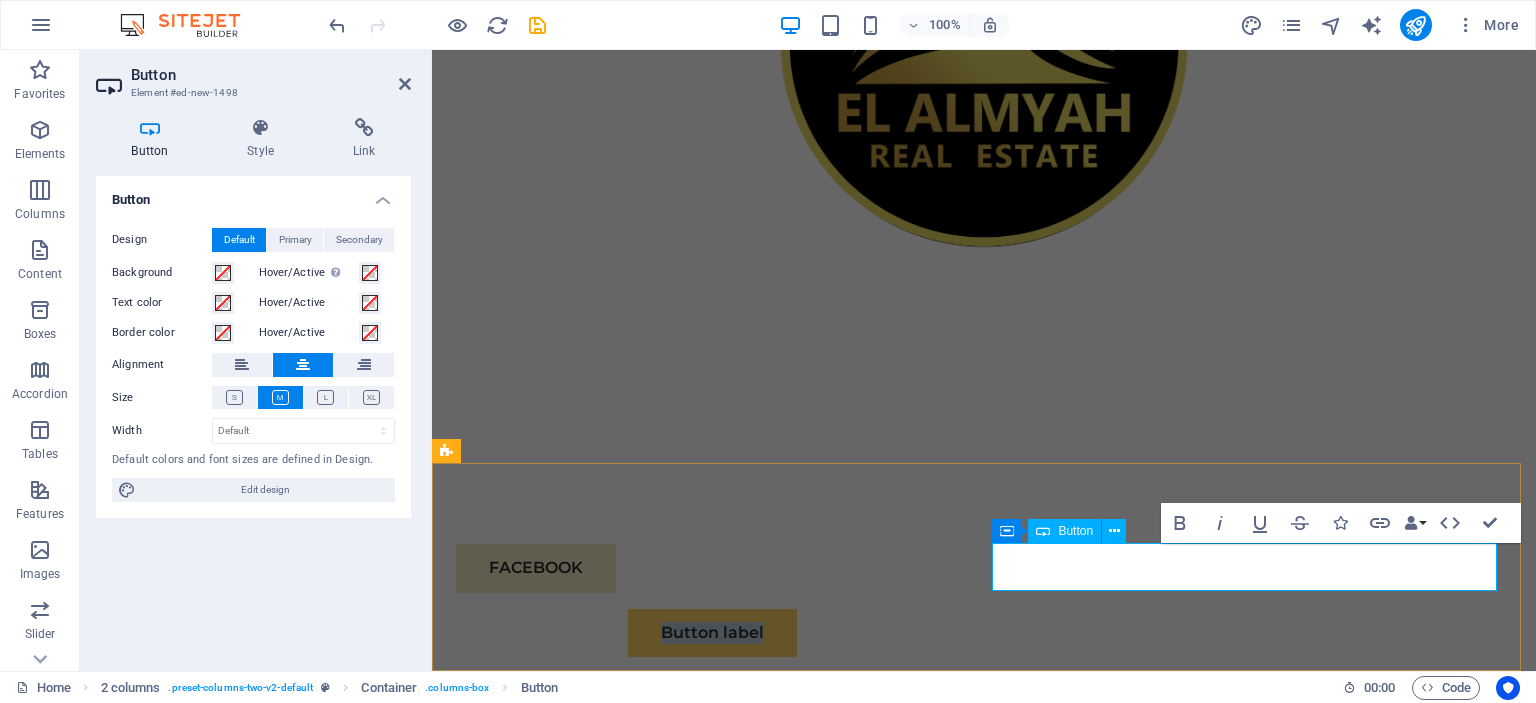 click on "Button label" at bounding box center (712, 633) 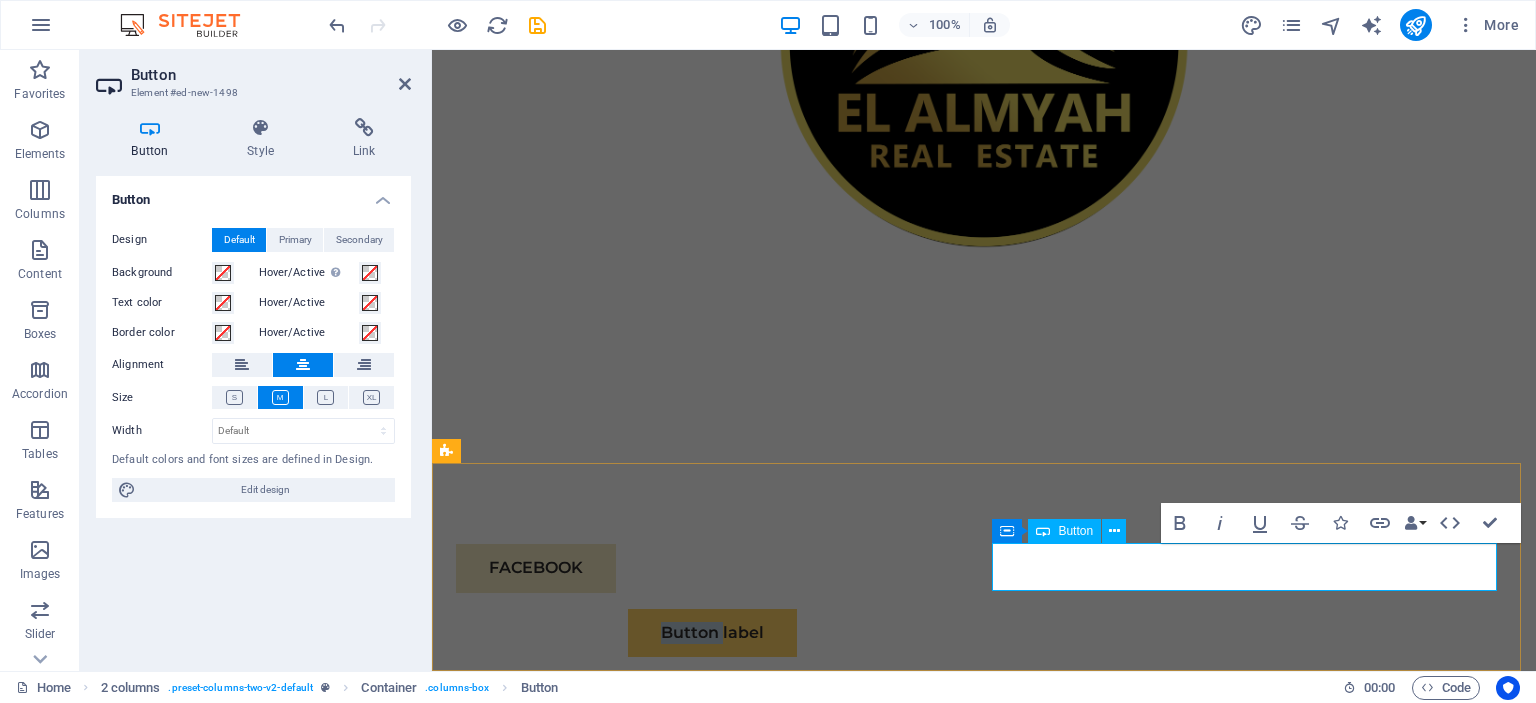 click on "Button label" at bounding box center [712, 633] 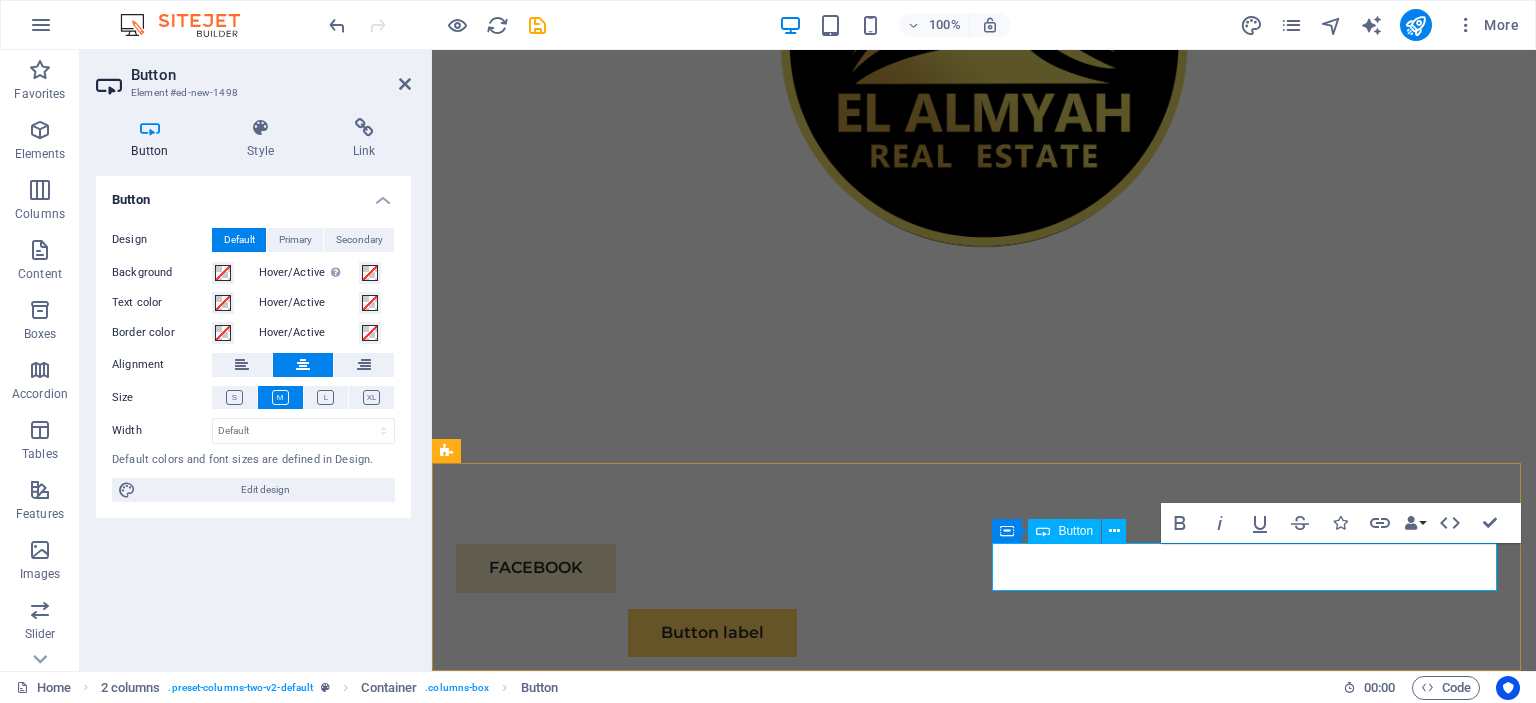 click on "Button label" at bounding box center [712, 633] 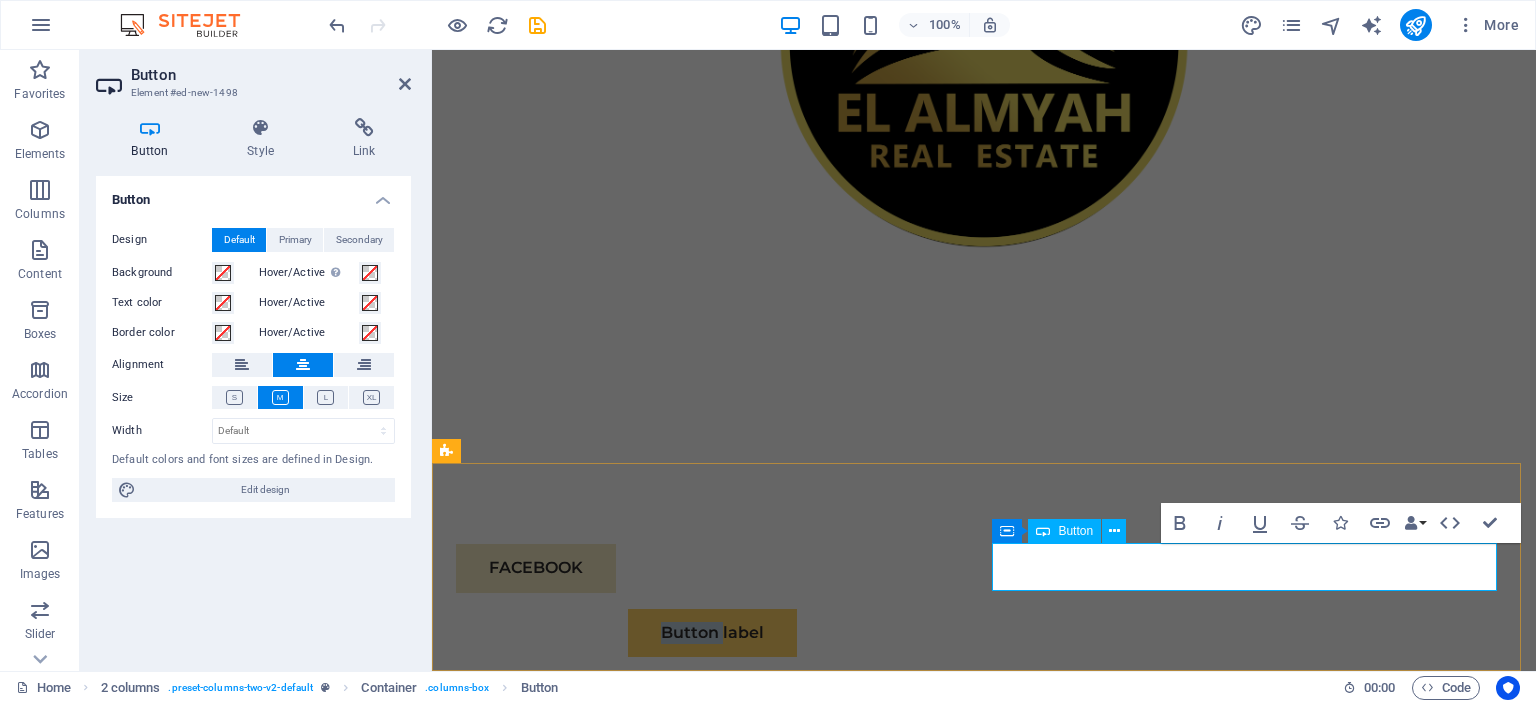 click on "Button label" at bounding box center [712, 633] 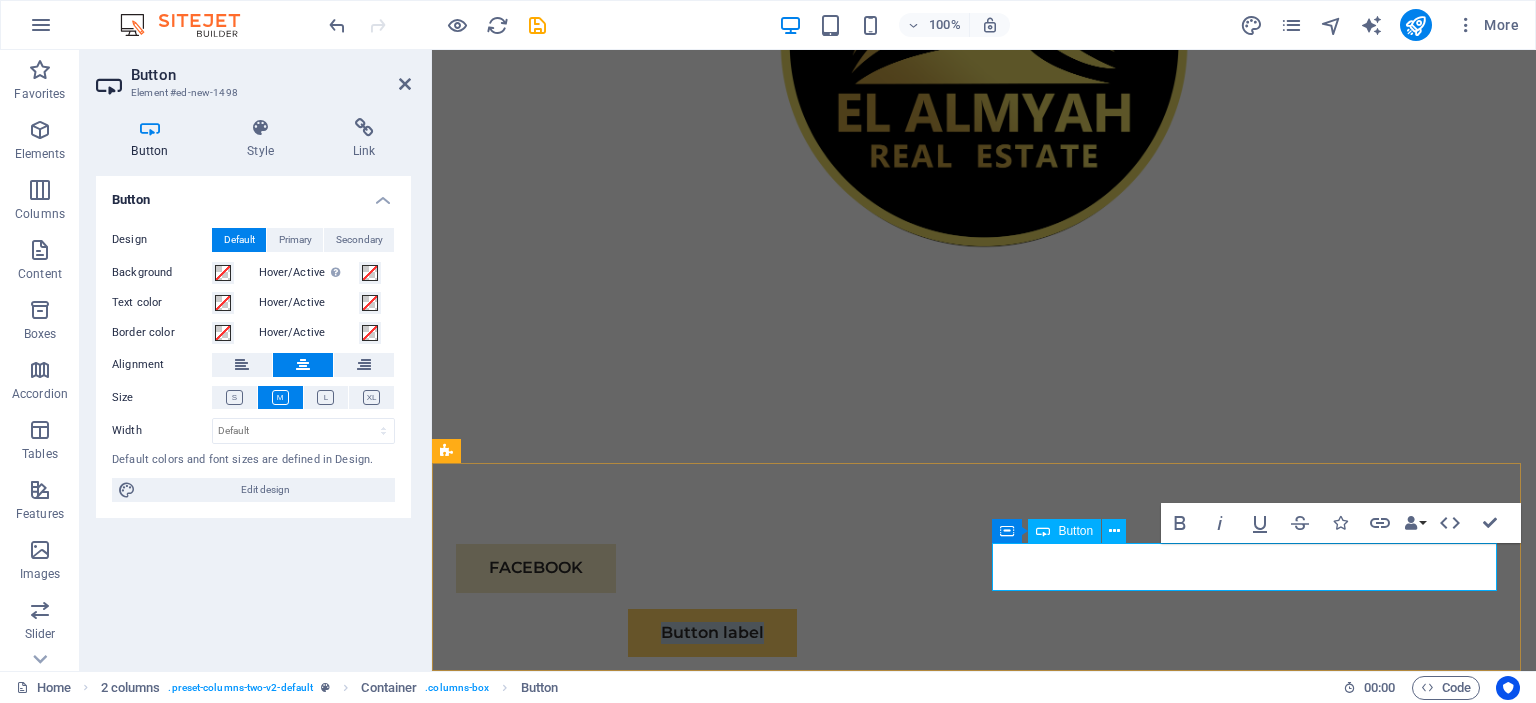 click on "Button label" at bounding box center (712, 633) 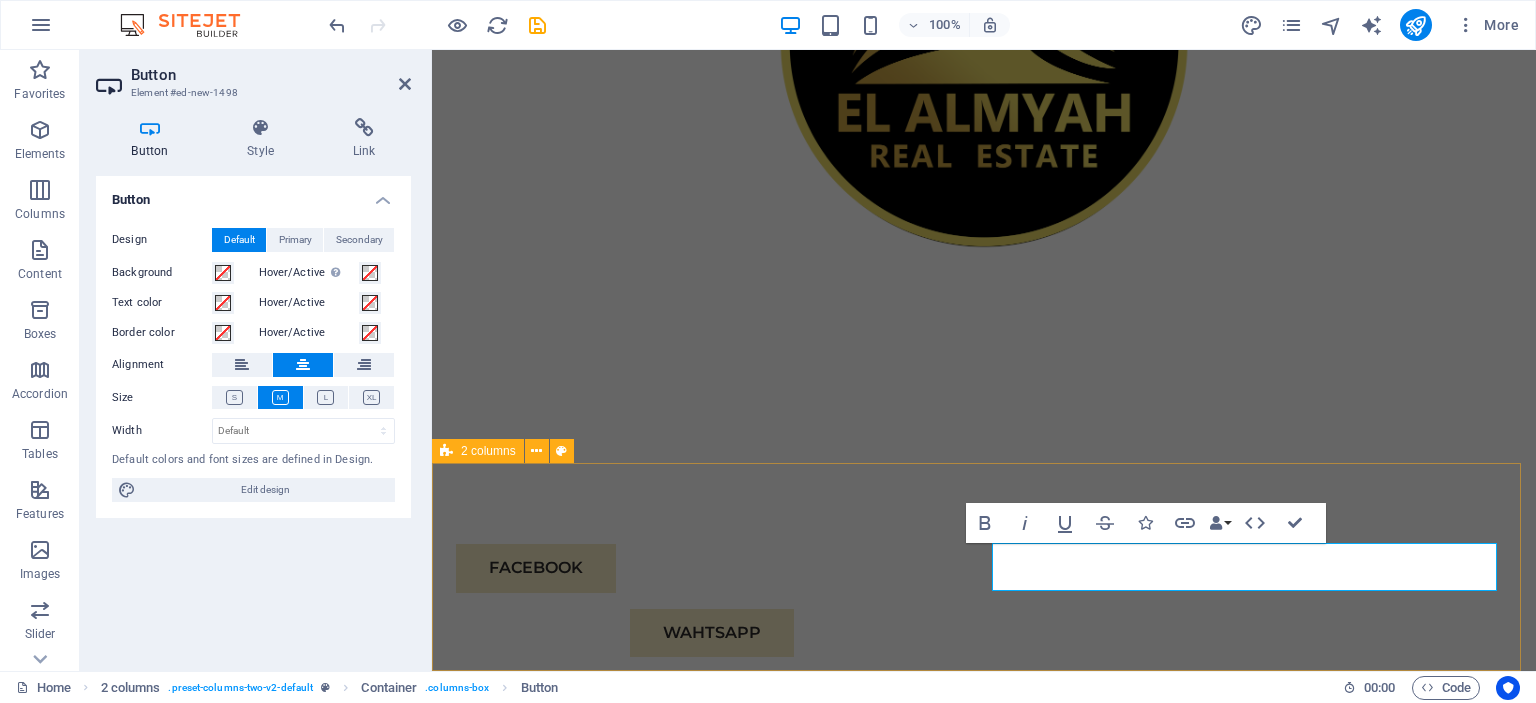 click on "FACEBOOK WAHTSAPP" at bounding box center (984, 600) 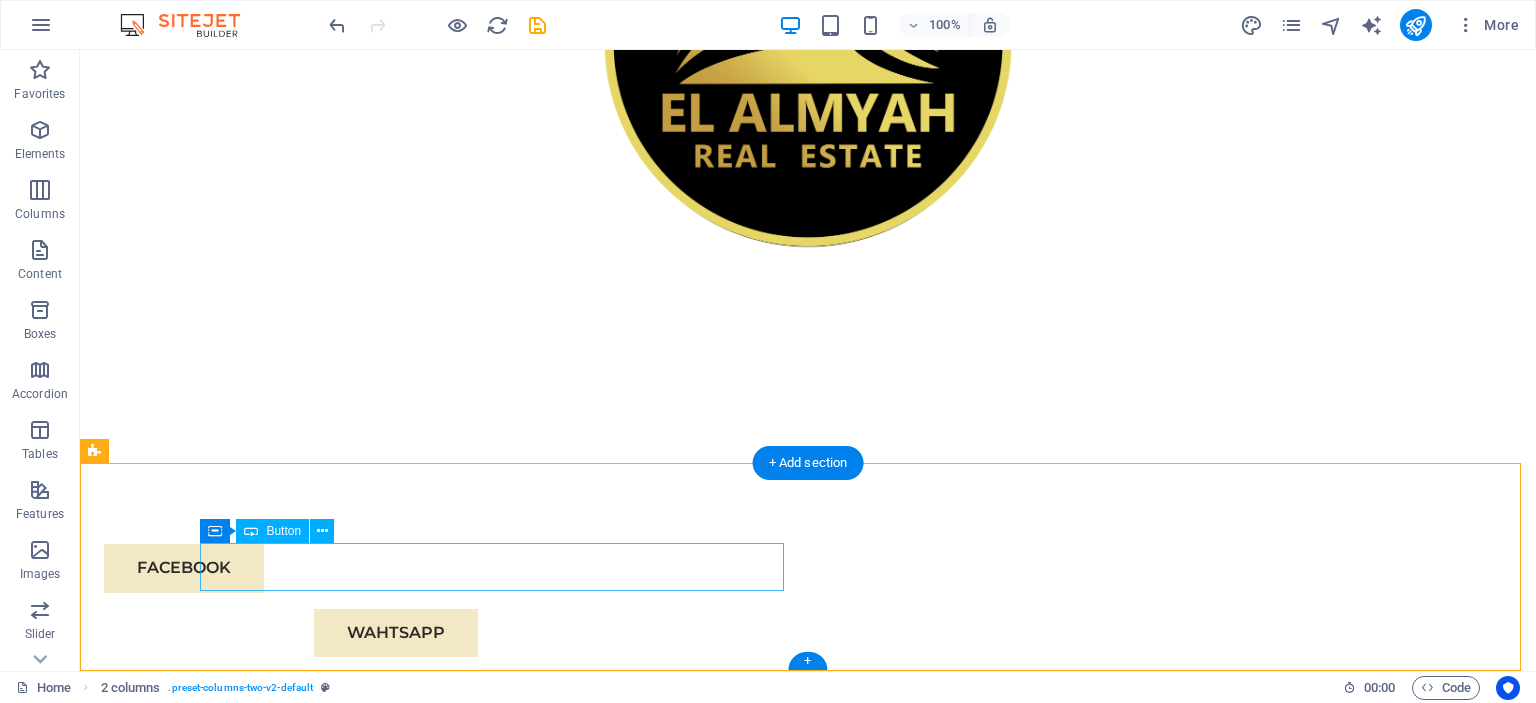 click on "FACEBOOK" at bounding box center [396, 568] 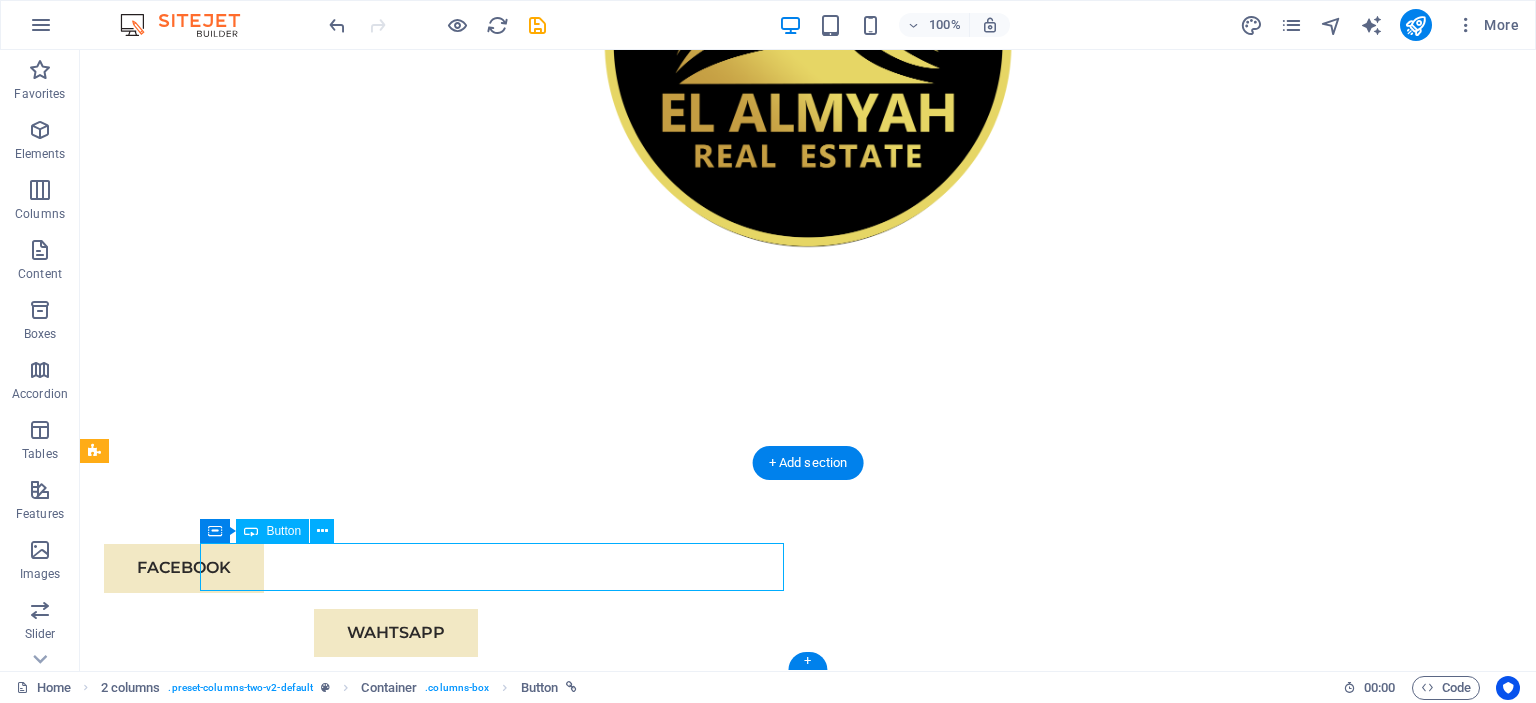 click on "FACEBOOK" at bounding box center [396, 568] 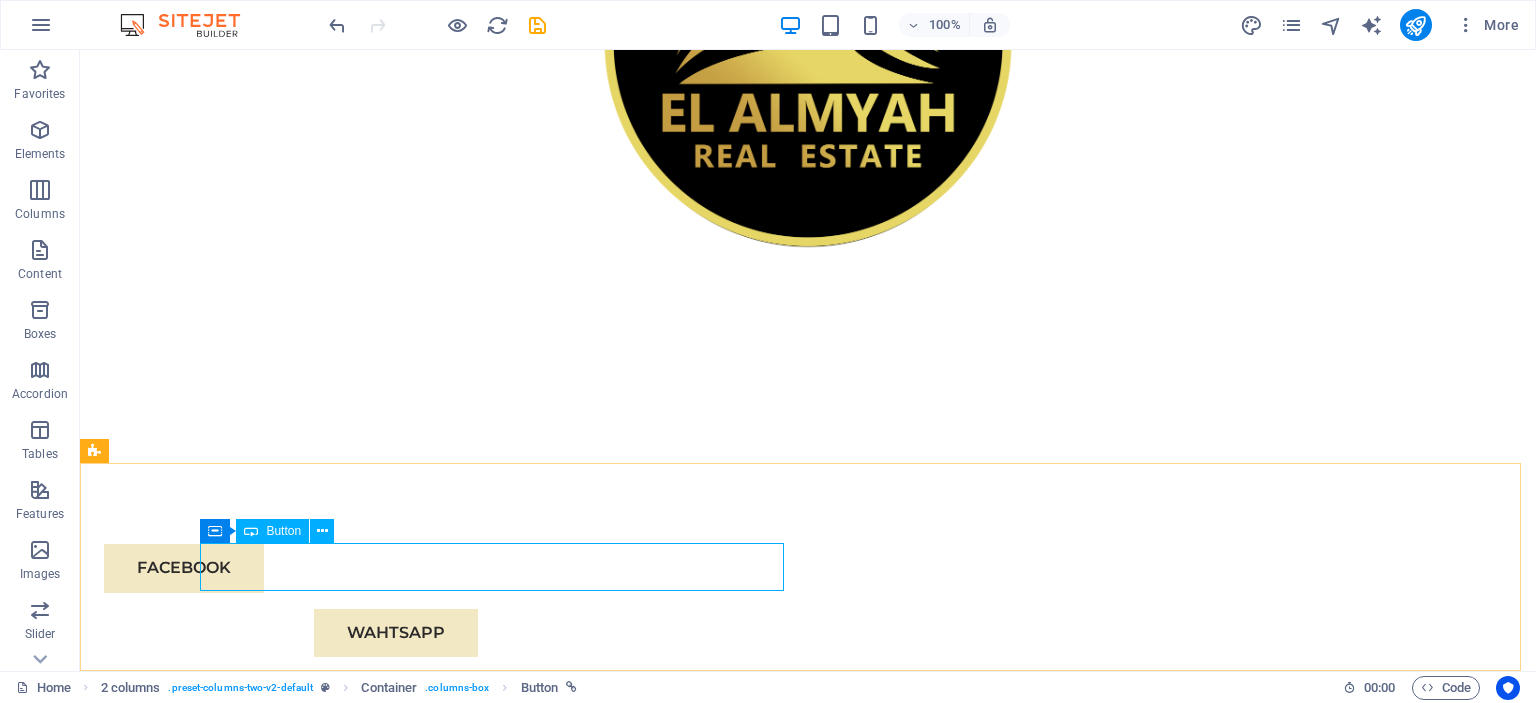 click on "Button" at bounding box center (283, 531) 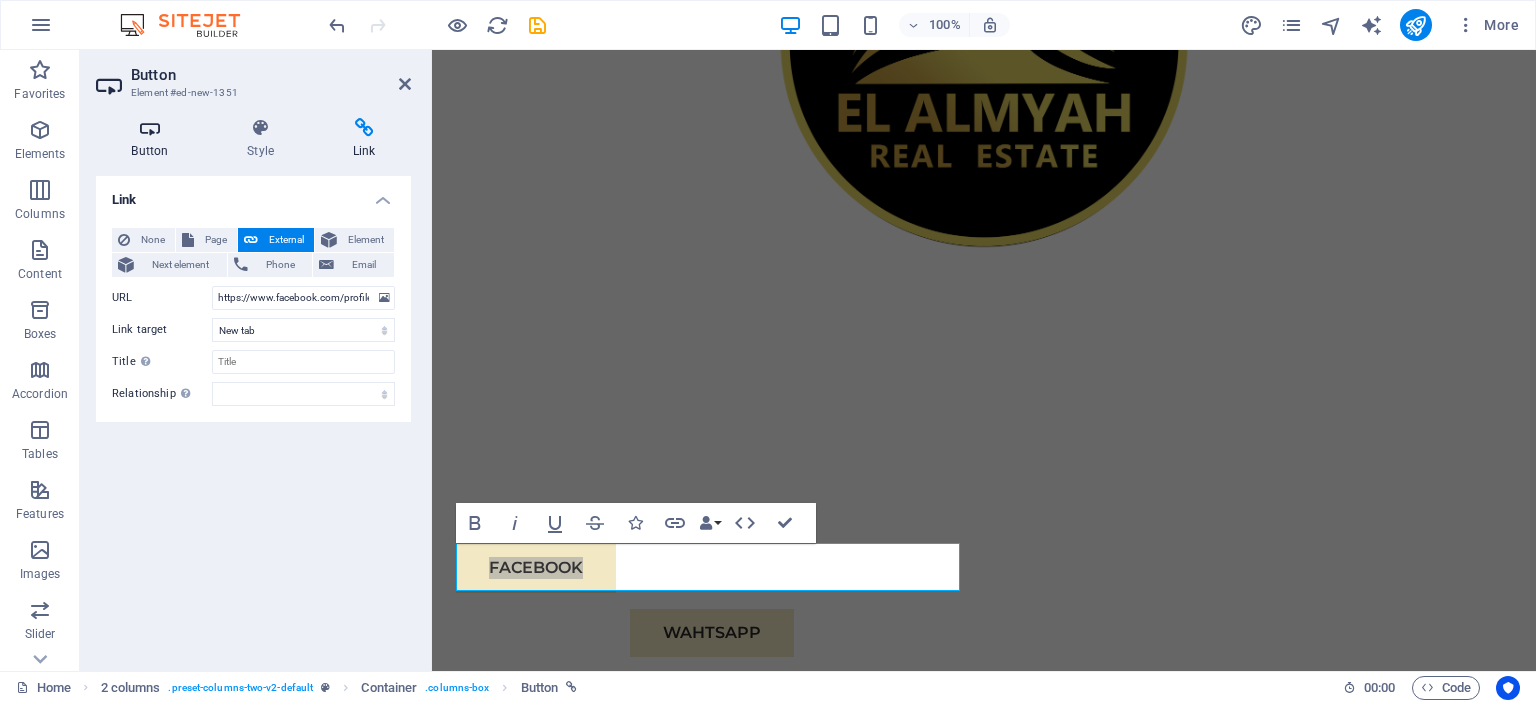 click on "Button" at bounding box center (154, 139) 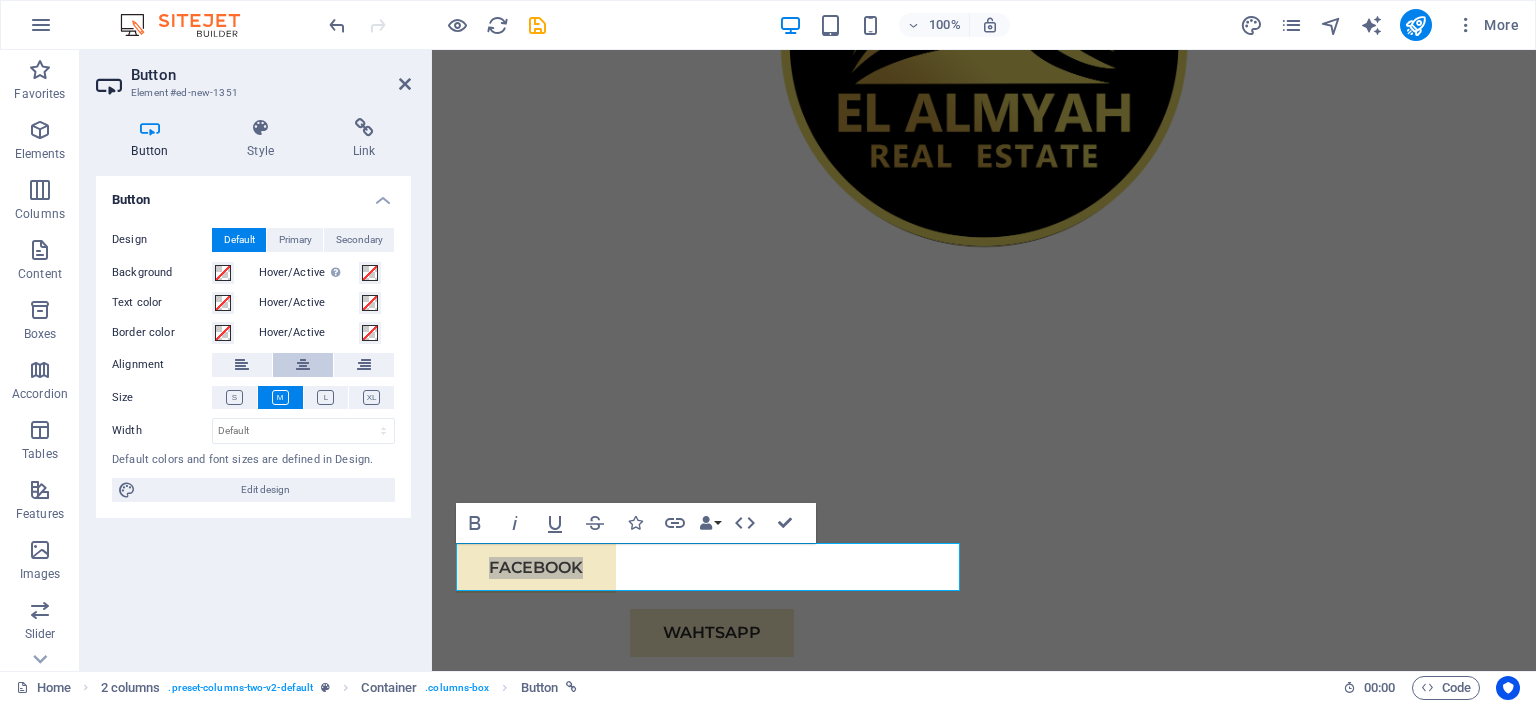 click at bounding box center (303, 365) 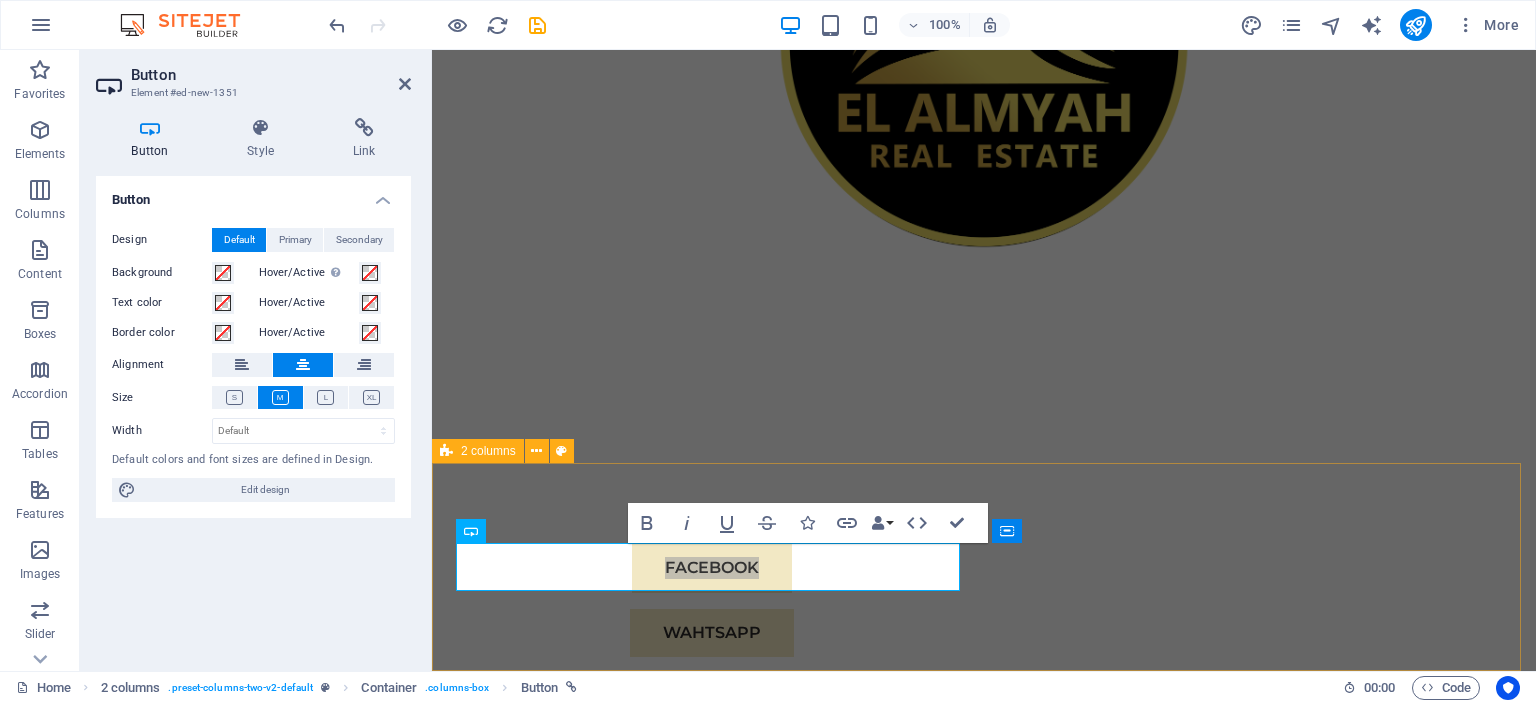 click on "FACEBOOK WAHTSAPP" at bounding box center [984, 600] 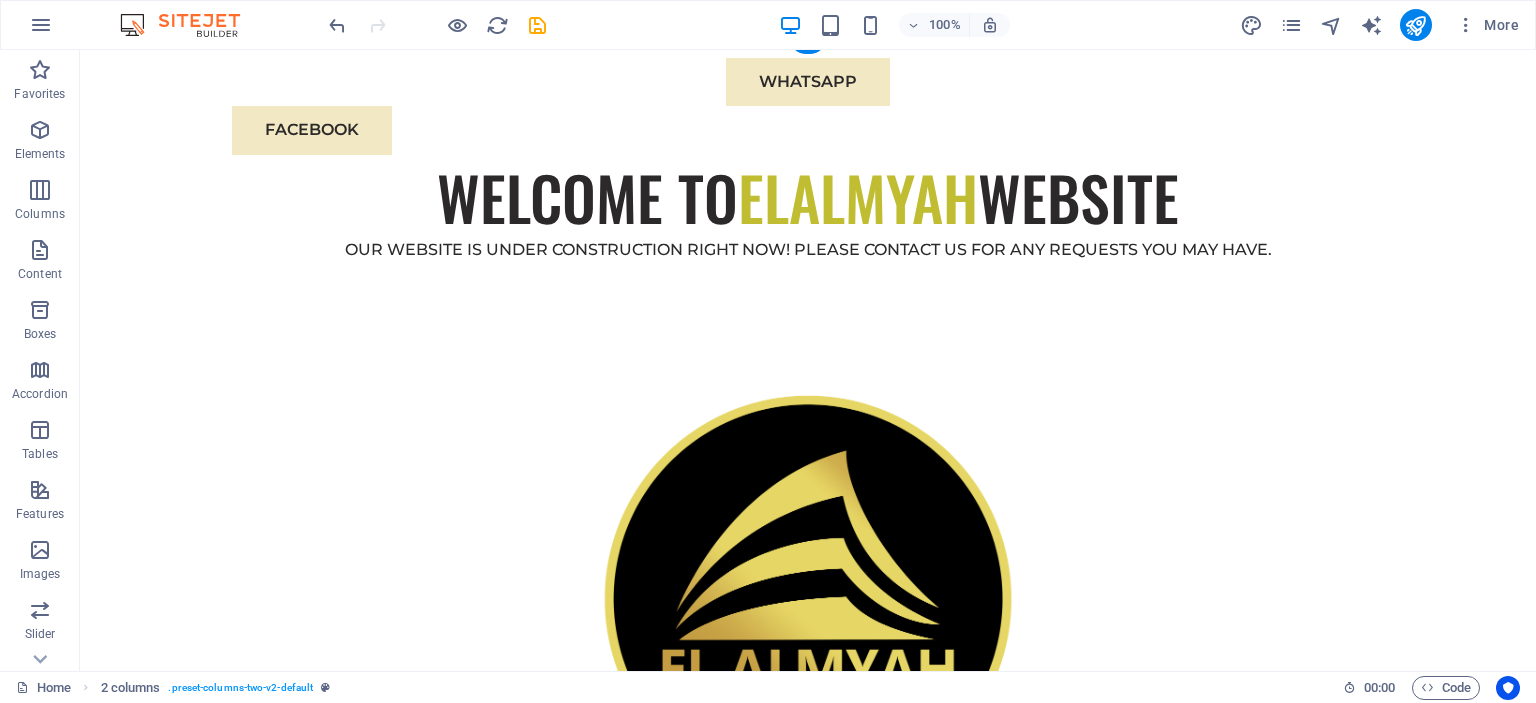 scroll, scrollTop: 0, scrollLeft: 0, axis: both 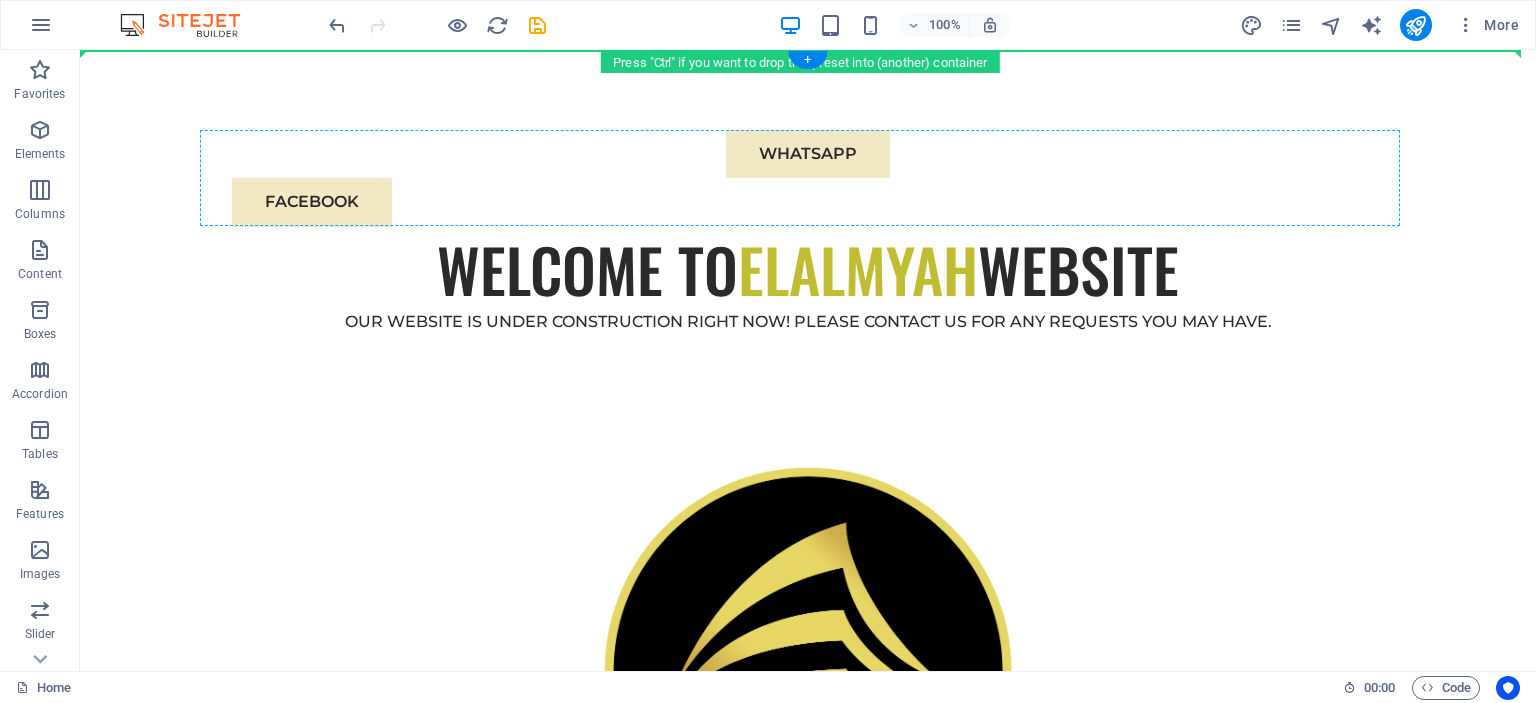 drag, startPoint x: 217, startPoint y: 522, endPoint x: 330, endPoint y: 145, distance: 393.57083 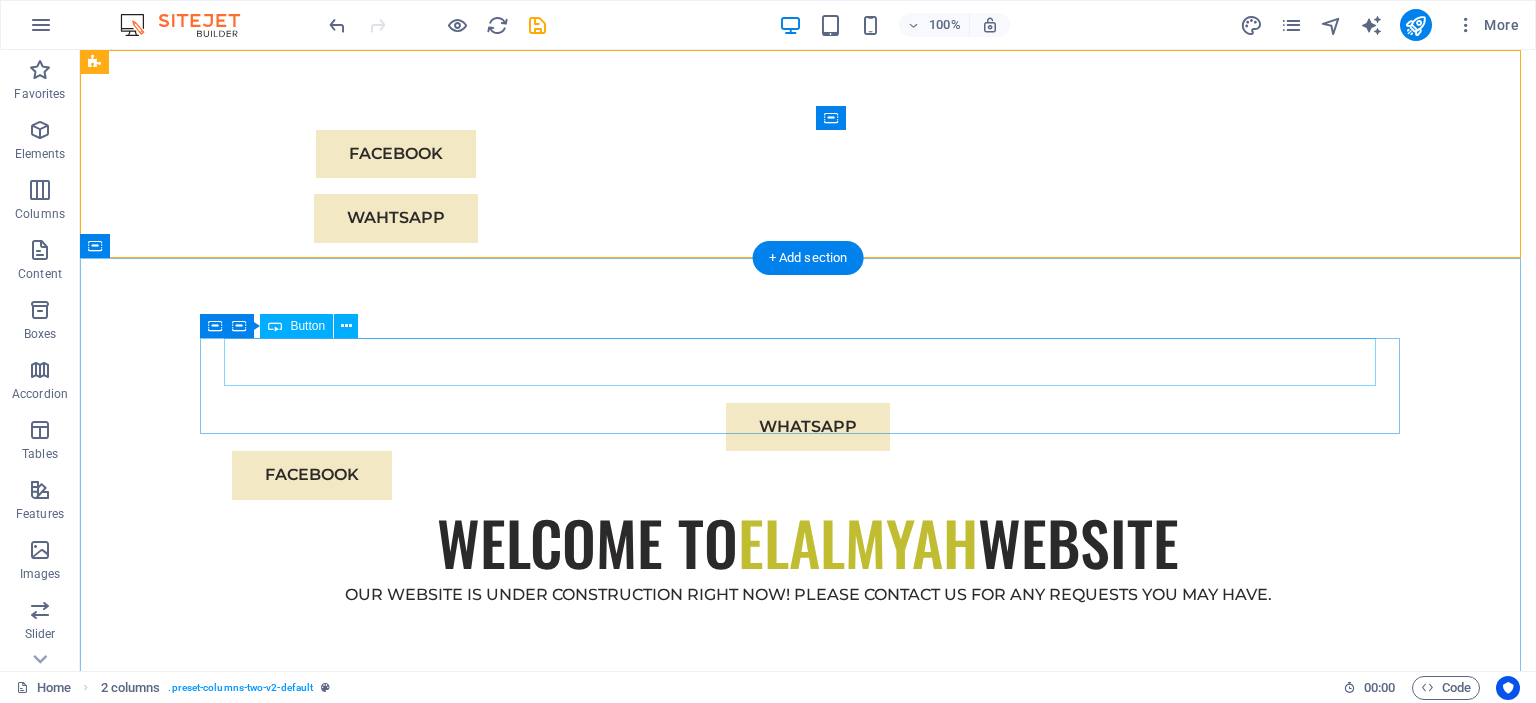 click on "WHATSAPP" at bounding box center (808, 427) 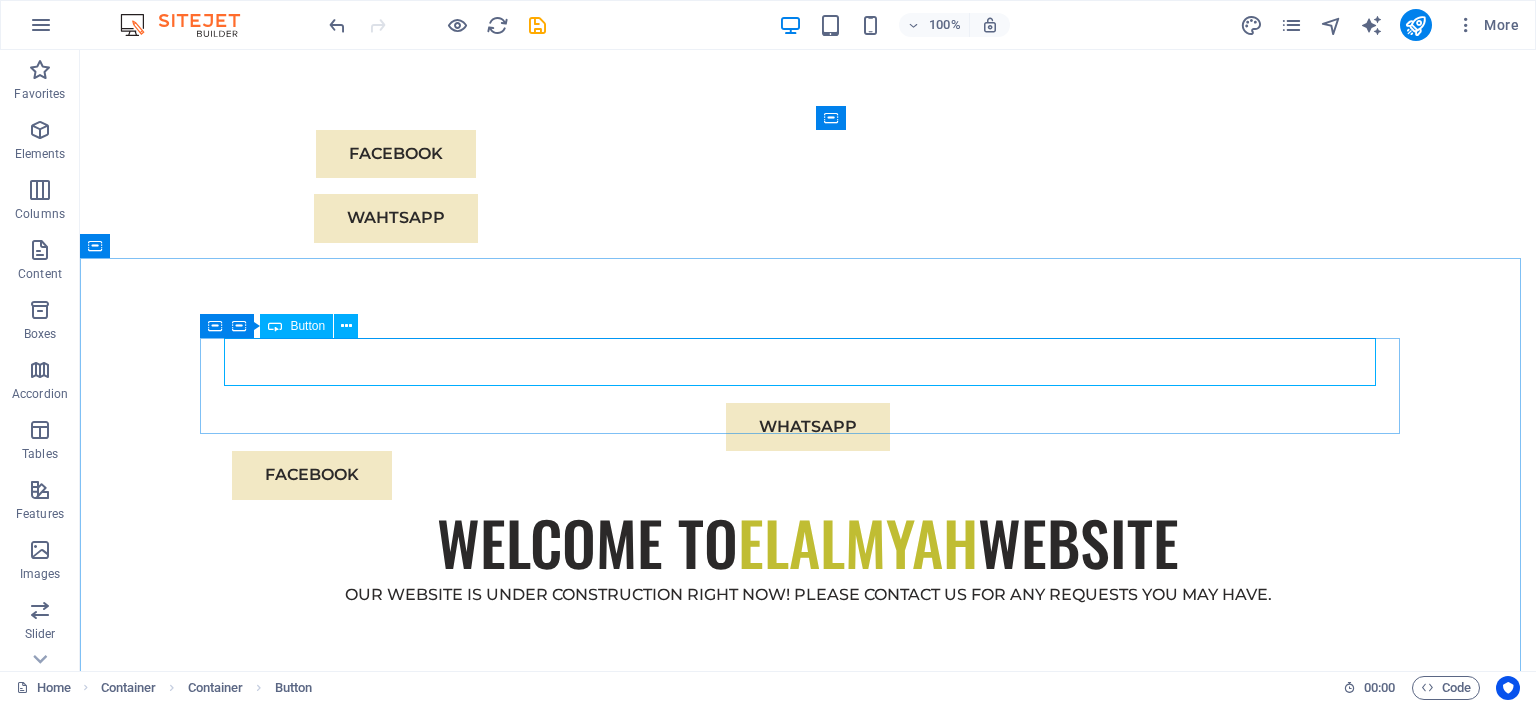 click on "Button" at bounding box center (307, 326) 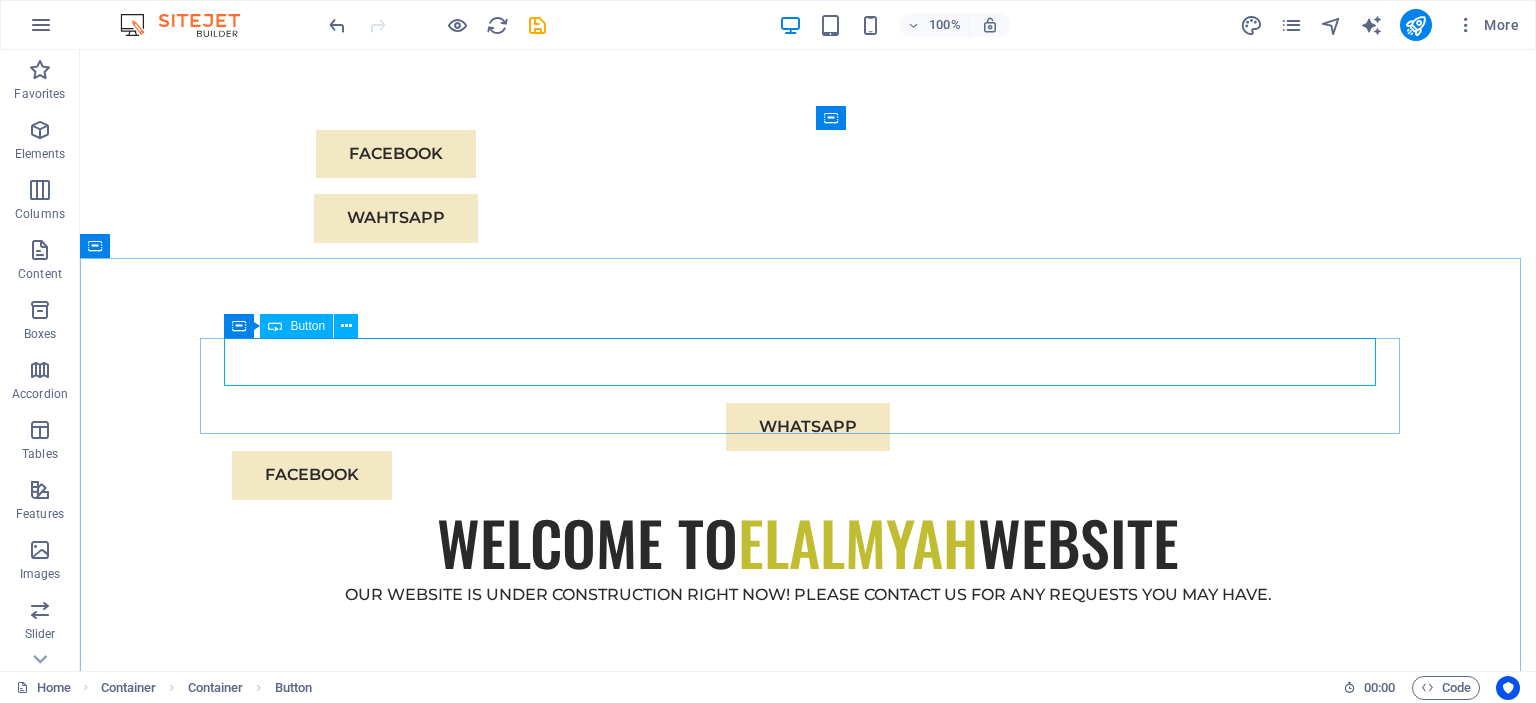 click on "Button" at bounding box center [307, 326] 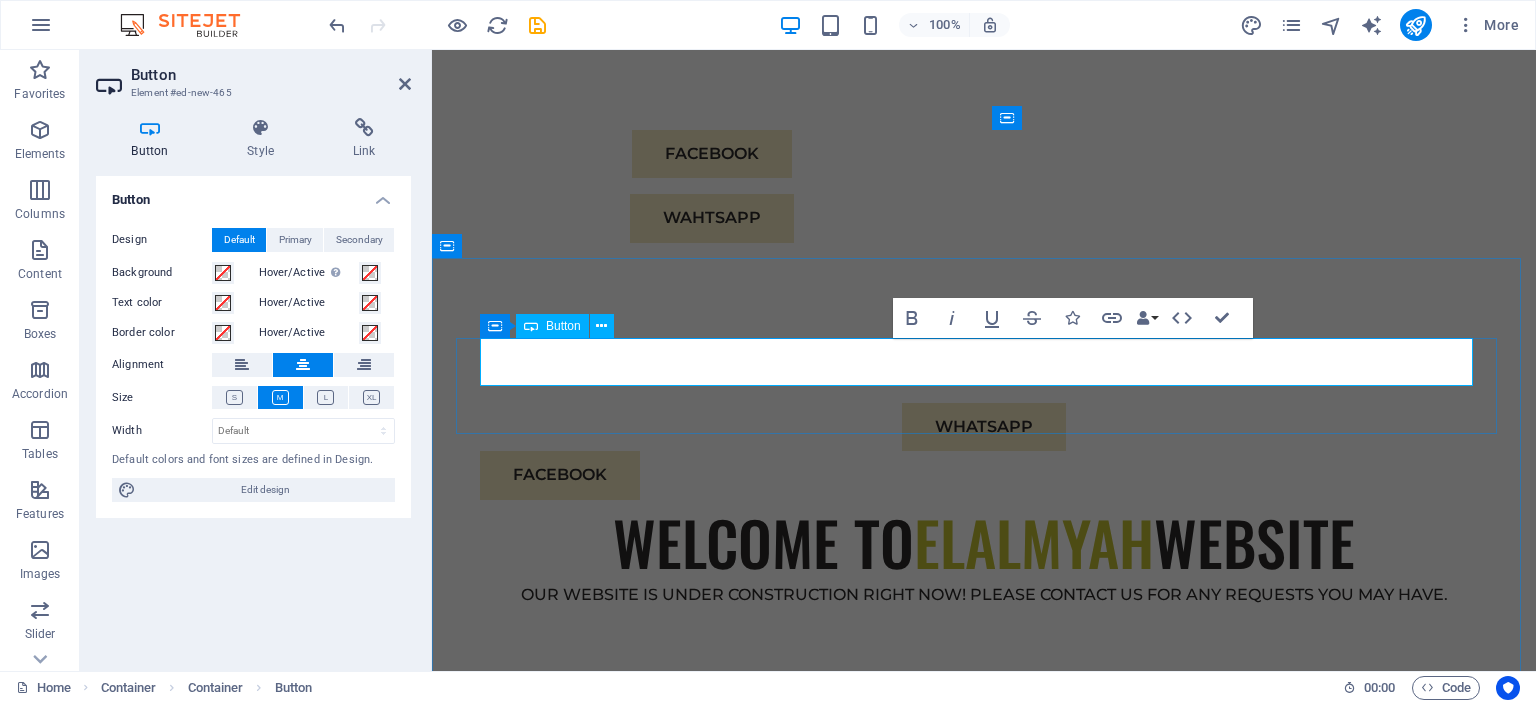 click on "WHATSAPP" at bounding box center (984, 427) 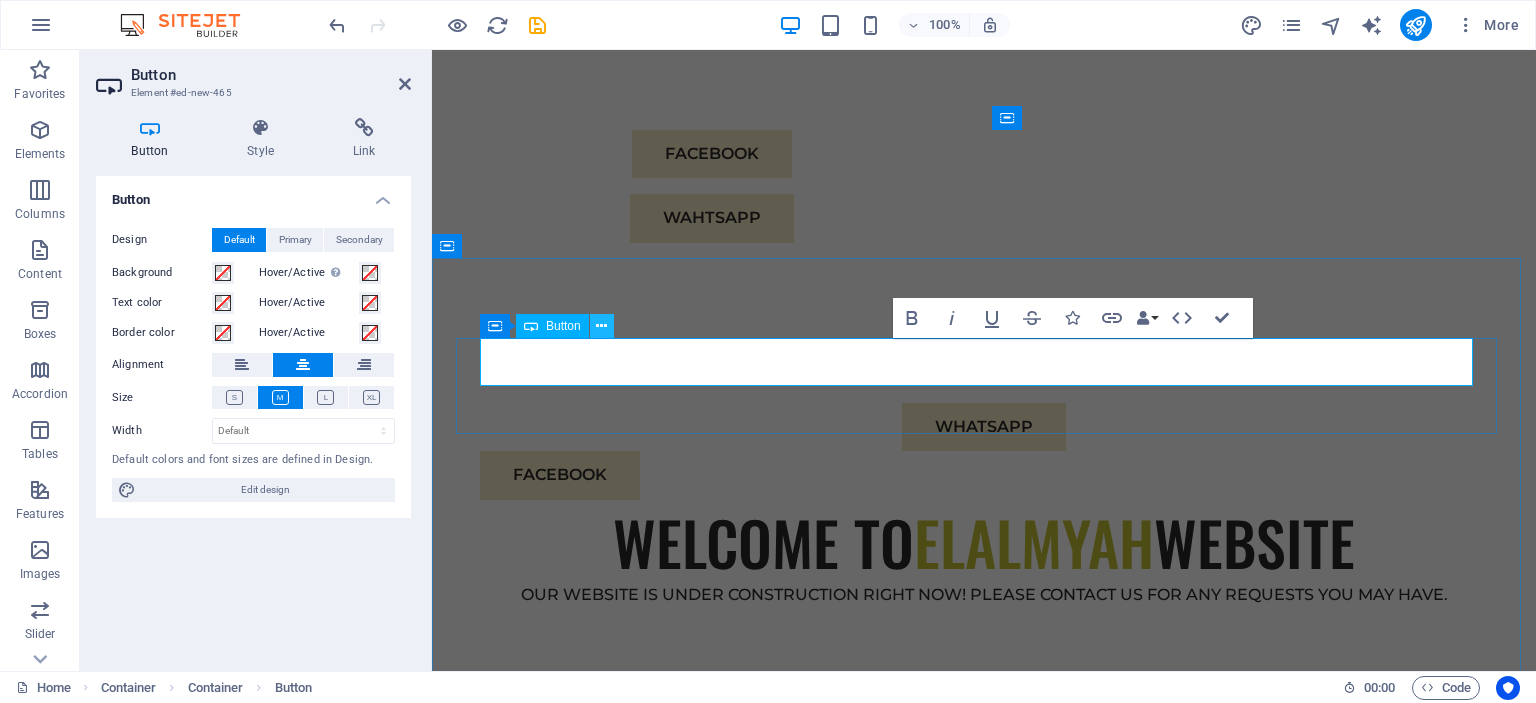 click at bounding box center (602, 326) 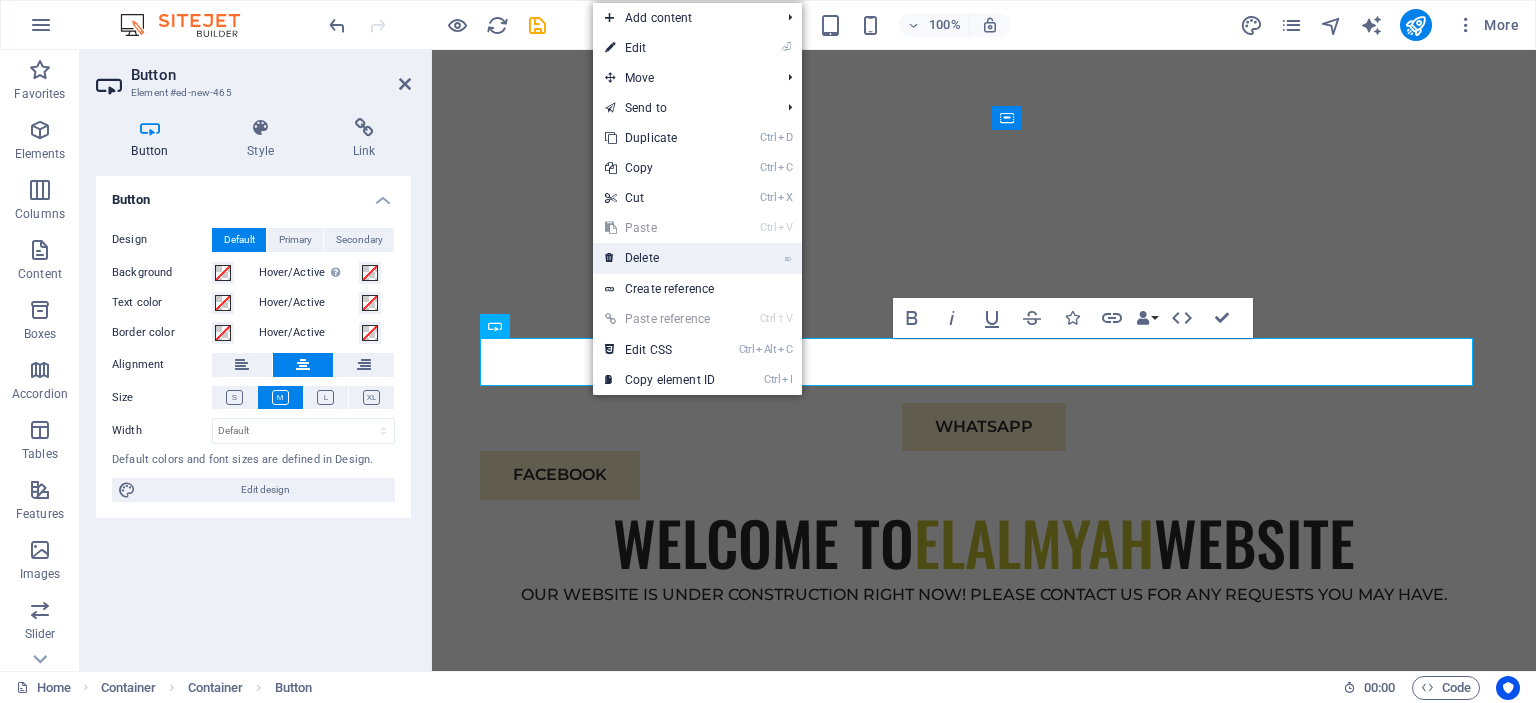 click on "⌦  Delete" at bounding box center [660, 258] 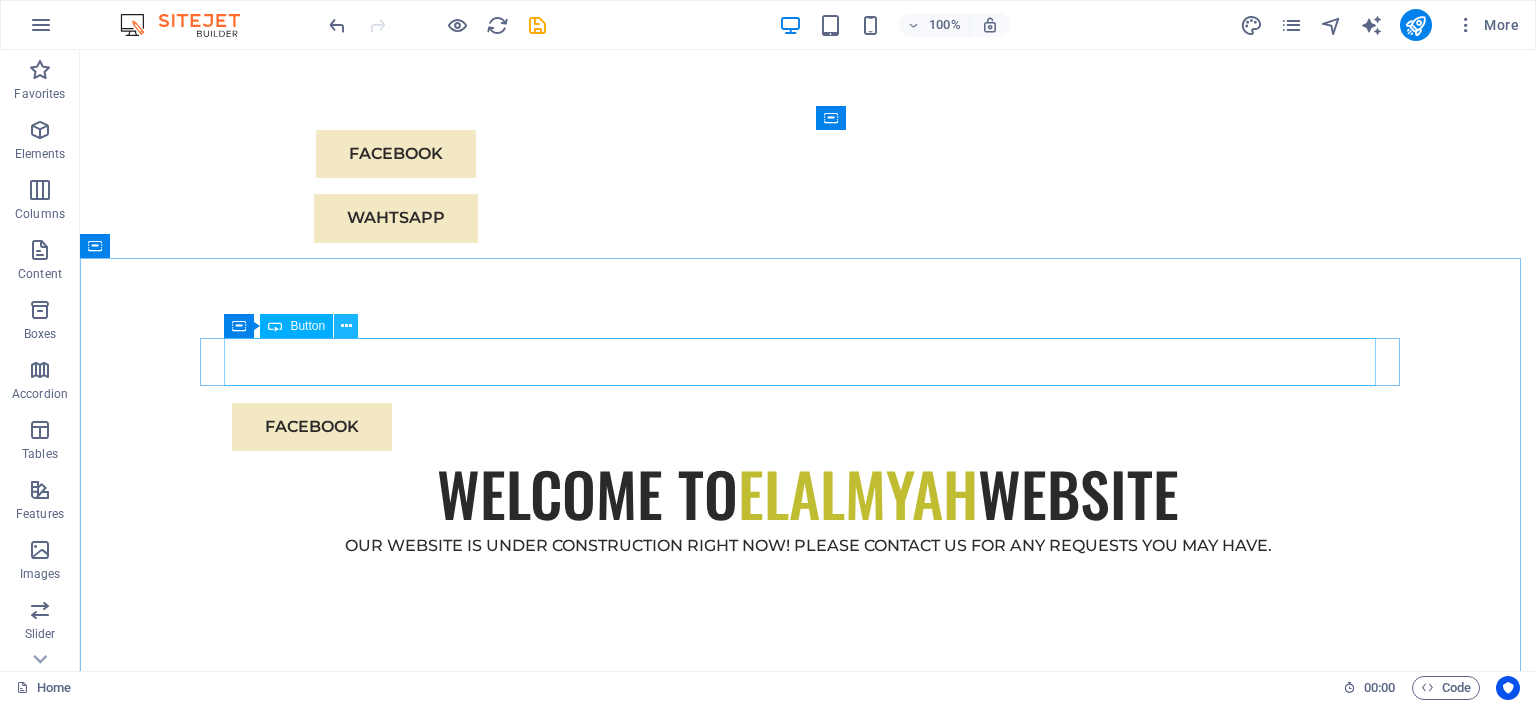 click at bounding box center (346, 326) 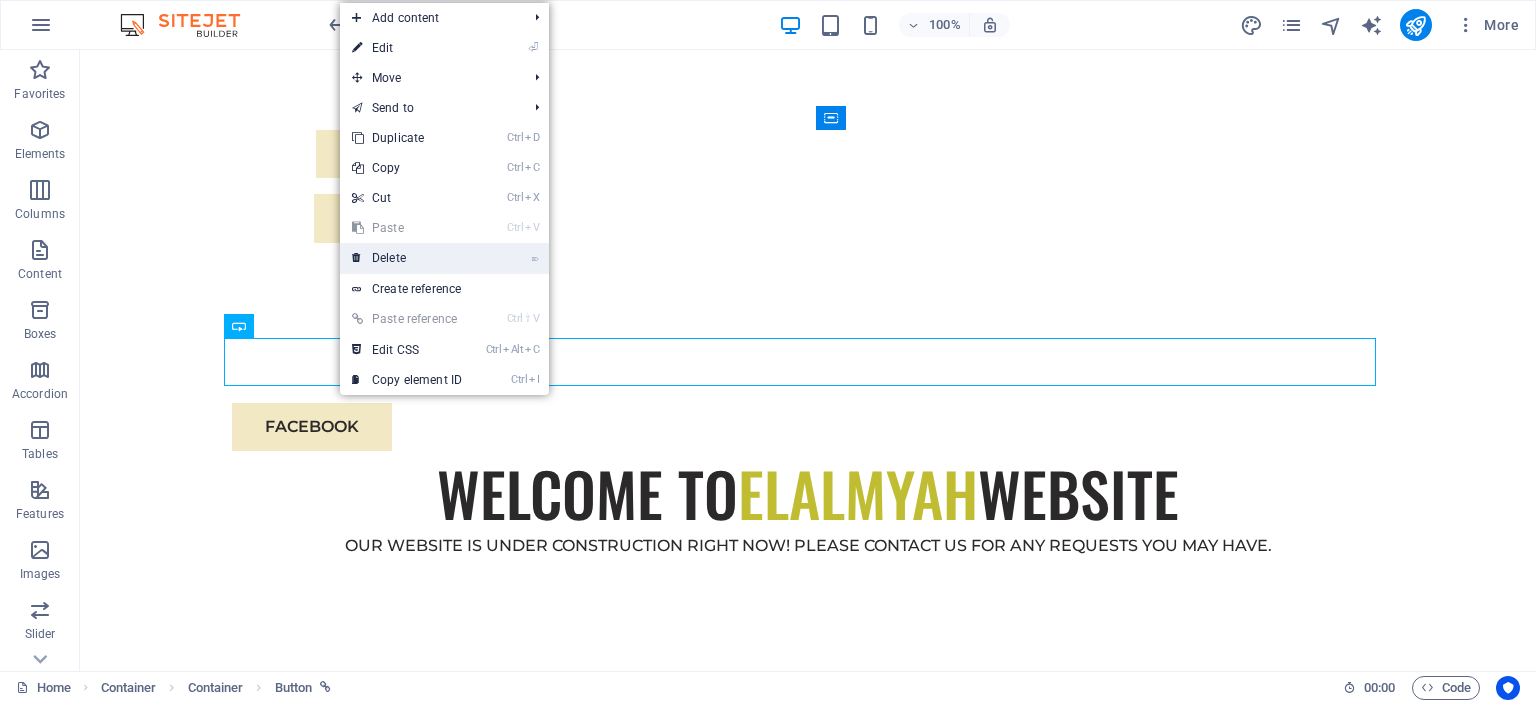 click on "⌦  Delete" at bounding box center (407, 258) 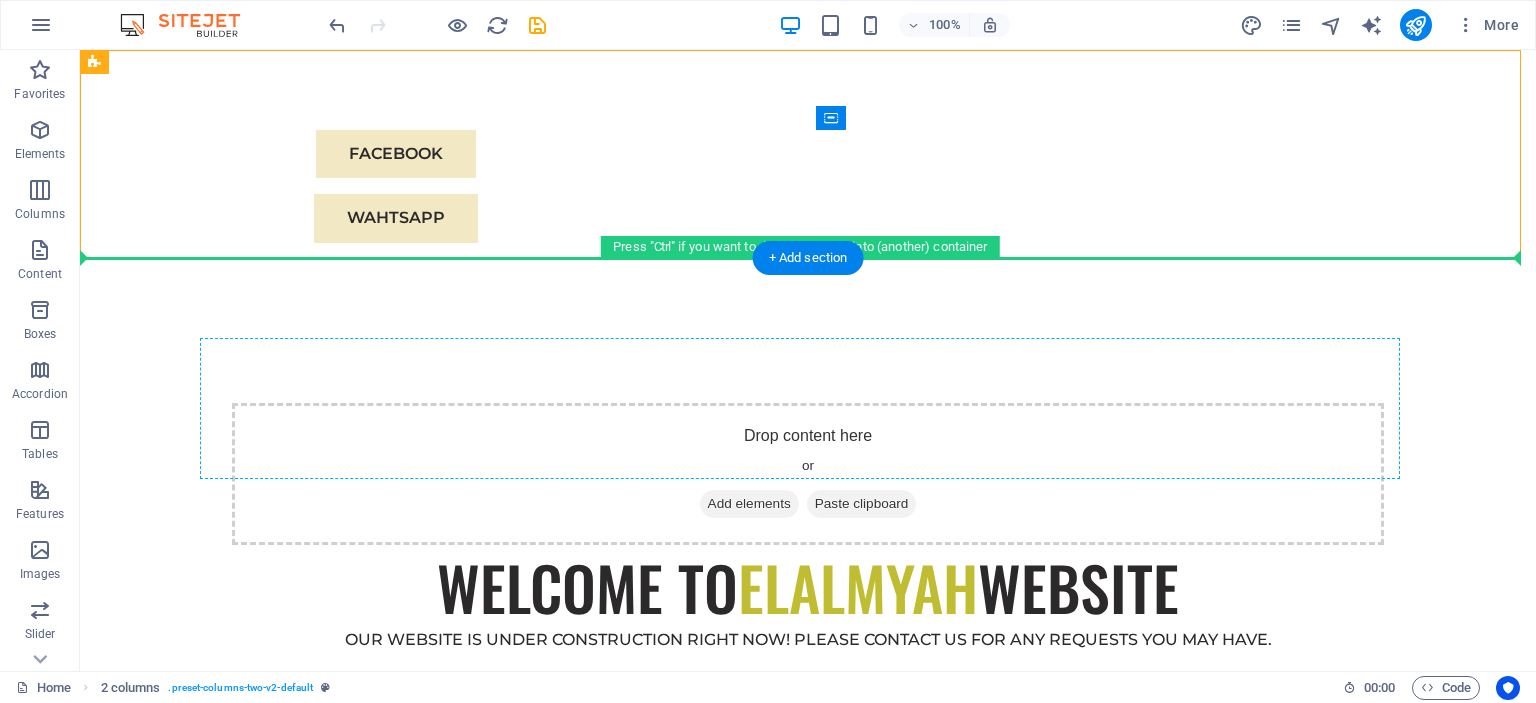 drag, startPoint x: 219, startPoint y: 114, endPoint x: 522, endPoint y: 423, distance: 432.77014 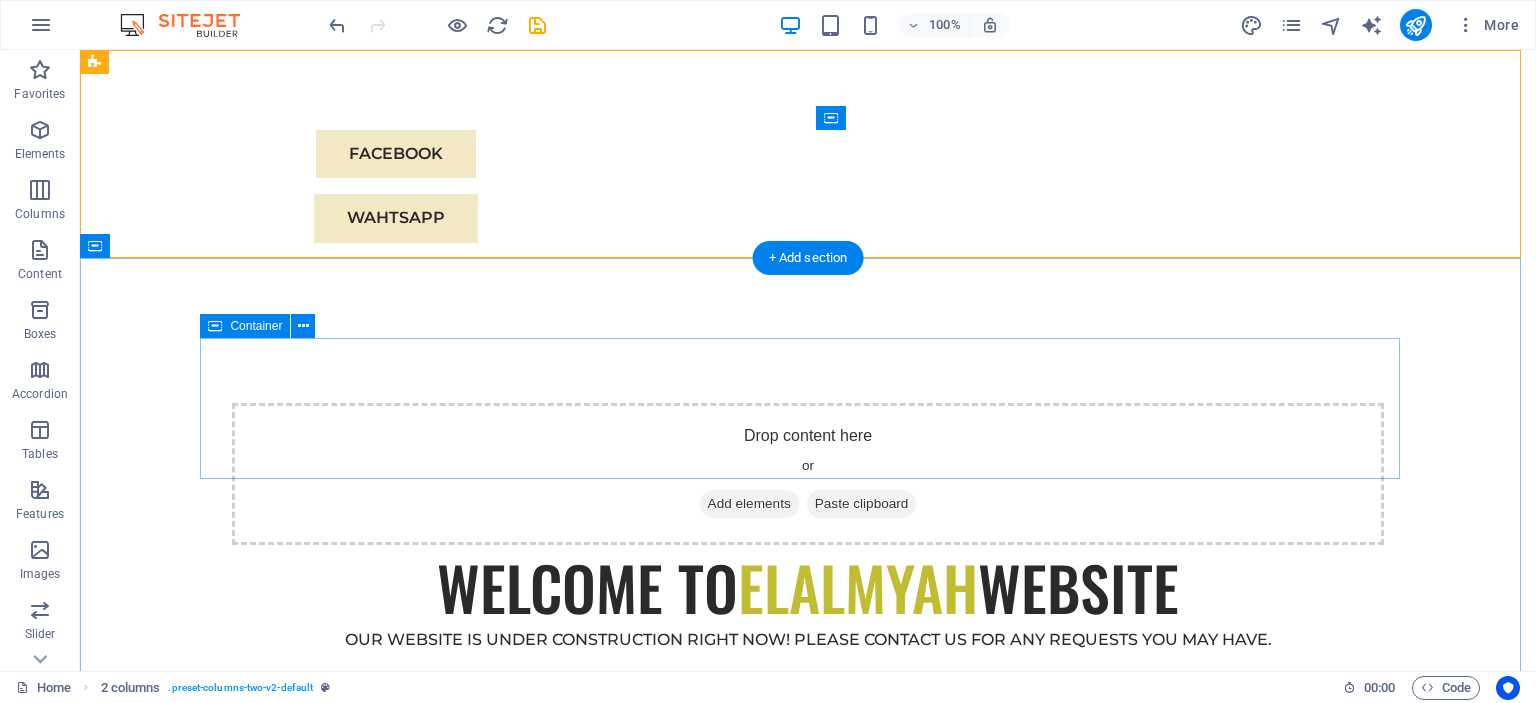 drag, startPoint x: 262, startPoint y: 112, endPoint x: 384, endPoint y: 371, distance: 286.2953 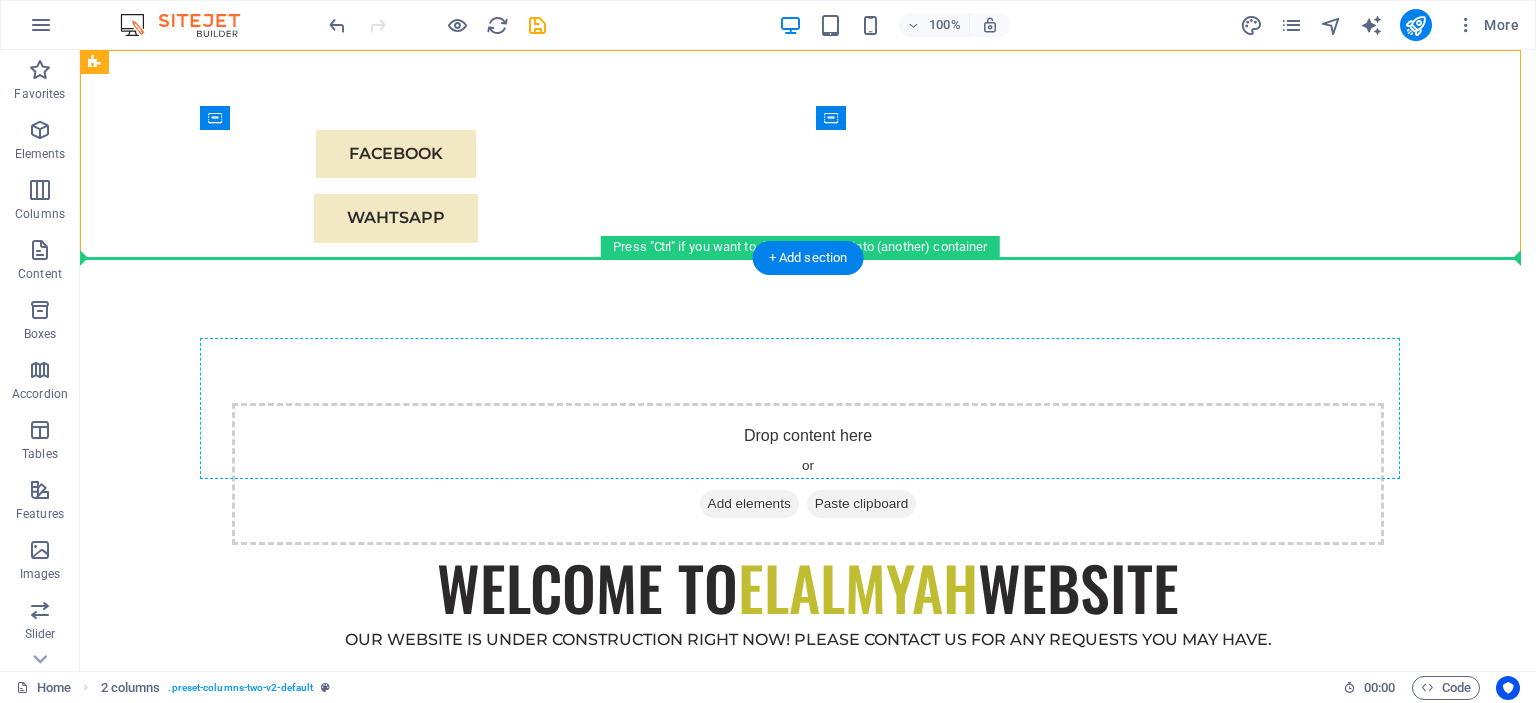 drag, startPoint x: 211, startPoint y: 109, endPoint x: 390, endPoint y: 372, distance: 318.1352 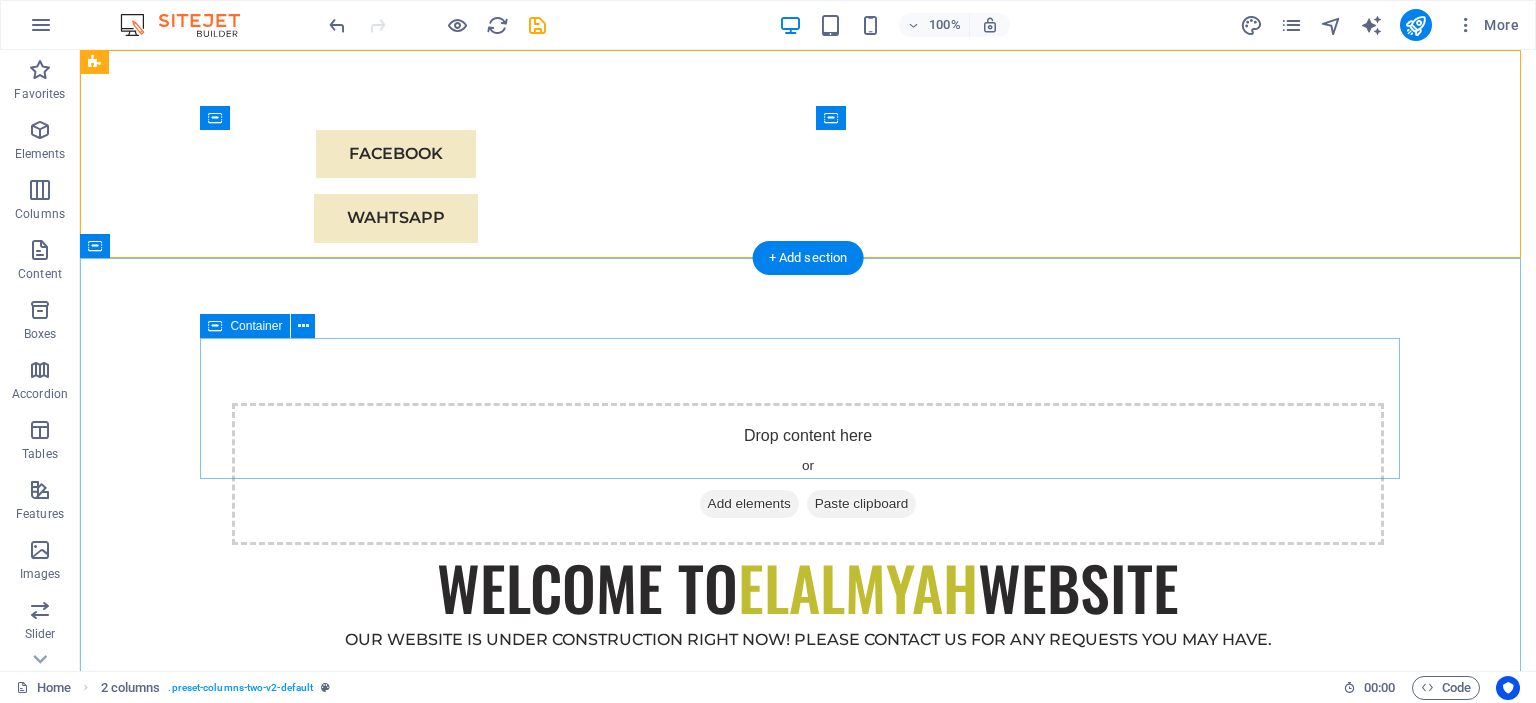 click on "Drop content here or  Add elements  Paste clipboard" at bounding box center [808, 474] 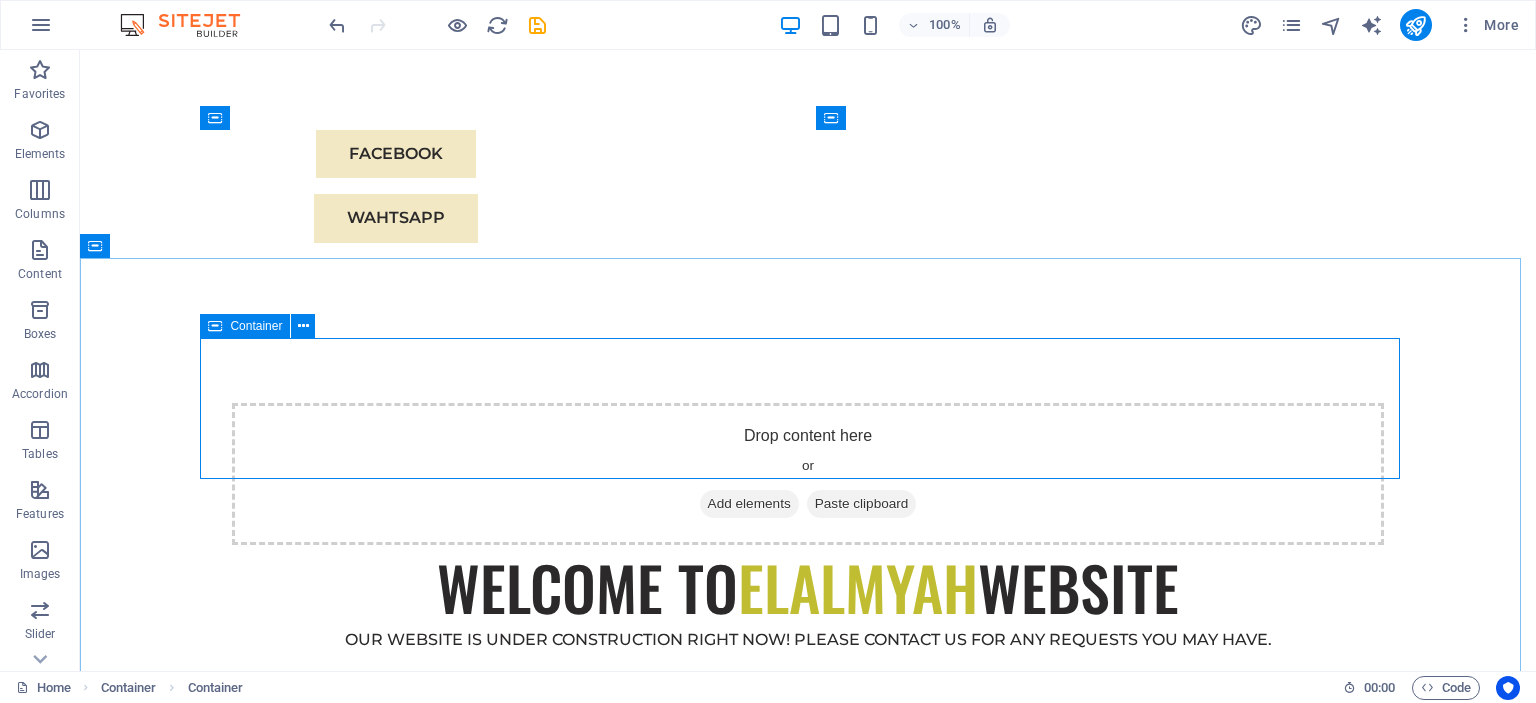 click on "Container" at bounding box center (256, 326) 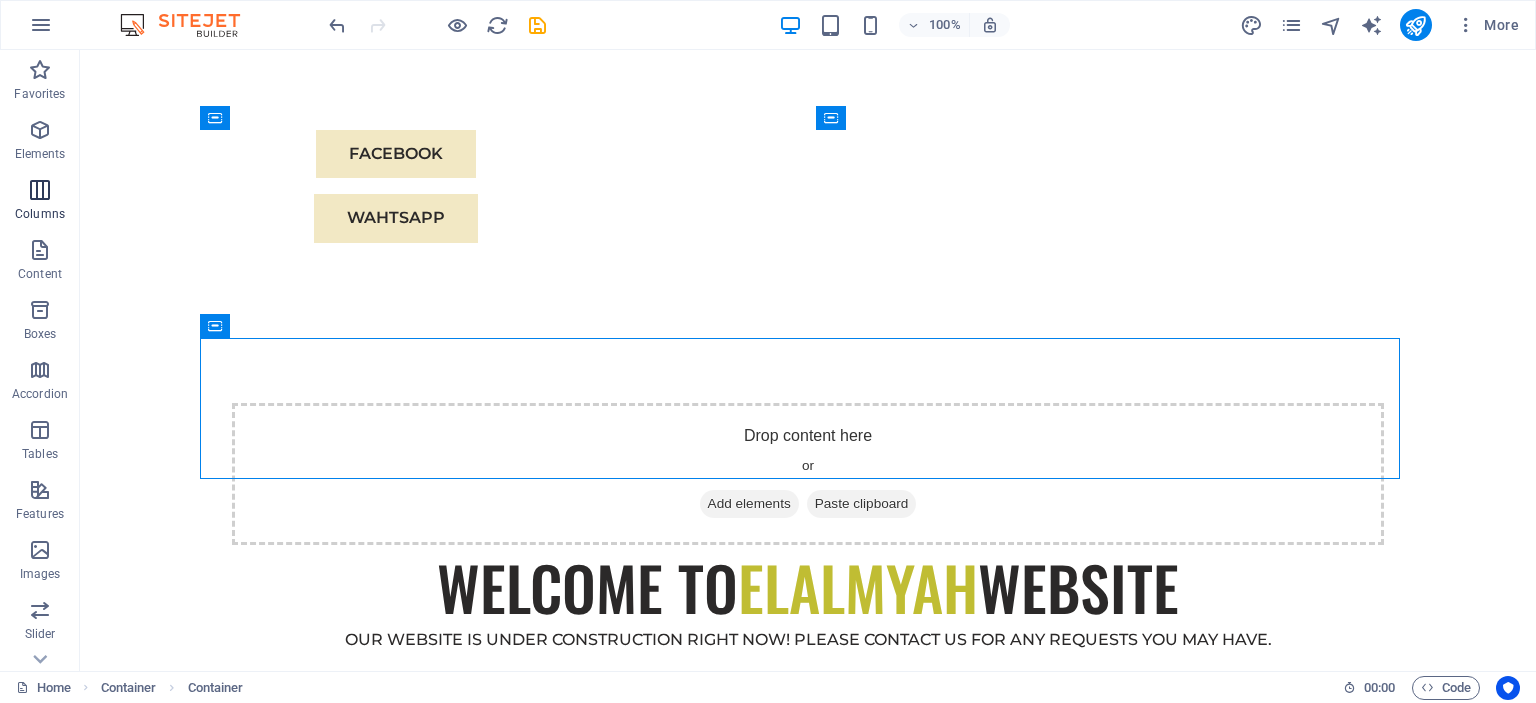 click on "Columns" at bounding box center [40, 202] 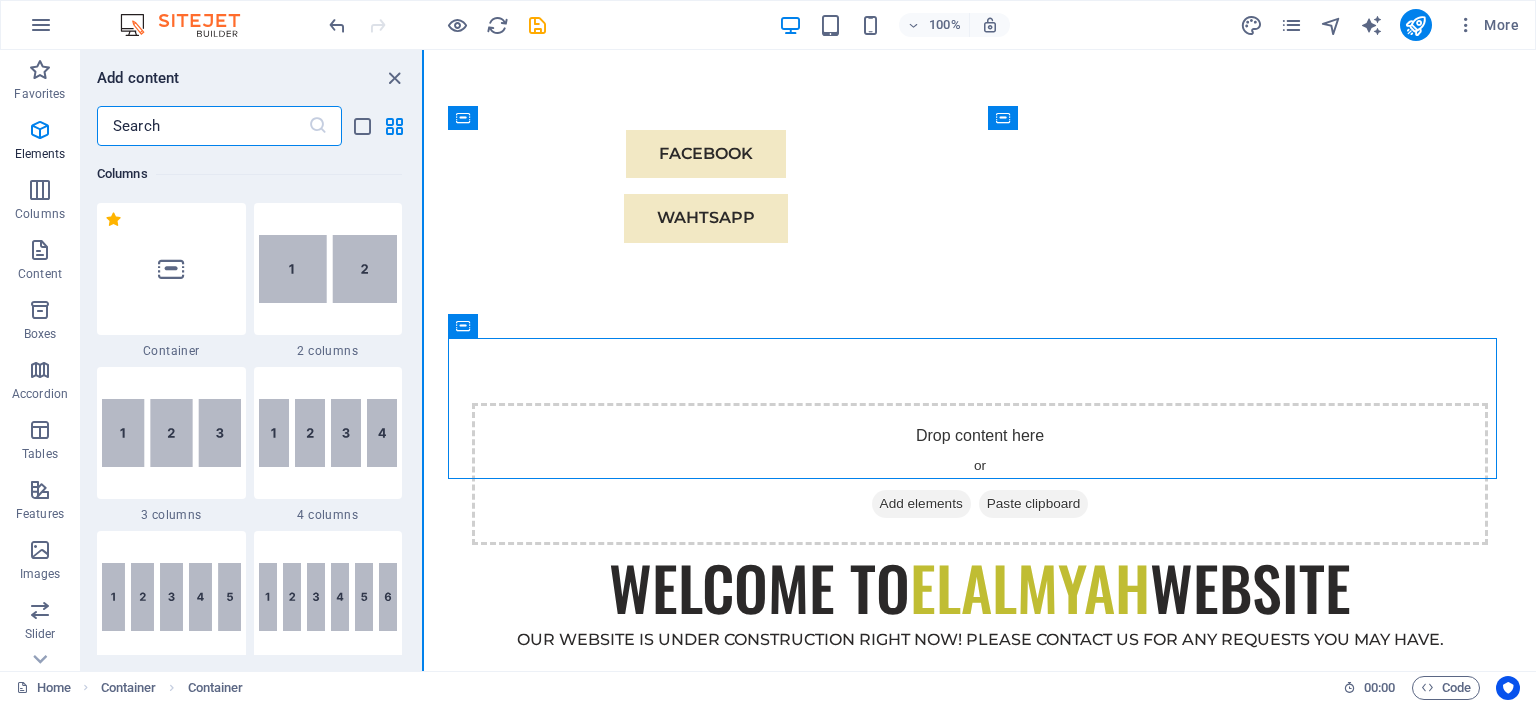 scroll, scrollTop: 990, scrollLeft: 0, axis: vertical 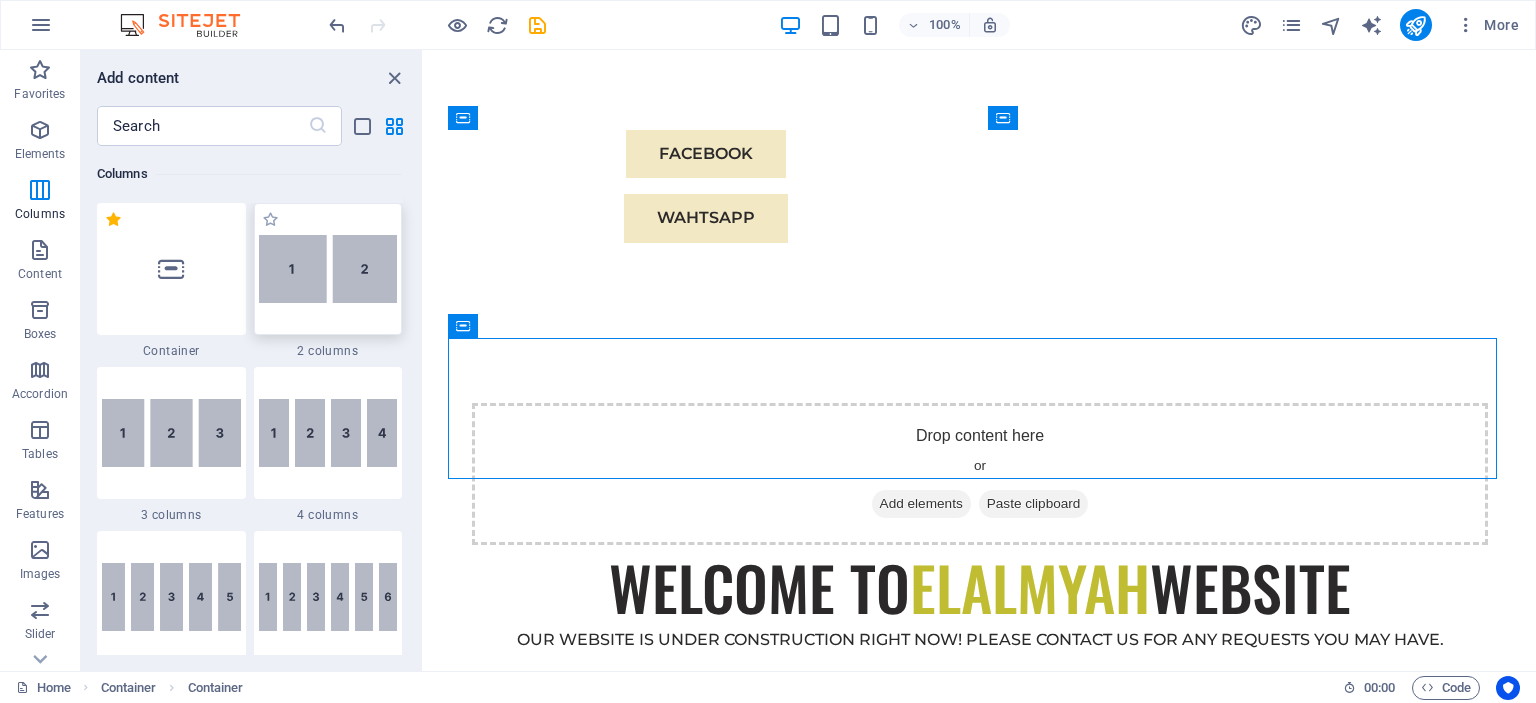 click at bounding box center [328, 269] 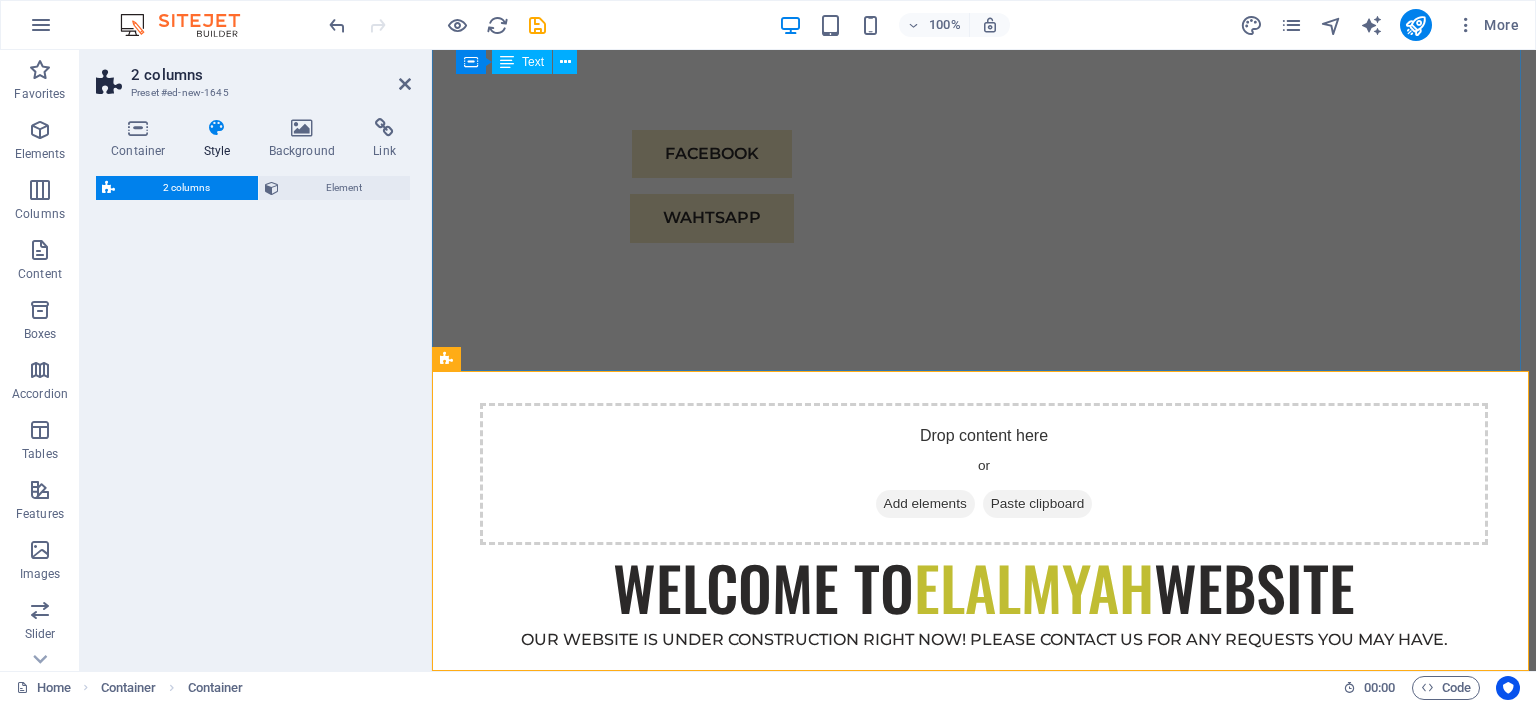 scroll, scrollTop: 973, scrollLeft: 0, axis: vertical 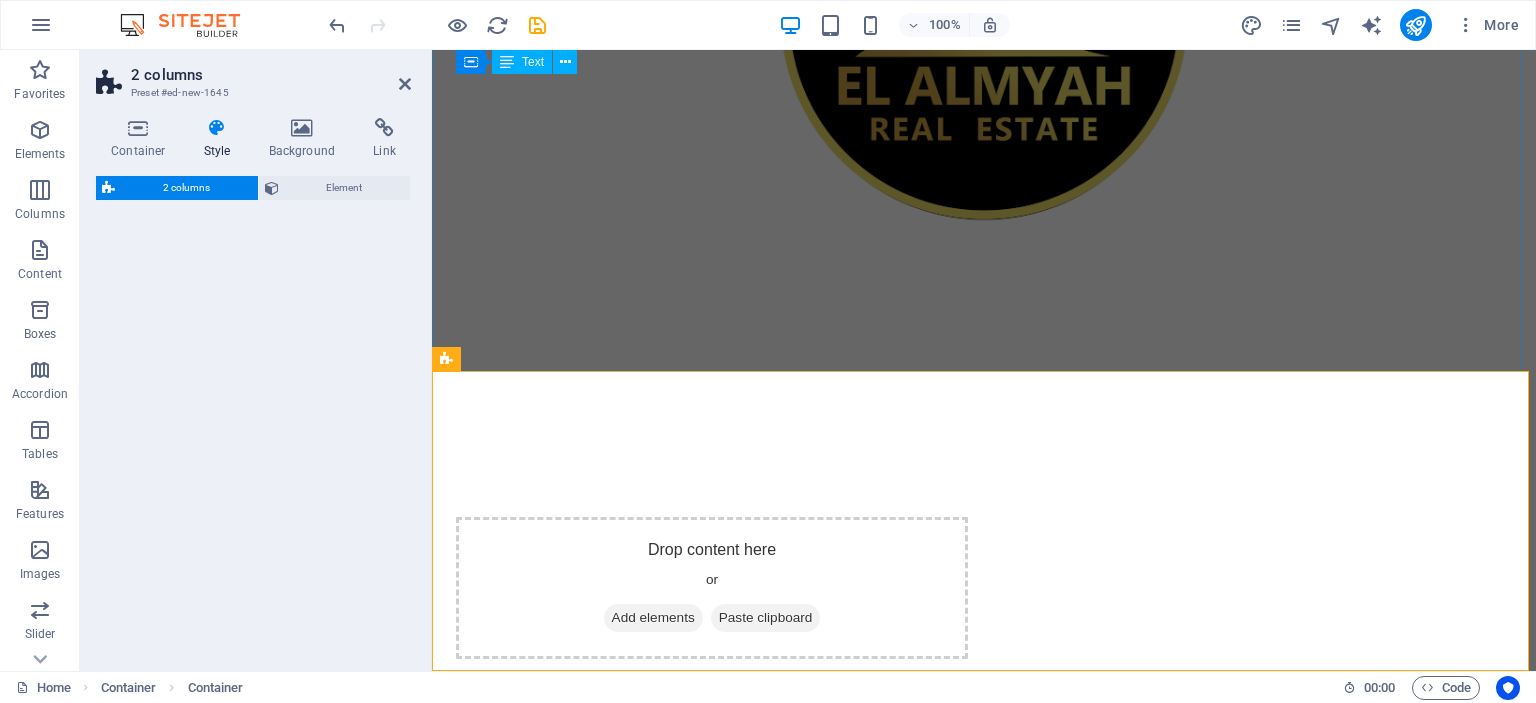 select on "rem" 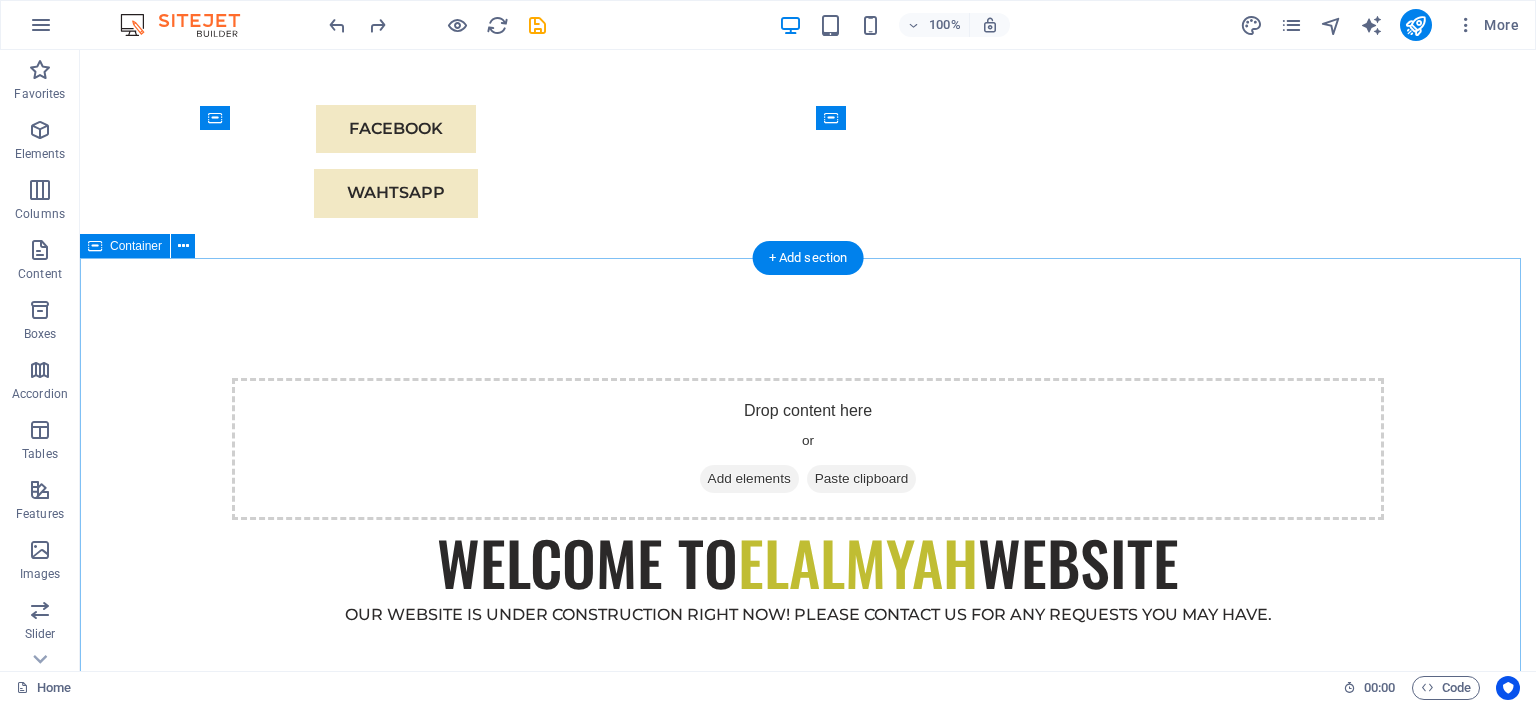 scroll, scrollTop: 0, scrollLeft: 0, axis: both 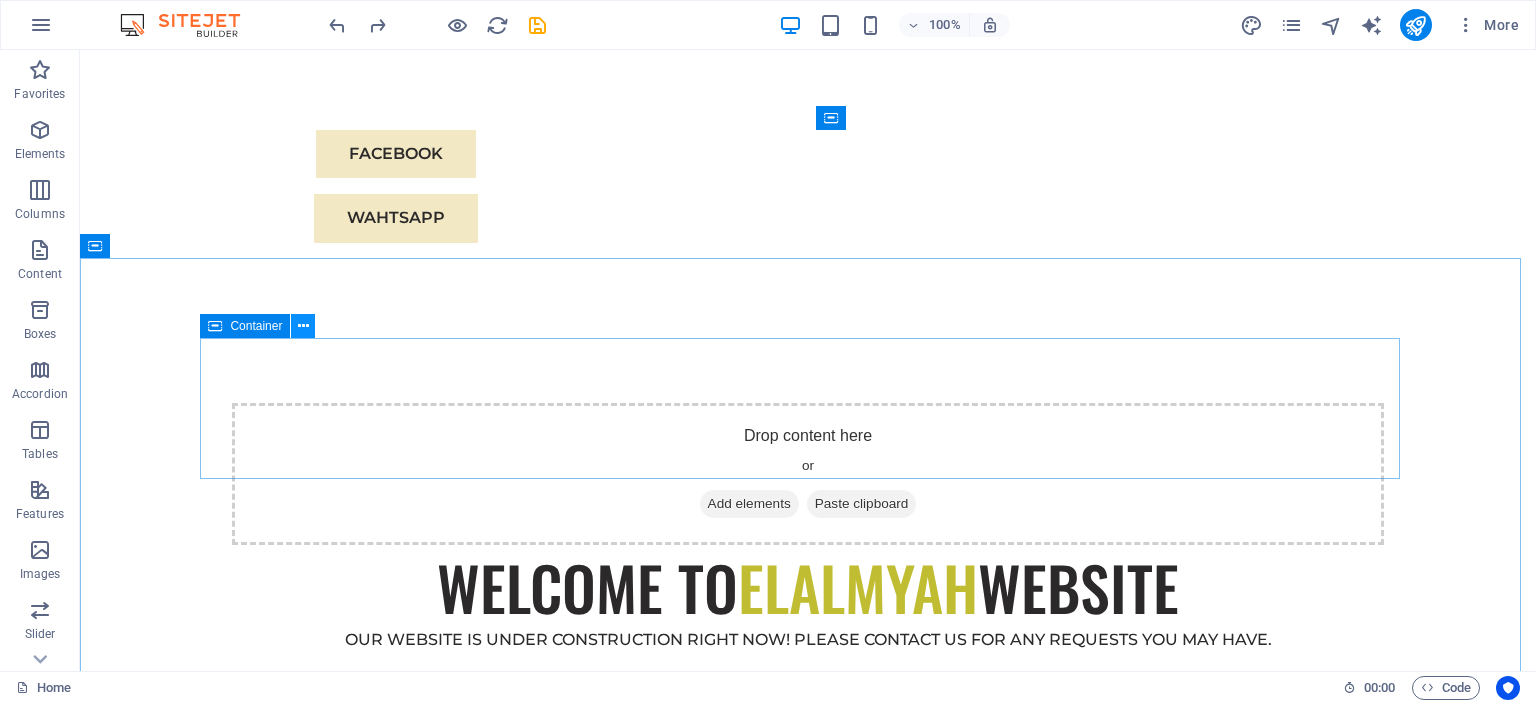 click at bounding box center [303, 326] 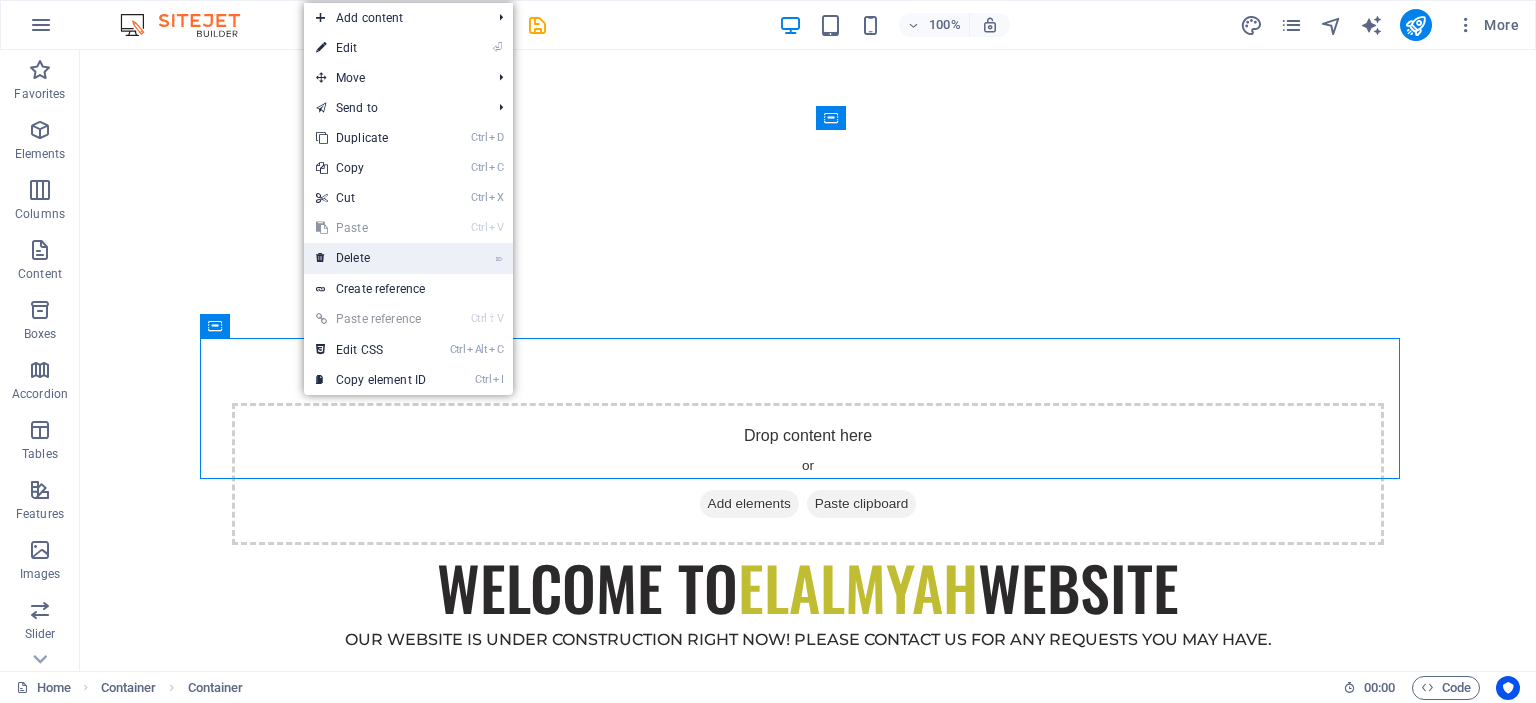 click on "⌦  Delete" at bounding box center (371, 258) 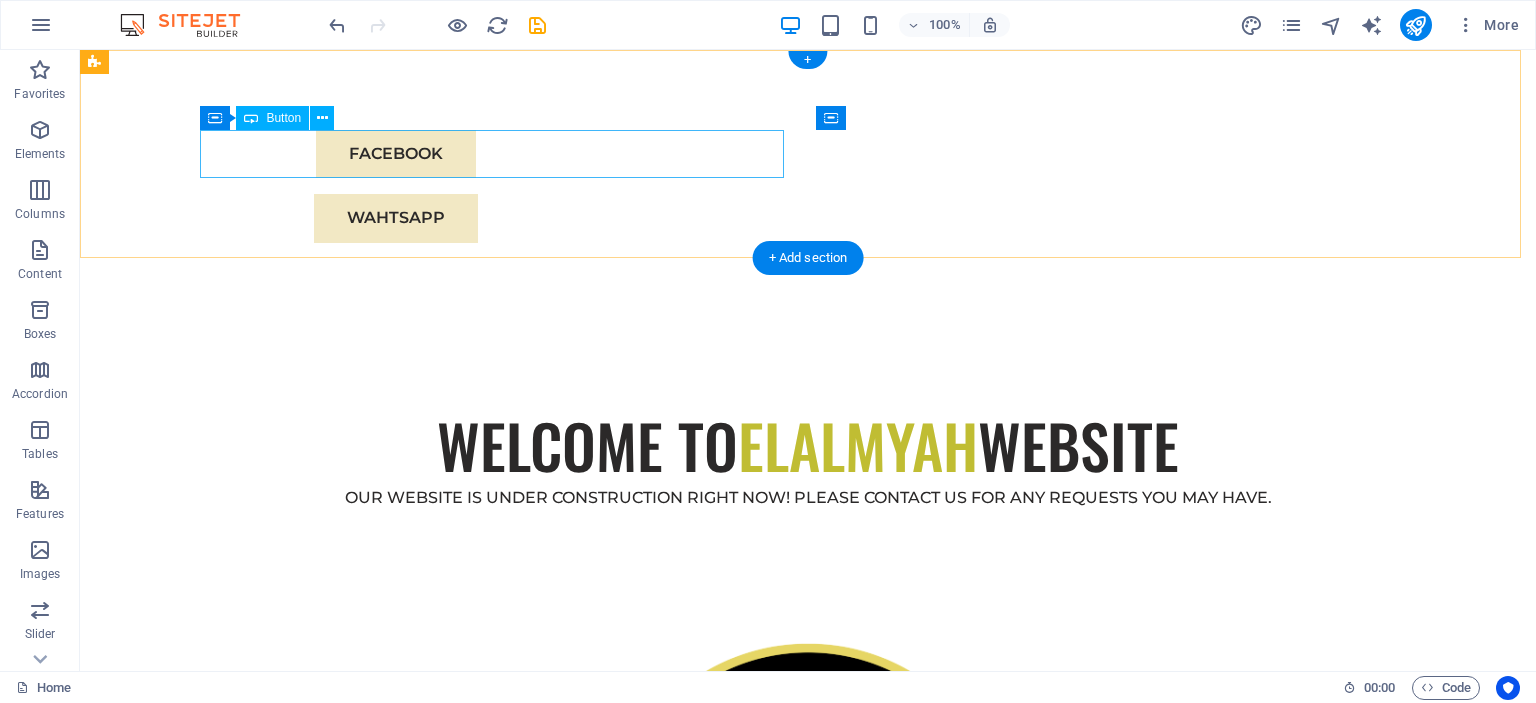 drag, startPoint x: 313, startPoint y: 373, endPoint x: 298, endPoint y: 171, distance: 202.55617 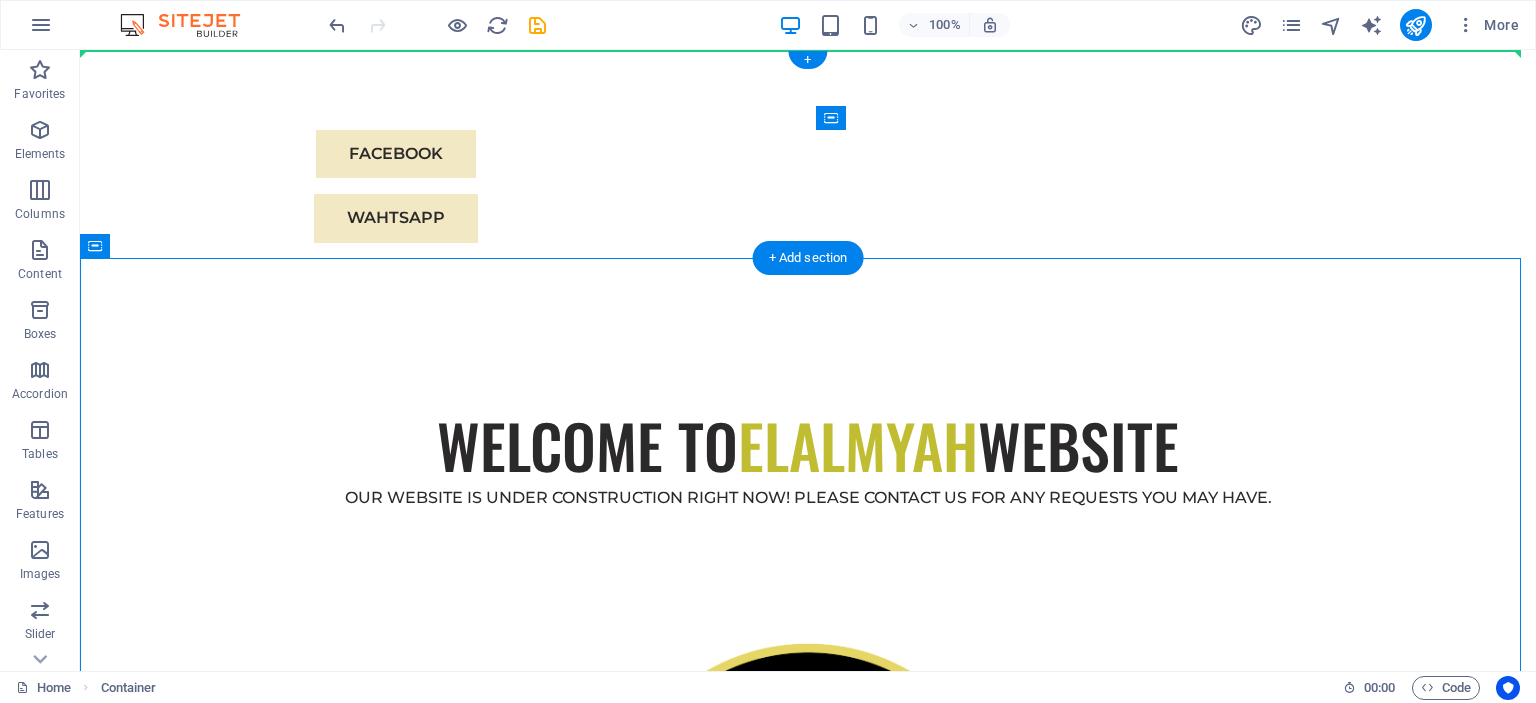 drag, startPoint x: 305, startPoint y: 381, endPoint x: 196, endPoint y: 90, distance: 310.74426 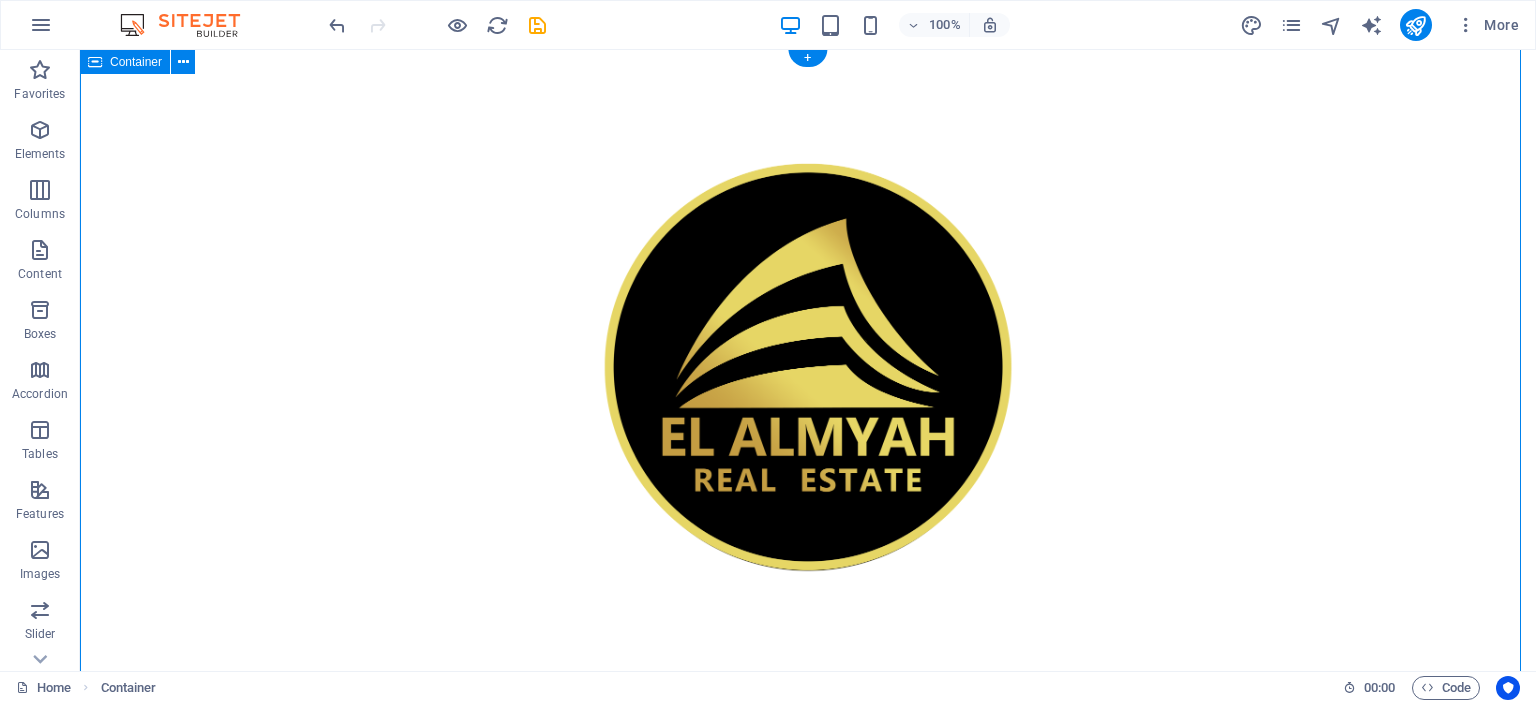scroll, scrollTop: 0, scrollLeft: 0, axis: both 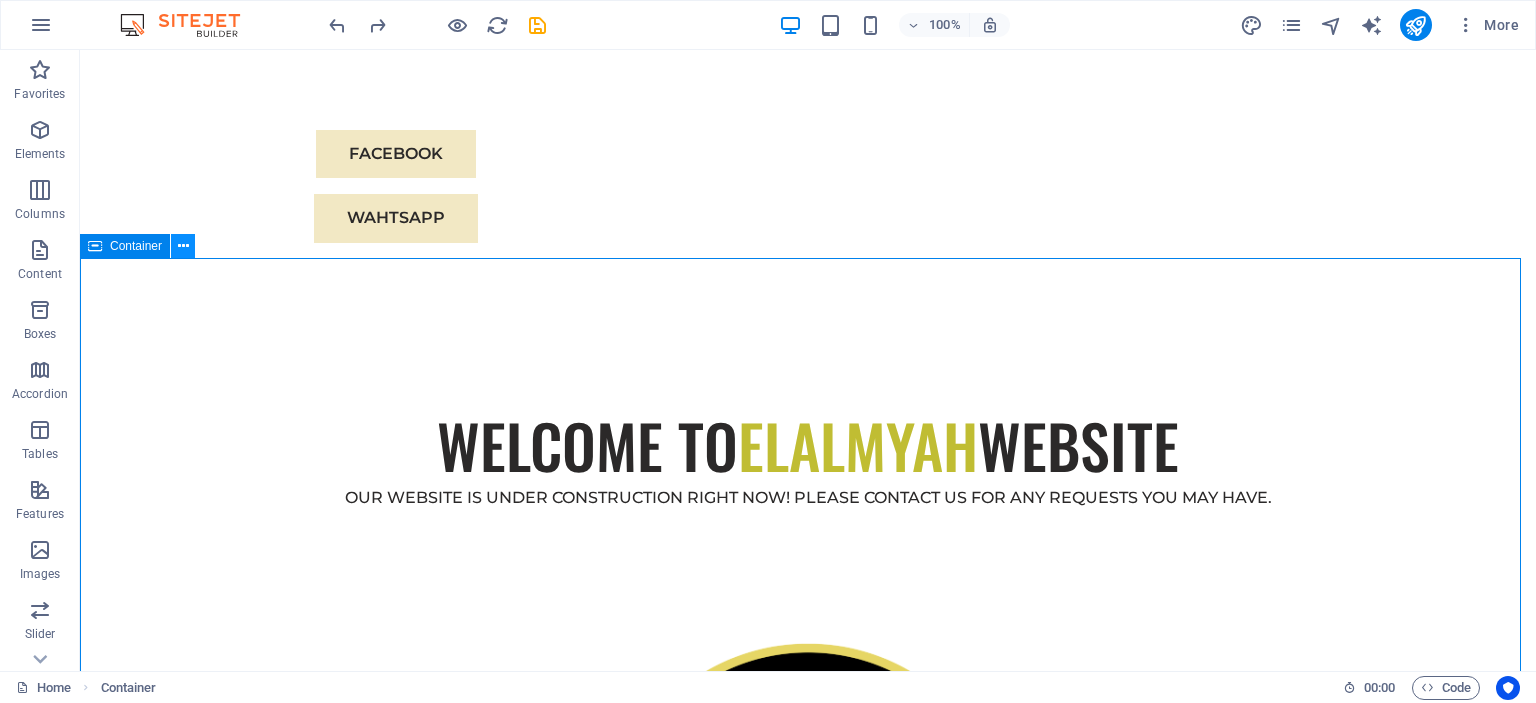 click at bounding box center (183, 246) 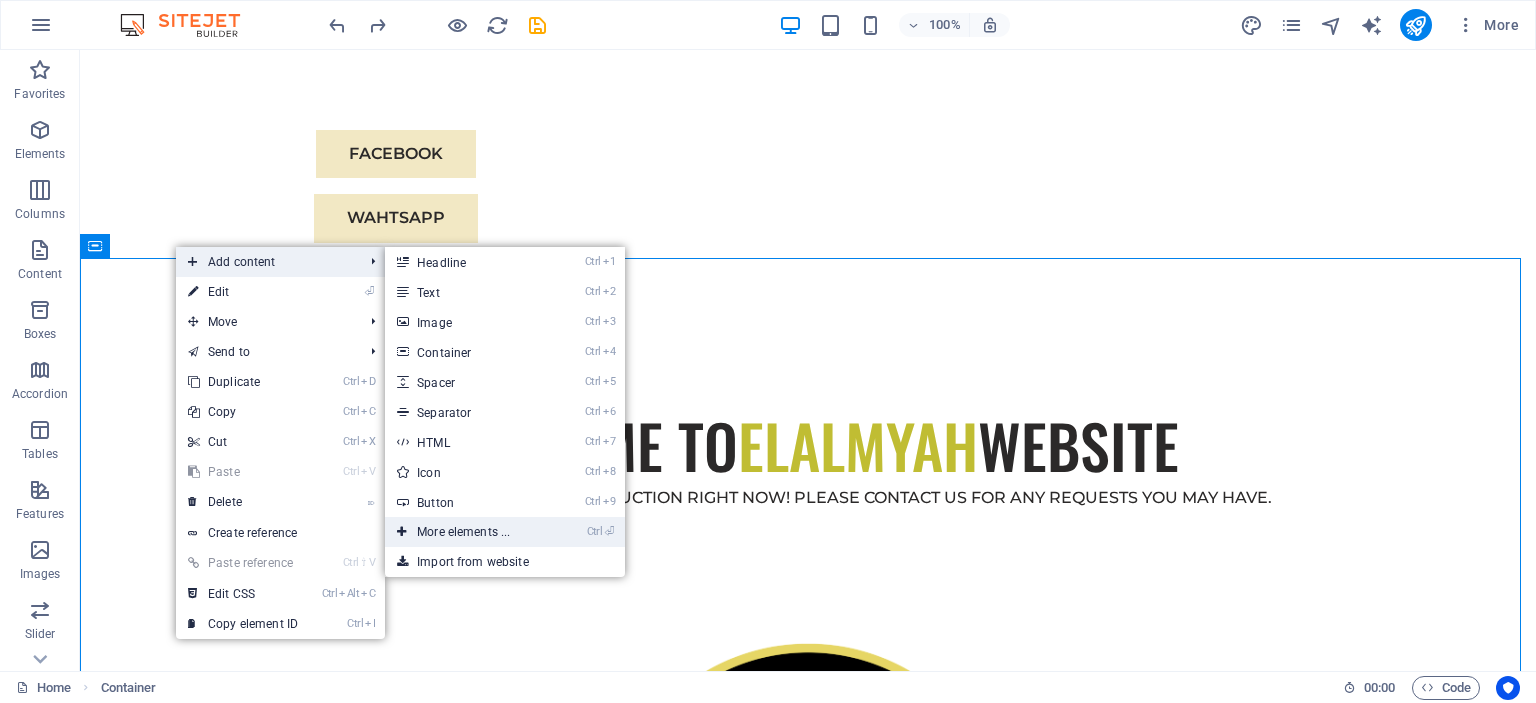 click on "Ctrl ⏎  More elements ..." at bounding box center (467, 532) 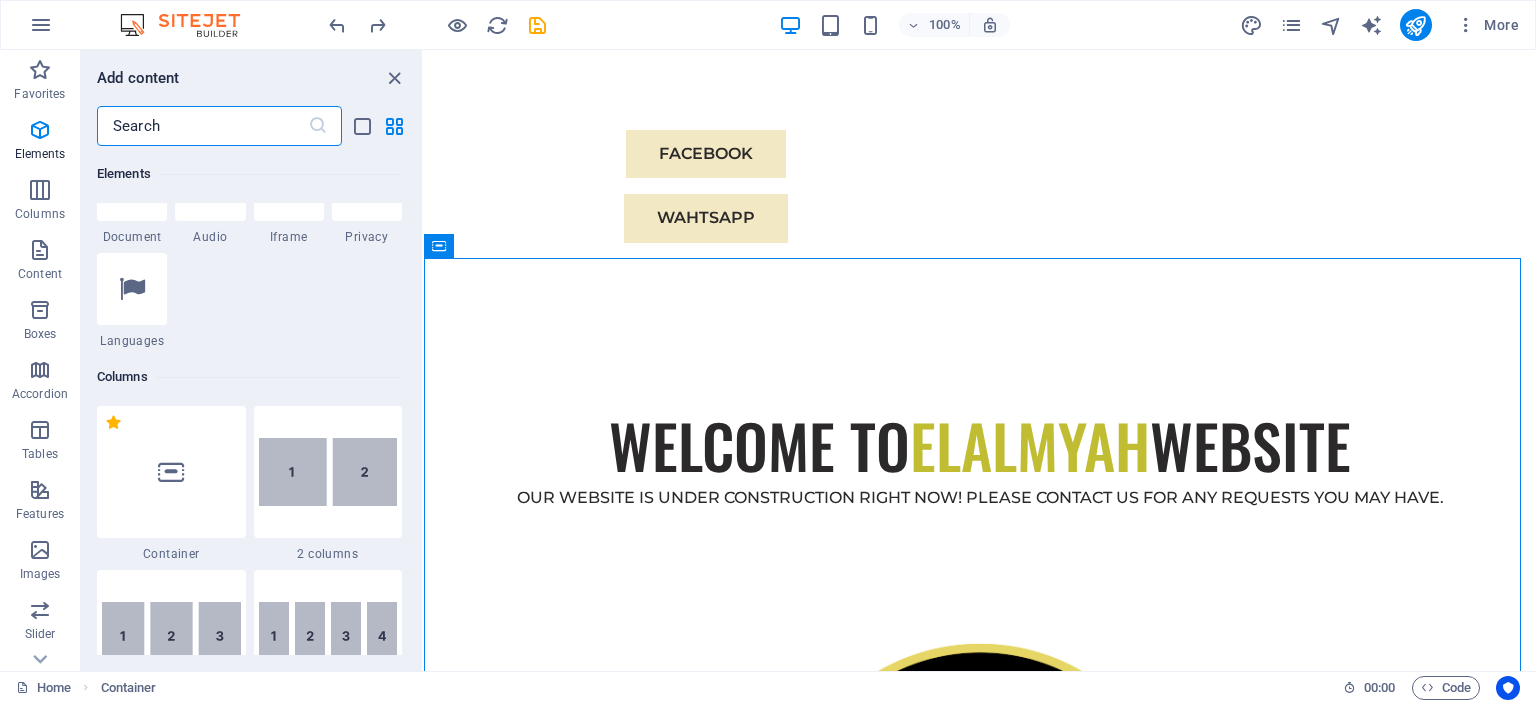 scroll, scrollTop: 812, scrollLeft: 0, axis: vertical 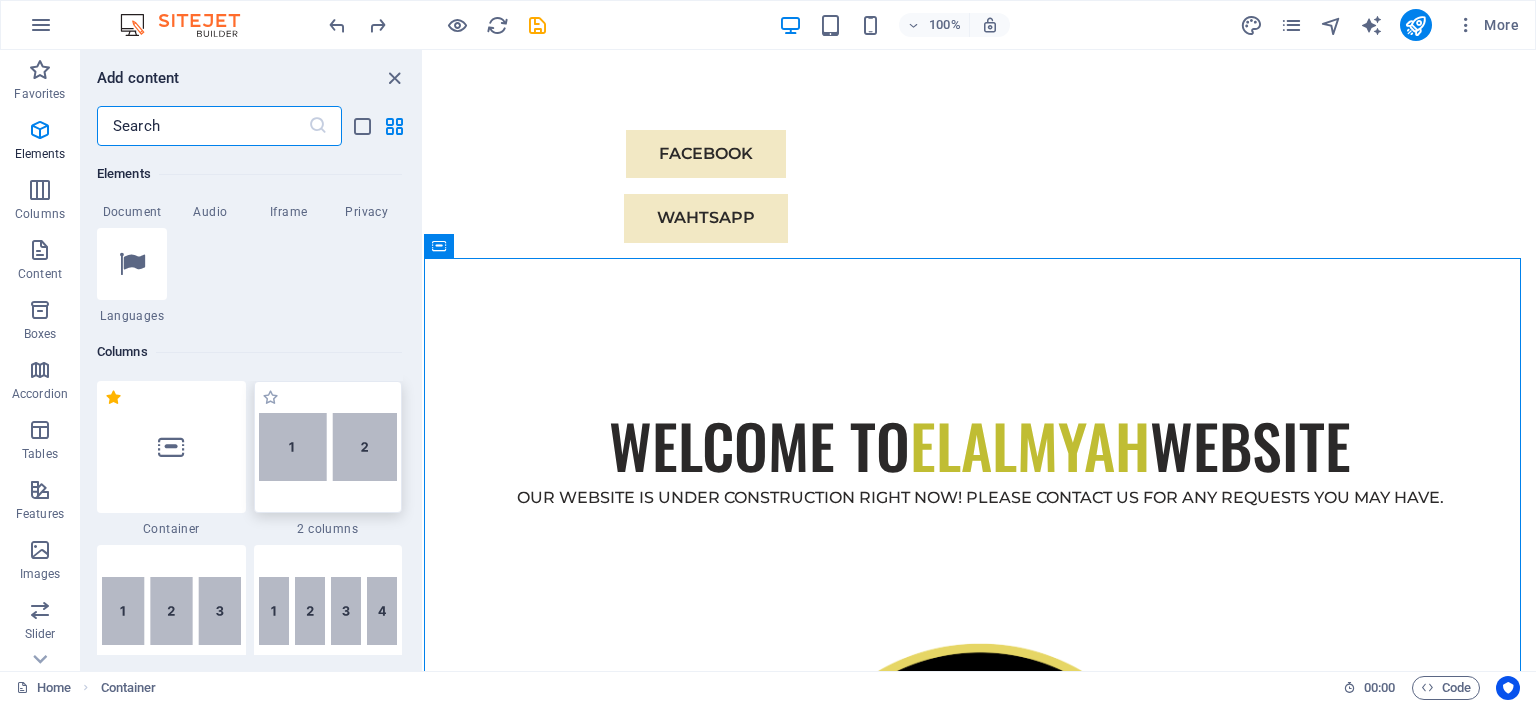 click at bounding box center [328, 447] 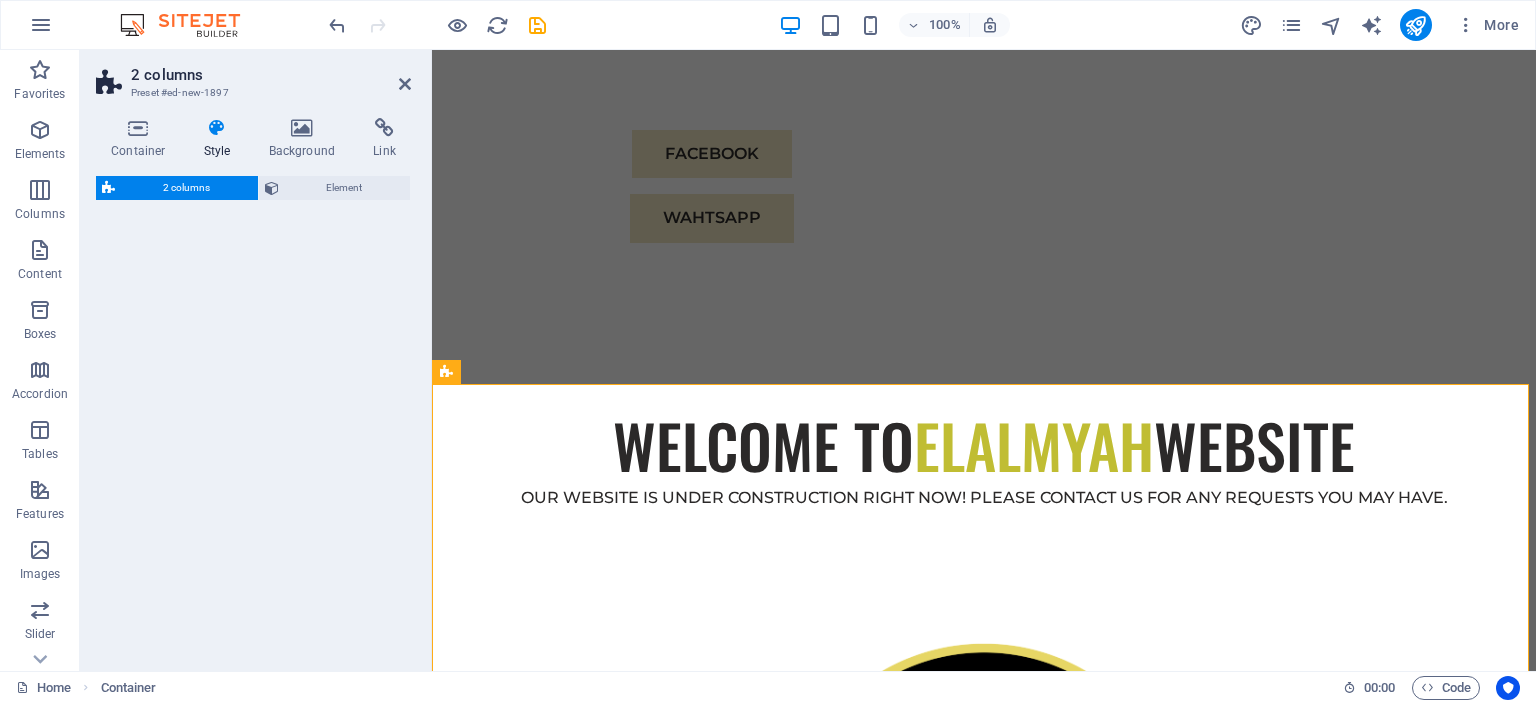 scroll, scrollTop: 832, scrollLeft: 0, axis: vertical 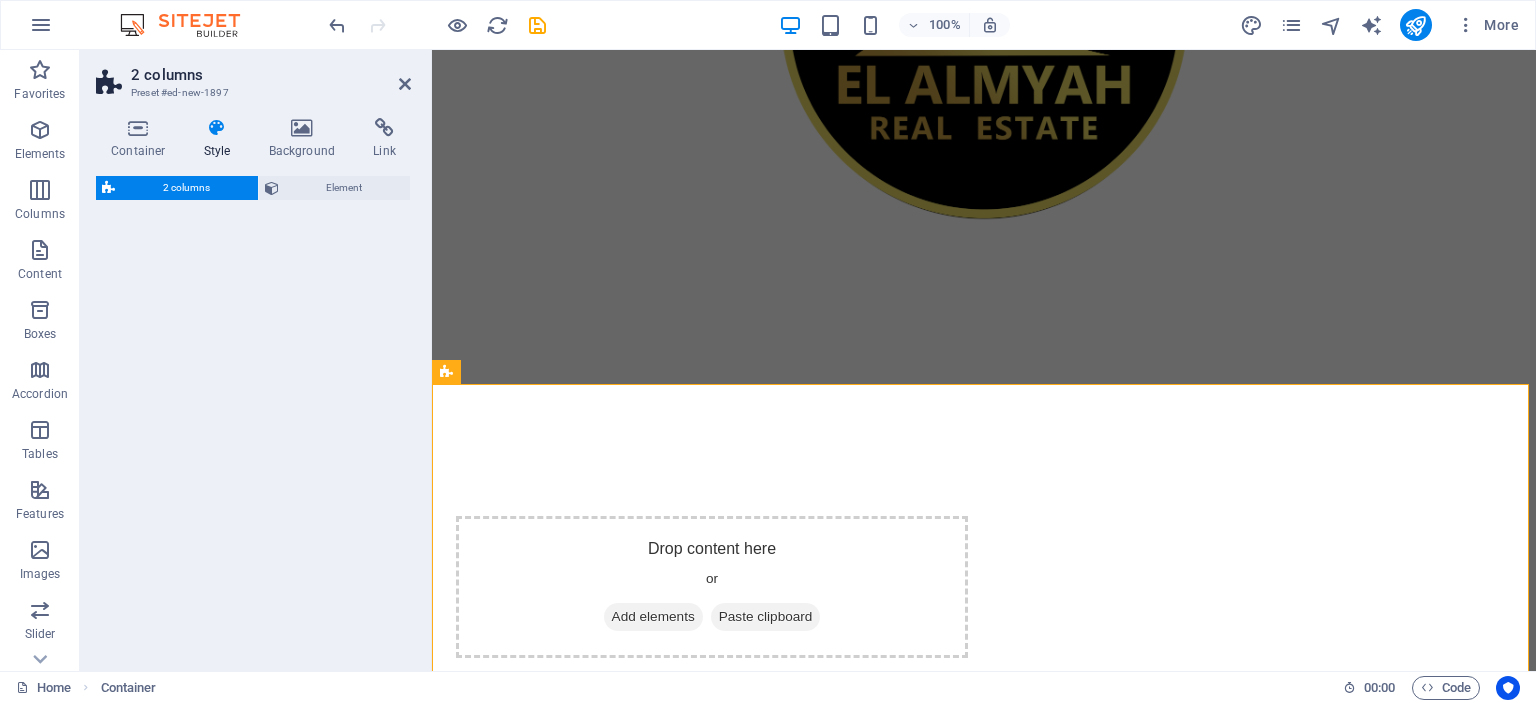 select on "rem" 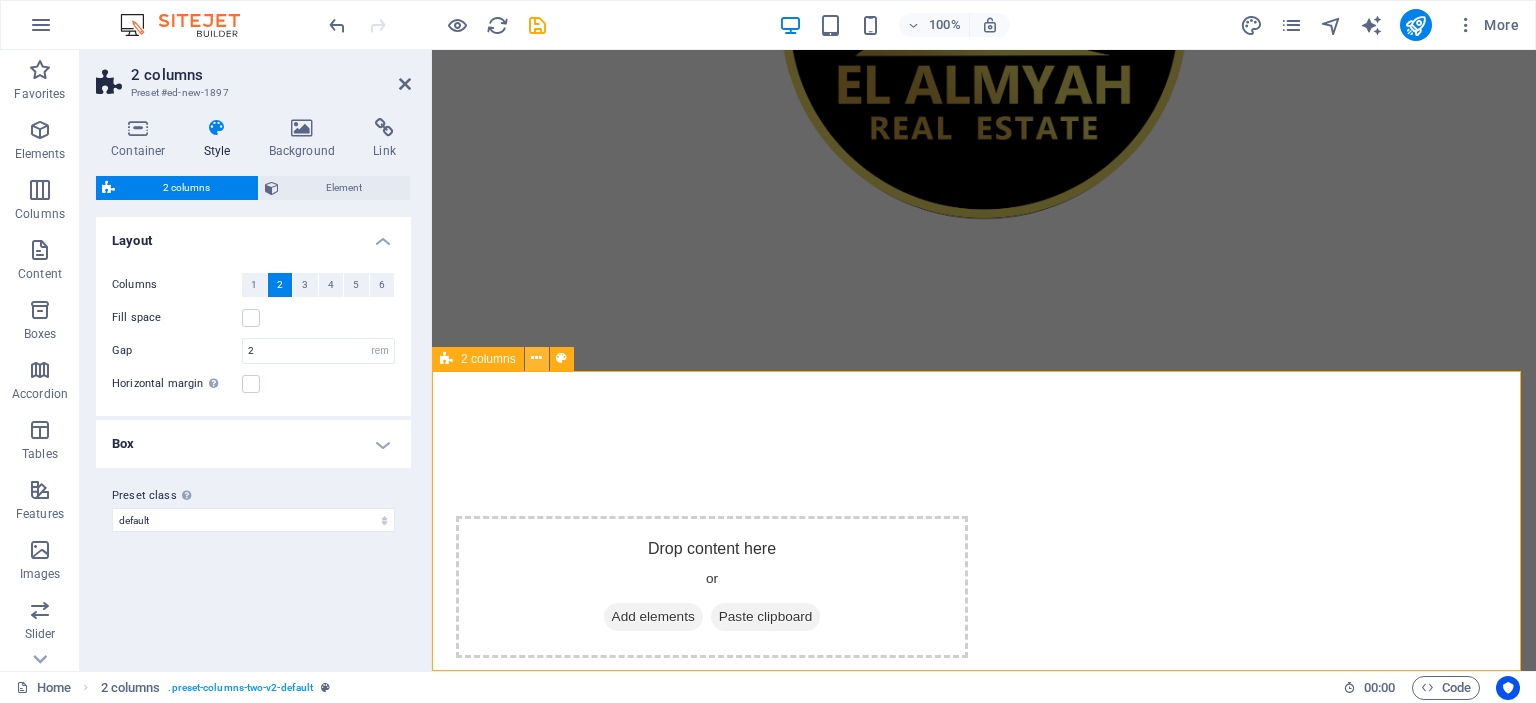 click at bounding box center [536, 358] 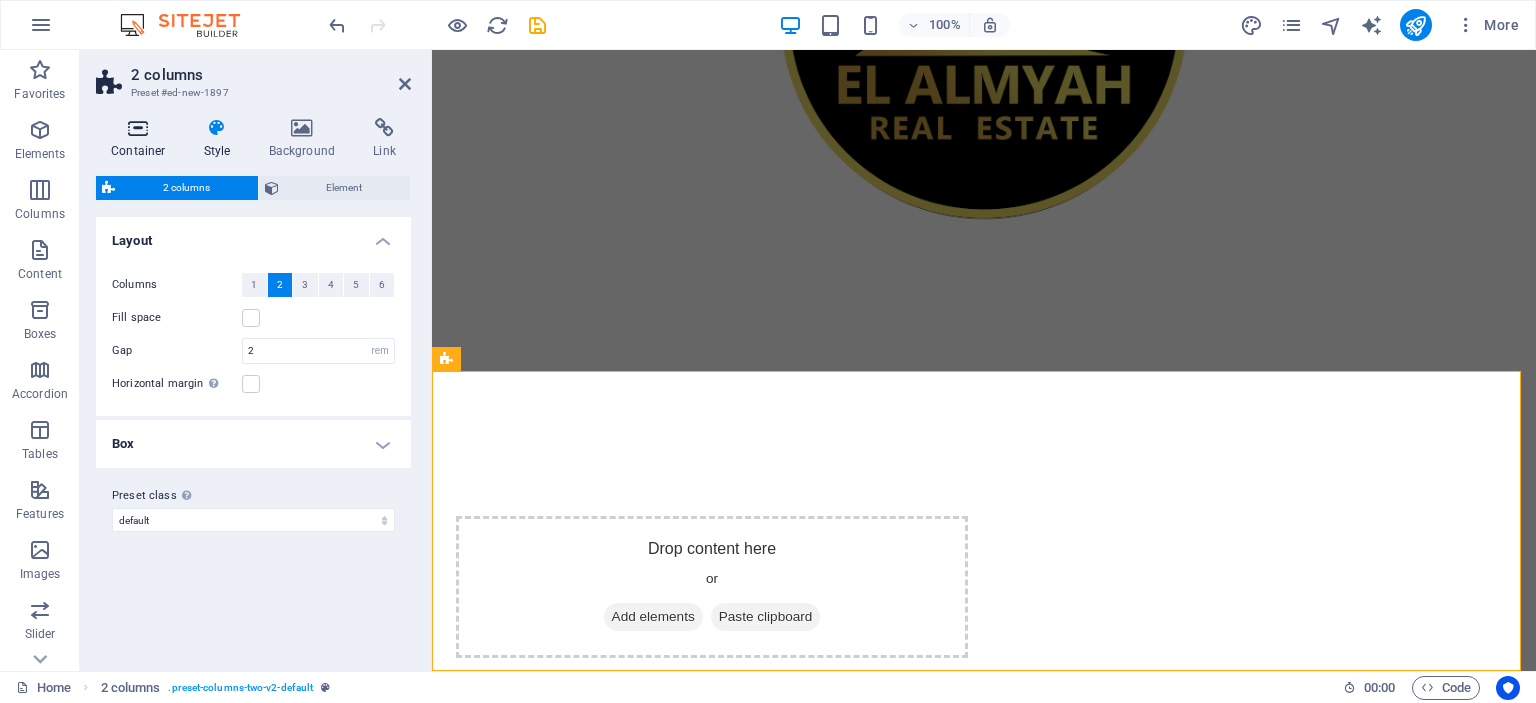 click on "Container" at bounding box center (142, 139) 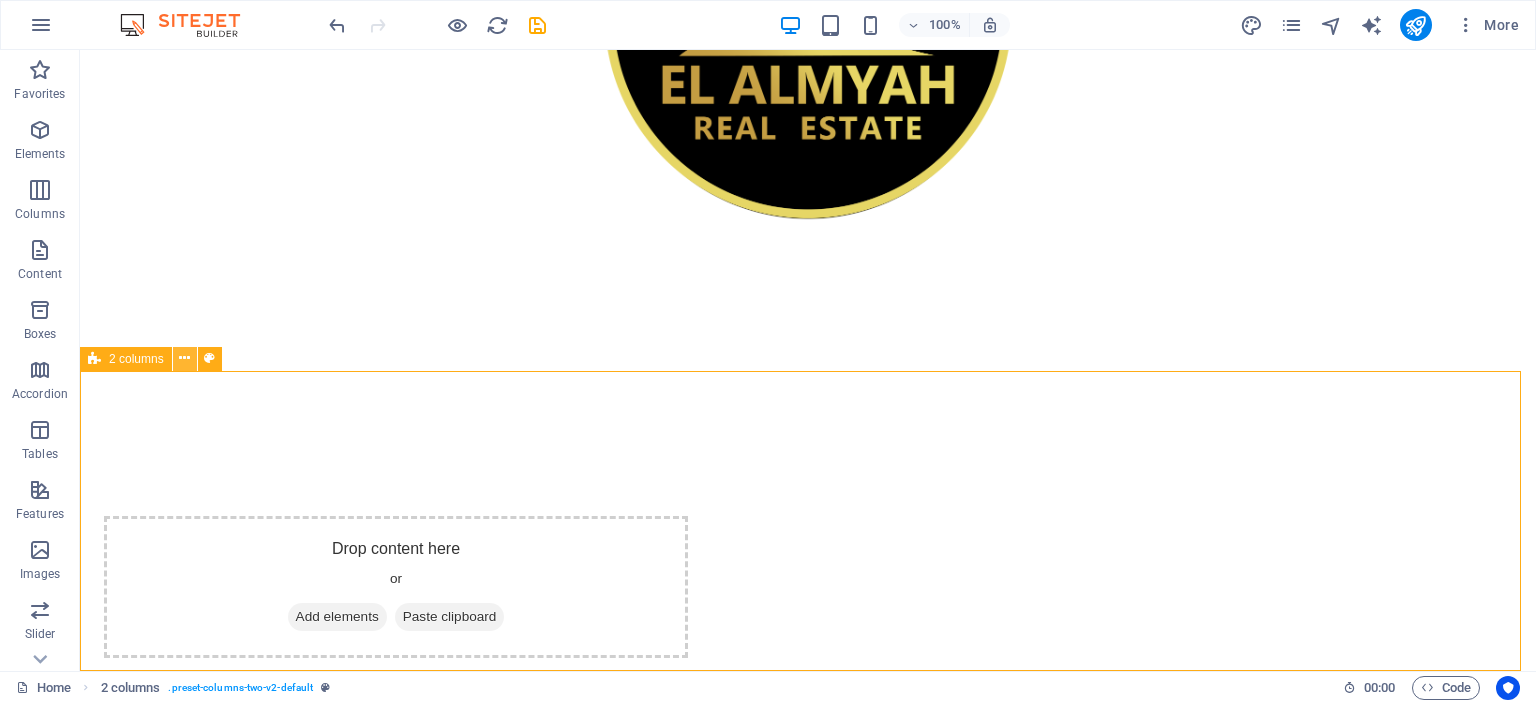 click at bounding box center [184, 358] 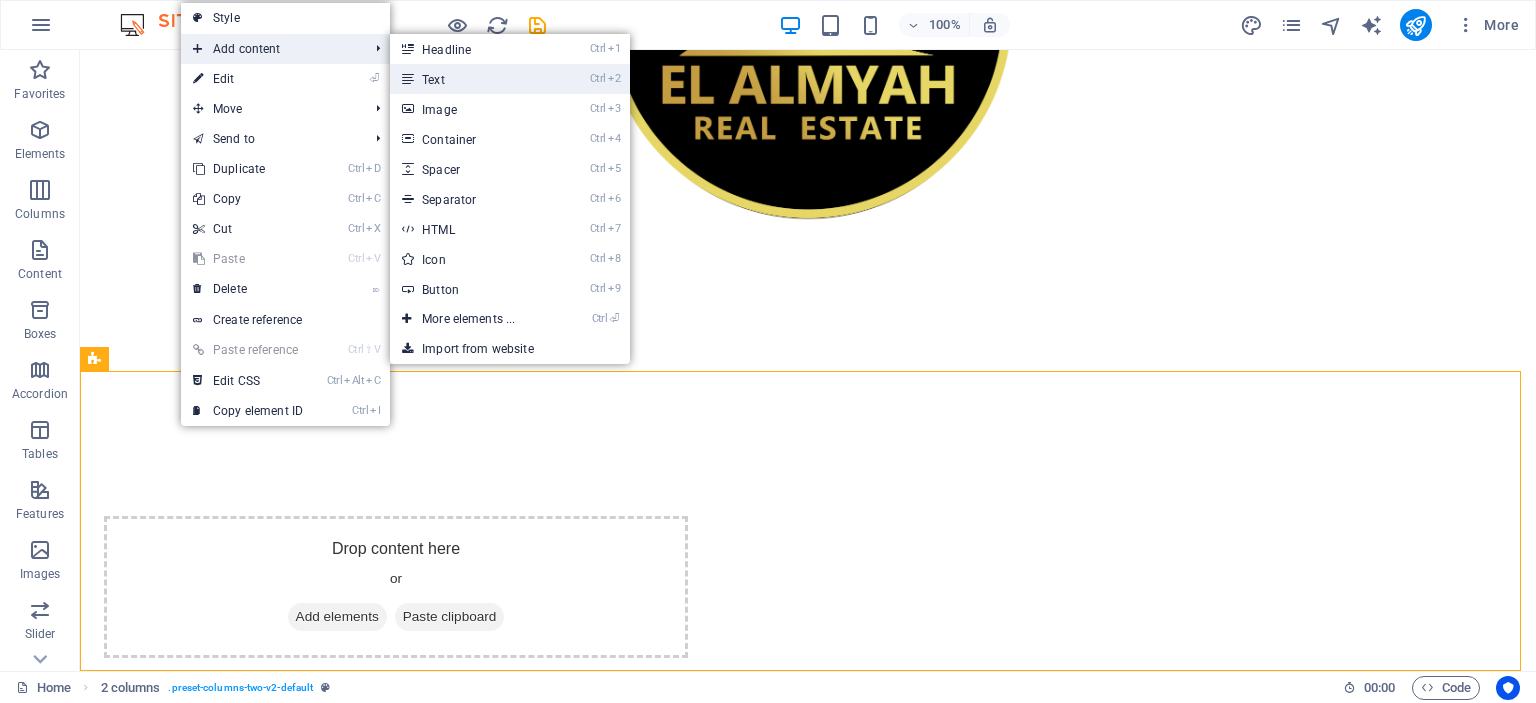 click on "Ctrl 2  Text" at bounding box center (472, 79) 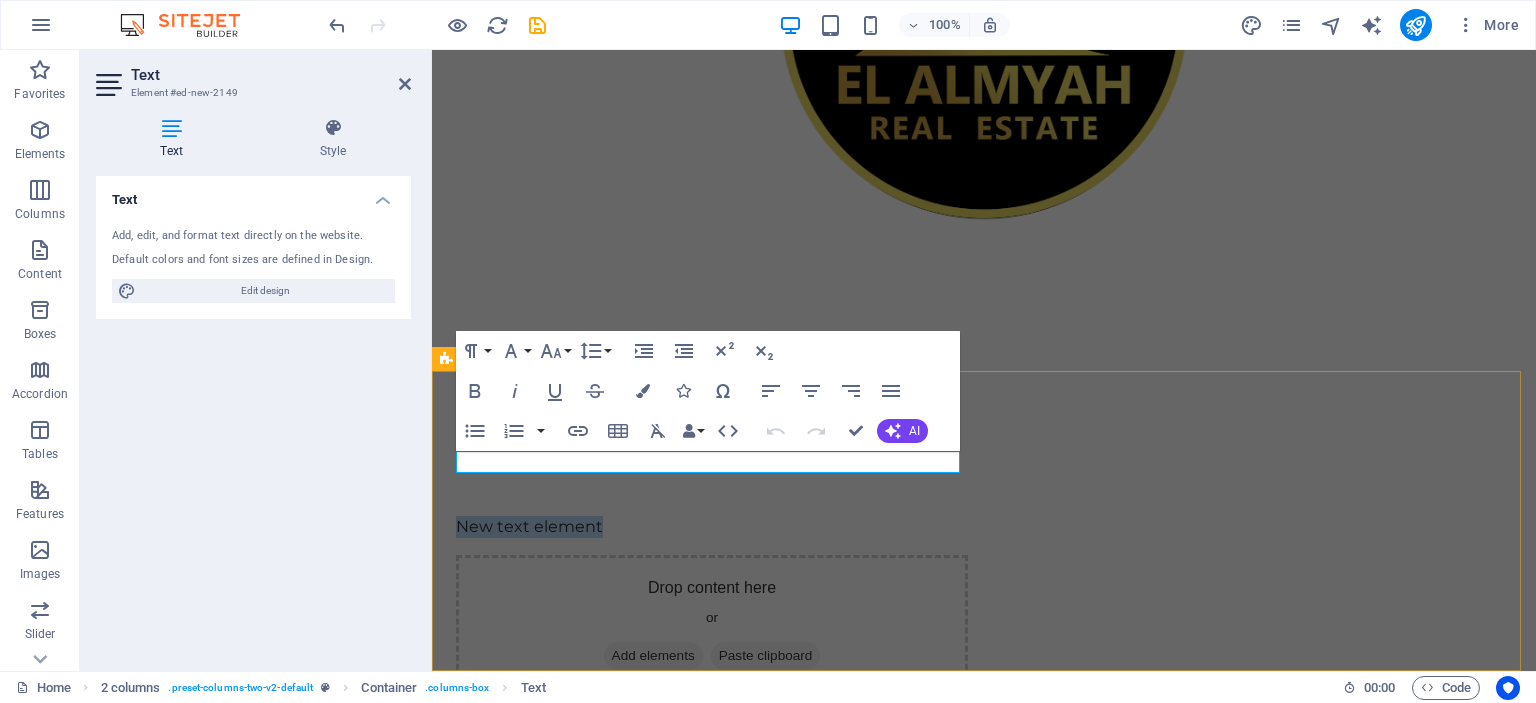 click on "New text element Drop content here or  Add elements  Paste clipboard" at bounding box center [984, 606] 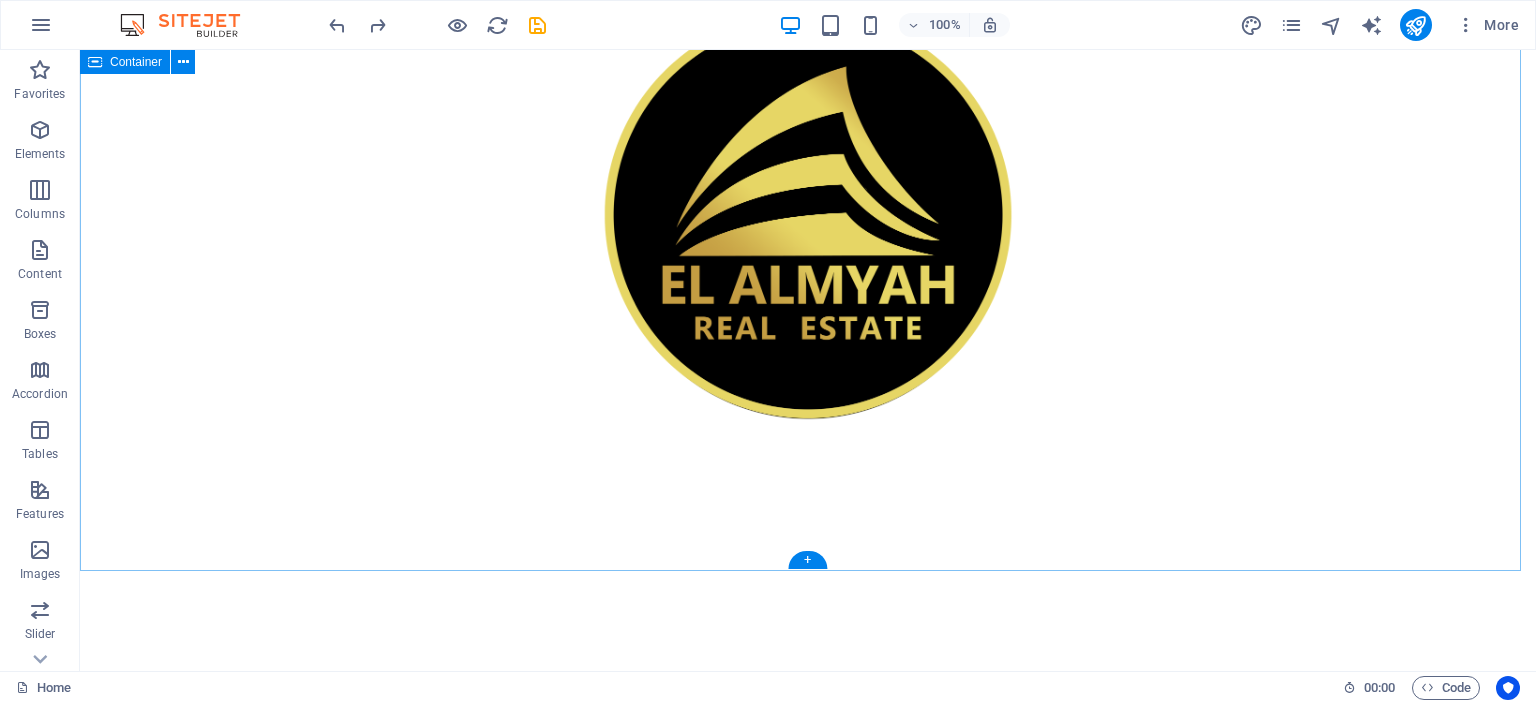 click on "WELCOME TO  ELALMYAH  WEBSITE OUR WEBSITE IS UNDER CONSTRUCTION RIGHT NOW! PLEASE CONTACT US FOR ANY REQUESTS YOU MAY HAVE." at bounding box center (808, 163) 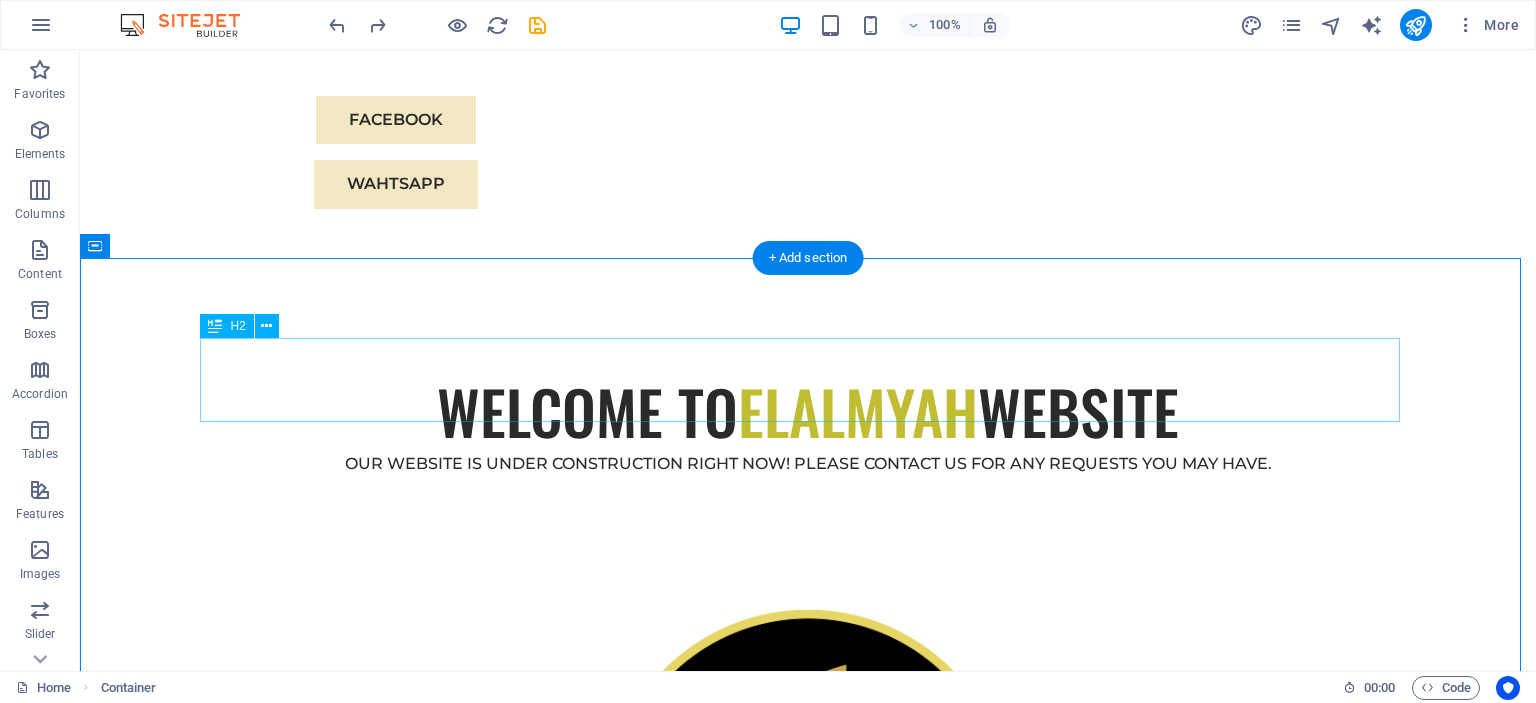 scroll, scrollTop: 0, scrollLeft: 0, axis: both 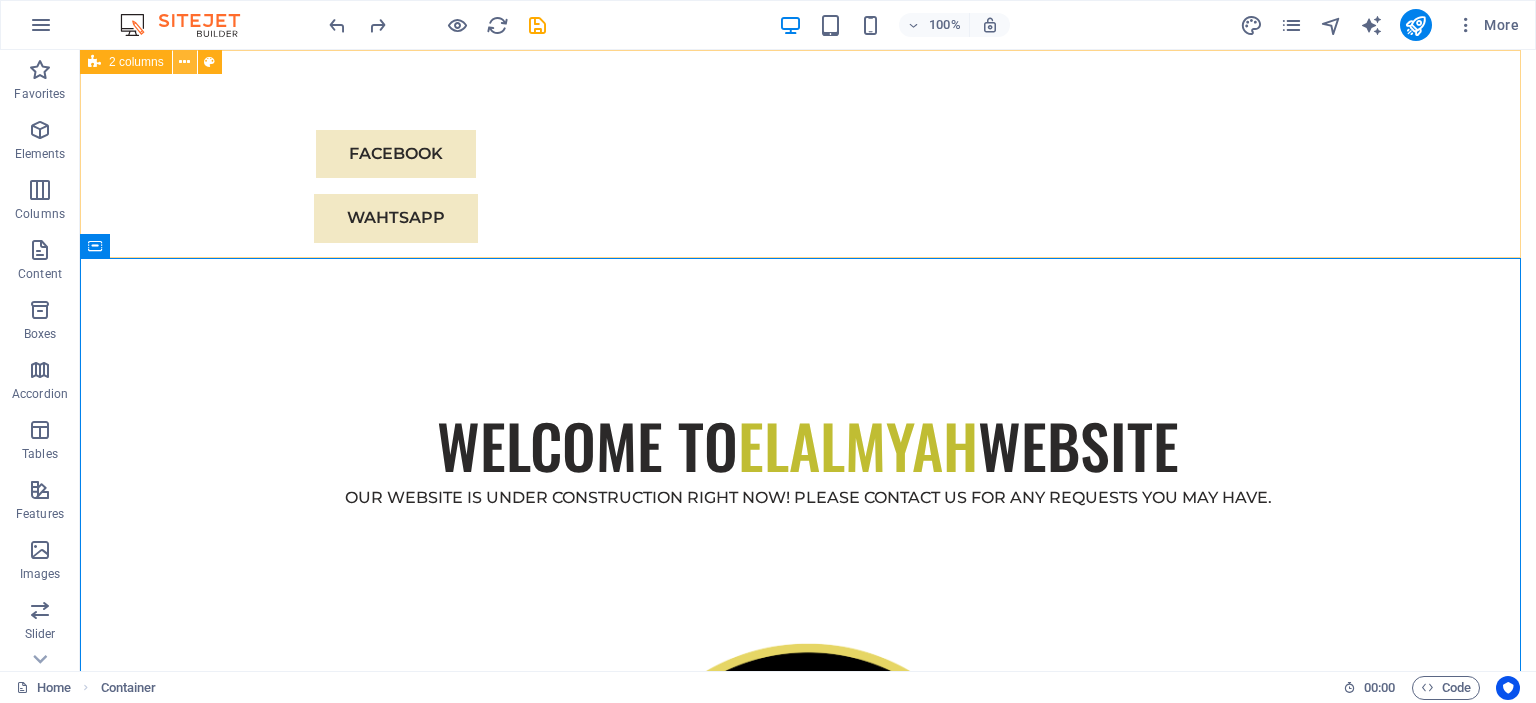 click at bounding box center [184, 62] 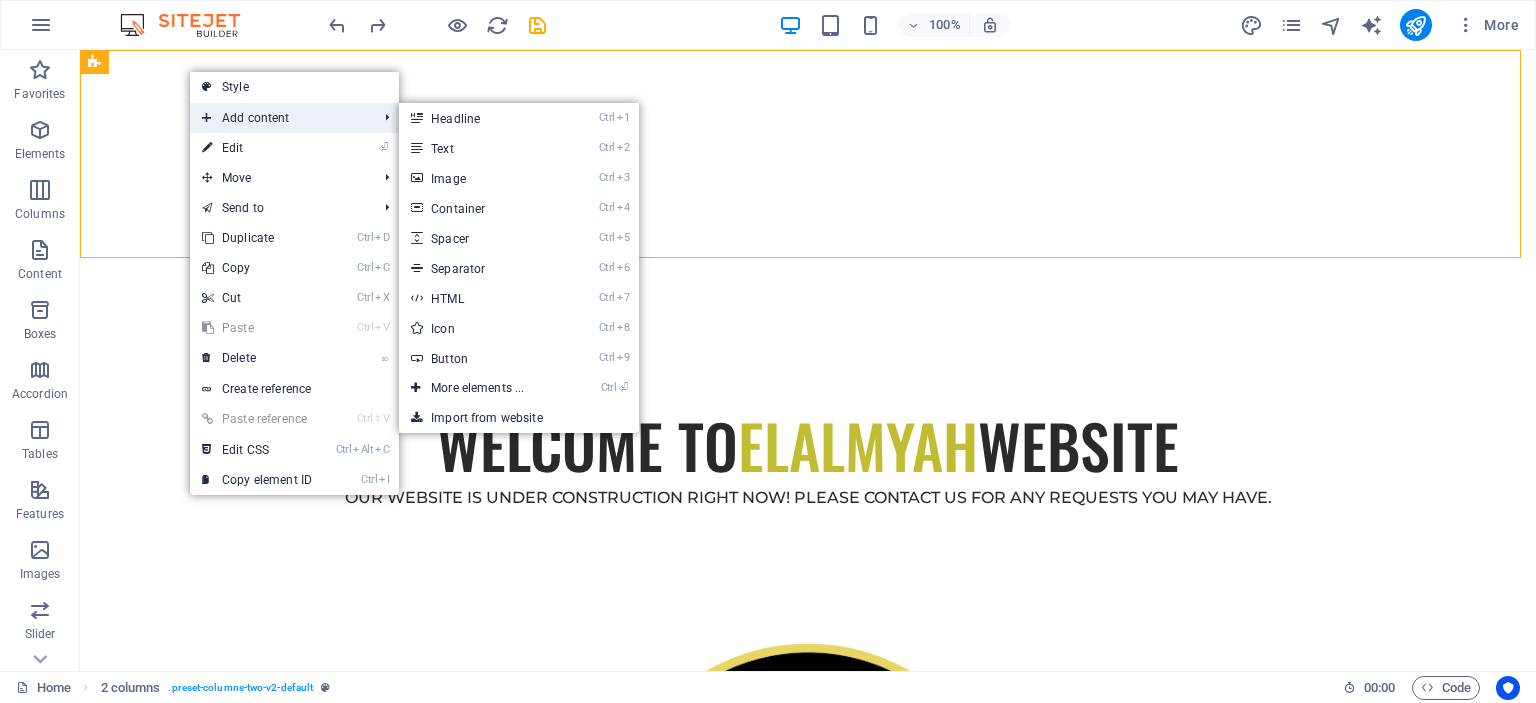 click on "Add content" at bounding box center (279, 118) 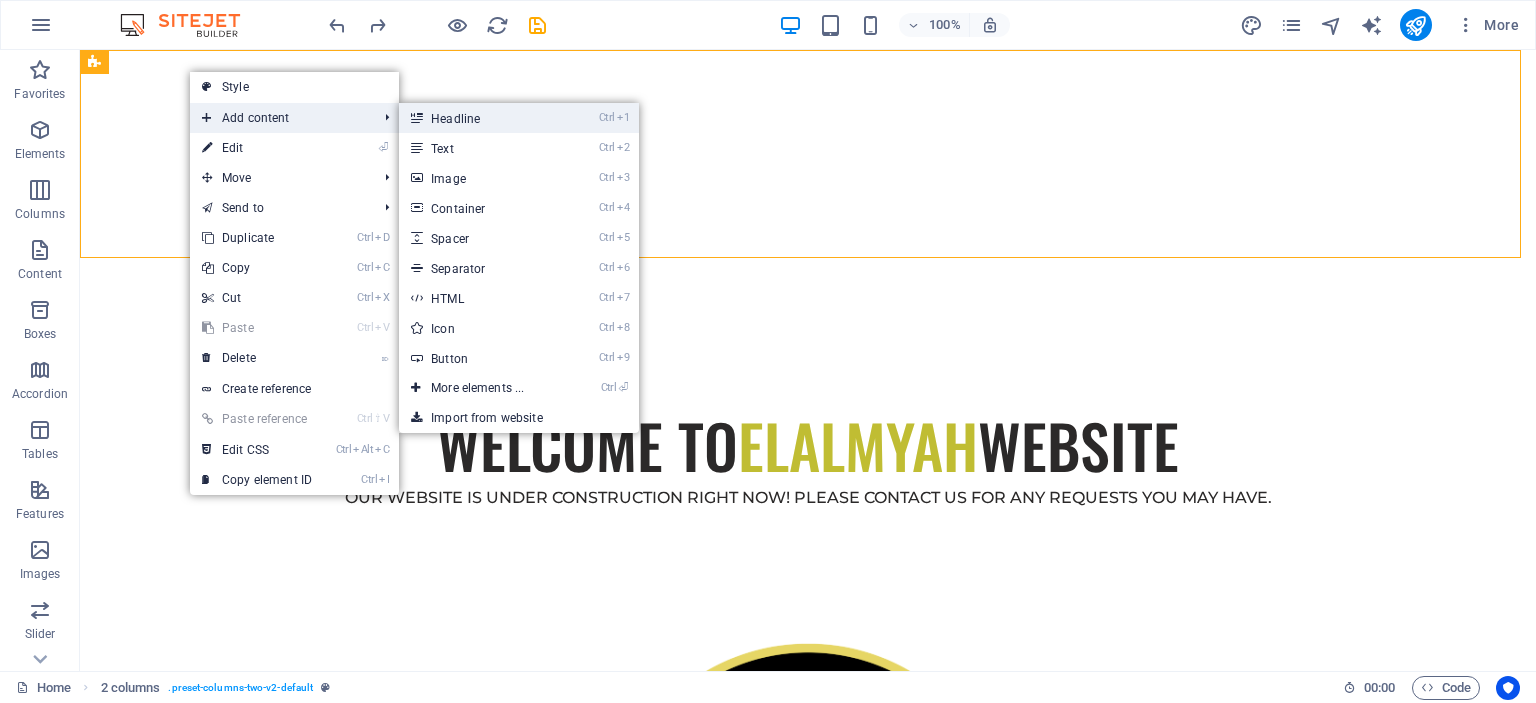 click at bounding box center [416, 118] 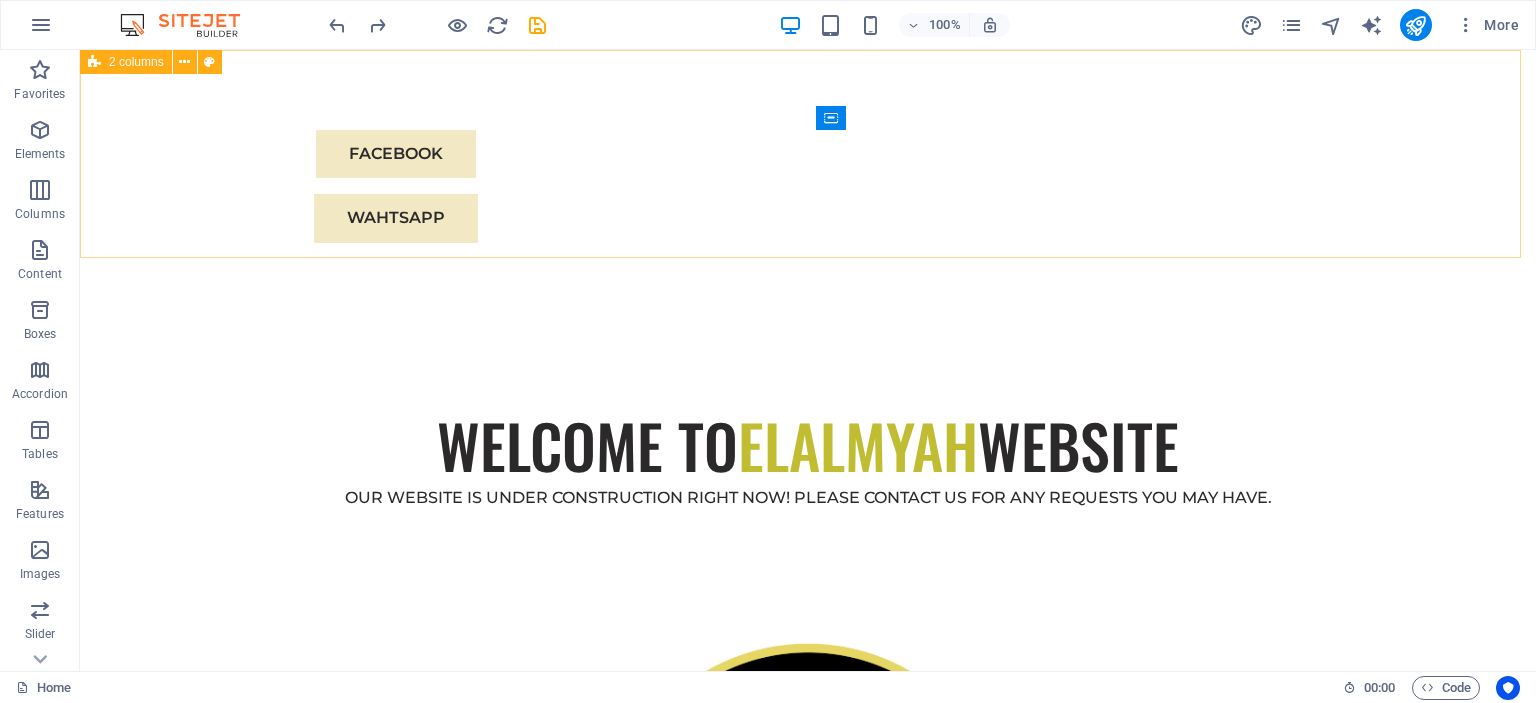 click on "2 columns" at bounding box center [136, 62] 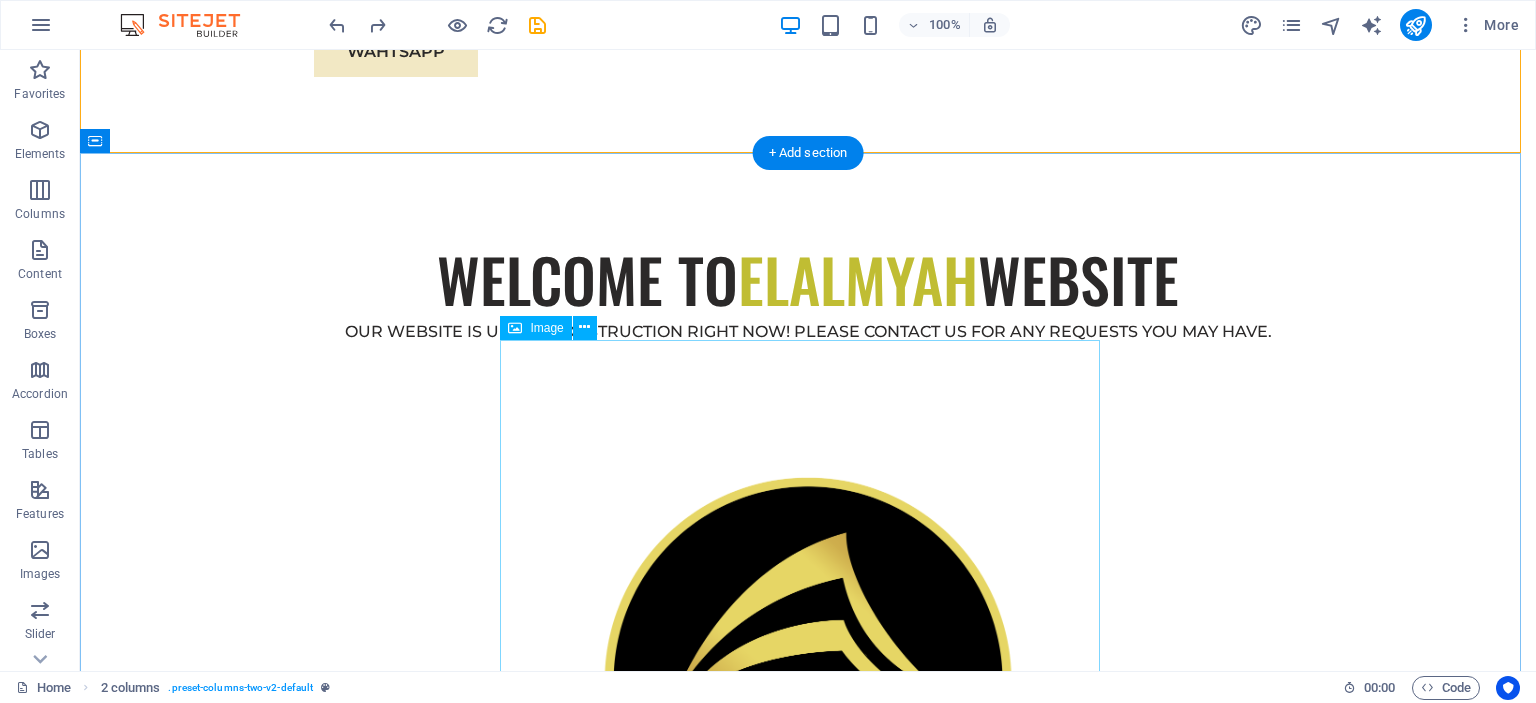 scroll, scrollTop: 200, scrollLeft: 0, axis: vertical 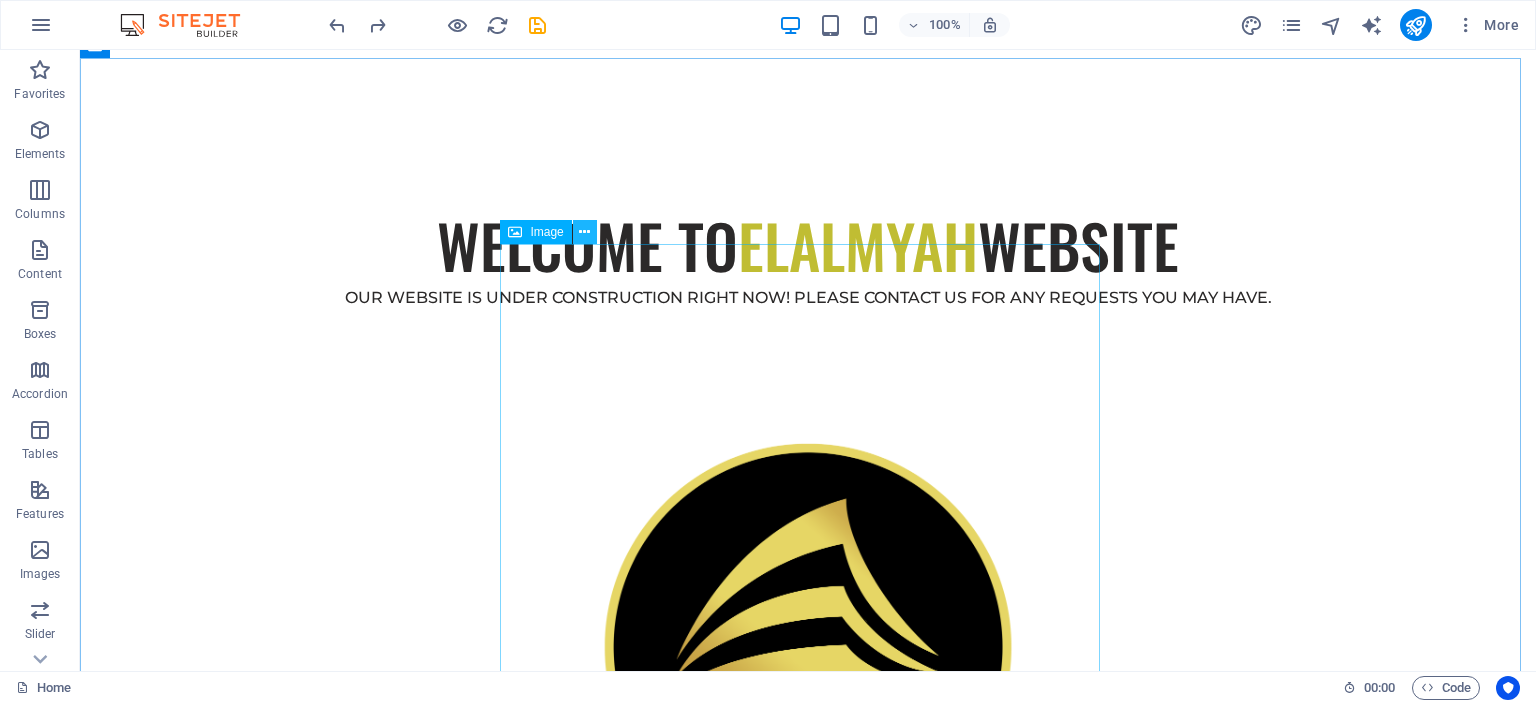click at bounding box center (584, 232) 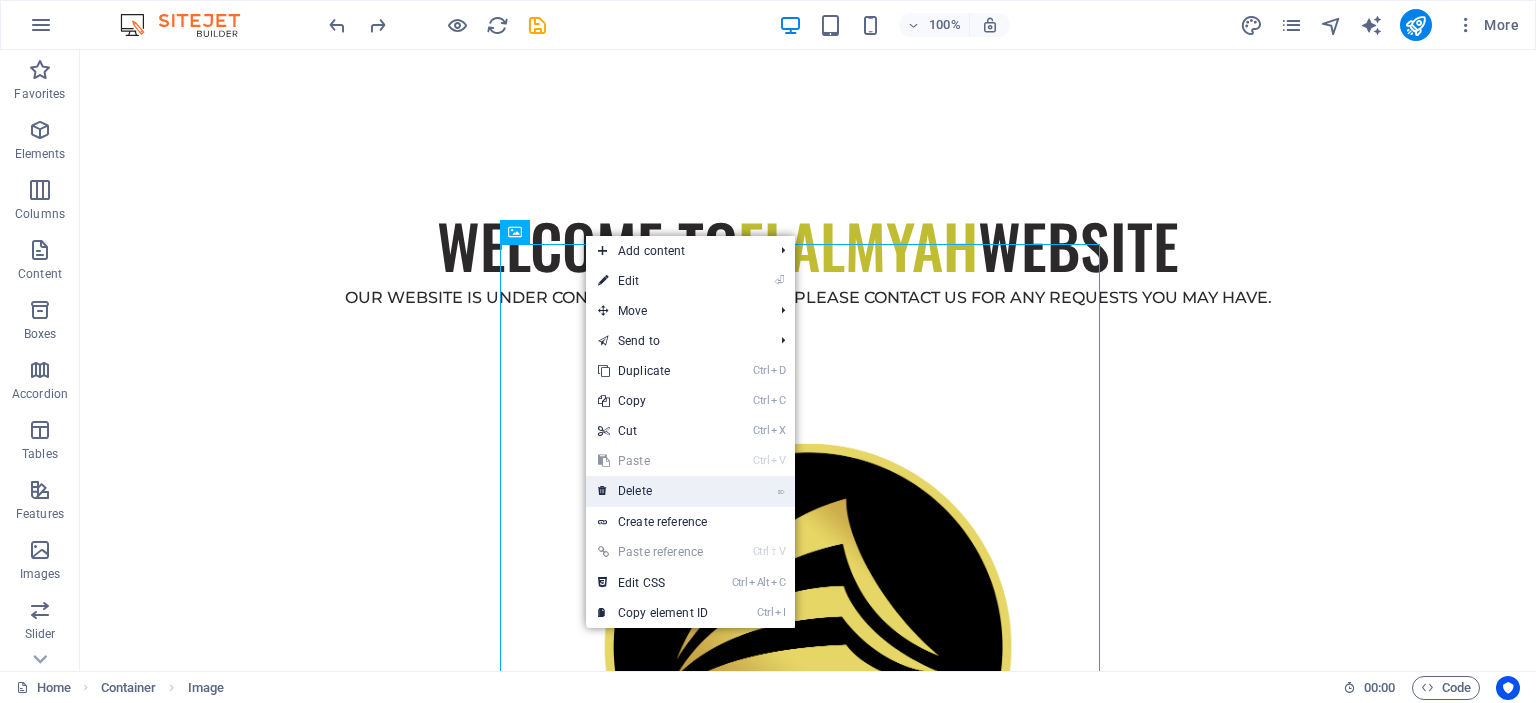 drag, startPoint x: 650, startPoint y: 493, endPoint x: 578, endPoint y: 398, distance: 119.20151 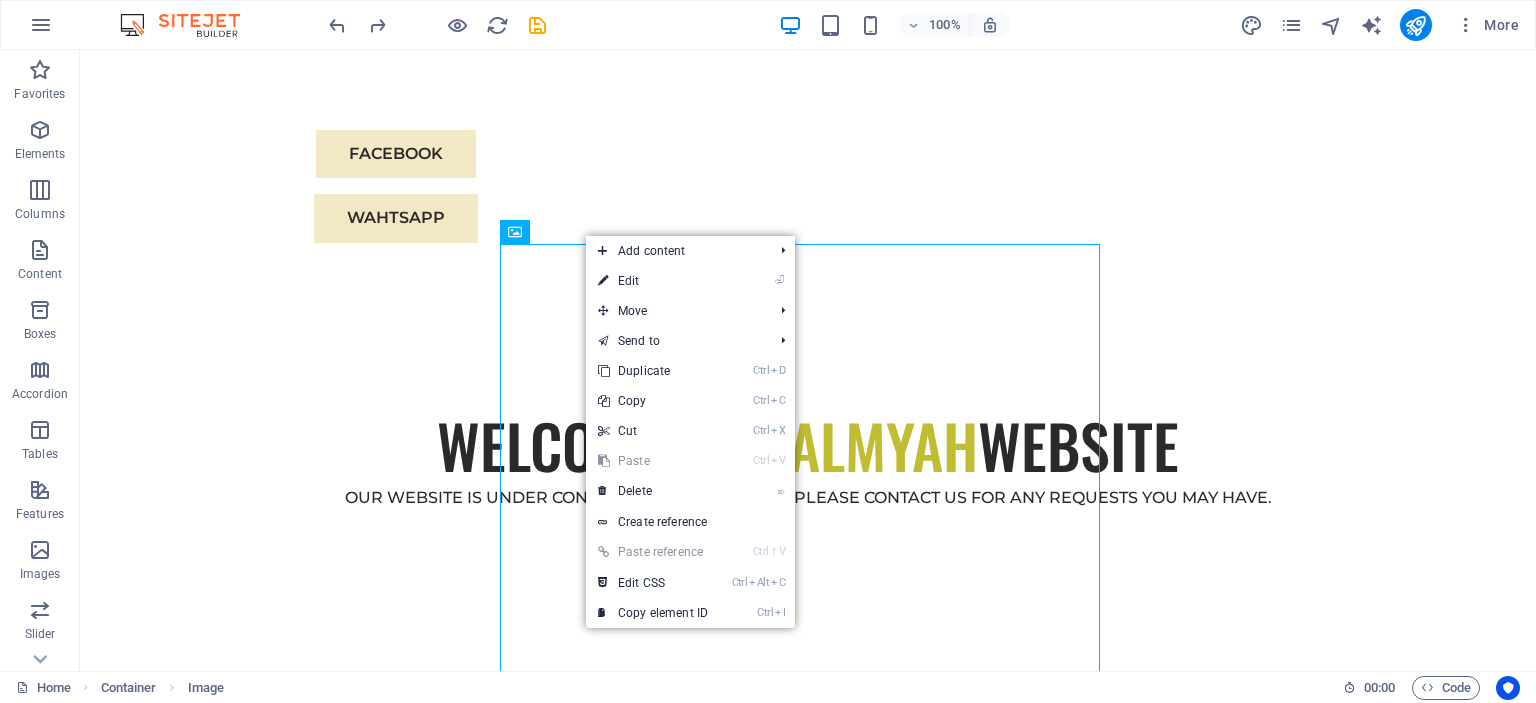 scroll, scrollTop: 0, scrollLeft: 0, axis: both 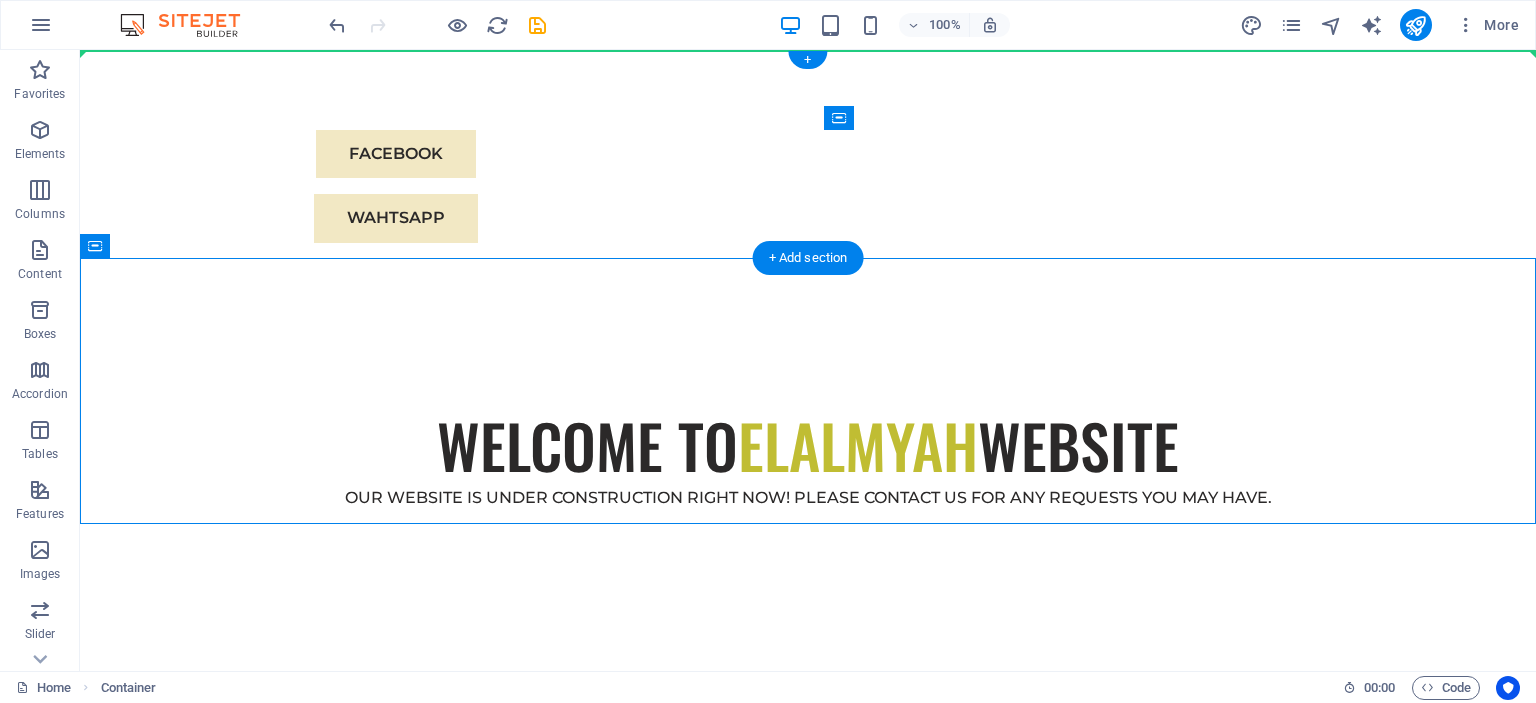 drag, startPoint x: 204, startPoint y: 297, endPoint x: 128, endPoint y: 67, distance: 242.2313 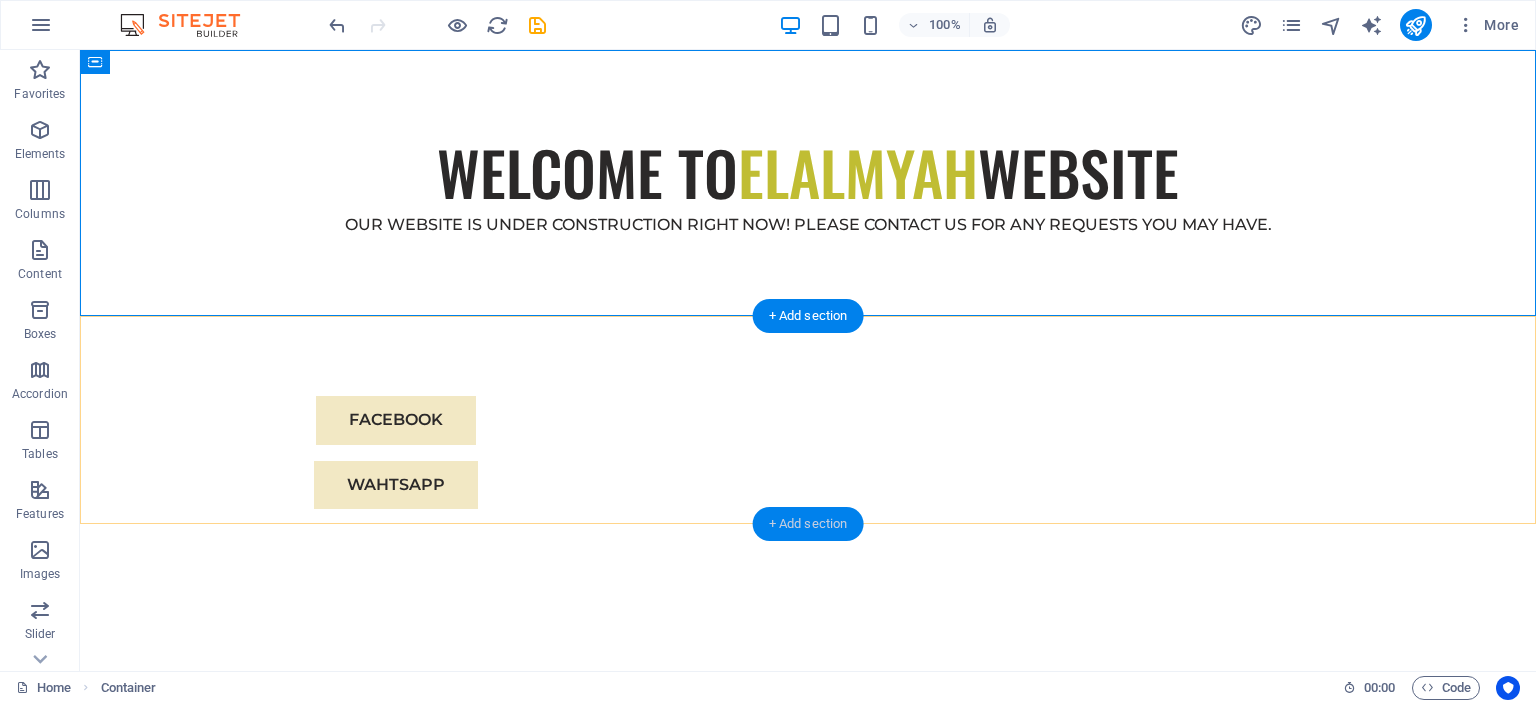 click on "+ Add section" at bounding box center [808, 524] 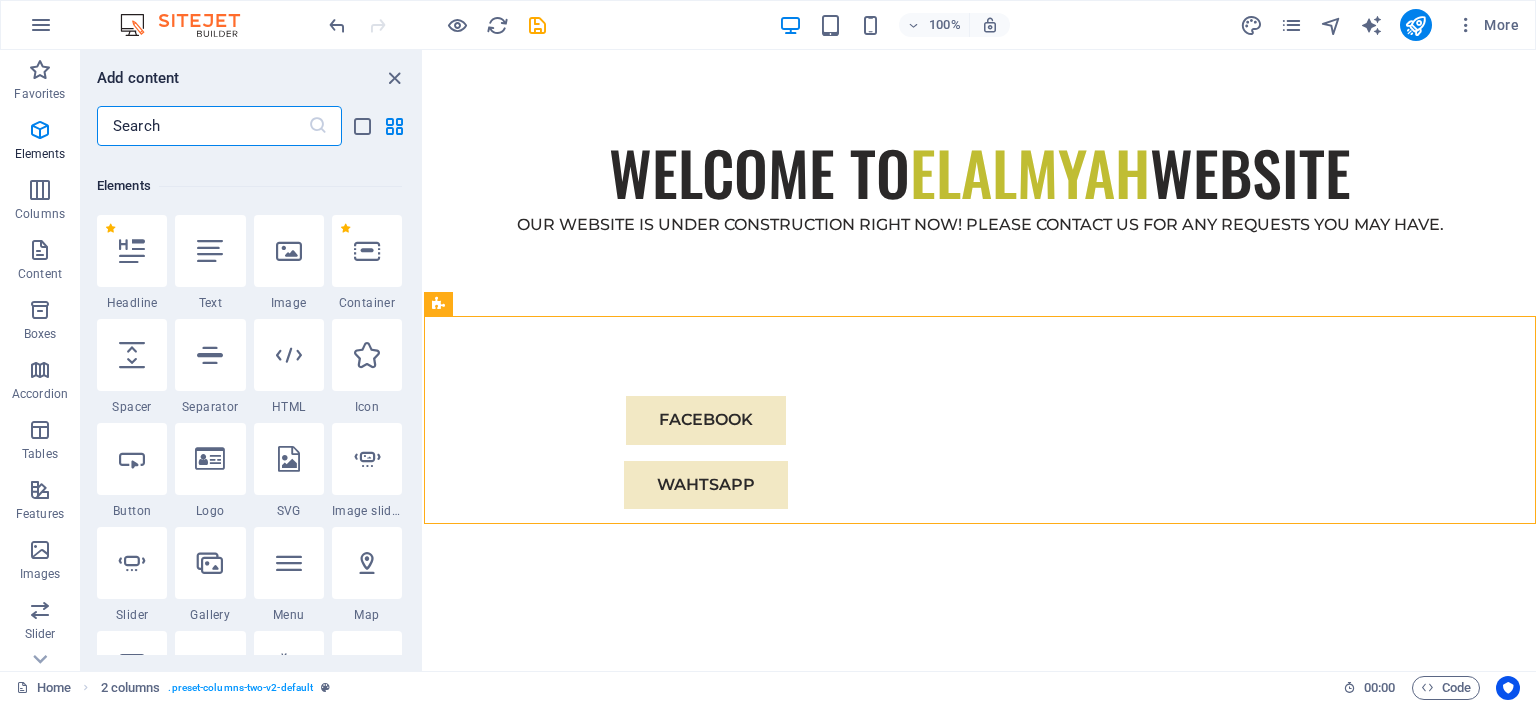 scroll, scrollTop: 199, scrollLeft: 0, axis: vertical 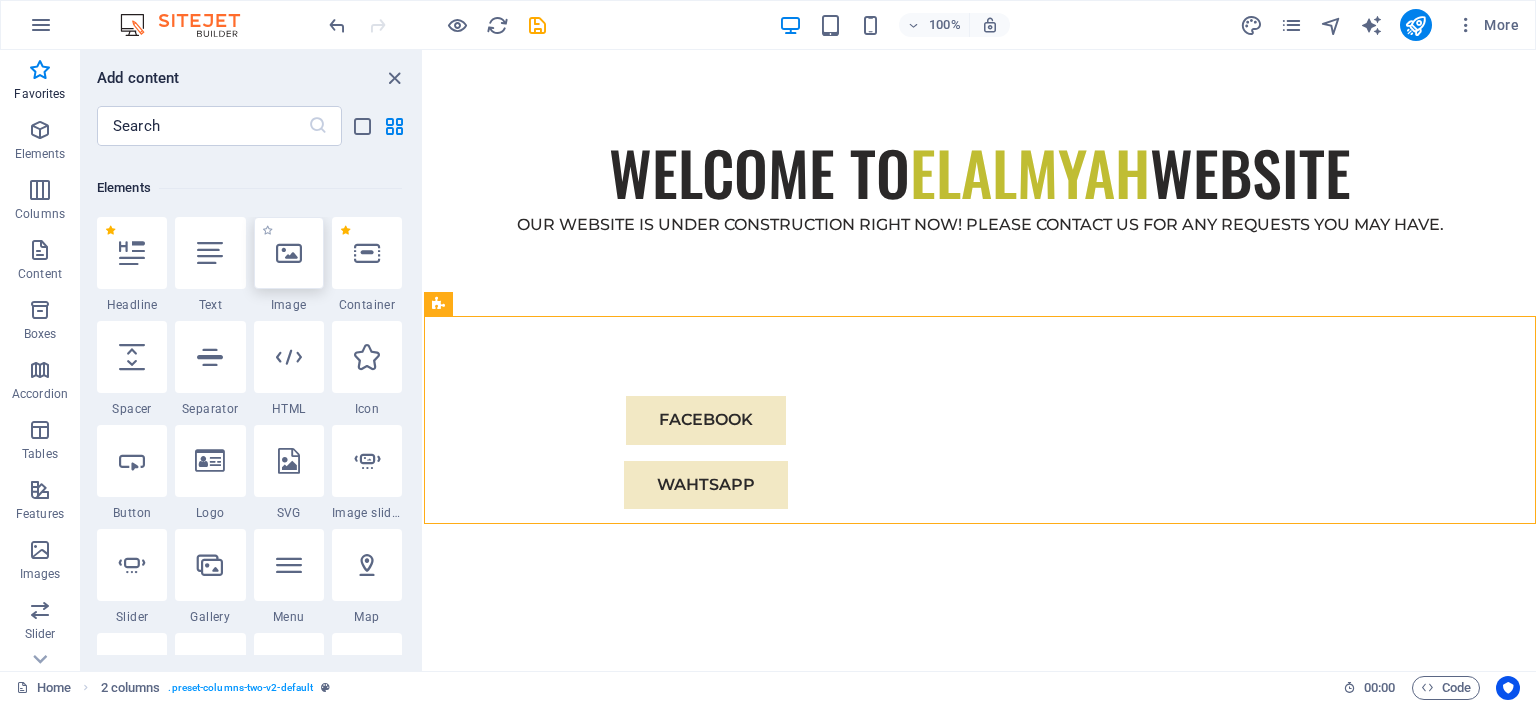 click at bounding box center (289, 253) 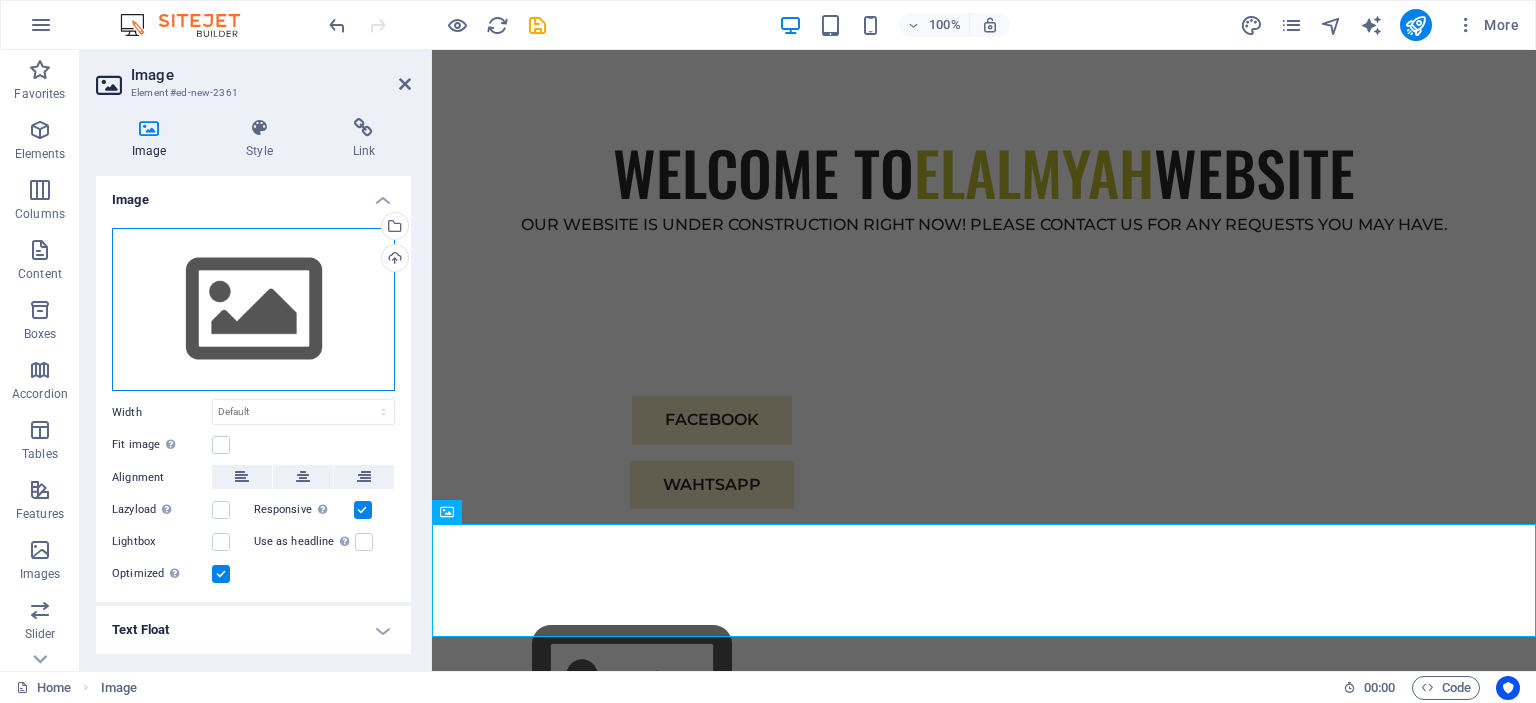click on "Drag files here, click to choose files or select files from Files or our free stock photos & videos" at bounding box center [253, 310] 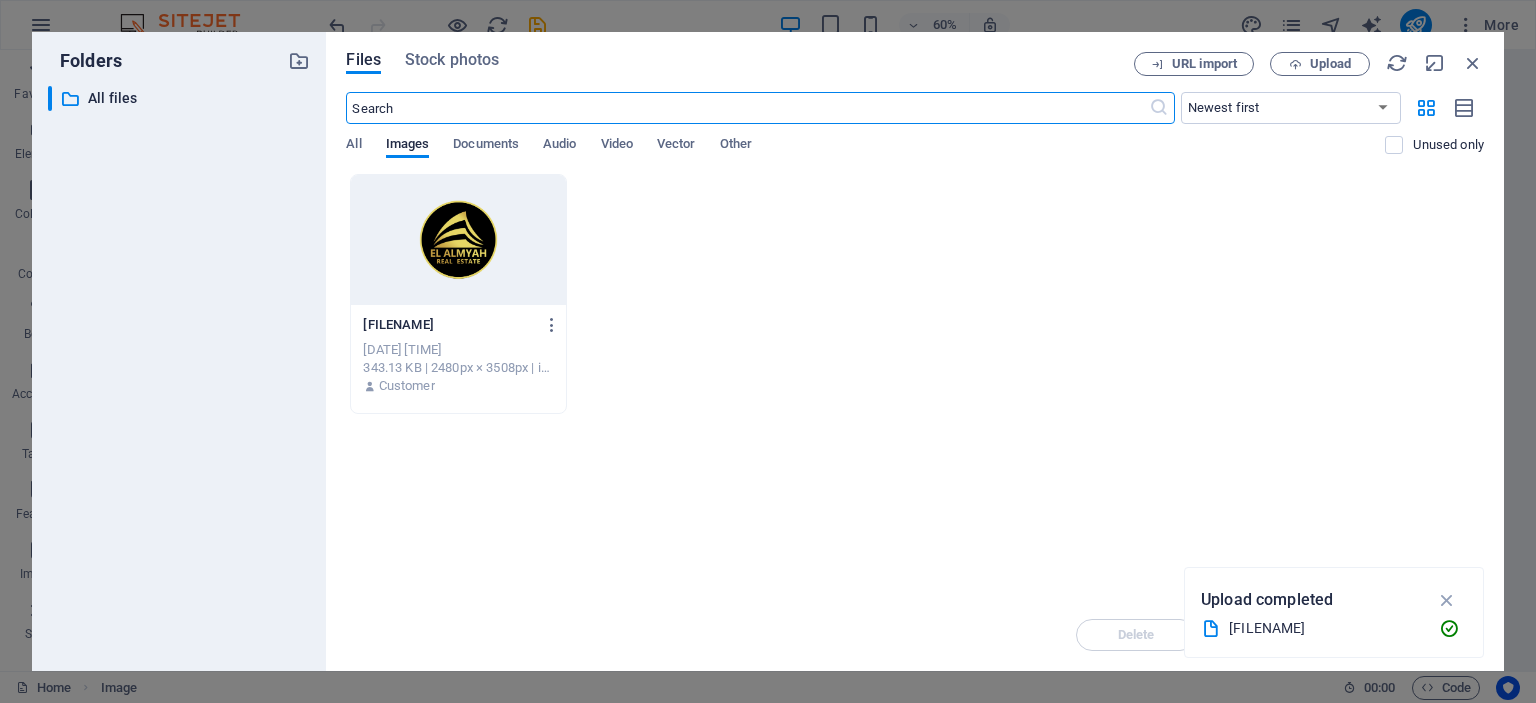 click at bounding box center [458, 240] 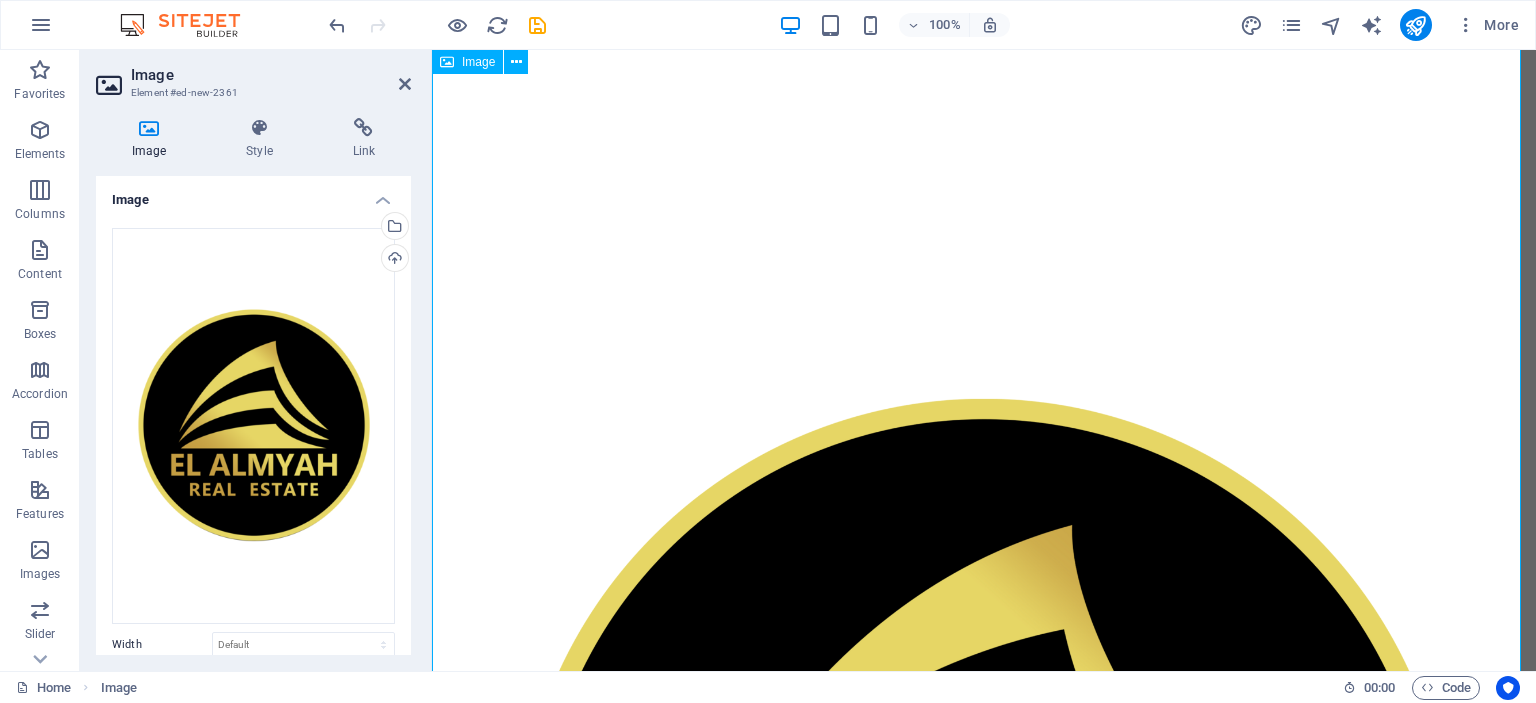 scroll, scrollTop: 0, scrollLeft: 0, axis: both 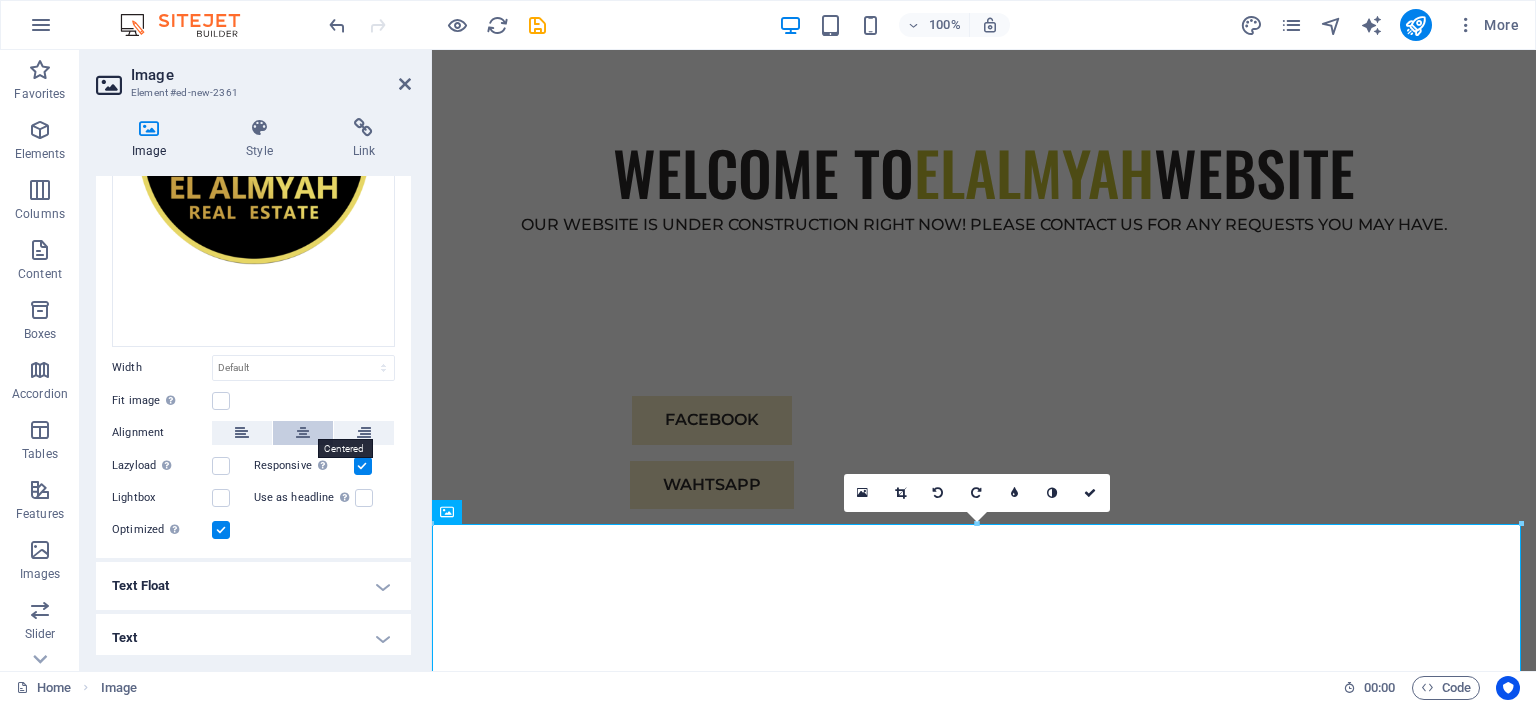 click at bounding box center (303, 433) 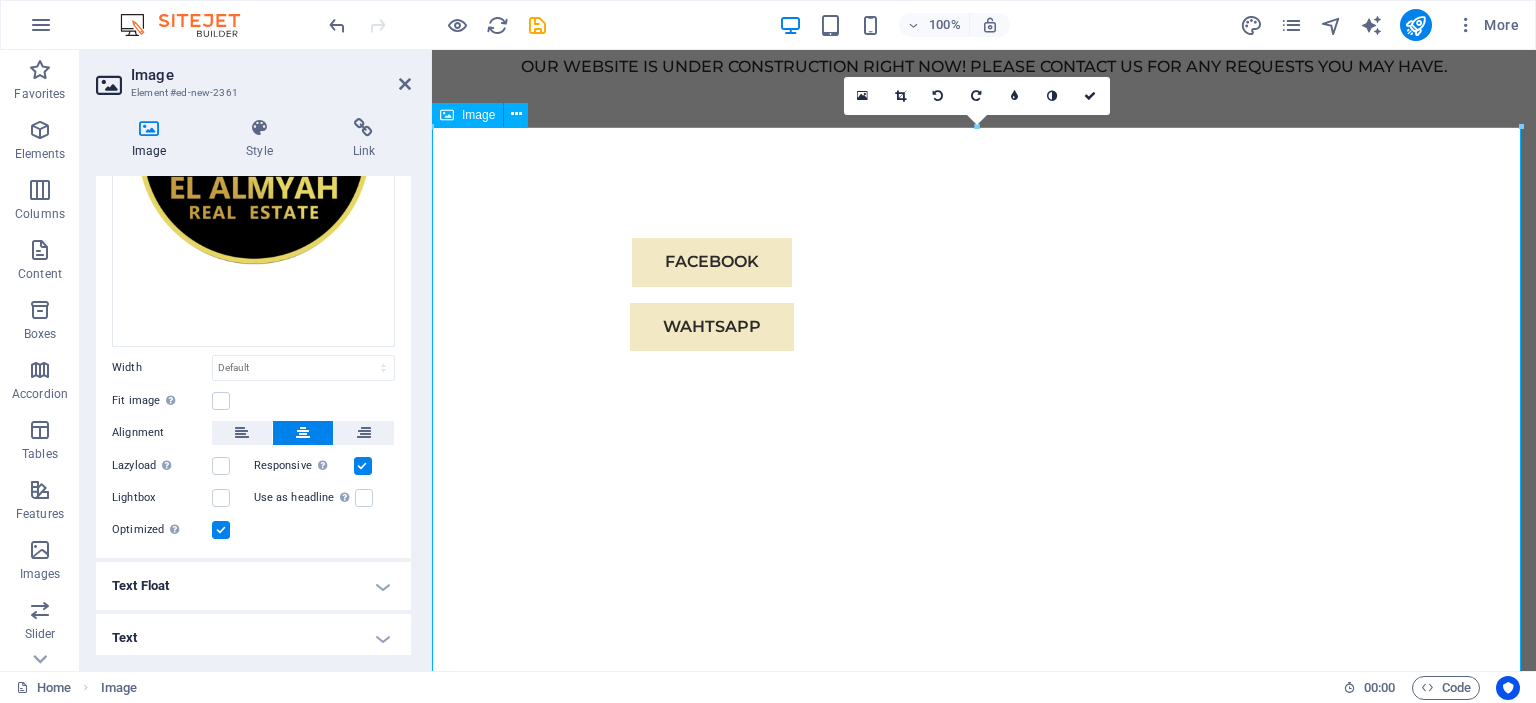 scroll, scrollTop: 400, scrollLeft: 0, axis: vertical 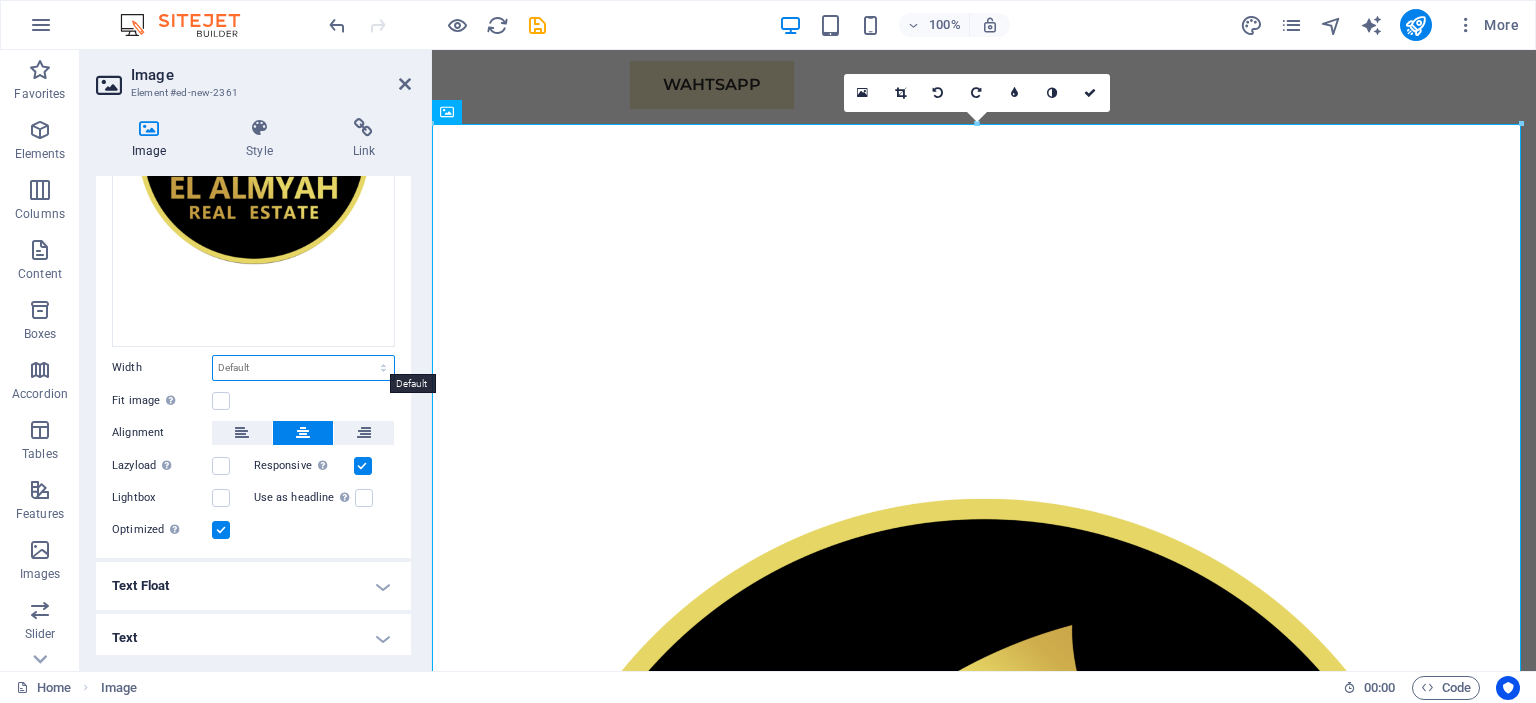 click on "Default auto px rem % em vh vw" at bounding box center (303, 368) 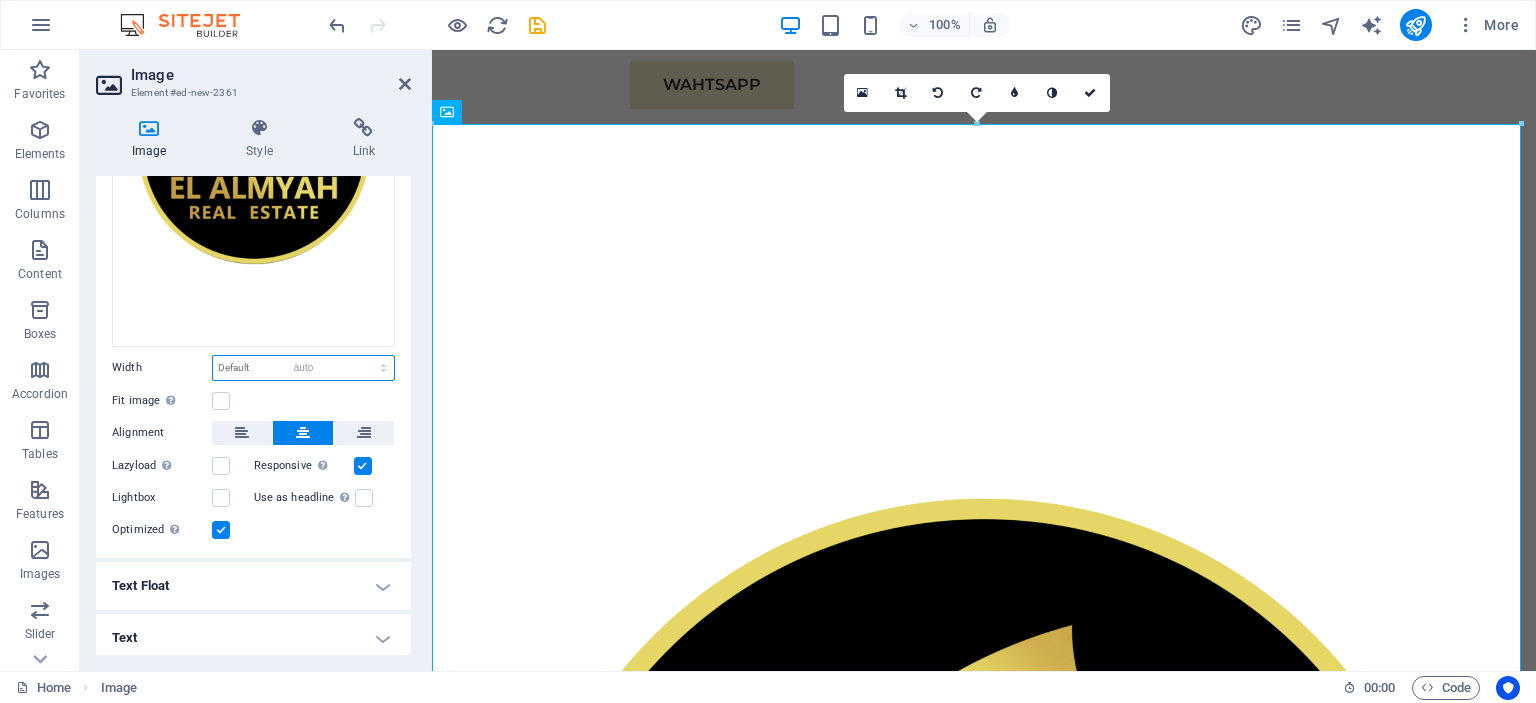 click on "Default auto px rem % em vh vw" at bounding box center (303, 368) 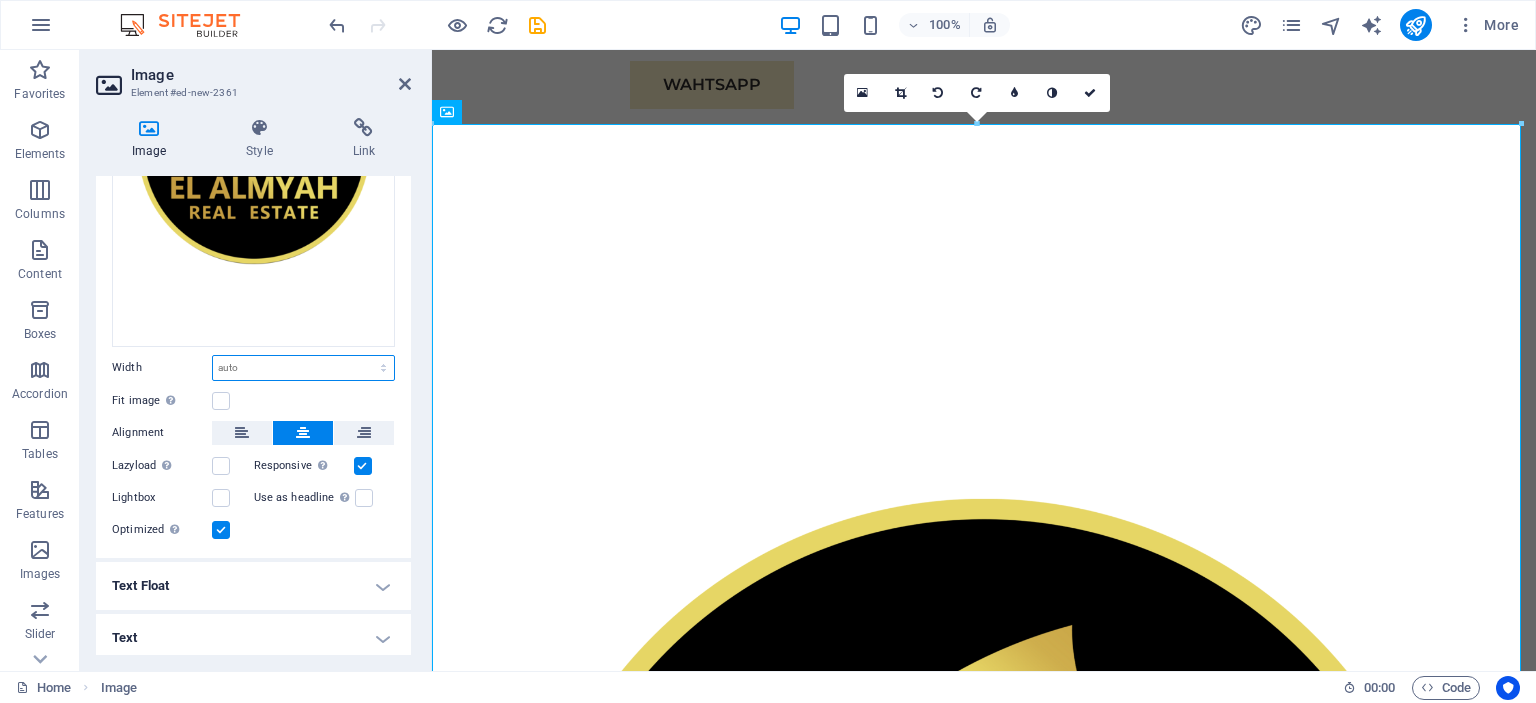click on "Default auto px rem % em vh vw" at bounding box center [303, 368] 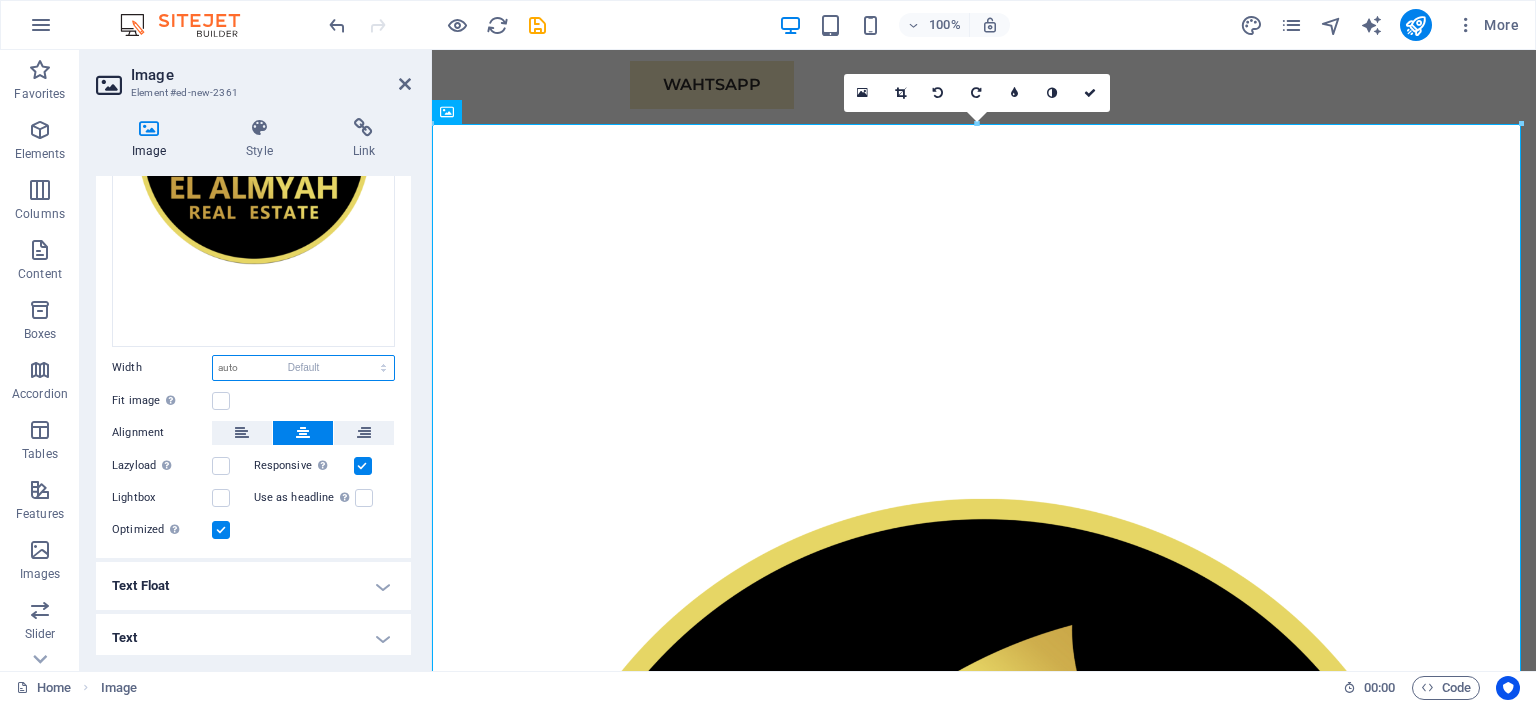 click on "Default auto px rem % em vh vw" at bounding box center [303, 368] 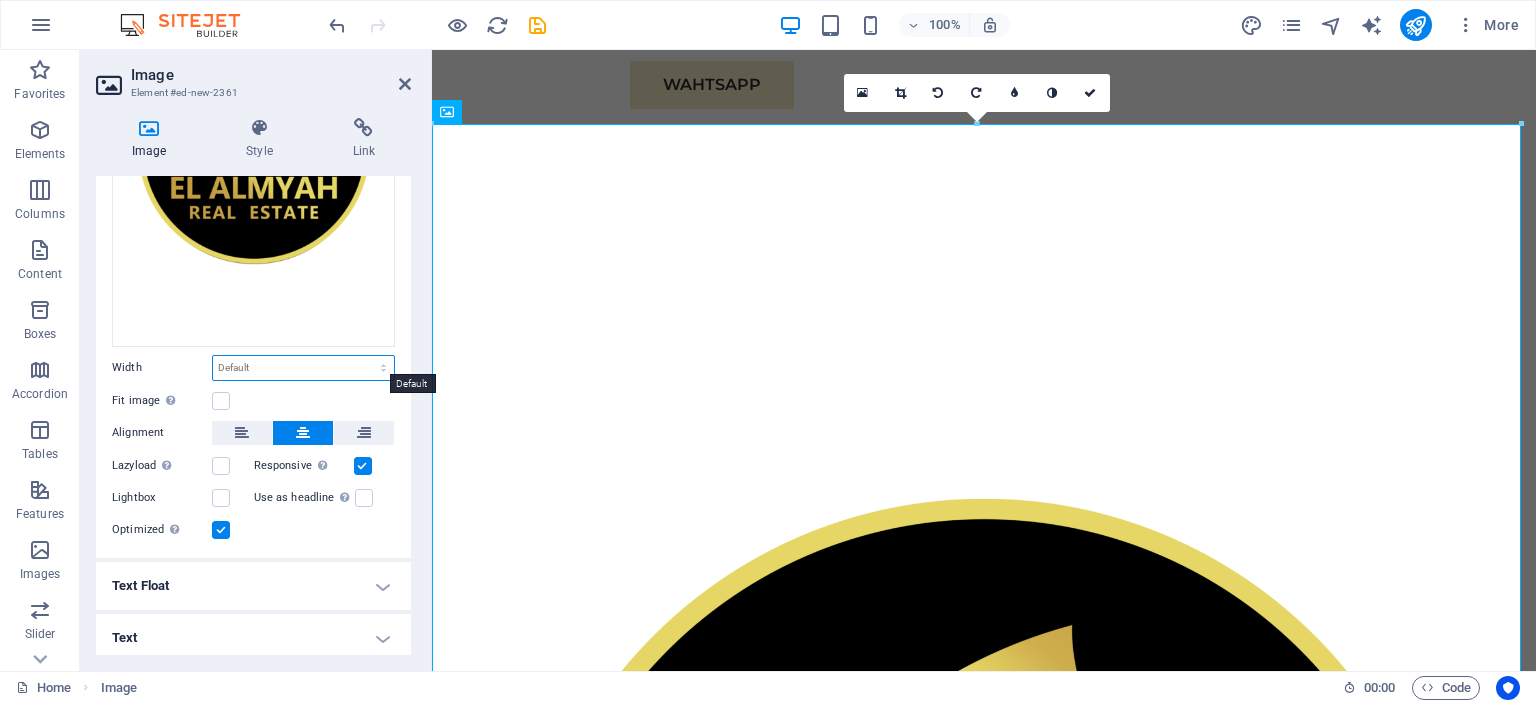 click on "Default auto px rem % em vh vw" at bounding box center (303, 368) 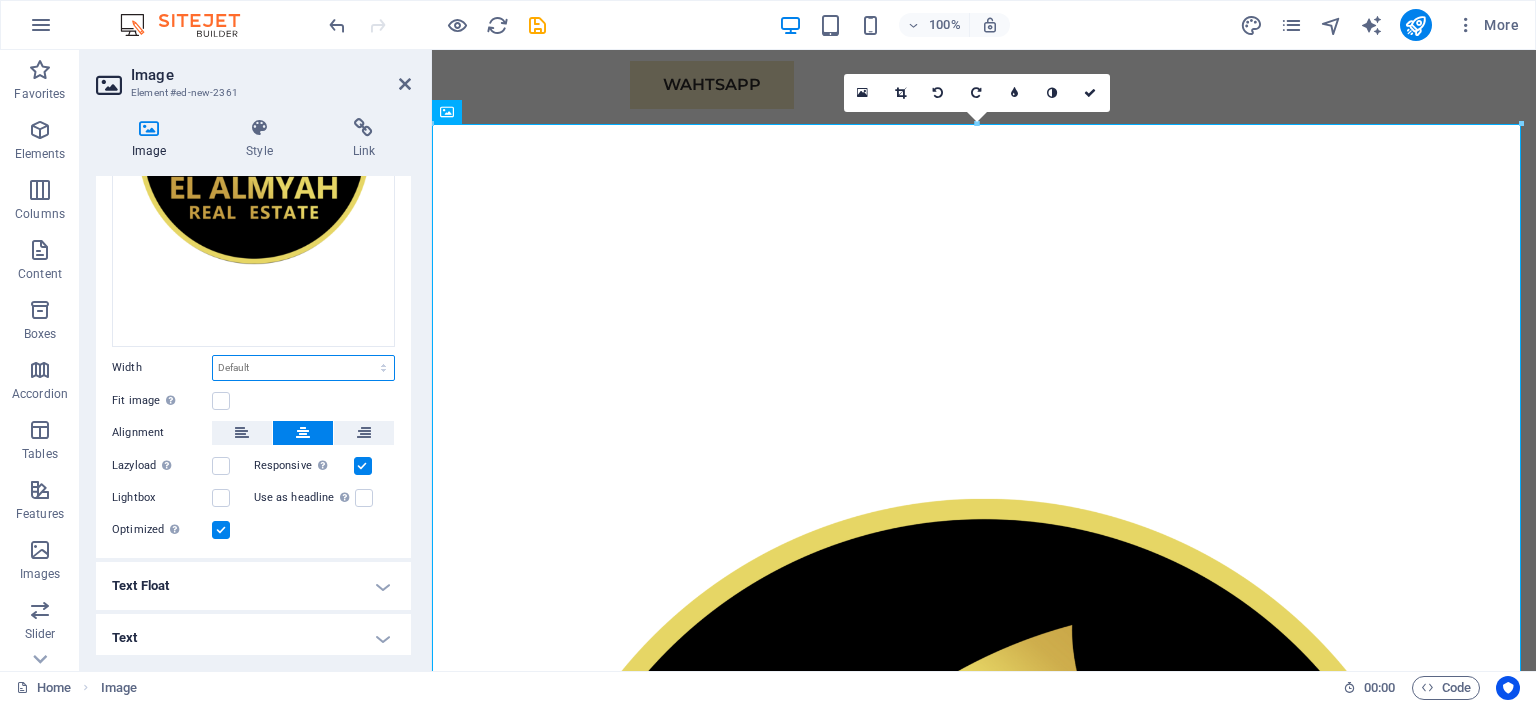 select on "px" 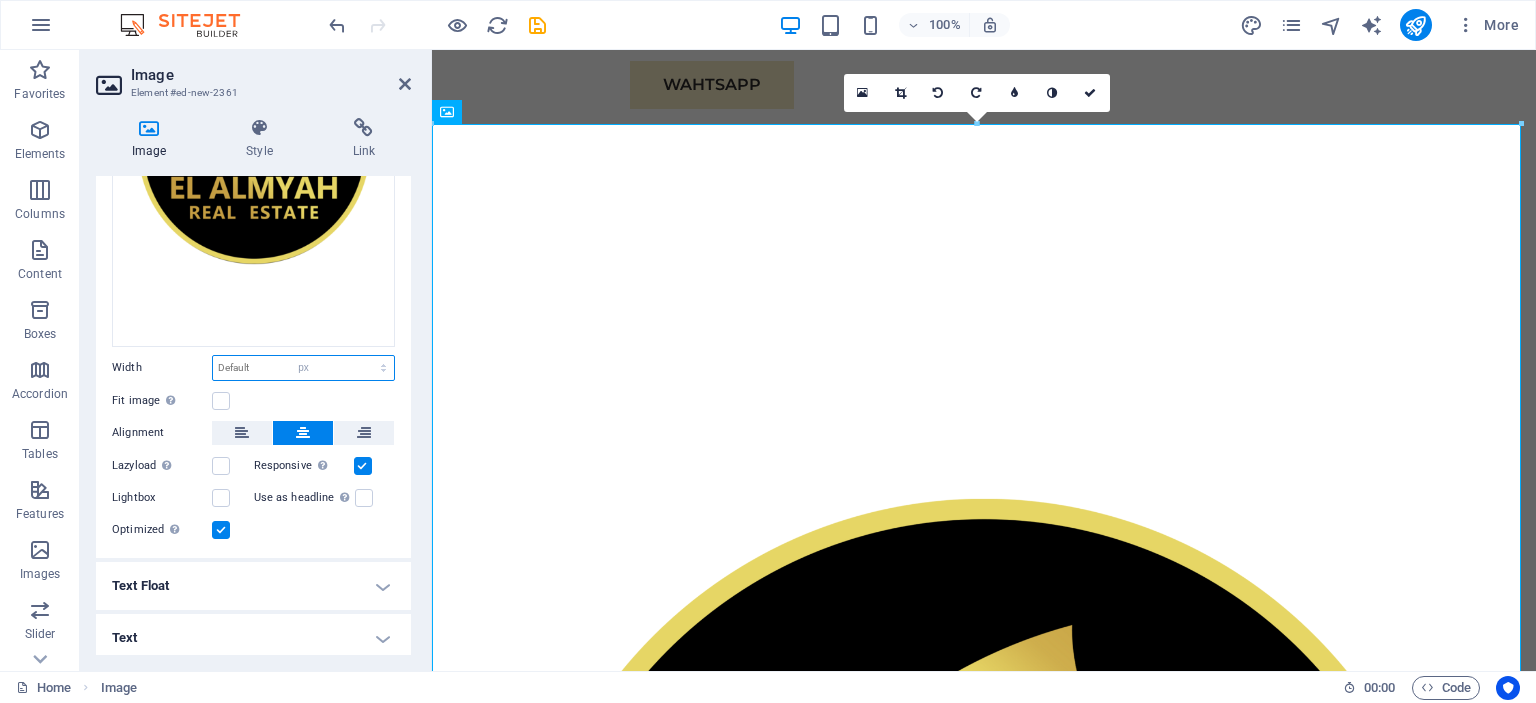 click on "Default auto px rem % em vh vw" at bounding box center (303, 368) 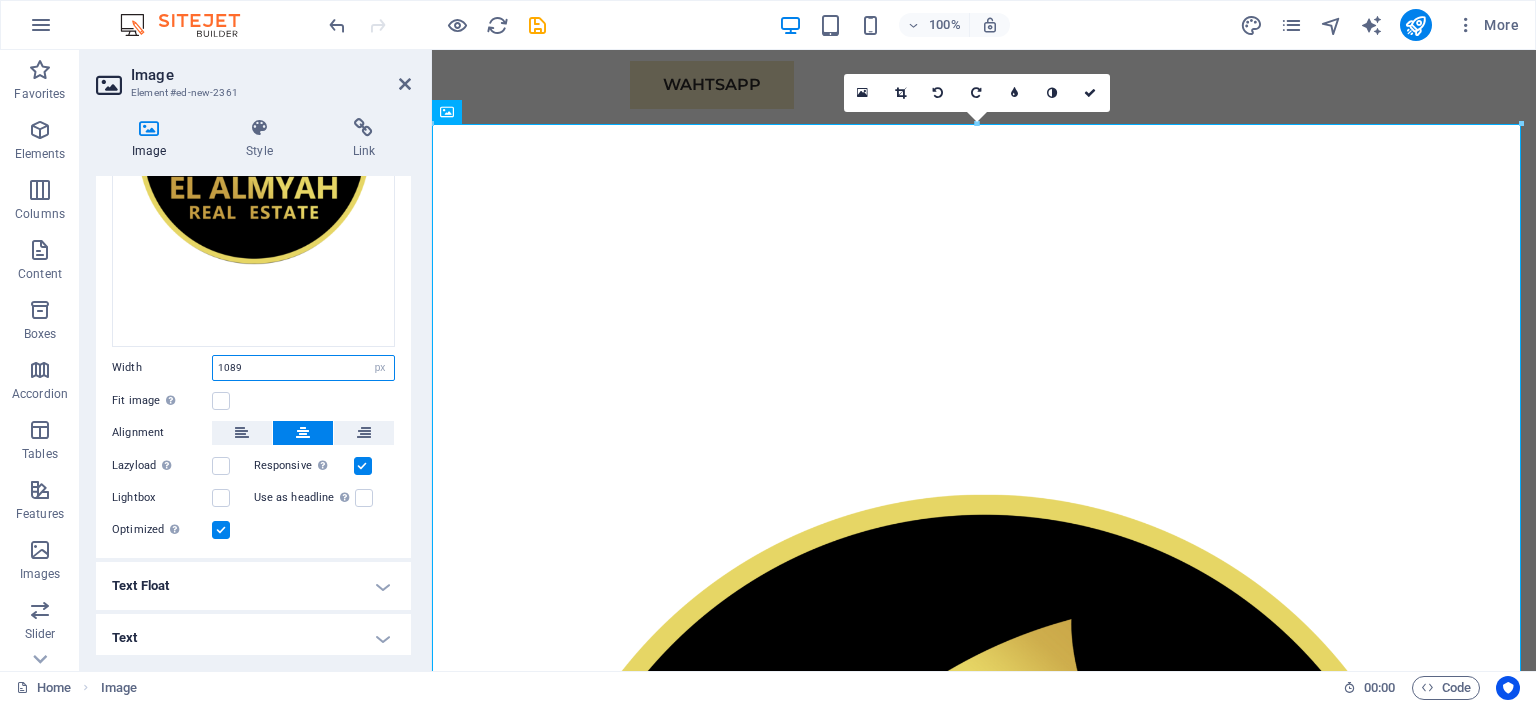click on "1089" at bounding box center (303, 368) 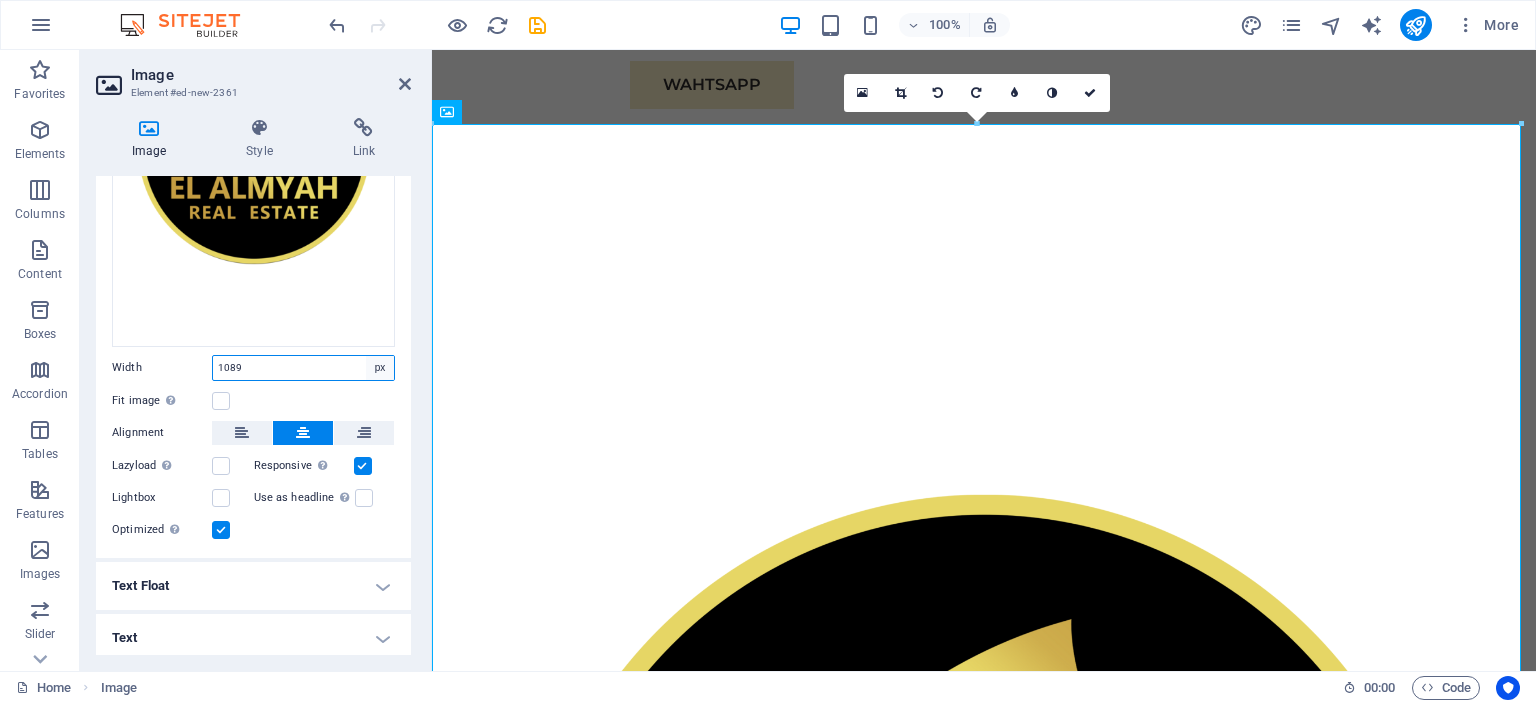click on "Default auto px rem % em vh vw" at bounding box center [380, 368] 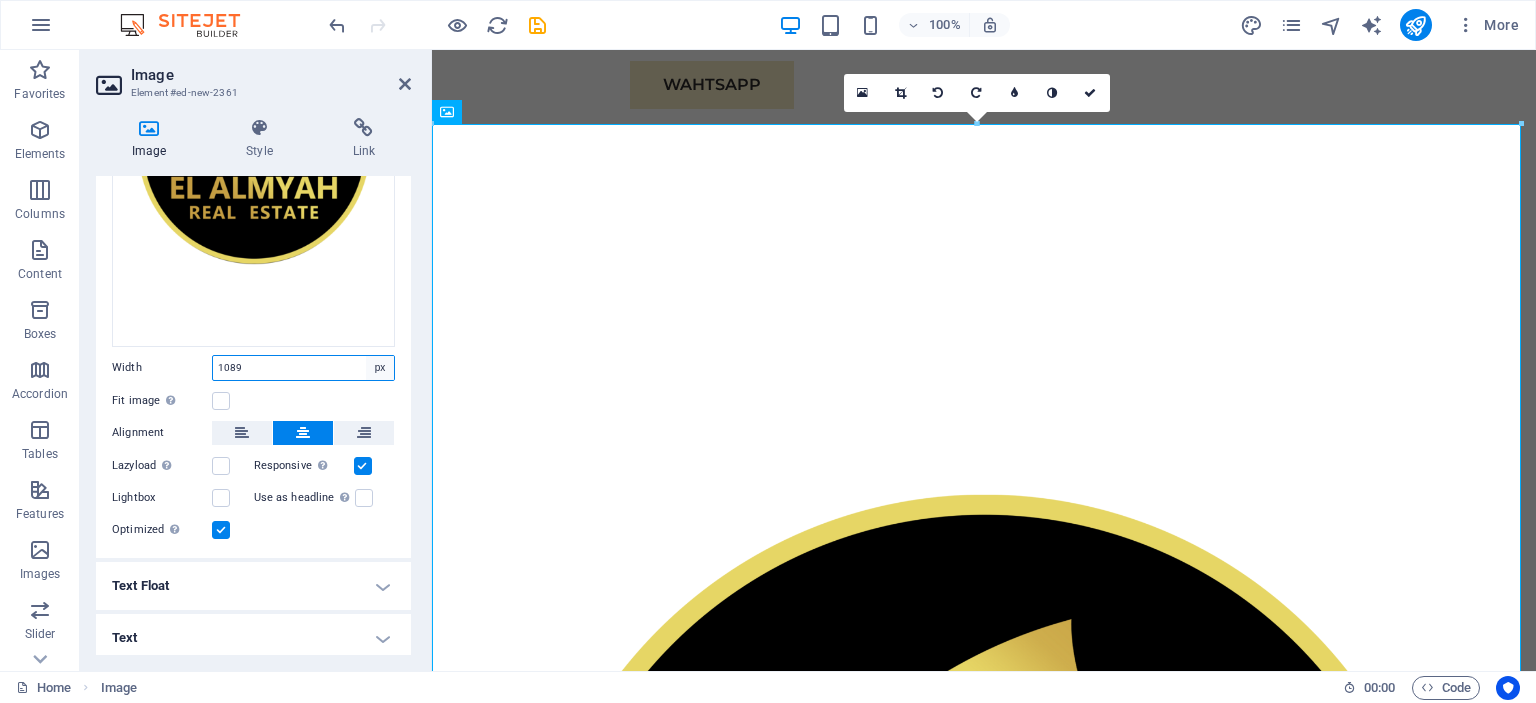select on "rem" 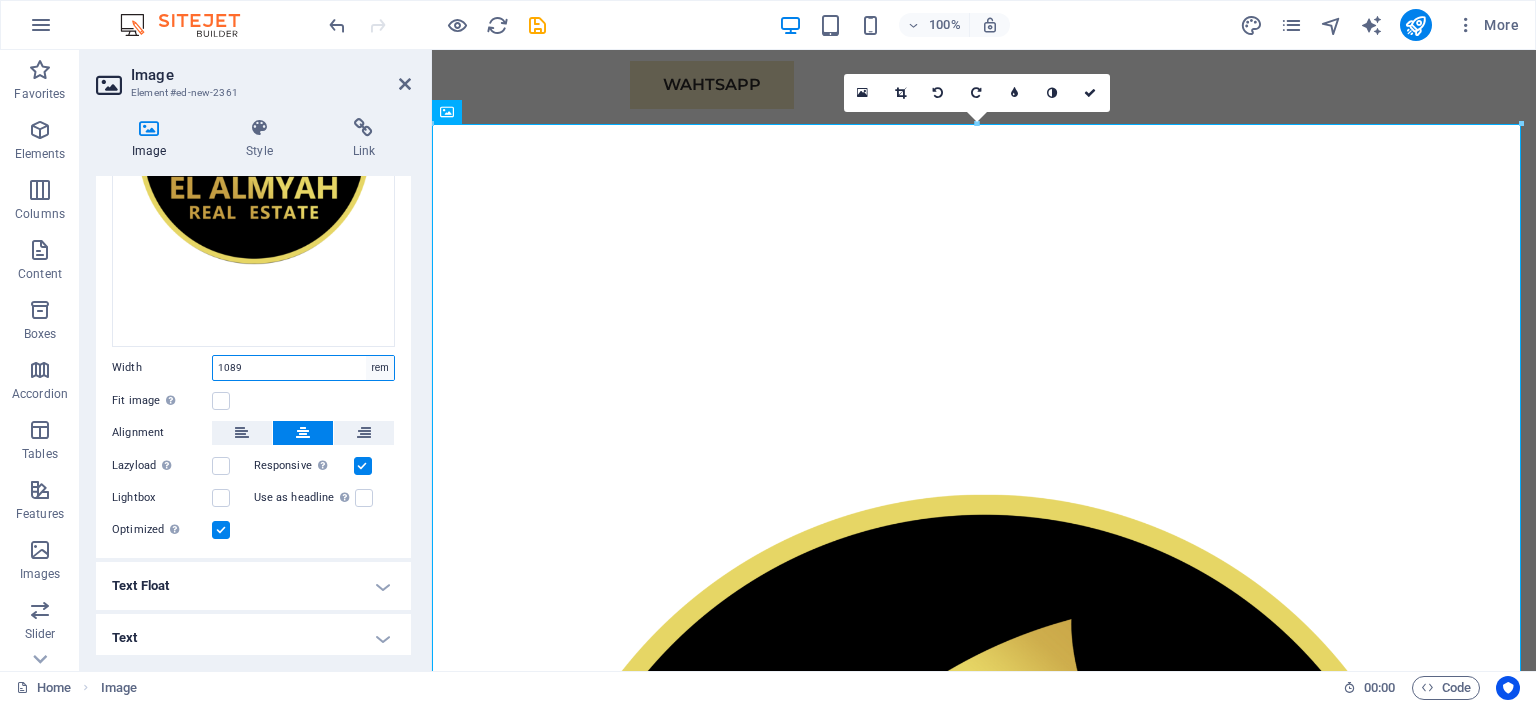 click on "Default auto px rem % em vh vw" at bounding box center (380, 368) 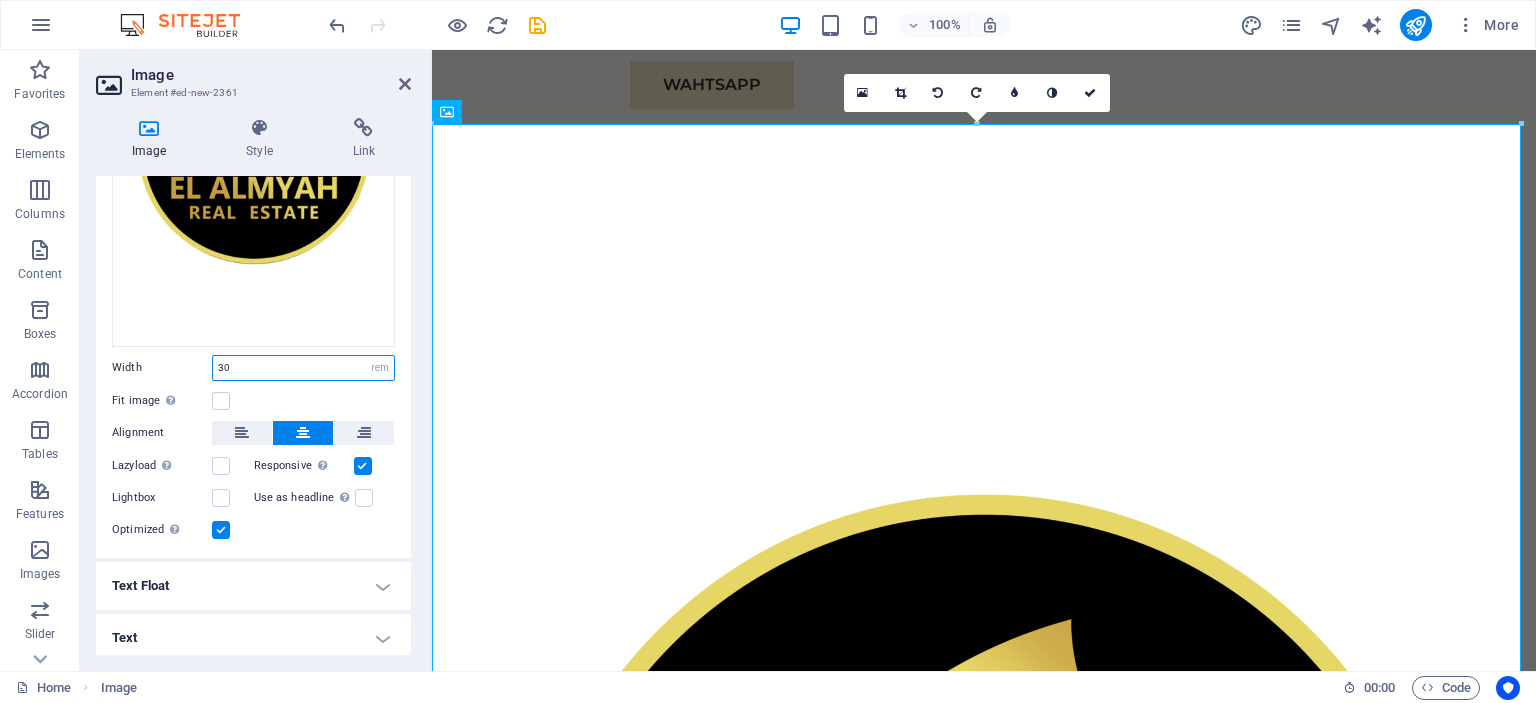 type on "30" 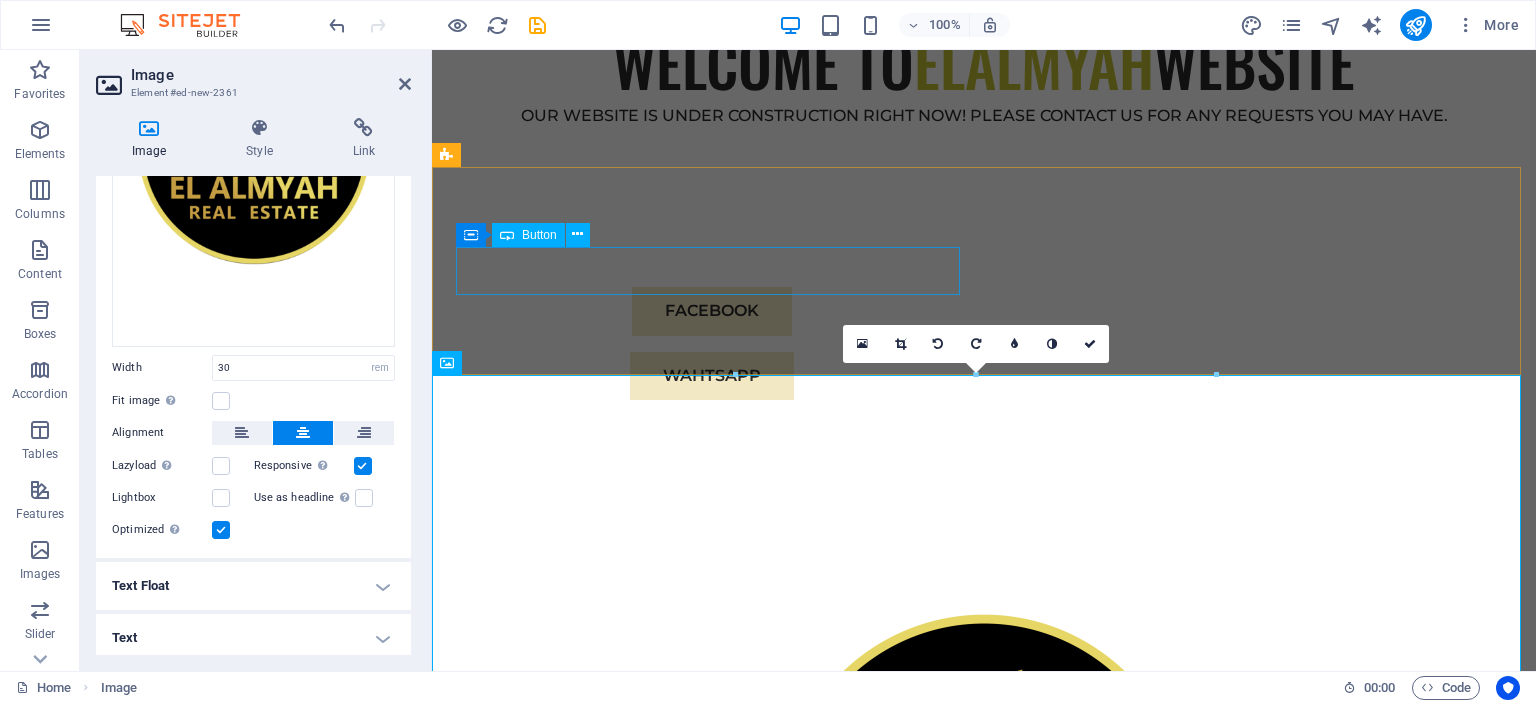 scroll, scrollTop: 0, scrollLeft: 0, axis: both 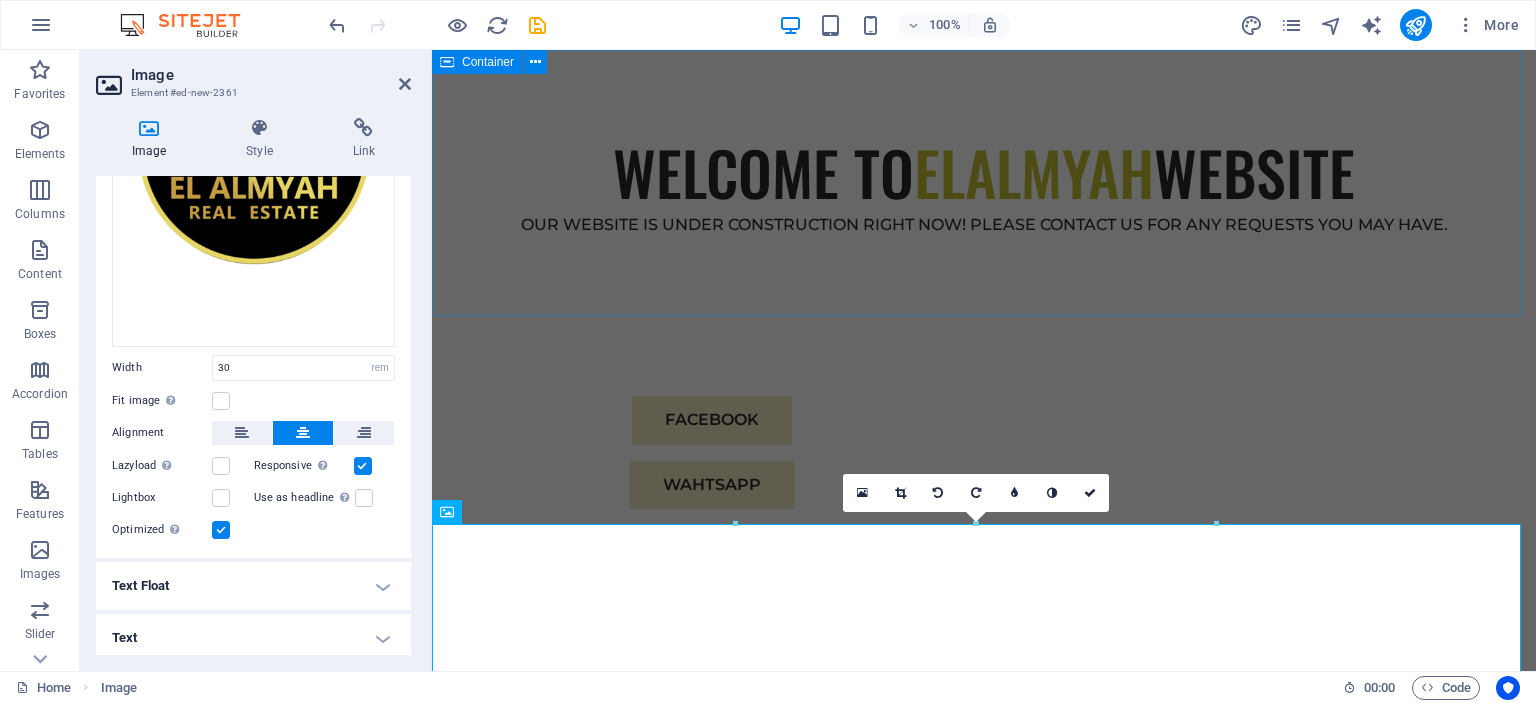 click on "WELCOME TO  ELALMYAH  WEBSITE OUR WEBSITE IS UNDER CONSTRUCTION RIGHT NOW! PLEASE CONTACT US FOR ANY REQUESTS YOU MAY HAVE." at bounding box center [984, 183] 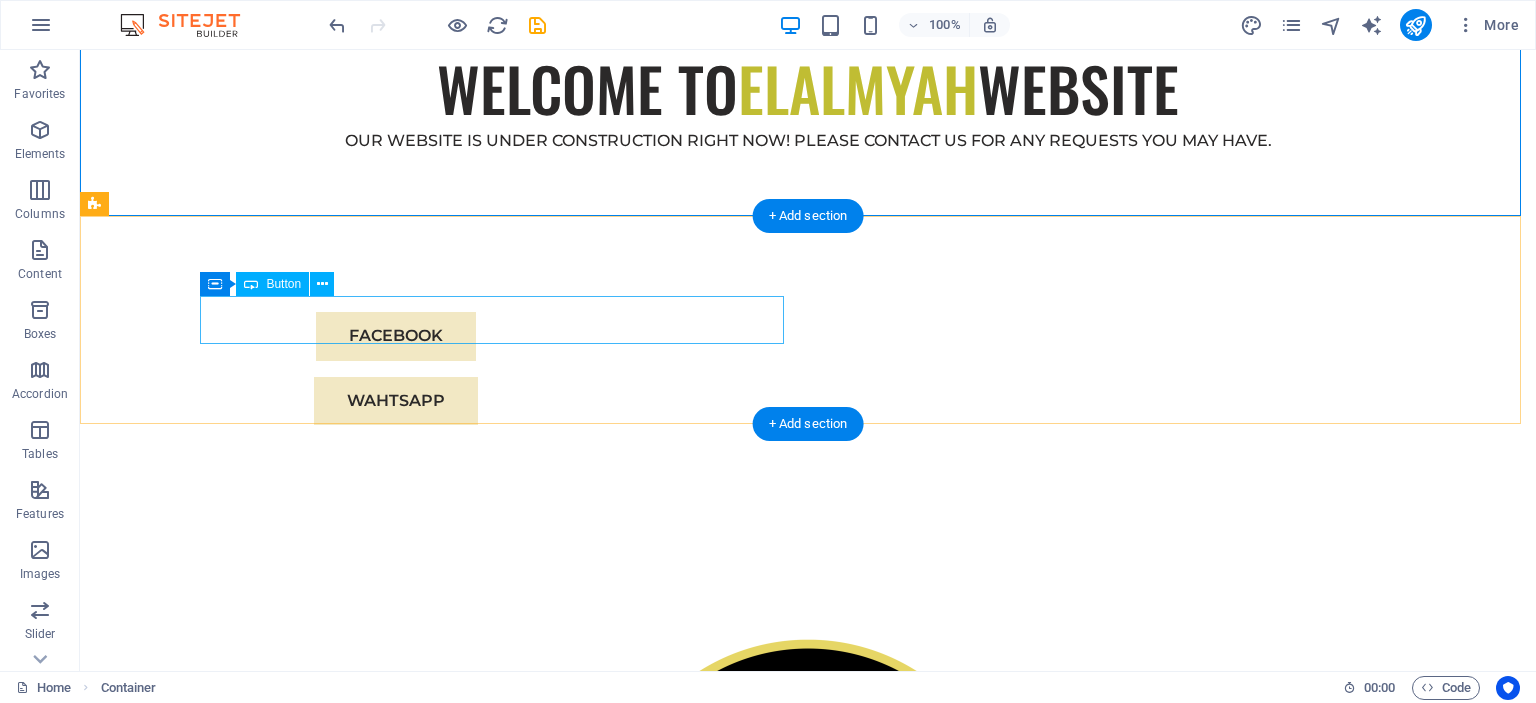 scroll, scrollTop: 0, scrollLeft: 0, axis: both 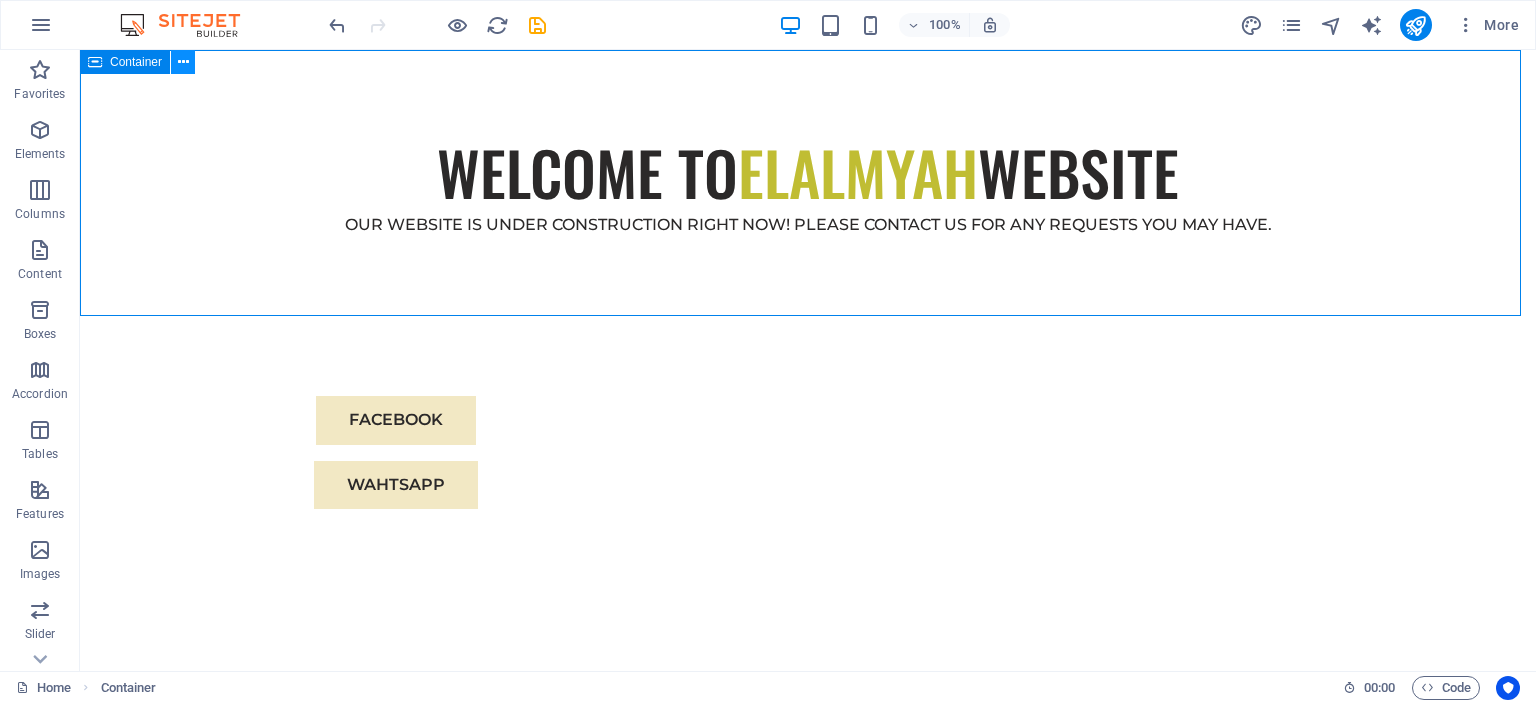 click at bounding box center (183, 62) 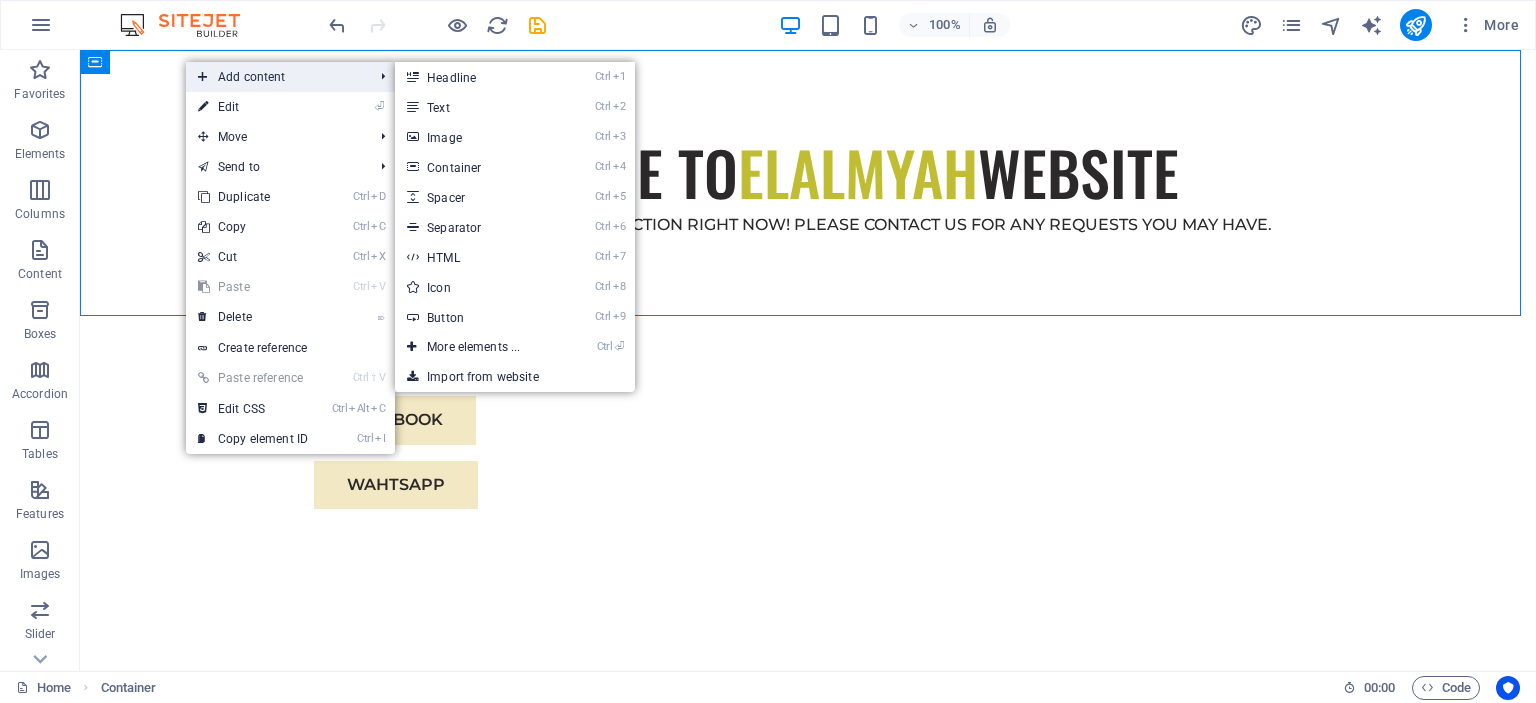 click on "Add content" at bounding box center [275, 77] 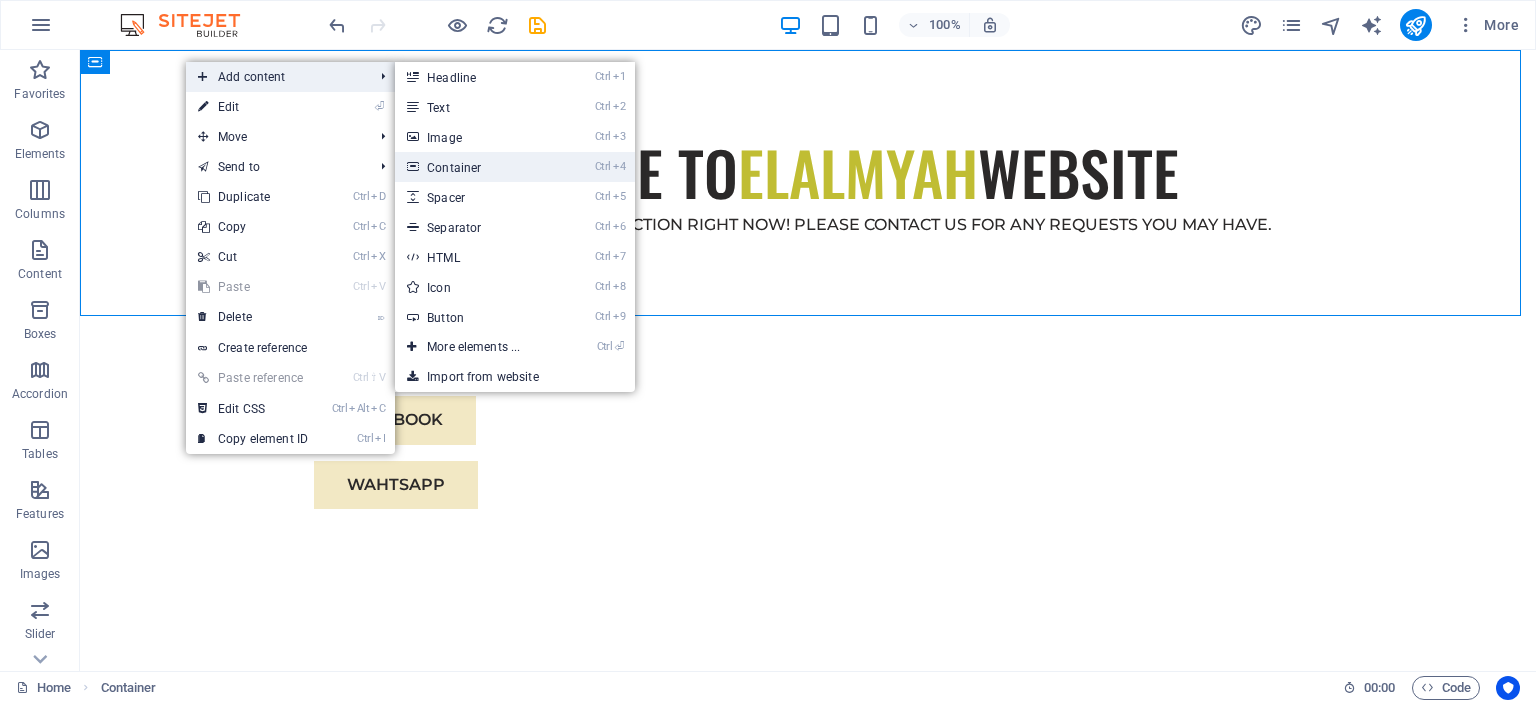 click on "Ctrl 4  Container" at bounding box center [477, 167] 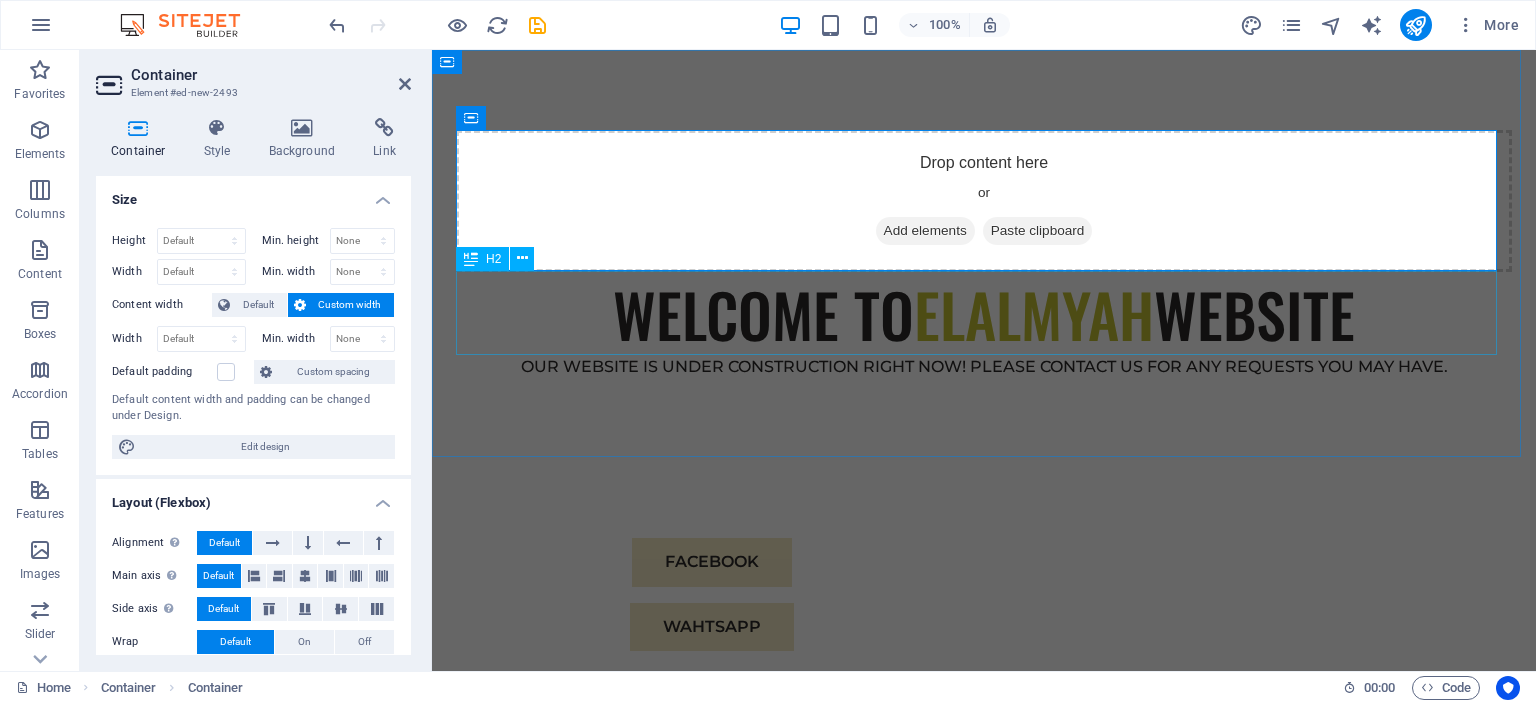 click on "WELCOME TO  ELALMYAH  WEBSITE" at bounding box center (984, 314) 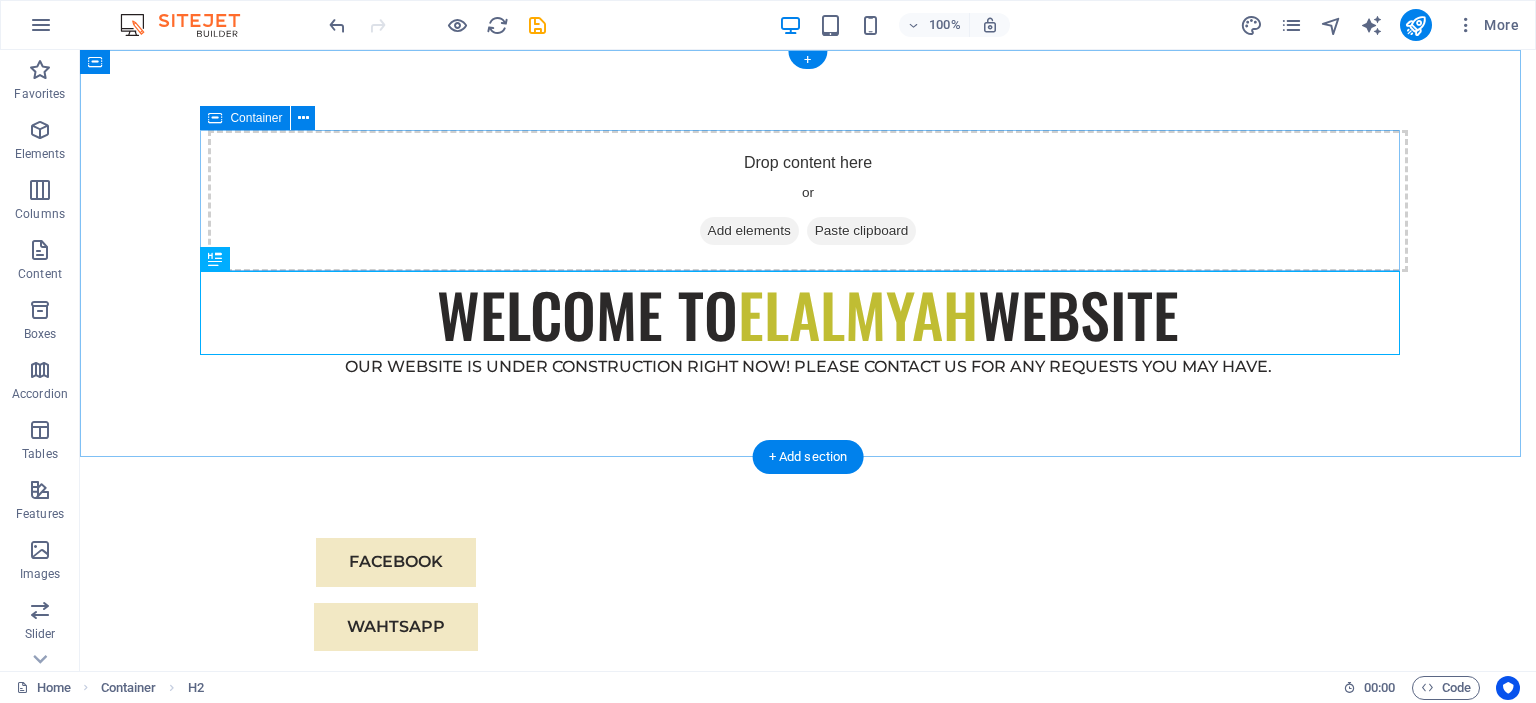 click on "Drop content here or  Add elements  Paste clipboard" at bounding box center (808, 201) 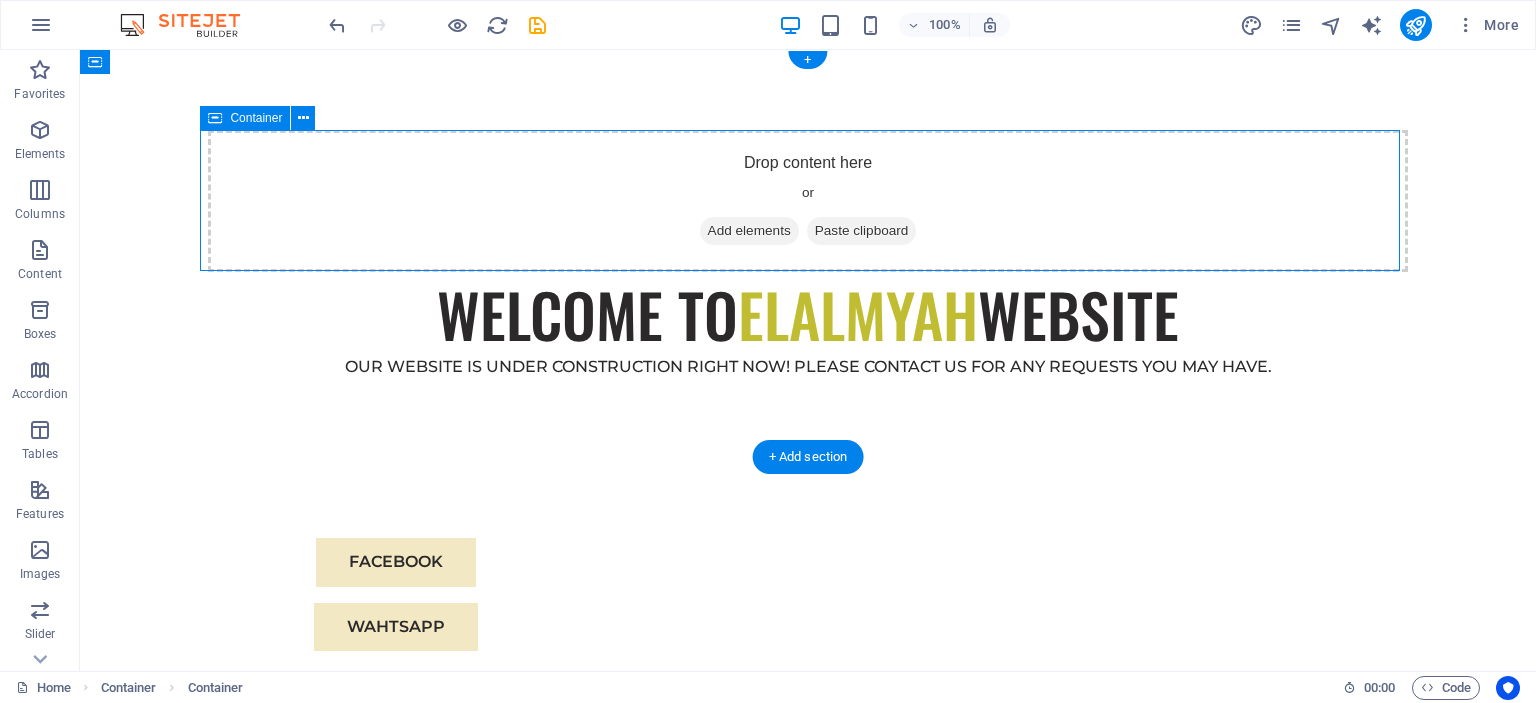 click on "Add elements" at bounding box center (749, 231) 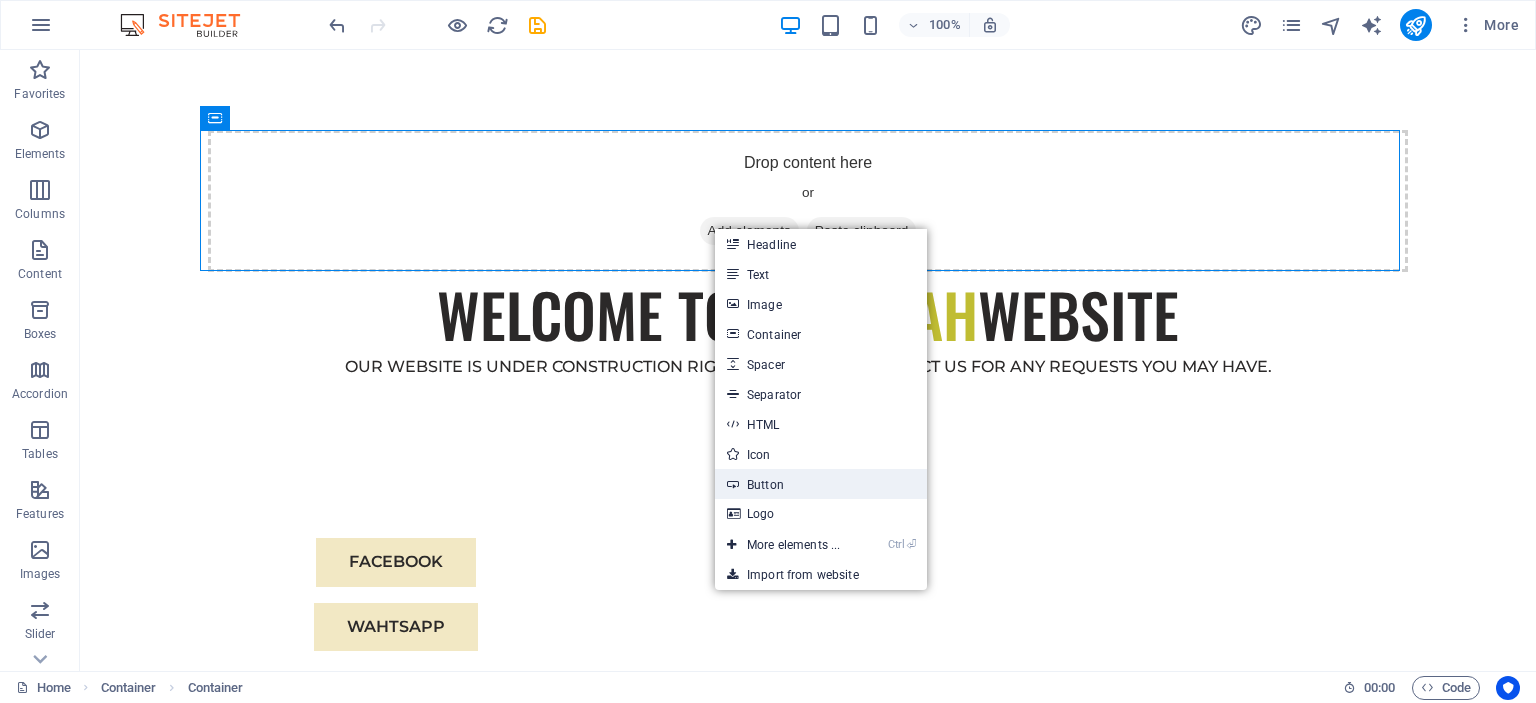 click on "Button" at bounding box center (821, 484) 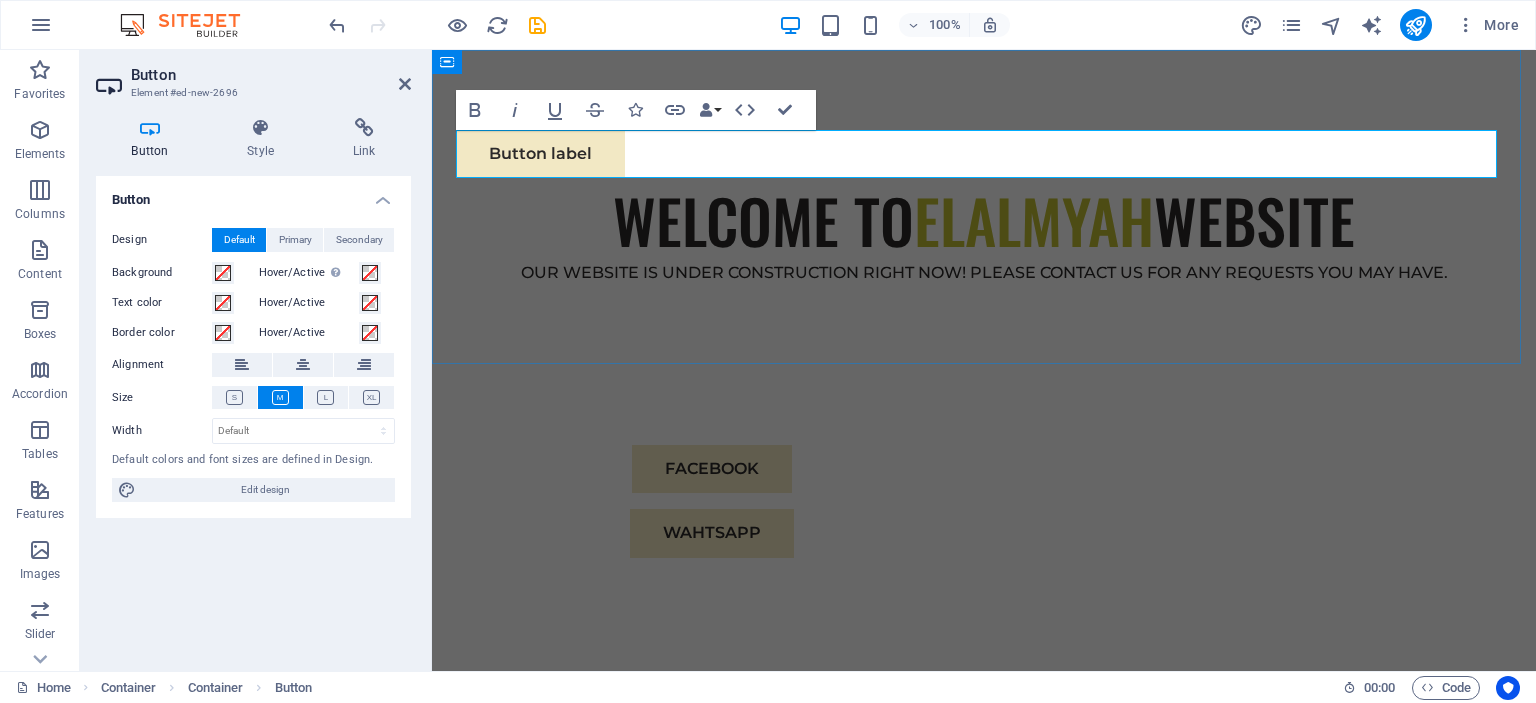 click on "Button label" at bounding box center (984, 154) 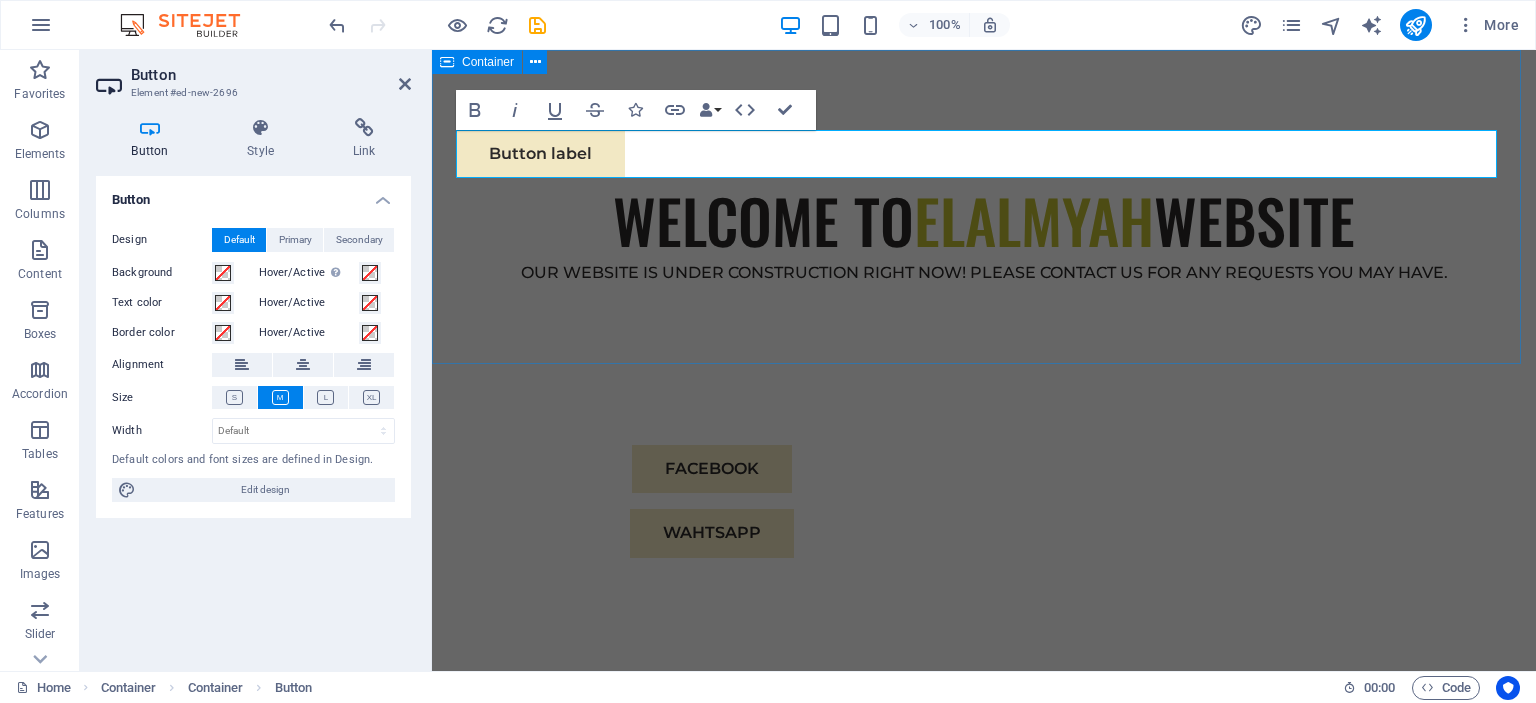 click on "Button label WELCOME TO  ELALMYAH  WEBSITE OUR WEBSITE IS UNDER CONSTRUCTION RIGHT NOW! PLEASE CONTACT US FOR ANY REQUESTS YOU MAY HAVE." at bounding box center [984, 207] 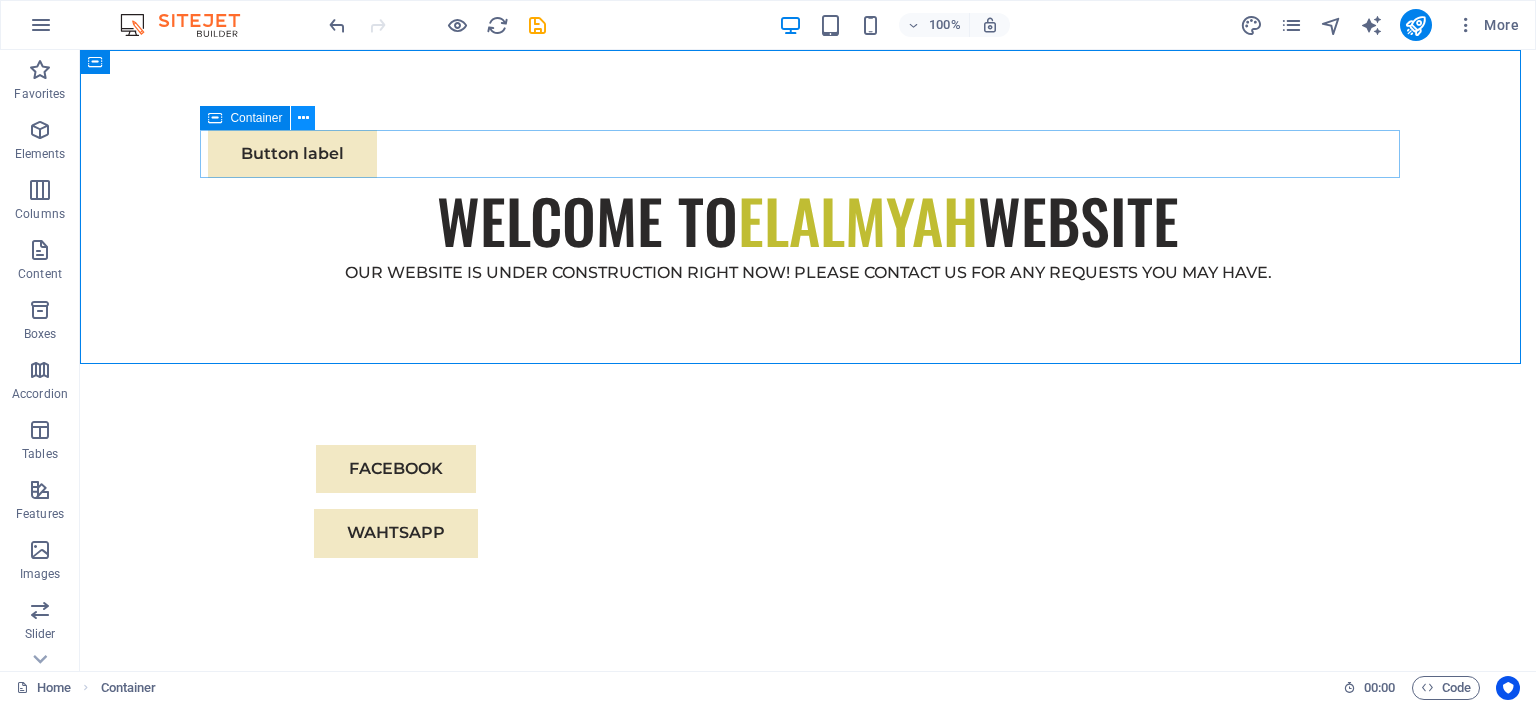 click at bounding box center [303, 118] 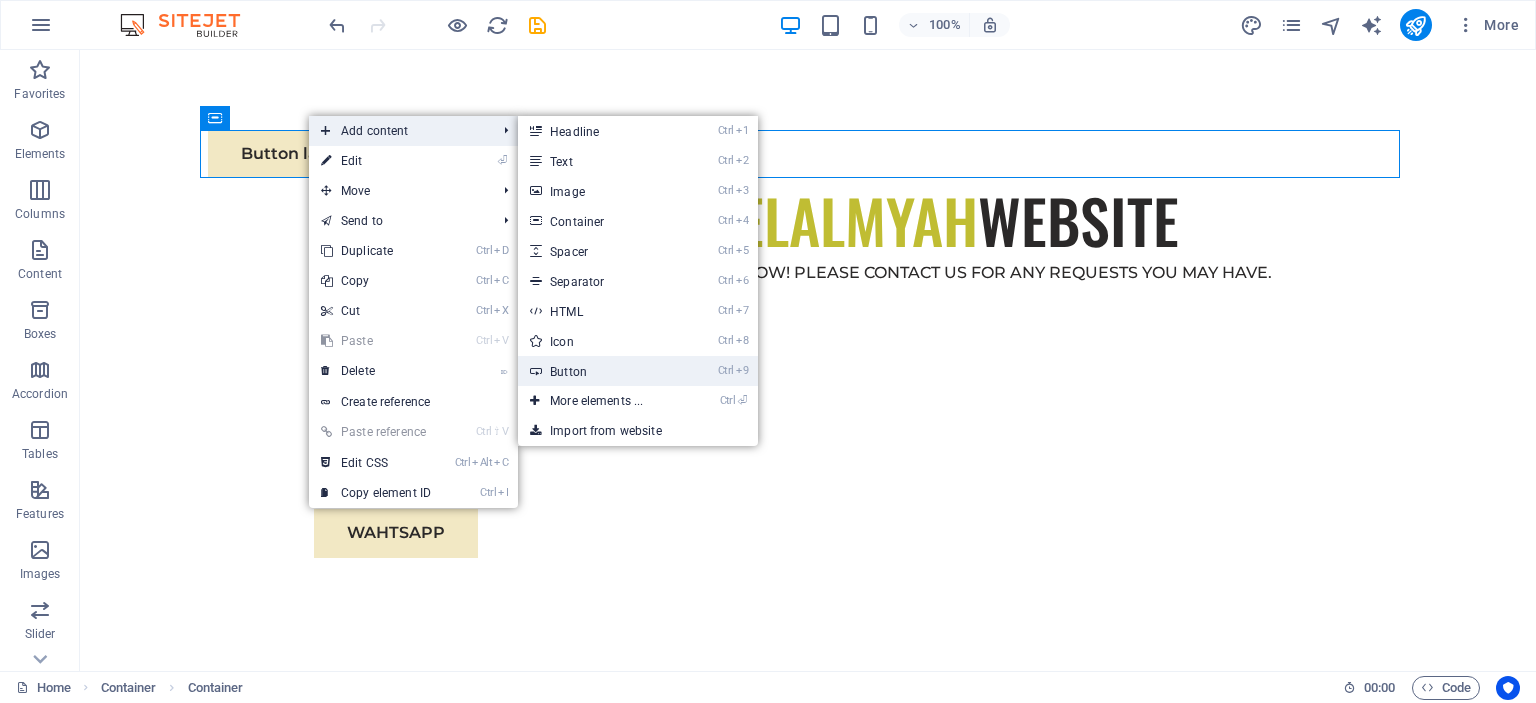 drag, startPoint x: 604, startPoint y: 363, endPoint x: 172, endPoint y: 292, distance: 437.79562 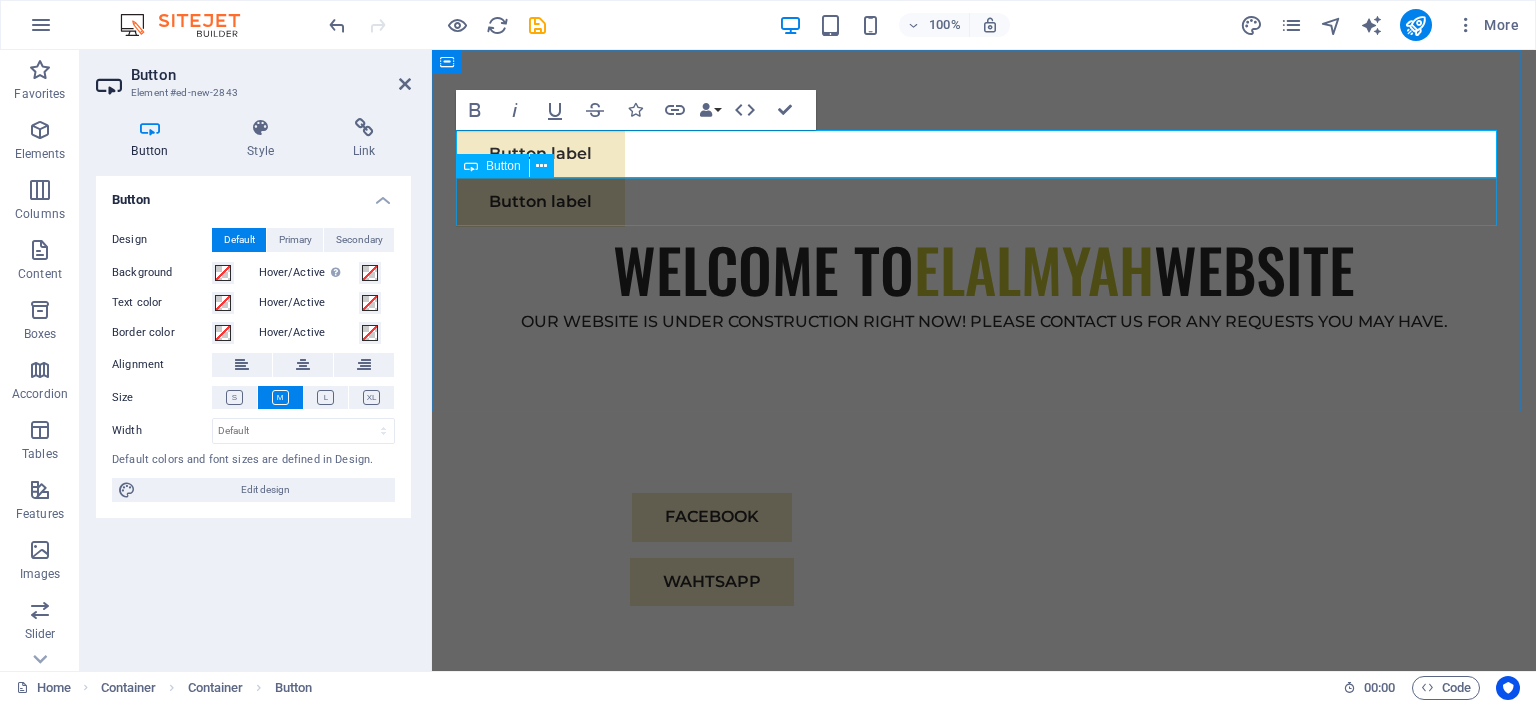 click on "Button label" at bounding box center [984, 154] 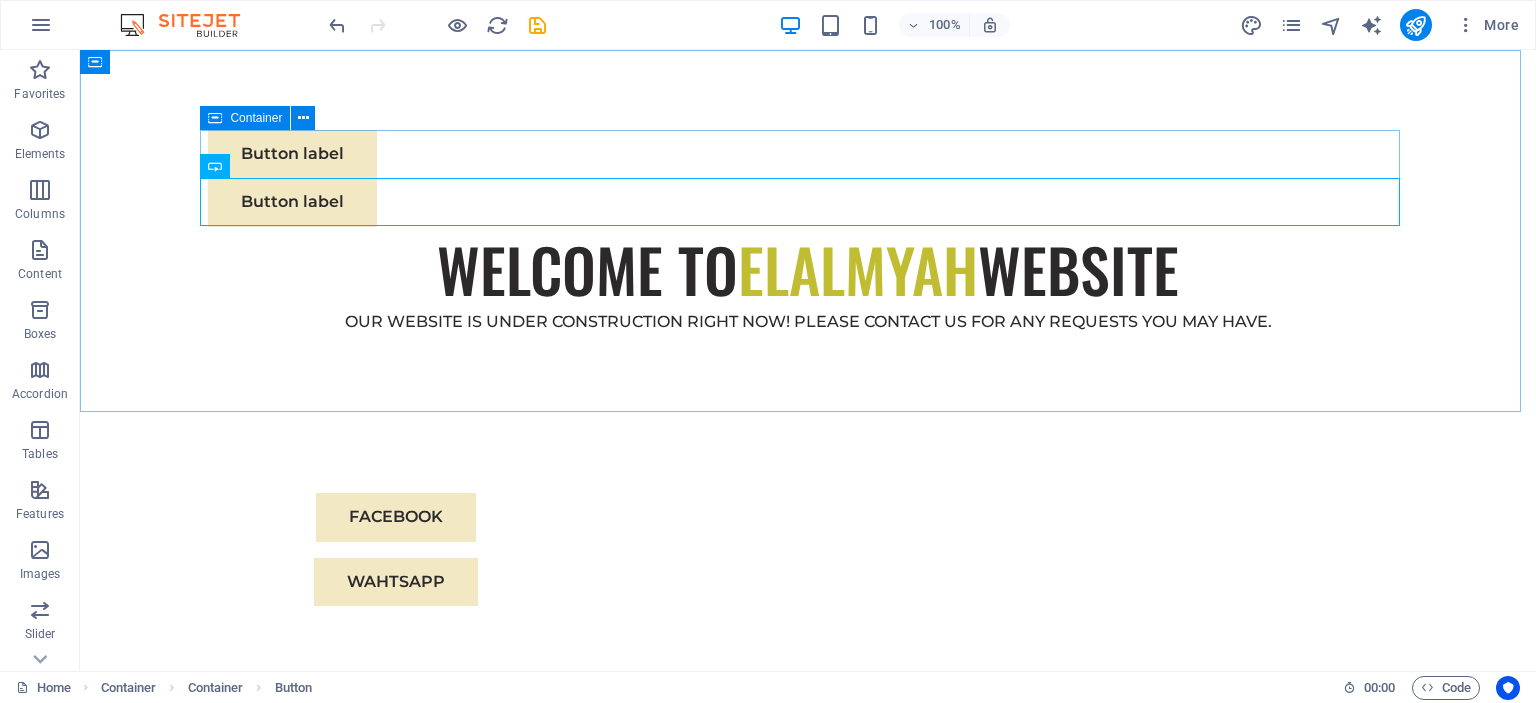 click at bounding box center [215, 118] 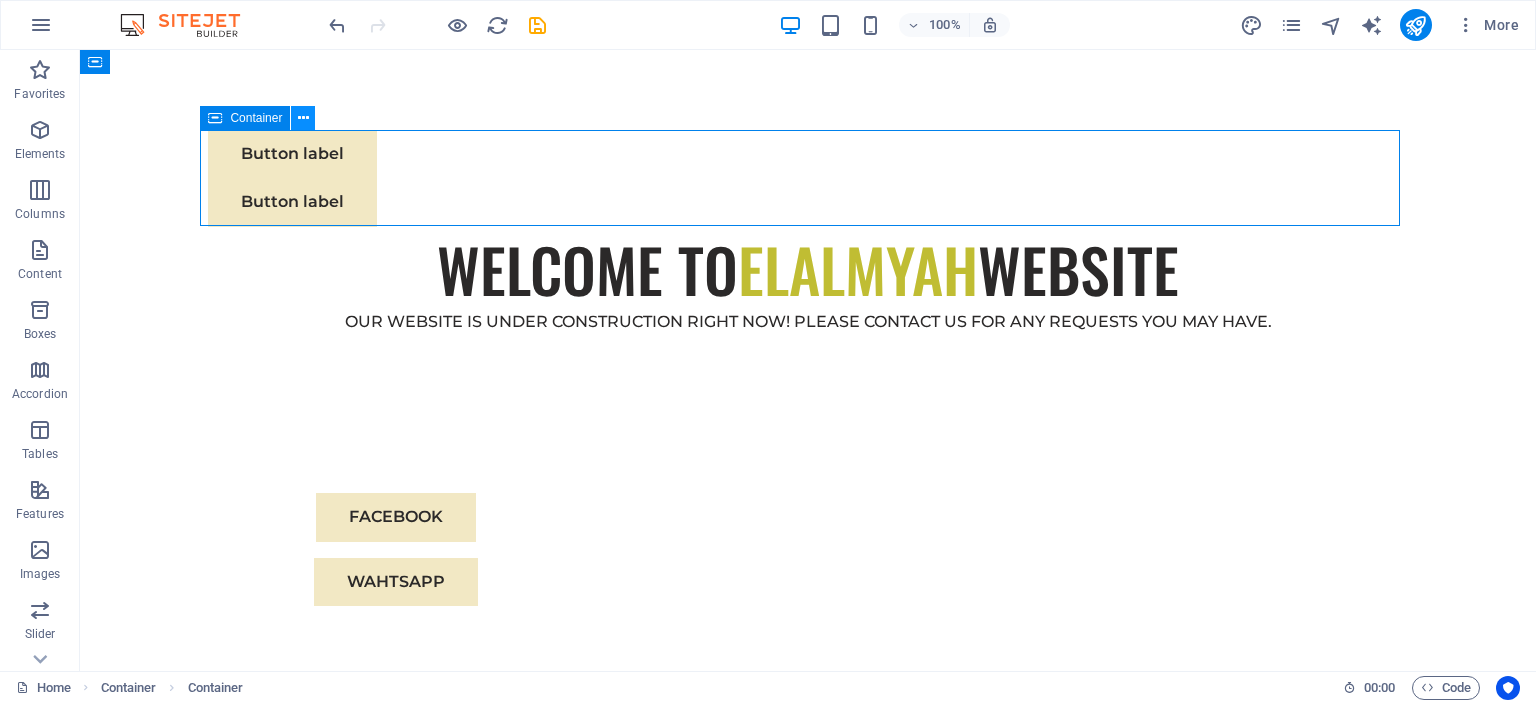 click at bounding box center (303, 118) 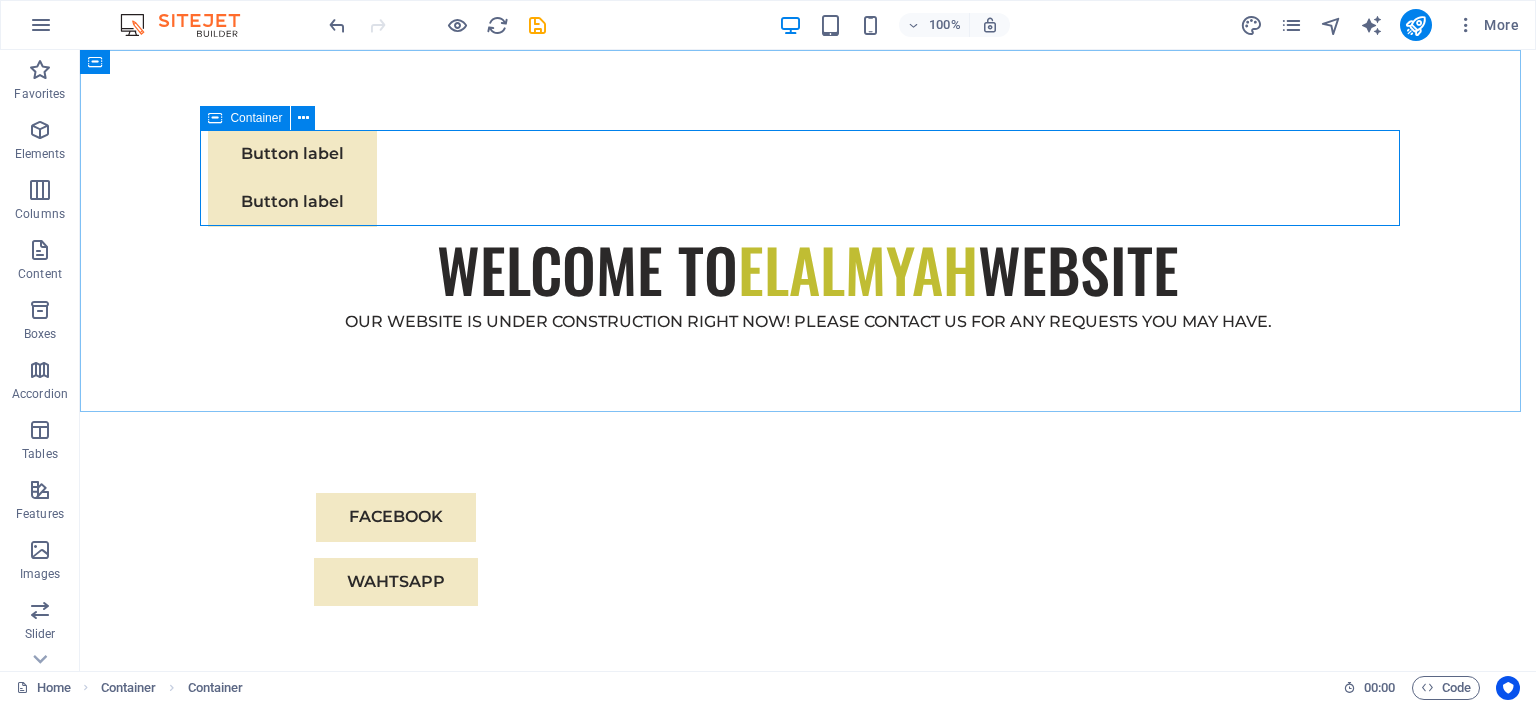 click on "Container" at bounding box center [256, 118] 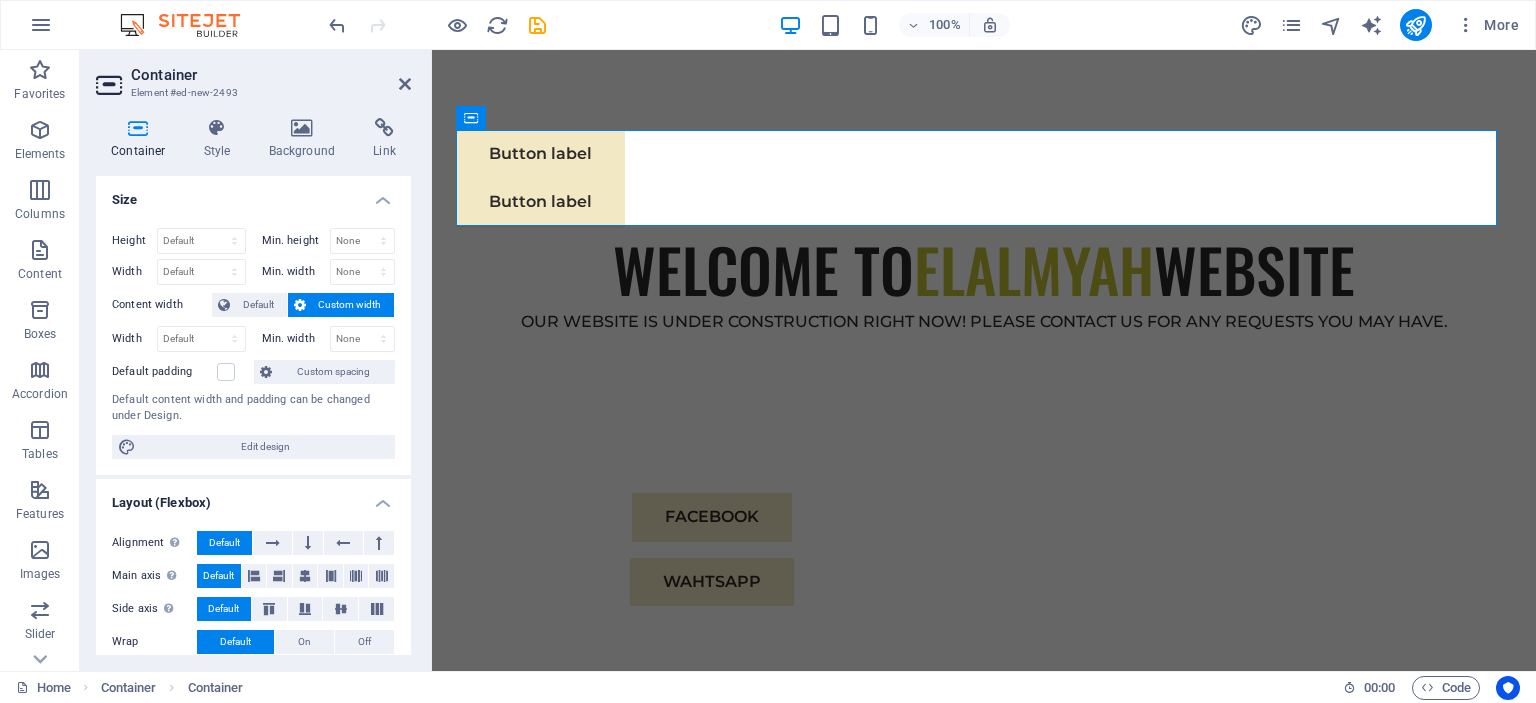 scroll, scrollTop: 100, scrollLeft: 0, axis: vertical 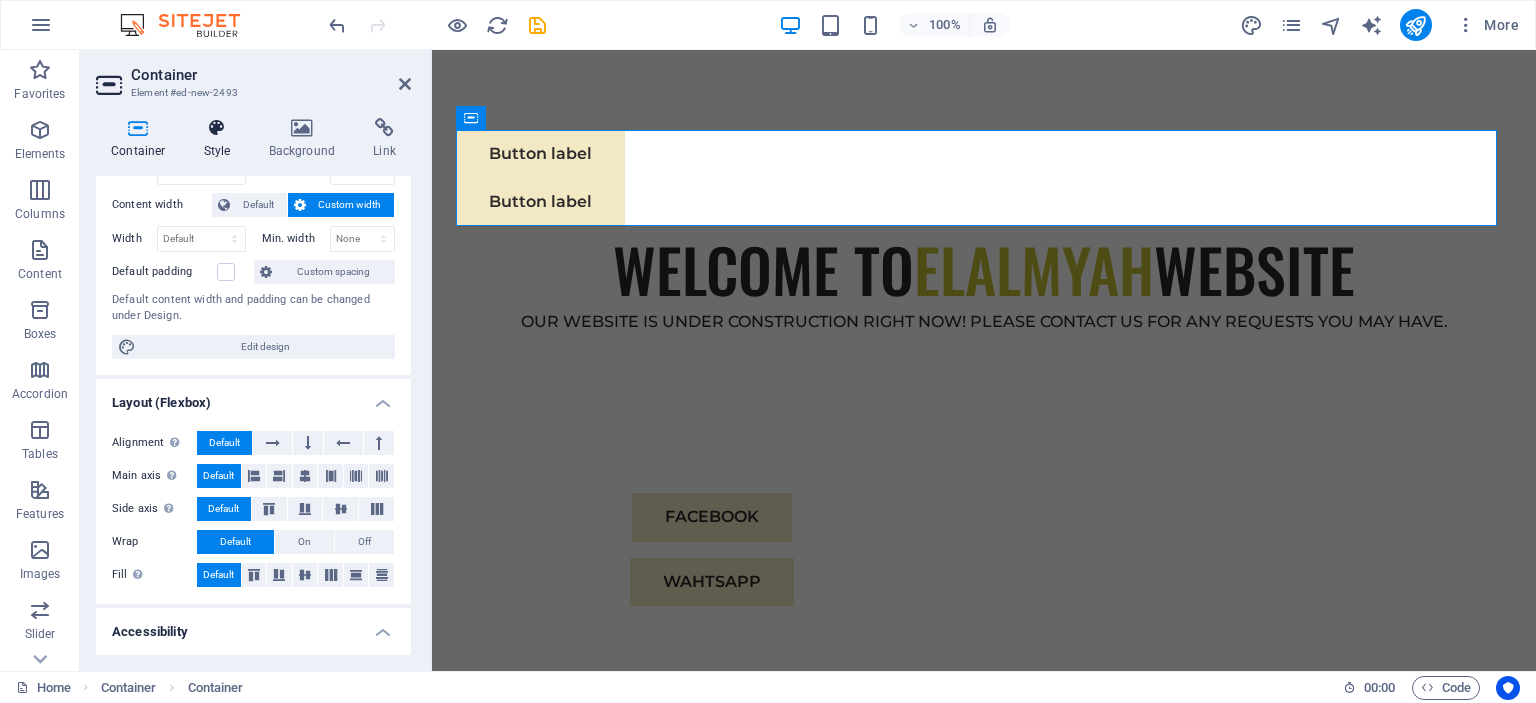 click on "Style" at bounding box center [221, 139] 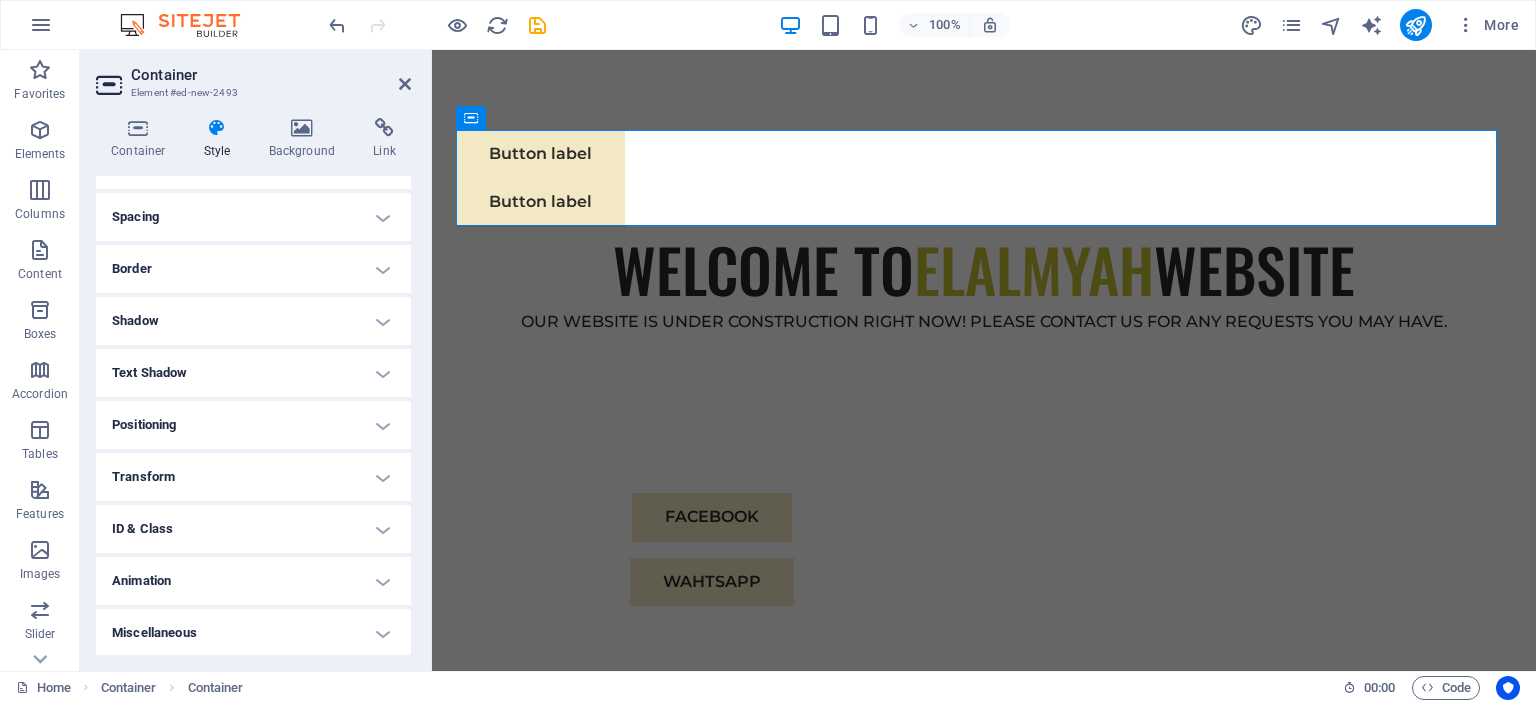 scroll, scrollTop: 364, scrollLeft: 0, axis: vertical 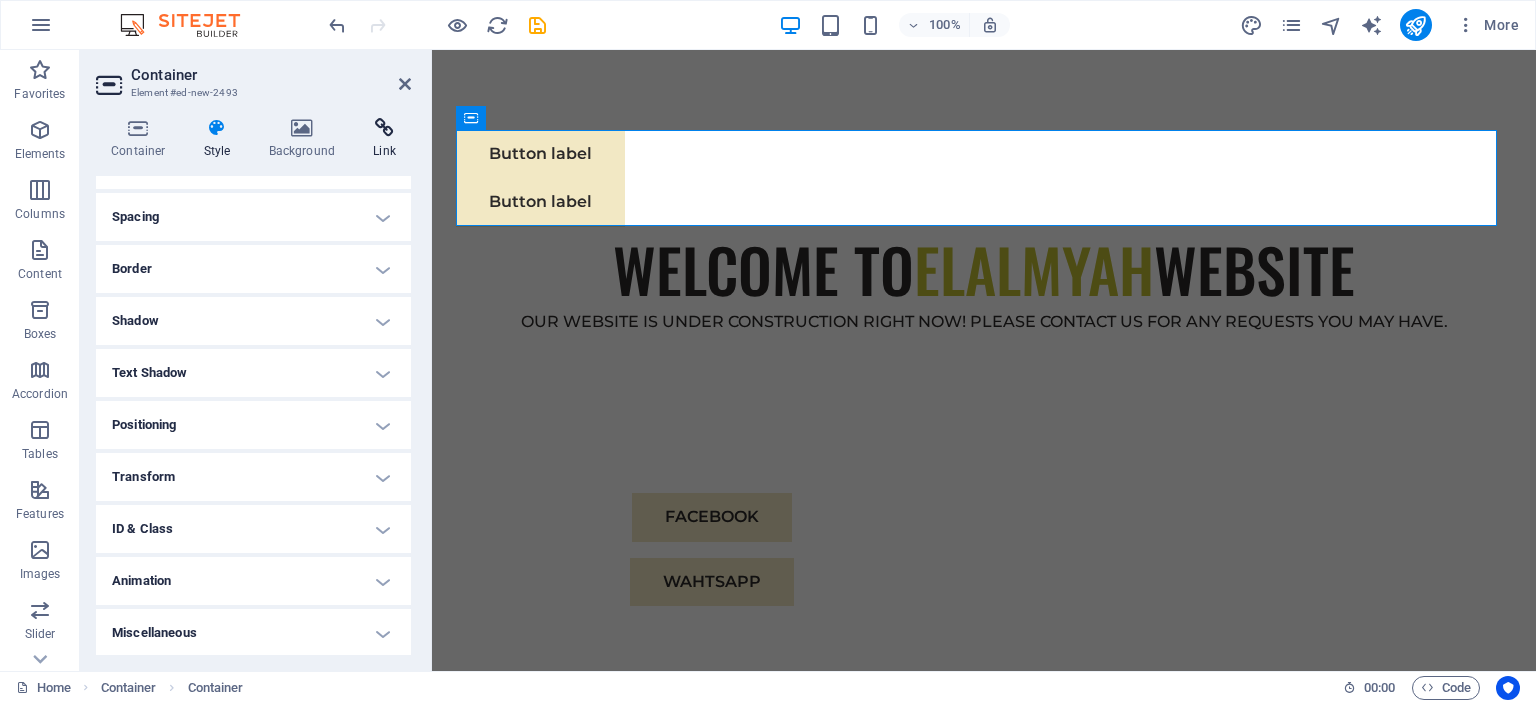 click at bounding box center [384, 128] 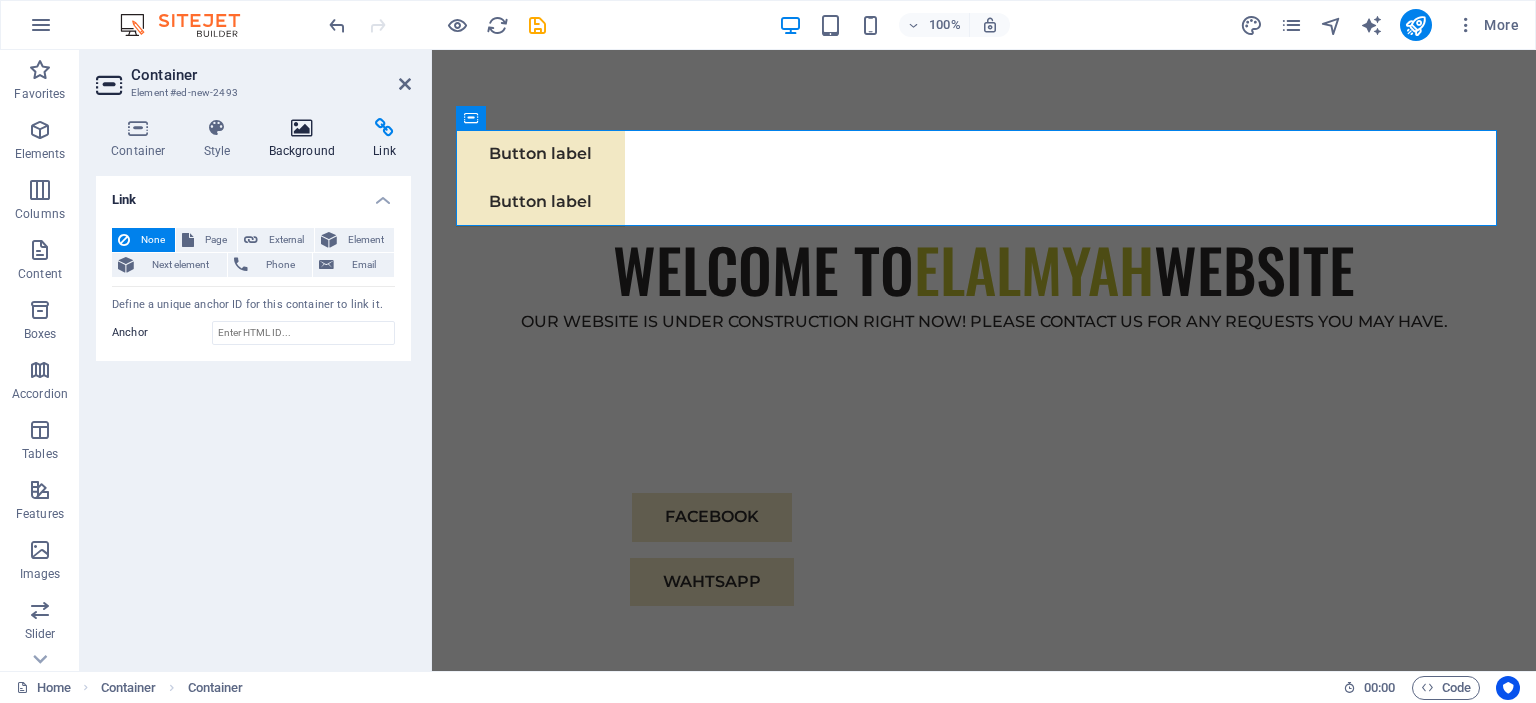 click at bounding box center [302, 128] 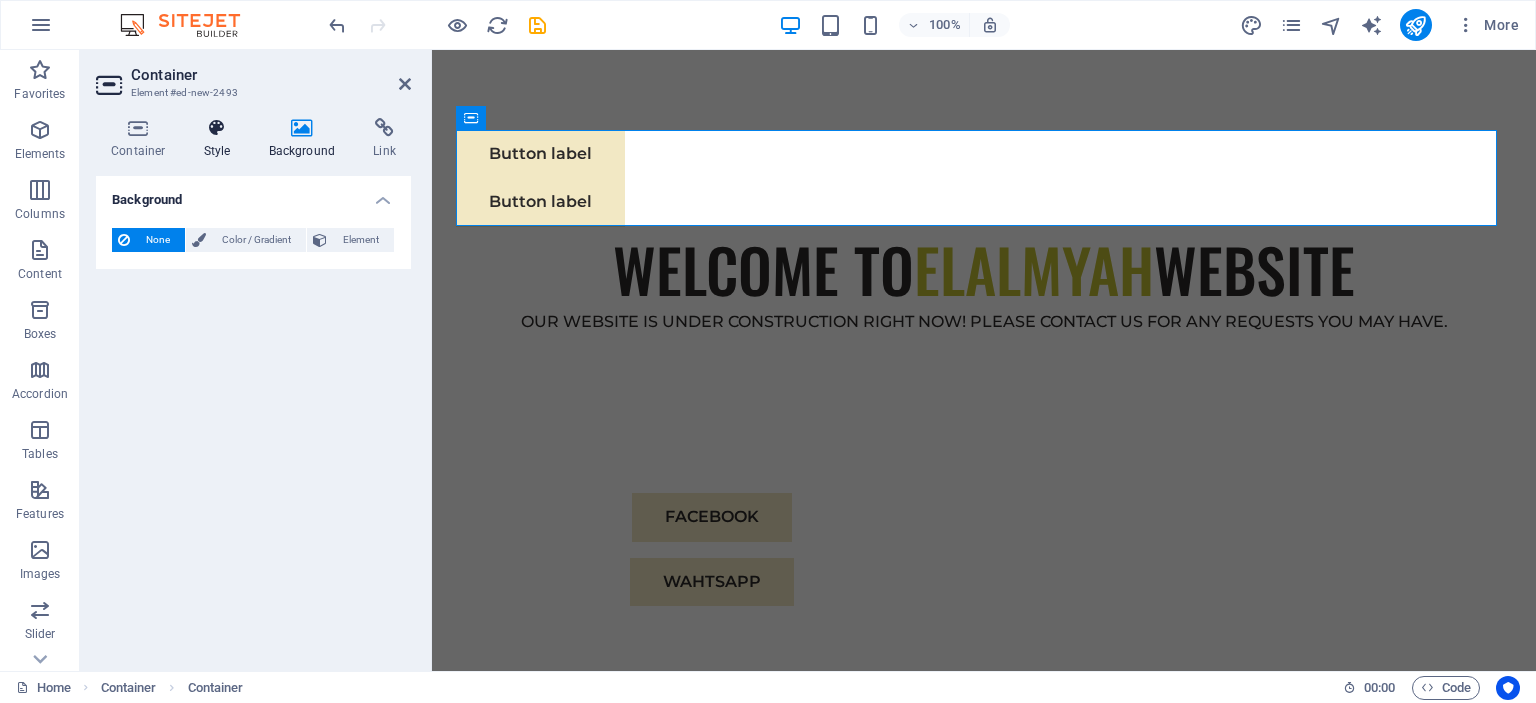 click at bounding box center (217, 128) 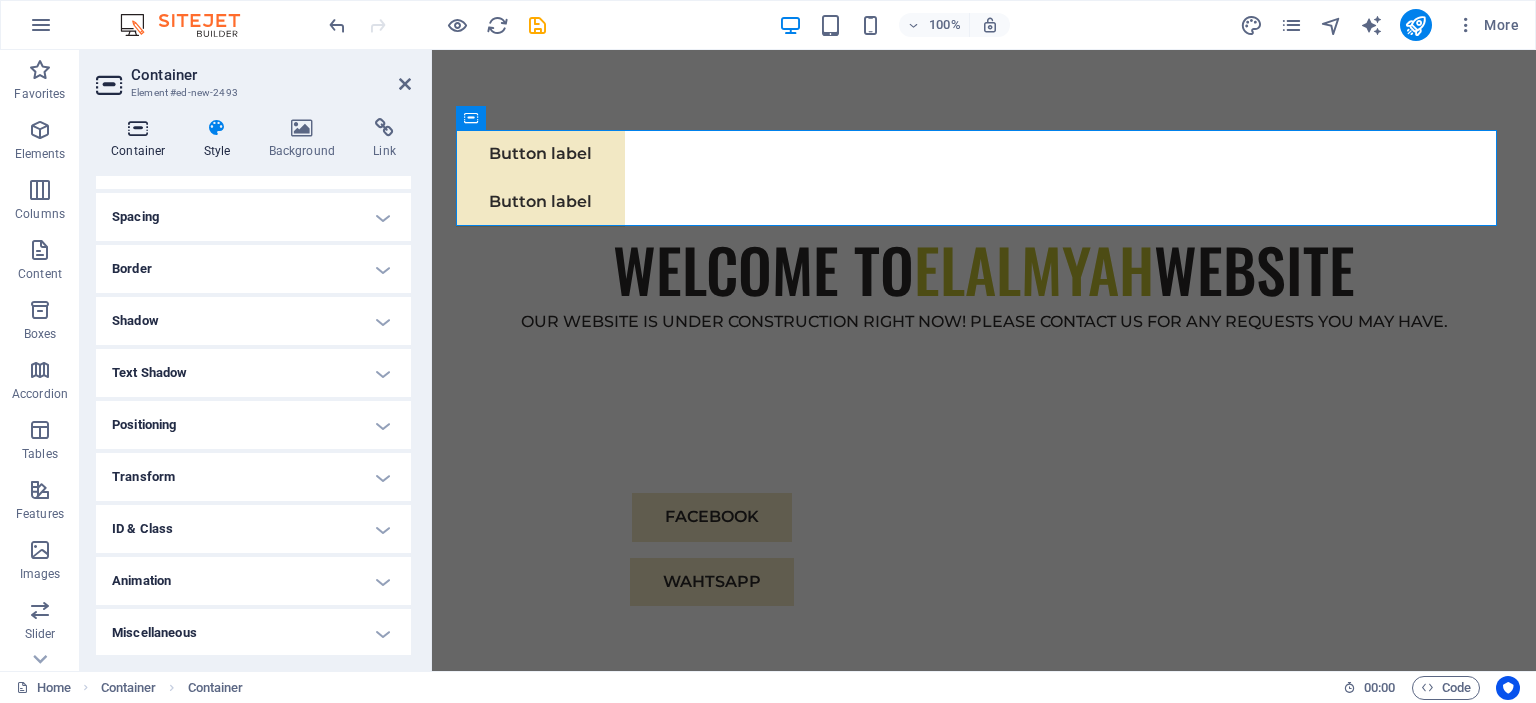 click on "Container" at bounding box center [142, 139] 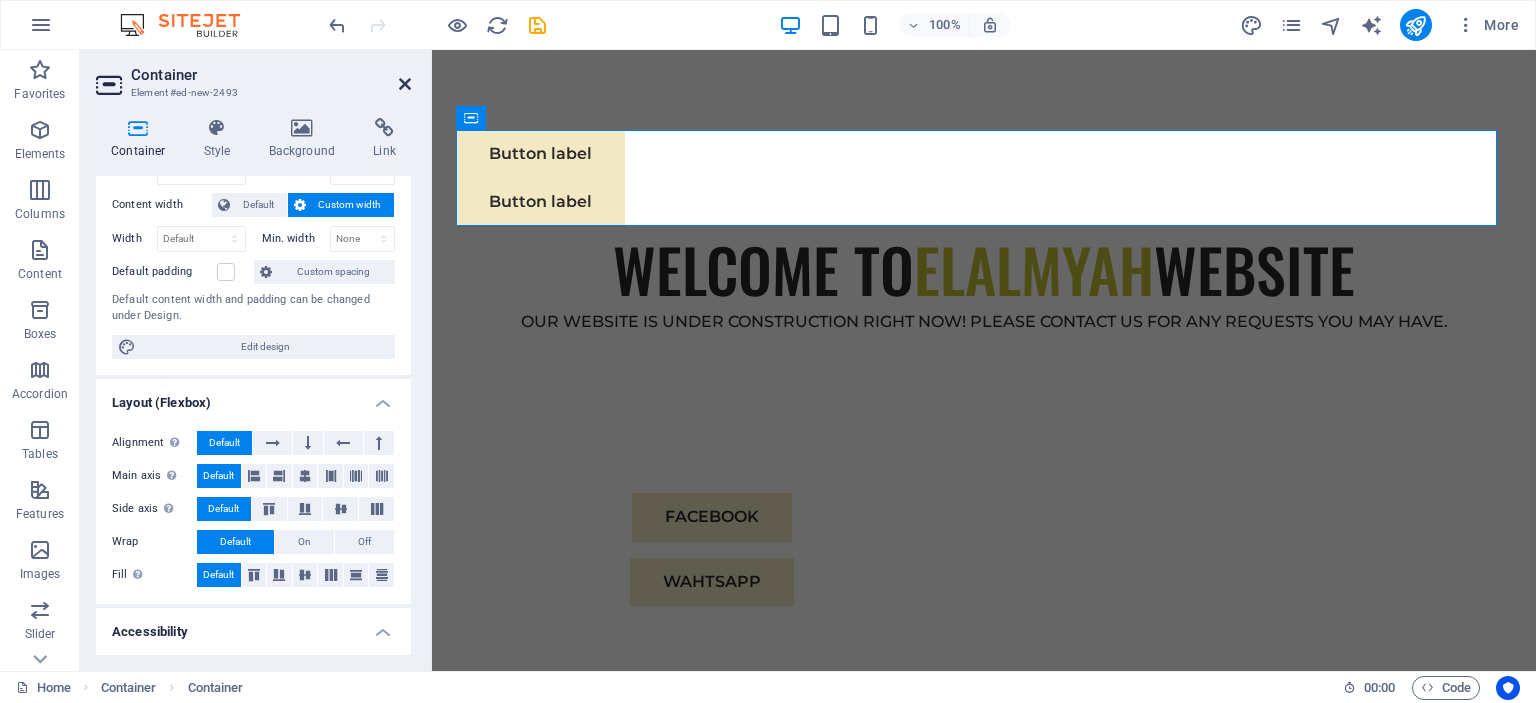 click at bounding box center [405, 84] 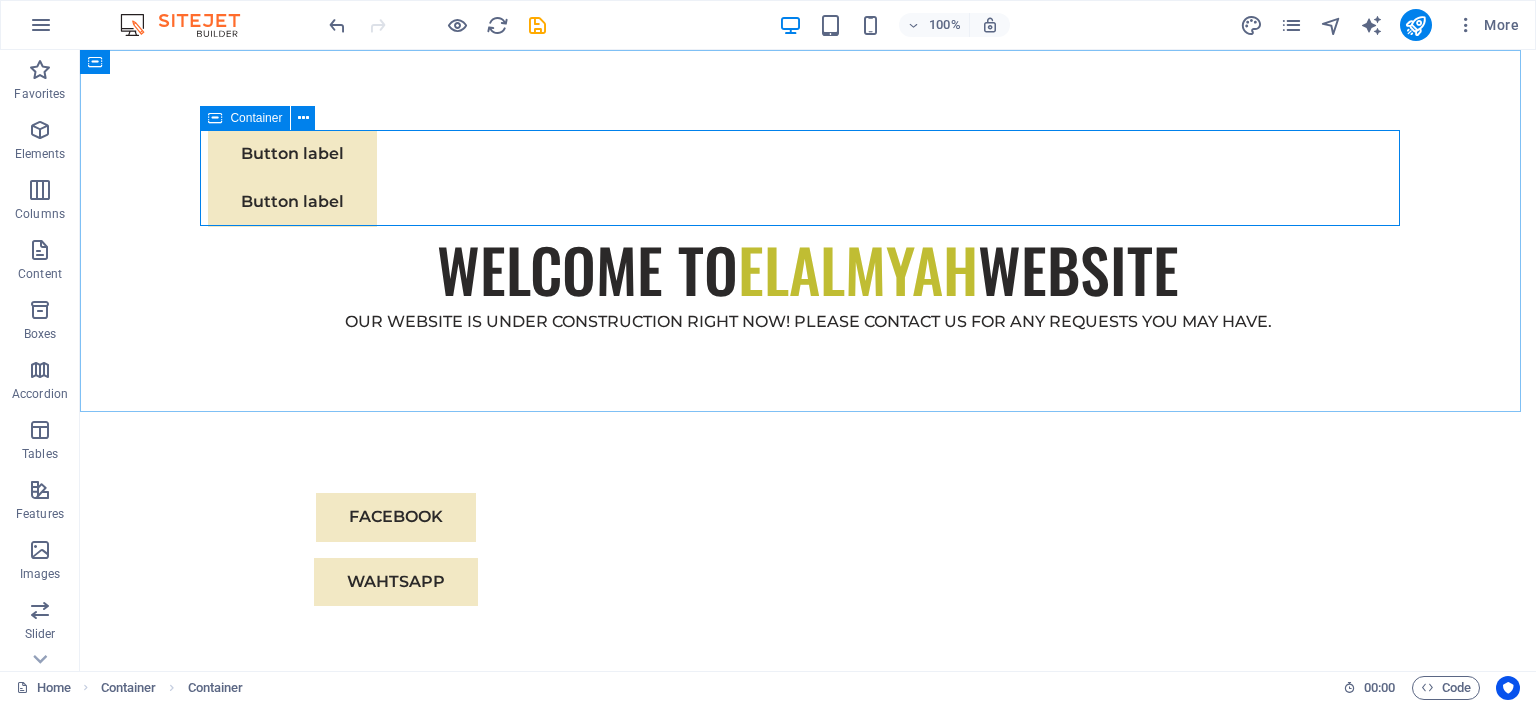 click at bounding box center [215, 118] 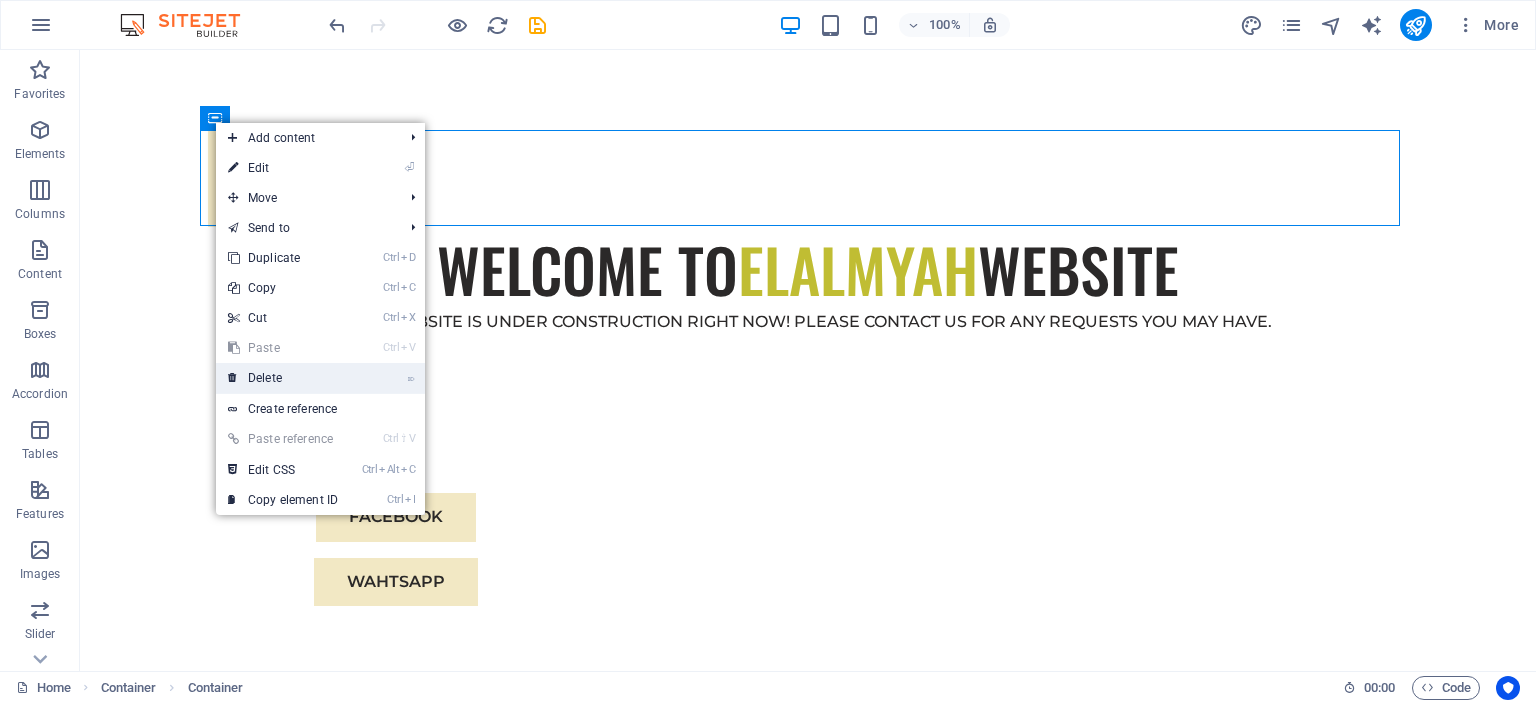 click on "⌦  Delete" at bounding box center [283, 378] 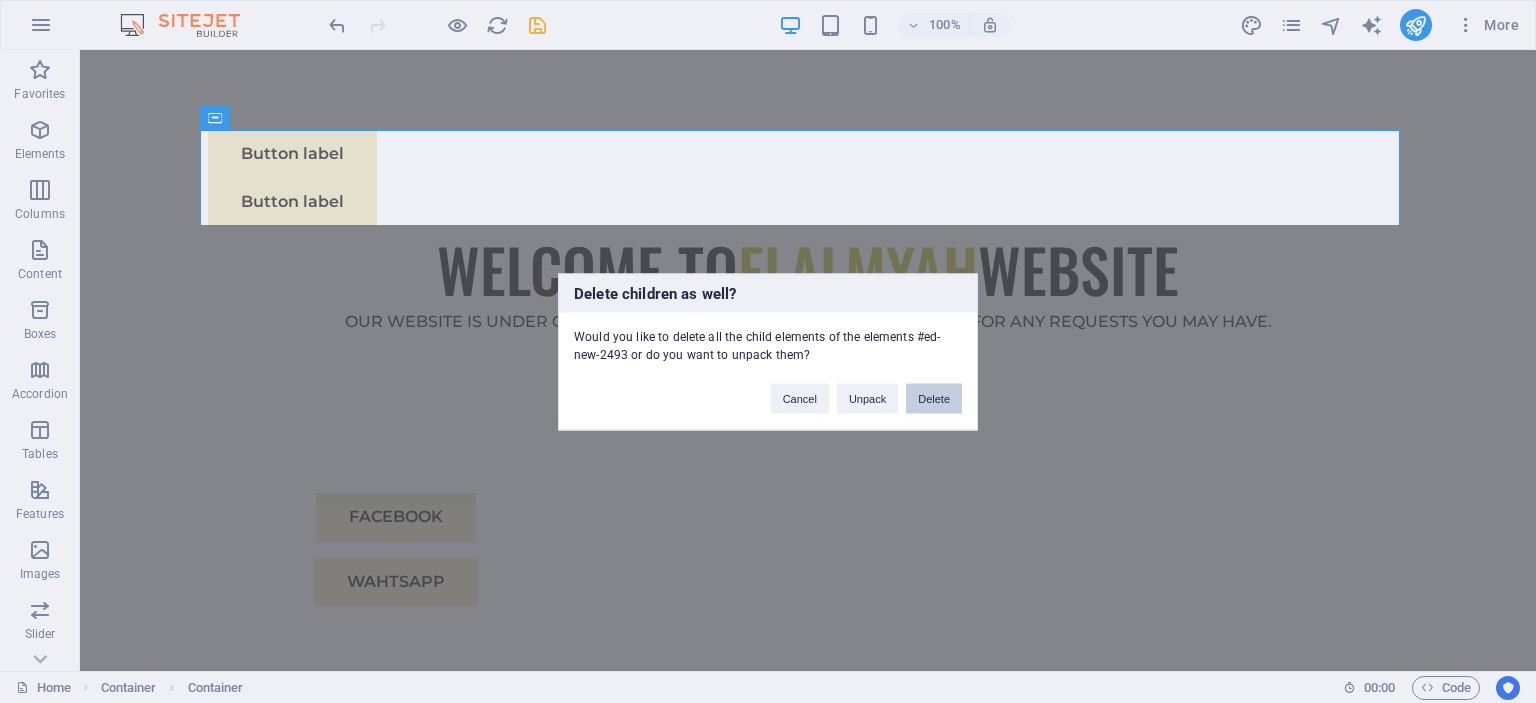 click on "Delete" at bounding box center [934, 398] 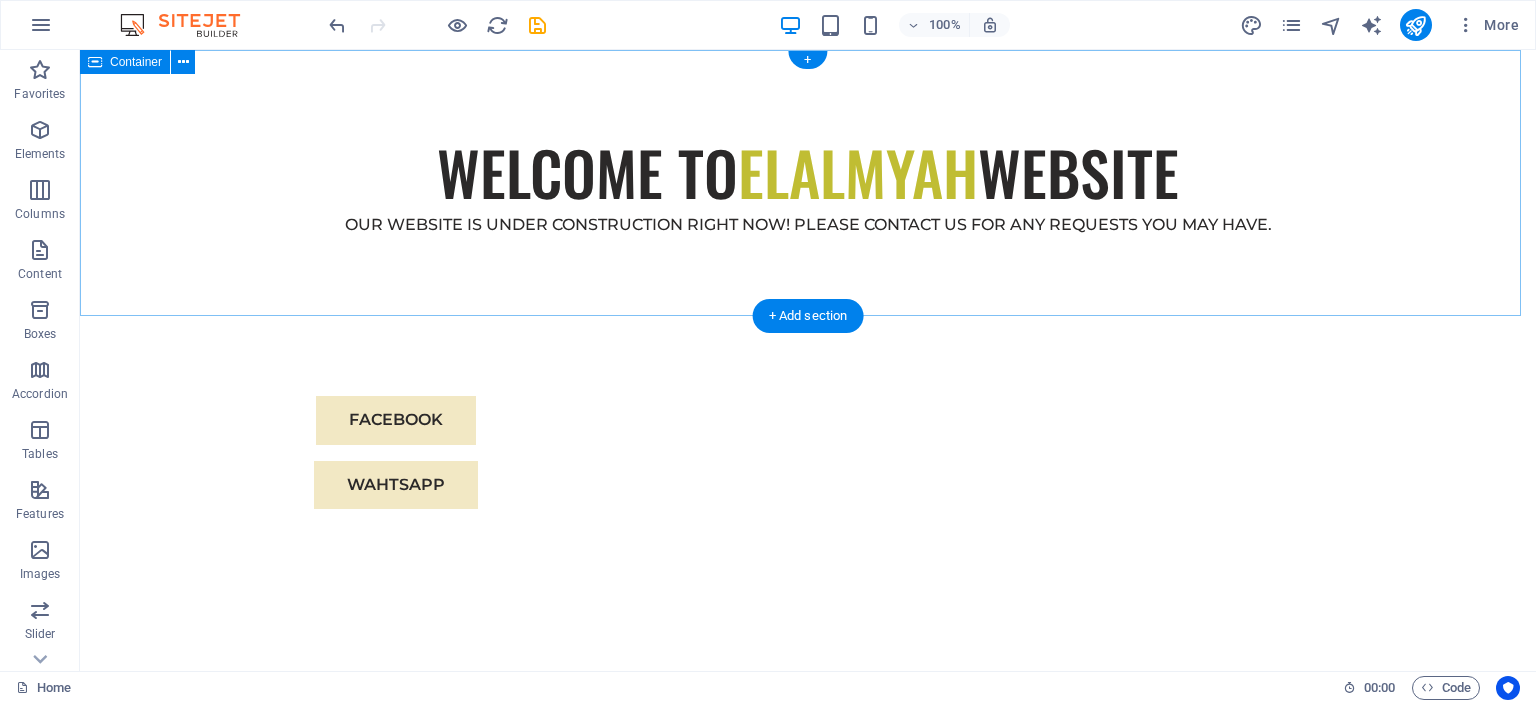 click on "WELCOME TO  ELALMYAH  WEBSITE OUR WEBSITE IS UNDER CONSTRUCTION RIGHT NOW! PLEASE CONTACT US FOR ANY REQUESTS YOU MAY HAVE." at bounding box center (808, 183) 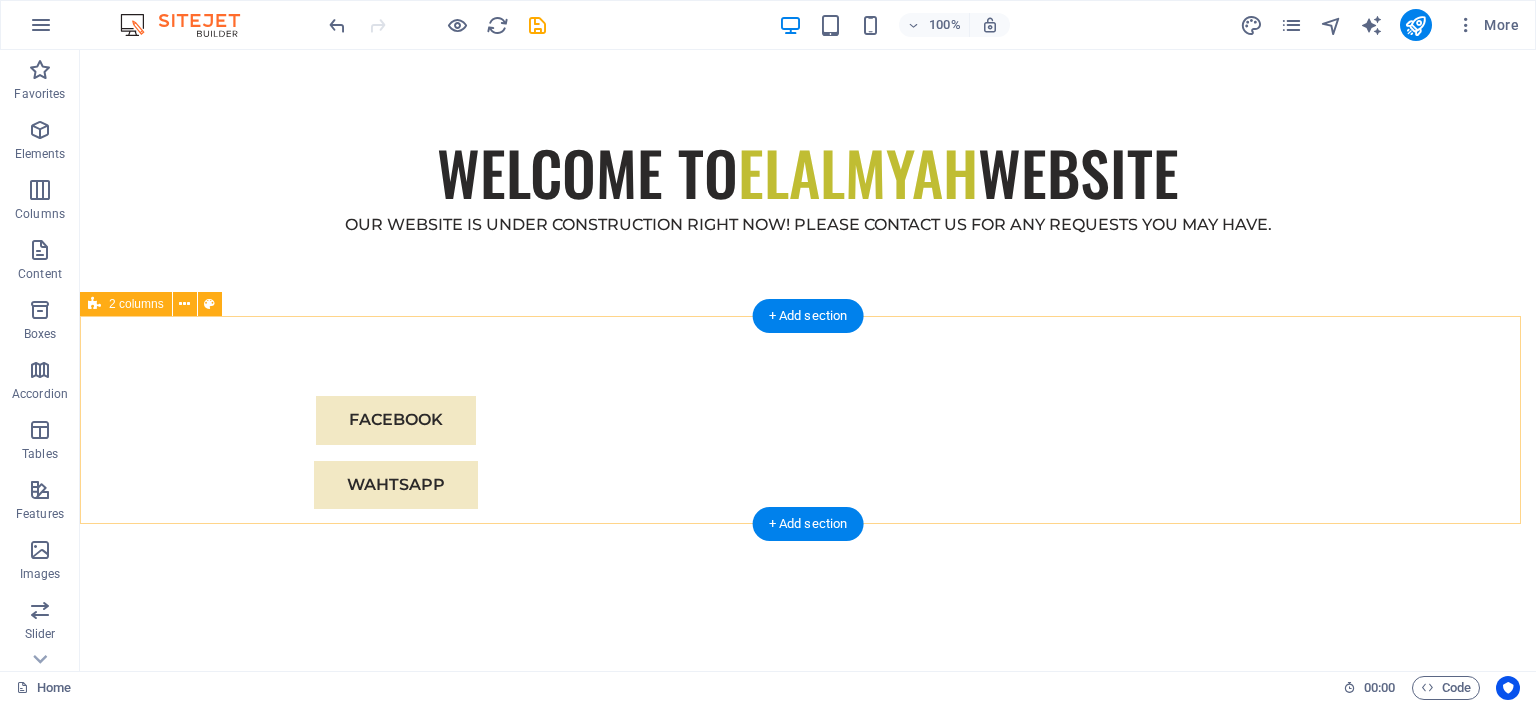 scroll, scrollTop: 400, scrollLeft: 0, axis: vertical 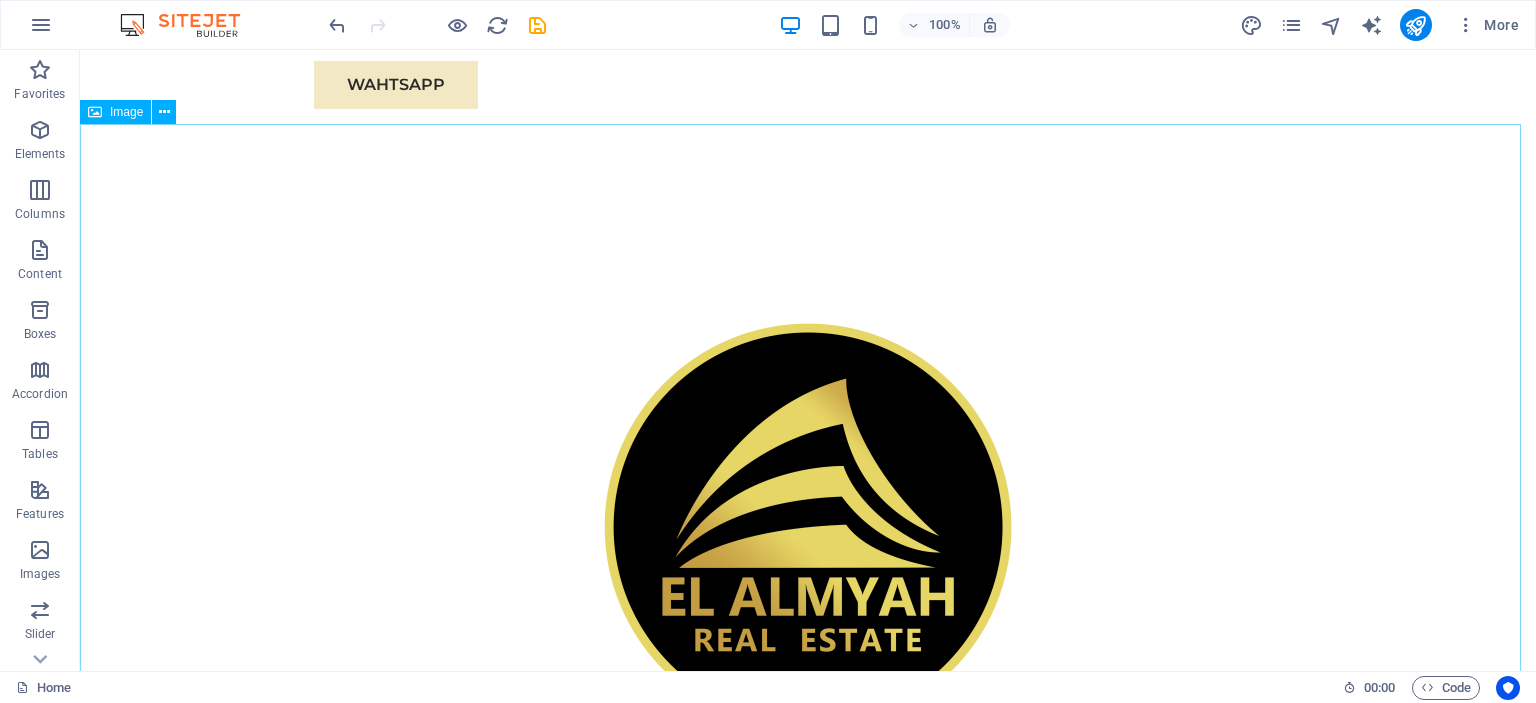 click on "Image" at bounding box center (126, 112) 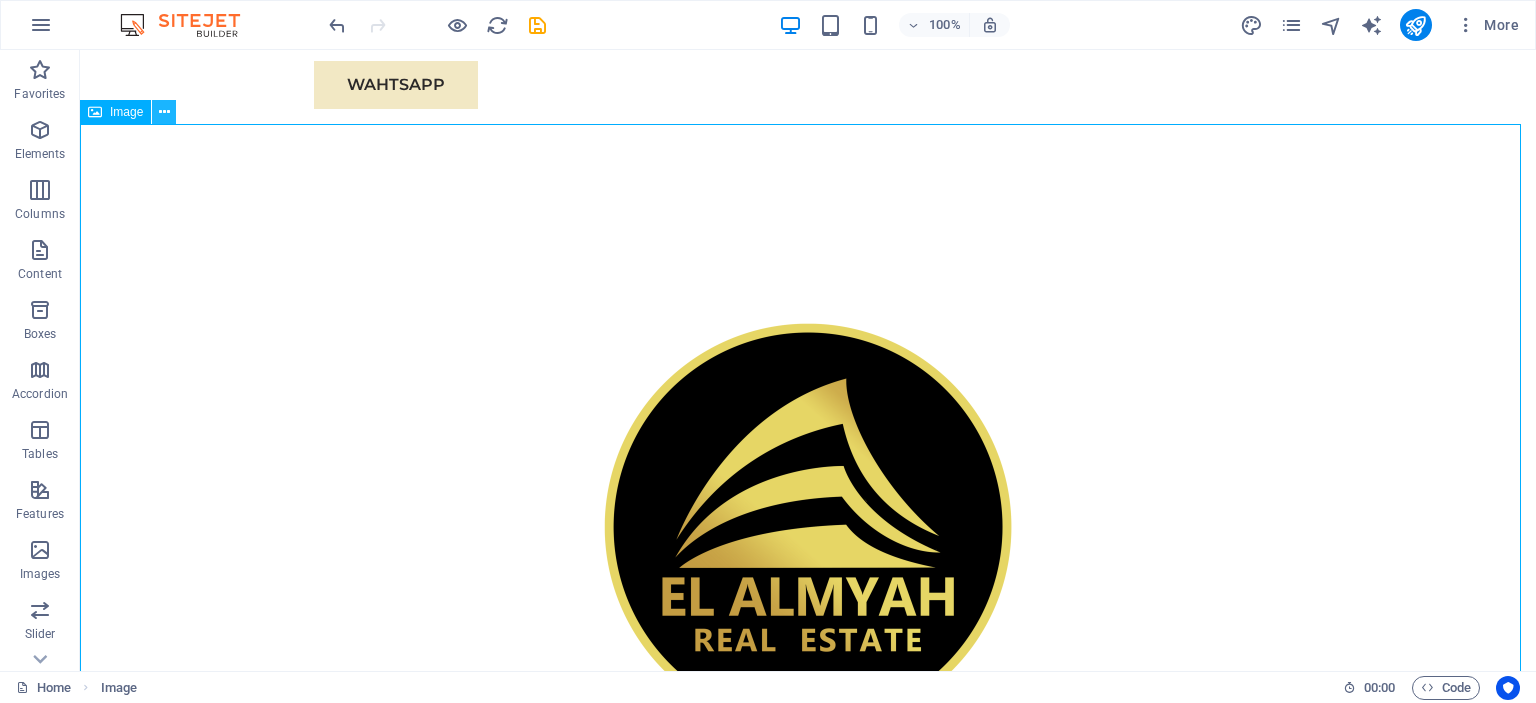 click at bounding box center (164, 112) 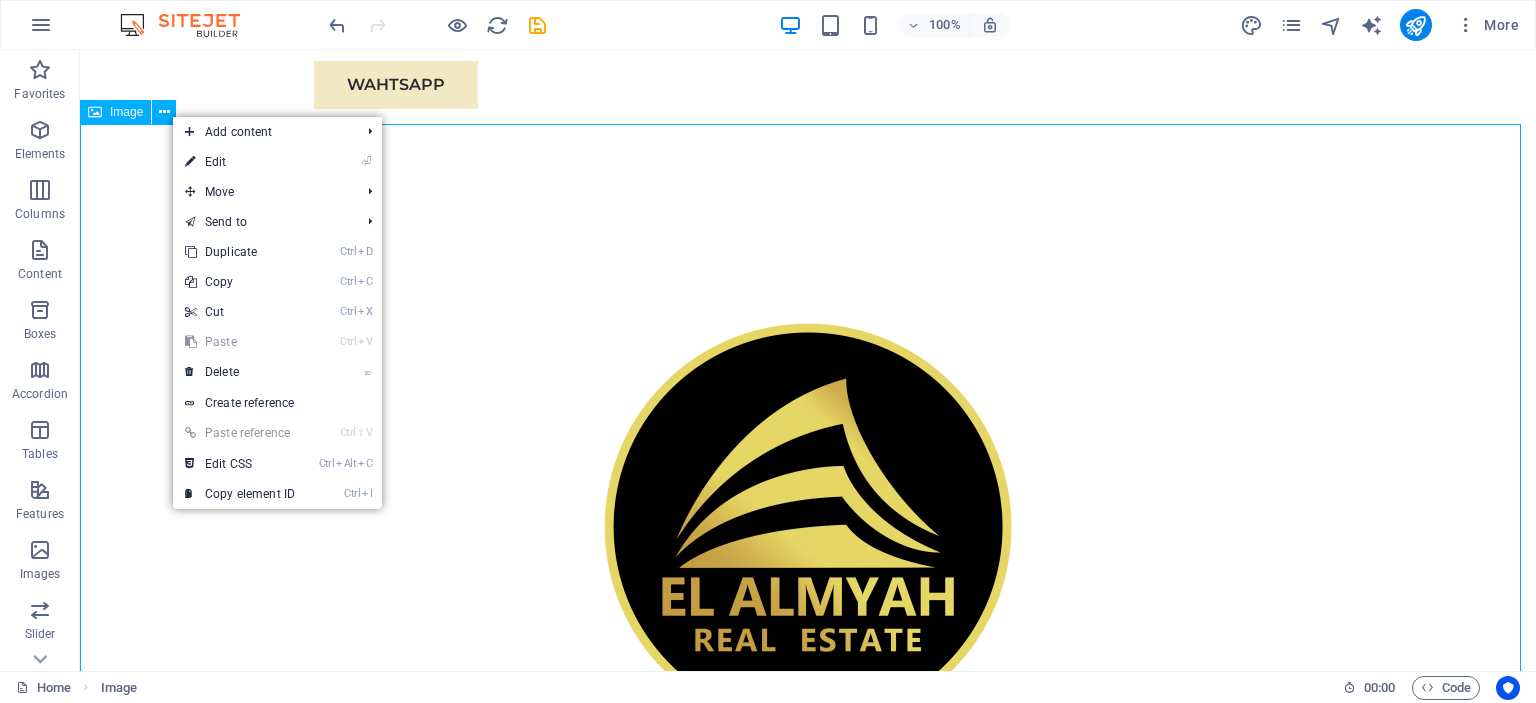 click on "Image" at bounding box center (115, 112) 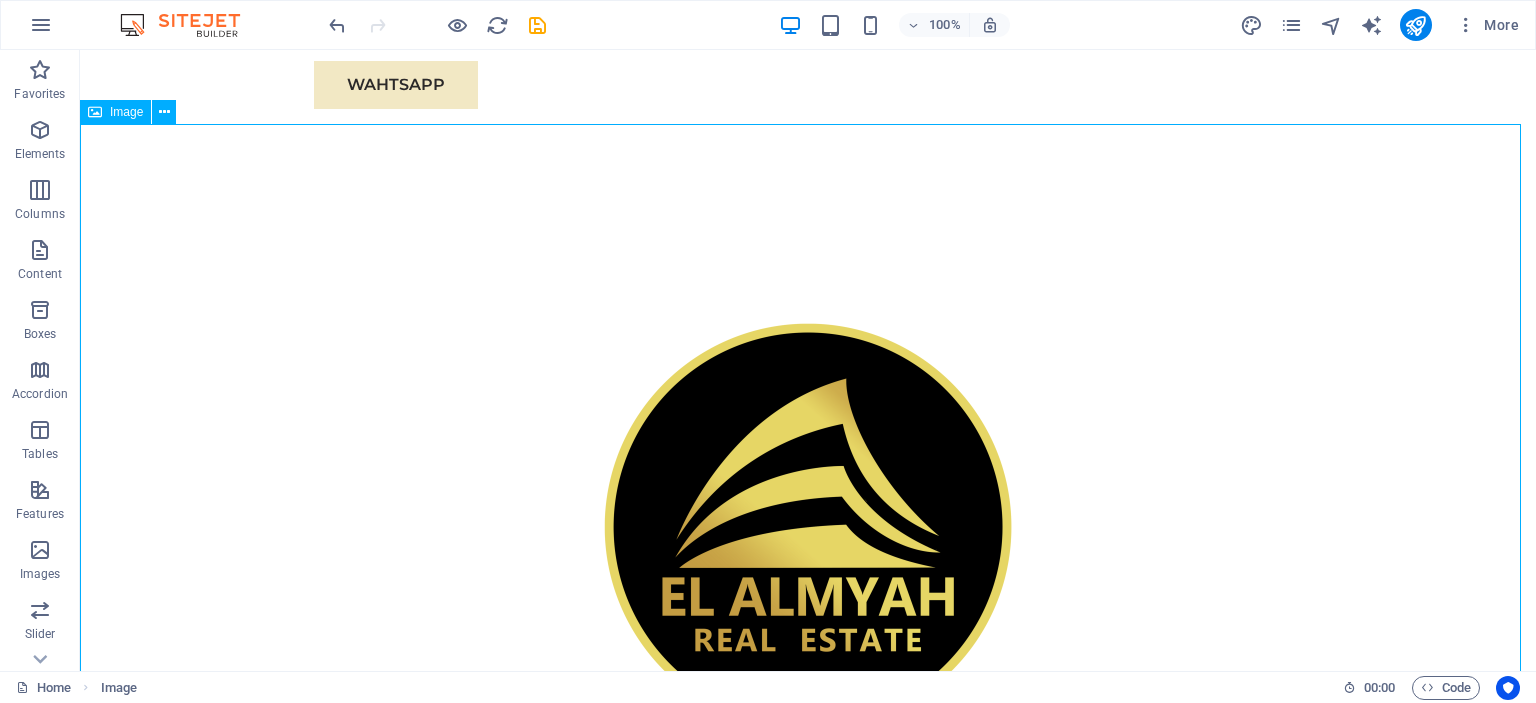click at bounding box center [95, 112] 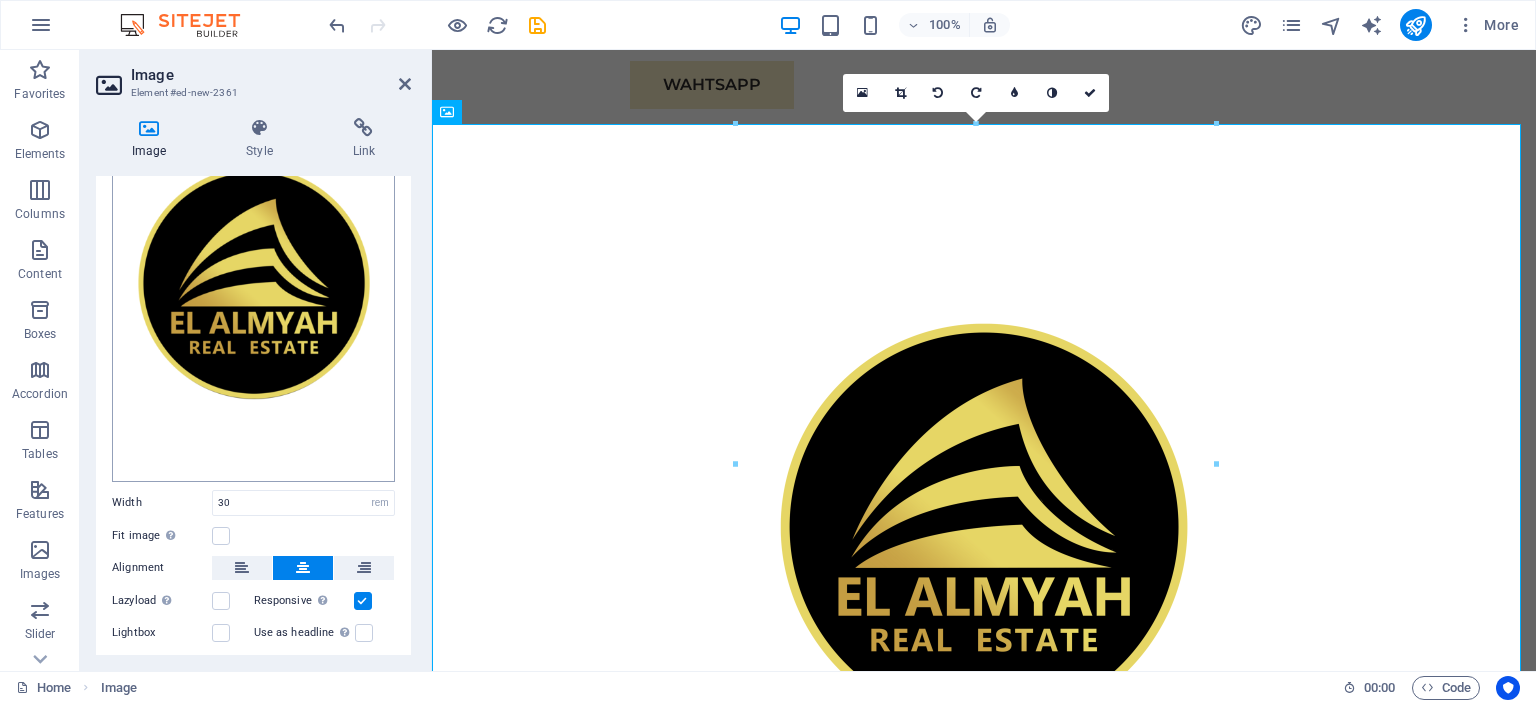 scroll, scrollTop: 277, scrollLeft: 0, axis: vertical 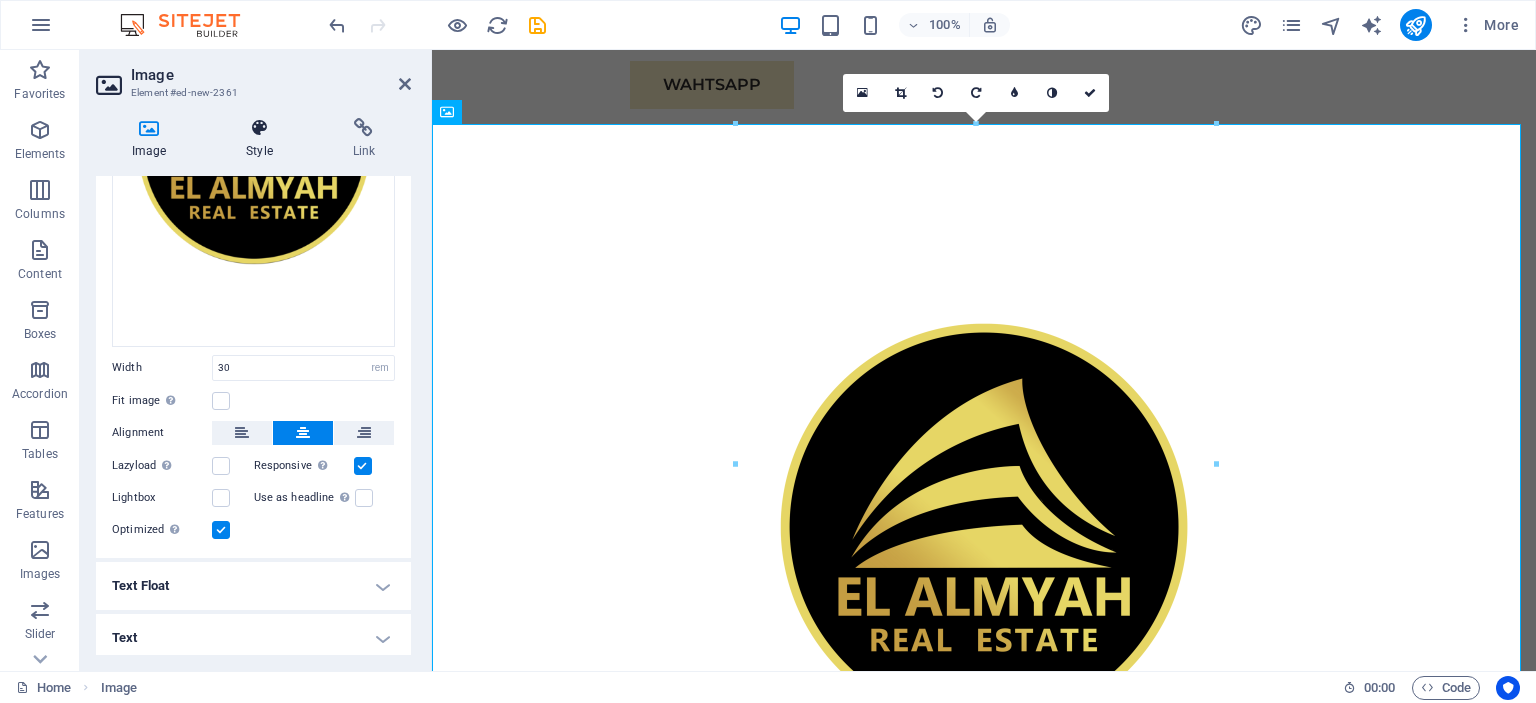 click at bounding box center (259, 128) 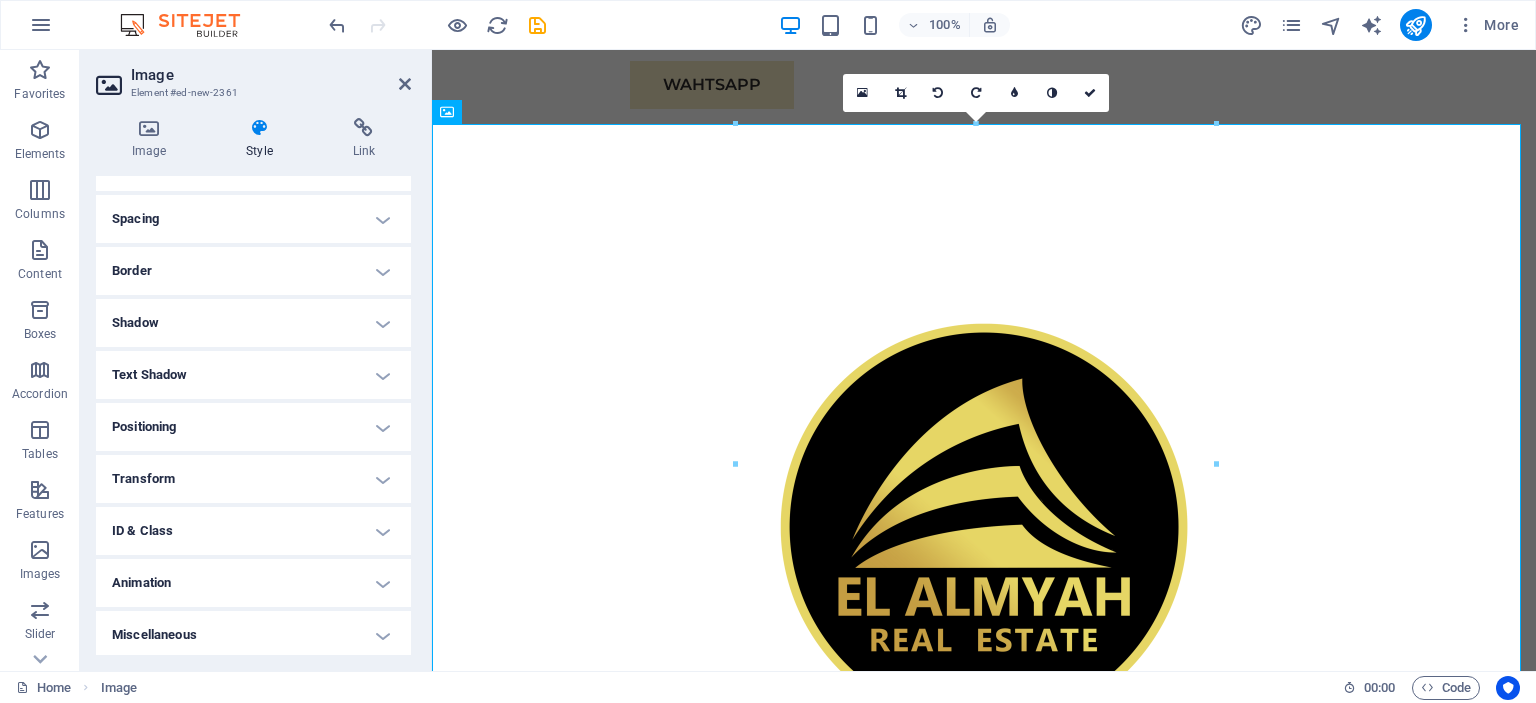 scroll, scrollTop: 151, scrollLeft: 0, axis: vertical 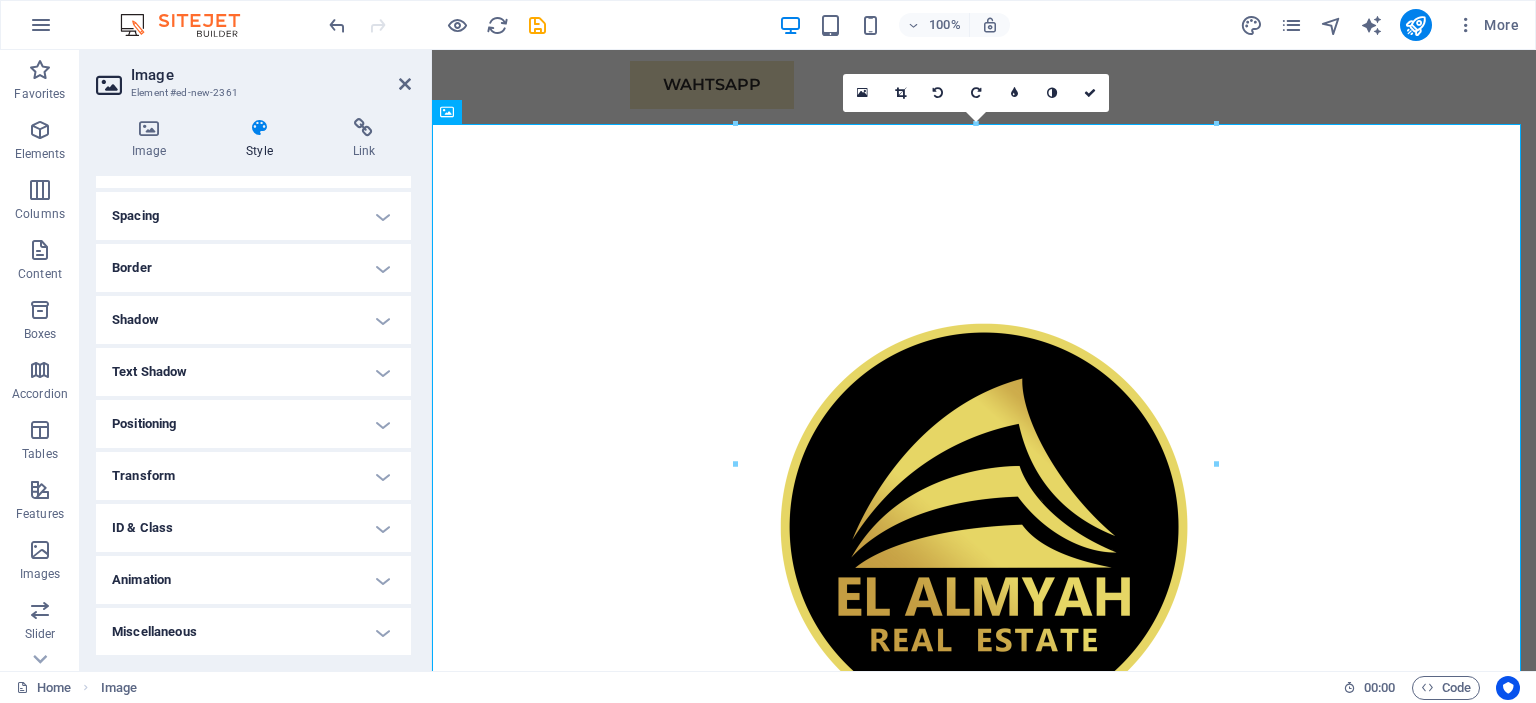 click on "Positioning" at bounding box center (253, 424) 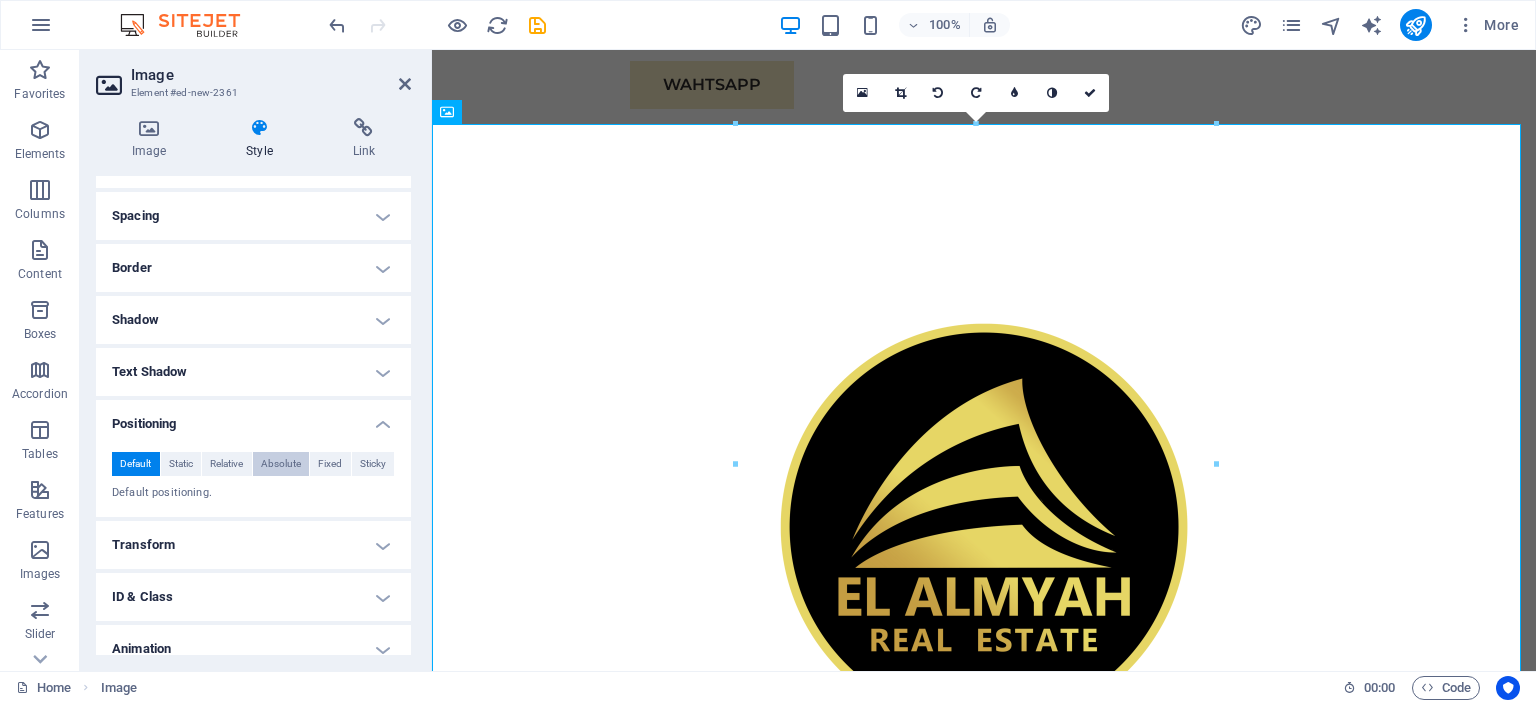 click on "Absolute" at bounding box center (281, 464) 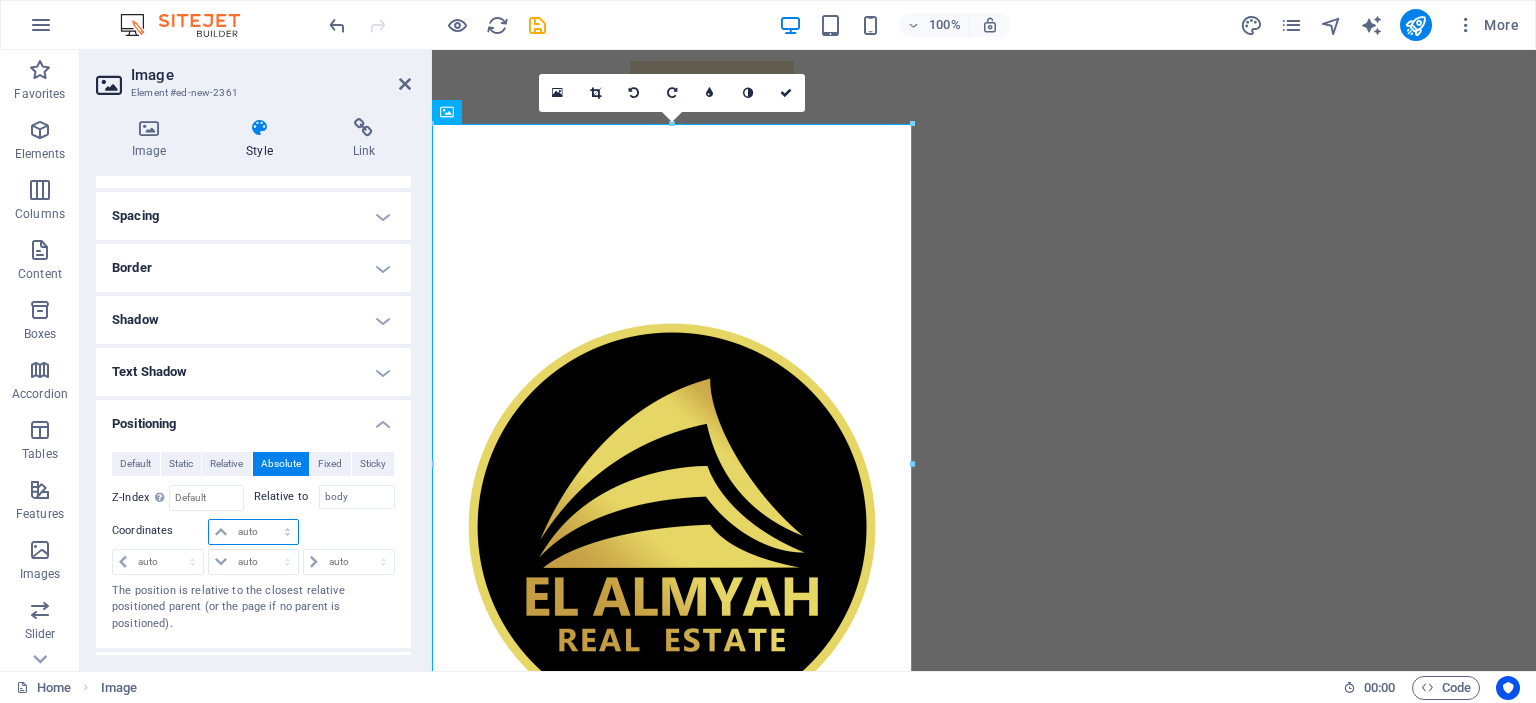 click on "auto px rem % em" at bounding box center (253, 532) 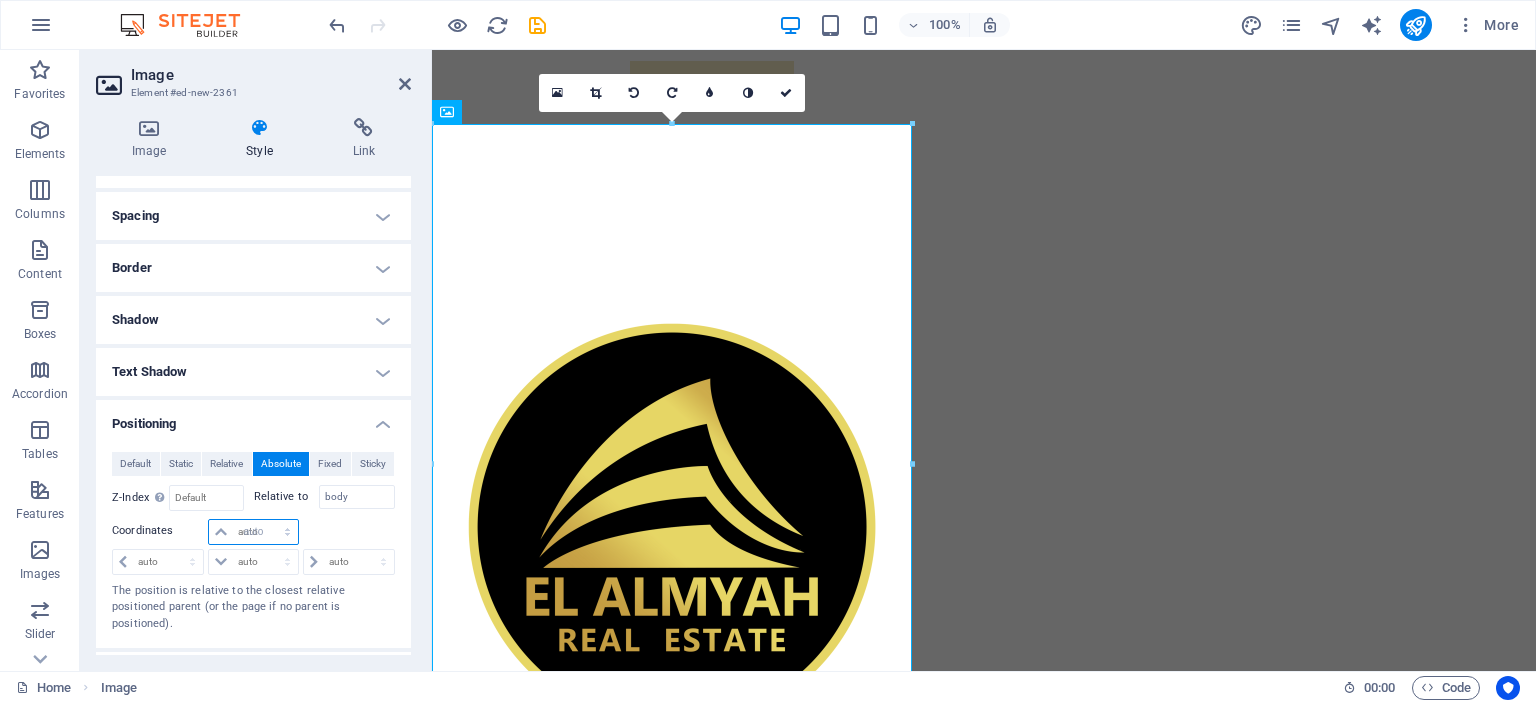 click on "auto px rem % em" at bounding box center [253, 532] 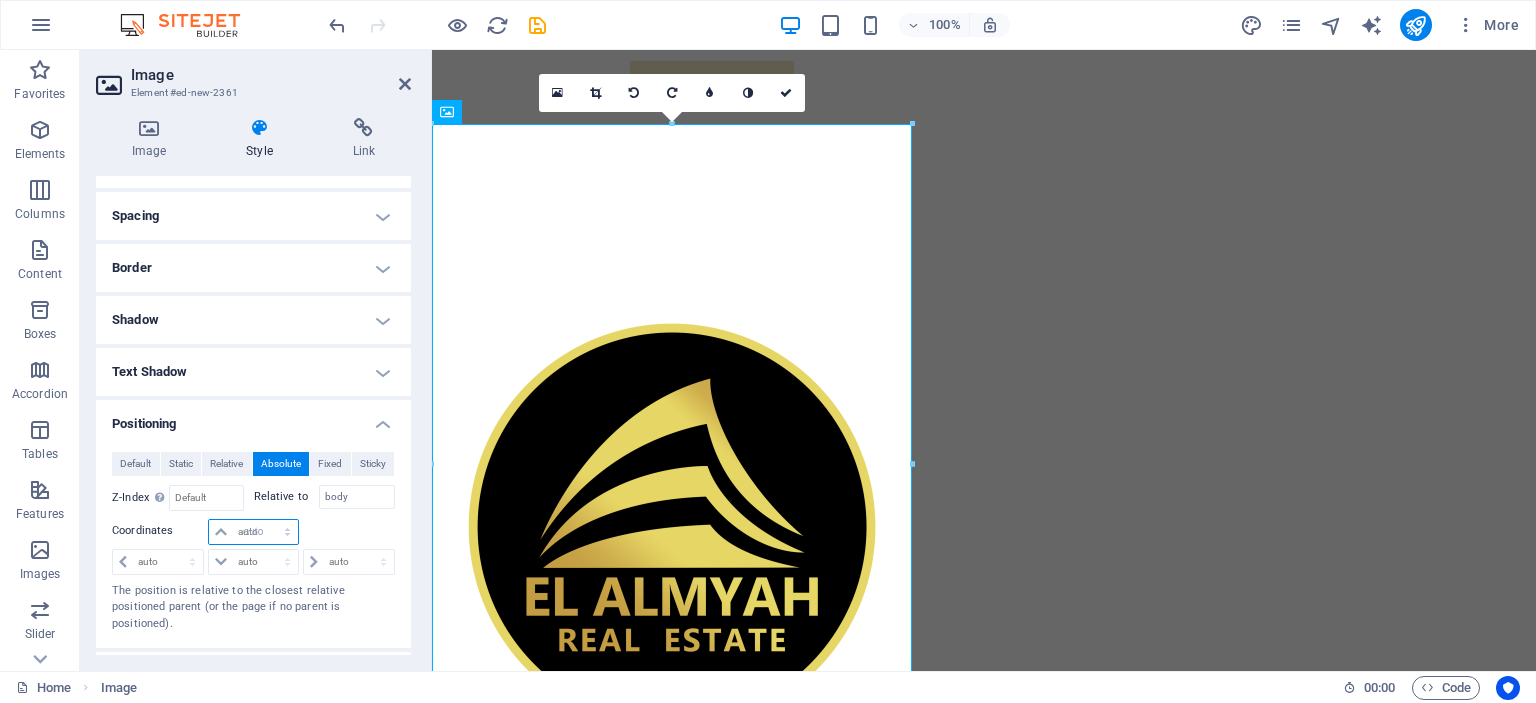 select on "DISABLED_OPTION_VALUE" 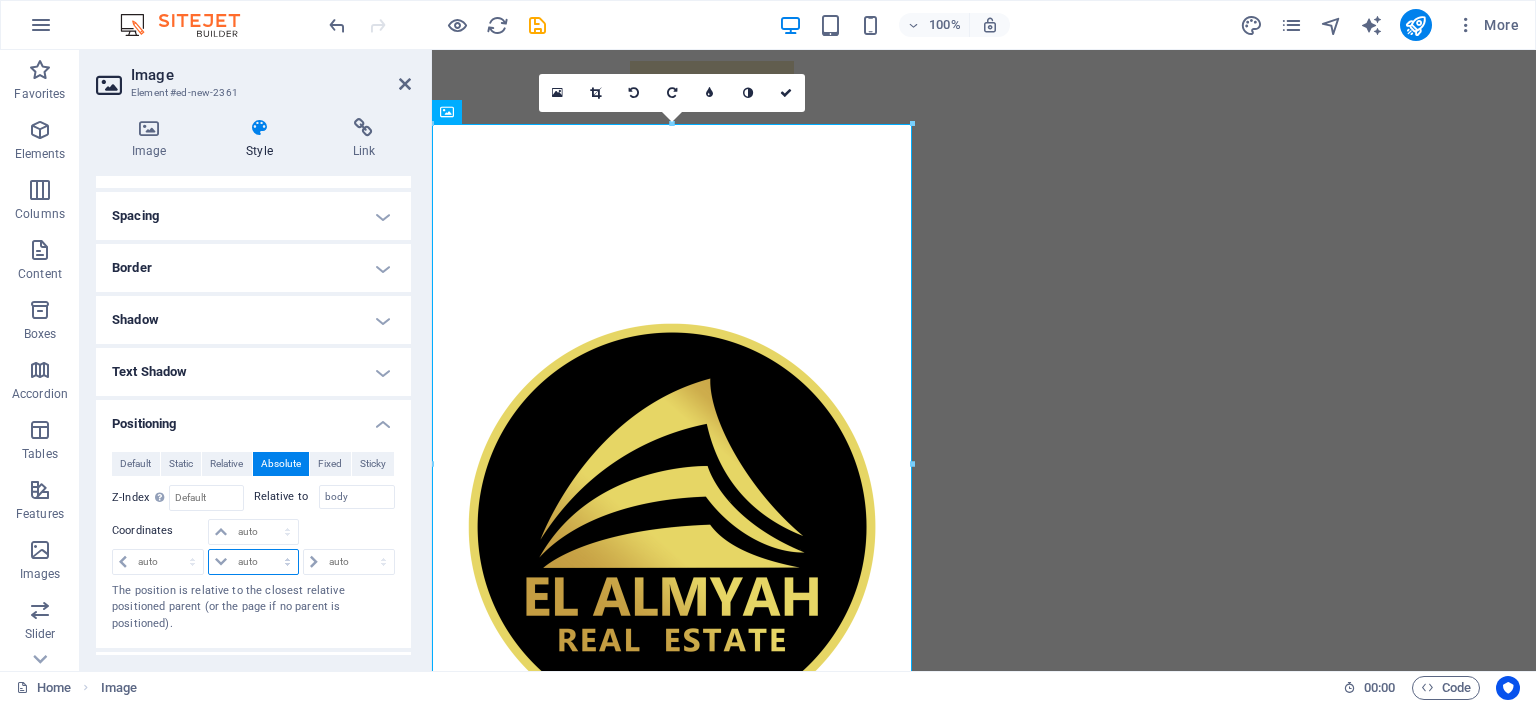 click on "auto px rem % em" at bounding box center [253, 562] 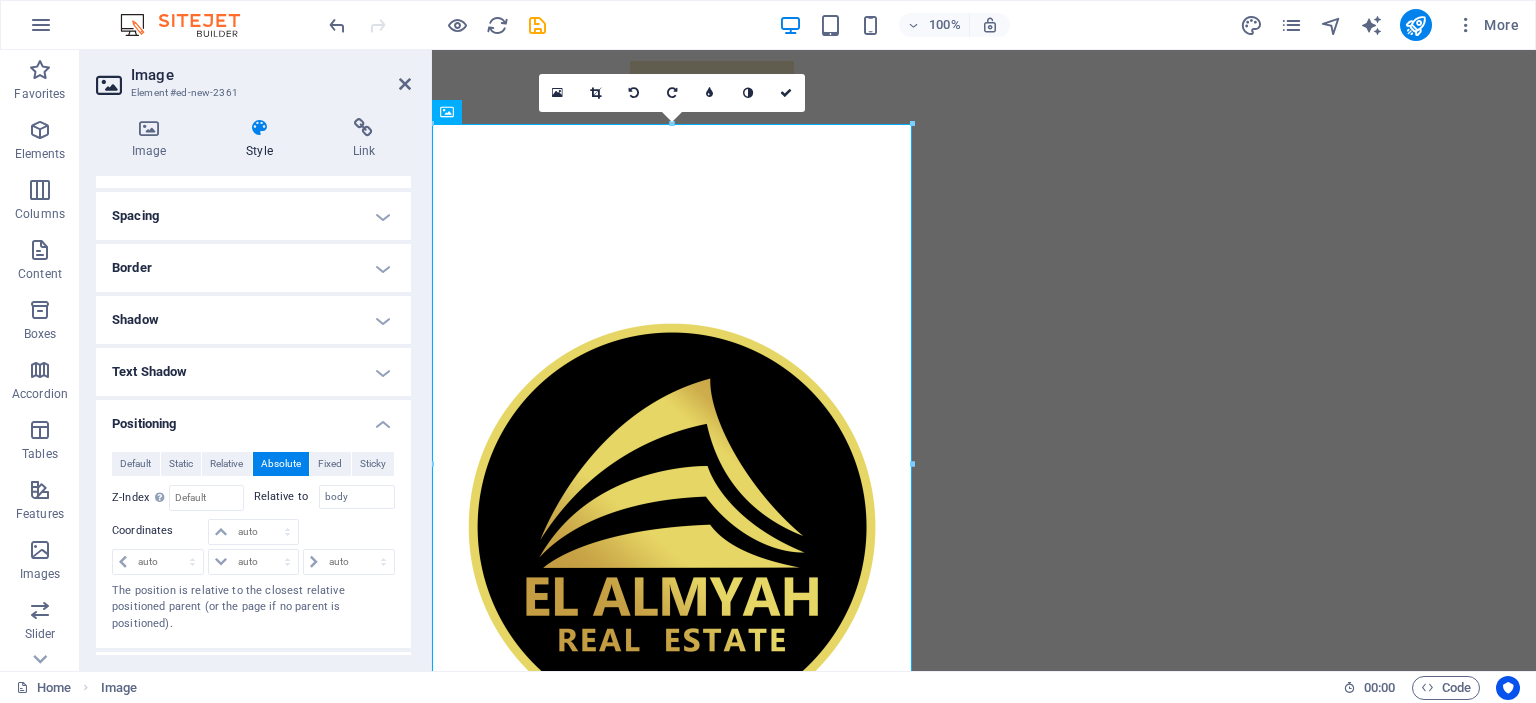 click at bounding box center [348, 533] 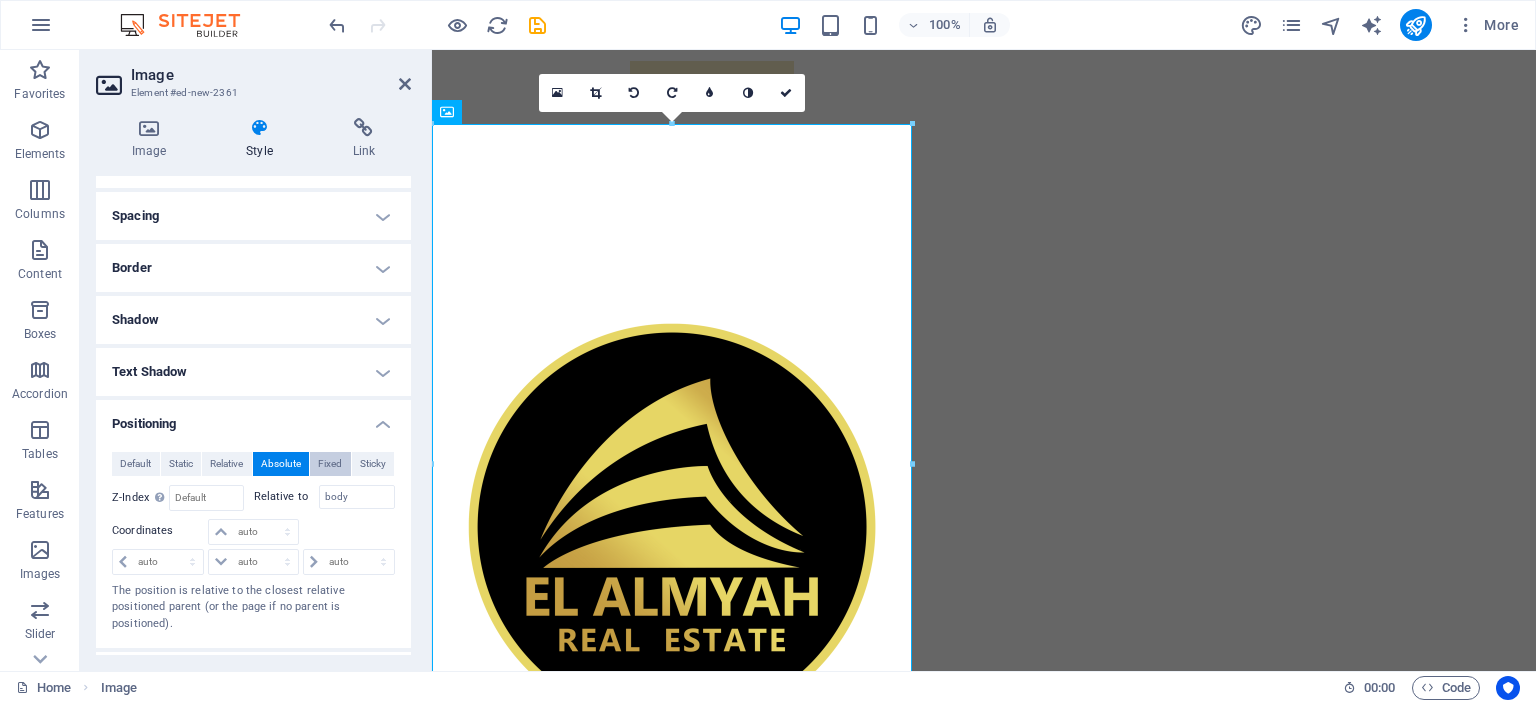click on "Fixed" at bounding box center [330, 464] 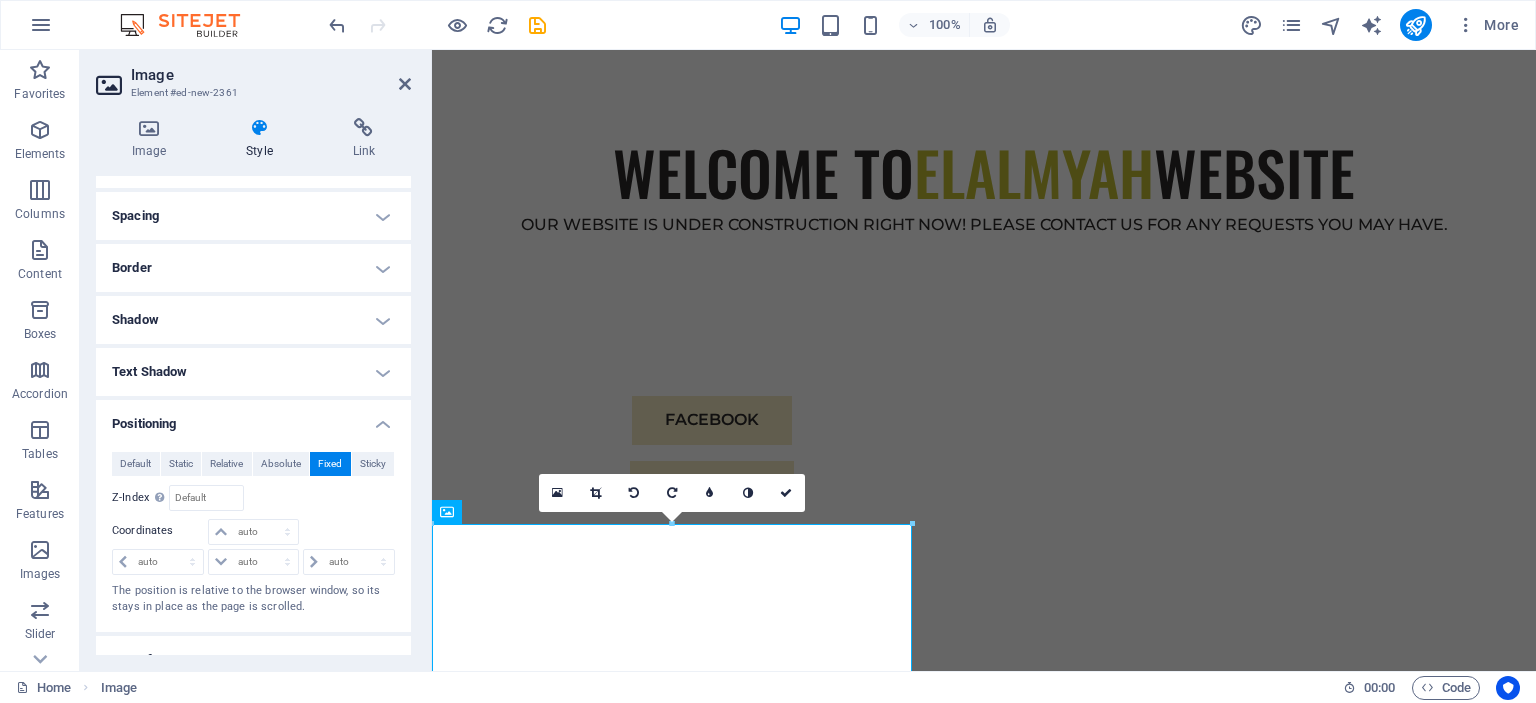 scroll, scrollTop: 0, scrollLeft: 0, axis: both 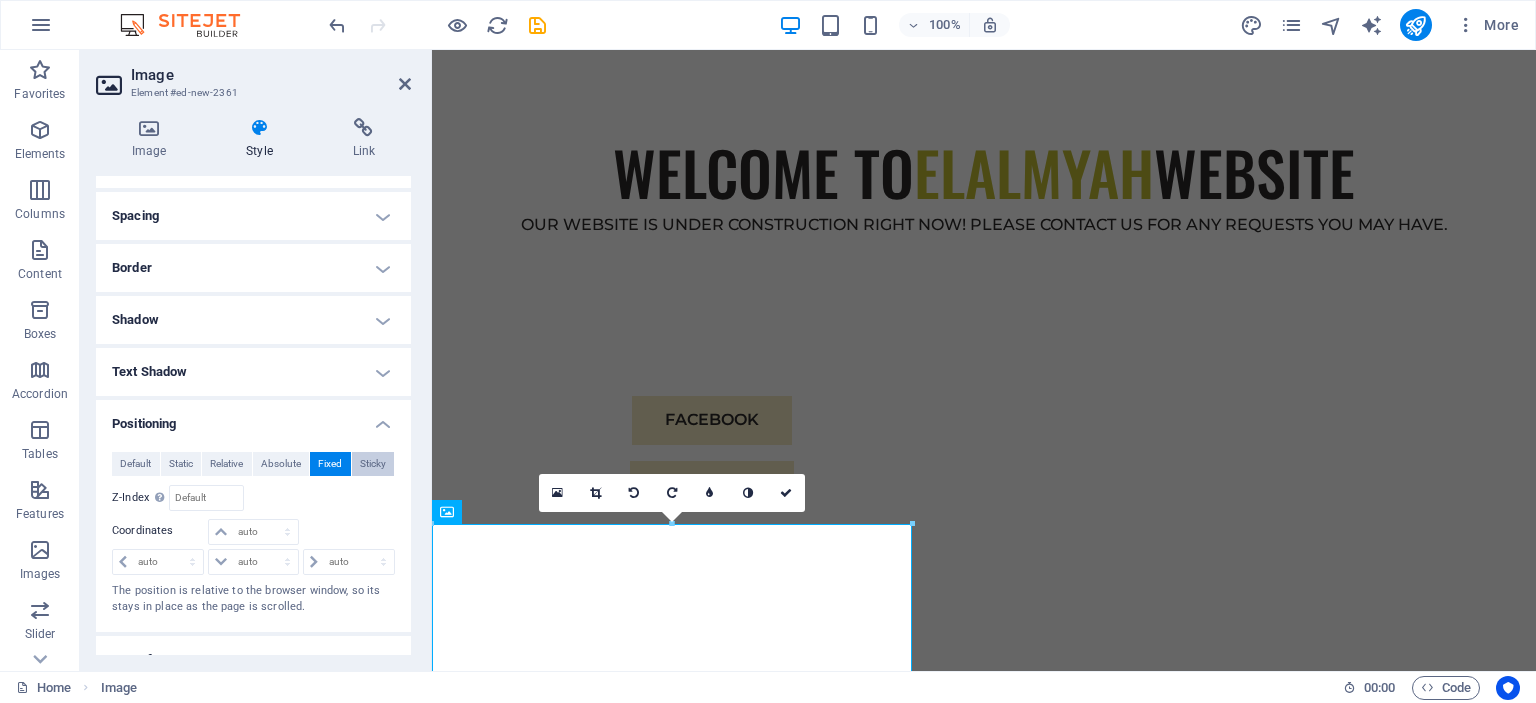 click on "Sticky" at bounding box center (373, 464) 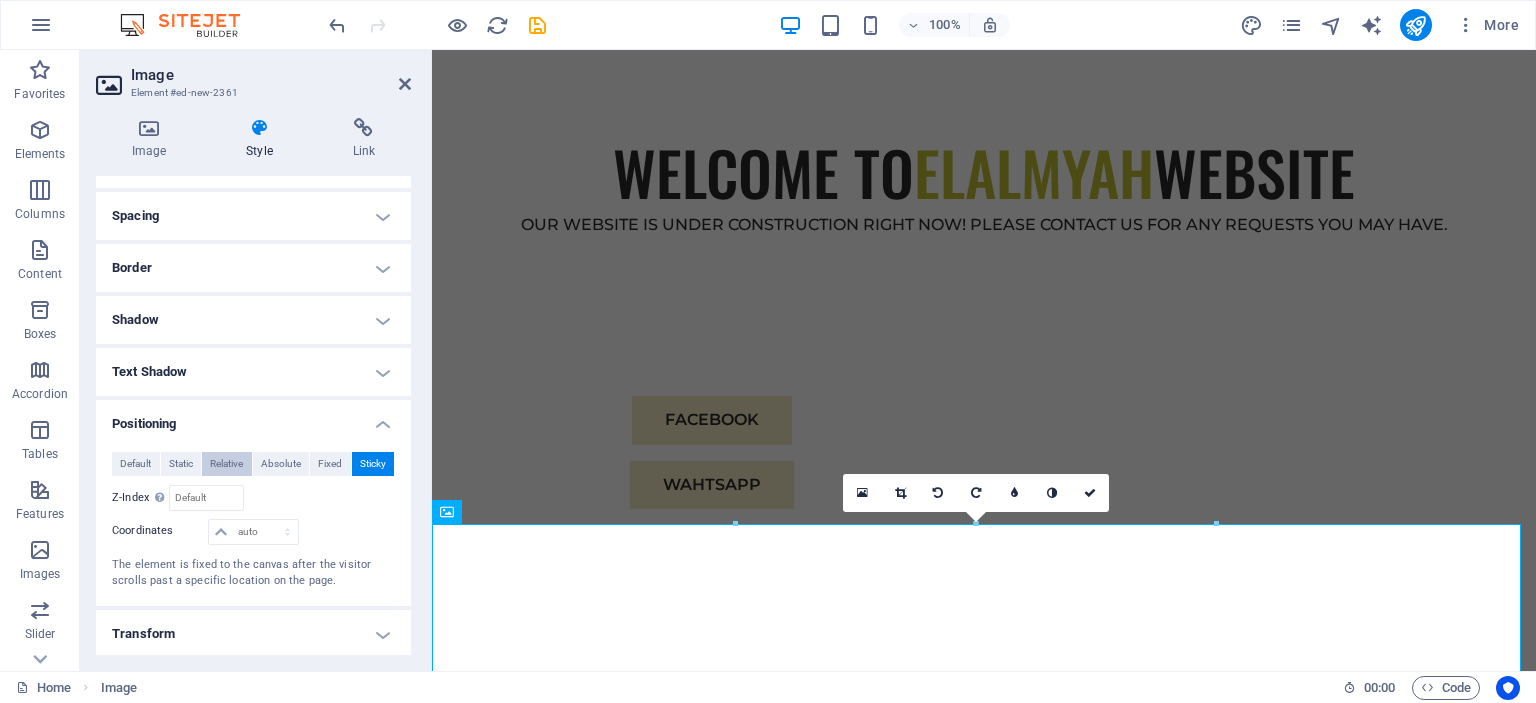click on "Relative" at bounding box center (226, 464) 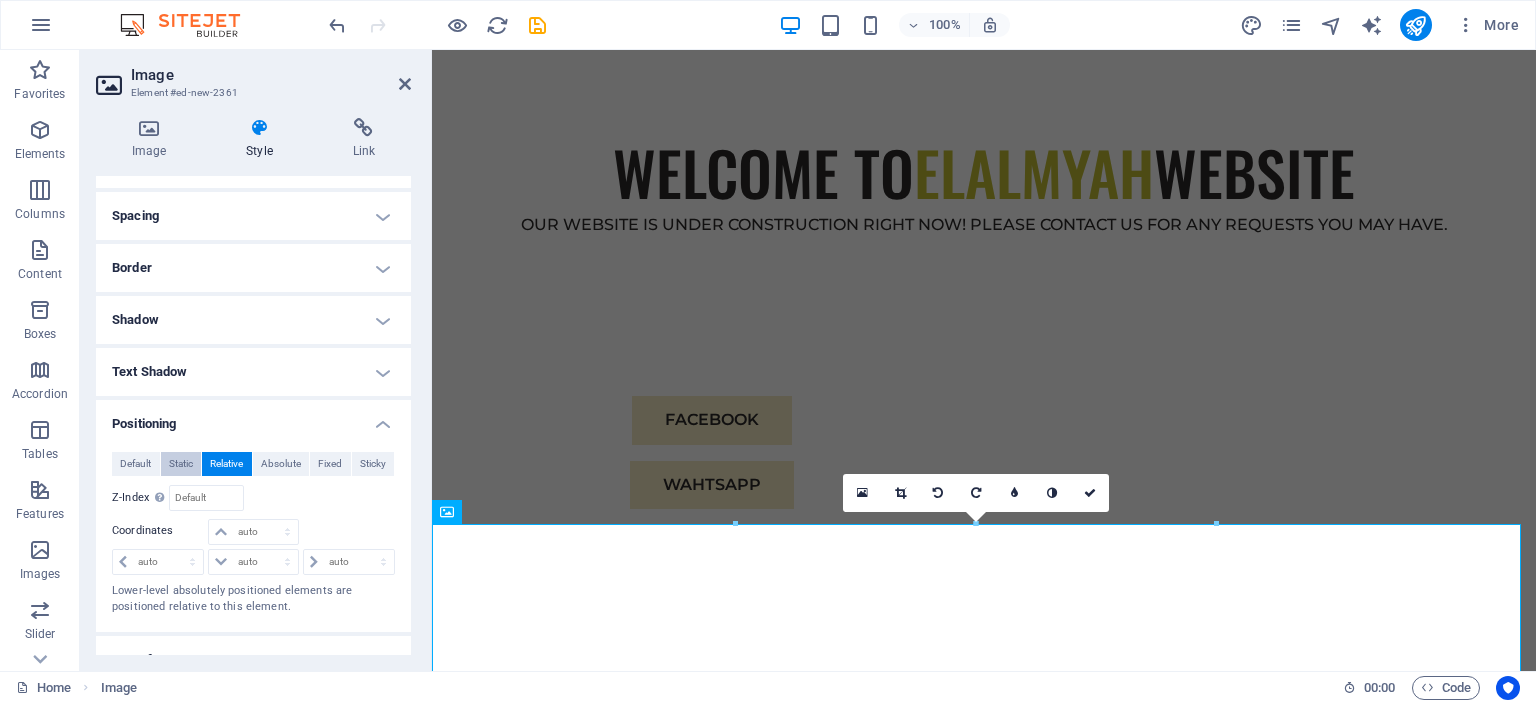 click on "Static" at bounding box center (181, 464) 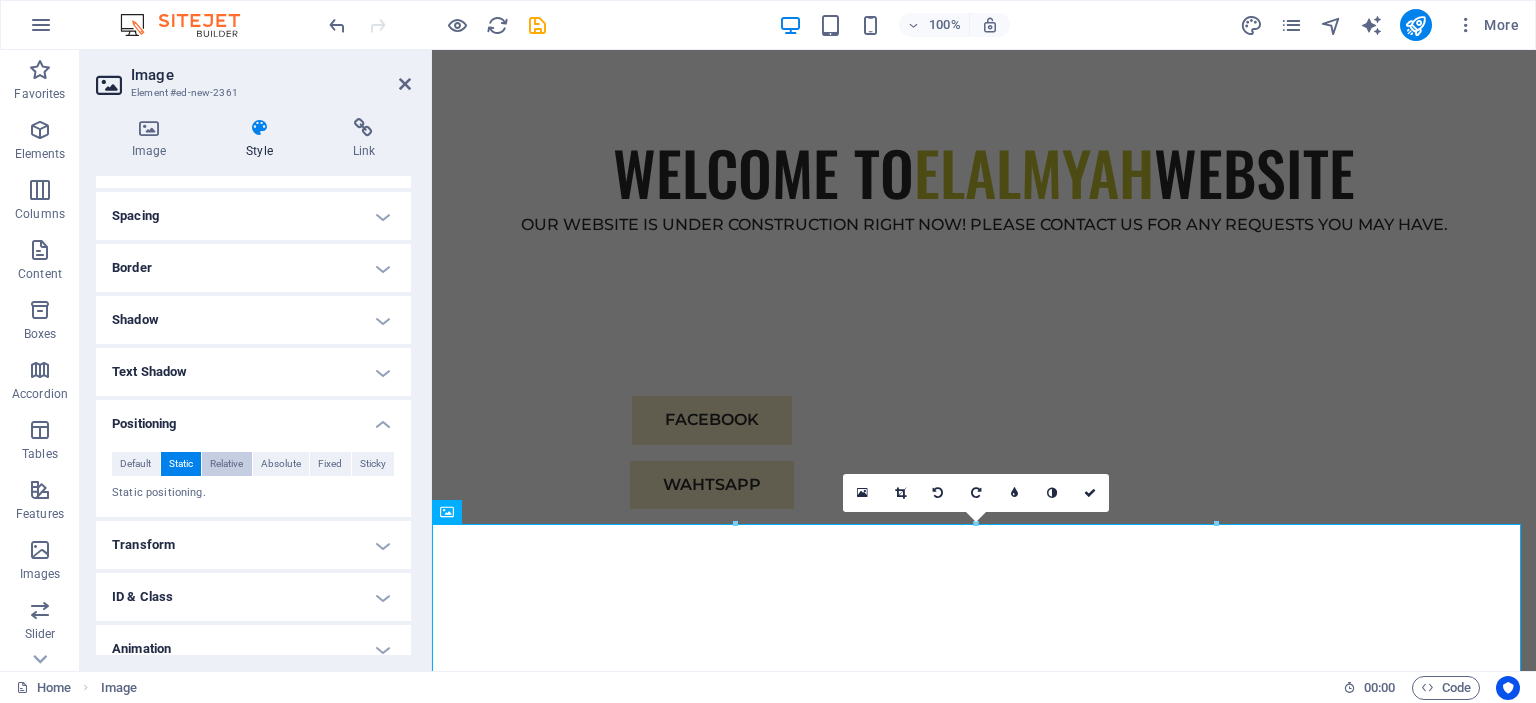 click on "Relative" at bounding box center [226, 464] 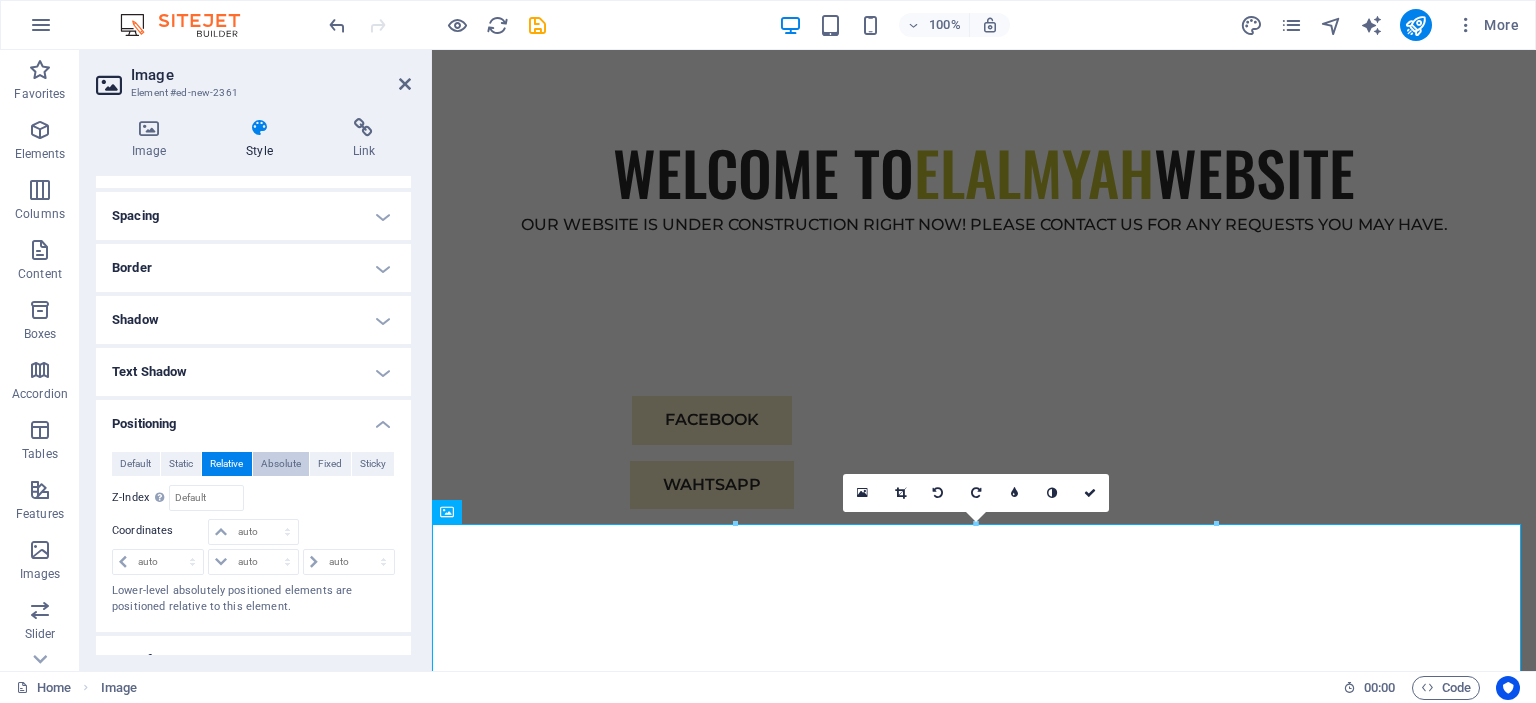 click on "Absolute" at bounding box center (281, 464) 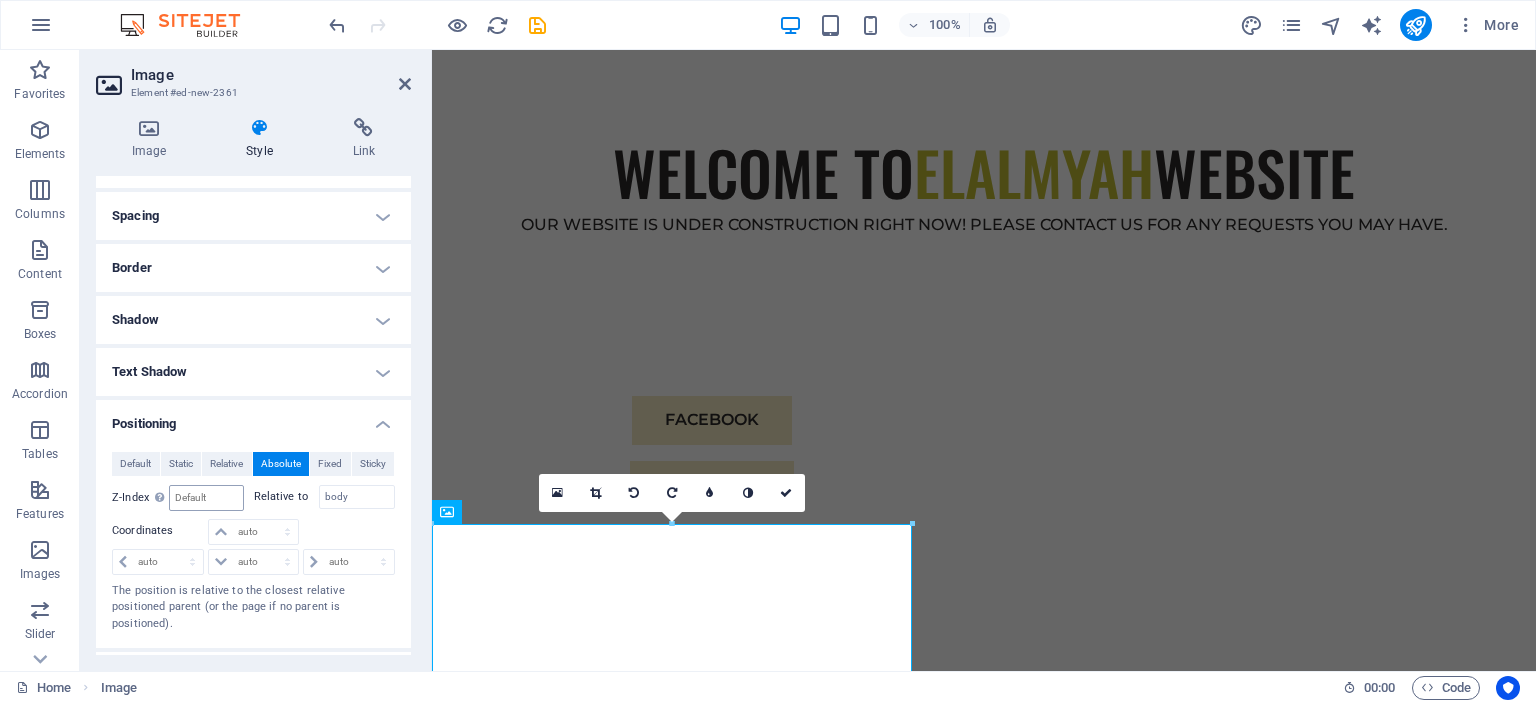 scroll, scrollTop: 350, scrollLeft: 0, axis: vertical 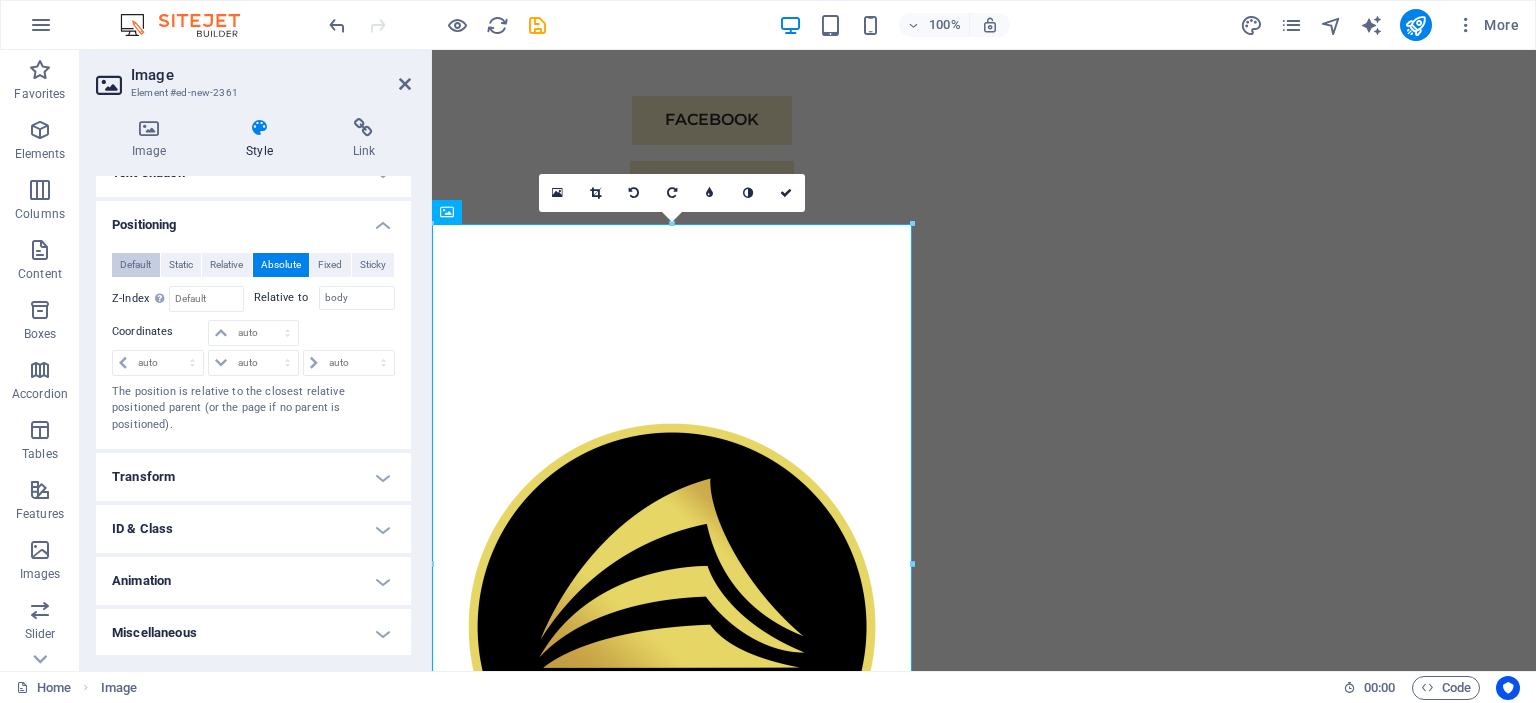 click on "Default" at bounding box center [135, 265] 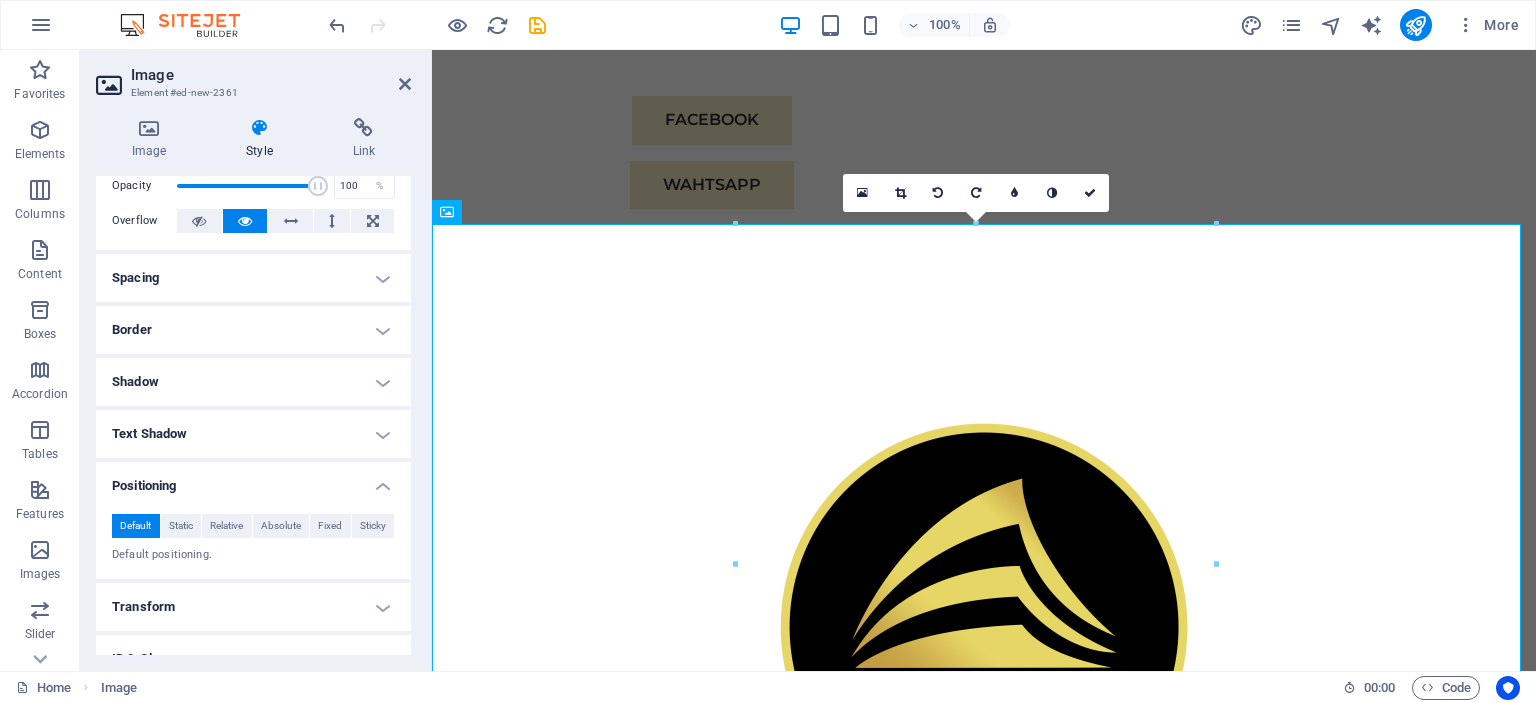 scroll, scrollTop: 0, scrollLeft: 0, axis: both 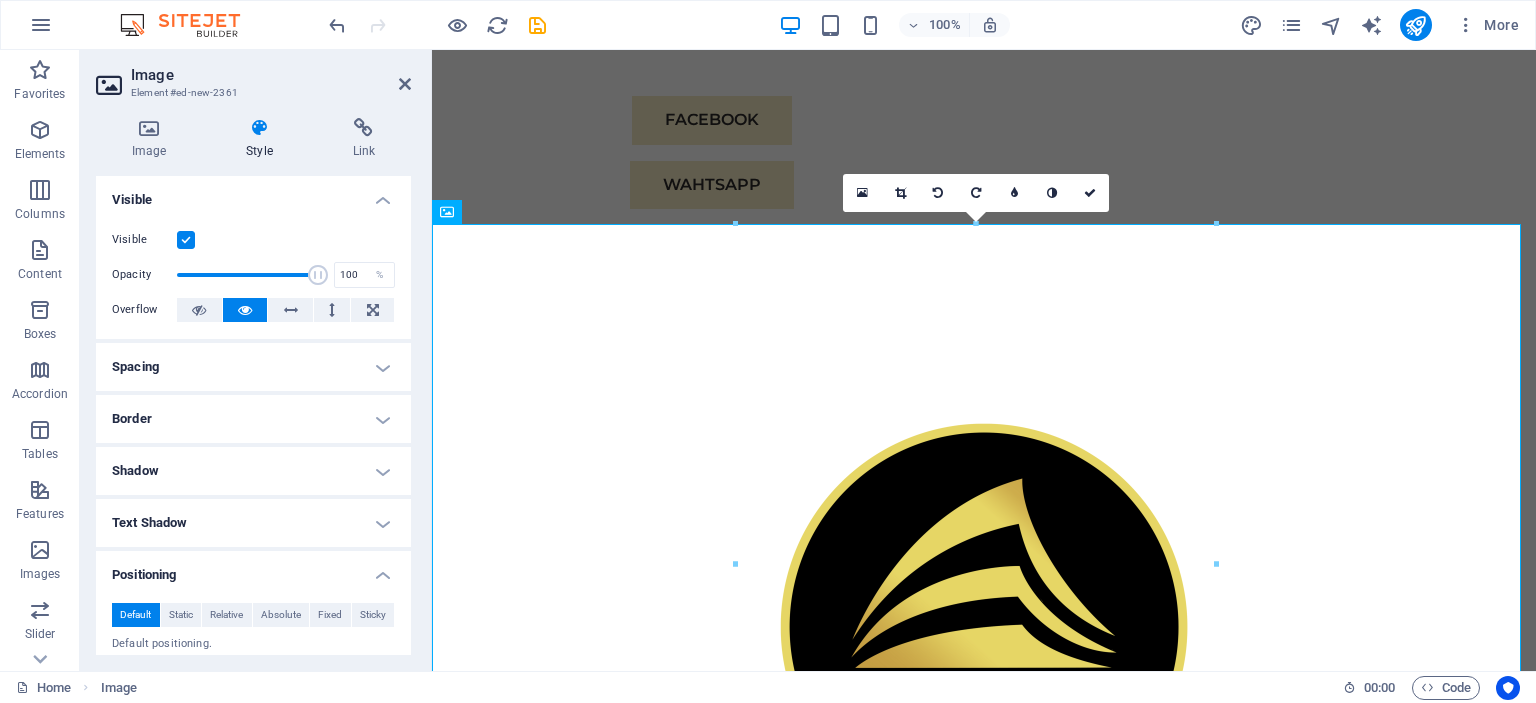 click on "Spacing" at bounding box center [253, 367] 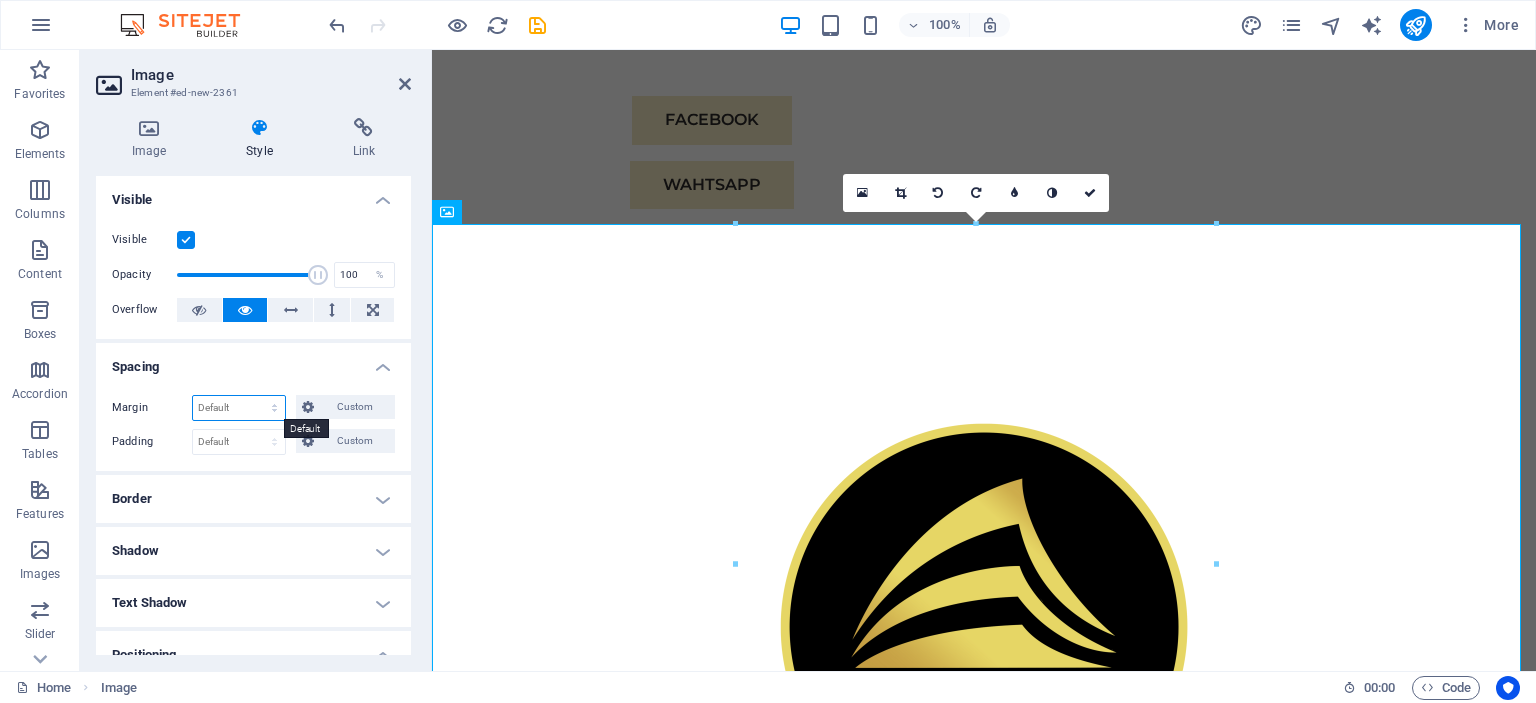 click on "Default auto px % rem vw vh Custom" at bounding box center (239, 408) 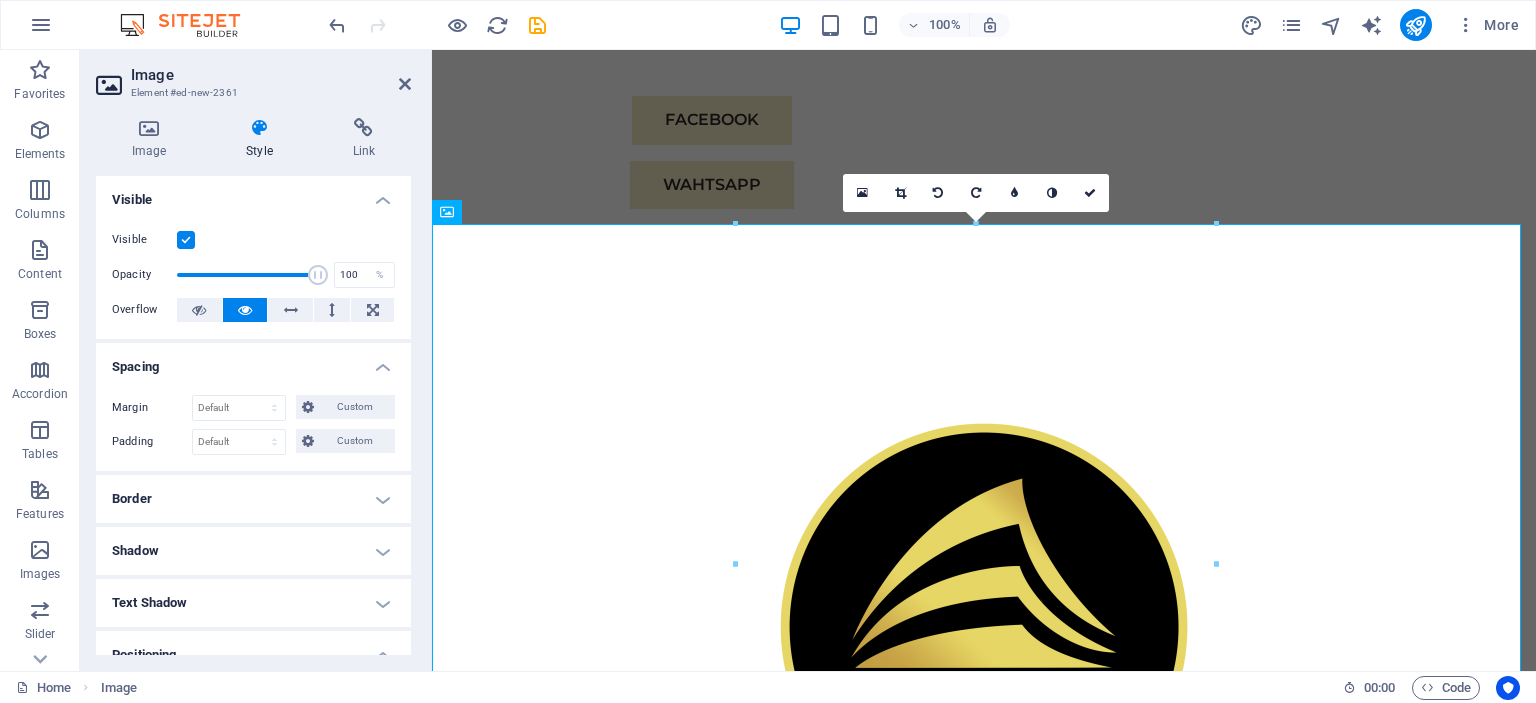 click on "Spacing" at bounding box center (253, 361) 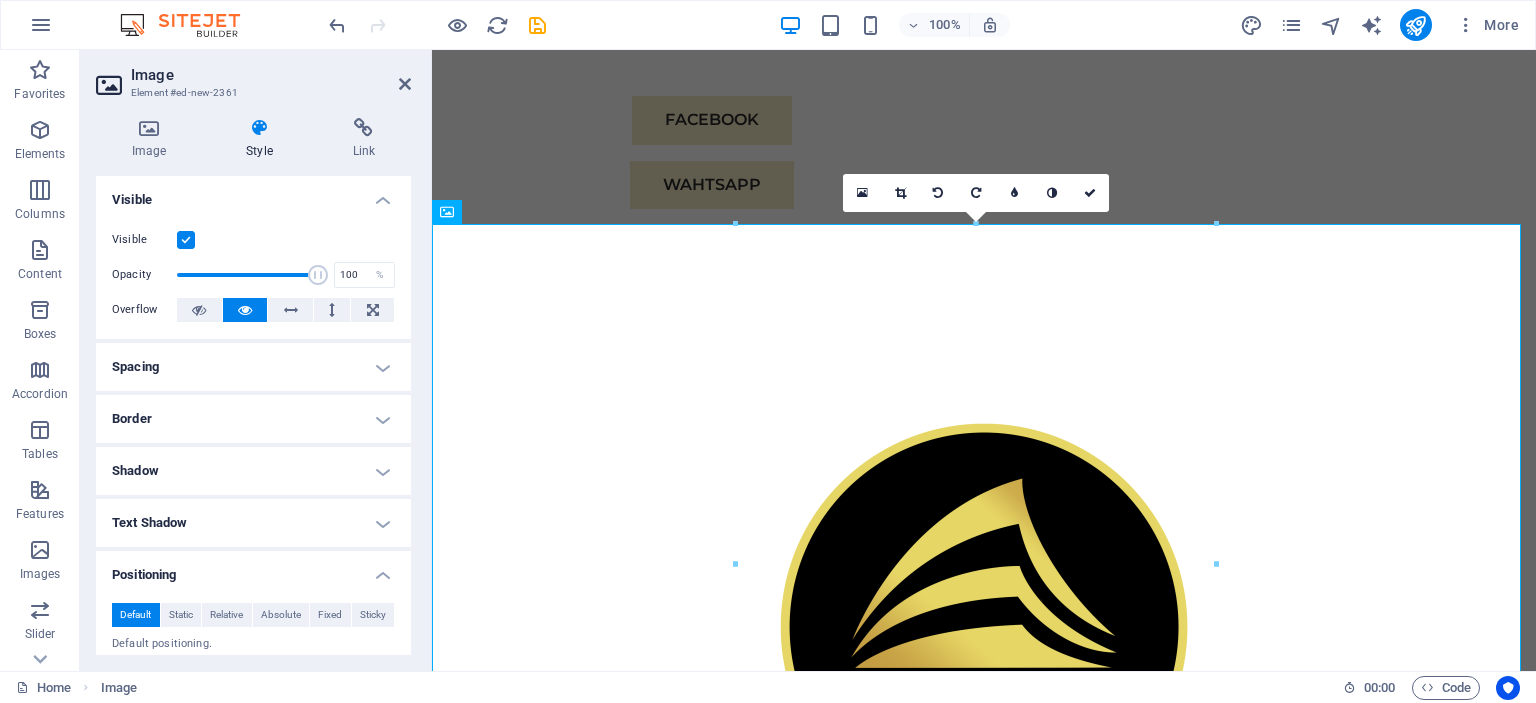 click on "Border" at bounding box center (253, 419) 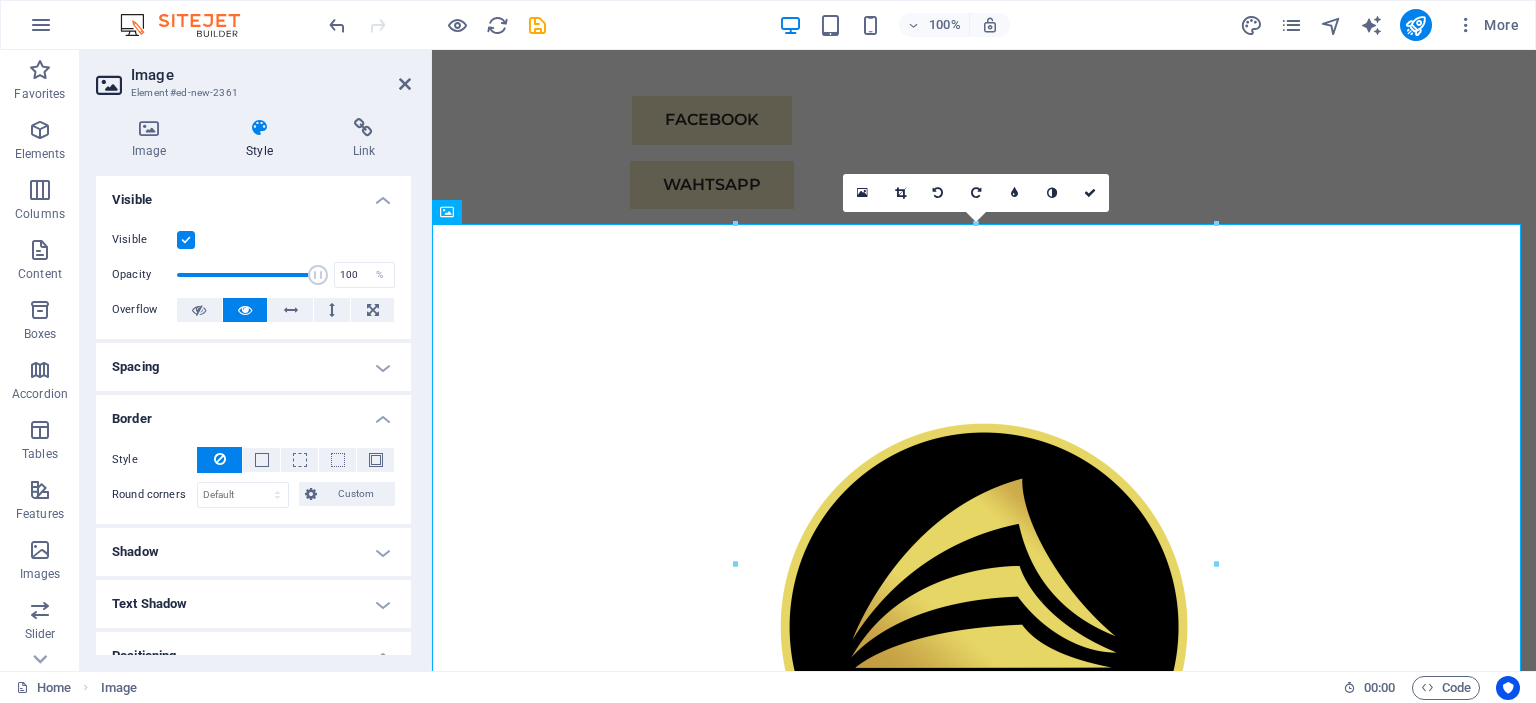 click on "Spacing" at bounding box center (253, 367) 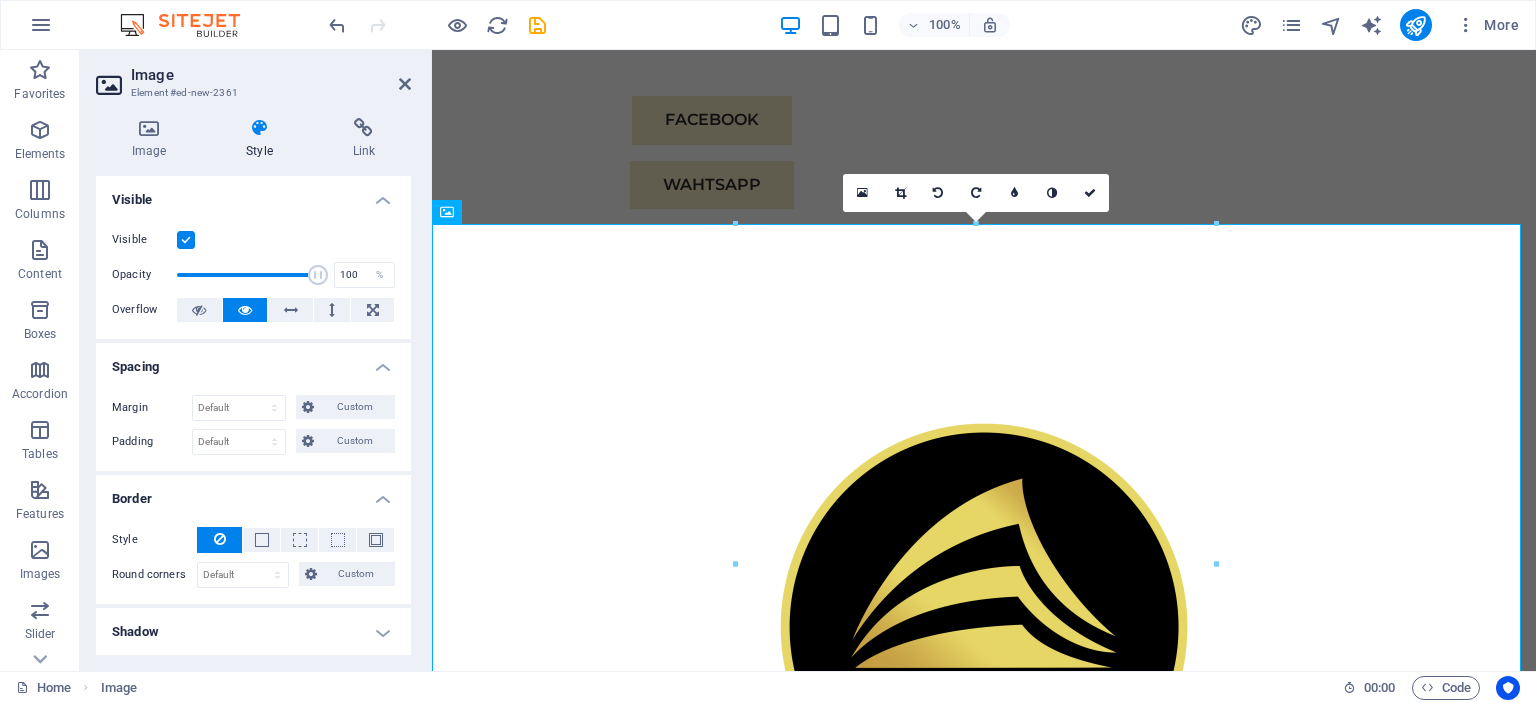 click on "Spacing" at bounding box center [253, 361] 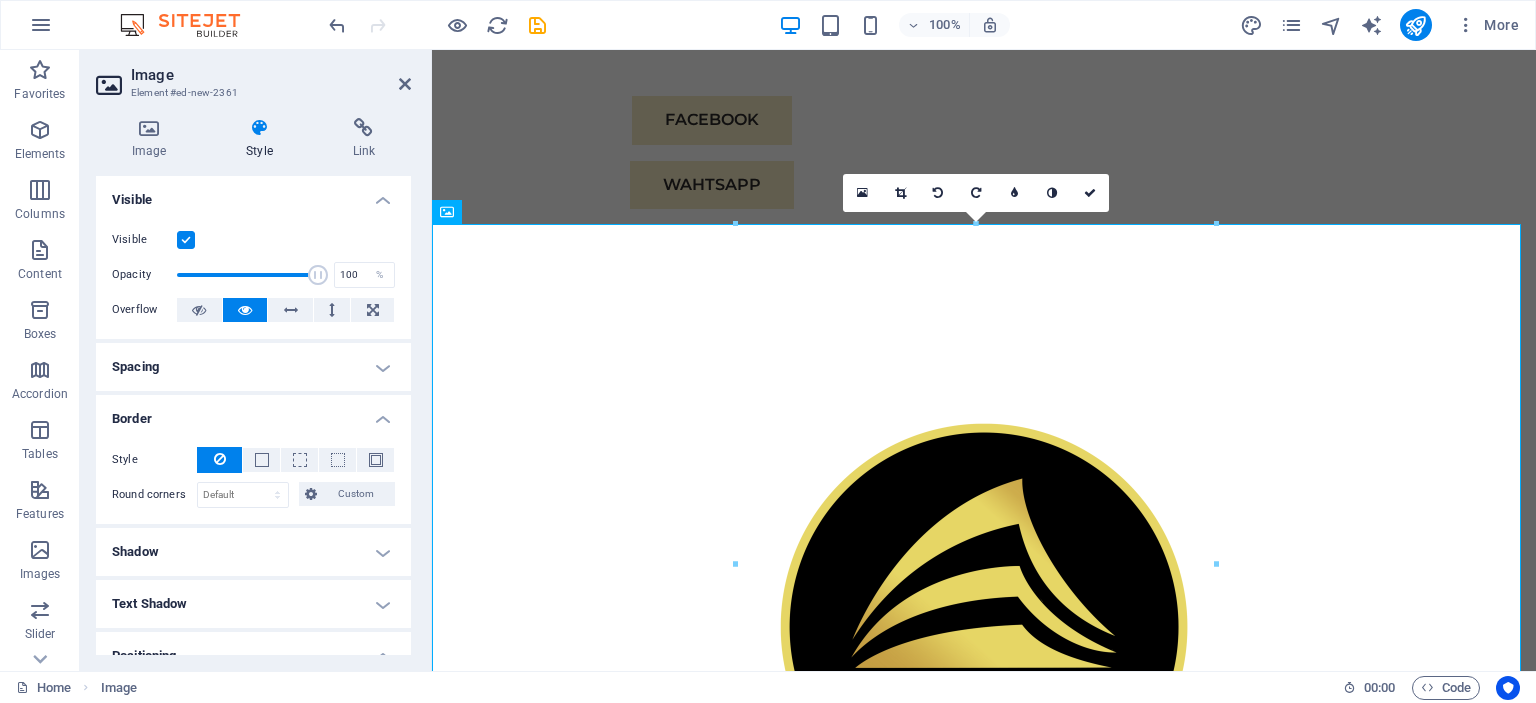 drag, startPoint x: 217, startPoint y: 421, endPoint x: 316, endPoint y: 413, distance: 99.32271 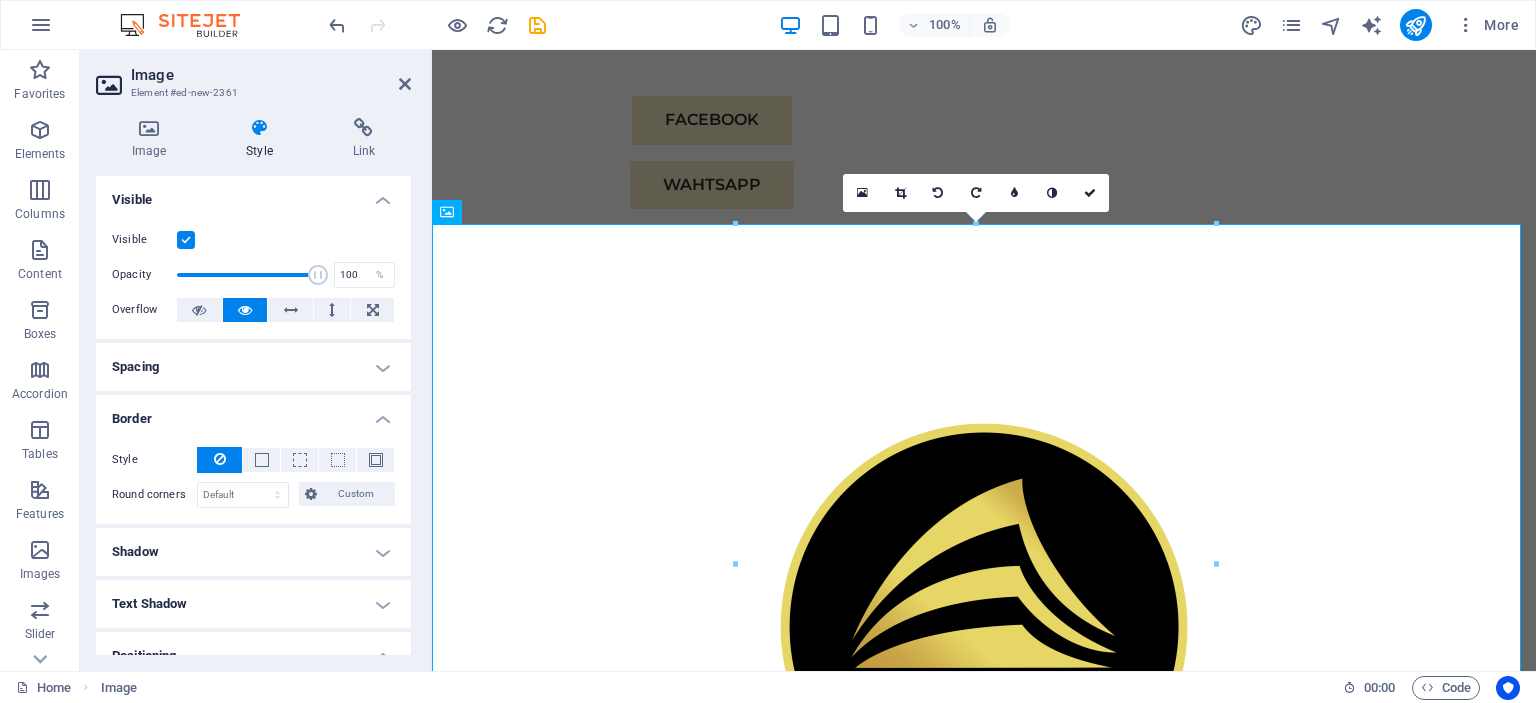 click on "Border" at bounding box center (253, 413) 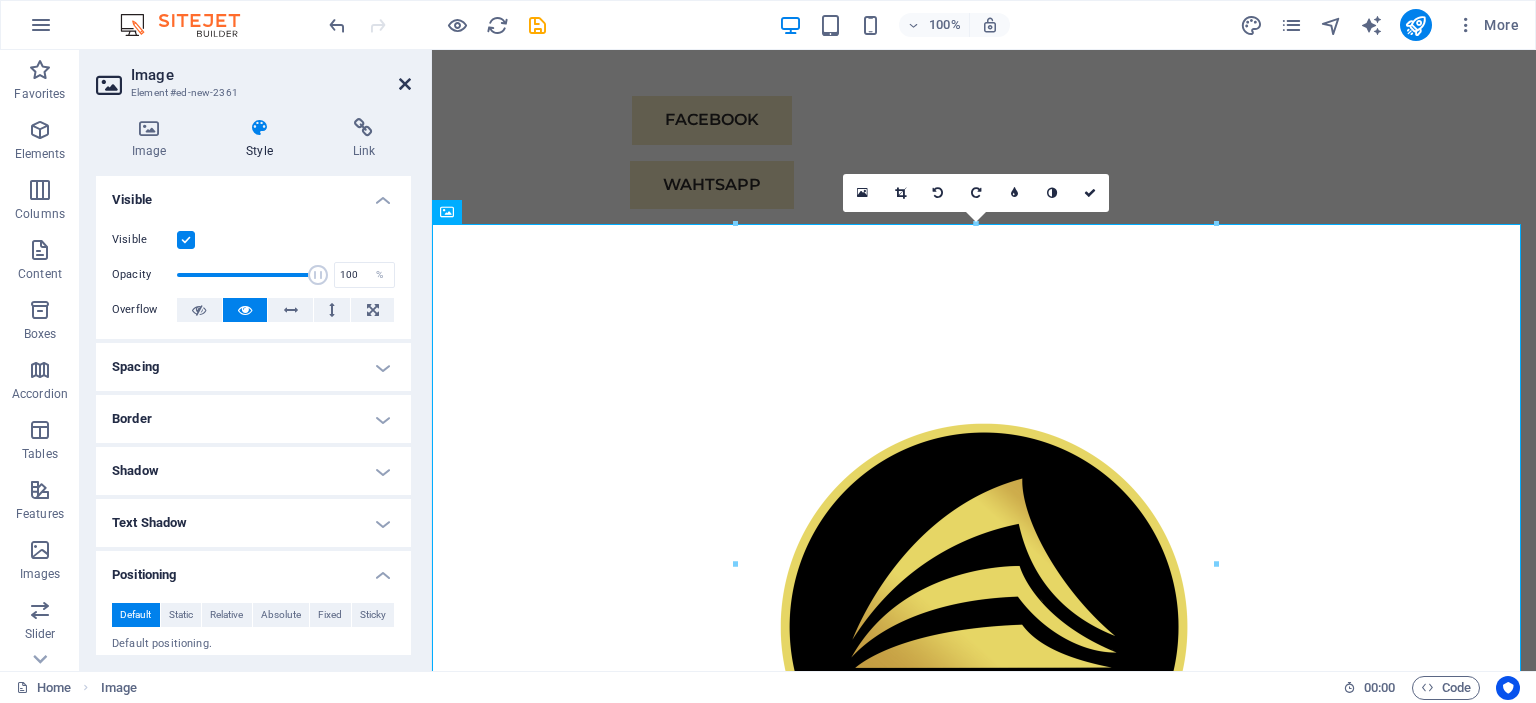 click at bounding box center (405, 84) 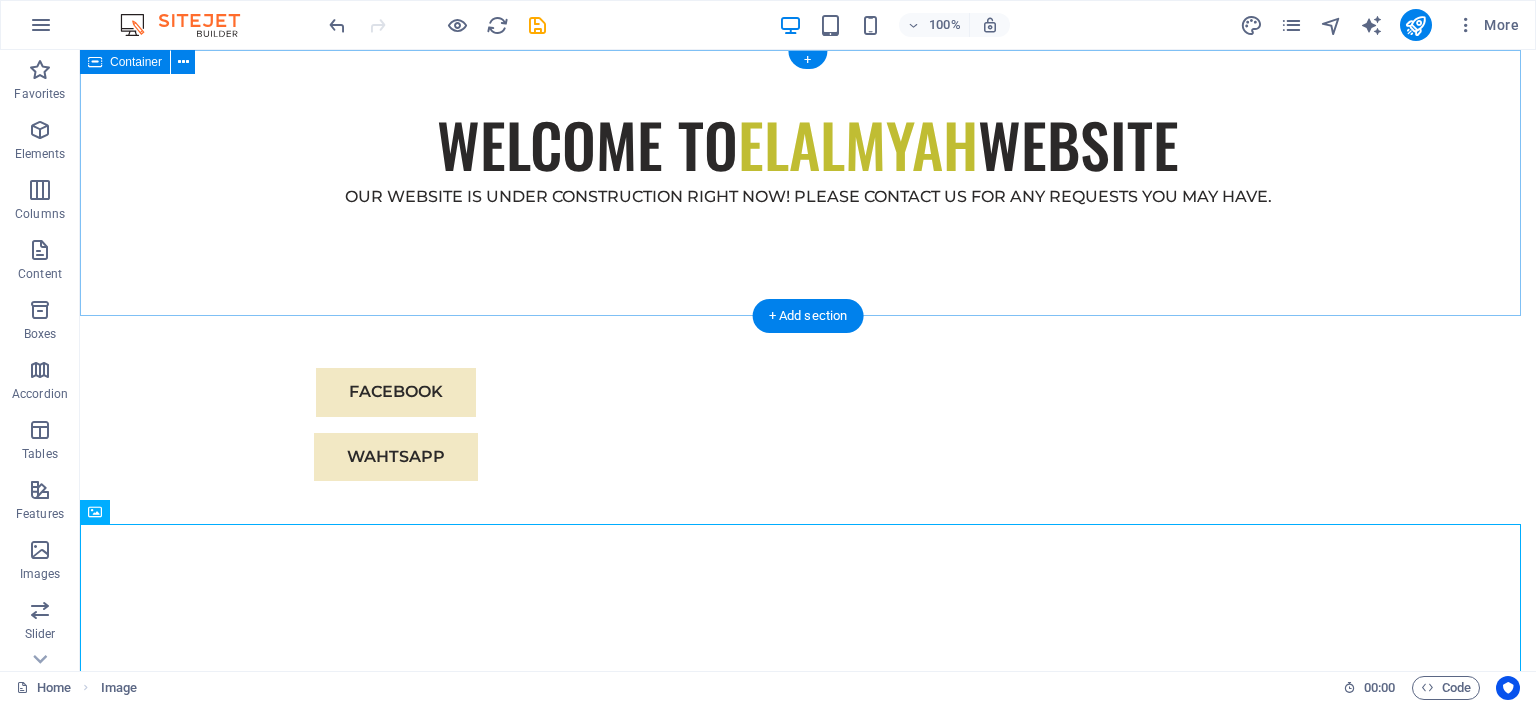 scroll, scrollTop: 0, scrollLeft: 0, axis: both 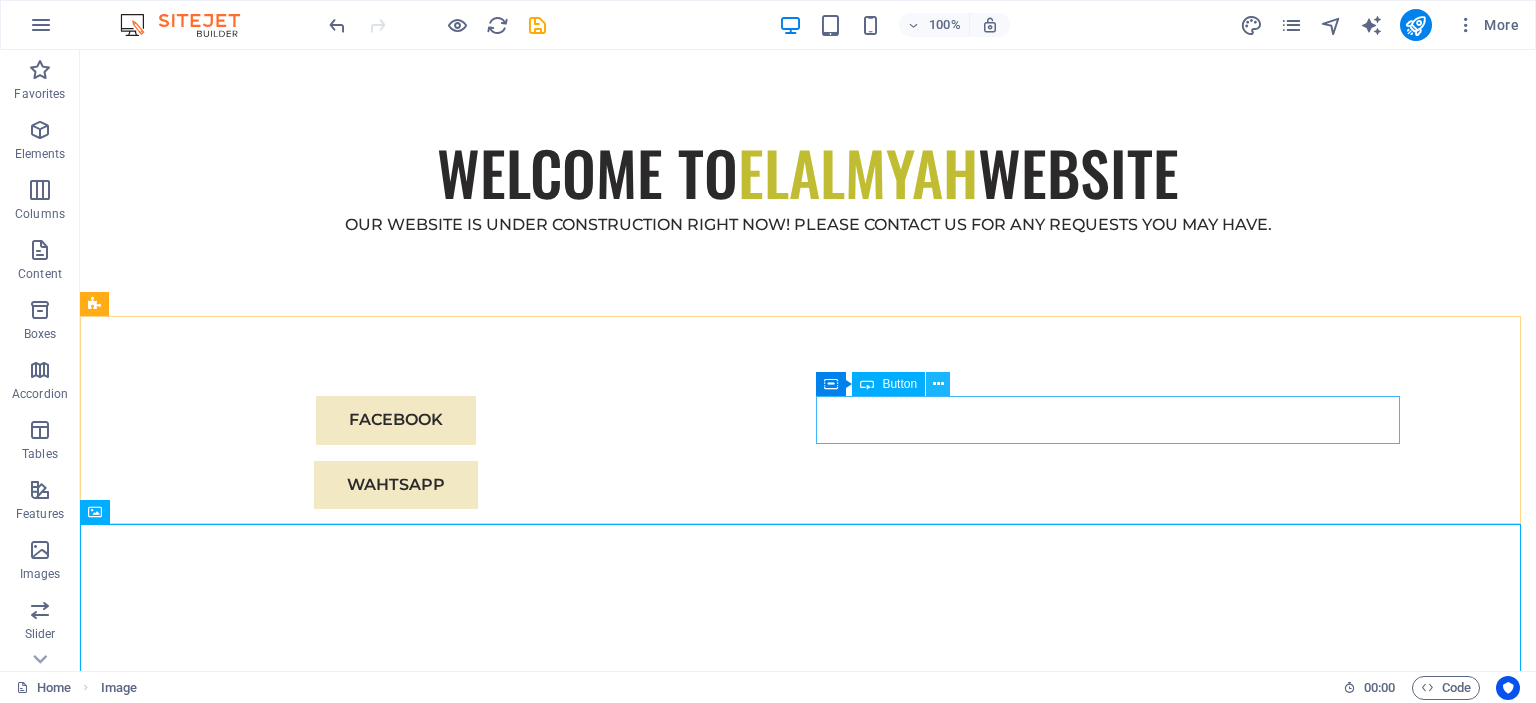 click at bounding box center (938, 384) 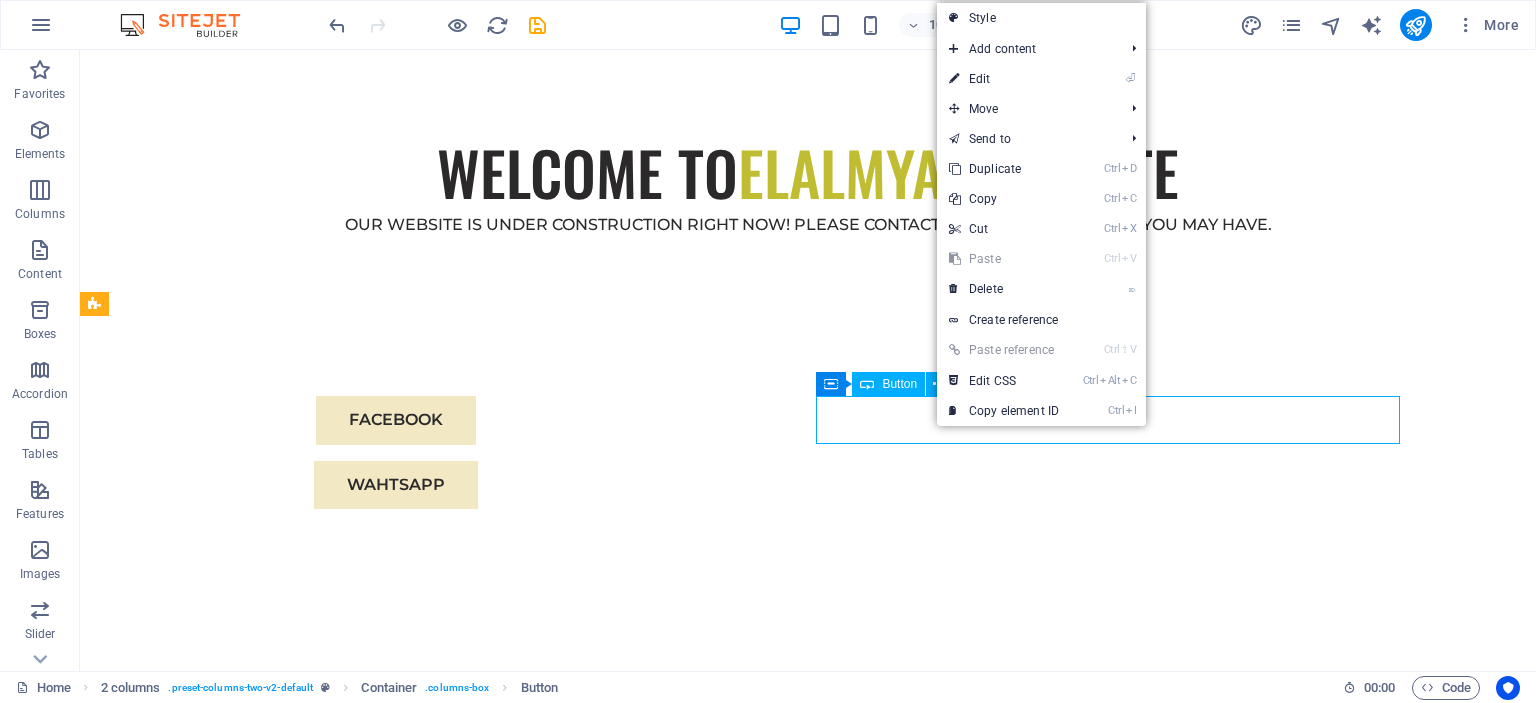 click on "Button" at bounding box center [899, 384] 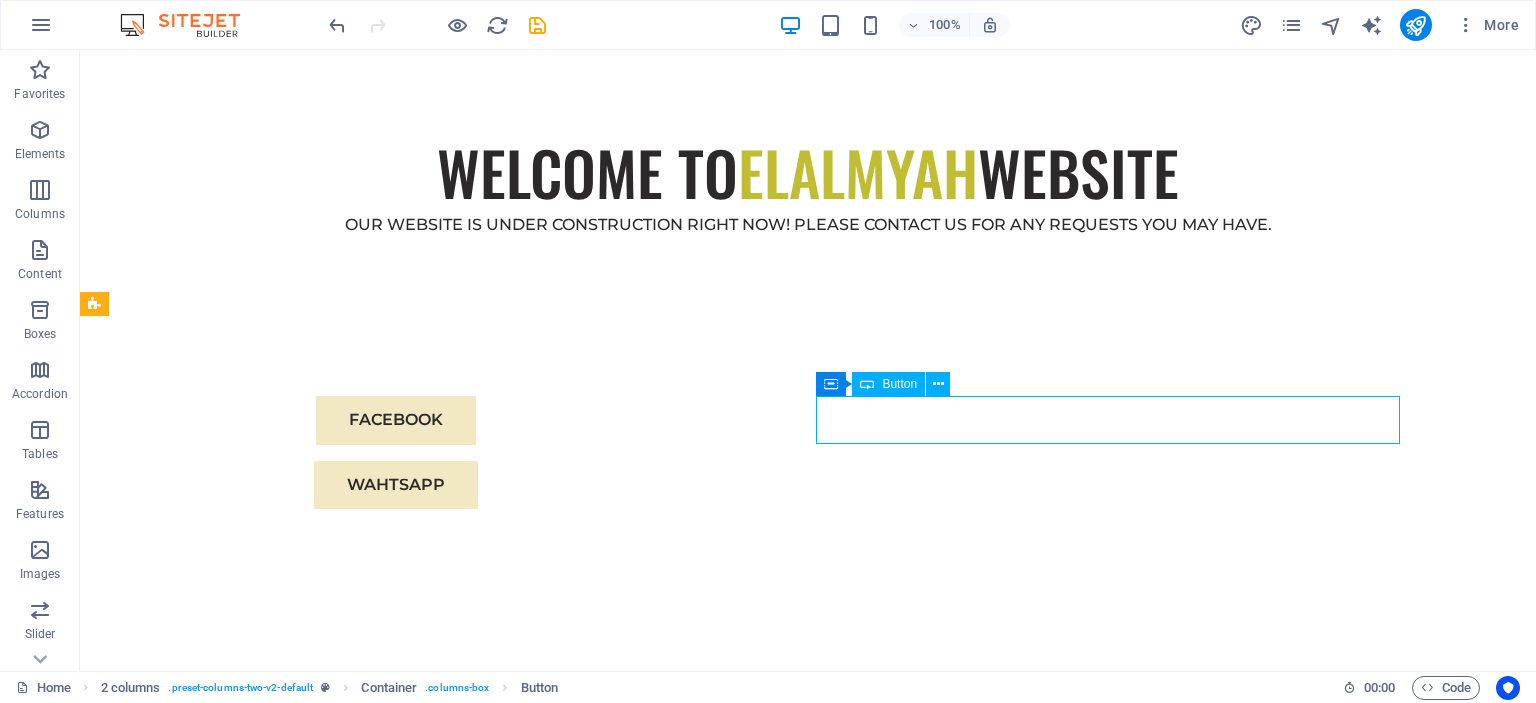 click on "Button" at bounding box center [899, 384] 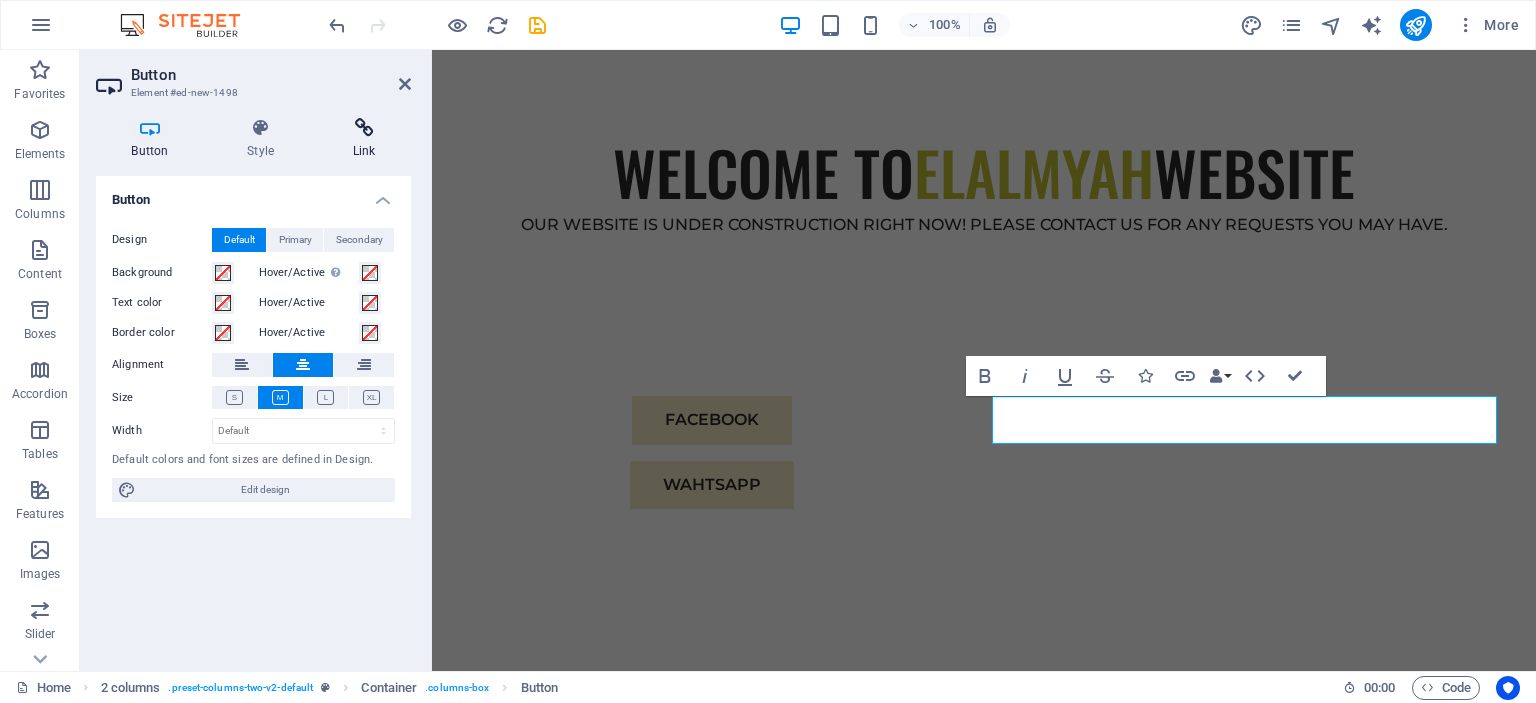click on "Link" at bounding box center [364, 139] 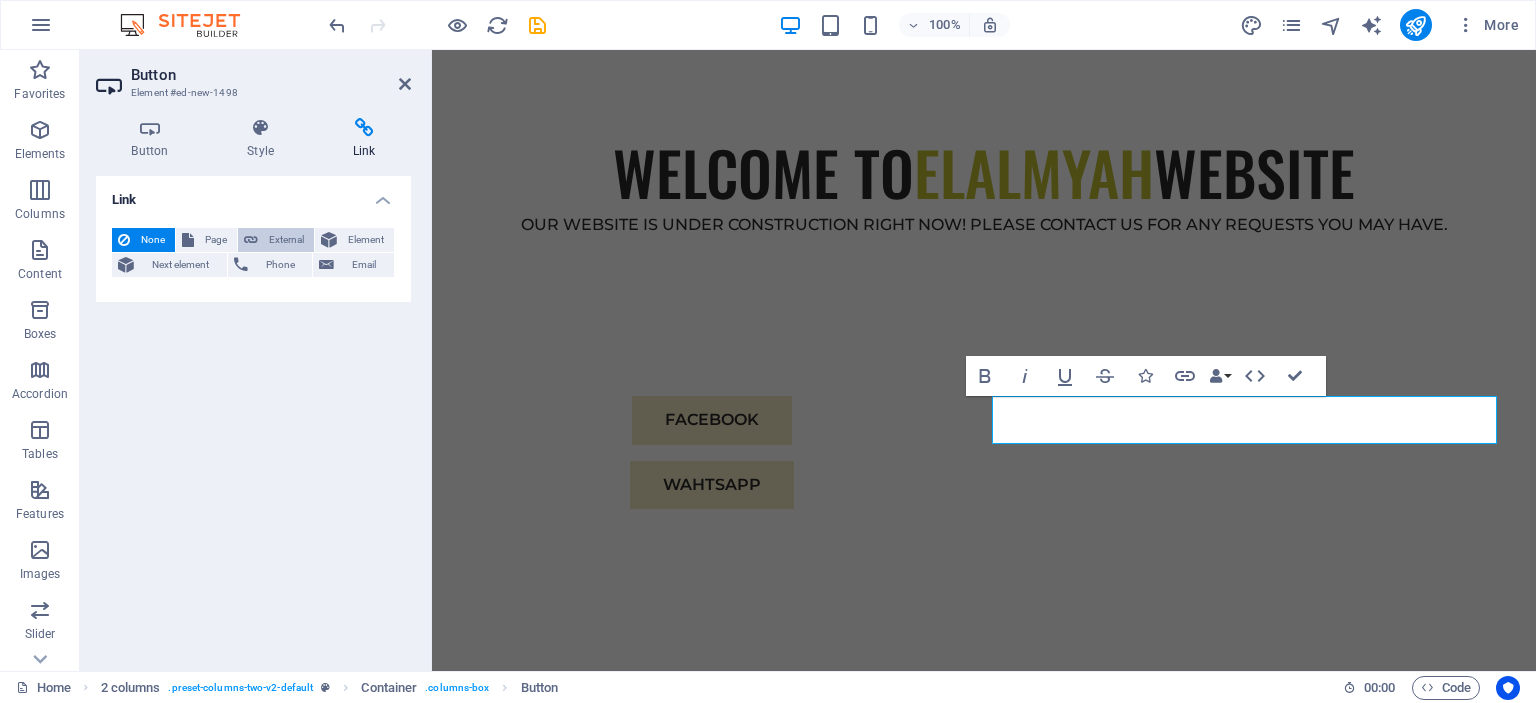 click on "External" at bounding box center (286, 240) 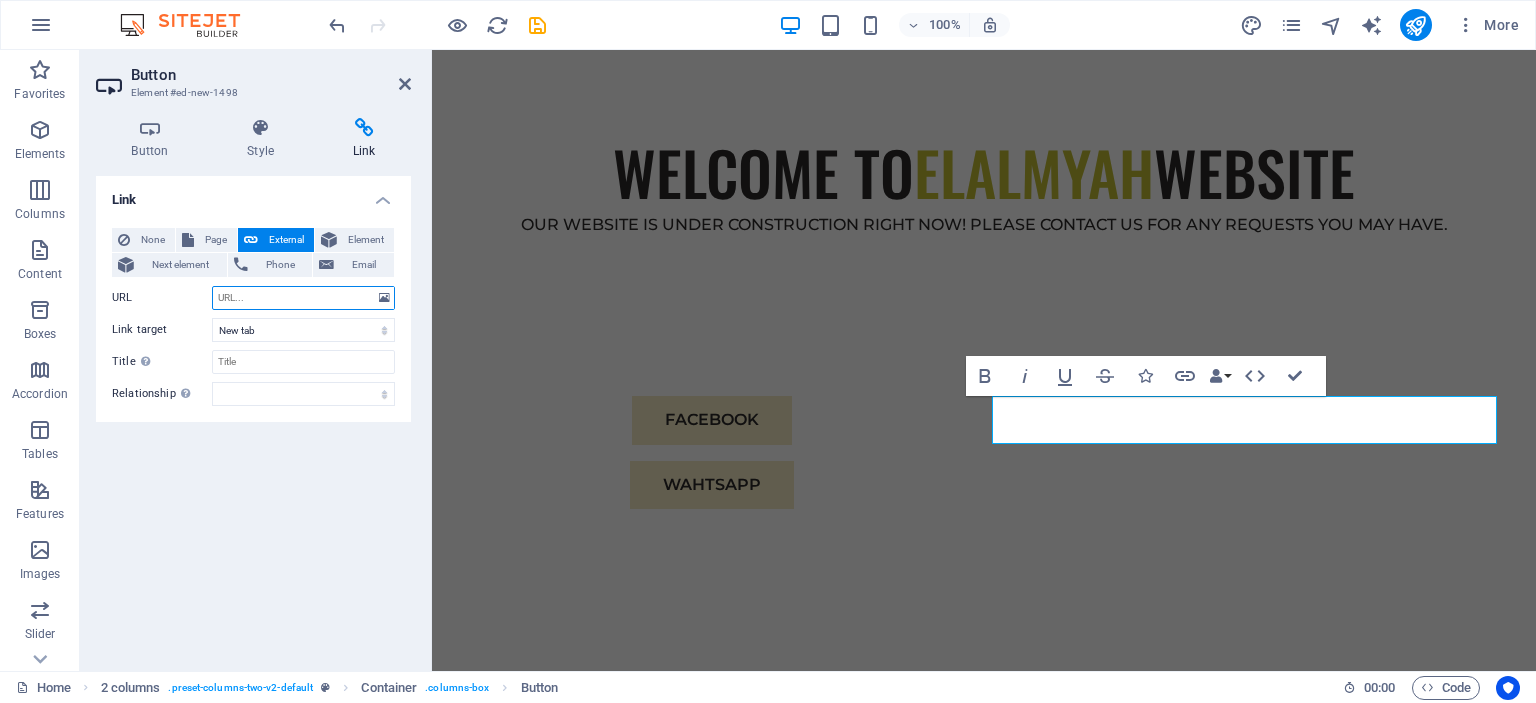 click on "URL" at bounding box center (303, 298) 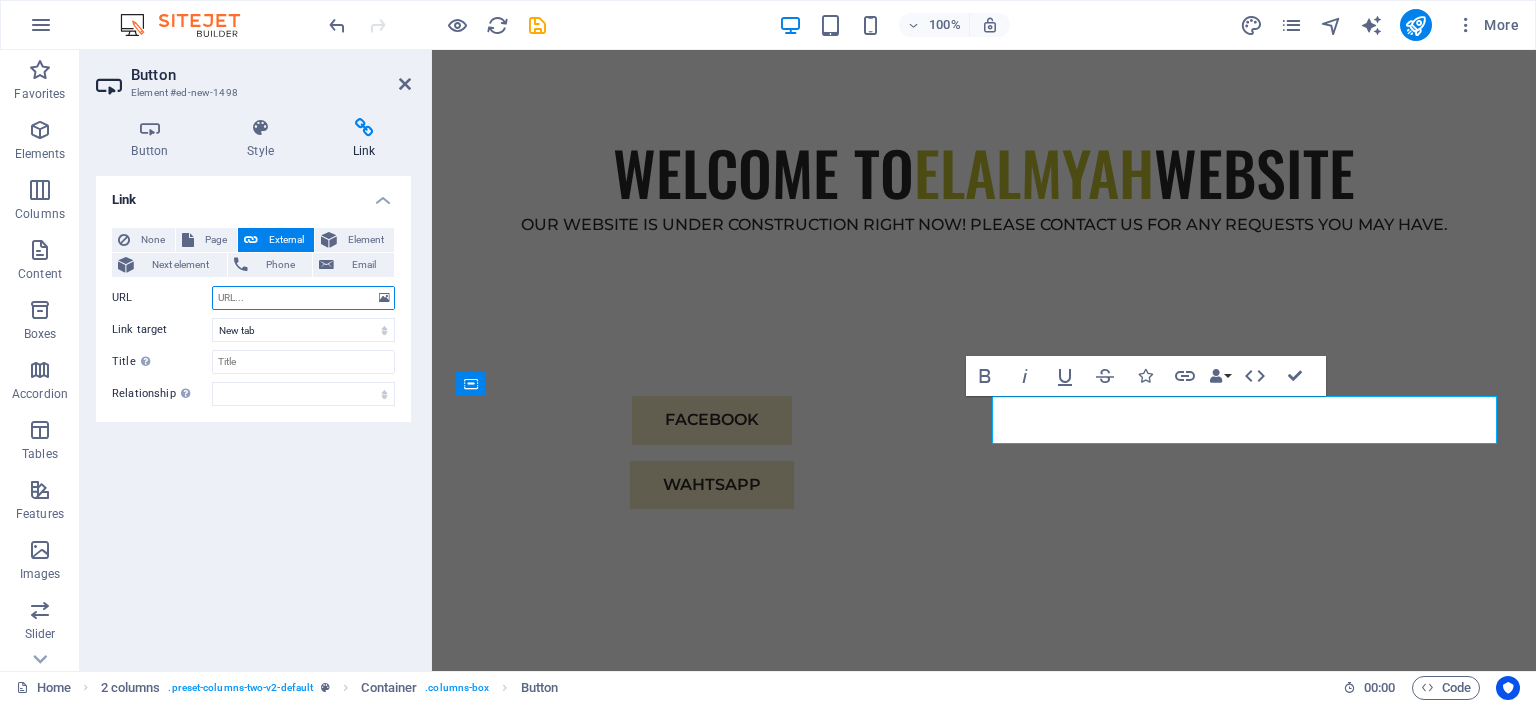 paste on "https://wa.me/01116065064" 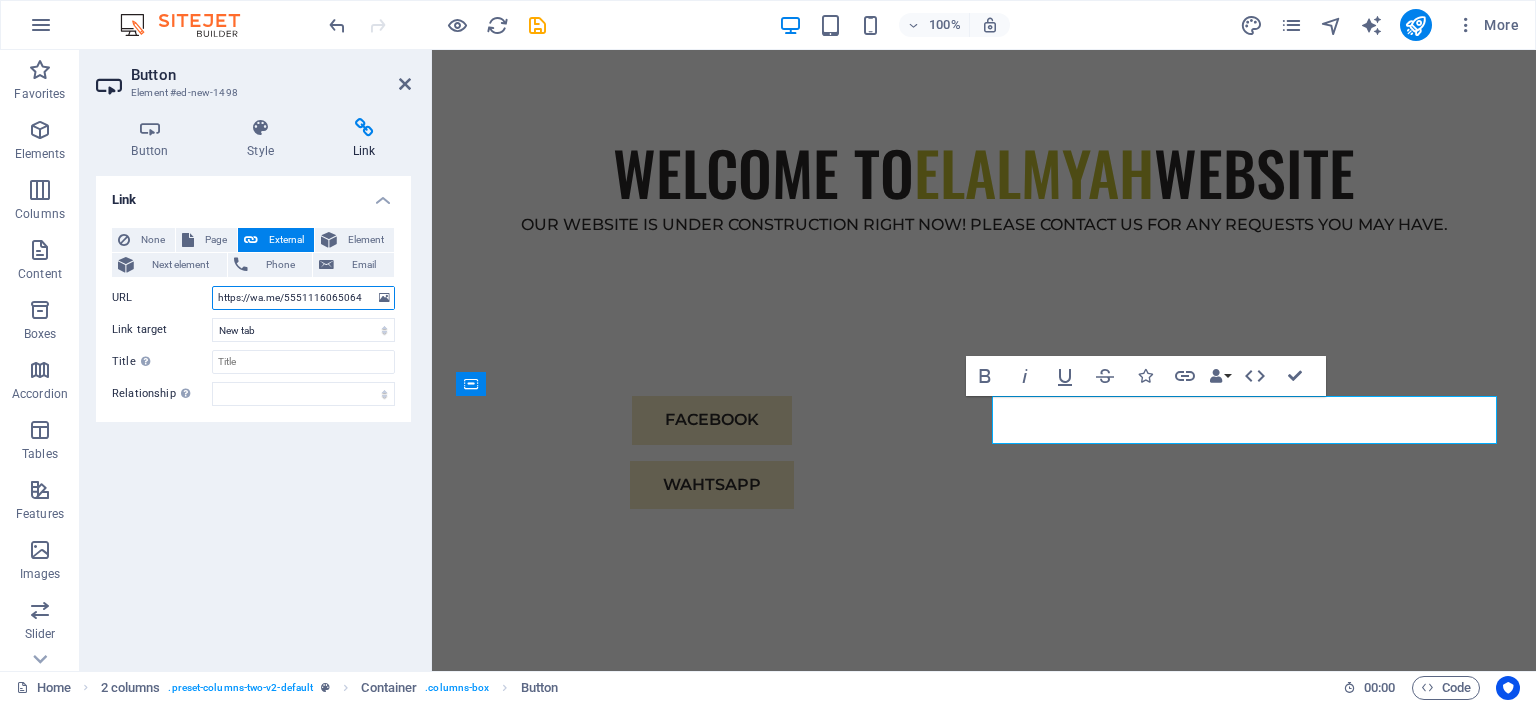 type on "https://wa.me/01116065064" 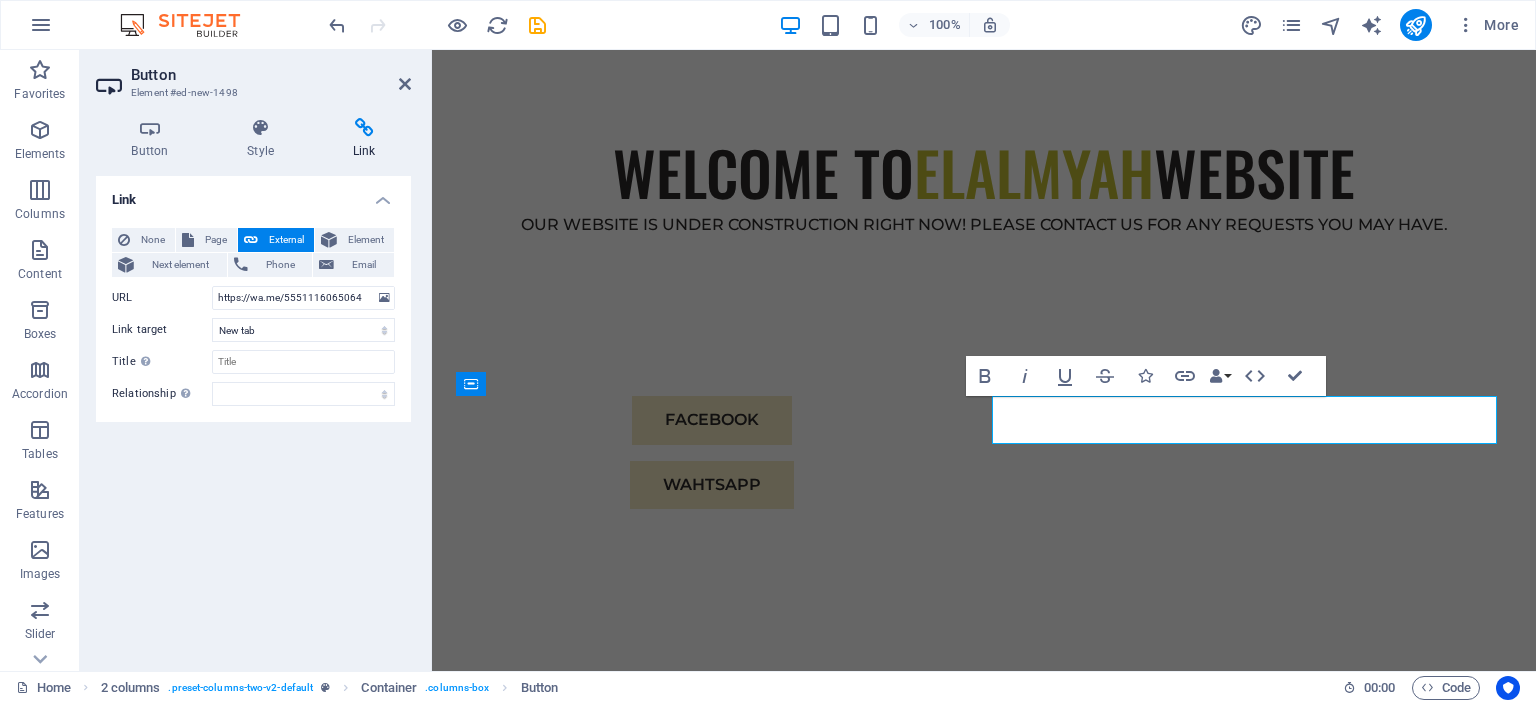click on "Link None Page External Element Next element Phone Email Page Home Subpage Legal Notice Privacy Element
URL https://wa.me/01116065064 Phone Email Link target New tab Same tab Overlay Title Additional link description, should not be the same as the link text. The title is most often shown as a tooltip text when the mouse moves over the element. Leave empty if uncertain. Relationship Sets the  relationship of this link to the link target . For example, the value "nofollow" instructs search engines not to follow the link. Can be left empty. alternate author bookmark external help license next nofollow noreferrer noopener prev search tag" at bounding box center (253, 415) 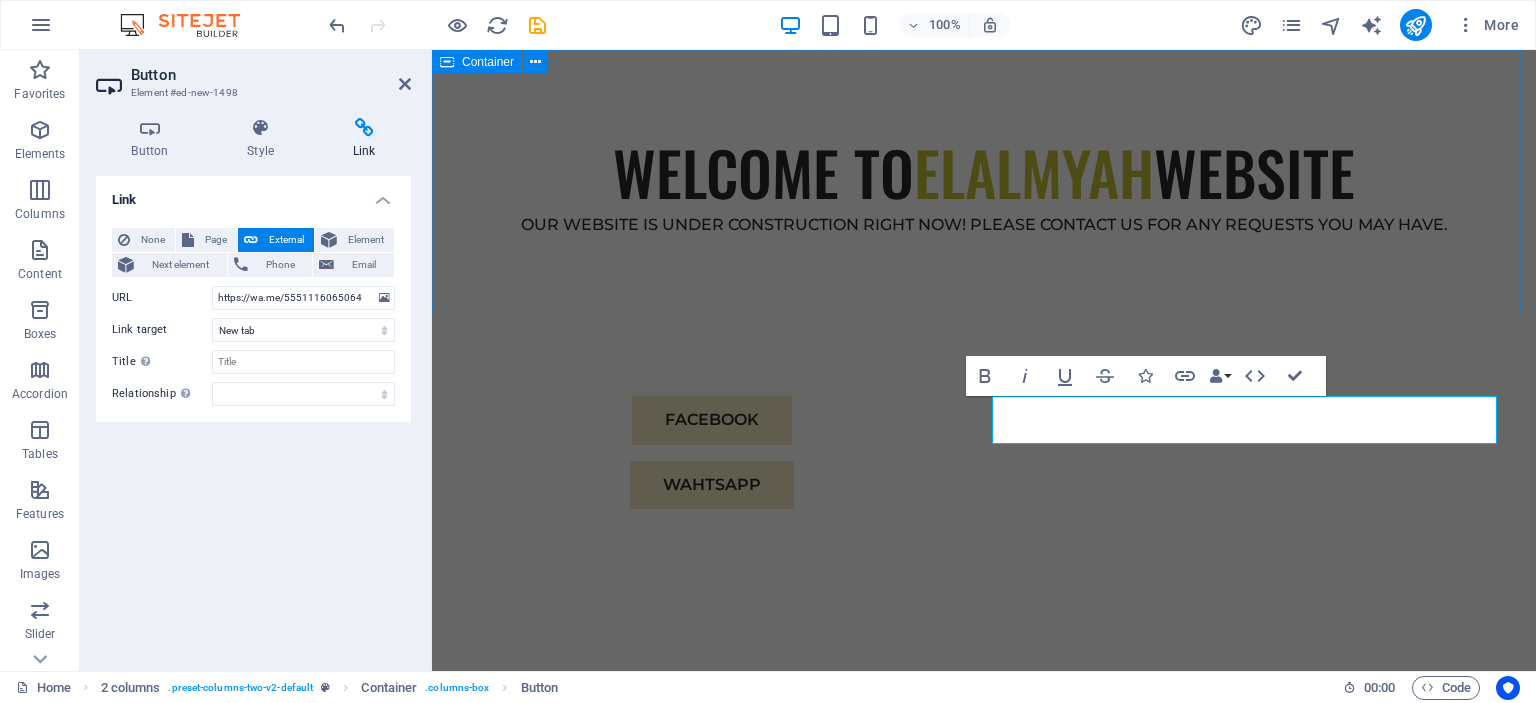 click on "WELCOME TO  ELALMYAH  WEBSITE OUR WEBSITE IS UNDER CONSTRUCTION RIGHT NOW! PLEASE CONTACT US FOR ANY REQUESTS YOU MAY HAVE." at bounding box center [984, 183] 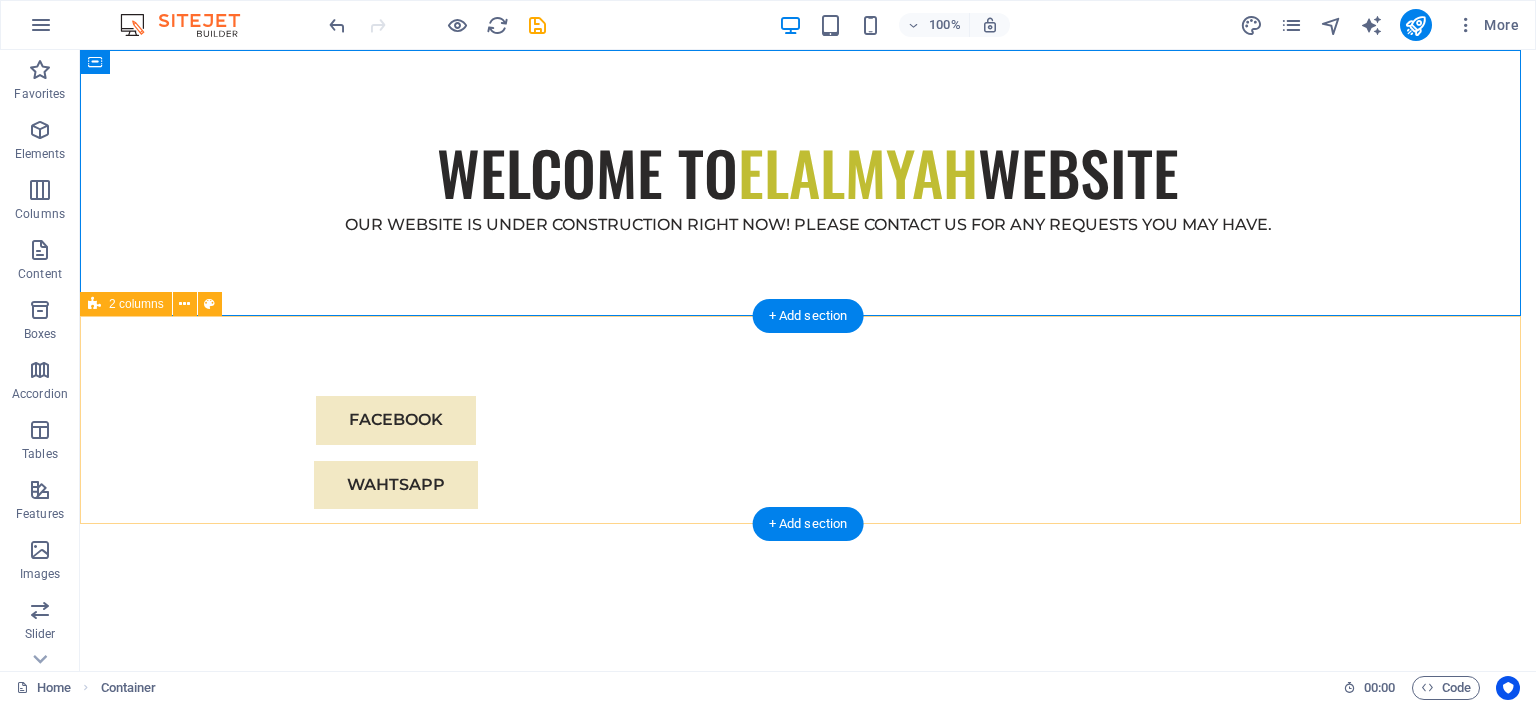 click on "FACEBOOK WAHTSAPP" at bounding box center (808, 452) 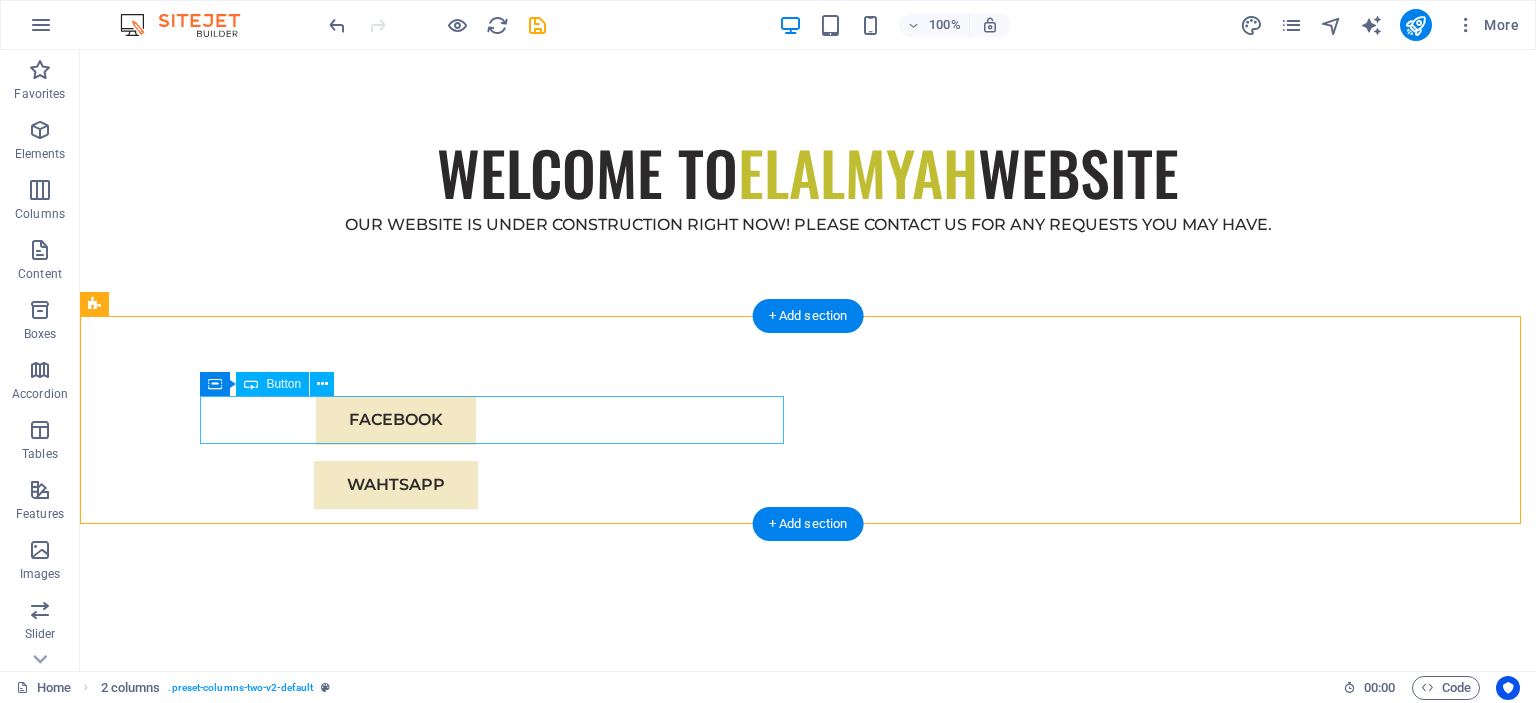 click on "FACEBOOK" at bounding box center (396, 420) 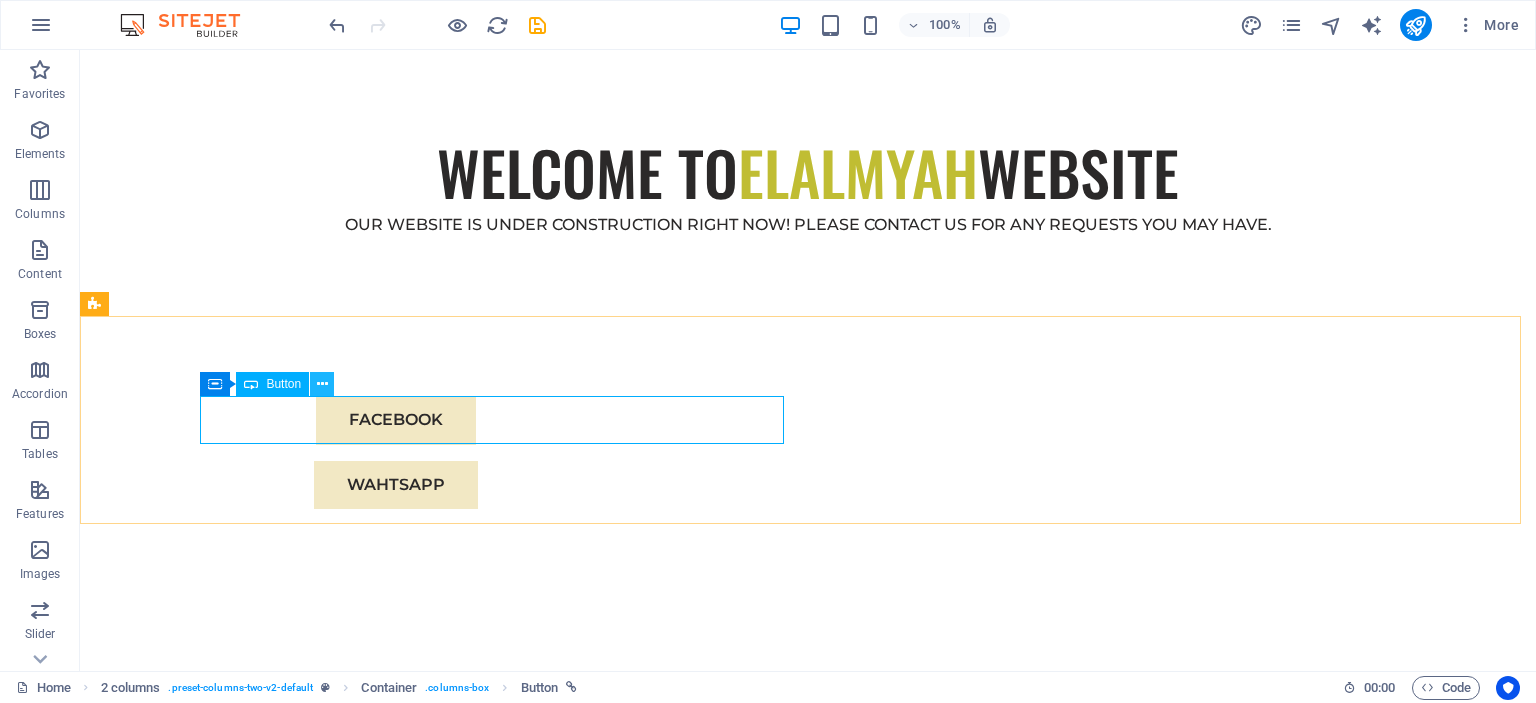 click at bounding box center (322, 384) 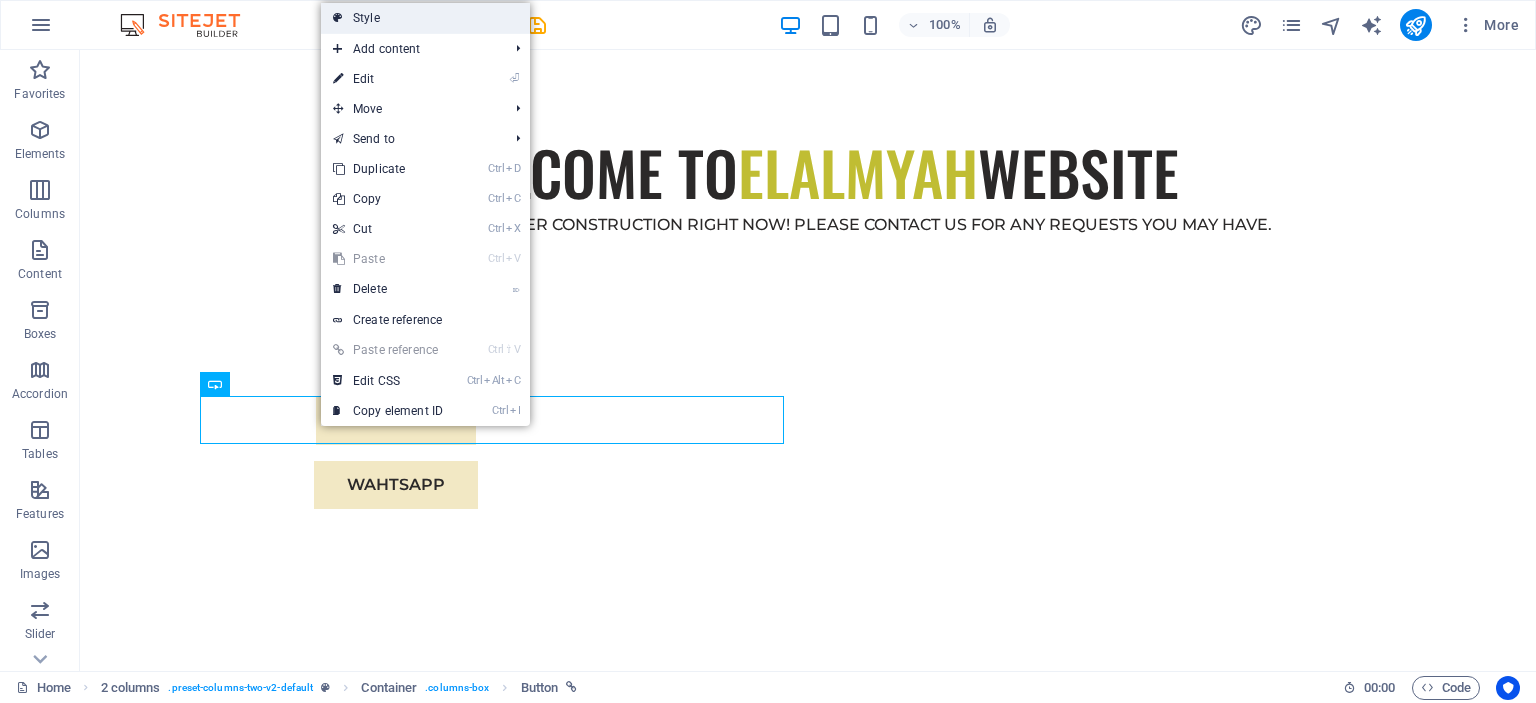 click on "Style" at bounding box center [425, 18] 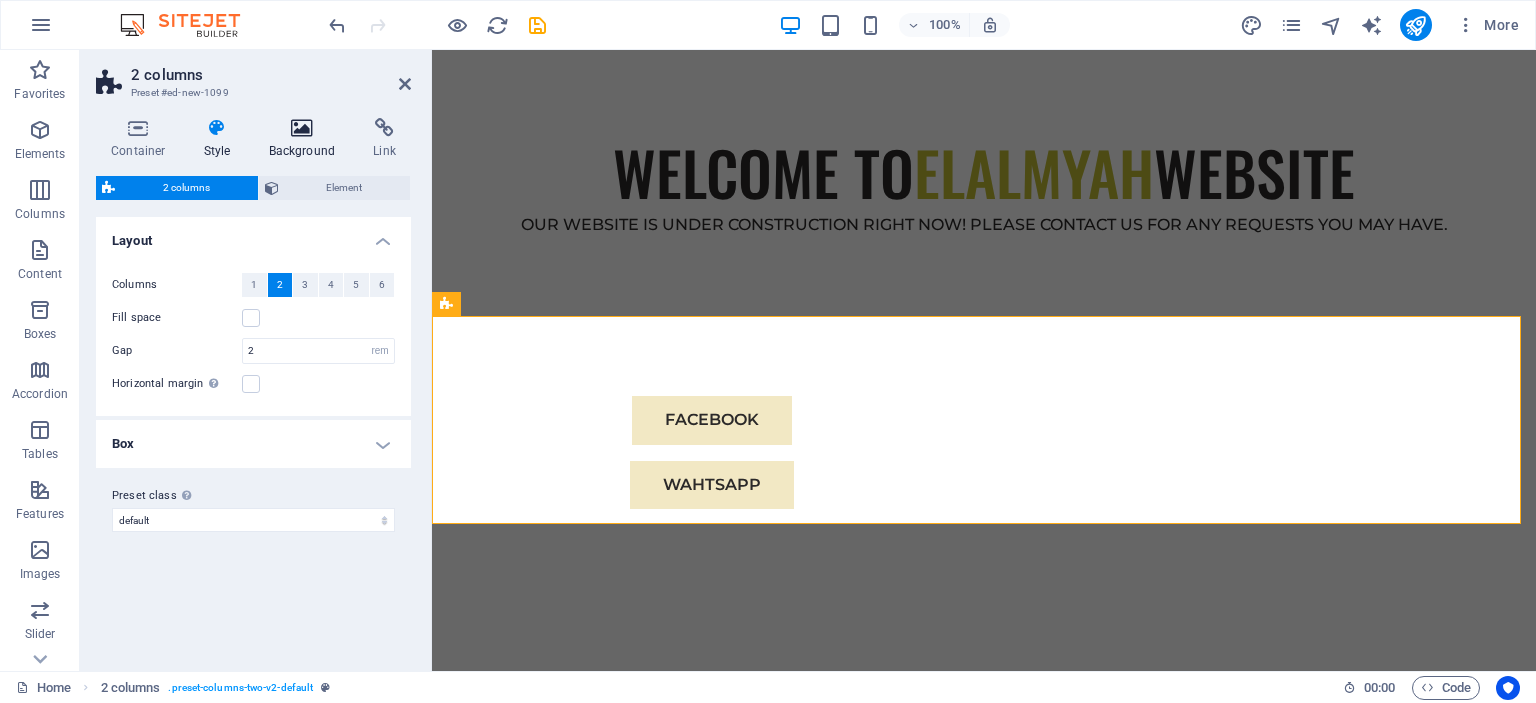 click on "Background" at bounding box center (306, 139) 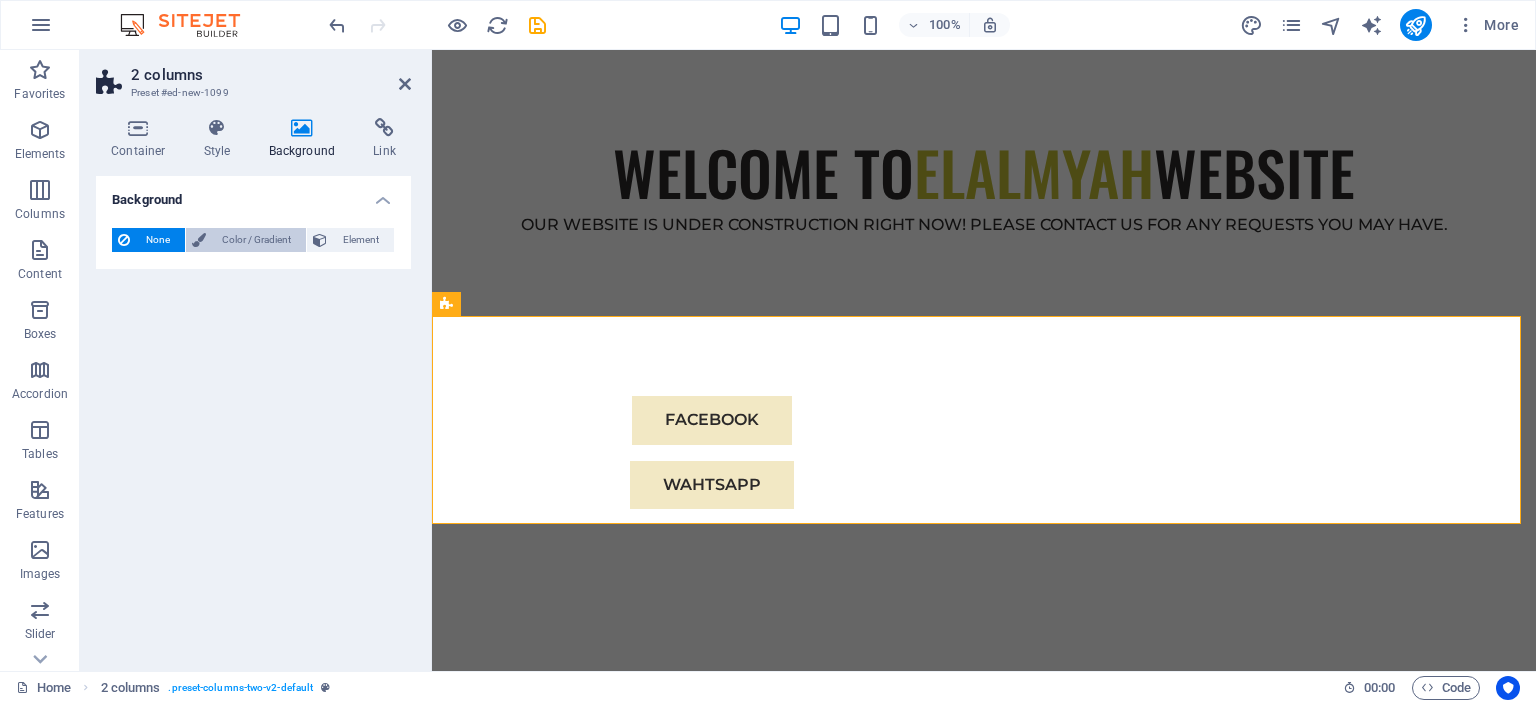click on "Color / Gradient" at bounding box center (256, 240) 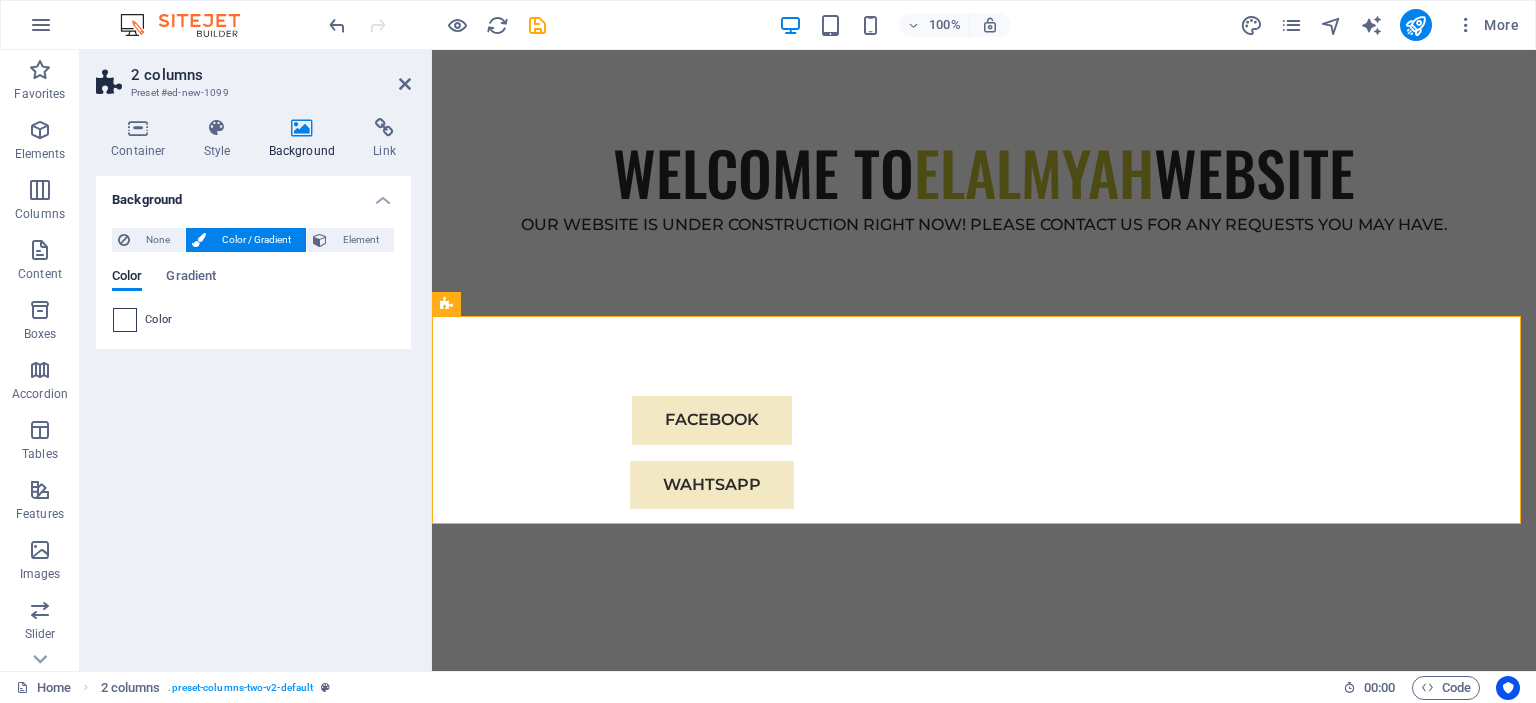 click at bounding box center (125, 320) 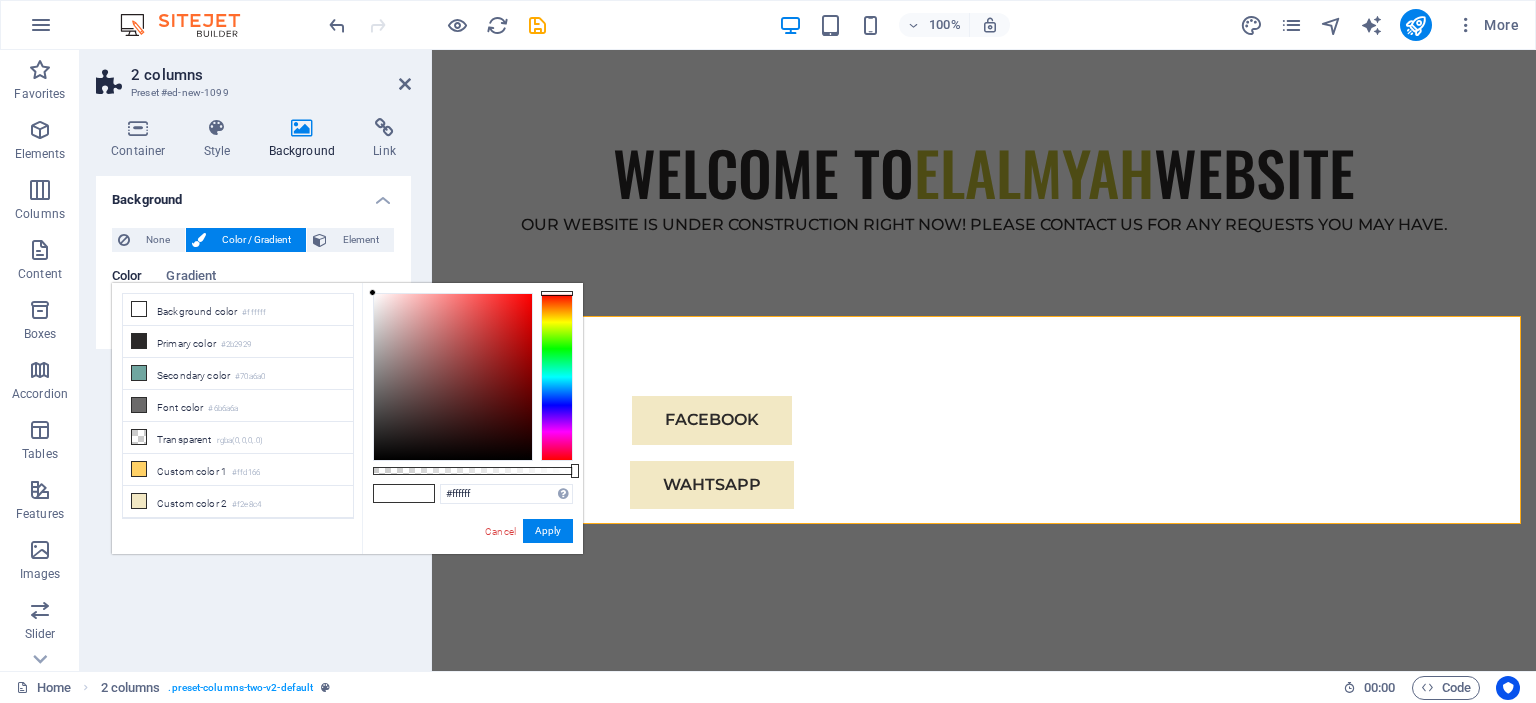 click at bounding box center [557, 377] 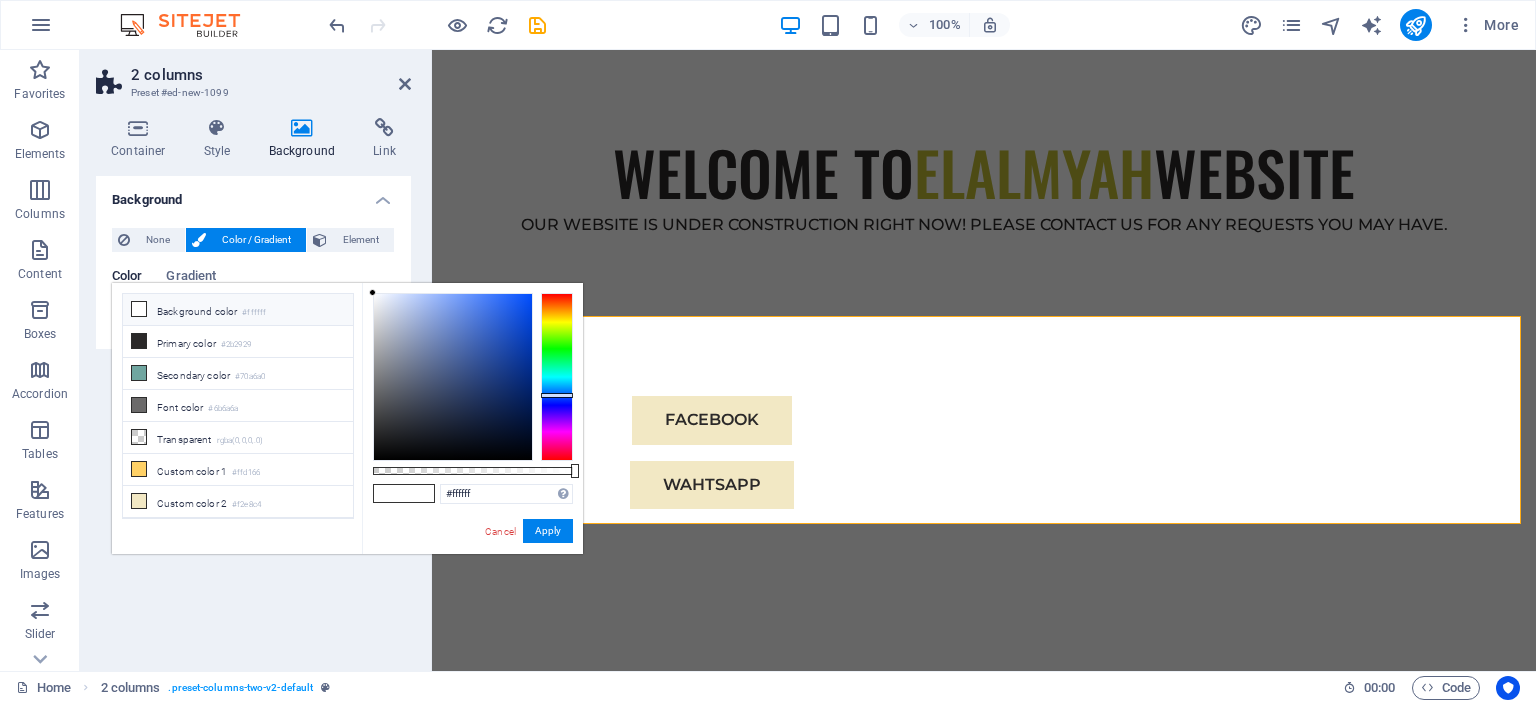 type on "#2f69ee" 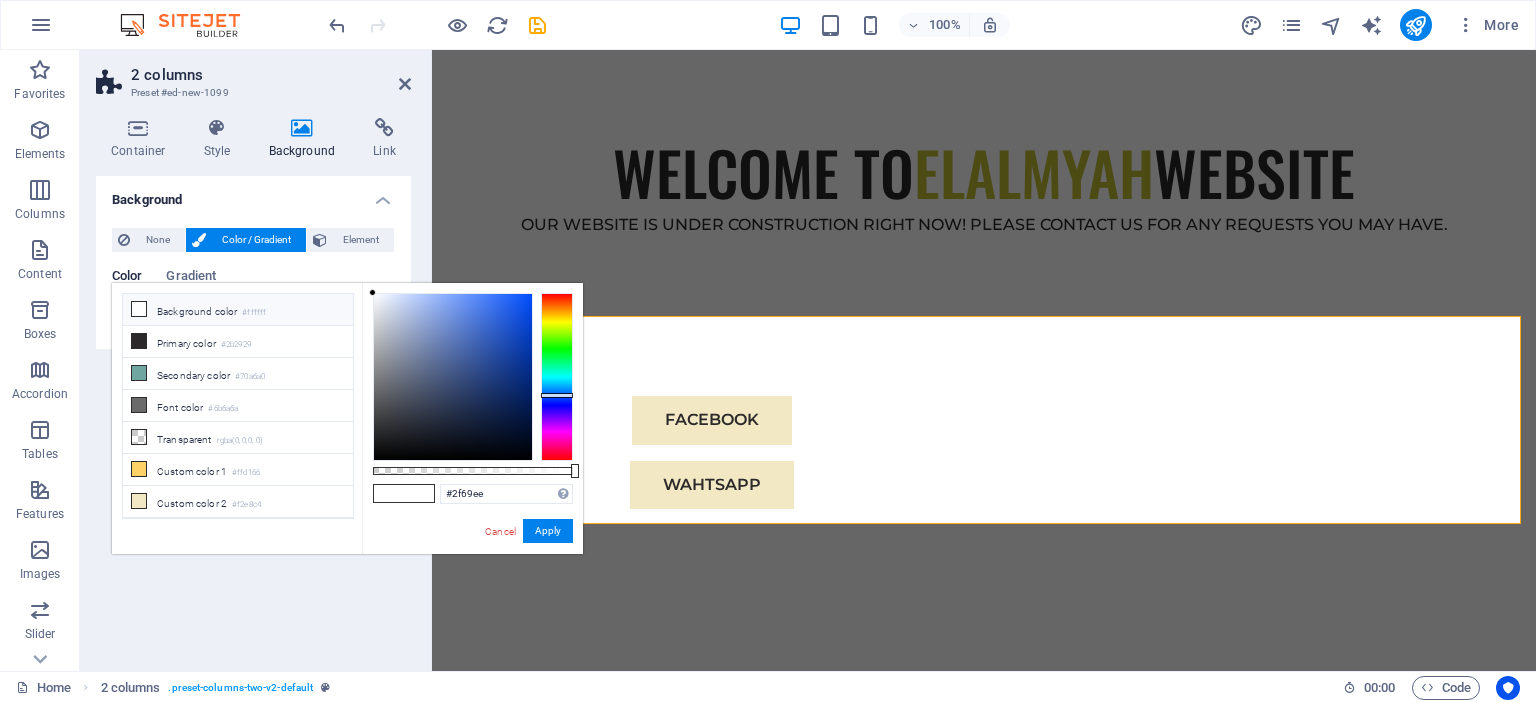 click at bounding box center (453, 377) 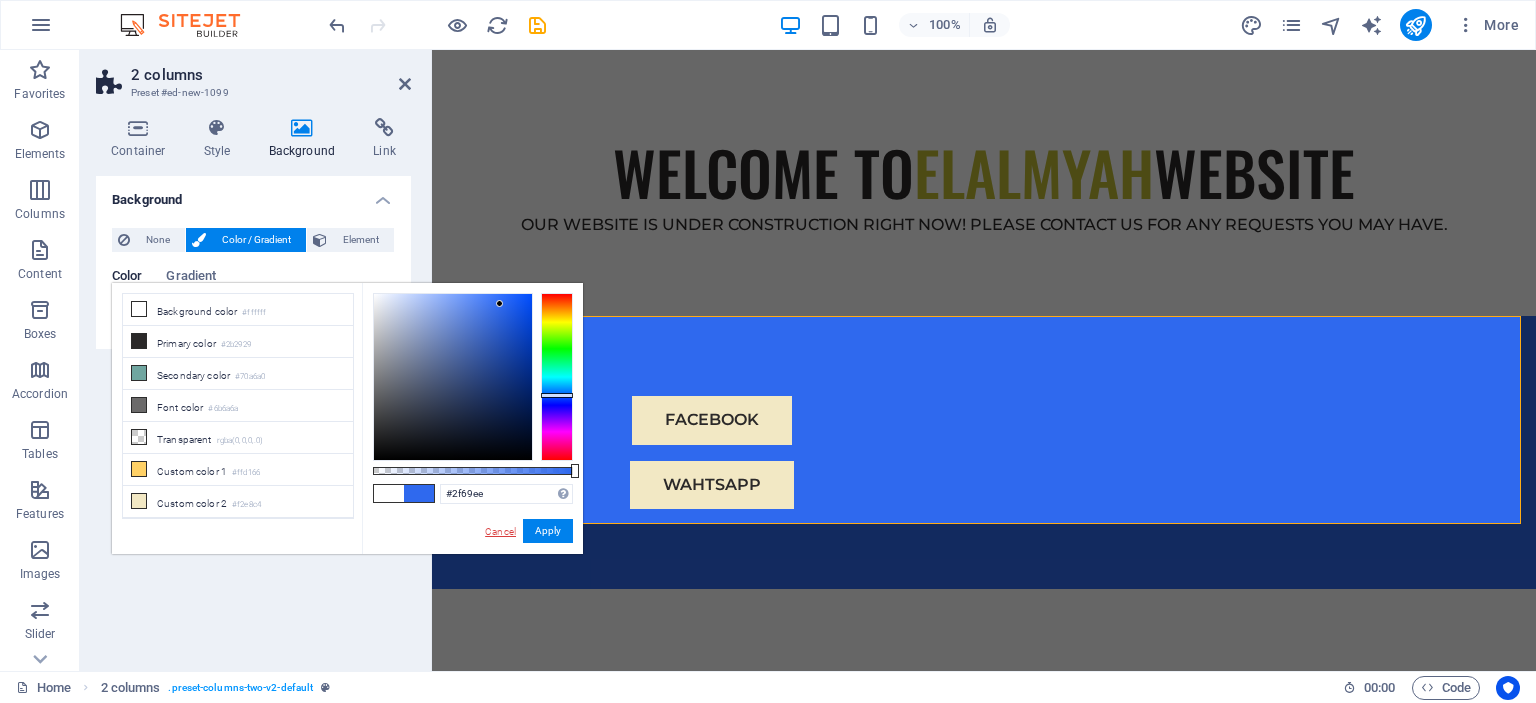click on "Cancel" at bounding box center [500, 531] 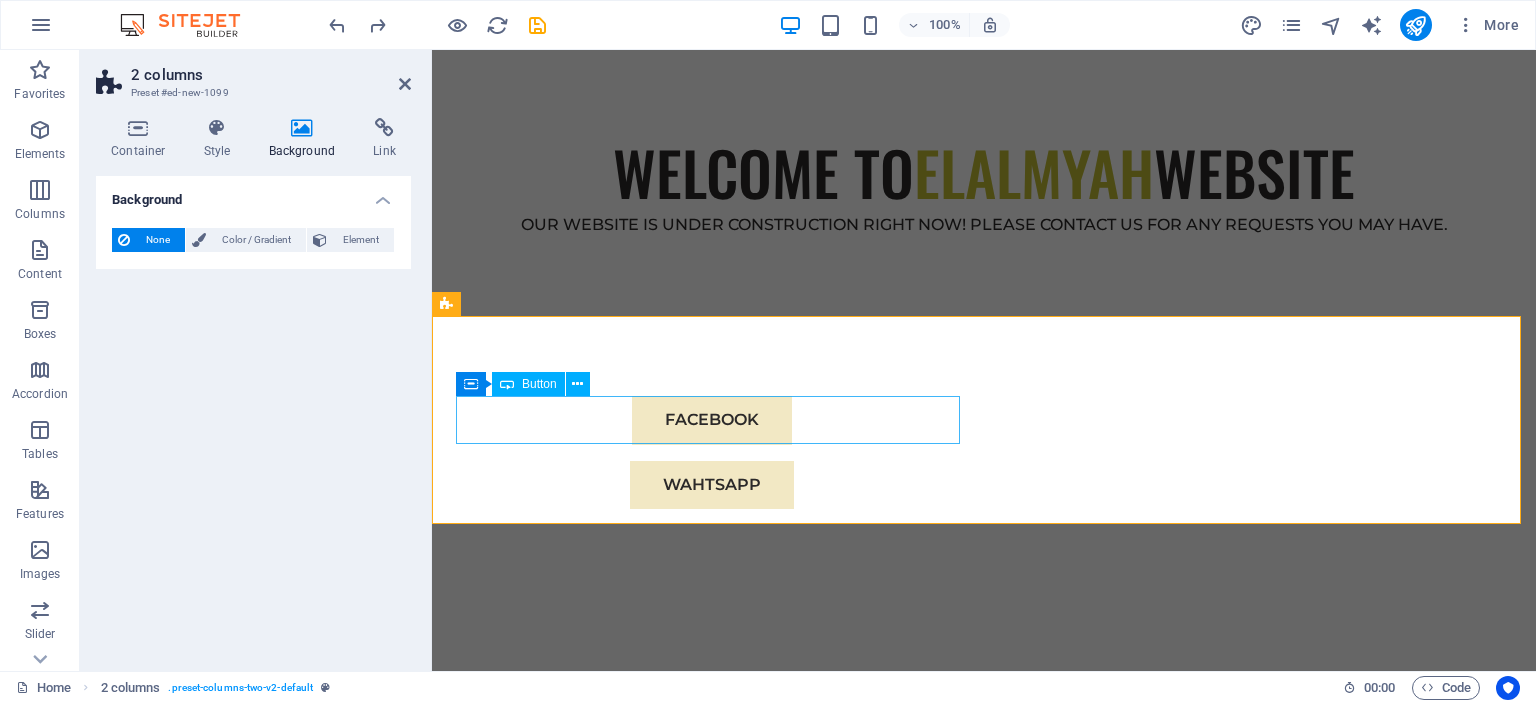 click on "FACEBOOK" at bounding box center (712, 420) 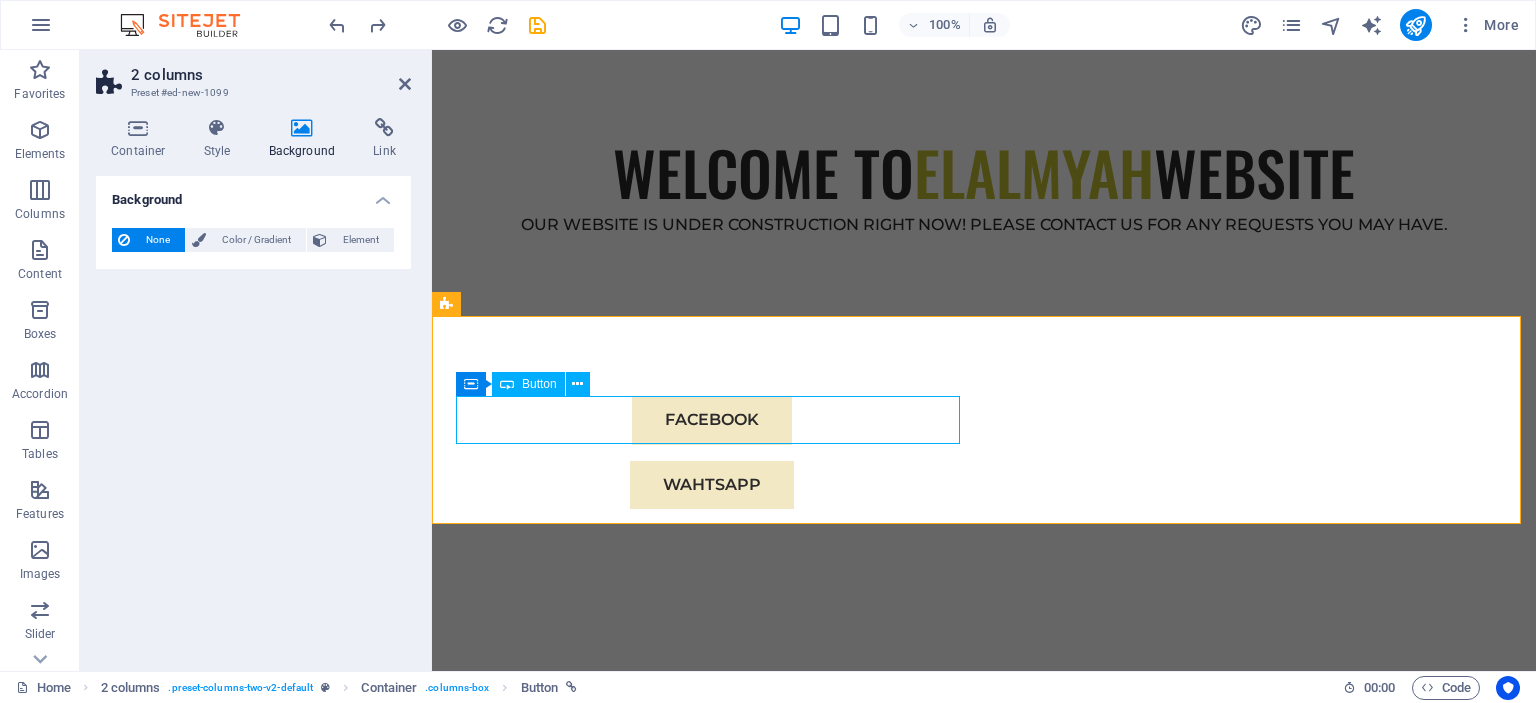click on "FACEBOOK" at bounding box center (712, 420) 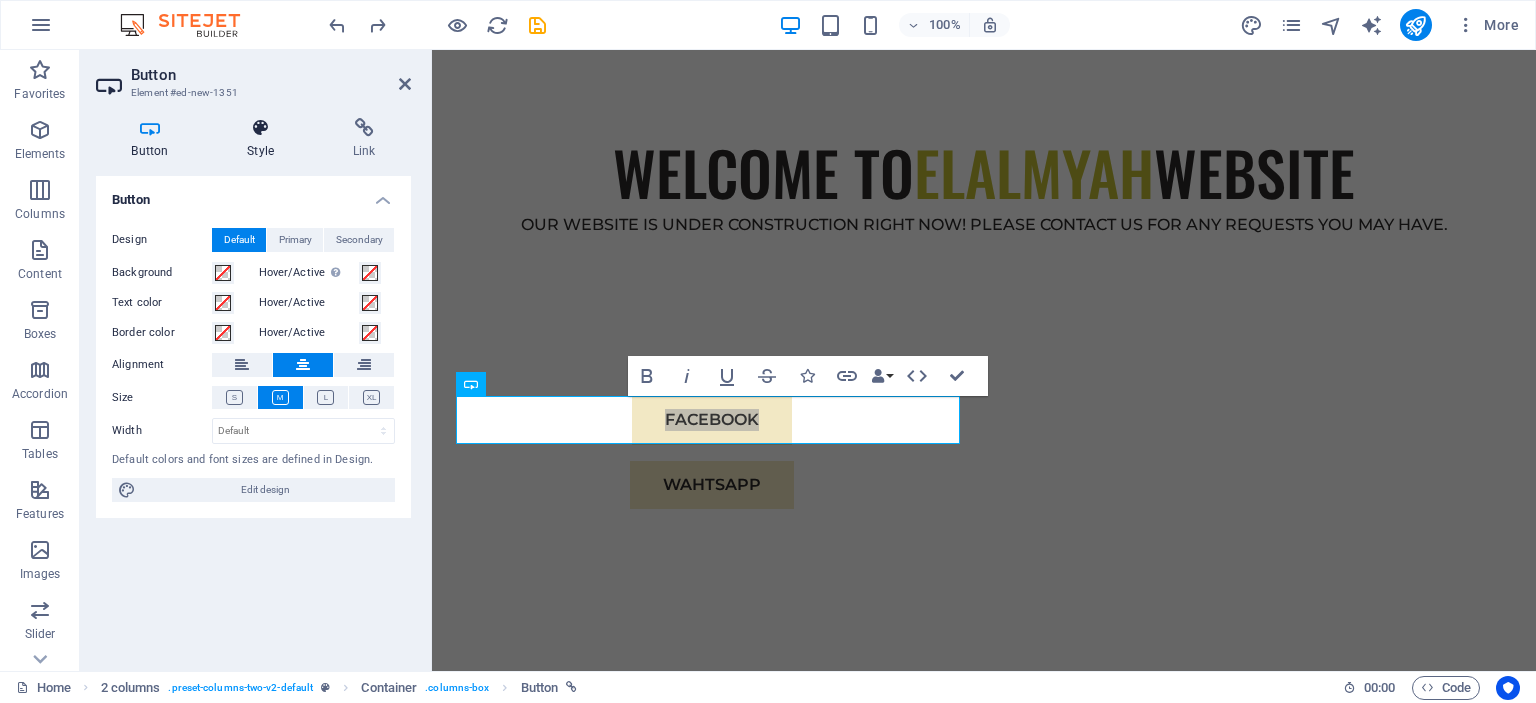 click on "Style" at bounding box center [265, 139] 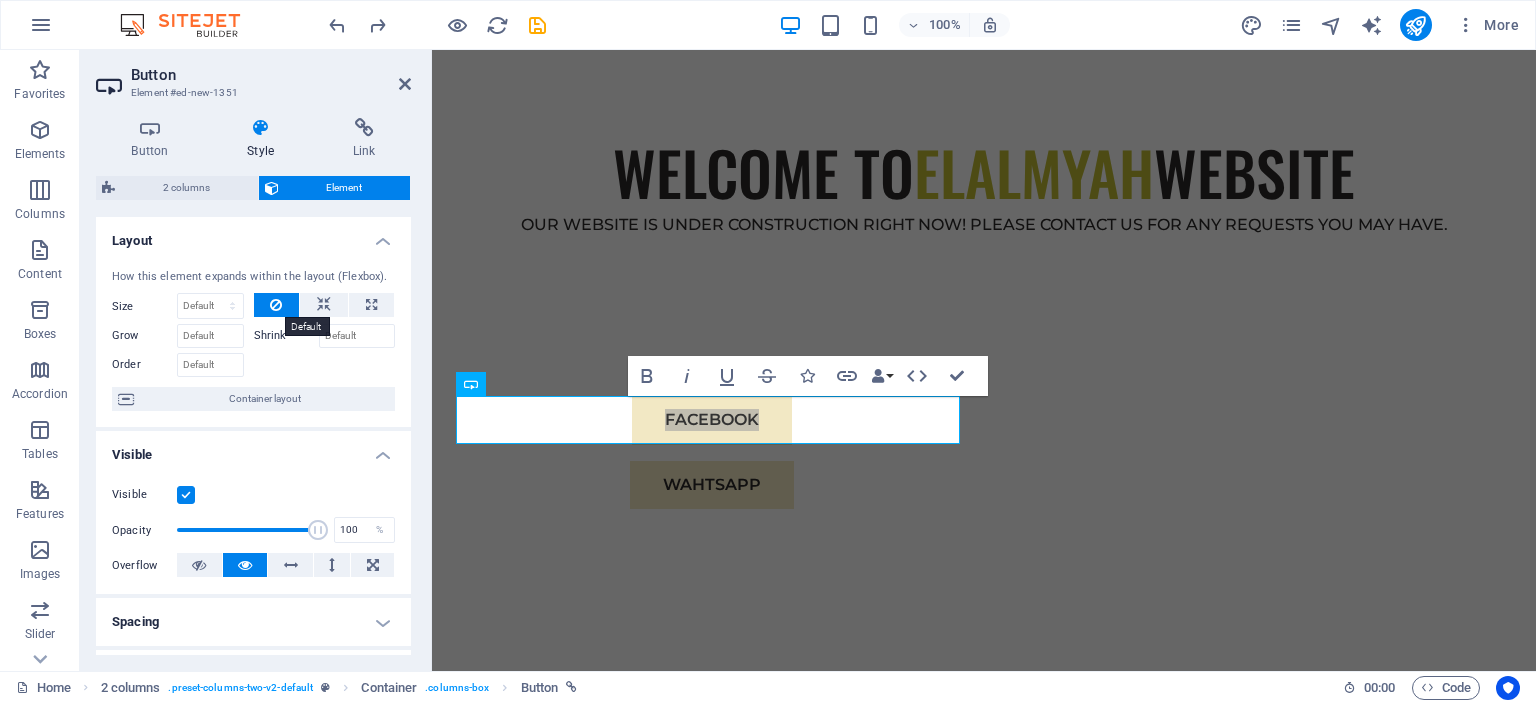 scroll, scrollTop: 200, scrollLeft: 0, axis: vertical 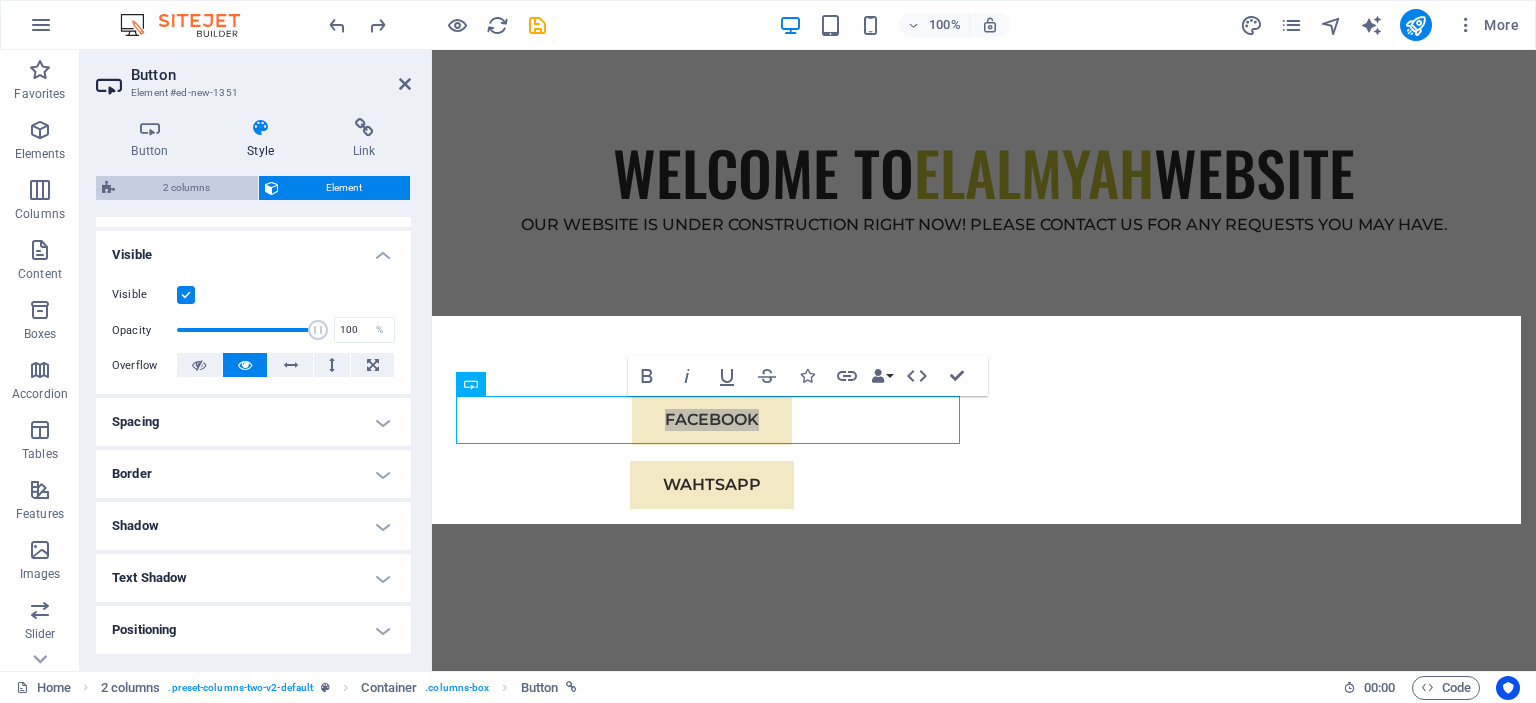 click on "2 columns" at bounding box center (186, 188) 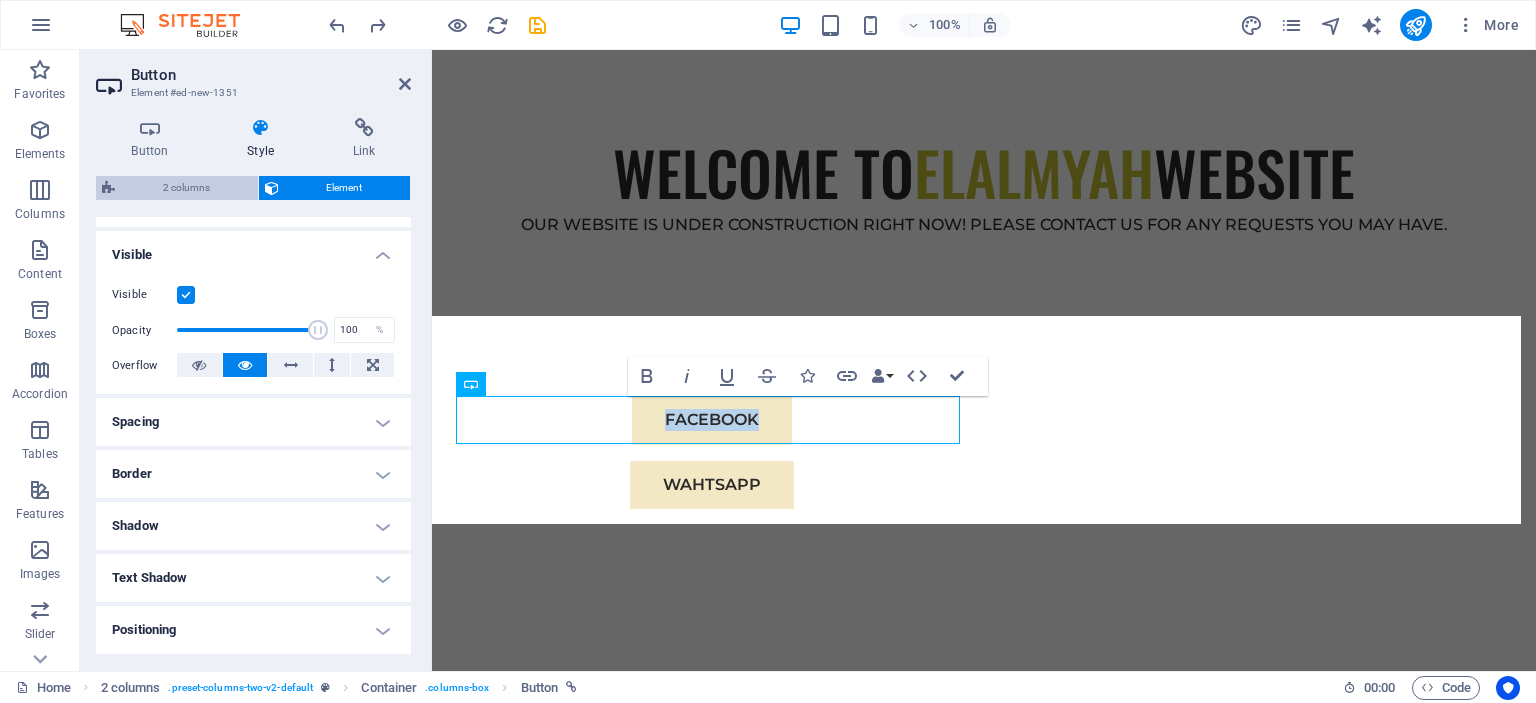 select on "rem" 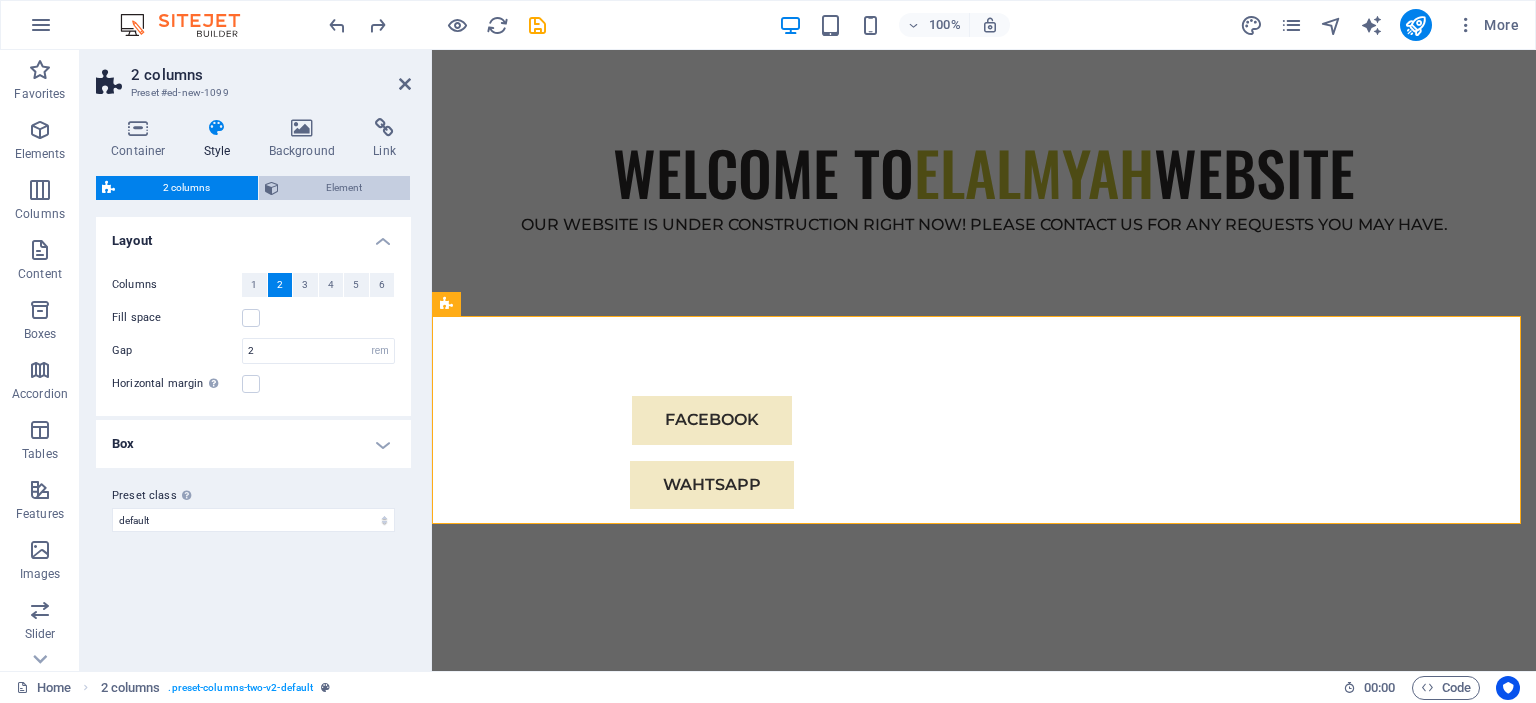 click on "Element" at bounding box center (345, 188) 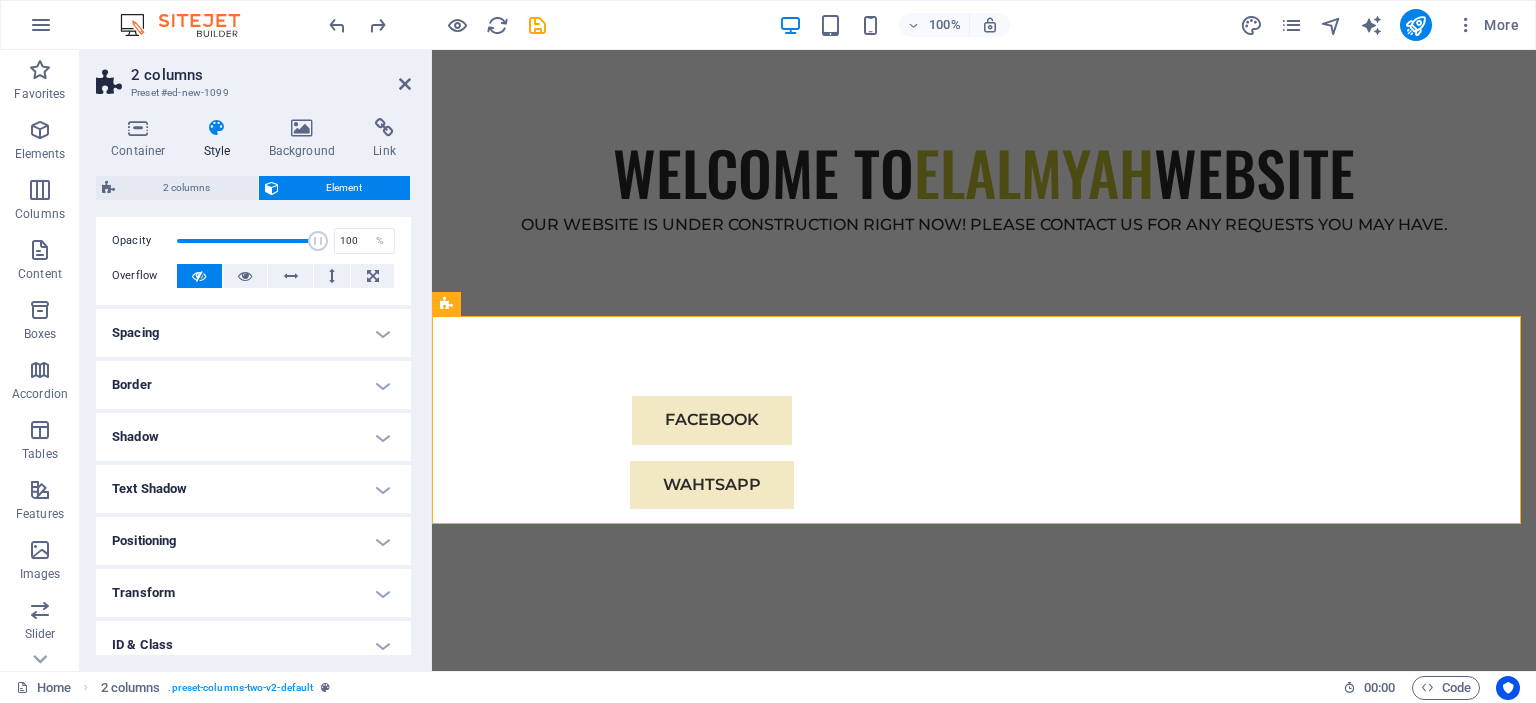 scroll, scrollTop: 0, scrollLeft: 0, axis: both 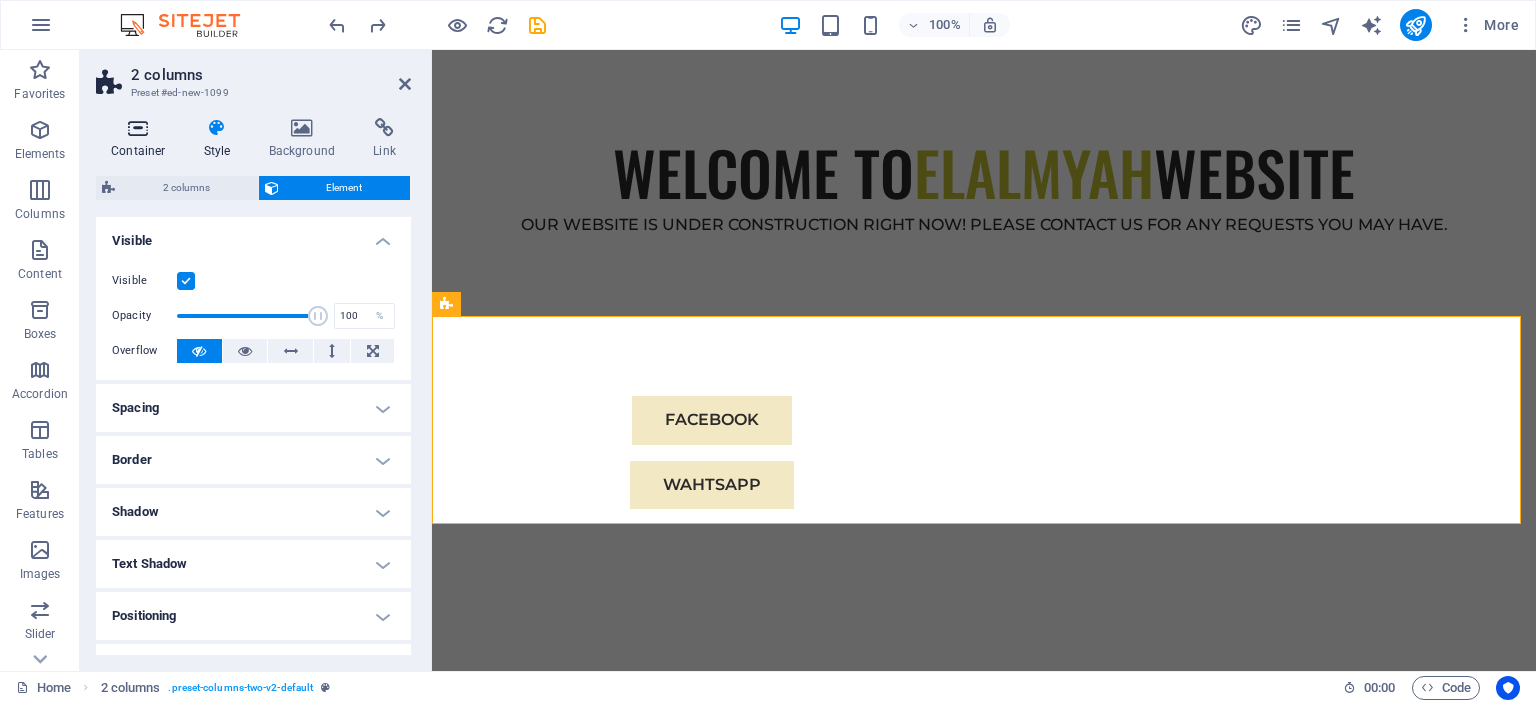 click at bounding box center (138, 128) 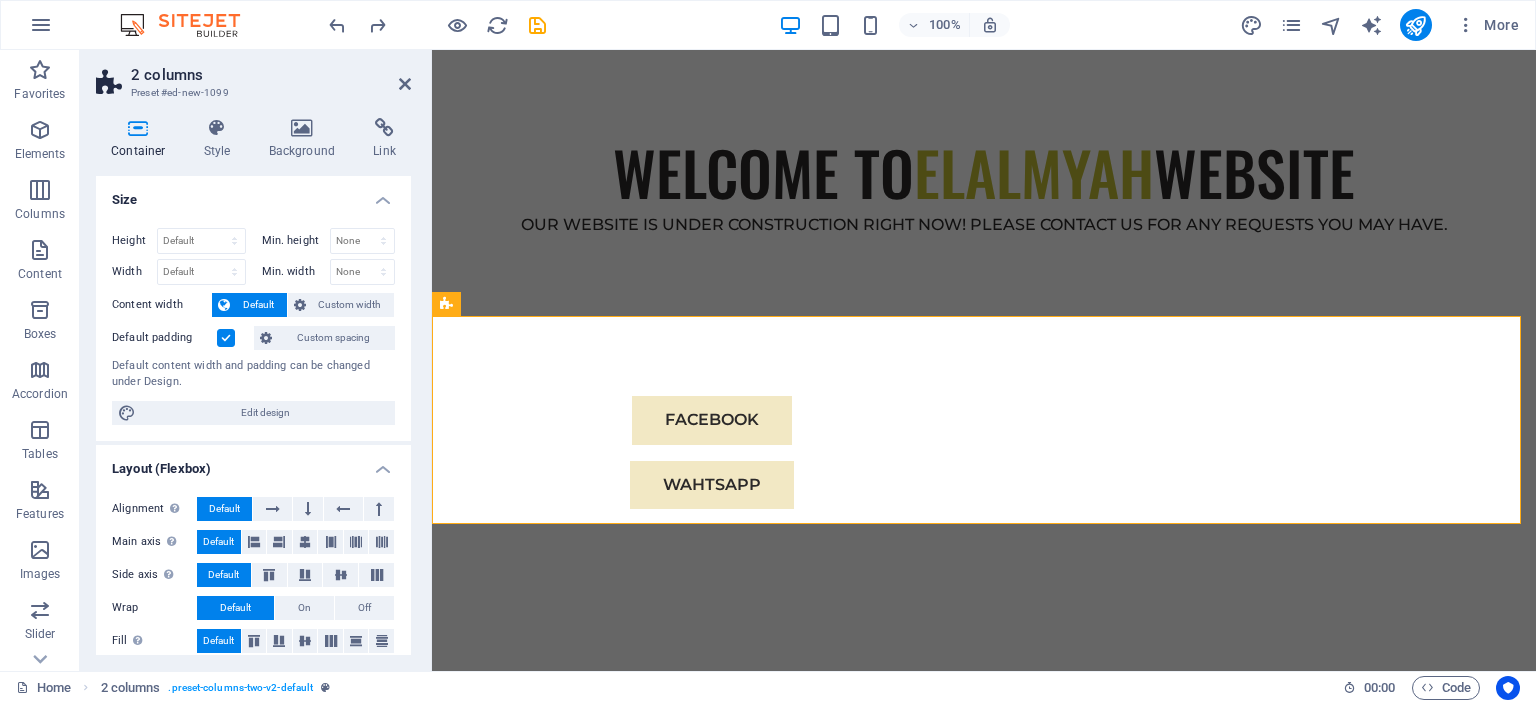 scroll, scrollTop: 294, scrollLeft: 0, axis: vertical 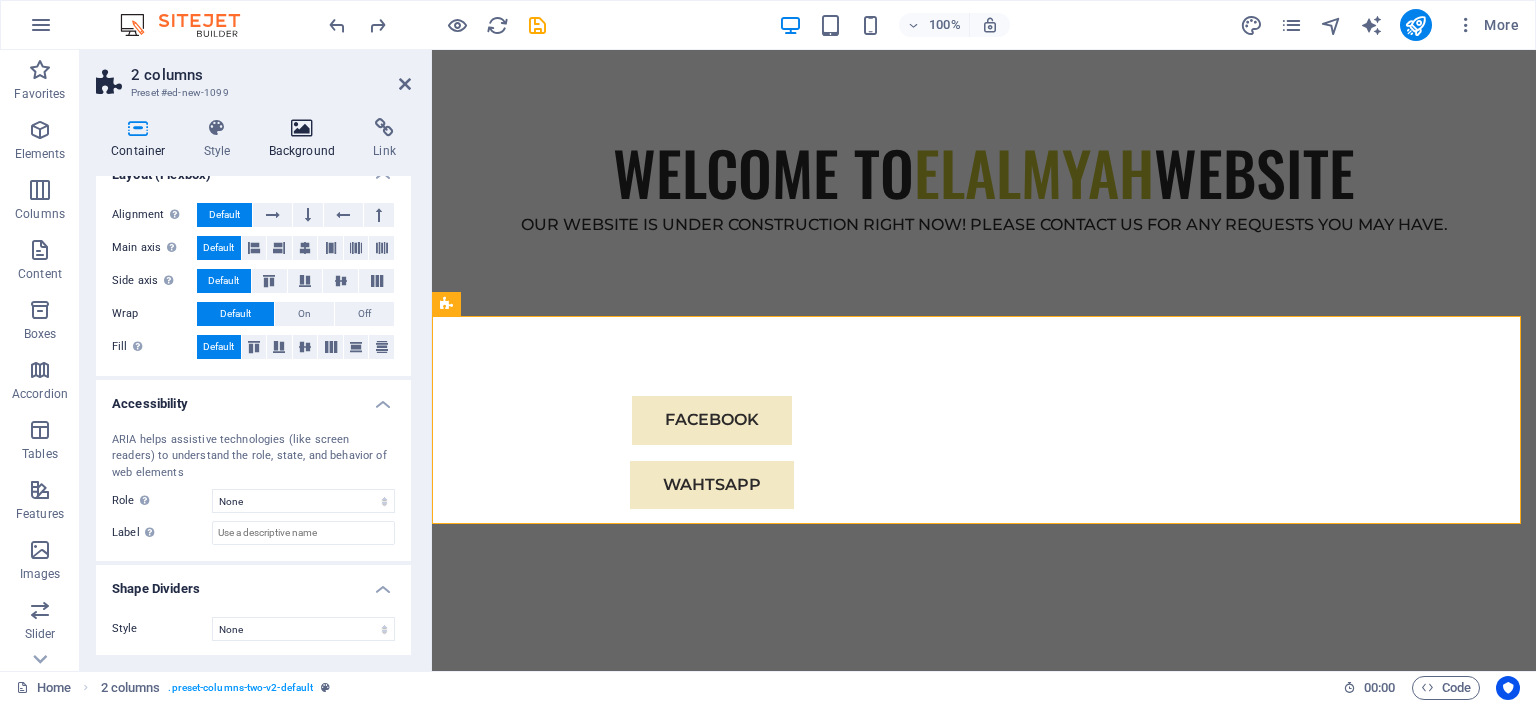 click at bounding box center [302, 128] 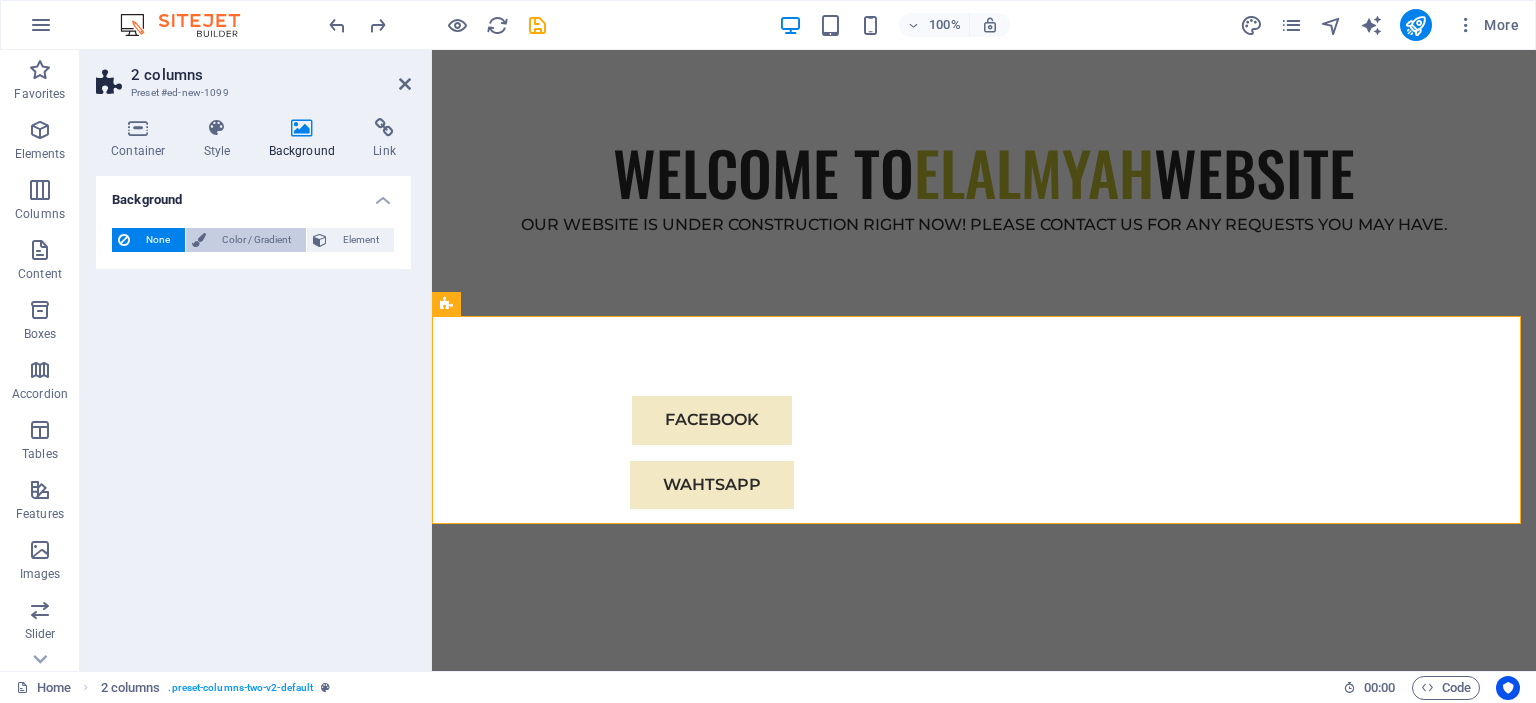 click on "Color / Gradient" at bounding box center (256, 240) 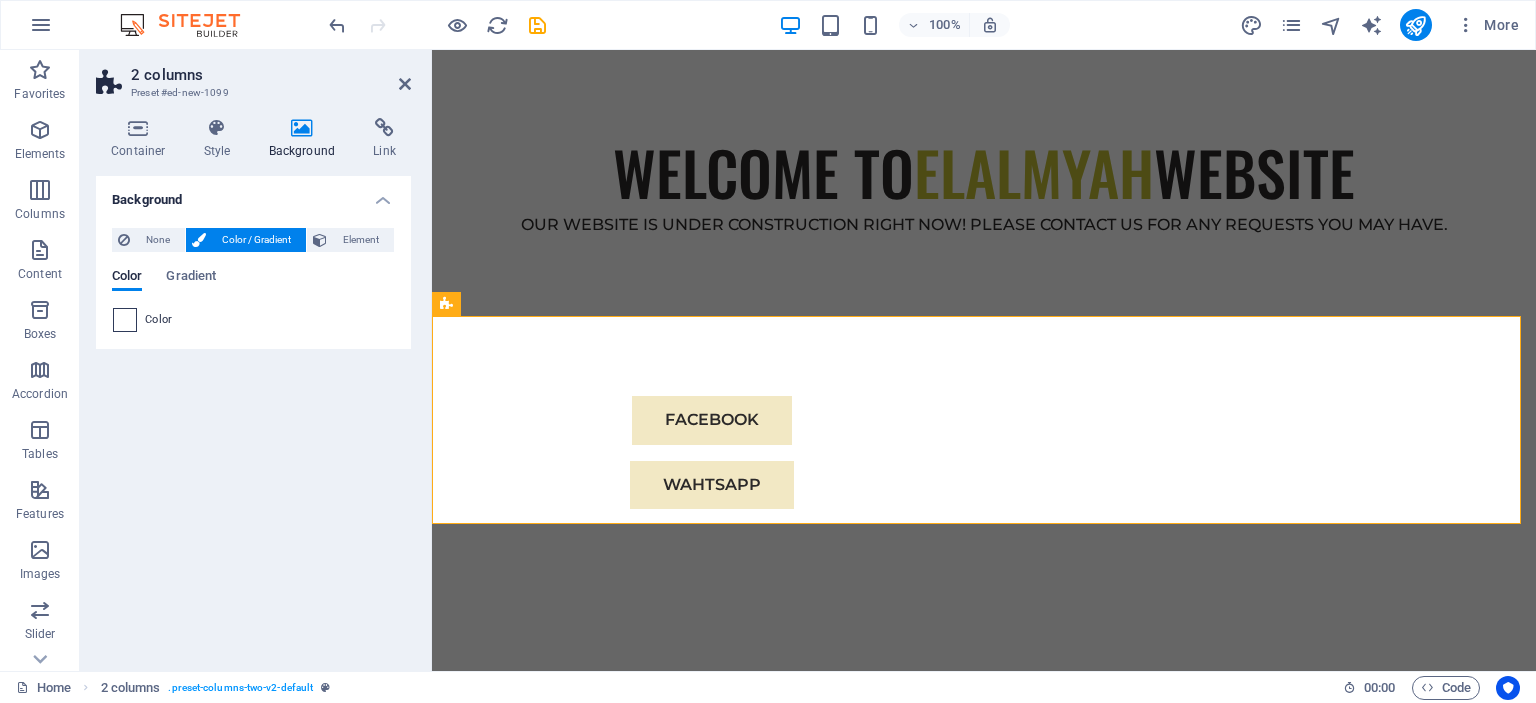 click at bounding box center [125, 320] 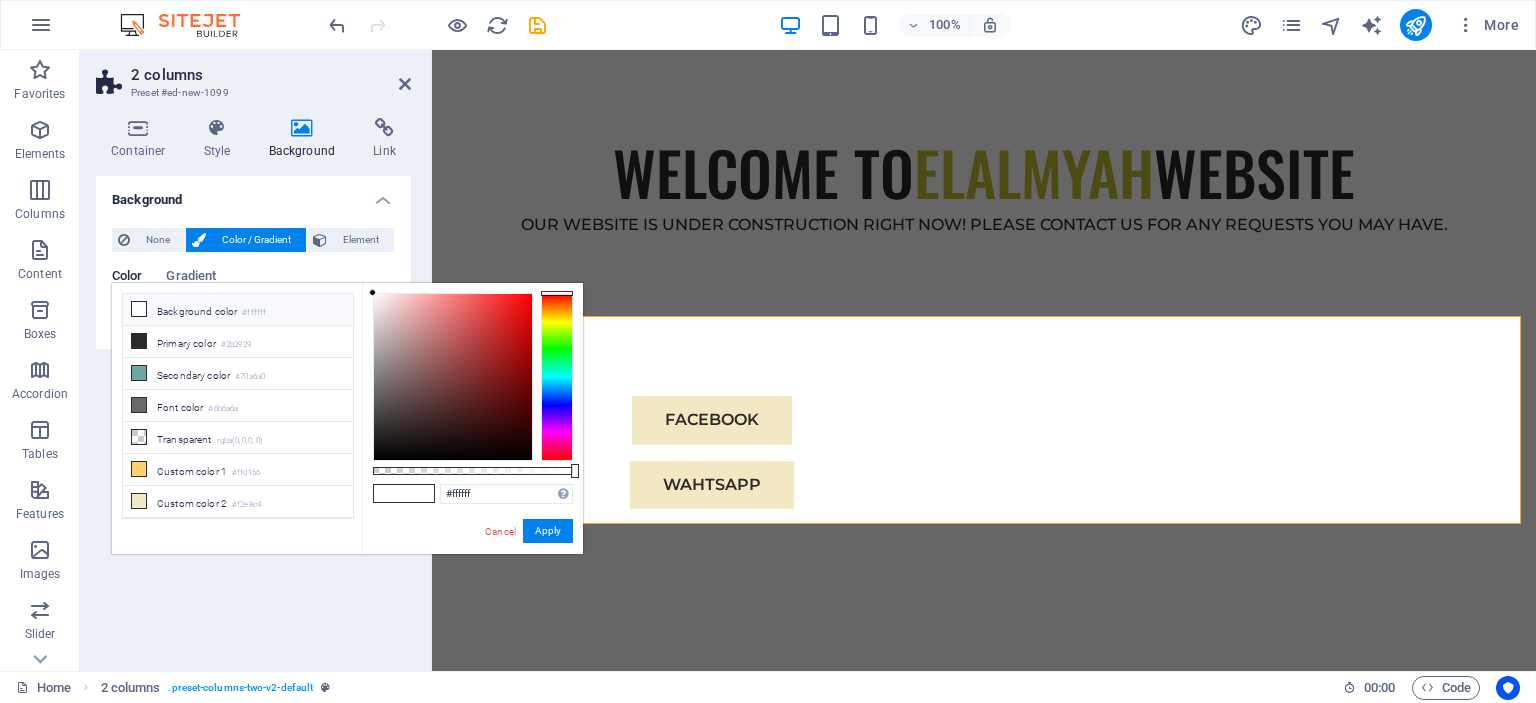 type on "#9e3737" 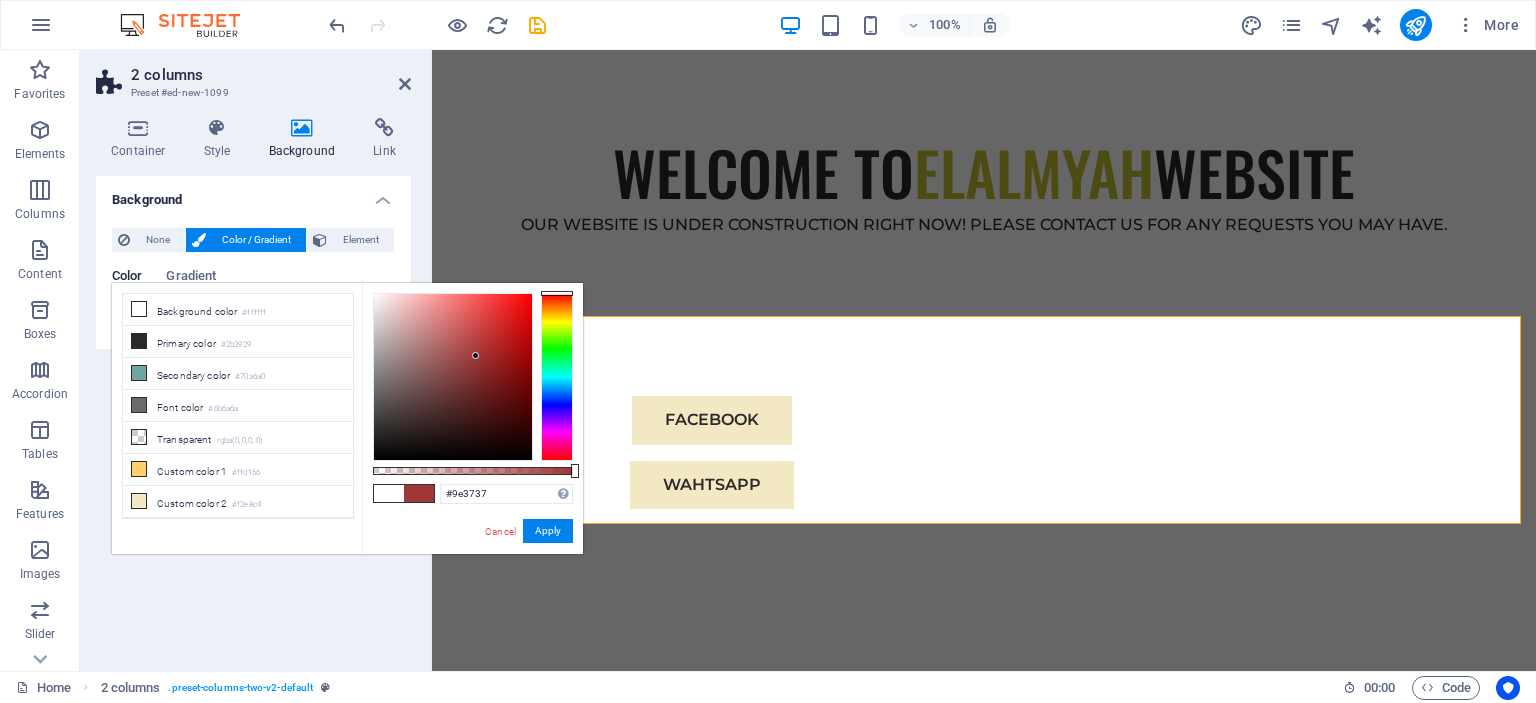 click at bounding box center [453, 377] 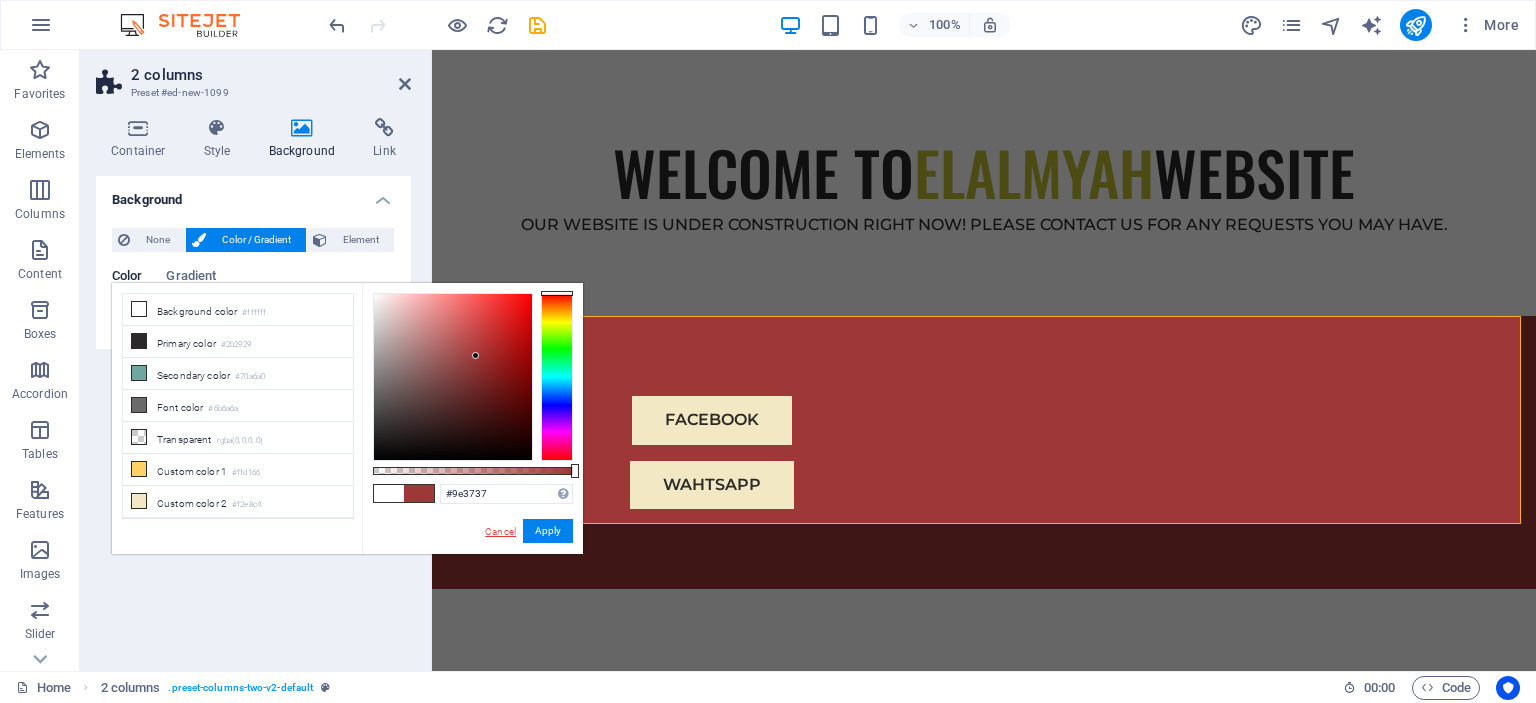 click on "Cancel" at bounding box center [500, 531] 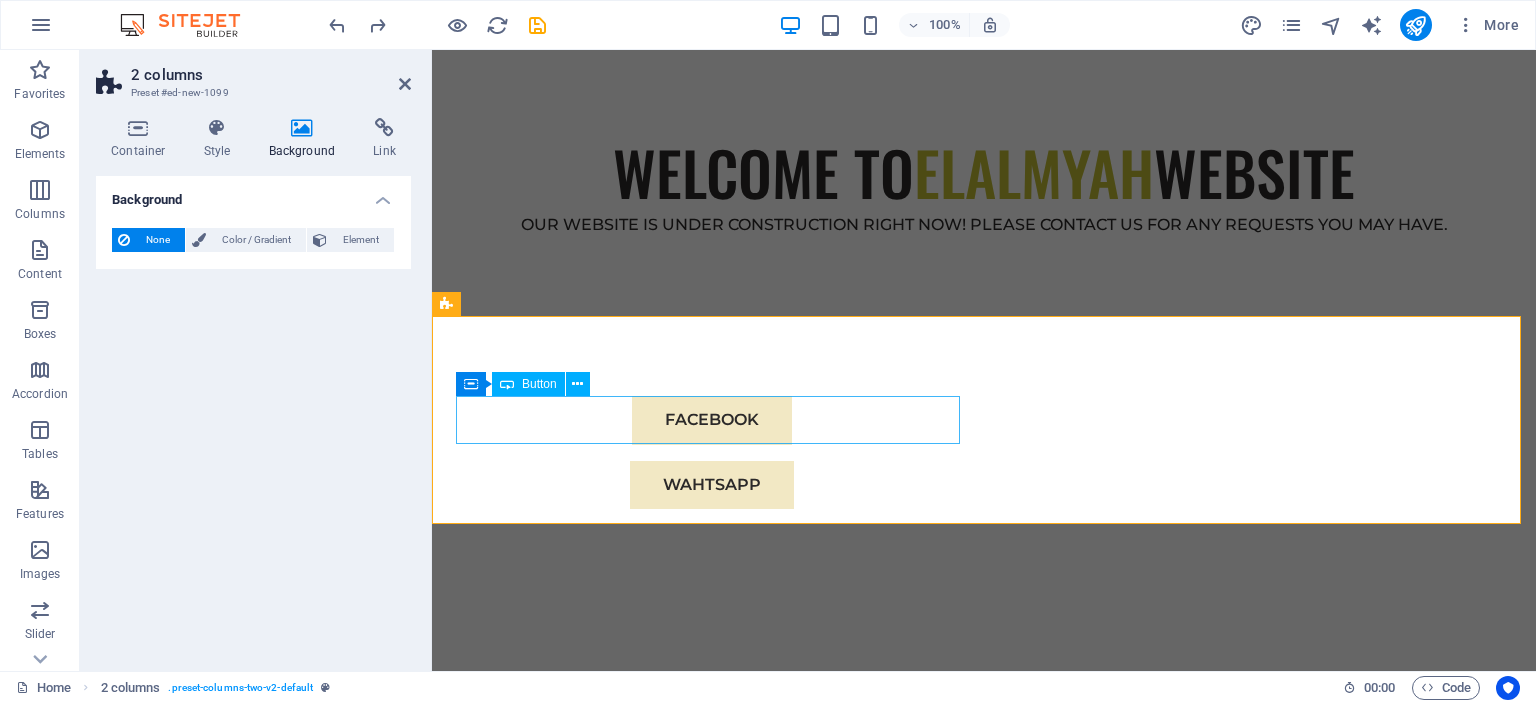 click on "Button" at bounding box center (539, 384) 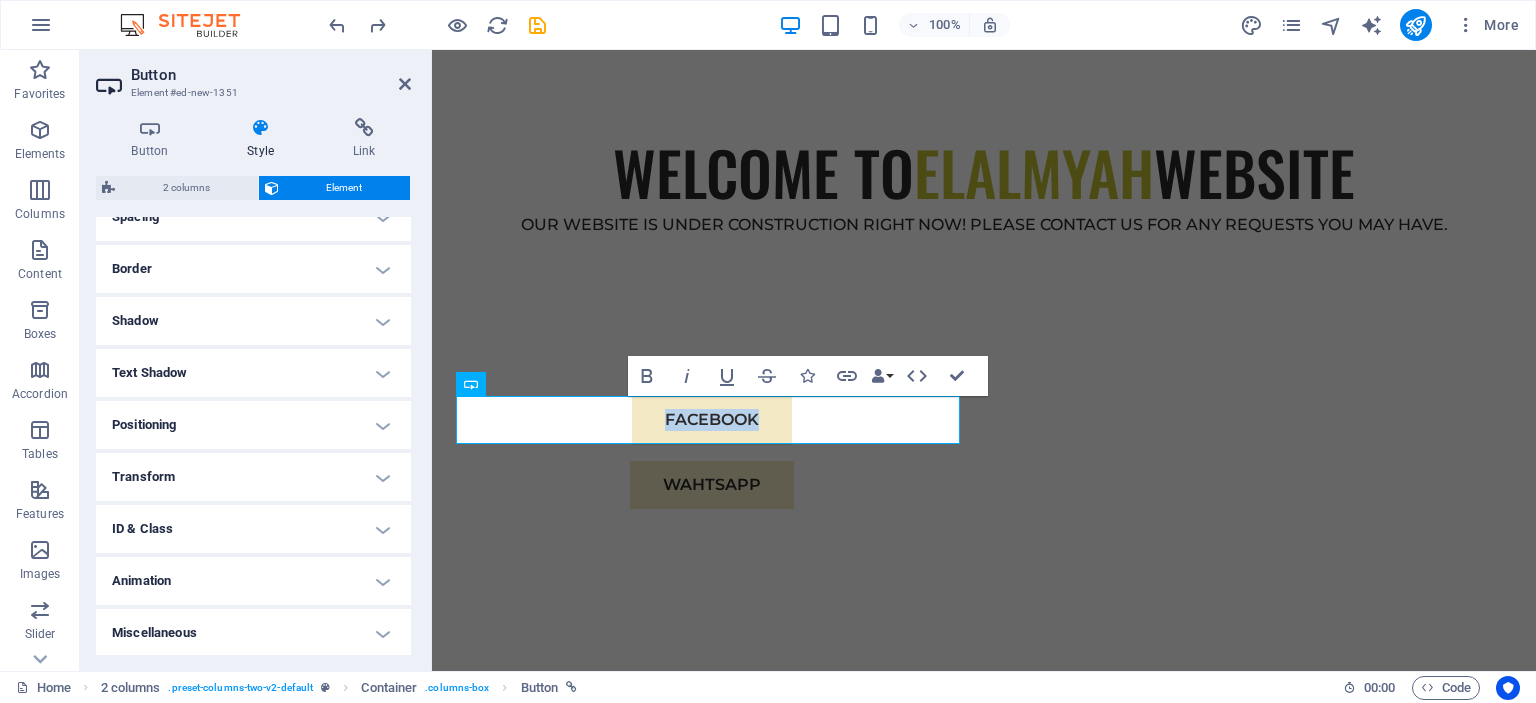 scroll, scrollTop: 406, scrollLeft: 0, axis: vertical 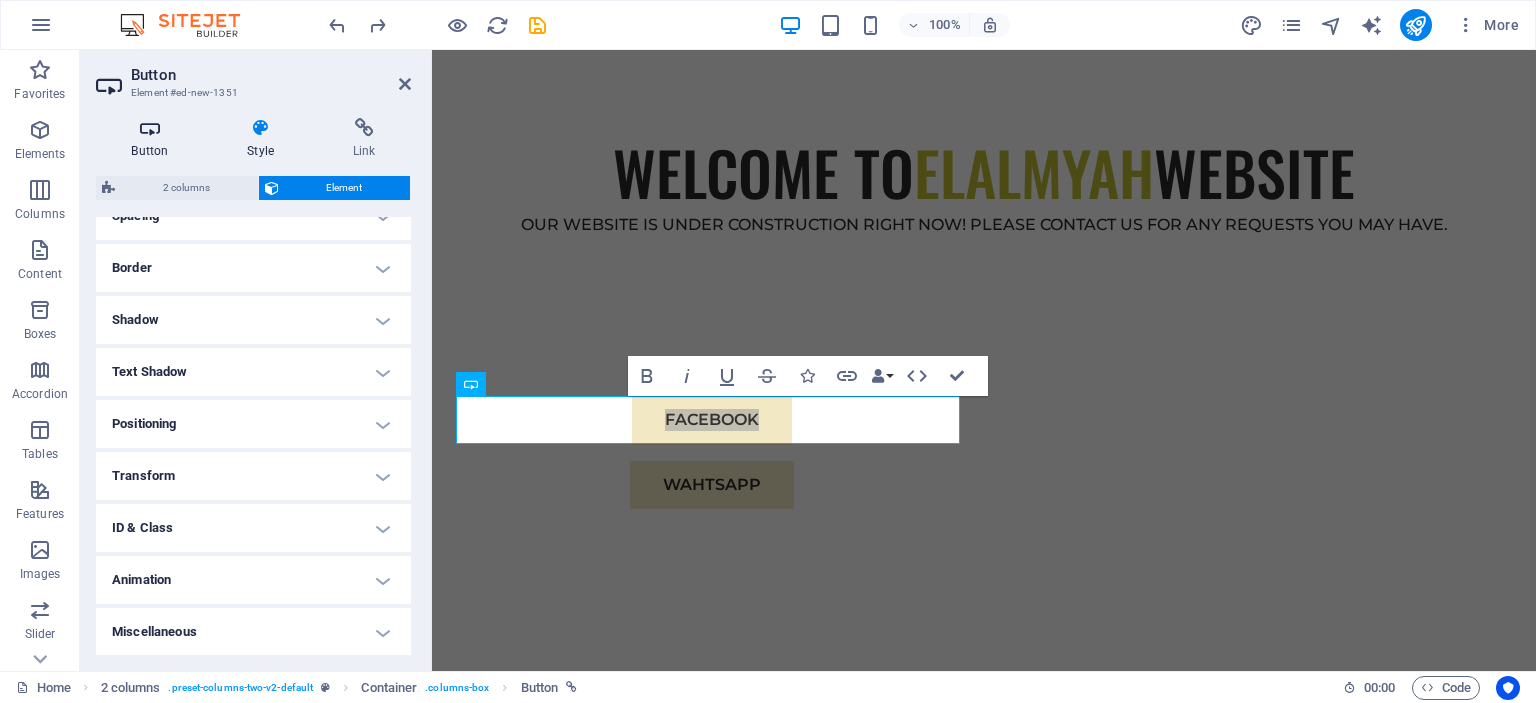 click on "Button" at bounding box center (154, 139) 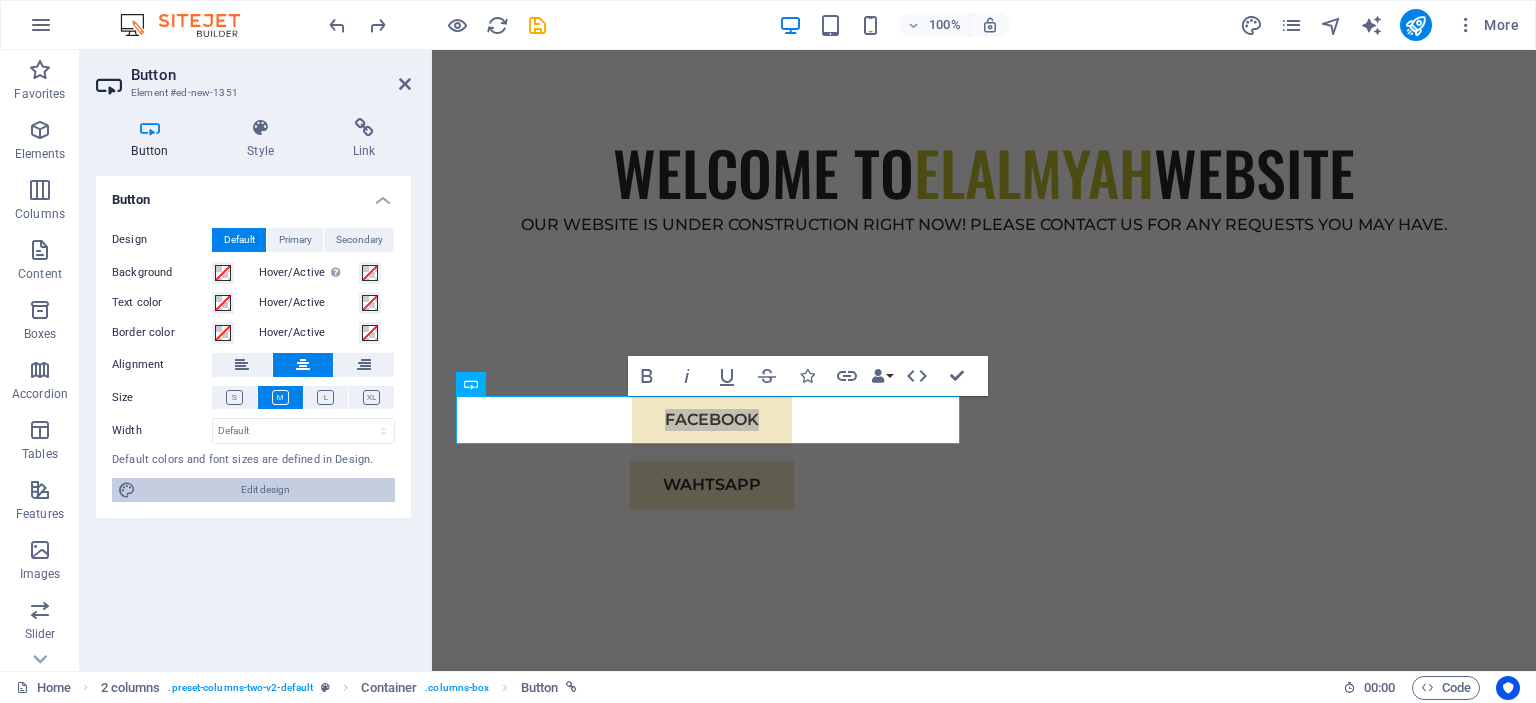click on "Edit design" at bounding box center (265, 490) 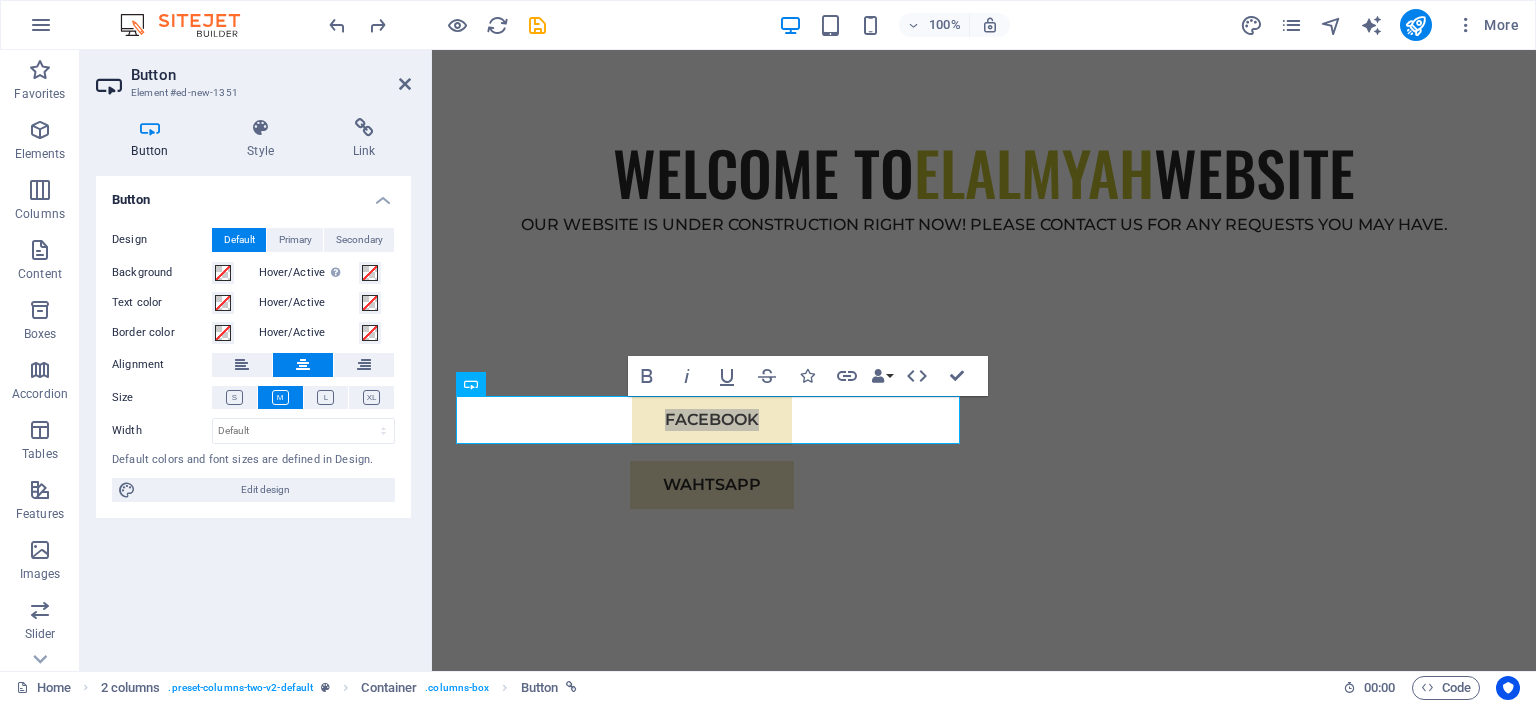 select on "px" 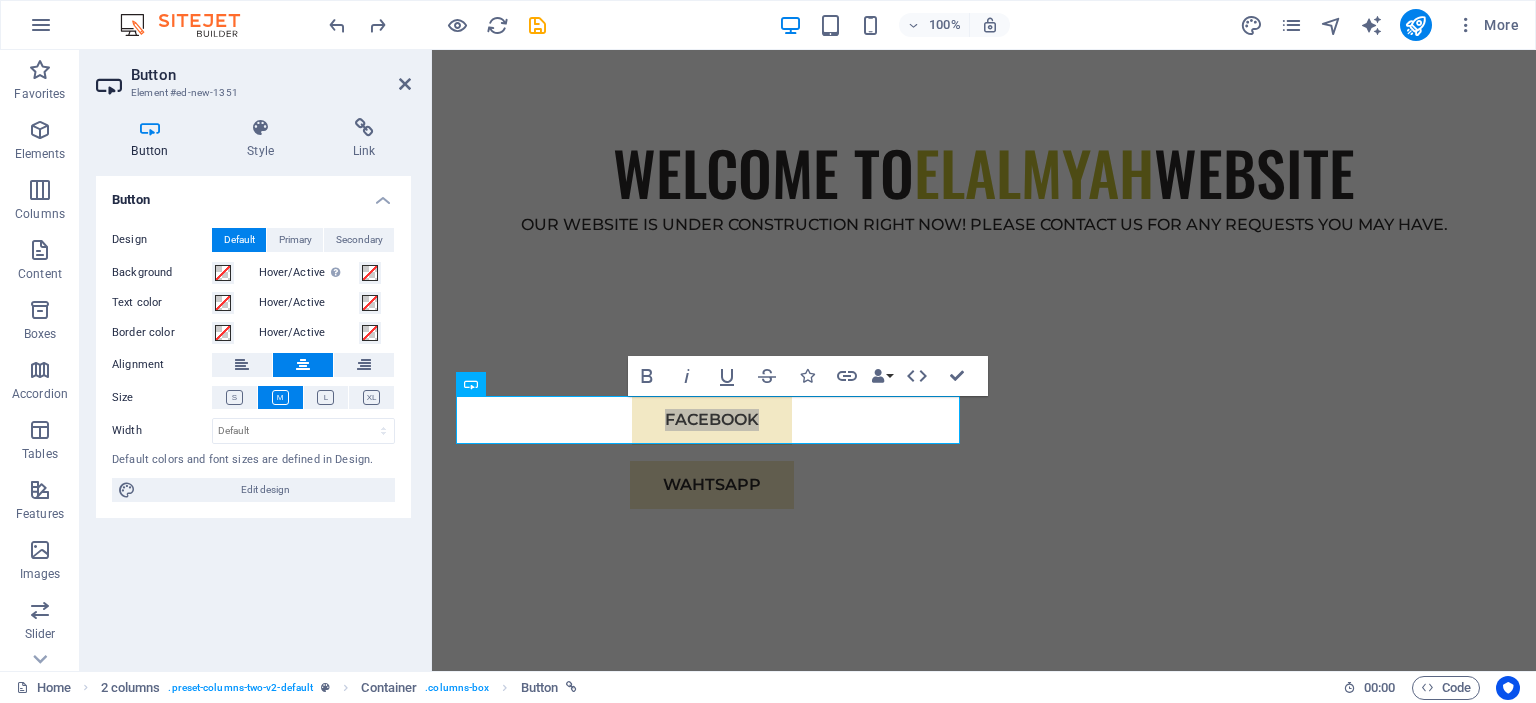 select on "400" 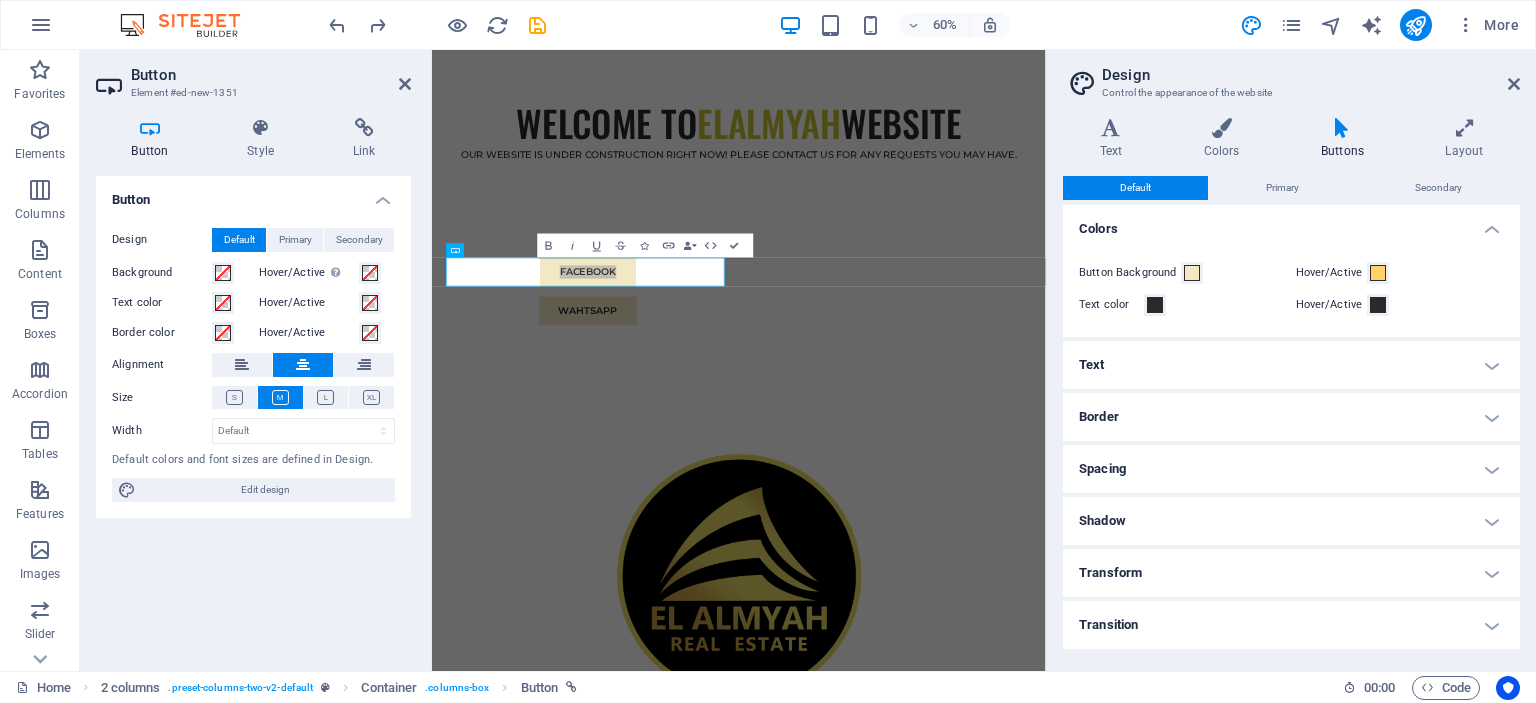 scroll, scrollTop: 0, scrollLeft: 0, axis: both 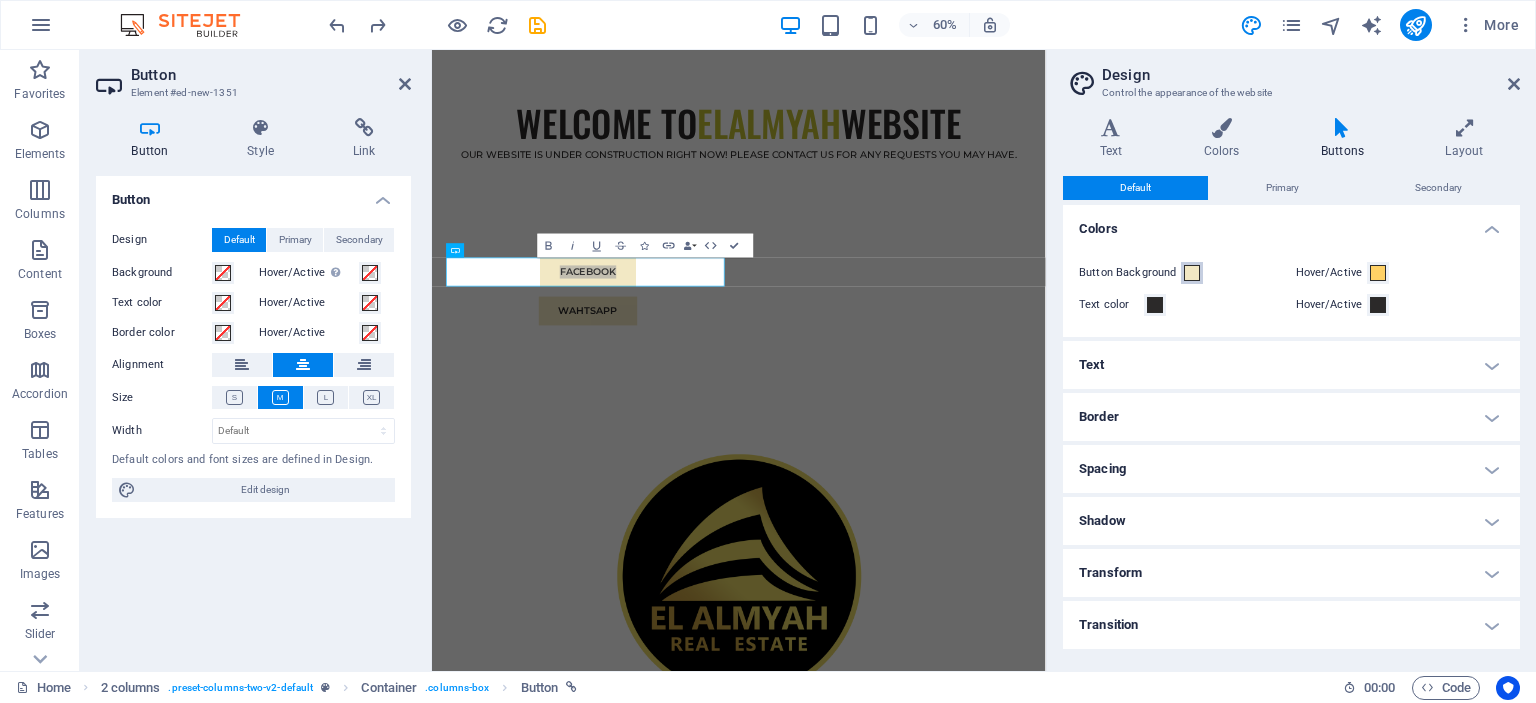 click at bounding box center [1192, 273] 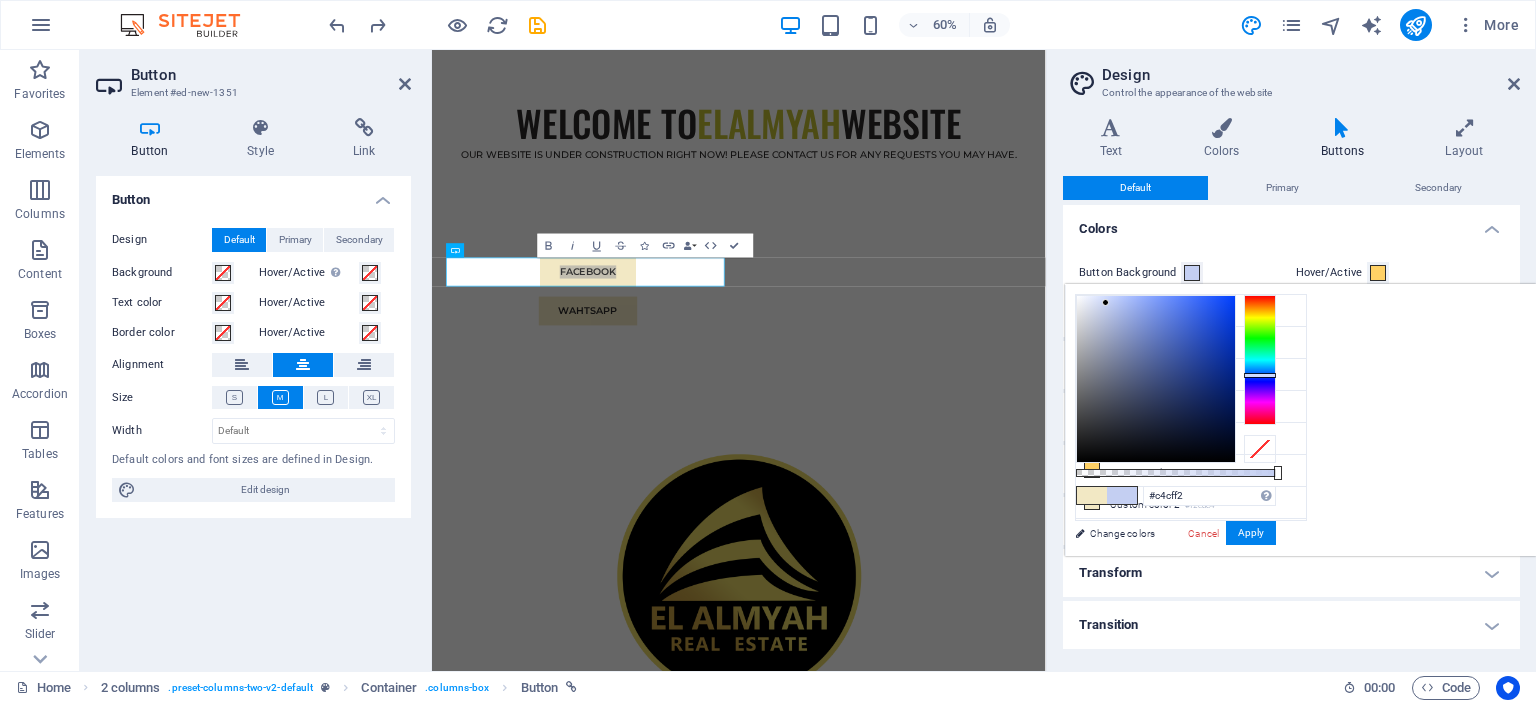 click at bounding box center [1260, 360] 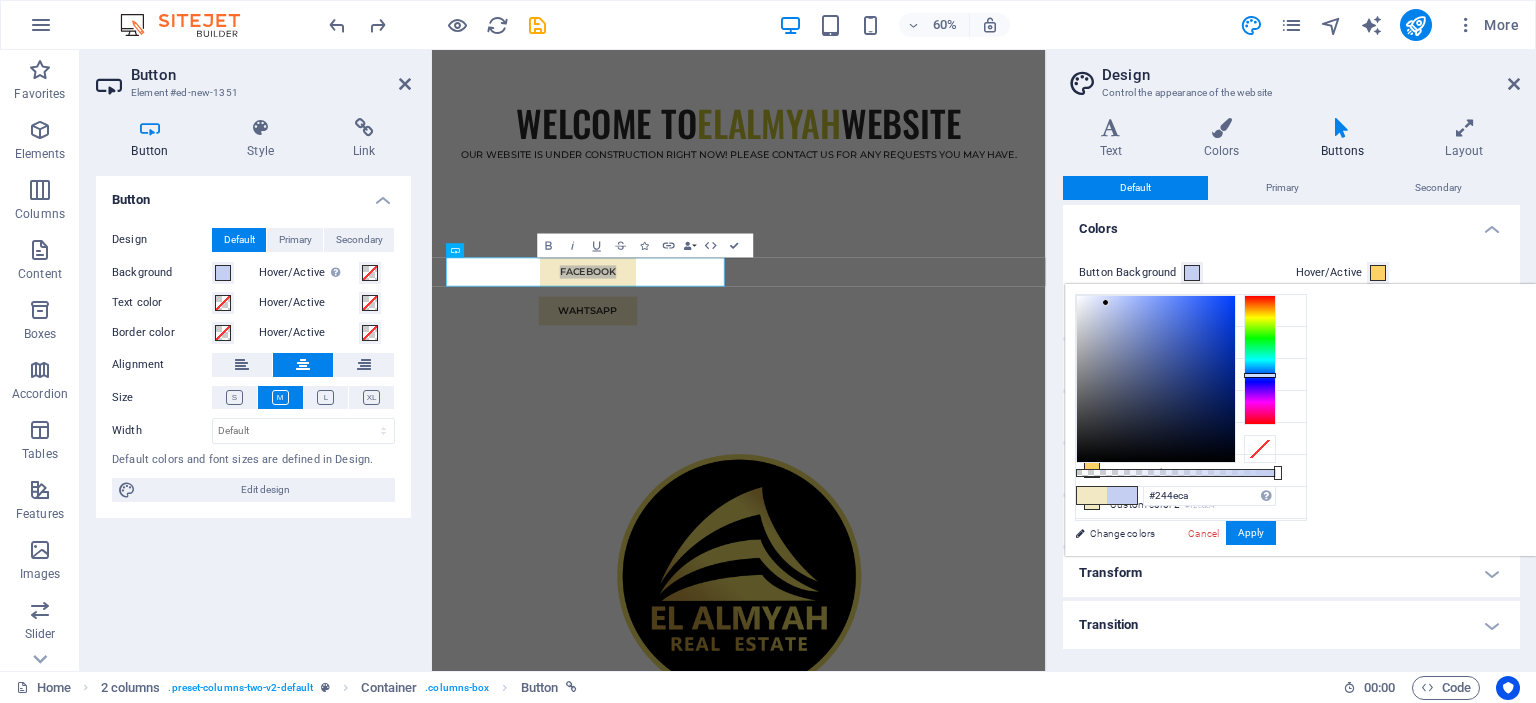 click at bounding box center (1156, 379) 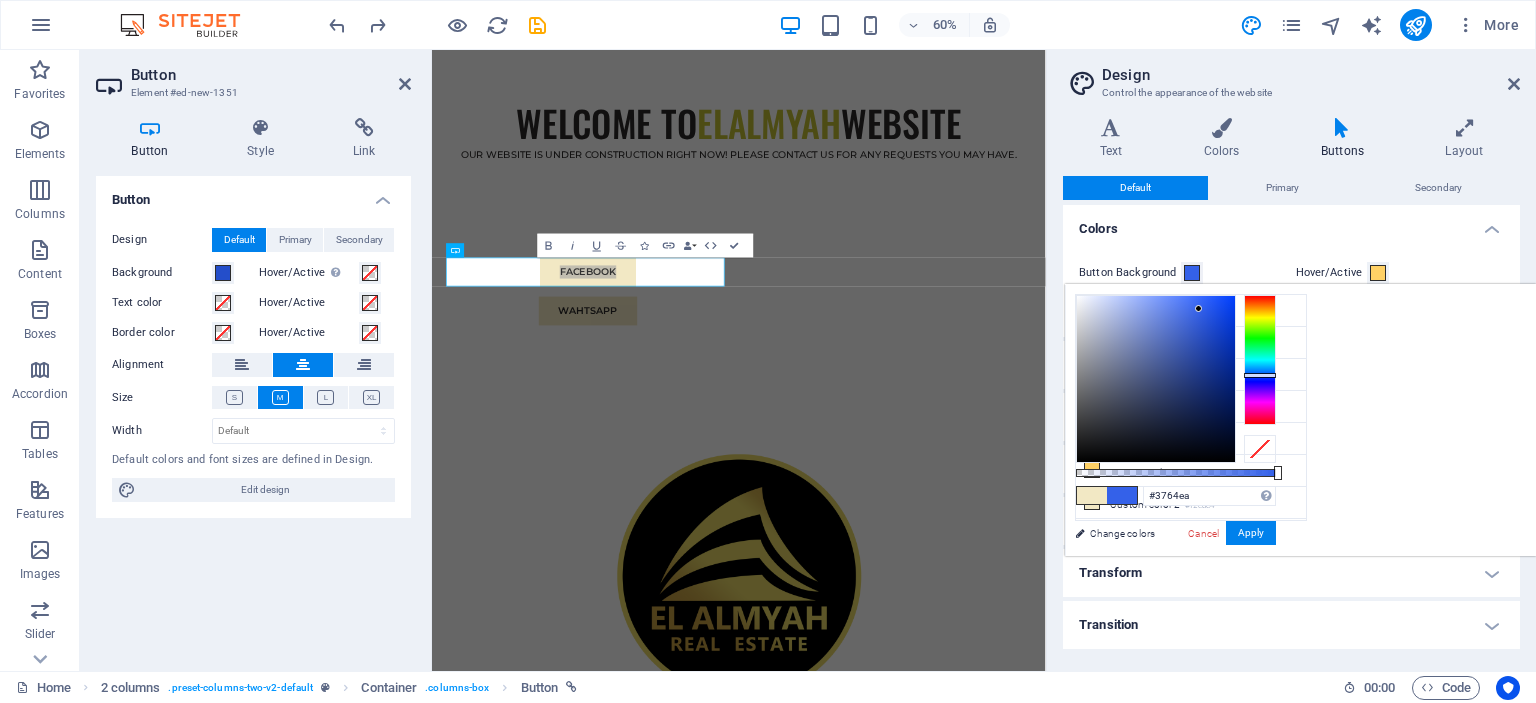 drag, startPoint x: 1456, startPoint y: 321, endPoint x: 1447, endPoint y: 307, distance: 16.643316 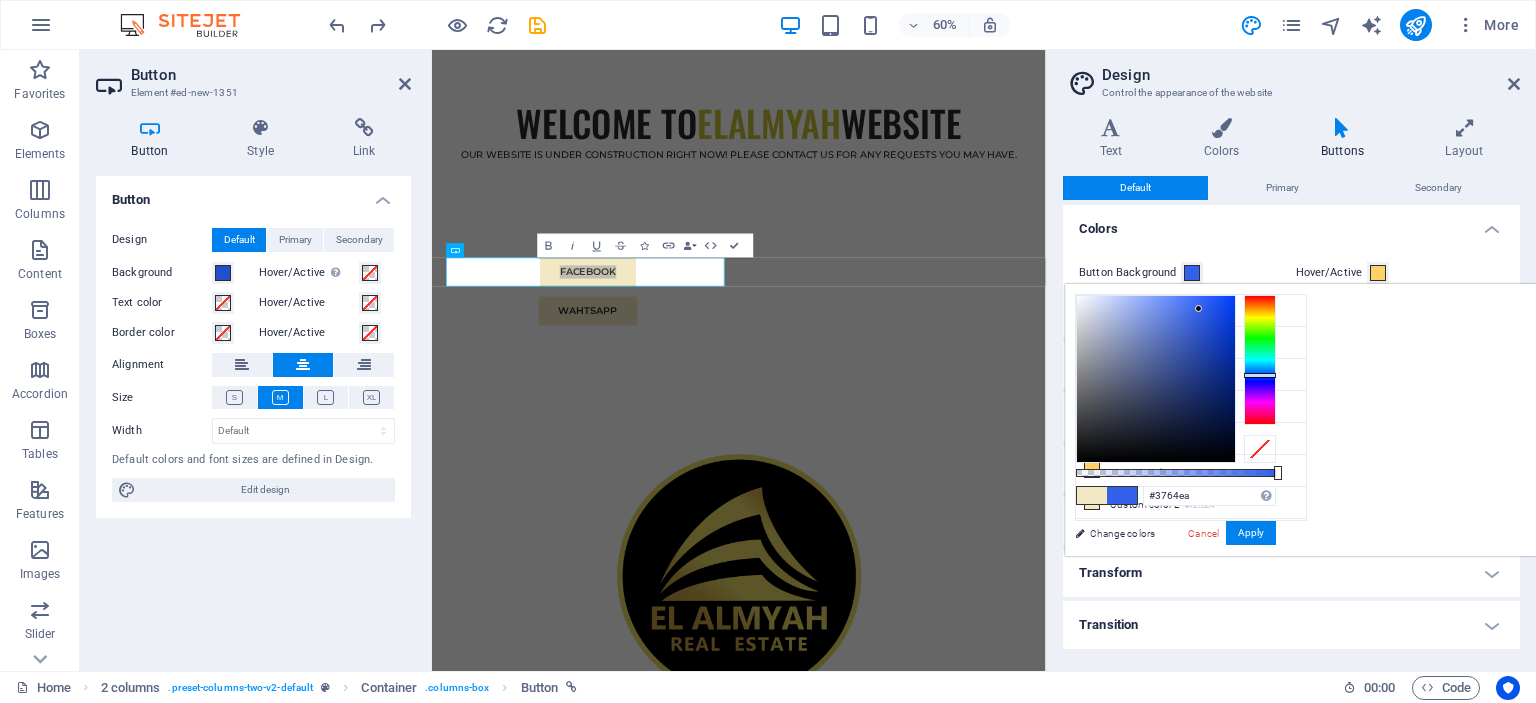click at bounding box center (1156, 379) 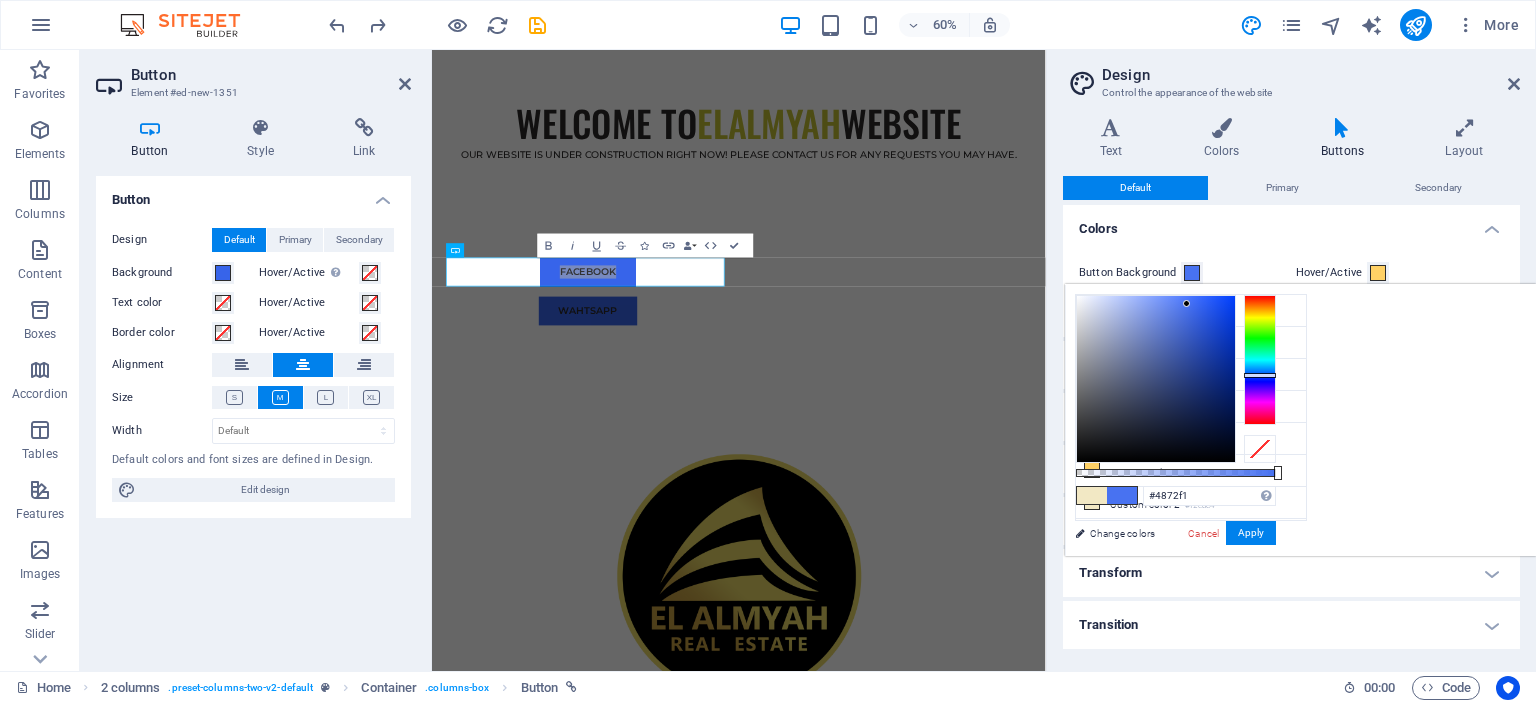 click at bounding box center (1186, 303) 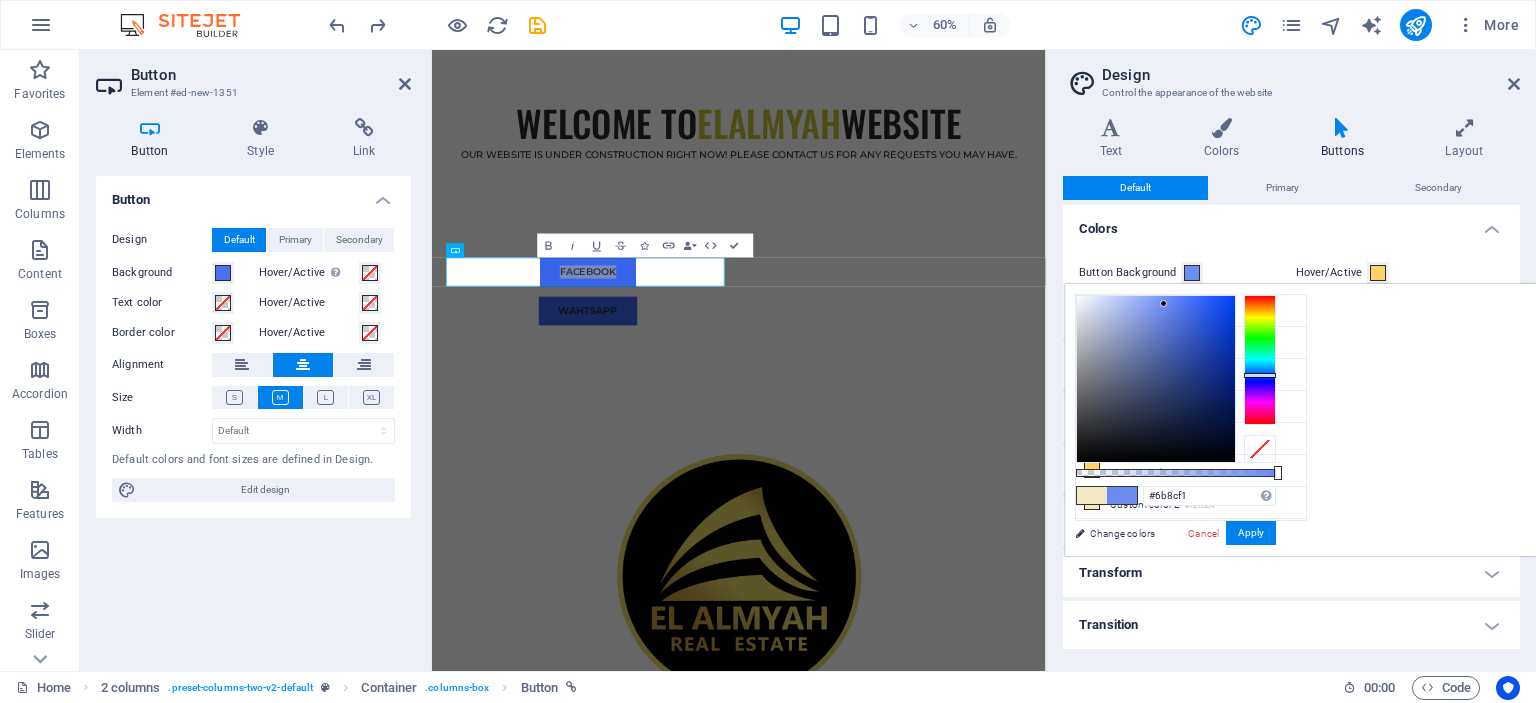 drag, startPoint x: 1428, startPoint y: 301, endPoint x: 1414, endPoint y: 303, distance: 14.142136 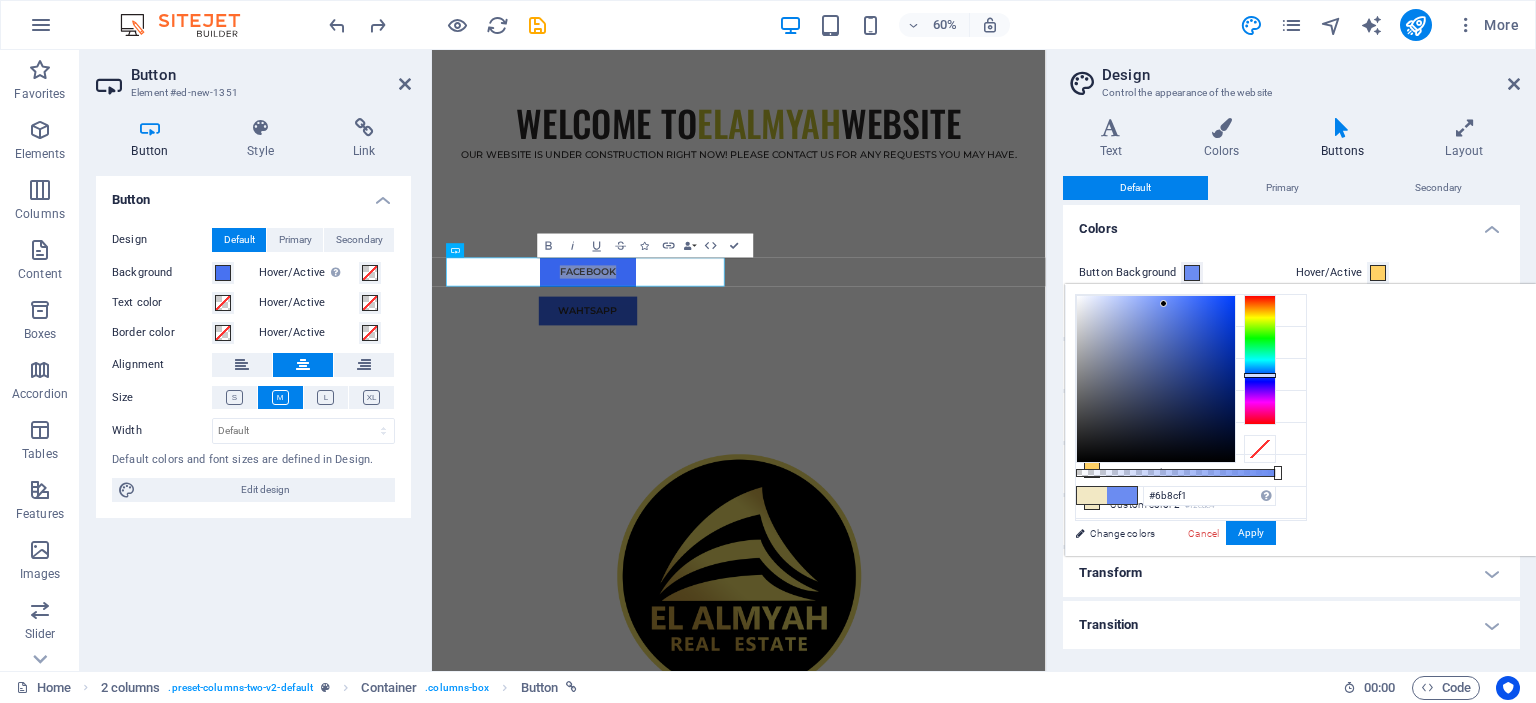click at bounding box center [1156, 379] 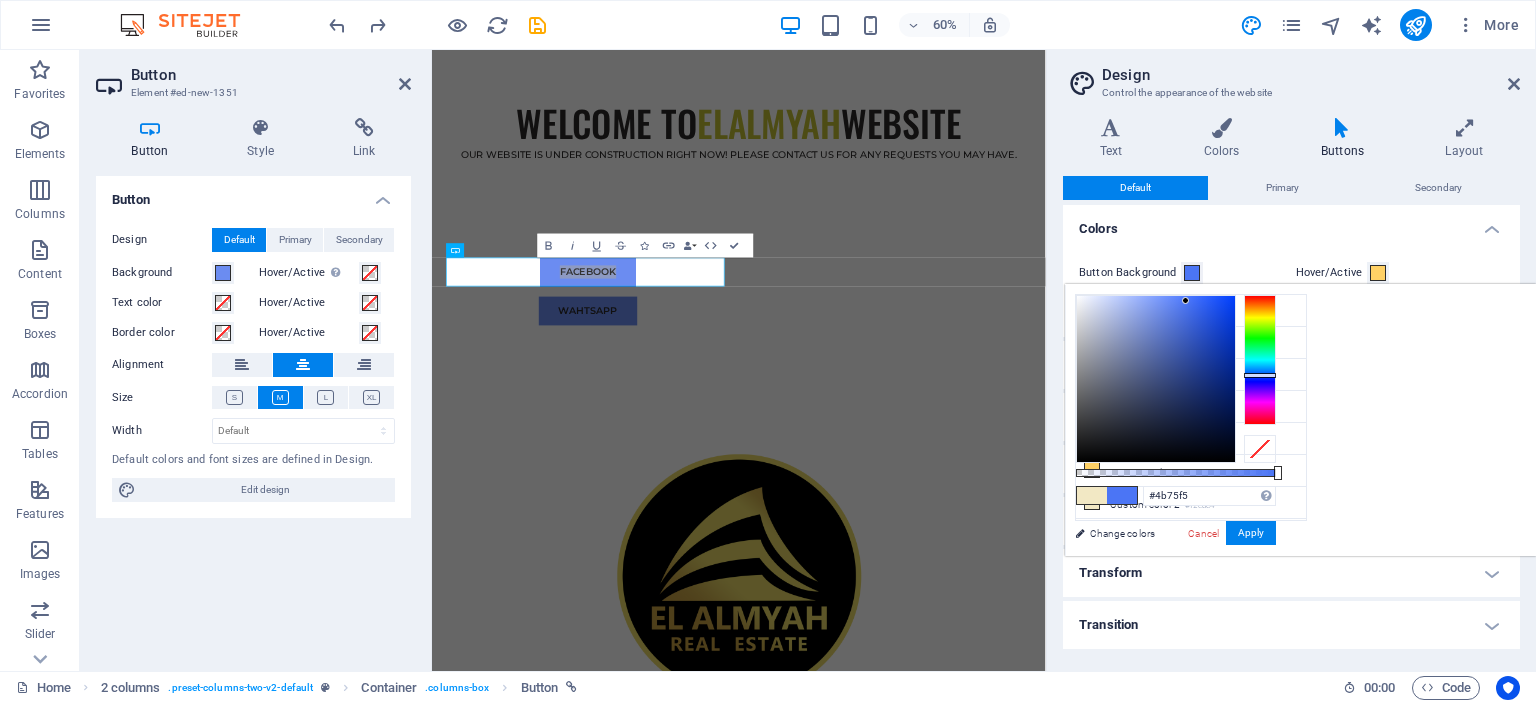 click at bounding box center [1156, 379] 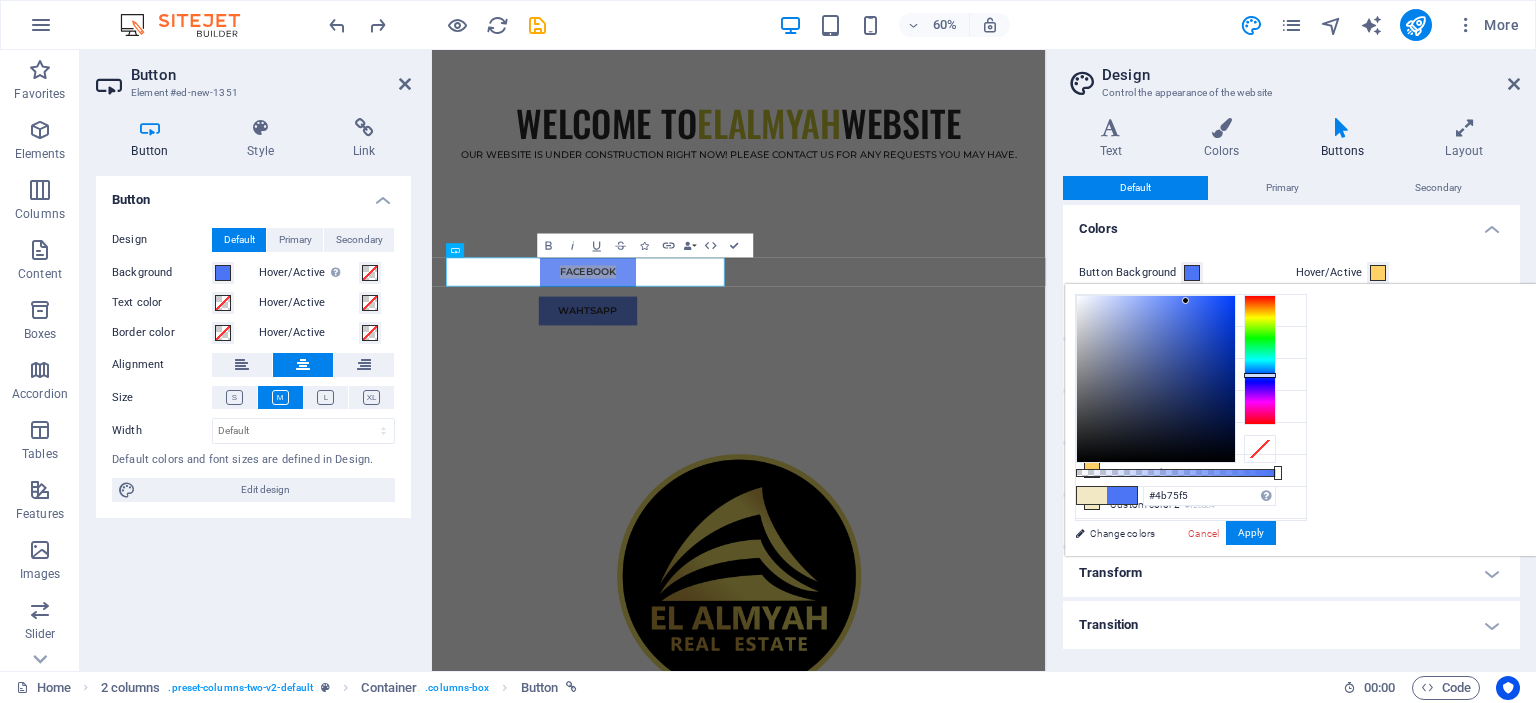 type on "#3664f1" 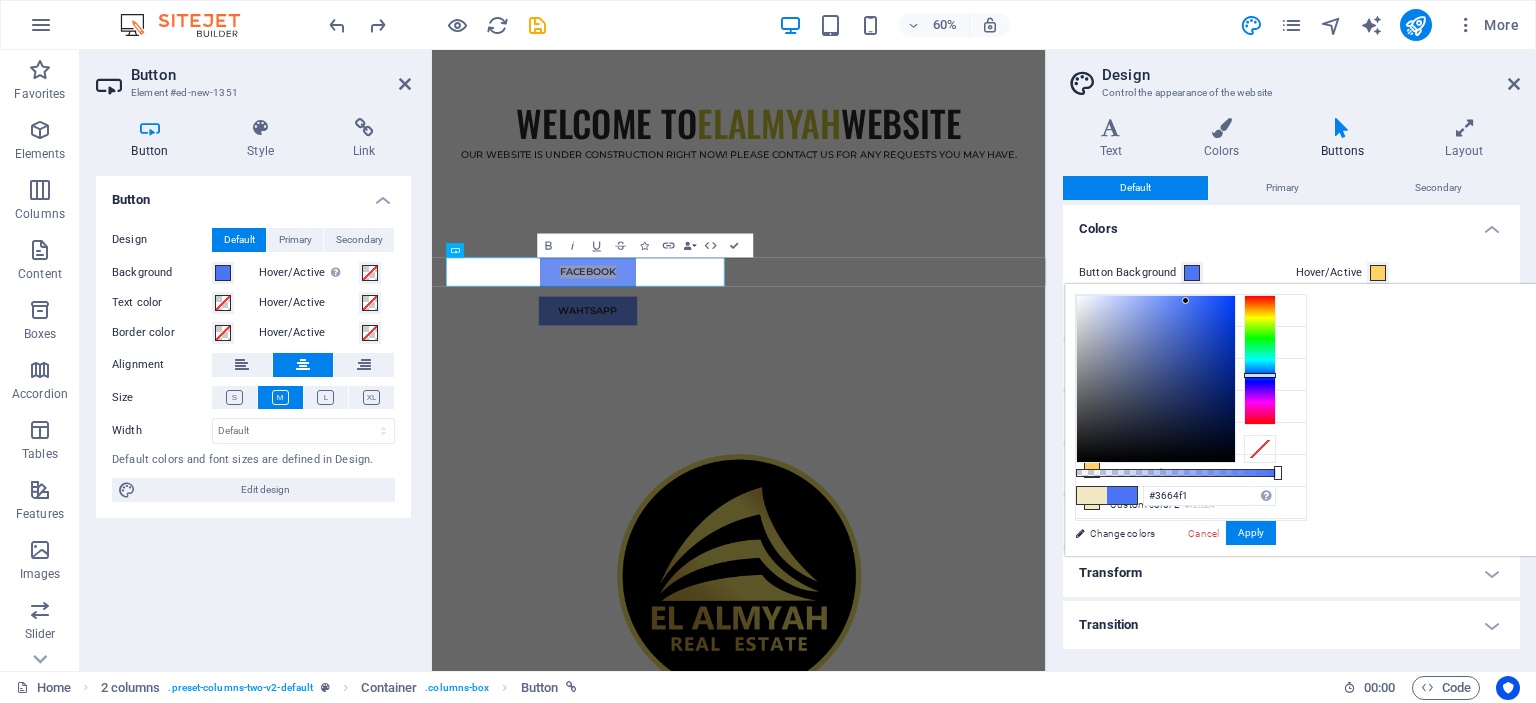 click at bounding box center [1156, 379] 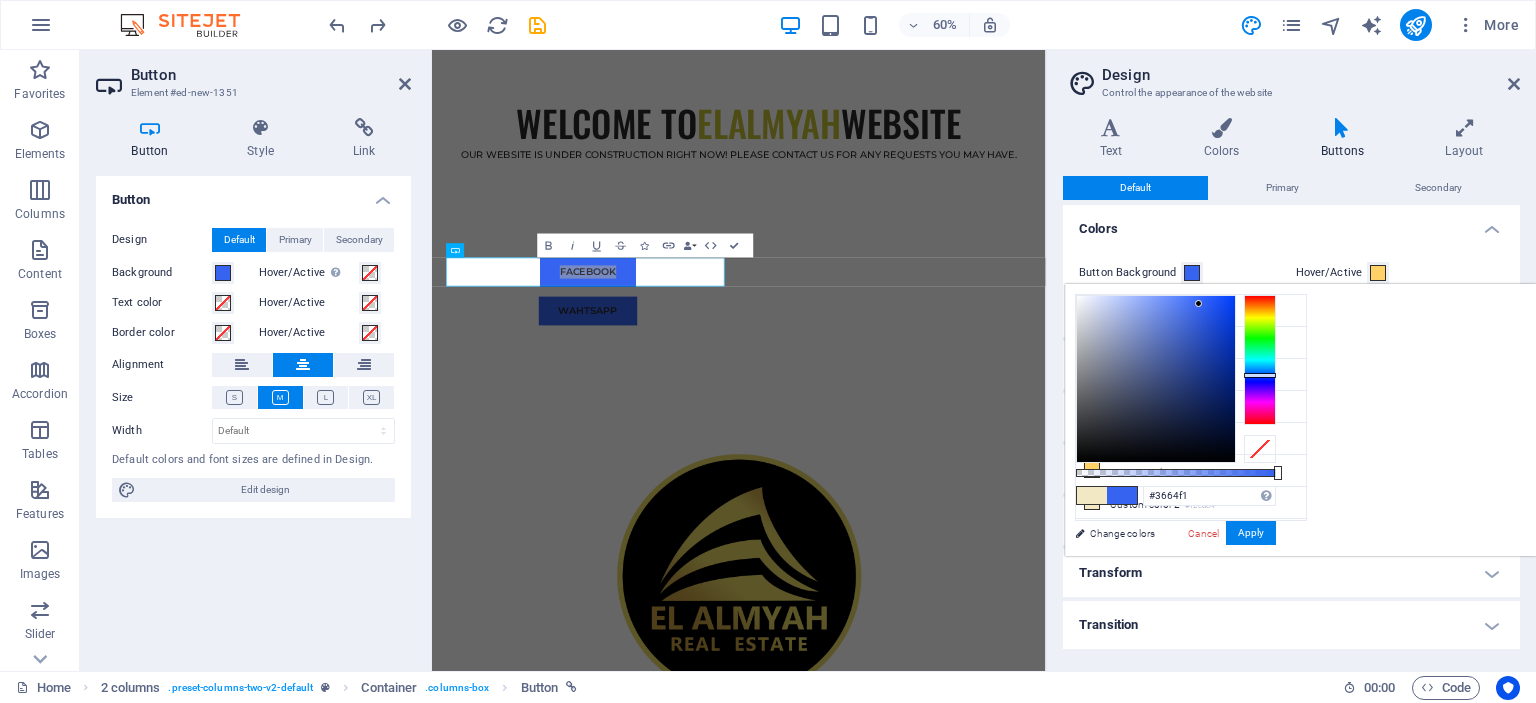click on "Colors" at bounding box center (1291, 223) 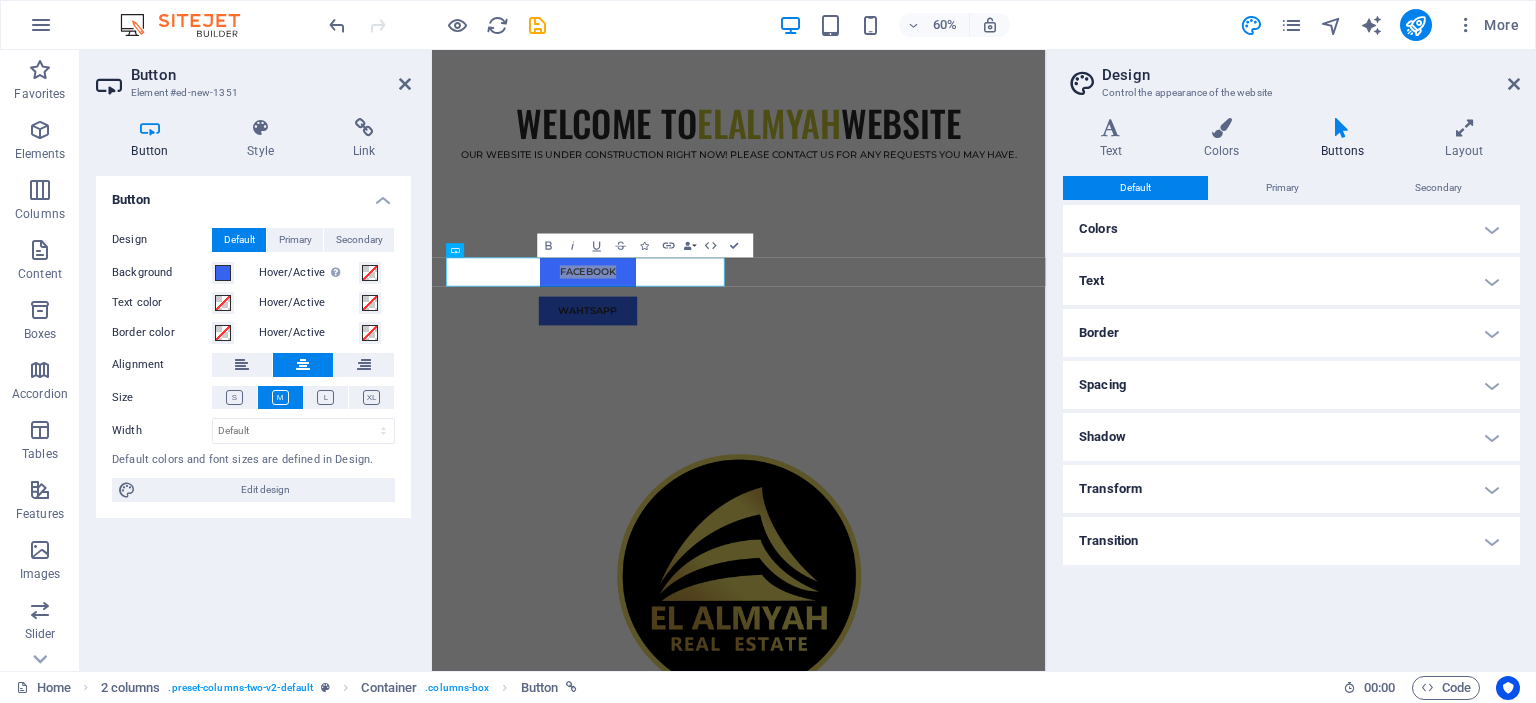 click on "Colors" at bounding box center [1291, 229] 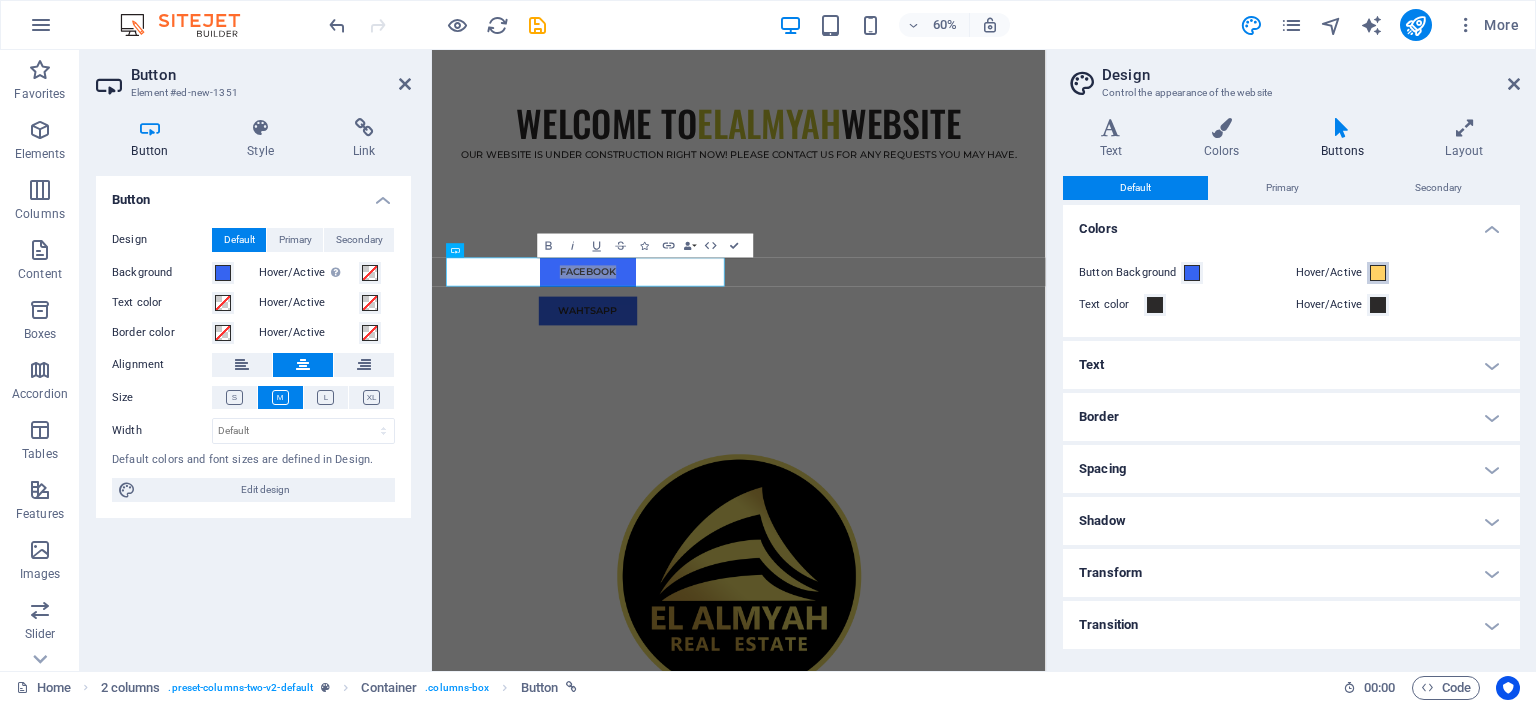 click at bounding box center [1378, 273] 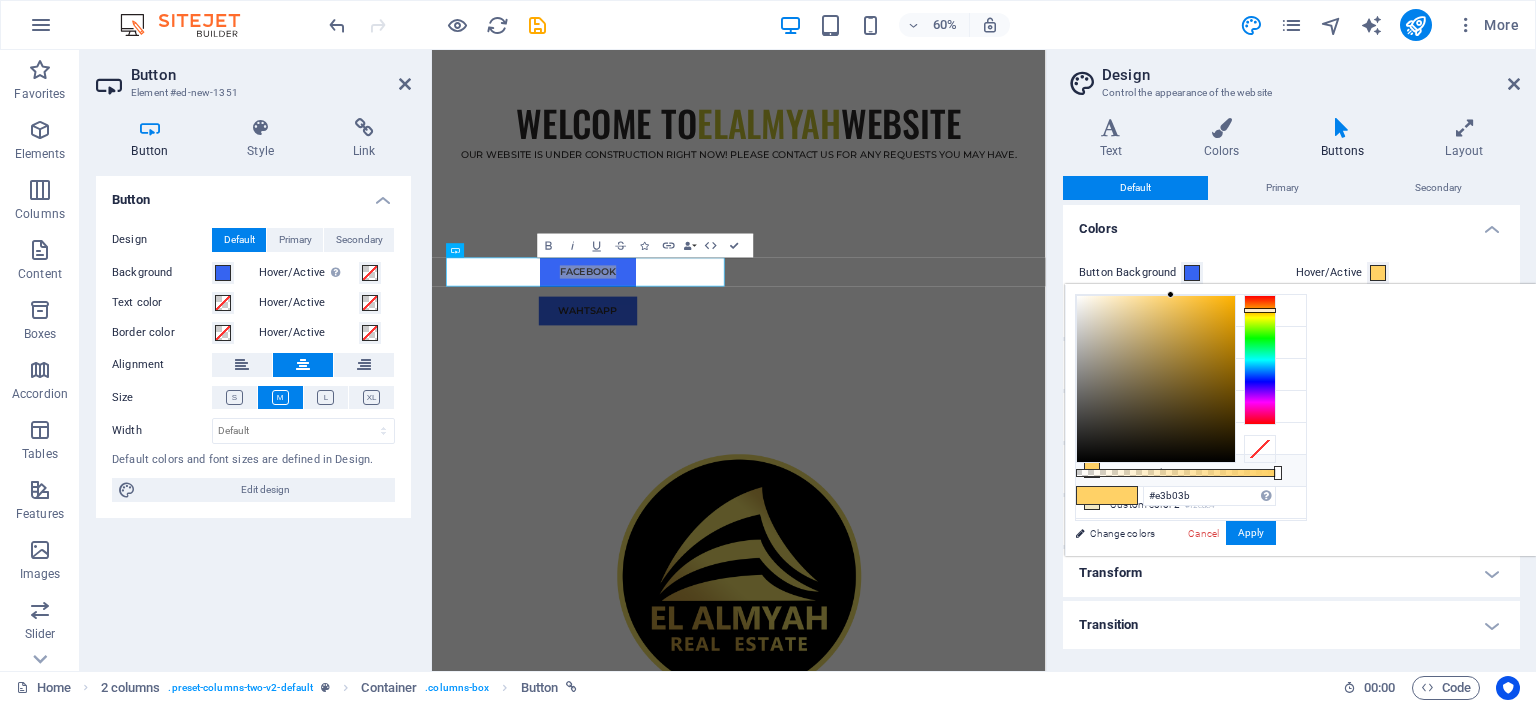 click at bounding box center (1156, 379) 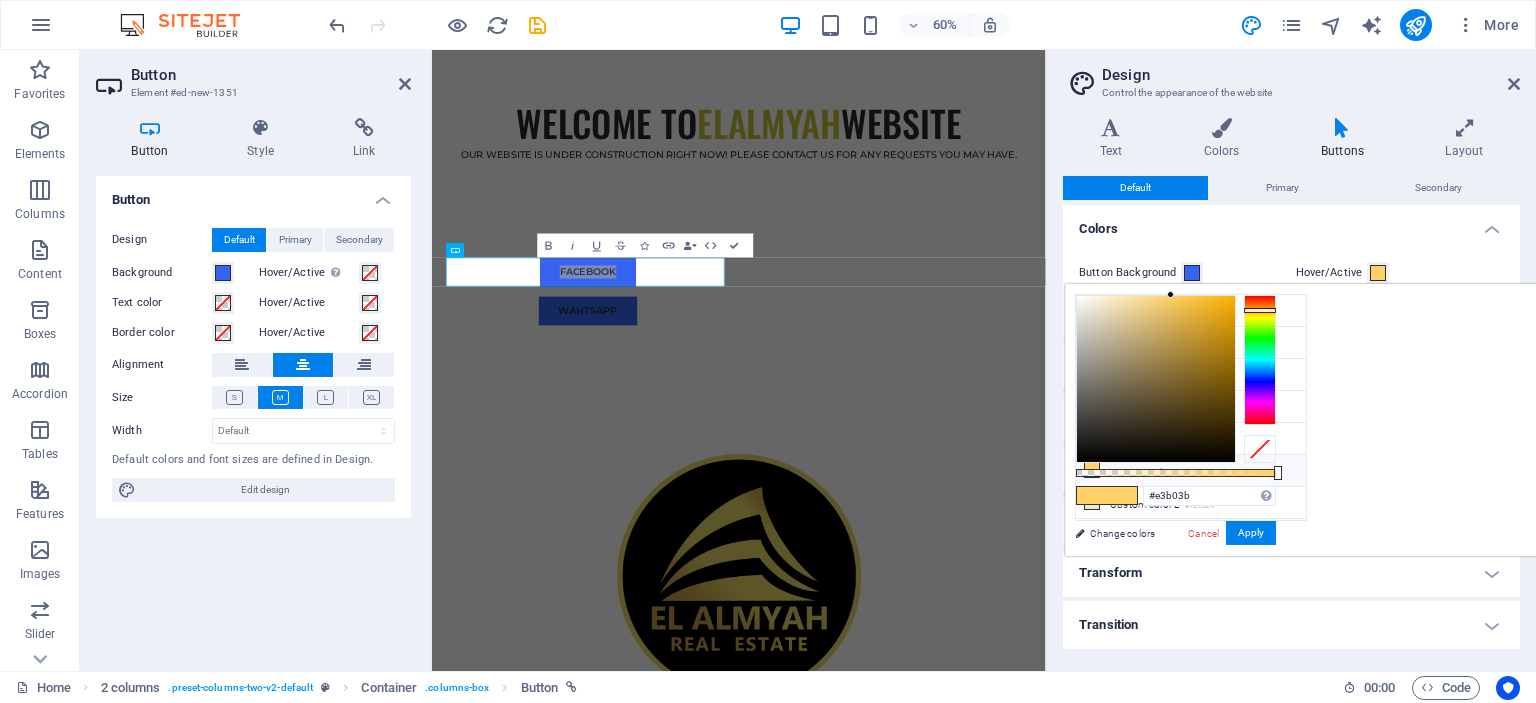 type on "#e1af3b" 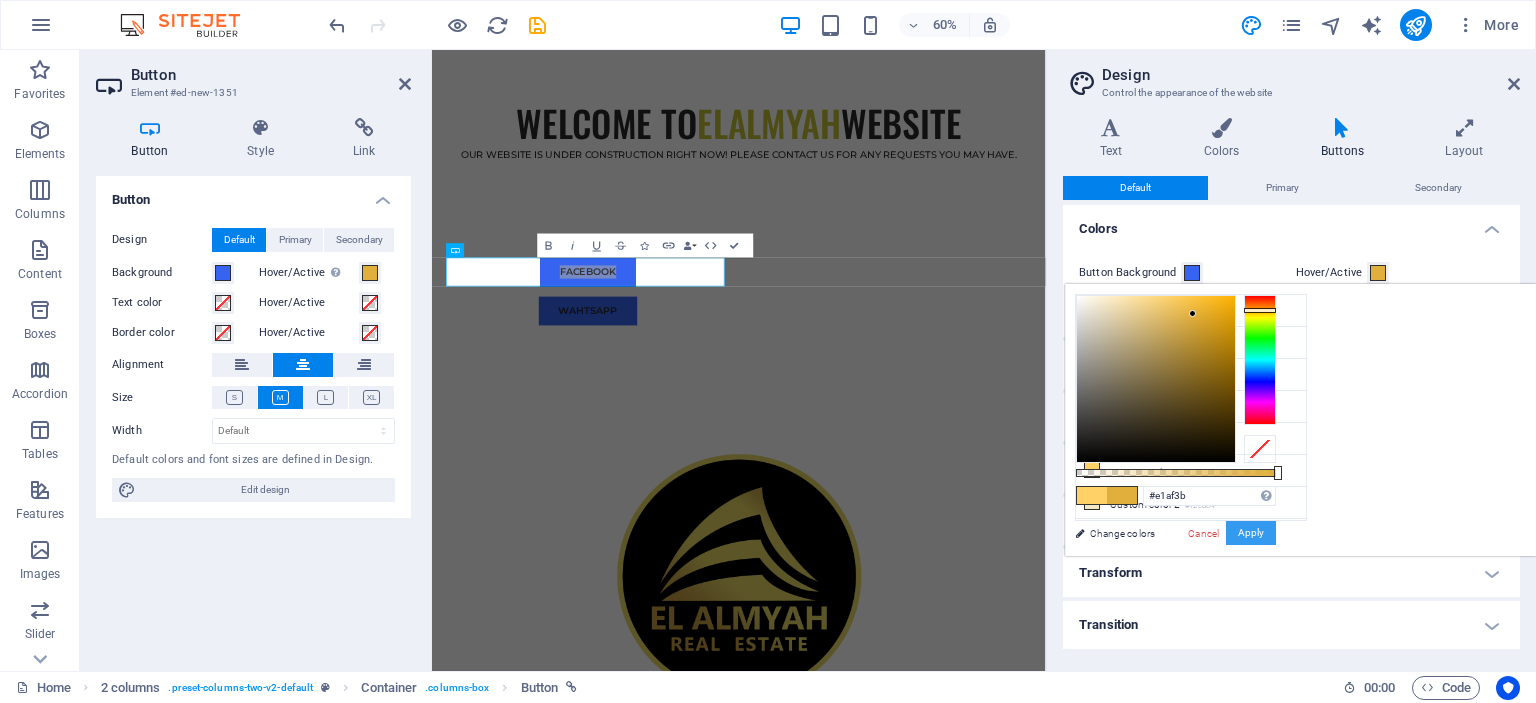drag, startPoint x: 1489, startPoint y: 535, endPoint x: 1464, endPoint y: 511, distance: 34.655445 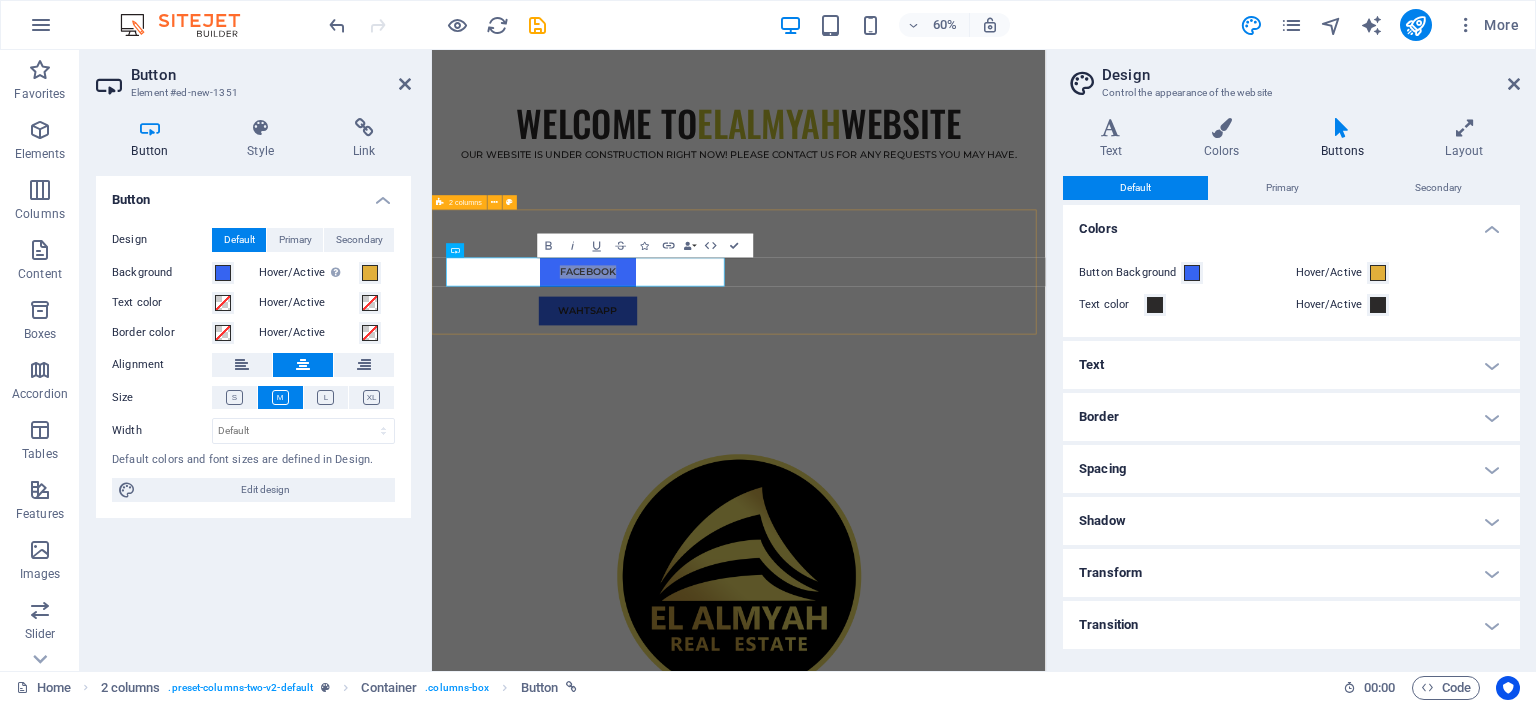 click on "FACEBOOK WAHTSAPP" at bounding box center [943, 452] 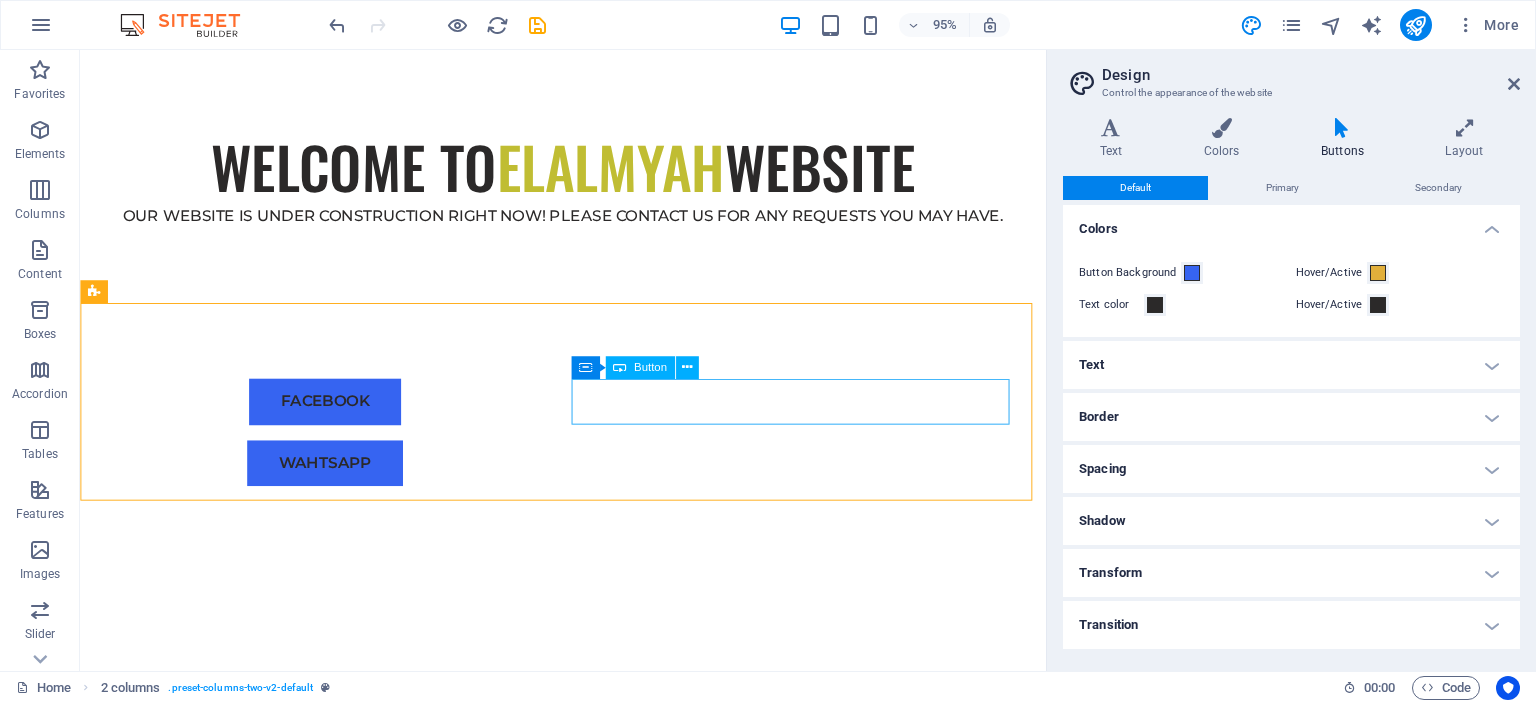 click on "Button" at bounding box center [650, 367] 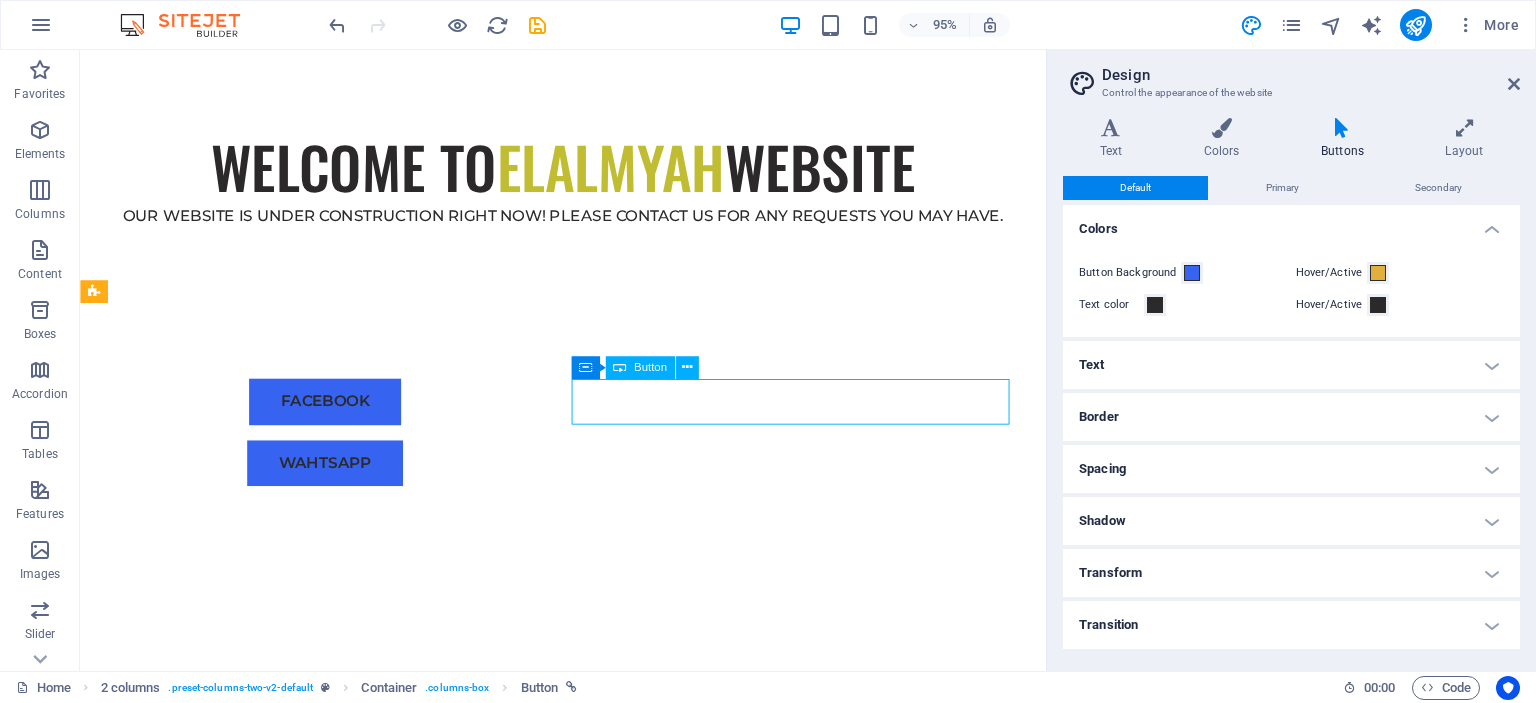 click on "Button" at bounding box center [650, 367] 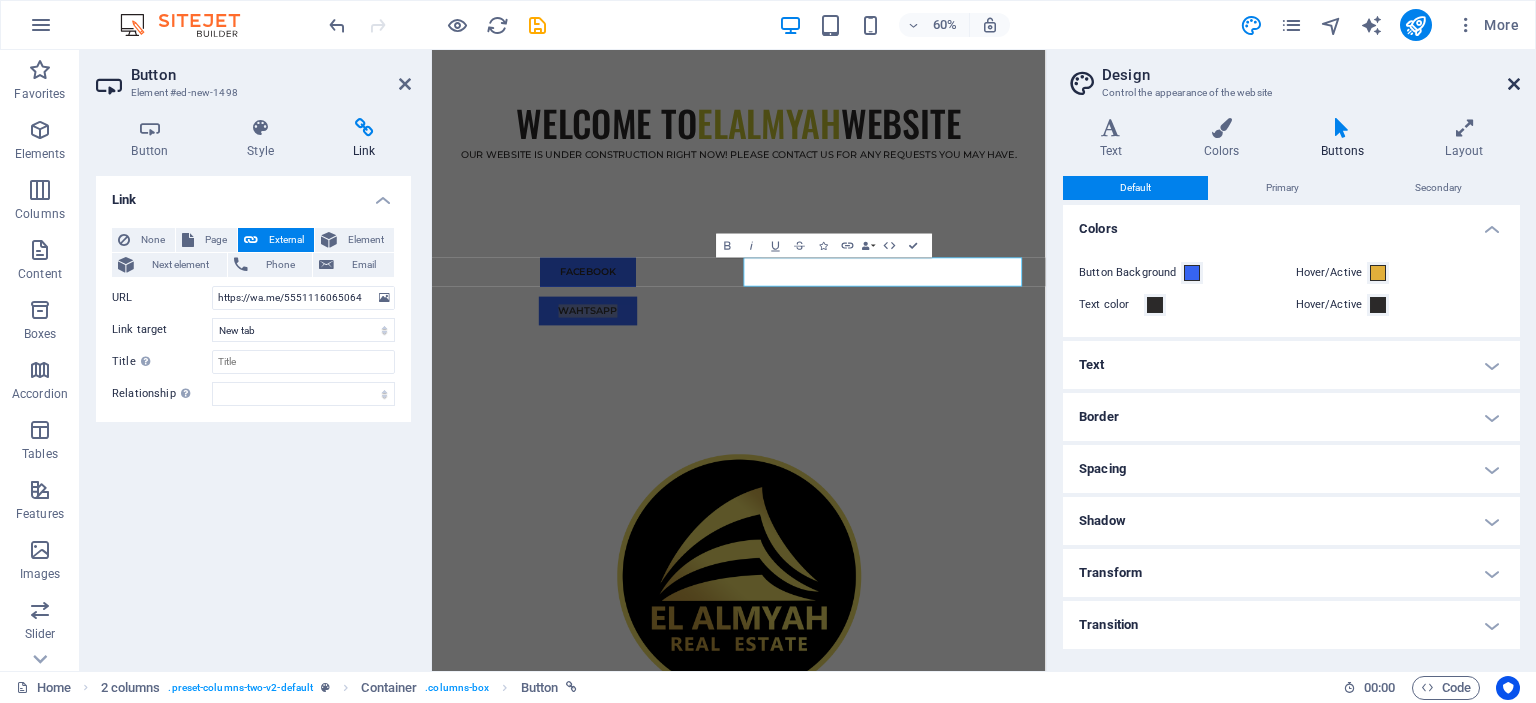 click at bounding box center [1514, 84] 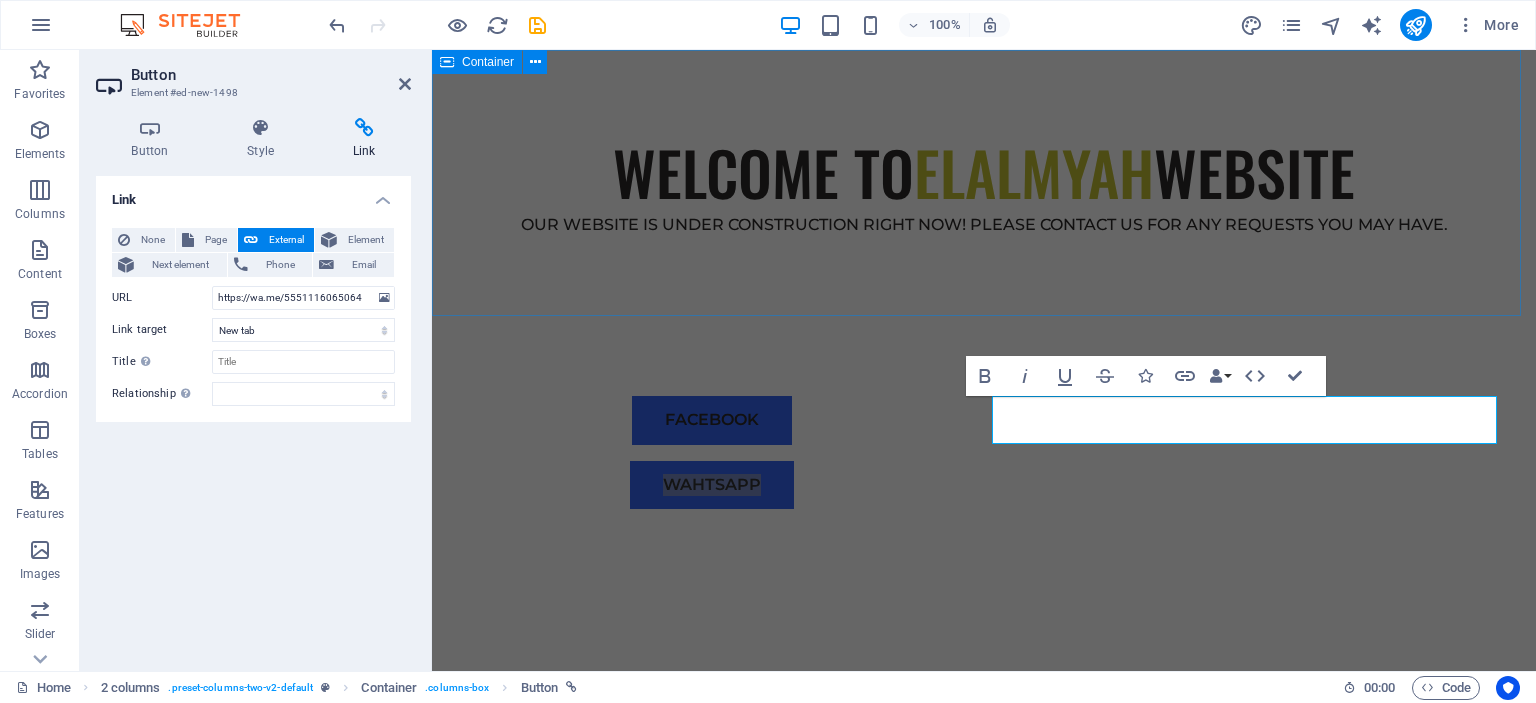 click on "WELCOME TO  ELALMYAH  WEBSITE OUR WEBSITE IS UNDER CONSTRUCTION RIGHT NOW! PLEASE CONTACT US FOR ANY REQUESTS YOU MAY HAVE." at bounding box center [984, 183] 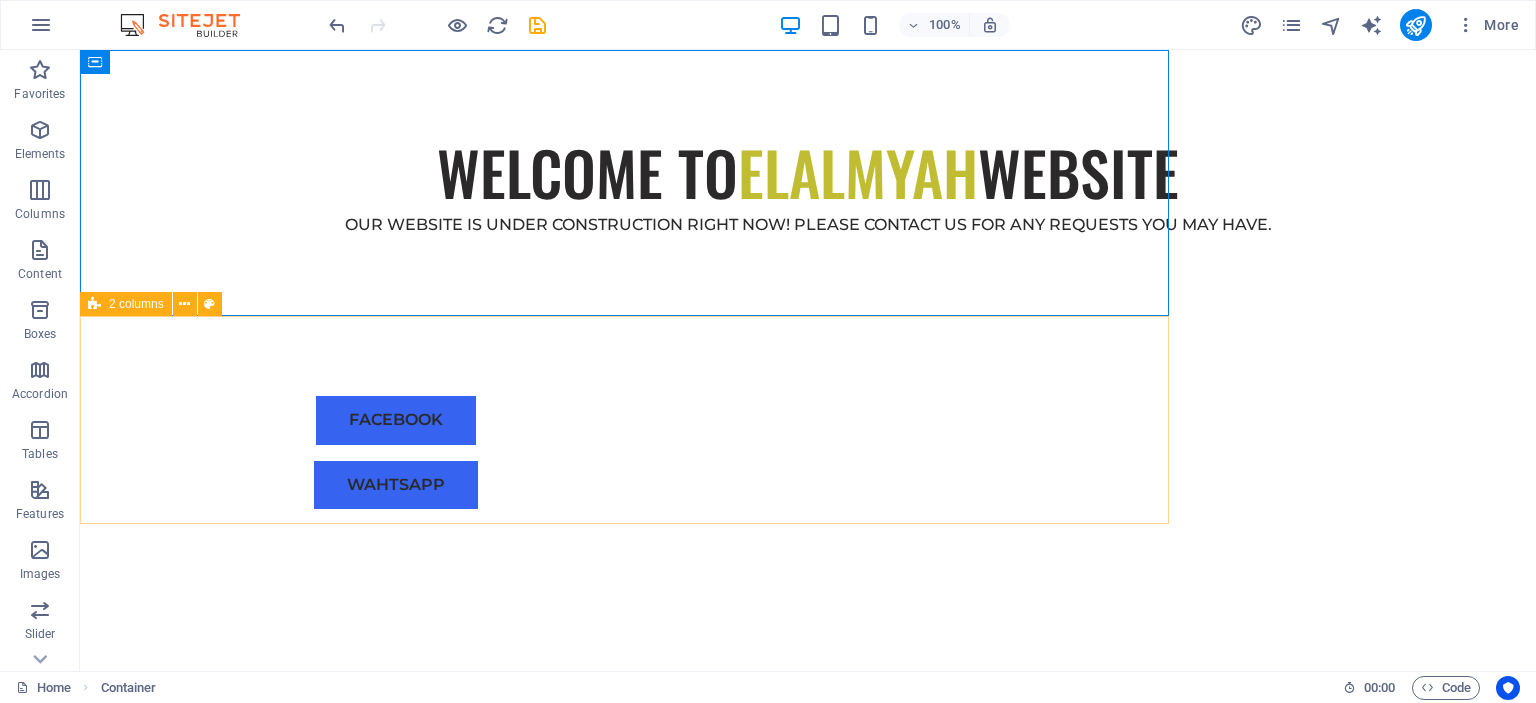 click on "FACEBOOK WAHTSAPP" at bounding box center (808, 452) 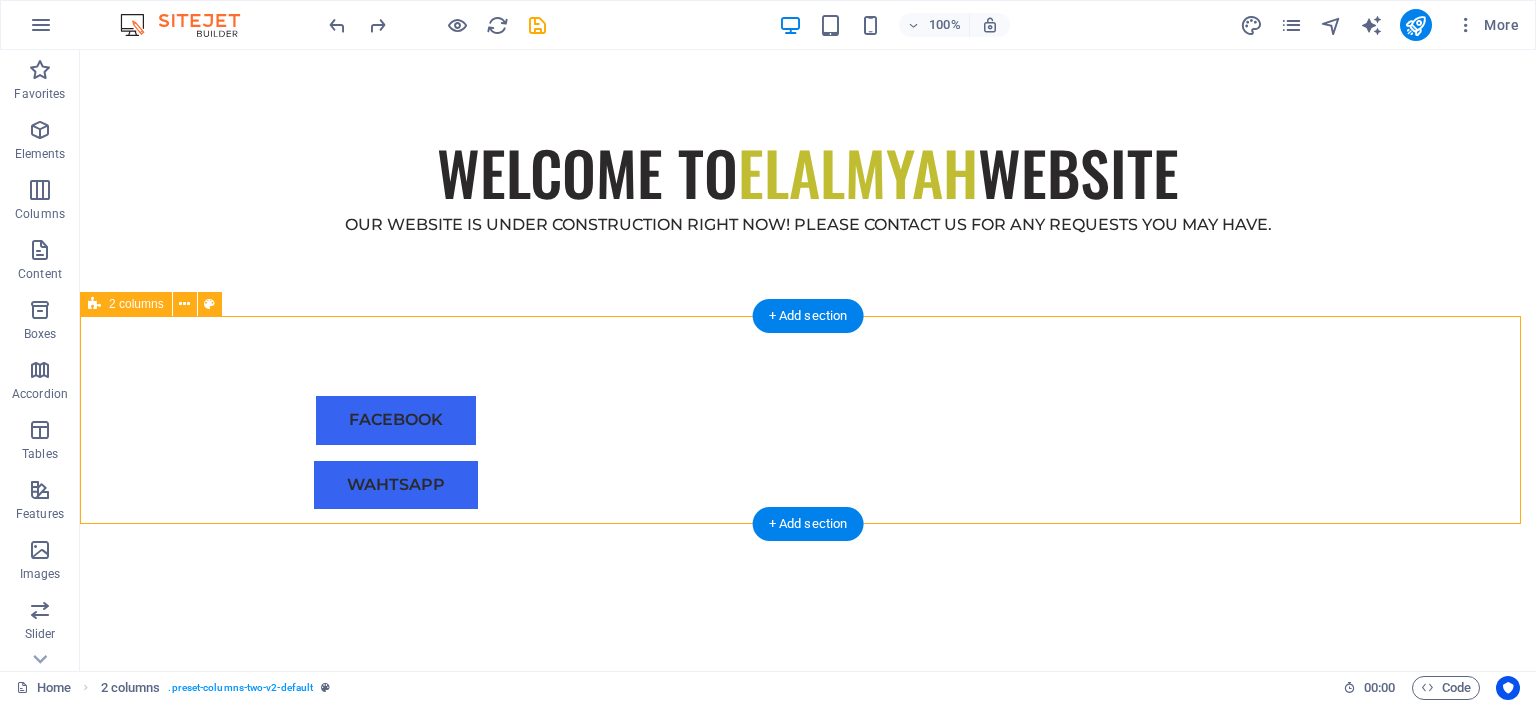 click on "FACEBOOK WAHTSAPP" at bounding box center (808, 452) 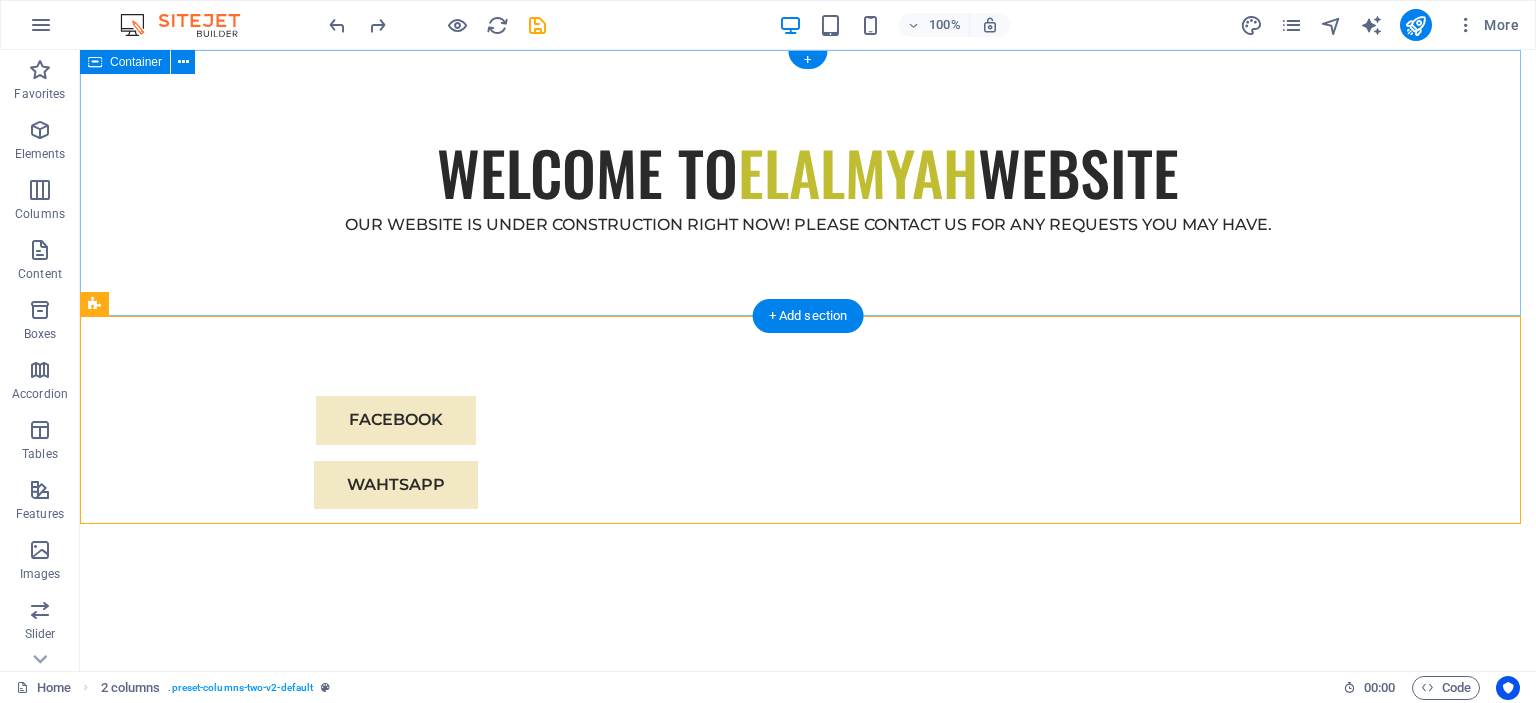 click on "WELCOME TO  ELALMYAH  WEBSITE OUR WEBSITE IS UNDER CONSTRUCTION RIGHT NOW! PLEASE CONTACT US FOR ANY REQUESTS YOU MAY HAVE." at bounding box center (808, 183) 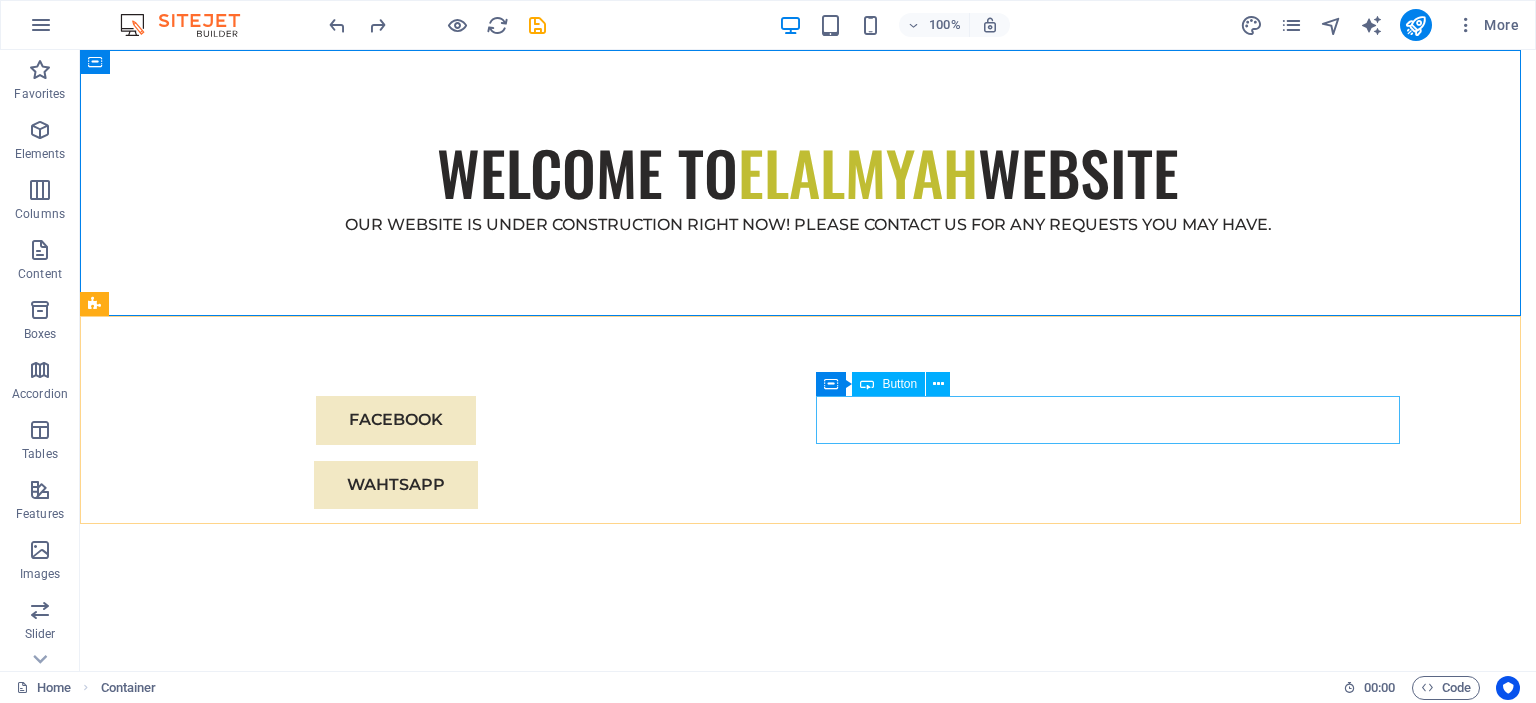 click on "Button" at bounding box center [899, 384] 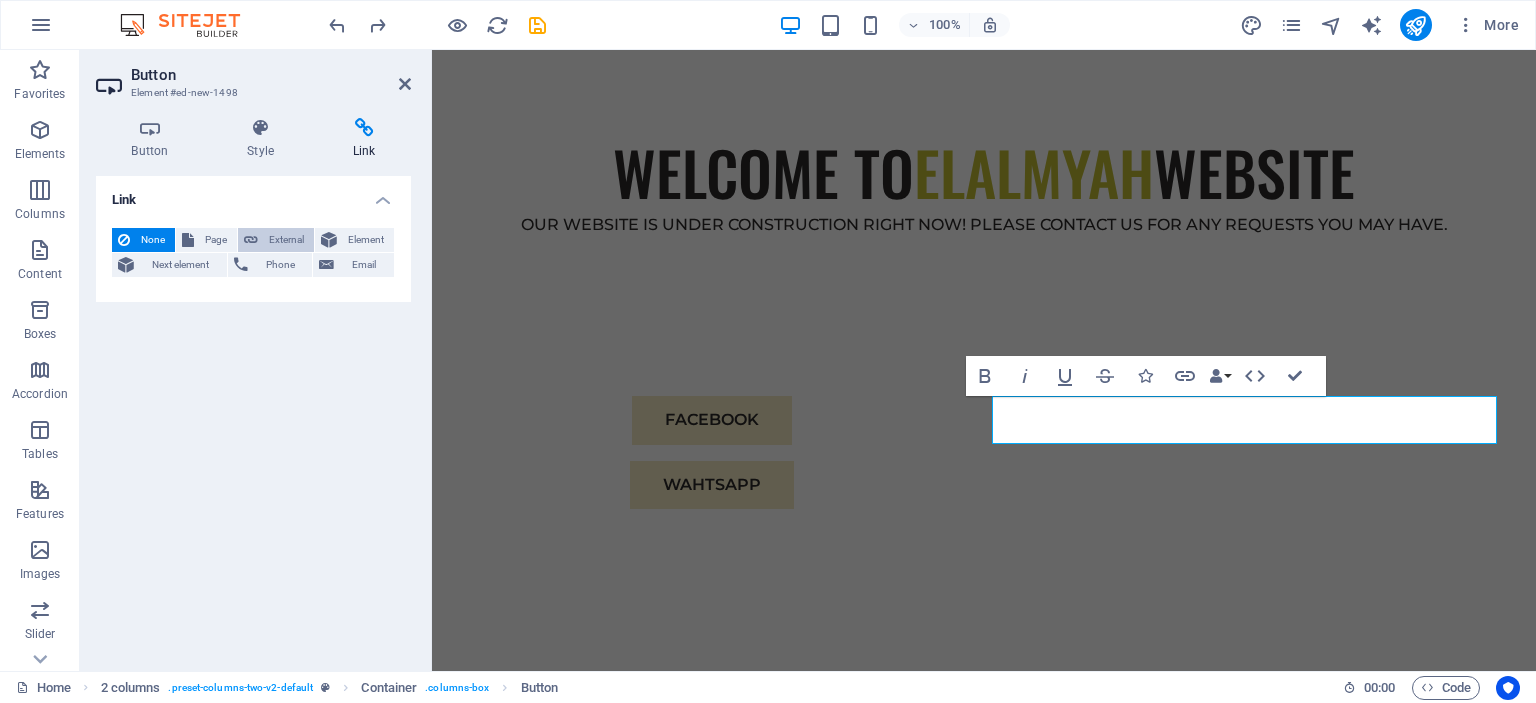 click on "External" at bounding box center (286, 240) 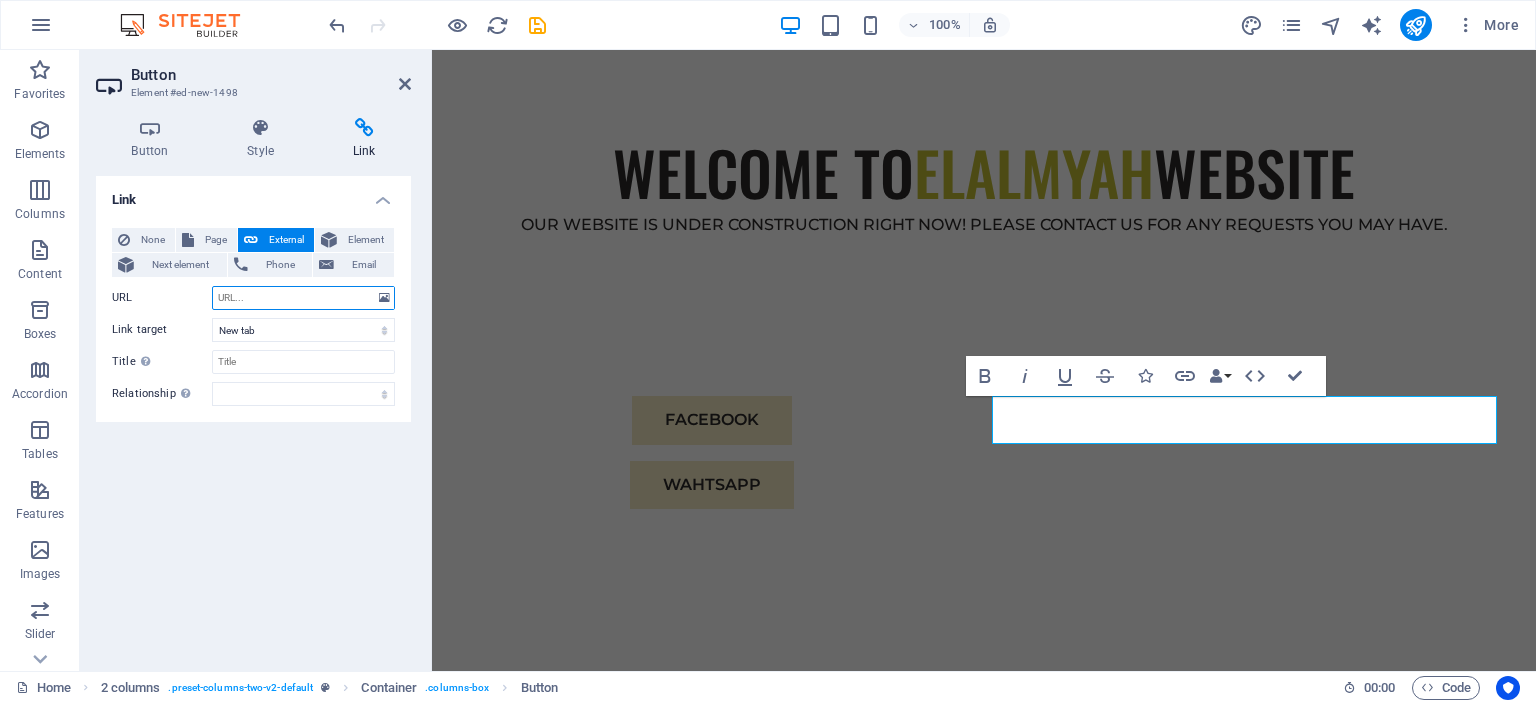 click on "URL" at bounding box center (303, 298) 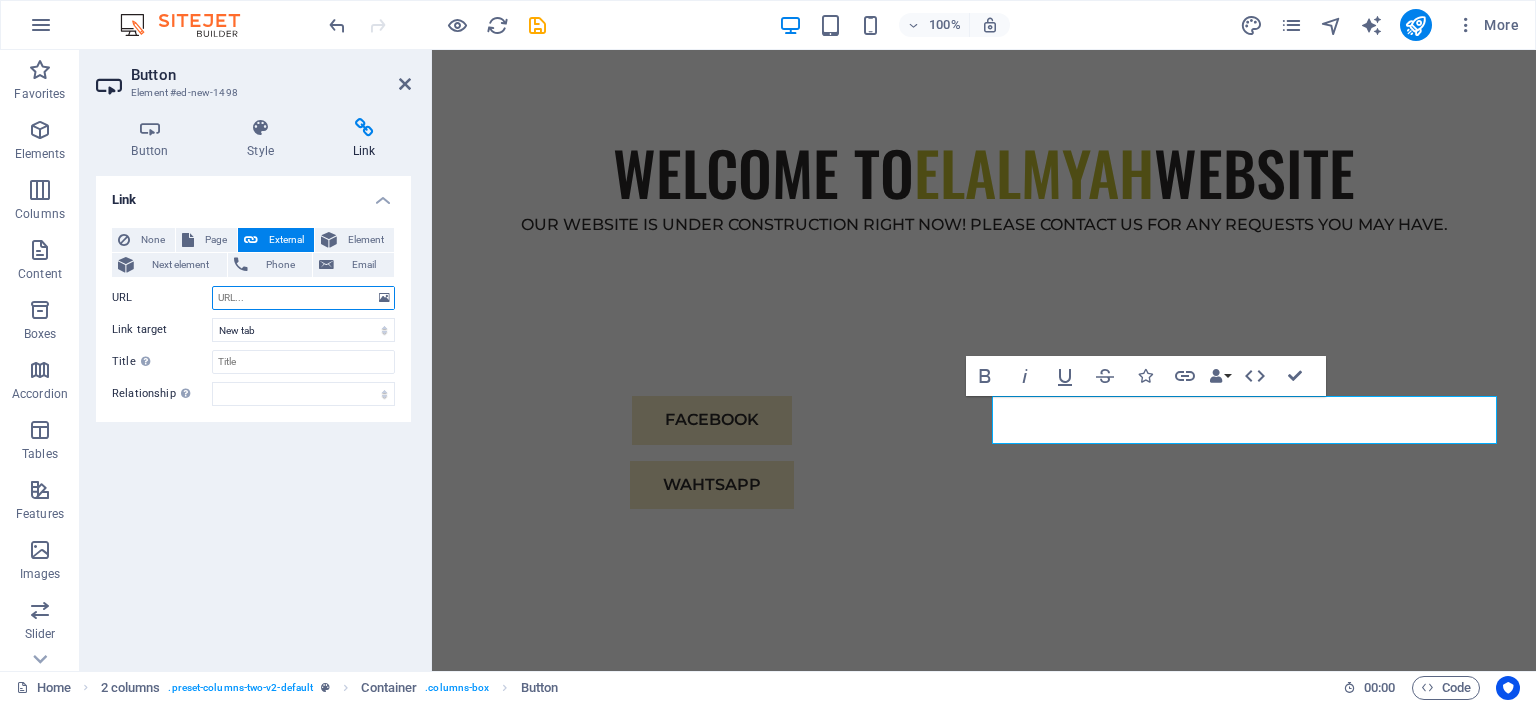 paste on "https://wa.me/01116065064" 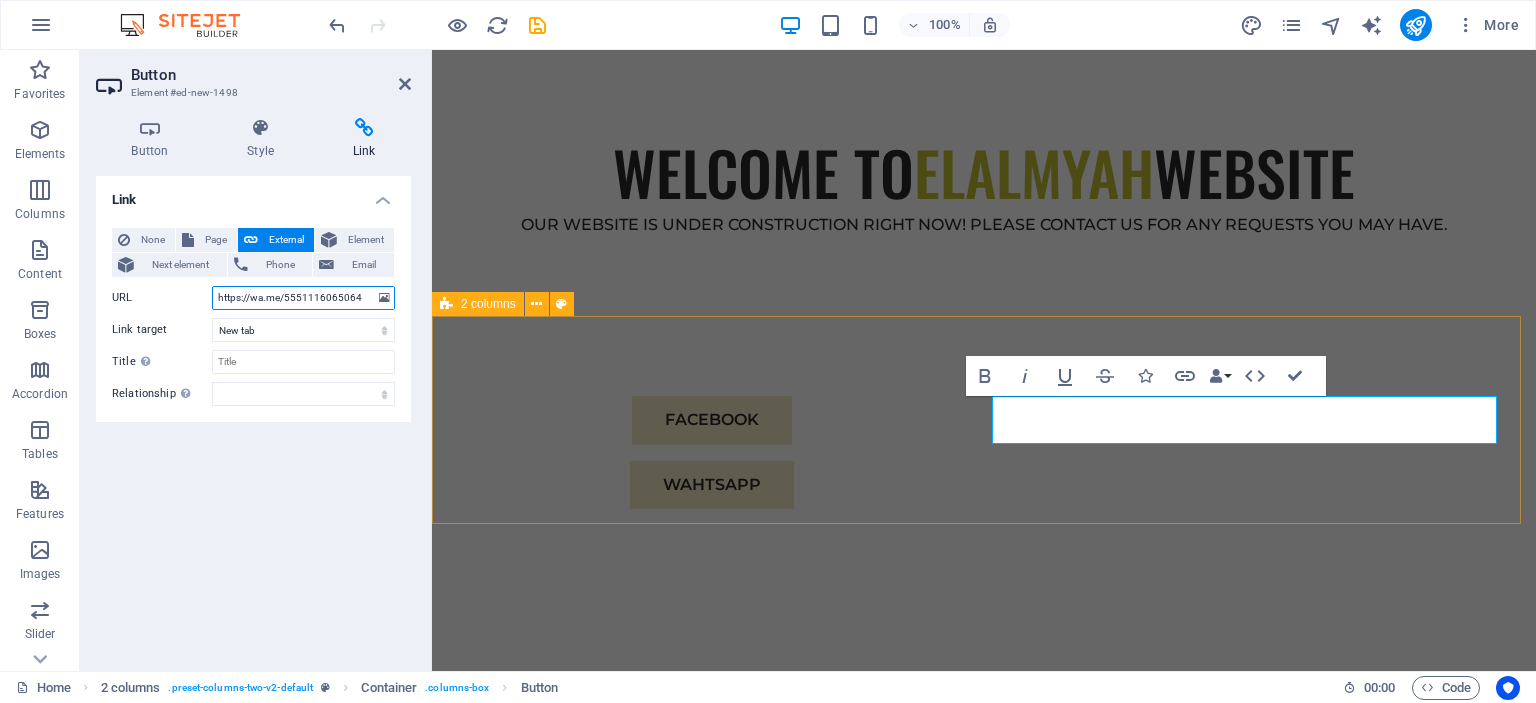 type on "https://wa.me/01116065064" 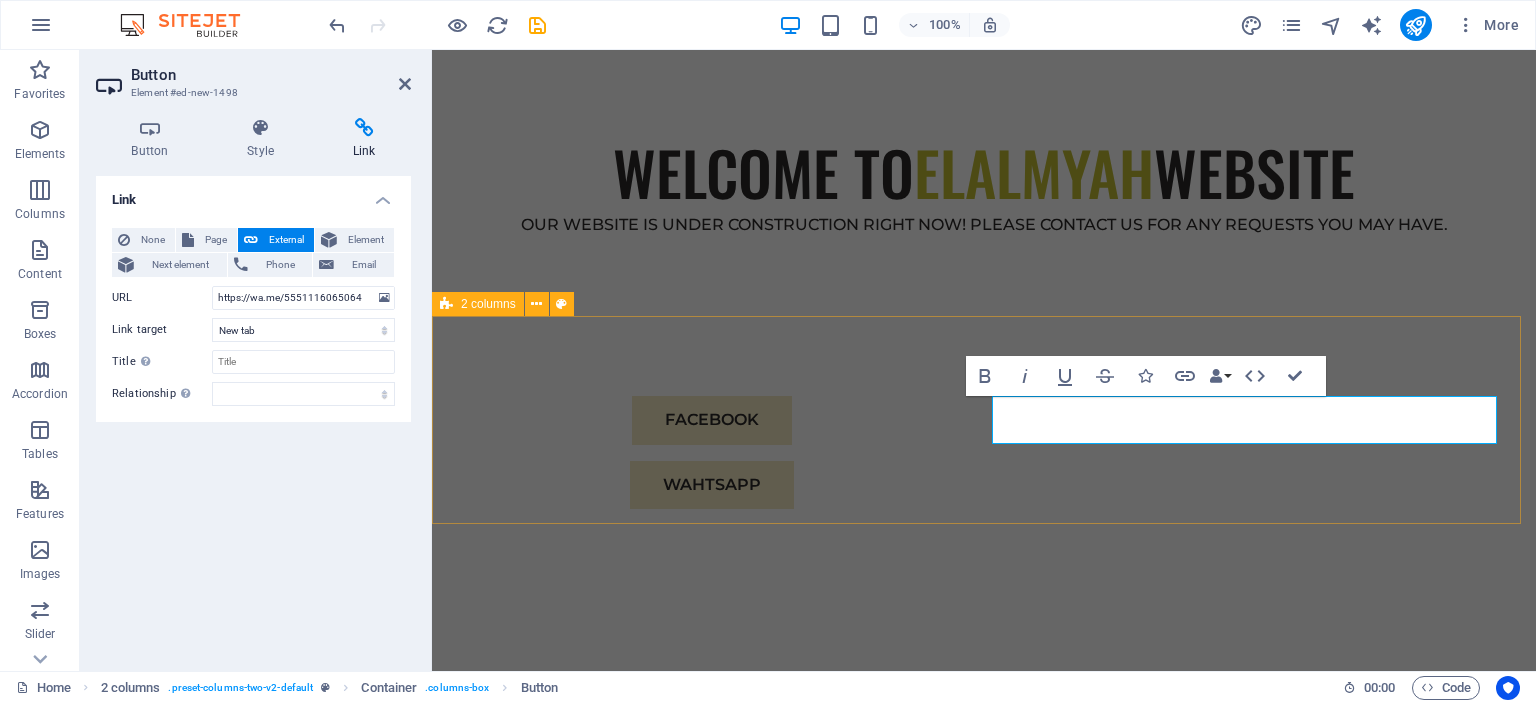 click on "FACEBOOK WAHTSAPP" at bounding box center [984, 452] 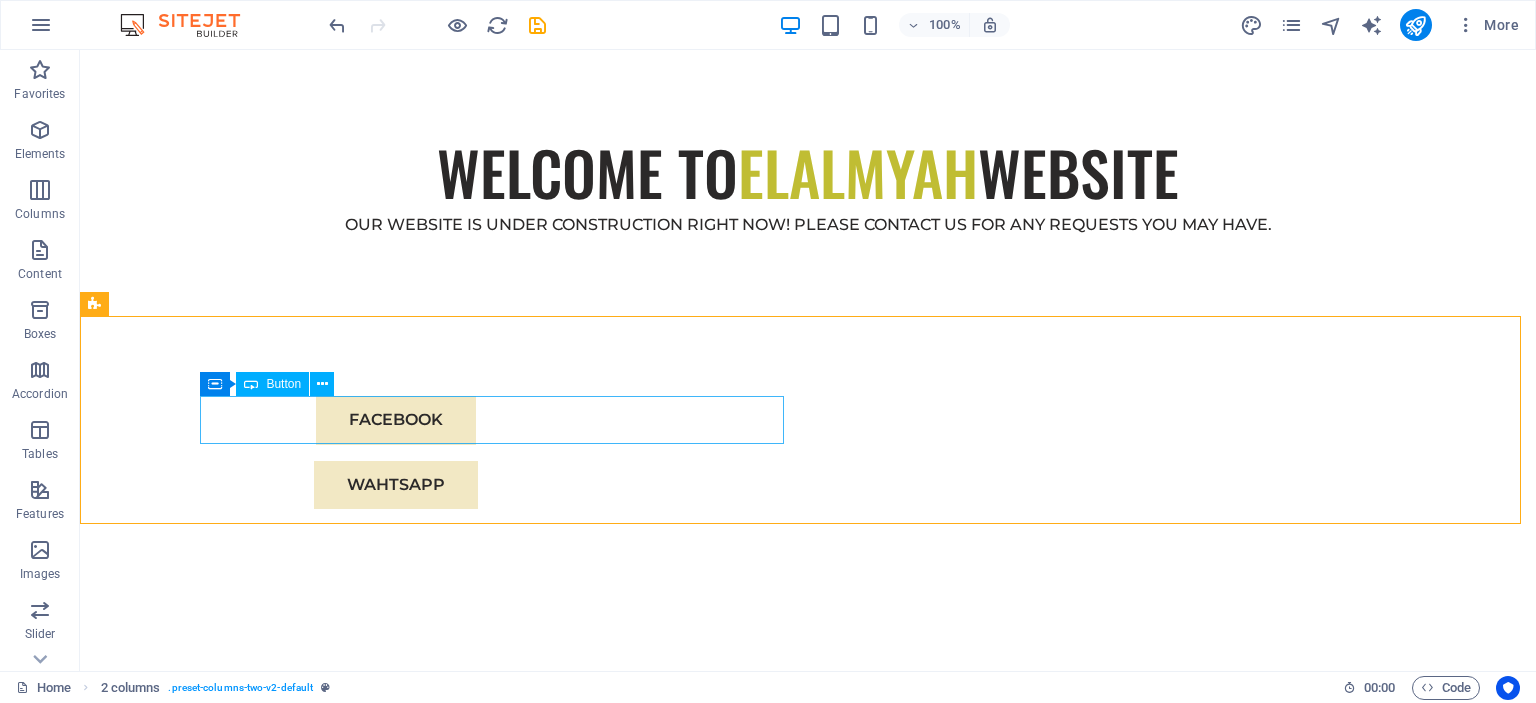 click on "Button" at bounding box center [283, 384] 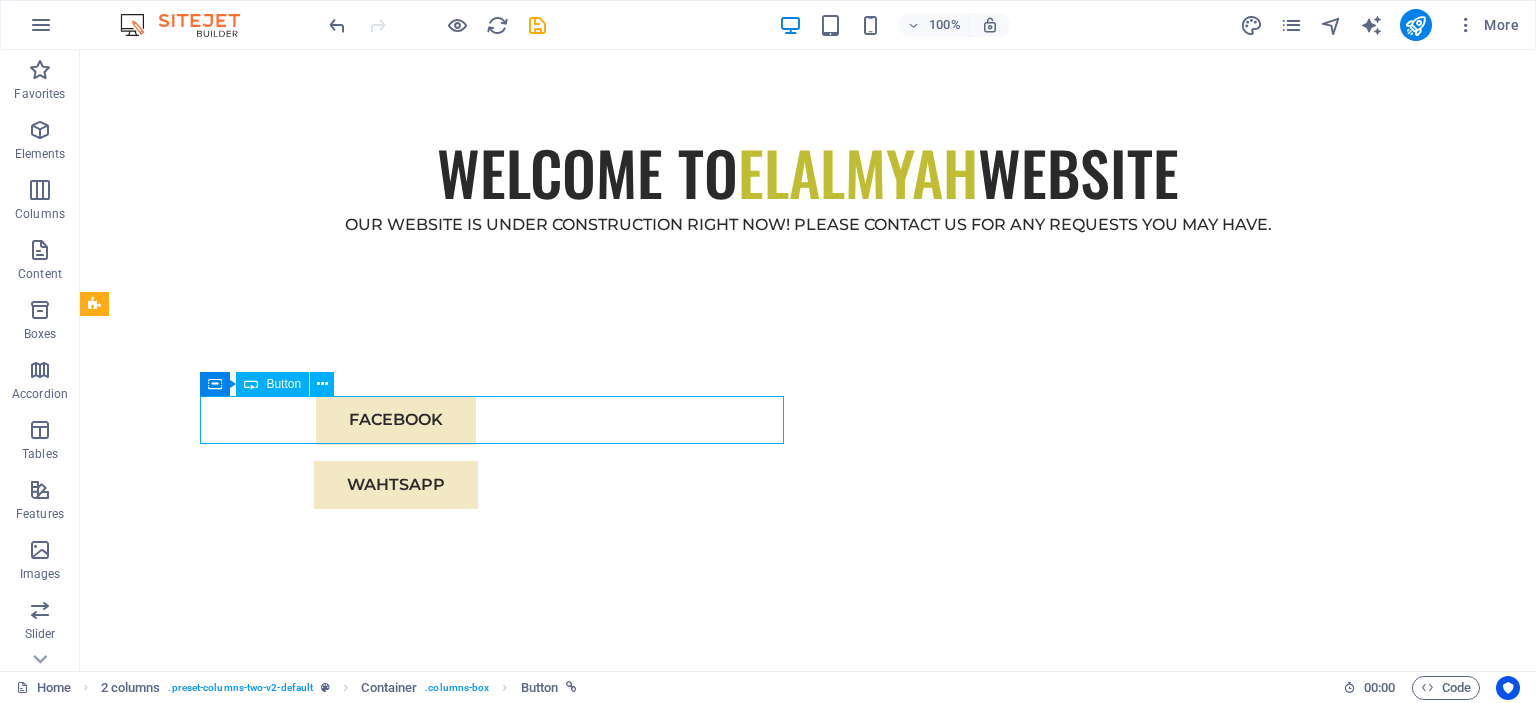 click on "Button" at bounding box center [283, 384] 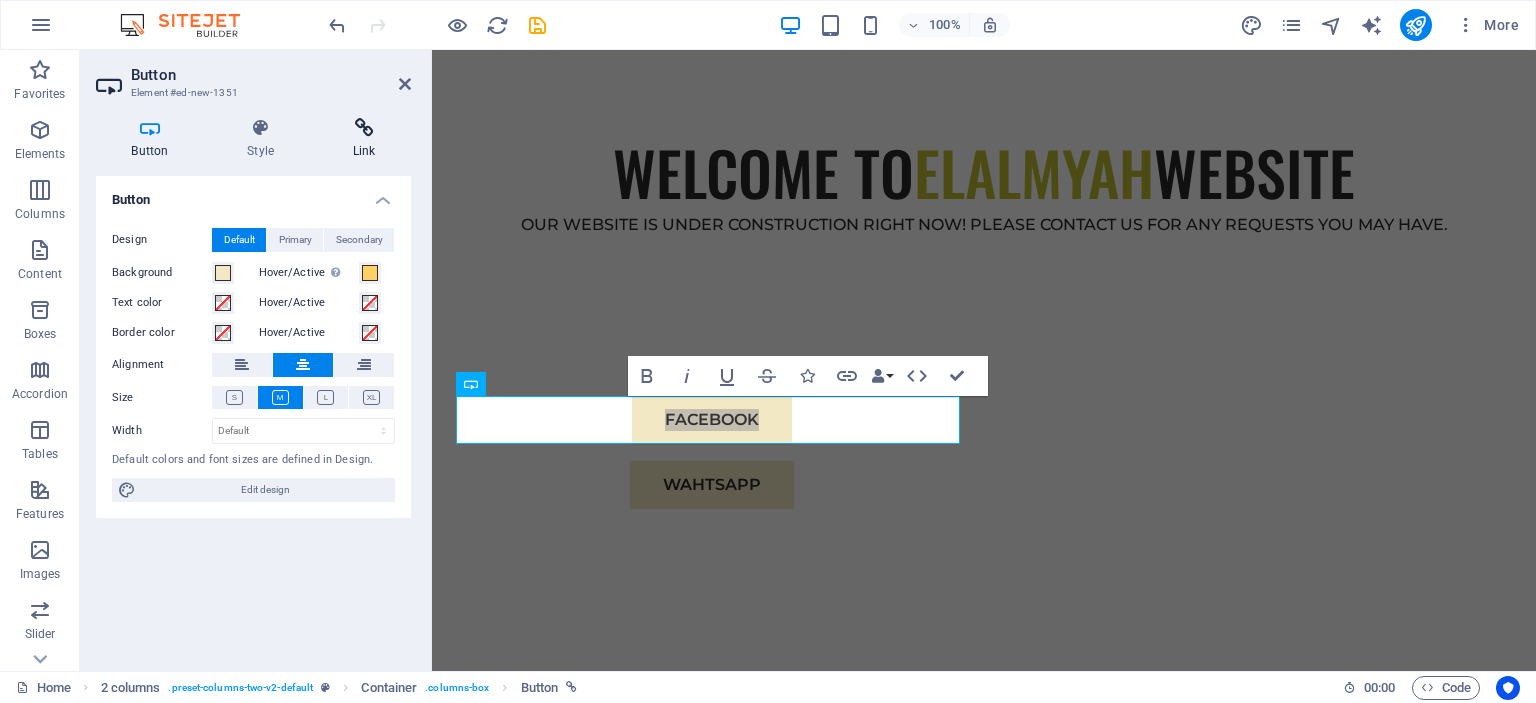 click at bounding box center (364, 128) 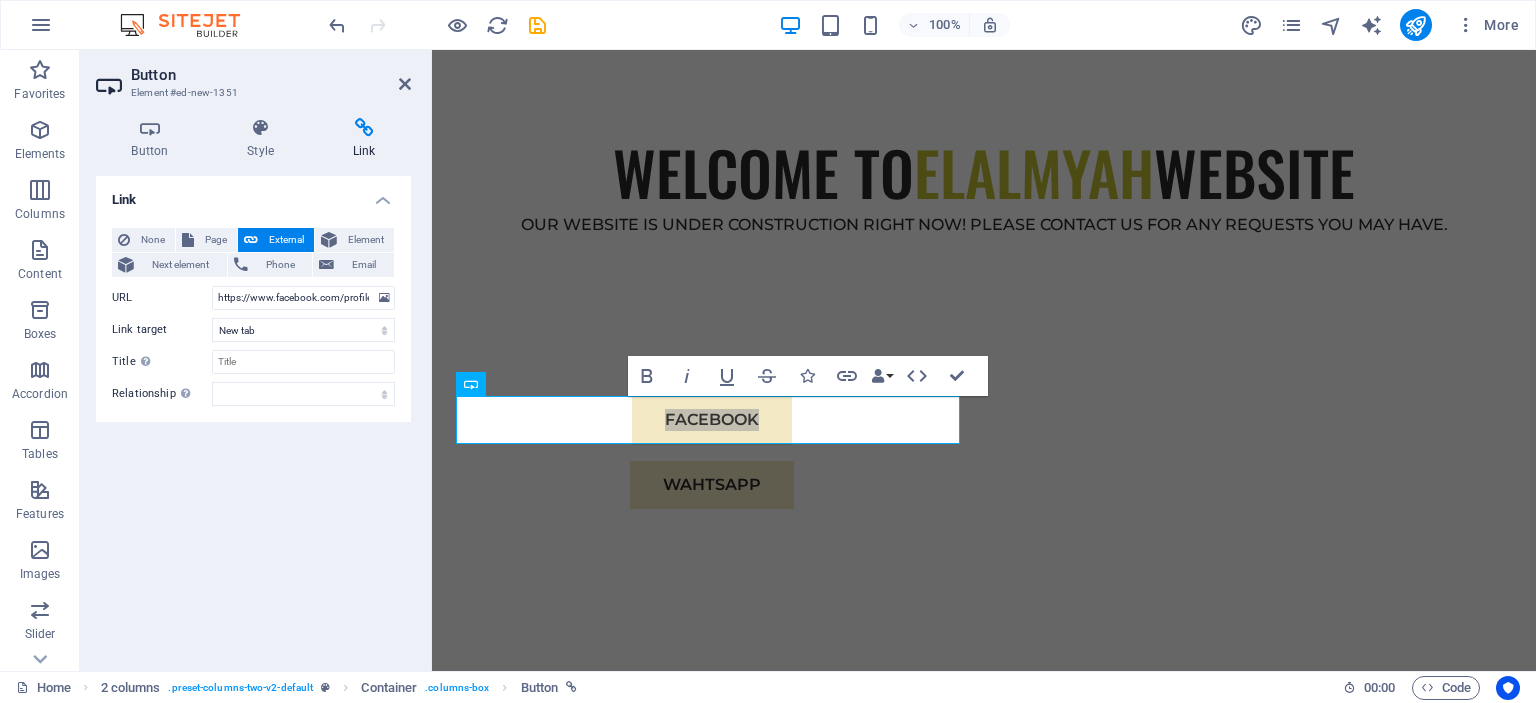 click on "Link None Page External Element Next element Phone Email Page Home Subpage Legal Notice Privacy Element
URL https://www.facebook.com/profile.php?id=61578291985242 Phone Email Link target New tab Same tab Overlay Title Additional link description, should not be the same as the link text. The title is most often shown as a tooltip text when the mouse moves over the element. Leave empty if uncertain. Relationship Sets the  relationship of this link to the link target . For example, the value "nofollow" instructs search engines not to follow the link. Can be left empty. alternate author bookmark external help license next nofollow noreferrer noopener prev search tag" at bounding box center (253, 415) 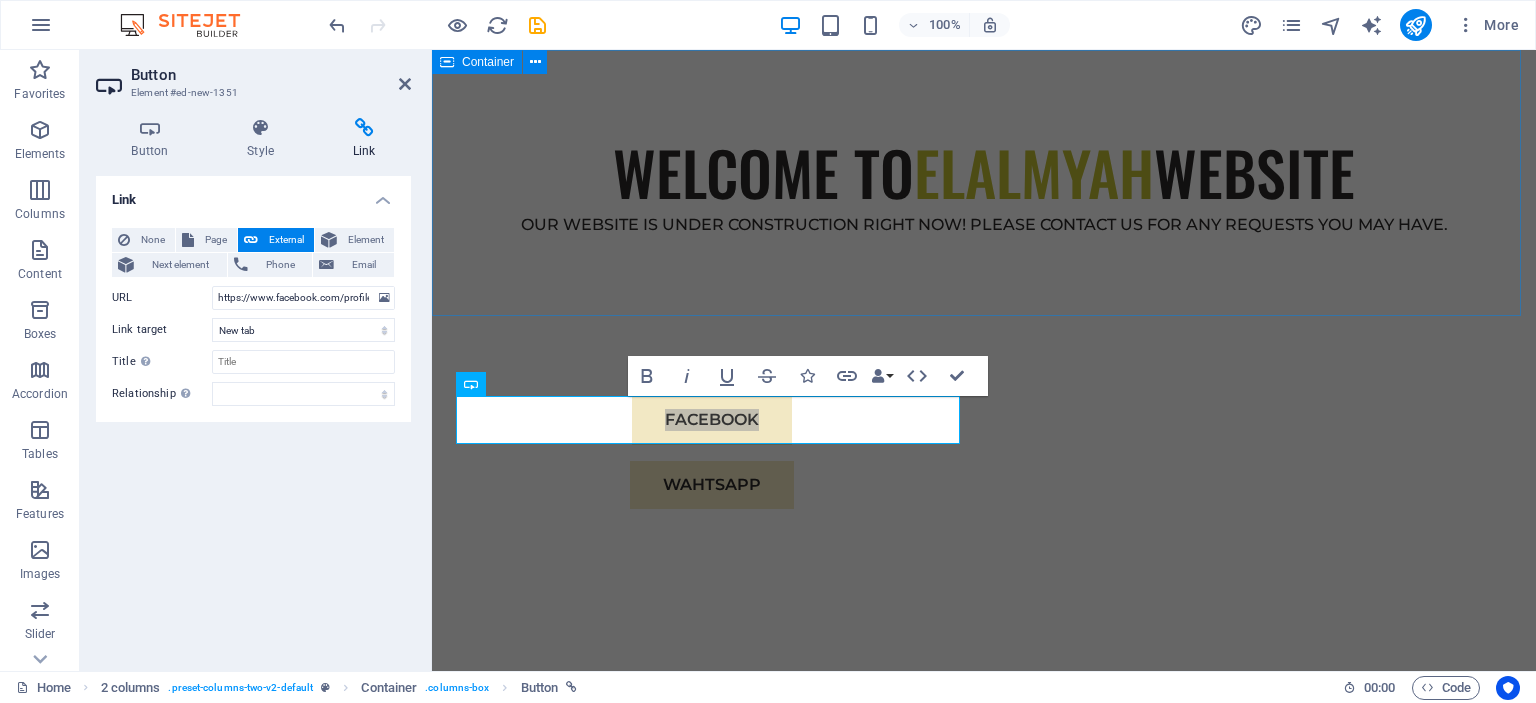 click on "WELCOME TO  ELALMYAH  WEBSITE OUR WEBSITE IS UNDER CONSTRUCTION RIGHT NOW! PLEASE CONTACT US FOR ANY REQUESTS YOU MAY HAVE." at bounding box center [984, 183] 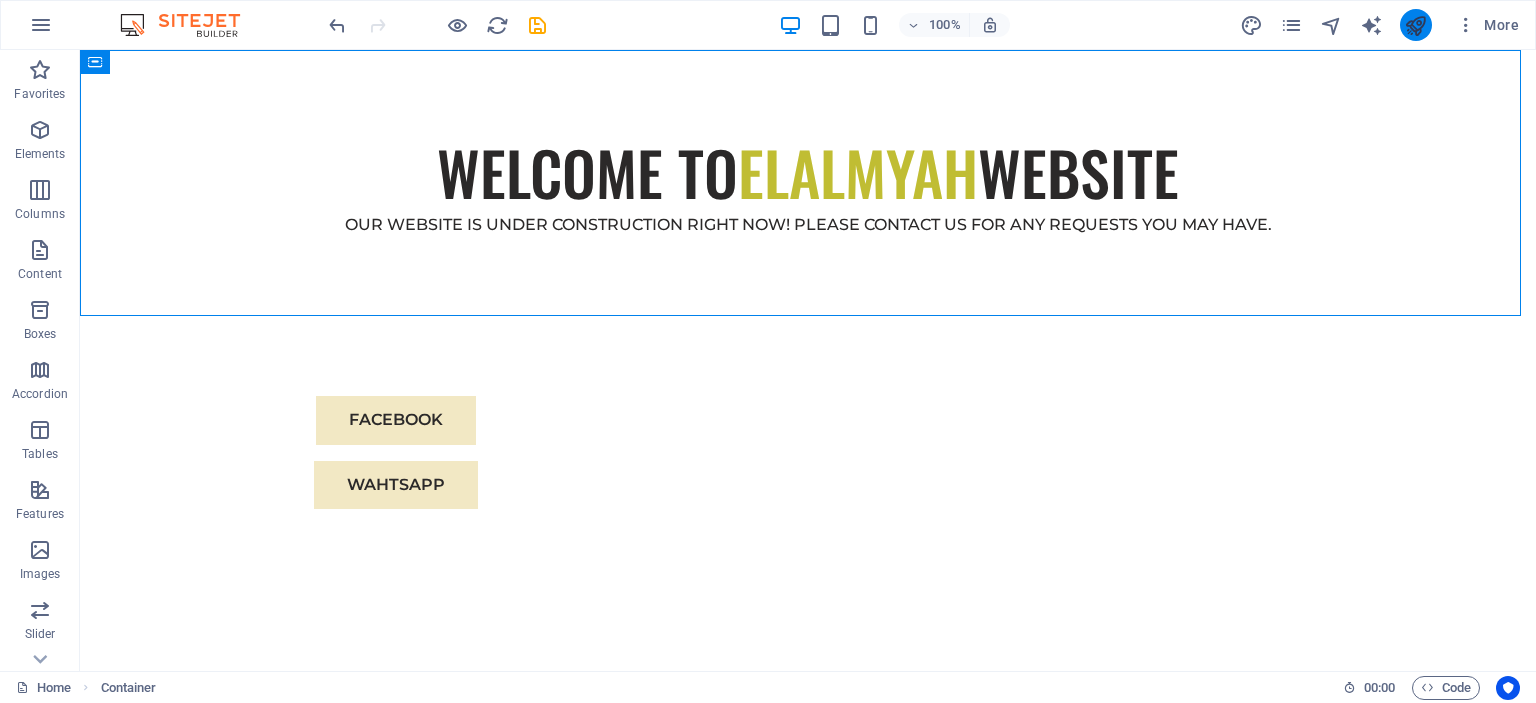 click at bounding box center [1415, 25] 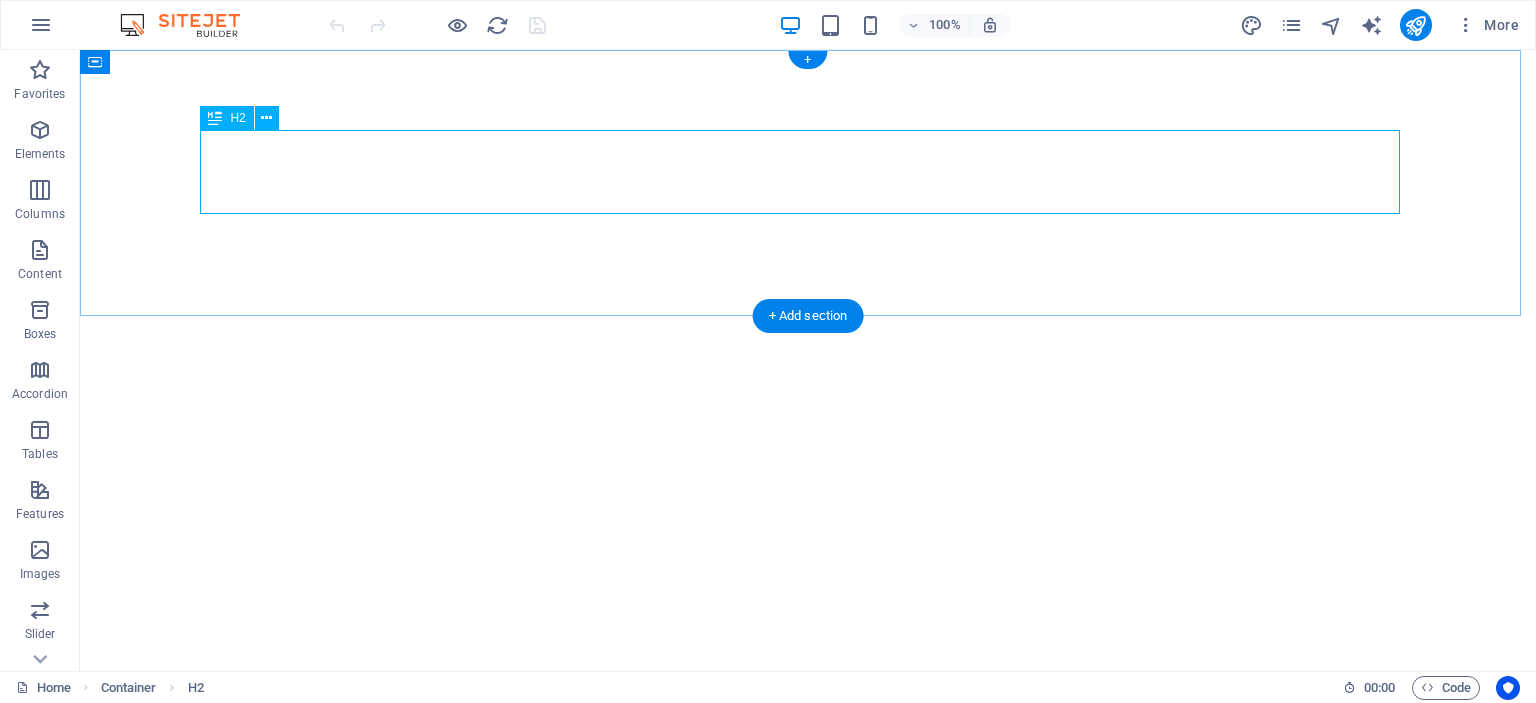 scroll, scrollTop: 0, scrollLeft: 0, axis: both 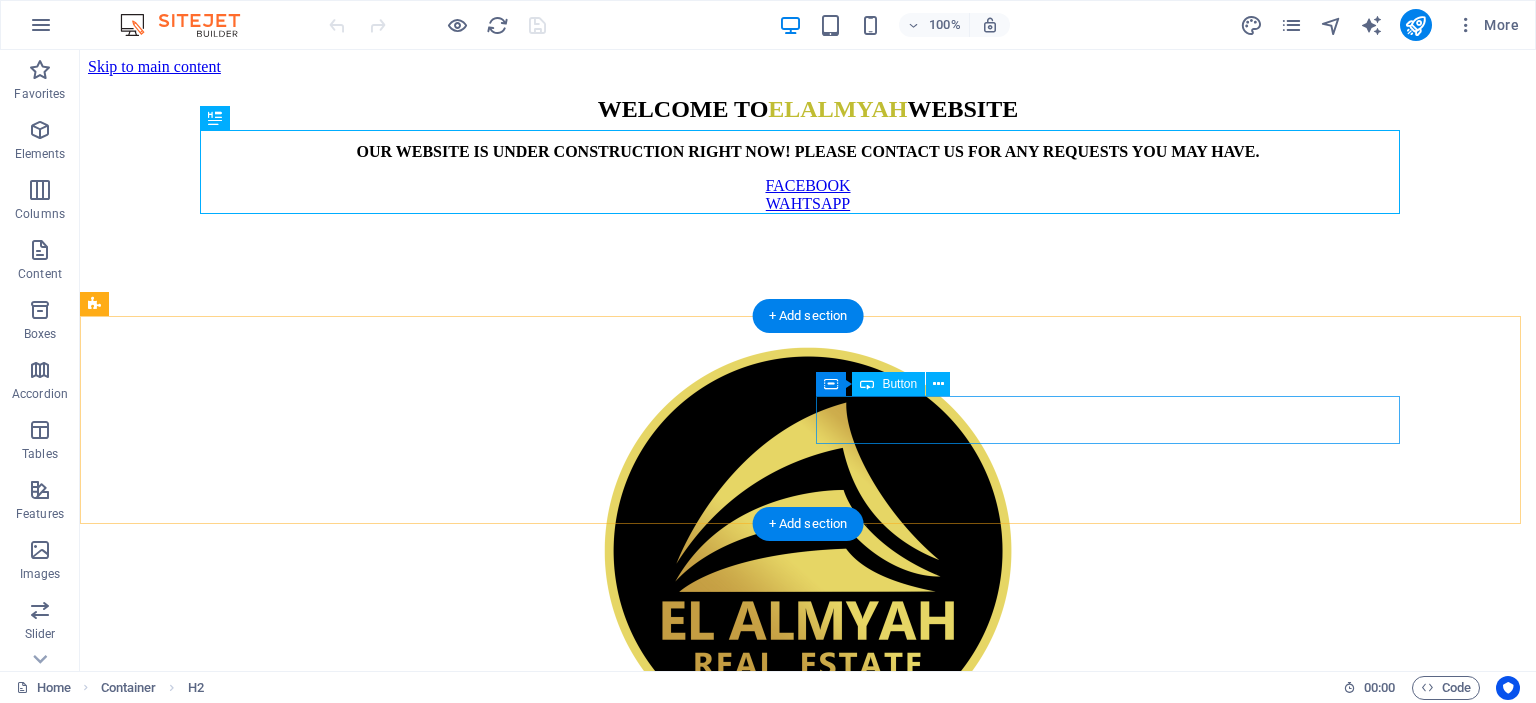 click on "WAHTSAPP" at bounding box center (808, 204) 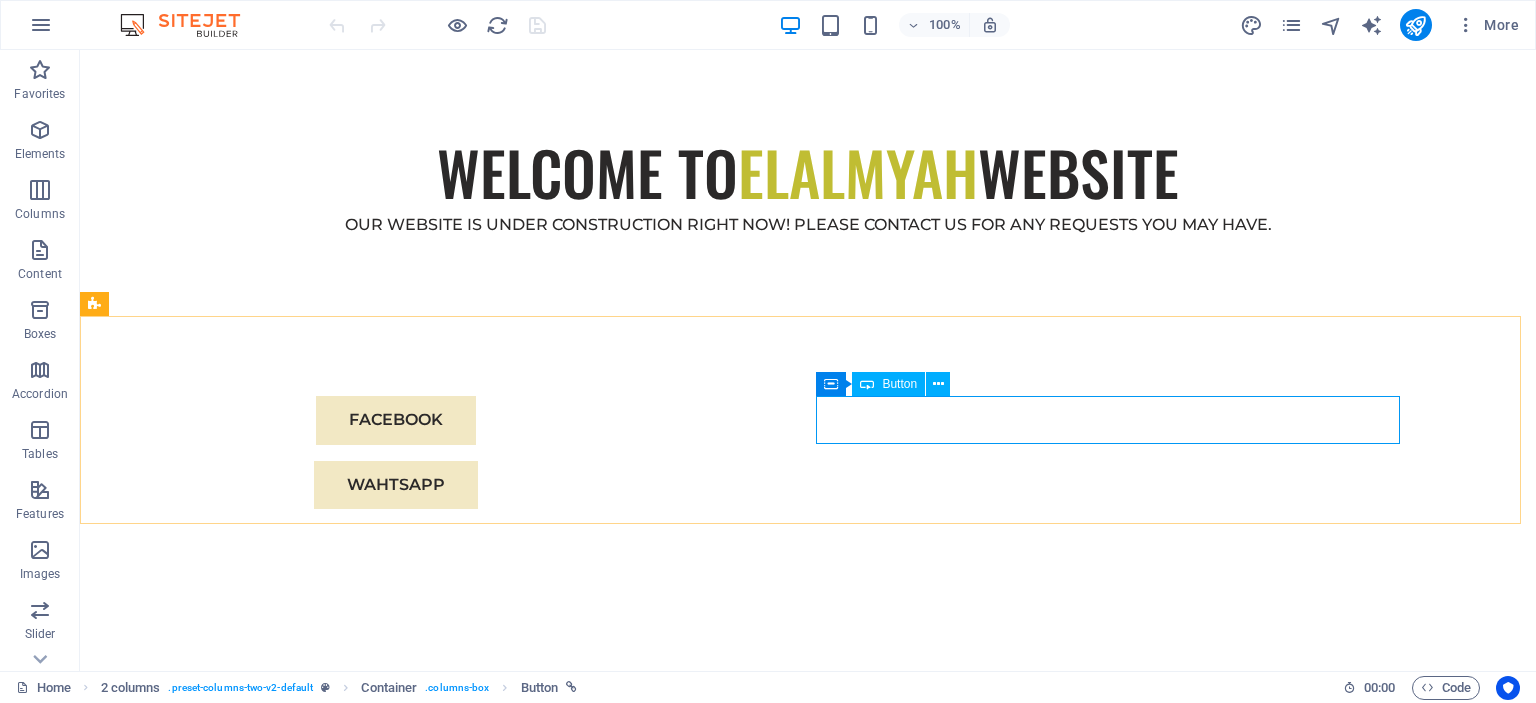 drag, startPoint x: 868, startPoint y: 385, endPoint x: 463, endPoint y: 335, distance: 408.07474 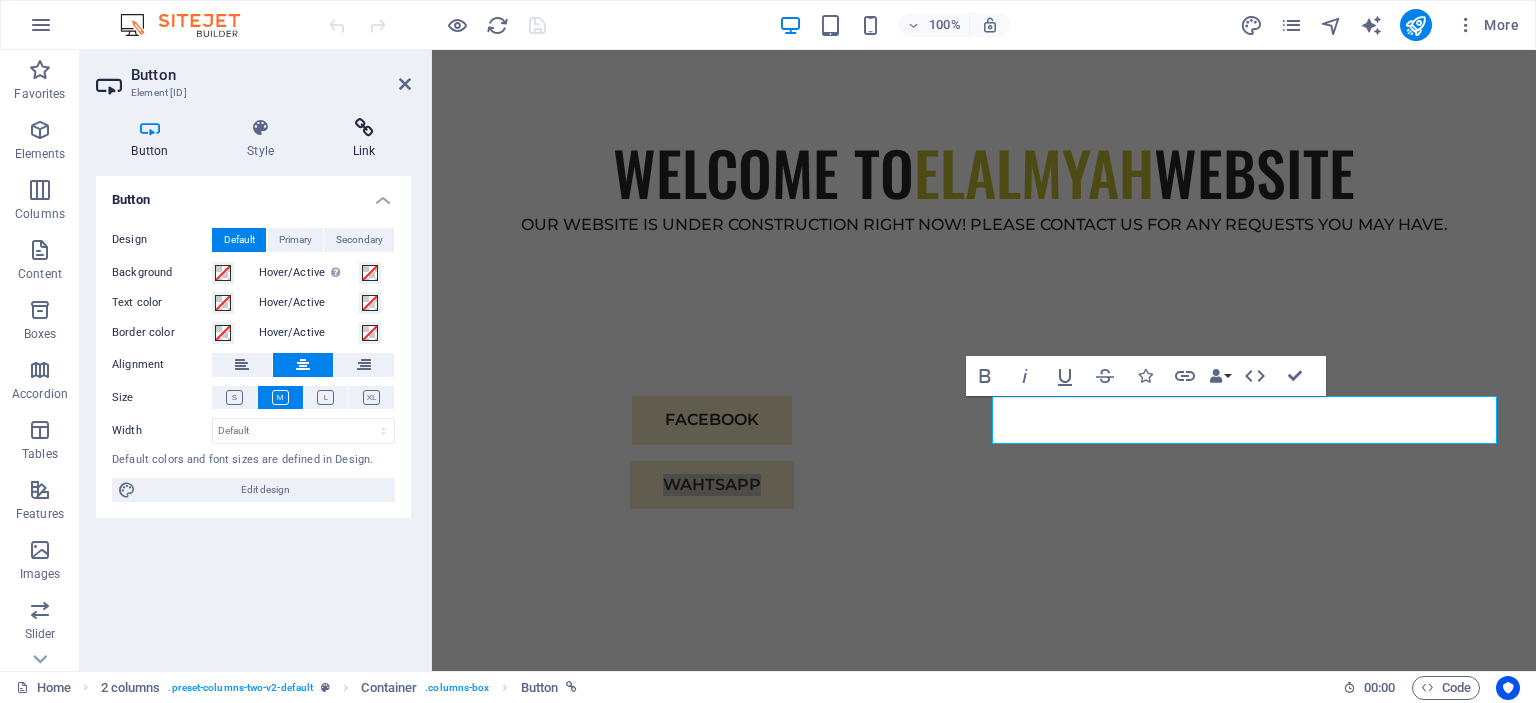 click at bounding box center [364, 128] 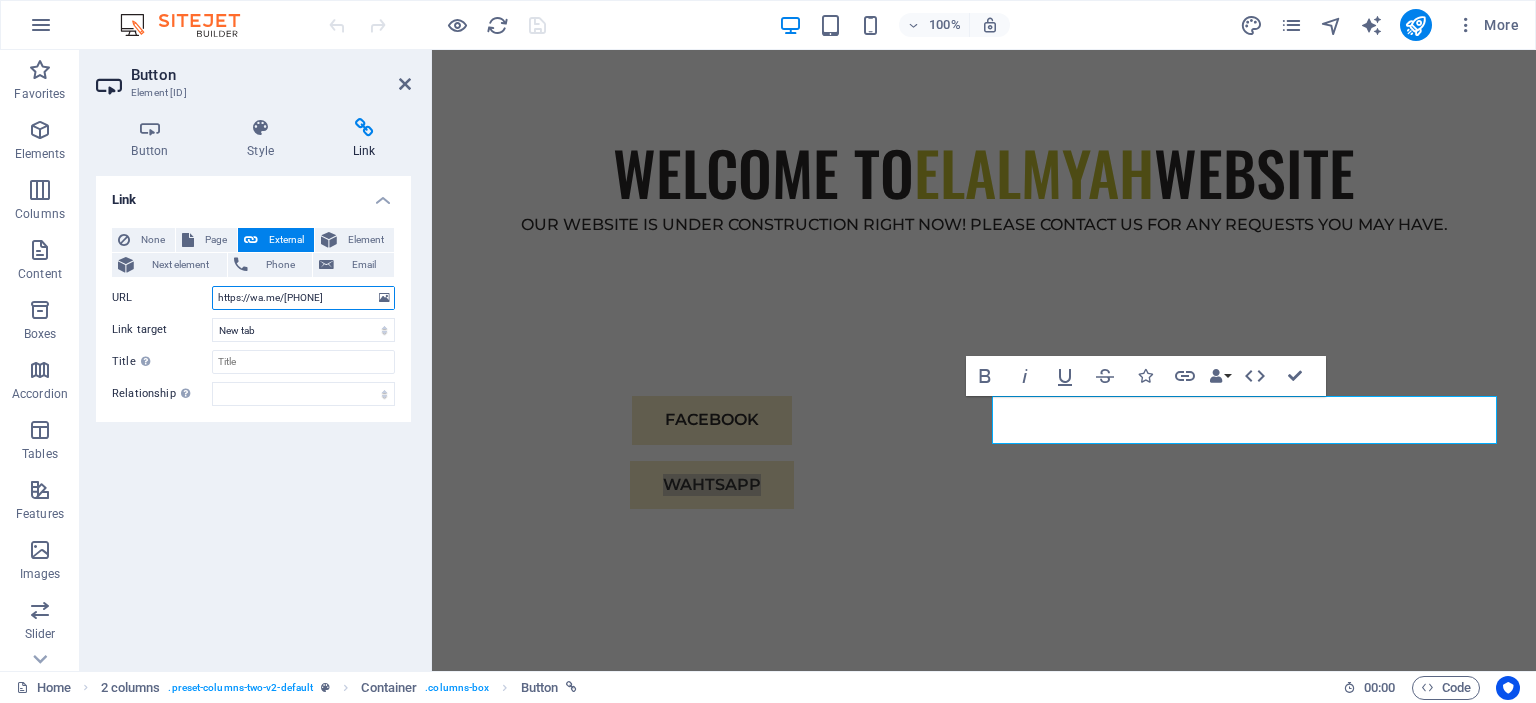 click on "https://wa.me/5551116065064" at bounding box center (303, 298) 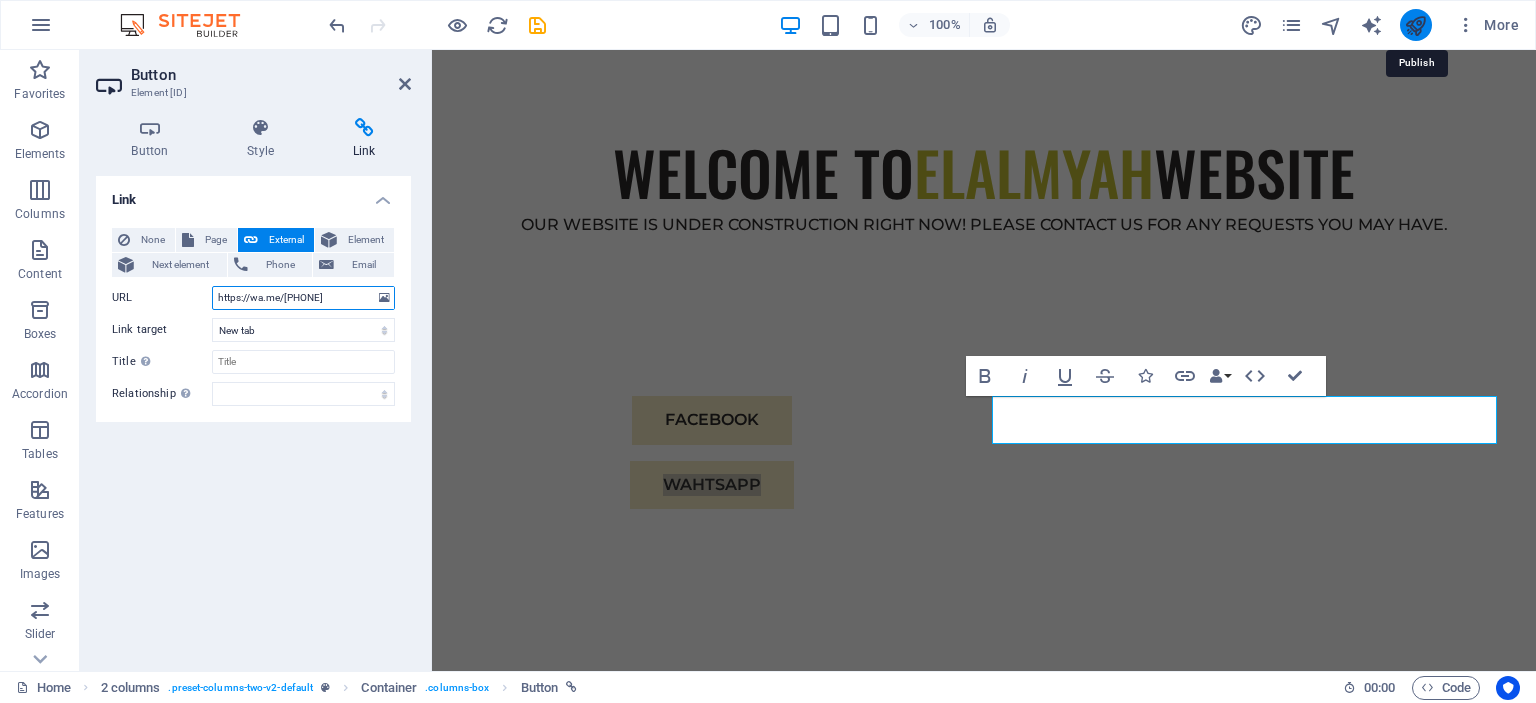type on "https://wa.me/+201116065064" 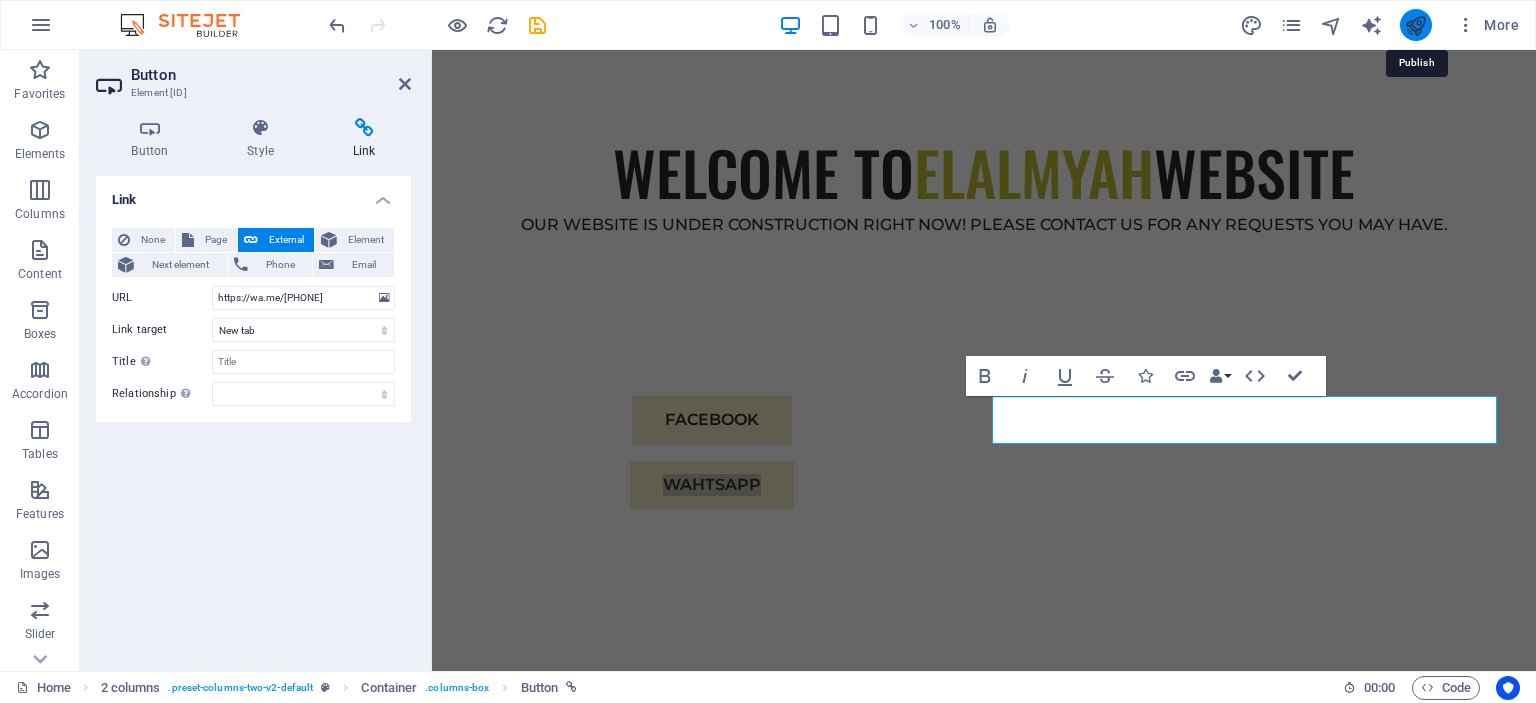 click at bounding box center [1415, 25] 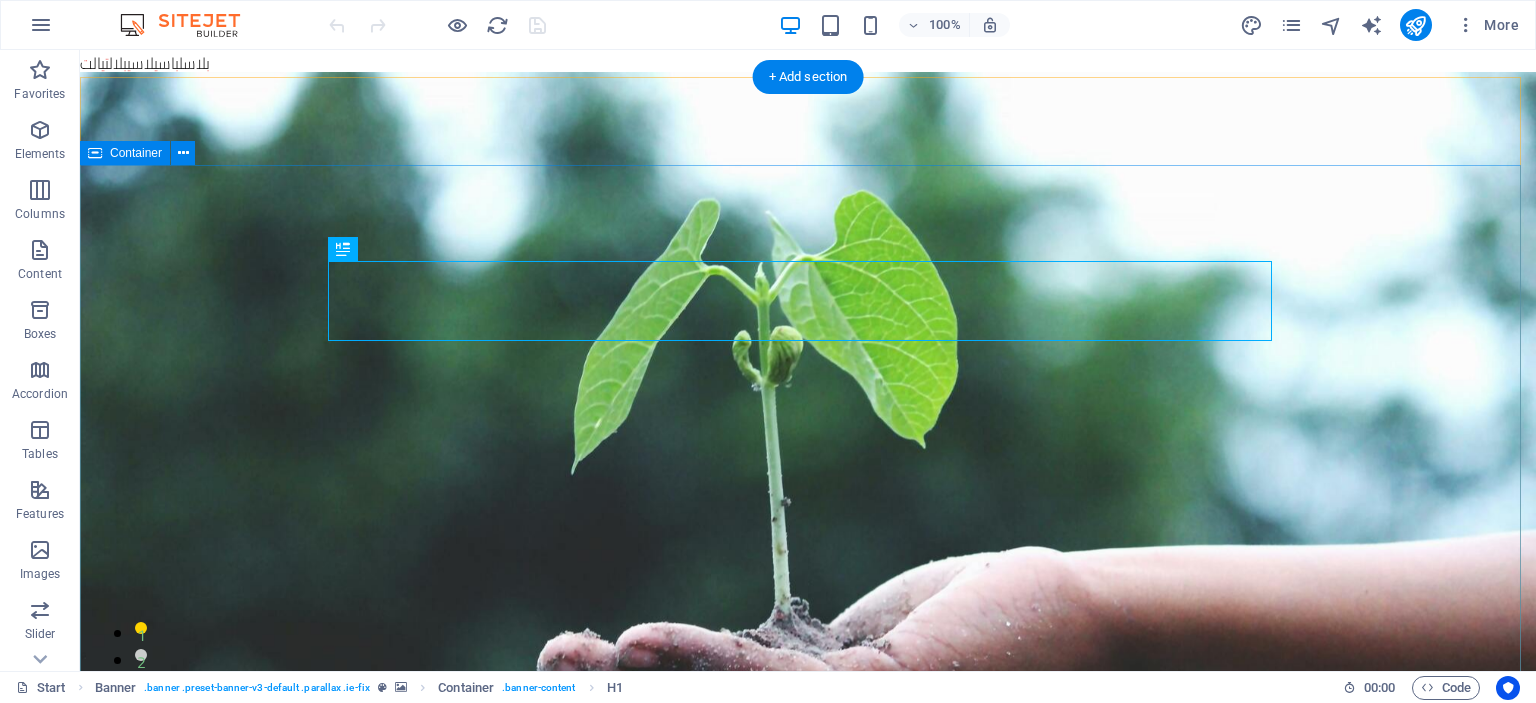 scroll, scrollTop: 0, scrollLeft: 0, axis: both 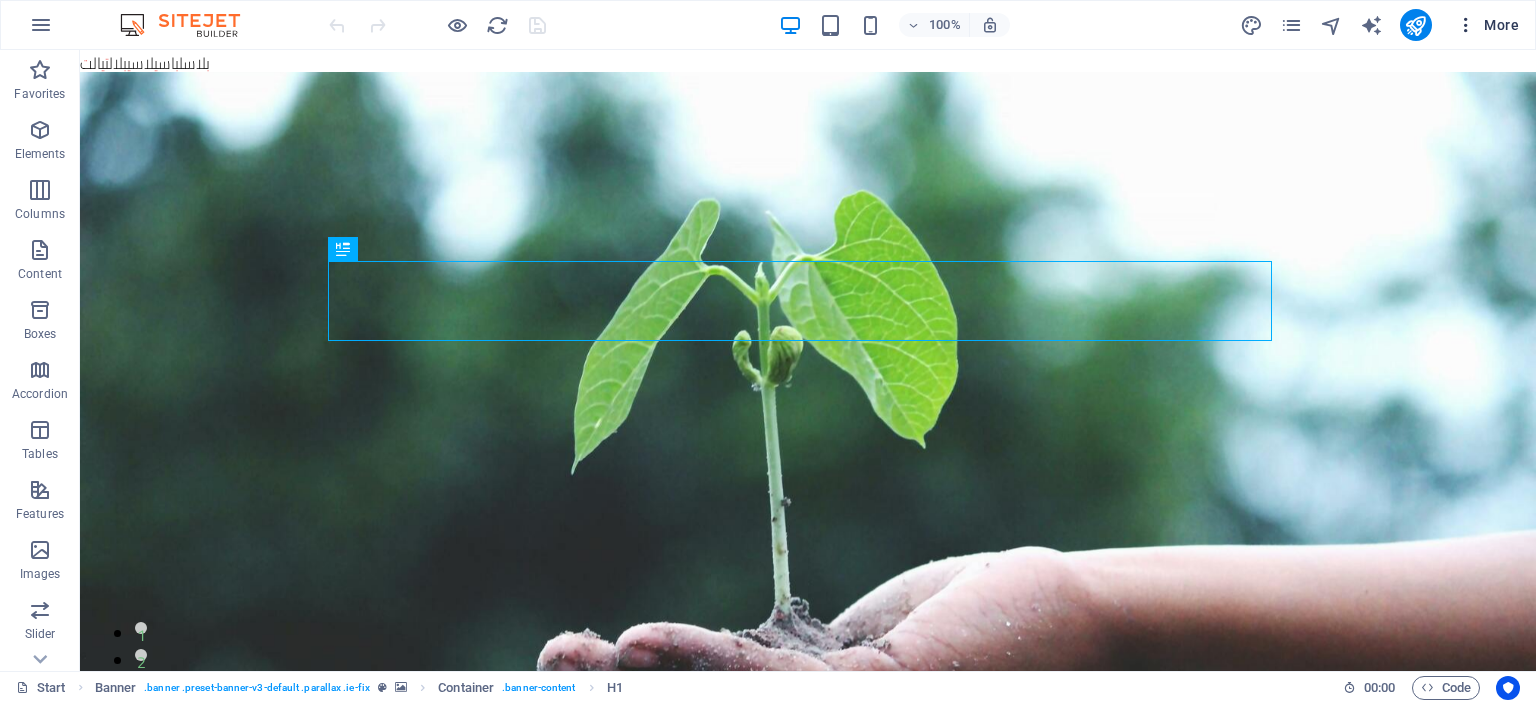 click on "More" at bounding box center (1487, 25) 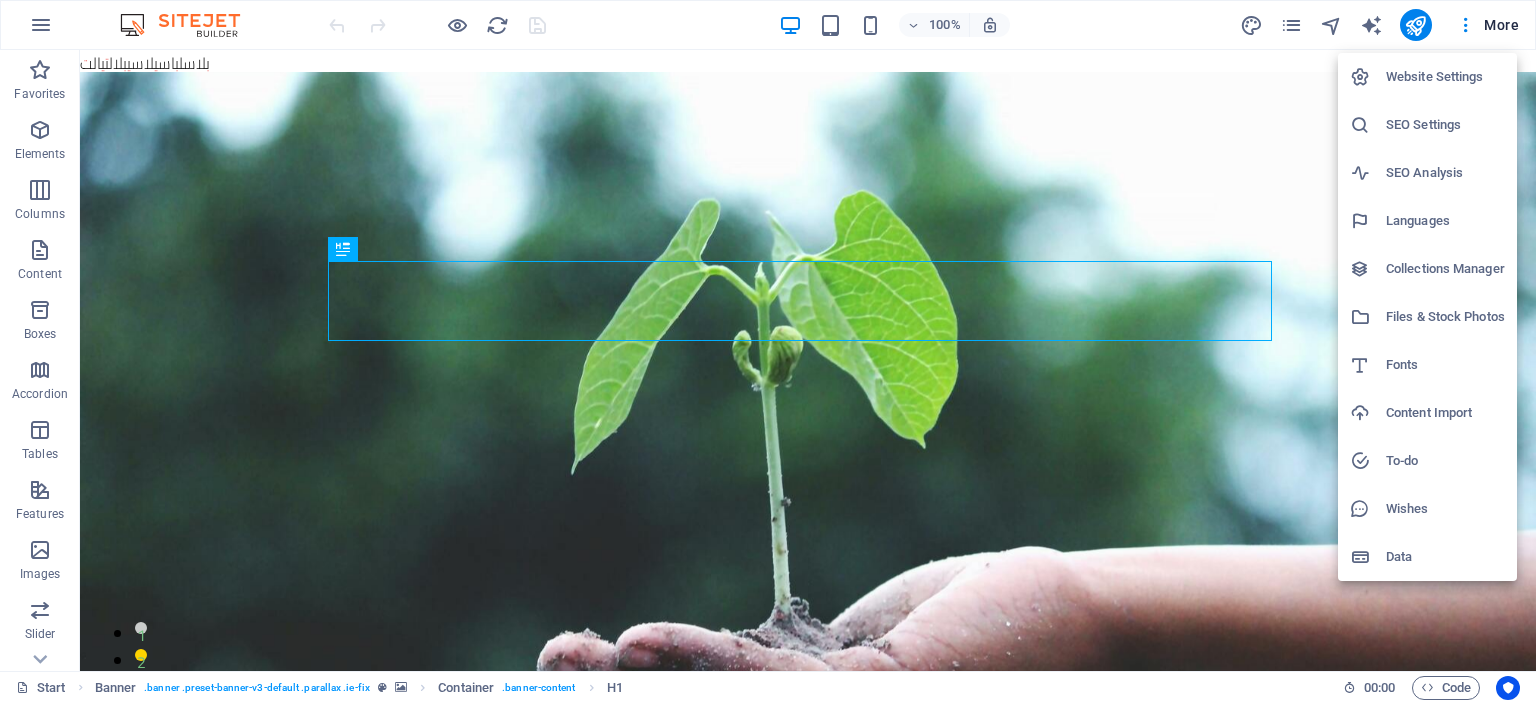 click on "Website Settings" at bounding box center [1445, 77] 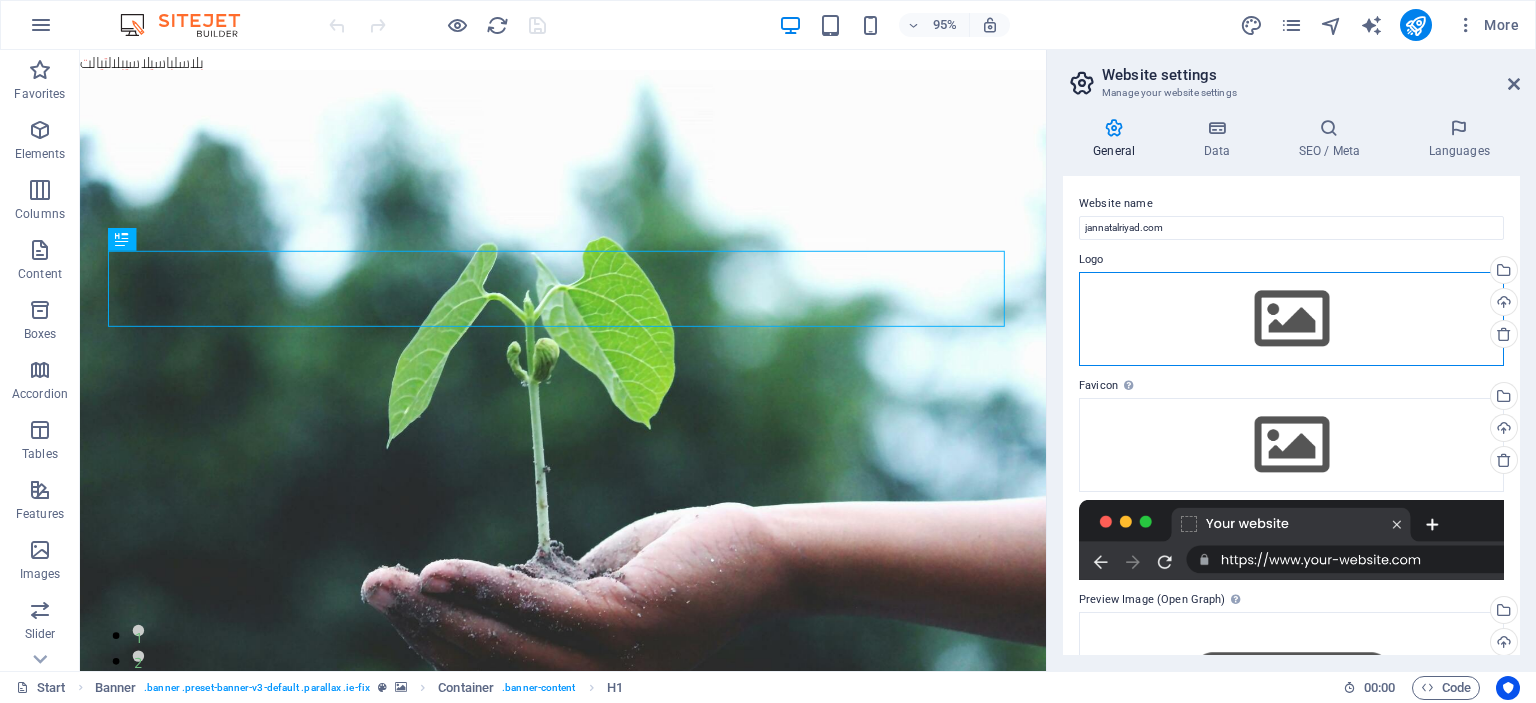 click on "Drag files here, click to choose files or select files from Files or our free stock photos & videos" at bounding box center (1291, 319) 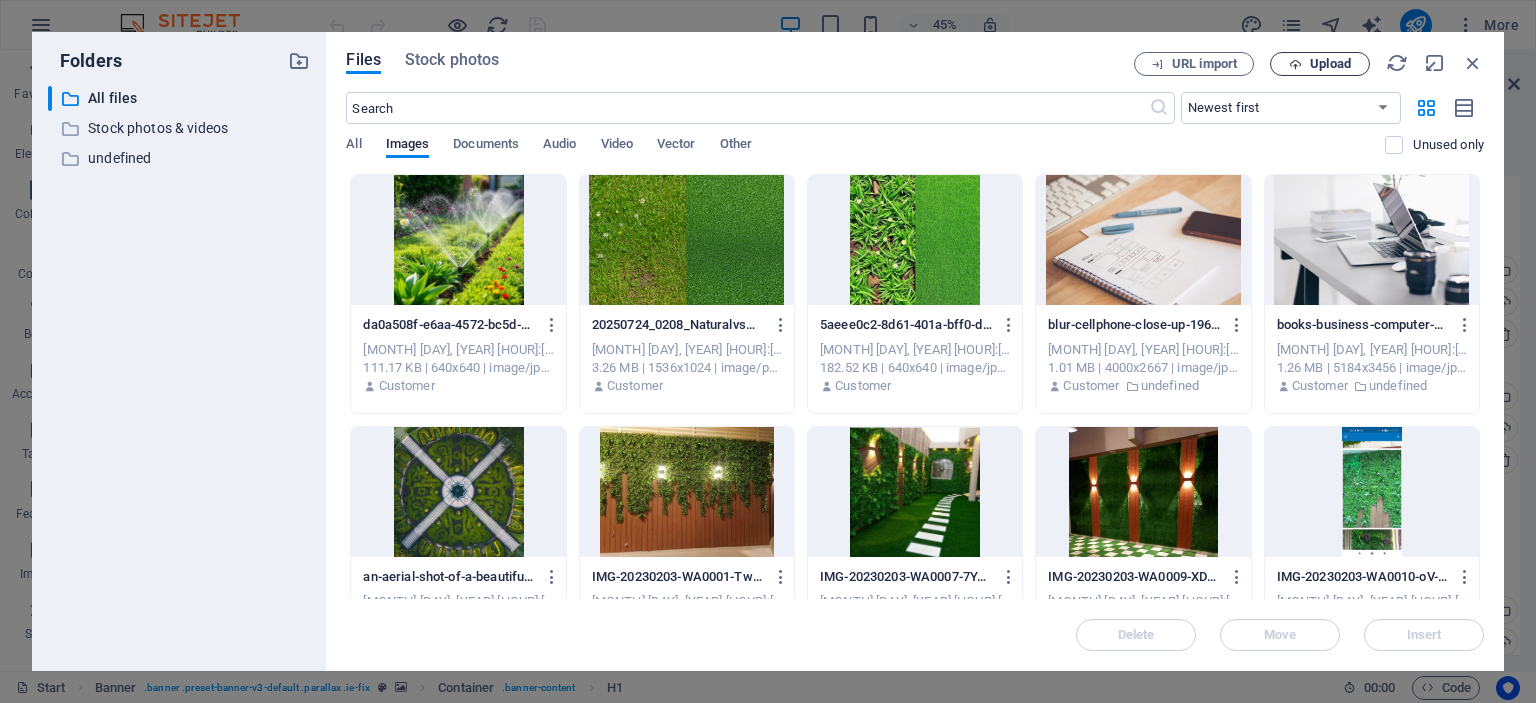 click on "Upload" at bounding box center (1330, 64) 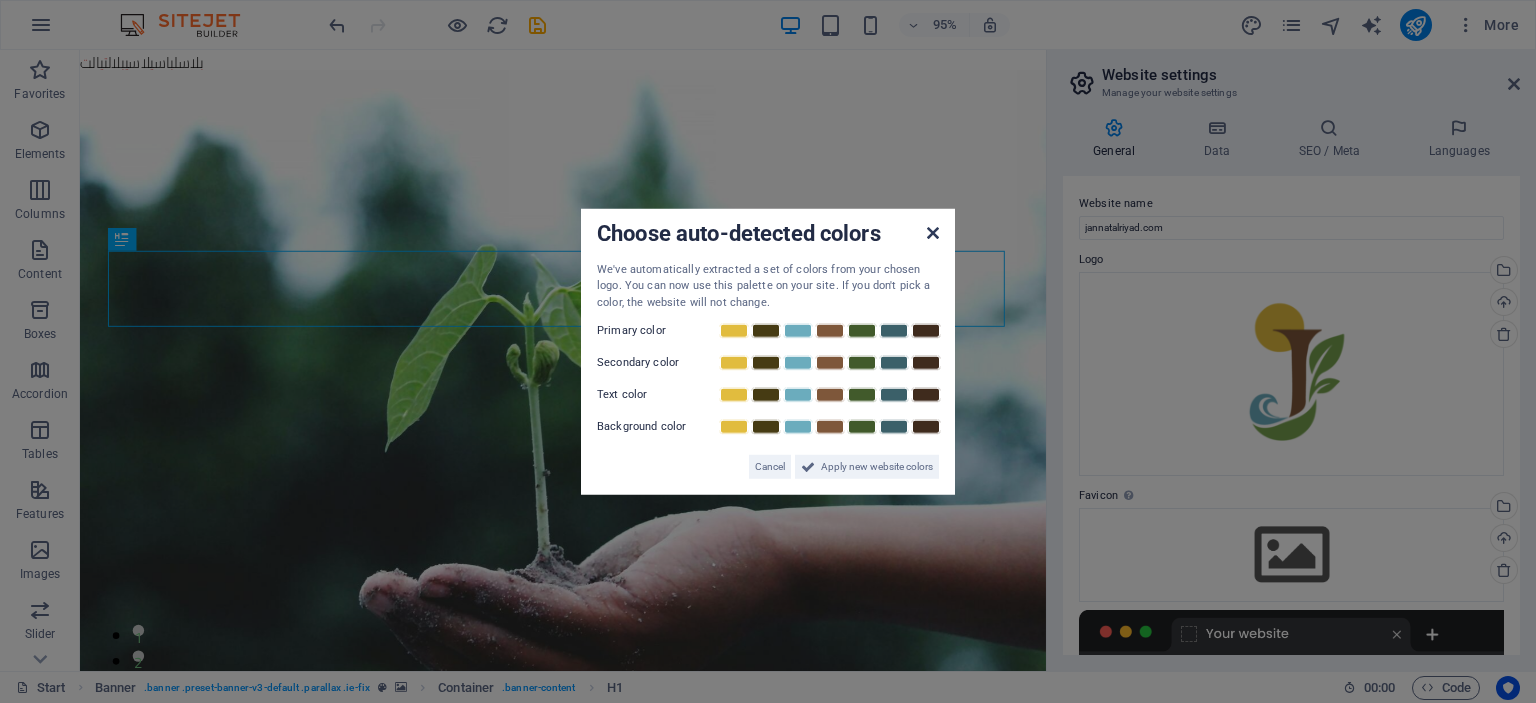 drag, startPoint x: 932, startPoint y: 227, endPoint x: 922, endPoint y: 225, distance: 10.198039 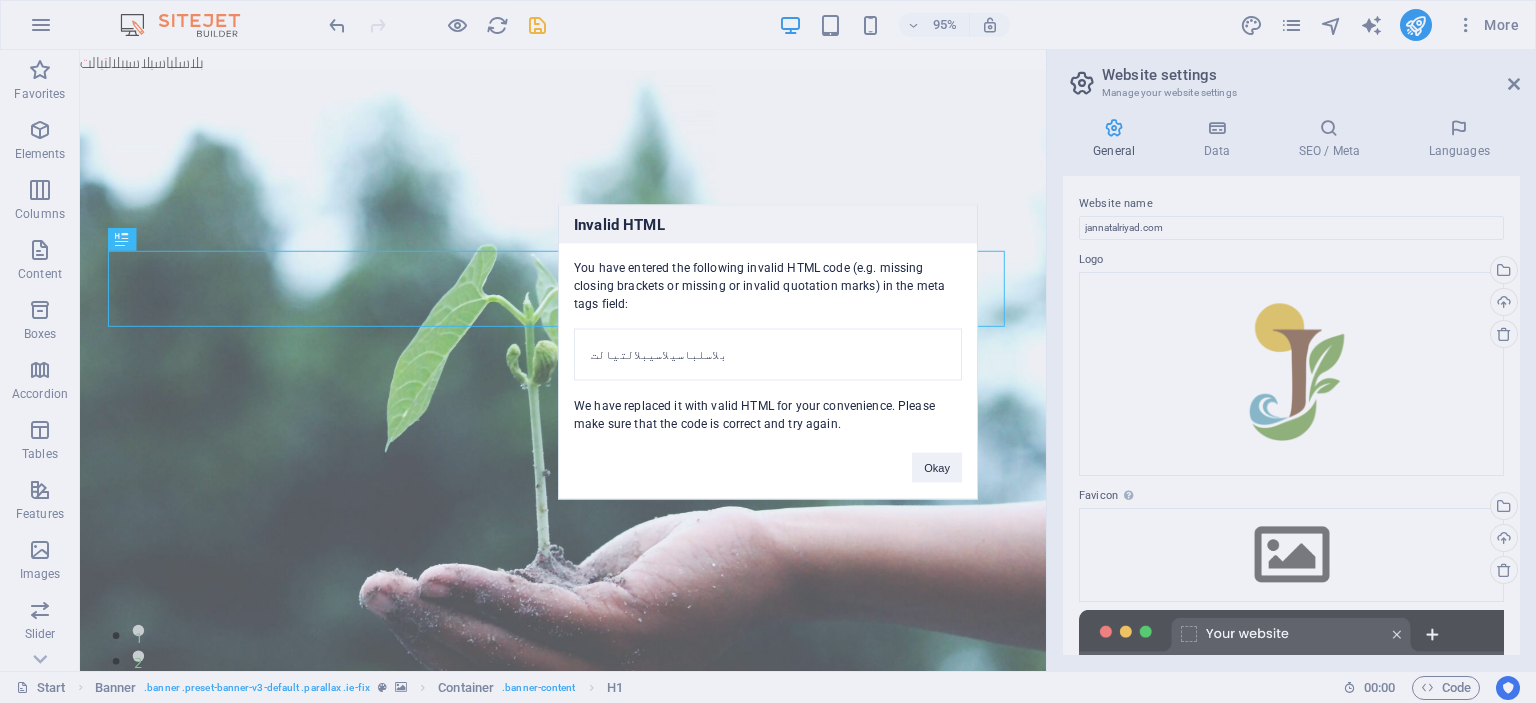 drag, startPoint x: 832, startPoint y: 337, endPoint x: 690, endPoint y: 343, distance: 142.12671 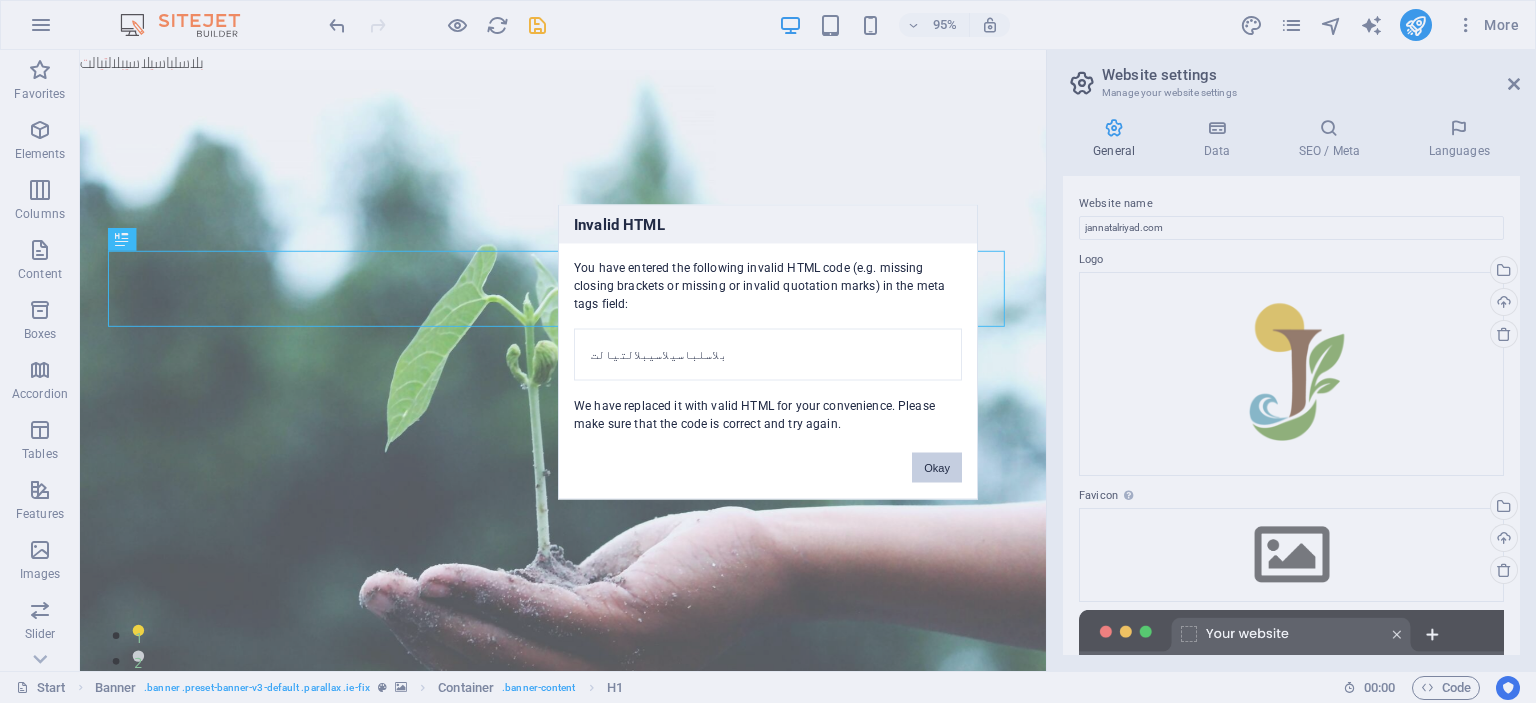 click on "Okay" at bounding box center [937, 467] 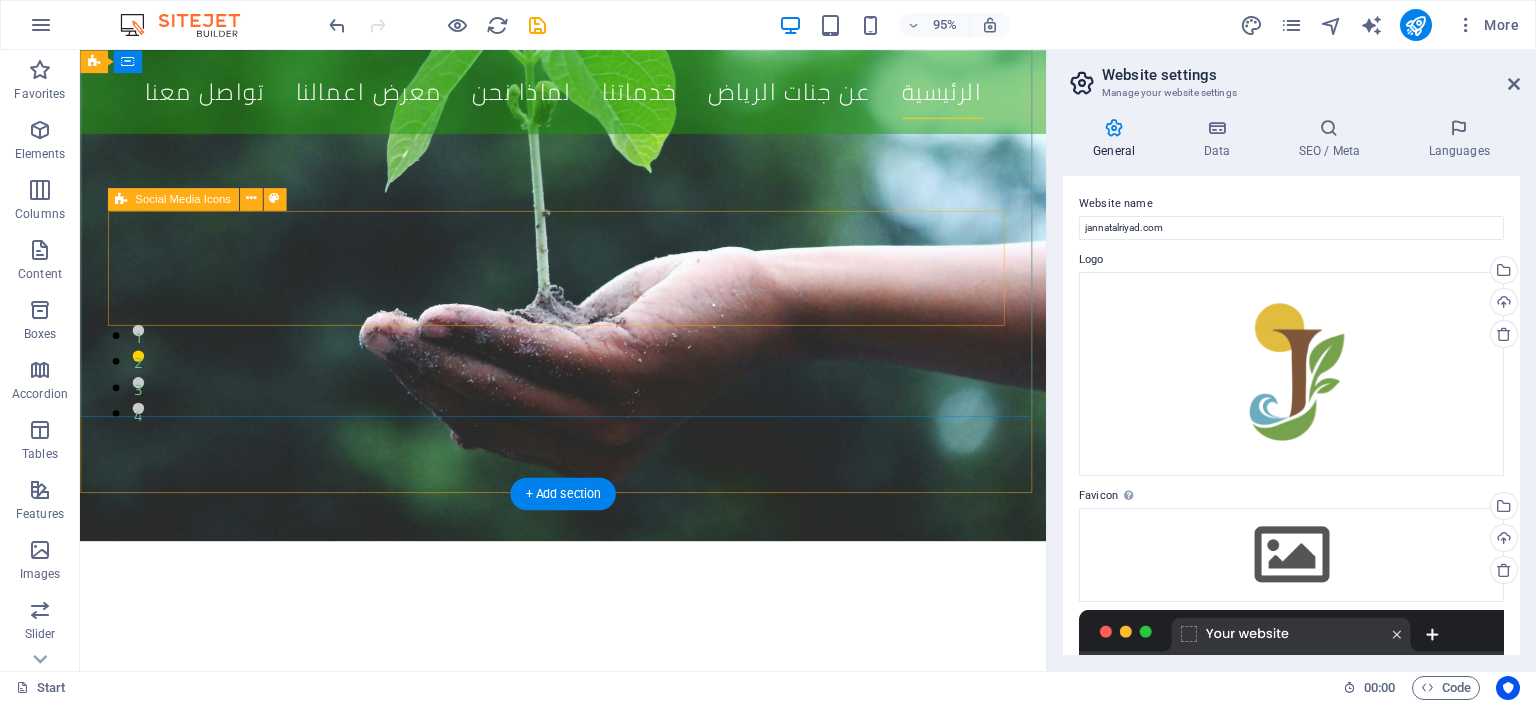 scroll, scrollTop: 200, scrollLeft: 0, axis: vertical 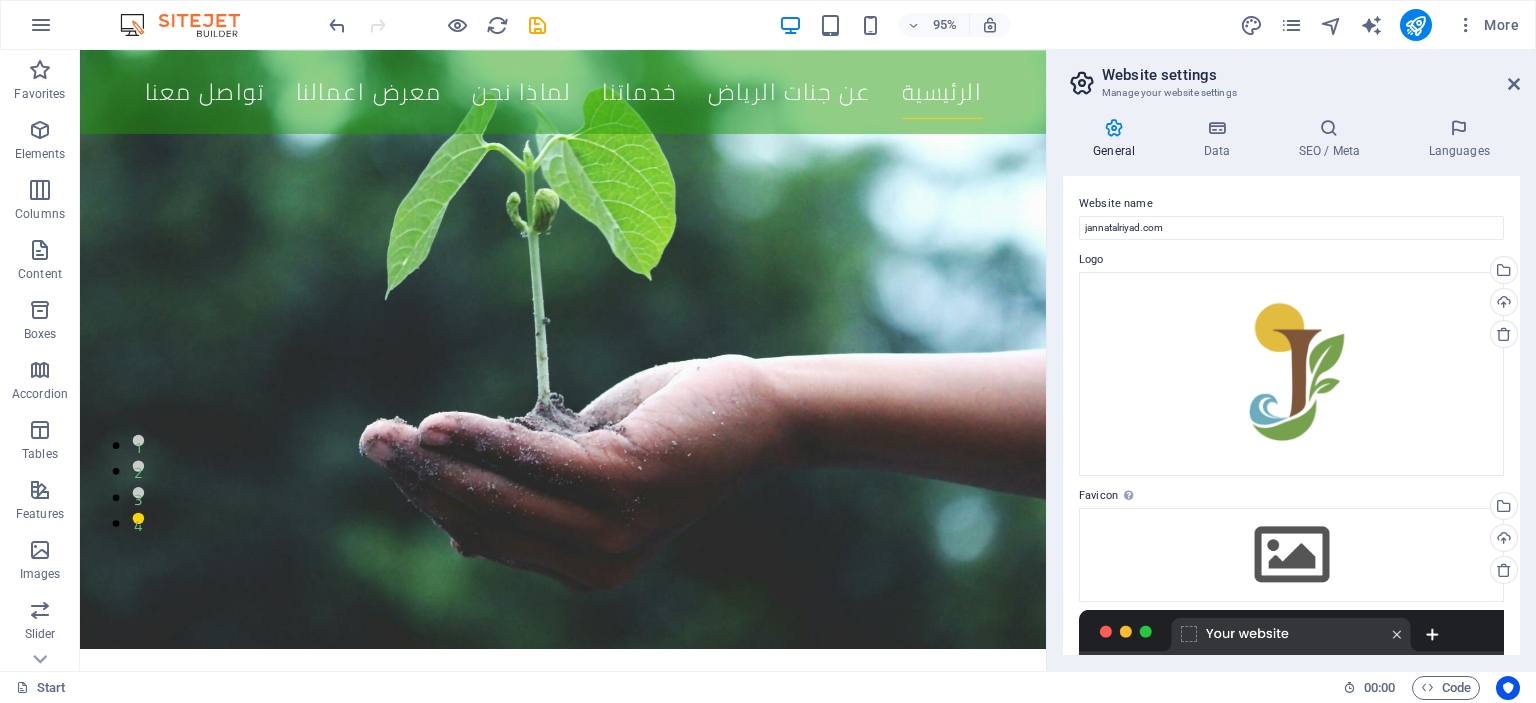 click on "Website settings Manage your website settings General Data SEO / Meta Languages Website name jannatalriyad.com Logo Drag files here, click to choose files or select files from Files or our free stock photos & videos Select files from the file manager, stock photos, or upload file(s) Upload Favicon Set the favicon of your website here. A favicon is a small icon shown in the browser tab next to your website title. It helps visitors identify your website. Drag files here, click to choose files or select files from Files or our free stock photos & videos Select files from the file manager, stock photos, or upload file(s) Upload Preview Image (Open Graph) This image will be shown when the website is shared on social networks Drag files here, click to choose files or select files from Files or our free stock photos & videos Select files from the file manager, stock photos, or upload file(s) Upload Contact data for this website. This can be used everywhere on the website and will update automatically. Company AI" at bounding box center (1291, 360) 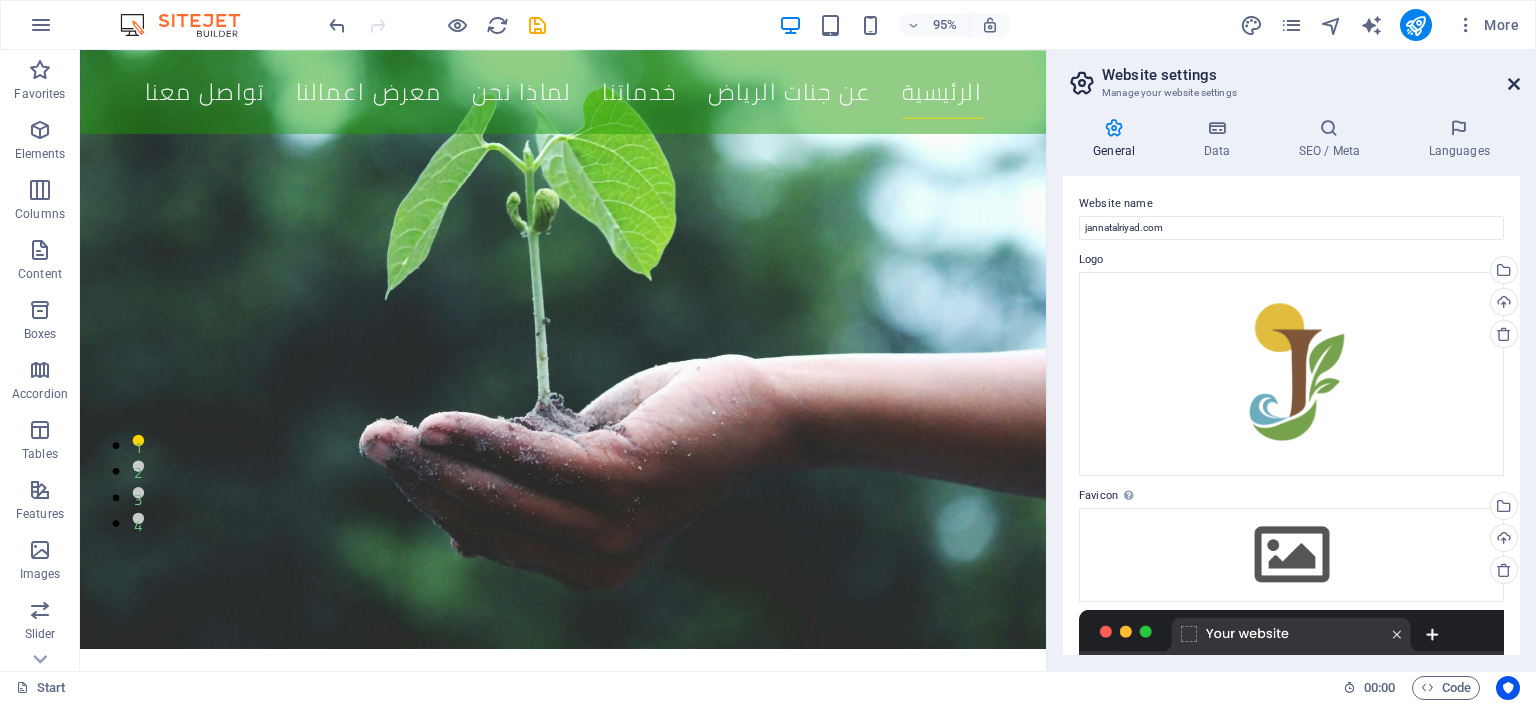 click at bounding box center [1514, 84] 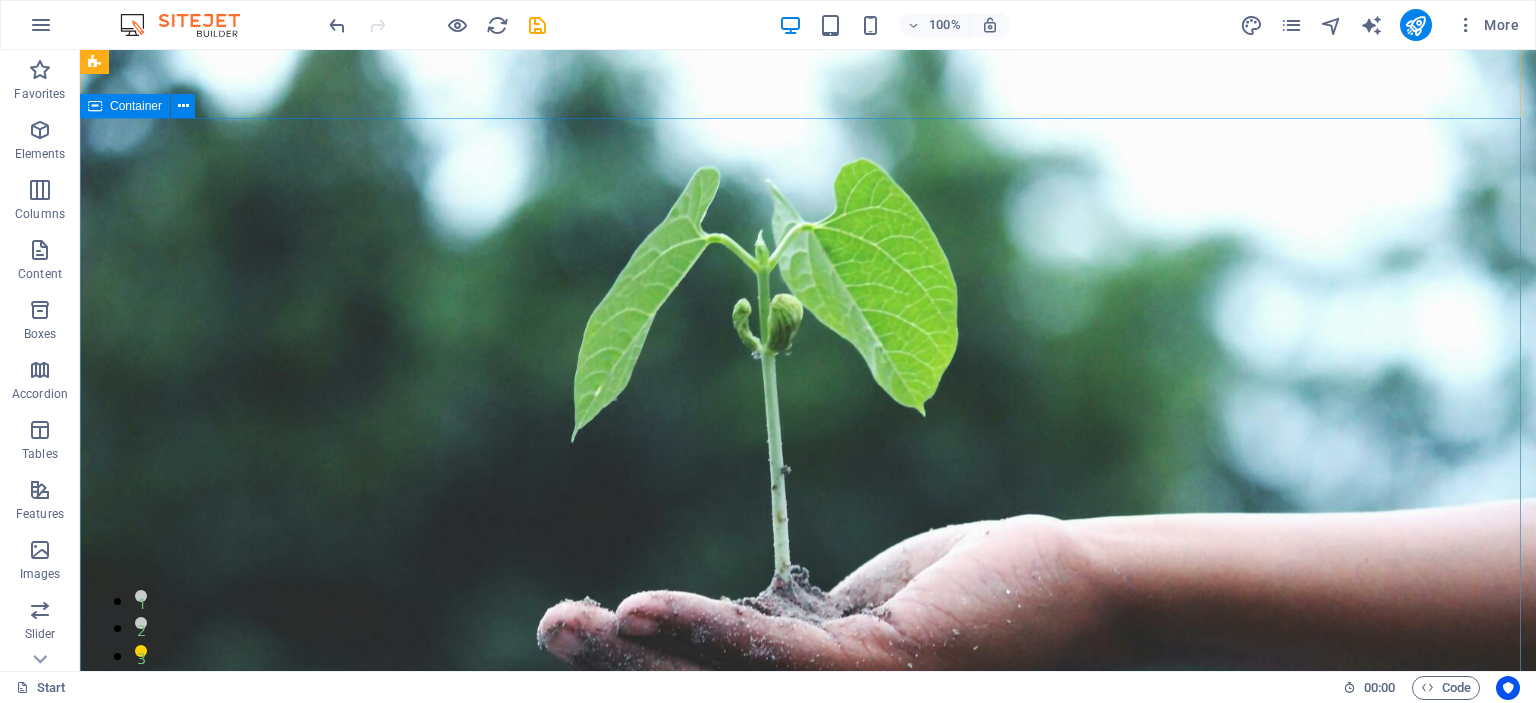 scroll, scrollTop: 0, scrollLeft: 0, axis: both 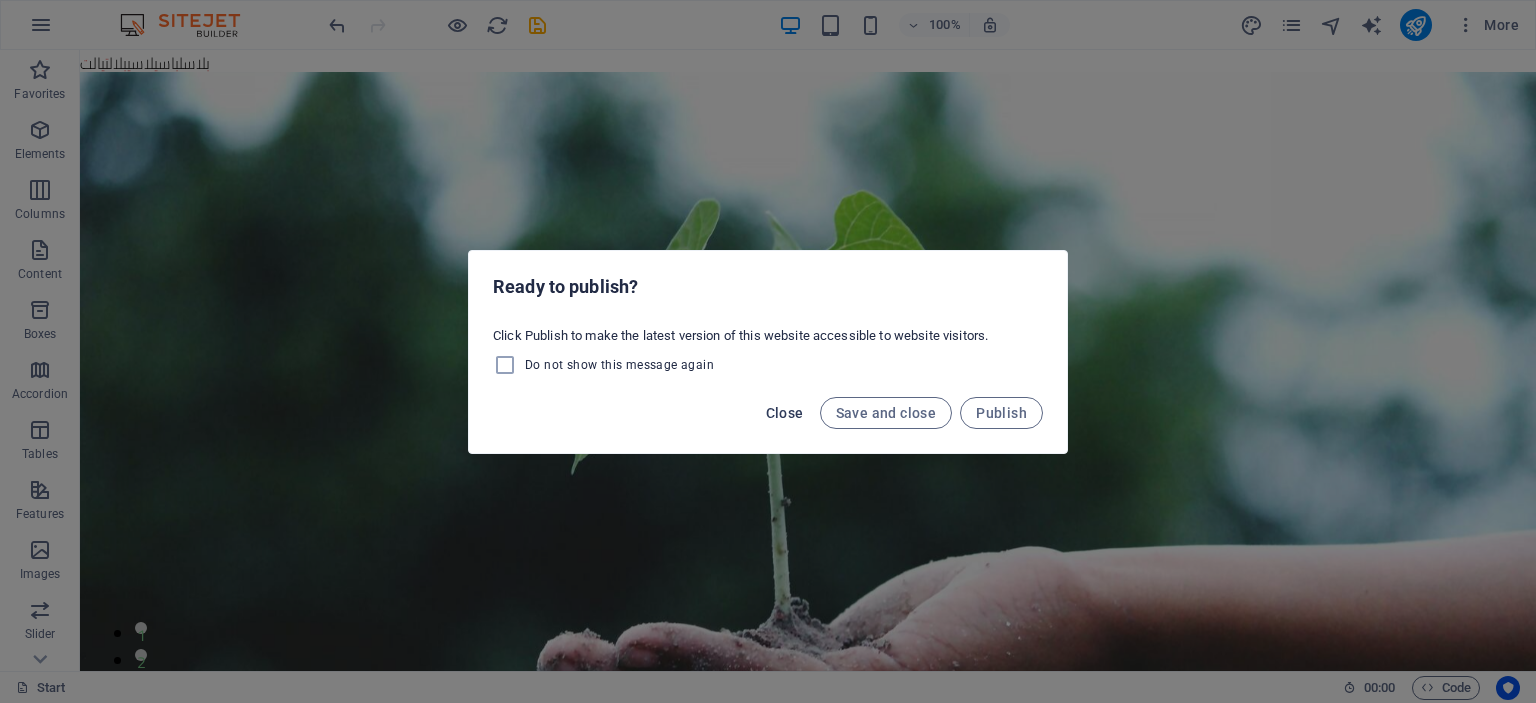 click on "Close" at bounding box center [785, 413] 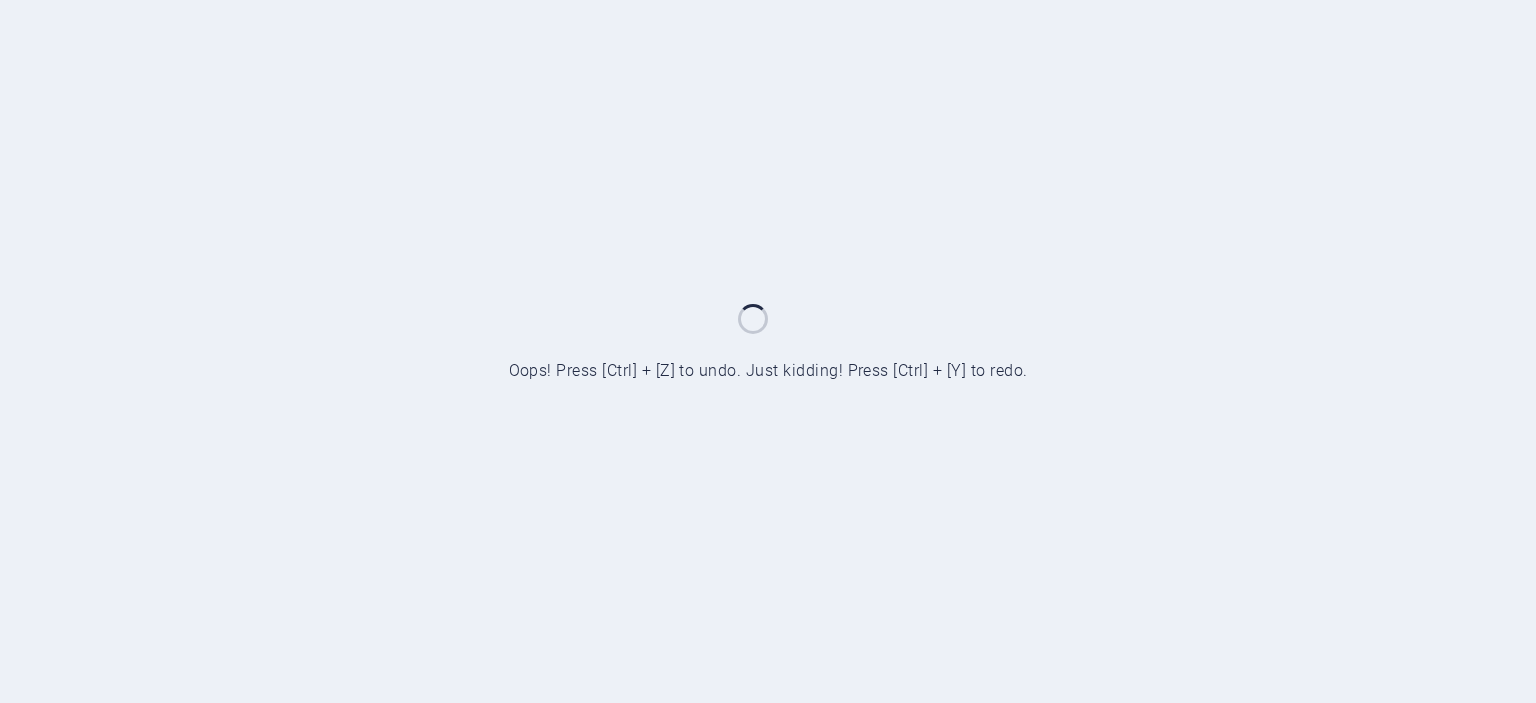 scroll, scrollTop: 0, scrollLeft: 0, axis: both 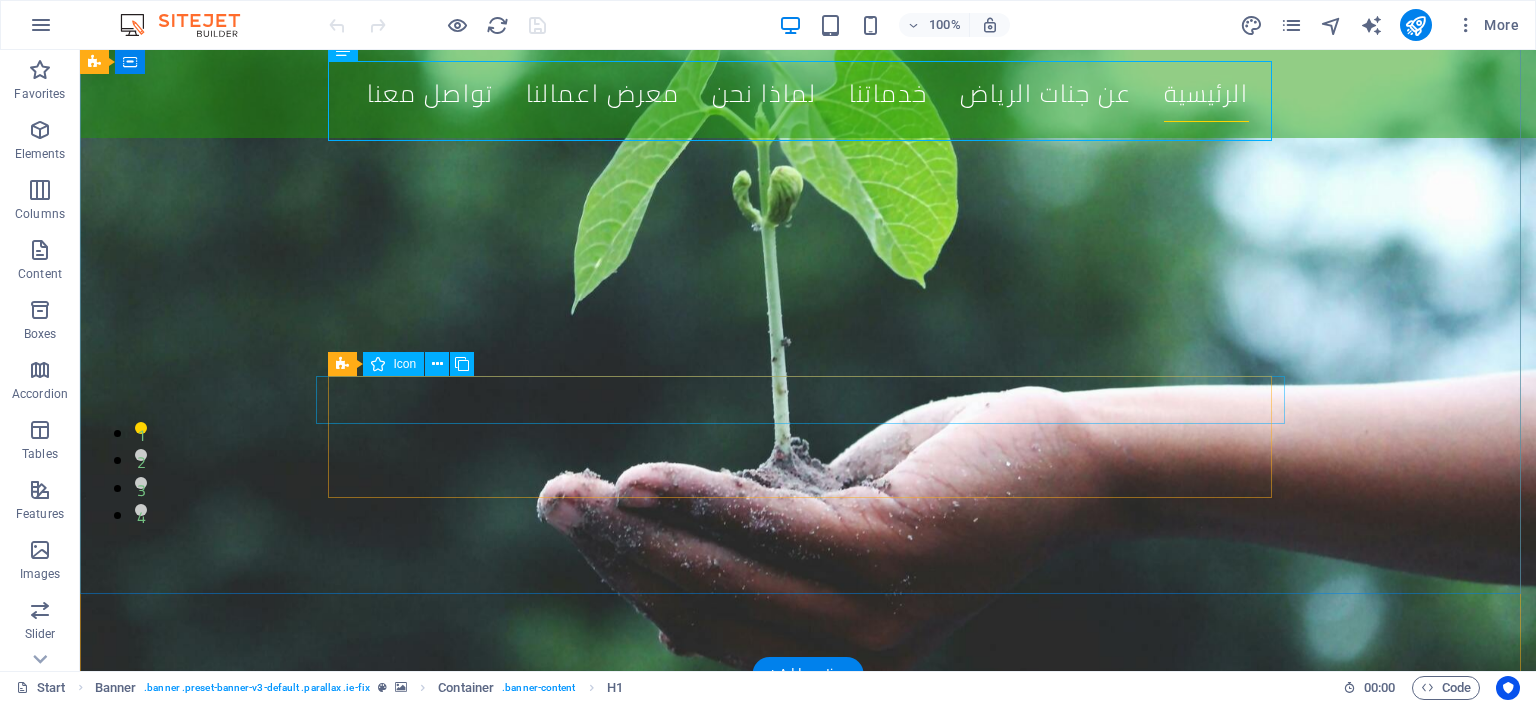 click at bounding box center (808, 1137) 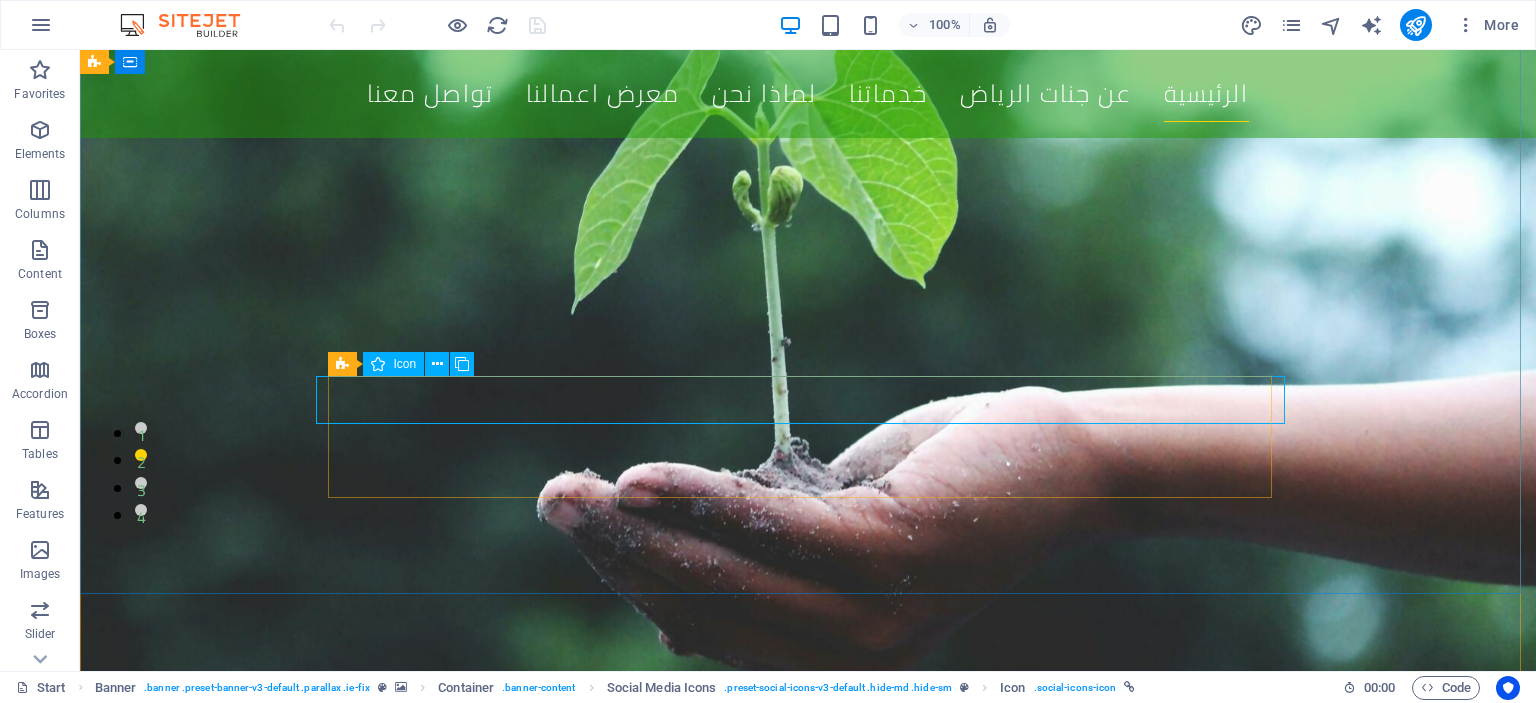 click on "Icon" at bounding box center (404, 364) 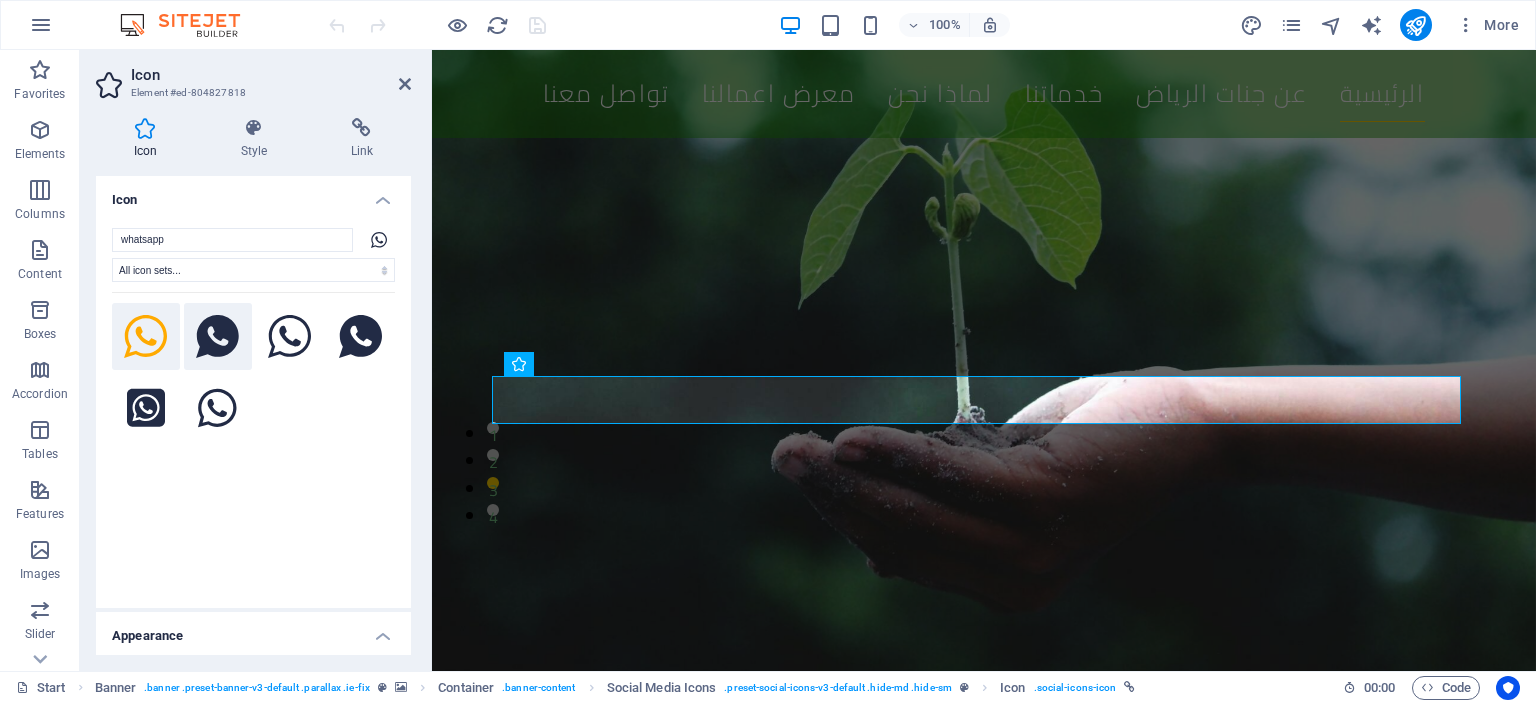 click 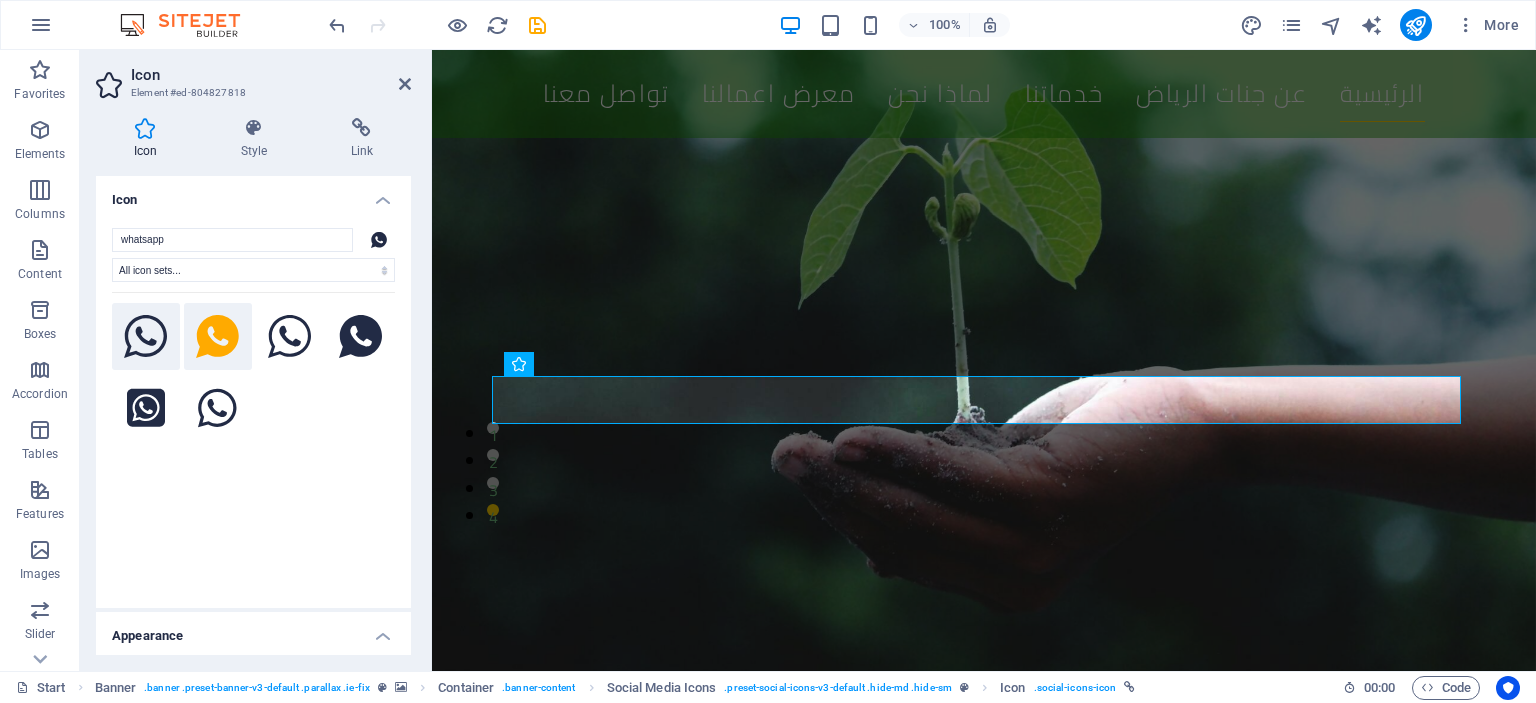 click 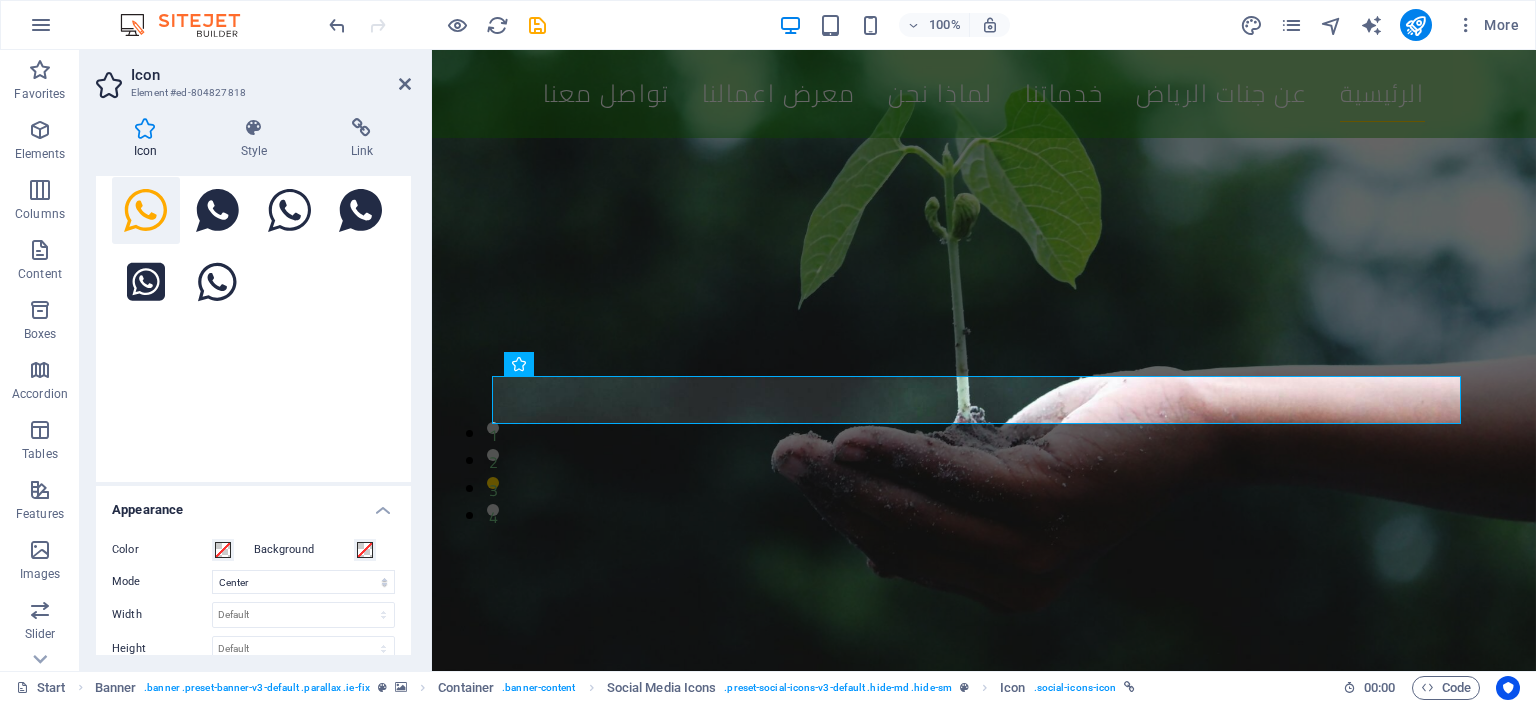 scroll, scrollTop: 200, scrollLeft: 0, axis: vertical 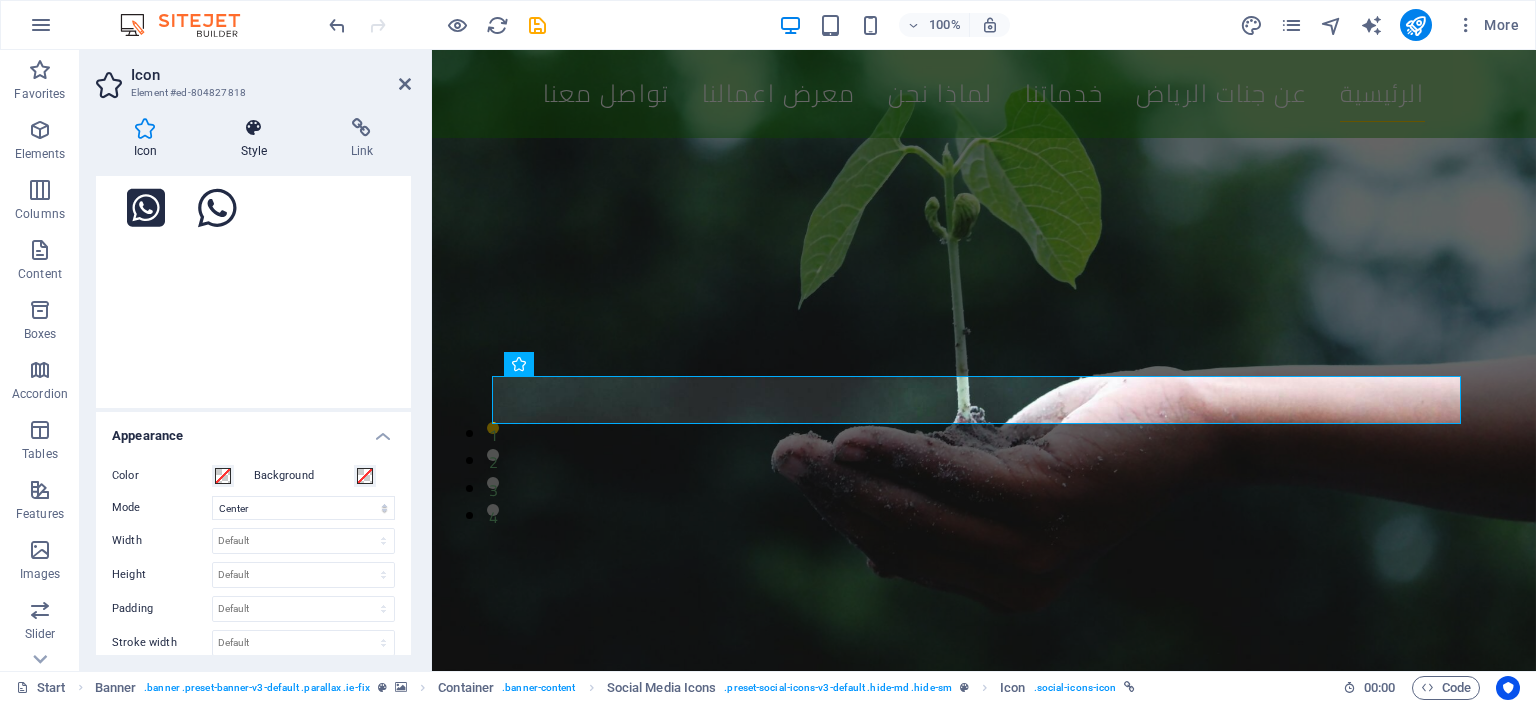 click at bounding box center [254, 128] 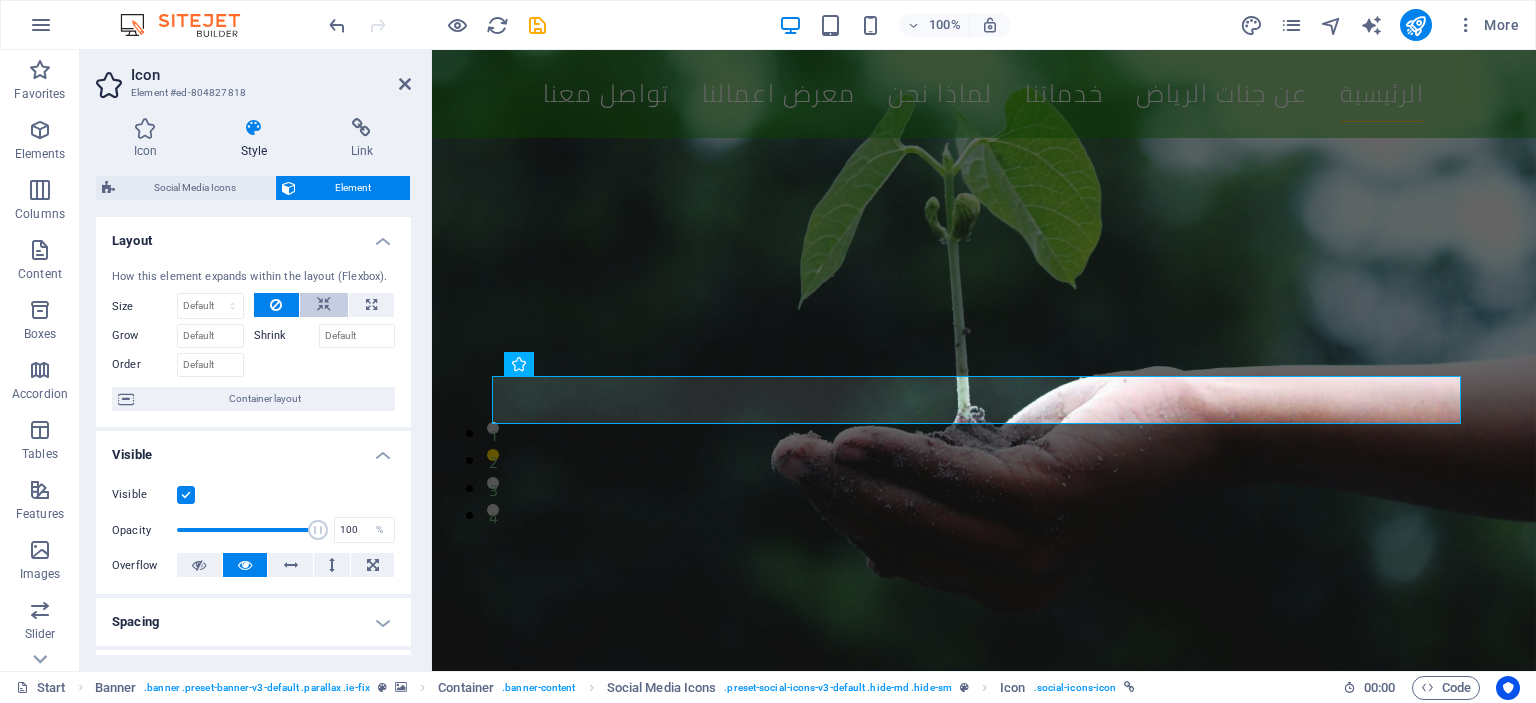 click at bounding box center [324, 305] 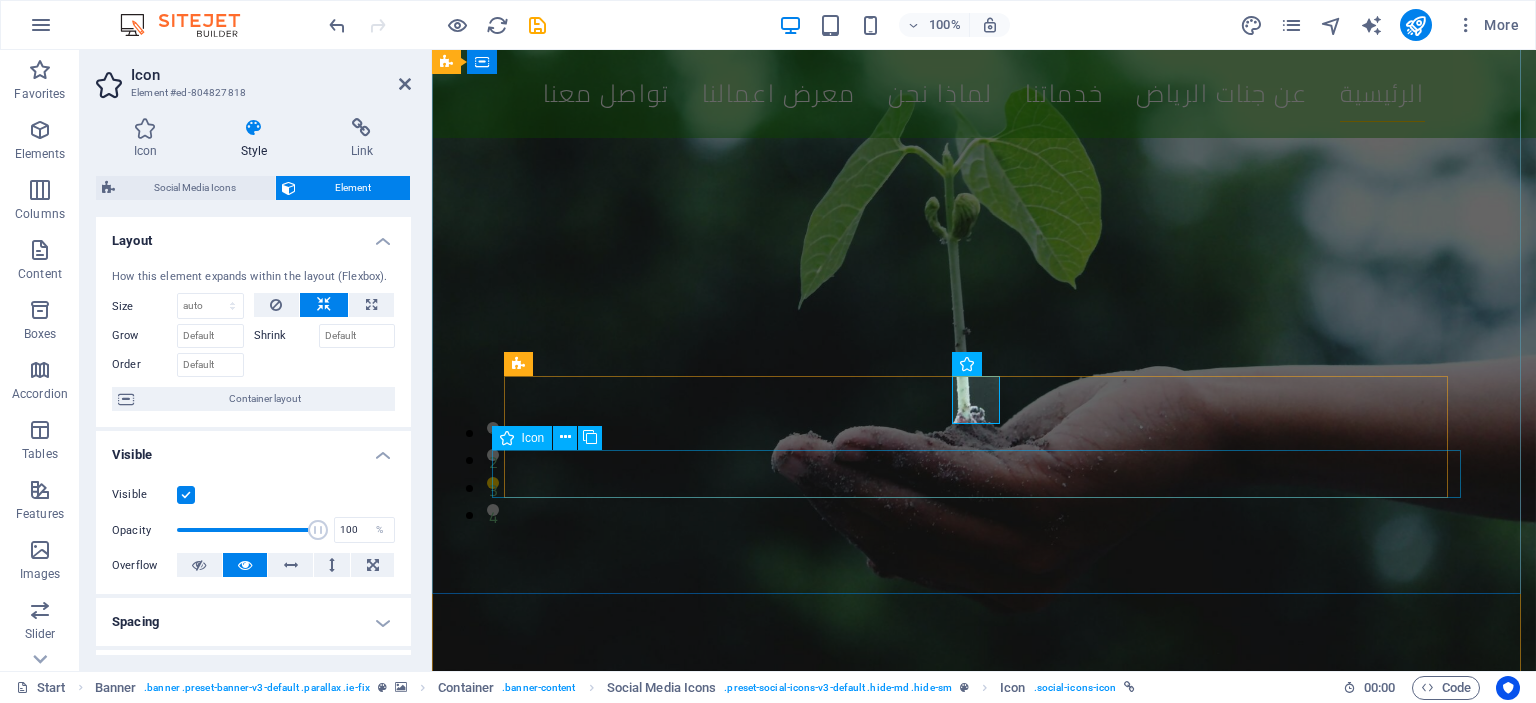 click at bounding box center (984, 1198) 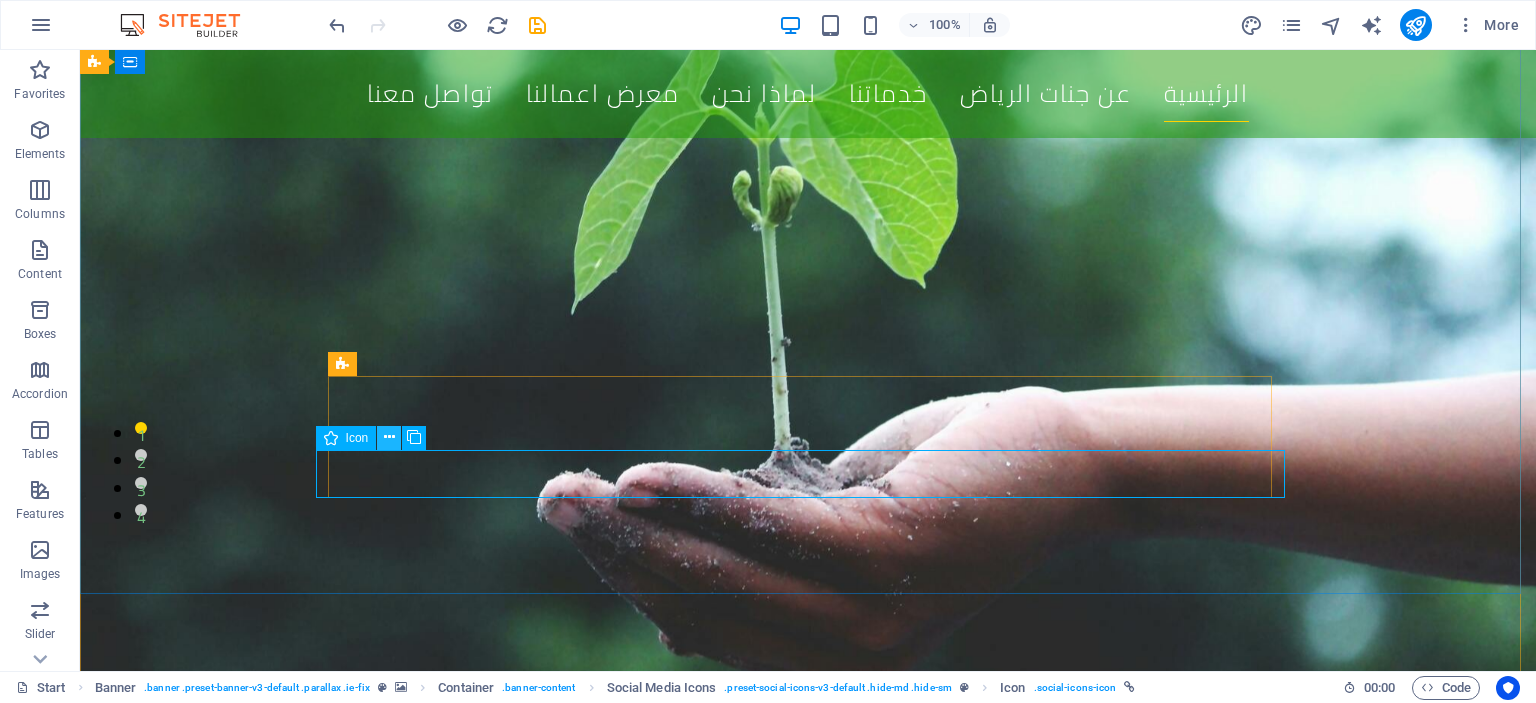 click at bounding box center [389, 437] 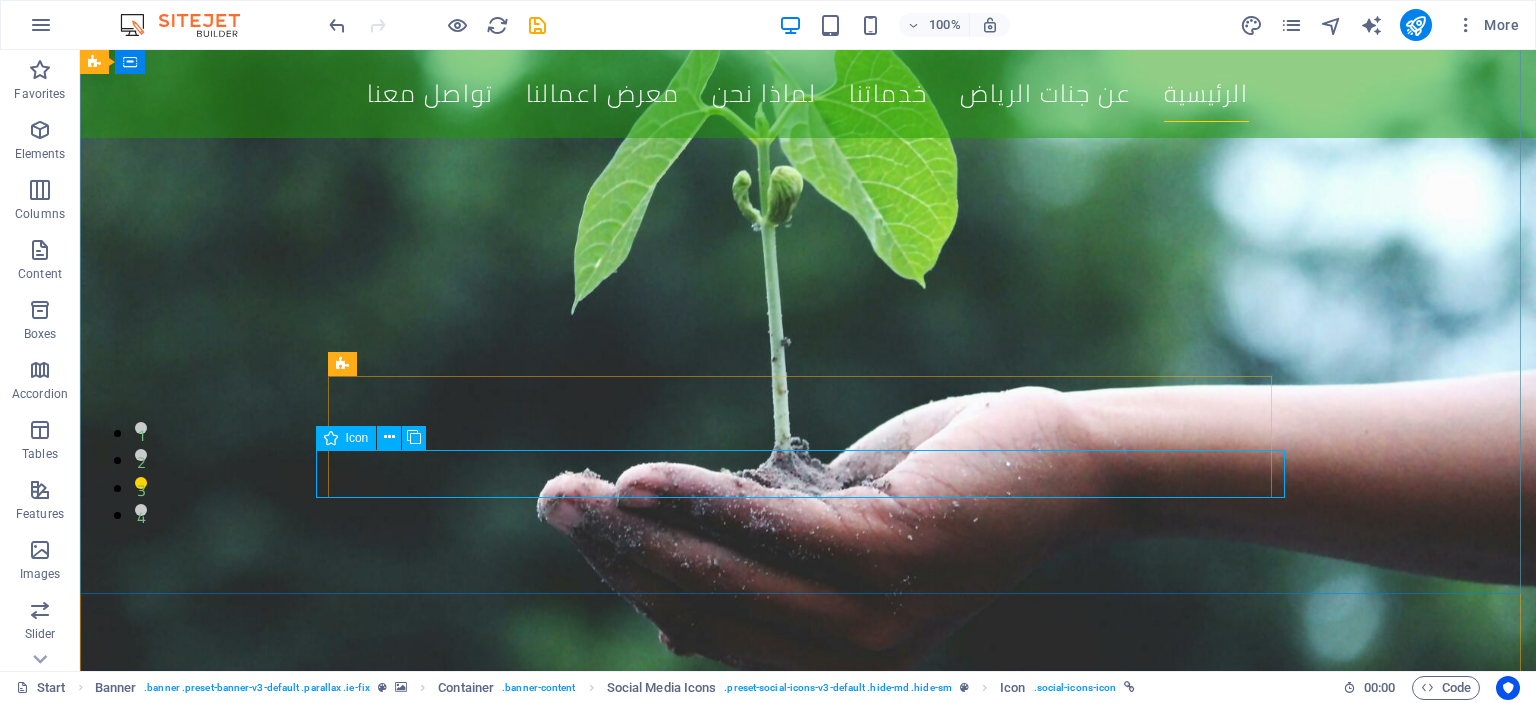click on "Icon" at bounding box center (357, 438) 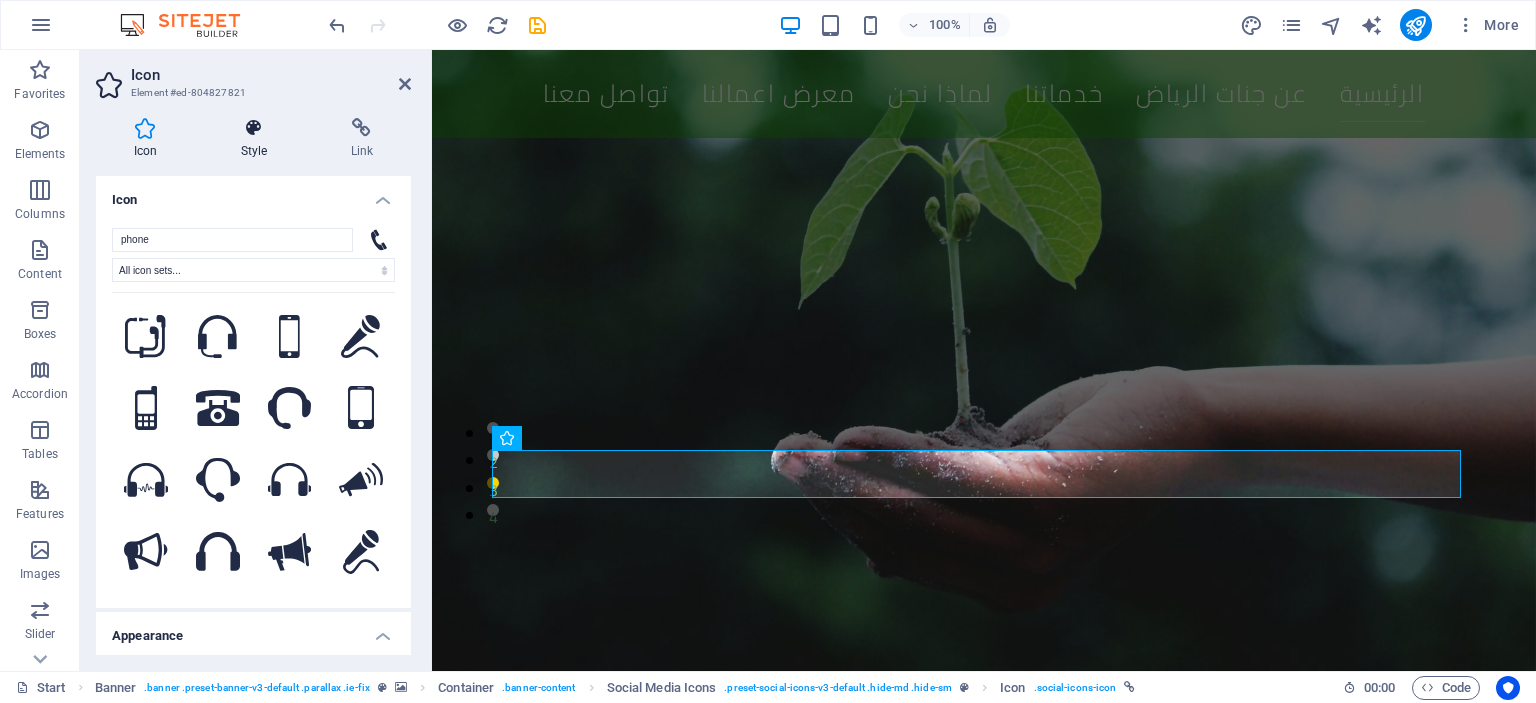 click at bounding box center [254, 128] 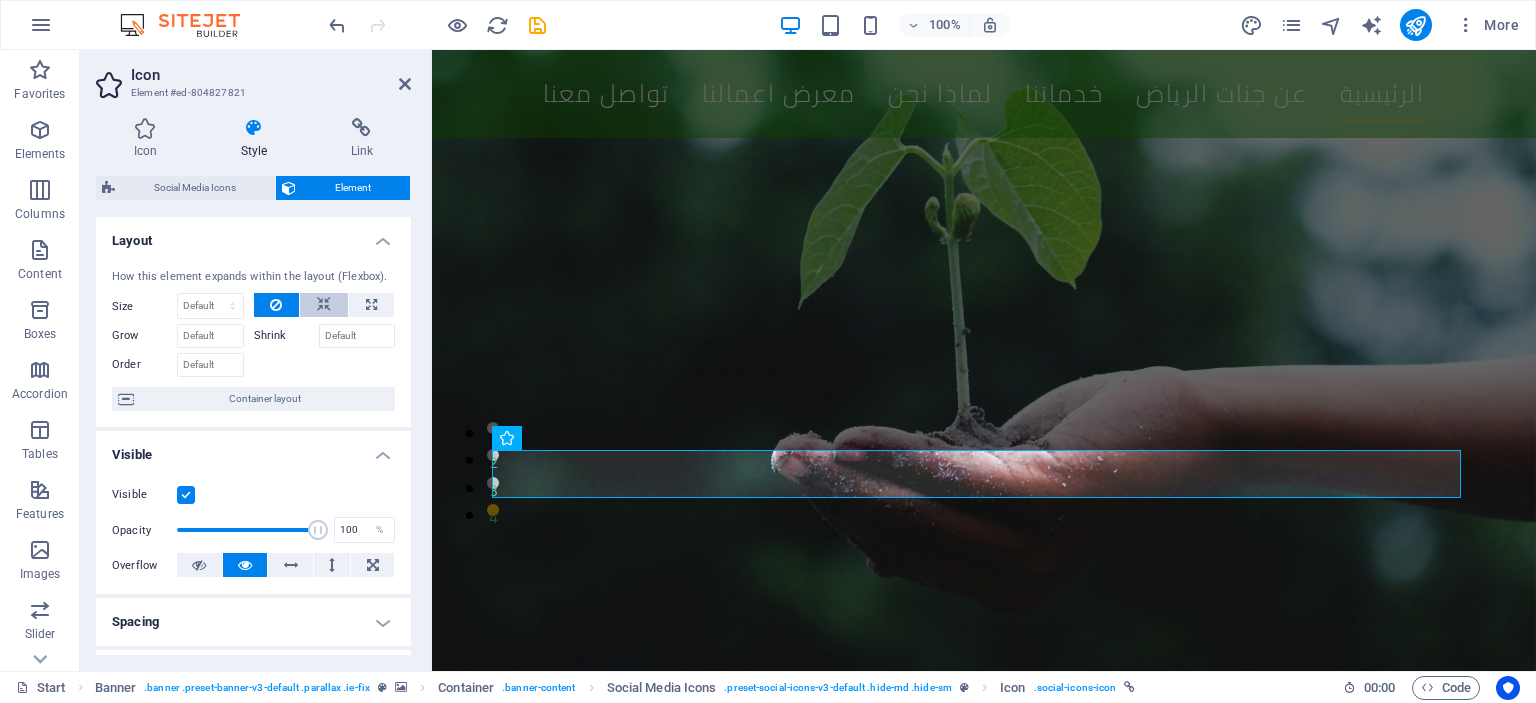 click at bounding box center [324, 305] 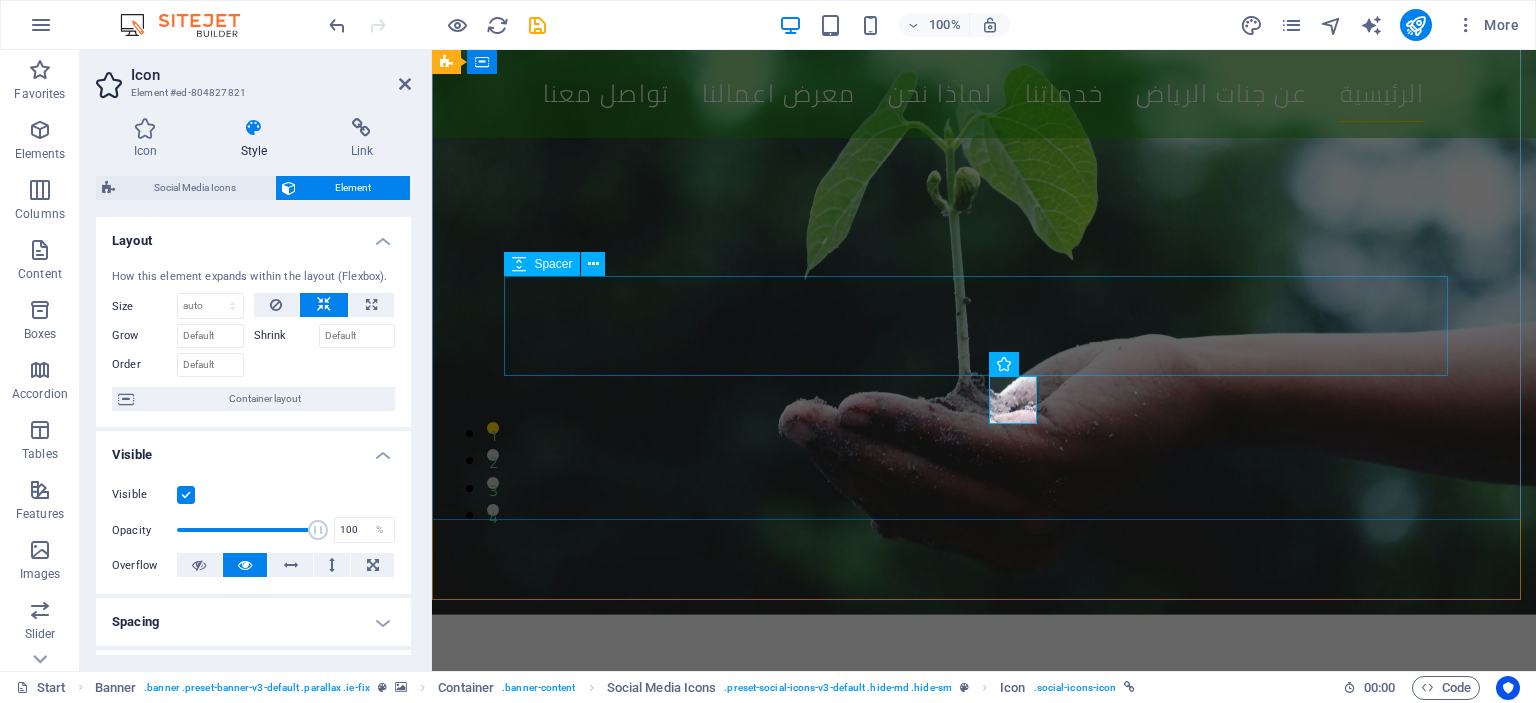 click at bounding box center [984, 1004] 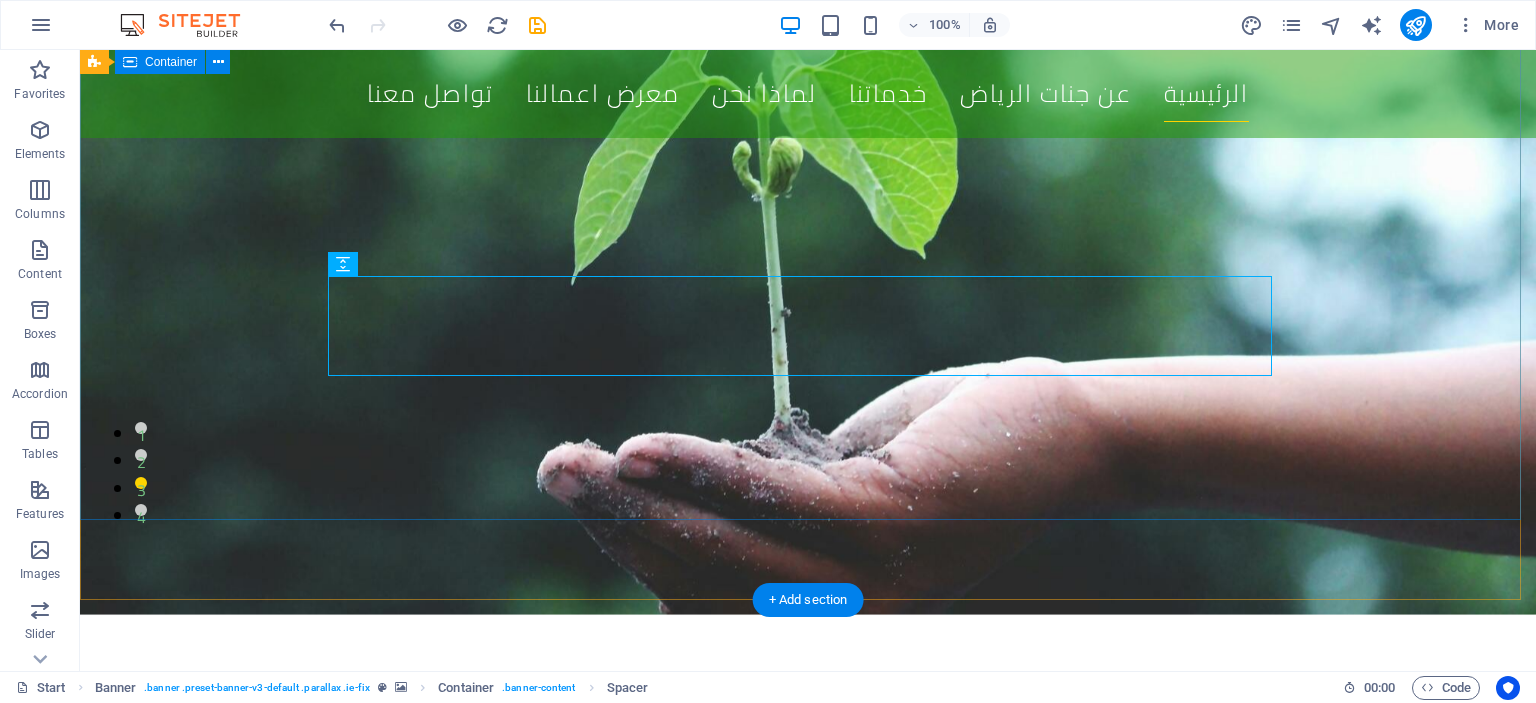 click on "جنات الرياض لصيانة الحدائق و اللأشجار لإنشاء السواتر و الجلسات لتصميم و إنشاء و تنسيق الحدائق لتخطيط و إنشاء شبكات الري 1 2 3 4" at bounding box center [808, 919] 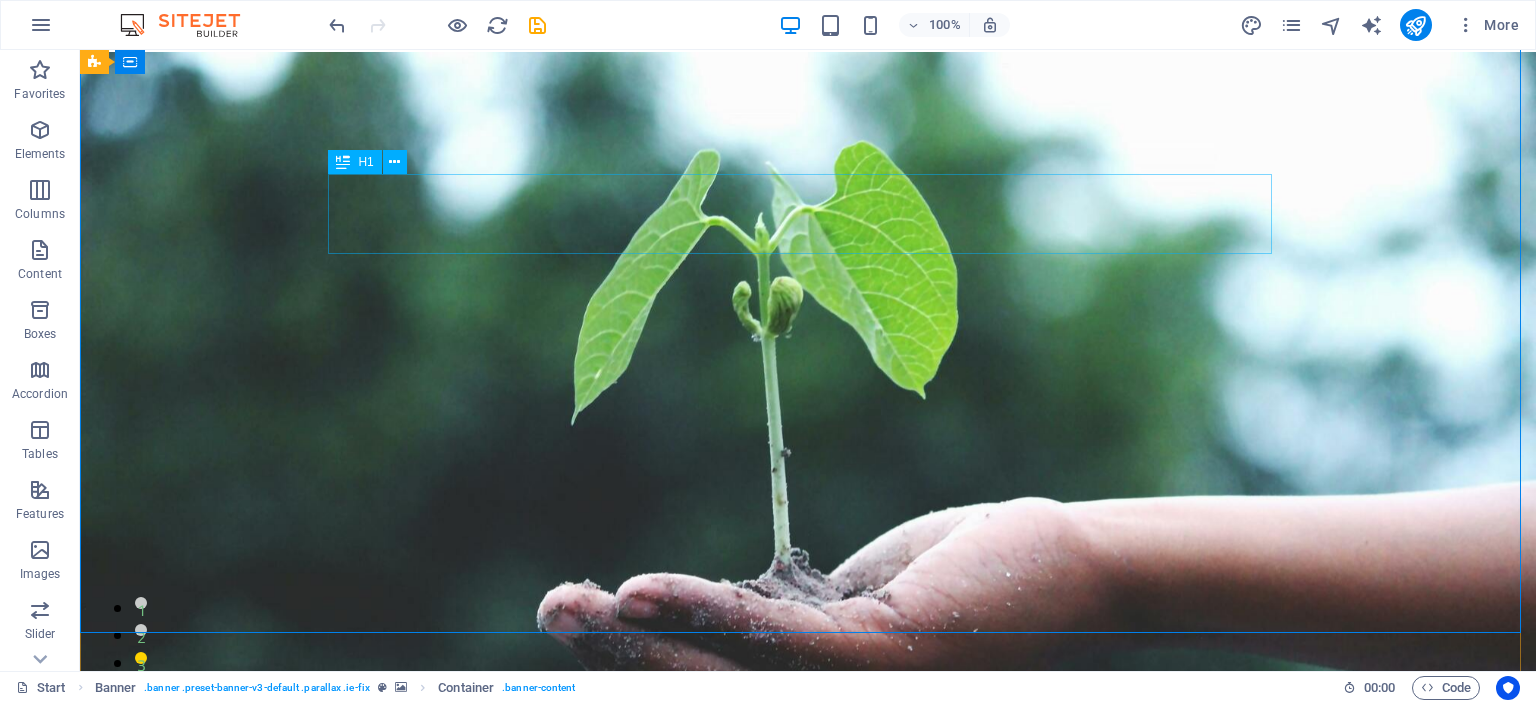 scroll, scrollTop: 0, scrollLeft: 0, axis: both 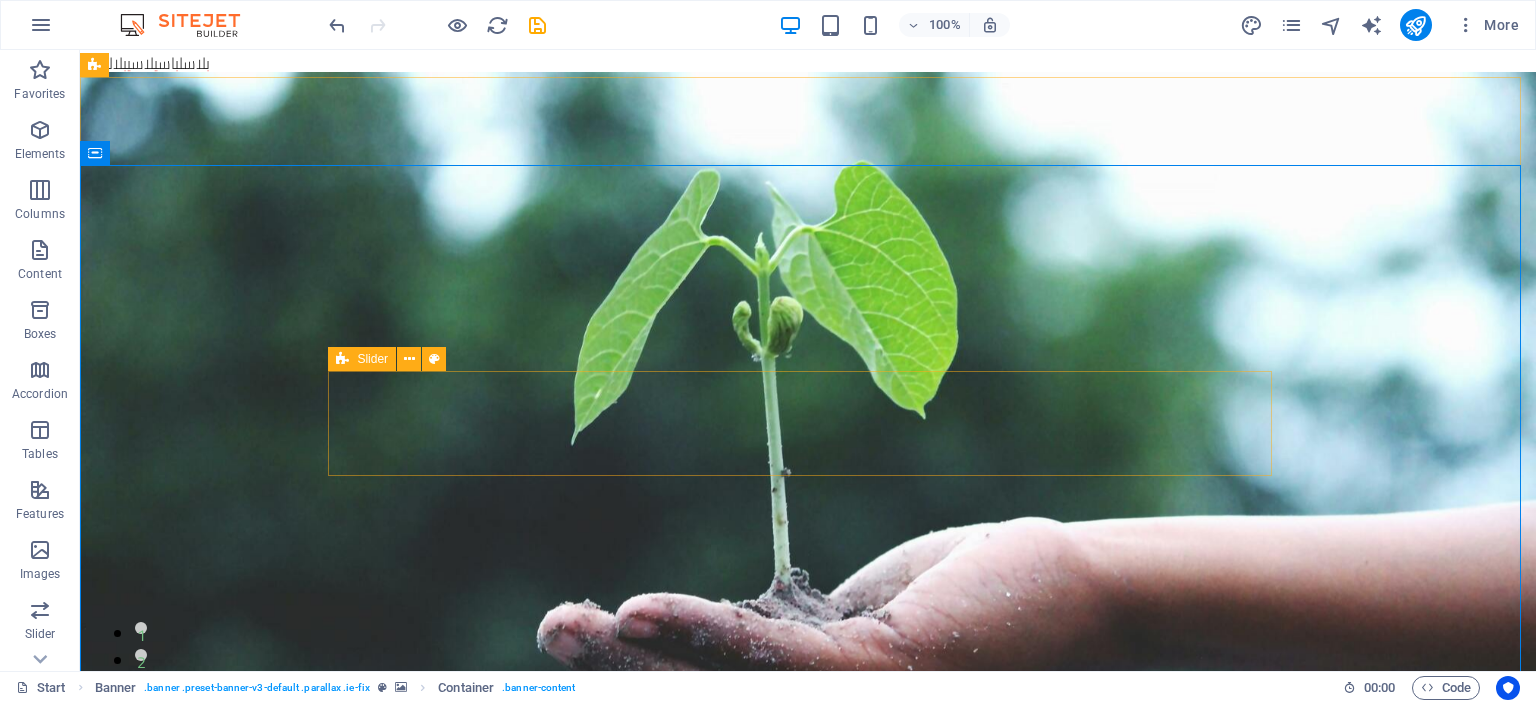 click on "Slider" at bounding box center (362, 359) 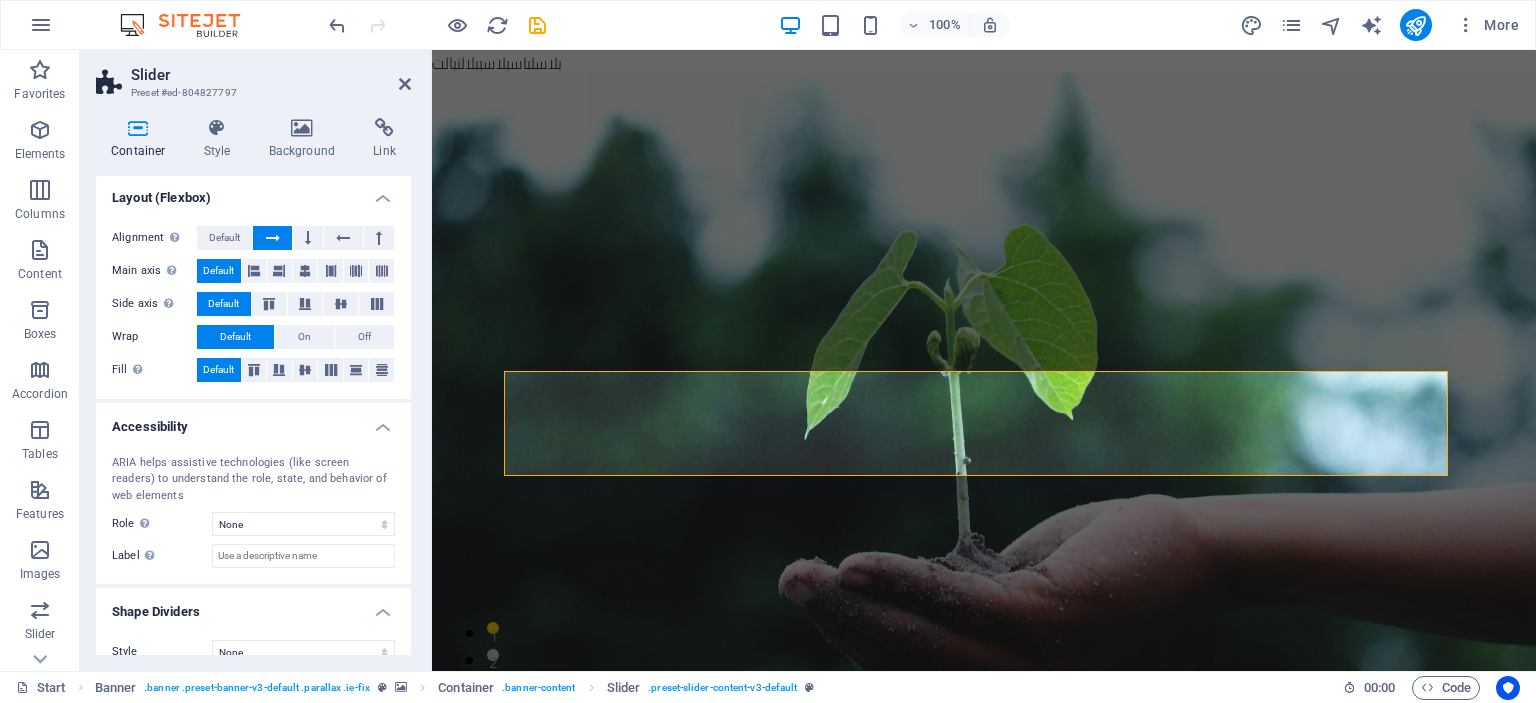 scroll, scrollTop: 294, scrollLeft: 0, axis: vertical 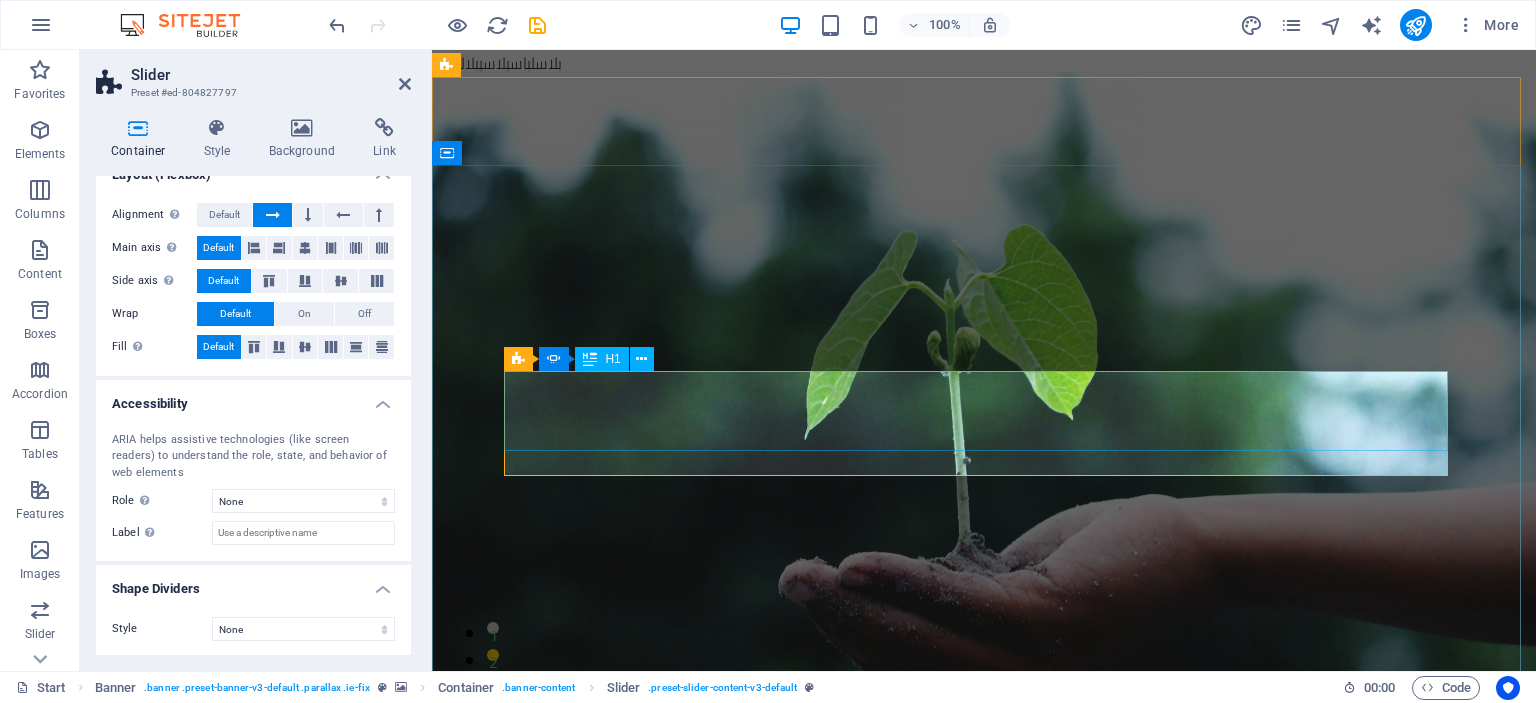 click on "لإنشاء السواتر و الجلسات" at bounding box center [40, 1194] 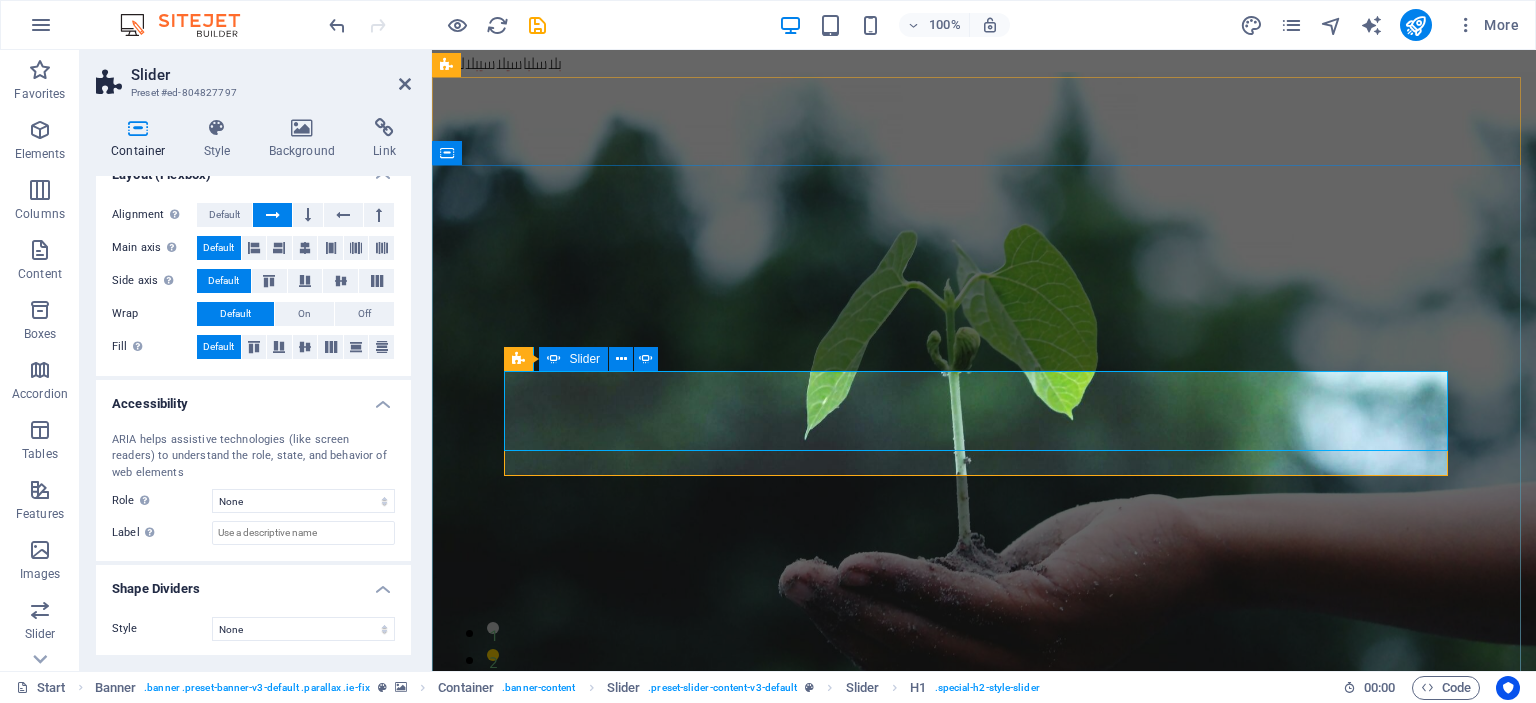 click on "Slider" at bounding box center (573, 359) 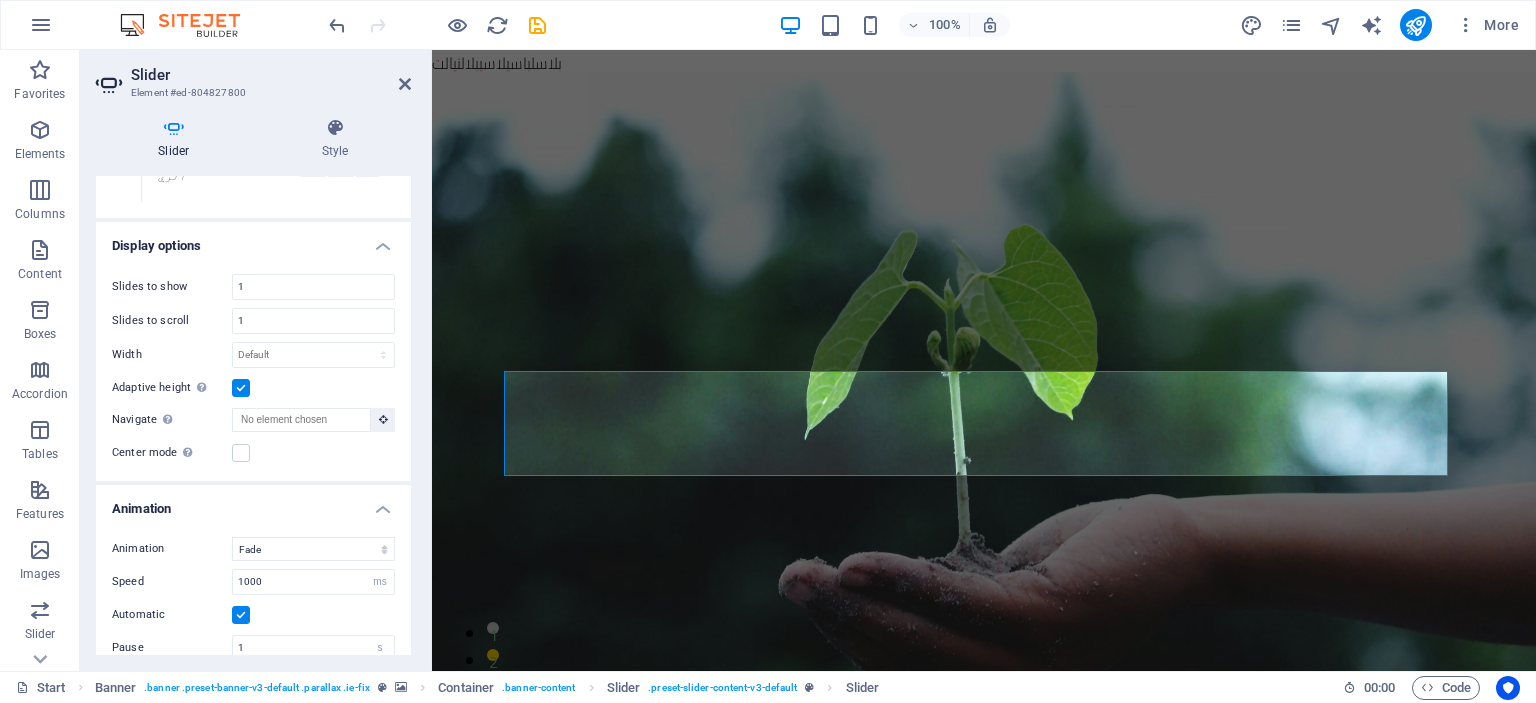 scroll, scrollTop: 437, scrollLeft: 0, axis: vertical 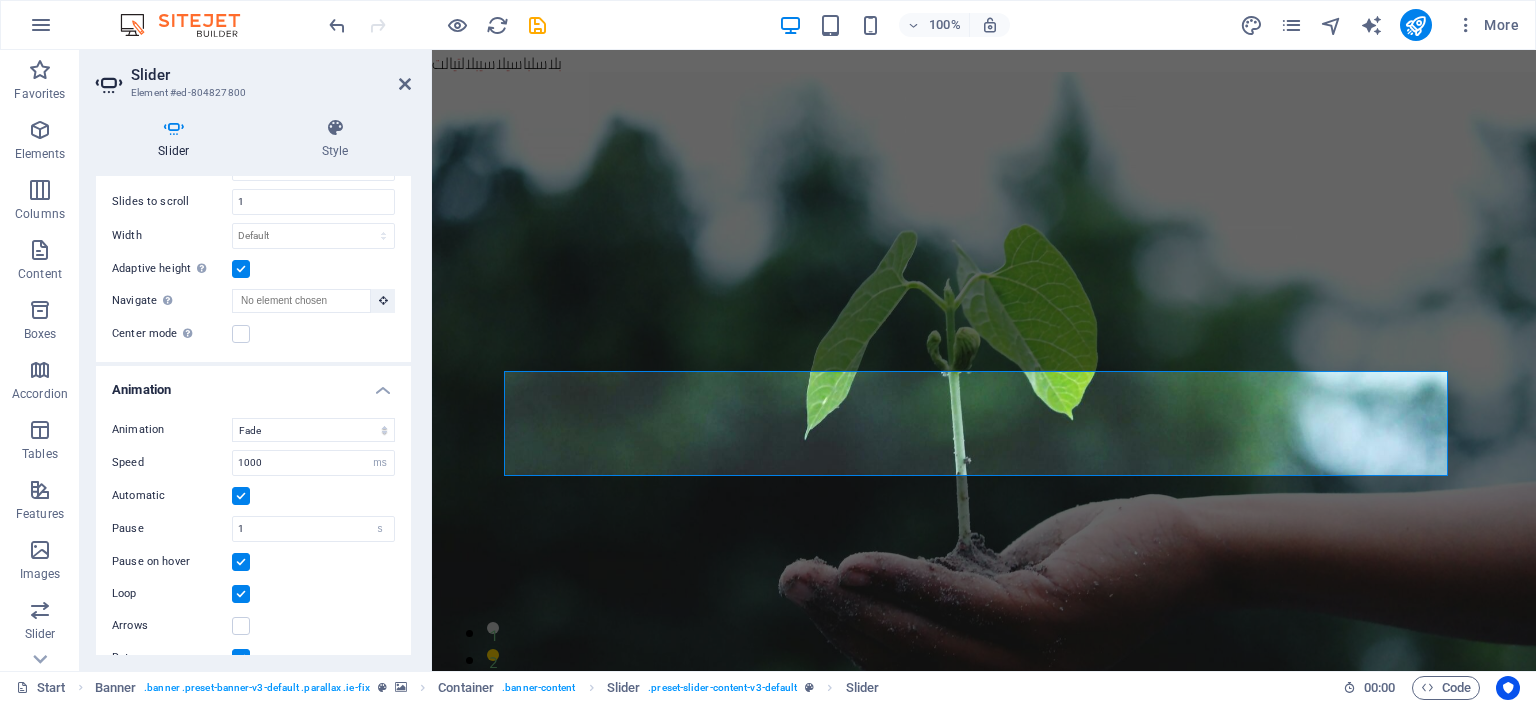 click at bounding box center [241, 658] 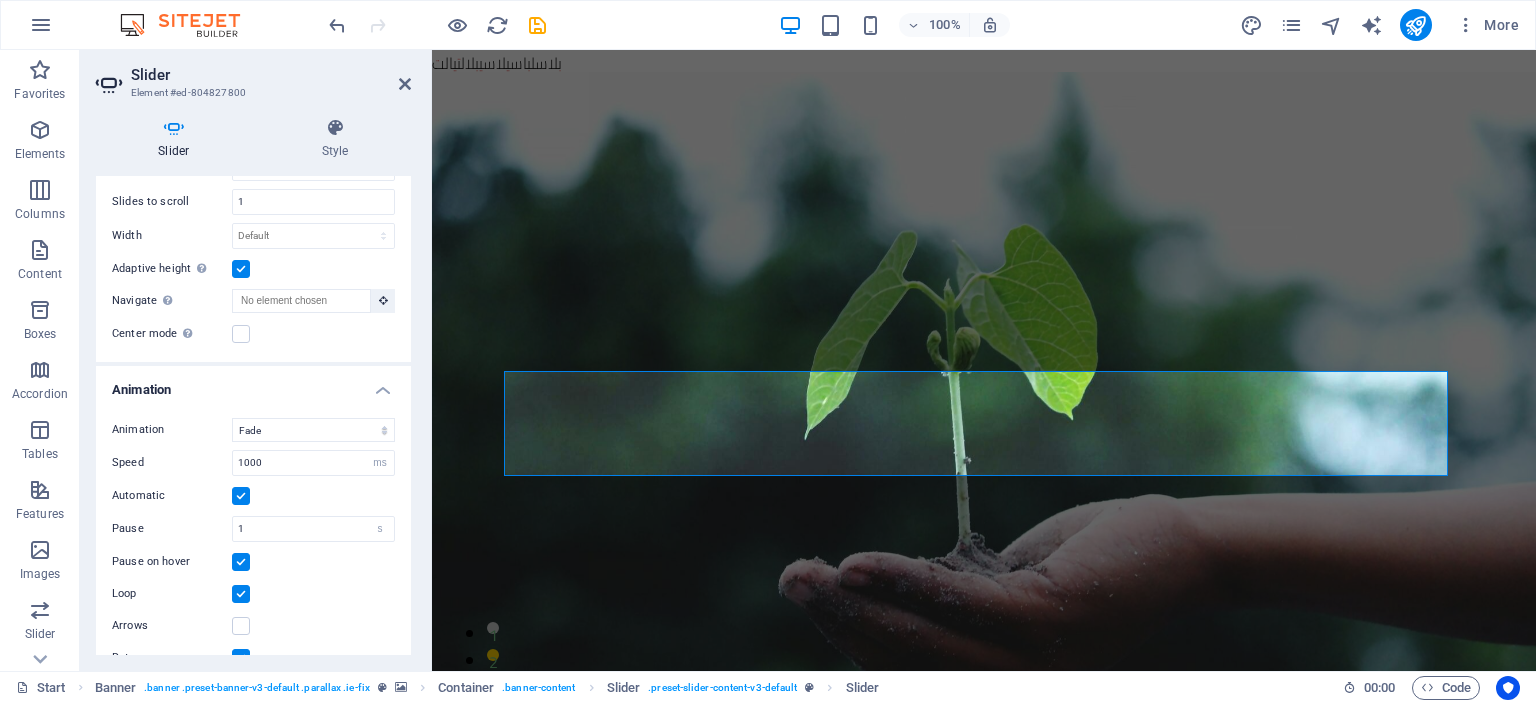 click on "Dots" at bounding box center [0, 0] 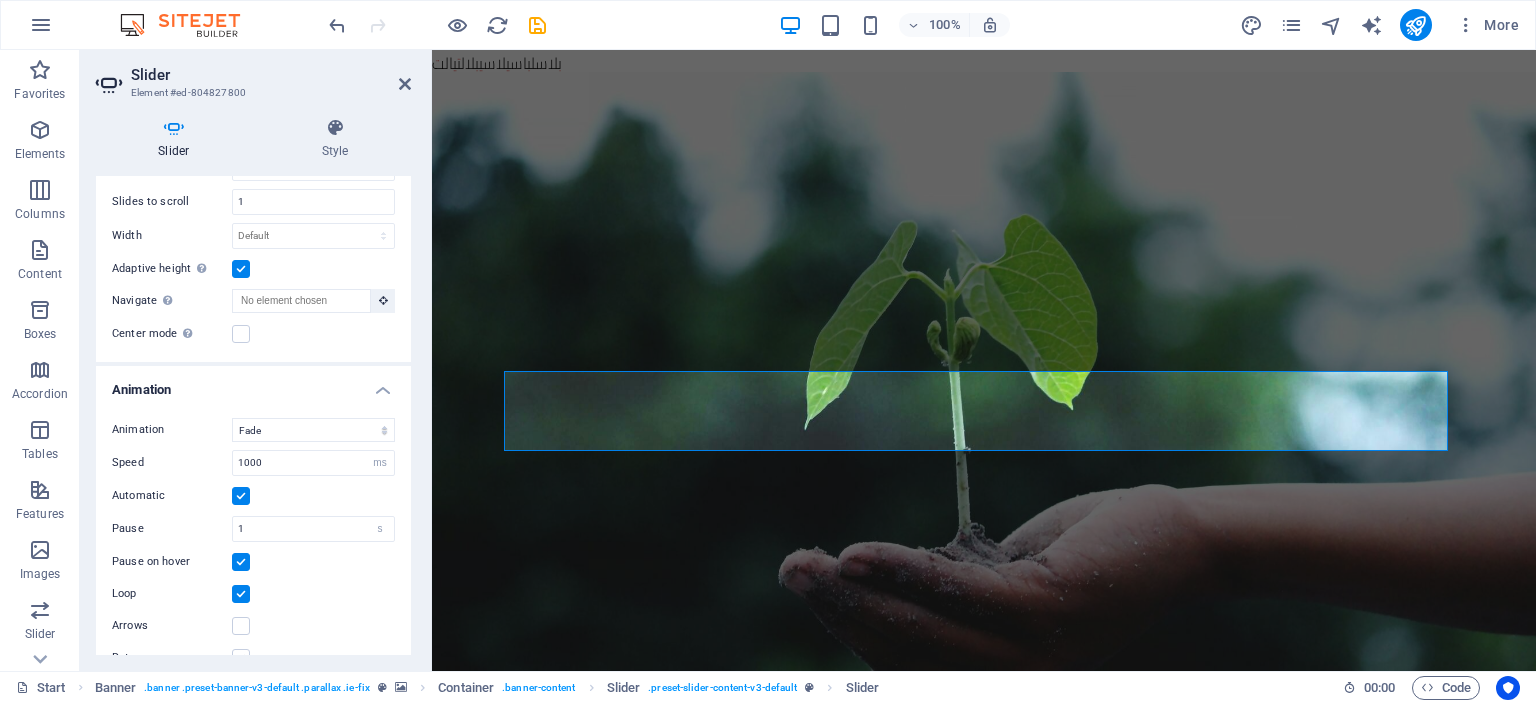 click at bounding box center (241, 658) 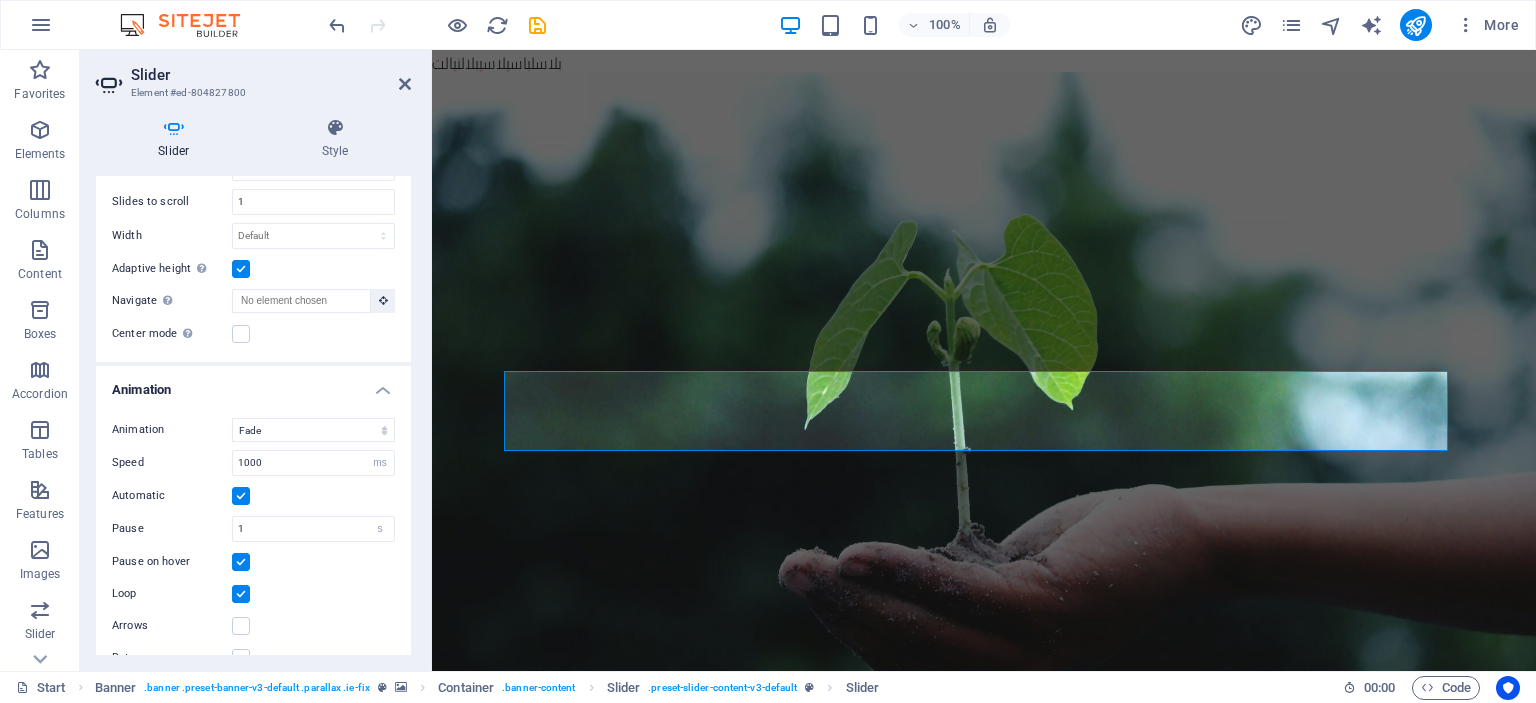 click on "Dots" at bounding box center [0, 0] 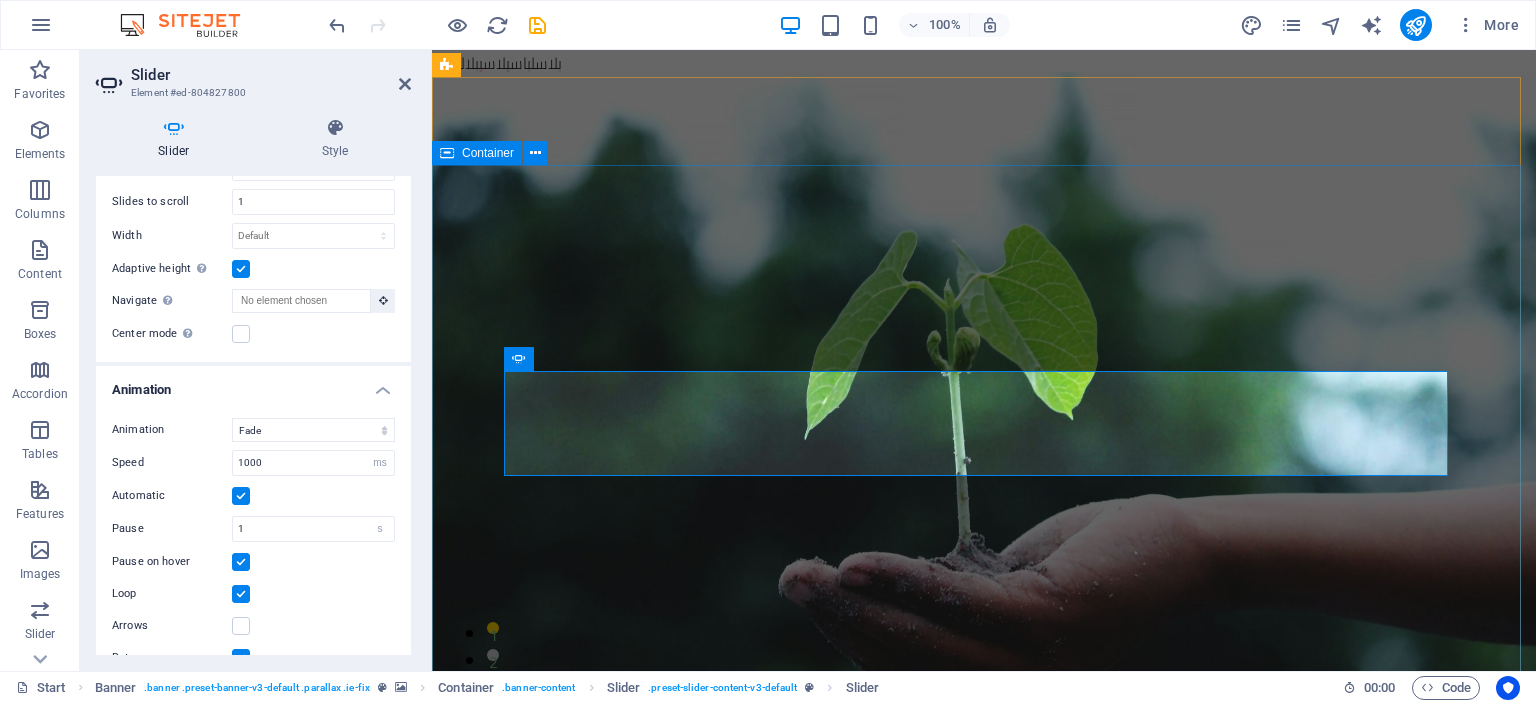 click on "جنات الرياض لصيانة الحدائق و اللأشجار لإنشاء السواتر و الجلسات لتصميم و إنشاء و تنسيق الحدائق لتخطيط و إنشاء شبكات الري 1 2 3 4" at bounding box center (984, 1163) 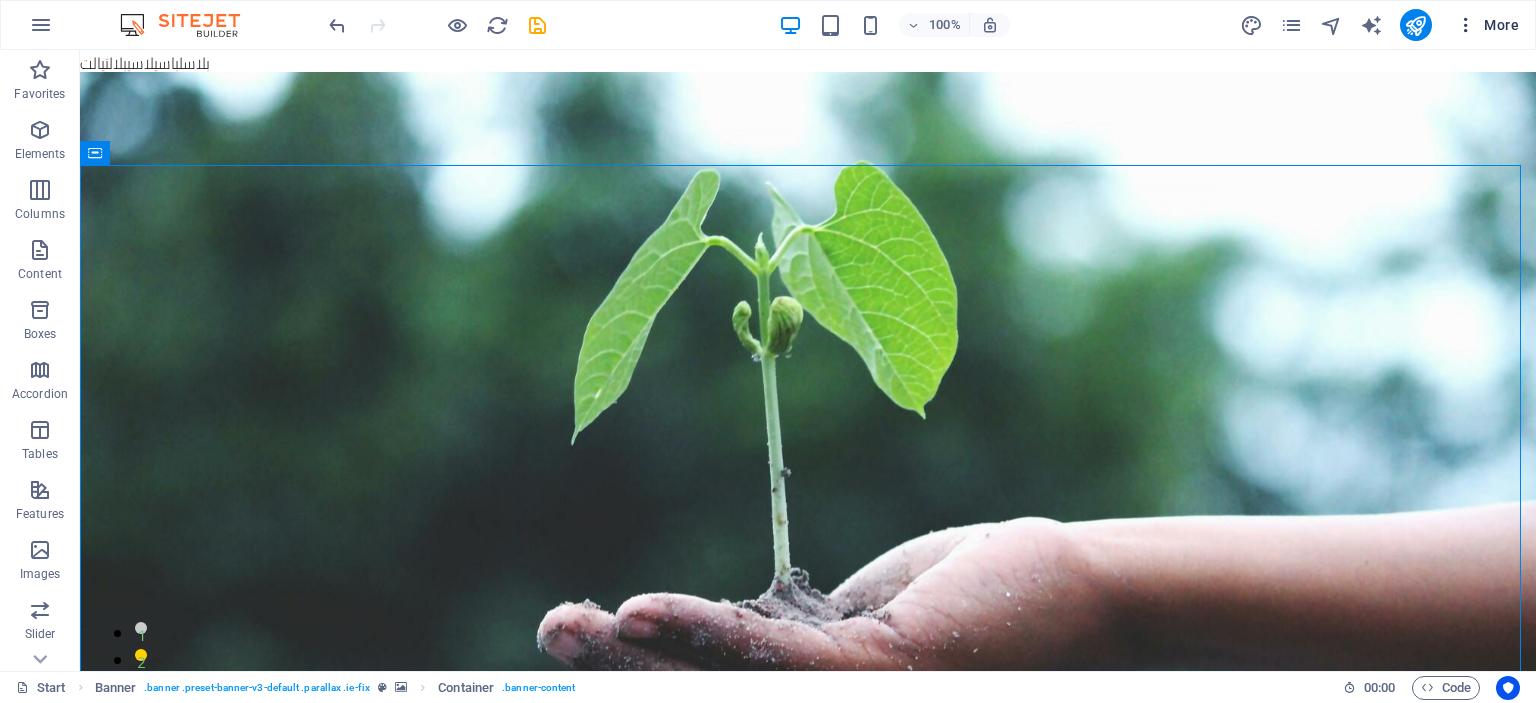 click on "More" at bounding box center [1487, 25] 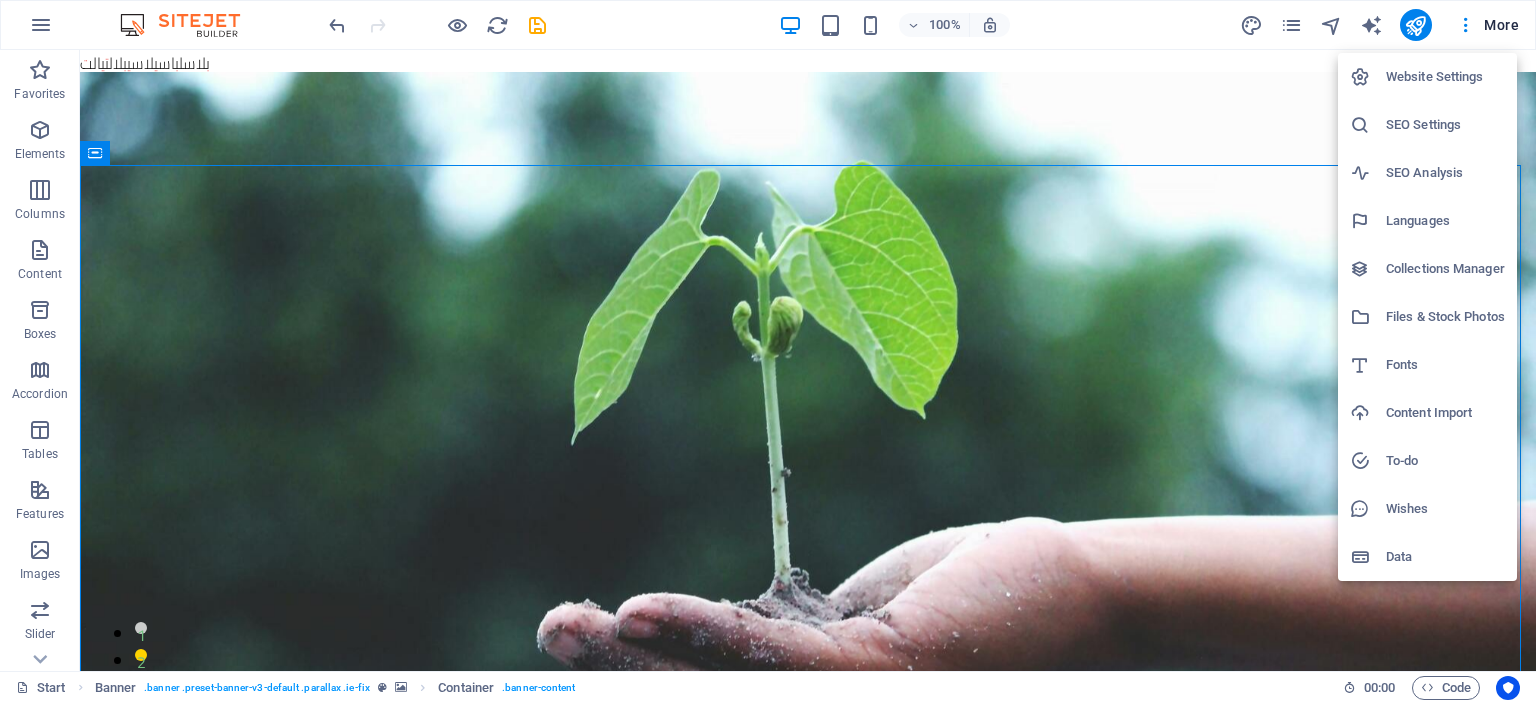 click on "Website Settings" at bounding box center (1445, 77) 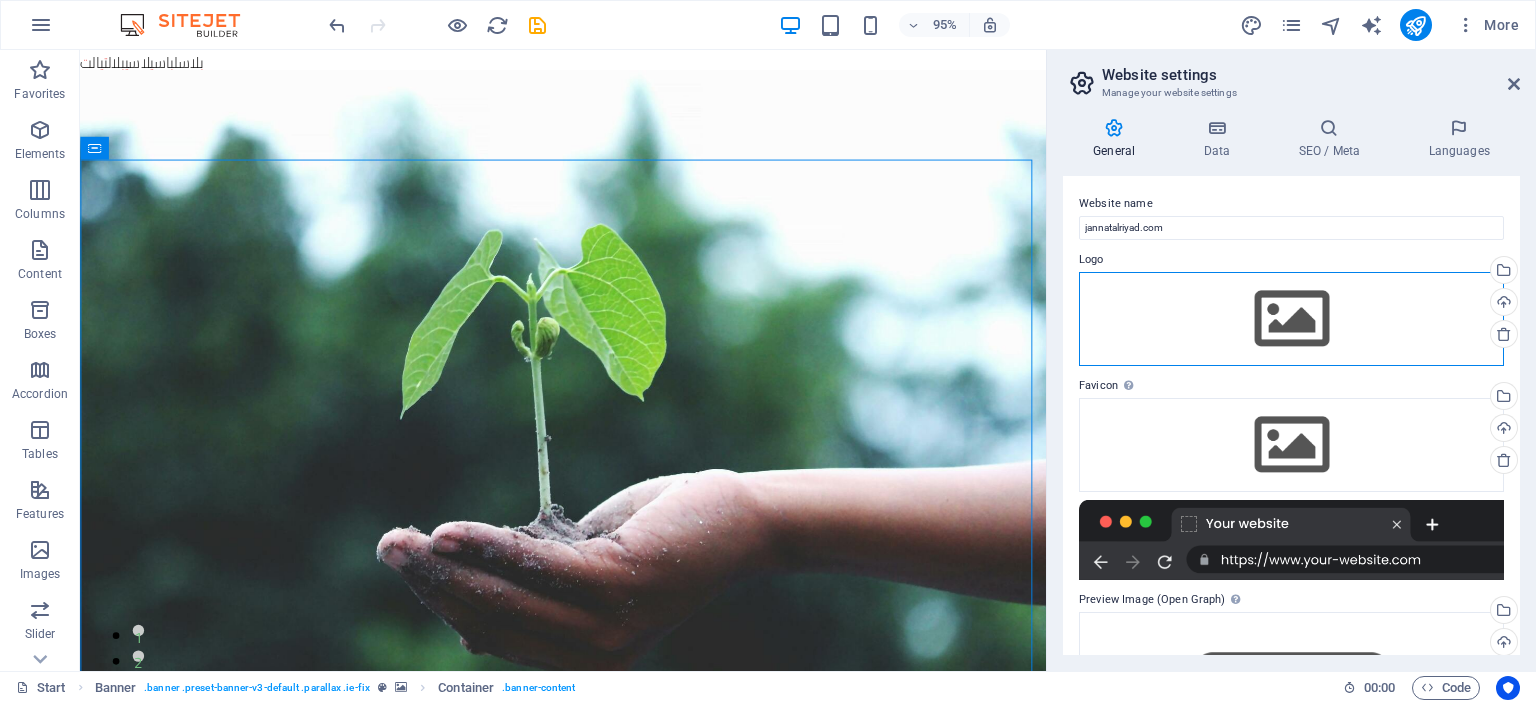 click on "Drag files here, click to choose files or select files from Files or our free stock photos & videos" at bounding box center (1291, 319) 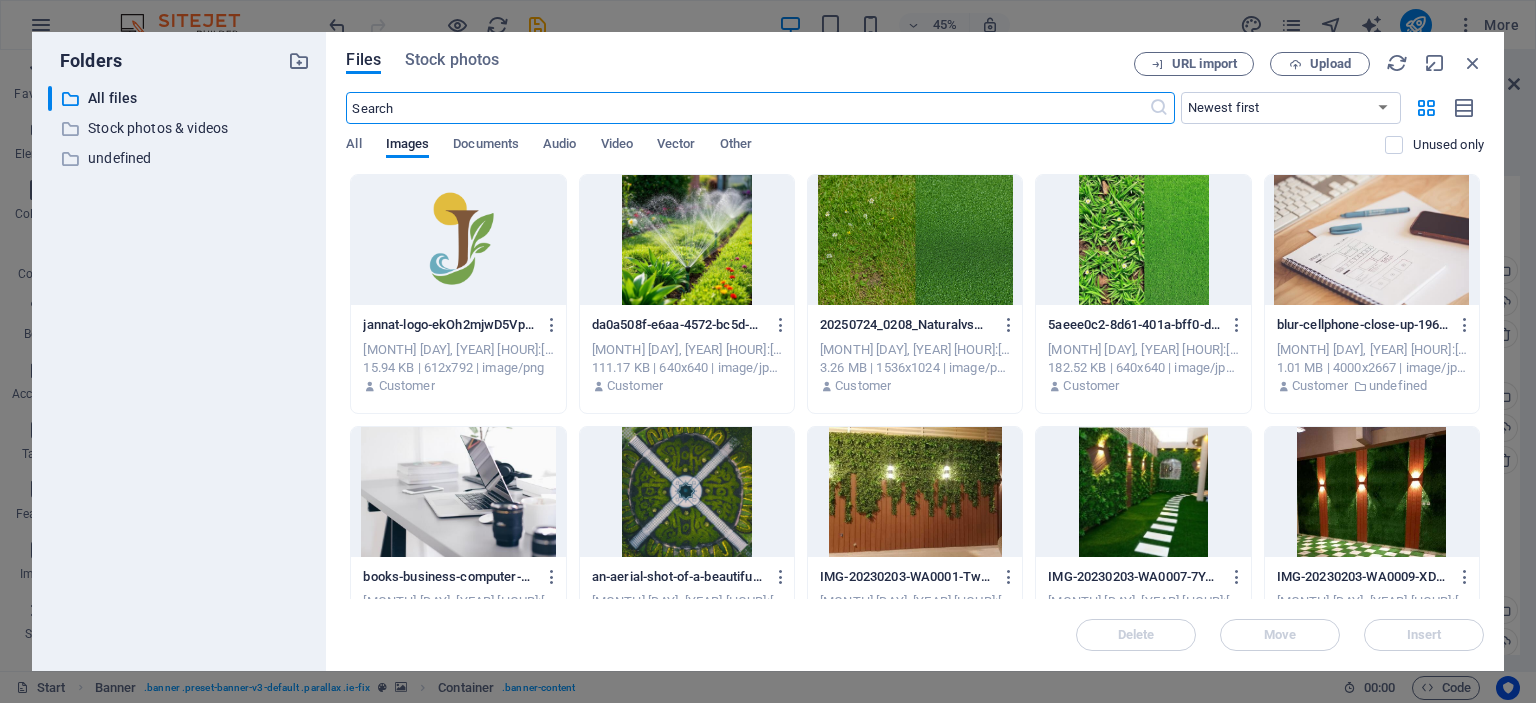 click at bounding box center (458, 240) 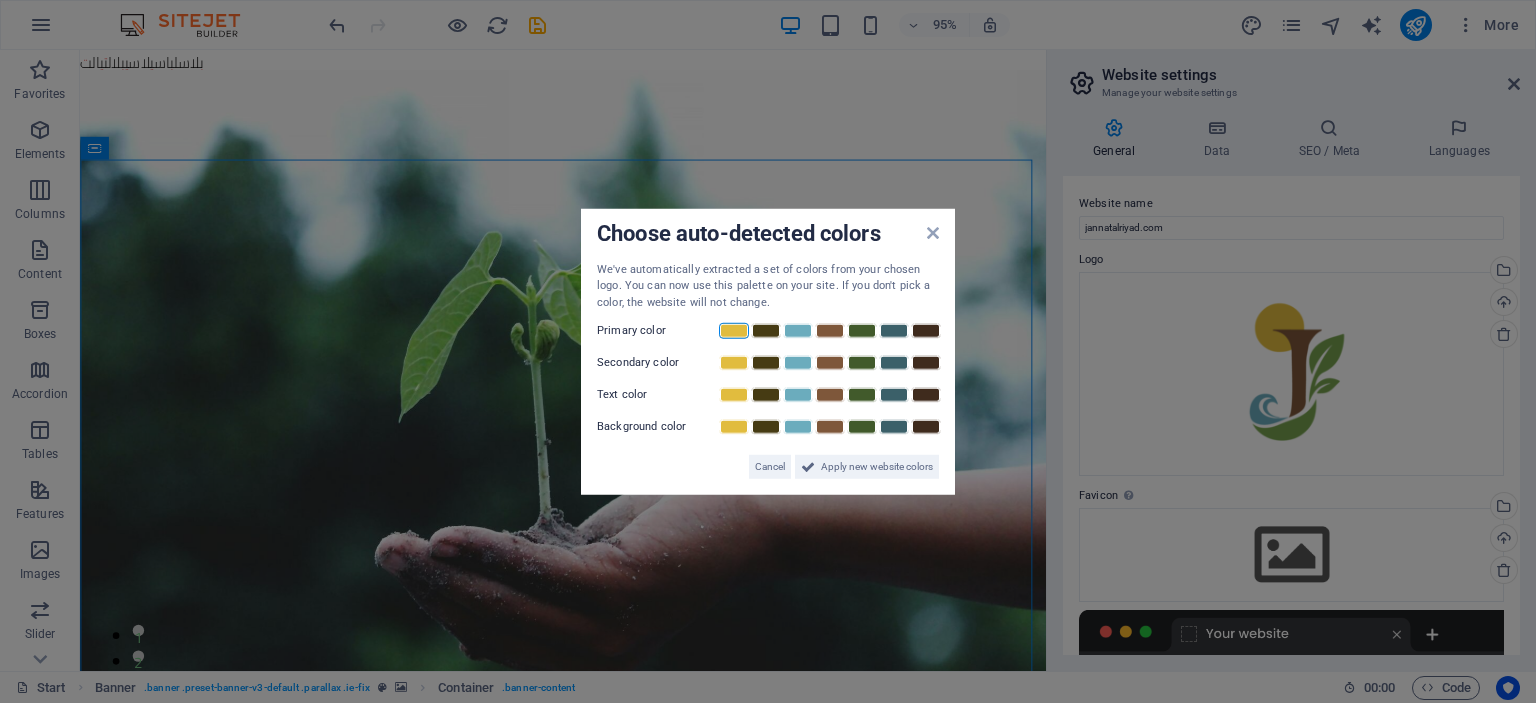 click at bounding box center [734, 331] 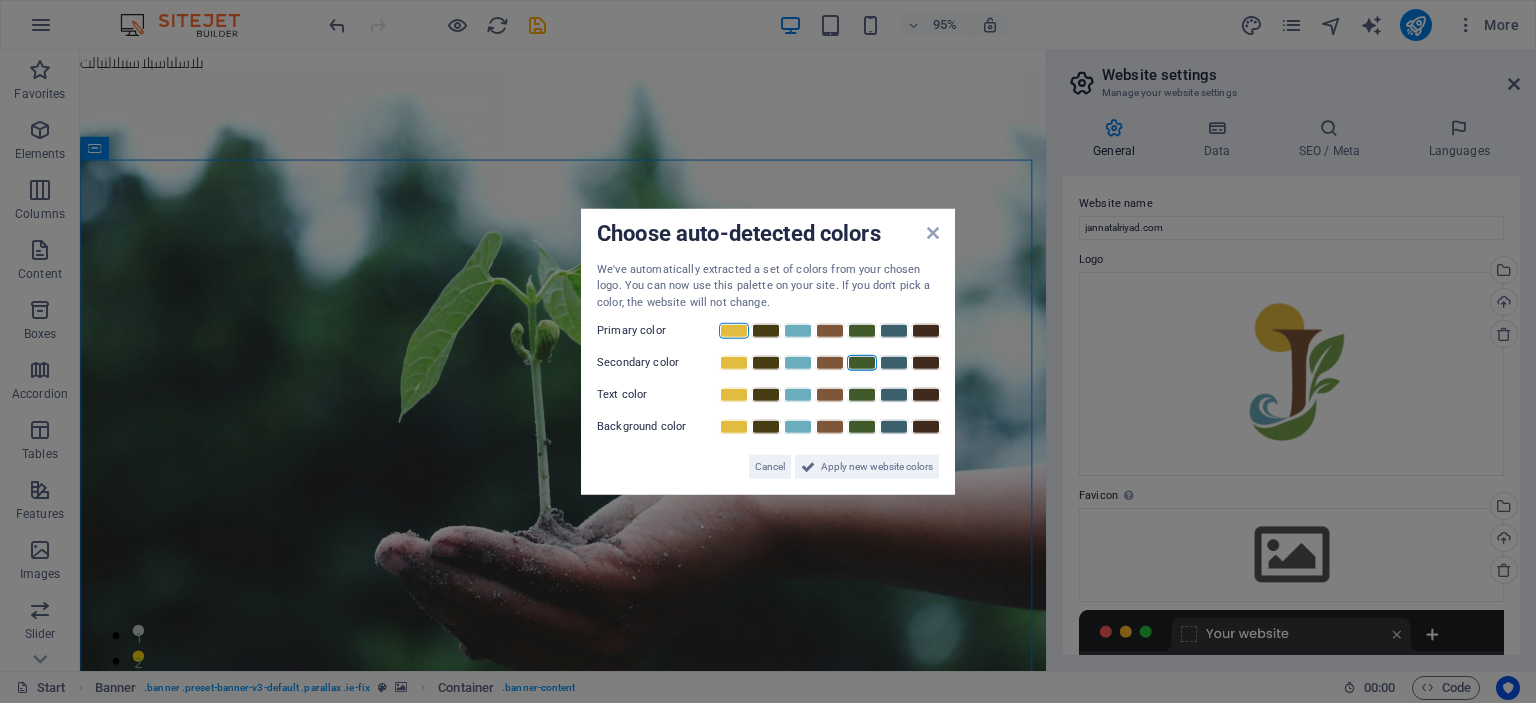 click at bounding box center [862, 363] 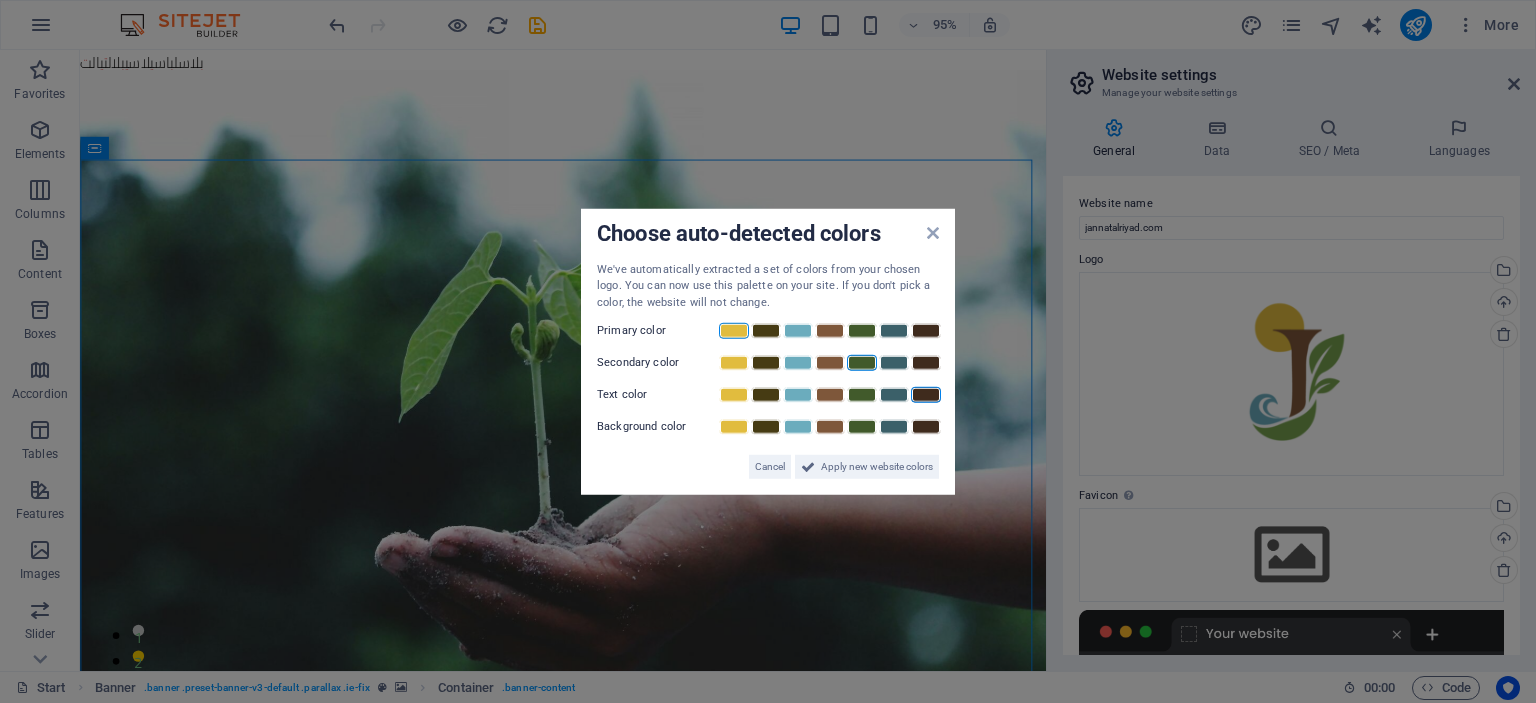 click at bounding box center (926, 395) 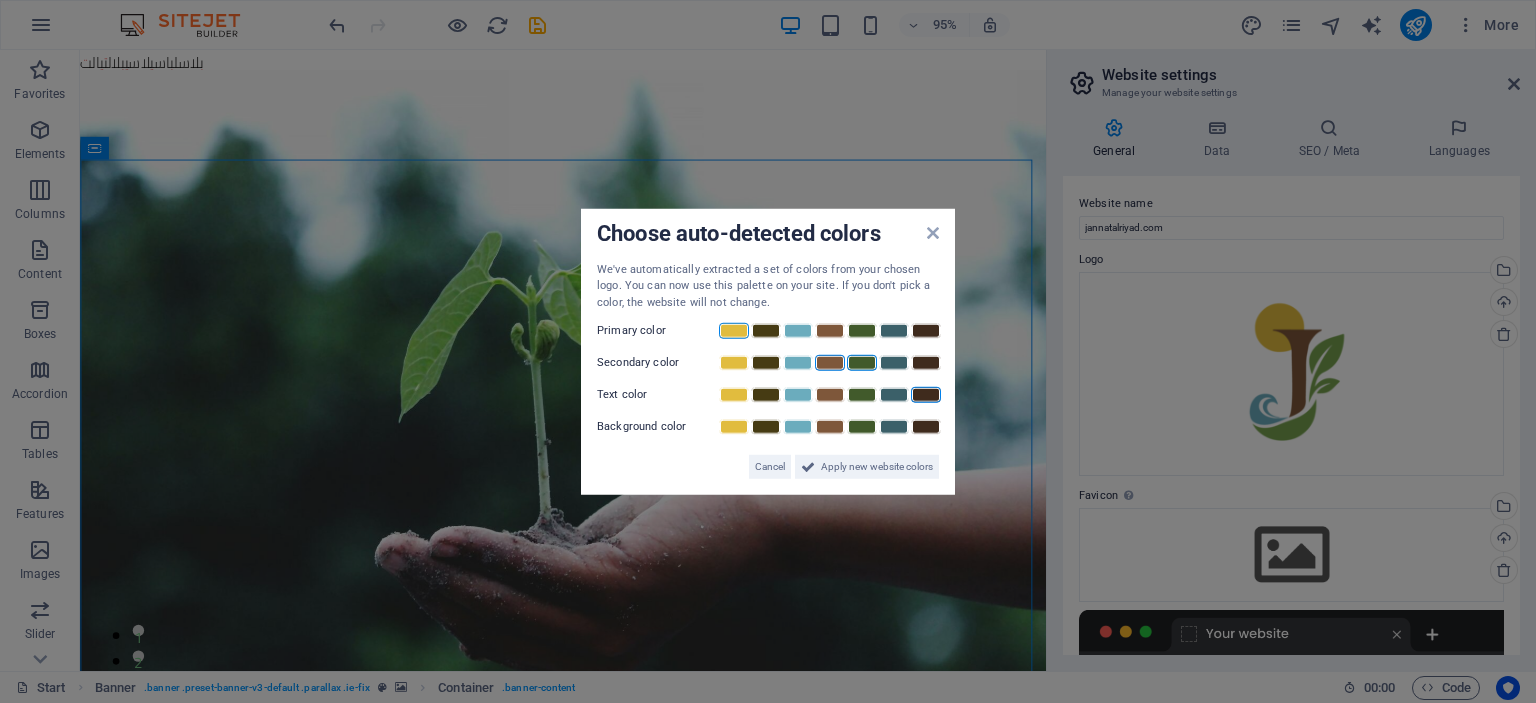 click at bounding box center [830, 363] 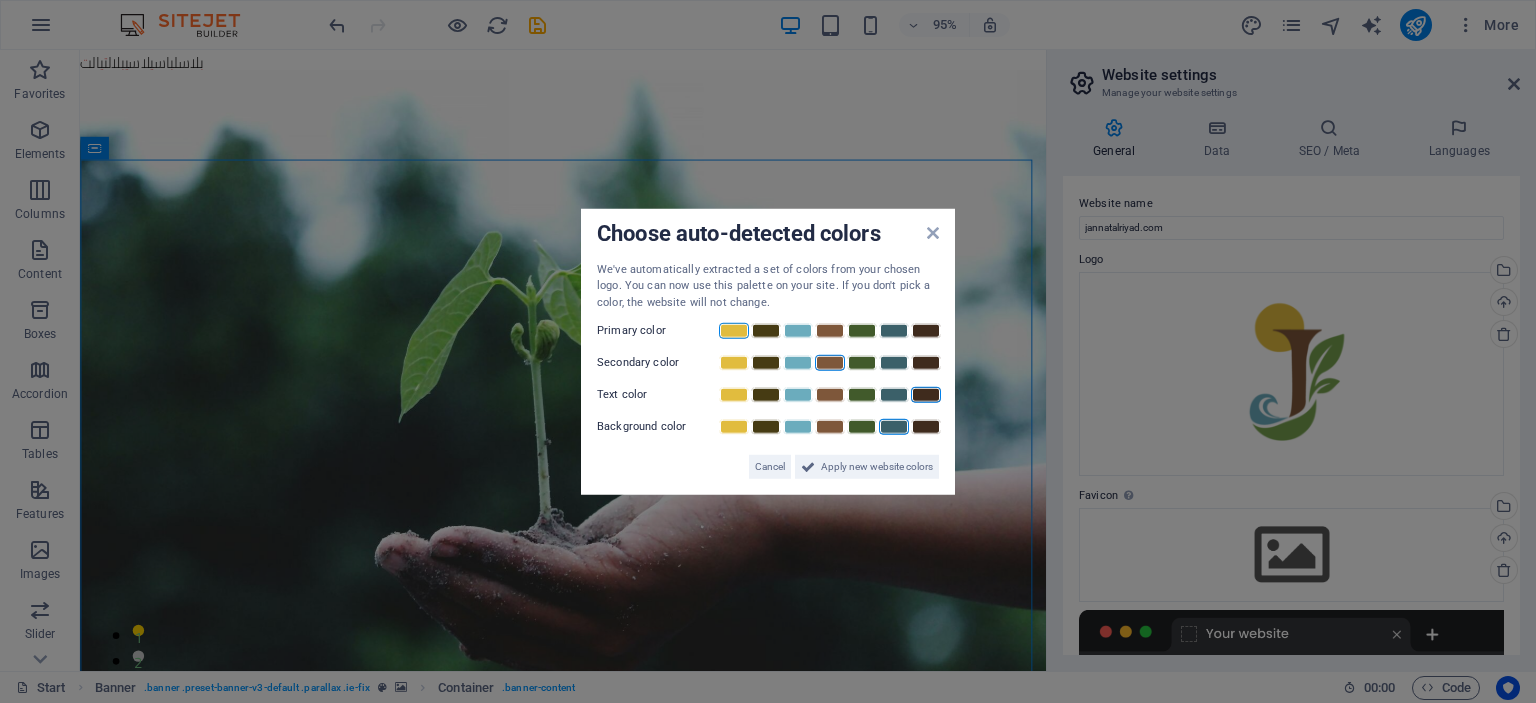 click at bounding box center (894, 427) 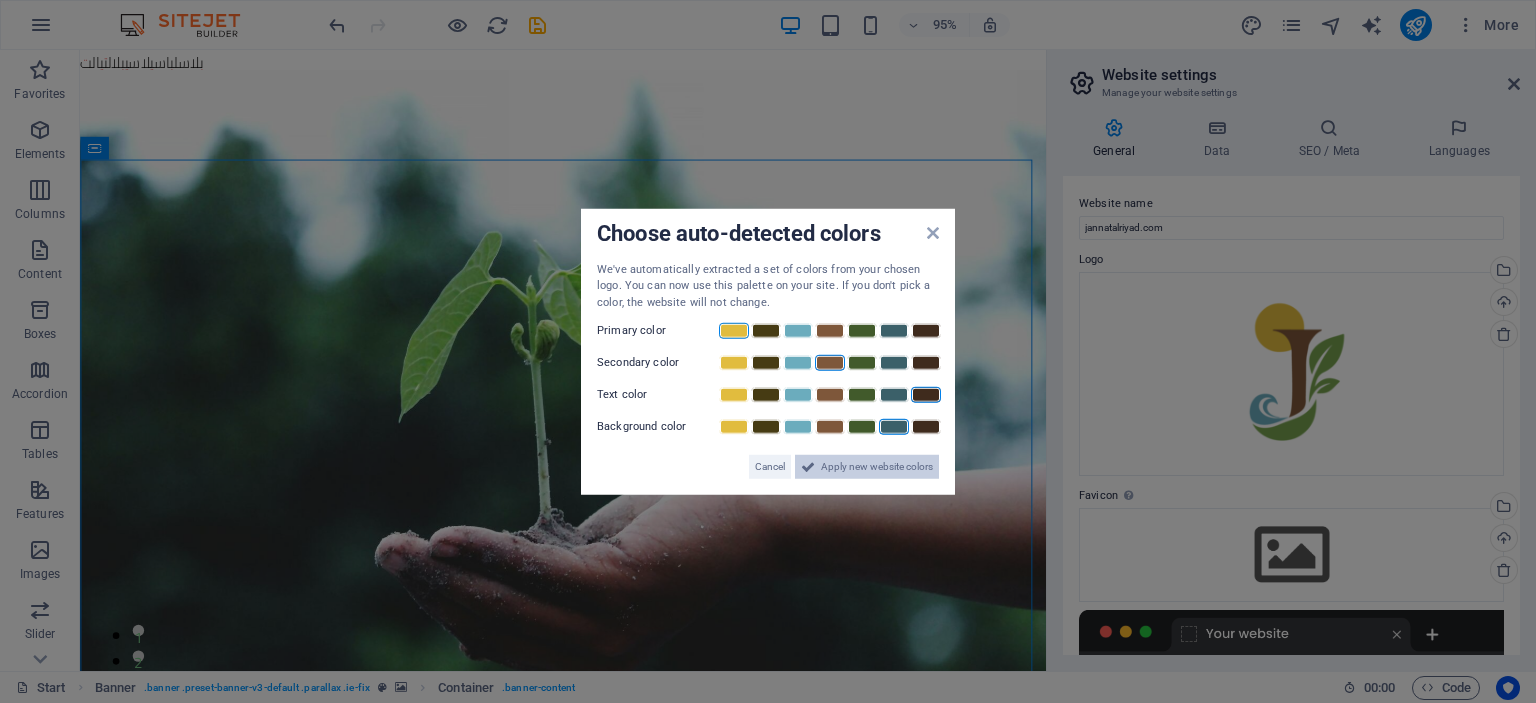 click on "Apply new website colors" at bounding box center [877, 467] 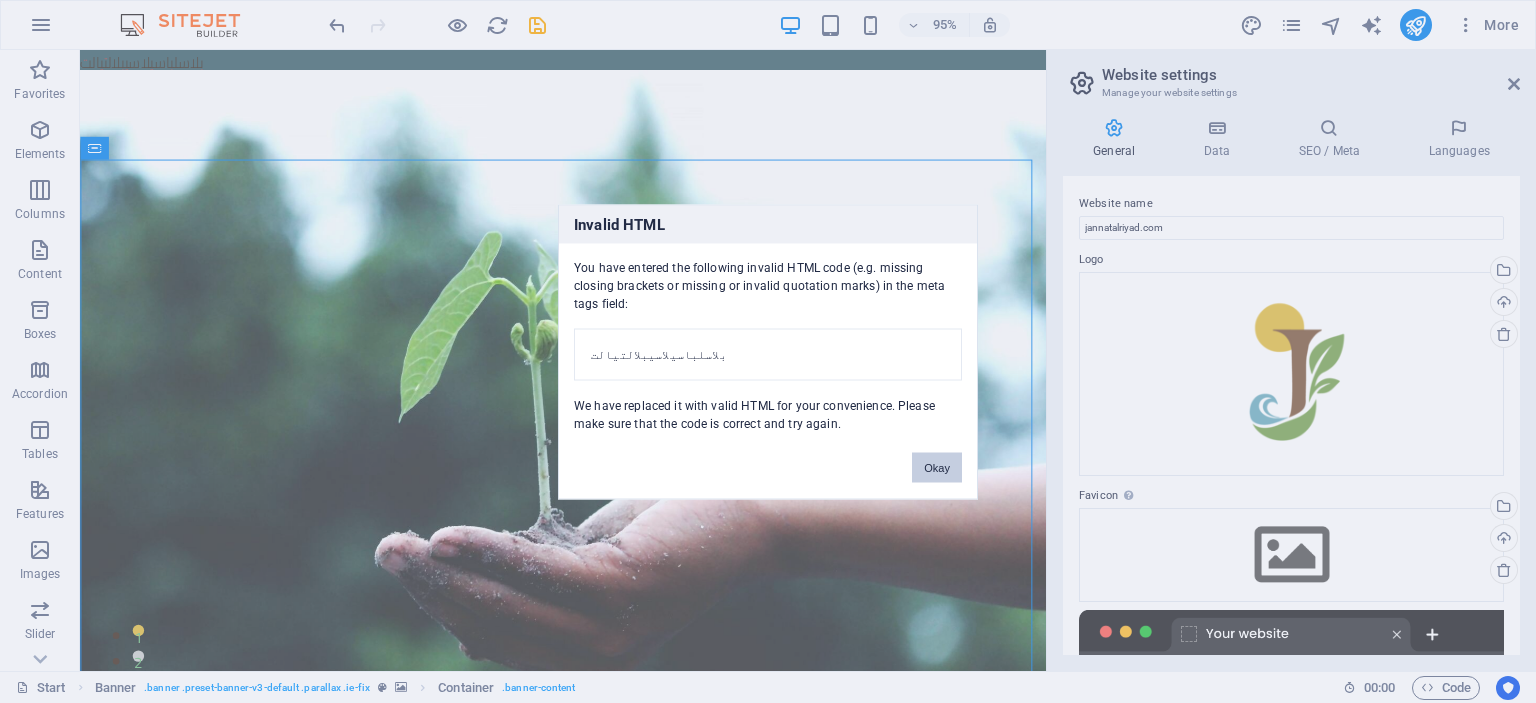 click on "Okay" at bounding box center (937, 467) 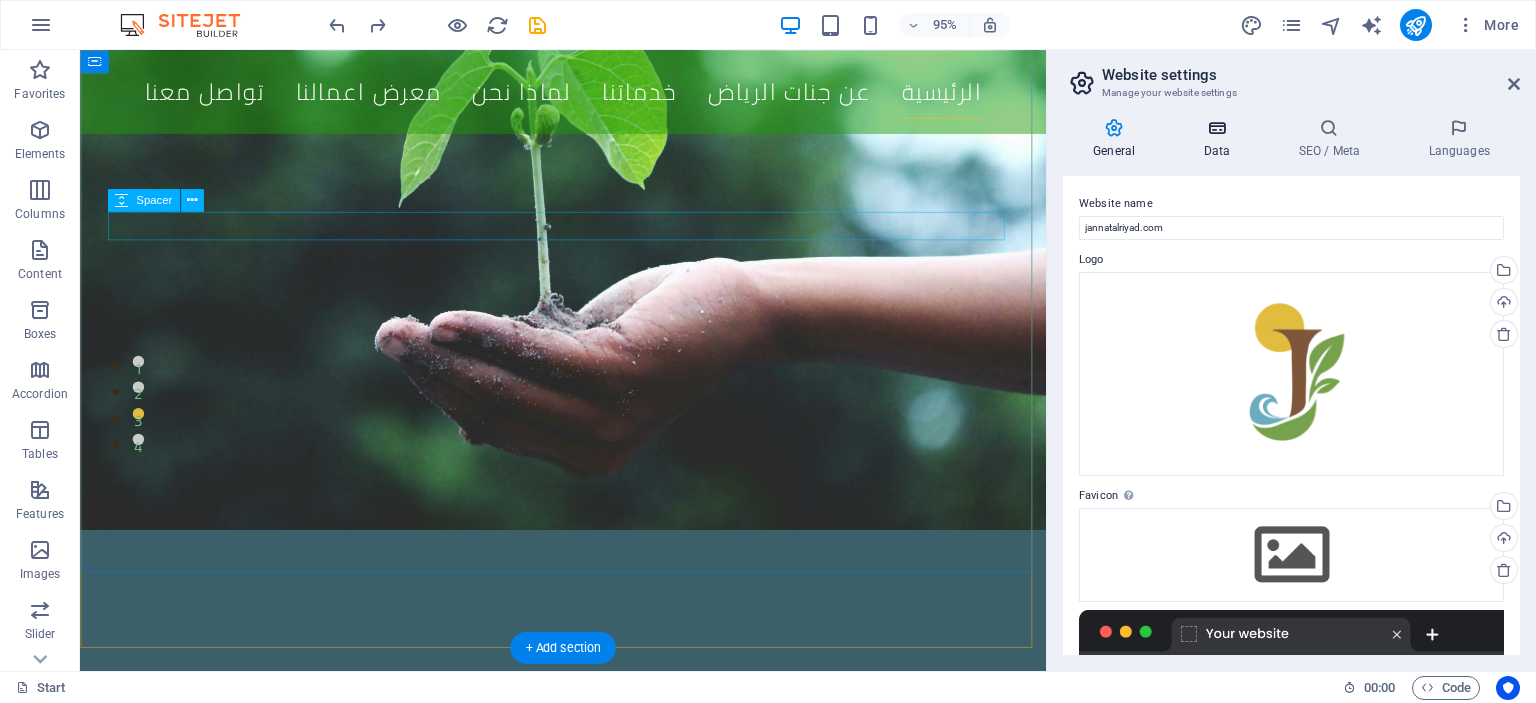 scroll, scrollTop: 400, scrollLeft: 0, axis: vertical 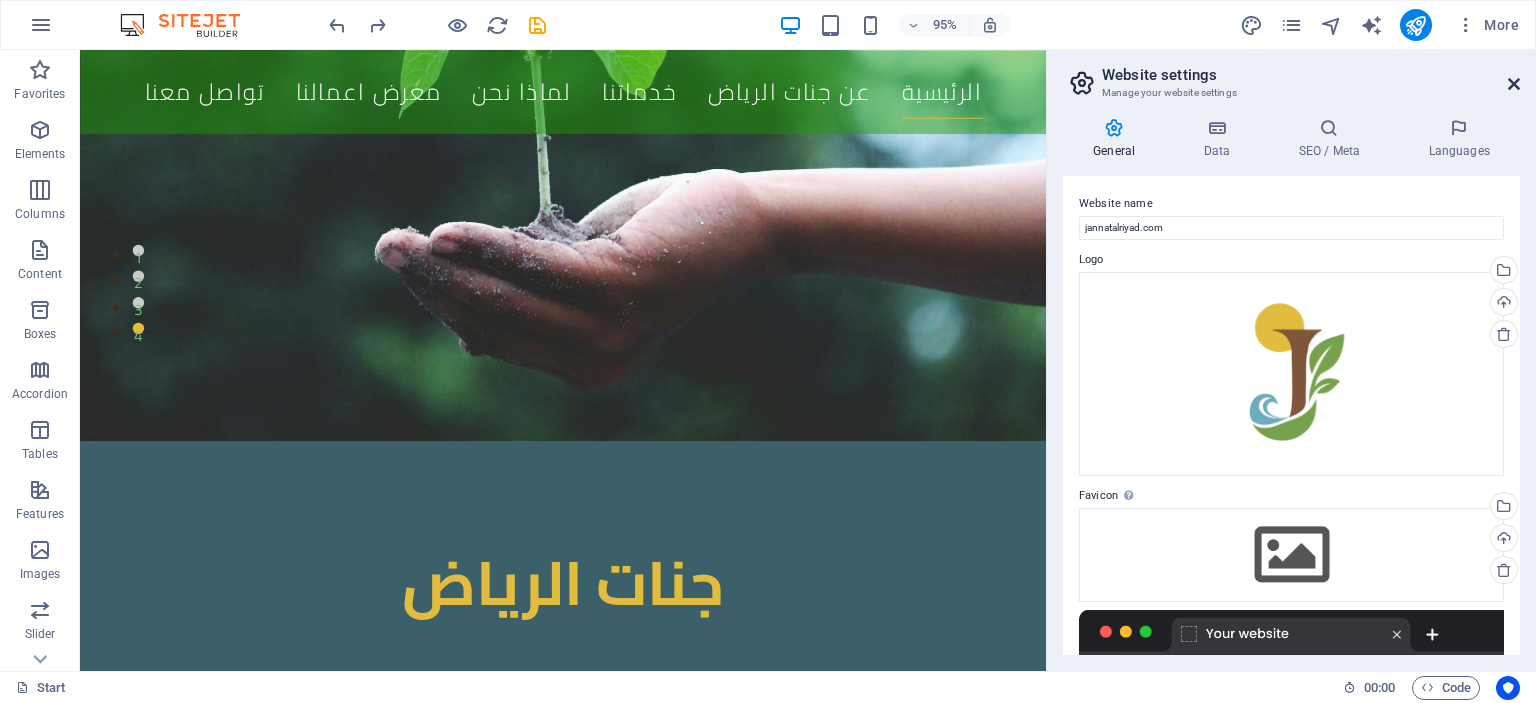 click at bounding box center [1514, 84] 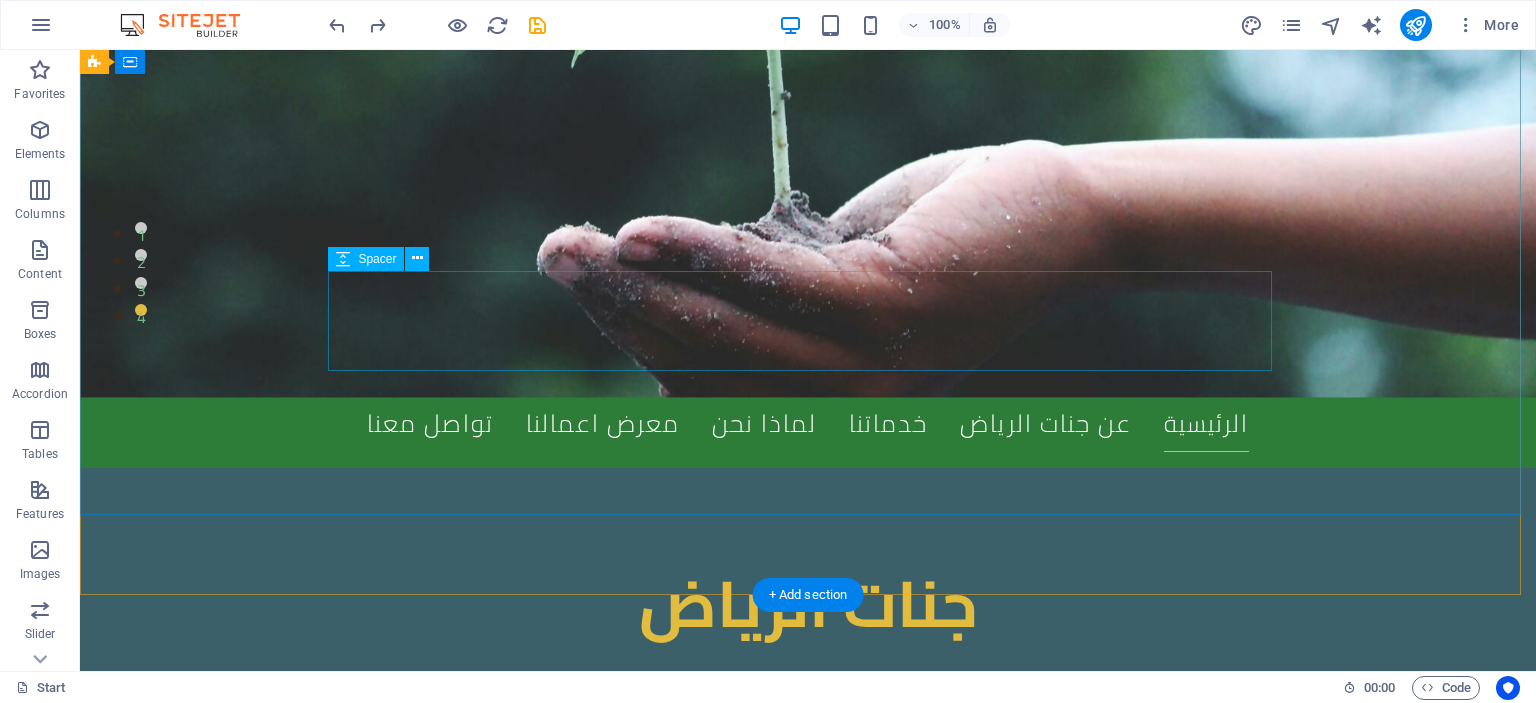 scroll, scrollTop: 0, scrollLeft: 0, axis: both 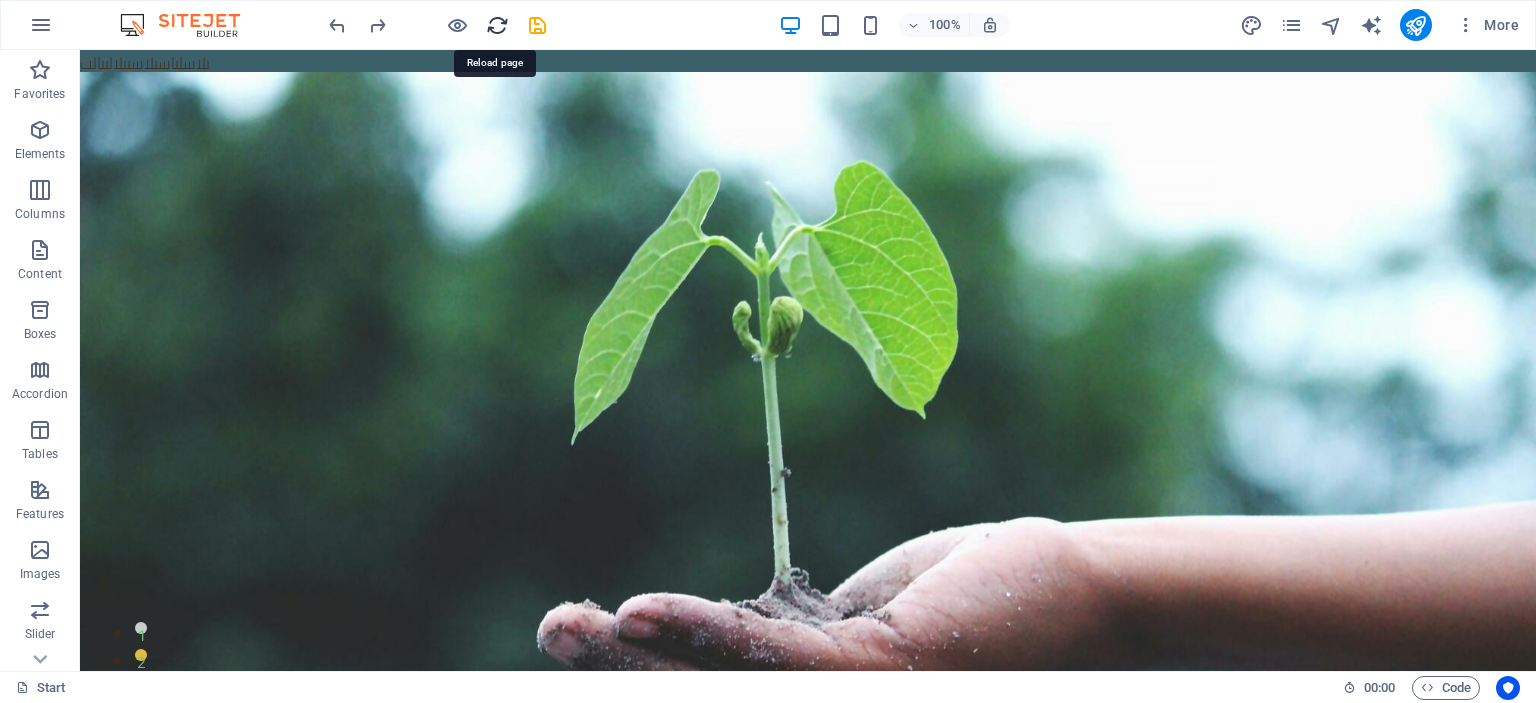 click at bounding box center [497, 25] 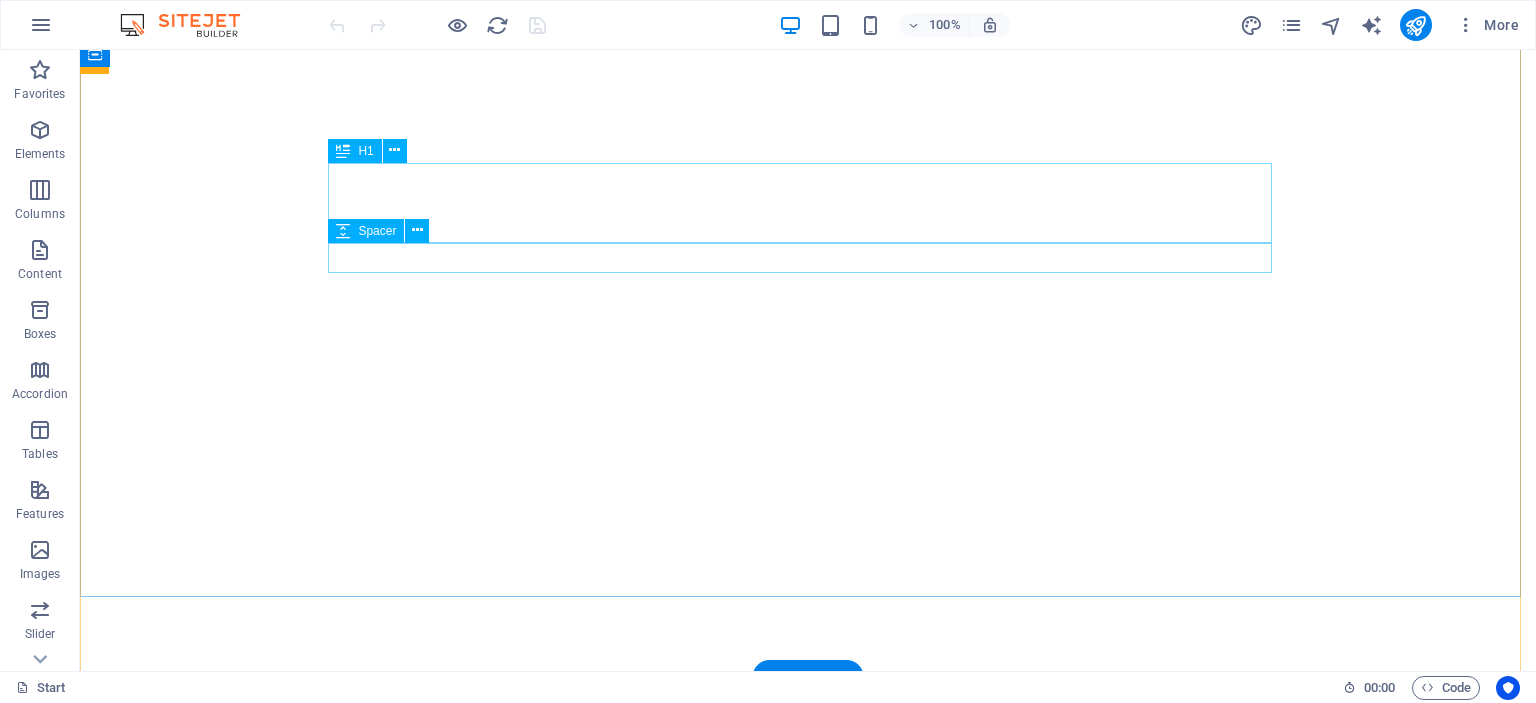 scroll, scrollTop: 0, scrollLeft: 0, axis: both 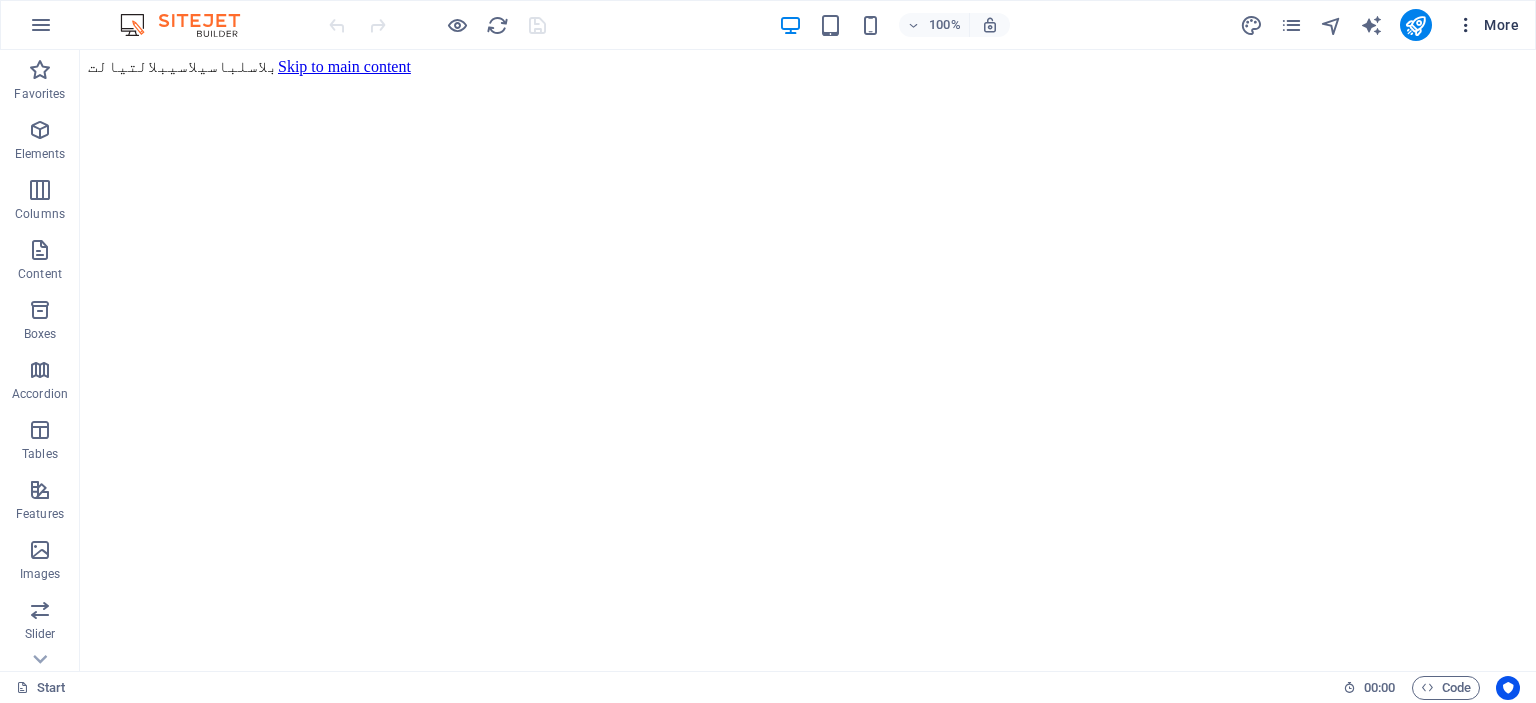 click on "More" at bounding box center (1487, 25) 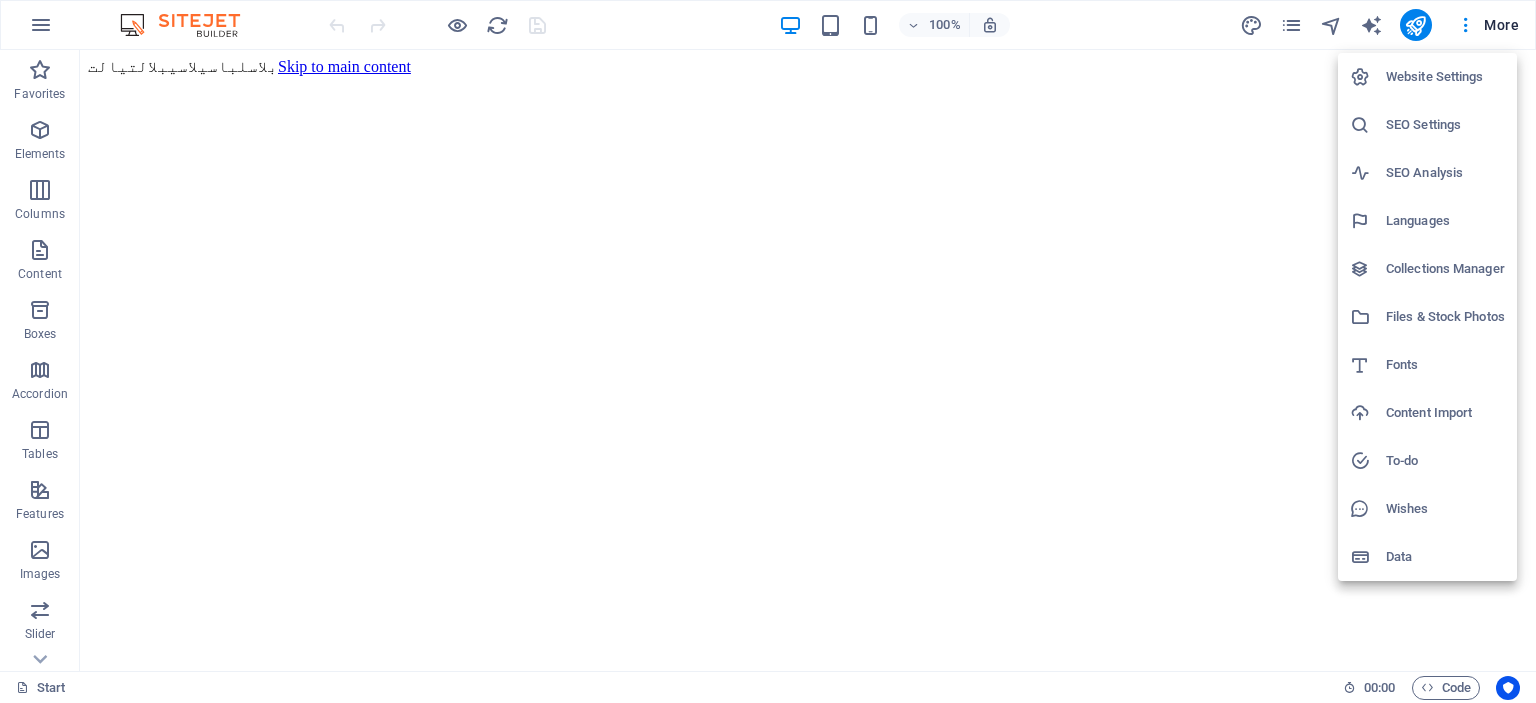 click on "Website Settings" at bounding box center (1445, 77) 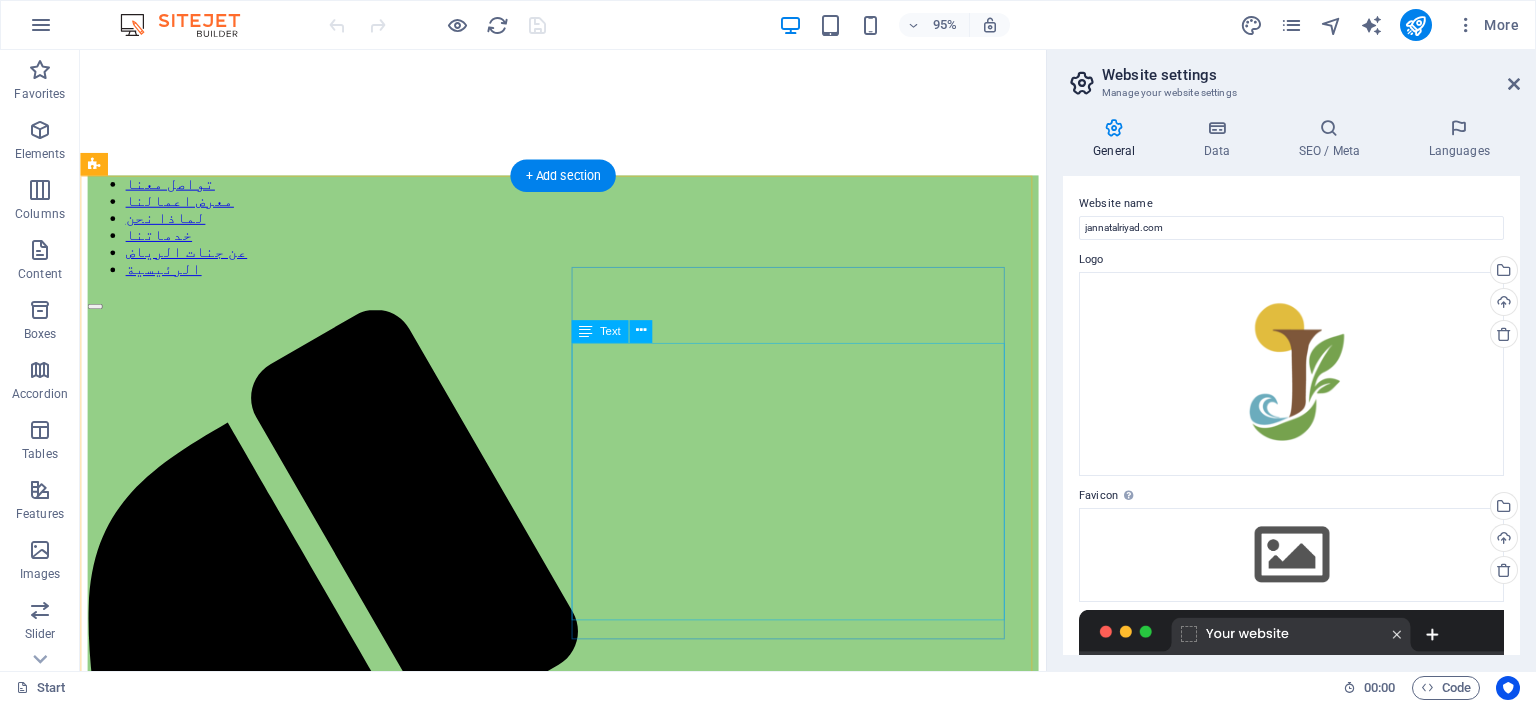 scroll, scrollTop: 0, scrollLeft: 0, axis: both 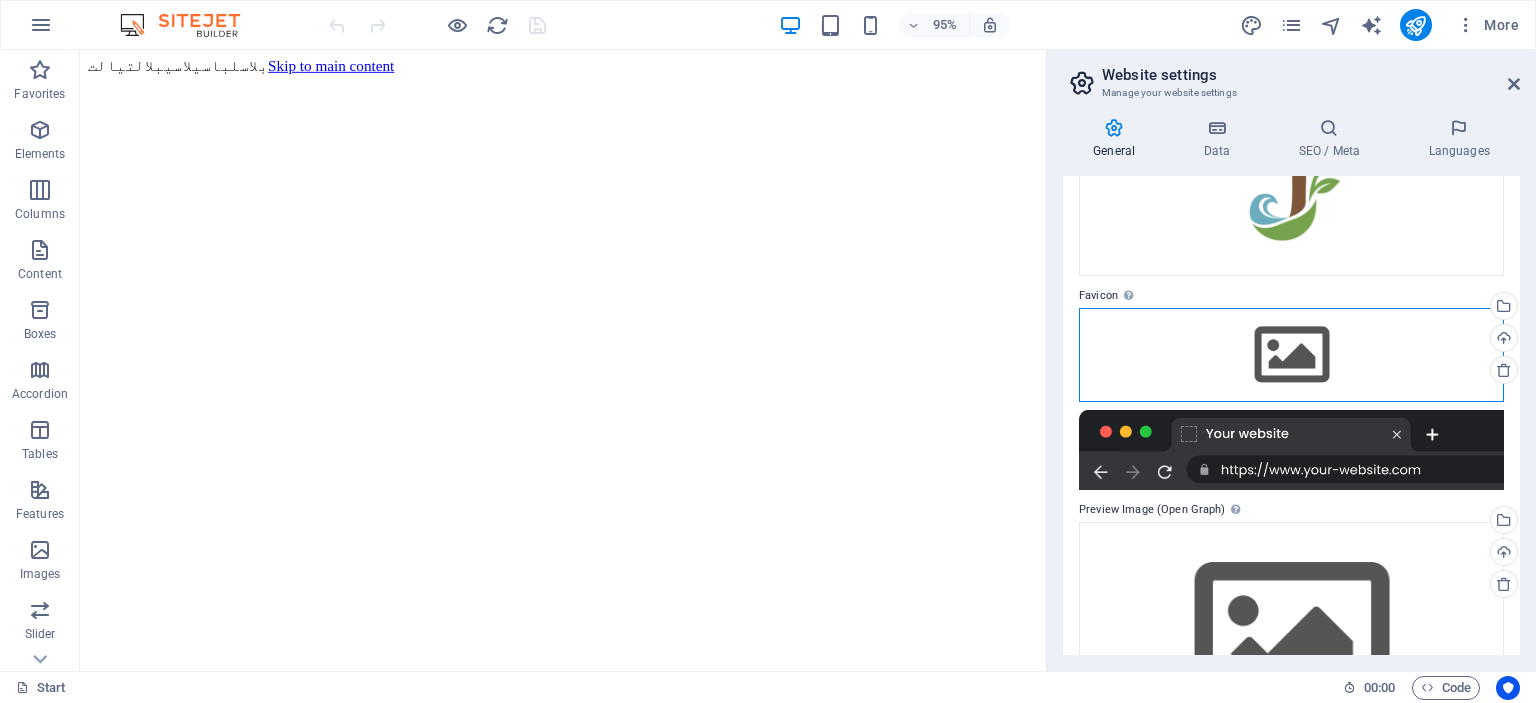 click on "Drag files here, click to choose files or select files from Files or our free stock photos & videos" at bounding box center (1291, 355) 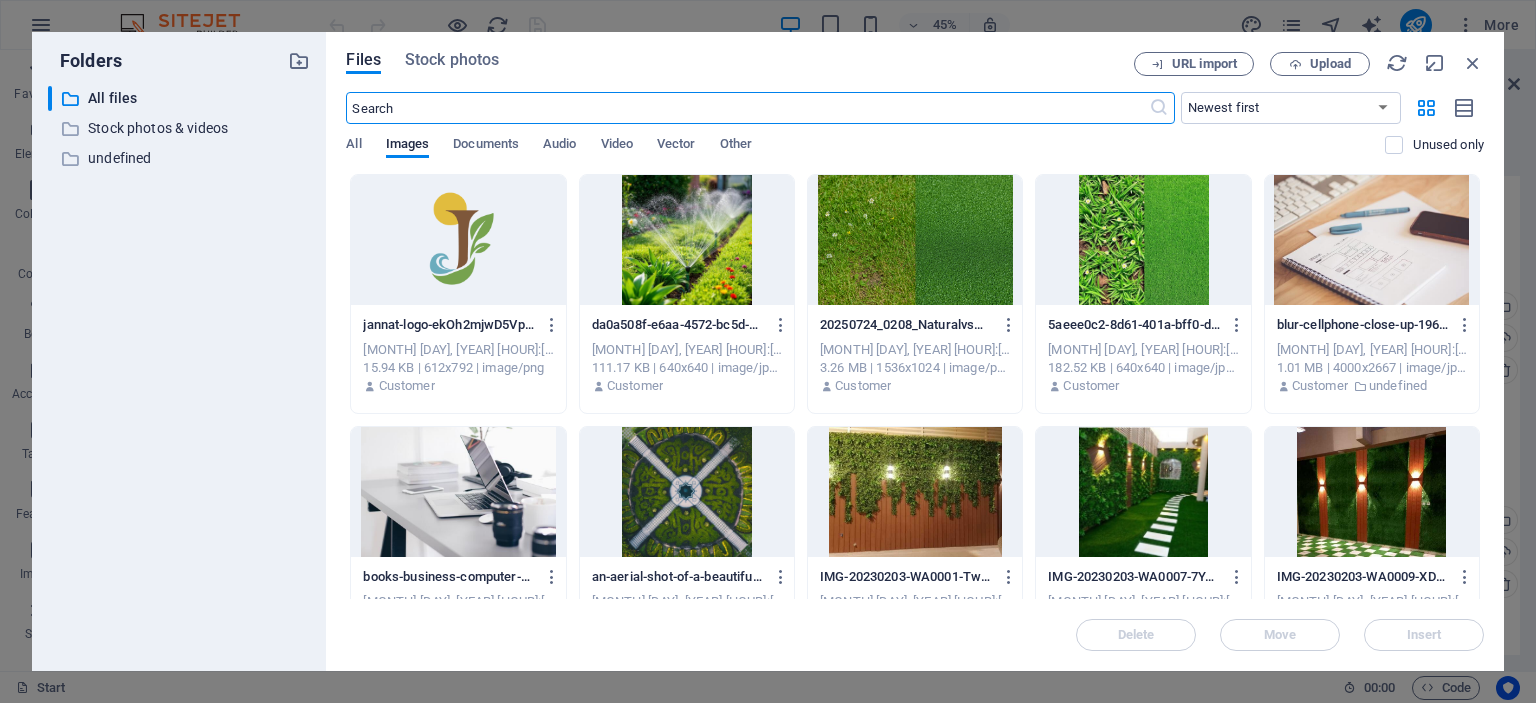 click at bounding box center [458, 240] 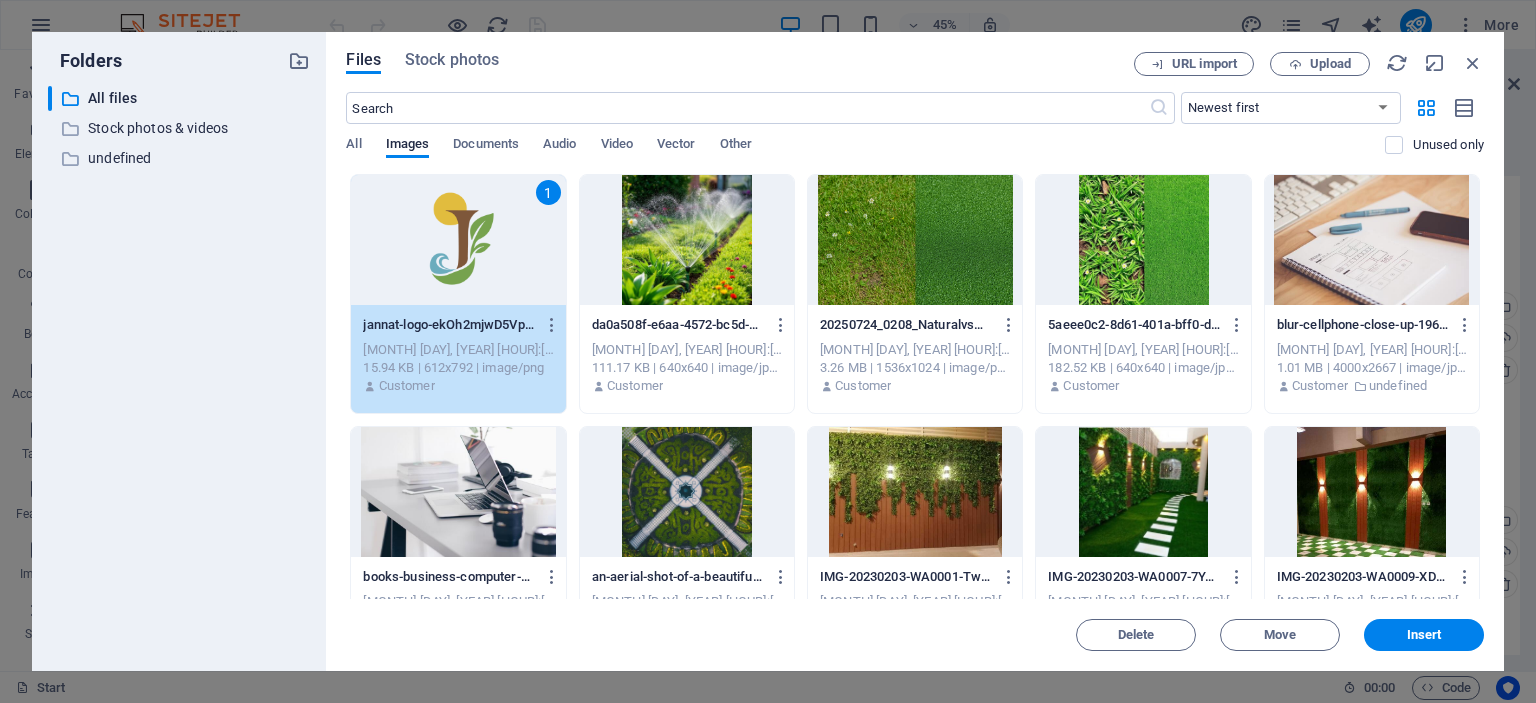 click on "1" at bounding box center [458, 240] 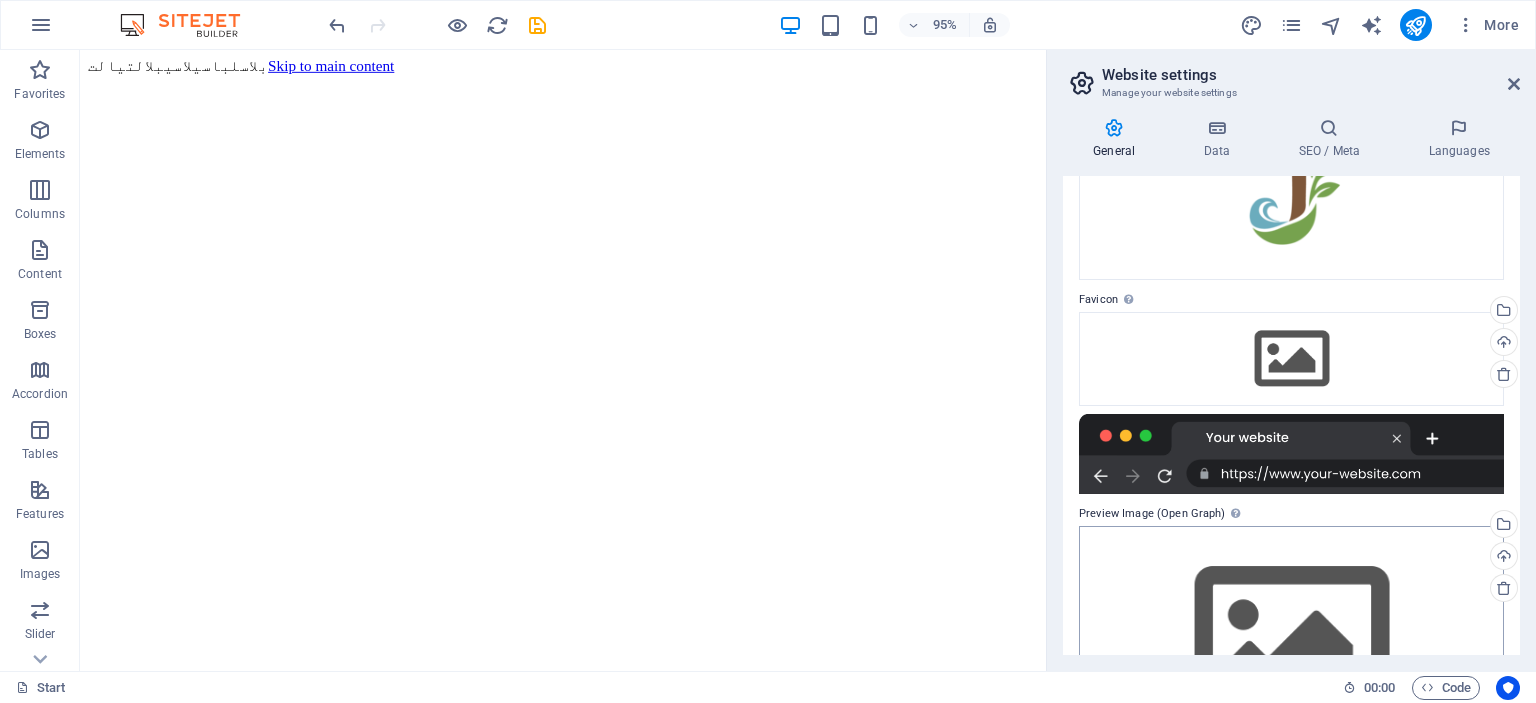 scroll, scrollTop: 97, scrollLeft: 0, axis: vertical 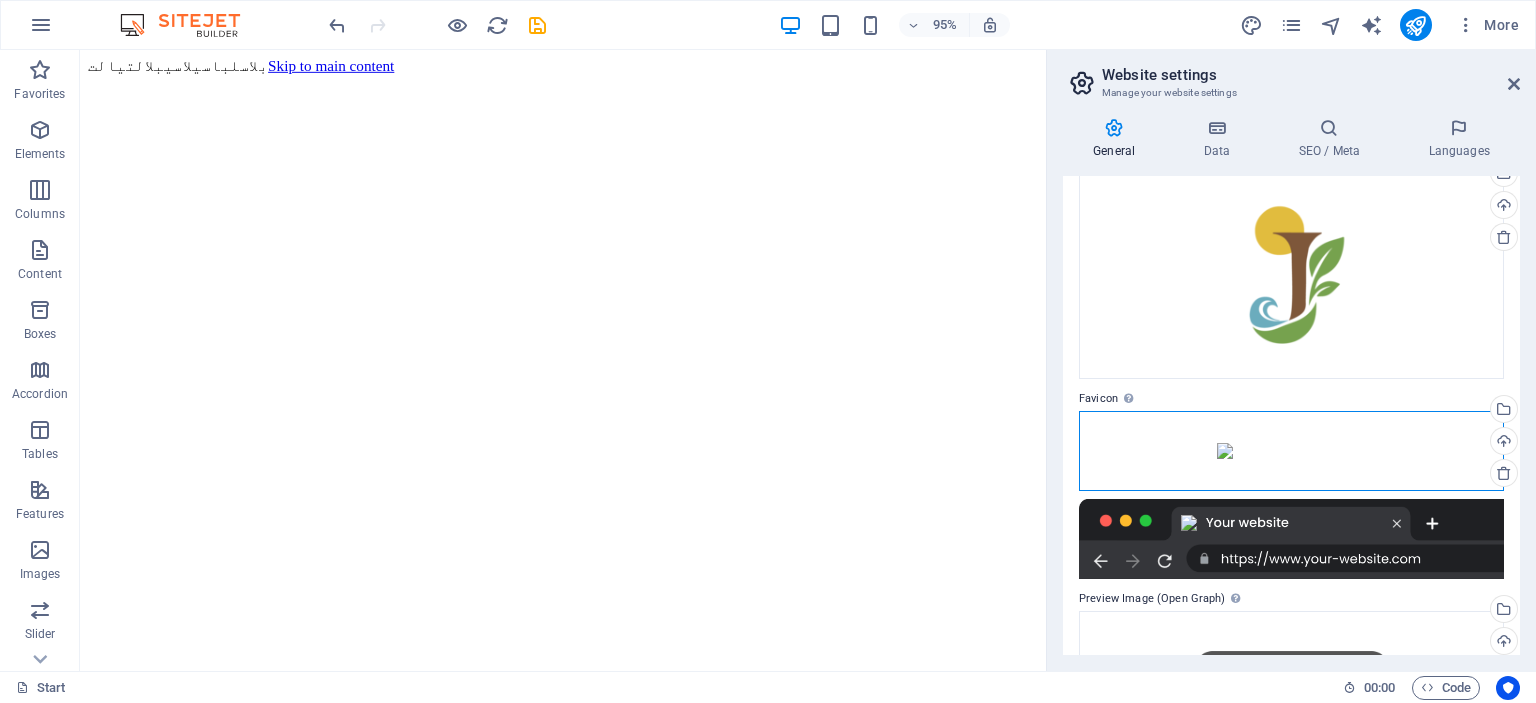 click on "Drag files here, click to choose files or select files from Files or our free stock photos & videos" at bounding box center [1291, 451] 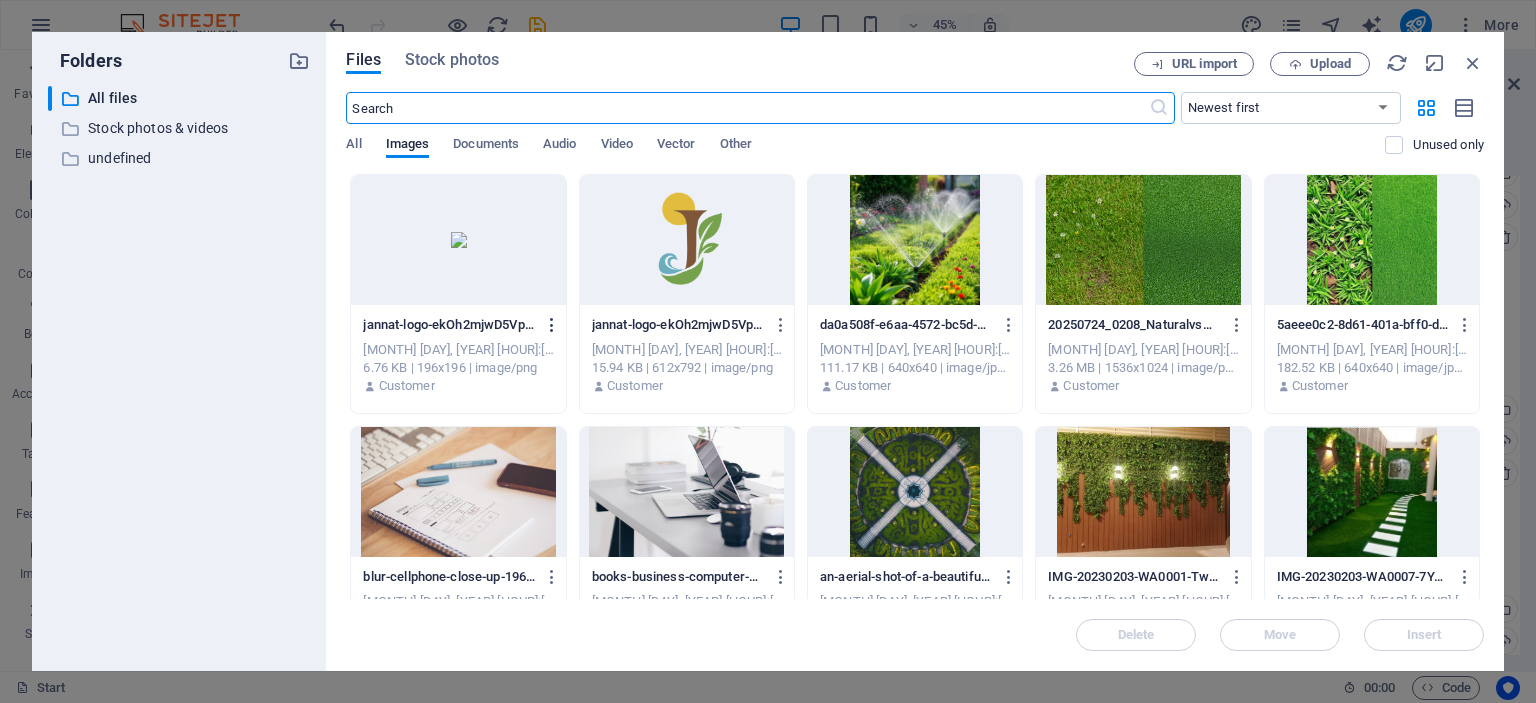 click at bounding box center [552, 325] 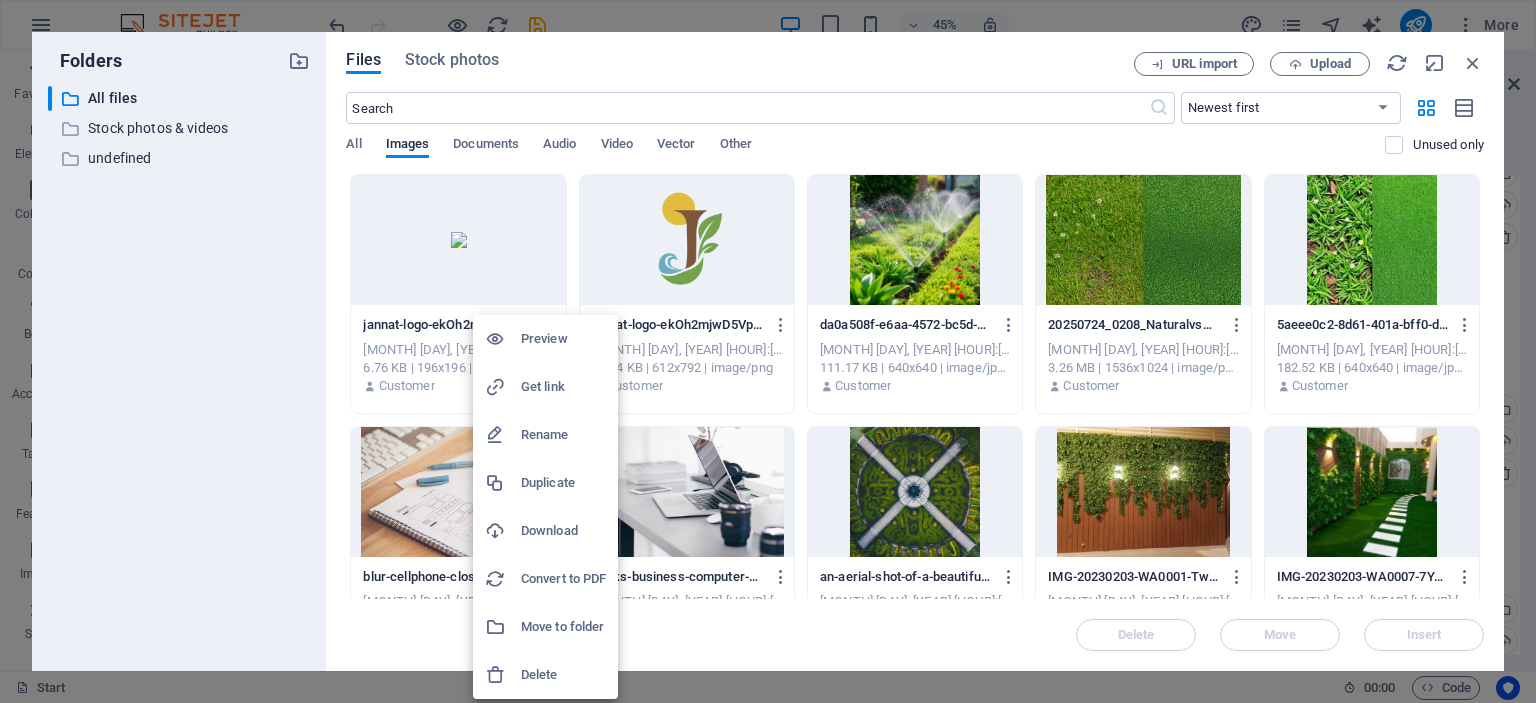 click on "Delete" at bounding box center (563, 675) 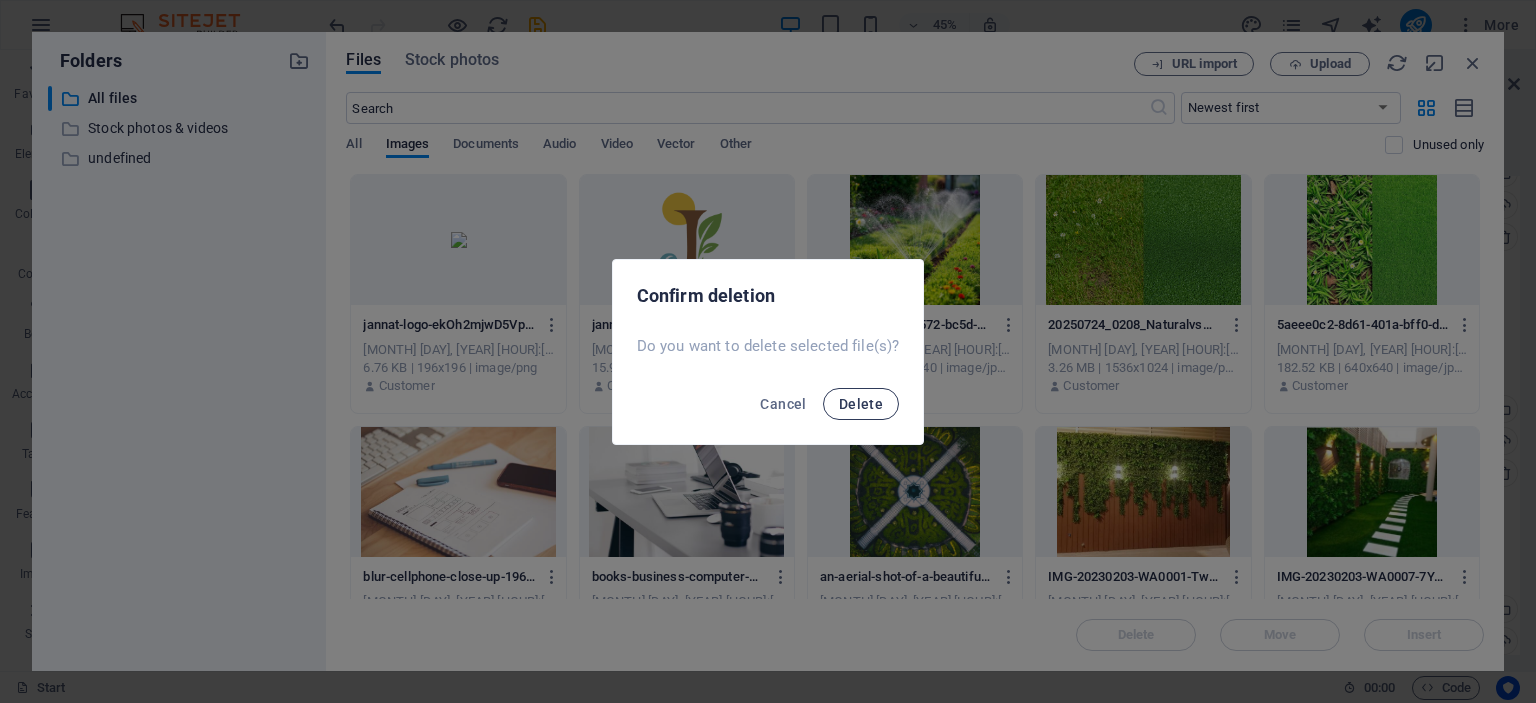 click on "Delete" at bounding box center (861, 404) 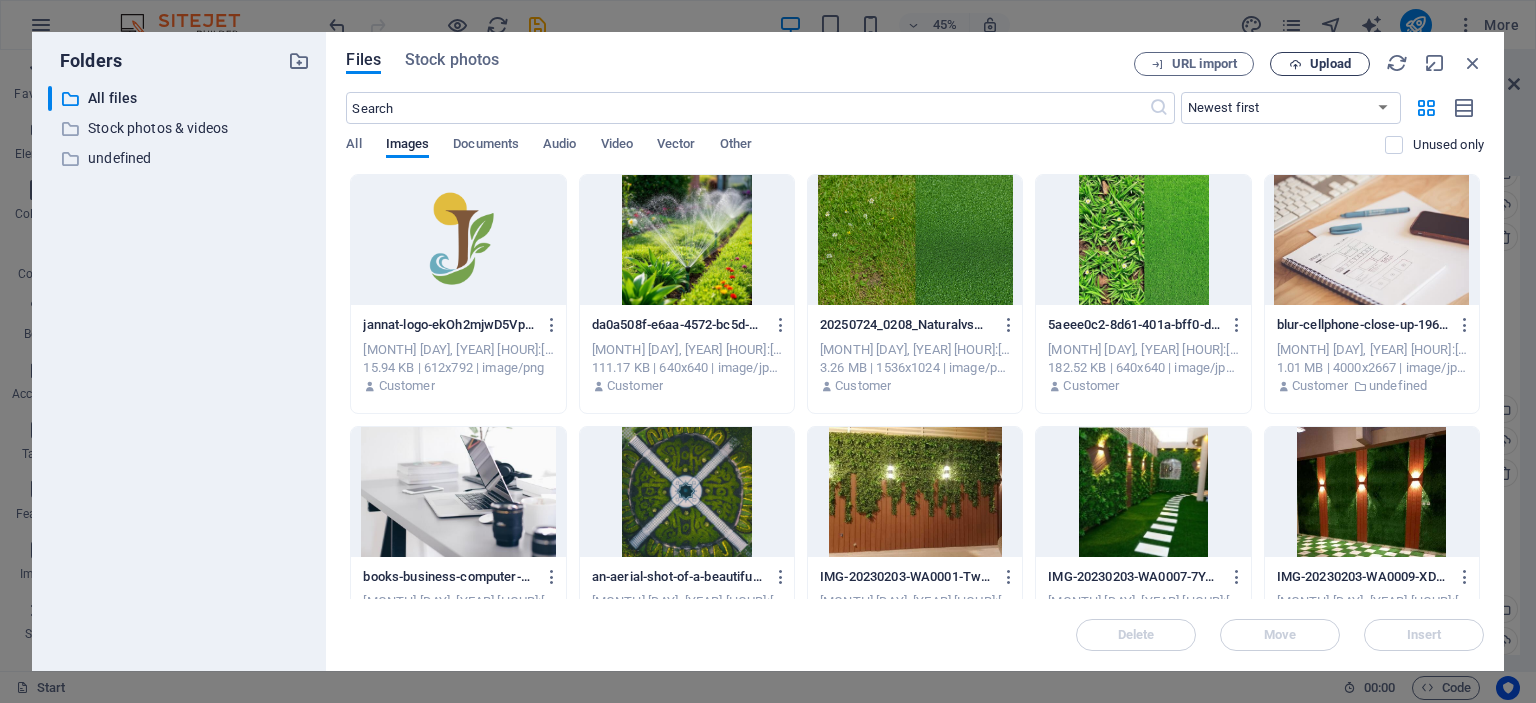 click on "Upload" at bounding box center (1320, 64) 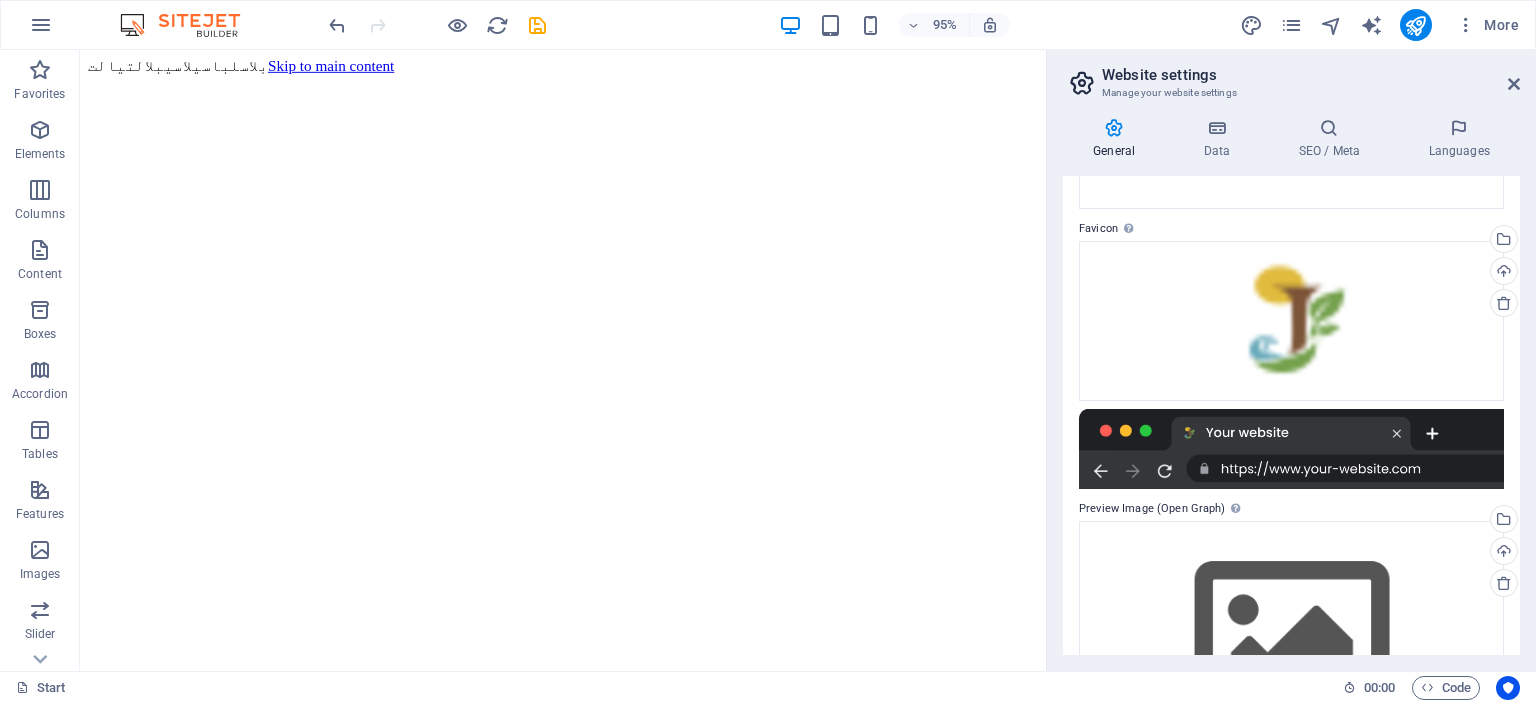 scroll, scrollTop: 297, scrollLeft: 0, axis: vertical 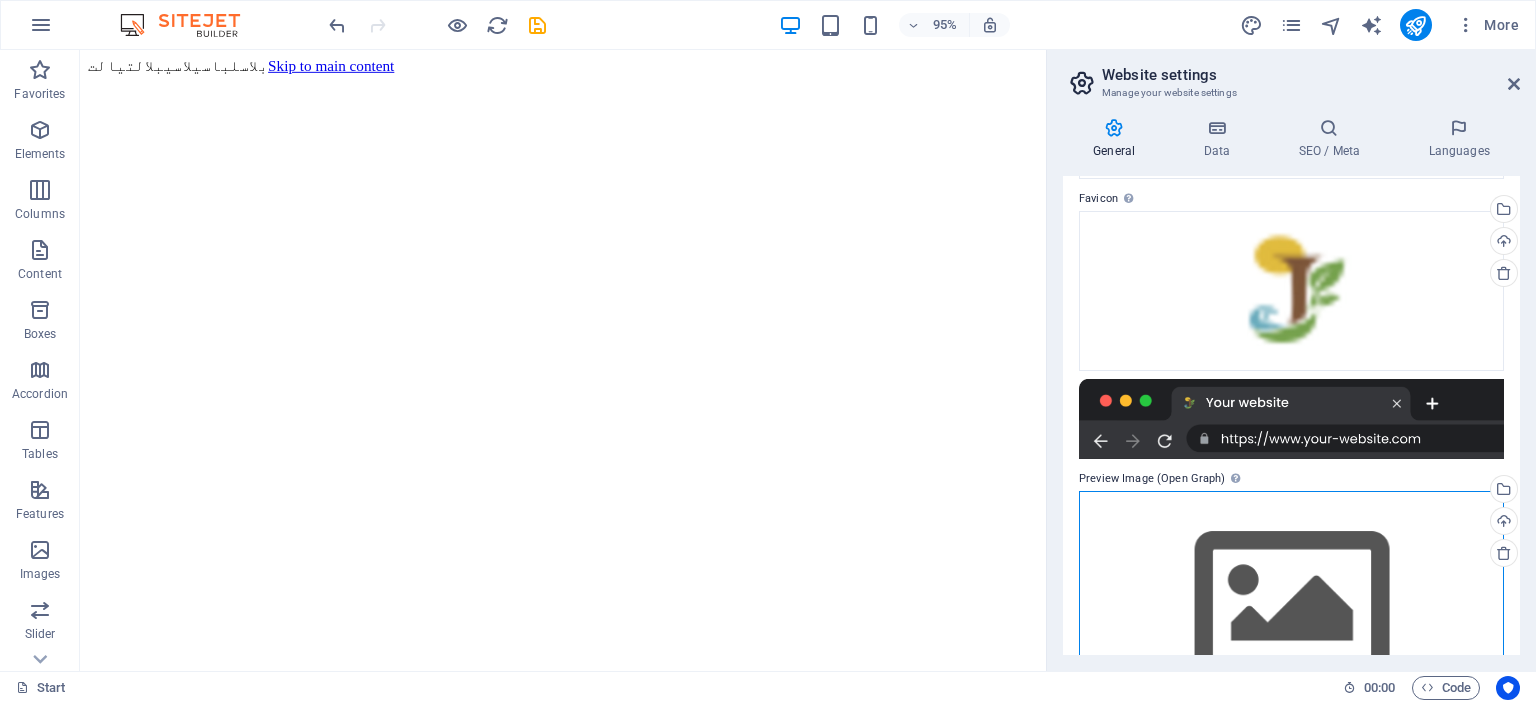 click on "Drag files here, click to choose files or select files from Files or our free stock photos & videos" at bounding box center (1291, 605) 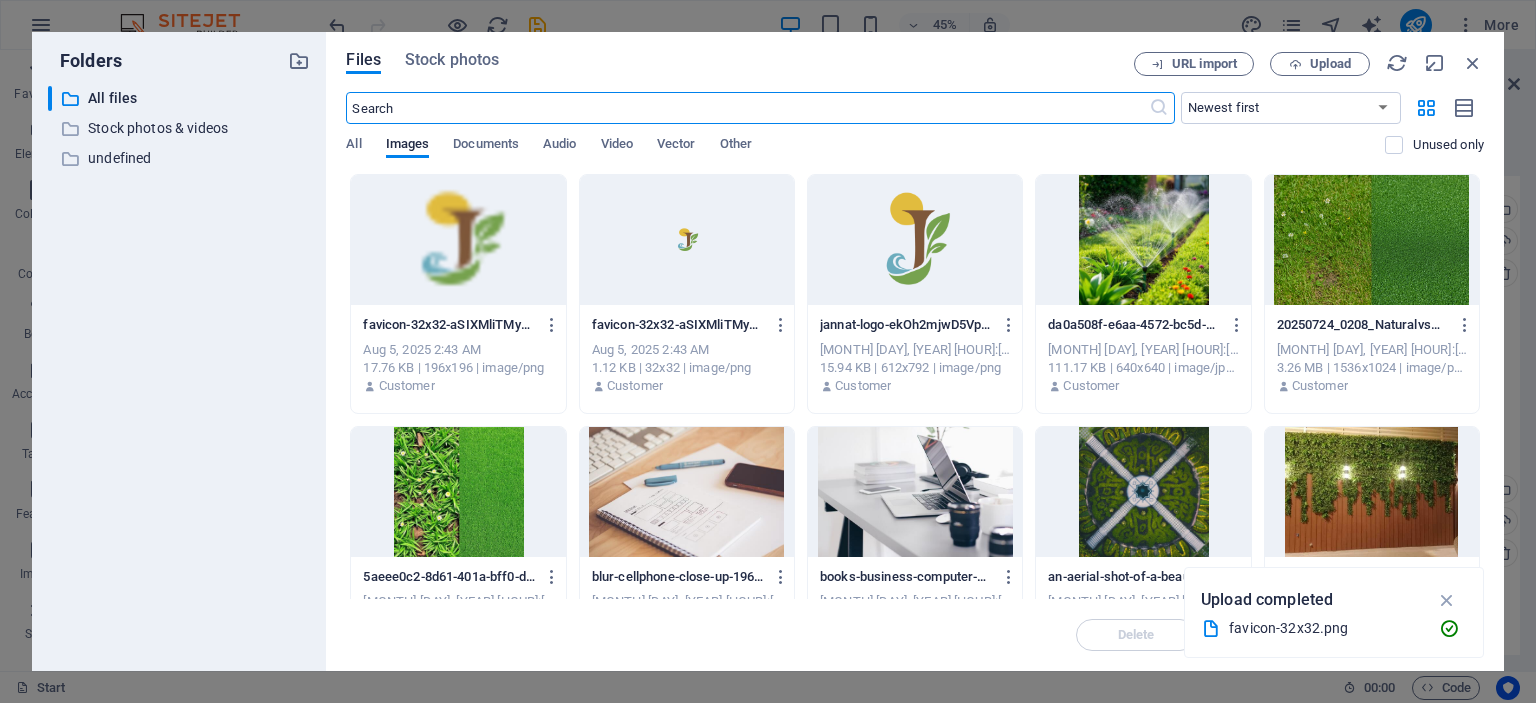 click at bounding box center (687, 240) 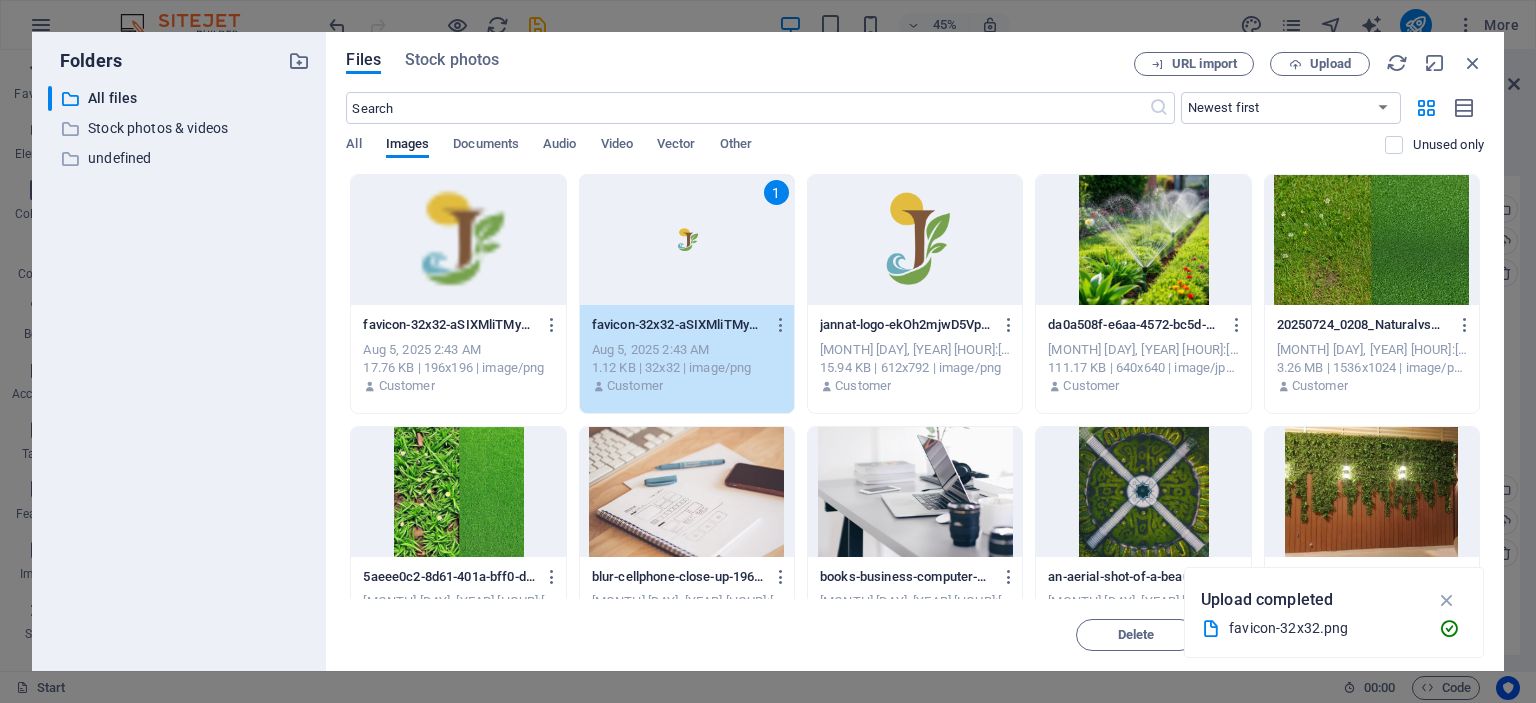 click on "1" at bounding box center [687, 240] 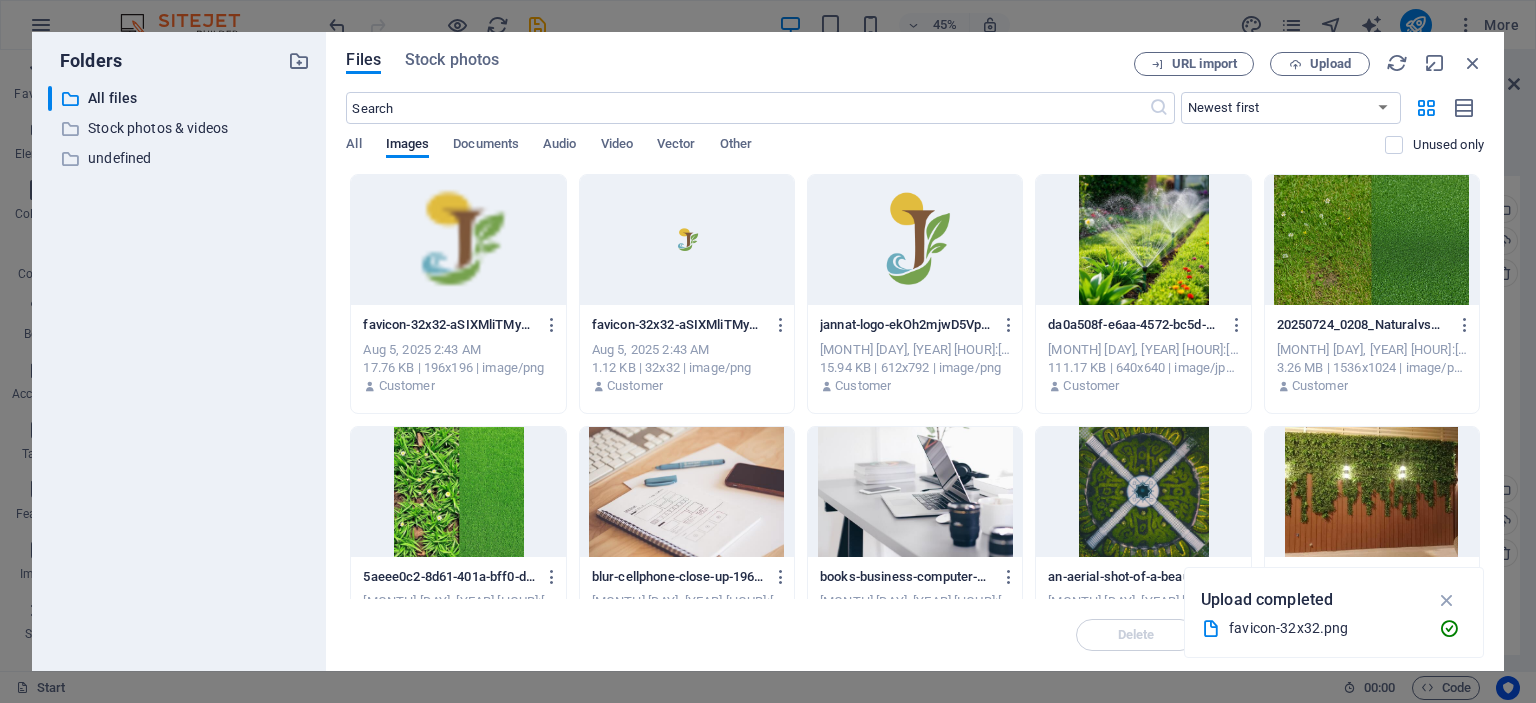 click at bounding box center (687, 240) 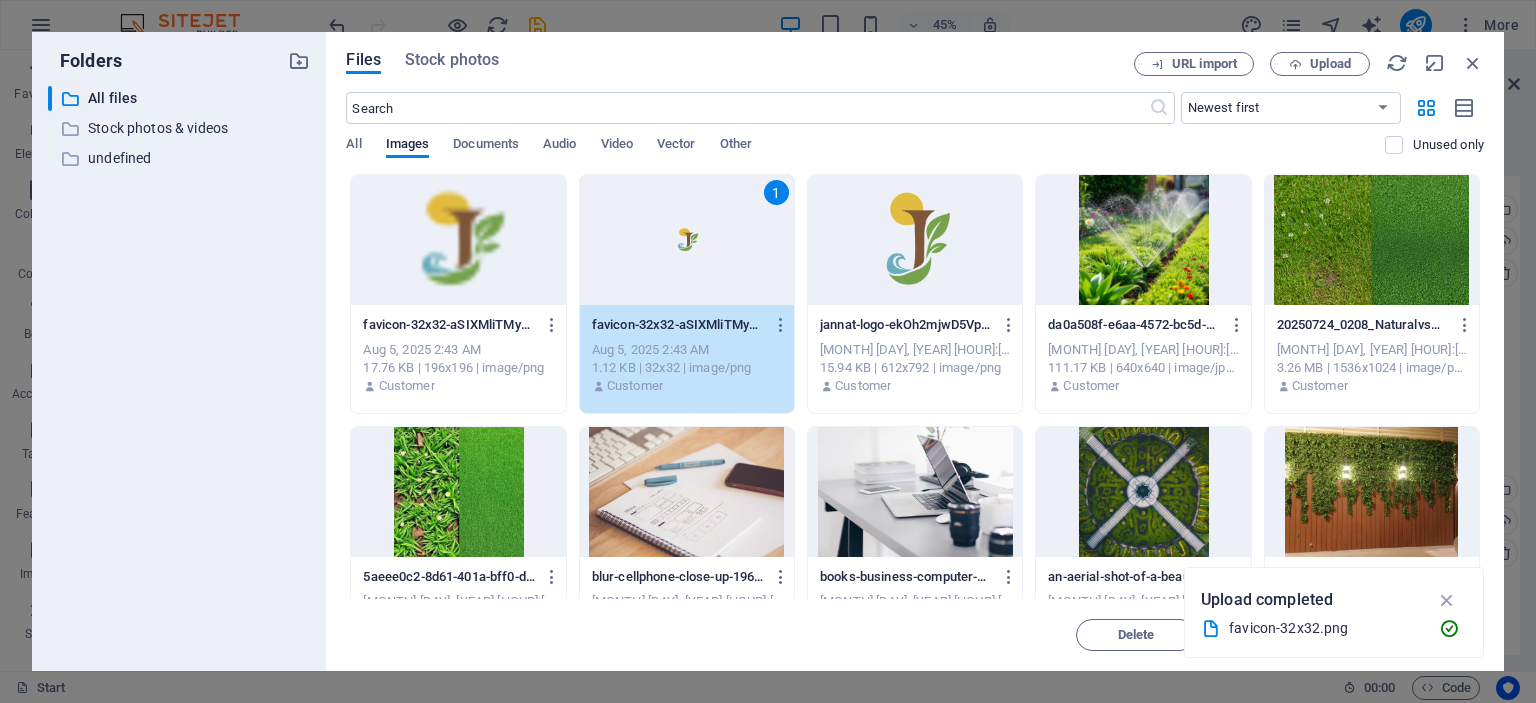 click on "1" at bounding box center [687, 240] 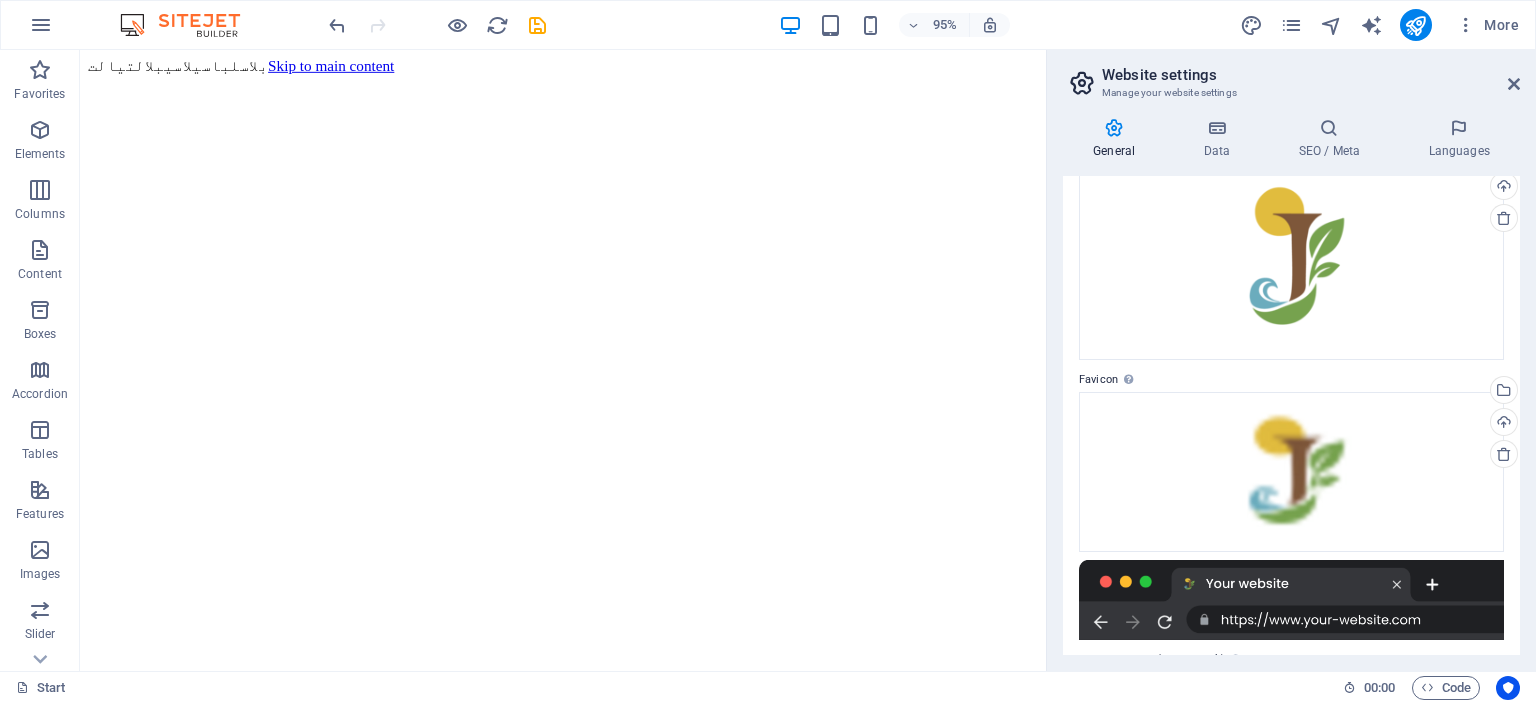 scroll, scrollTop: 148, scrollLeft: 0, axis: vertical 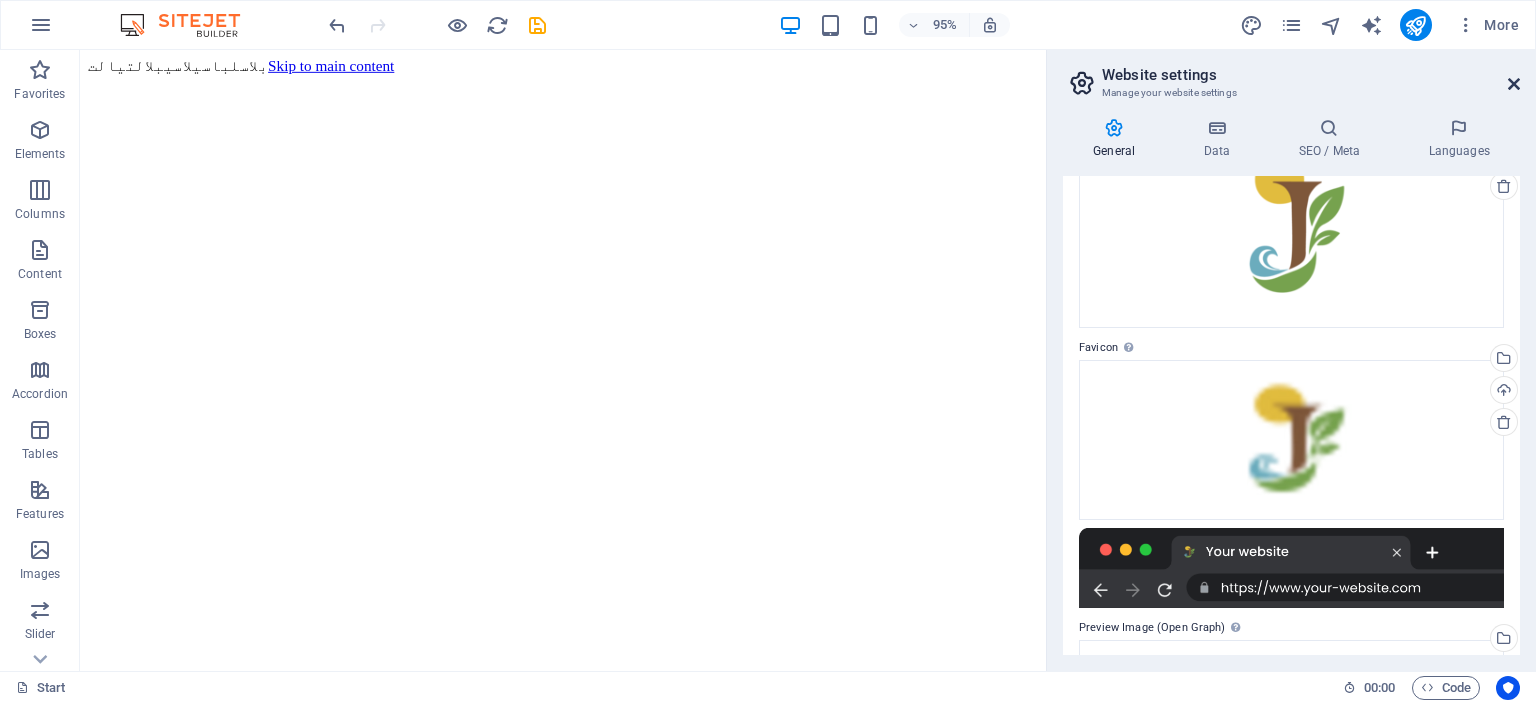 click at bounding box center (1514, 84) 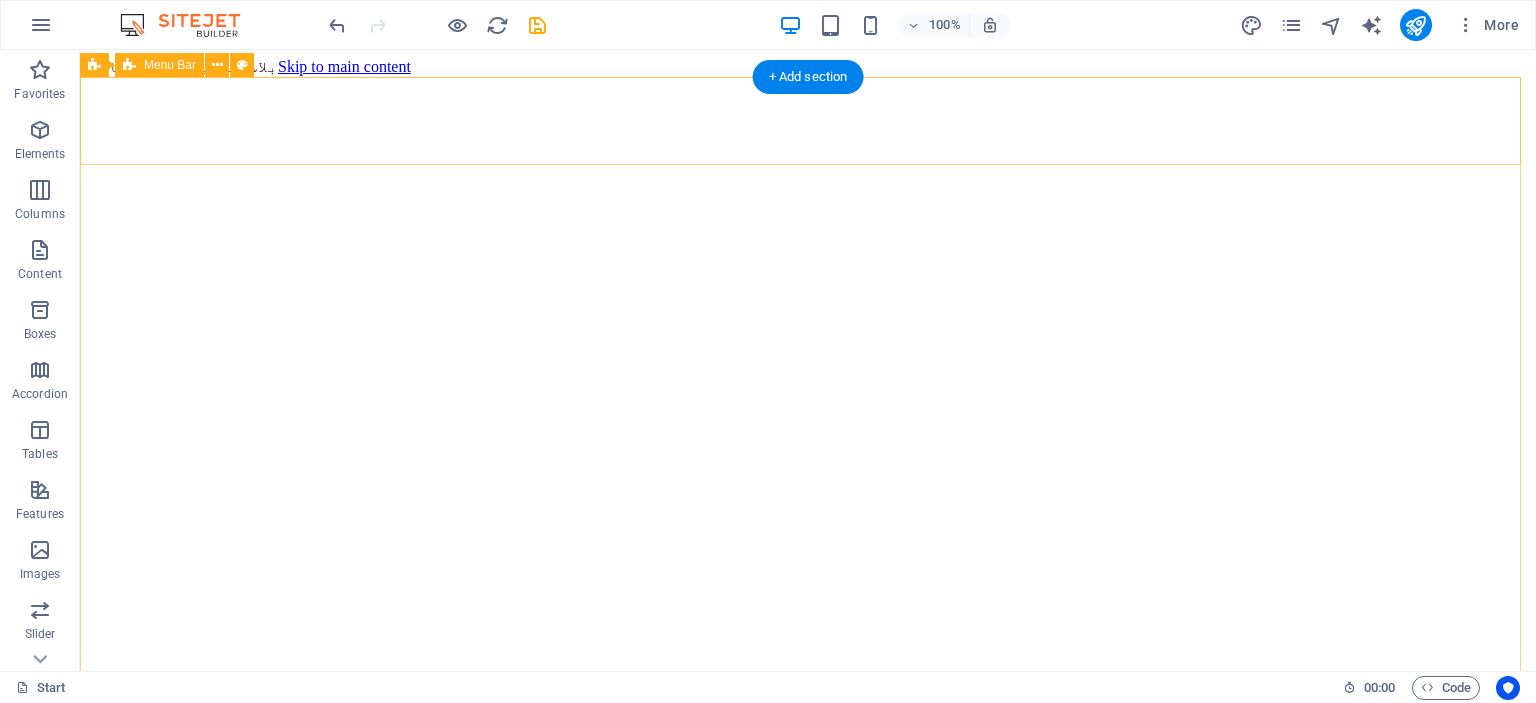 click on "تواصل معنا معرض اعمالنا لماذا نحن خدماتنا عن جنات الرياض الرئيسية" at bounding box center (808, 2514) 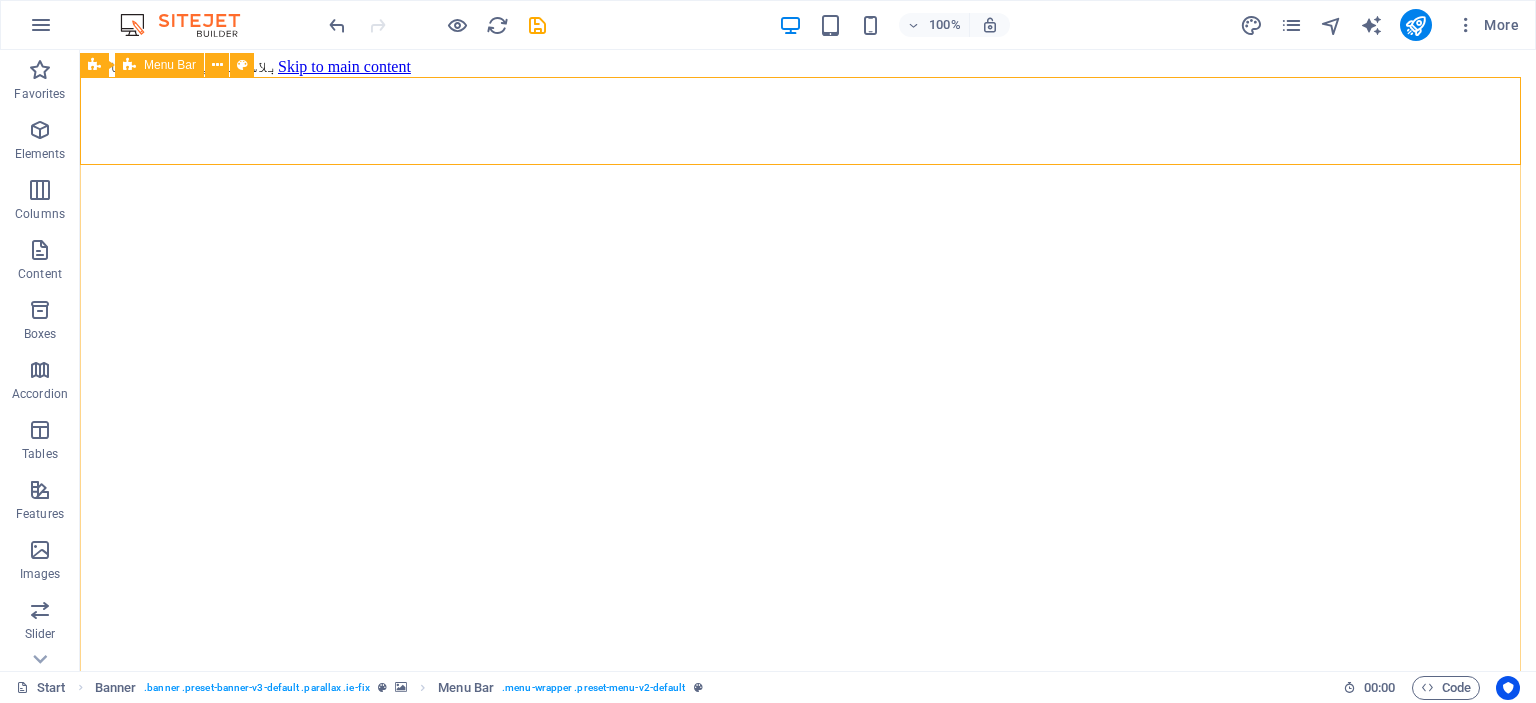 click on "Menu Bar" at bounding box center [159, 65] 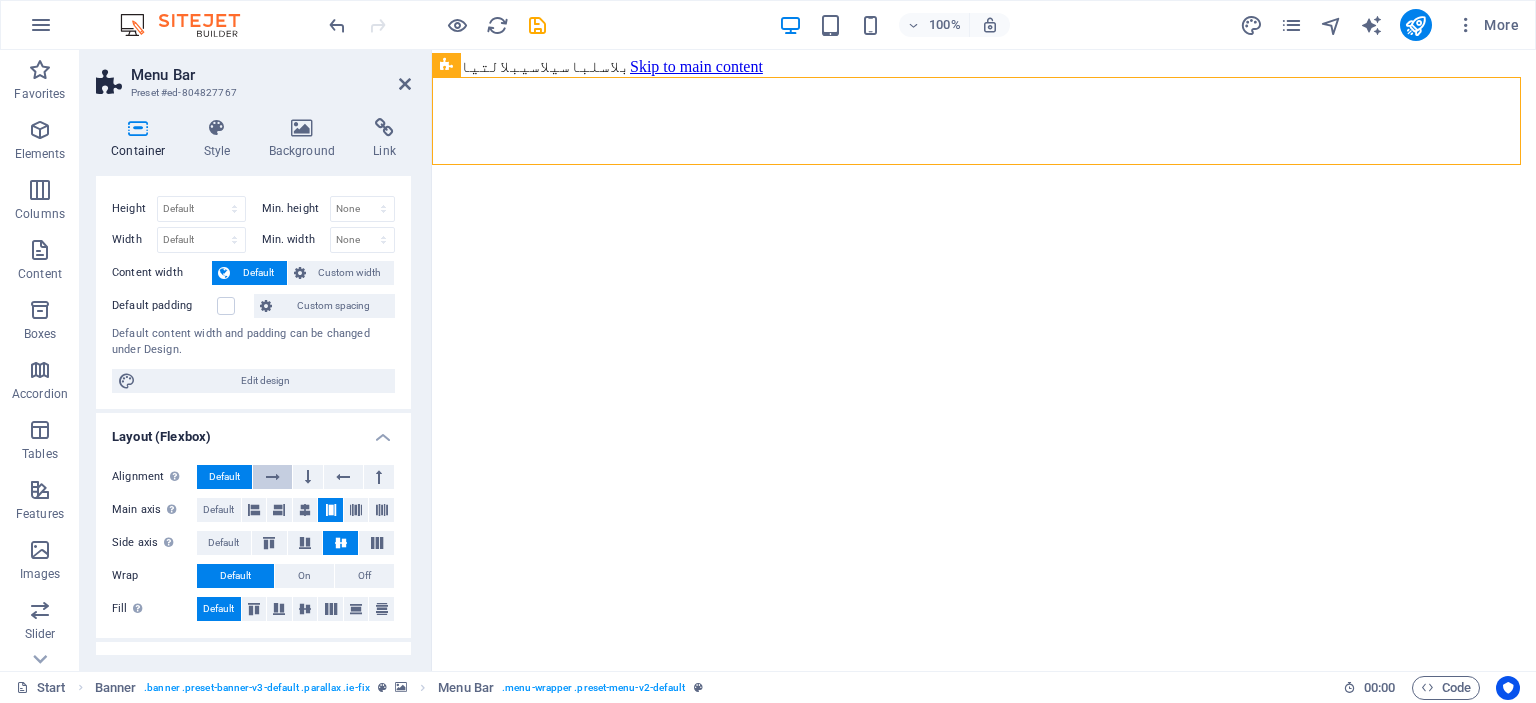 scroll, scrollTop: 0, scrollLeft: 0, axis: both 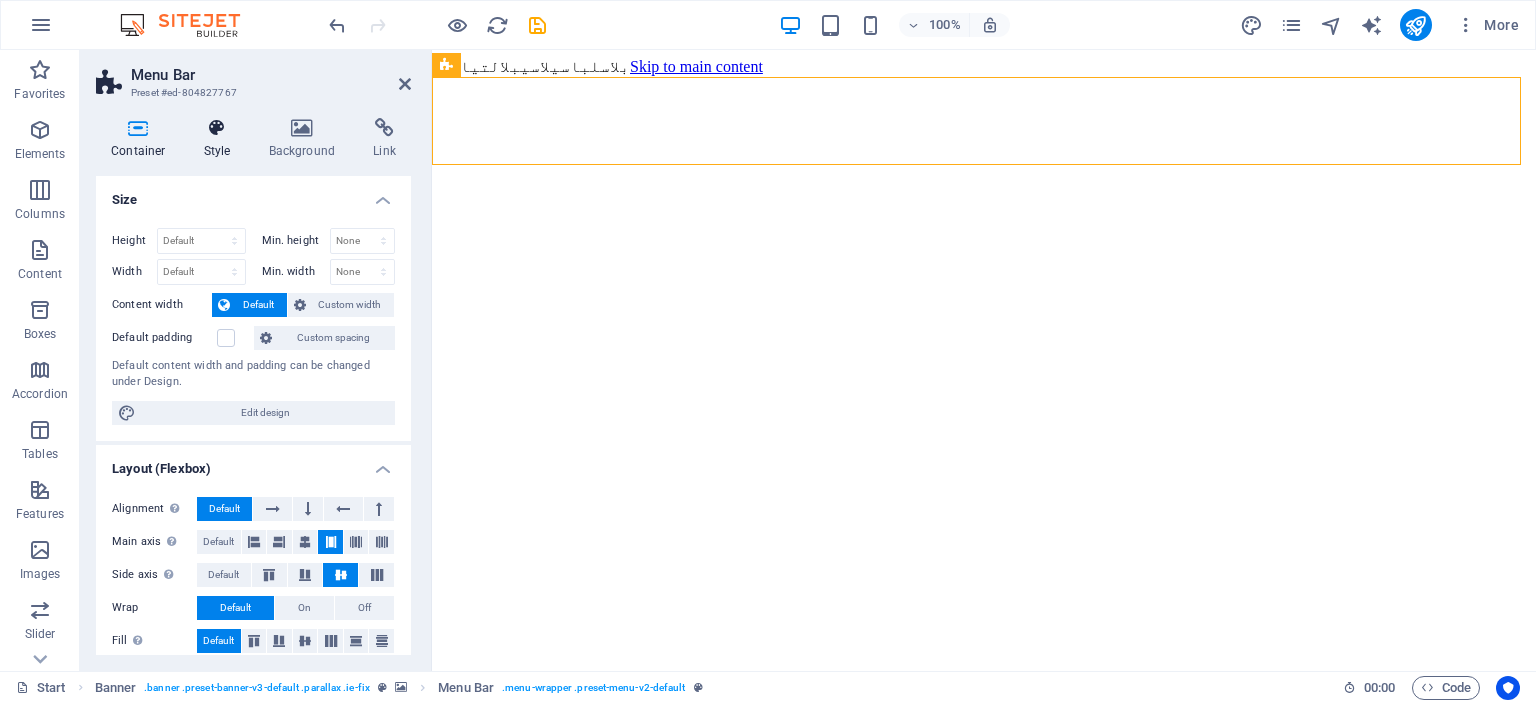 click on "Style" at bounding box center (221, 139) 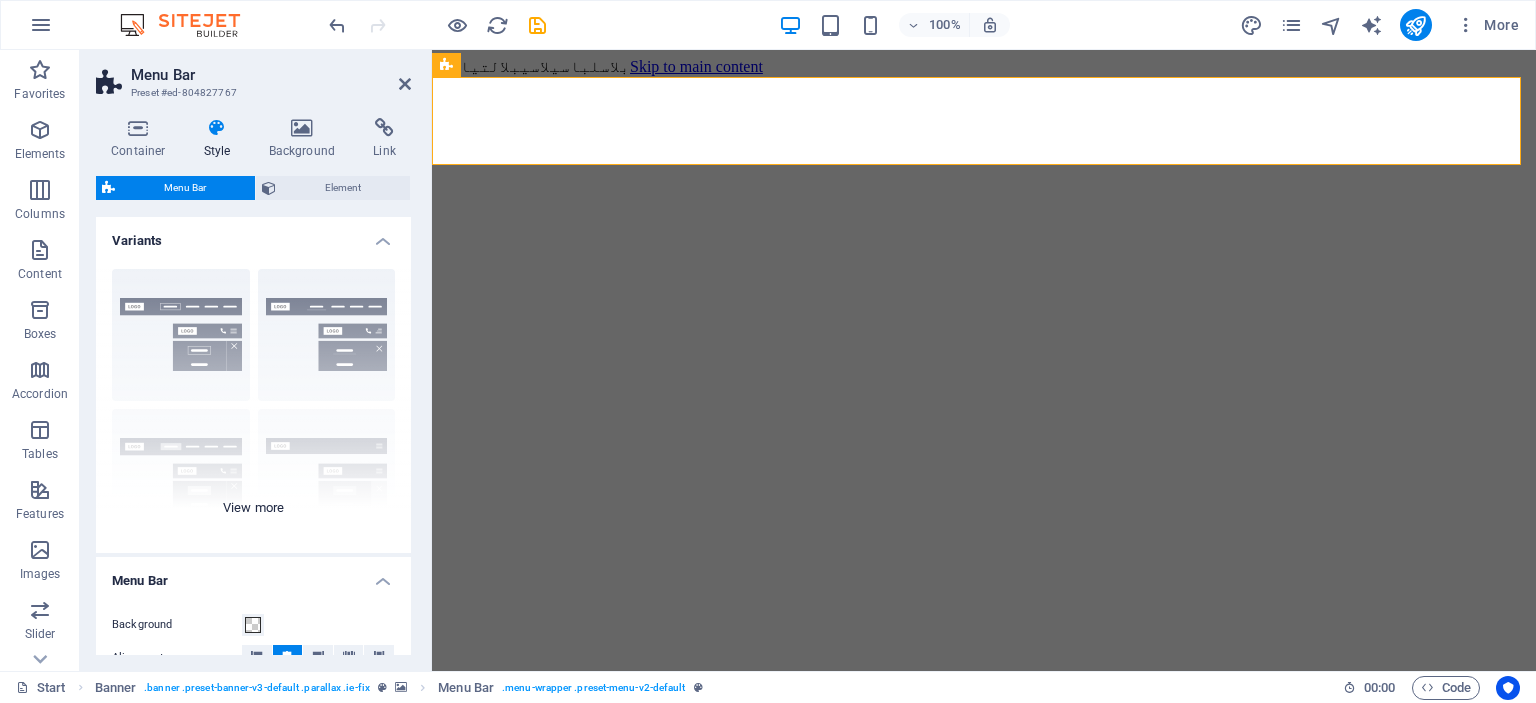 click on "Border Centered Default Fixed Loki Trigger Wide XXL" at bounding box center (253, 403) 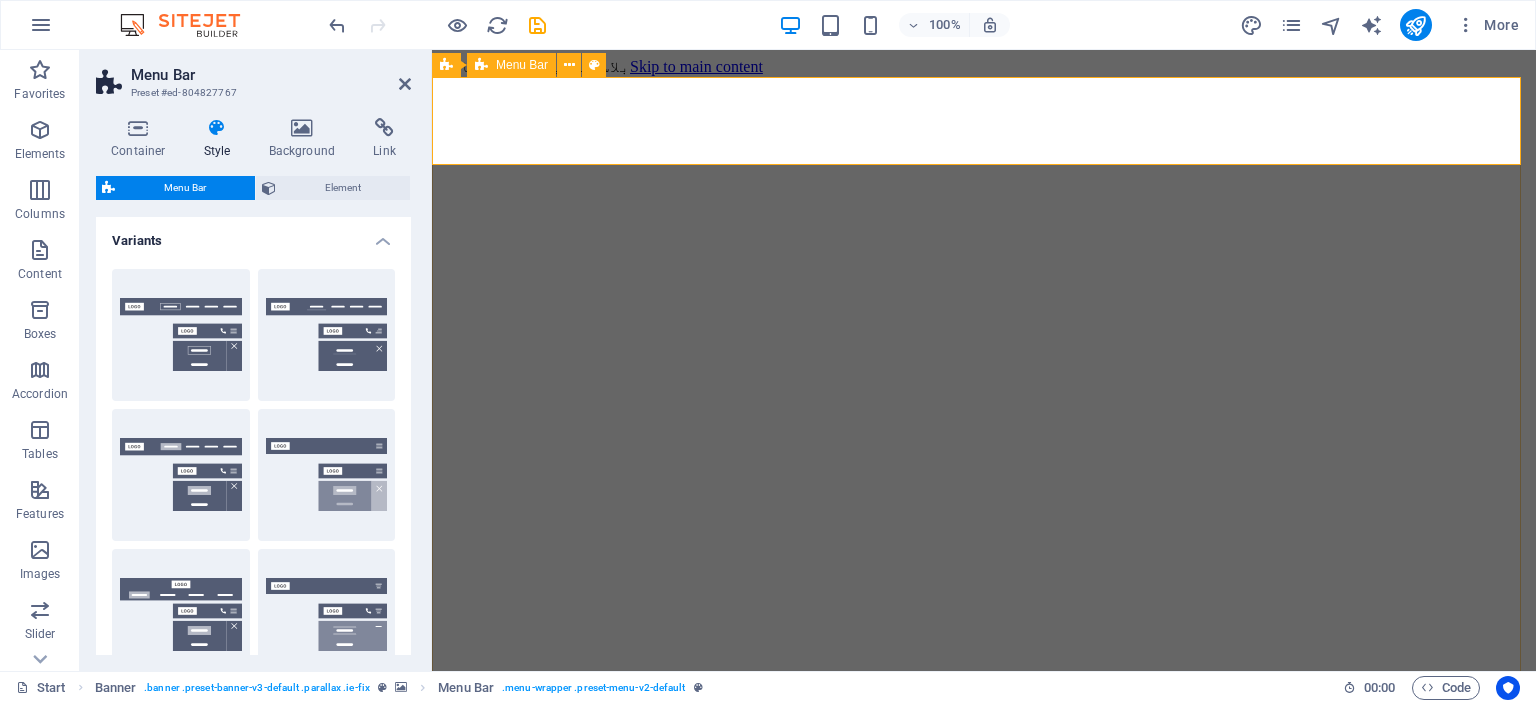 click on "Banner   Menu Bar" at bounding box center (525, 65) 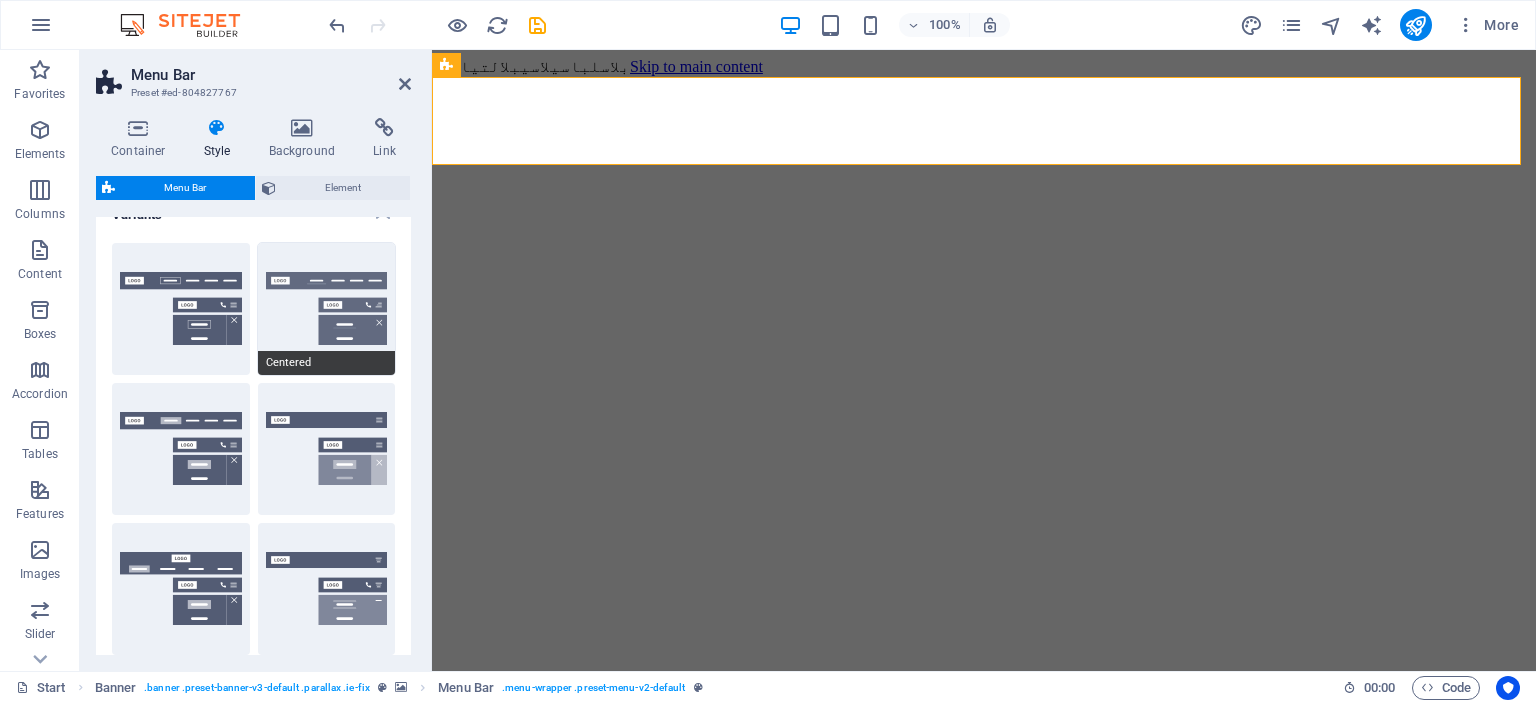 scroll, scrollTop: 0, scrollLeft: 0, axis: both 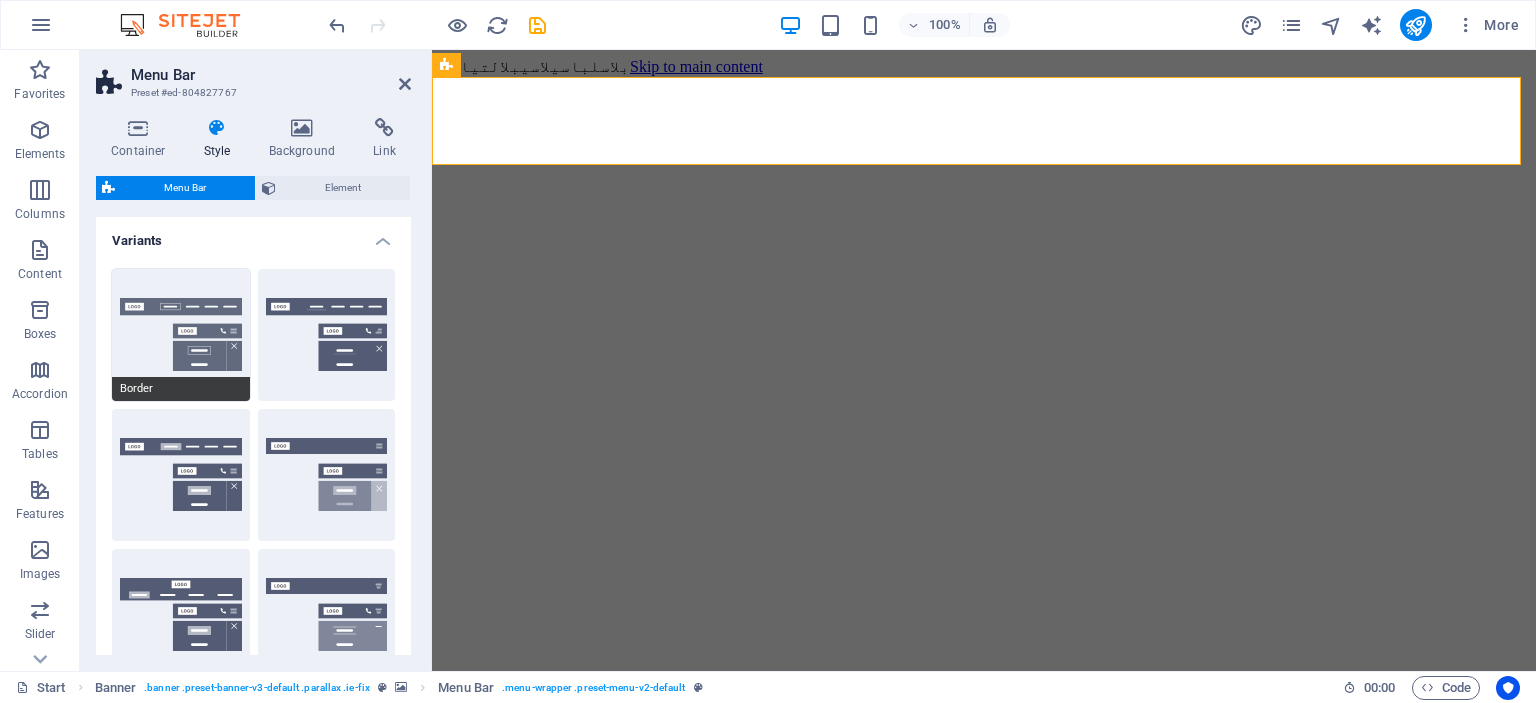 click on "Border" at bounding box center [181, 335] 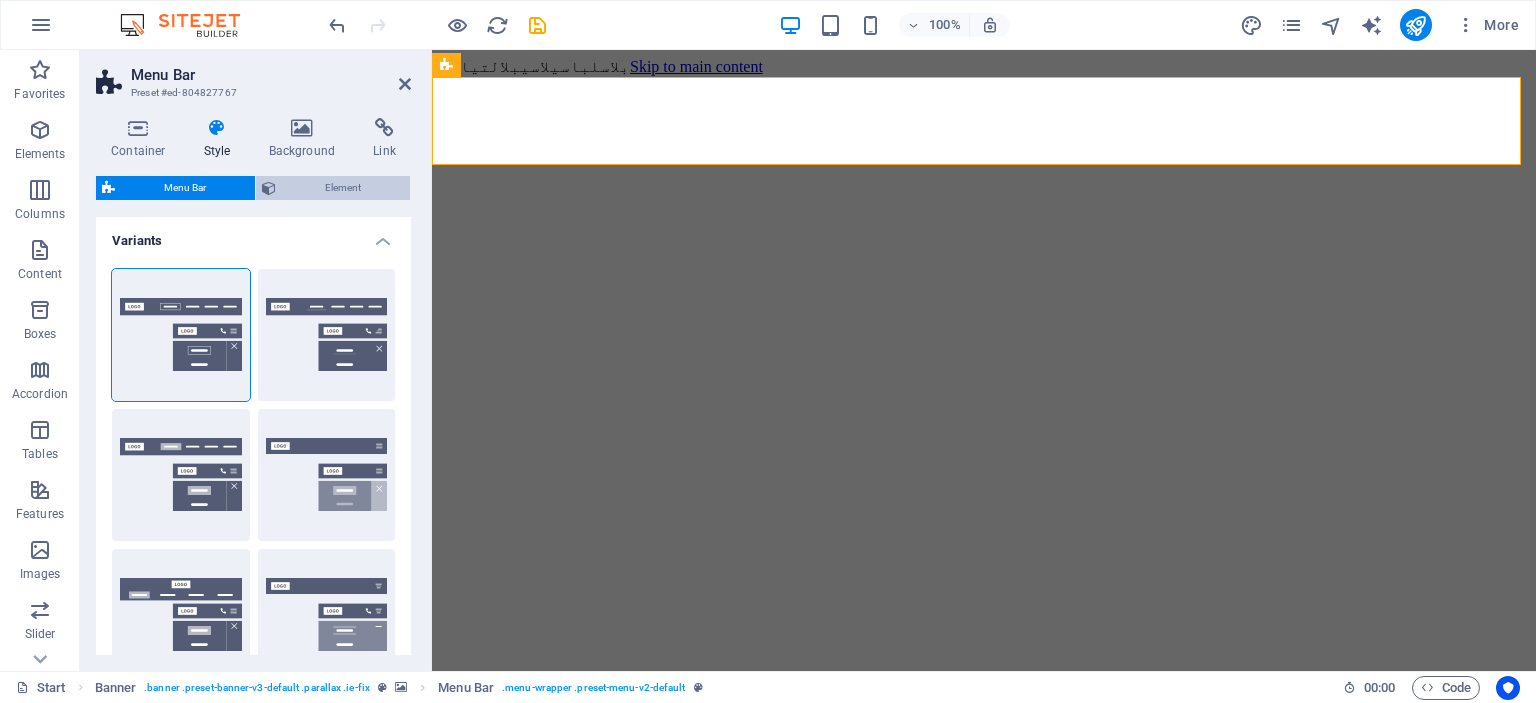 click on "Element" at bounding box center (343, 188) 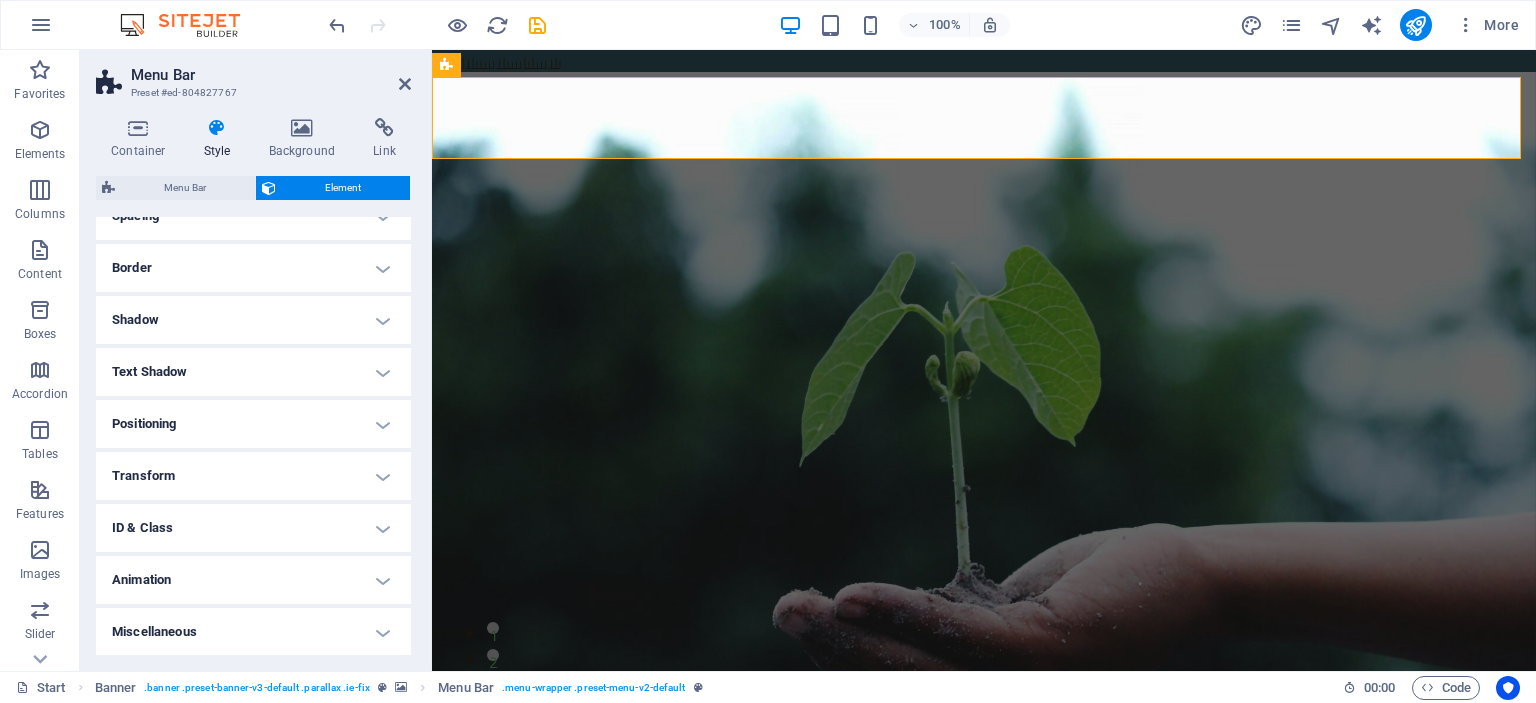 scroll, scrollTop: 0, scrollLeft: 0, axis: both 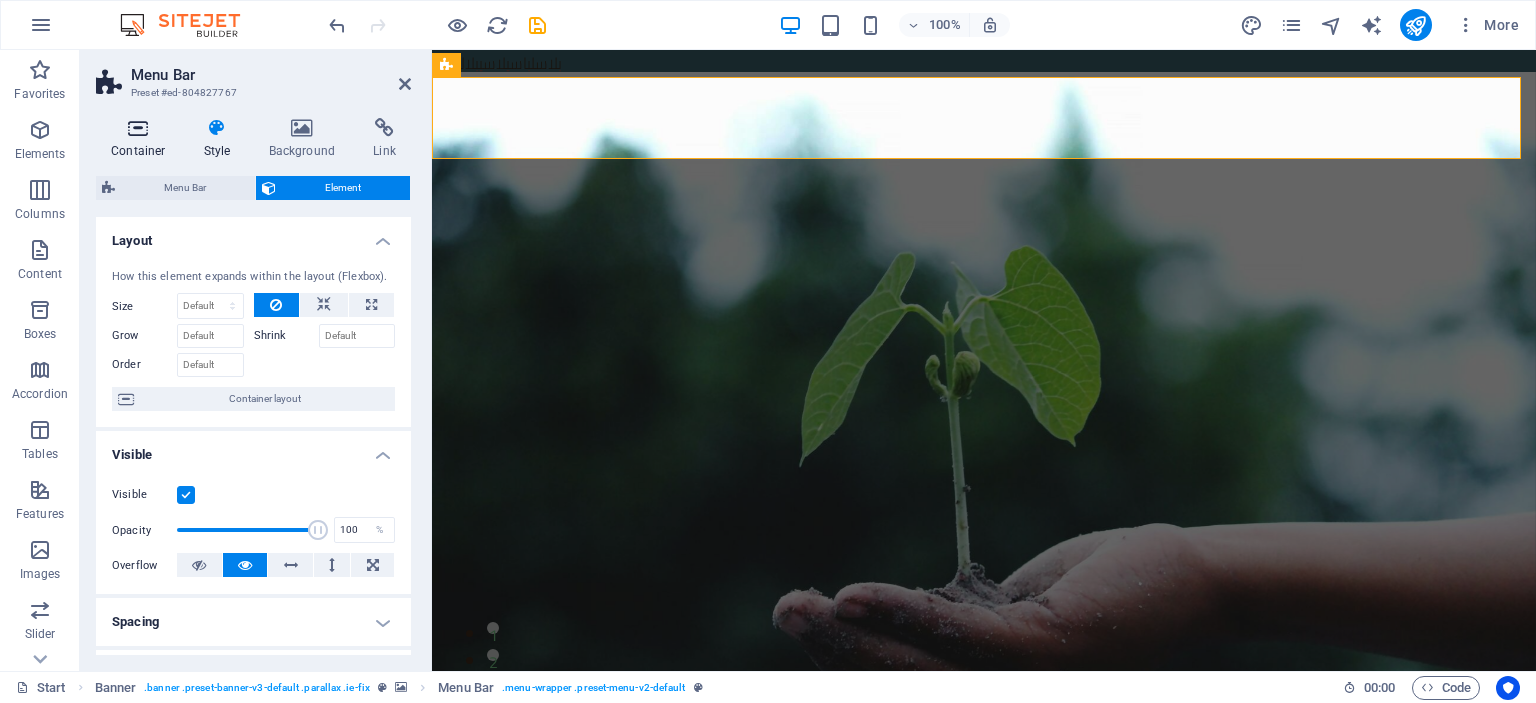 click on "Container" at bounding box center (142, 139) 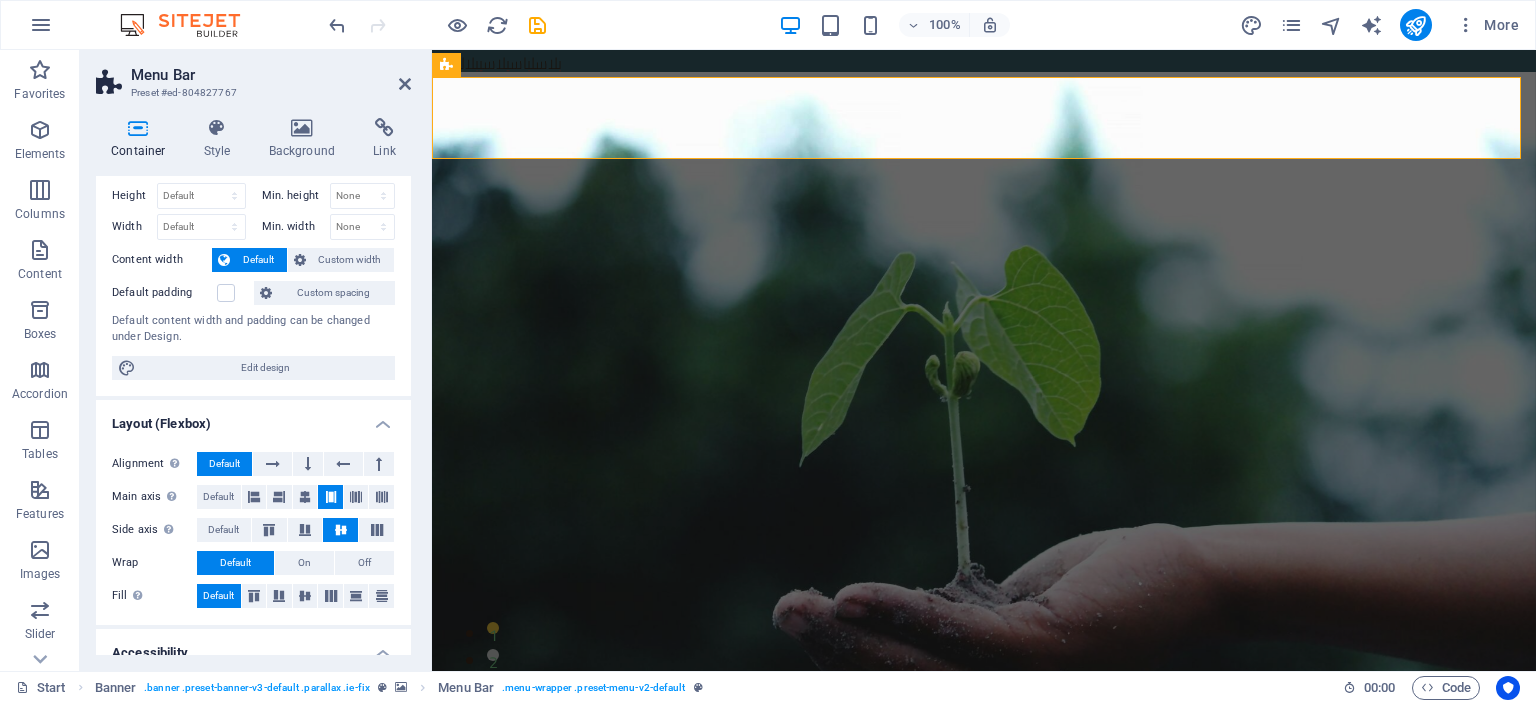 scroll, scrollTop: 0, scrollLeft: 0, axis: both 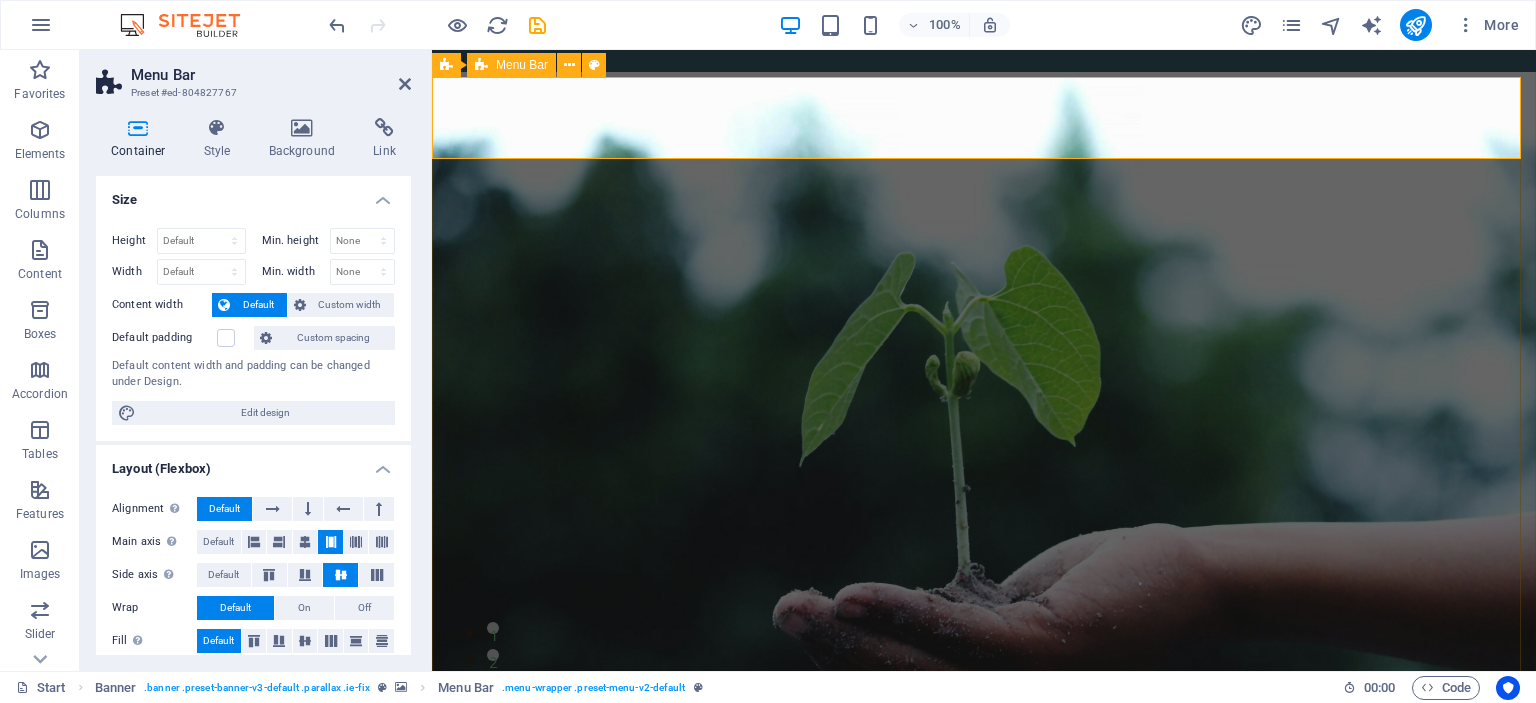 click on "تواصل معنا معرض اعمالنا لماذا نحن خدماتنا عن جنات الرياض الرئيسية" at bounding box center (984, 875) 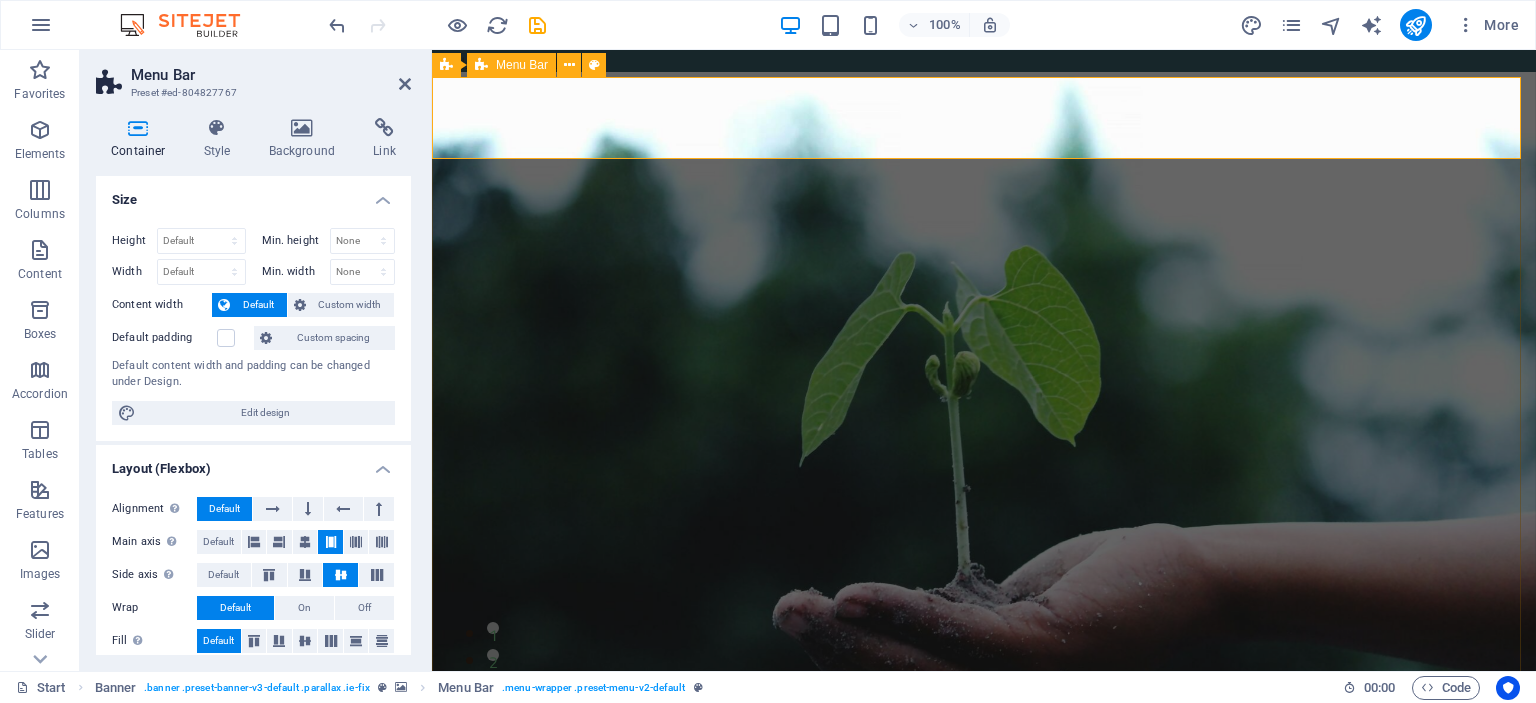 click on "Menu Bar" at bounding box center [511, 65] 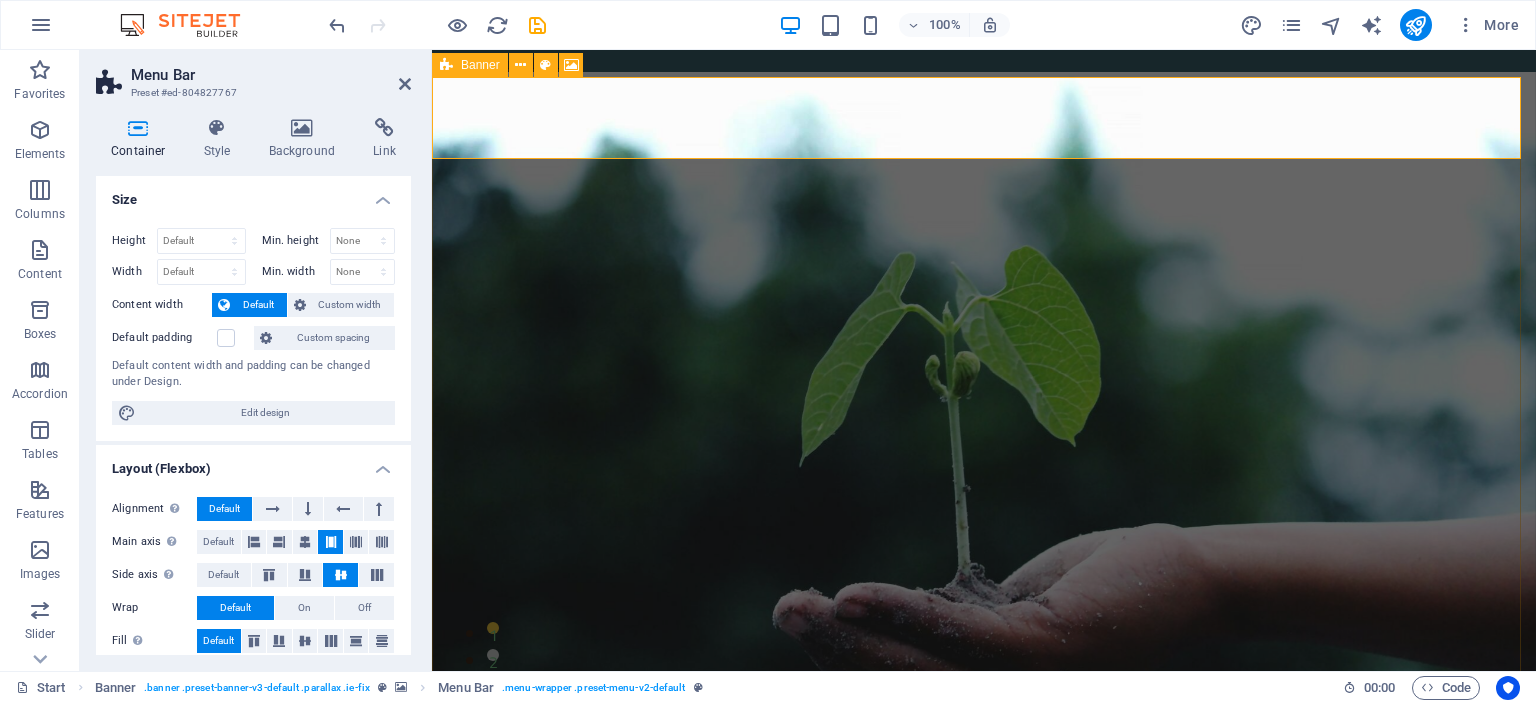 click at bounding box center (446, 65) 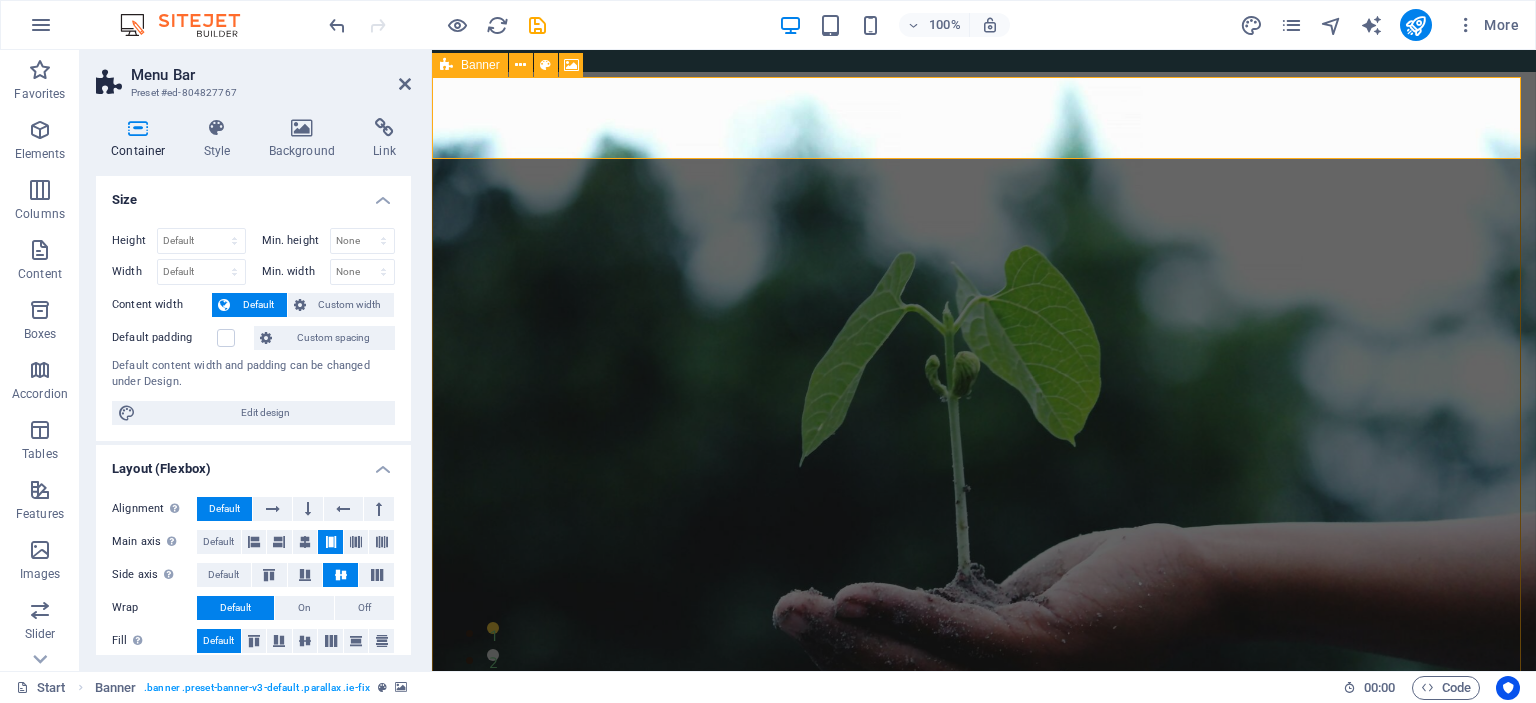 drag, startPoint x: 441, startPoint y: 57, endPoint x: 31, endPoint y: 33, distance: 410.70184 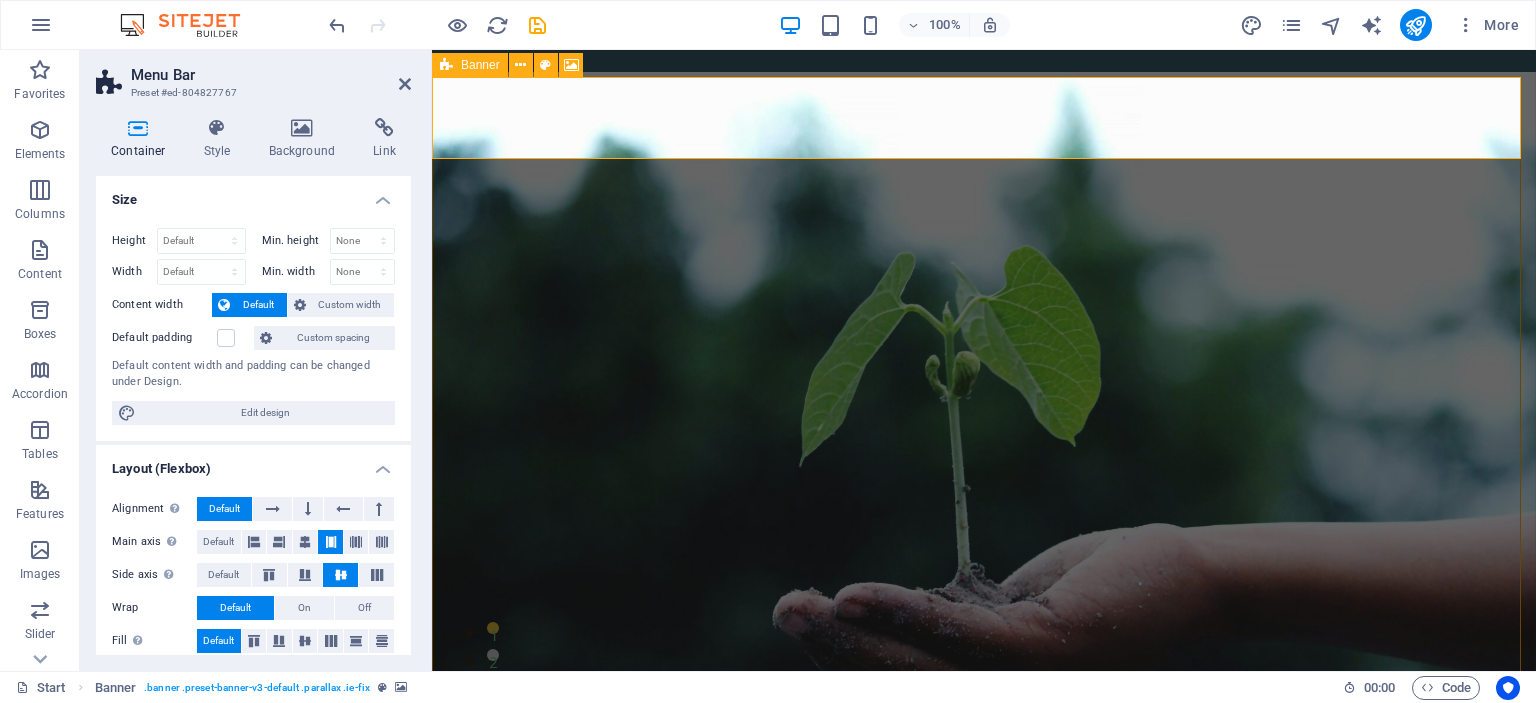 click at bounding box center (446, 65) 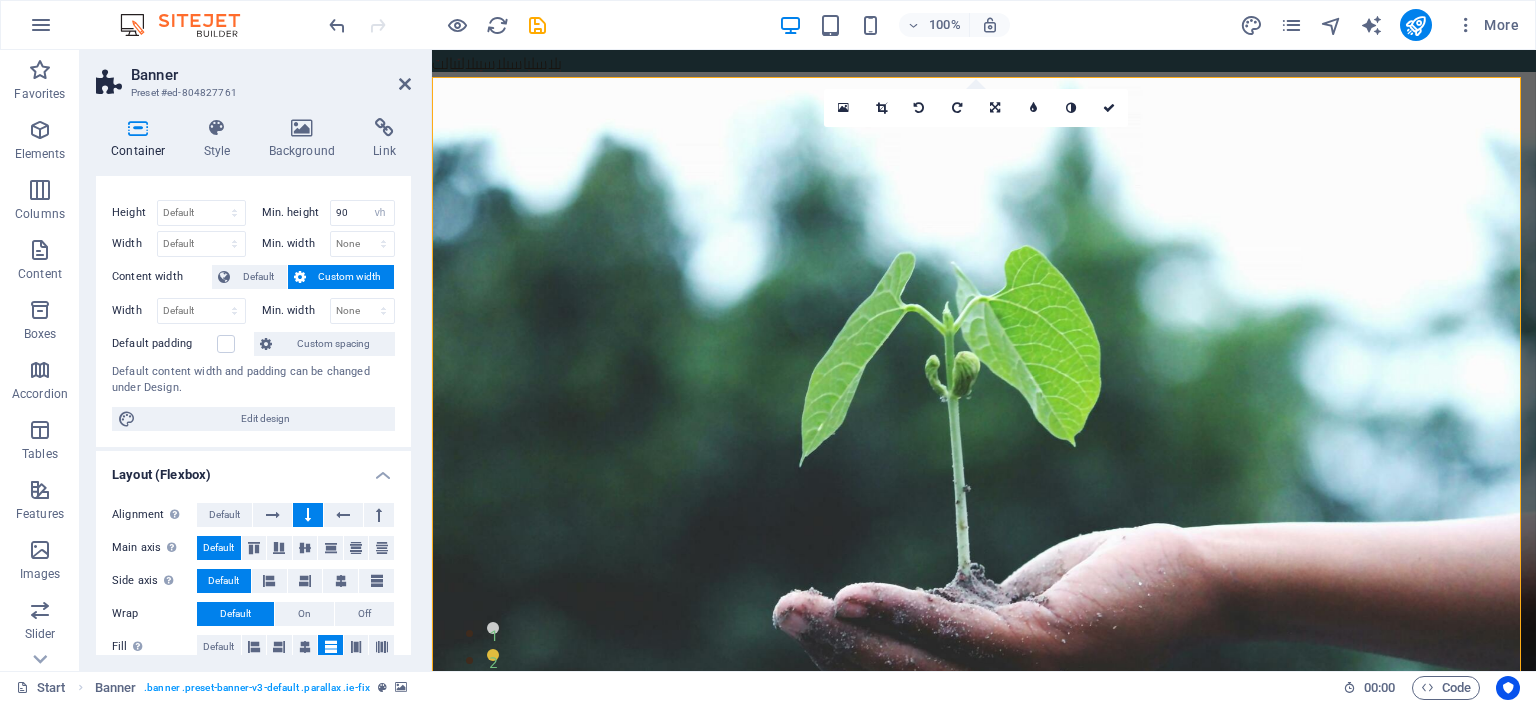 scroll, scrollTop: 0, scrollLeft: 0, axis: both 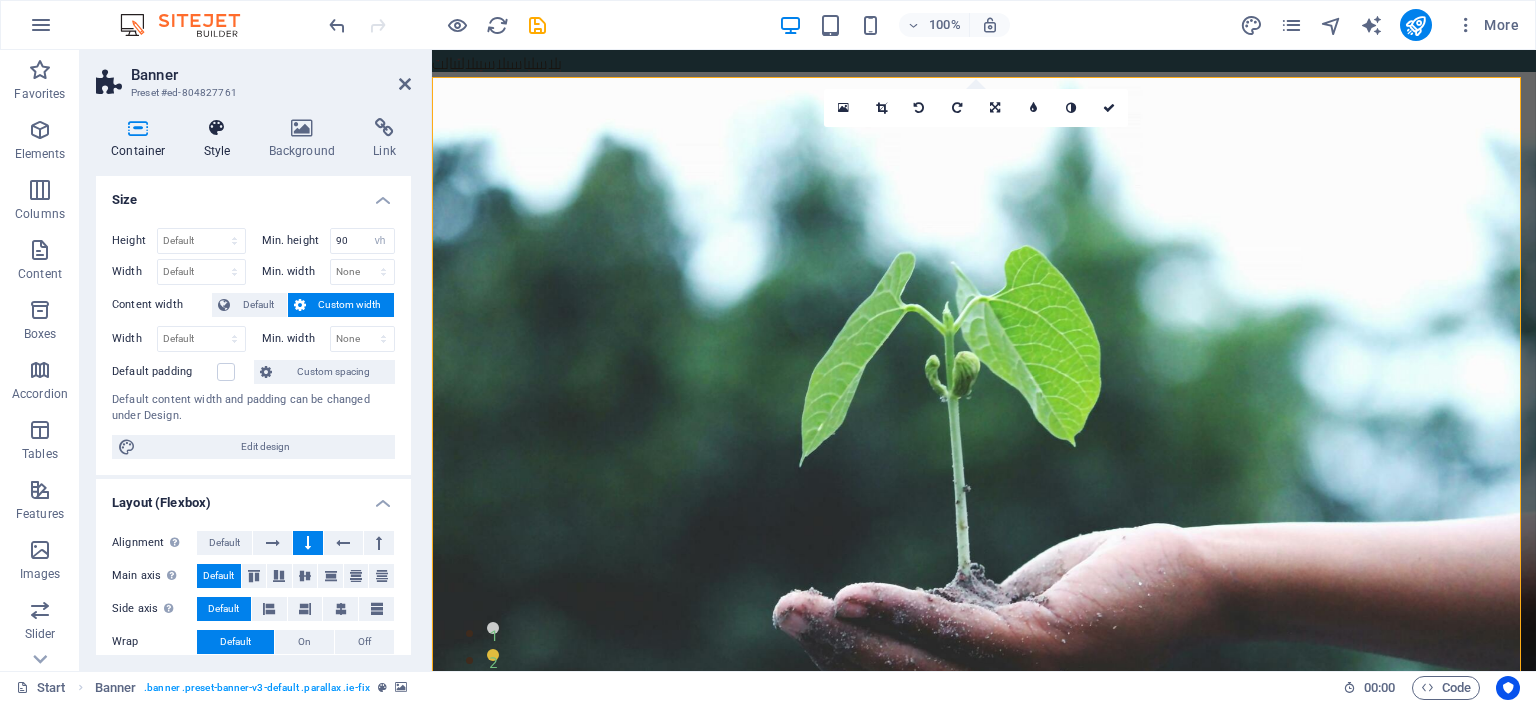 click on "Style" at bounding box center (221, 139) 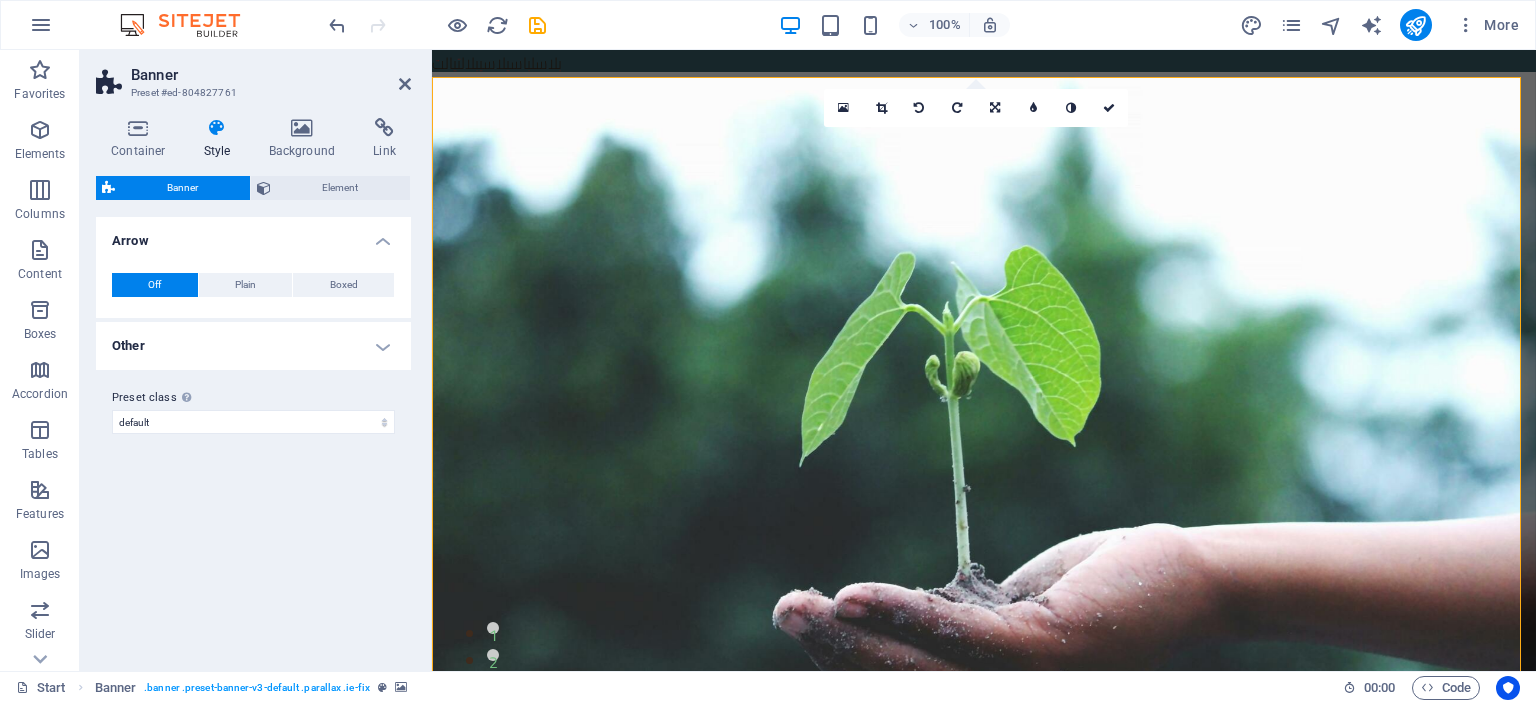 click on "Other" at bounding box center (253, 346) 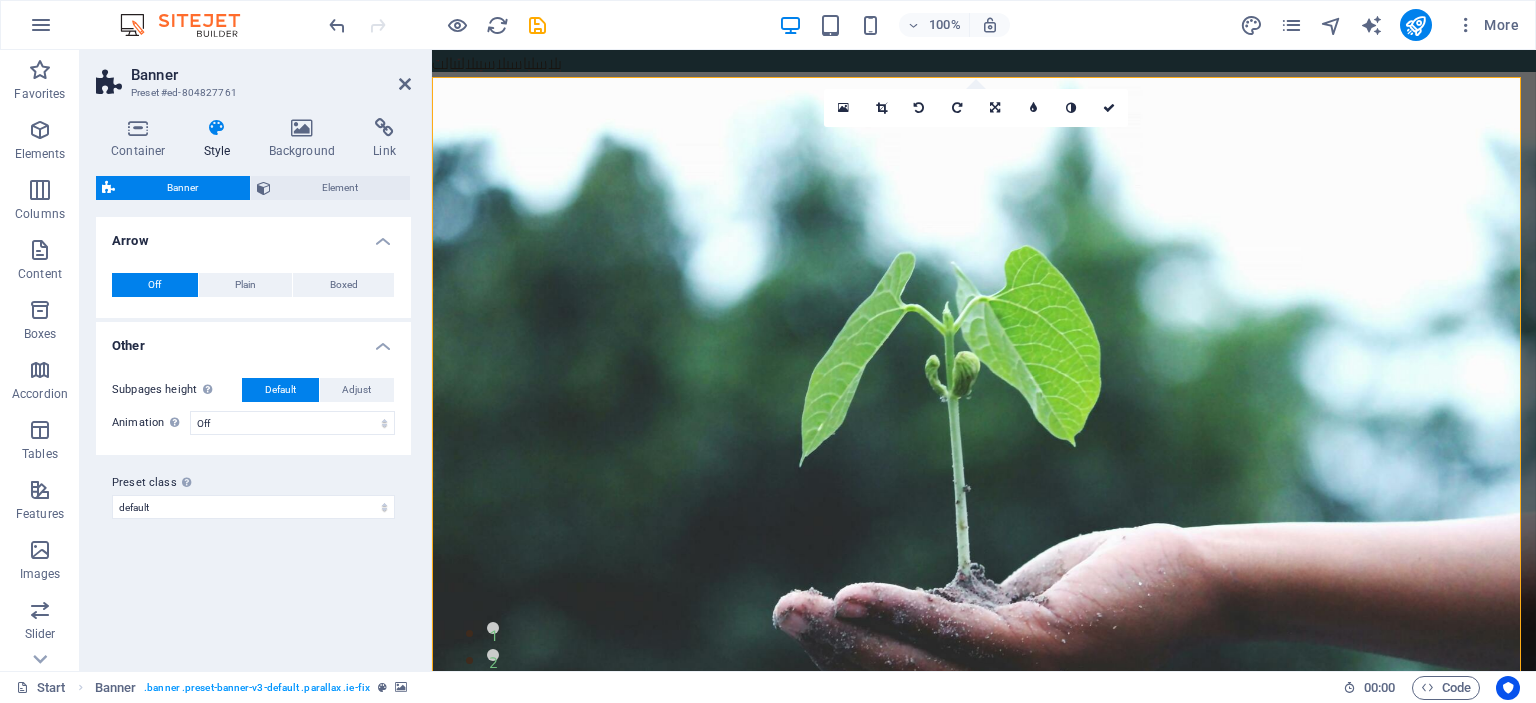 click on "Other" at bounding box center [253, 340] 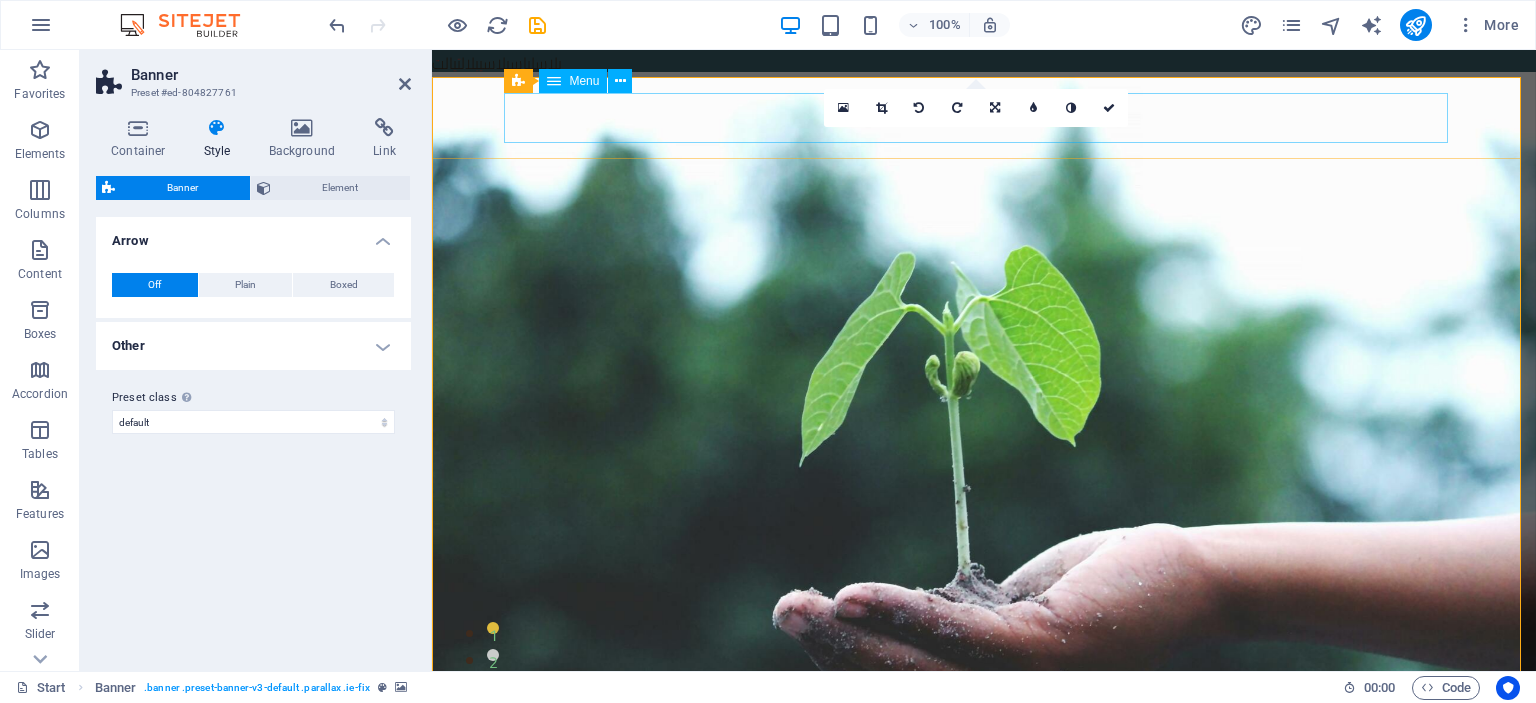 click on "تواصل معنا معرض اعمالنا لماذا نحن خدماتنا عن جنات الرياض الرئيسية" at bounding box center [984, 875] 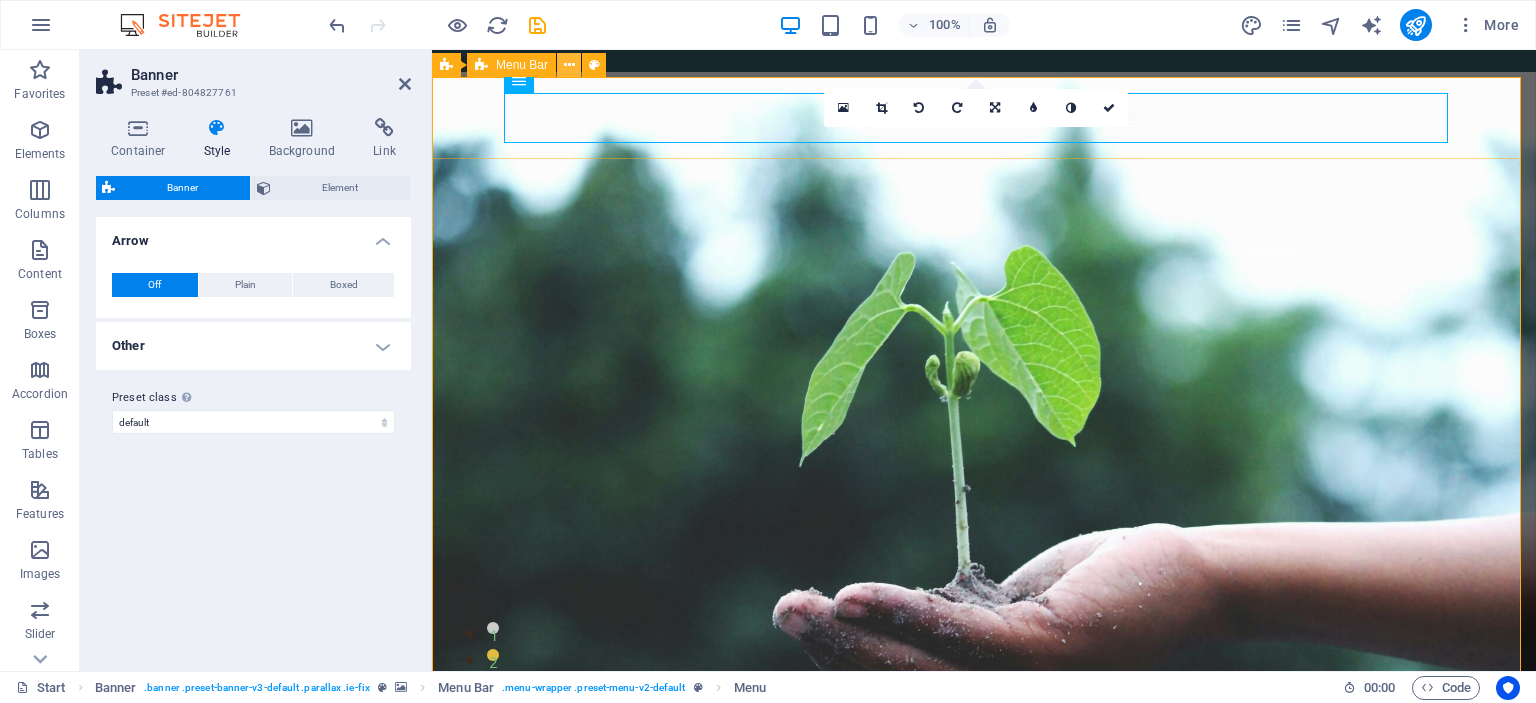 click at bounding box center [569, 65] 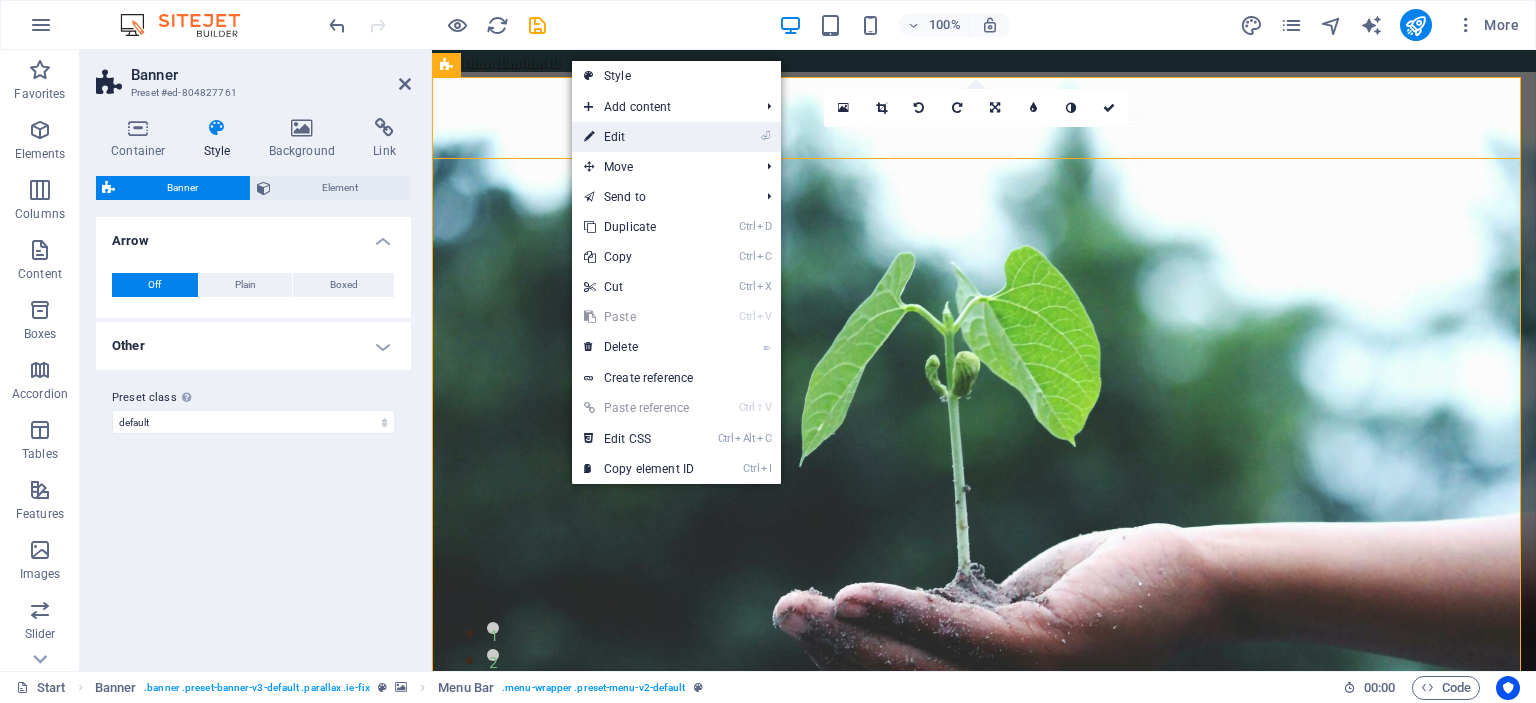 click on "⏎  Edit" at bounding box center [639, 137] 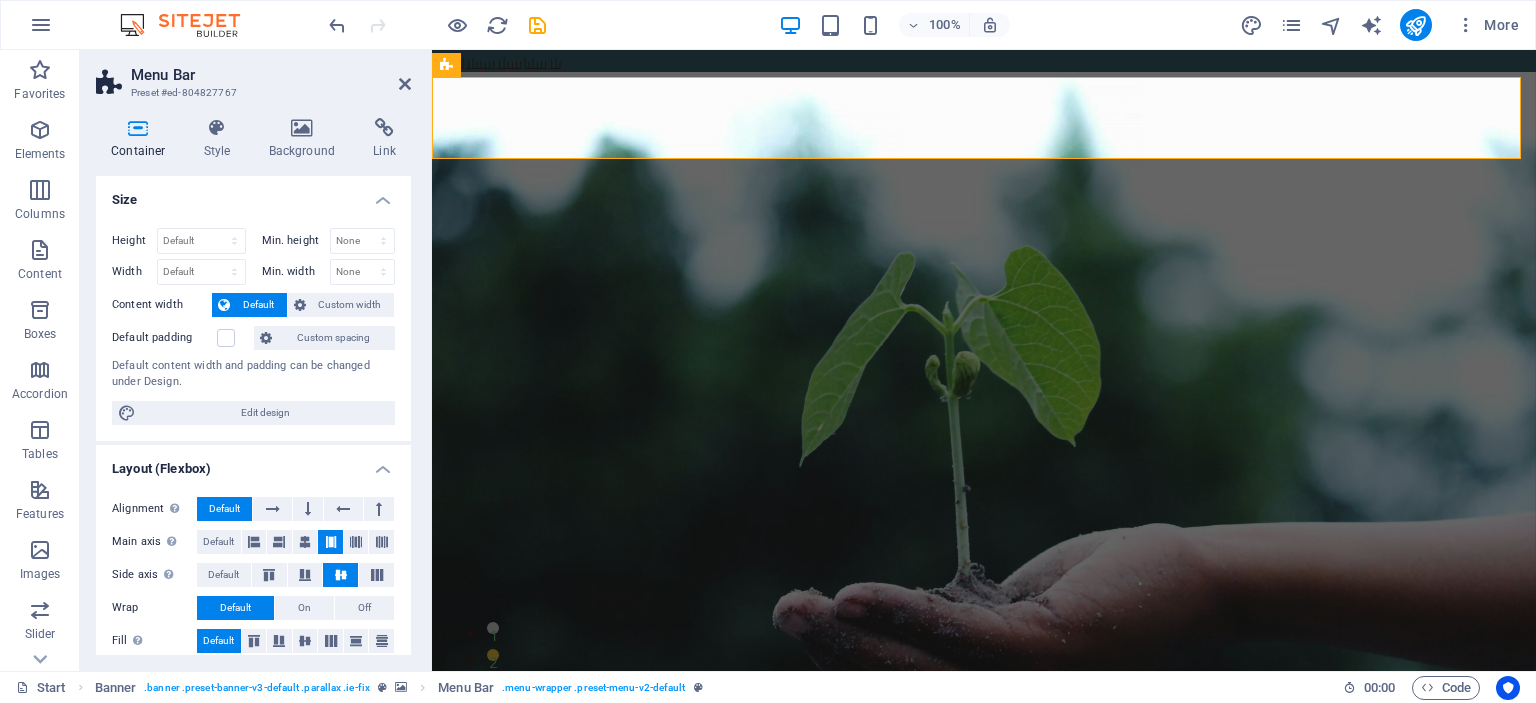 scroll, scrollTop: 294, scrollLeft: 0, axis: vertical 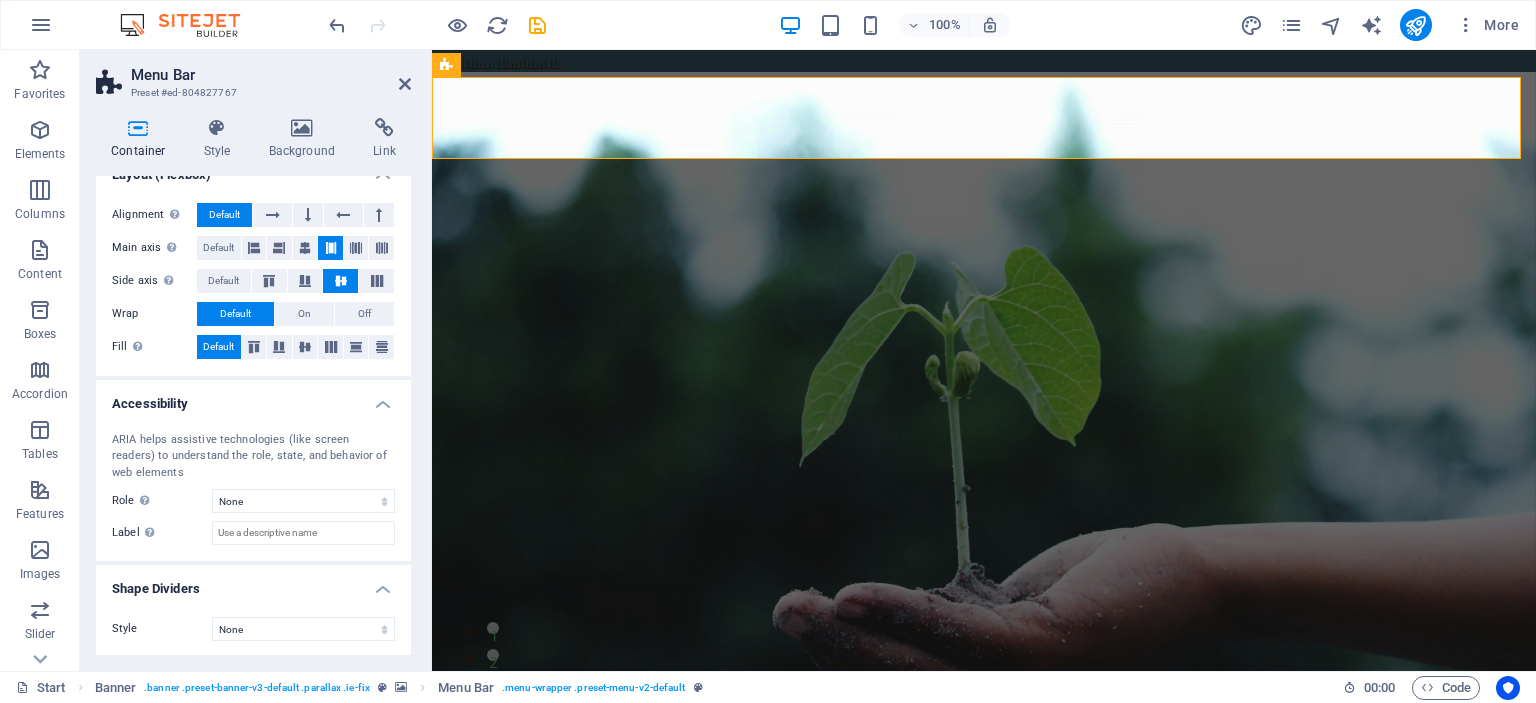 click on "Accessibility" at bounding box center [253, 398] 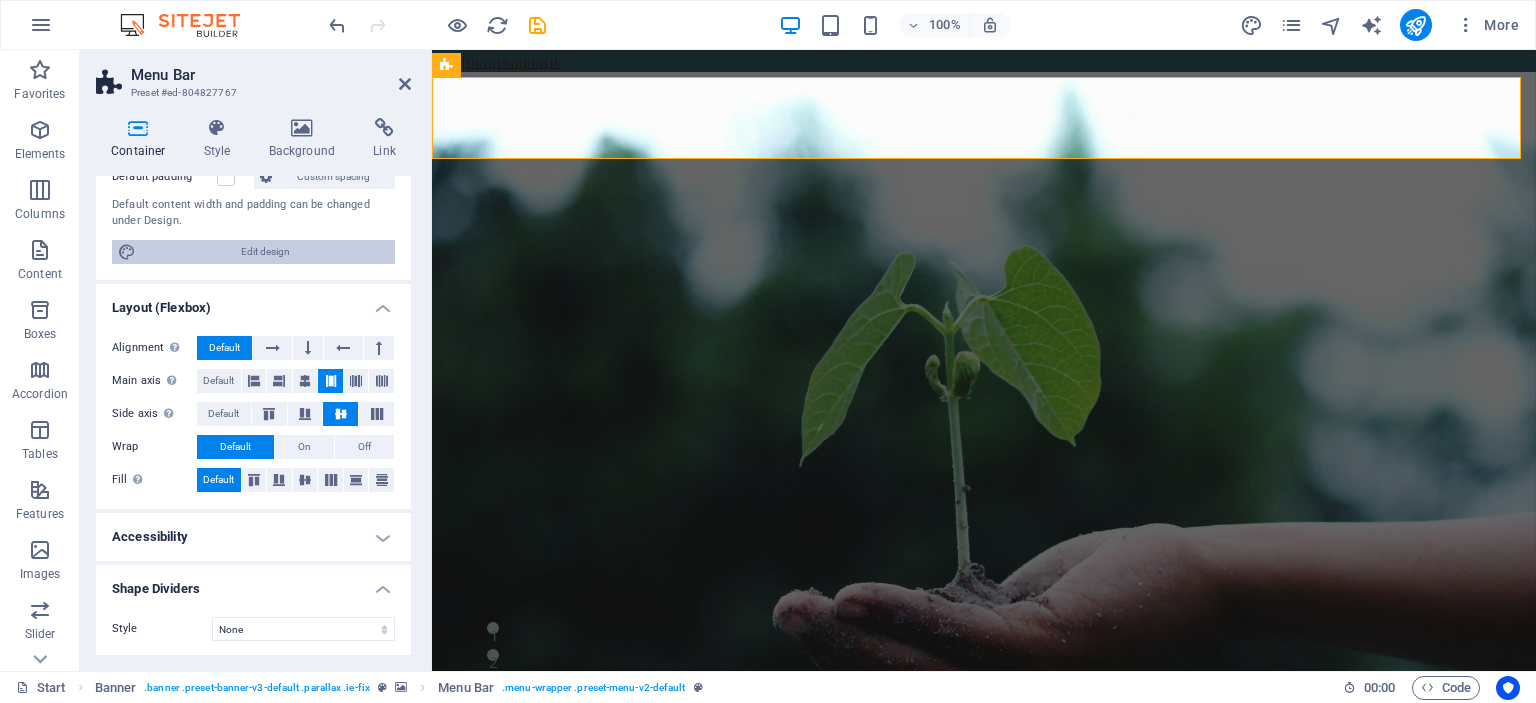 scroll, scrollTop: 0, scrollLeft: 0, axis: both 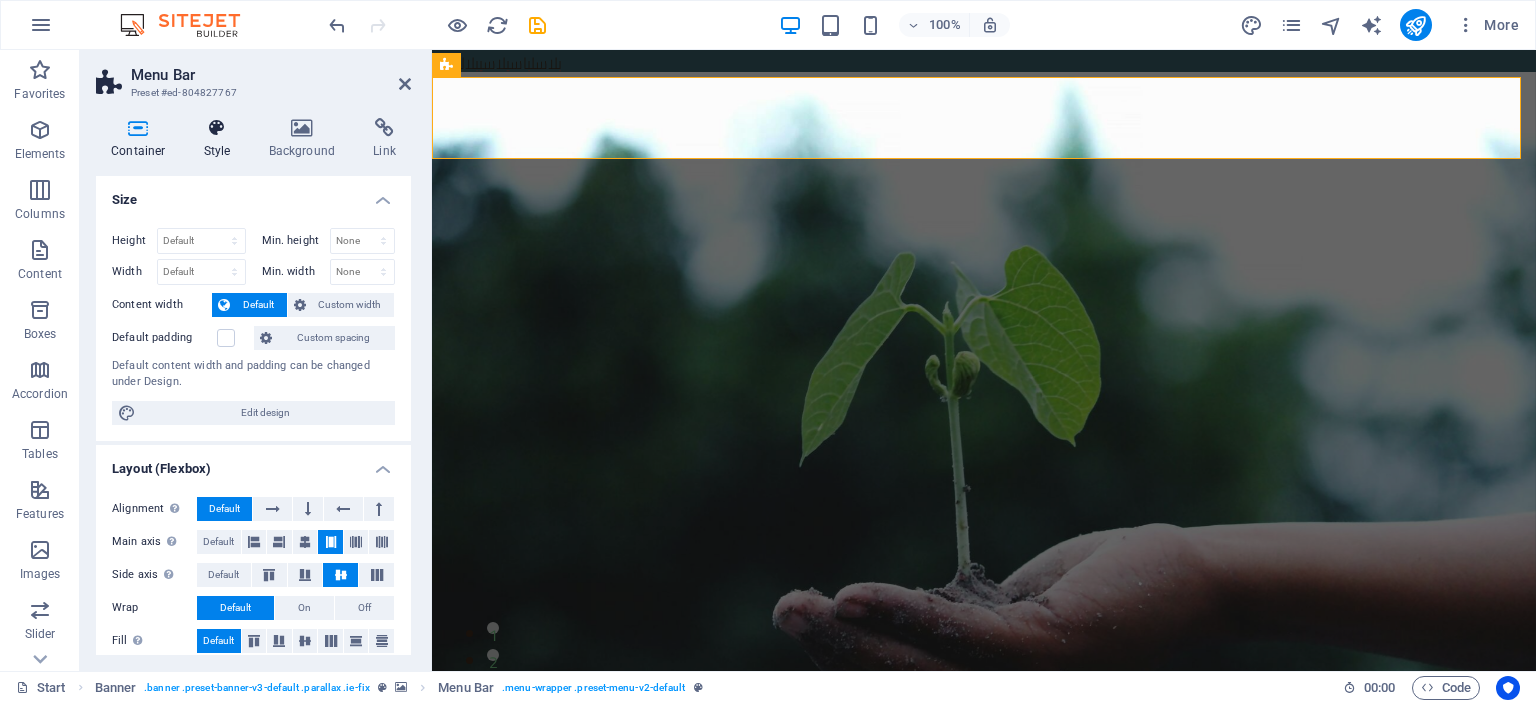 click on "Style" at bounding box center (221, 139) 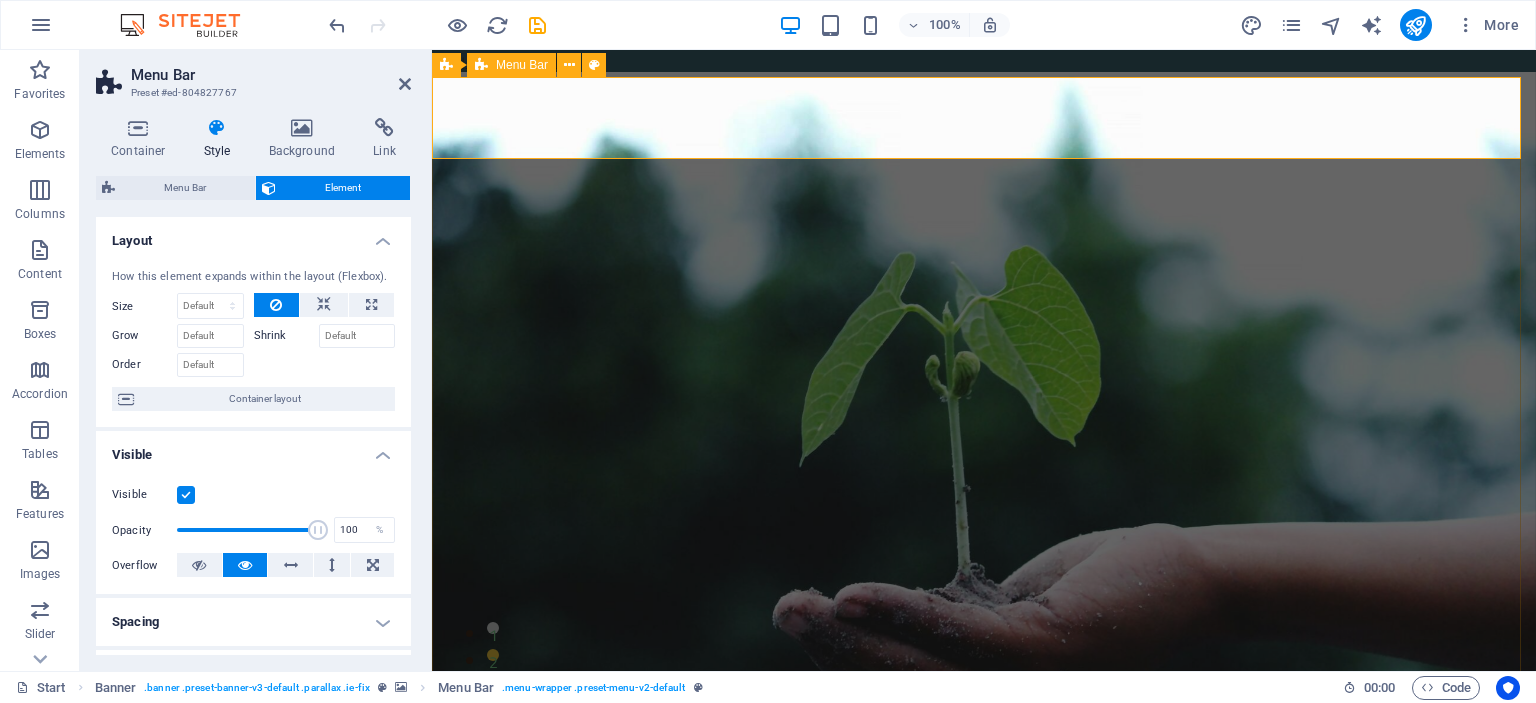 click on "Menu Bar" at bounding box center (522, 65) 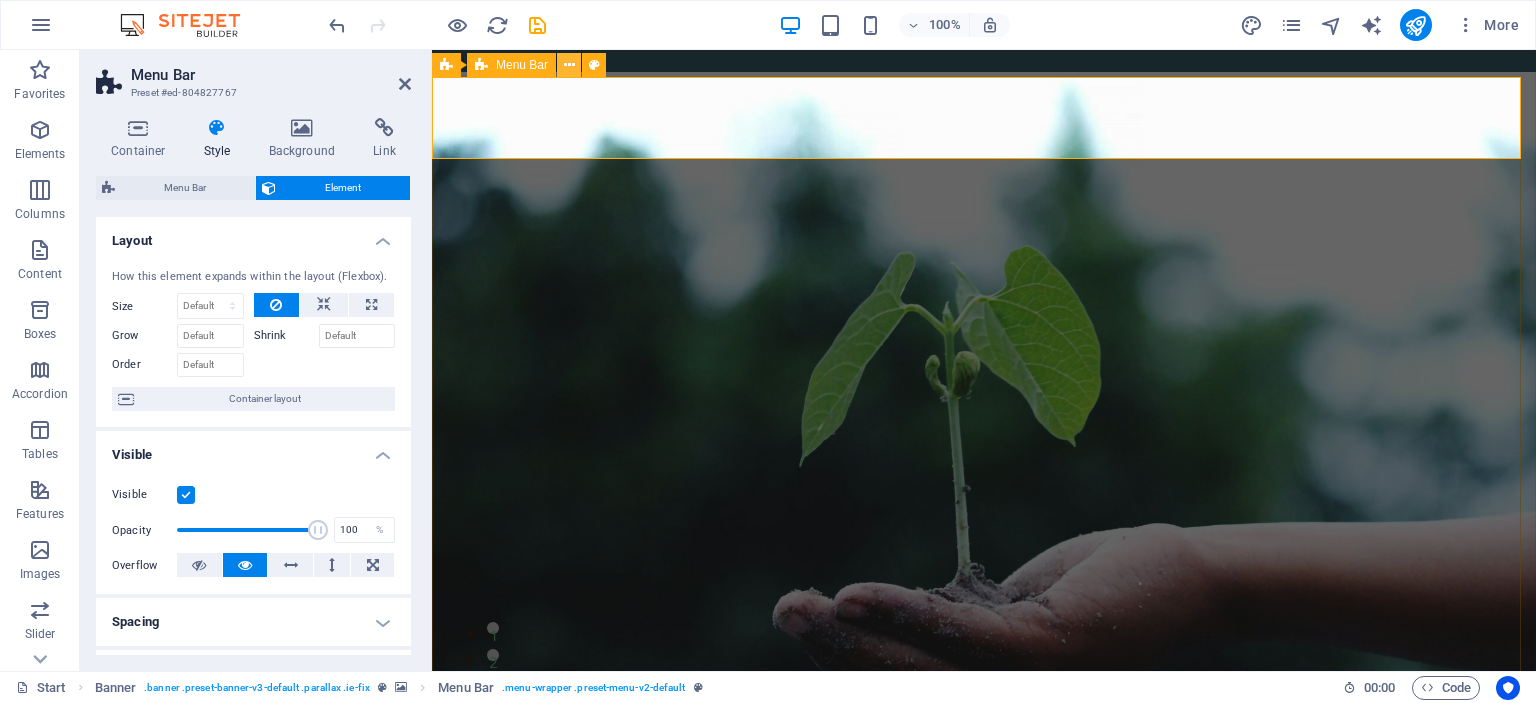 click at bounding box center [569, 65] 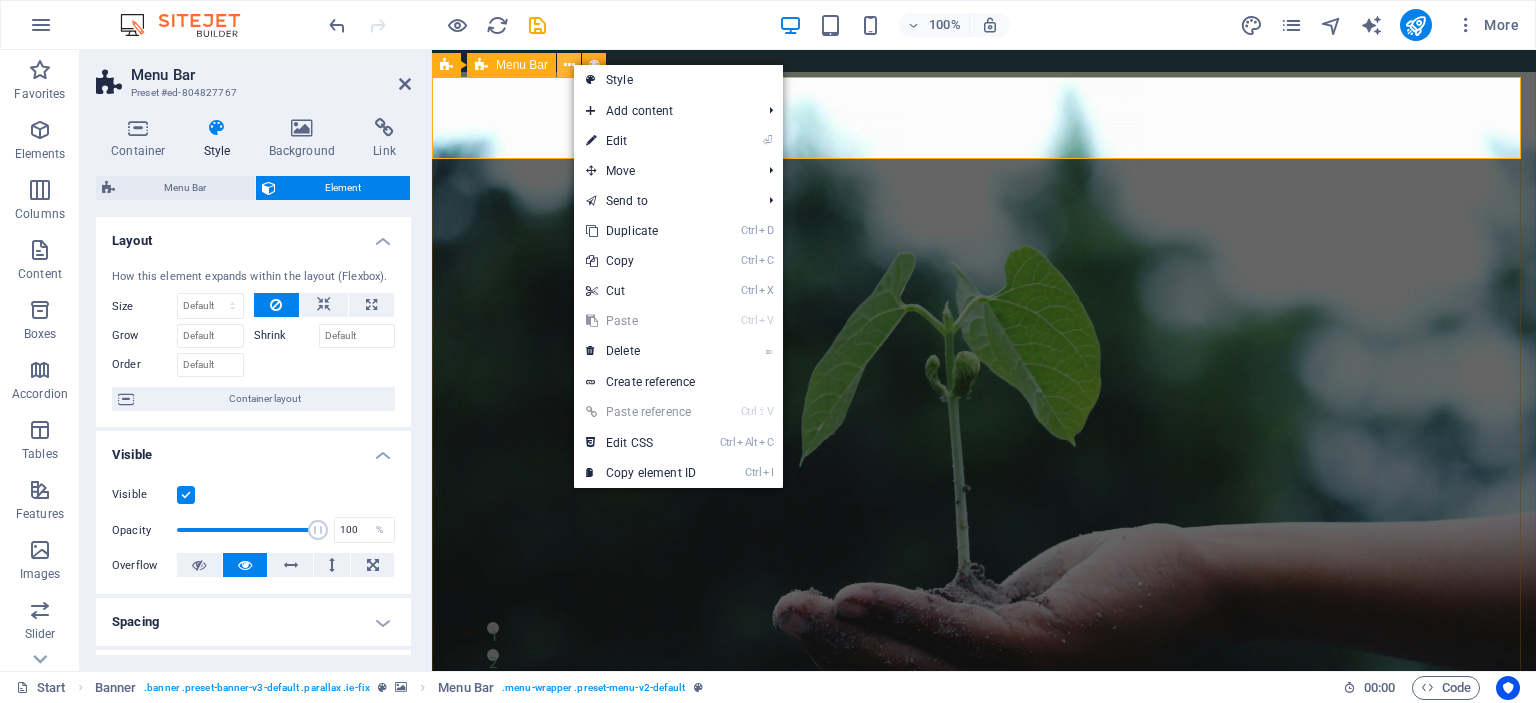 click at bounding box center [569, 65] 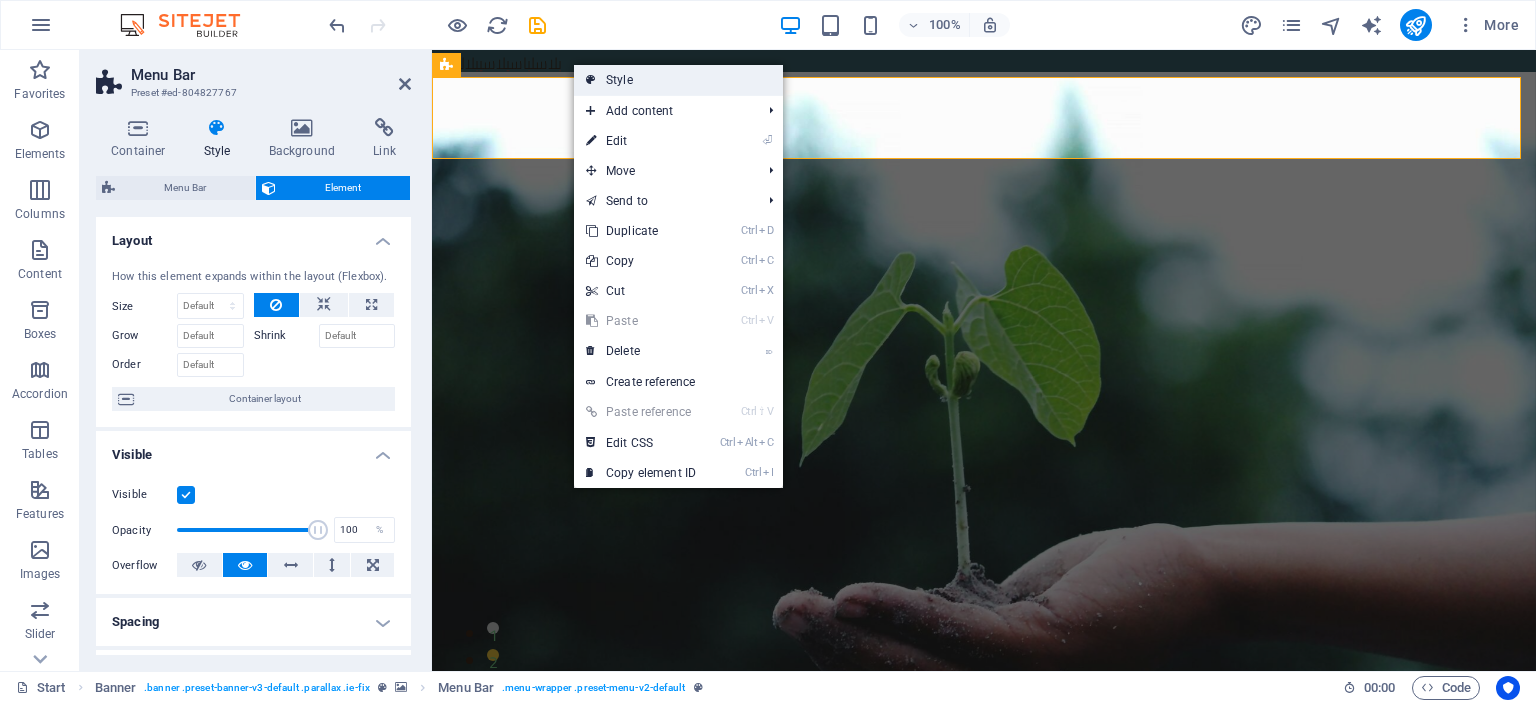 click on "Style" at bounding box center [678, 80] 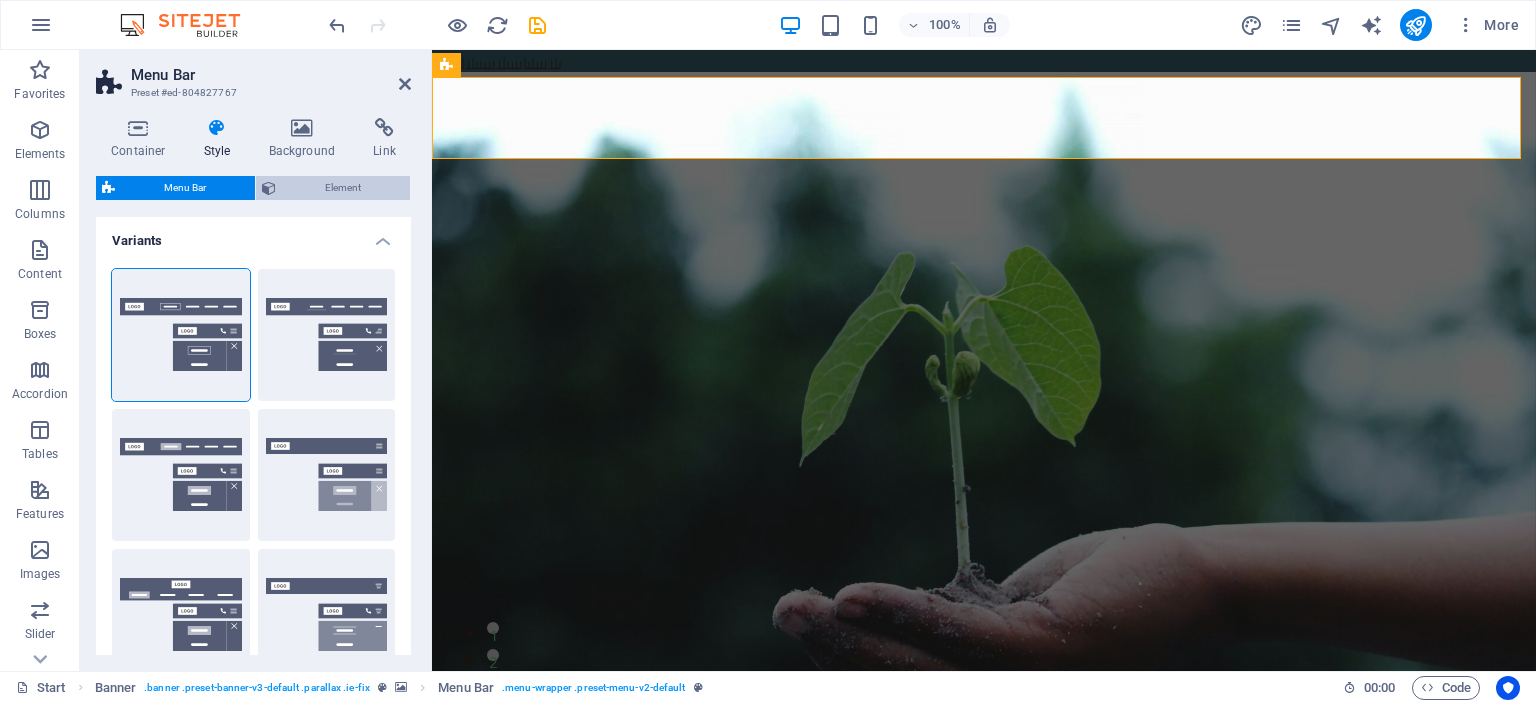 click on "Element" at bounding box center [343, 188] 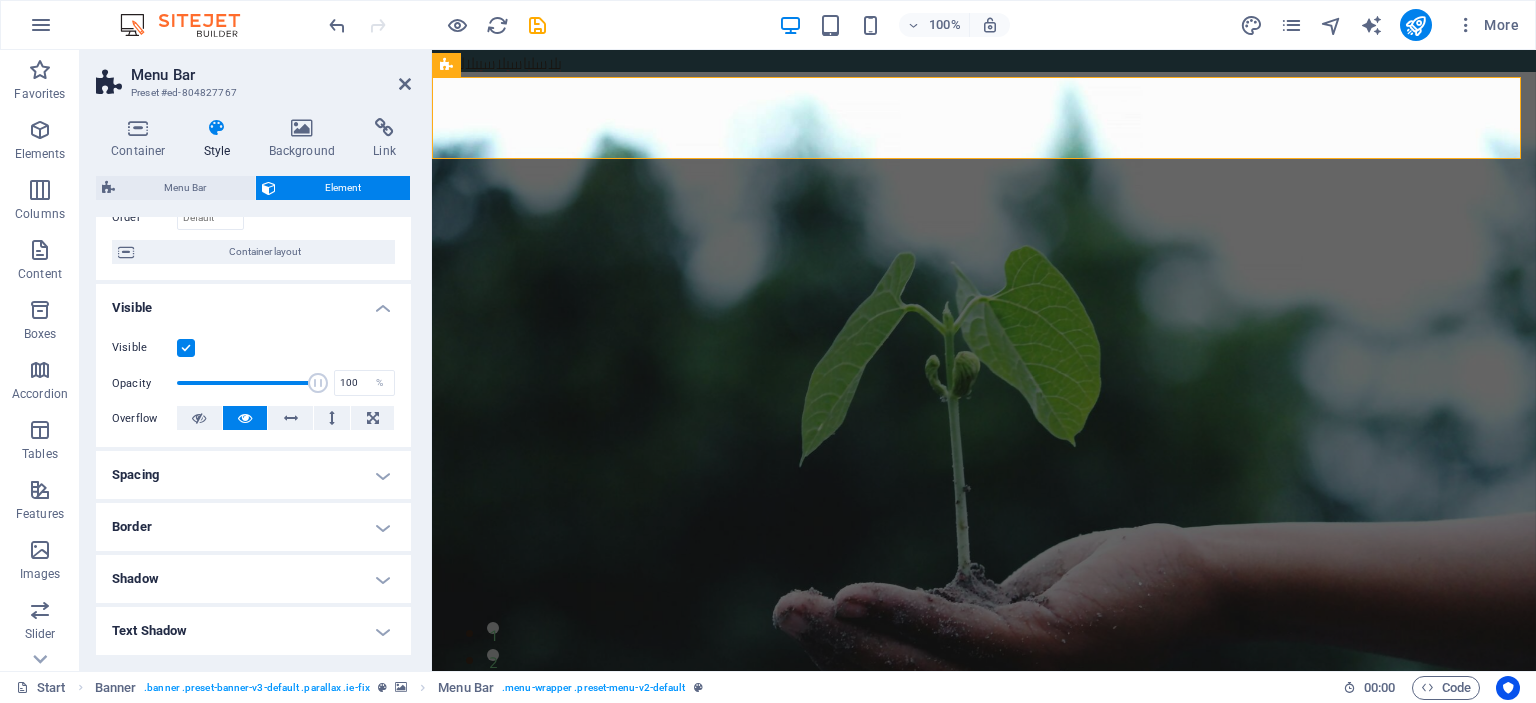 scroll, scrollTop: 406, scrollLeft: 0, axis: vertical 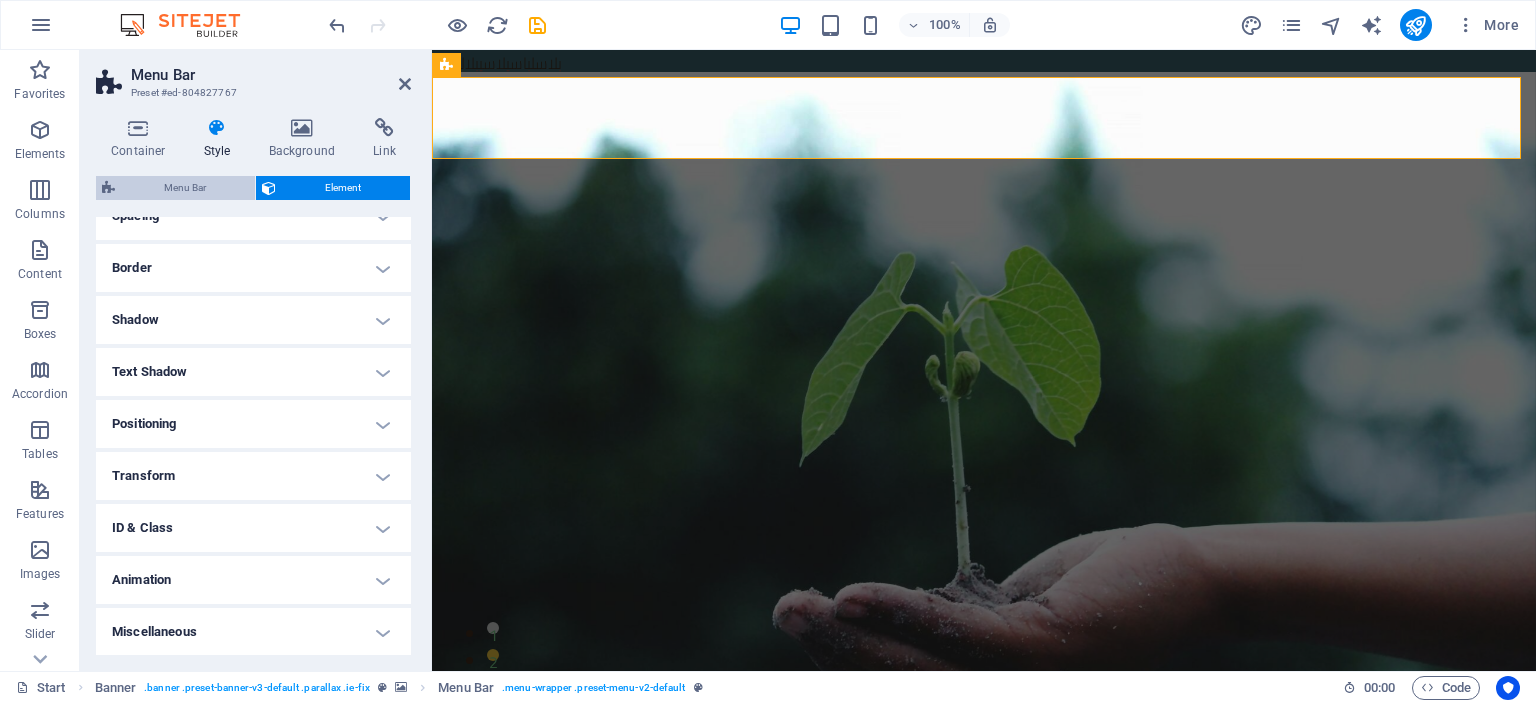 click on "Menu Bar" at bounding box center (185, 188) 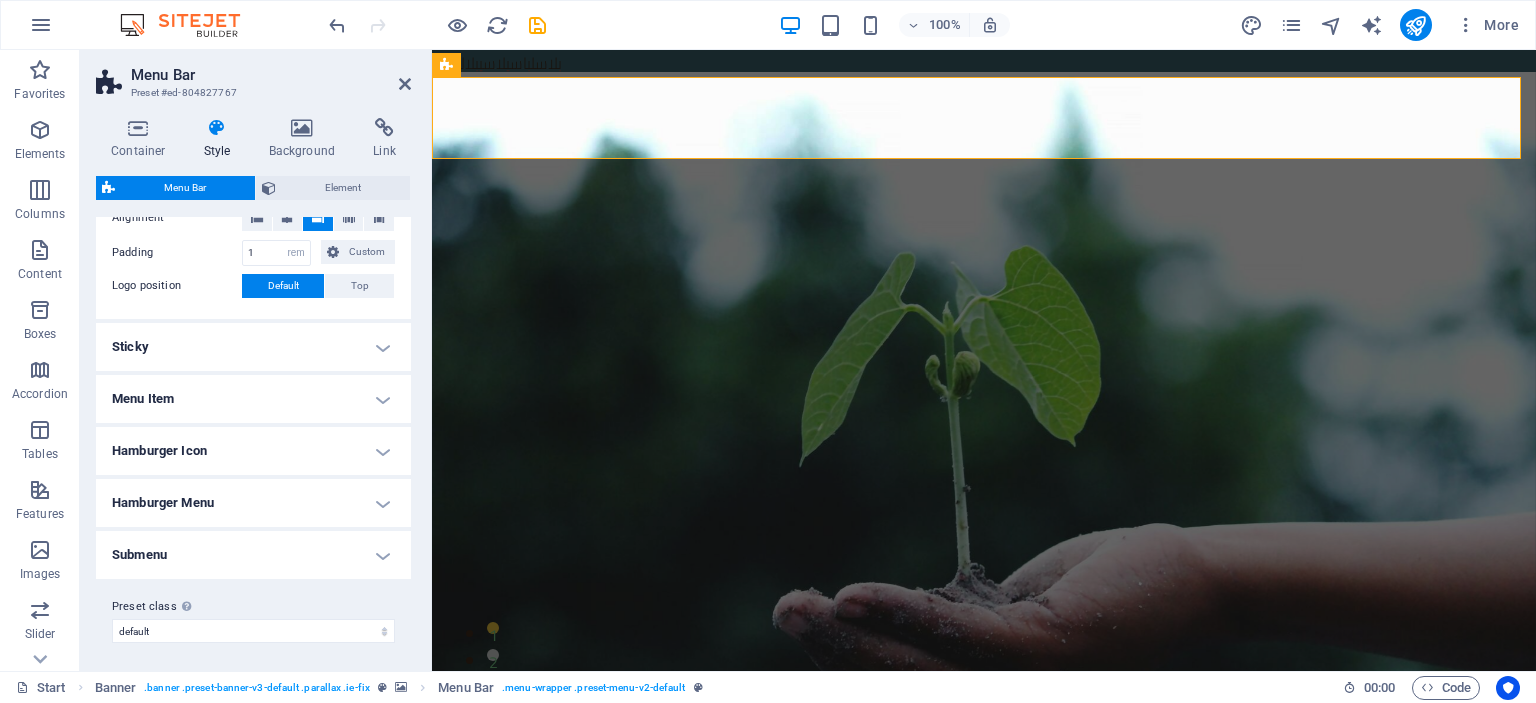 scroll, scrollTop: 726, scrollLeft: 0, axis: vertical 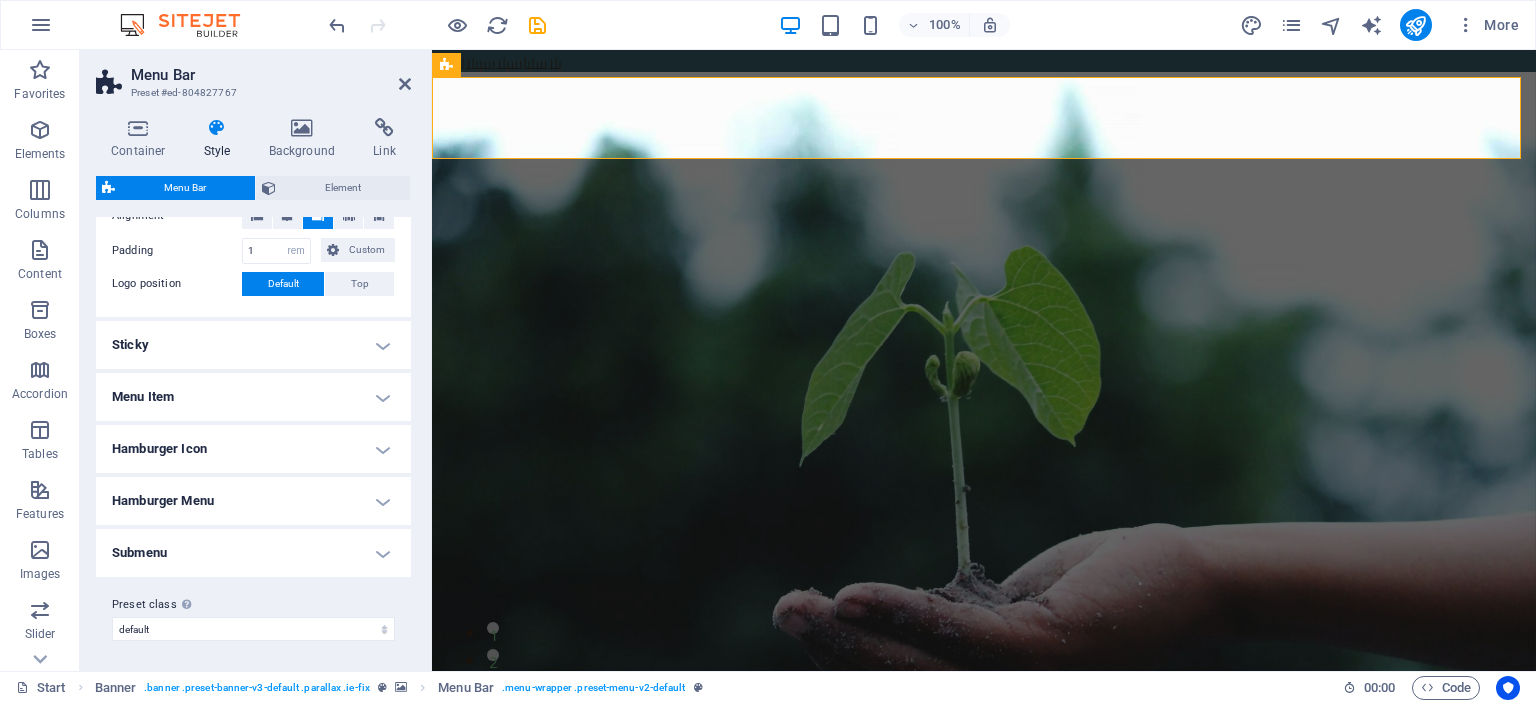 click on "Menu Item" at bounding box center [253, 397] 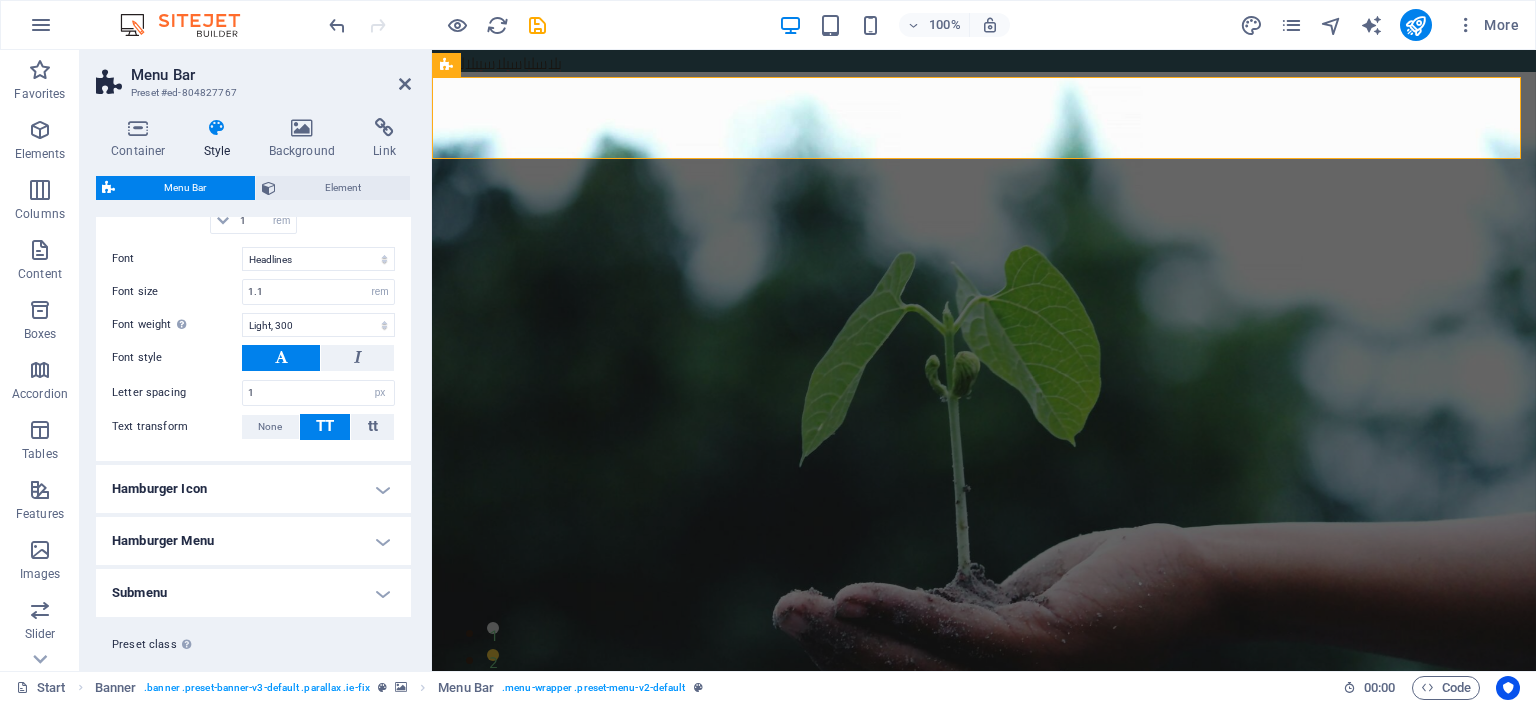 scroll, scrollTop: 1314, scrollLeft: 0, axis: vertical 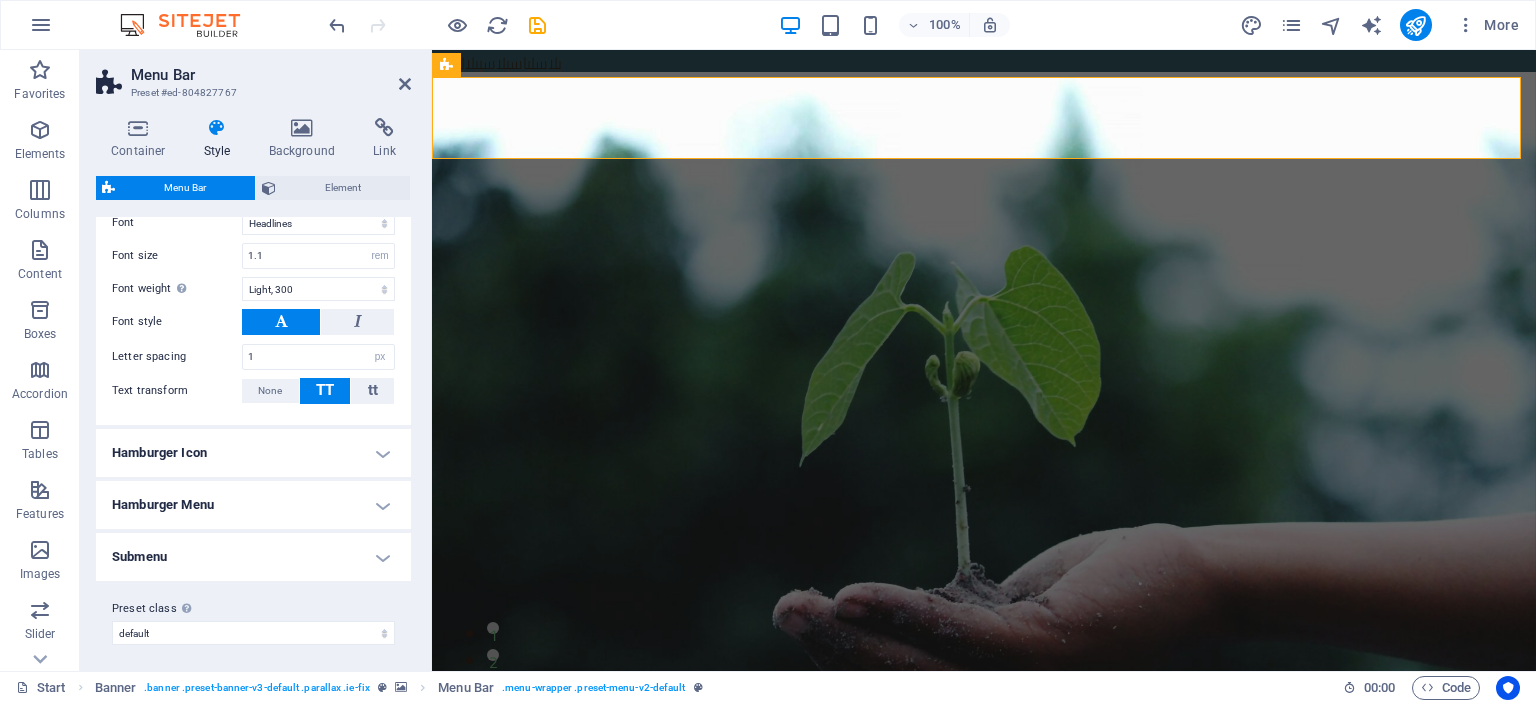 click on "Submenu" at bounding box center [253, 557] 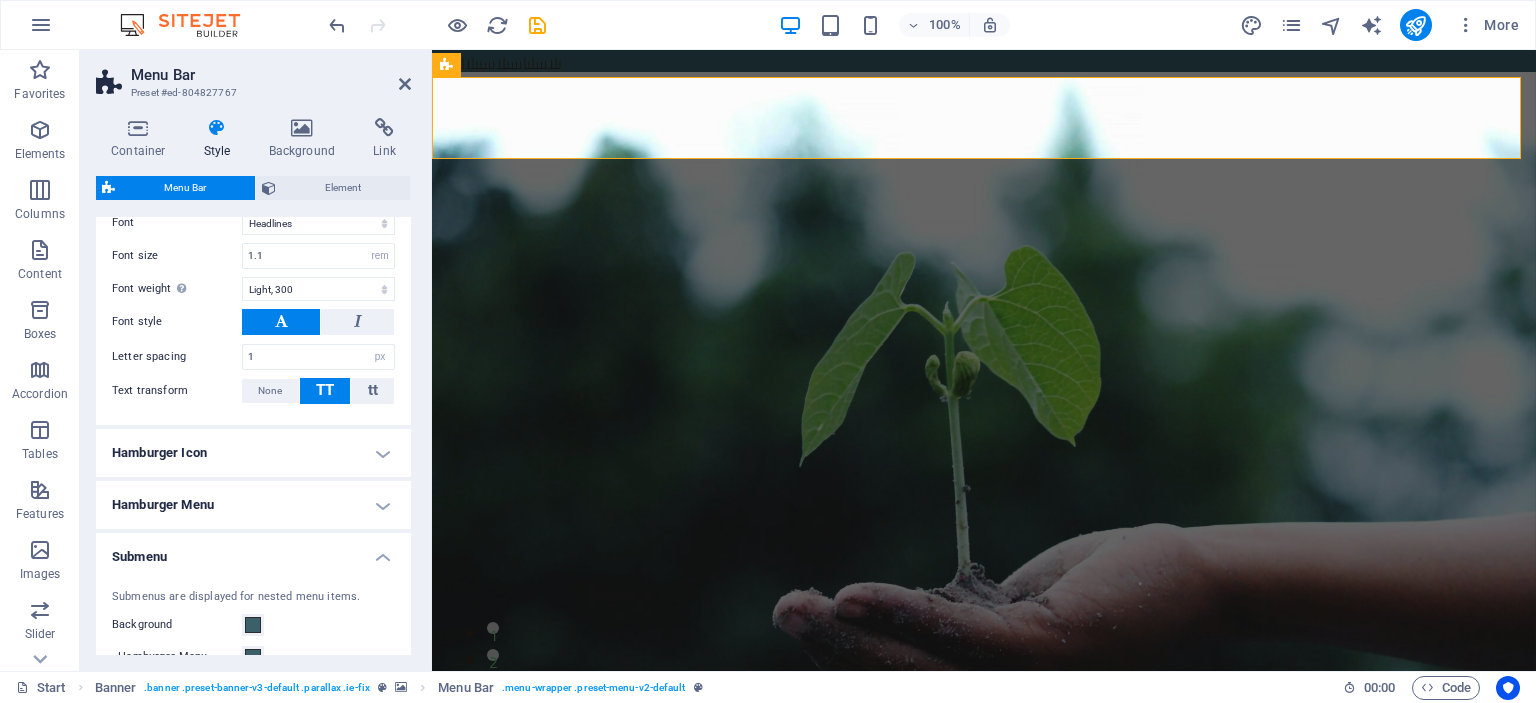 scroll, scrollTop: 1614, scrollLeft: 0, axis: vertical 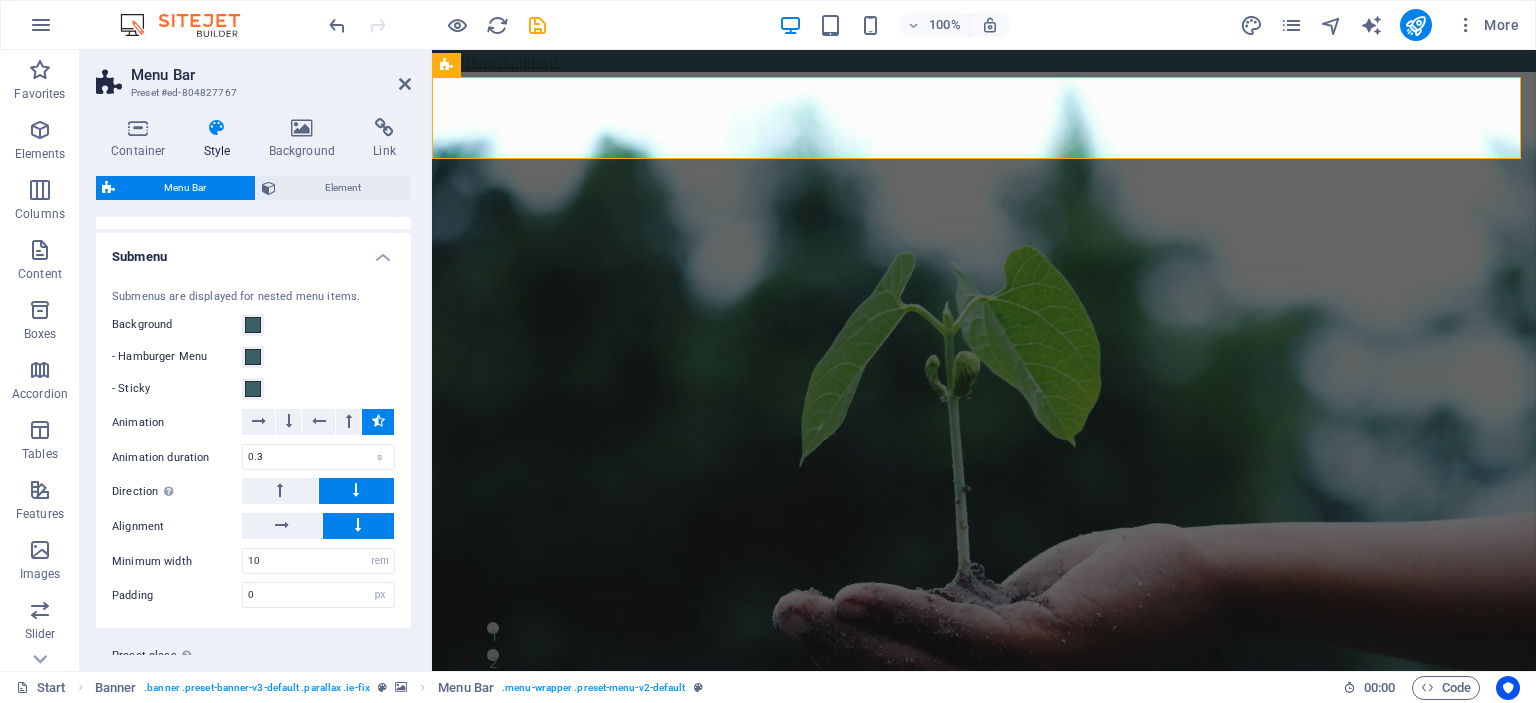 click on "Submenu" at bounding box center (253, 251) 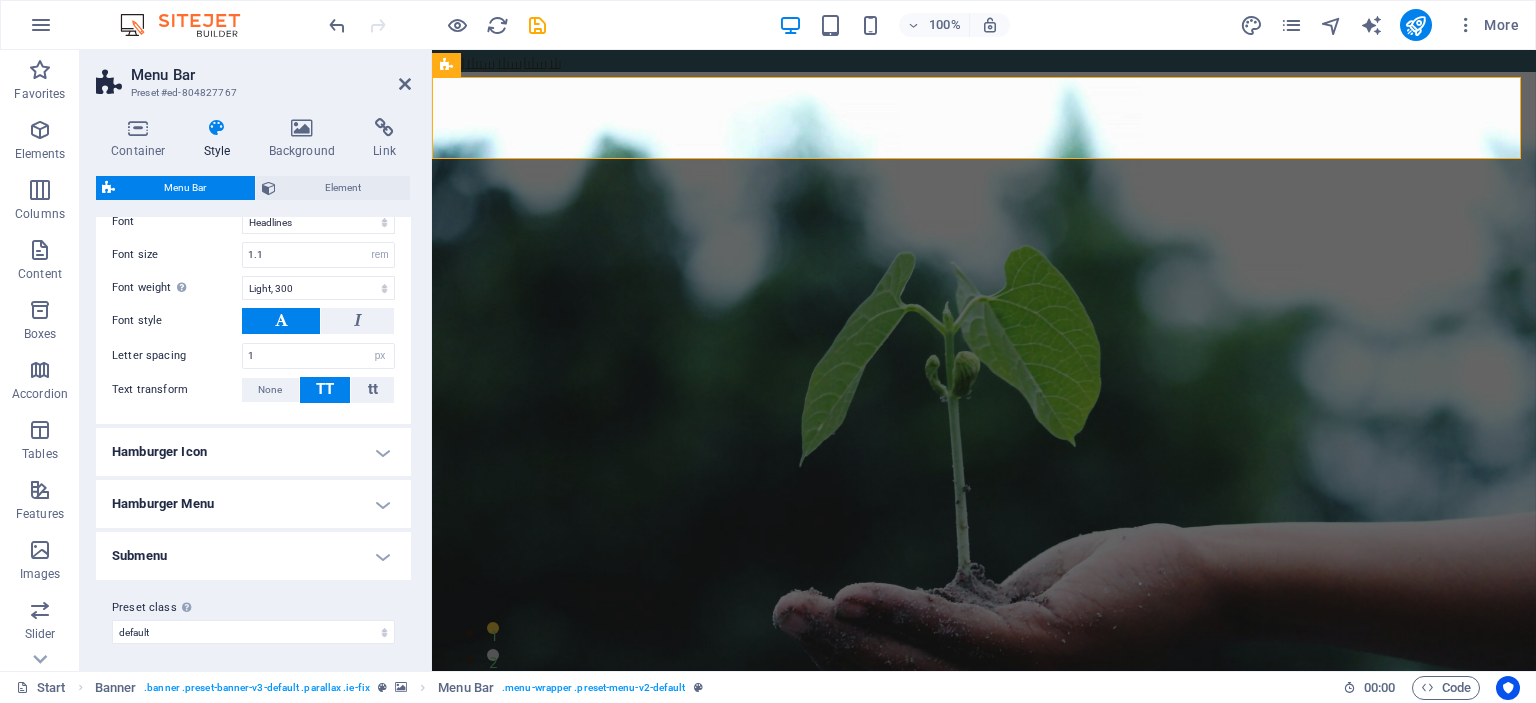 scroll, scrollTop: 1314, scrollLeft: 0, axis: vertical 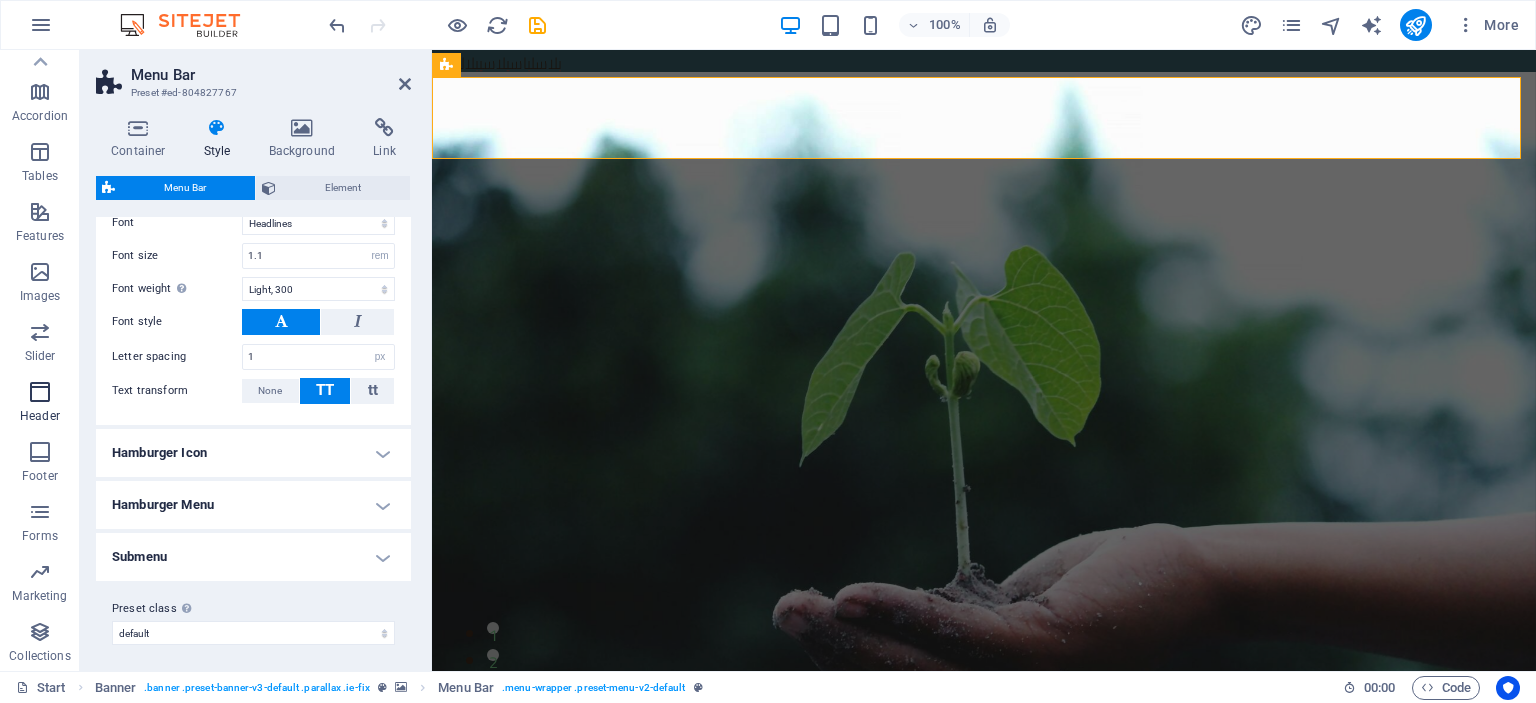 click at bounding box center (40, 392) 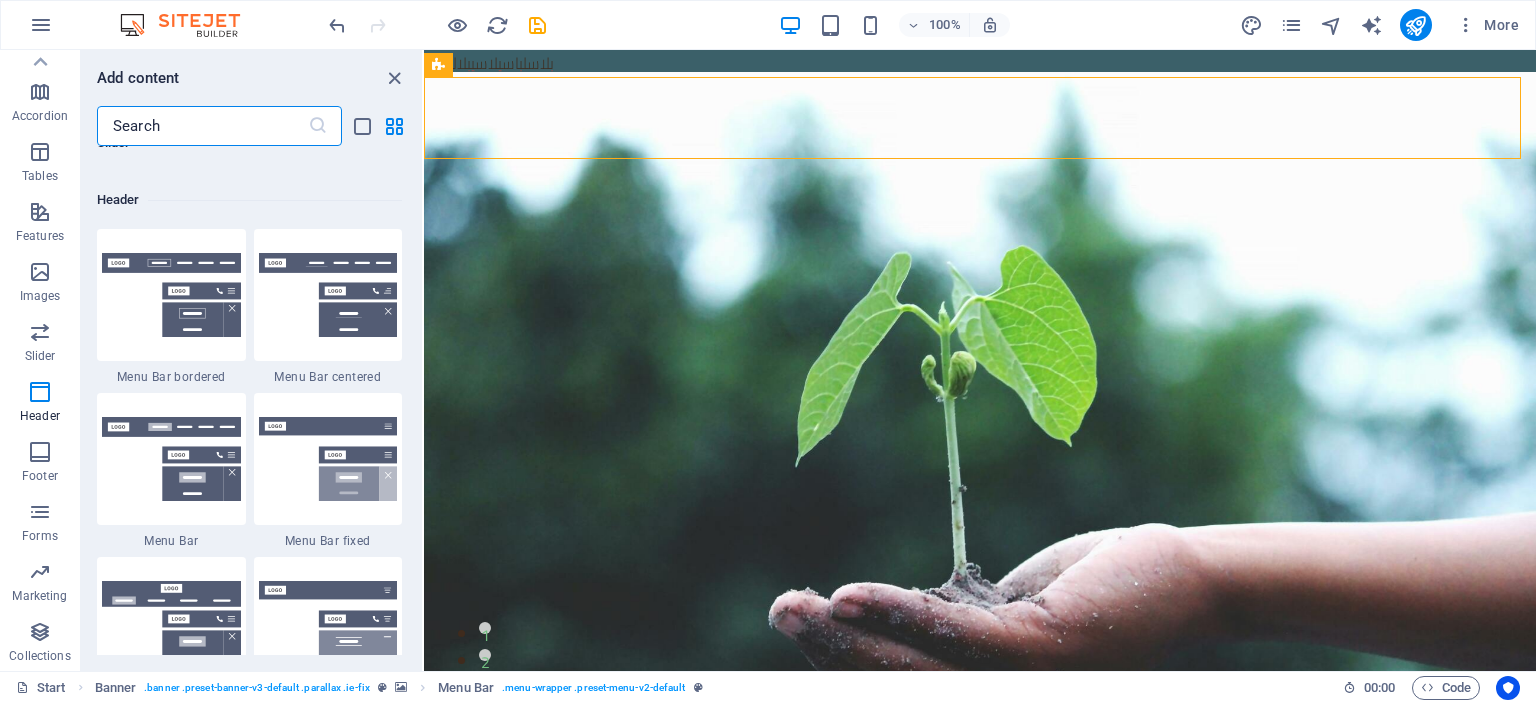 scroll, scrollTop: 12042, scrollLeft: 0, axis: vertical 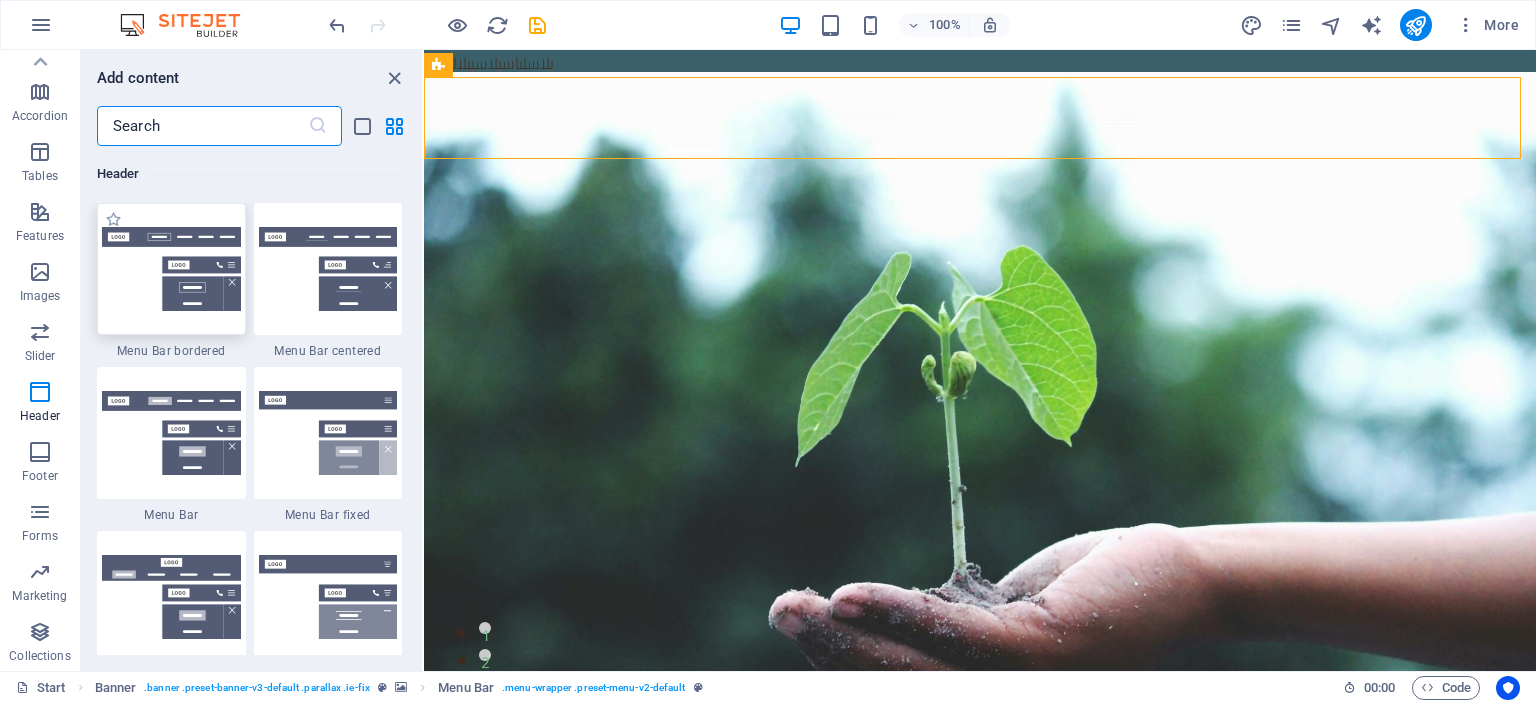click at bounding box center [171, 269] 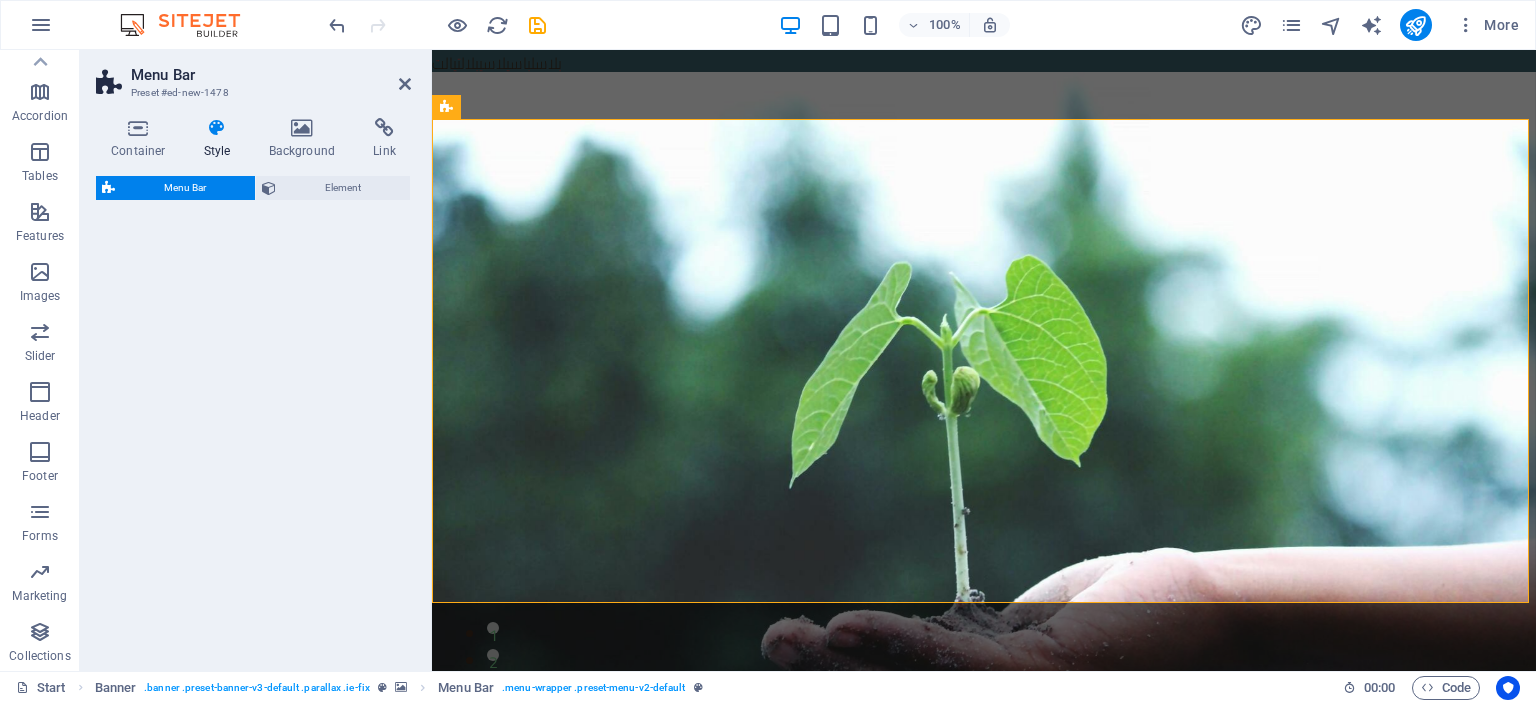 select on "rem" 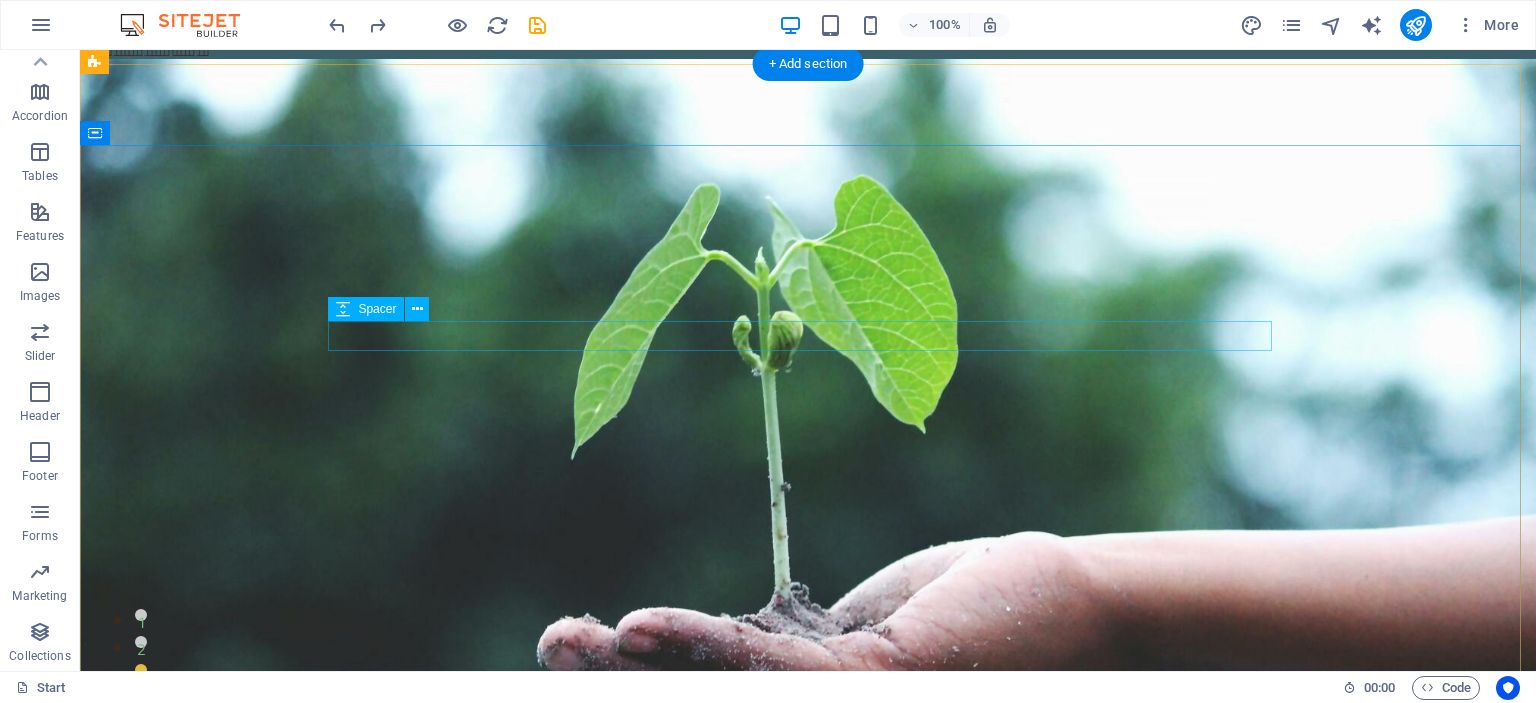 scroll, scrollTop: 0, scrollLeft: 0, axis: both 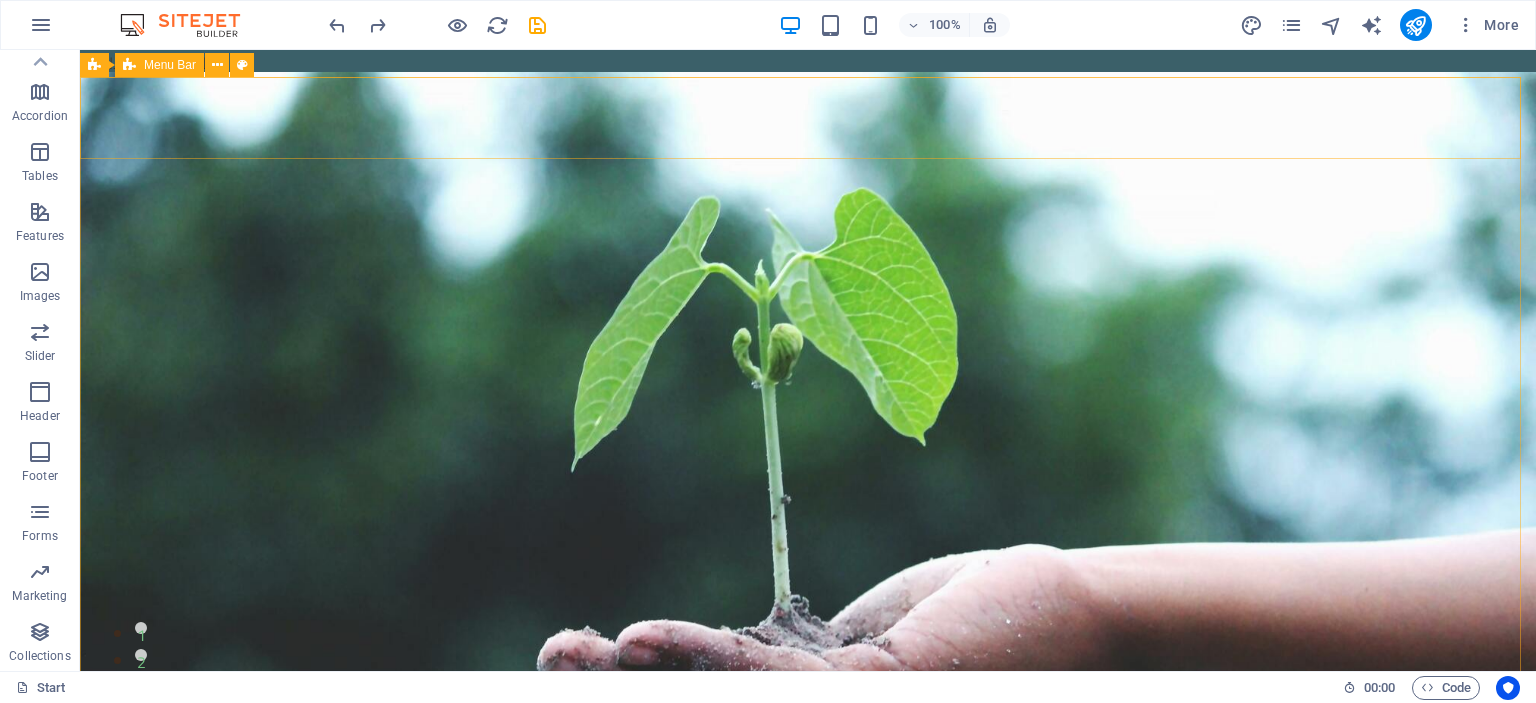click on "Menu Bar" at bounding box center [170, 65] 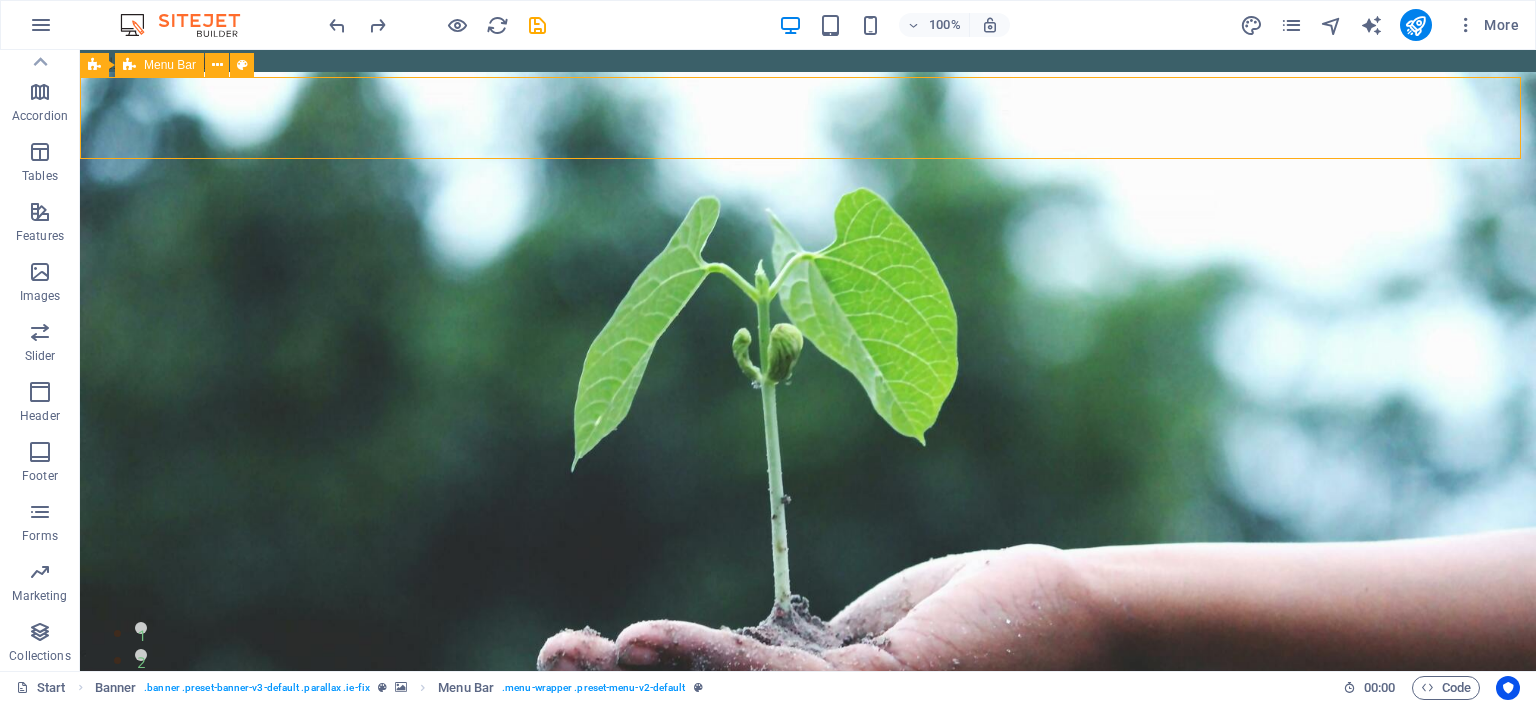 click on "Menu Bar" at bounding box center [170, 65] 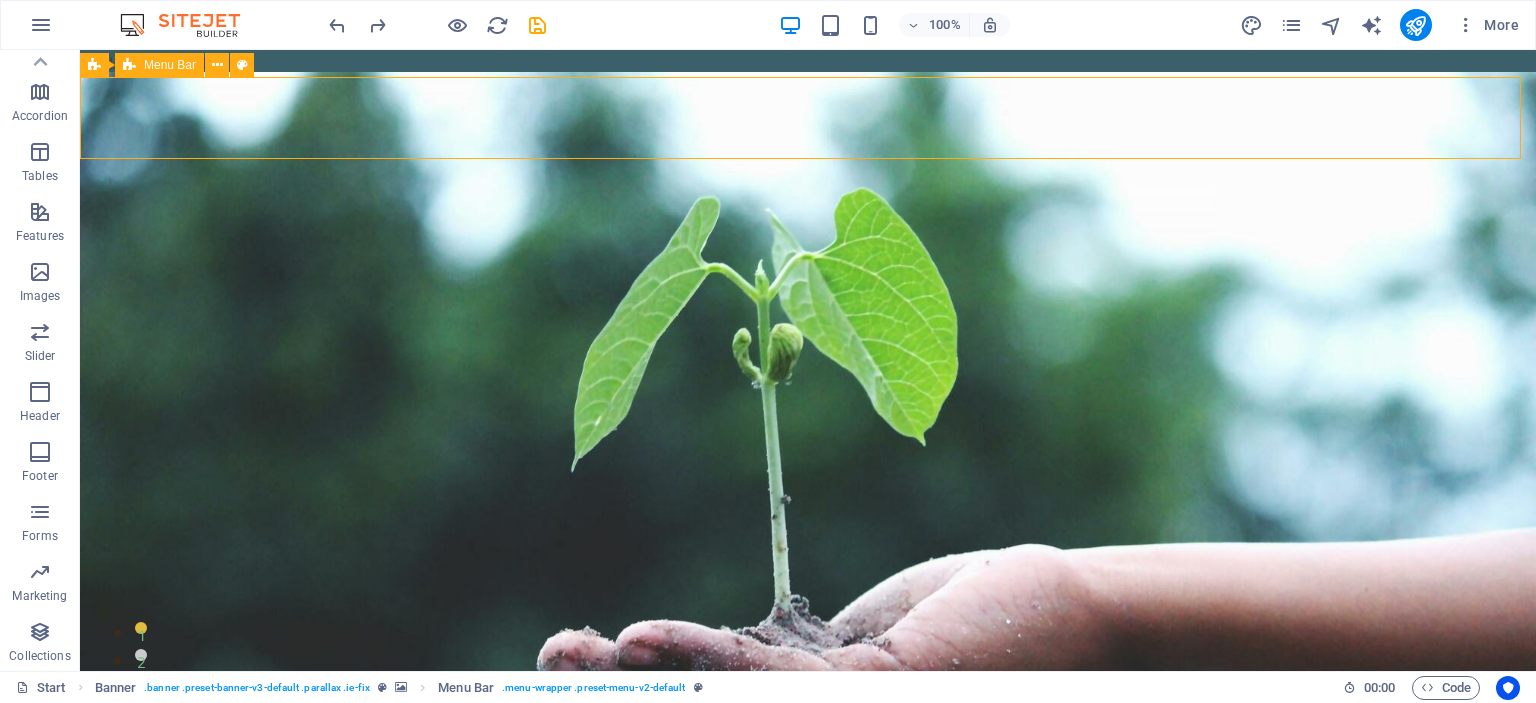 click on "Menu Bar" at bounding box center [170, 65] 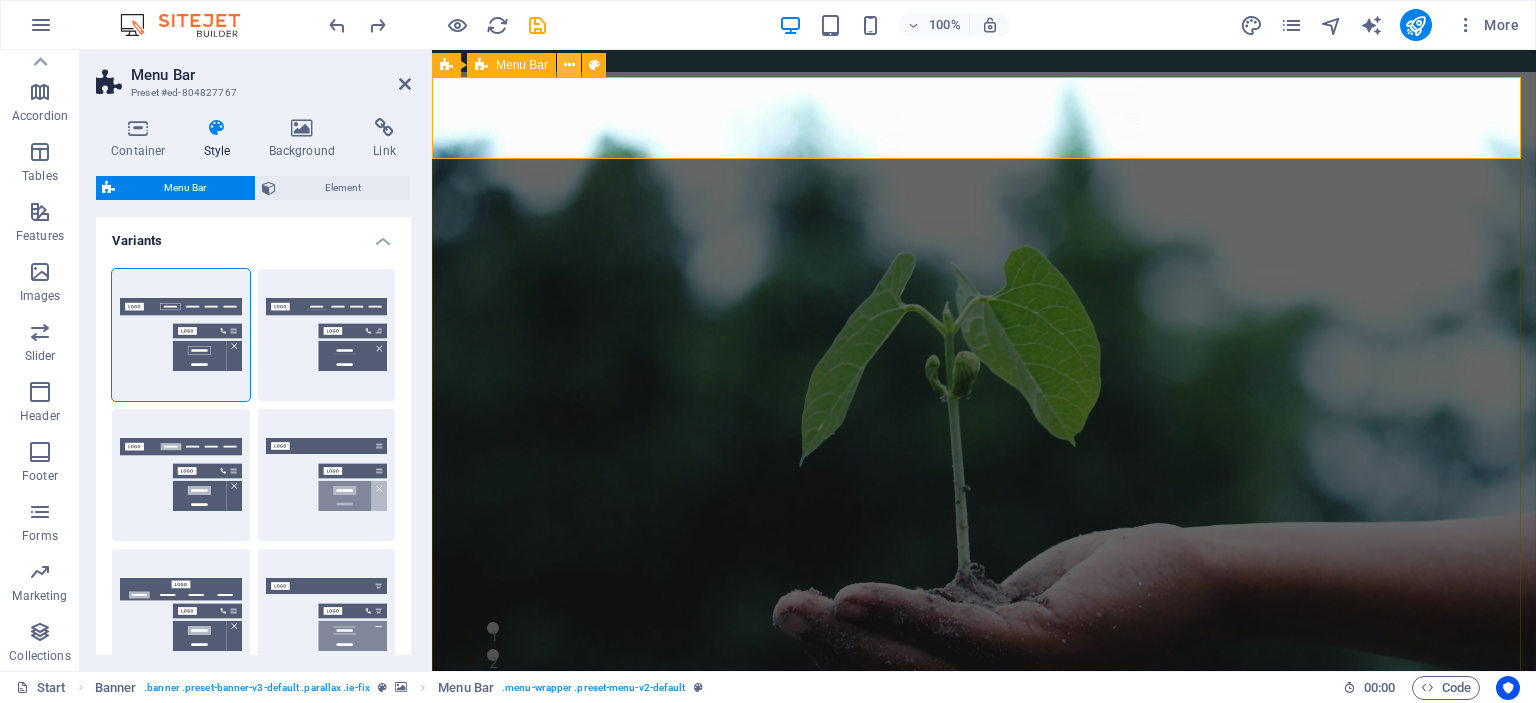 click at bounding box center (569, 65) 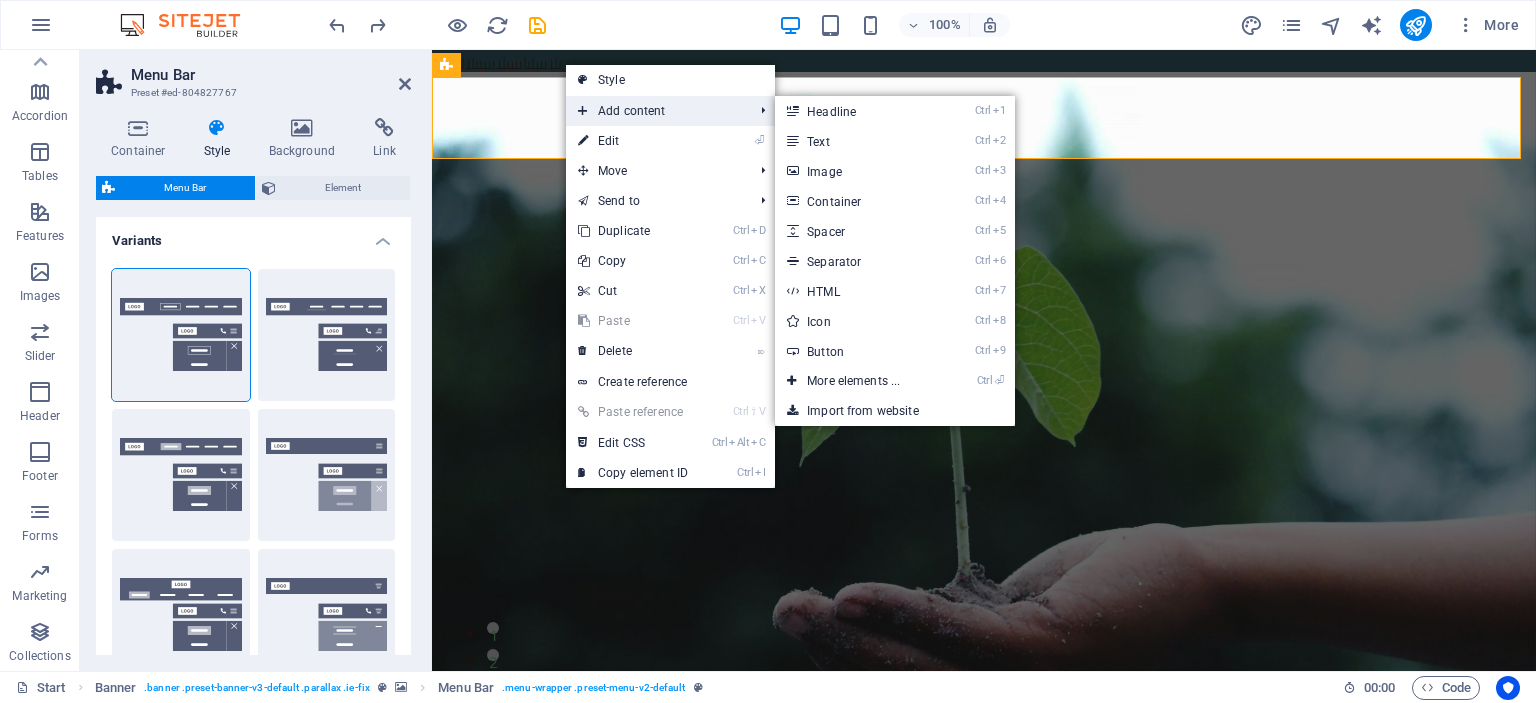 click on "Add content" at bounding box center [655, 111] 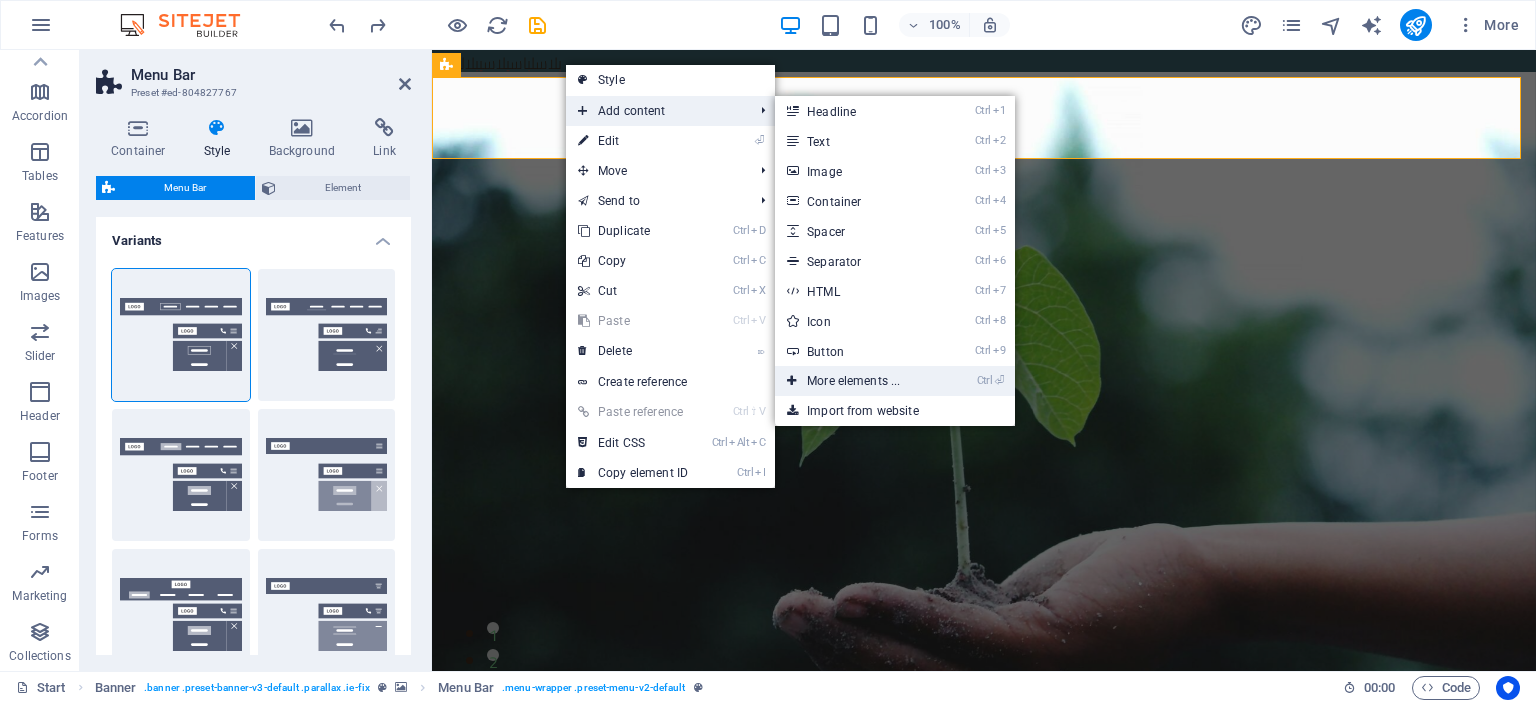 click on "Ctrl ⏎  More elements ..." at bounding box center (857, 381) 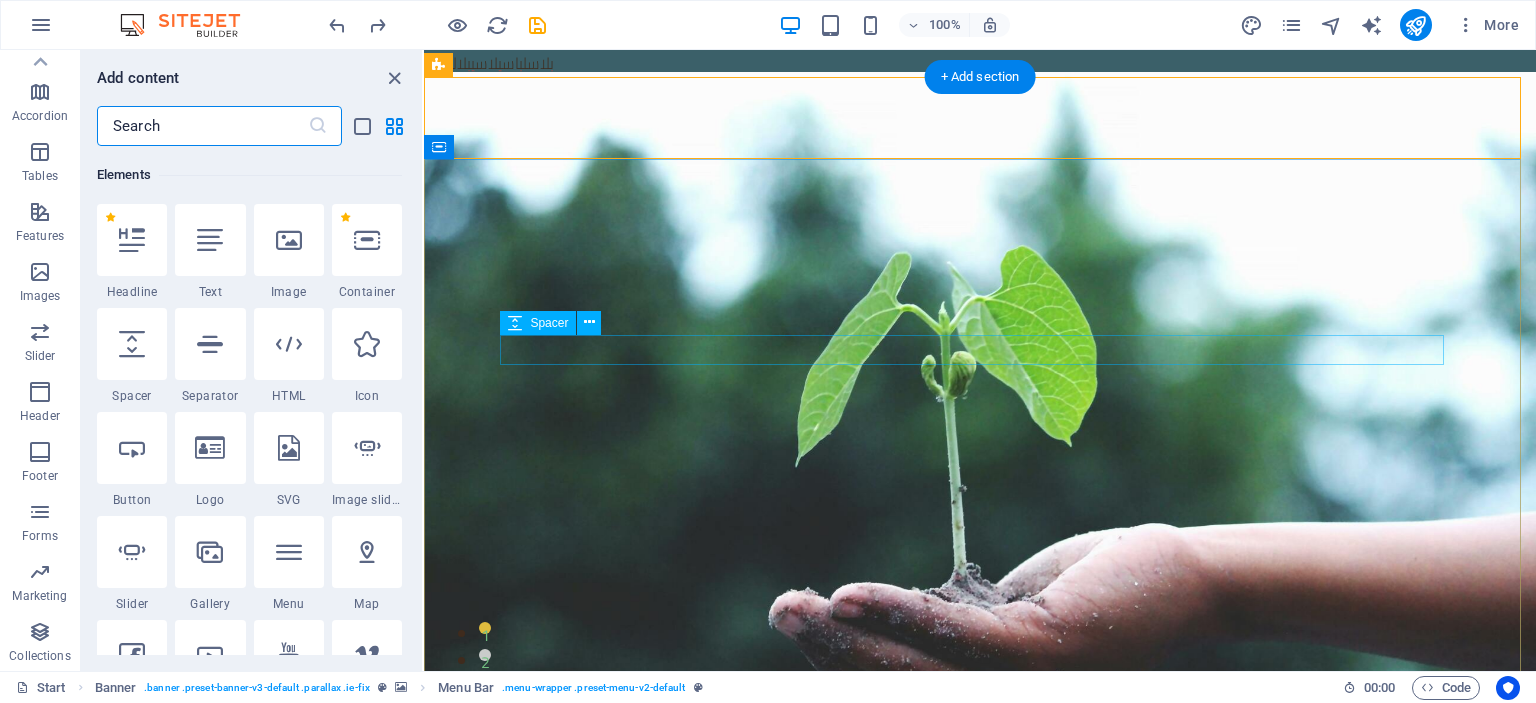 scroll, scrollTop: 212, scrollLeft: 0, axis: vertical 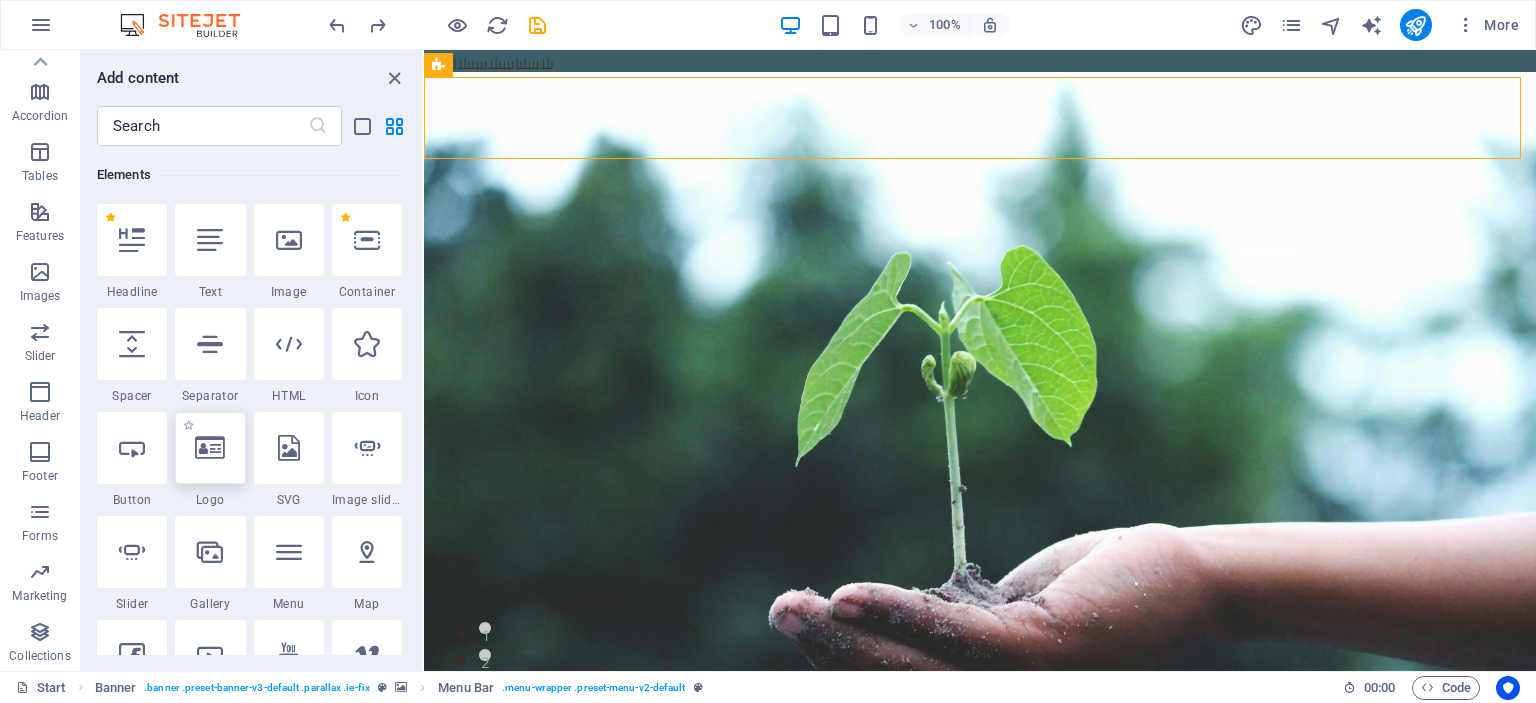 click at bounding box center (210, 448) 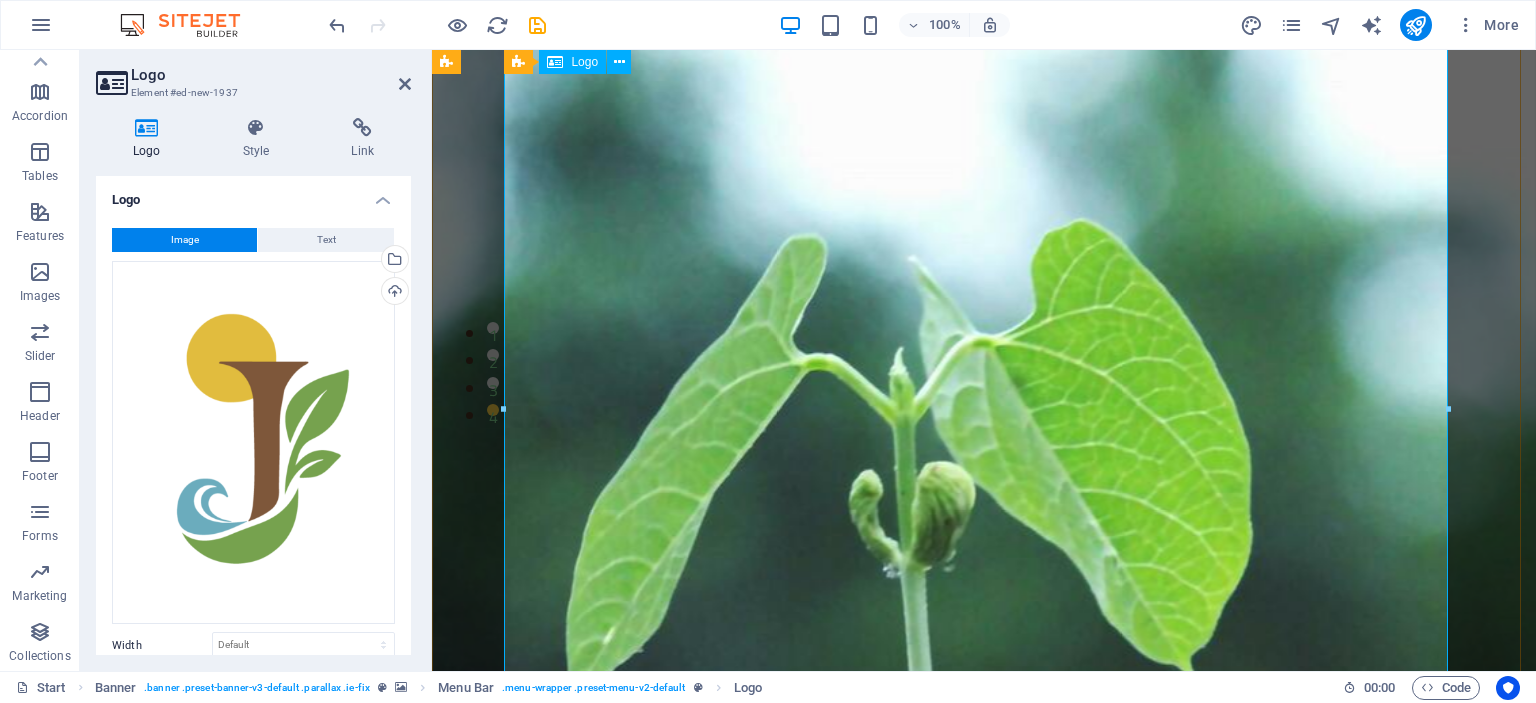 scroll, scrollTop: 0, scrollLeft: 0, axis: both 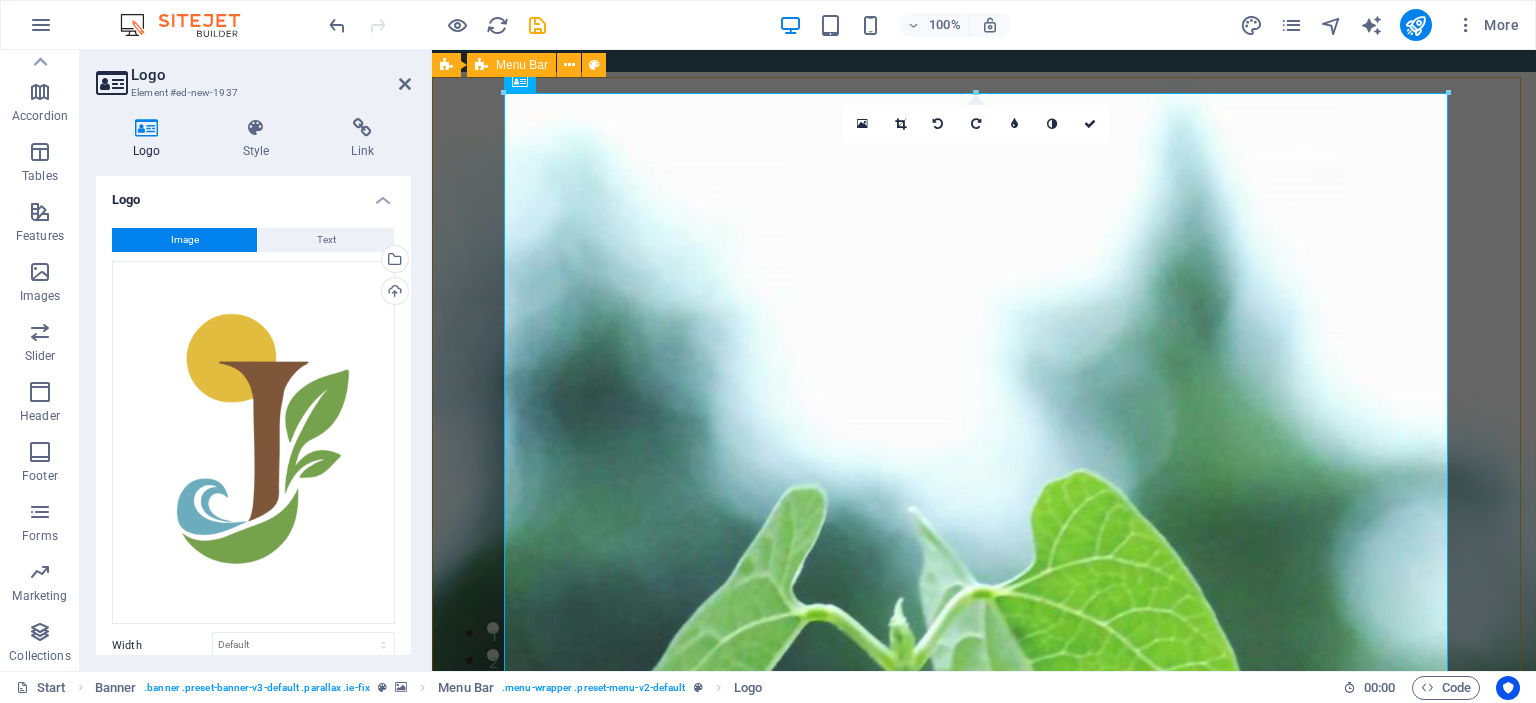click on "Menu Bar" at bounding box center (511, 65) 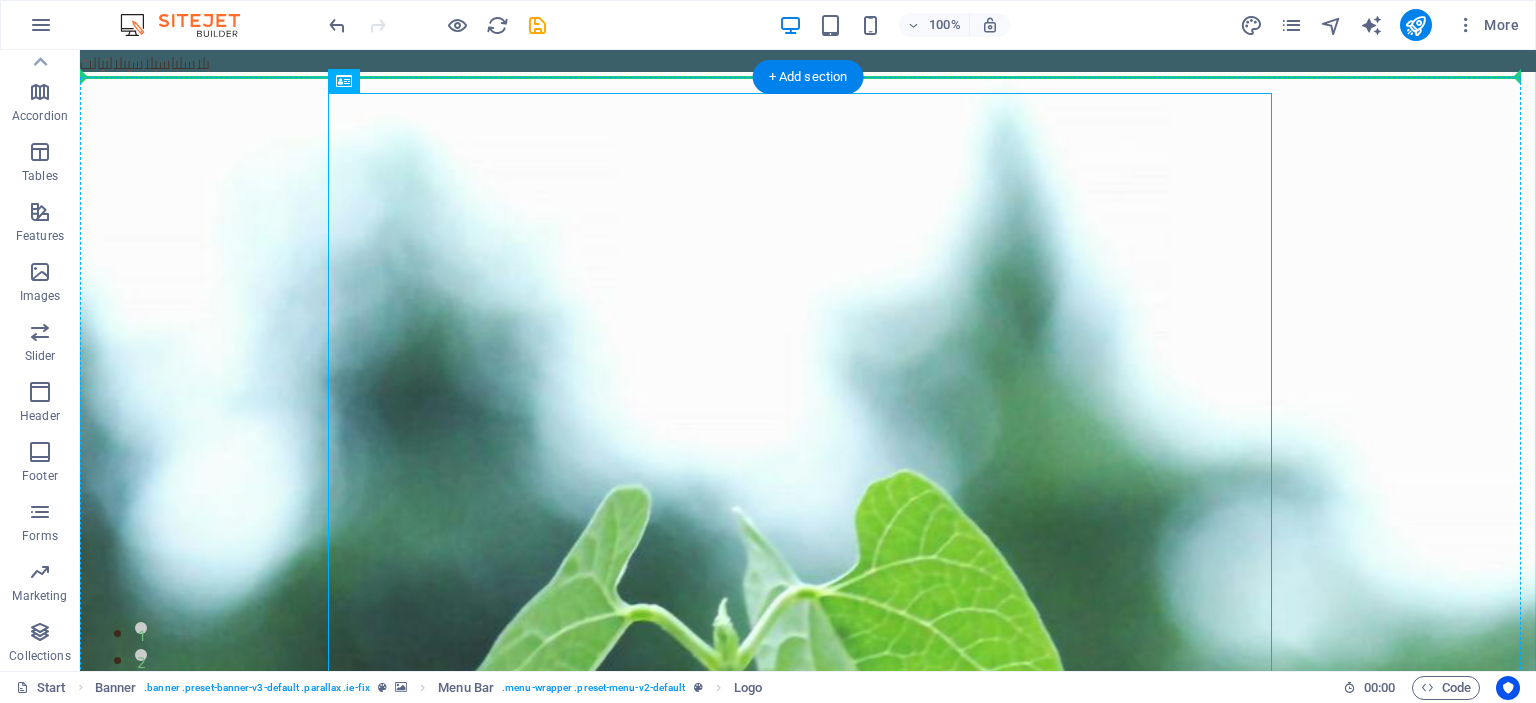 drag, startPoint x: 452, startPoint y: 132, endPoint x: 157, endPoint y: 87, distance: 298.41248 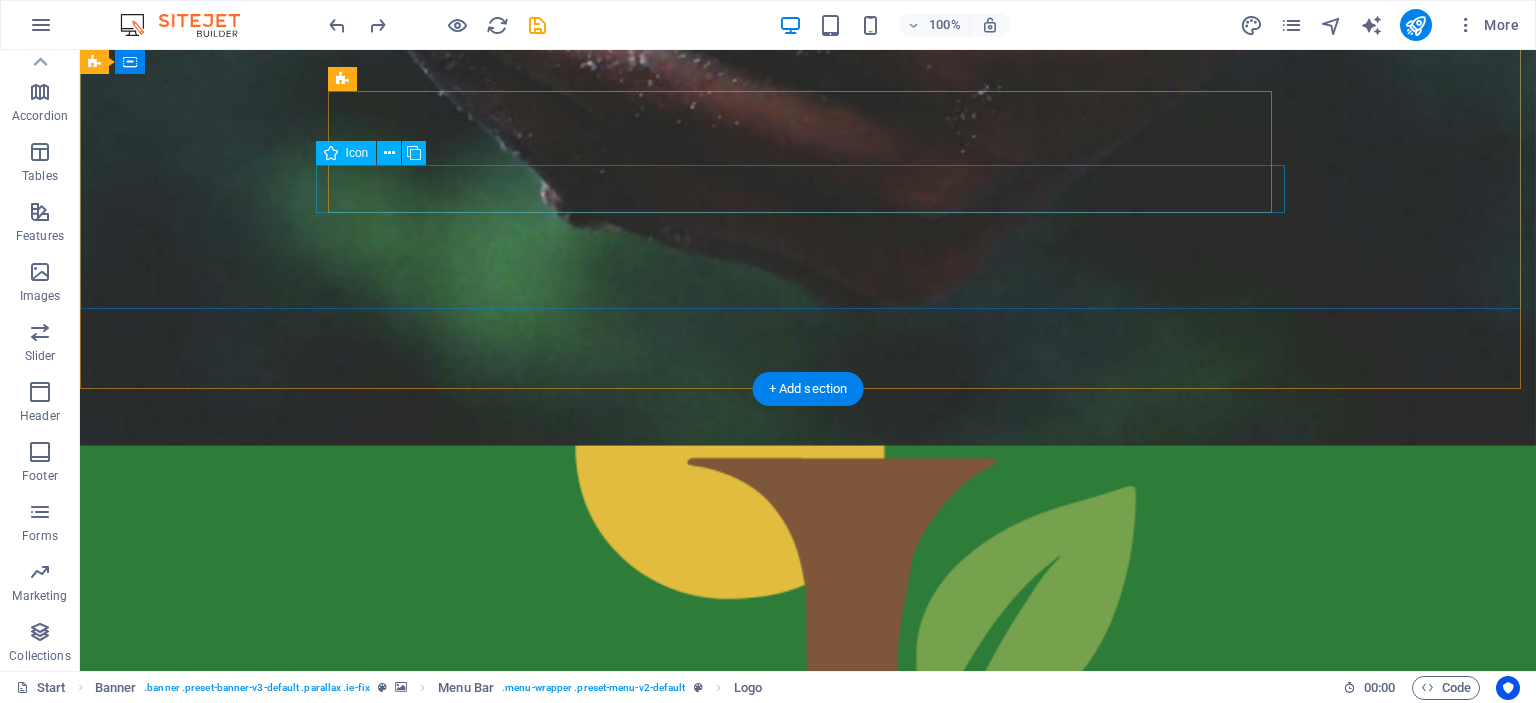 scroll, scrollTop: 1200, scrollLeft: 0, axis: vertical 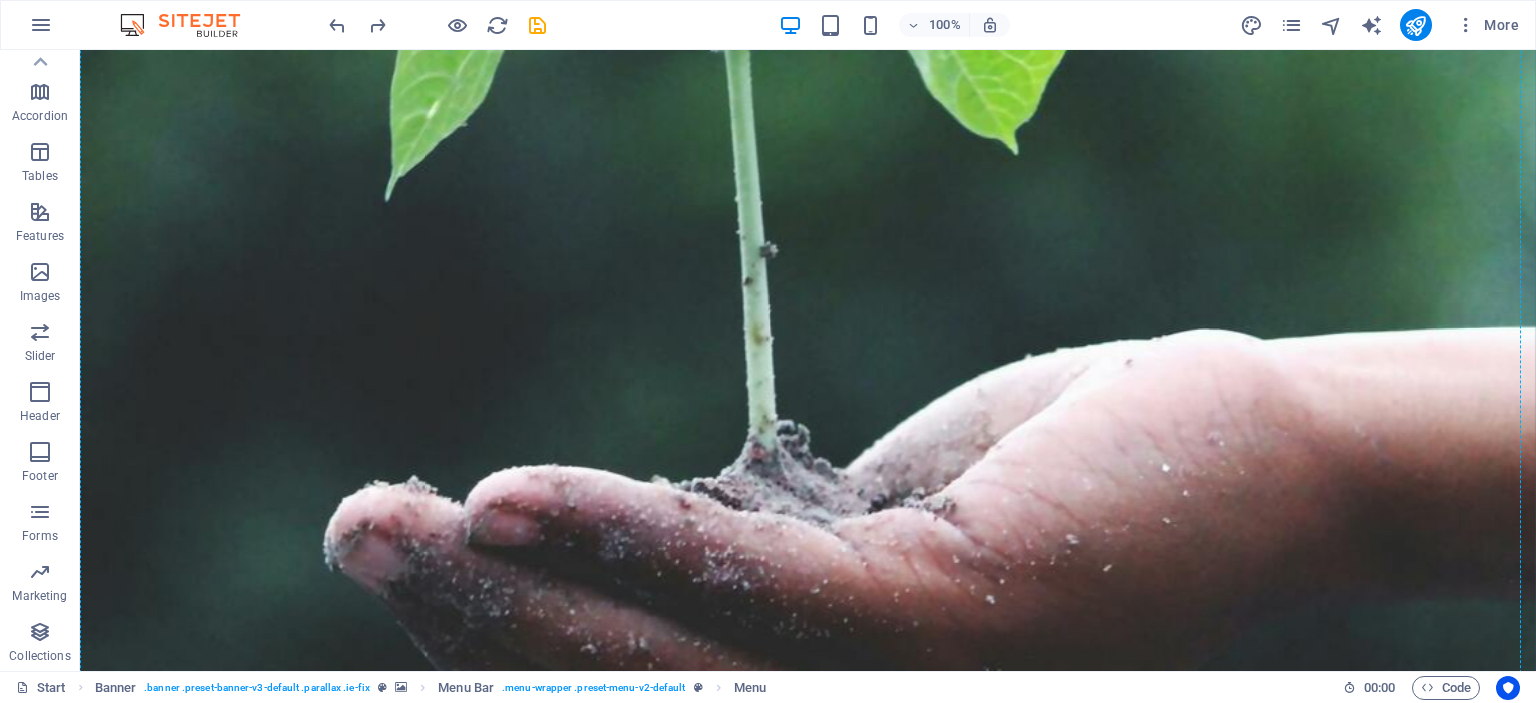 drag, startPoint x: 428, startPoint y: 155, endPoint x: 454, endPoint y: 339, distance: 185.82788 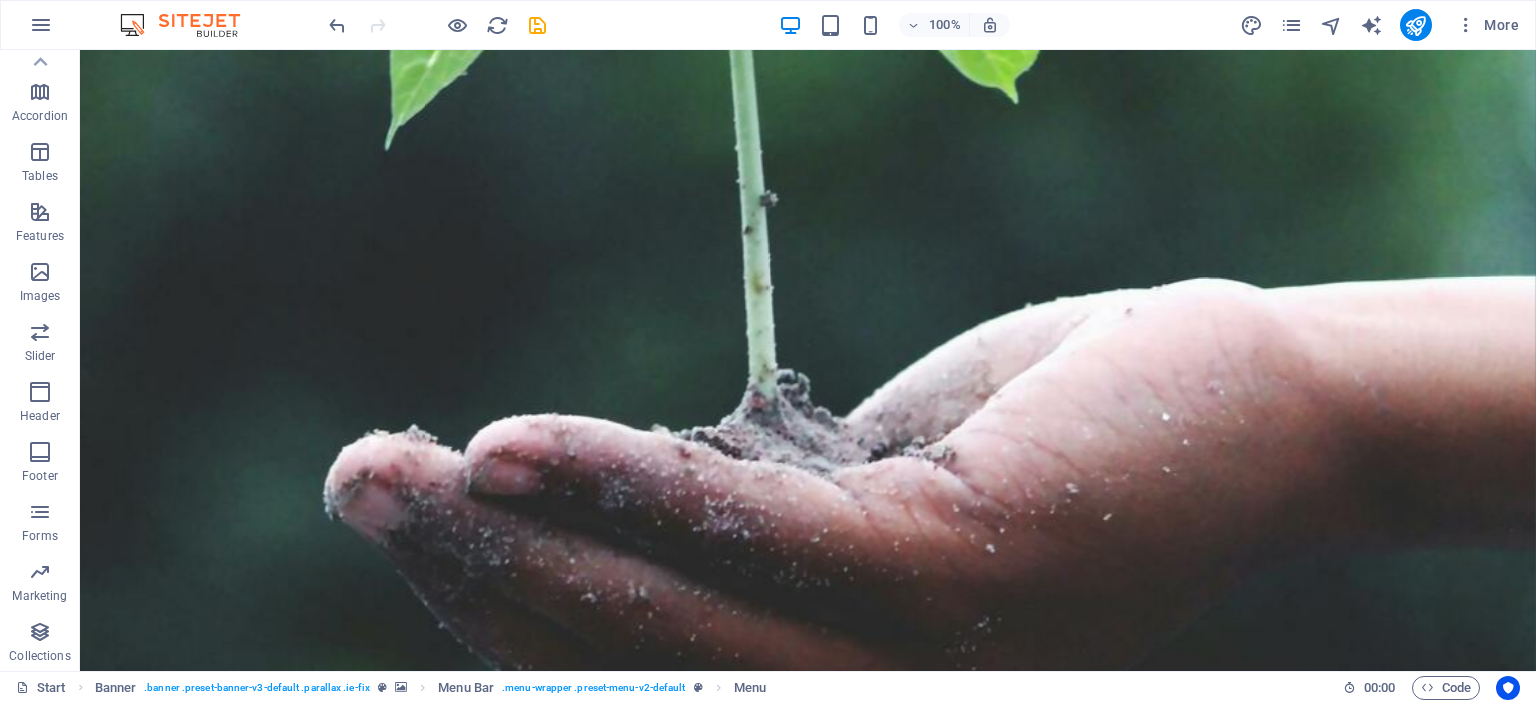 scroll, scrollTop: 0, scrollLeft: 0, axis: both 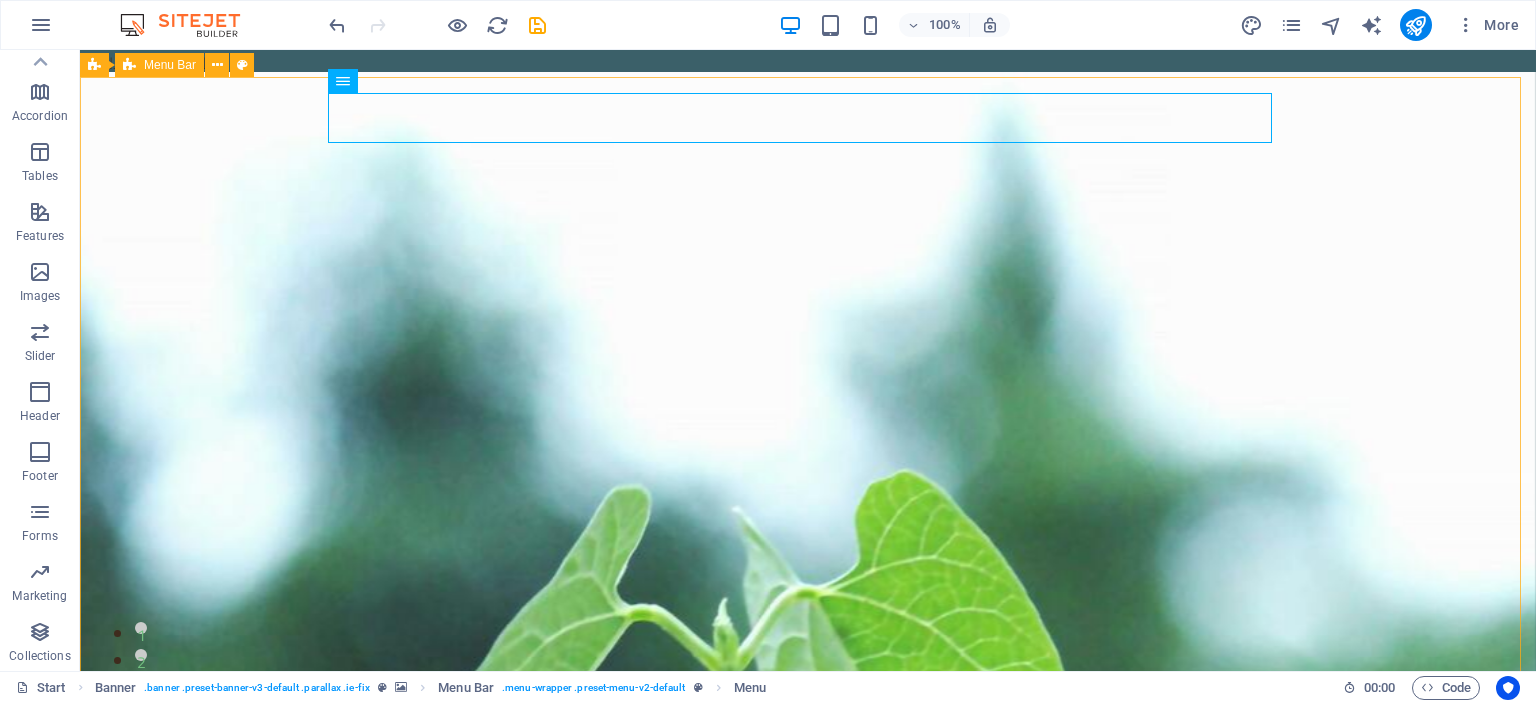 click on "Menu Bar" at bounding box center [170, 65] 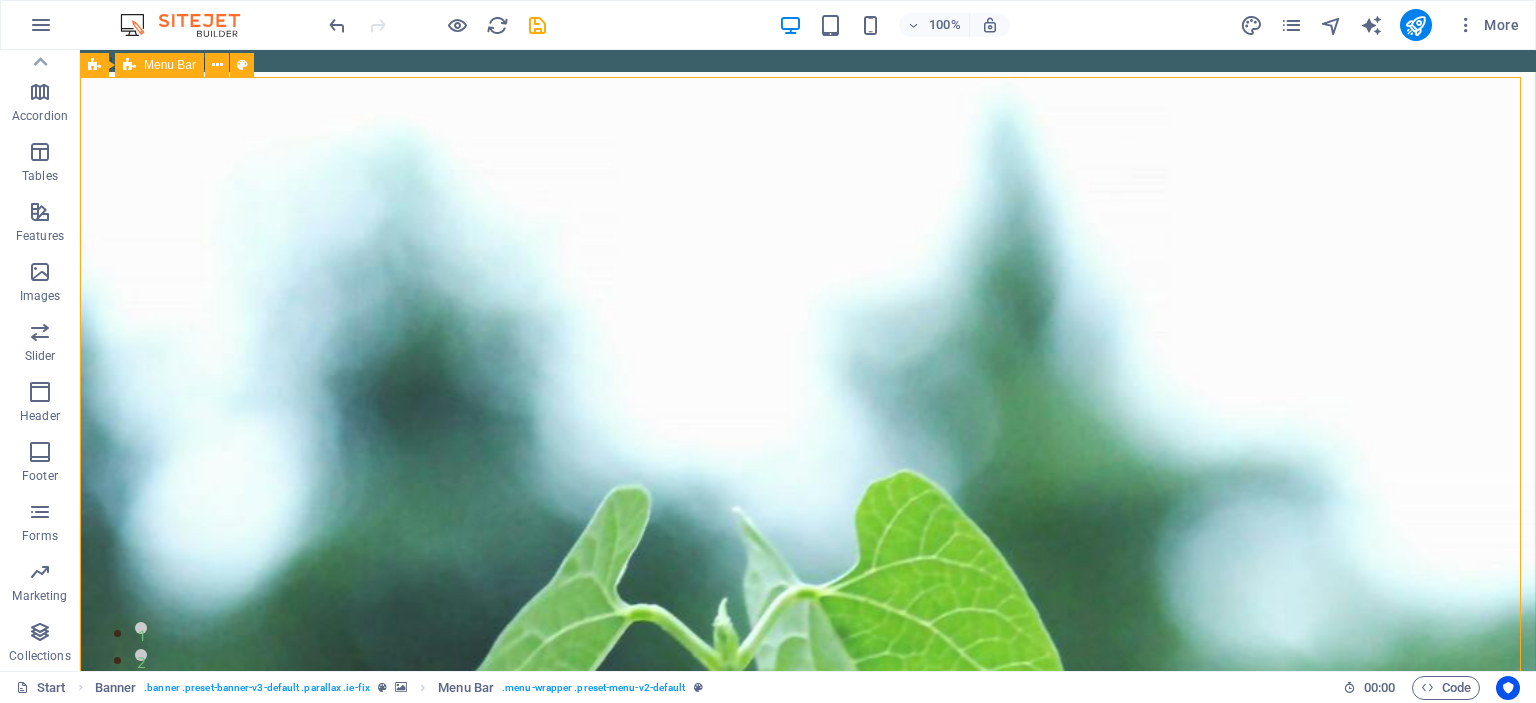 click on "Menu Bar" at bounding box center (170, 65) 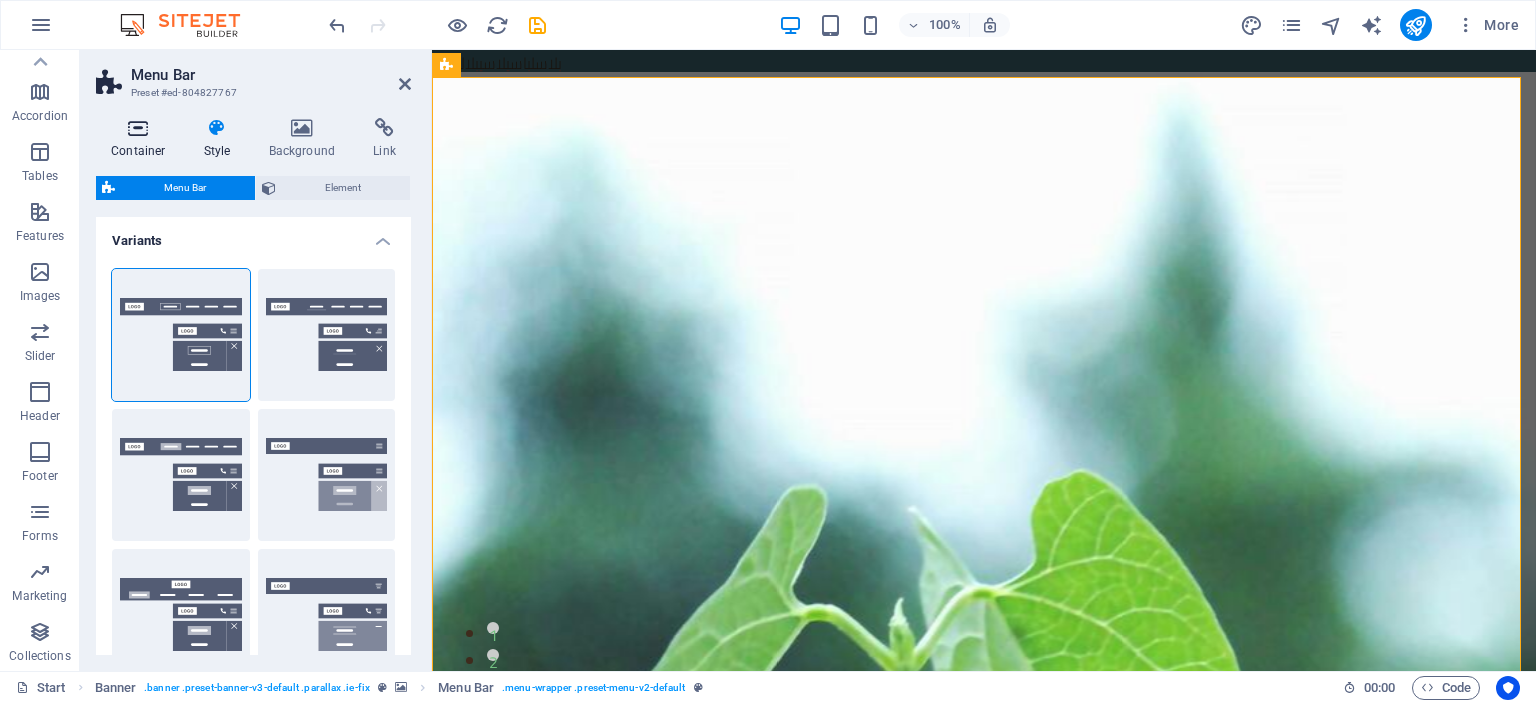 click at bounding box center (138, 128) 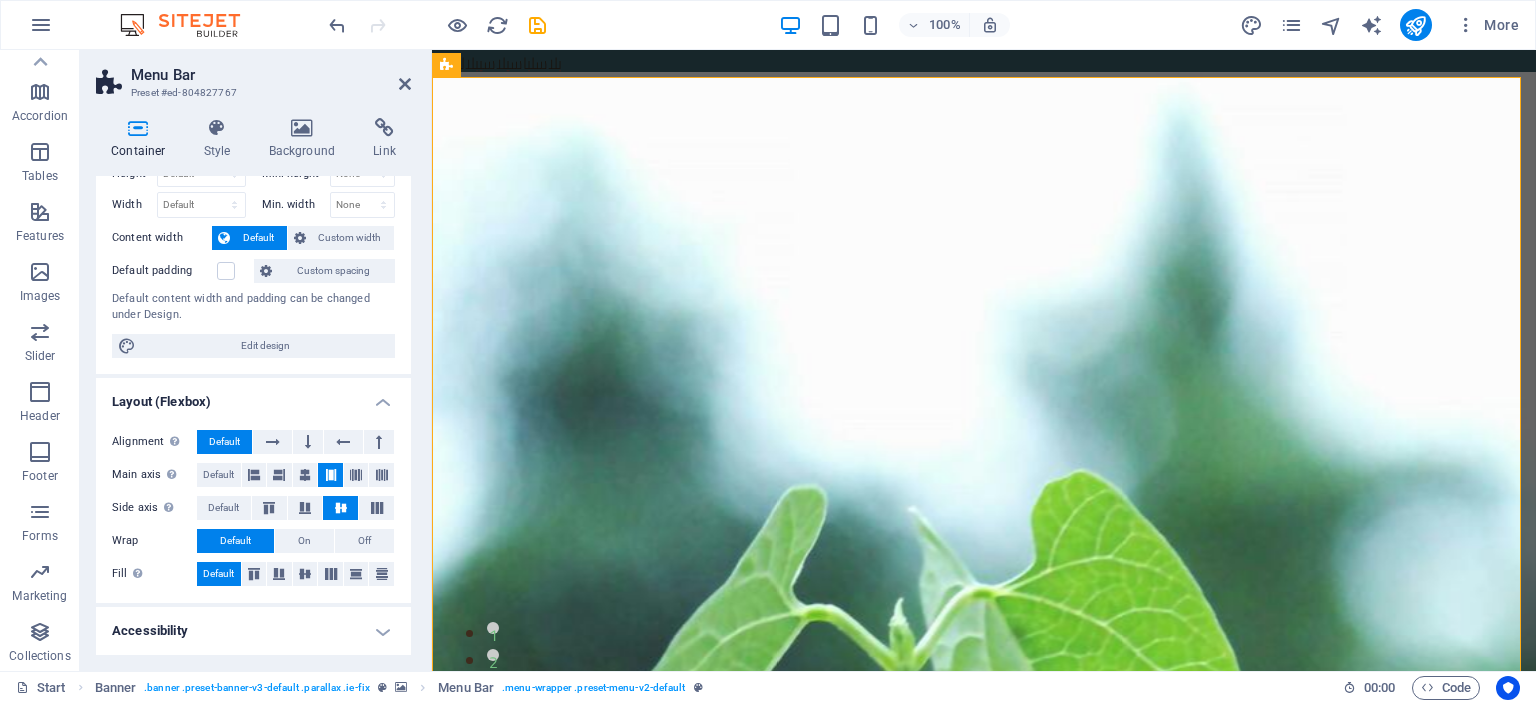 scroll, scrollTop: 100, scrollLeft: 0, axis: vertical 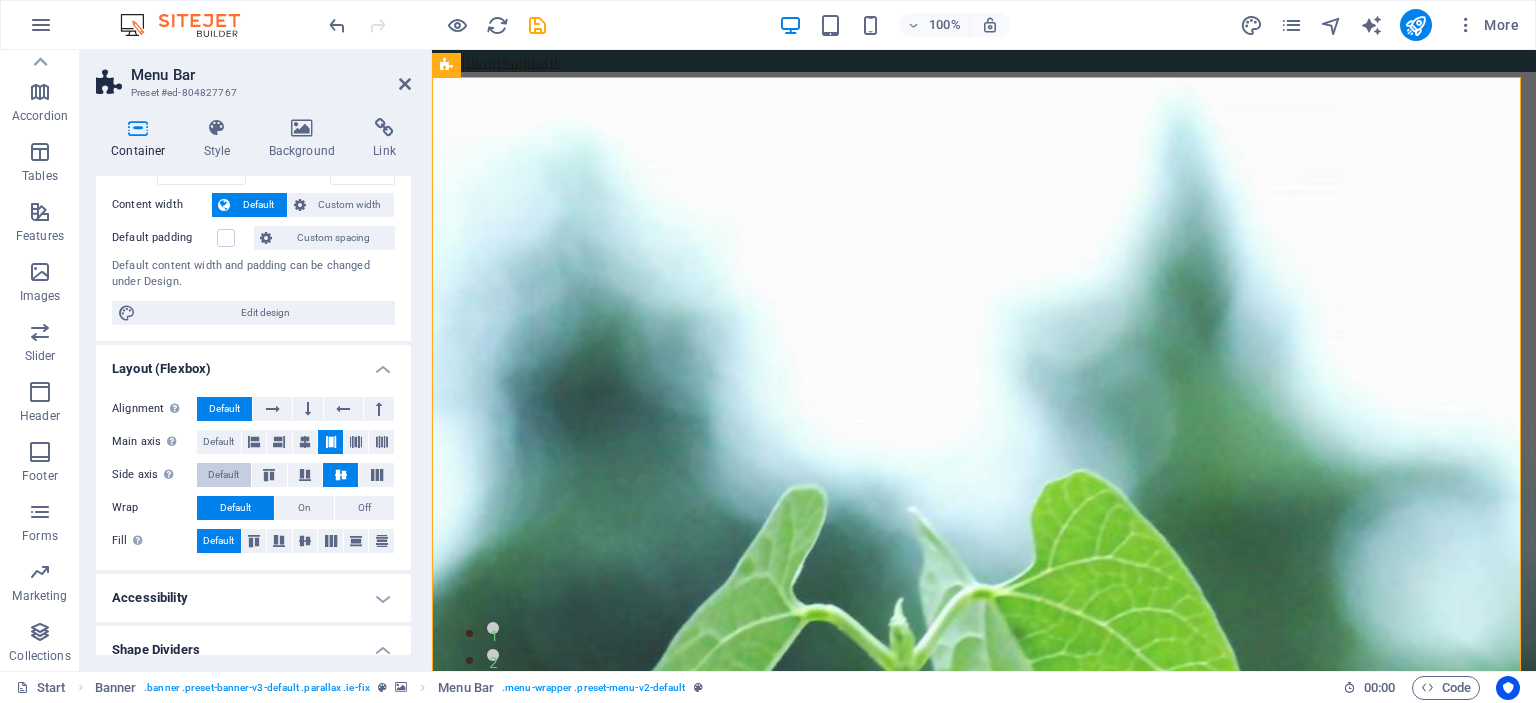 click on "Default" at bounding box center [223, 475] 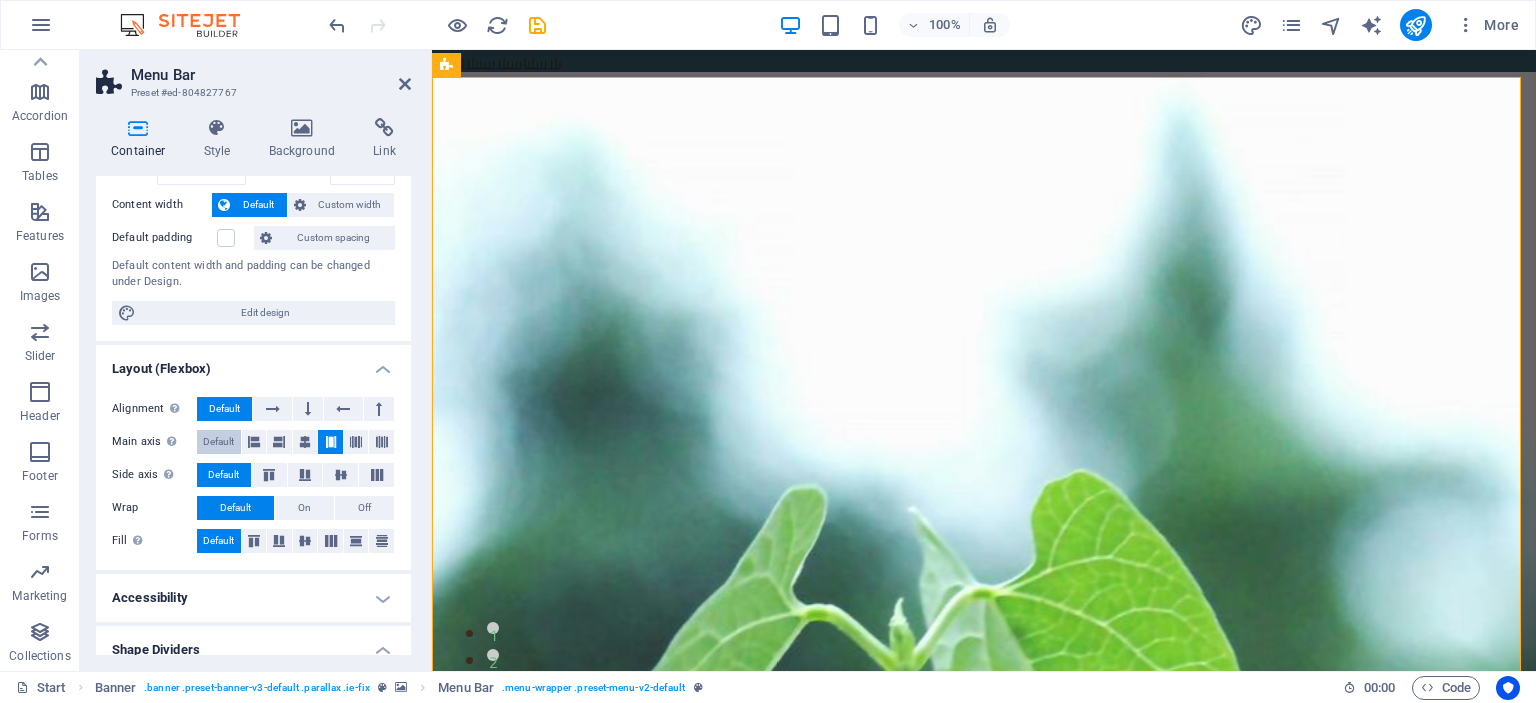 click on "Default" at bounding box center (218, 442) 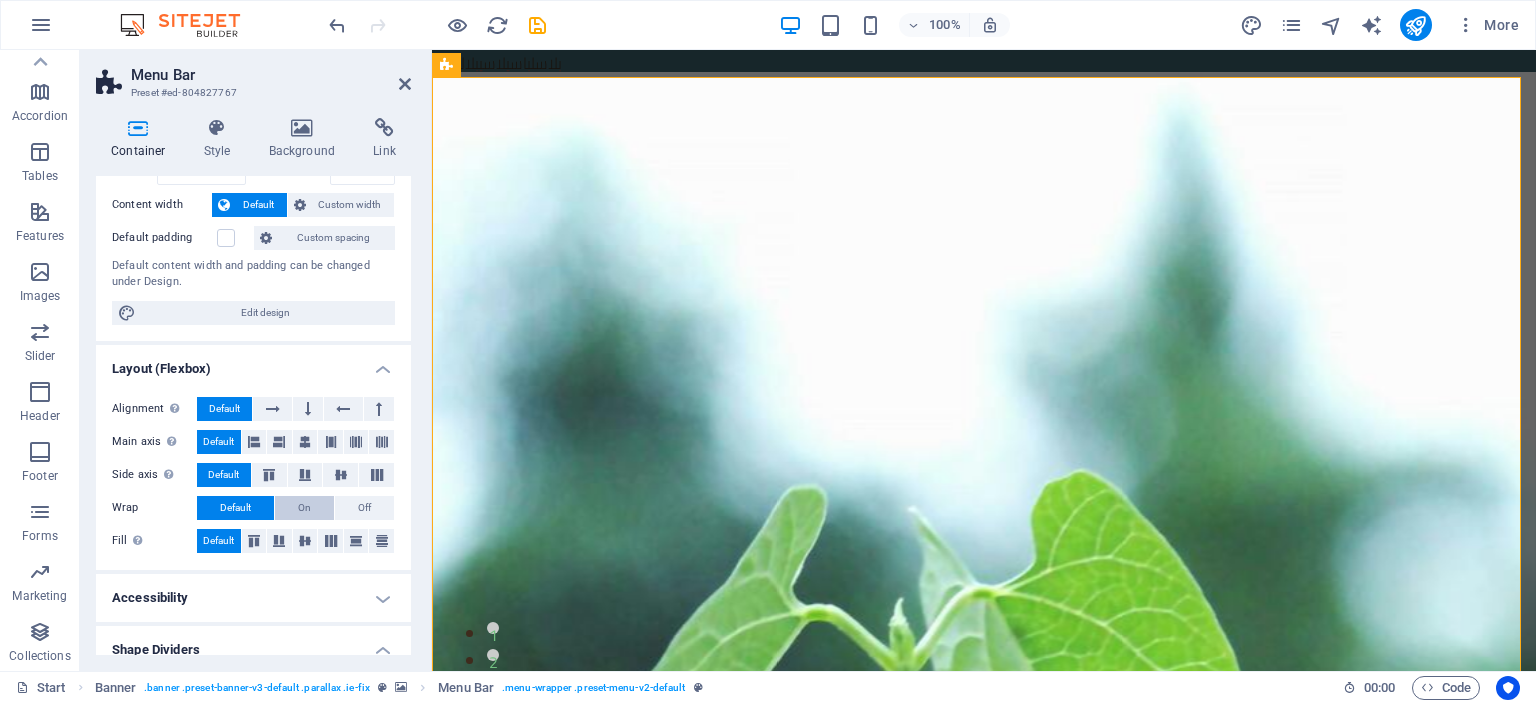type 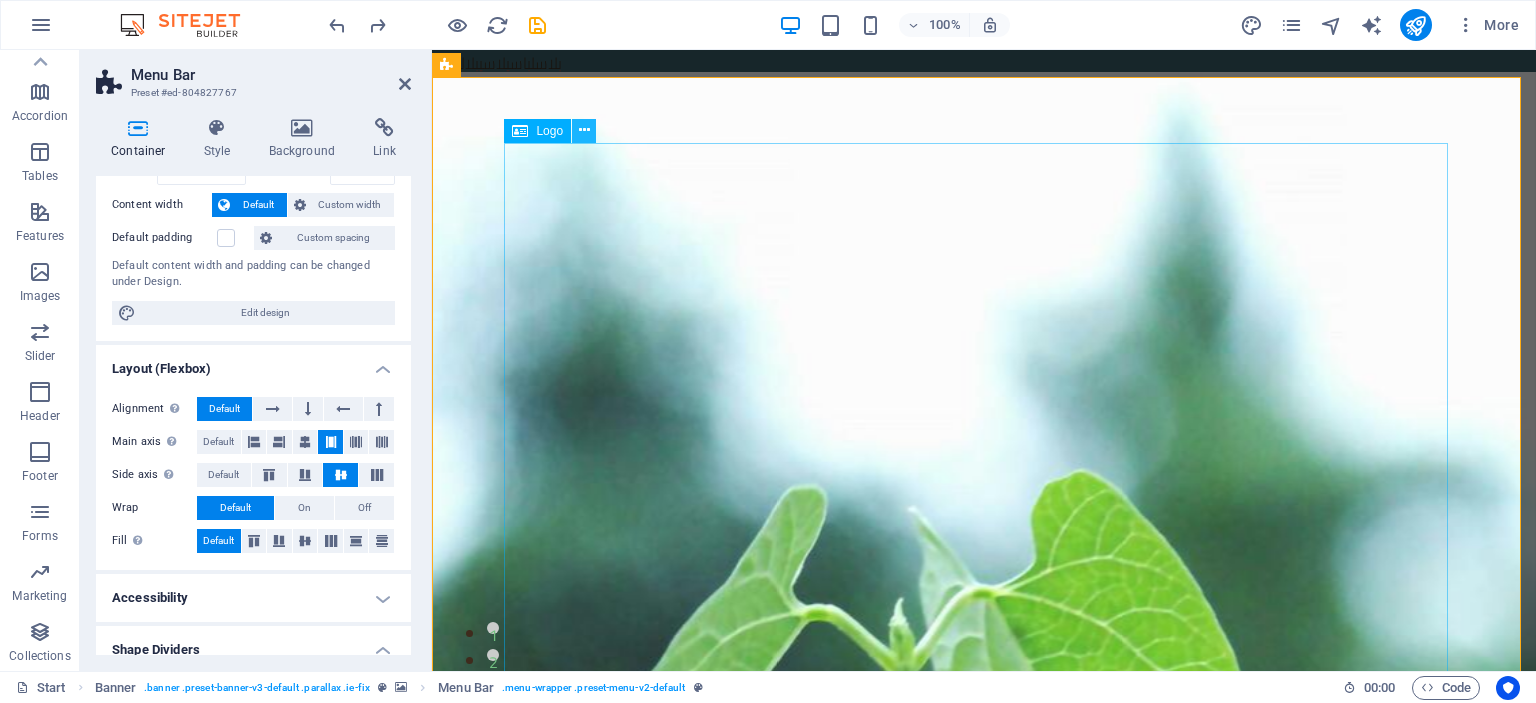 click at bounding box center (584, 131) 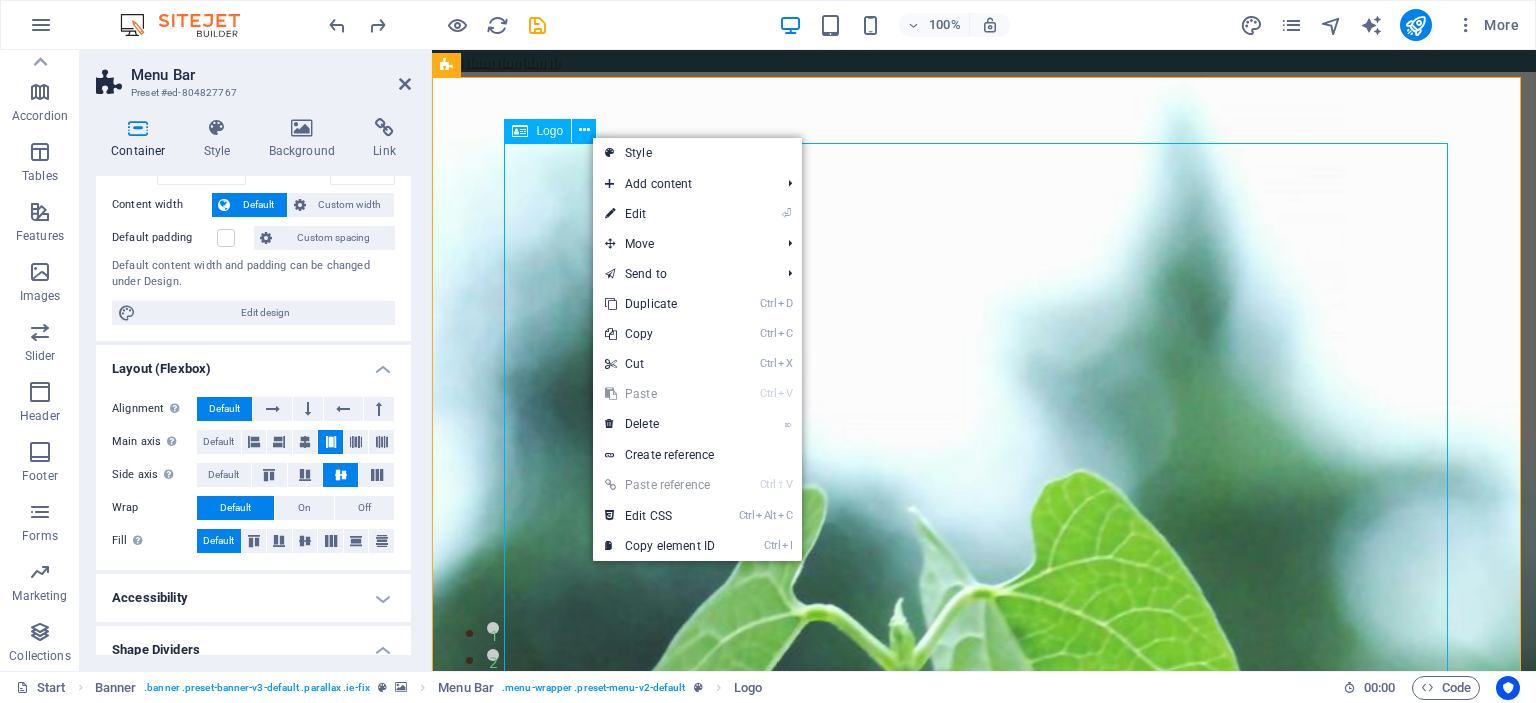 click on "Logo" at bounding box center (537, 131) 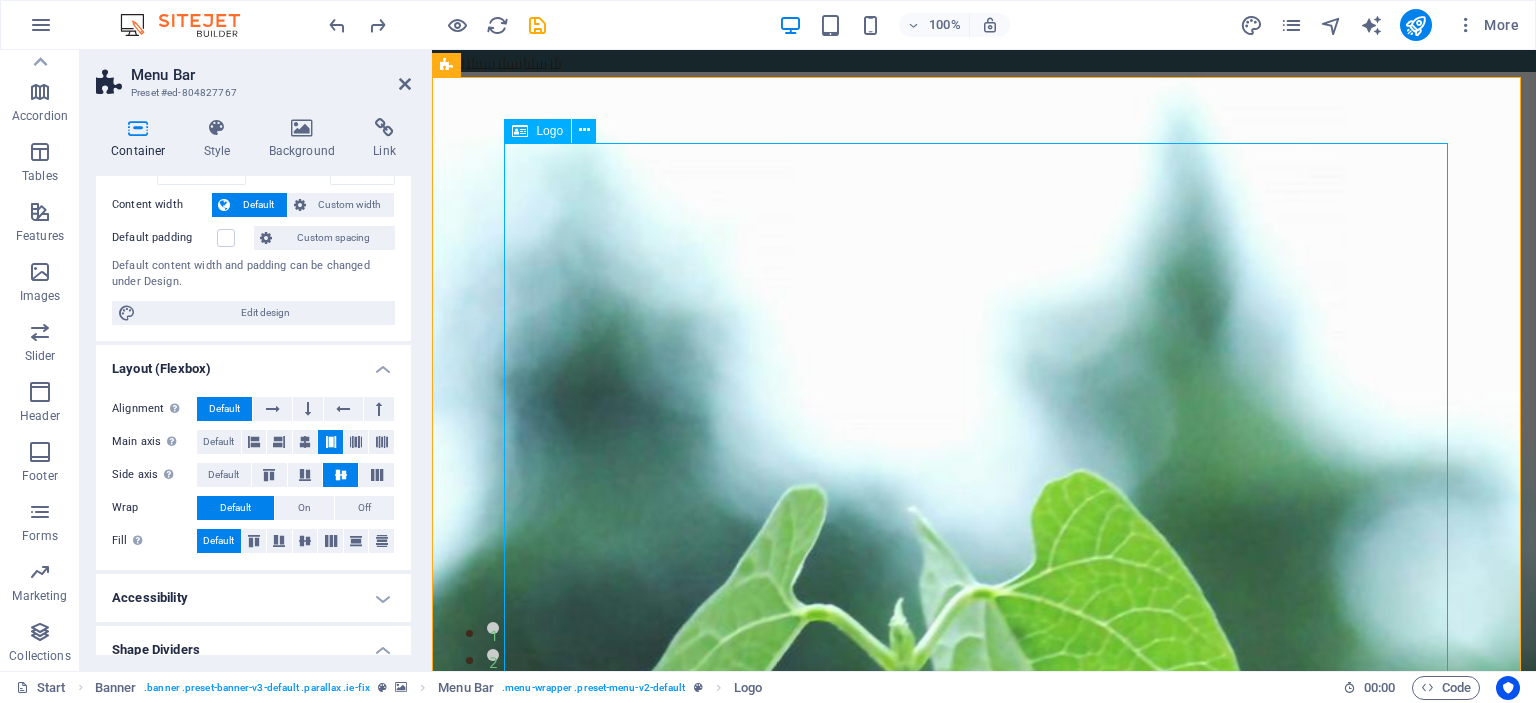 click on "Logo" at bounding box center (537, 131) 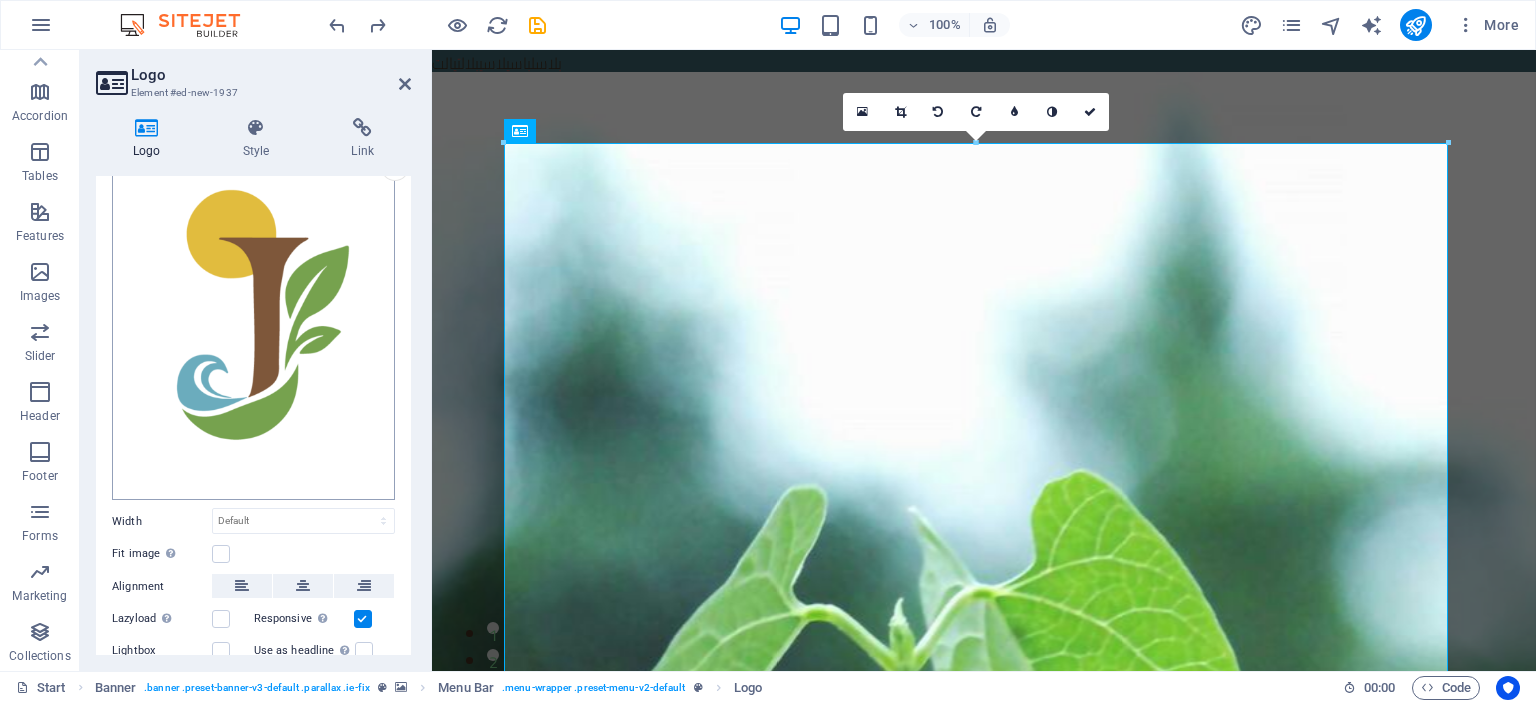 scroll, scrollTop: 222, scrollLeft: 0, axis: vertical 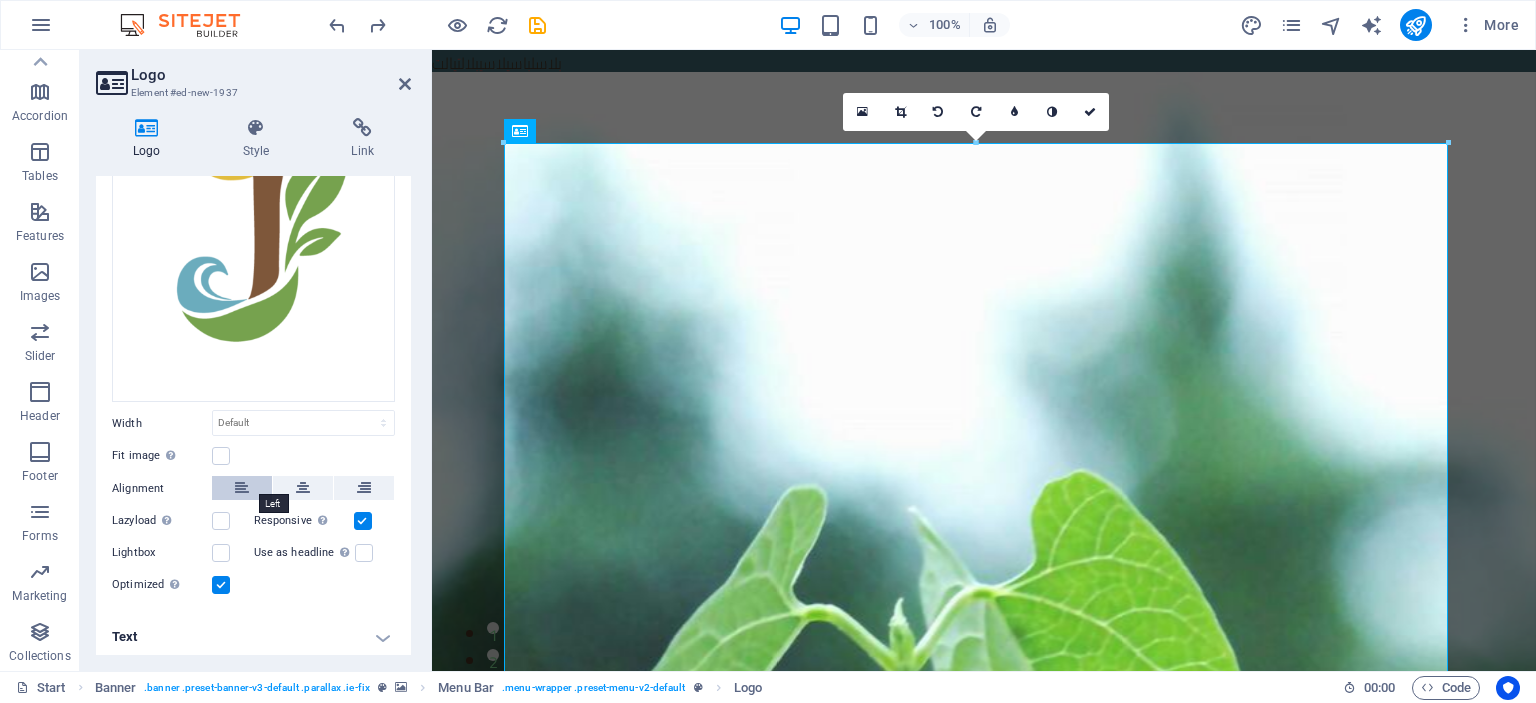 click at bounding box center [242, 488] 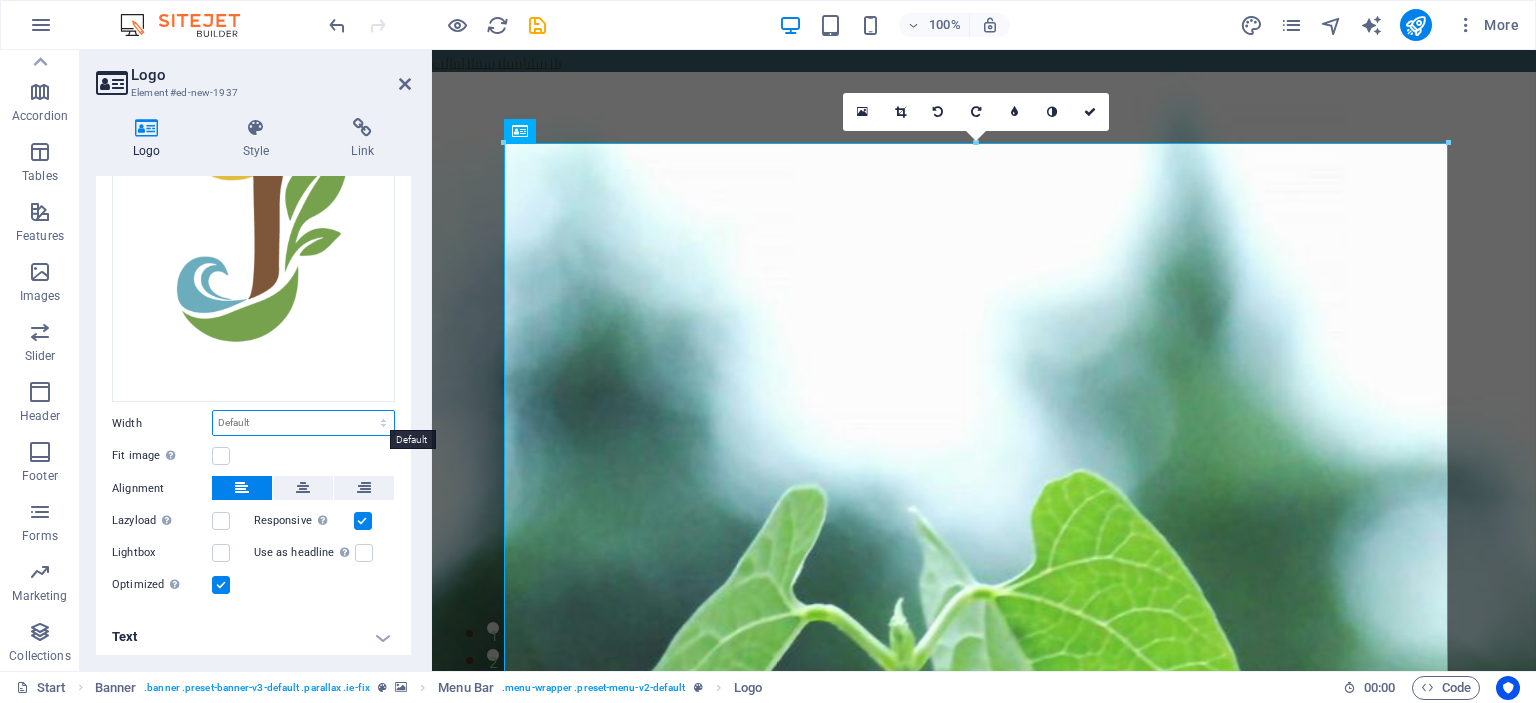 click on "Default auto px rem % em vh vw" at bounding box center (303, 423) 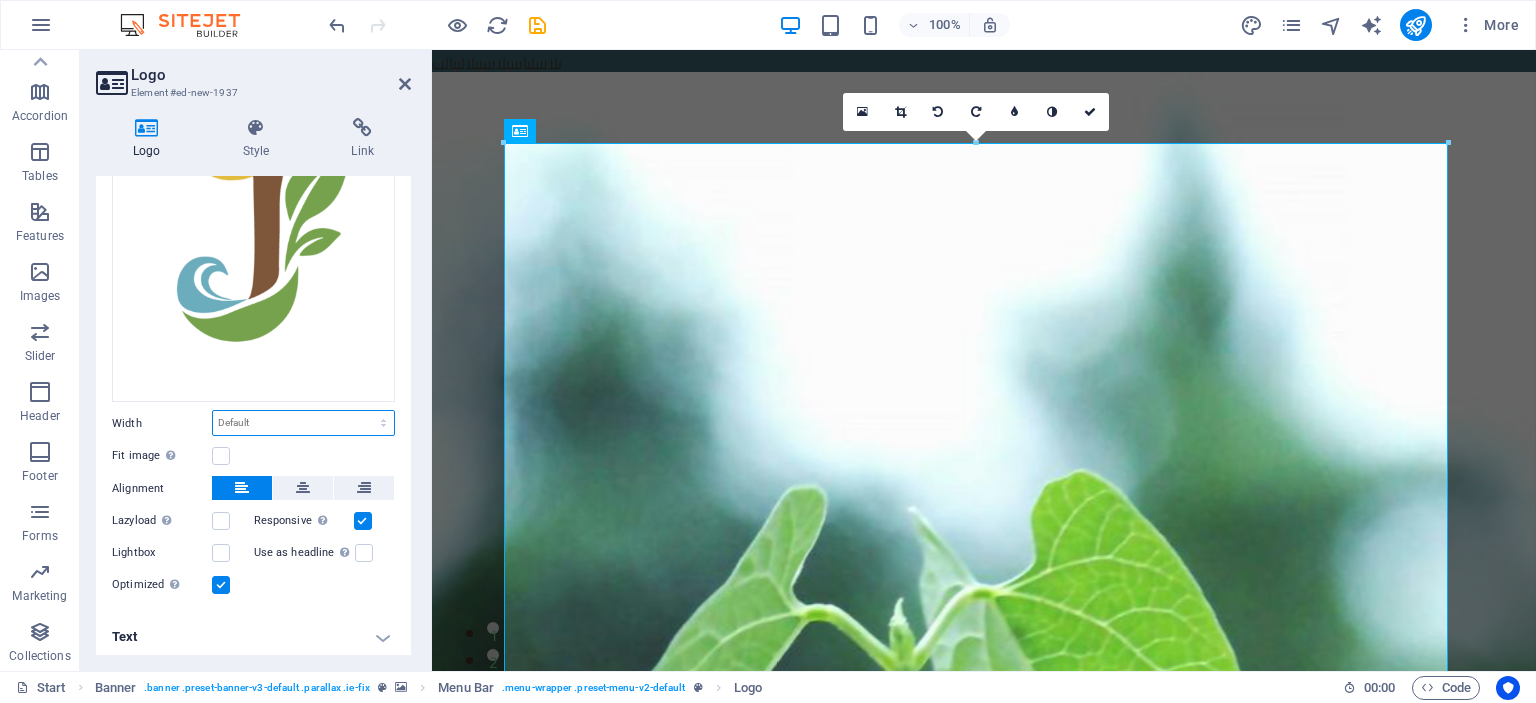 select on "em" 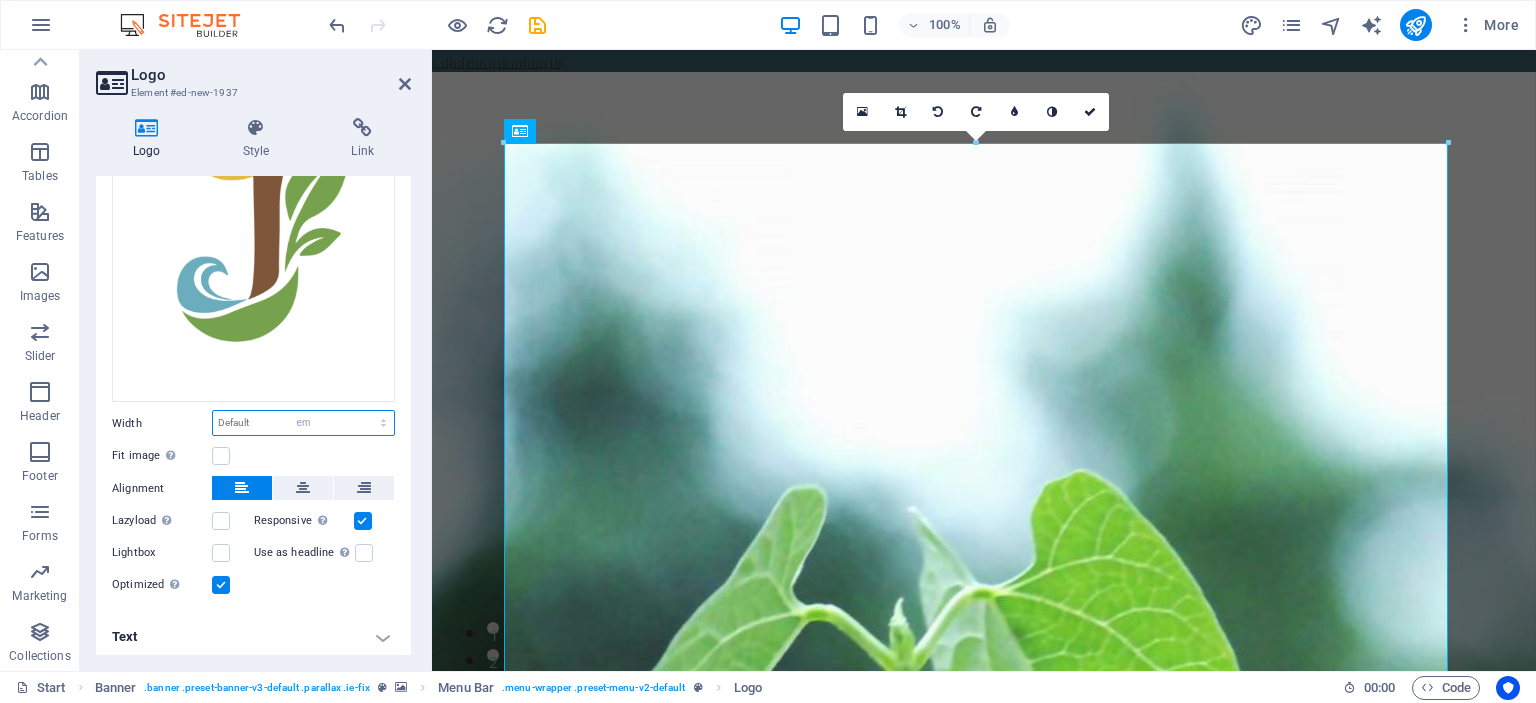 click on "Default auto px rem % em vh vw" at bounding box center (303, 423) 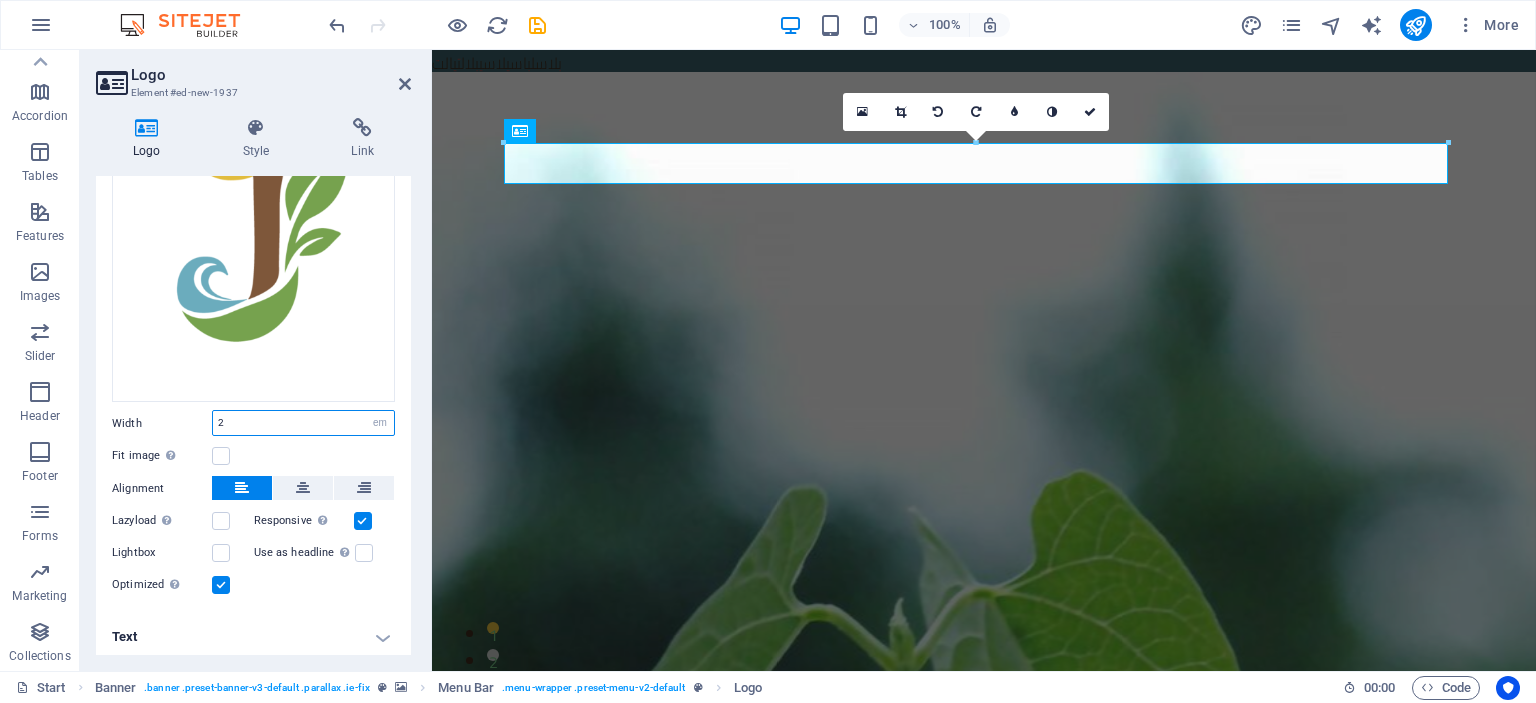 drag, startPoint x: 236, startPoint y: 421, endPoint x: 206, endPoint y: 427, distance: 30.594116 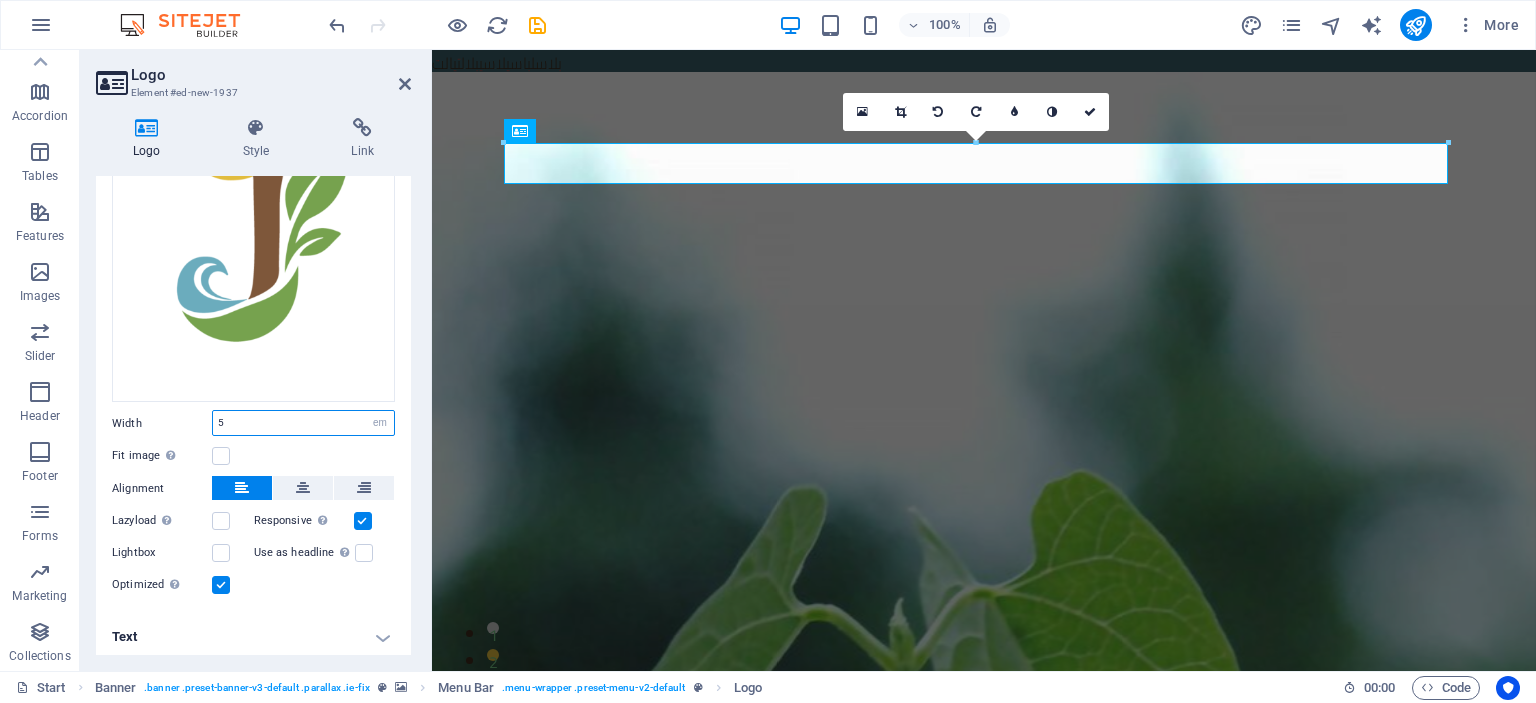 type on "5" 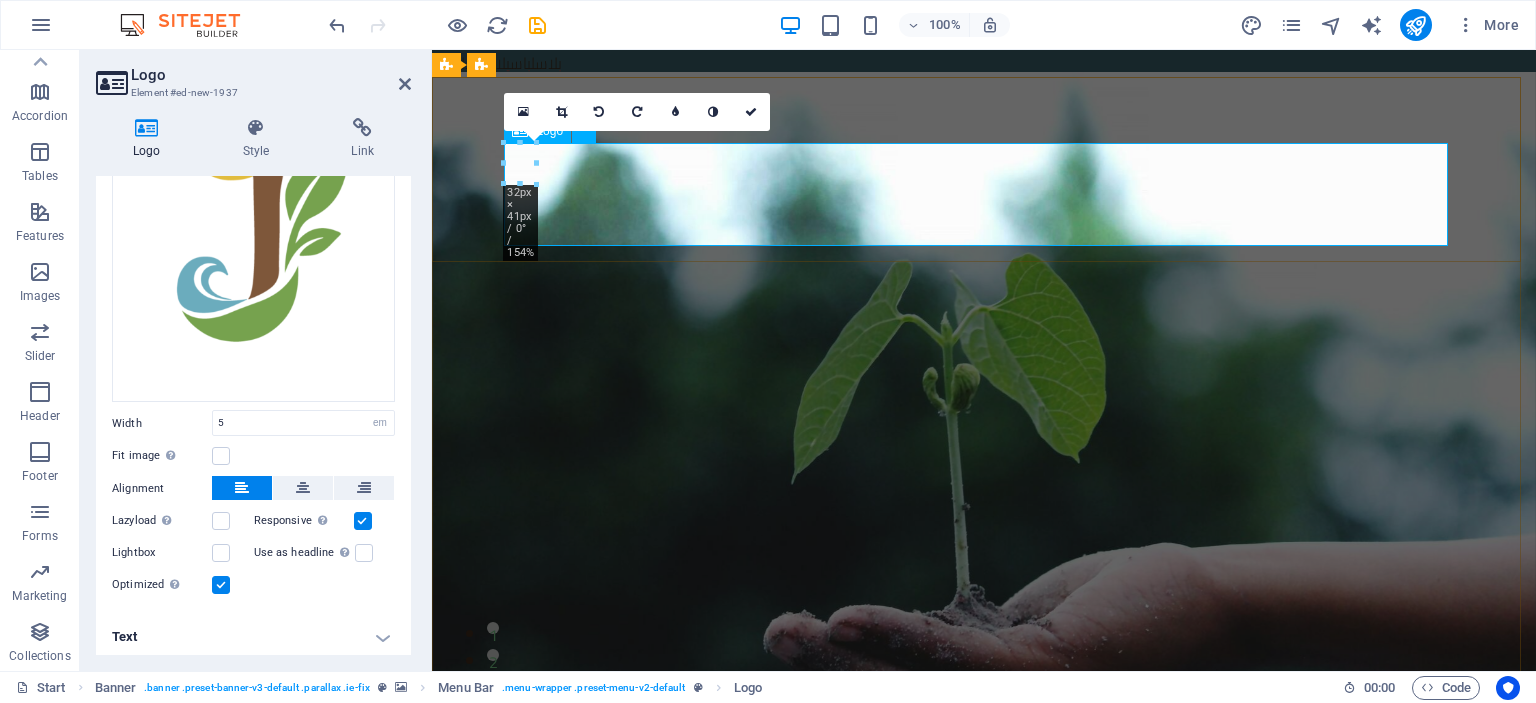 click at bounding box center [984, 985] 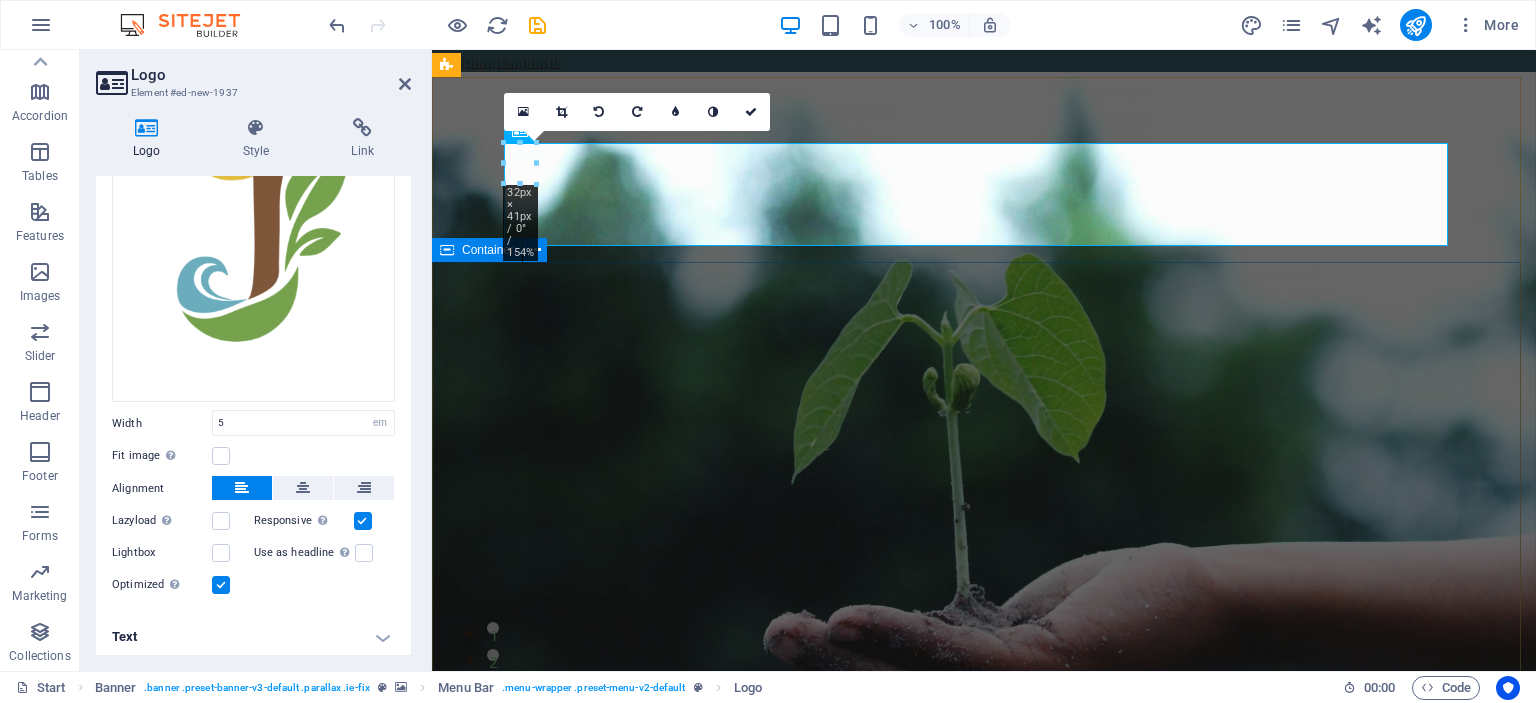click on "جنات الرياض لصيانة الحدائق و اللأشجار لإنشاء السواتر و الجلسات لتصميم و إنشاء و تنسيق الحدائق لتخطيط و إنشاء شبكات الري 1 2 3 4" at bounding box center [984, 1347] 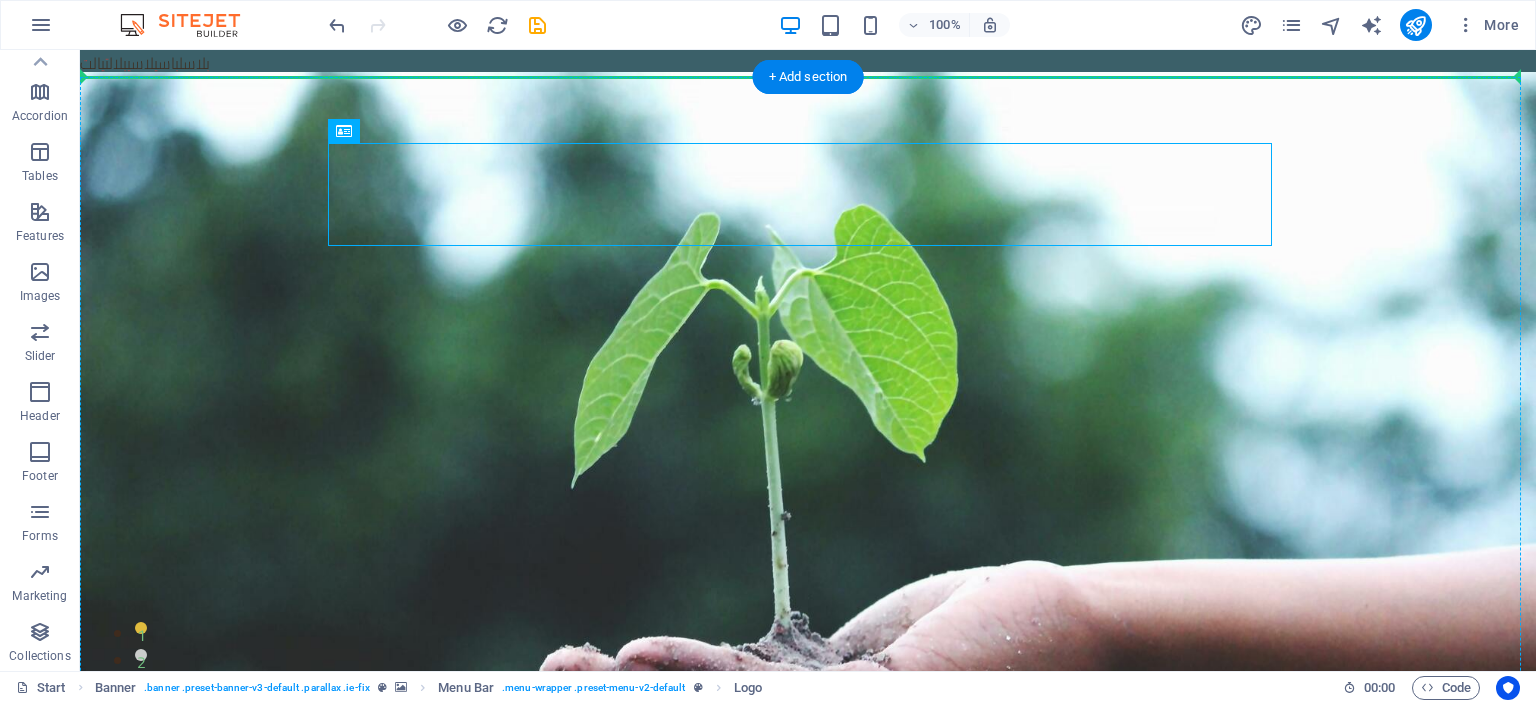 drag, startPoint x: 443, startPoint y: 173, endPoint x: 244, endPoint y: 160, distance: 199.42416 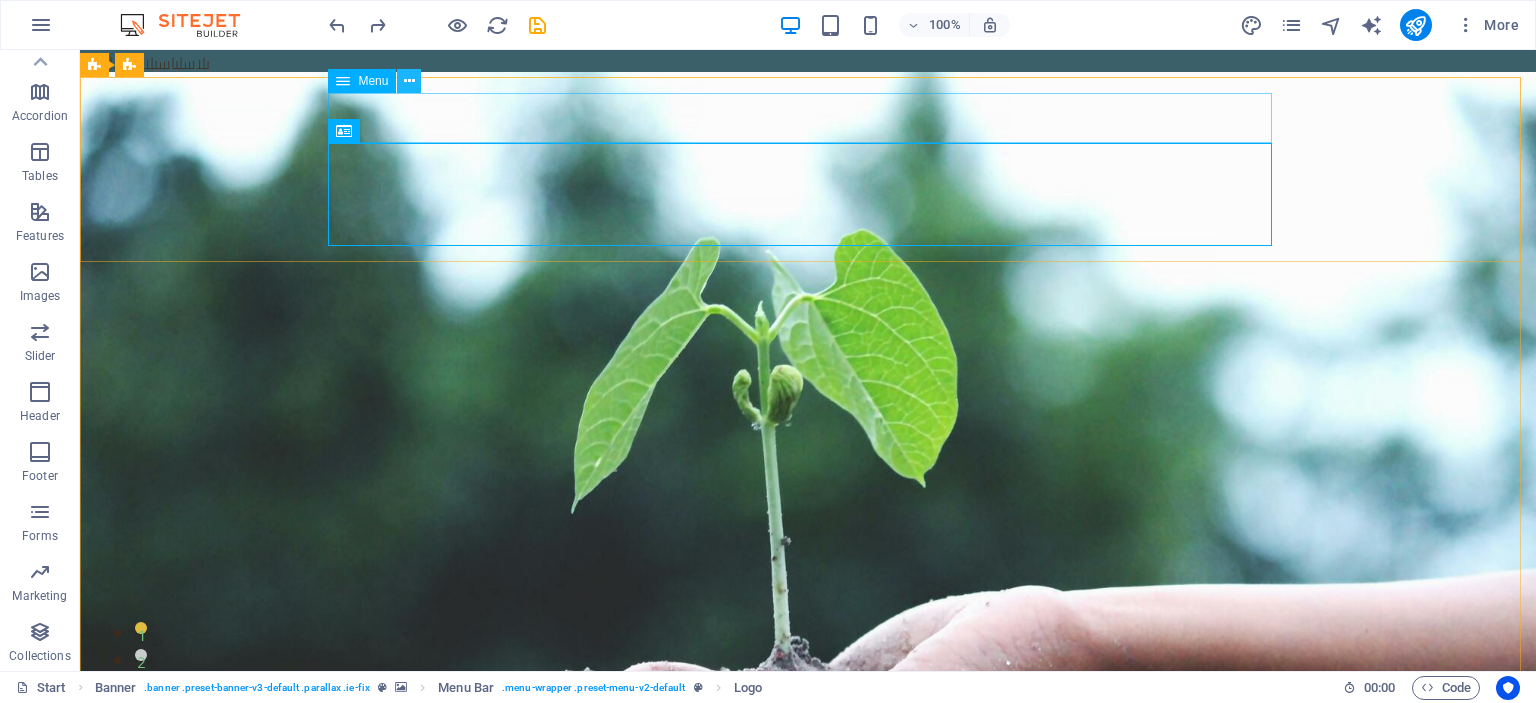 click at bounding box center (409, 81) 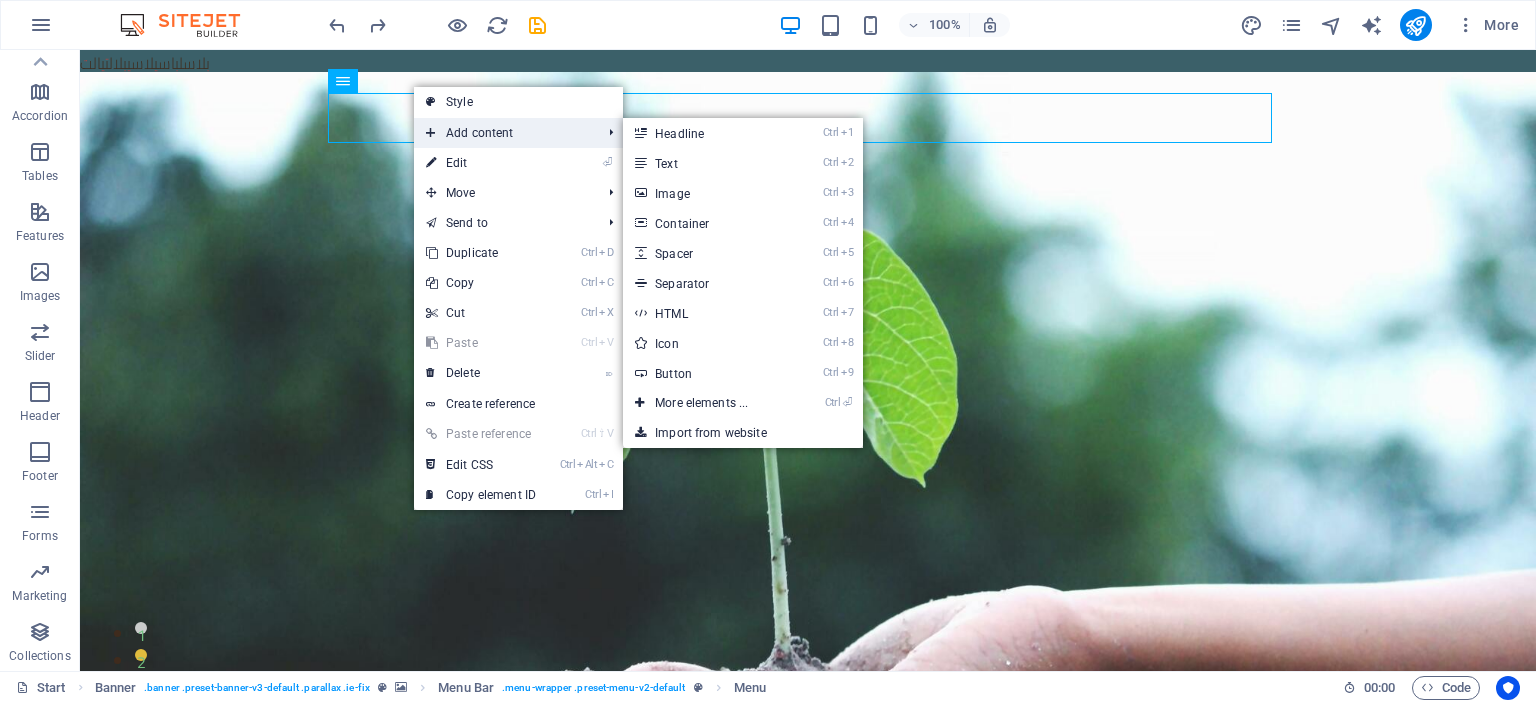 click on "Add content" at bounding box center [503, 133] 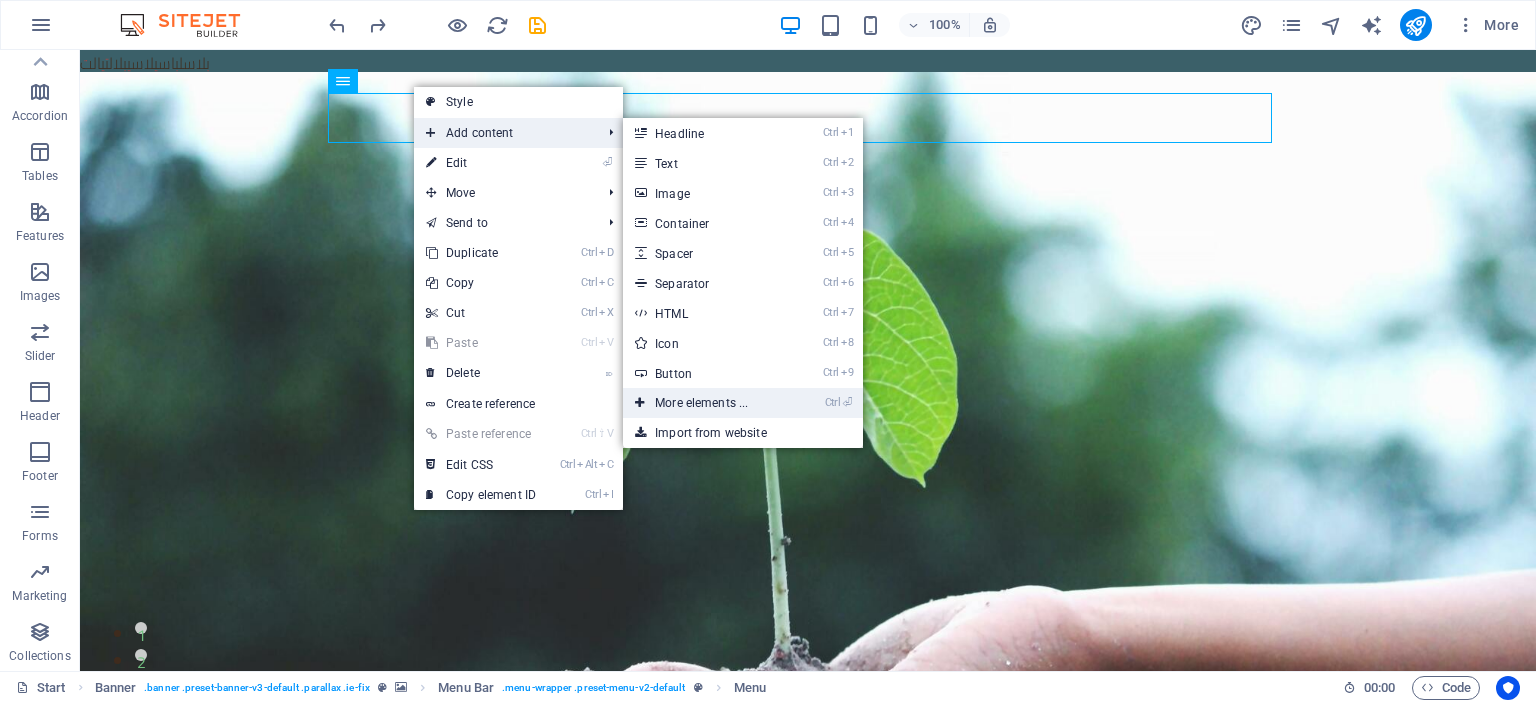 click on "Ctrl ⏎  More elements ..." at bounding box center (705, 403) 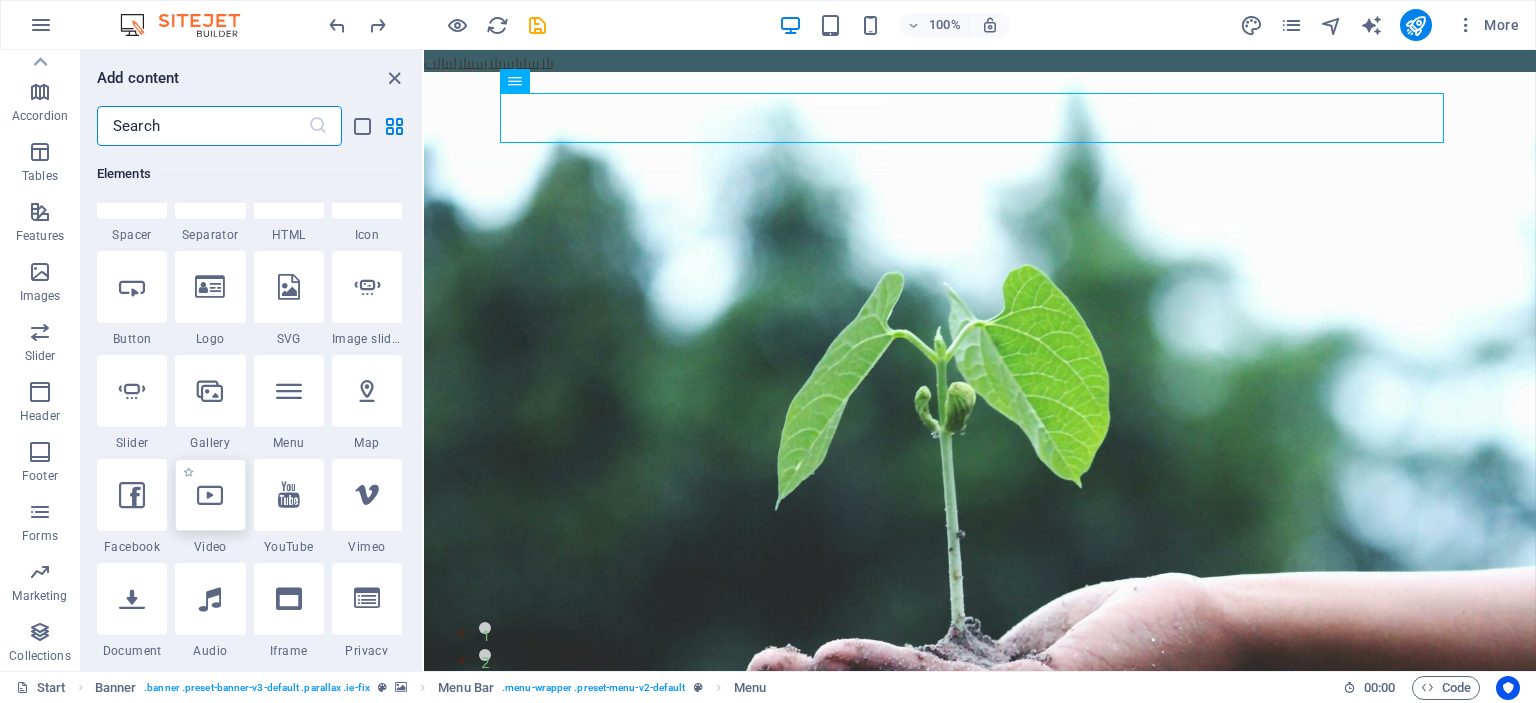 scroll, scrollTop: 312, scrollLeft: 0, axis: vertical 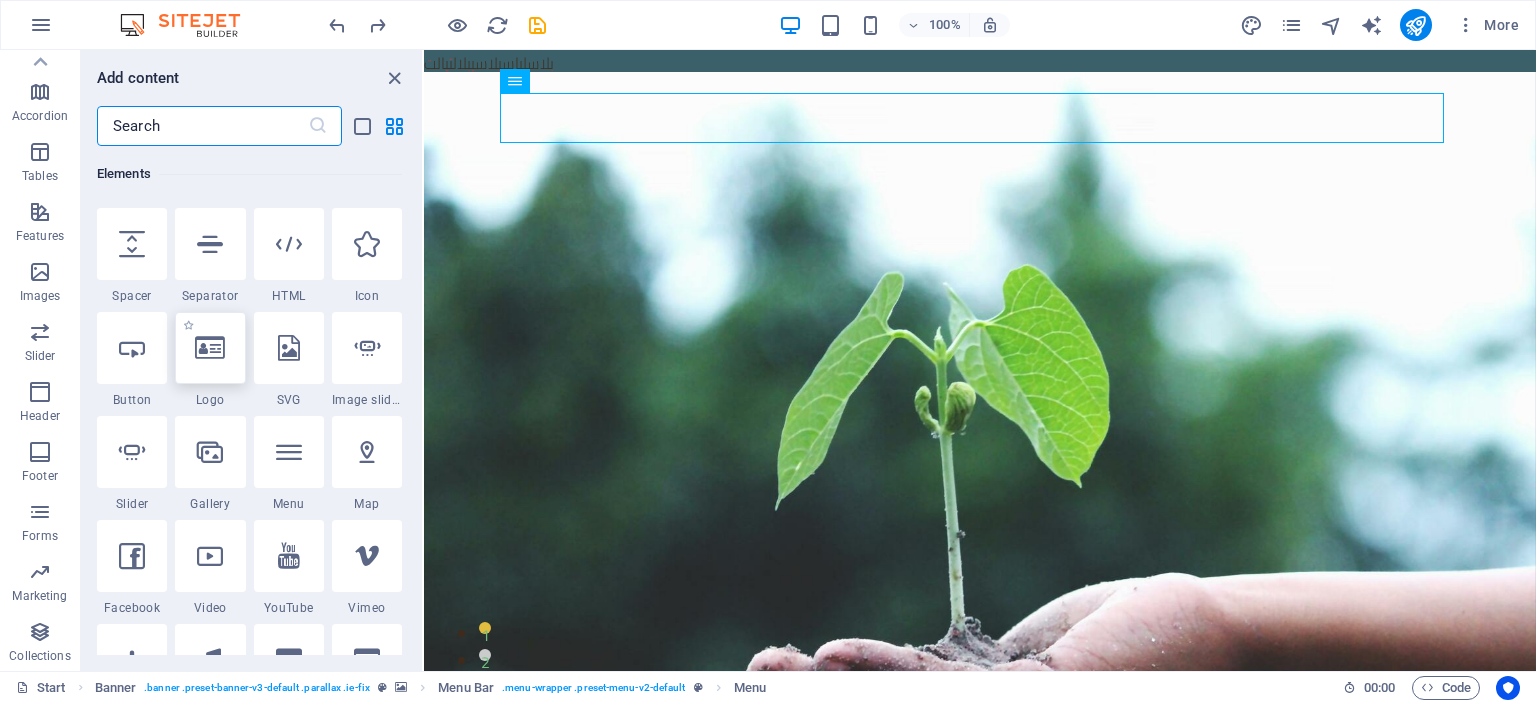 click at bounding box center [210, 348] 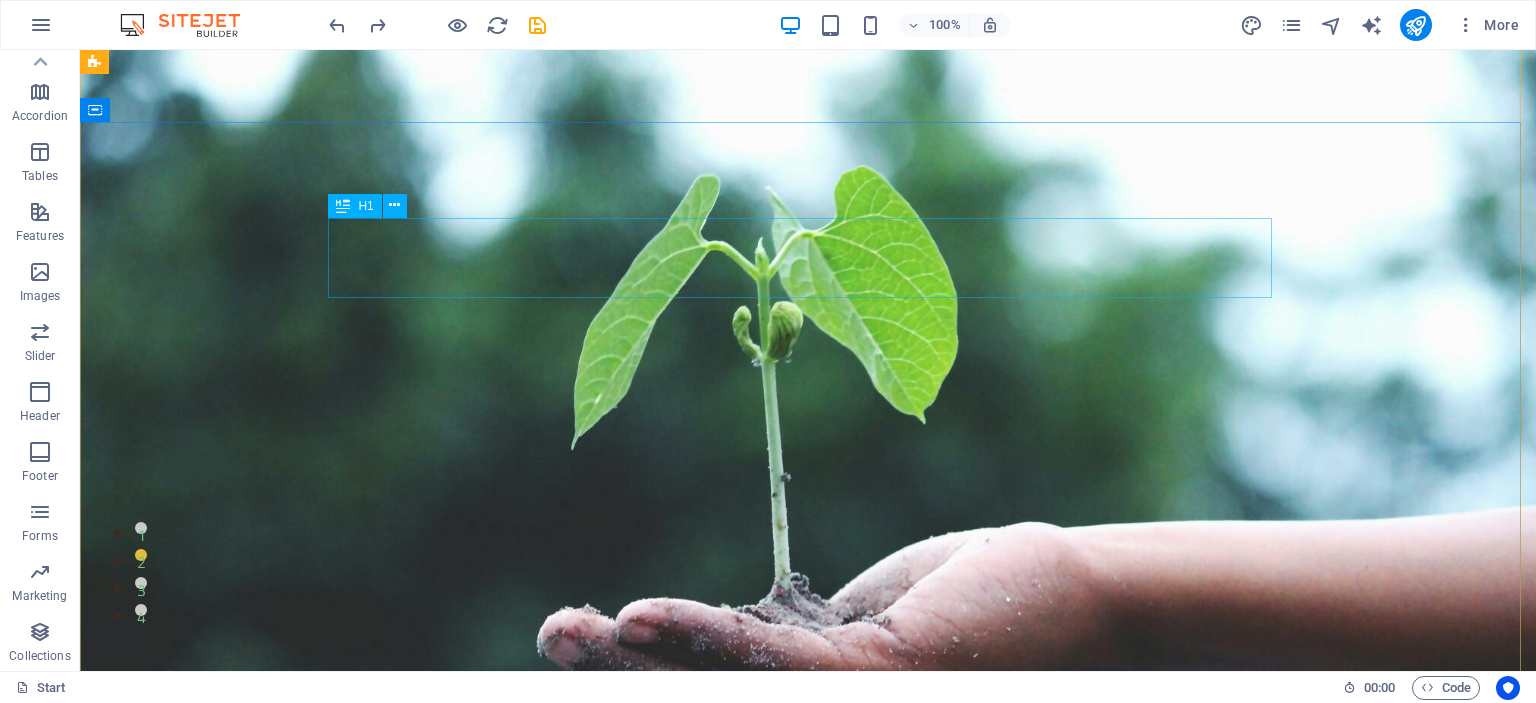 scroll, scrollTop: 200, scrollLeft: 0, axis: vertical 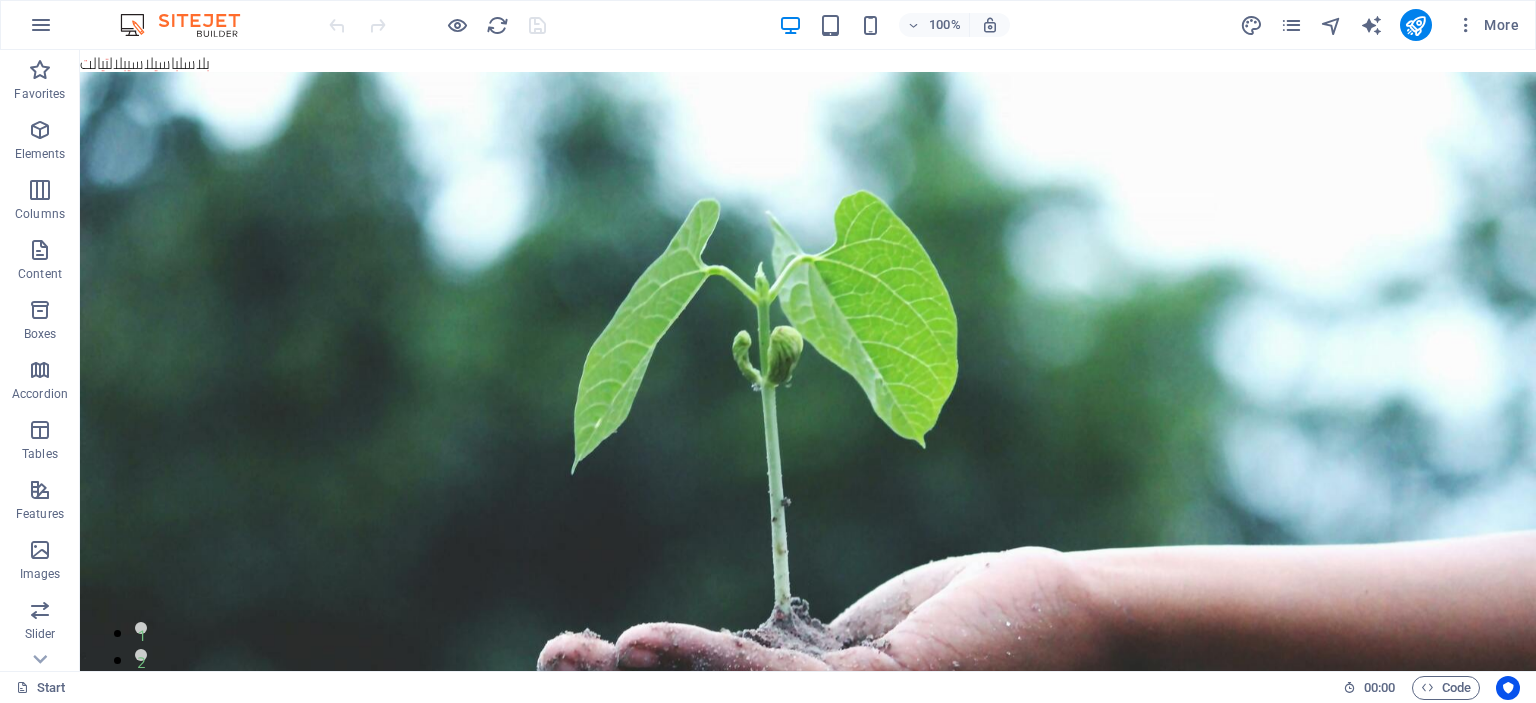 click on "في تنسيق الحدائق في جميع أنحاء [CITY]، مستخدمين أحدث التقنيات والأساليب الهندسية. تميزنا في تقديم و إنشاء أفضل التصاميم، كما قدمنا لكم الدعم في صيانتها لاحقاً. نحن هنا دائماً من أجلكم. تركيب و صيانة أنظمة الري والمرشات و مع تغيرات فصول السنة. 3500 مشاريع مكتملة" at bounding box center (808, 7692) 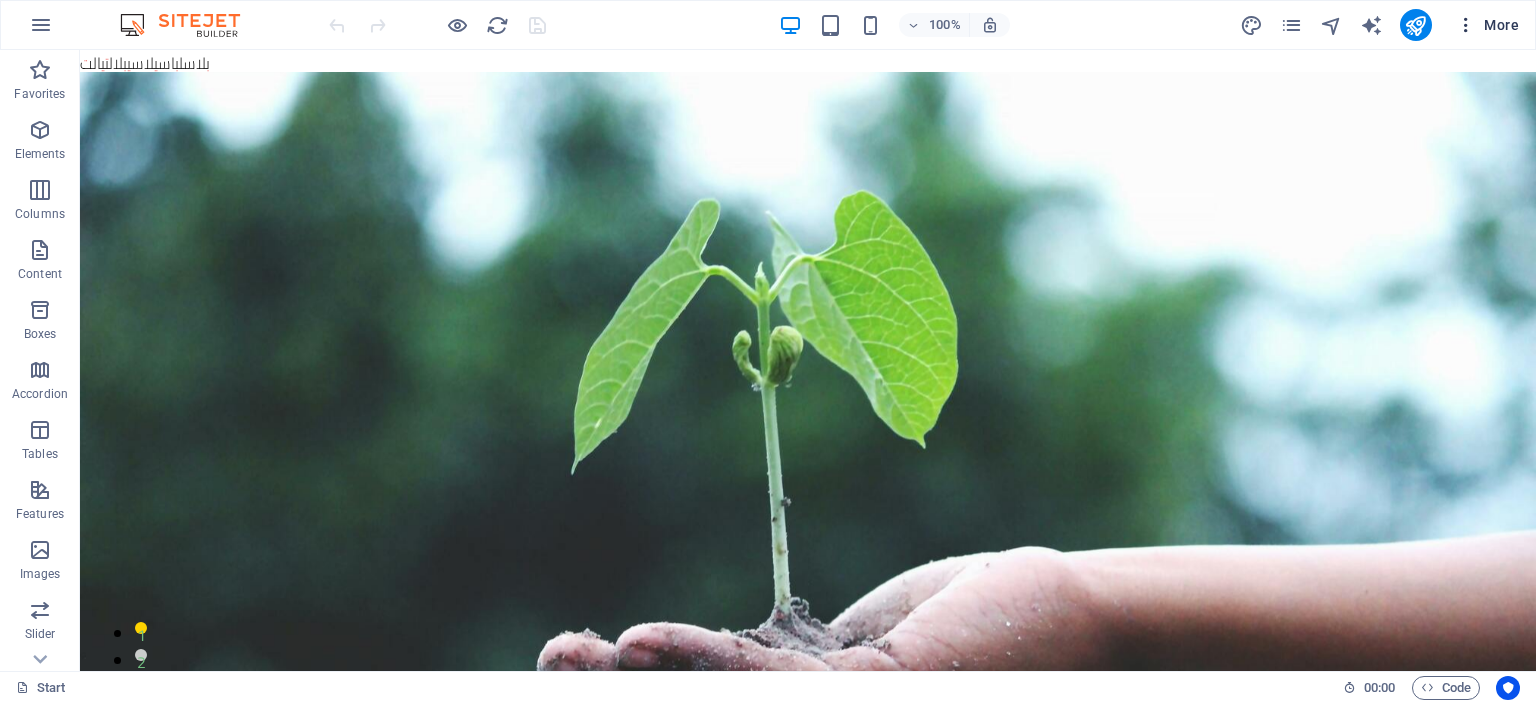 click on "More" at bounding box center [1487, 25] 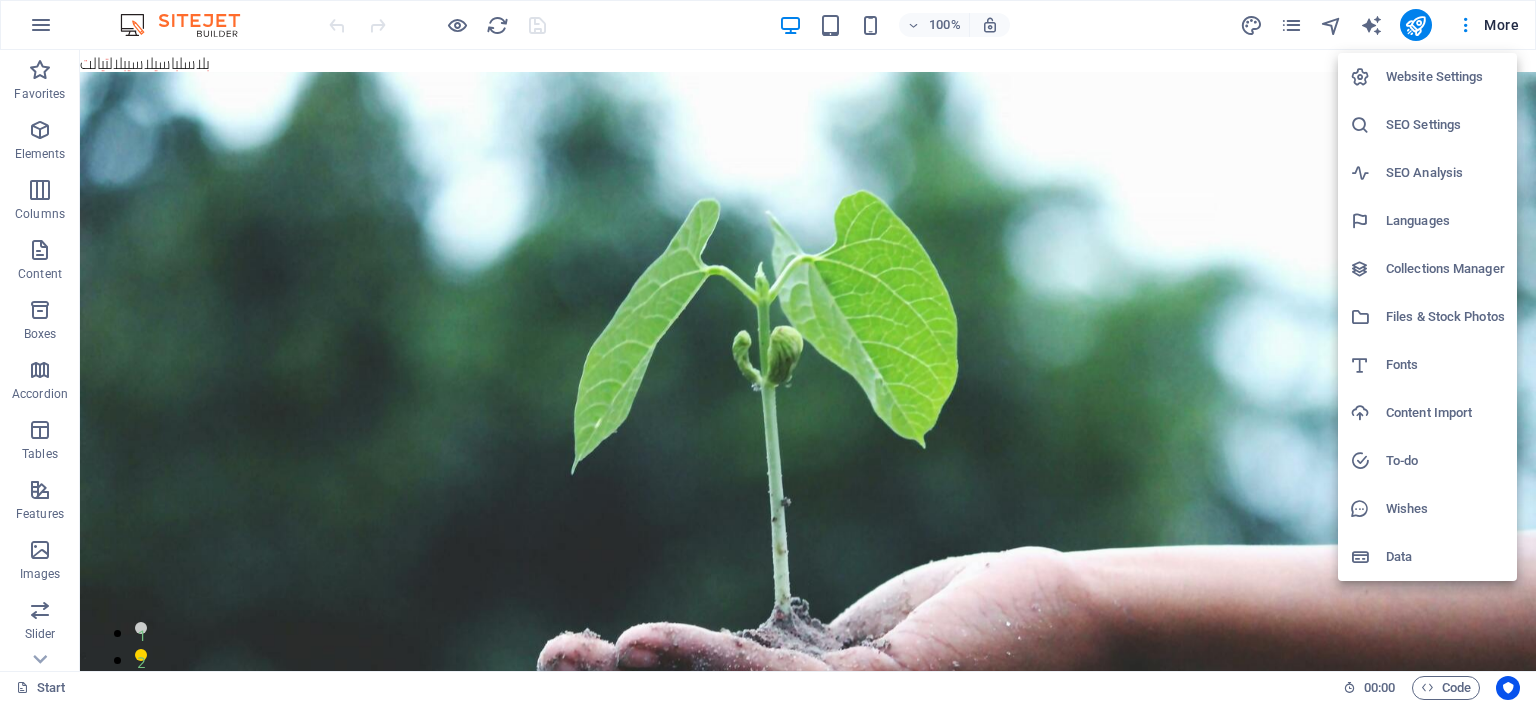 click on "Website Settings" at bounding box center (1445, 77) 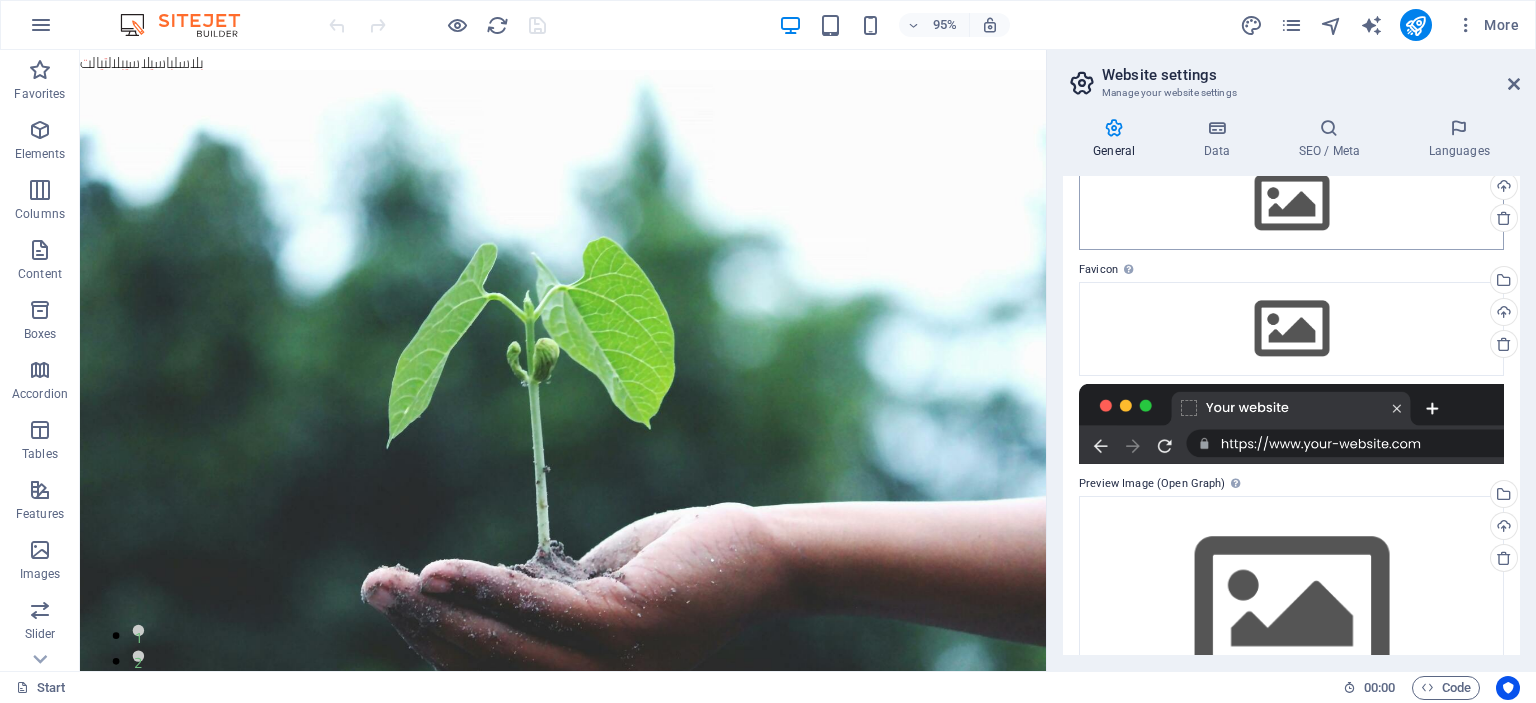 scroll, scrollTop: 202, scrollLeft: 0, axis: vertical 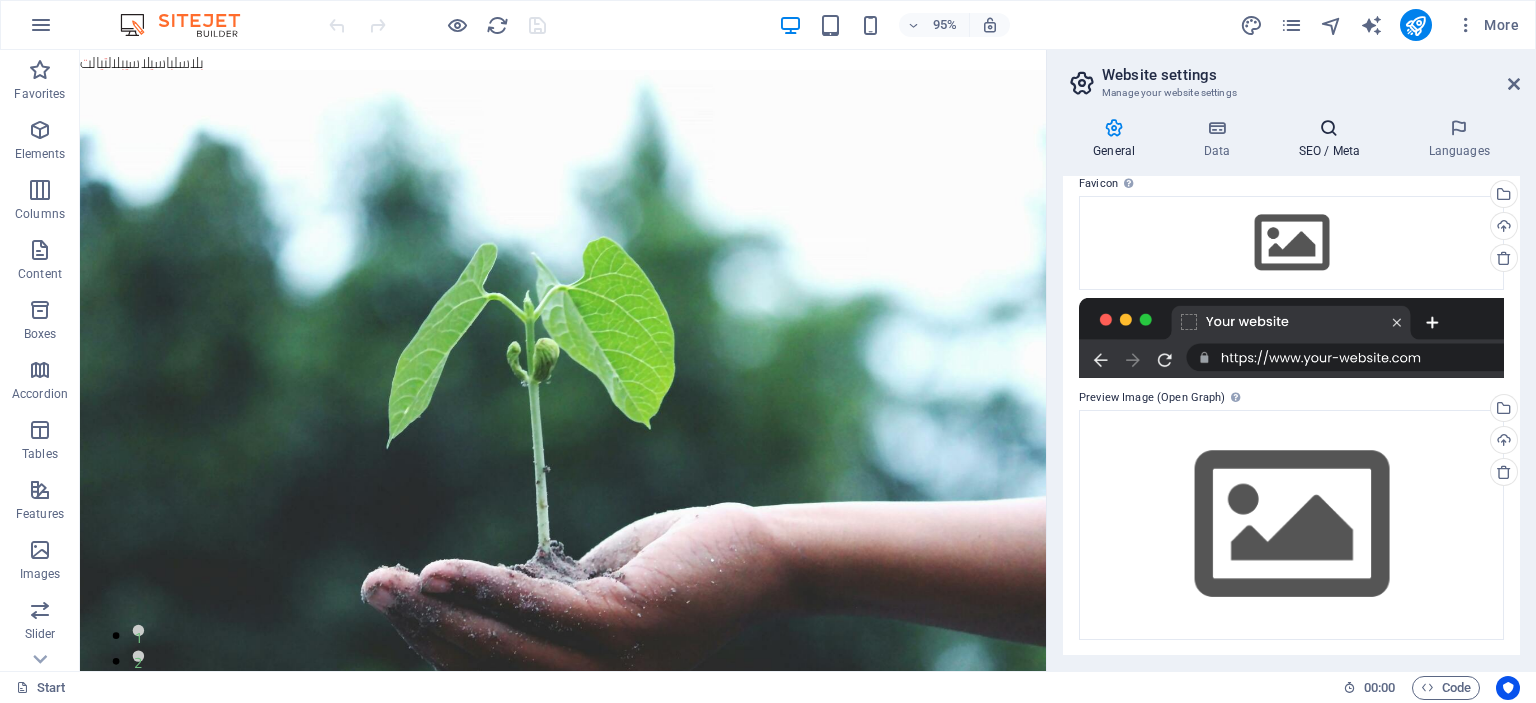 click on "SEO / Meta" at bounding box center [1333, 139] 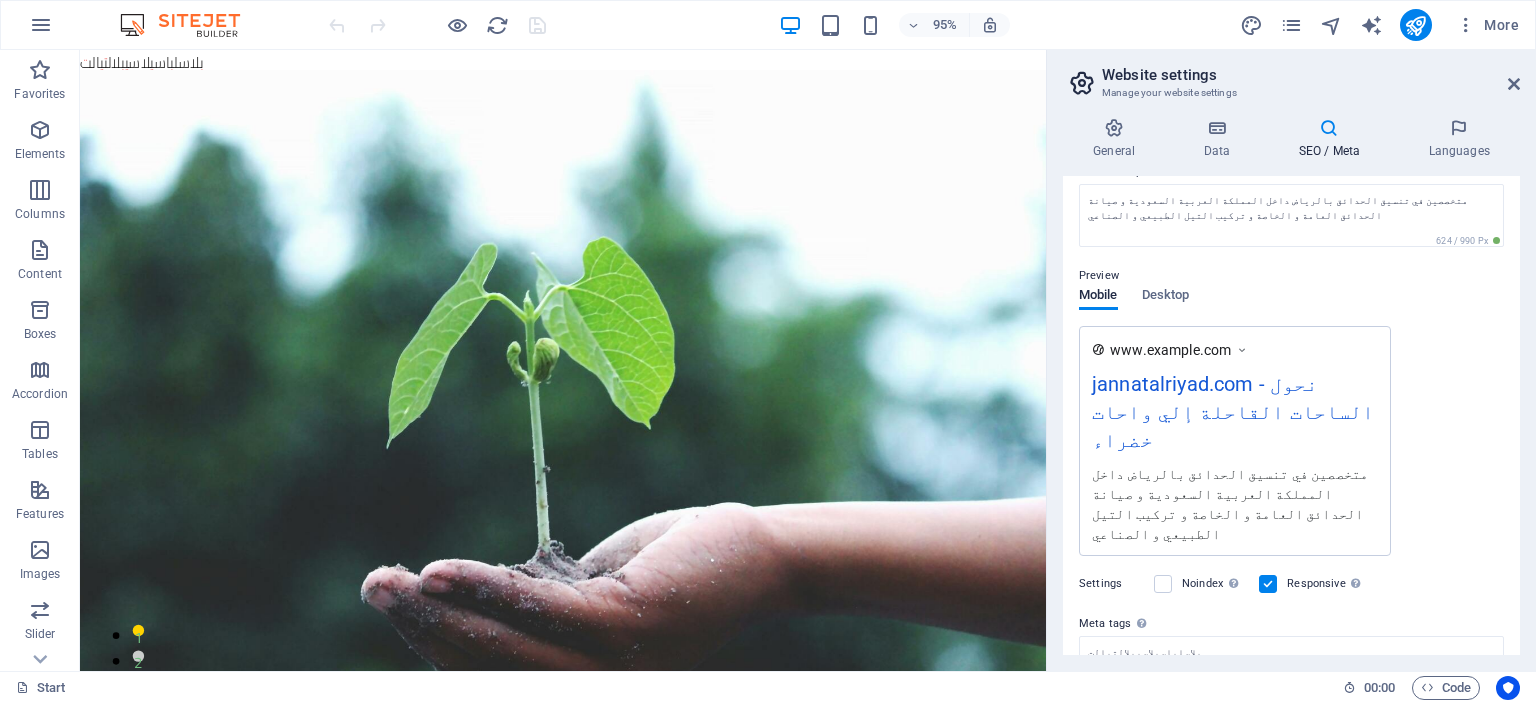 scroll, scrollTop: 323, scrollLeft: 0, axis: vertical 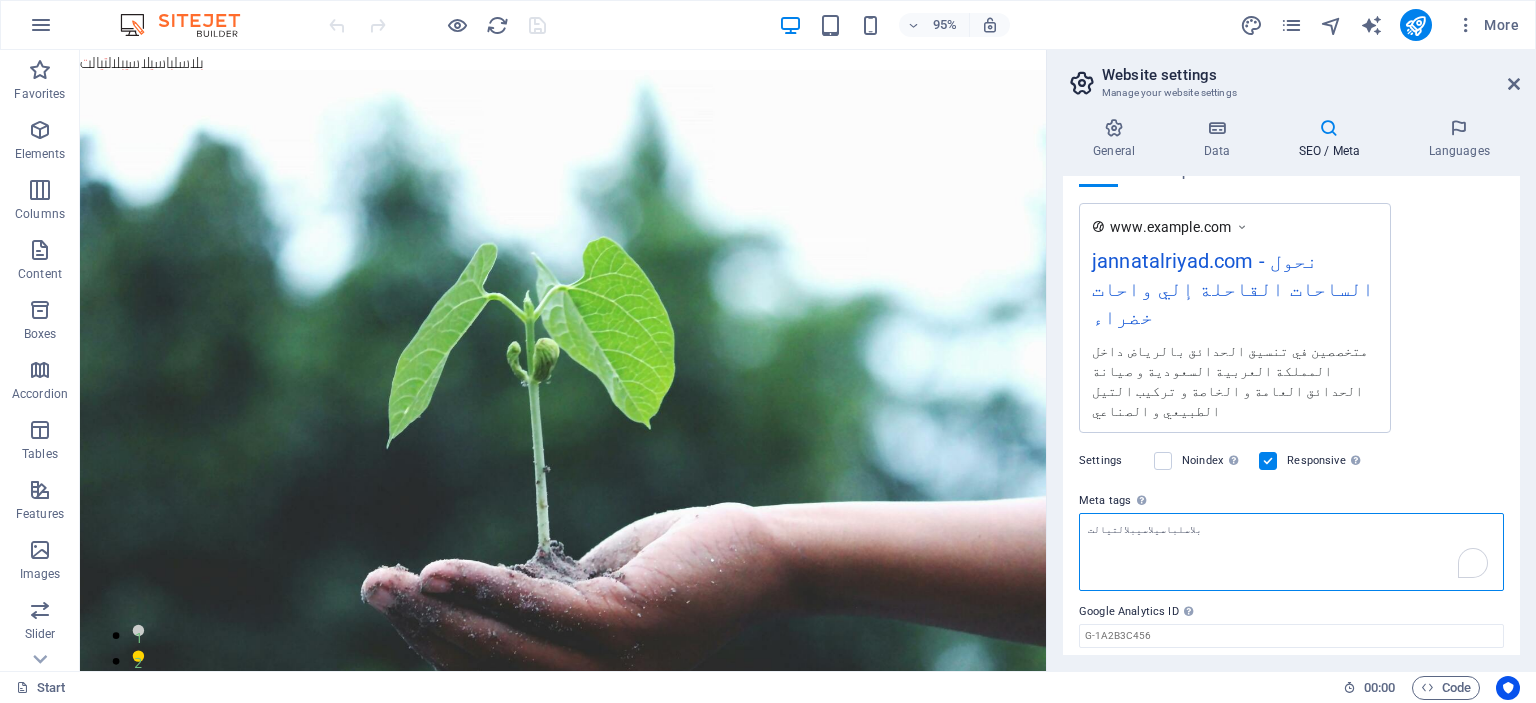 drag, startPoint x: 1132, startPoint y: 475, endPoint x: 1052, endPoint y: 471, distance: 80.09994 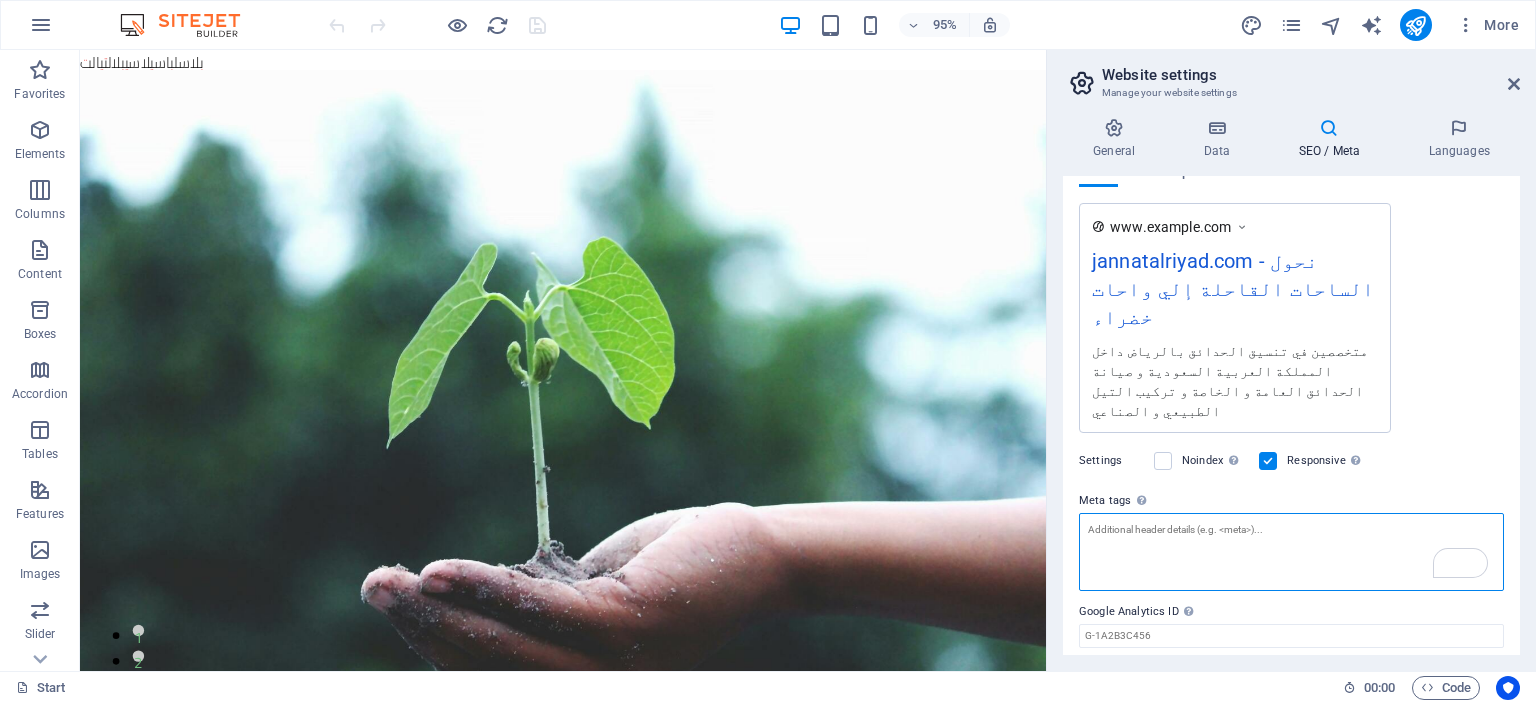 scroll, scrollTop: 323, scrollLeft: 0, axis: vertical 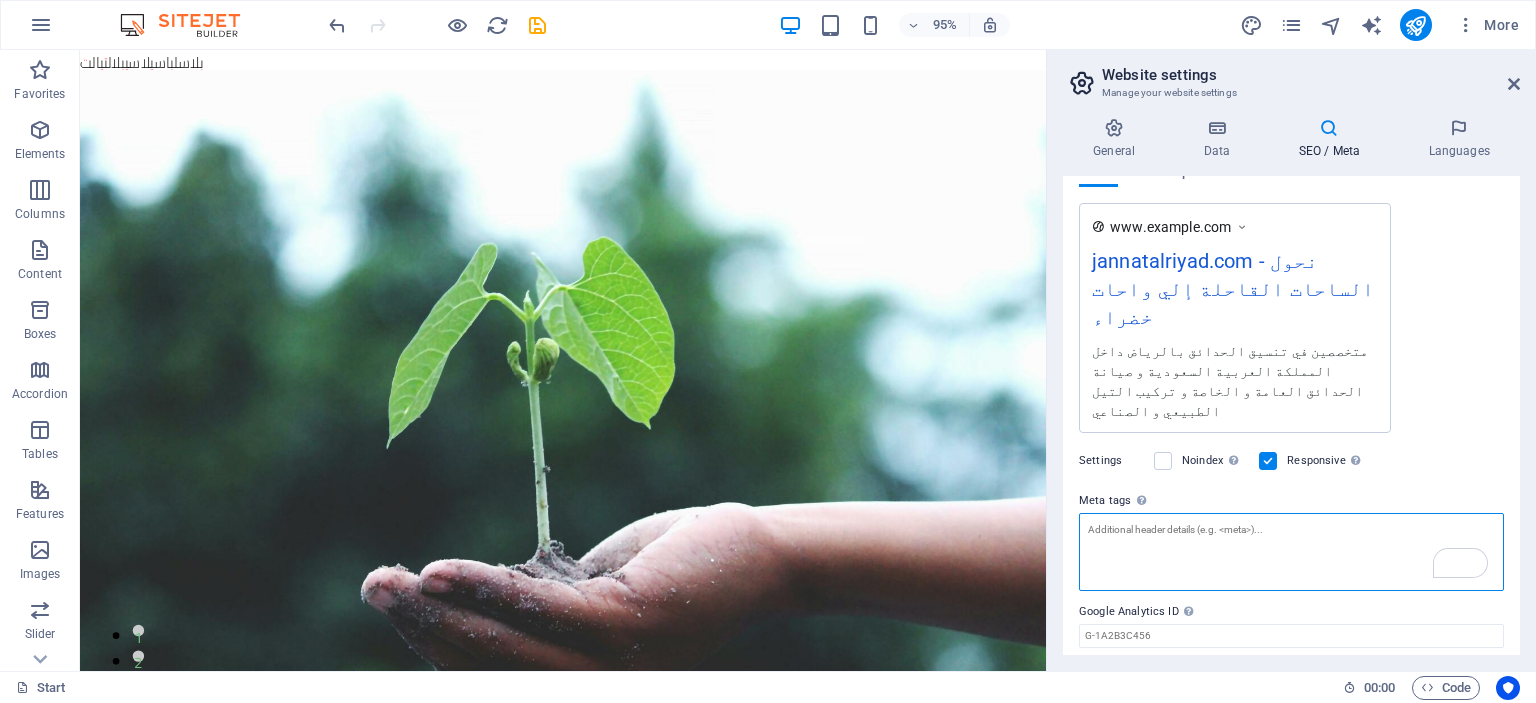 type 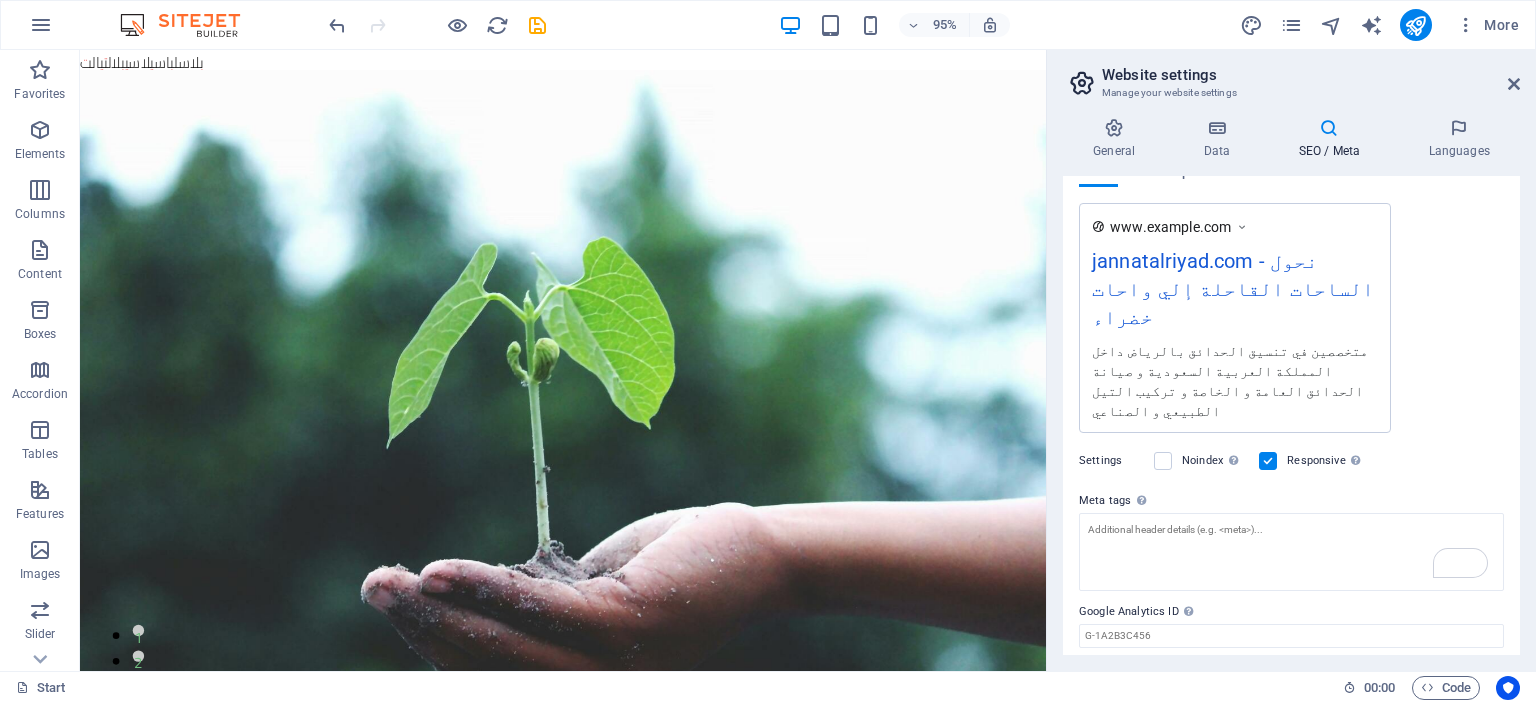 click on "Meta tags Enter HTML code here that will be placed inside the  tags of your website. Please note that your website may not function if you include code with errors." at bounding box center [1291, 501] 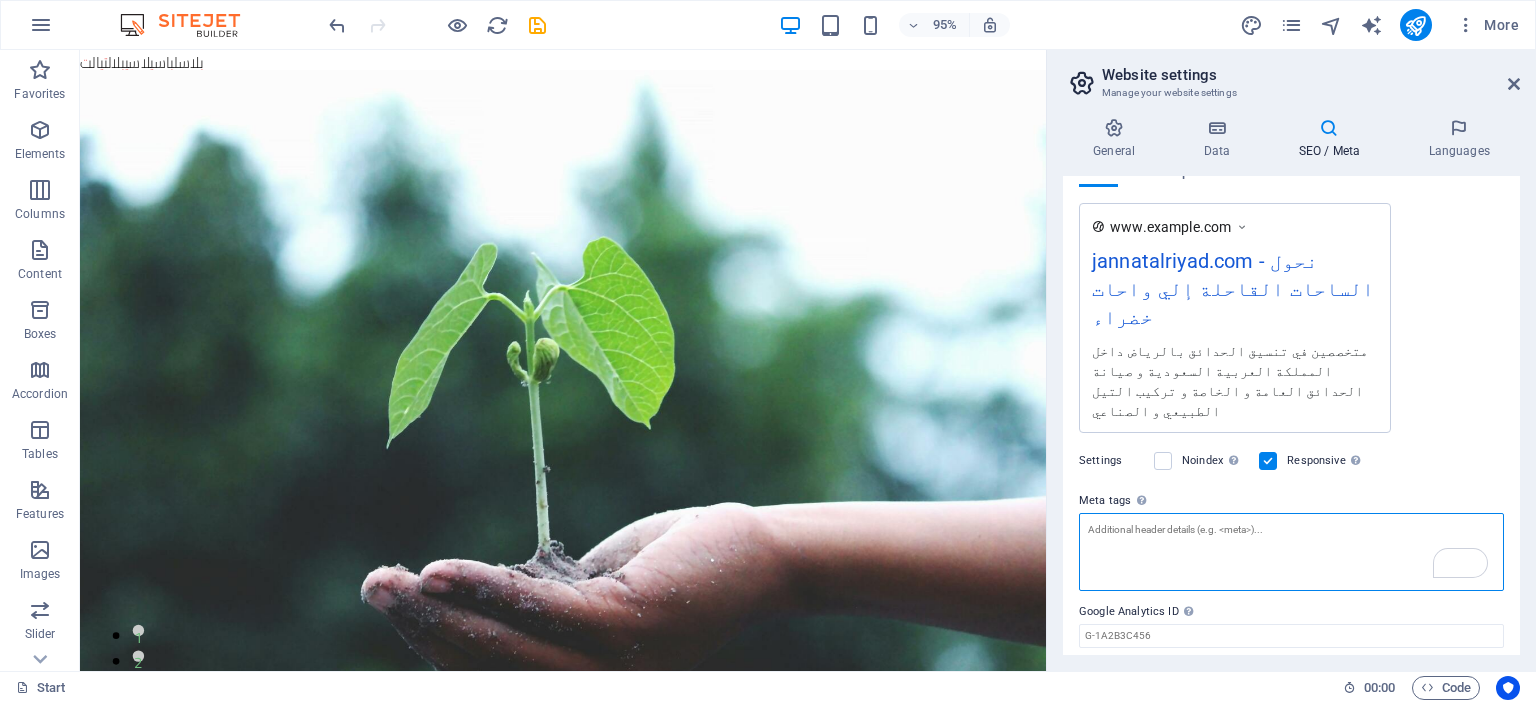 click on "Meta tags Enter HTML code here that will be placed inside the  tags of your website. Please note that your website may not function if you include code with errors." at bounding box center [1291, 552] 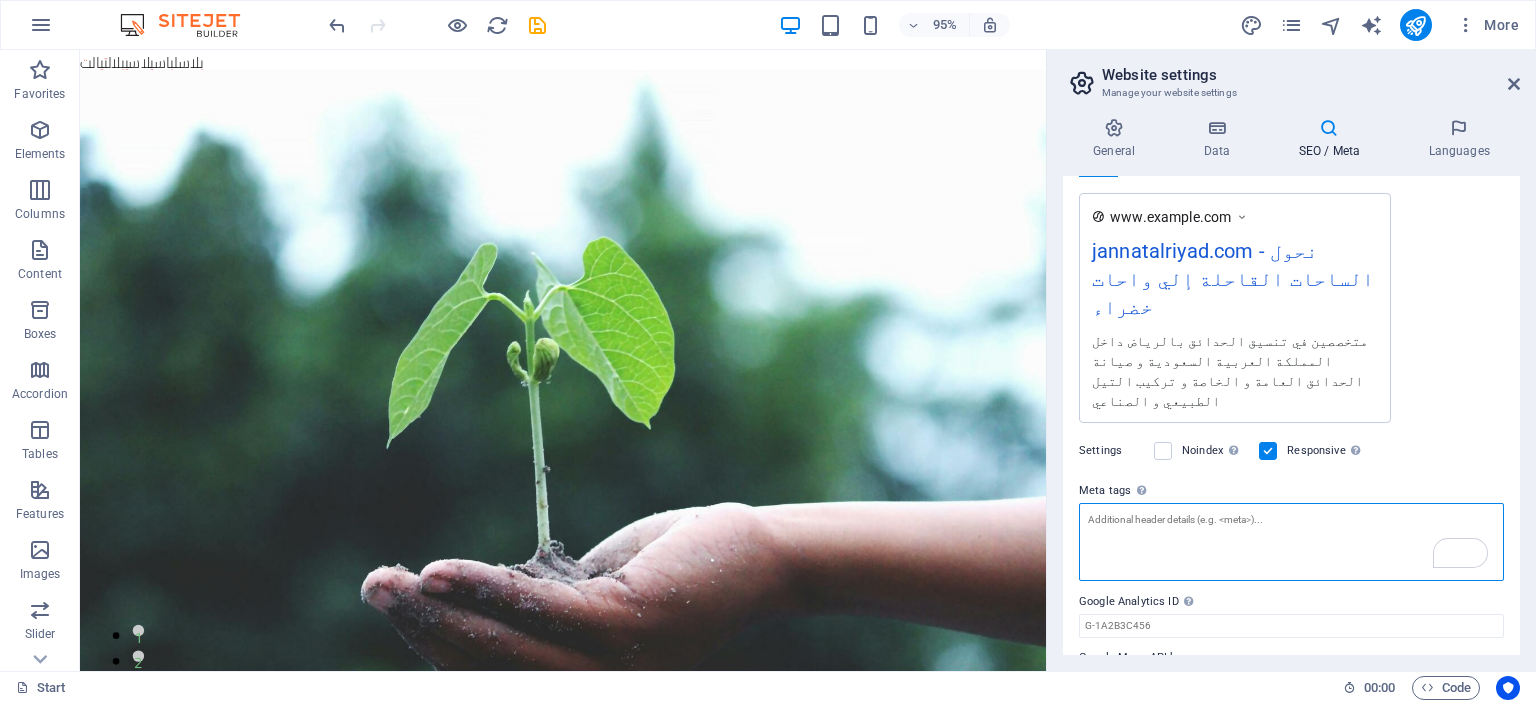 scroll, scrollTop: 337, scrollLeft: 0, axis: vertical 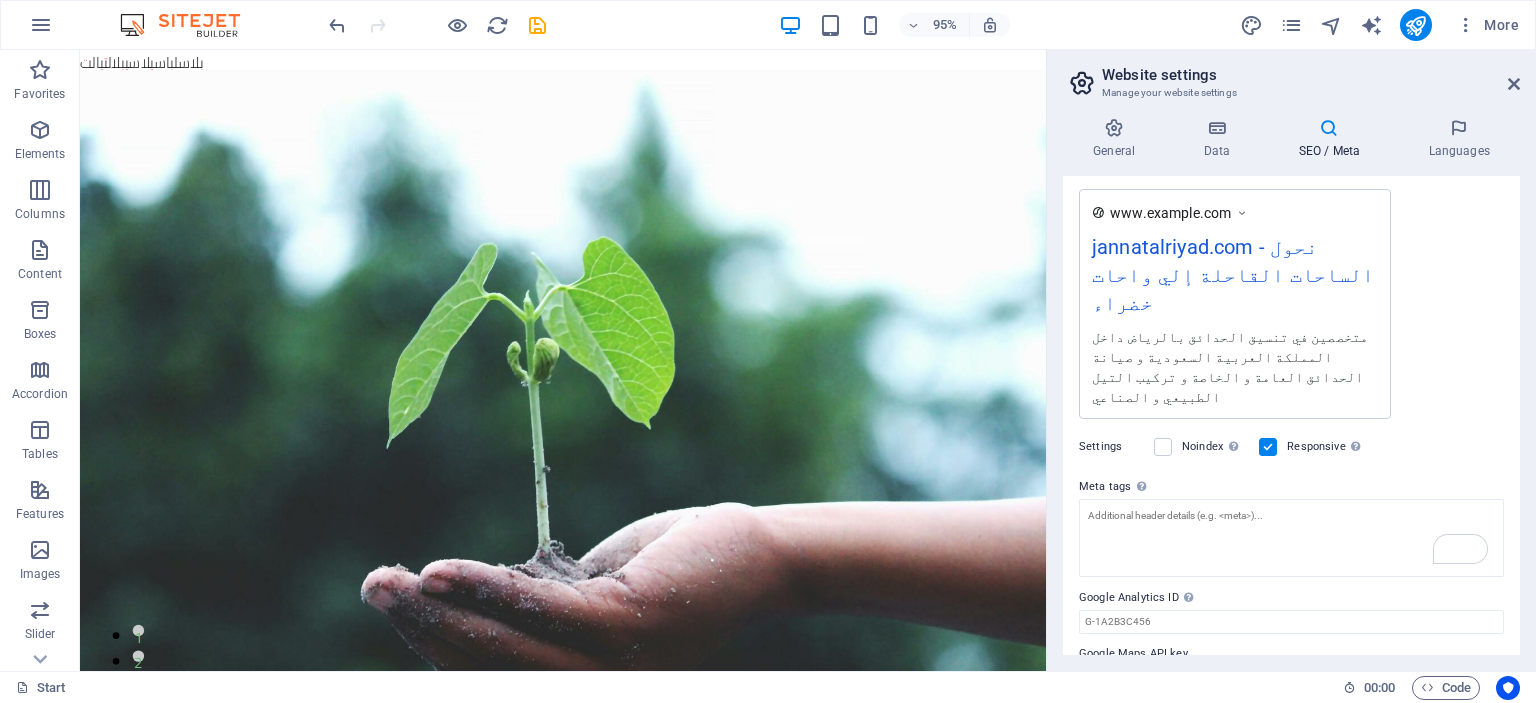 click on "www.example.com jannatalriyad.com -  نحول الساحات القاحلة إلي واحات خضراء متخصصين في تنسيق الحدائق بالرياض داخل المملكة العربية السعودية و صيانة الحدائق العامة و الخاصة و تركيب التيل الطبيعي و الصناعي" at bounding box center (1291, 304) 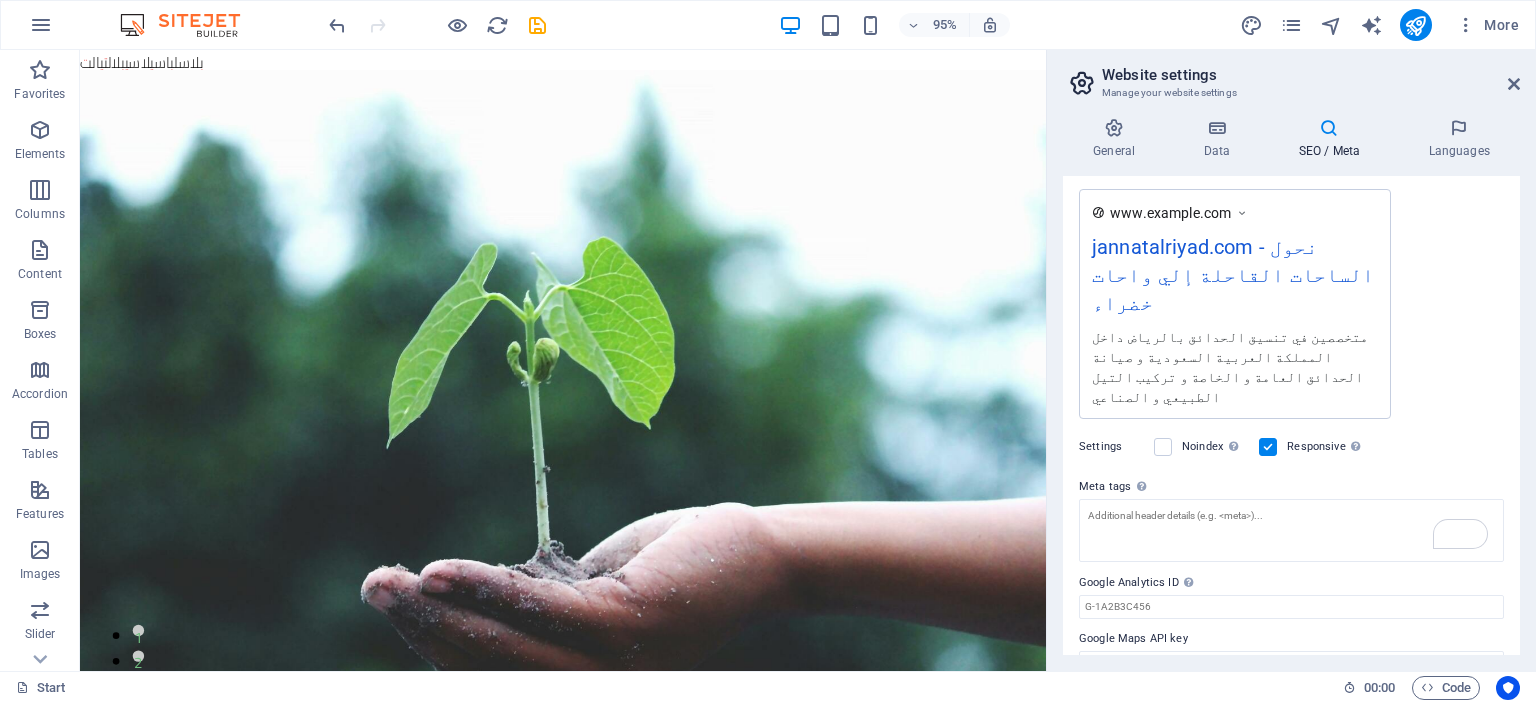 scroll, scrollTop: 323, scrollLeft: 0, axis: vertical 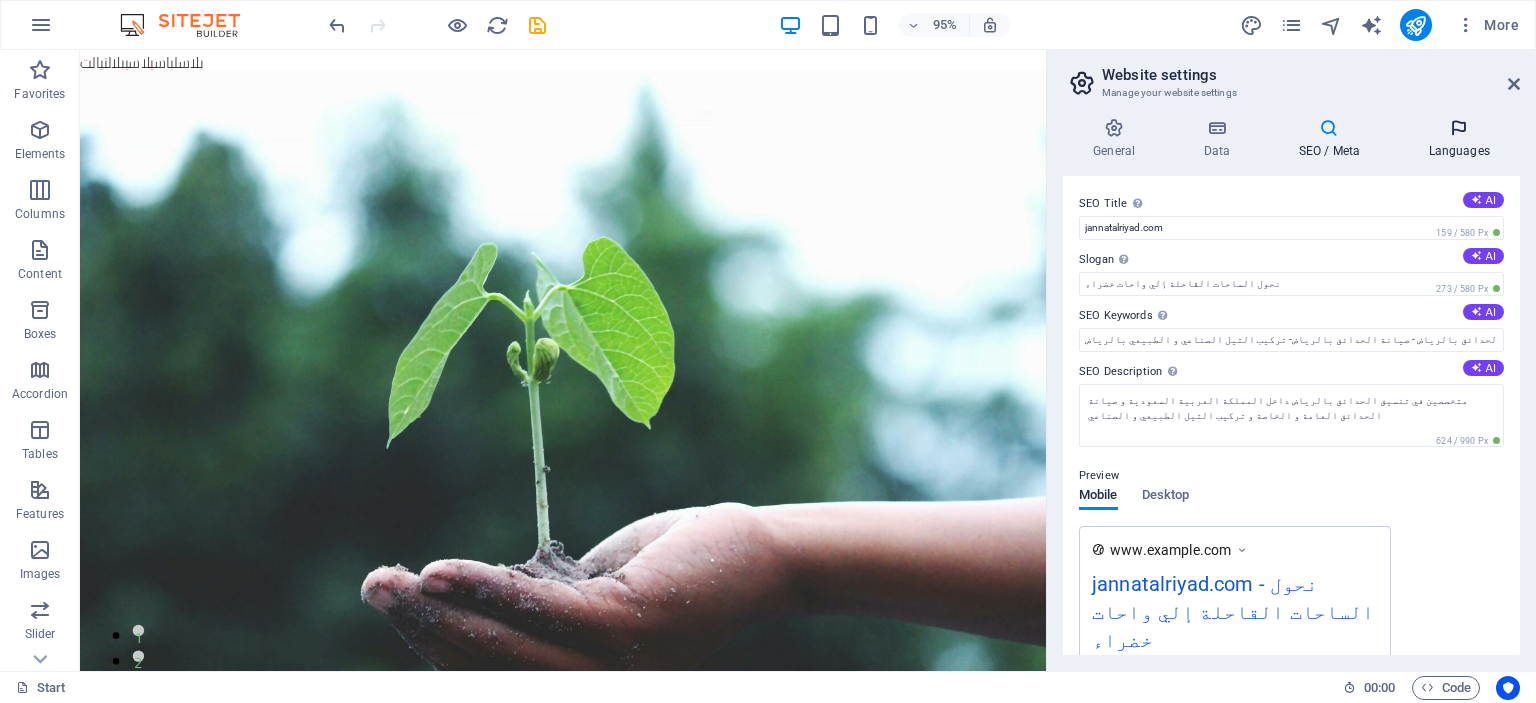 click at bounding box center (1459, 128) 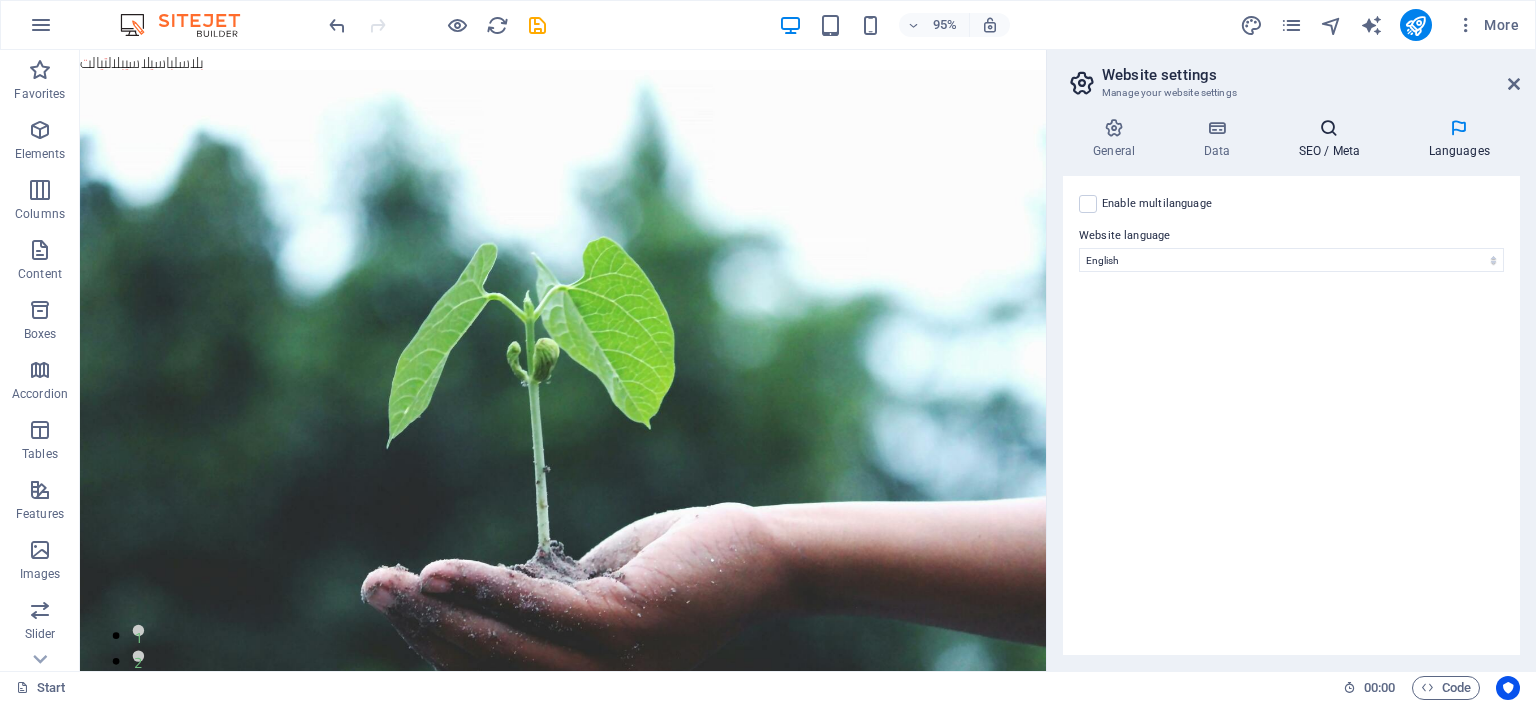 click at bounding box center [1329, 128] 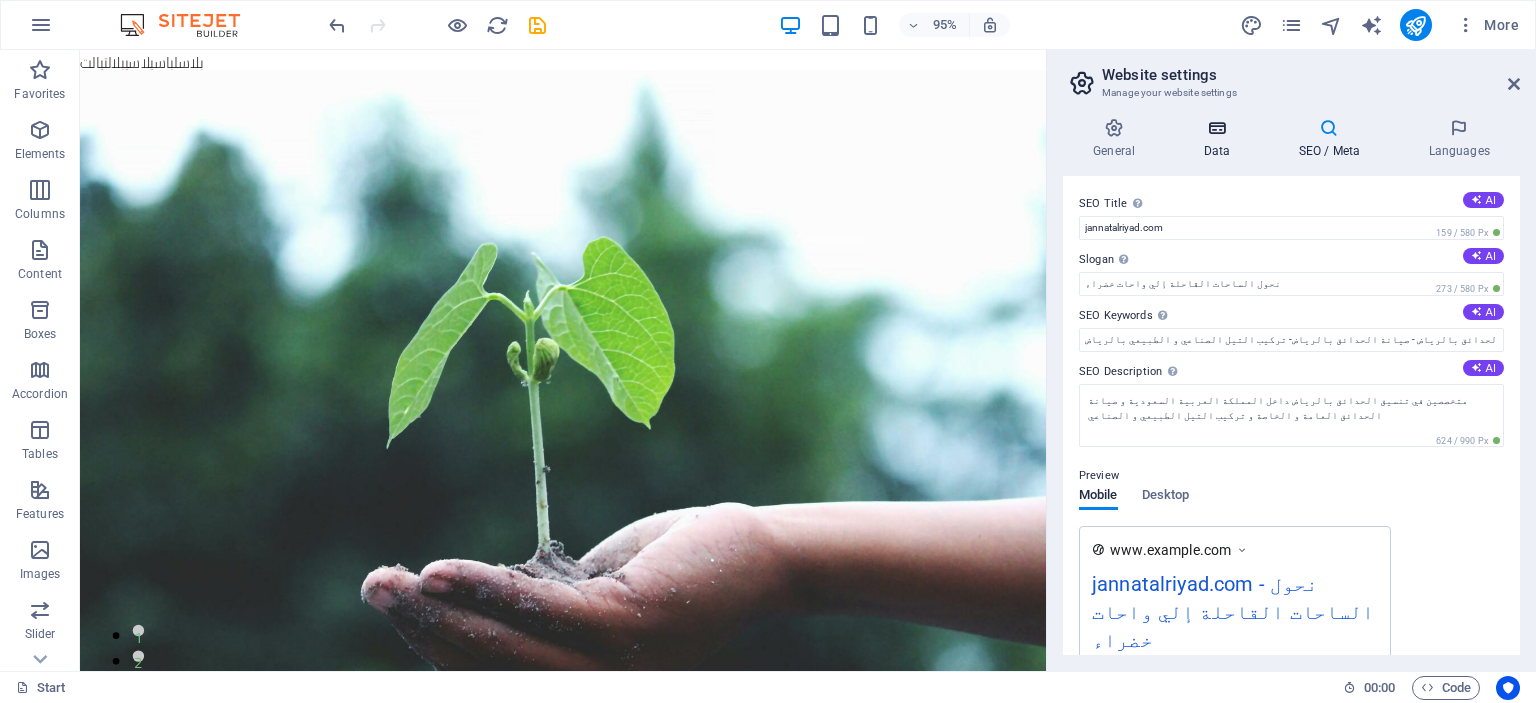 click at bounding box center (1216, 128) 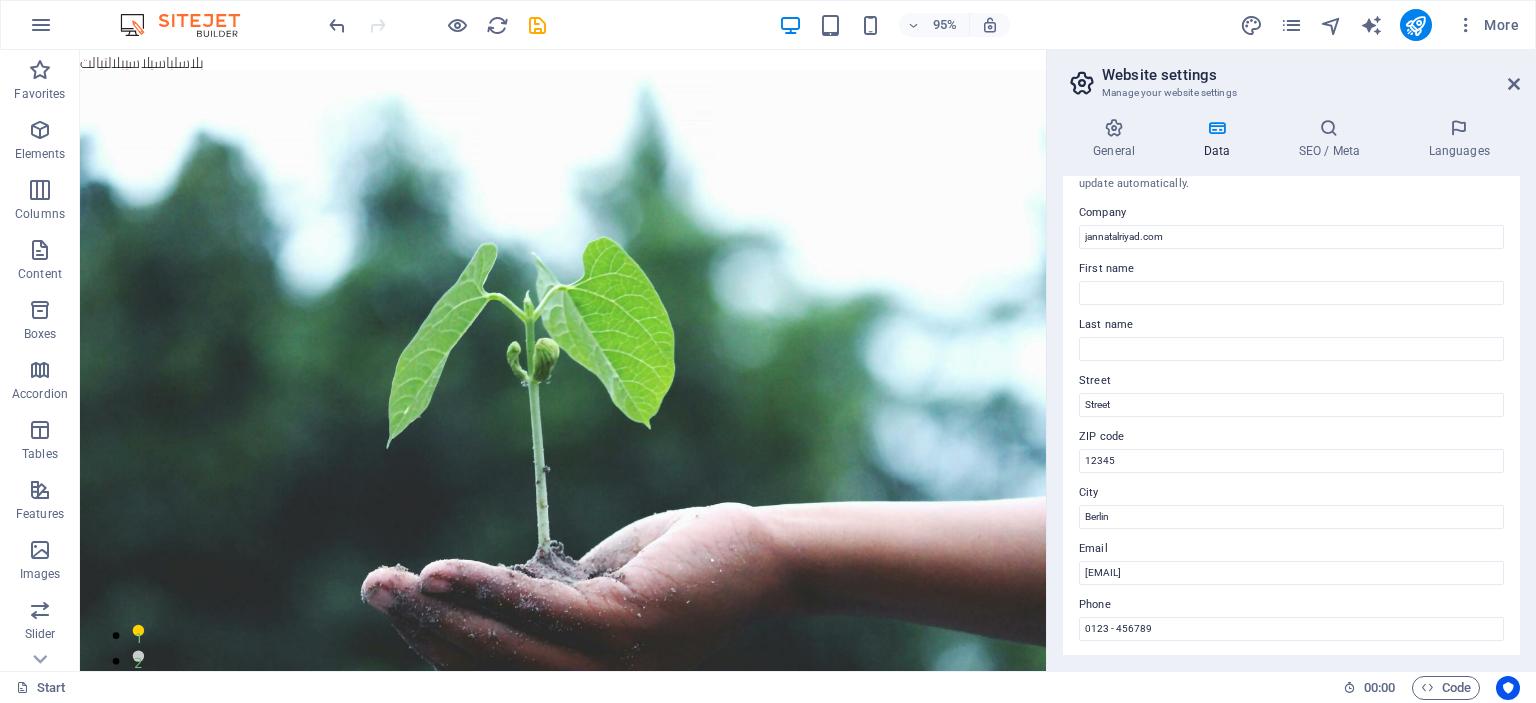 scroll, scrollTop: 0, scrollLeft: 0, axis: both 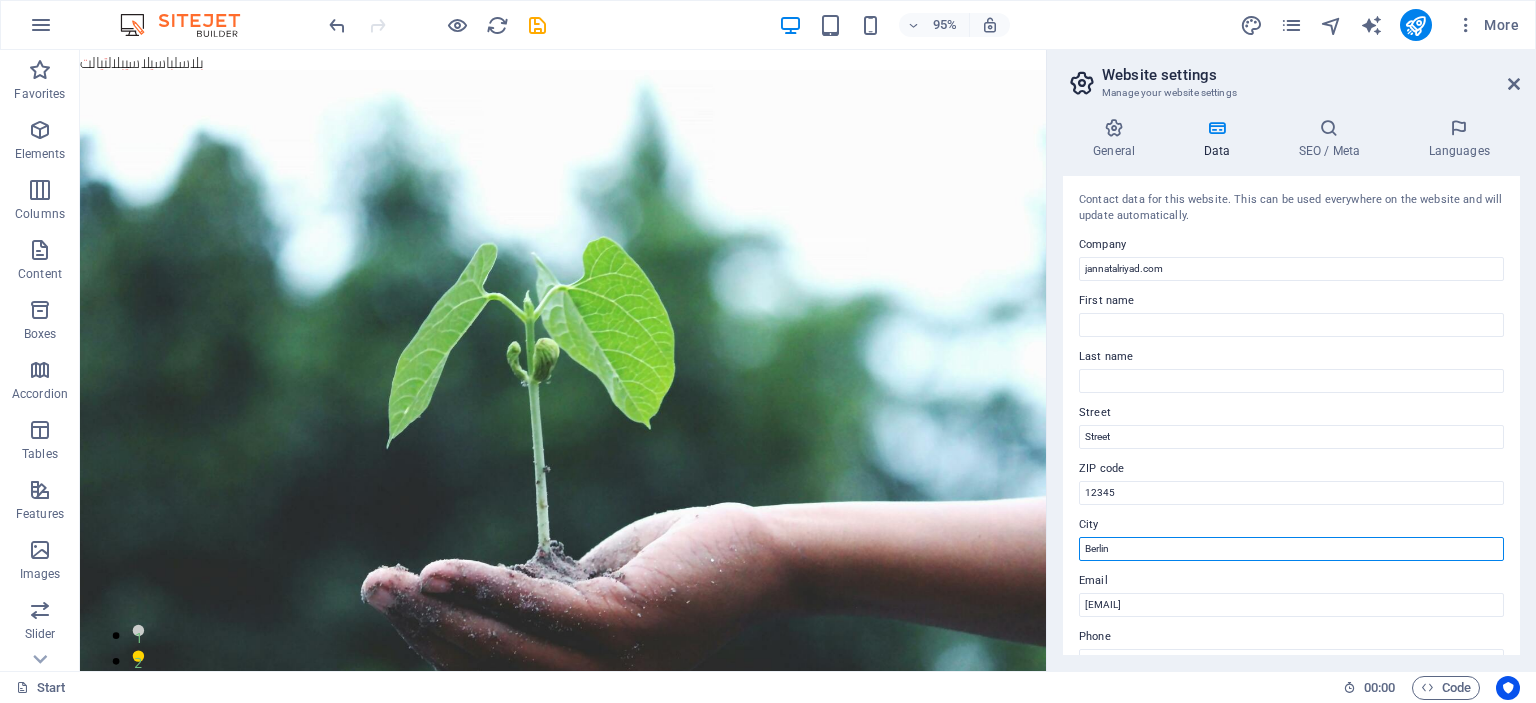 drag, startPoint x: 1121, startPoint y: 551, endPoint x: 1055, endPoint y: 549, distance: 66.0303 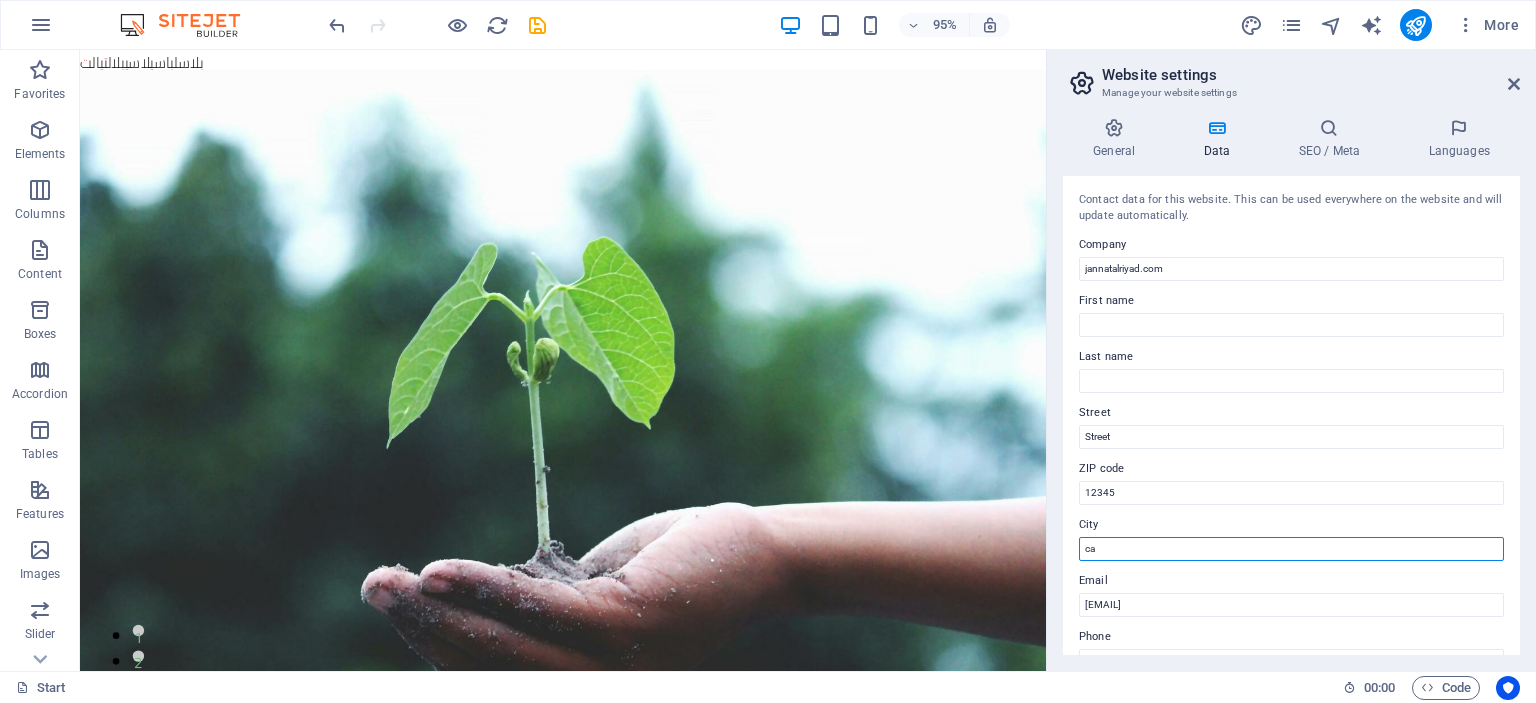 type on "c" 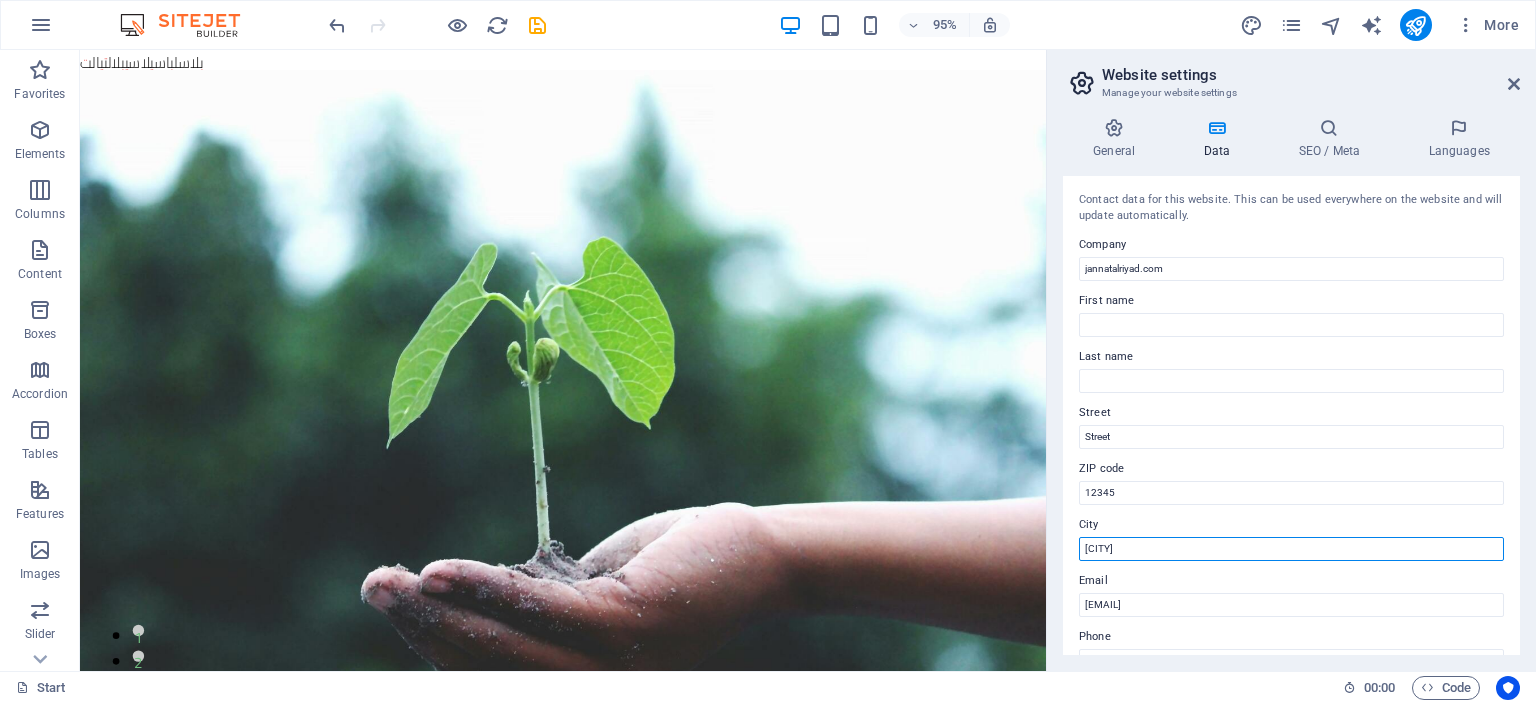 click on "alridah" at bounding box center [1291, 549] 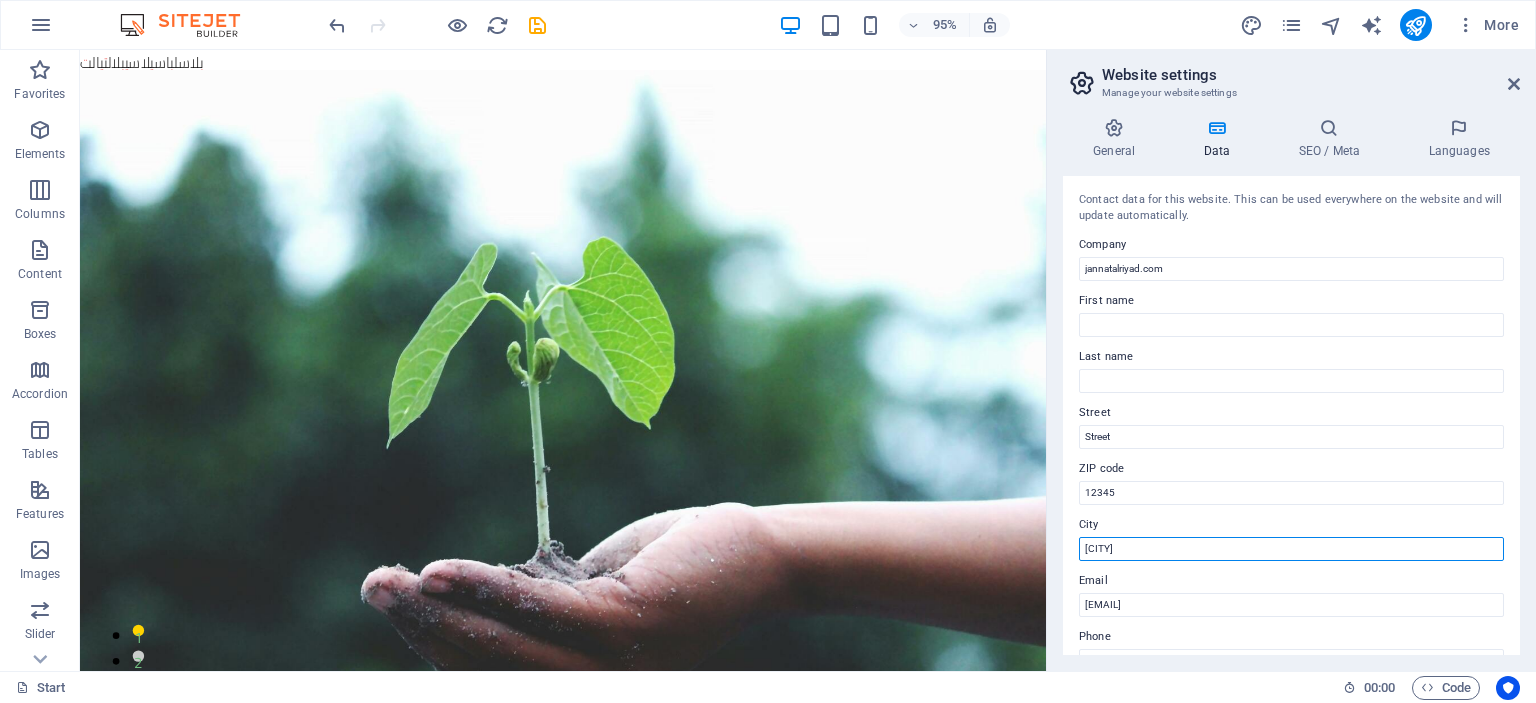 drag, startPoint x: 1148, startPoint y: 547, endPoint x: 1064, endPoint y: 549, distance: 84.0238 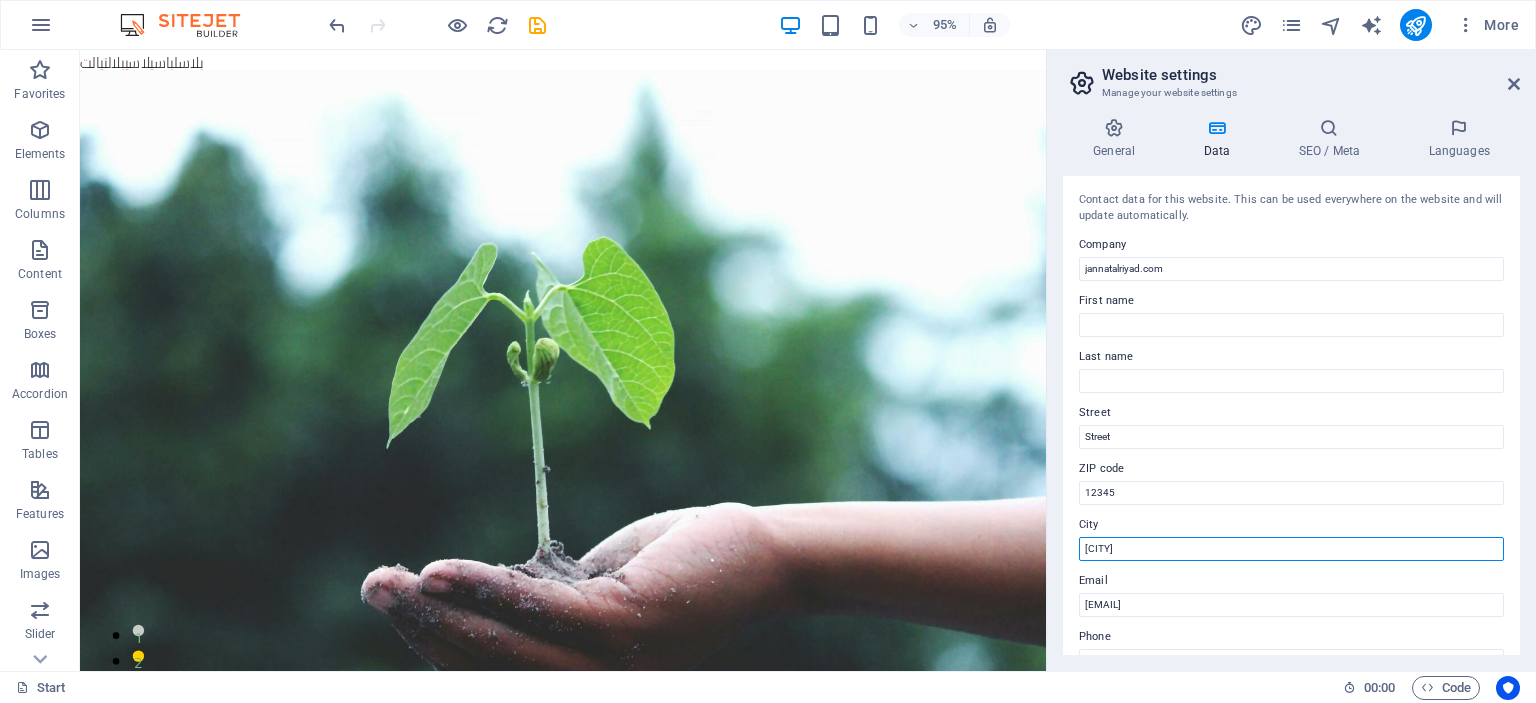 paste on "yad" 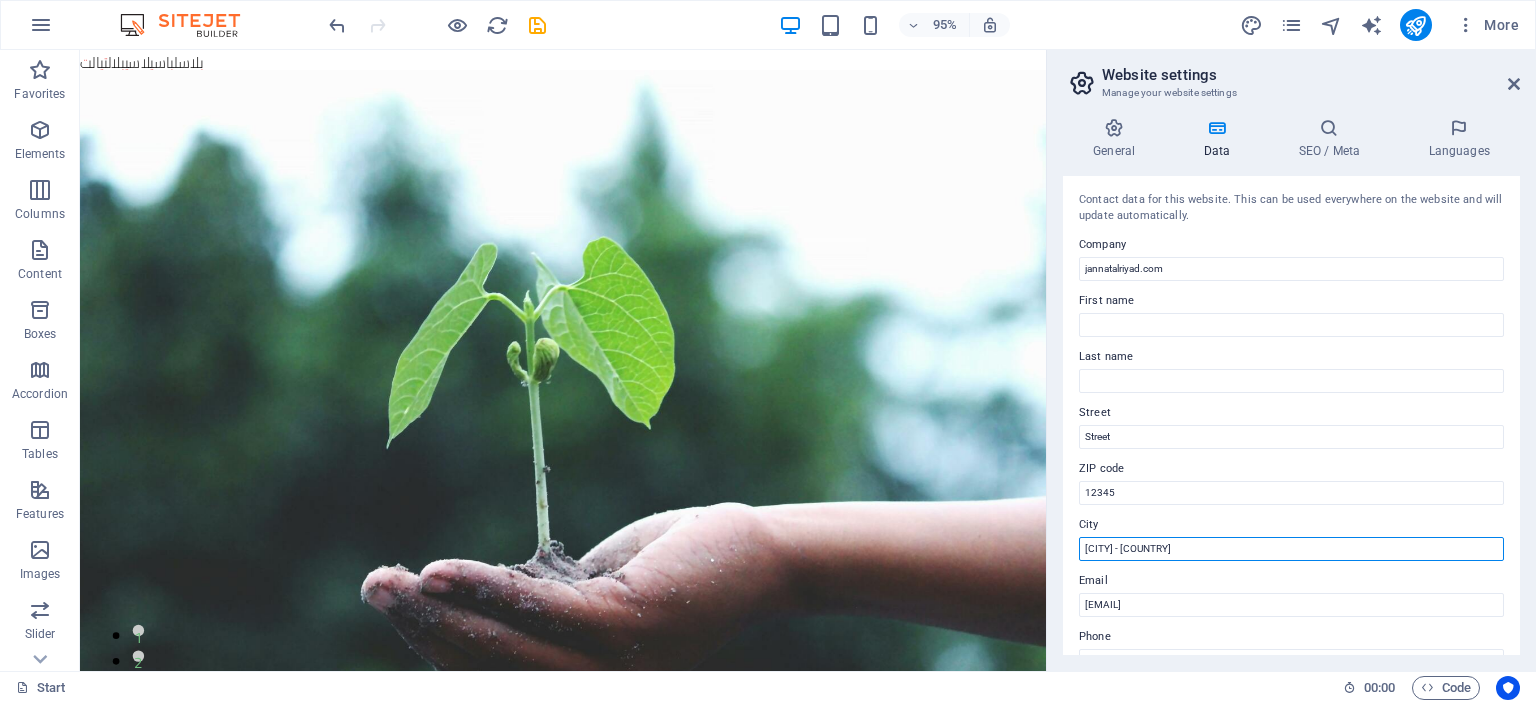 drag, startPoint x: 1104, startPoint y: 550, endPoint x: 1088, endPoint y: 543, distance: 17.464249 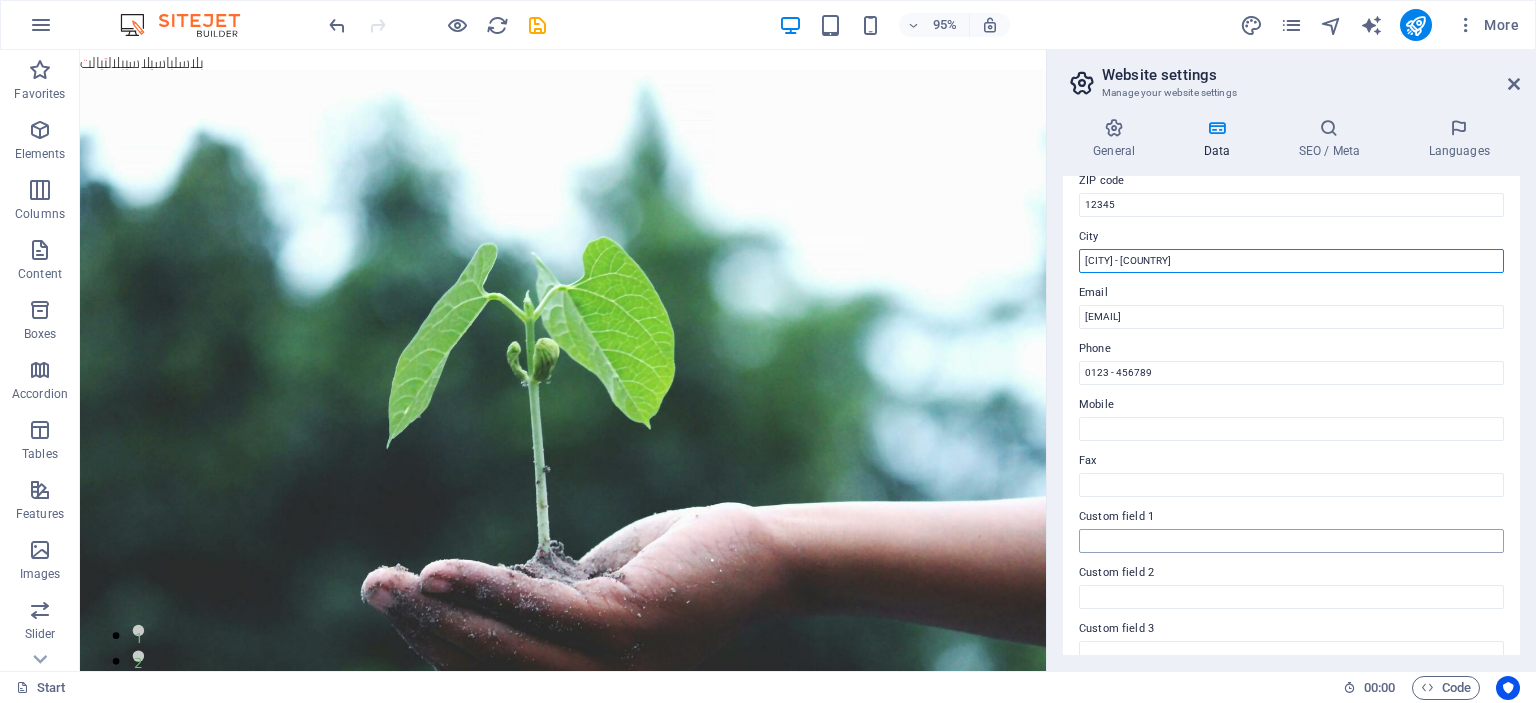 scroll, scrollTop: 300, scrollLeft: 0, axis: vertical 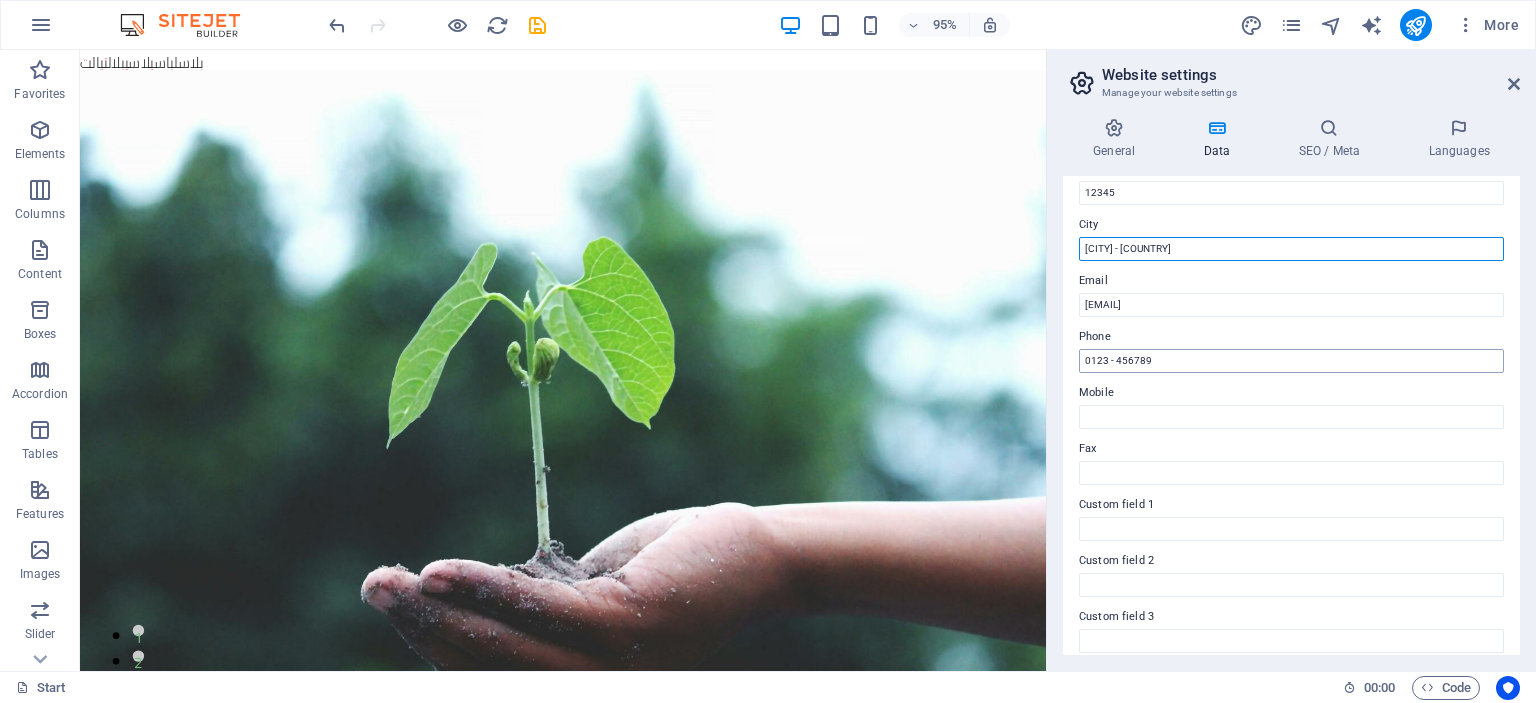 type on "[STRING] - [STRING]" 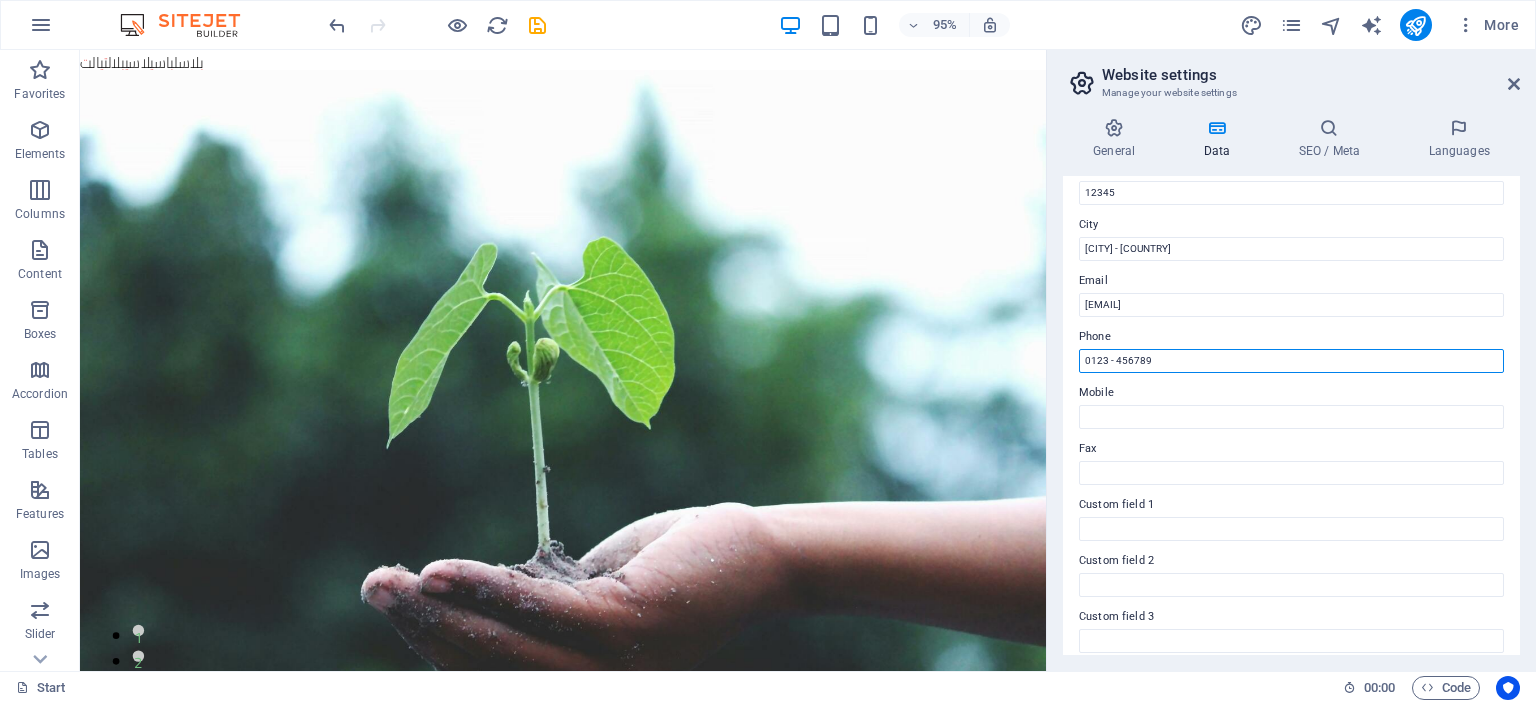 drag, startPoint x: 1181, startPoint y: 355, endPoint x: 1046, endPoint y: 357, distance: 135.01482 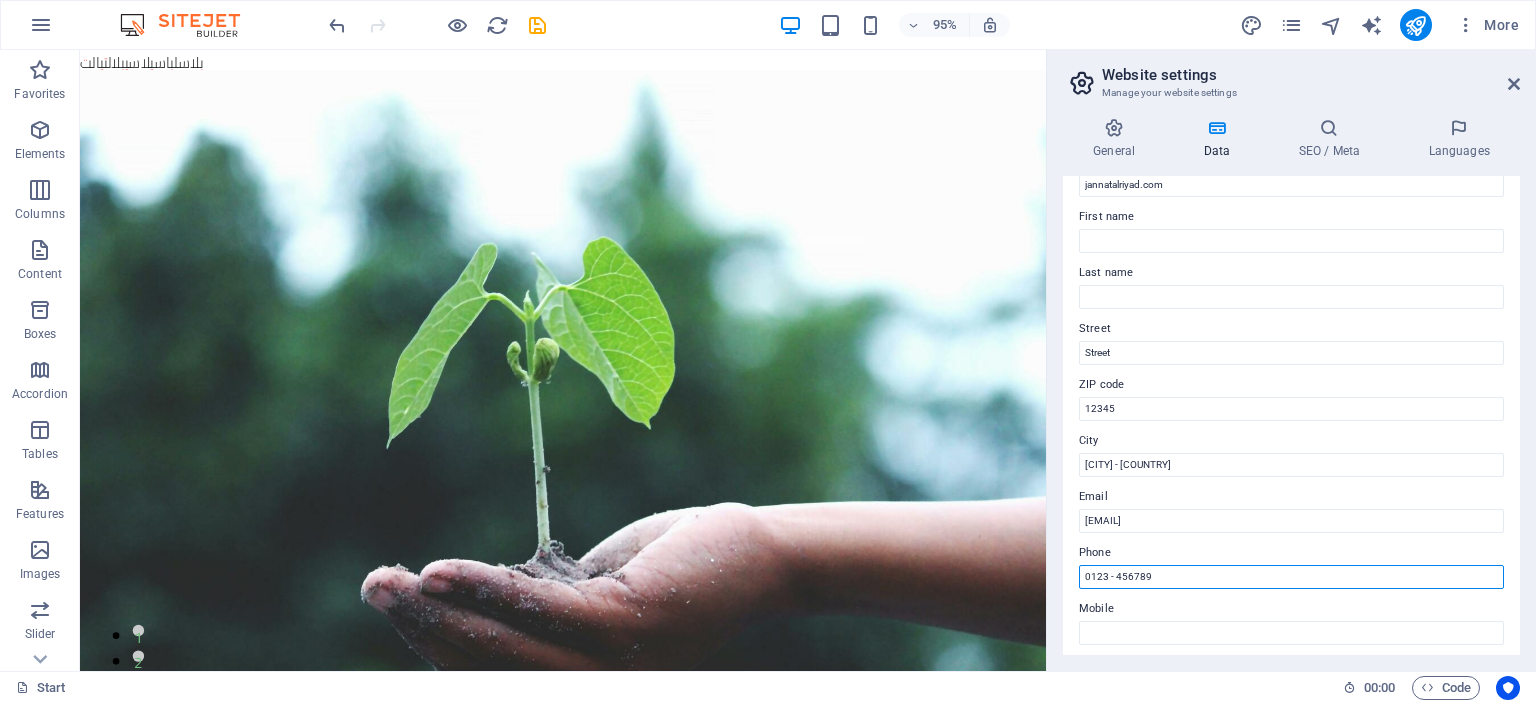scroll, scrollTop: 81, scrollLeft: 0, axis: vertical 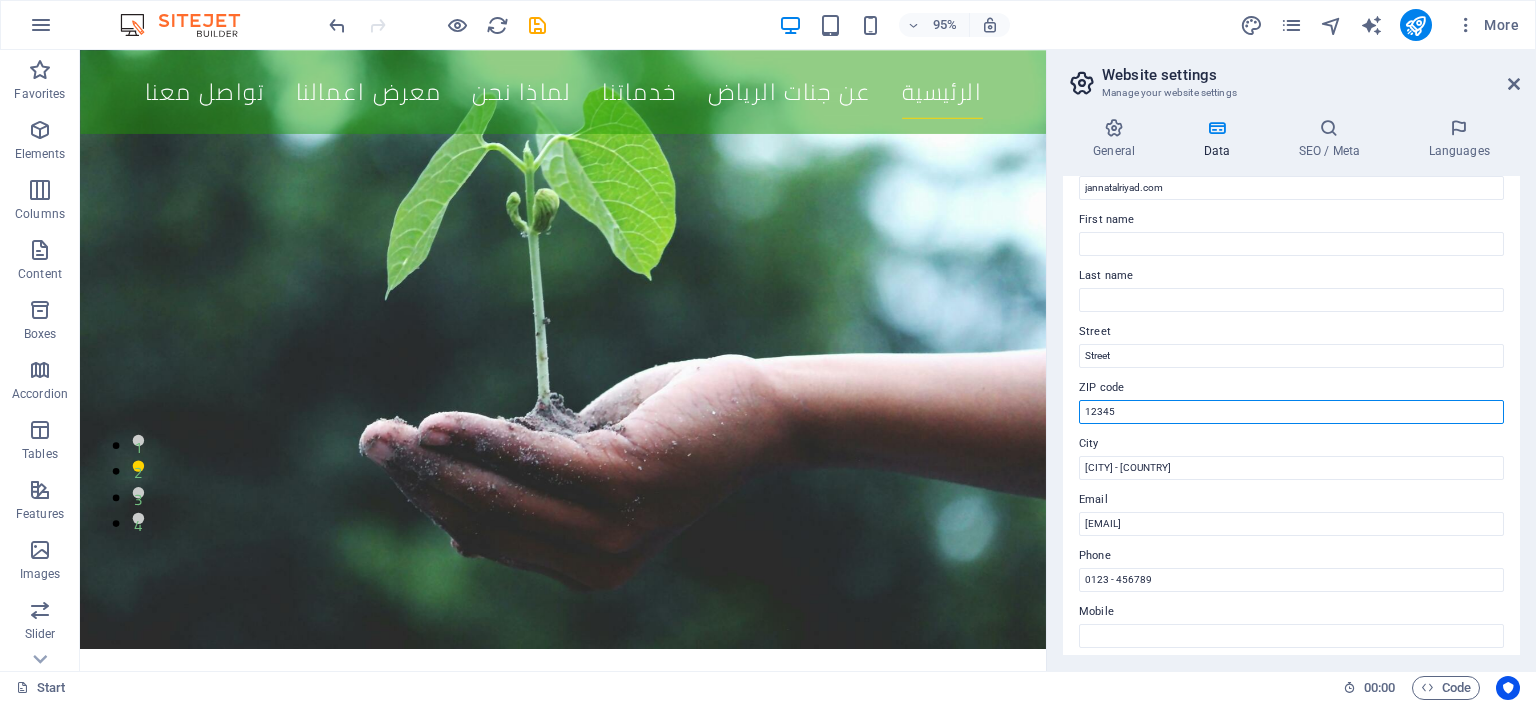 drag, startPoint x: 1207, startPoint y: 456, endPoint x: 1090, endPoint y: 425, distance: 121.037186 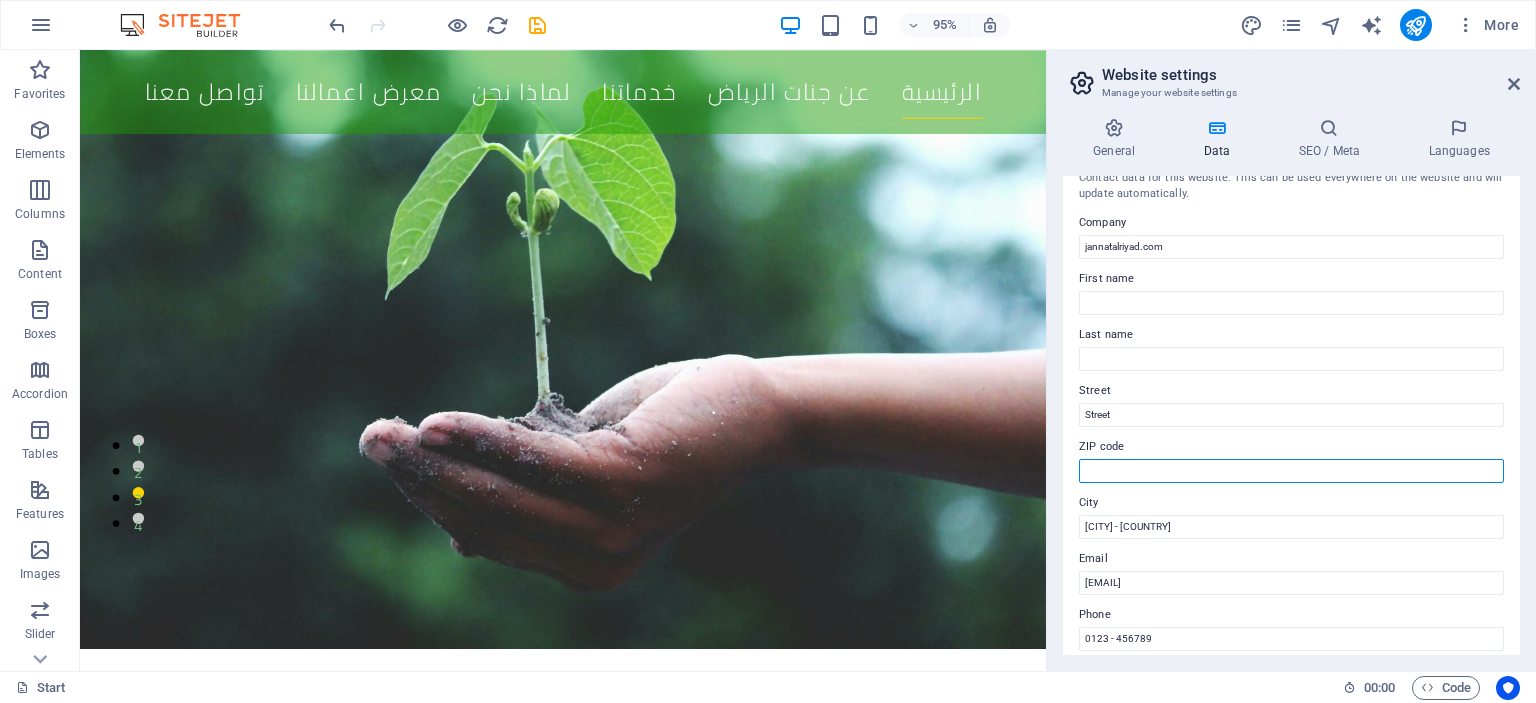 scroll, scrollTop: 0, scrollLeft: 0, axis: both 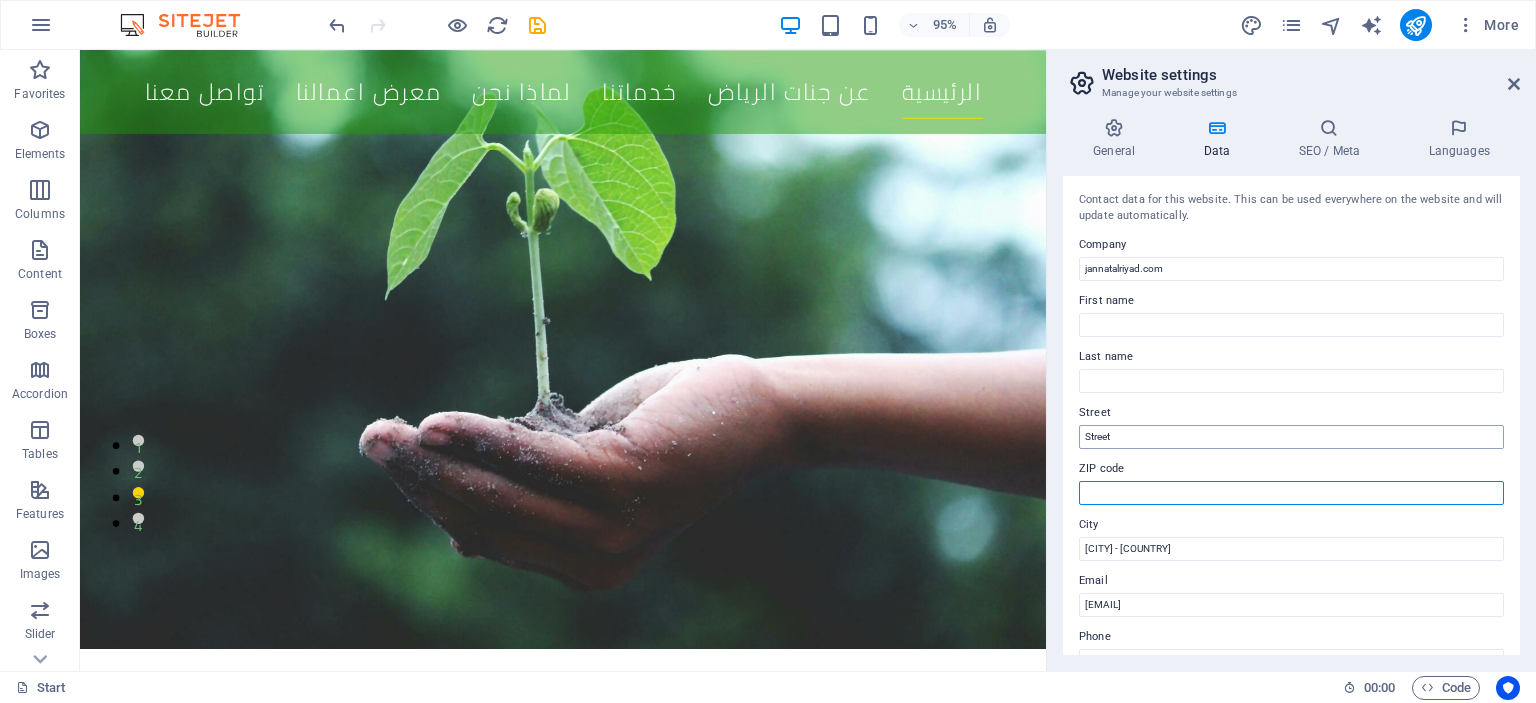 type 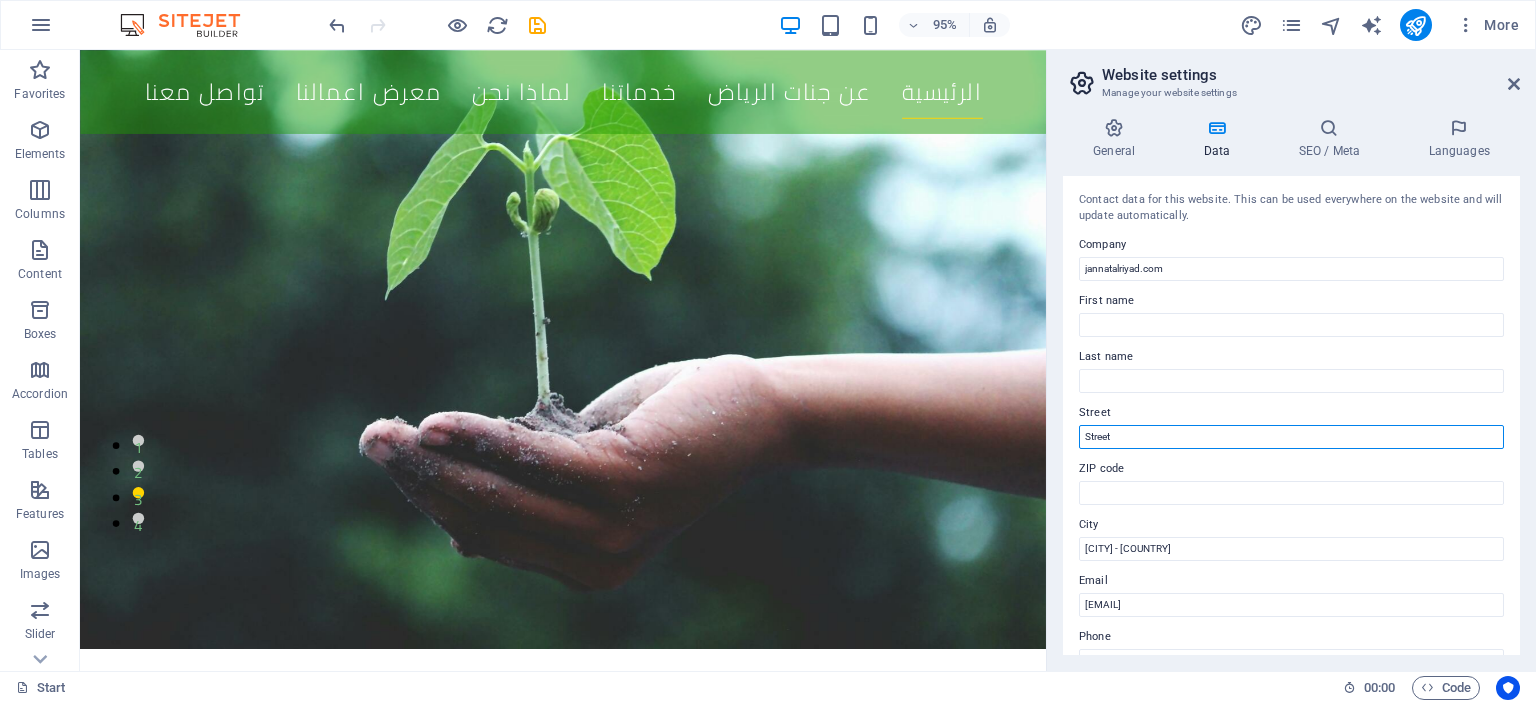 click on "Street" at bounding box center [1291, 437] 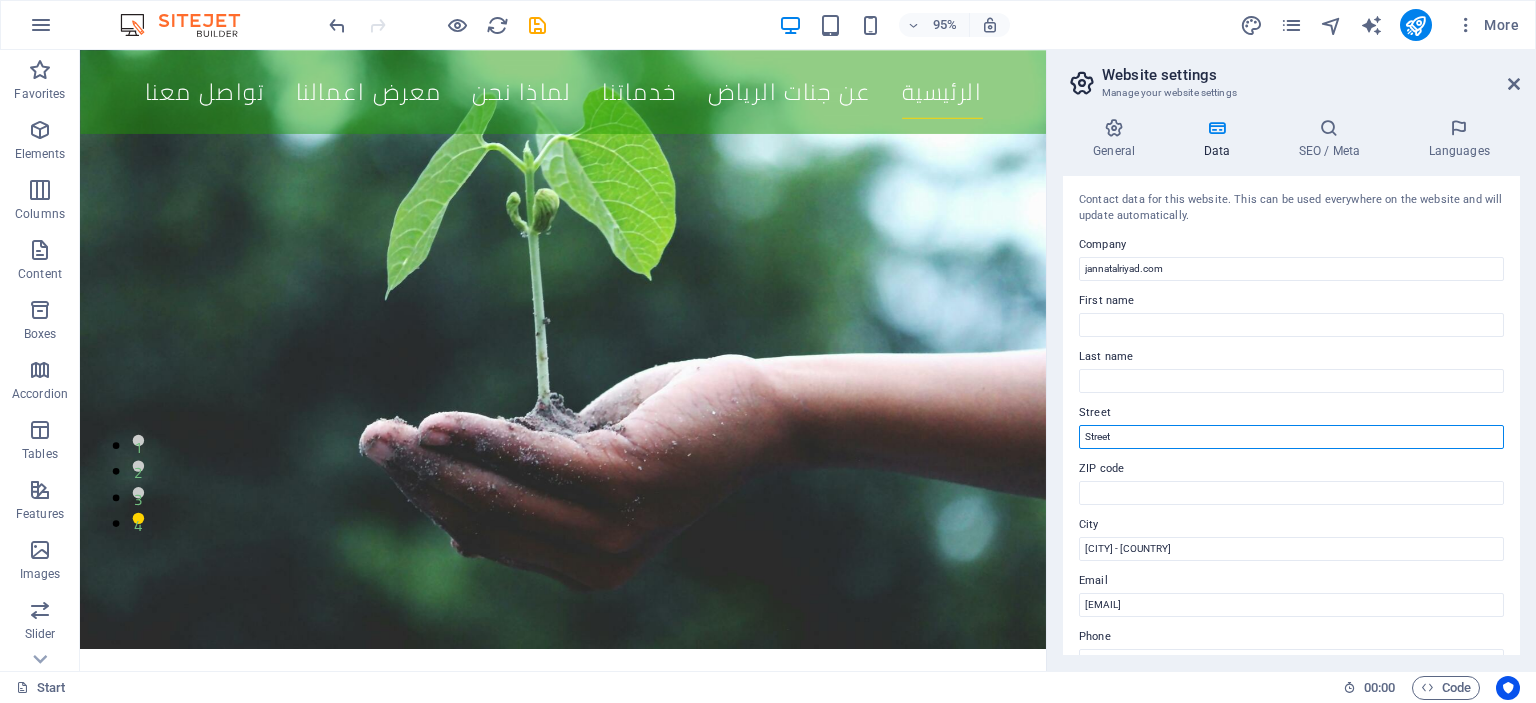 drag, startPoint x: 1135, startPoint y: 435, endPoint x: 1059, endPoint y: 423, distance: 76.941536 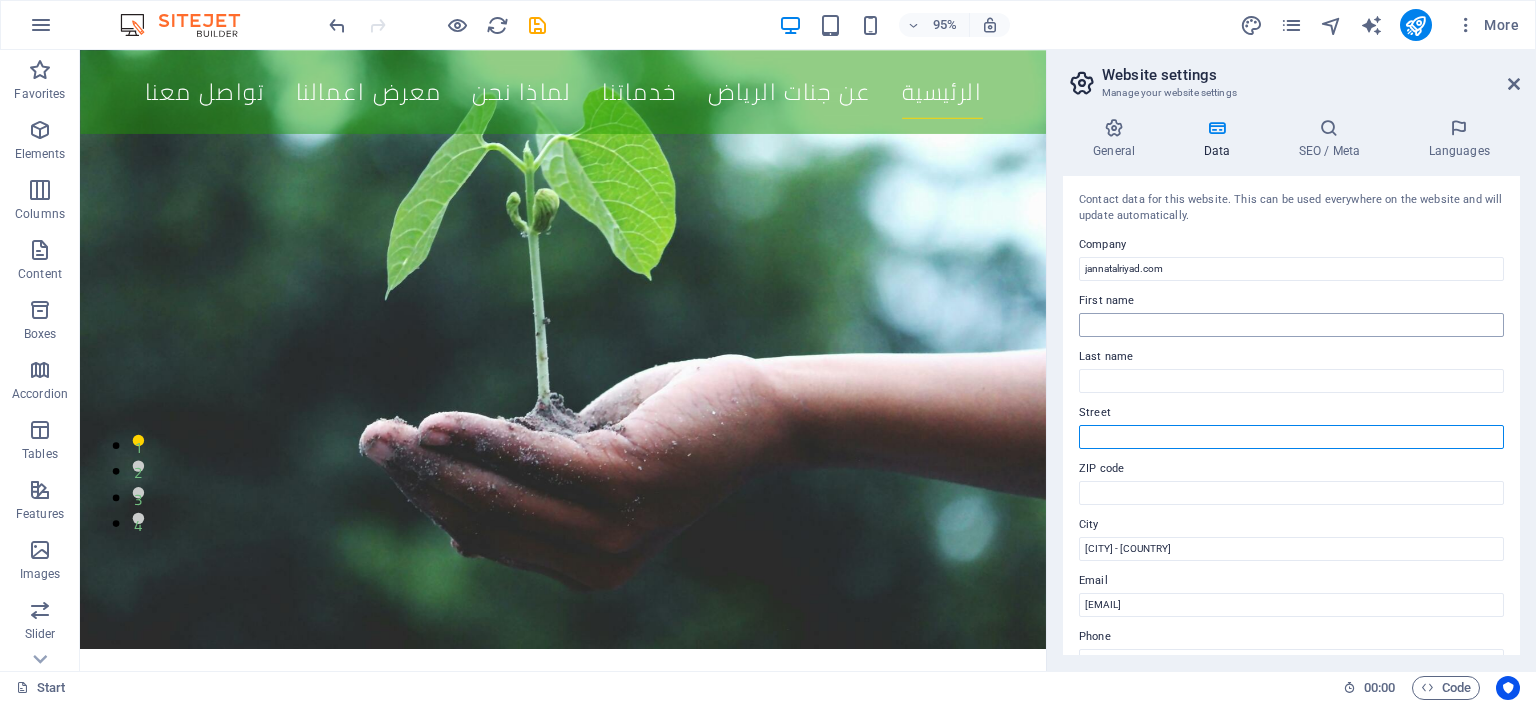 type 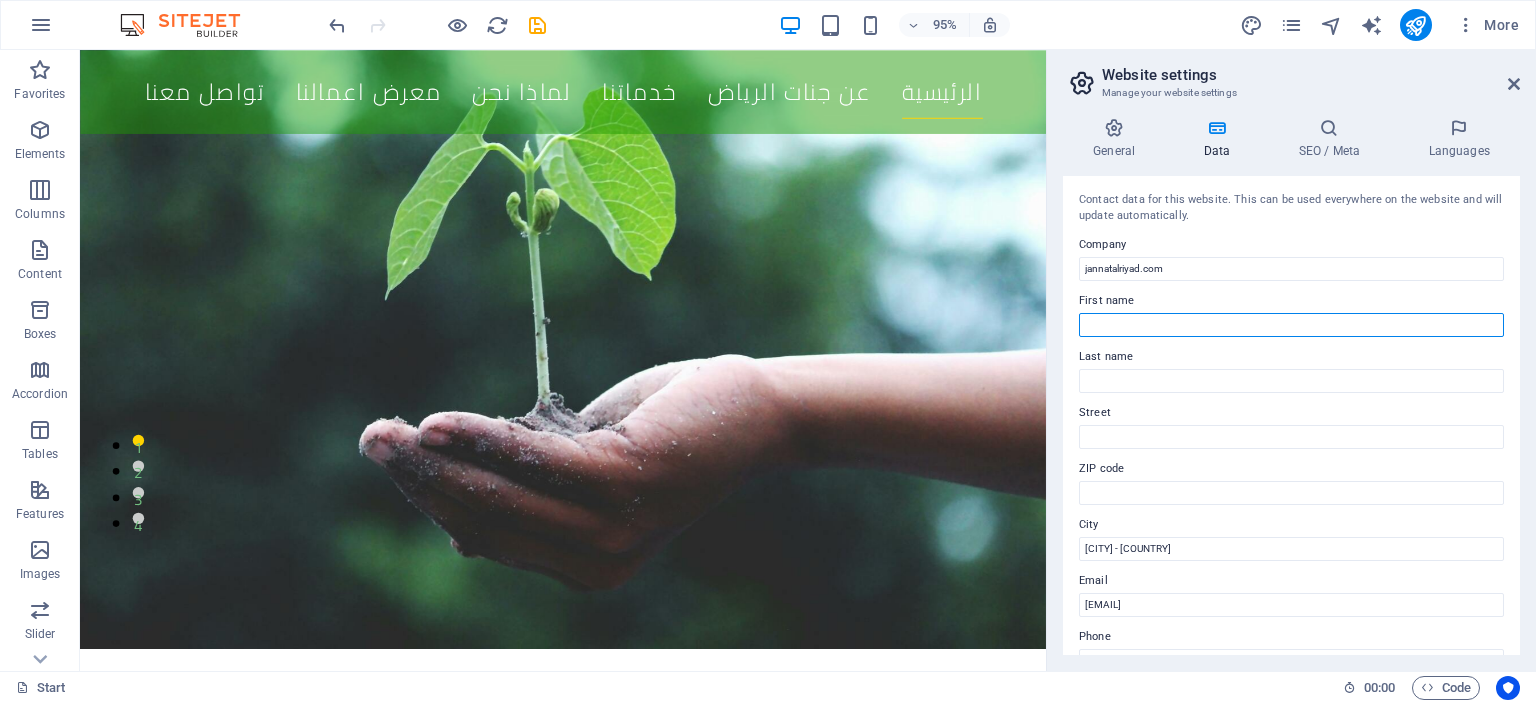 click on "First name" at bounding box center (1291, 325) 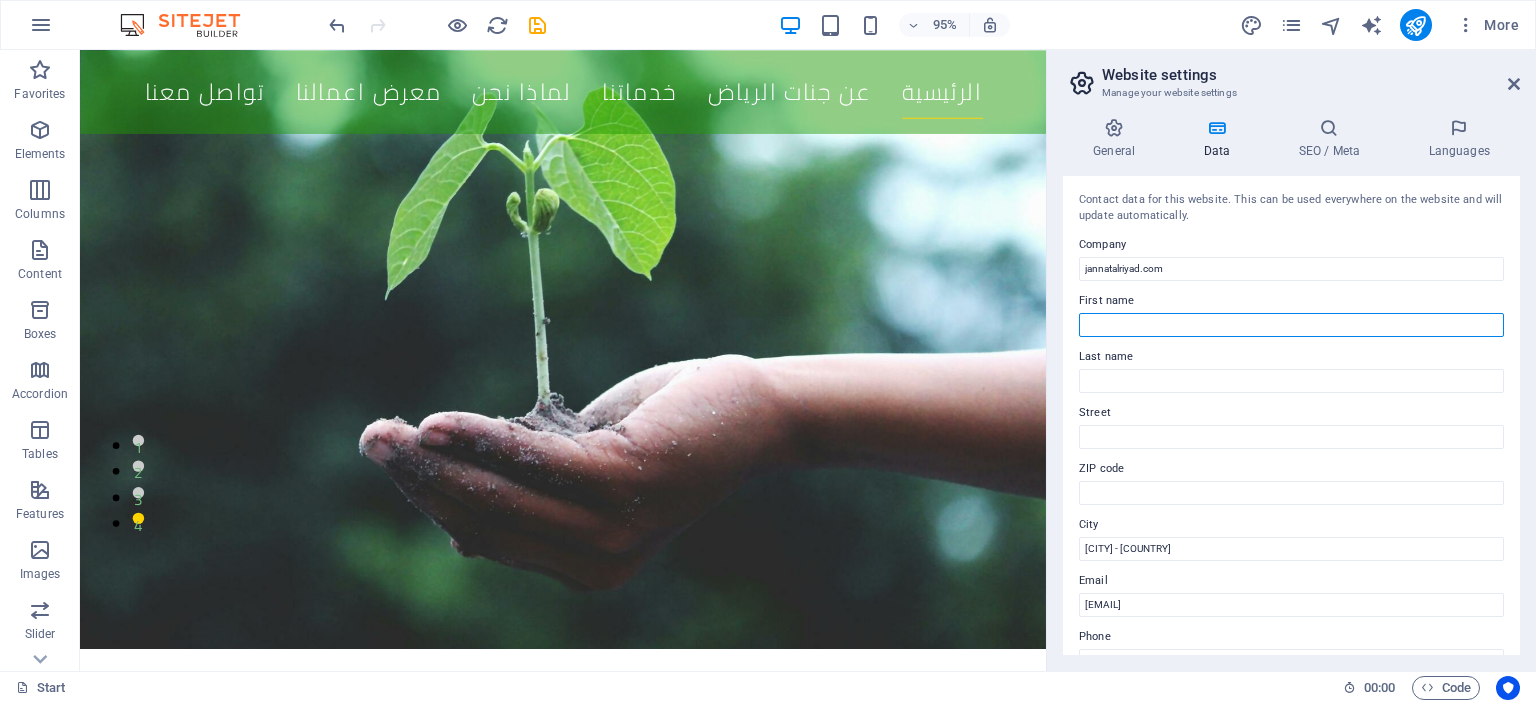scroll, scrollTop: 200, scrollLeft: 0, axis: vertical 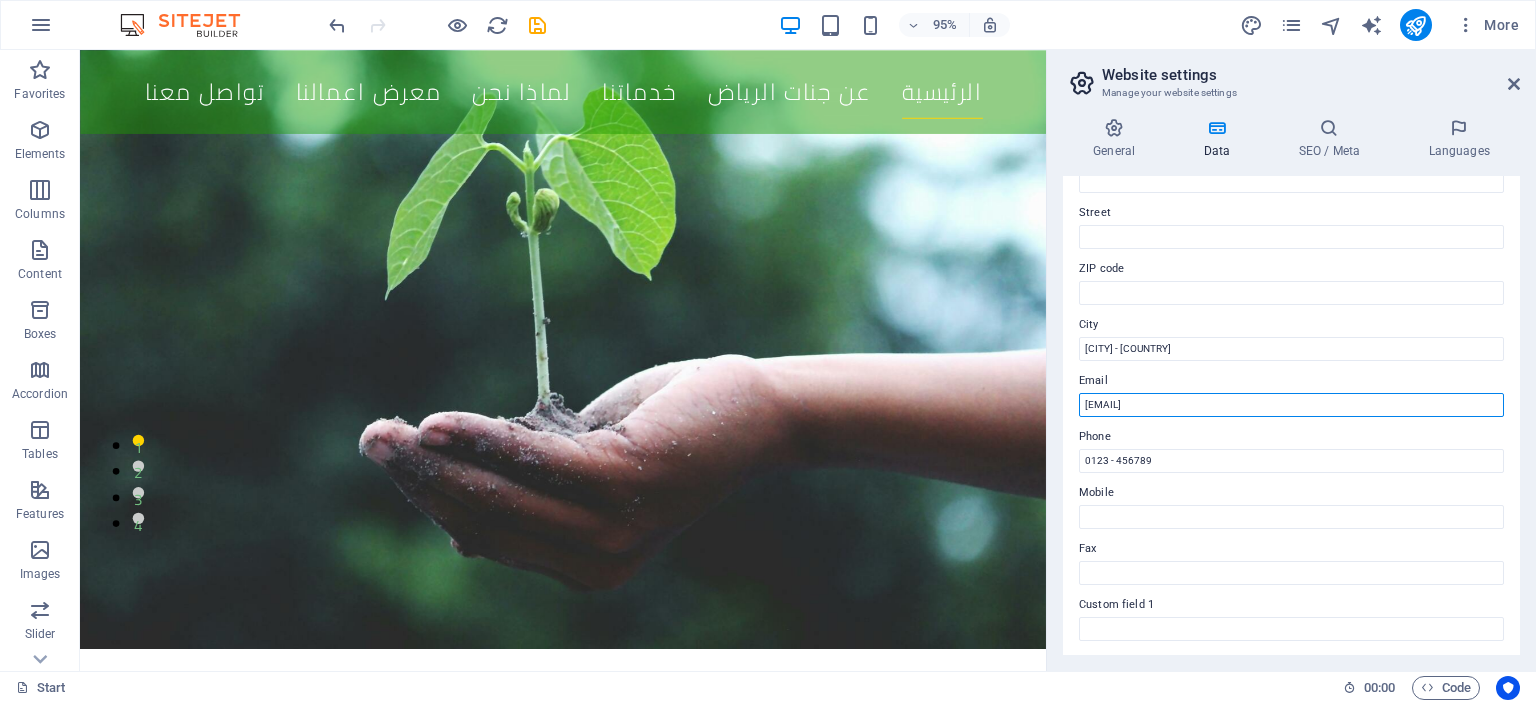 click on "54267b74514091f524794e44a10bc0@cpanel.local" at bounding box center [1291, 405] 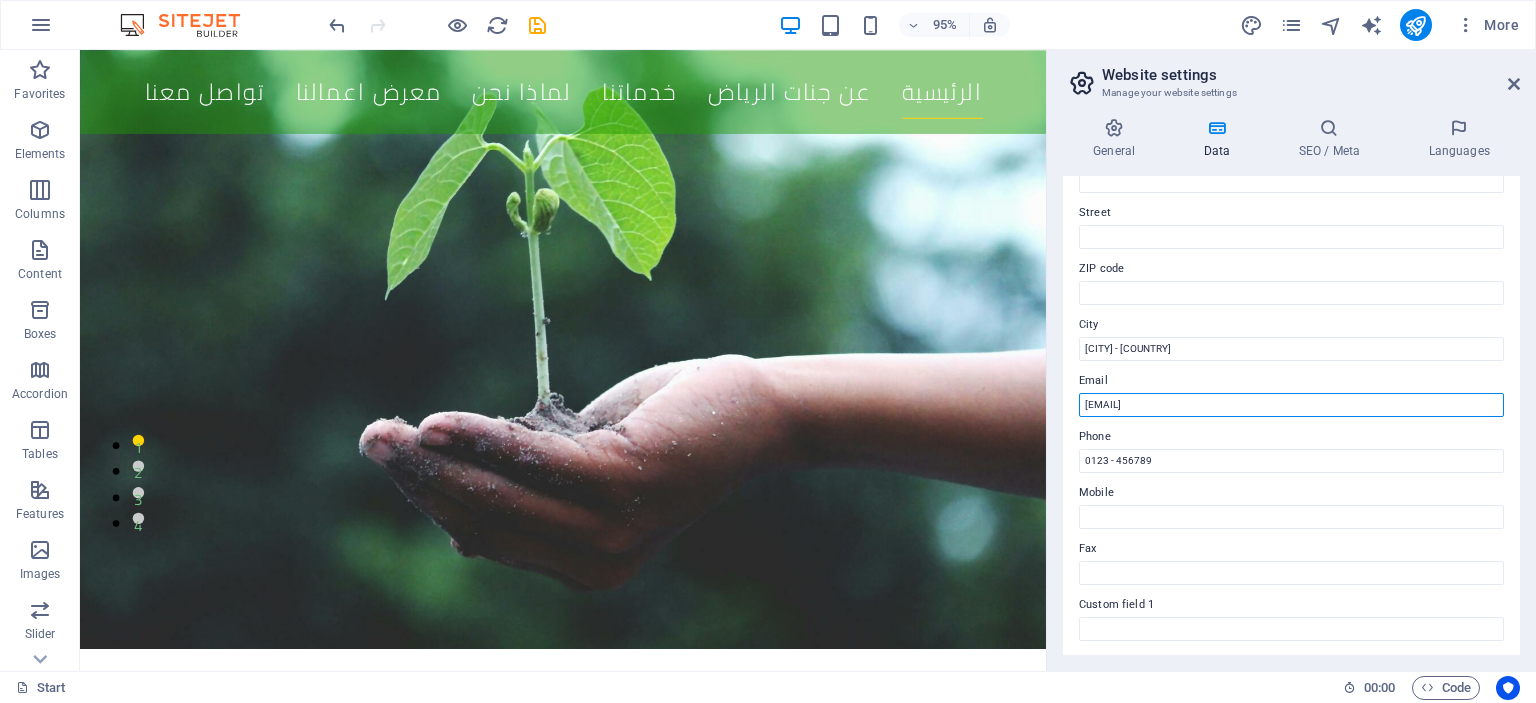 drag, startPoint x: 1259, startPoint y: 412, endPoint x: 1065, endPoint y: 413, distance: 194.00258 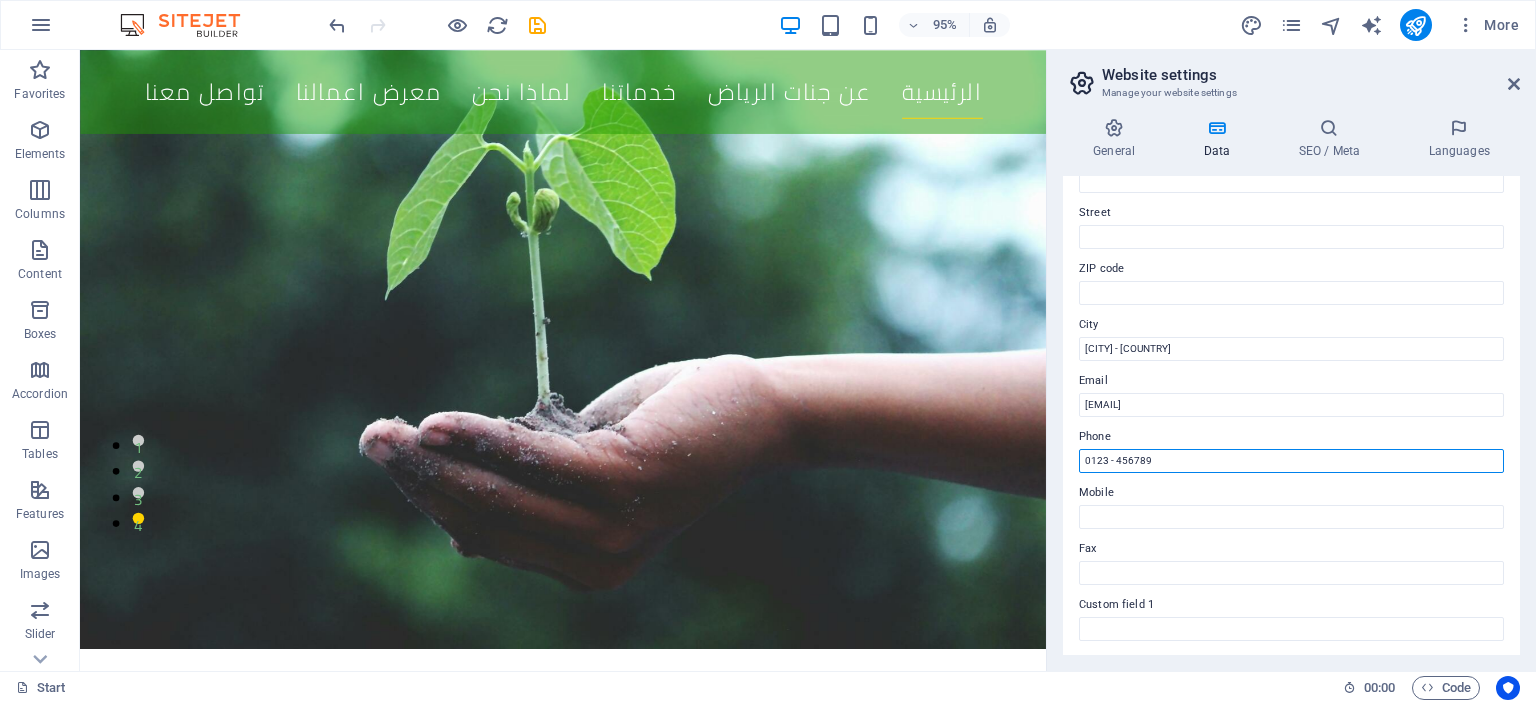 drag, startPoint x: 1230, startPoint y: 511, endPoint x: 1086, endPoint y: 493, distance: 145.12064 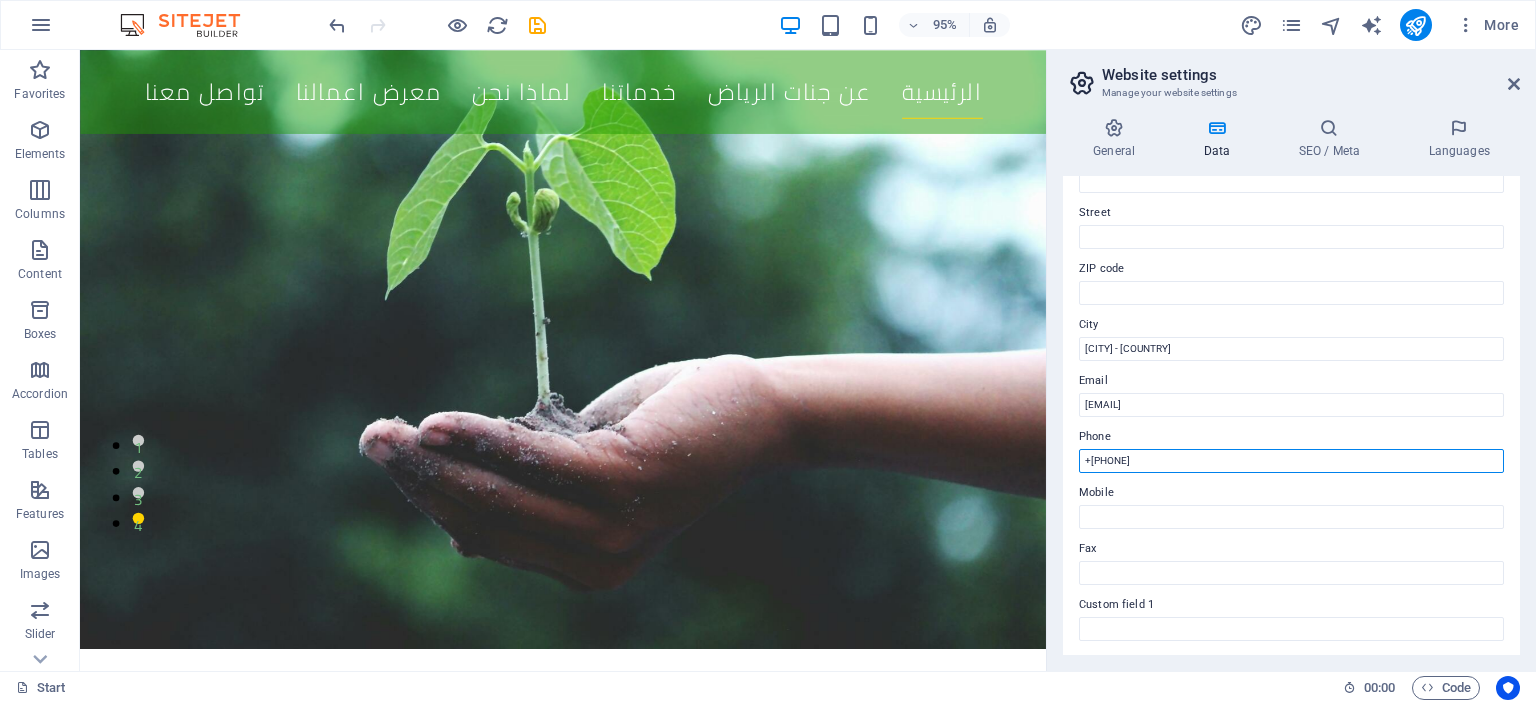 type on "+[COUNTRYCODE][PHONE]" 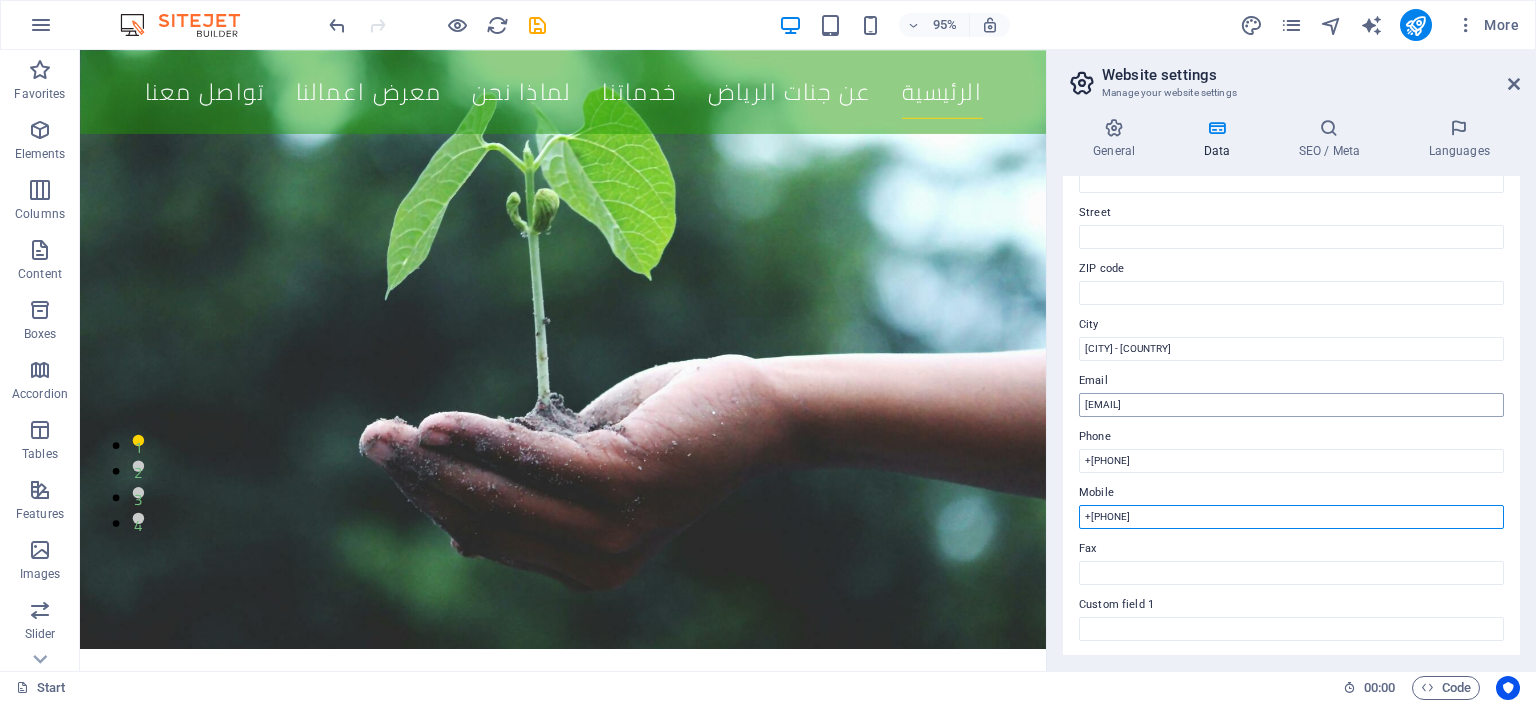 type on "+[COUNTRYCODE][PHONE]" 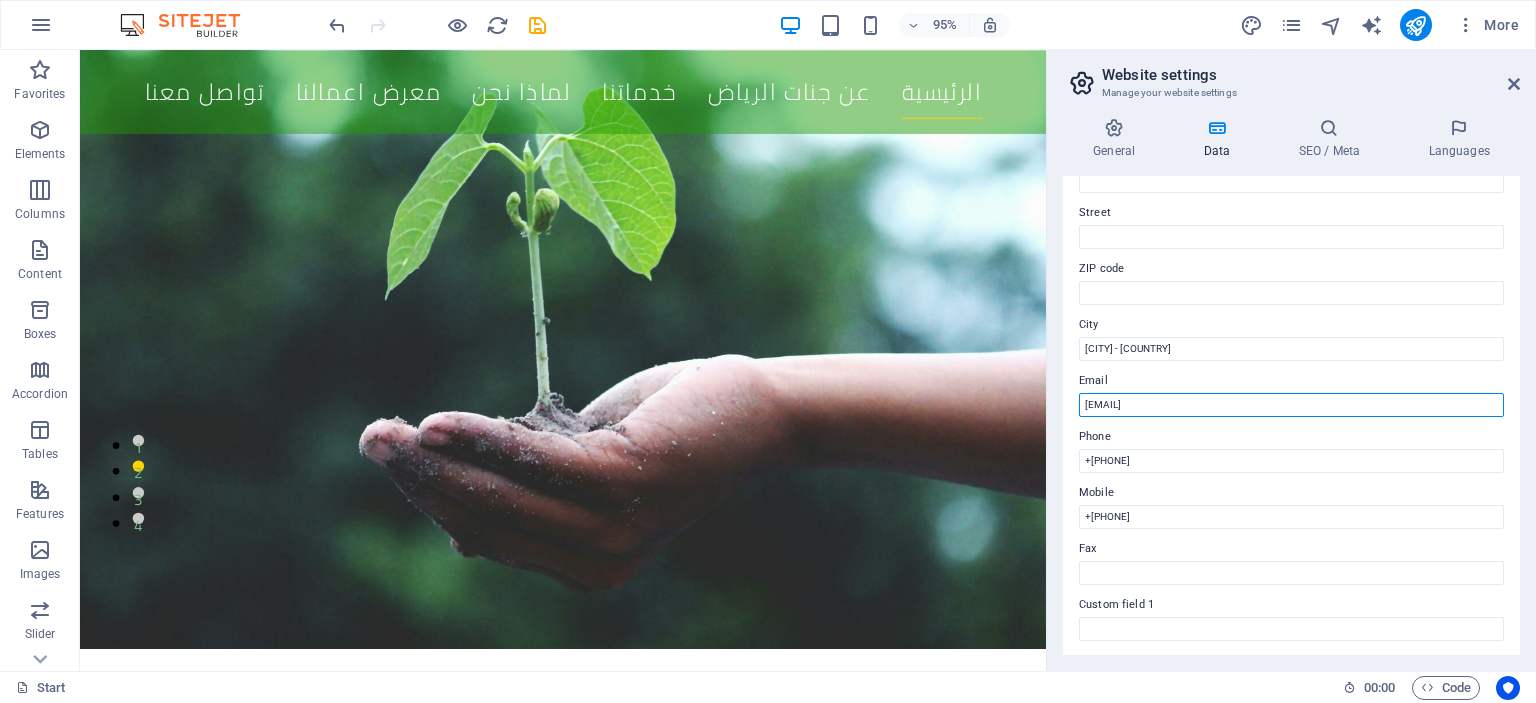 drag, startPoint x: 1320, startPoint y: 405, endPoint x: 1046, endPoint y: 420, distance: 274.41028 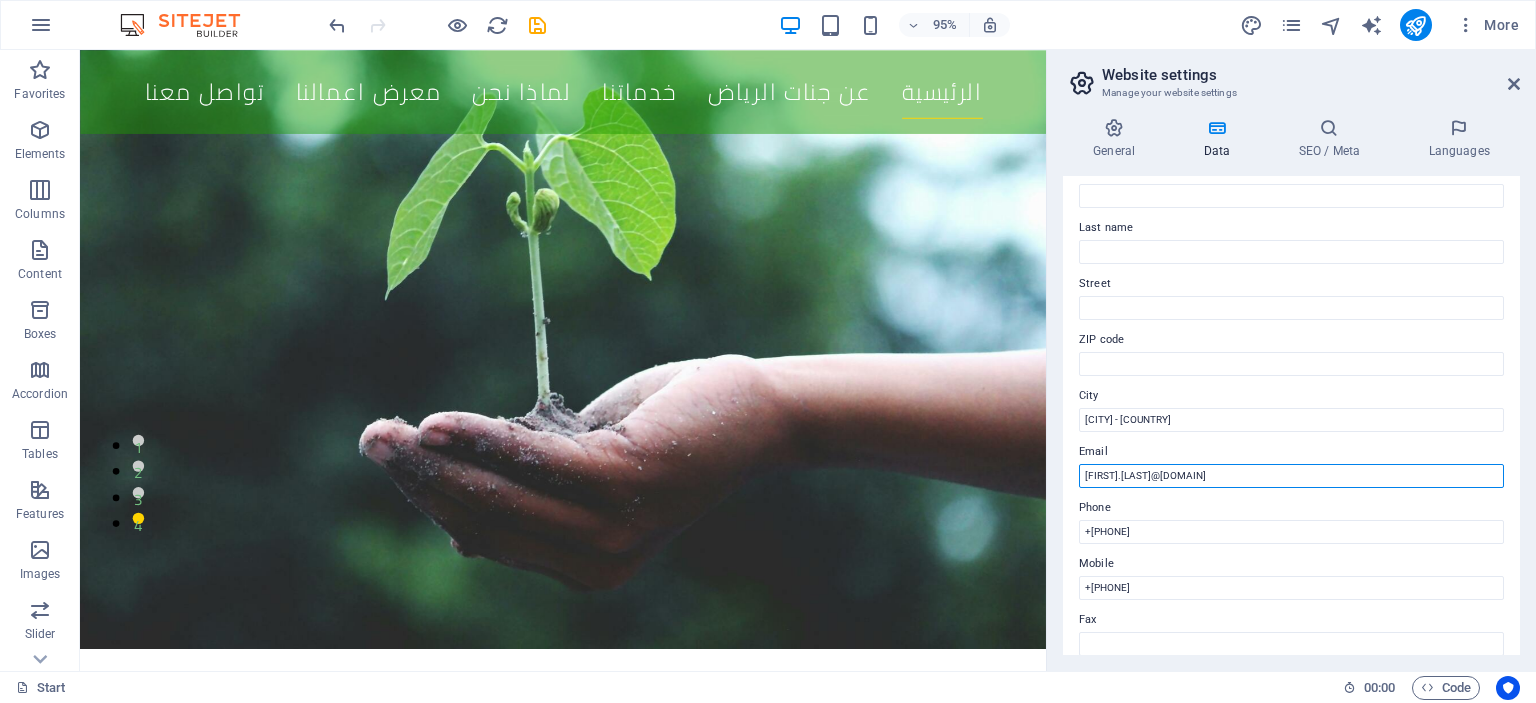 scroll, scrollTop: 0, scrollLeft: 0, axis: both 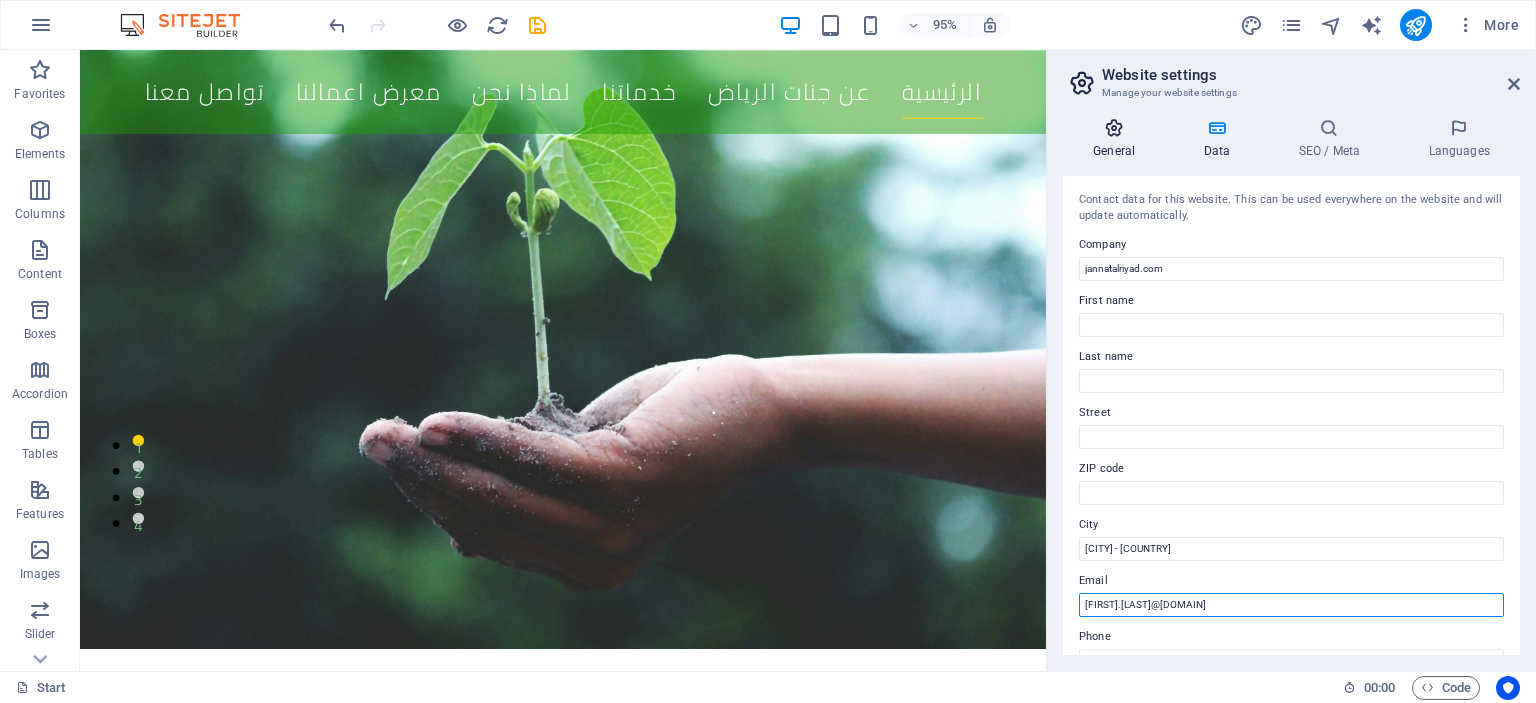 type on "[EMAIL]" 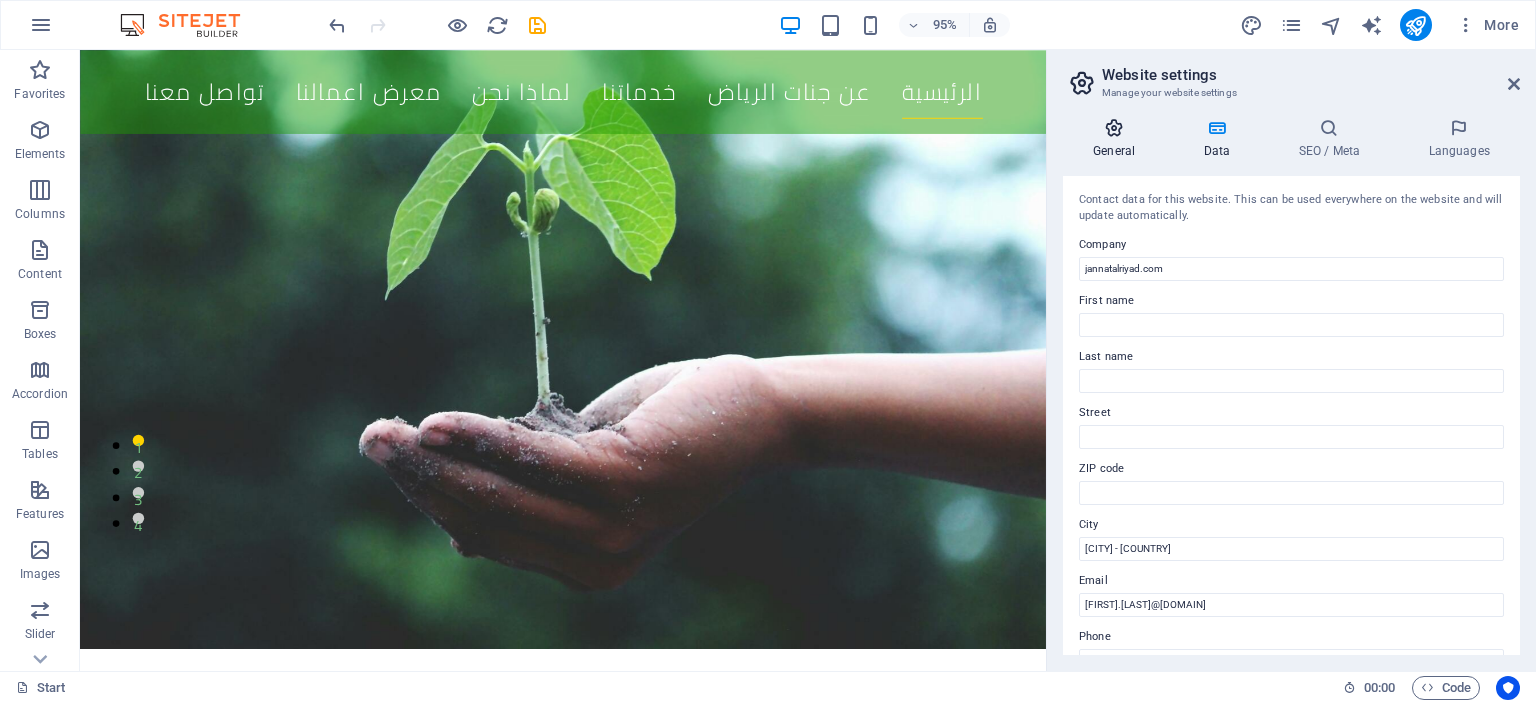 click on "General" at bounding box center (1118, 139) 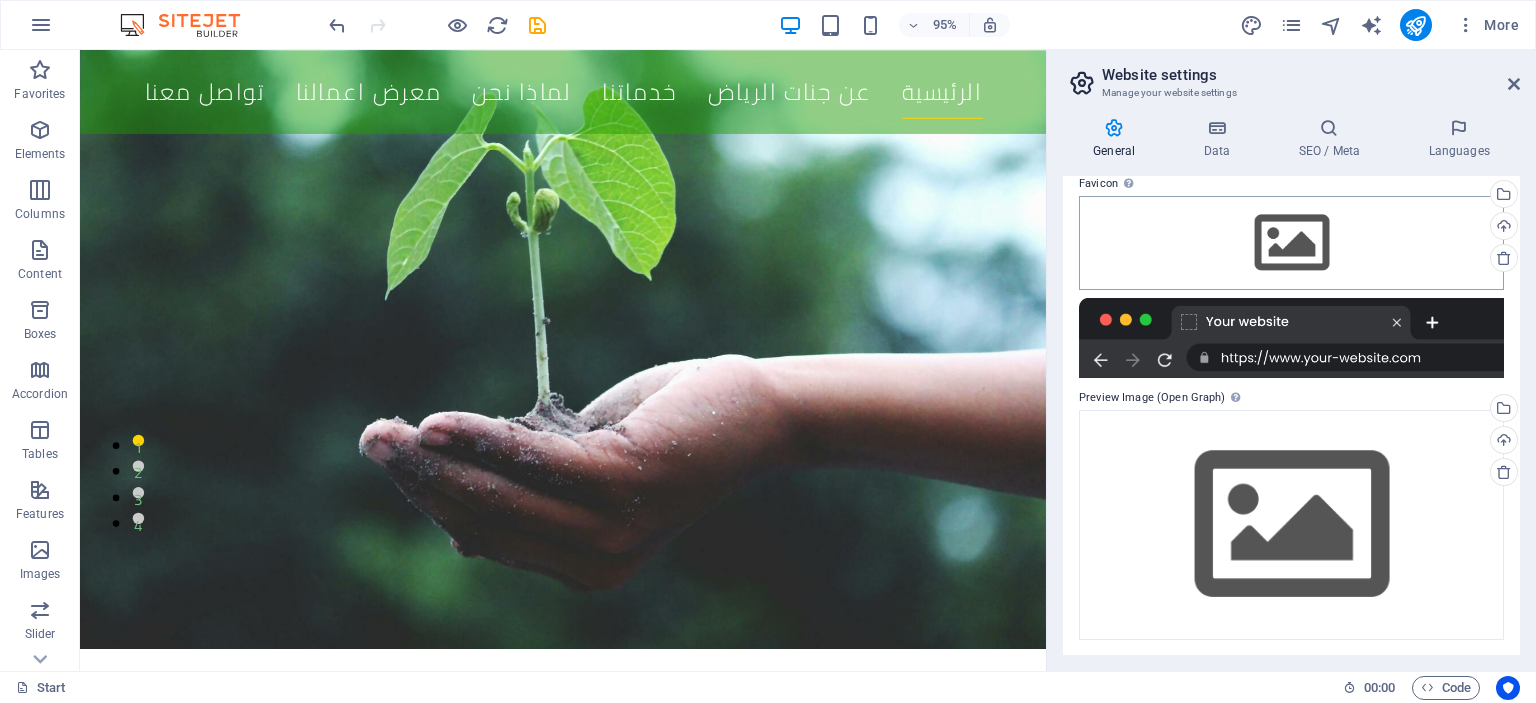 scroll, scrollTop: 0, scrollLeft: 0, axis: both 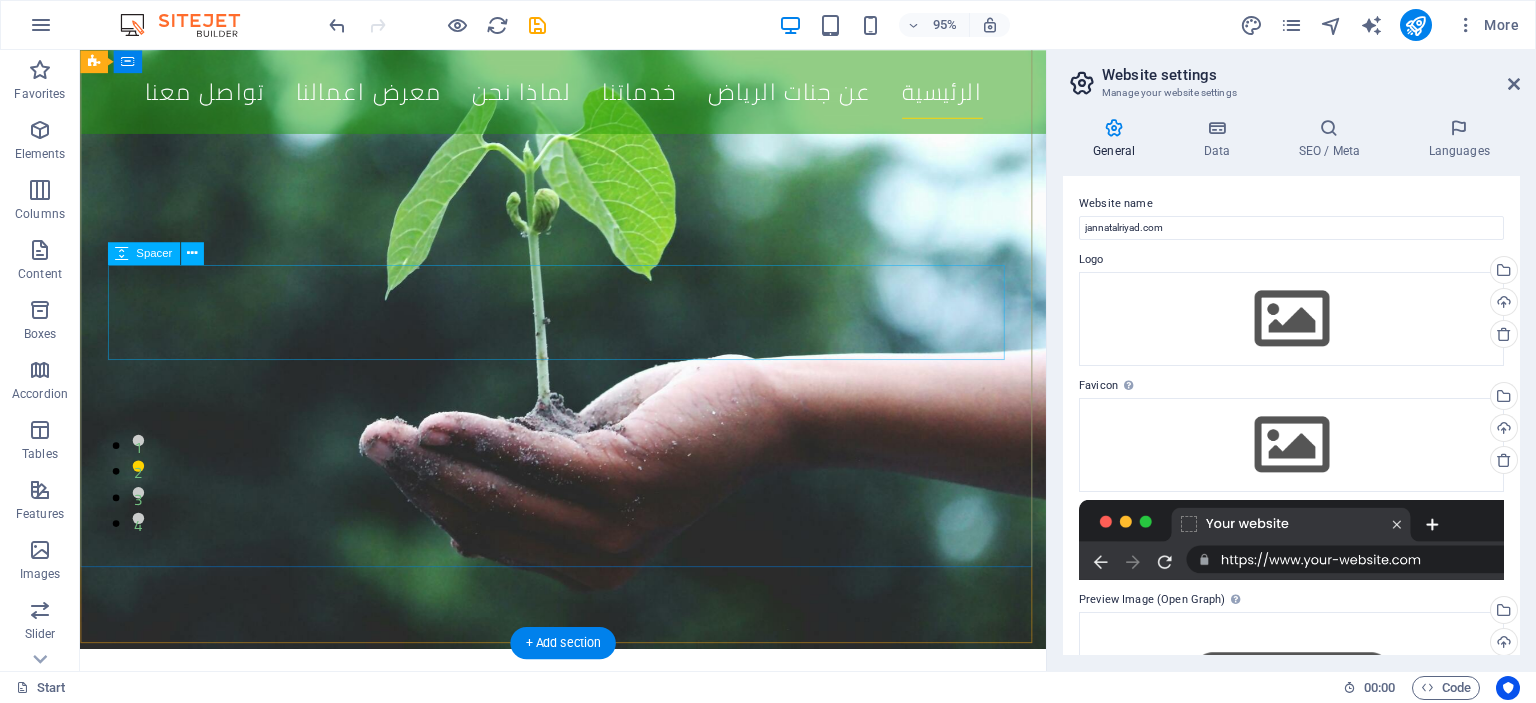 click at bounding box center [589, 1070] 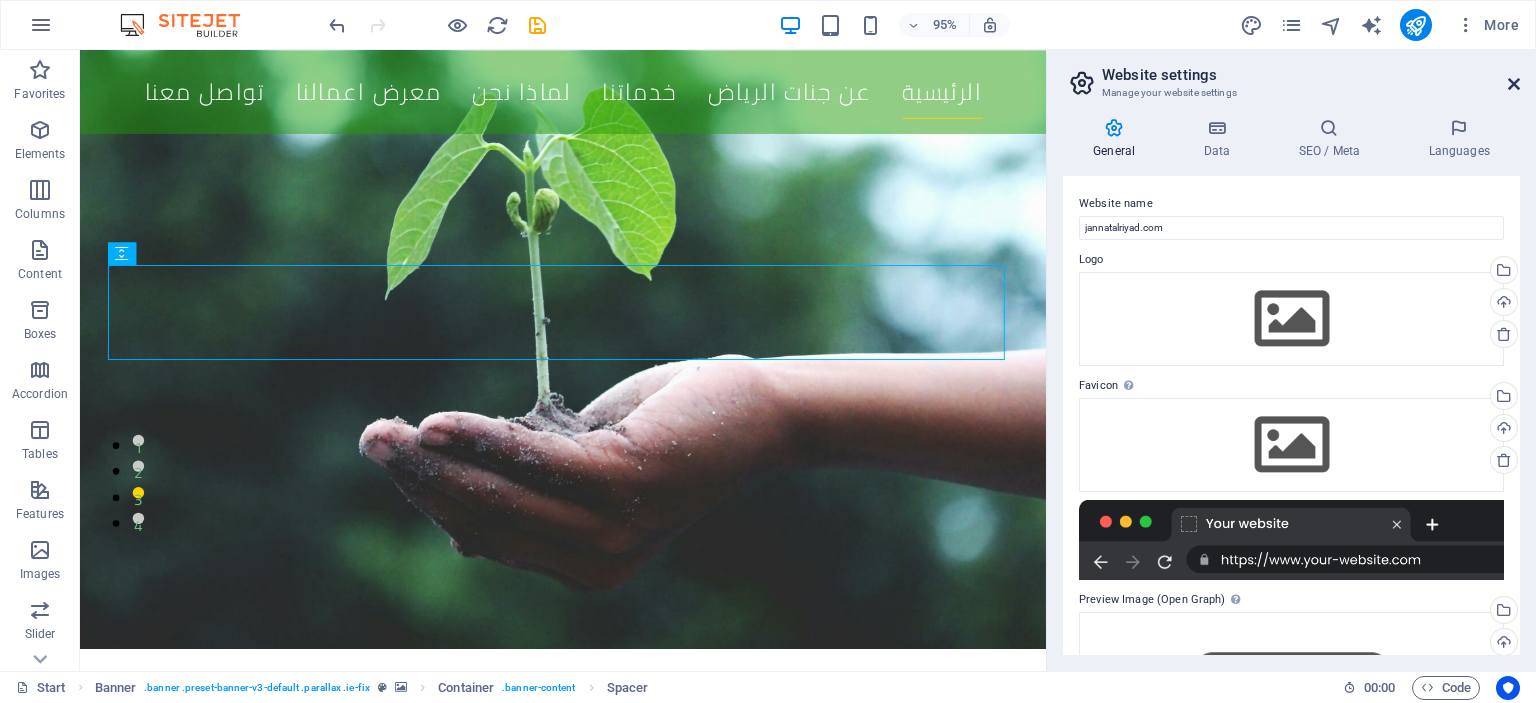 click at bounding box center [1514, 84] 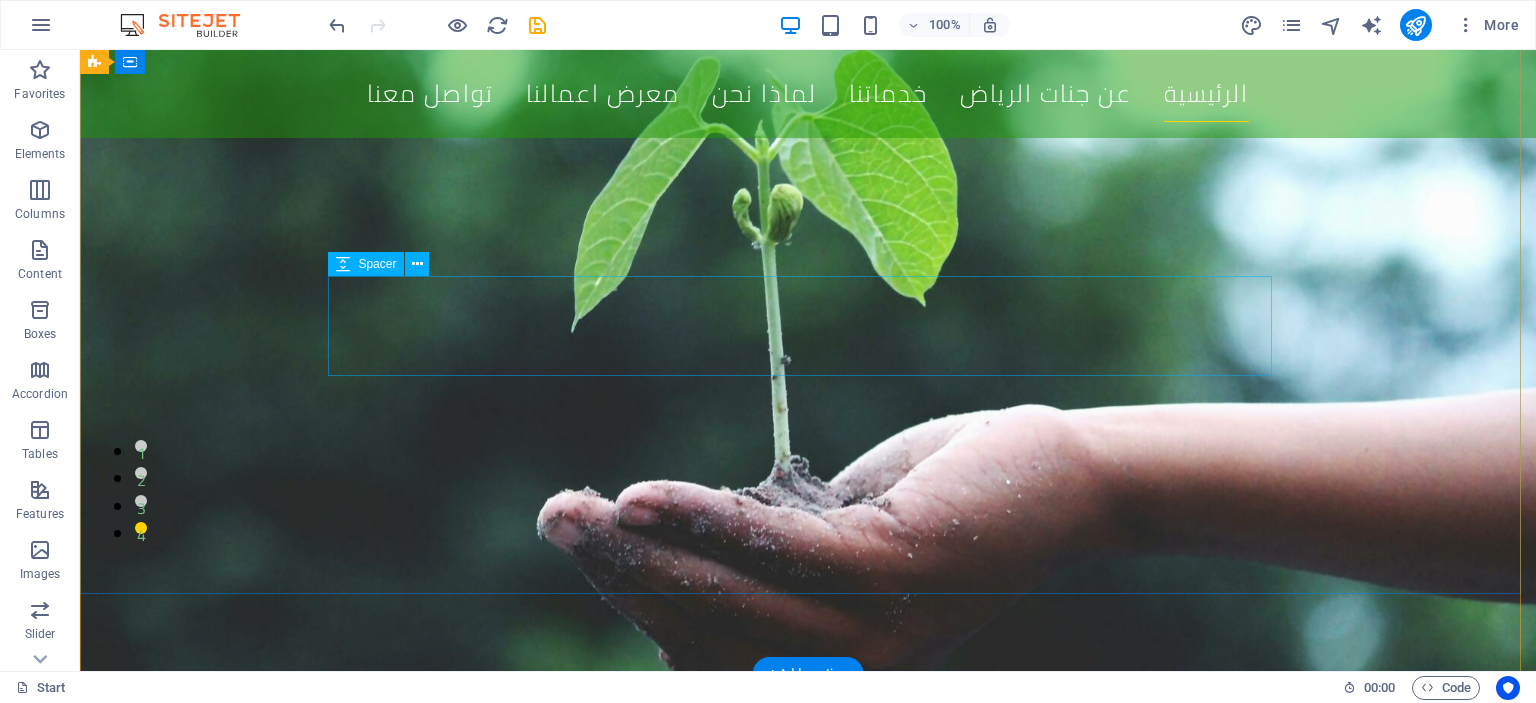 scroll, scrollTop: 0, scrollLeft: 0, axis: both 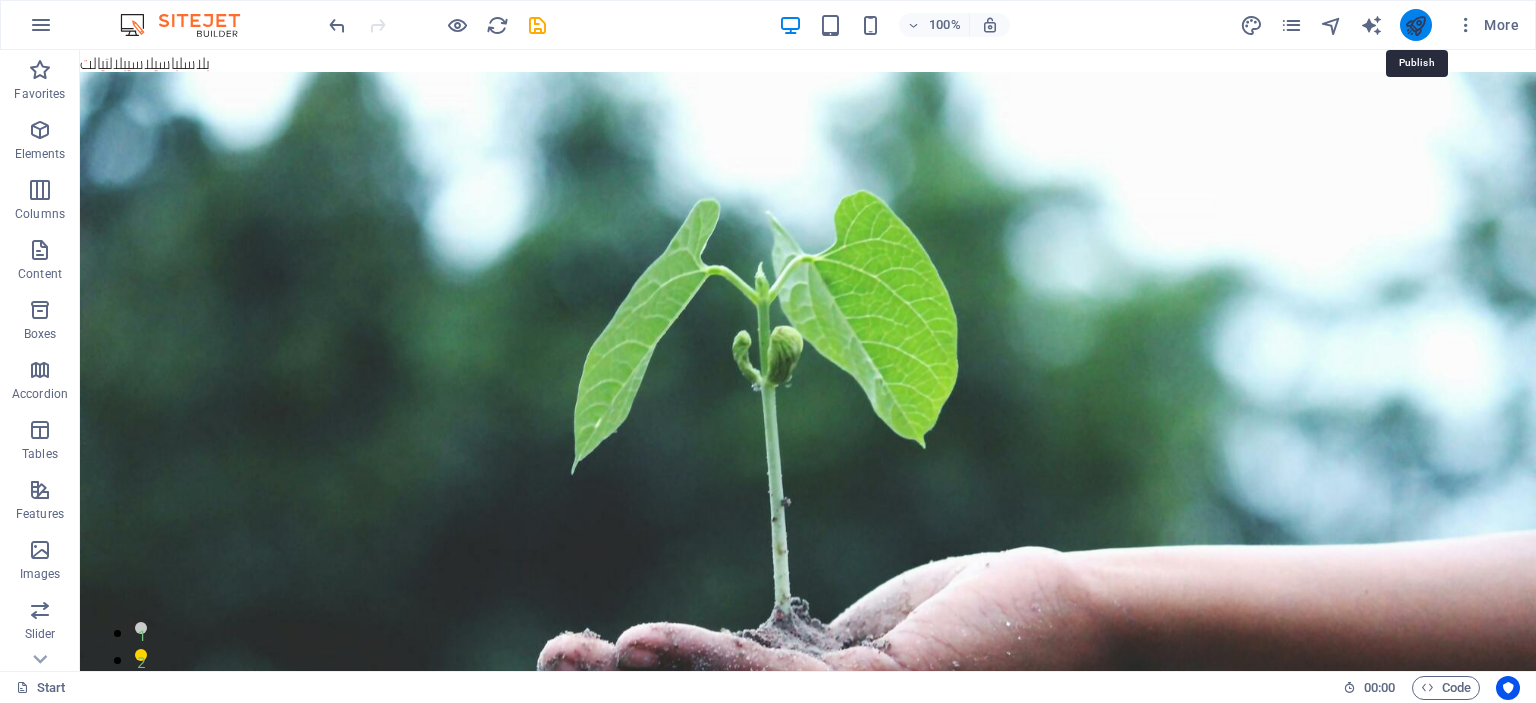 click at bounding box center [1415, 25] 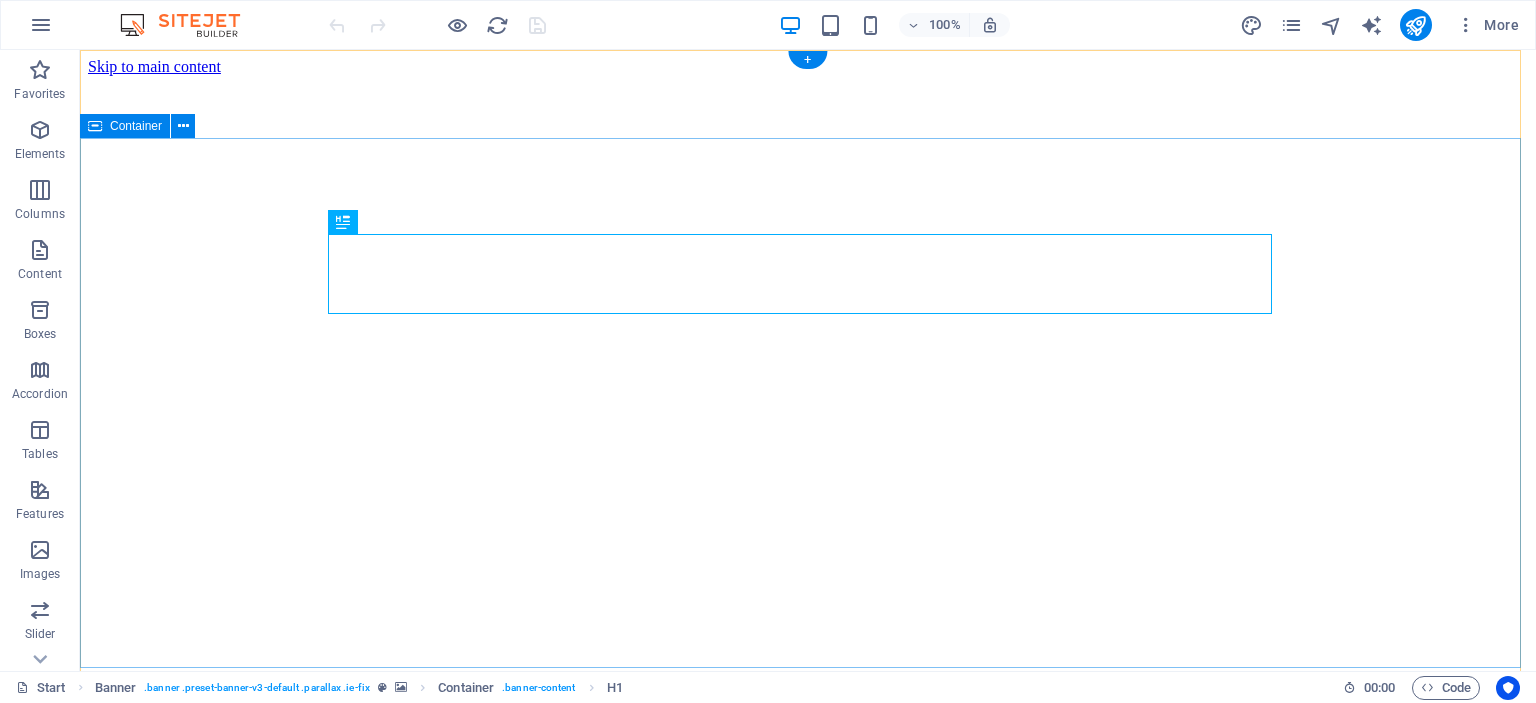 scroll, scrollTop: 0, scrollLeft: 0, axis: both 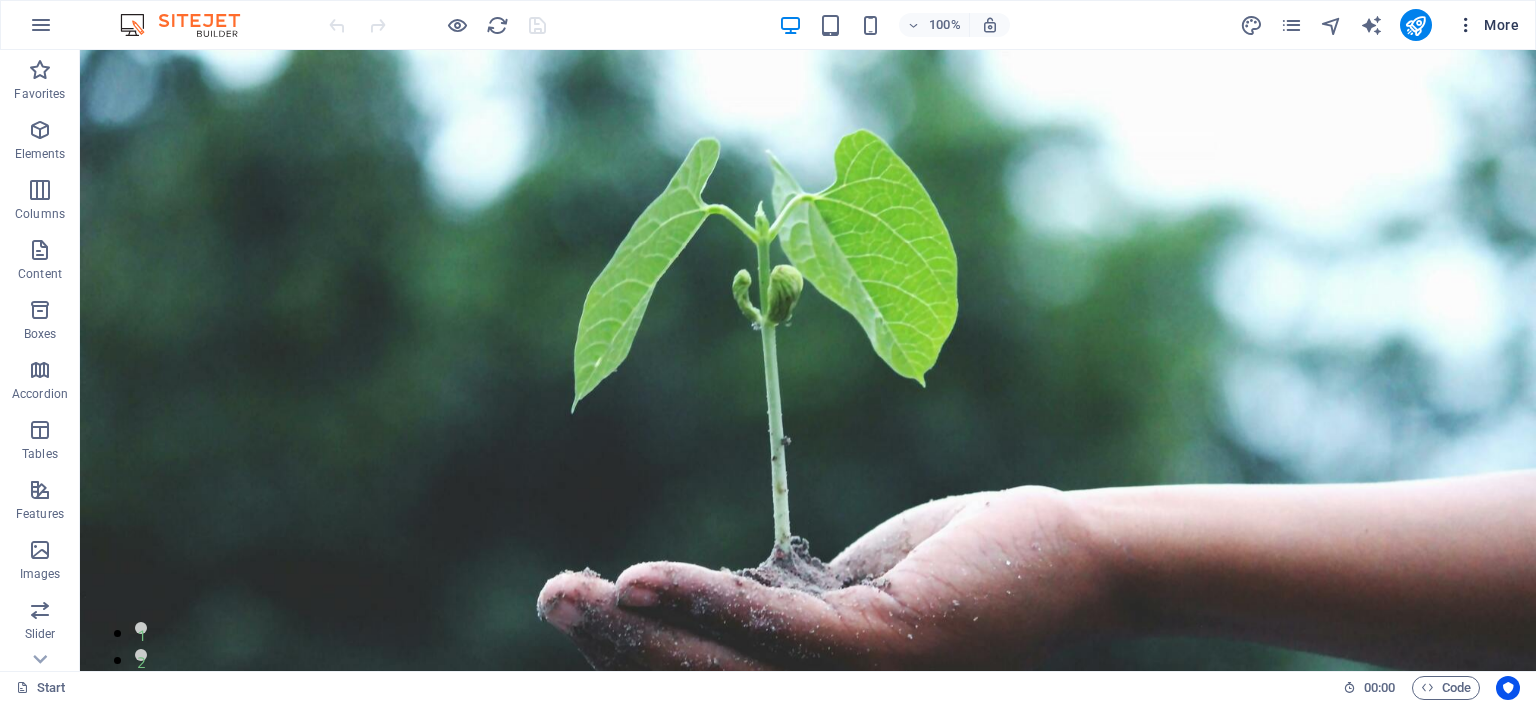click at bounding box center (1466, 25) 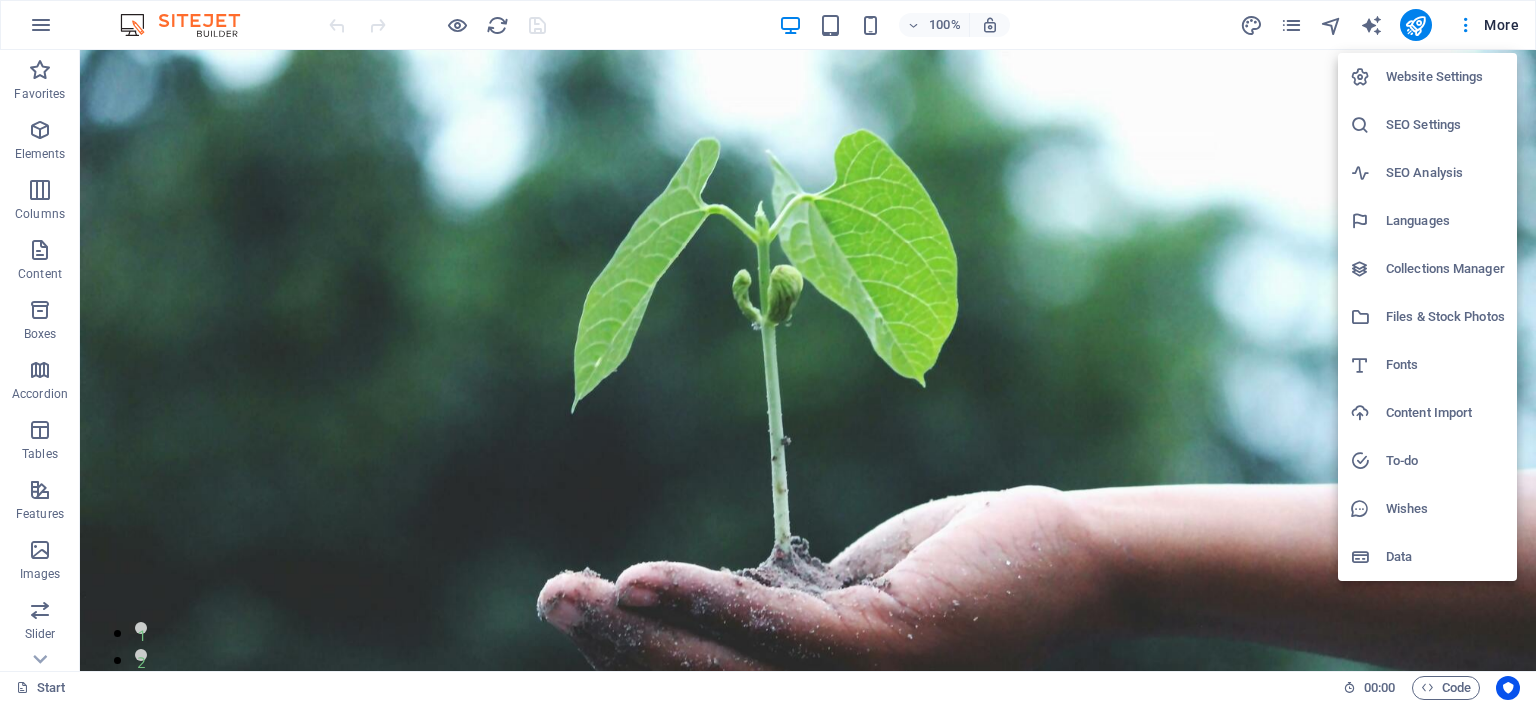 click on "Website Settings" at bounding box center (1445, 77) 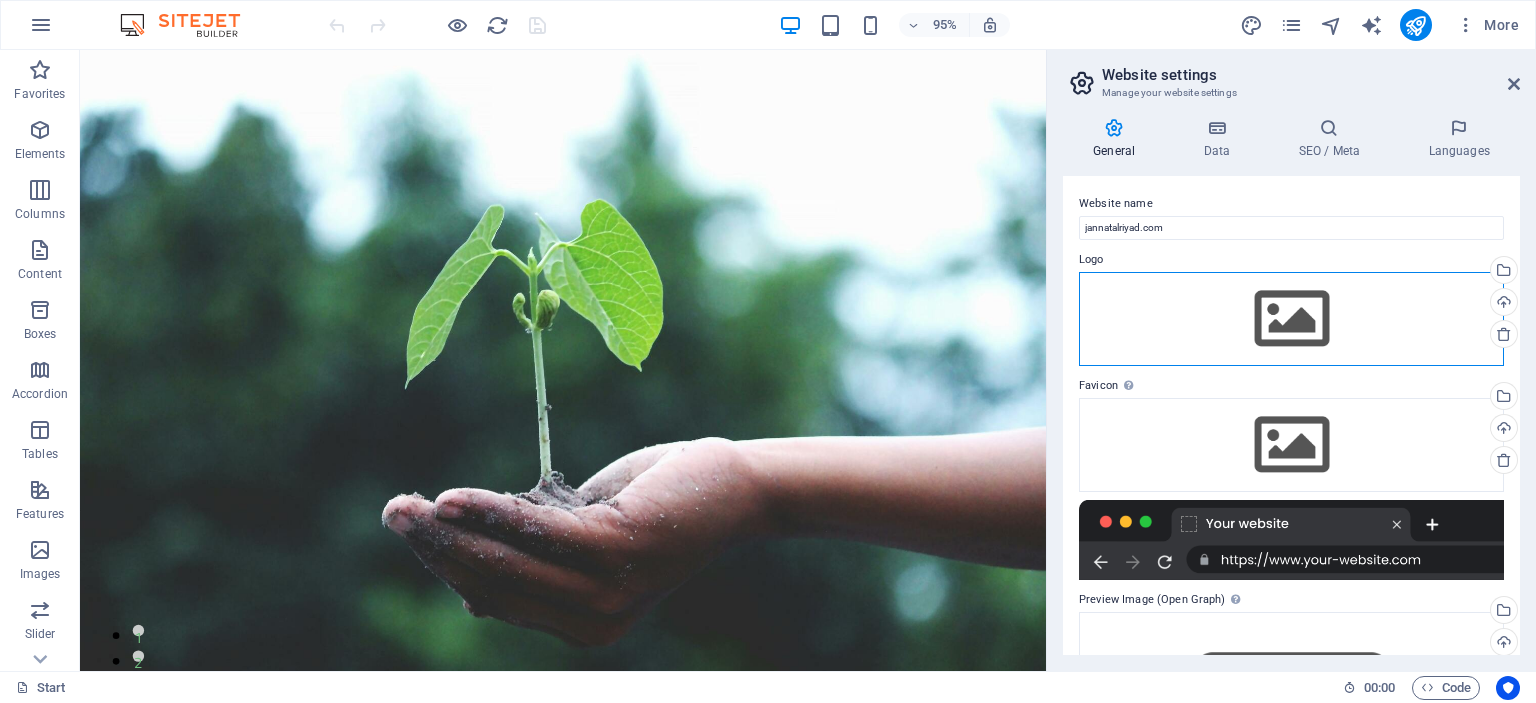 click on "Drag files here, click to choose files or select files from Files or our free stock photos & videos" at bounding box center (1291, 319) 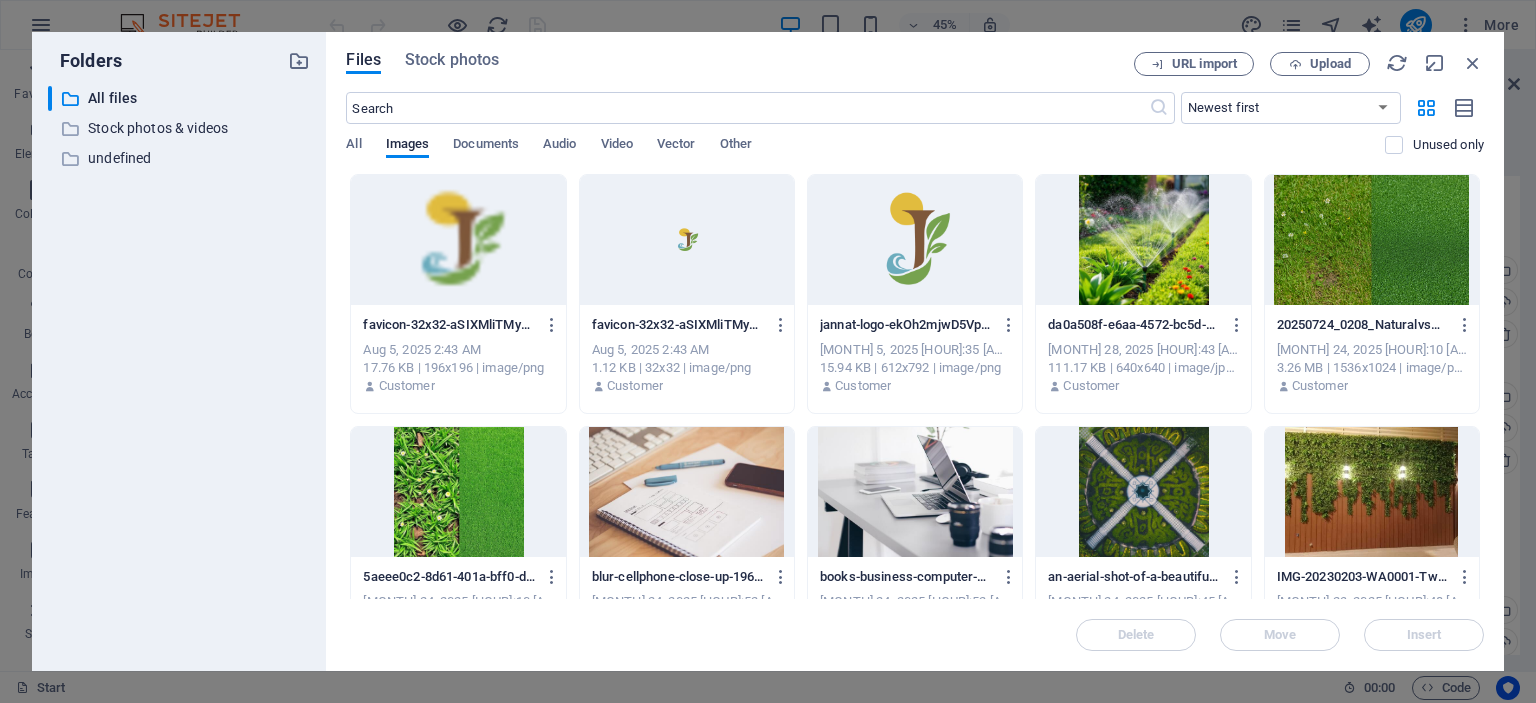 click at bounding box center [915, 240] 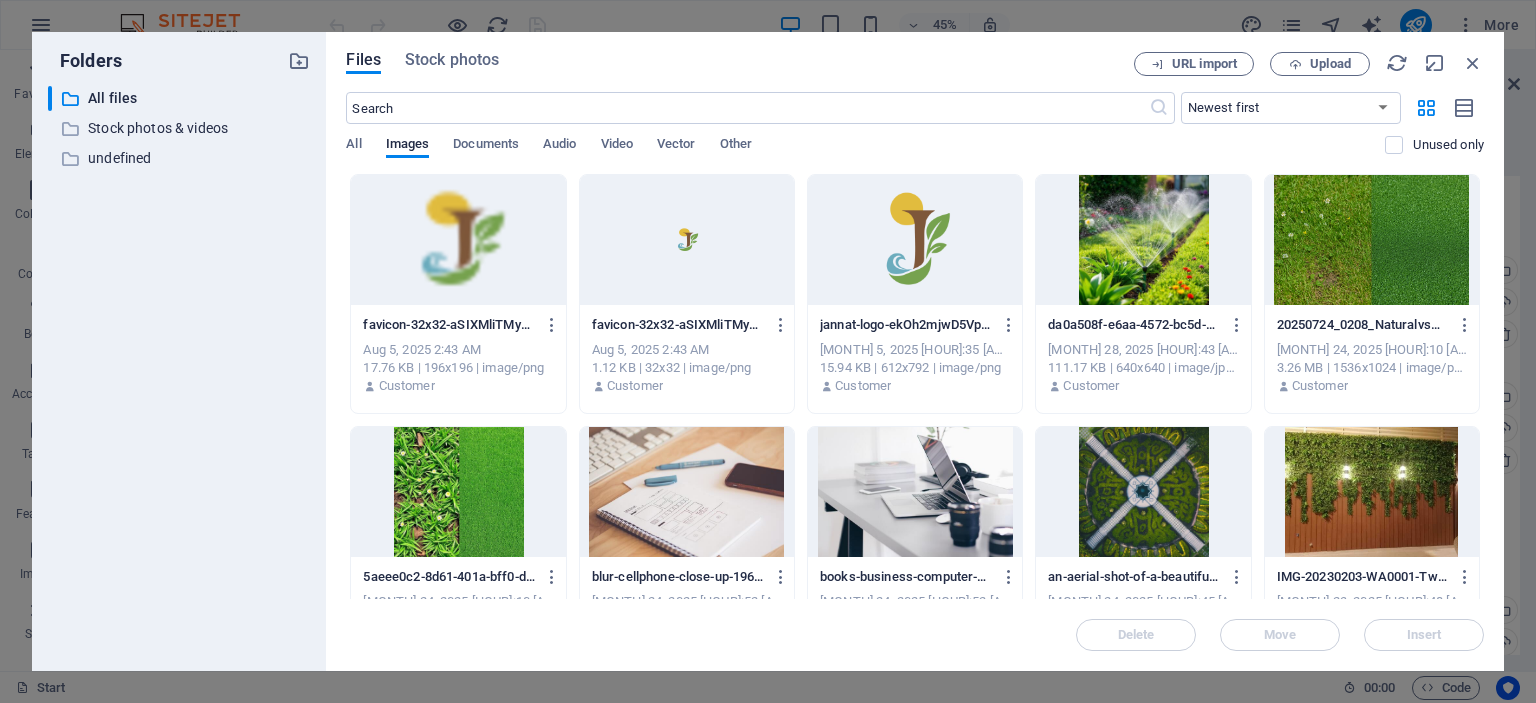 click at bounding box center (915, 240) 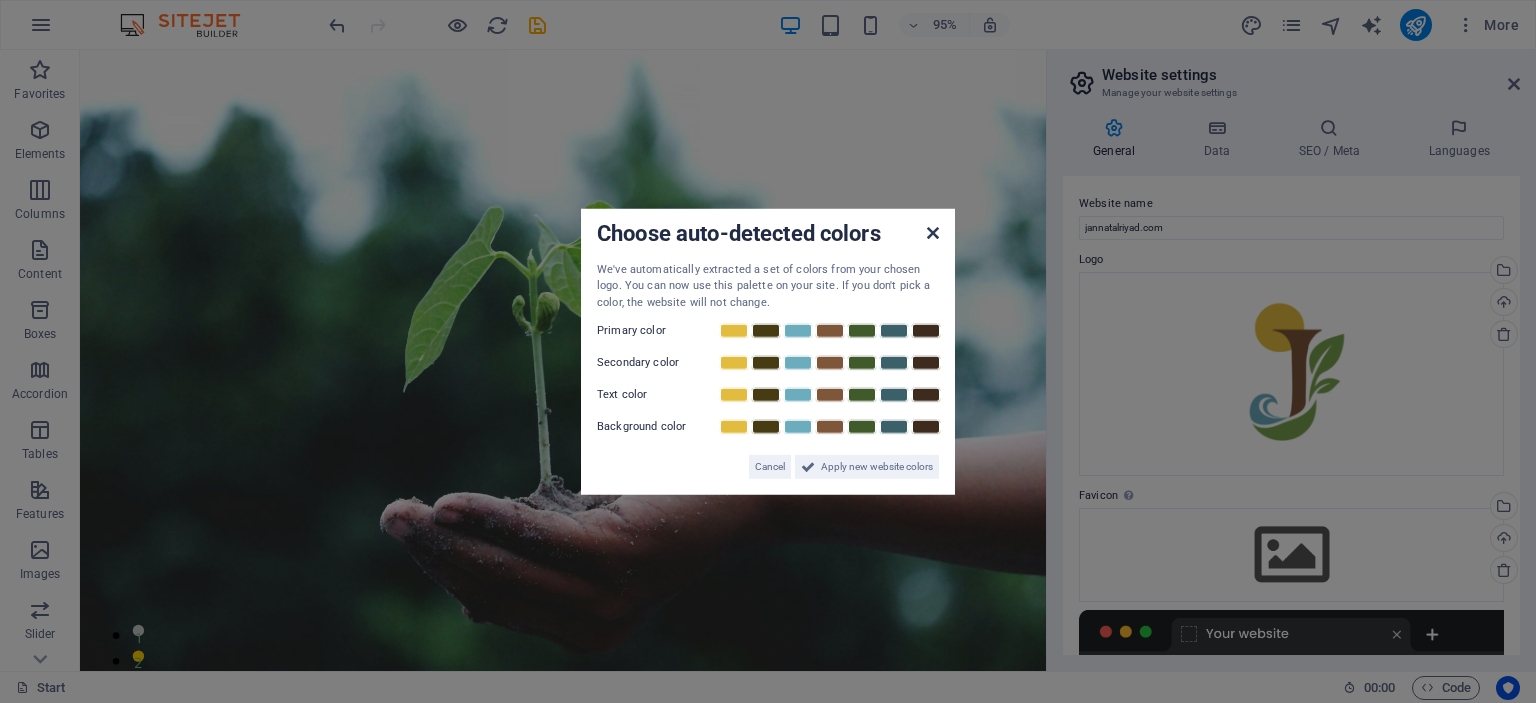click at bounding box center [933, 232] 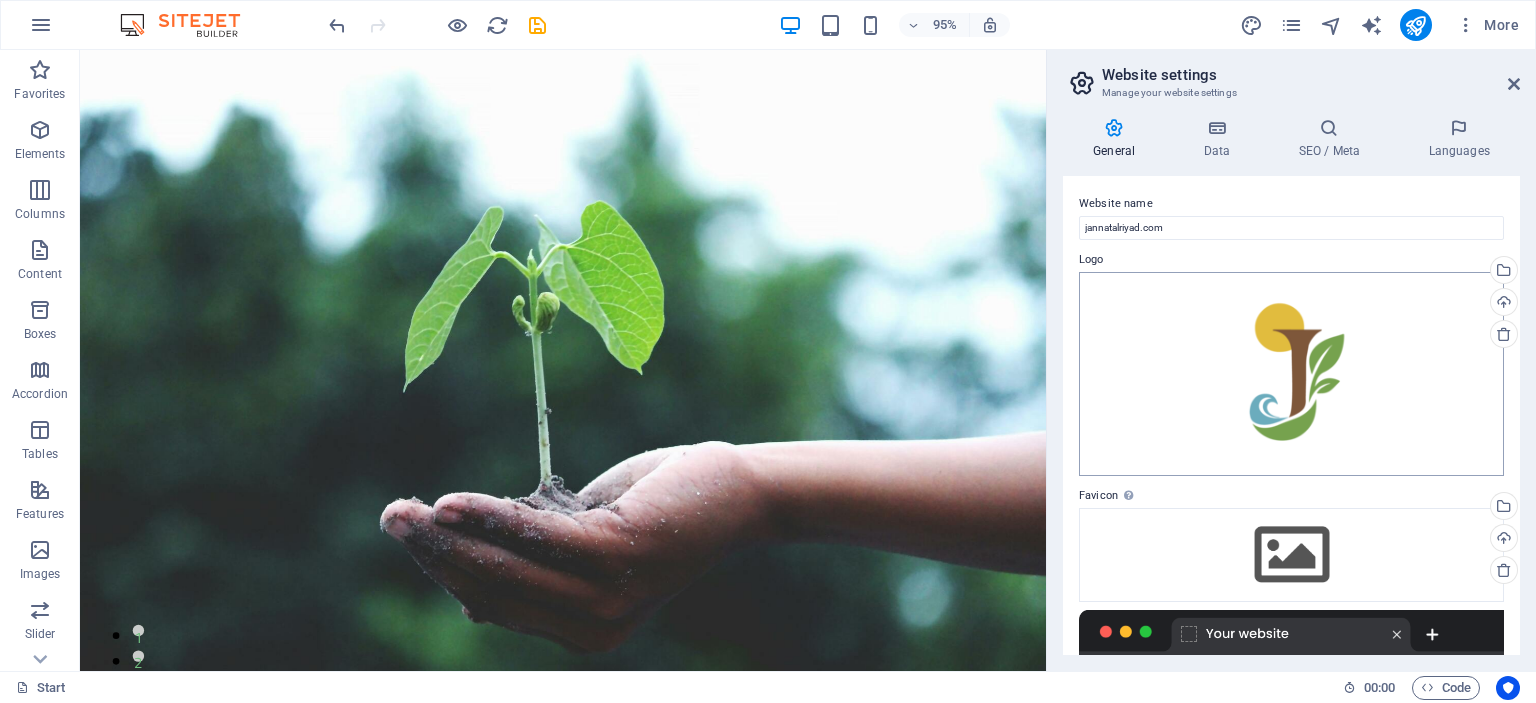 scroll, scrollTop: 200, scrollLeft: 0, axis: vertical 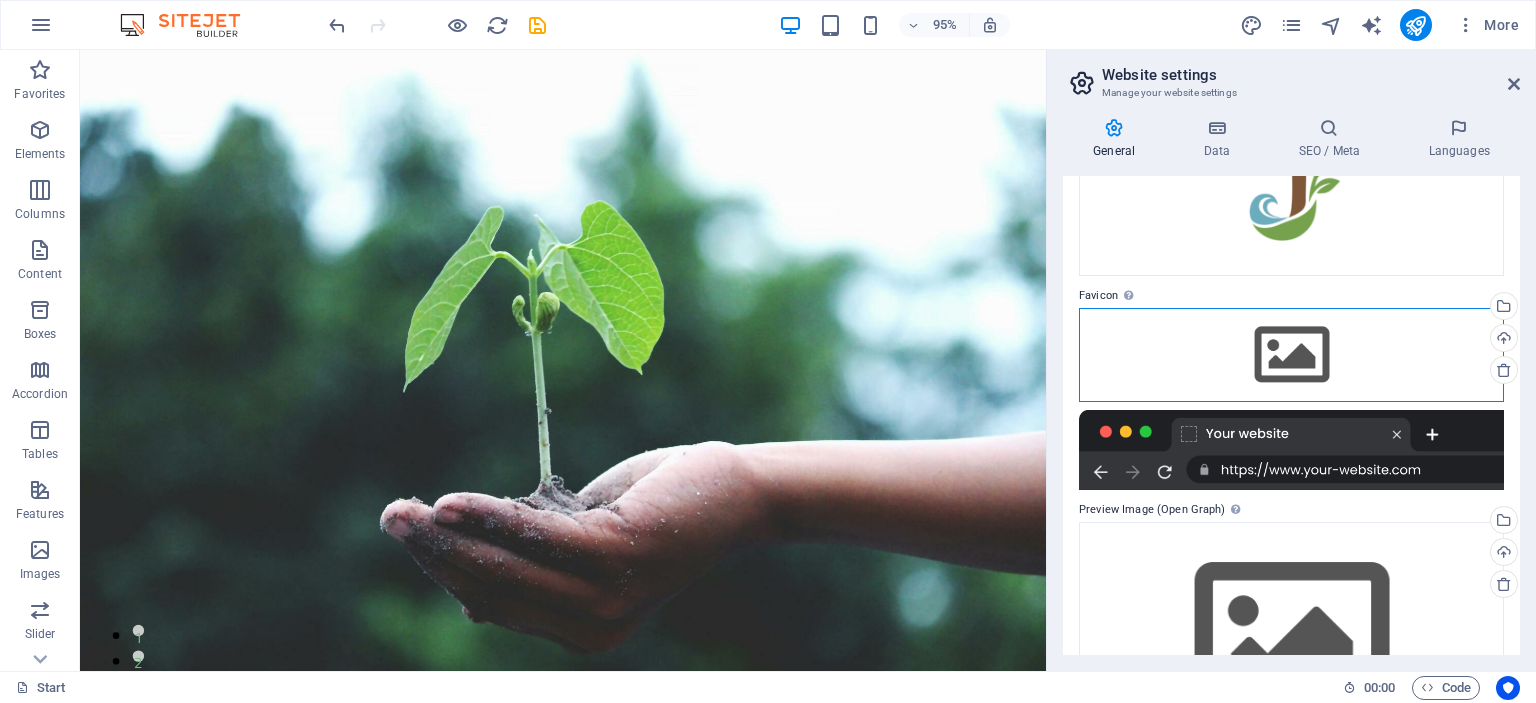 click on "Drag files here, click to choose files or select files from Files or our free stock photos & videos" at bounding box center [1291, 355] 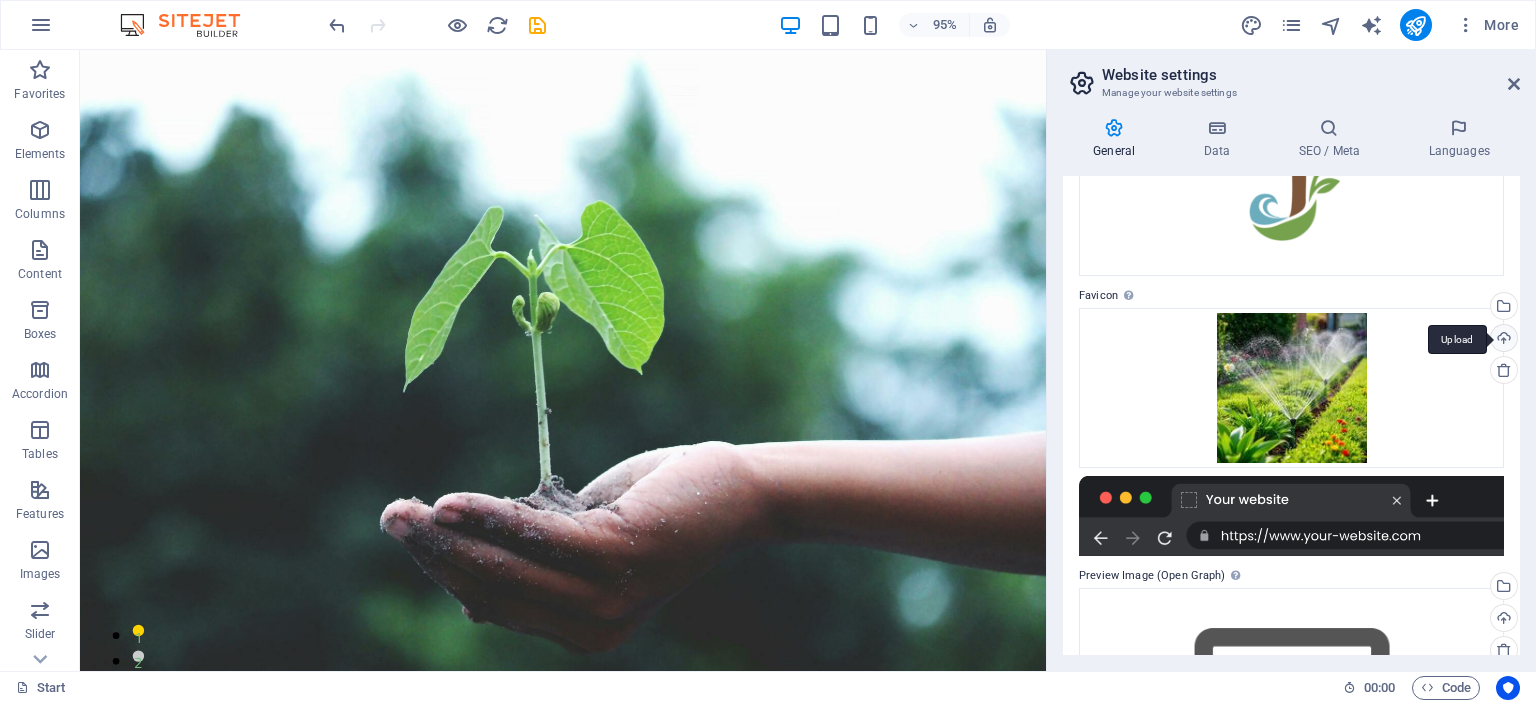 click on "Upload" at bounding box center [1502, 340] 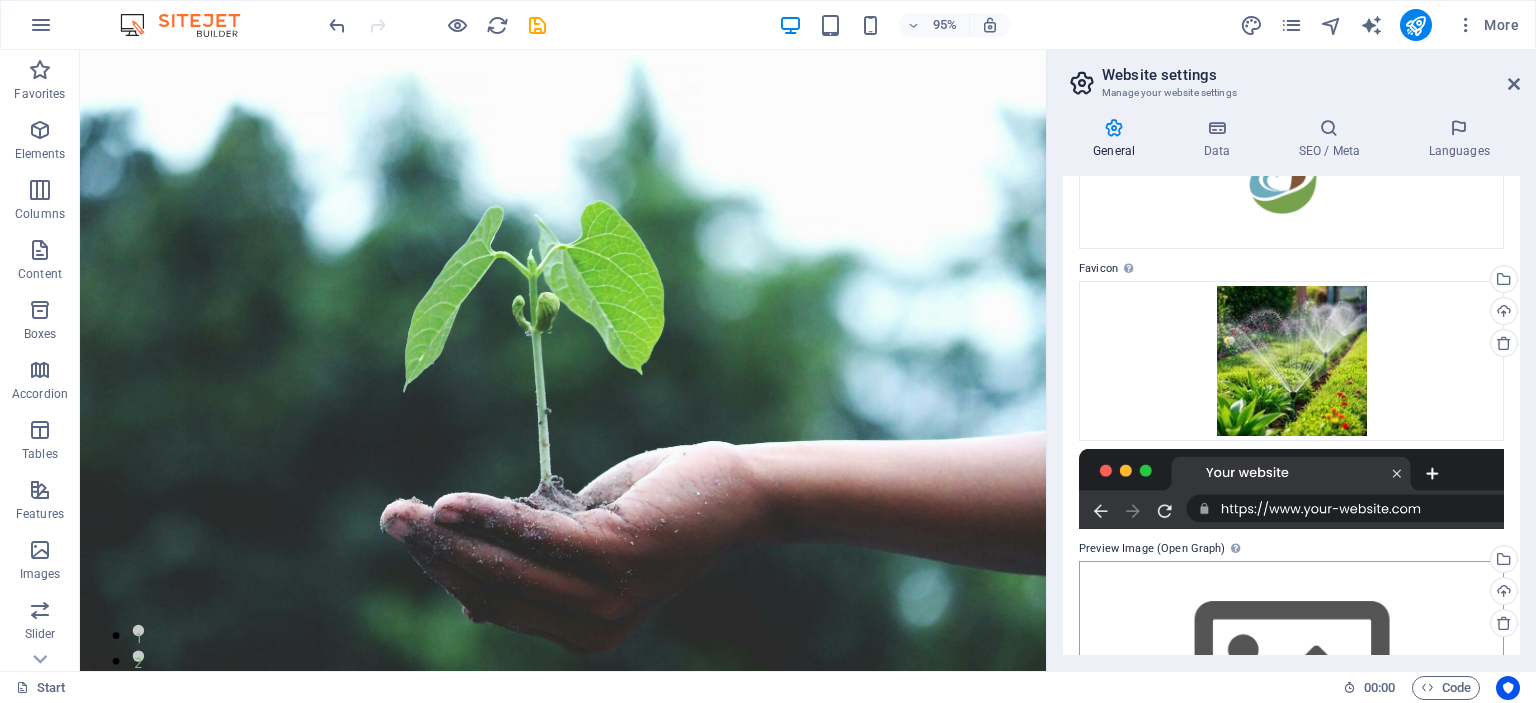 scroll, scrollTop: 197, scrollLeft: 0, axis: vertical 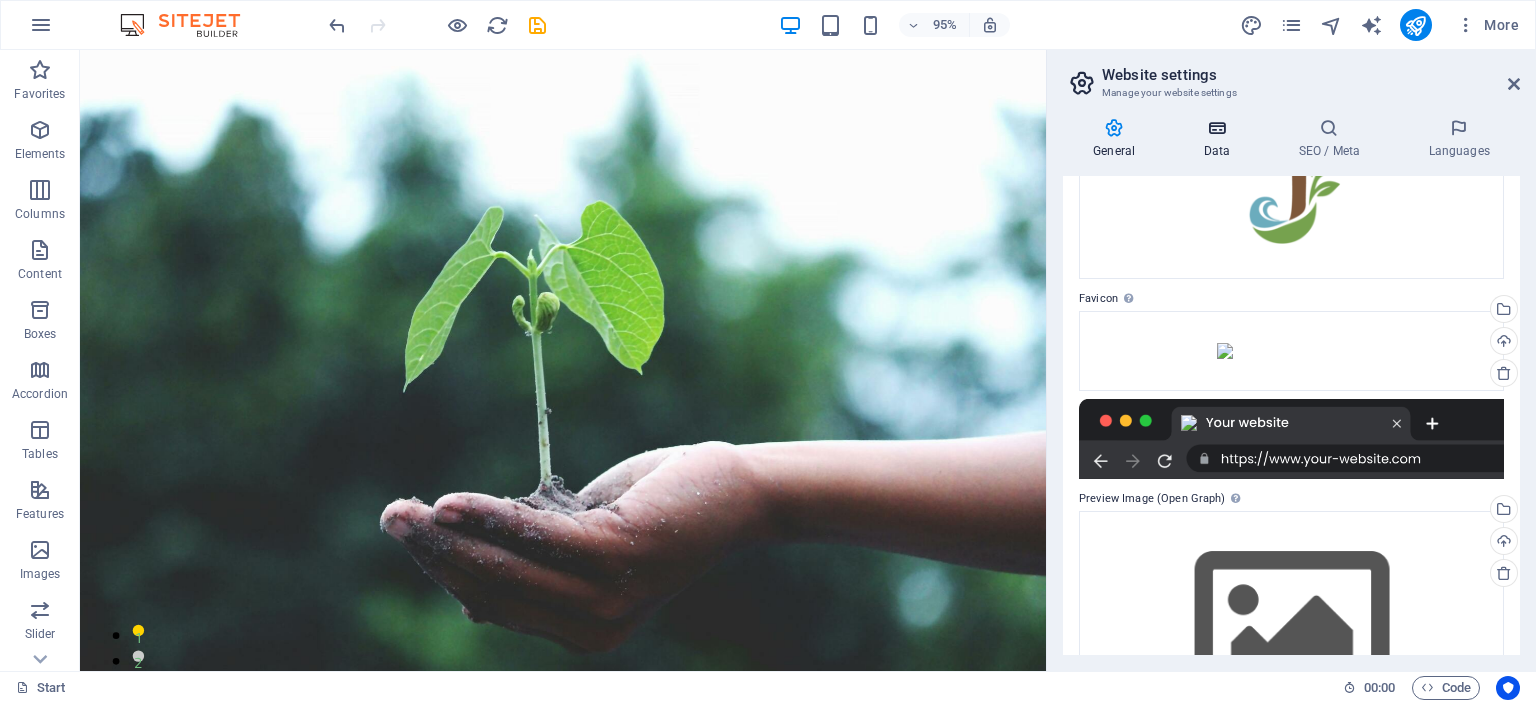 click at bounding box center [1216, 128] 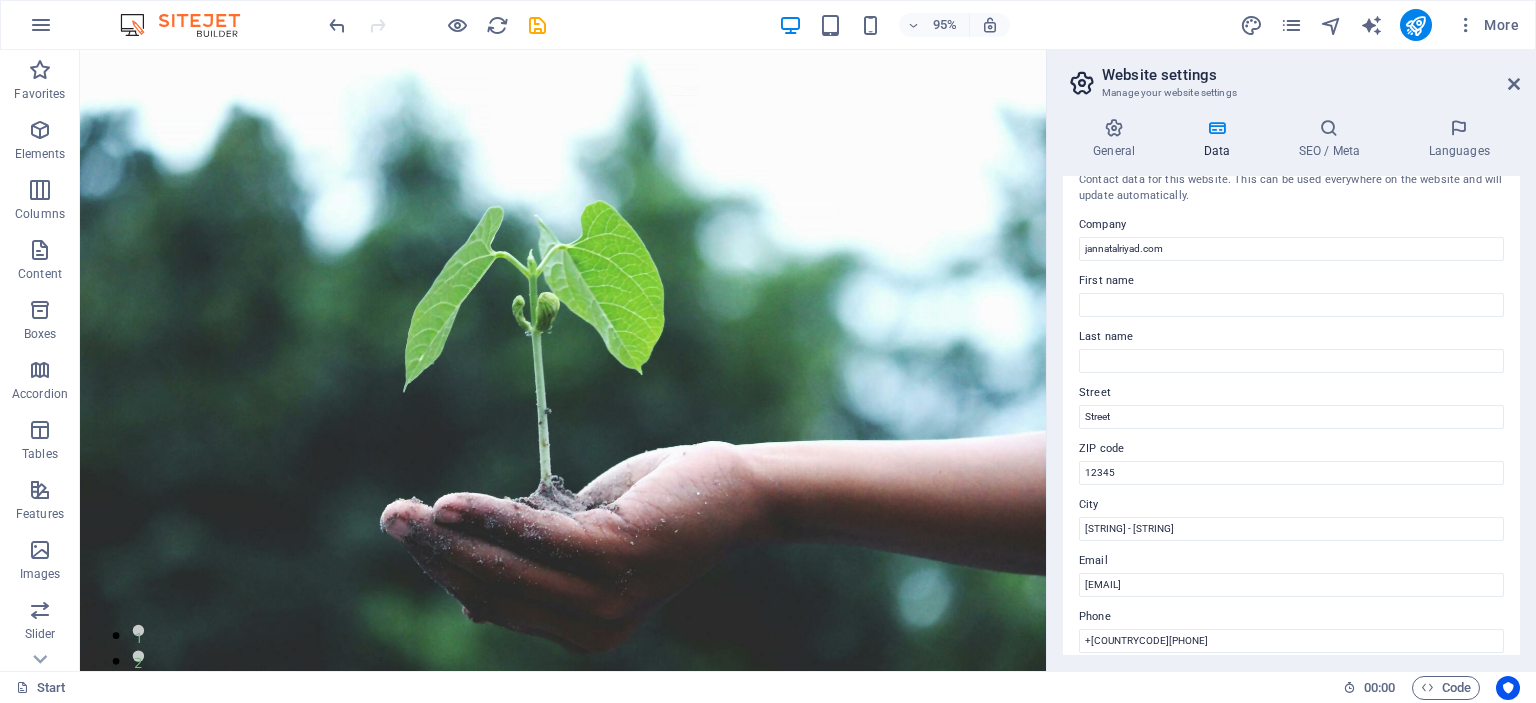 scroll, scrollTop: 0, scrollLeft: 0, axis: both 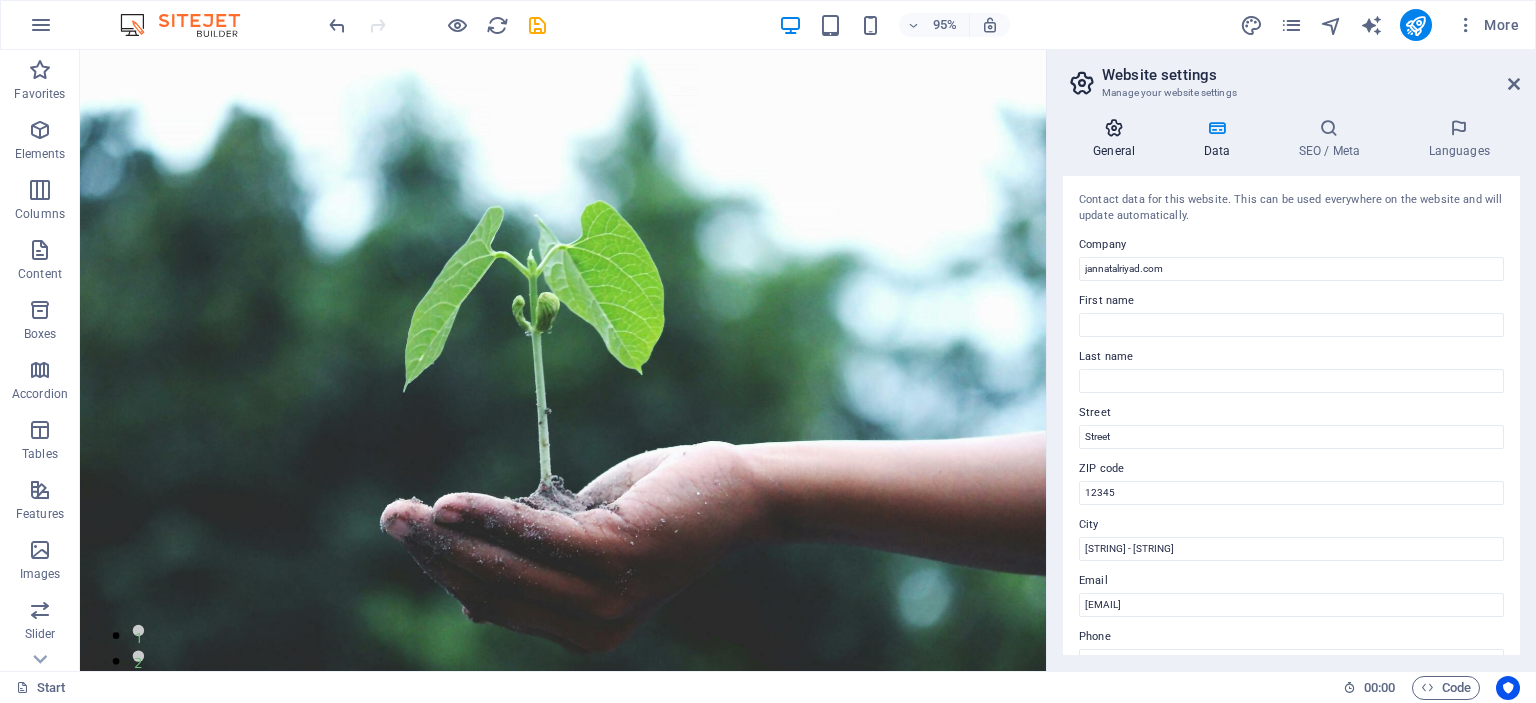 click at bounding box center [1114, 128] 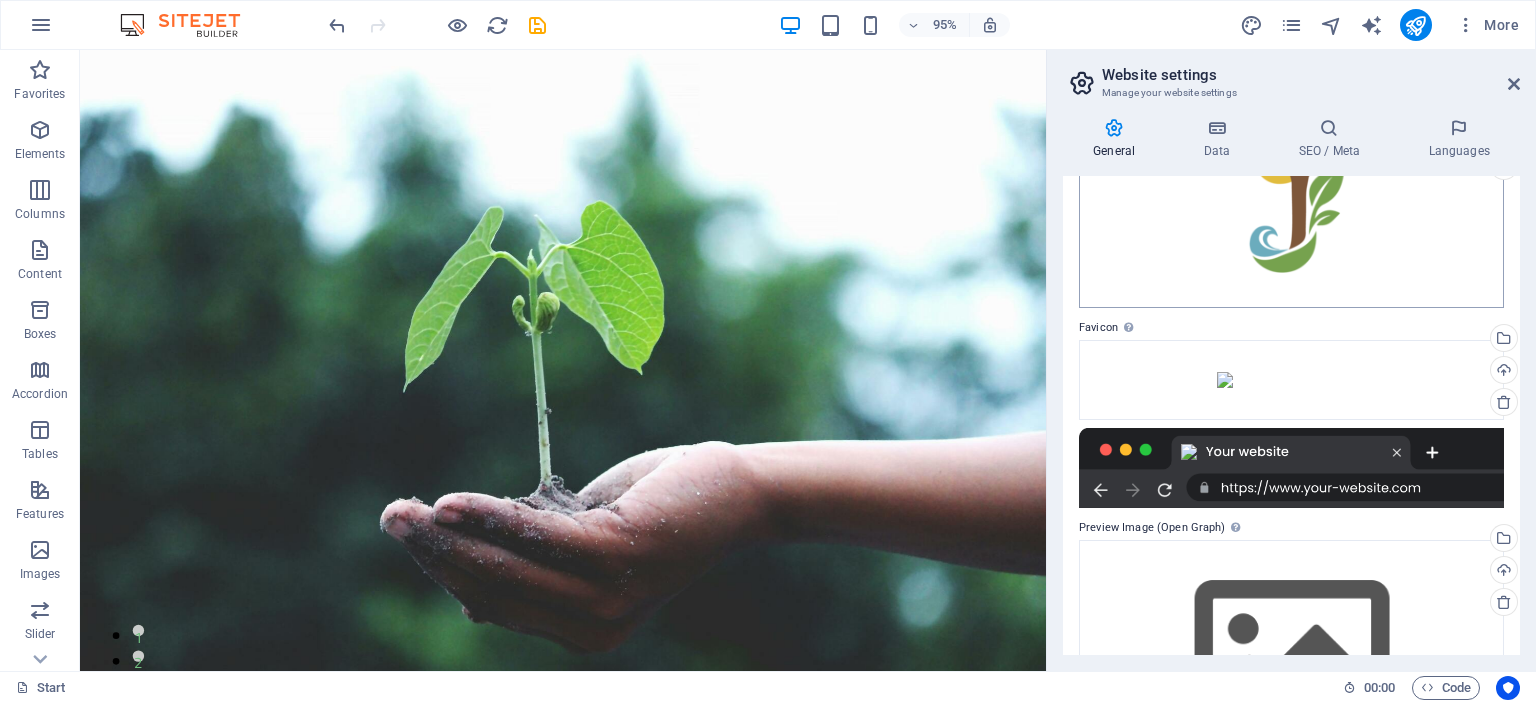 scroll, scrollTop: 97, scrollLeft: 0, axis: vertical 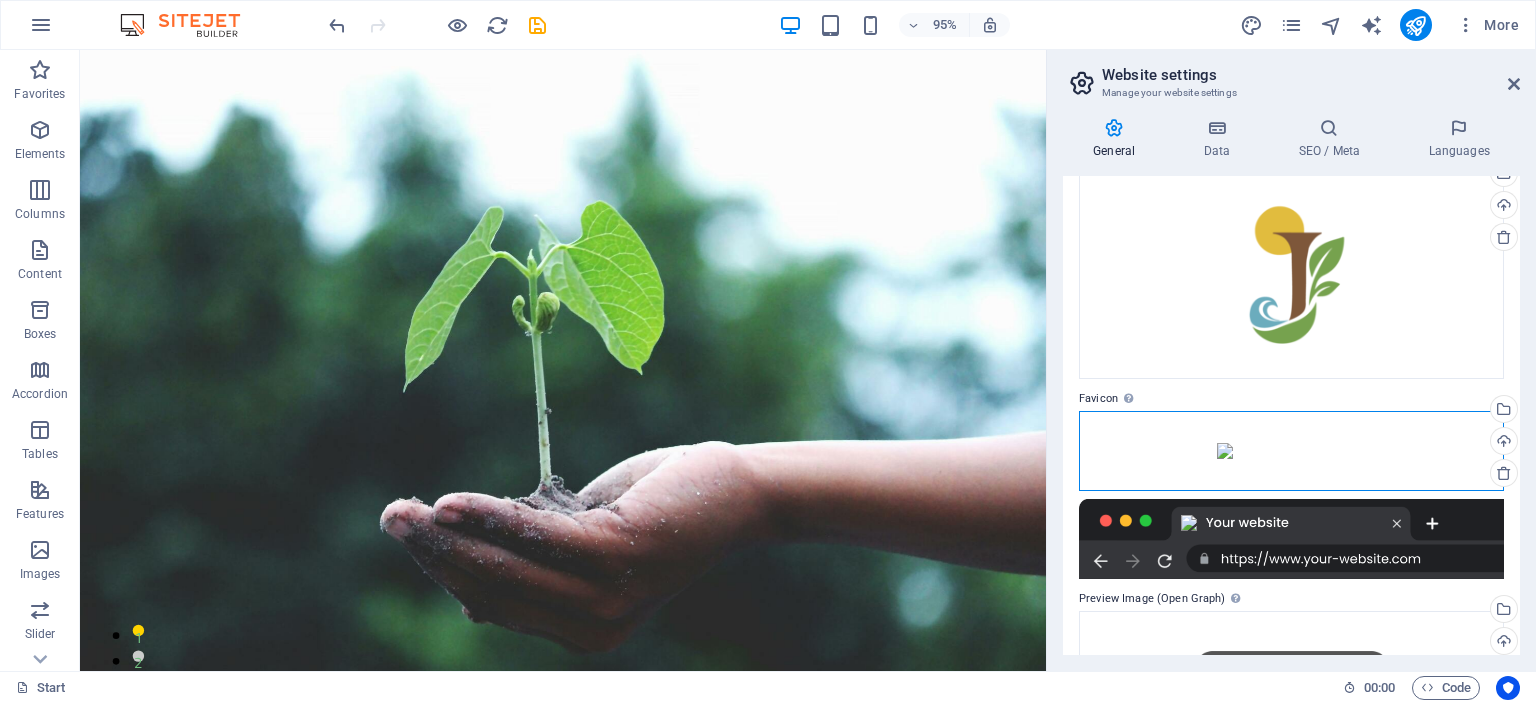 click on "Drag files here, click to choose files or select files from Files or our free stock photos & videos" at bounding box center [1291, 451] 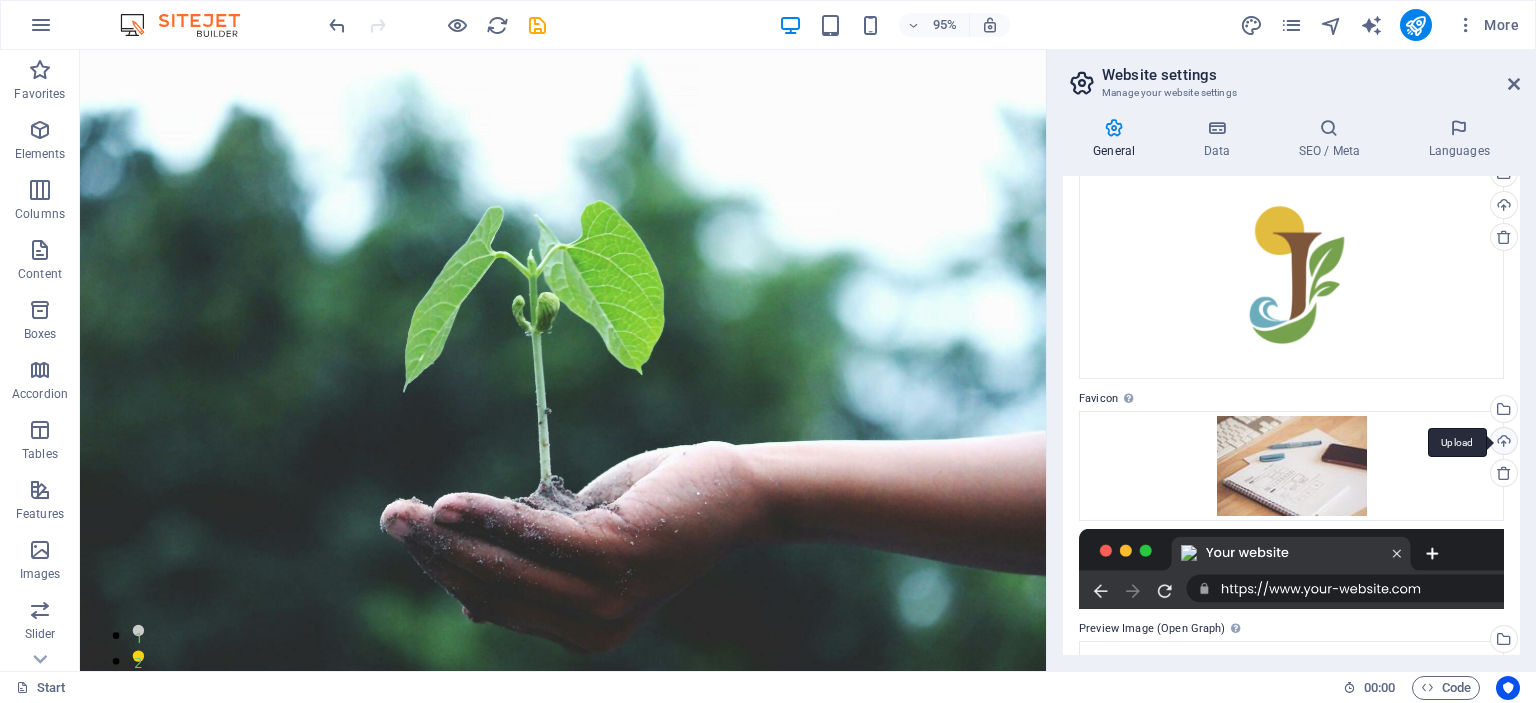click on "Upload" at bounding box center (1502, 443) 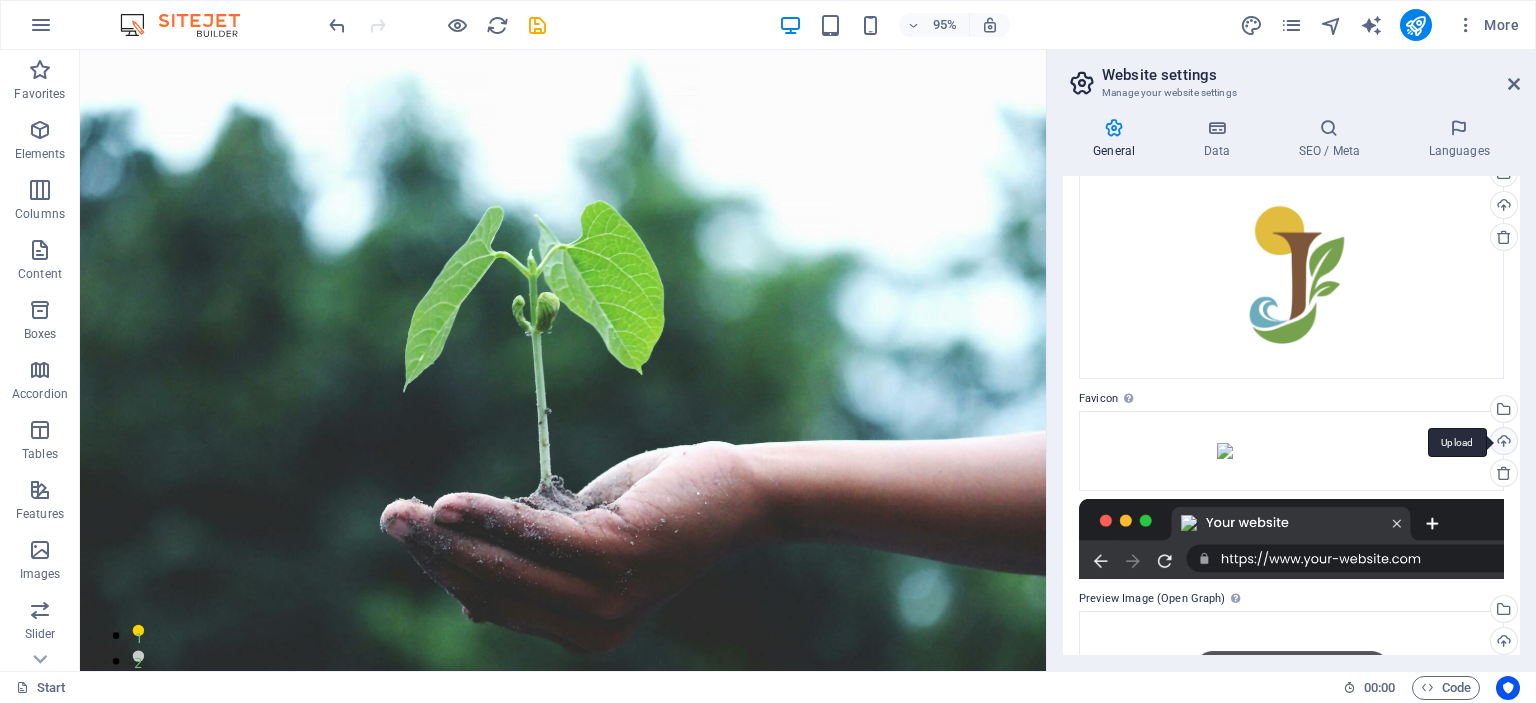 click on "Upload" at bounding box center (1502, 443) 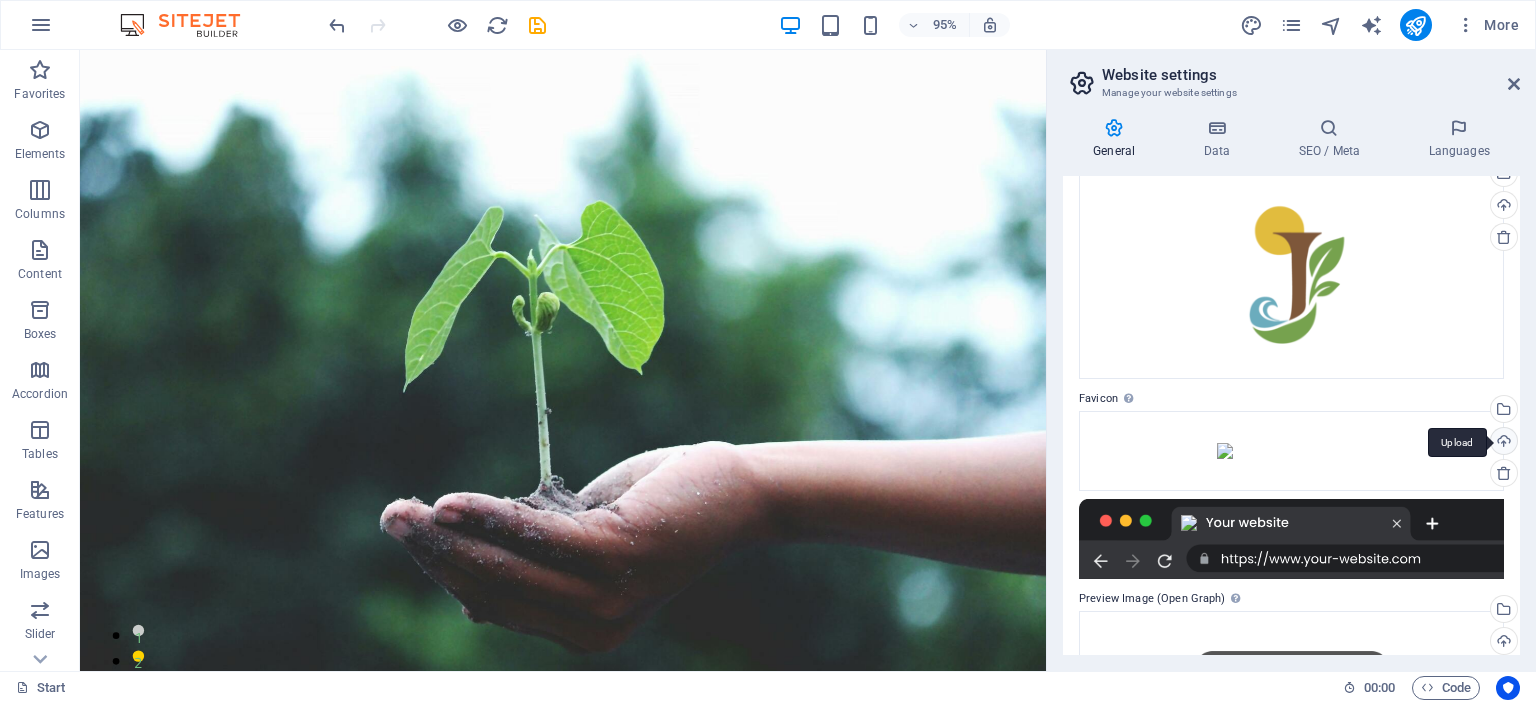 click on "Upload" at bounding box center [1502, 443] 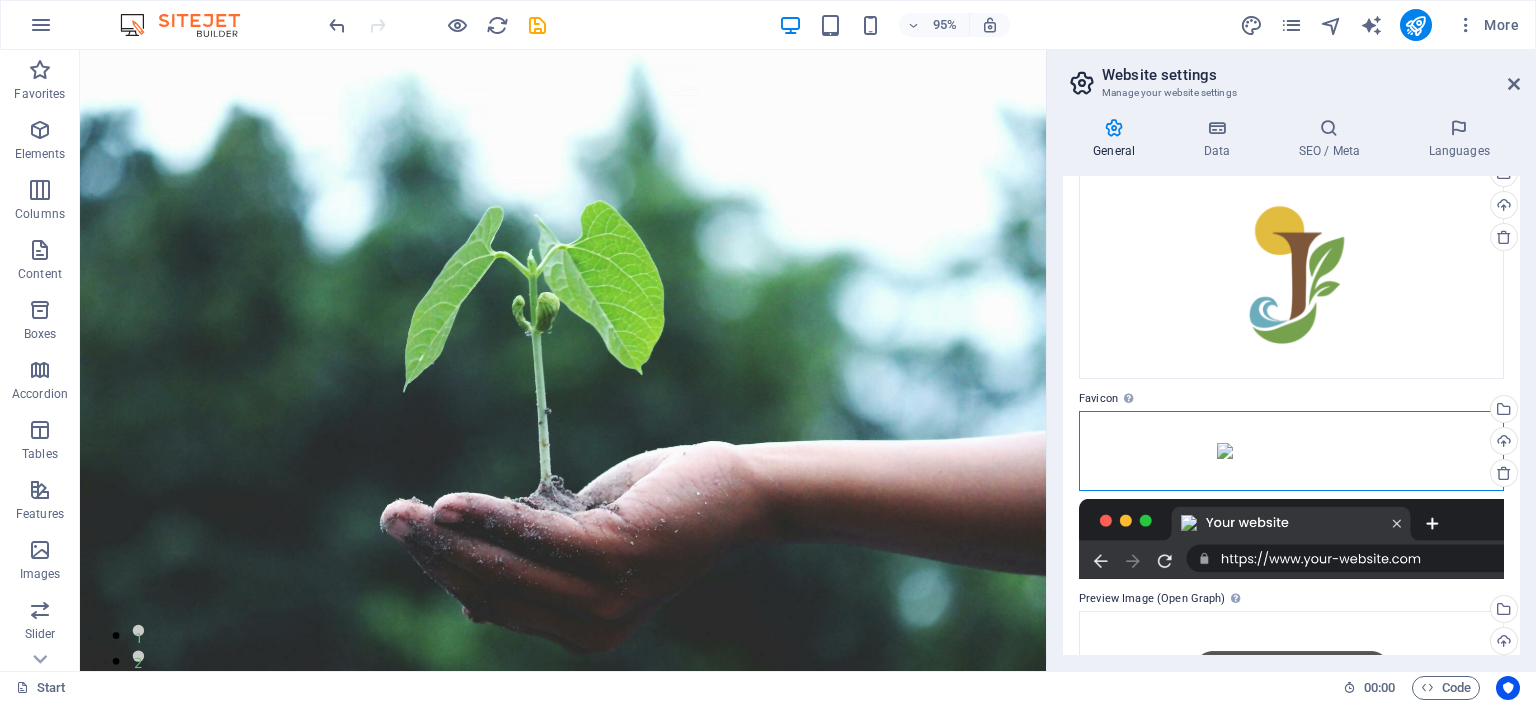 click on "Drag files here, click to choose files or select files from Files or our free stock photos & videos" at bounding box center [1291, 451] 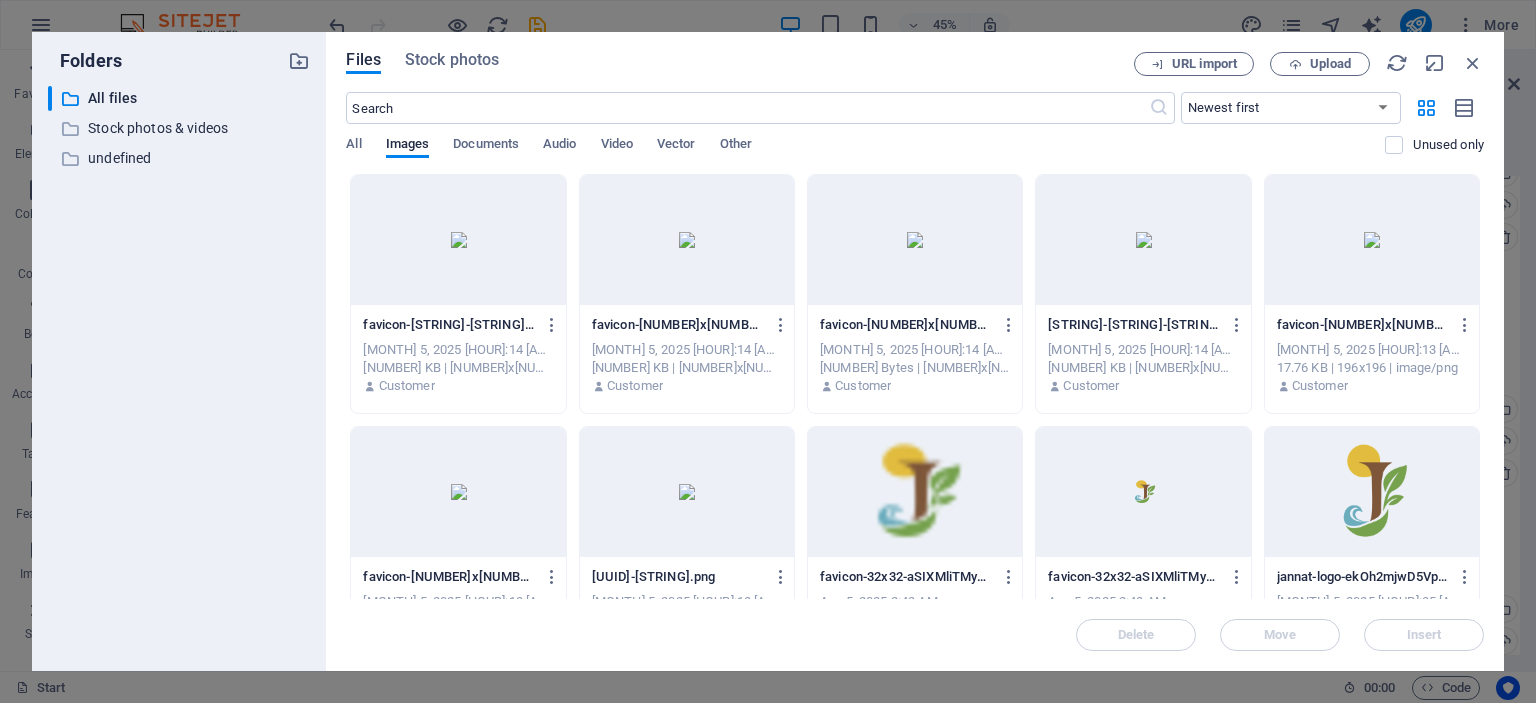 click at bounding box center [458, 240] 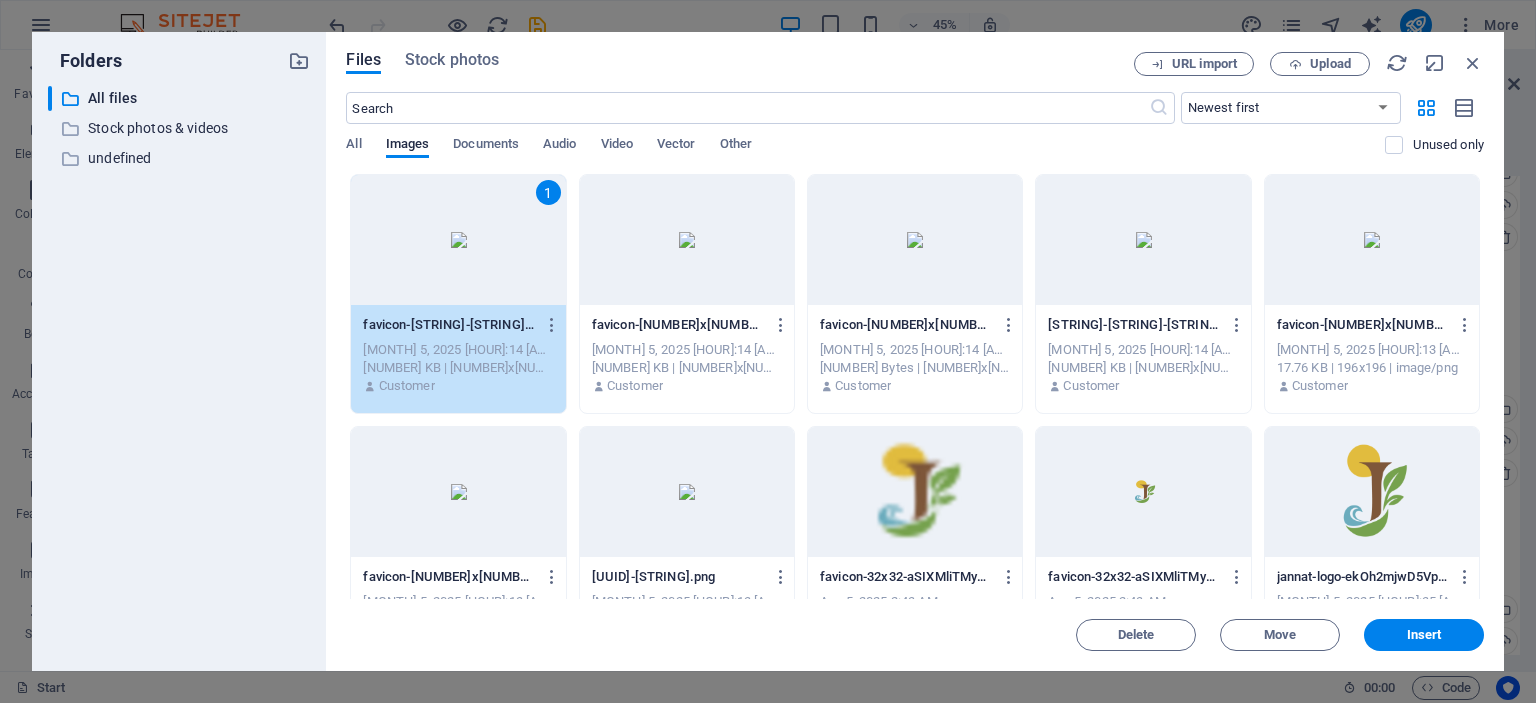 click at bounding box center (1143, 492) 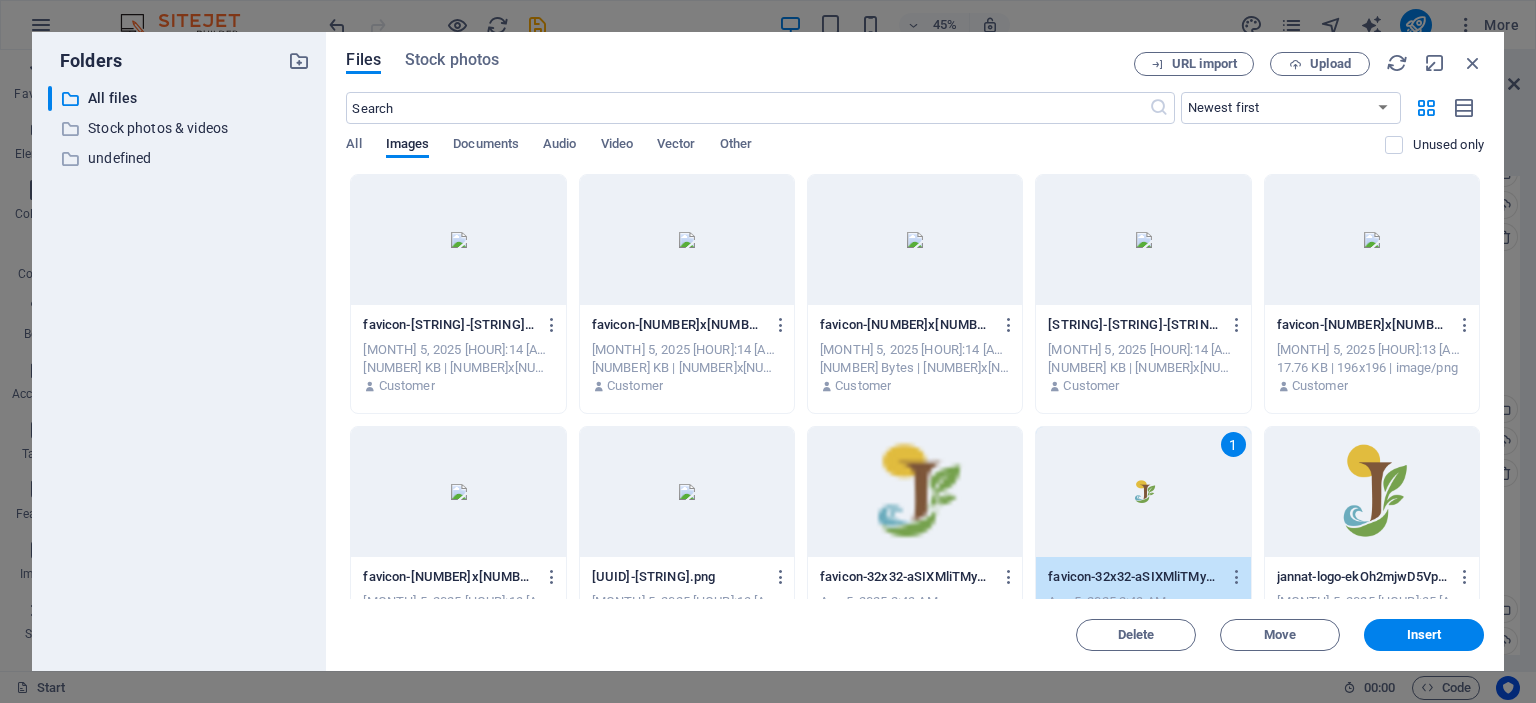 click at bounding box center (915, 492) 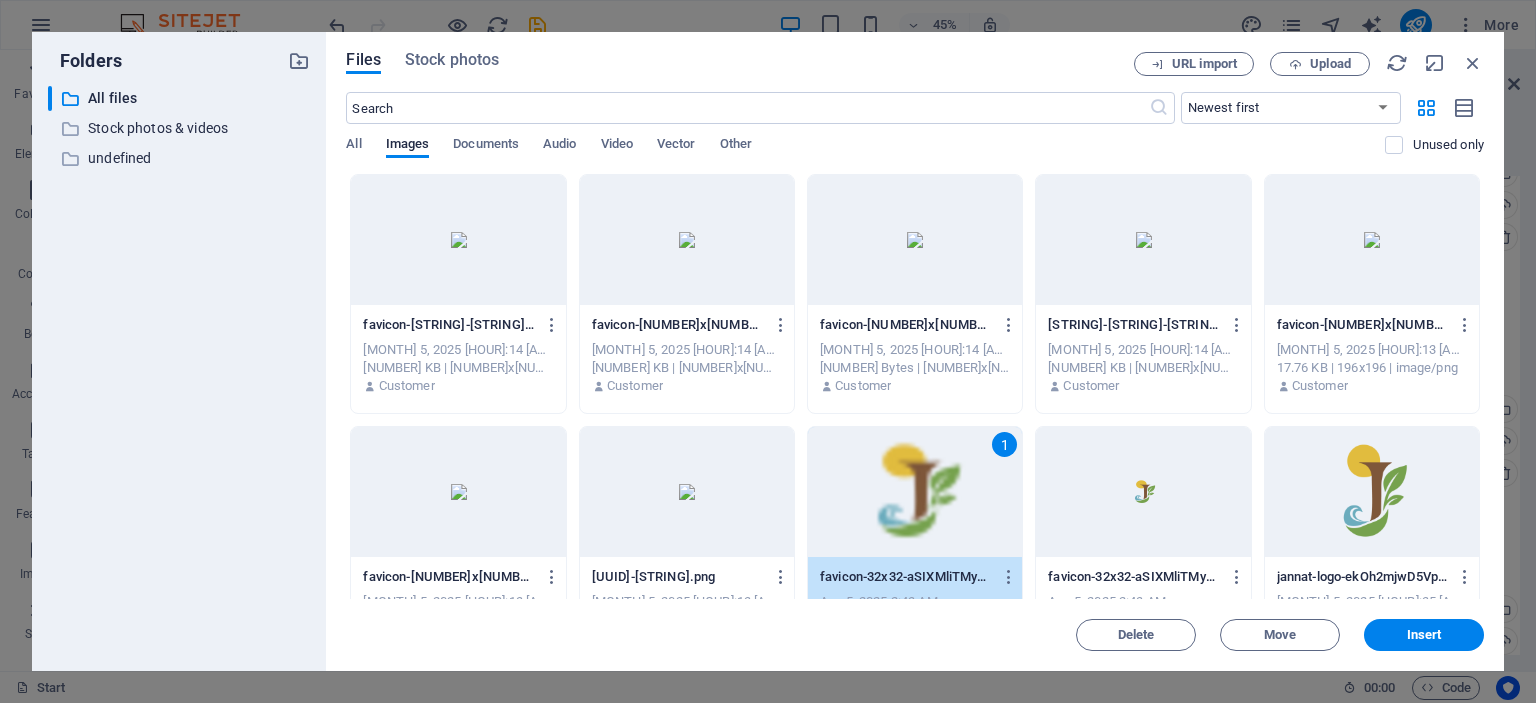 click on "Files Stock photos URL import Upload ​ Newest first Oldest first Name (A-Z) Name (Z-A) Size (0-9) Size (9-0) Resolution (0-9) Resolution (9-0) All Images Documents Audio Video Vector Other Unused only Drop files here to upload them instantly favicon-[STRING]-[STRING].png favicon-[STRING]-[STRING].png [MONTH] 5, 2025 [HOUR]:14 [AM/PM] [NUMBER] KB | [NUMBER]x[NUMBER] | image/png Customer favicon-[NUMBER]x[NUMBER]-[STRING].png favicon-[NUMBER]x[NUMBER]-[STRING].png [MONTH] 5, 2025 [HOUR]:14 [AM/PM] [NUMBER] KB | [NUMBER]x[NUMBER] | image/png Customer favicon-[NUMBER]x[NUMBER]-[STRING].png favicon-[NUMBER]x[NUMBER]-[STRING].png [MONTH] 5, 2025 [HOUR]:14 [AM/PM] [NUMBER] Bytes | [NUMBER]x[NUMBER] | image/png Customer blur-cellphone-close-up-[NUMBER]-[STRING]-[STRING].png blur-cellphone-close-up-[NUMBER]-[STRING]-[STRING].png [MONTH] 5, 2025 [HOUR]:14 [AM/PM] [NUMBER] KB | [NUMBER]x[NUMBER] | image/png Customer [MONTH] 5, 2025 [HOUR]:13 [AM/PM] [NUMBER] KB | [NUMBER]x[NUMBER] | image/png 1" at bounding box center [915, 351] 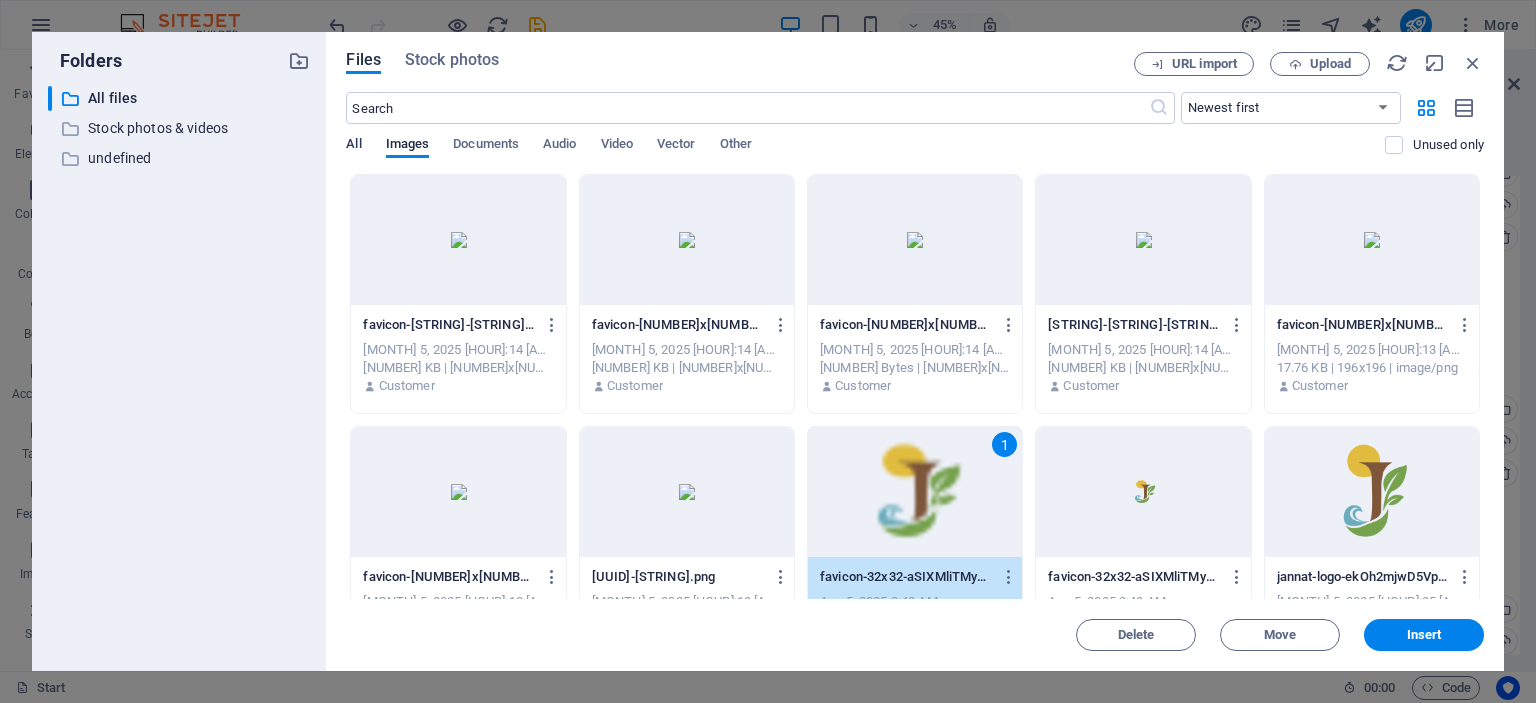click on "All" at bounding box center (353, 146) 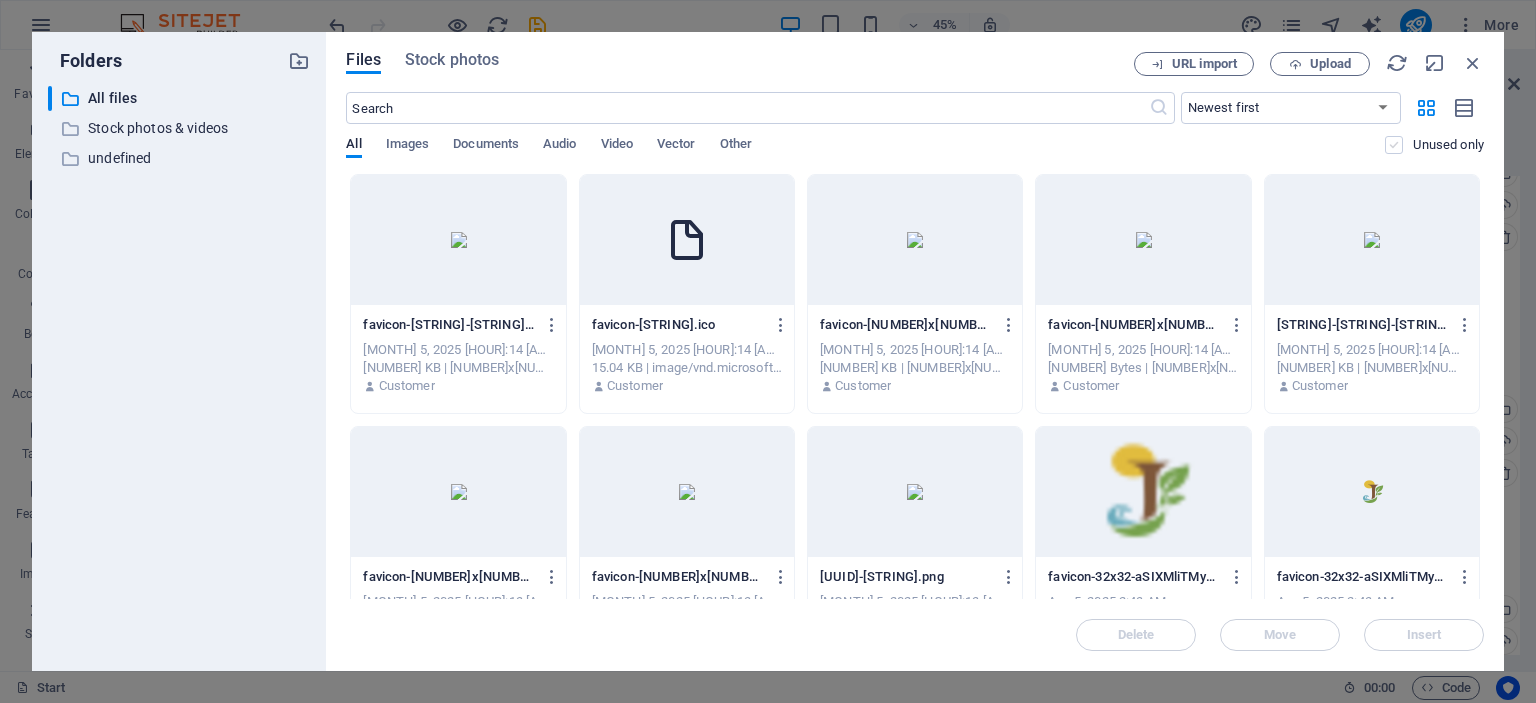 click at bounding box center [1394, 145] 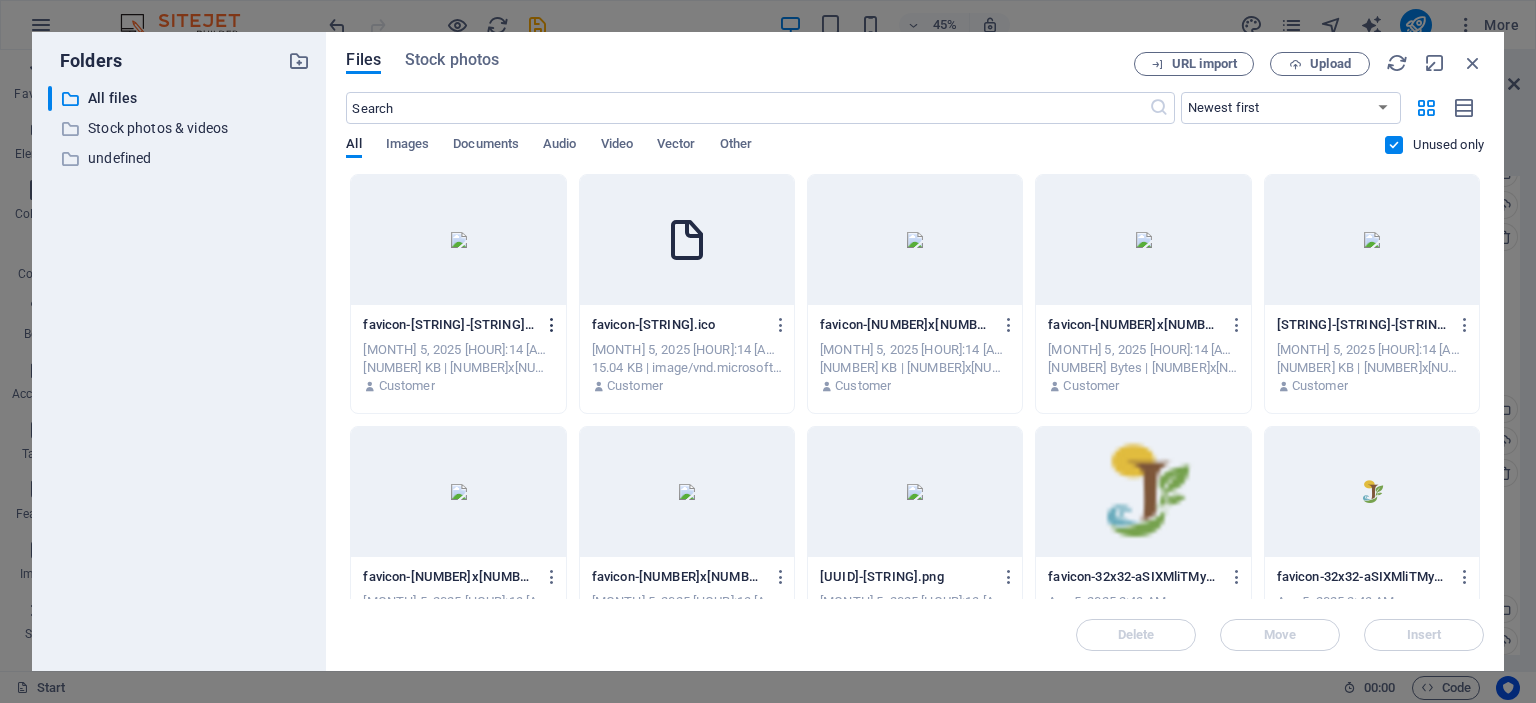 click at bounding box center [552, 325] 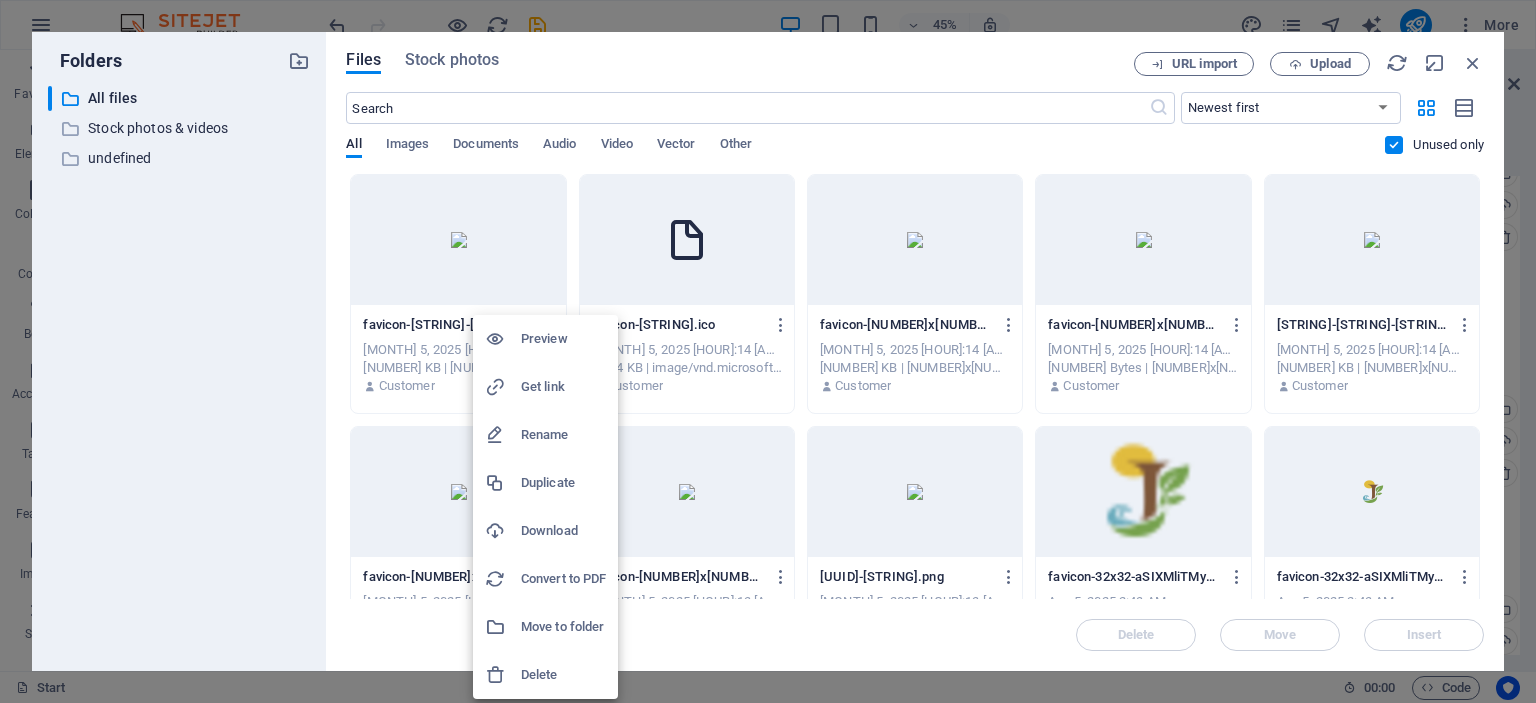 click on "Delete" at bounding box center [563, 675] 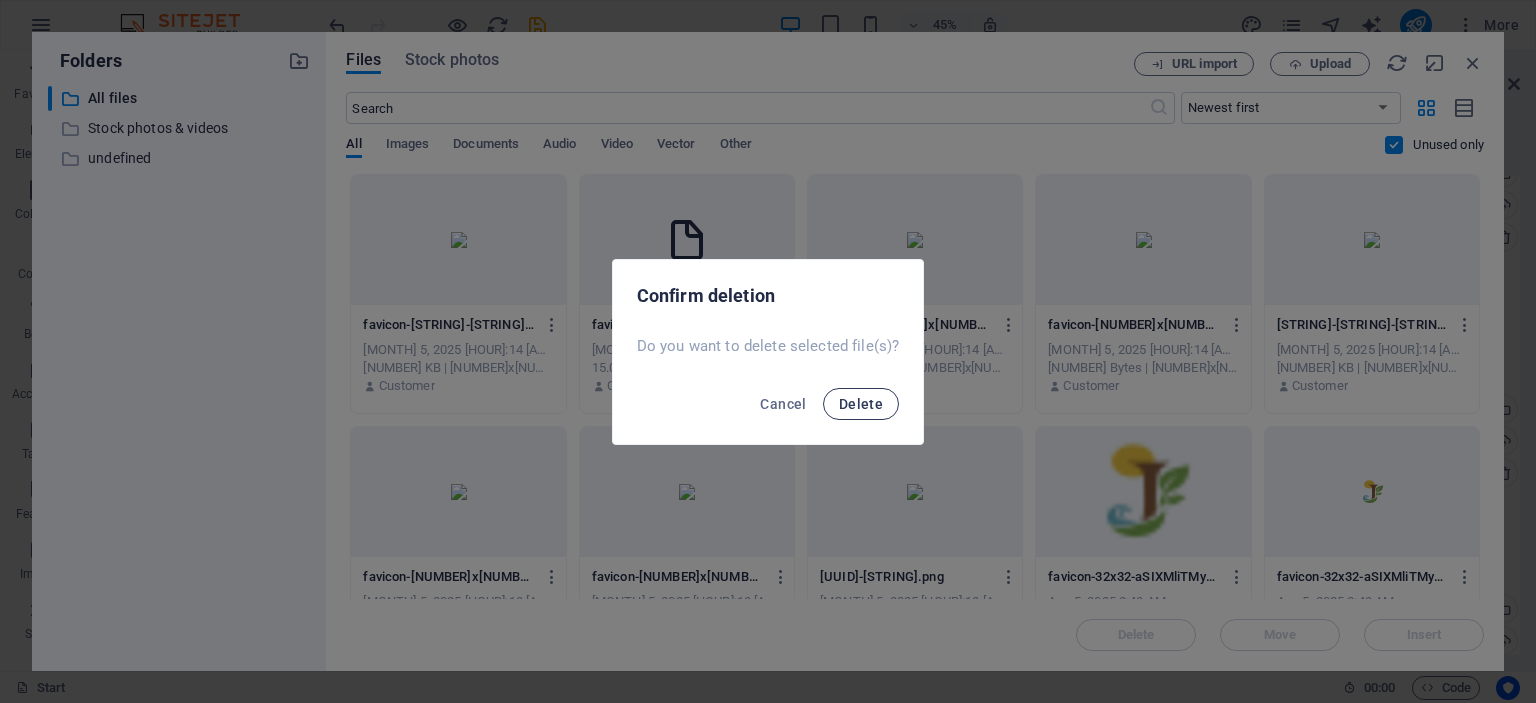click on "Delete" at bounding box center [861, 404] 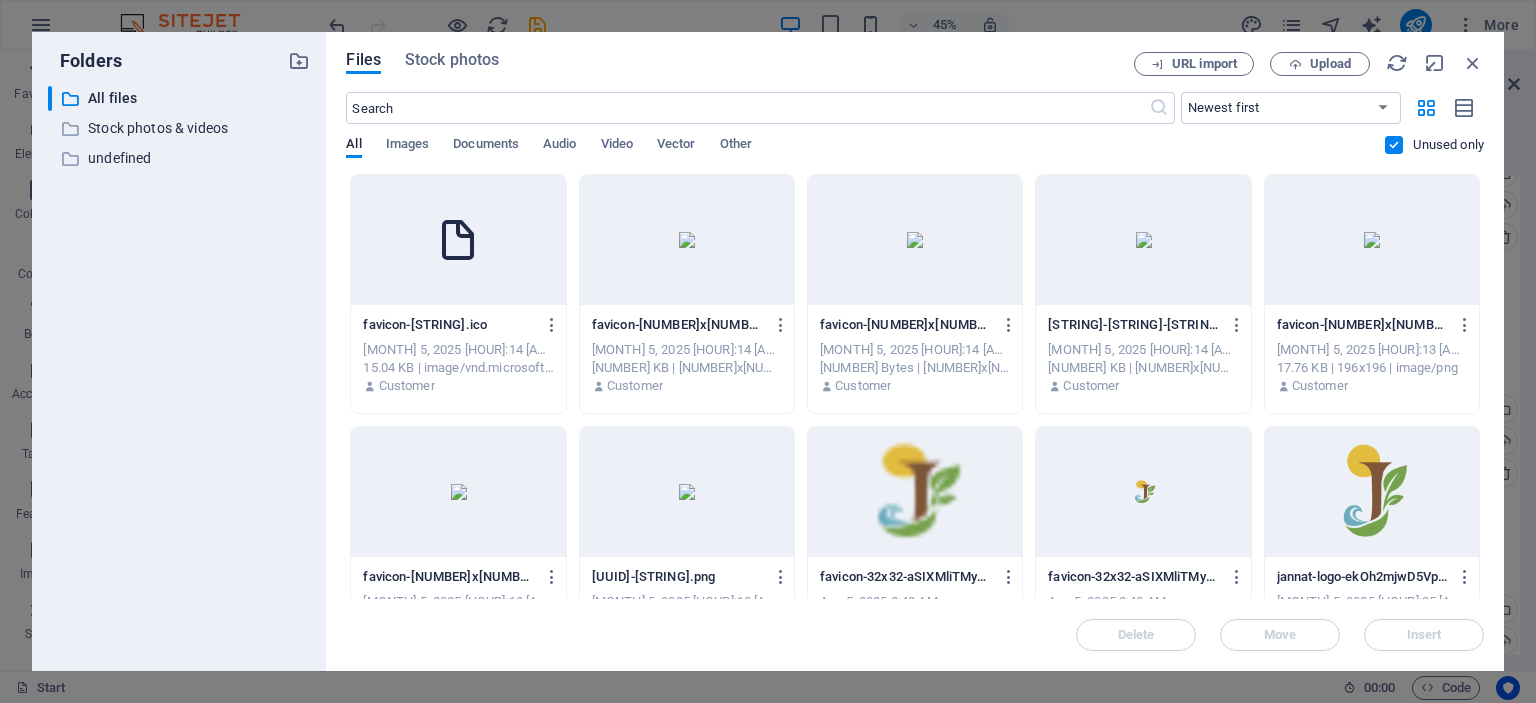 click at bounding box center (458, 240) 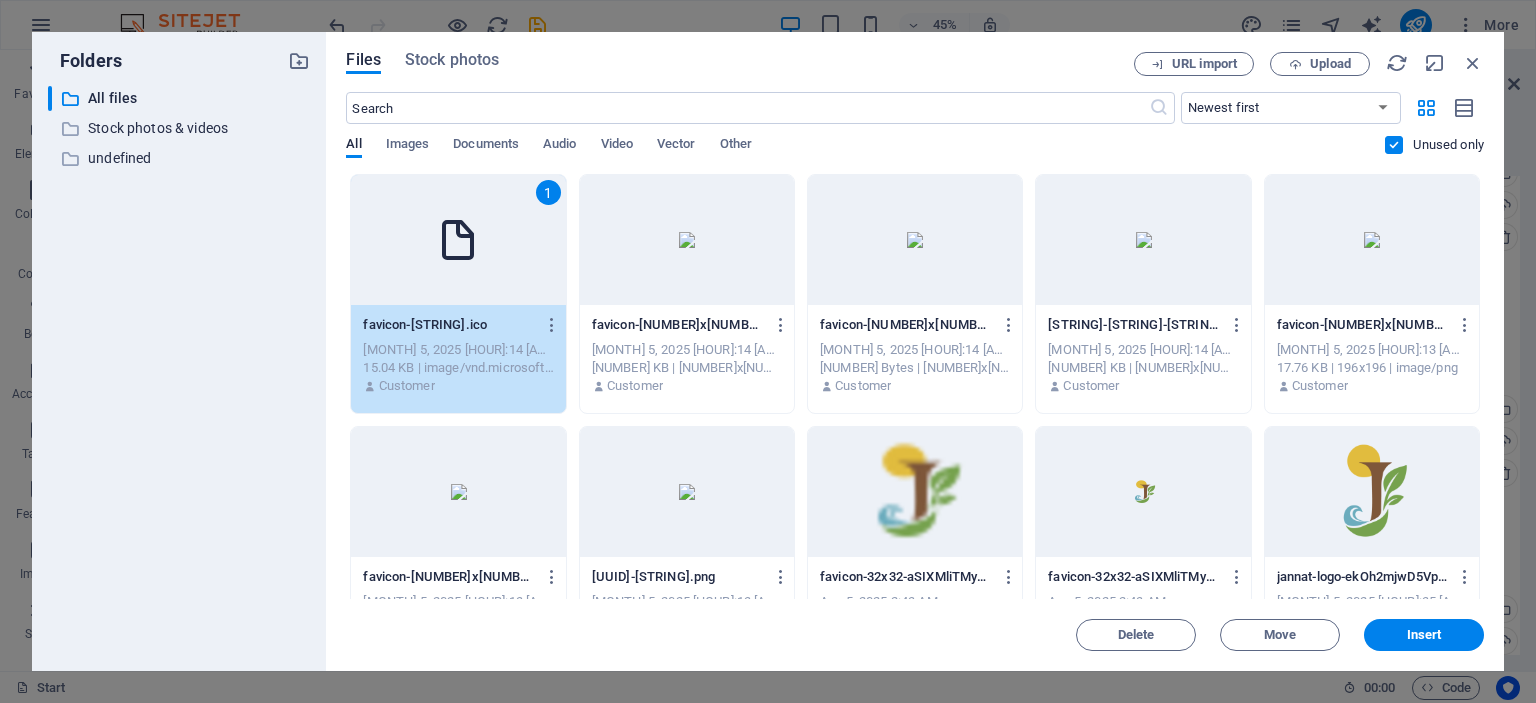 click at bounding box center (687, 240) 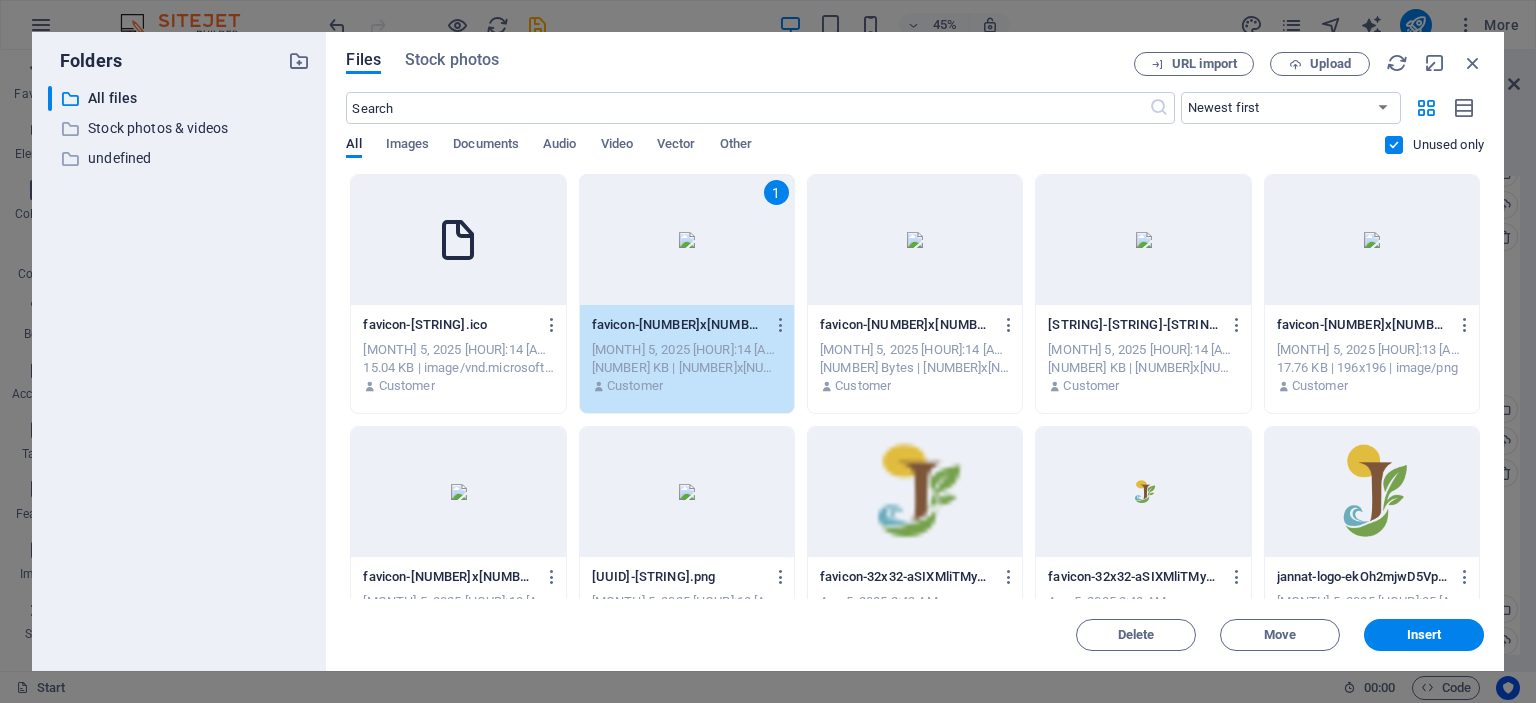 click at bounding box center [458, 240] 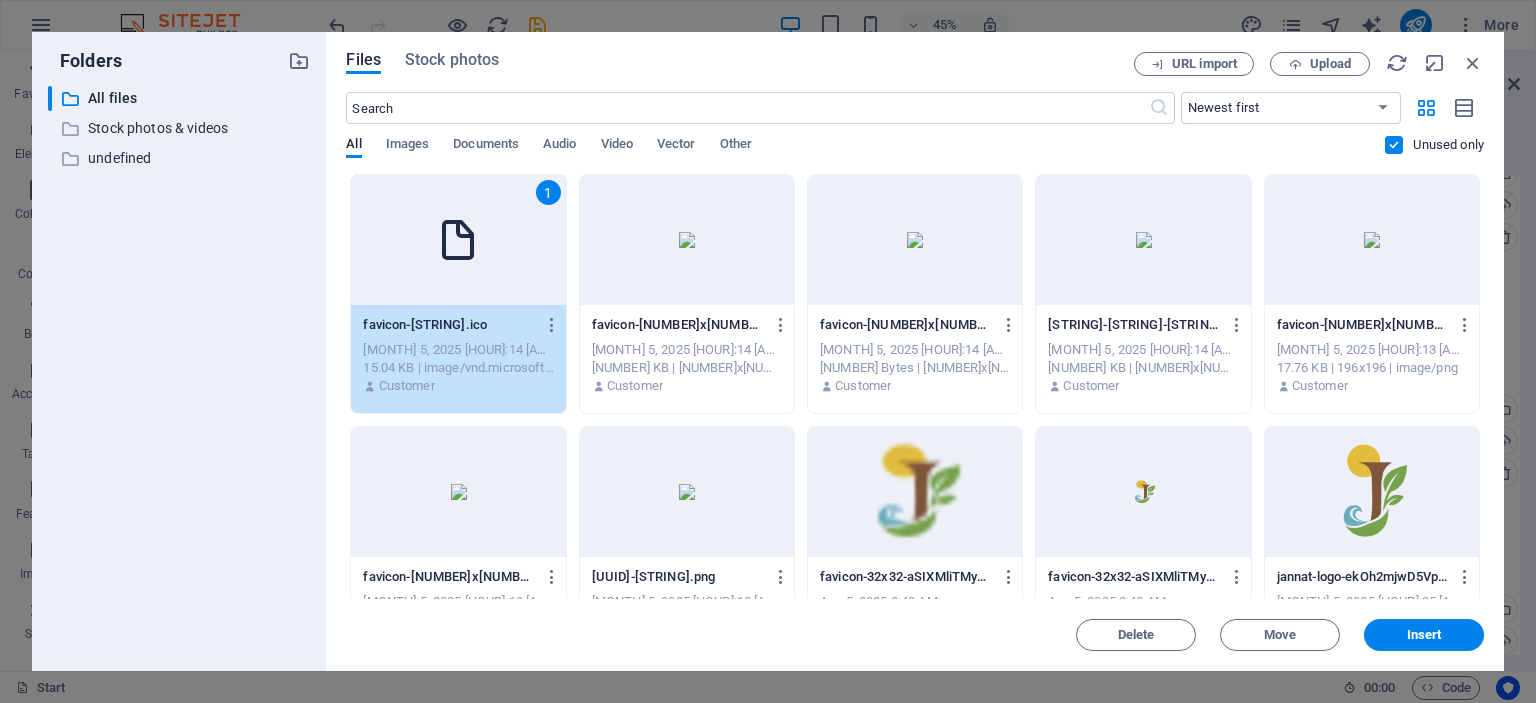 click at bounding box center (687, 240) 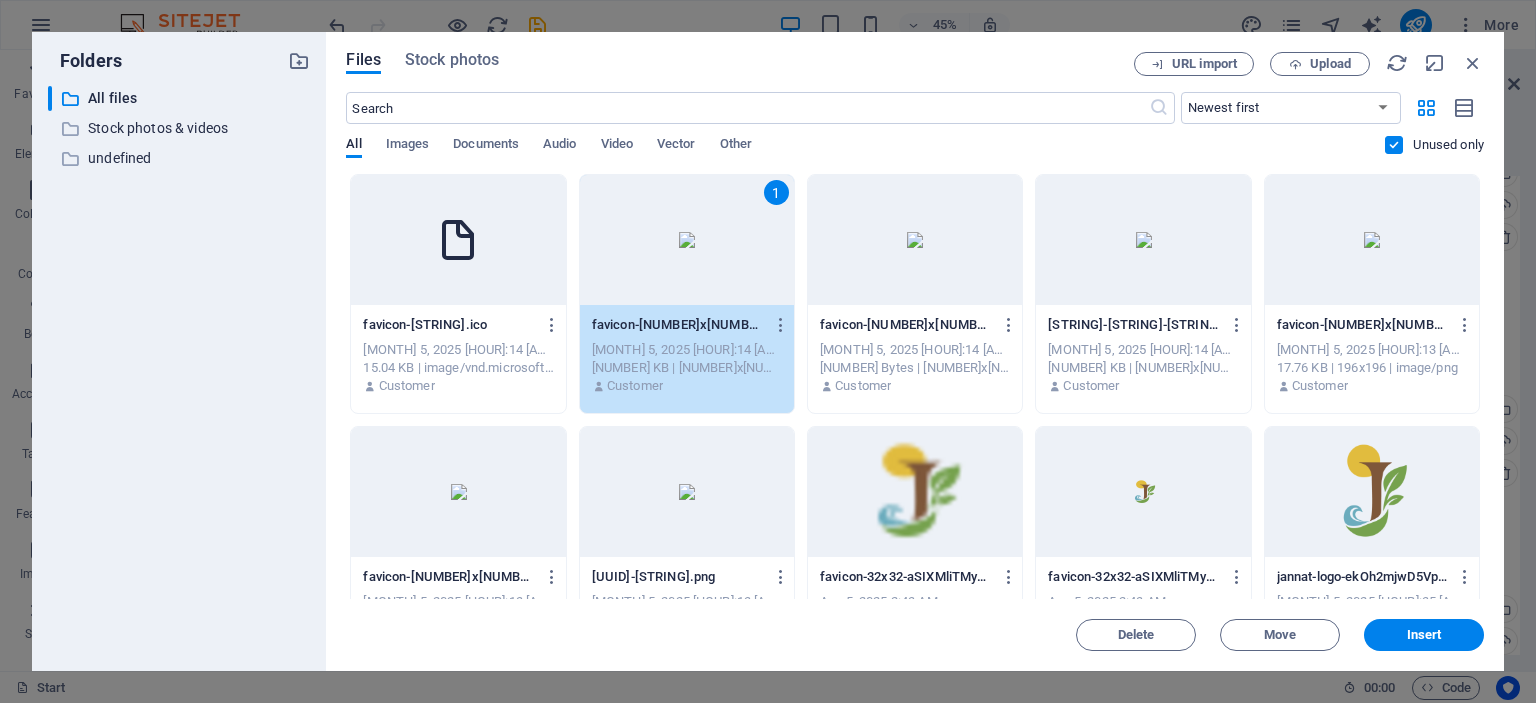 click at bounding box center [458, 240] 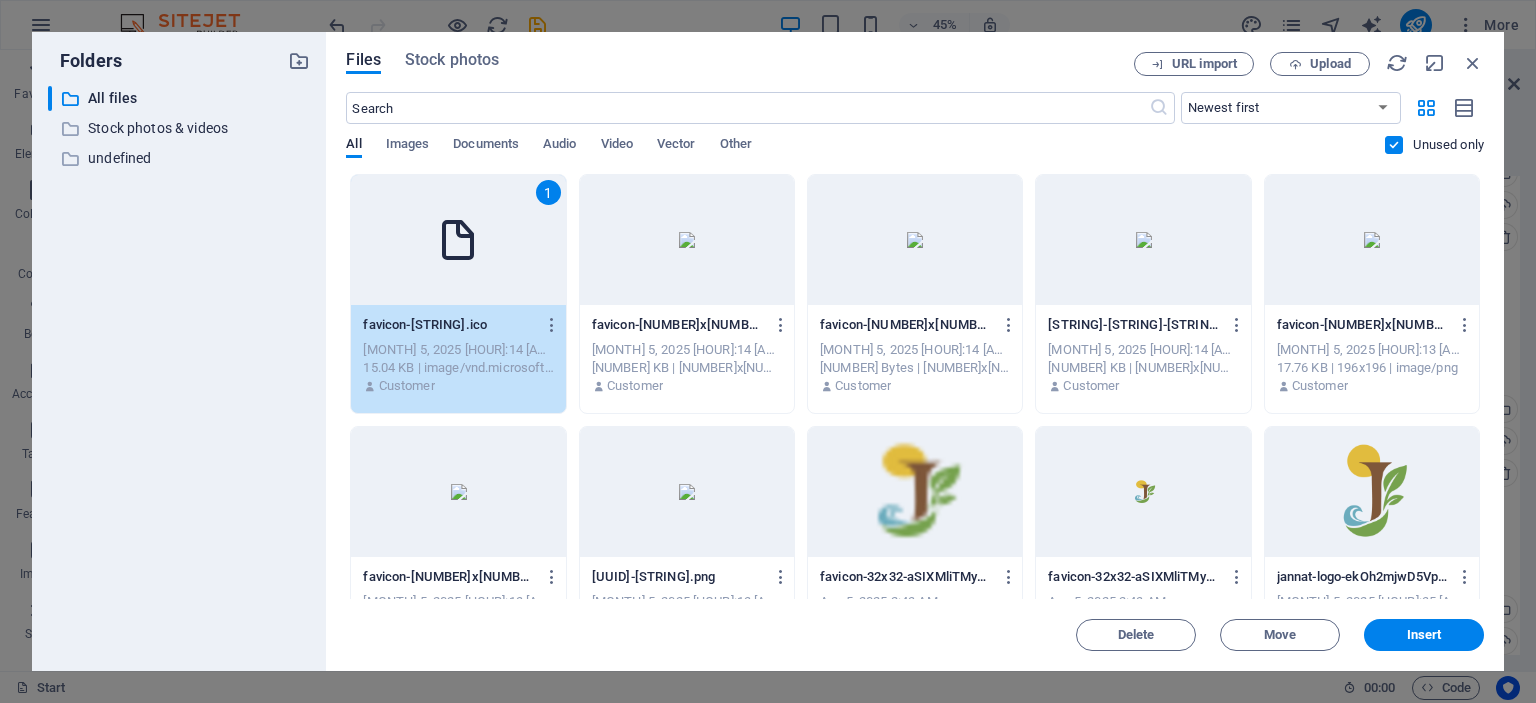 click at bounding box center (915, 240) 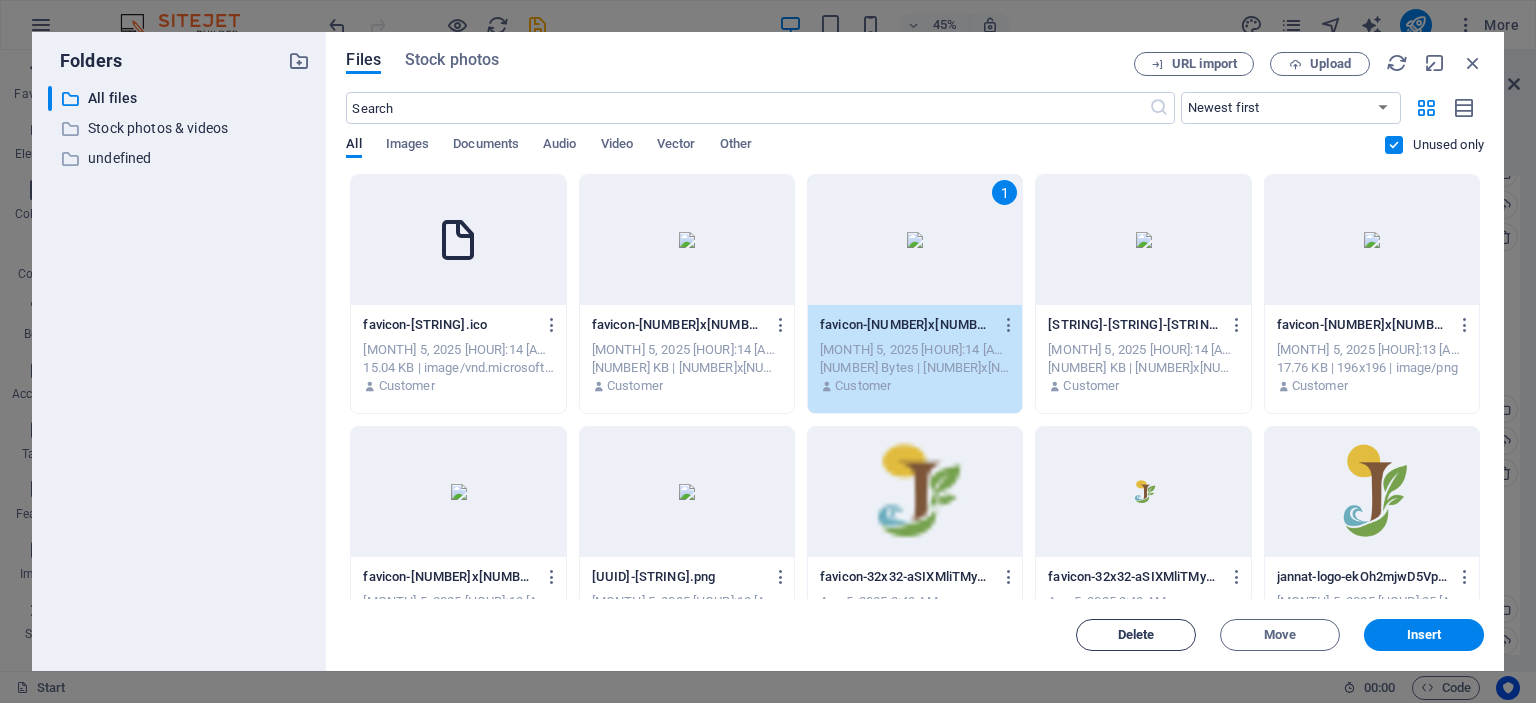click on "Delete" at bounding box center [1136, 635] 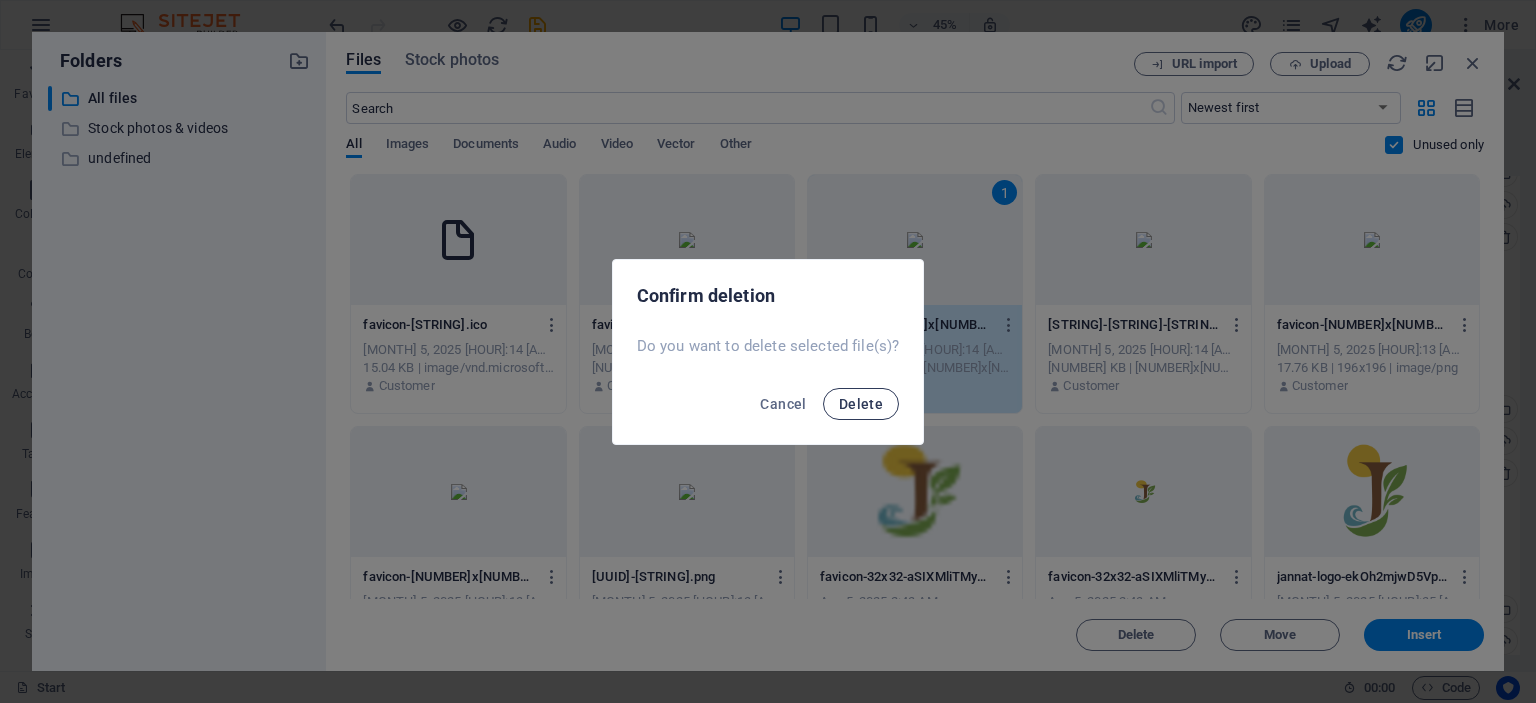 click on "Delete" at bounding box center (861, 404) 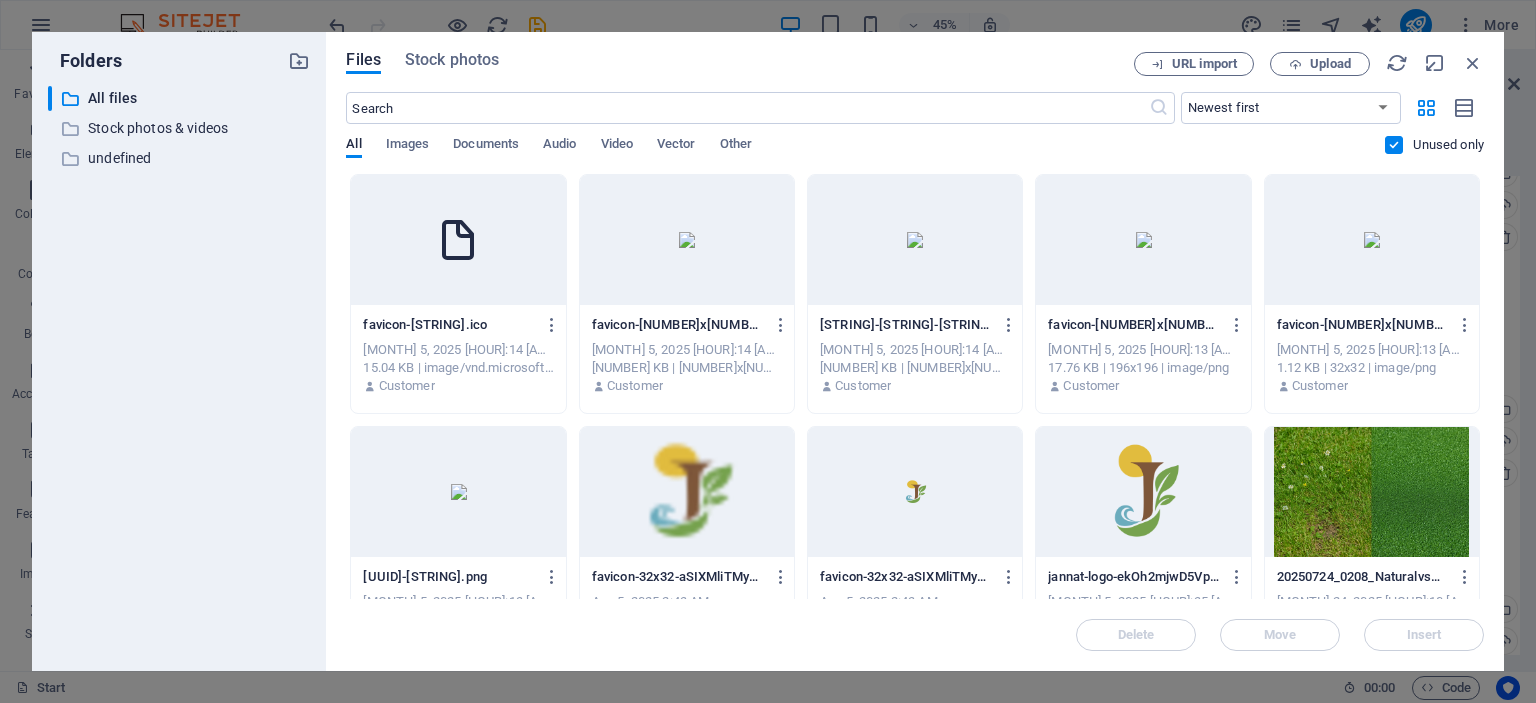 click at bounding box center (687, 240) 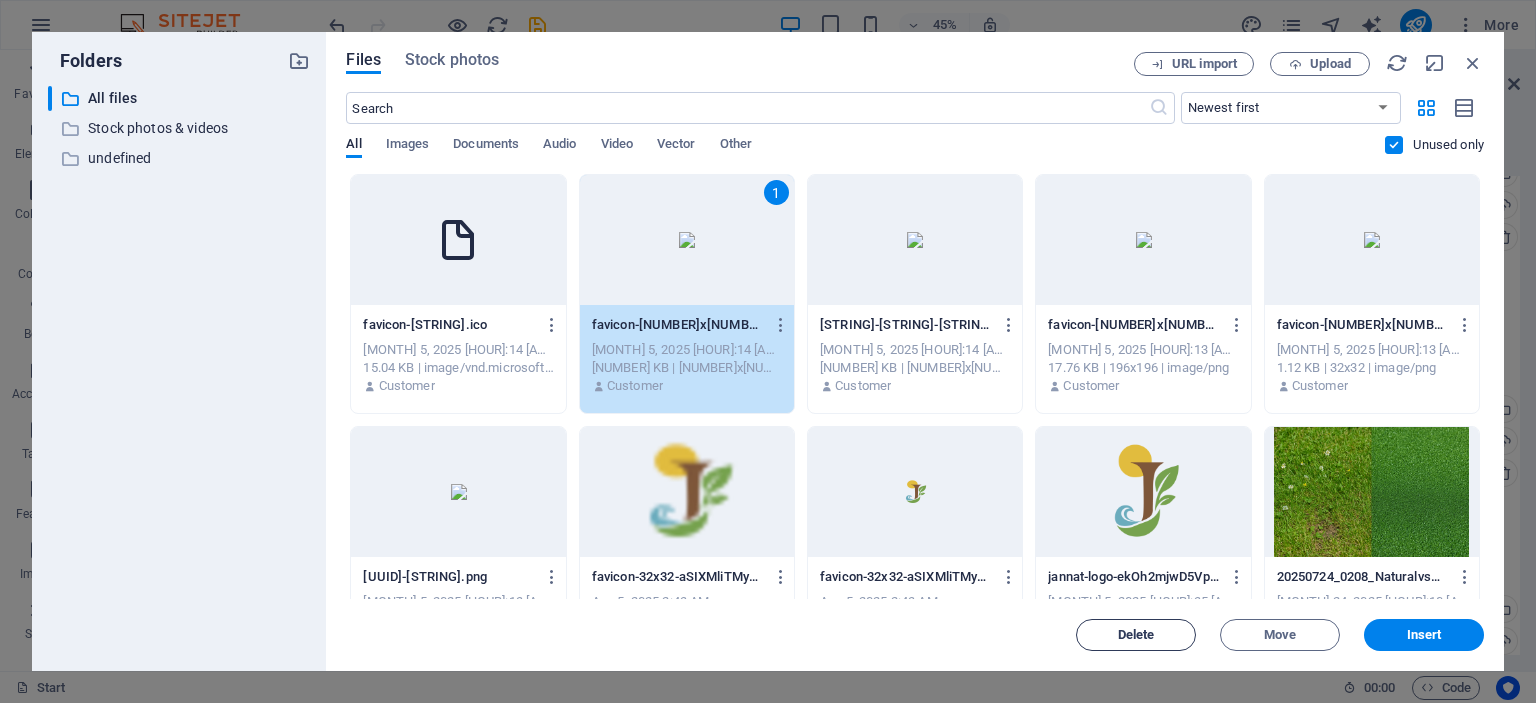 click on "Delete" at bounding box center [1136, 635] 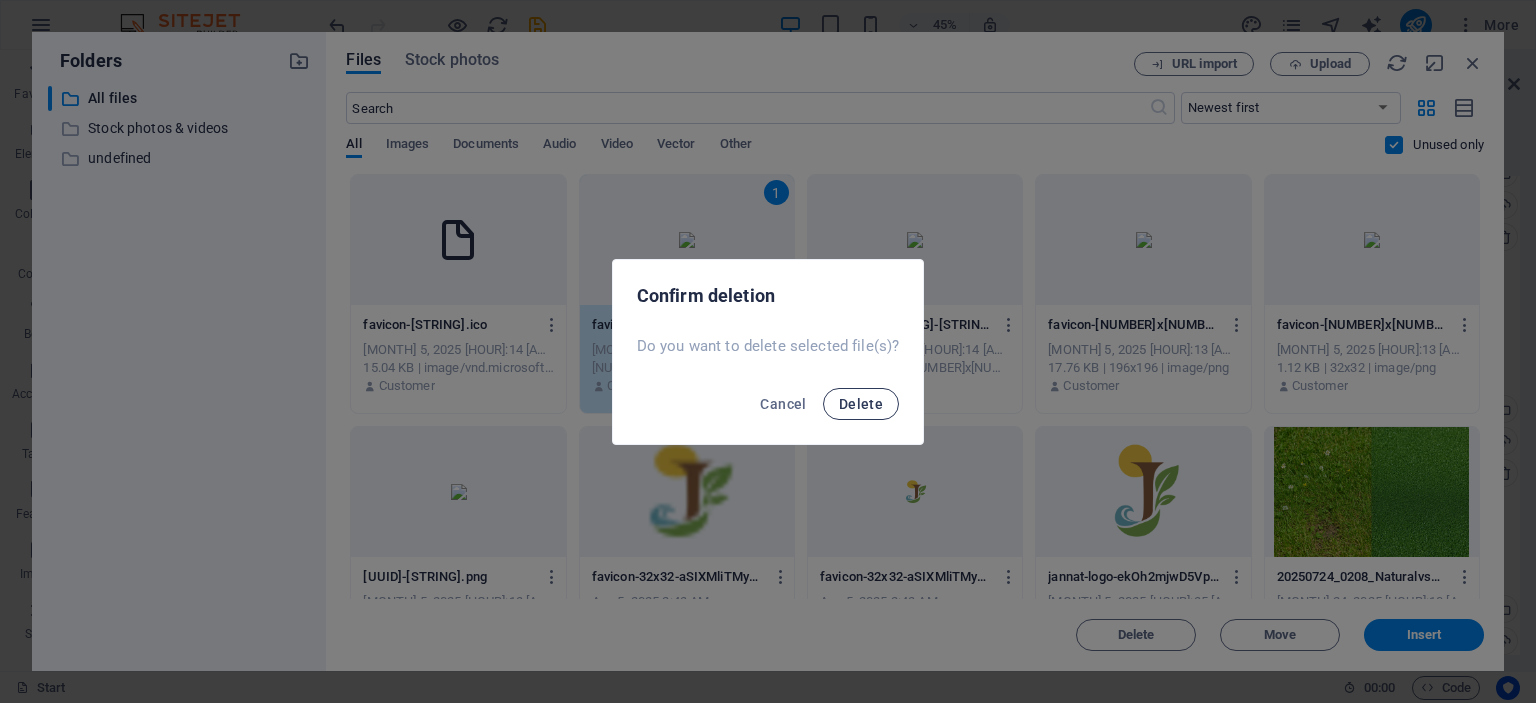 click on "Delete" at bounding box center (861, 404) 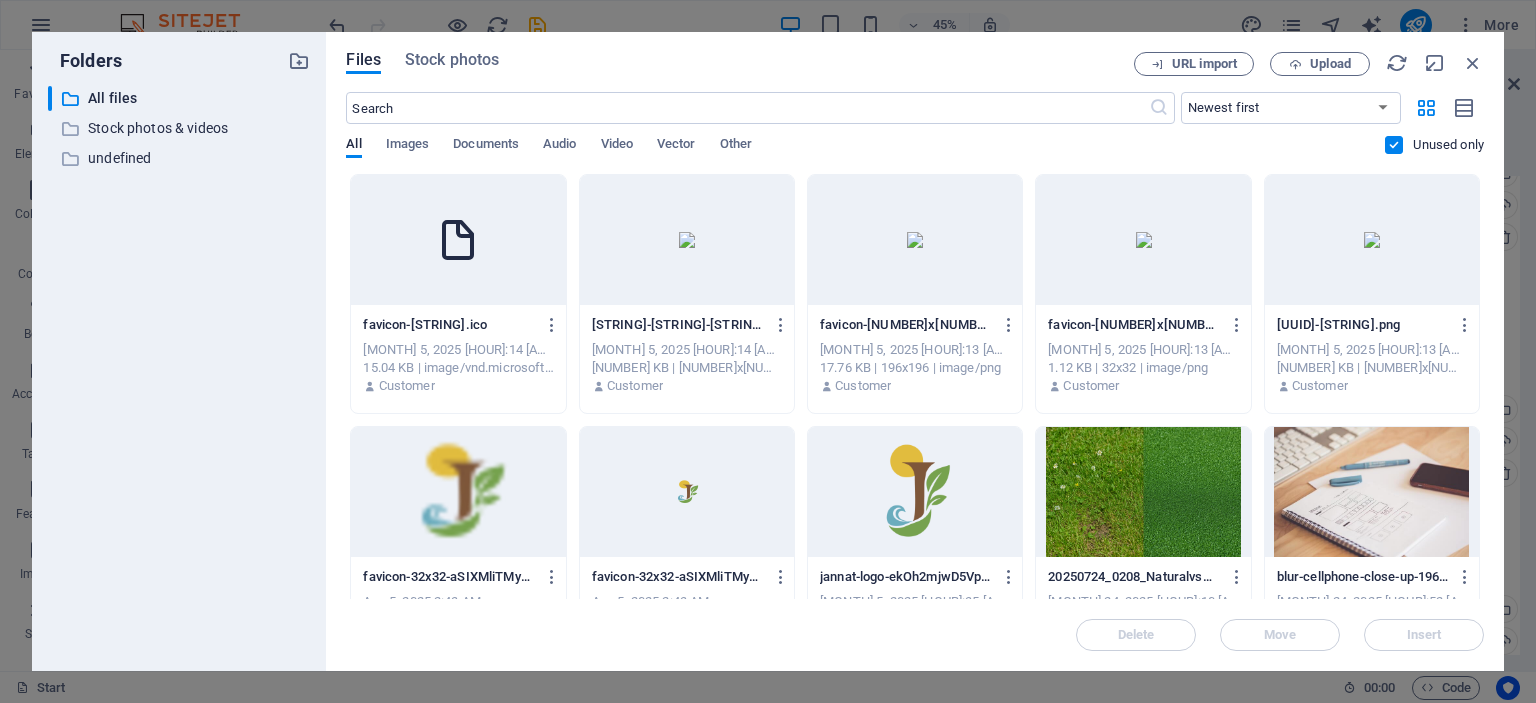 click at bounding box center (458, 240) 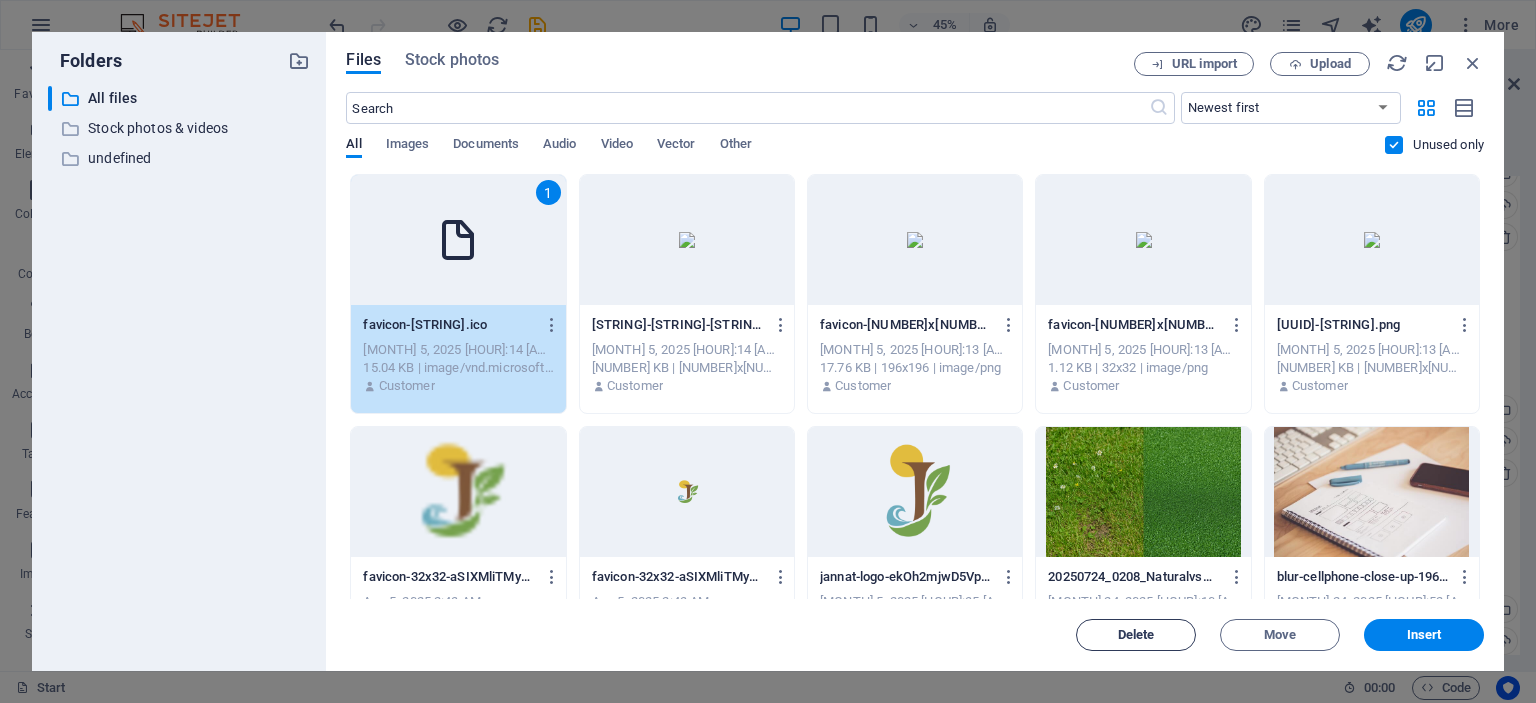 click on "Delete" at bounding box center [1136, 635] 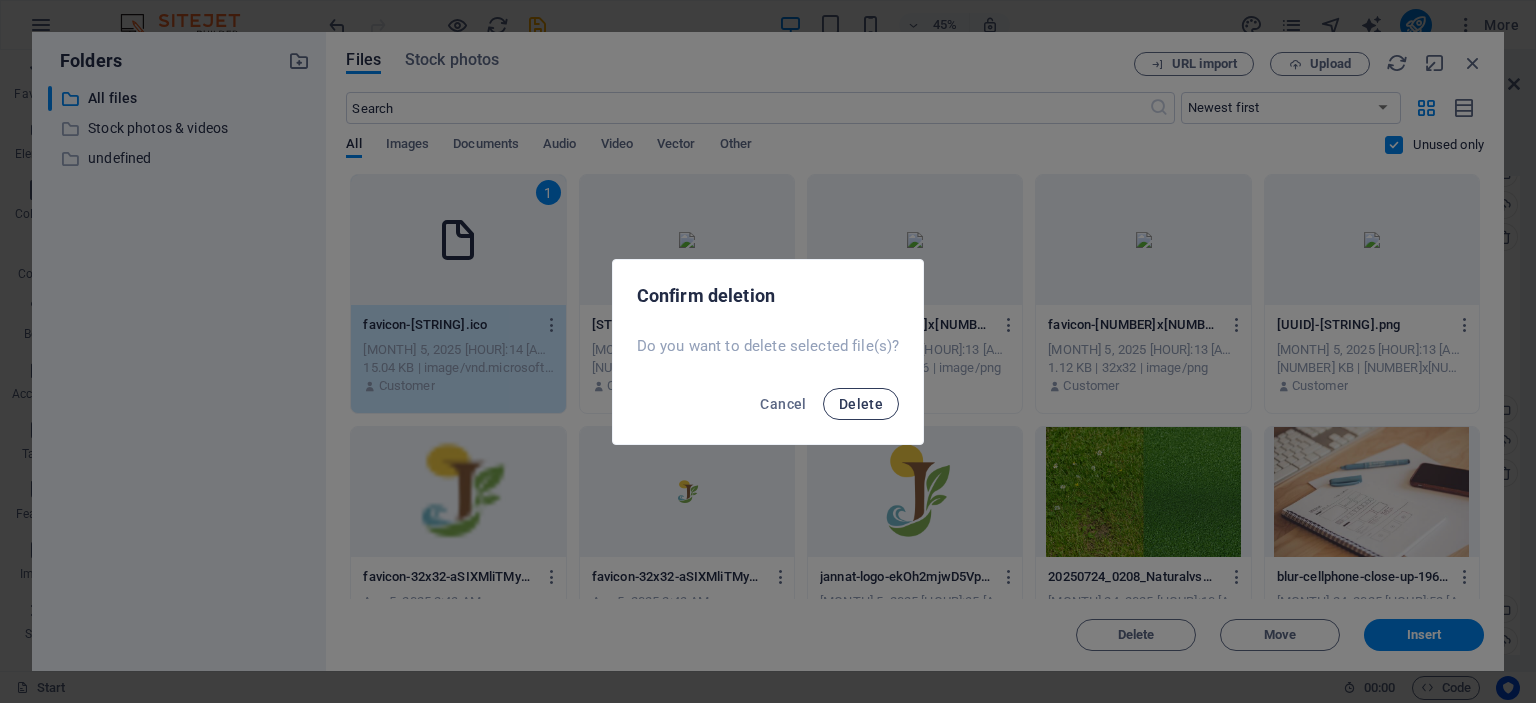 click on "Delete" at bounding box center [861, 404] 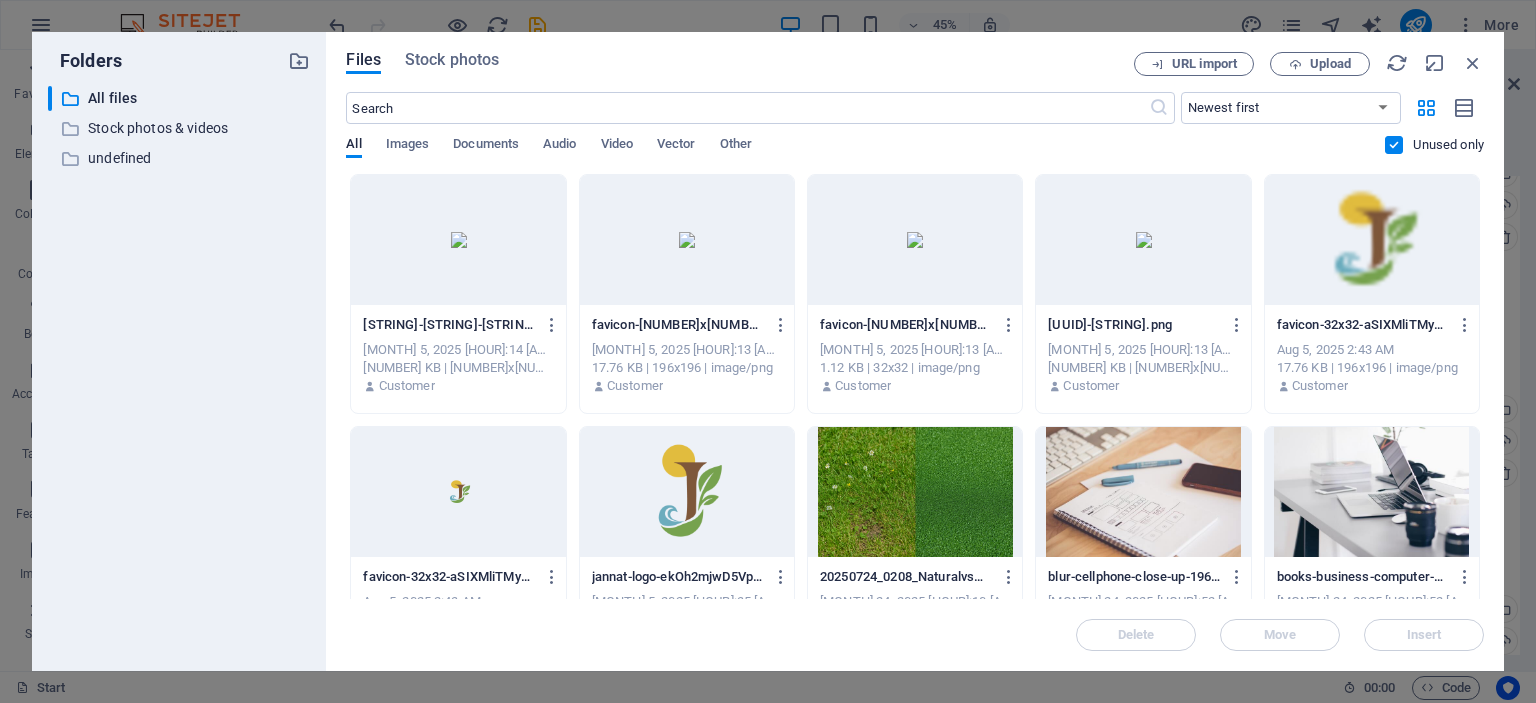 click at bounding box center (458, 240) 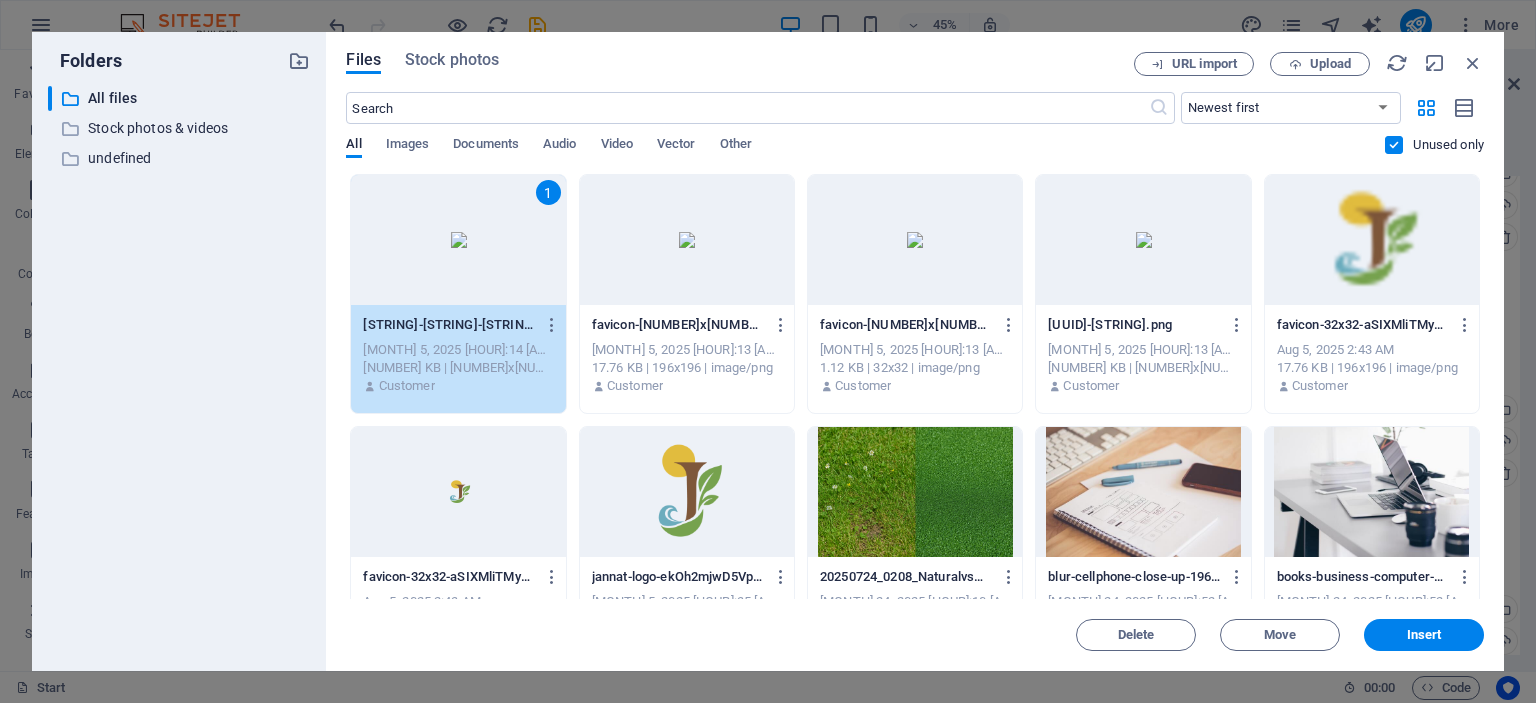 drag, startPoint x: 1156, startPoint y: 600, endPoint x: 1149, endPoint y: 623, distance: 24.04163 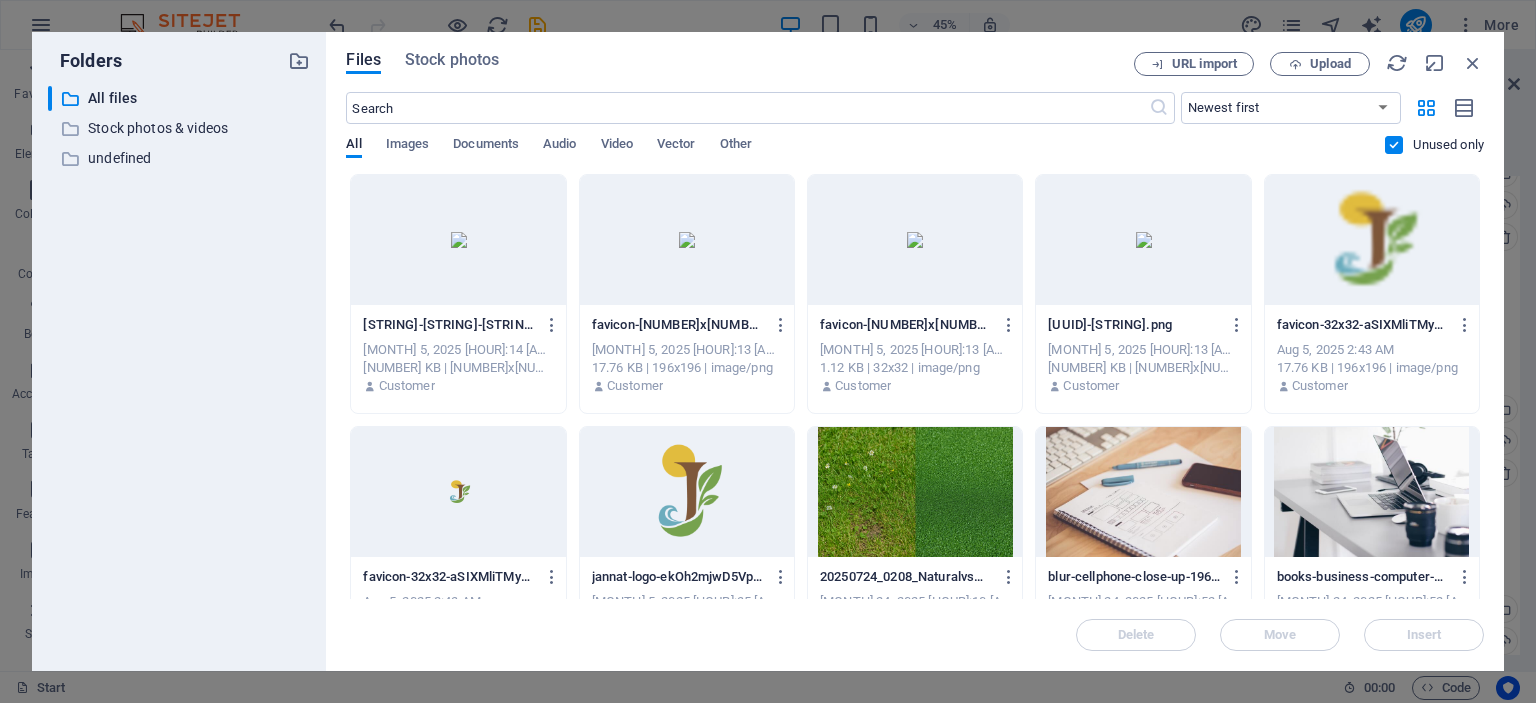 click on "Delete Move Insert" at bounding box center [915, 625] 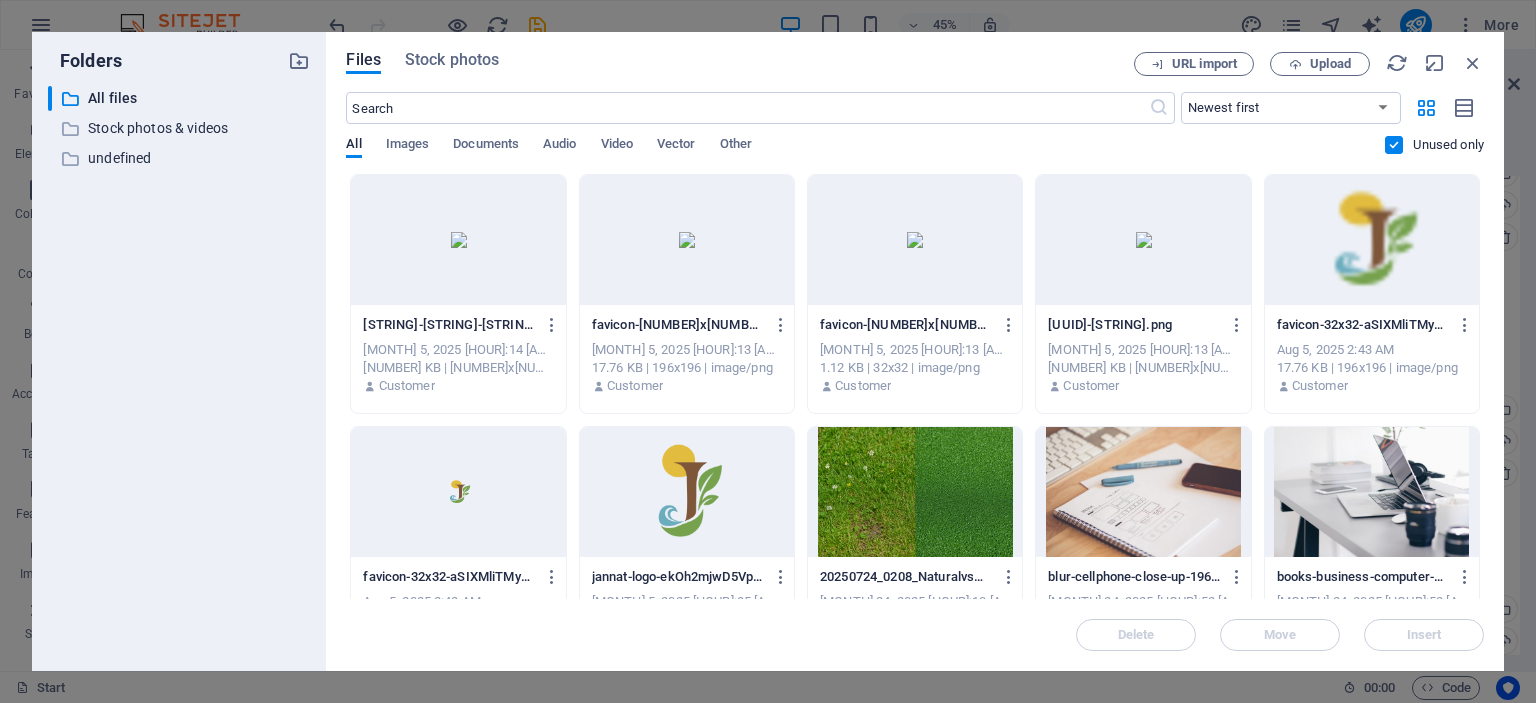 click at bounding box center (458, 240) 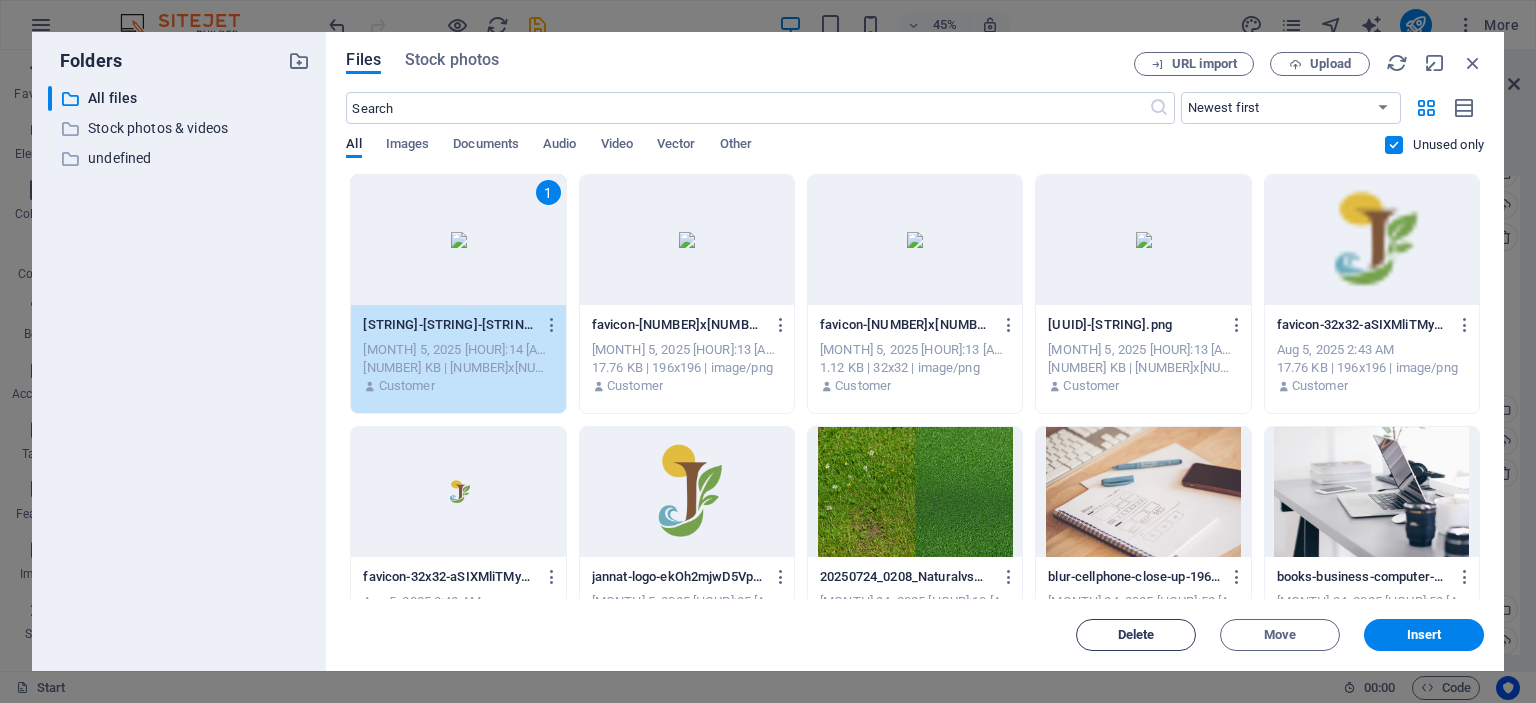 click on "Delete" at bounding box center (1136, 635) 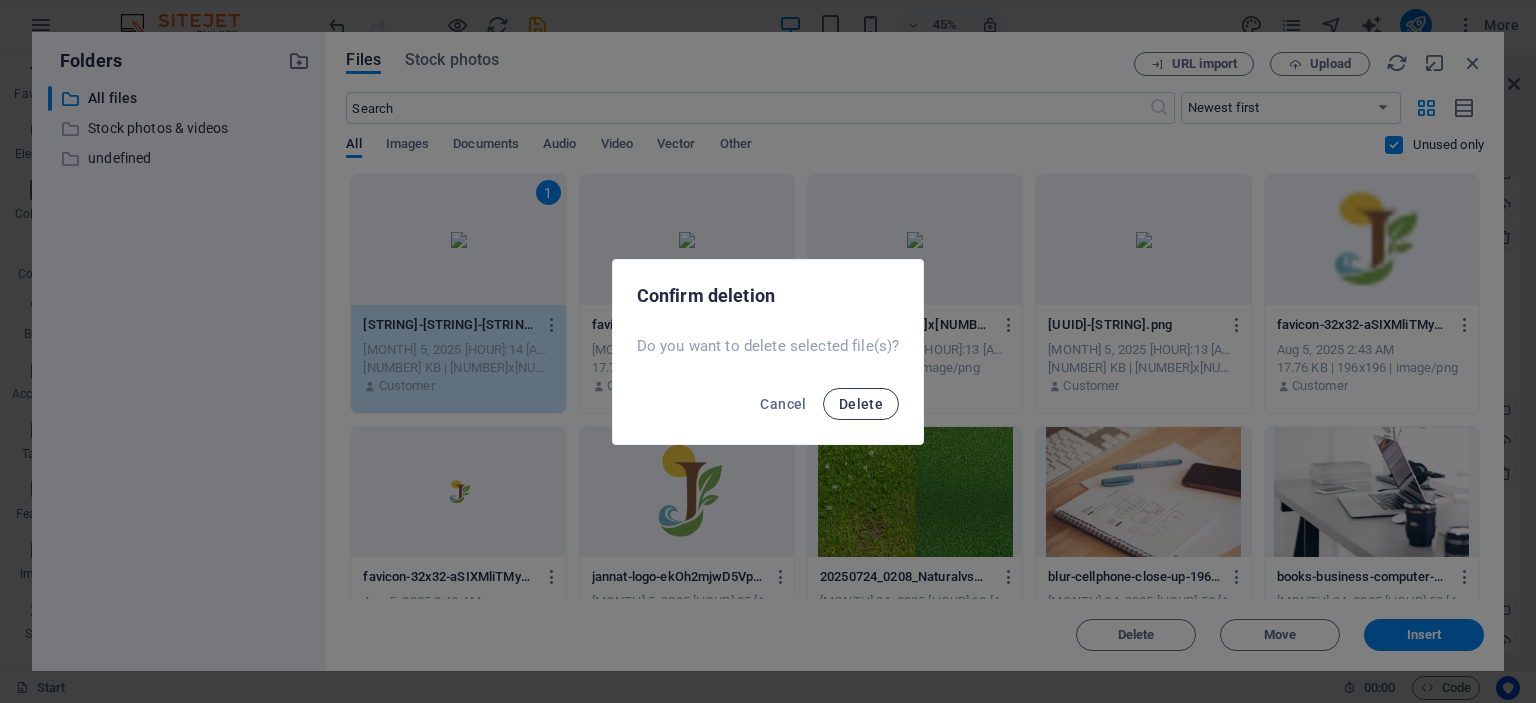 click on "Delete" at bounding box center (861, 404) 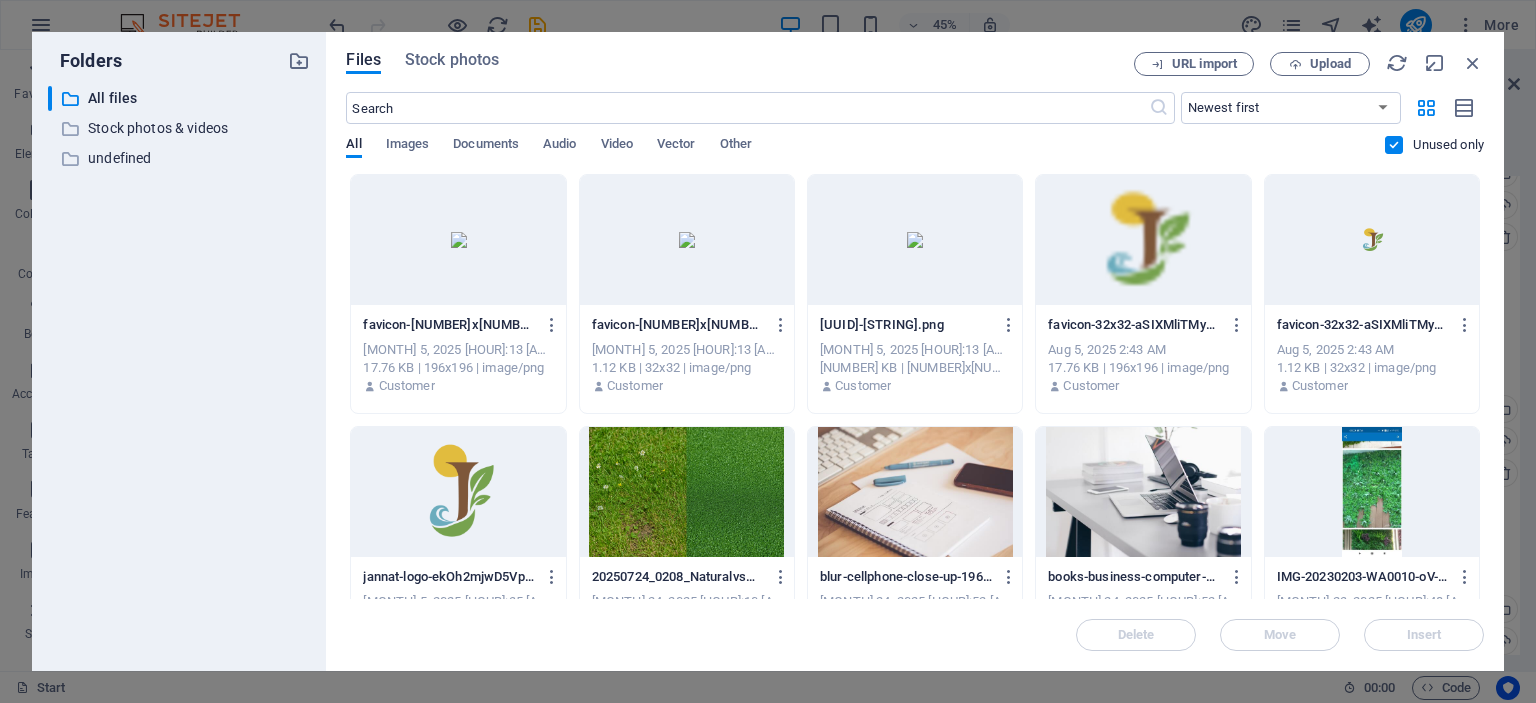 click at bounding box center (458, 240) 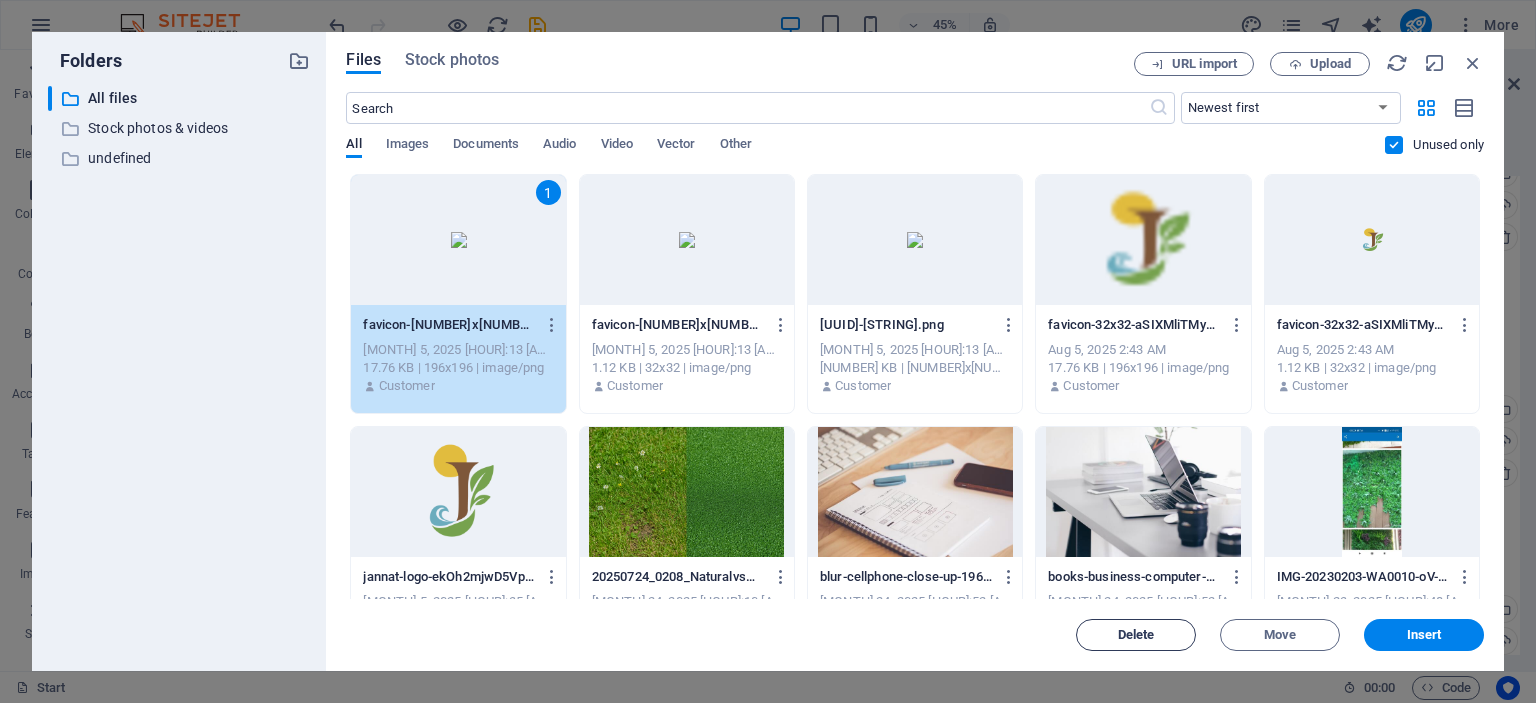 click on "Delete" at bounding box center (1136, 635) 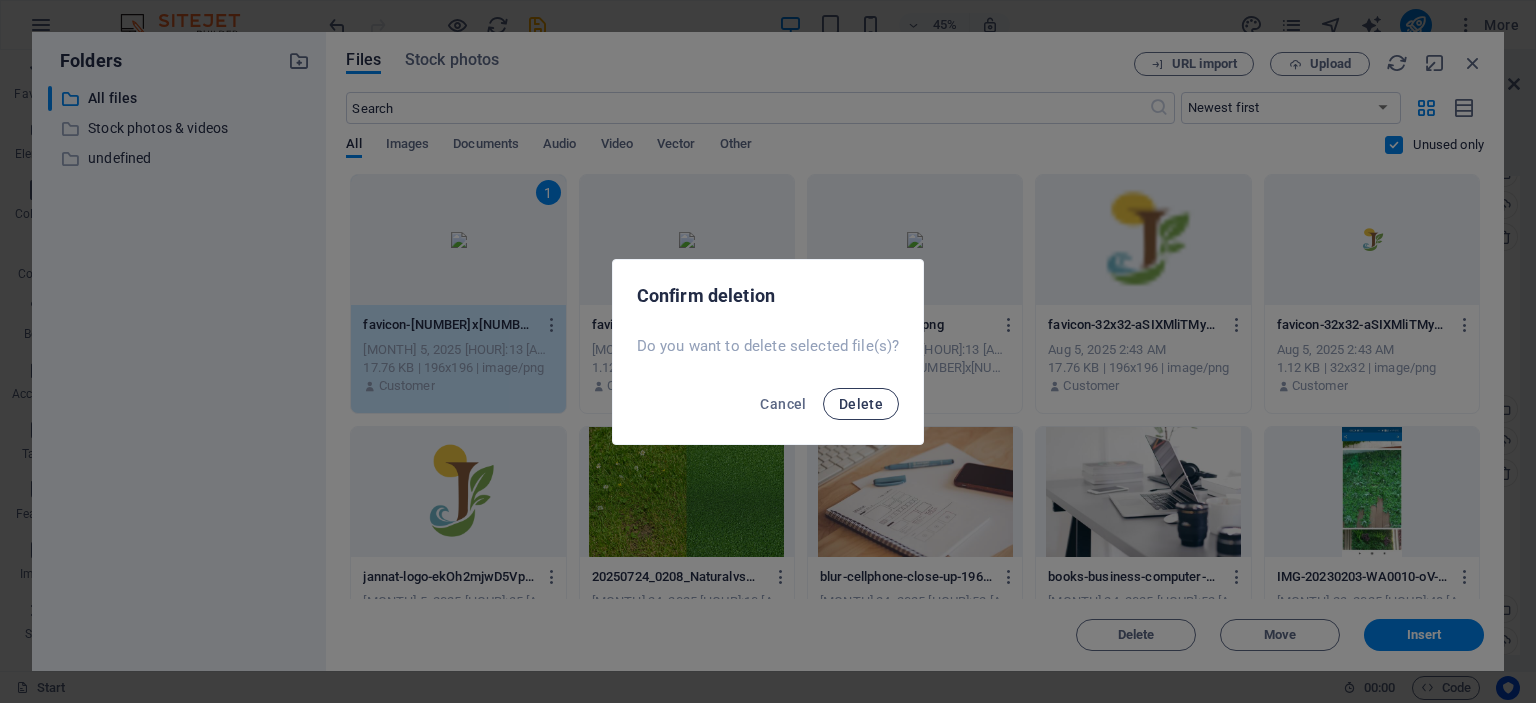 click on "Delete" at bounding box center [861, 404] 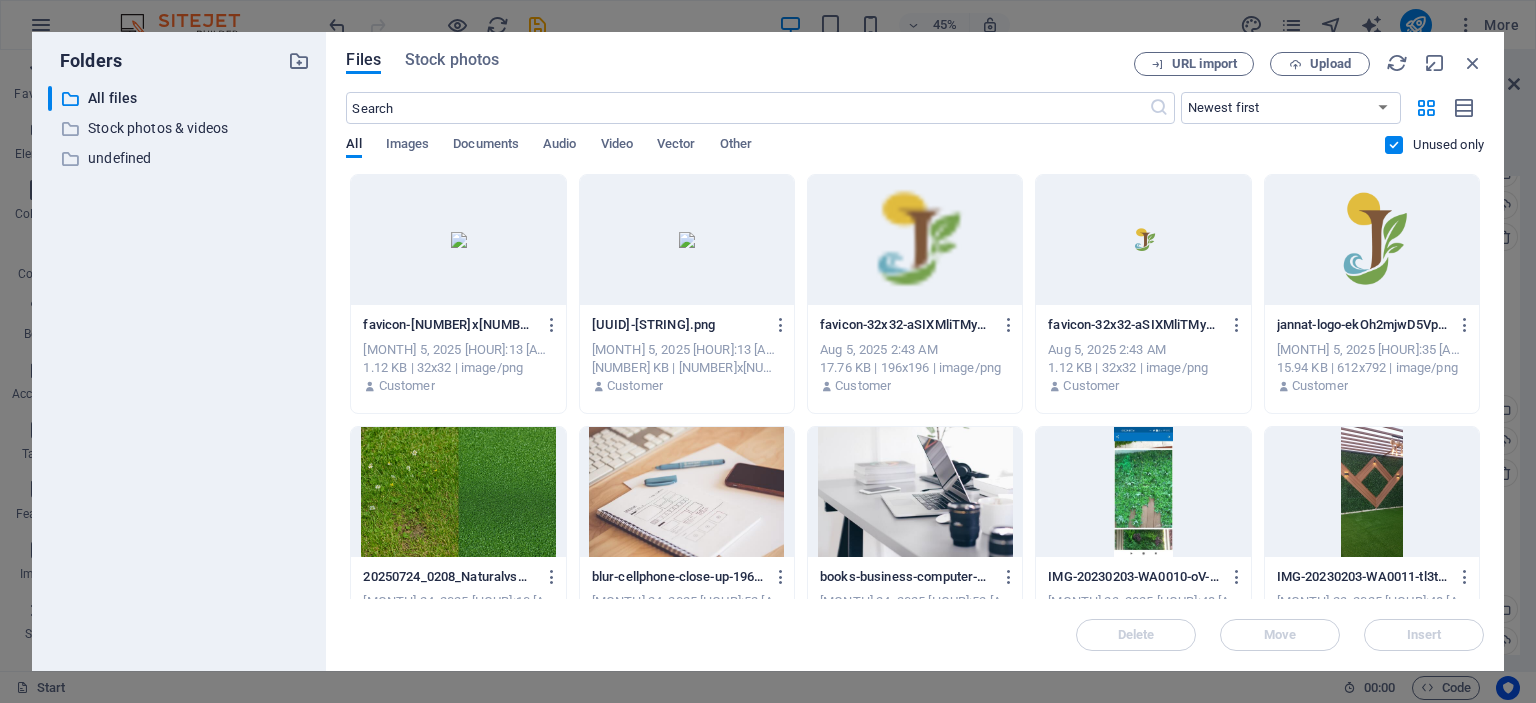 click at bounding box center [458, 240] 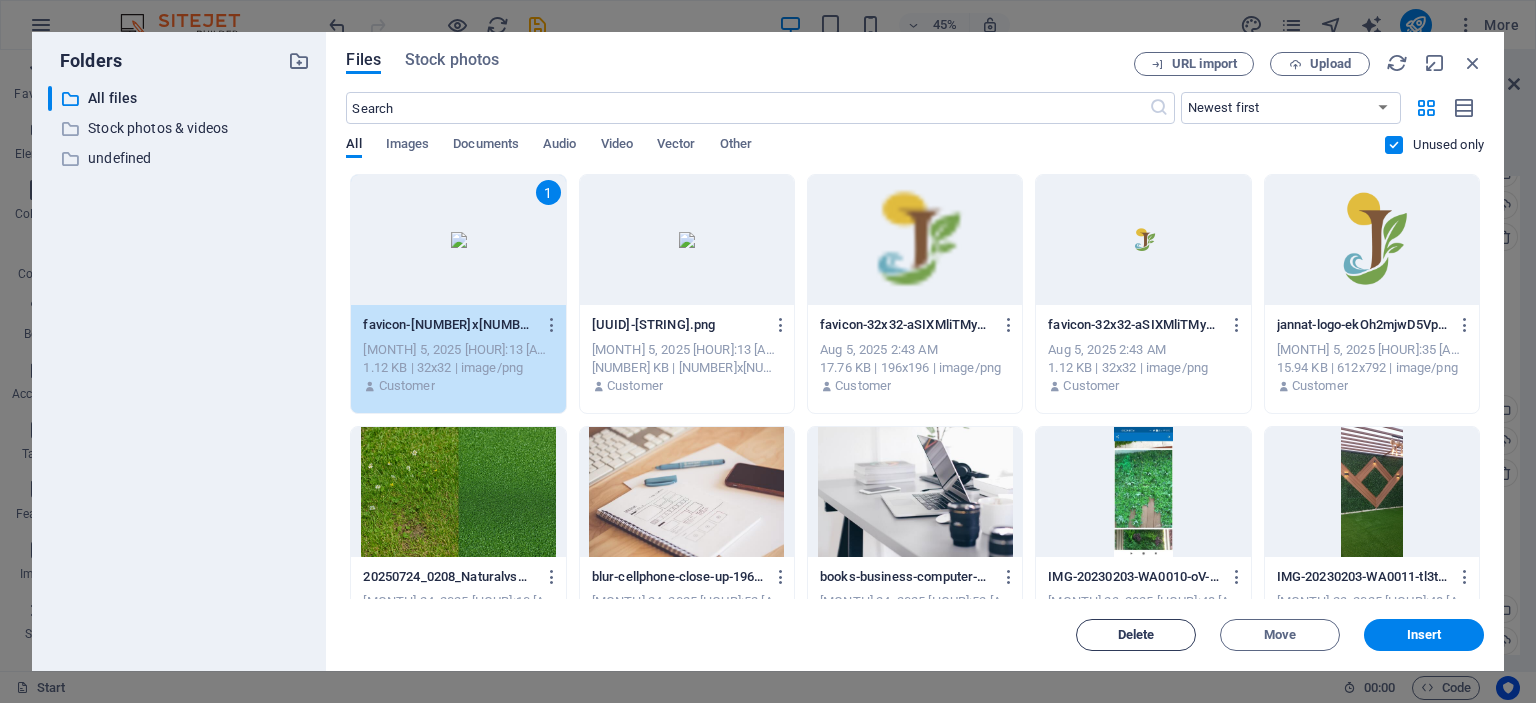 click on "Delete" at bounding box center (1136, 635) 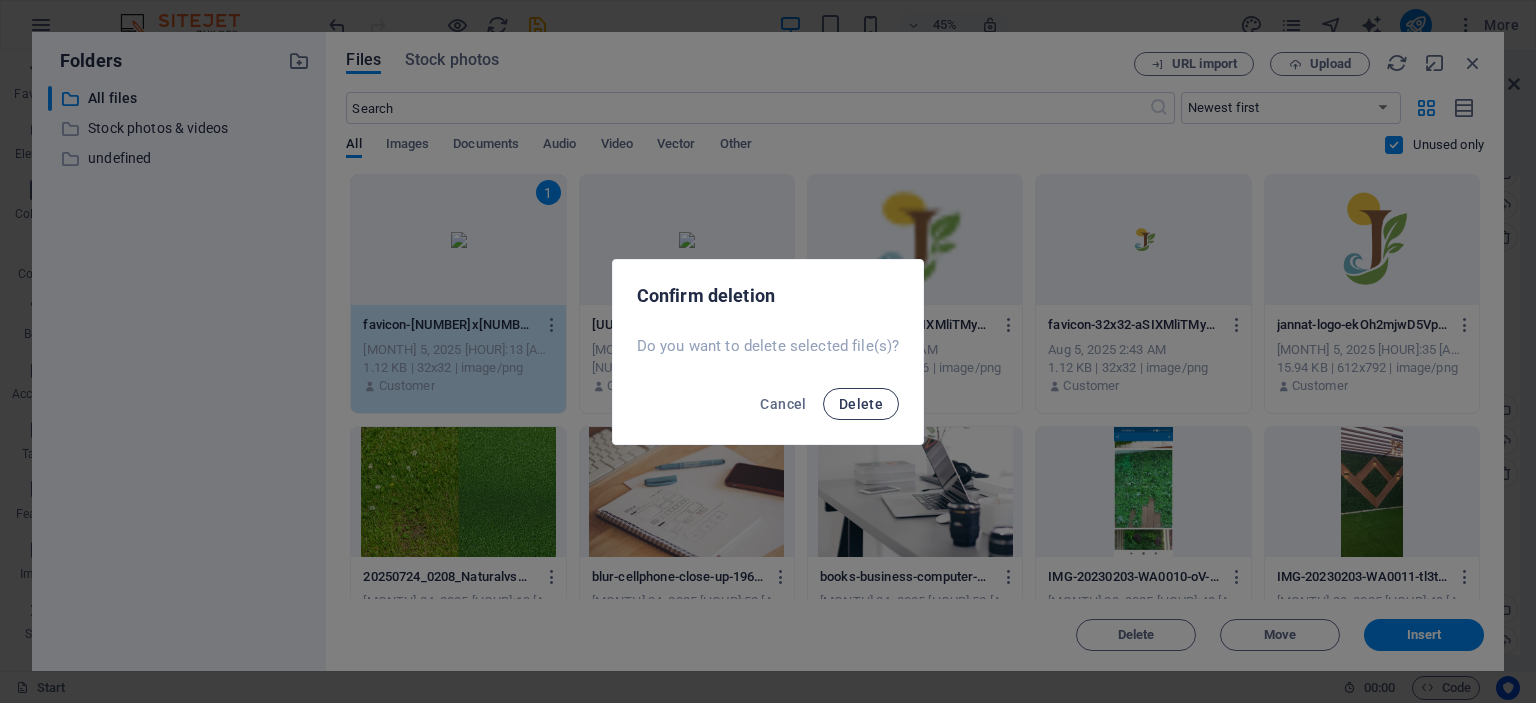 click on "Delete" at bounding box center (861, 404) 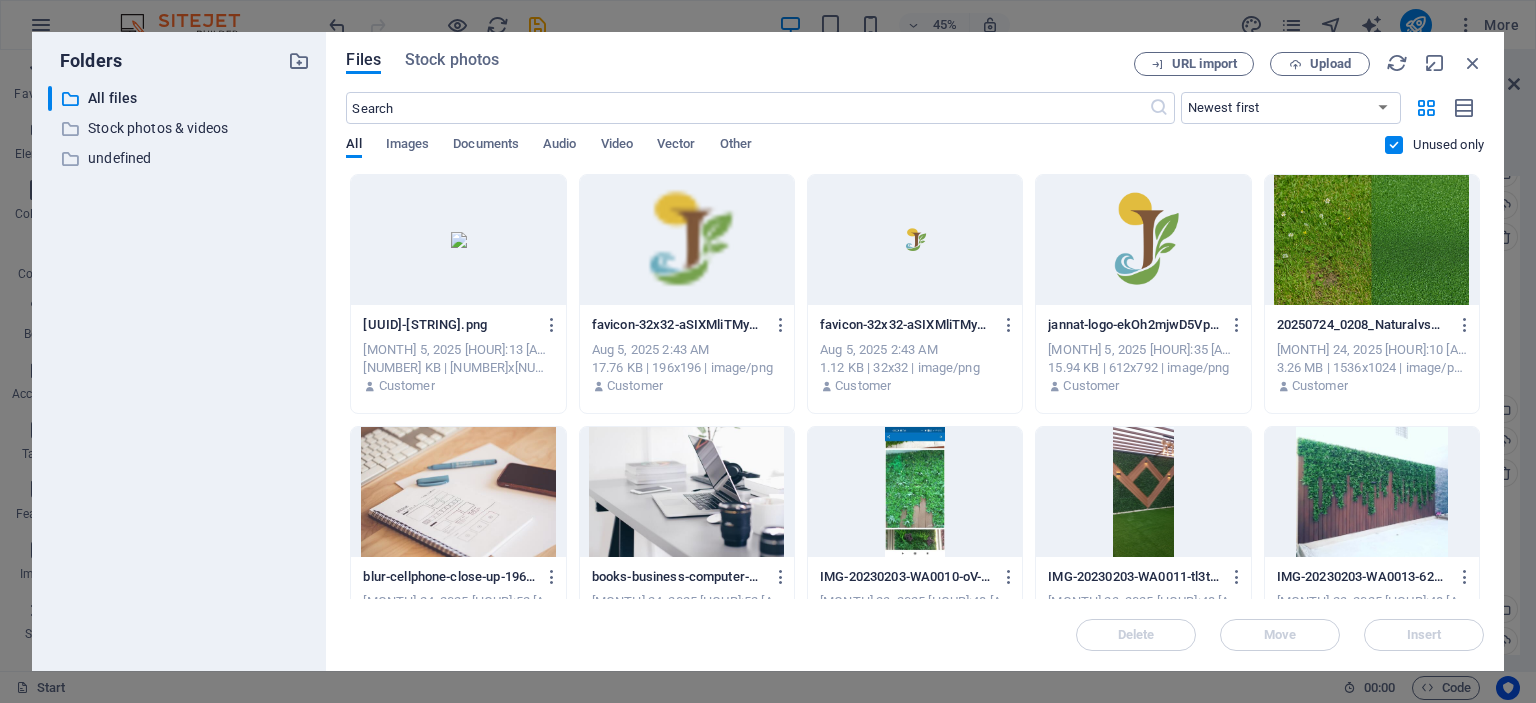 click at bounding box center [458, 240] 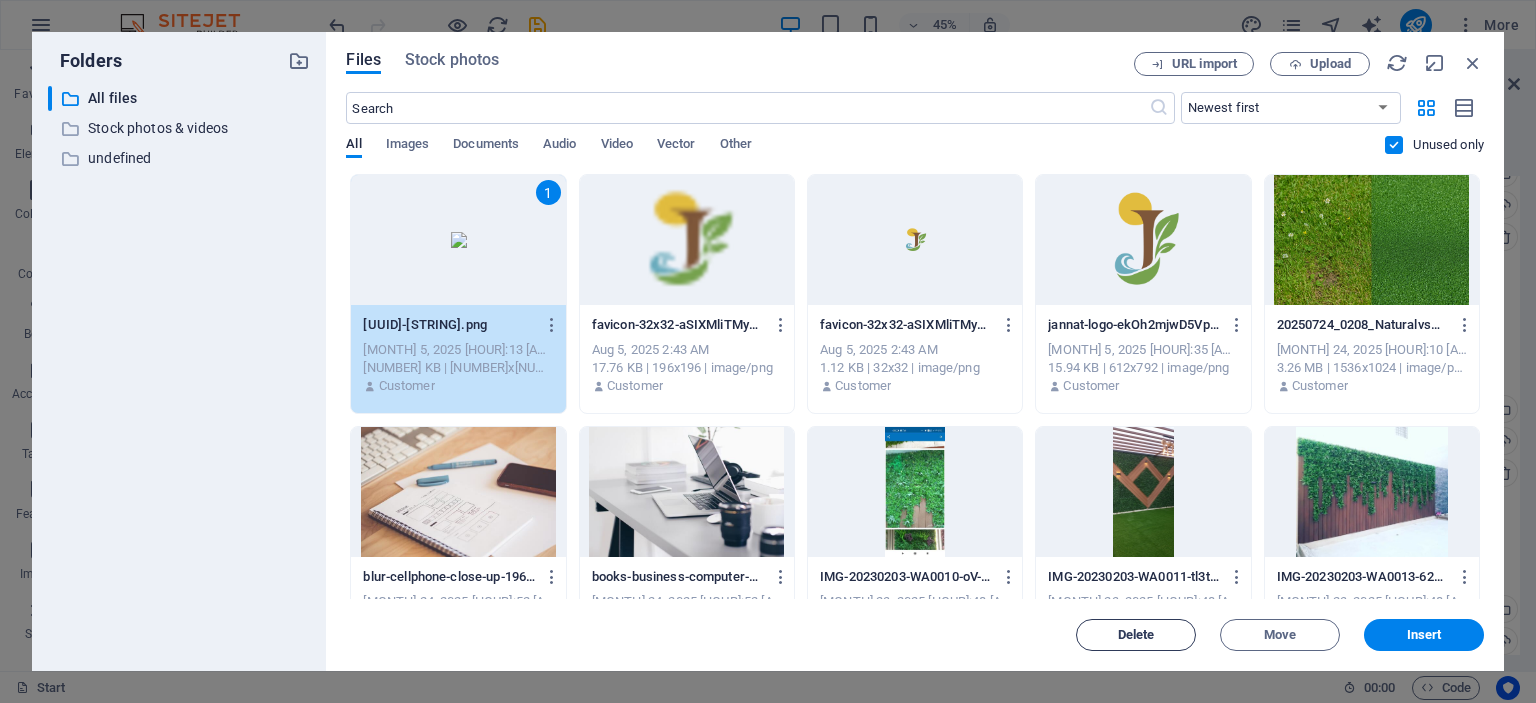 click on "Delete" at bounding box center (1136, 635) 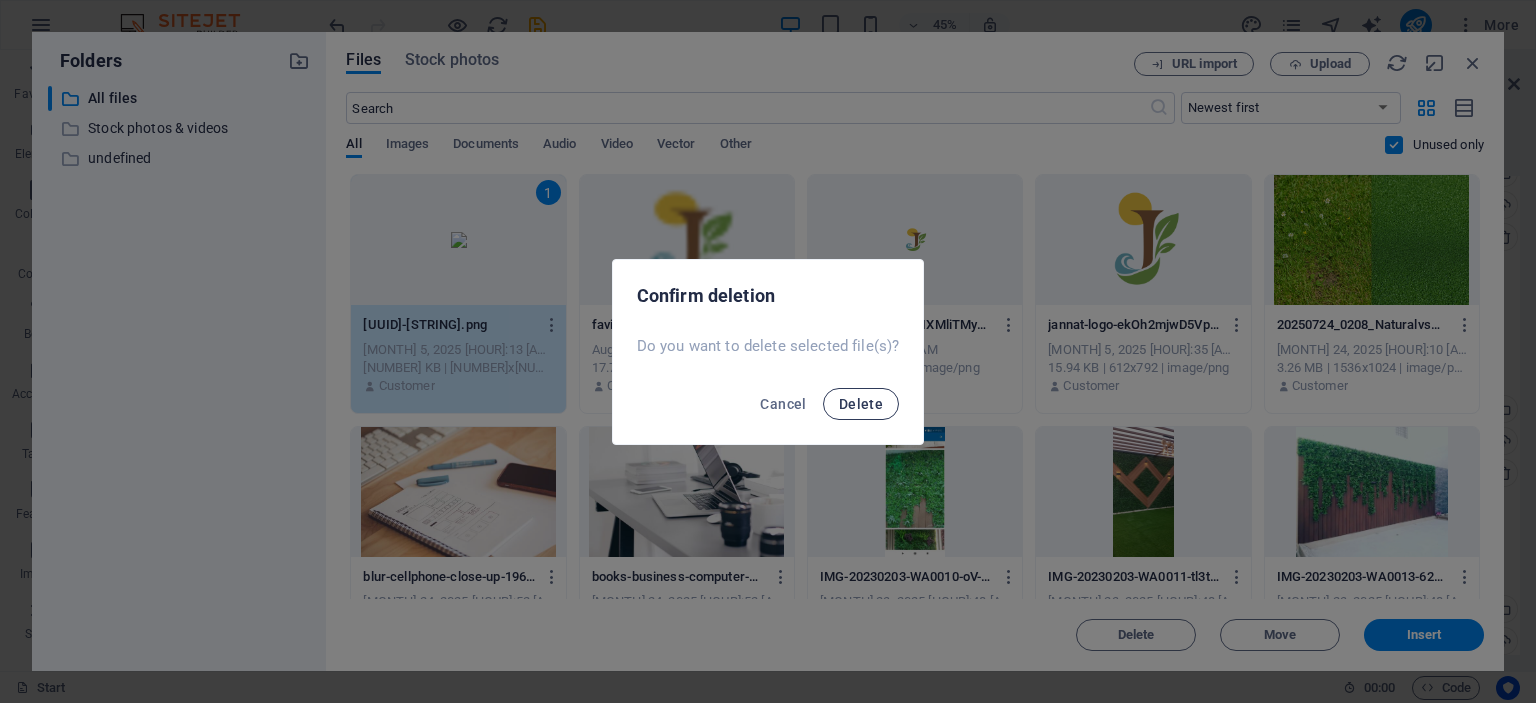 click on "Delete" at bounding box center [861, 404] 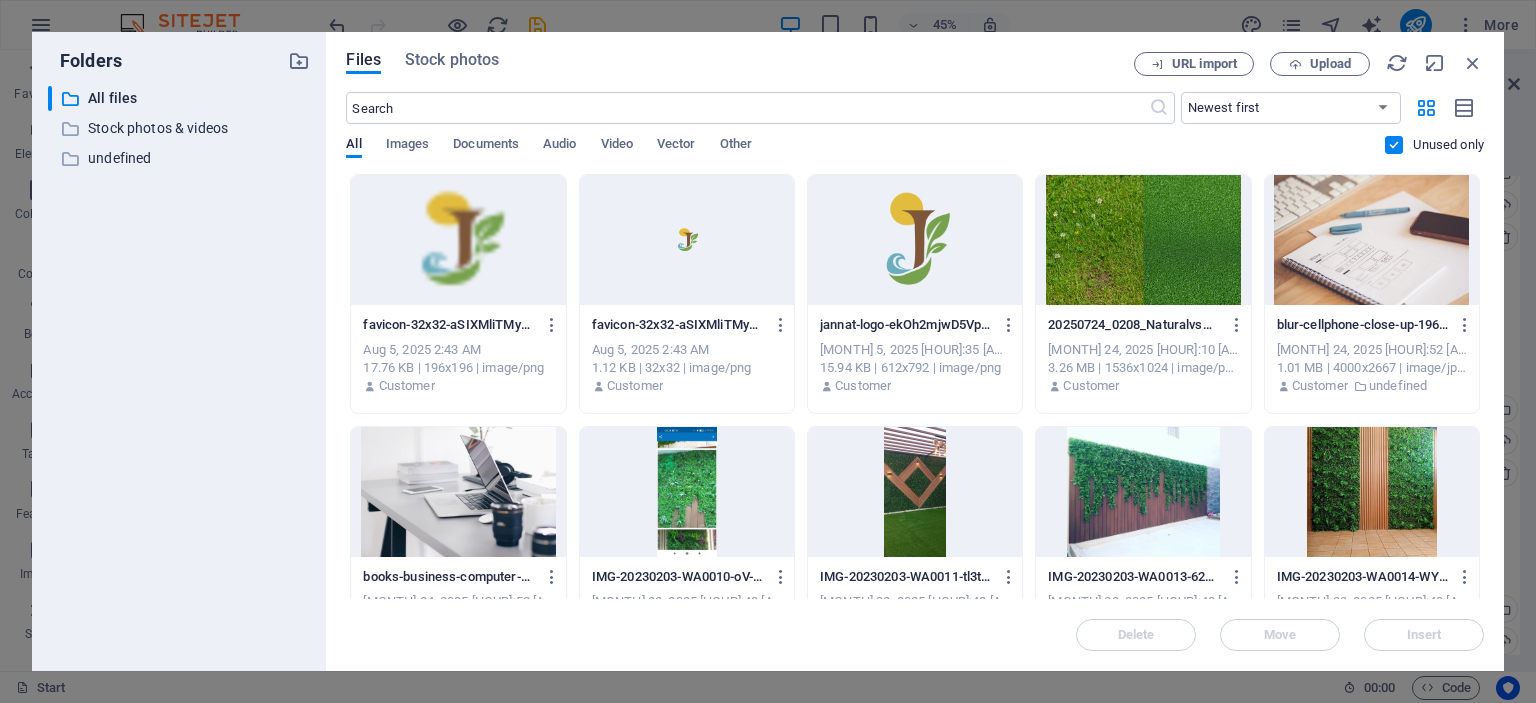 click at bounding box center (458, 240) 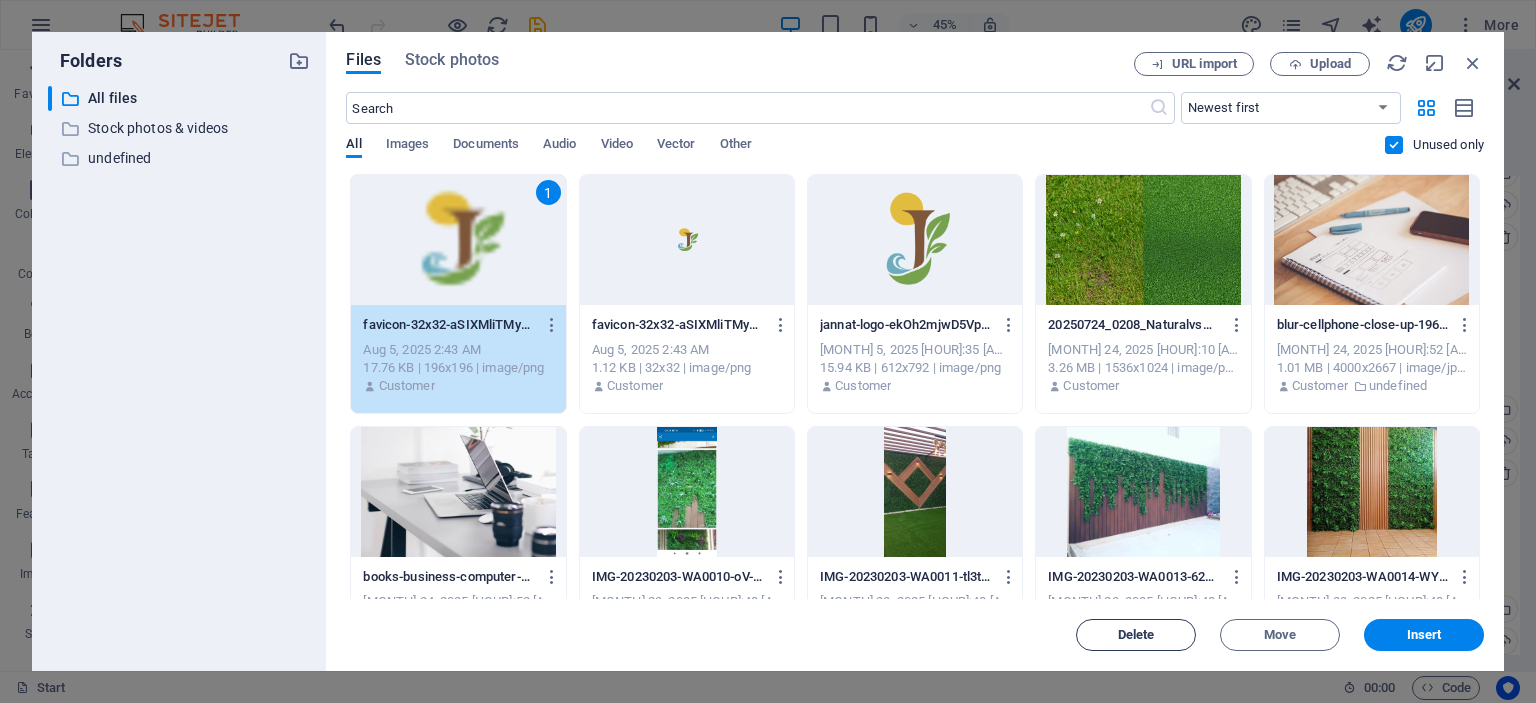 click on "Delete" at bounding box center [1136, 635] 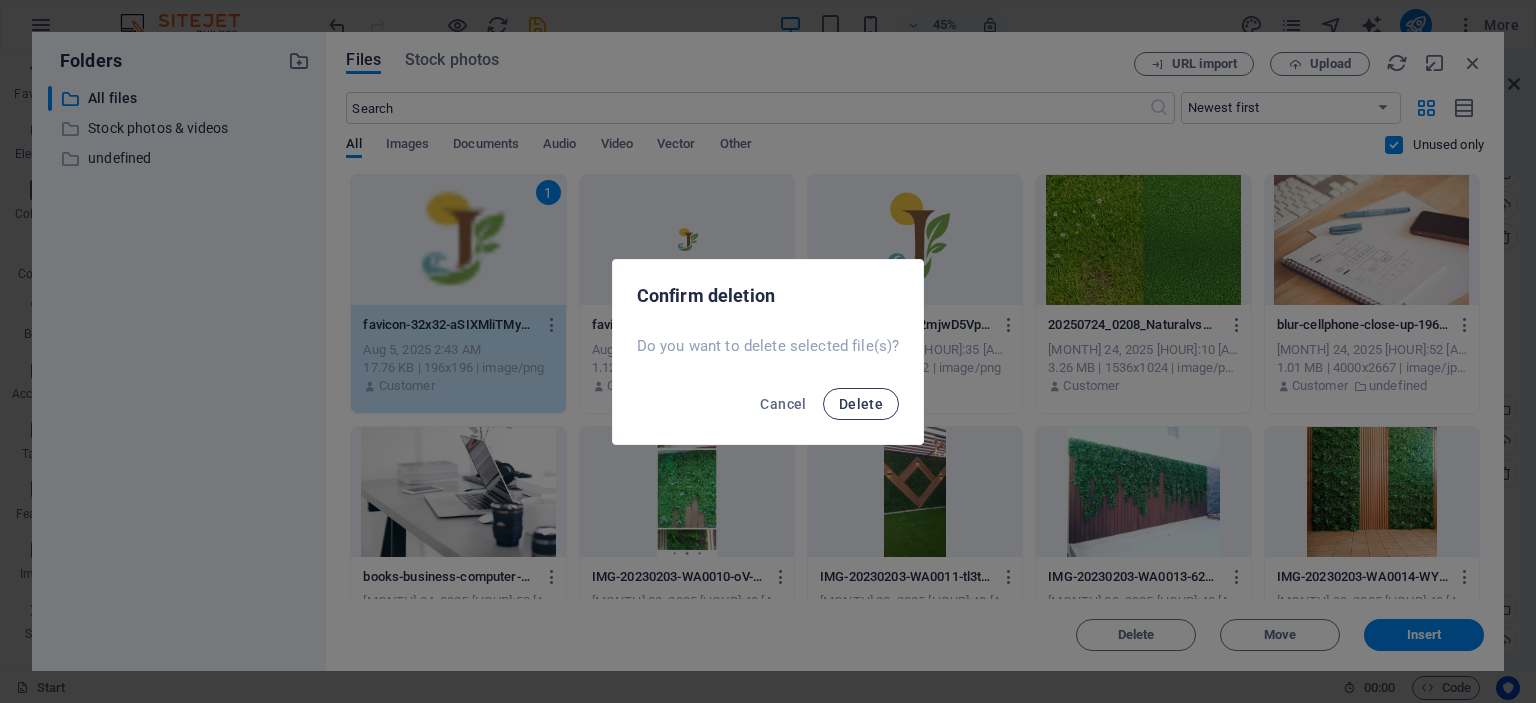 click on "Delete" at bounding box center [861, 404] 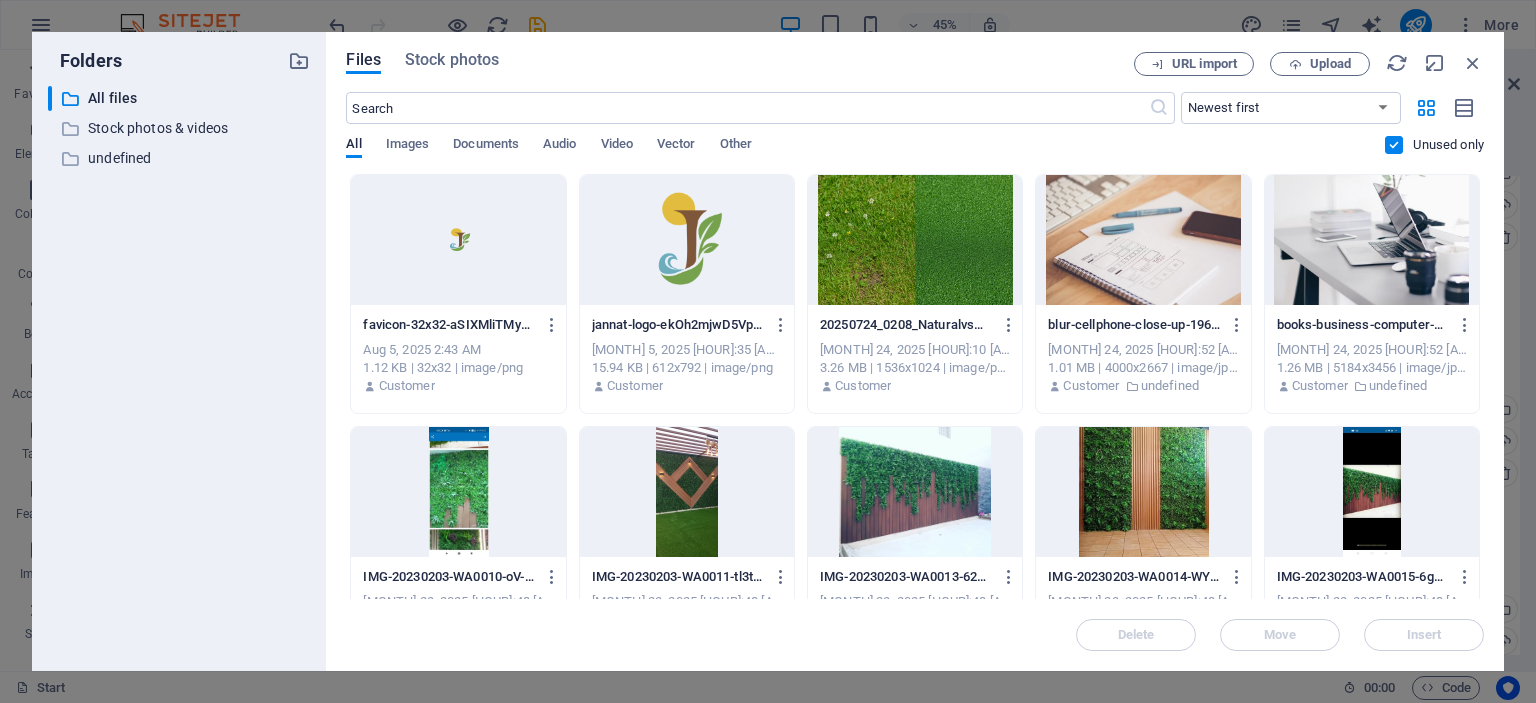 click at bounding box center (458, 240) 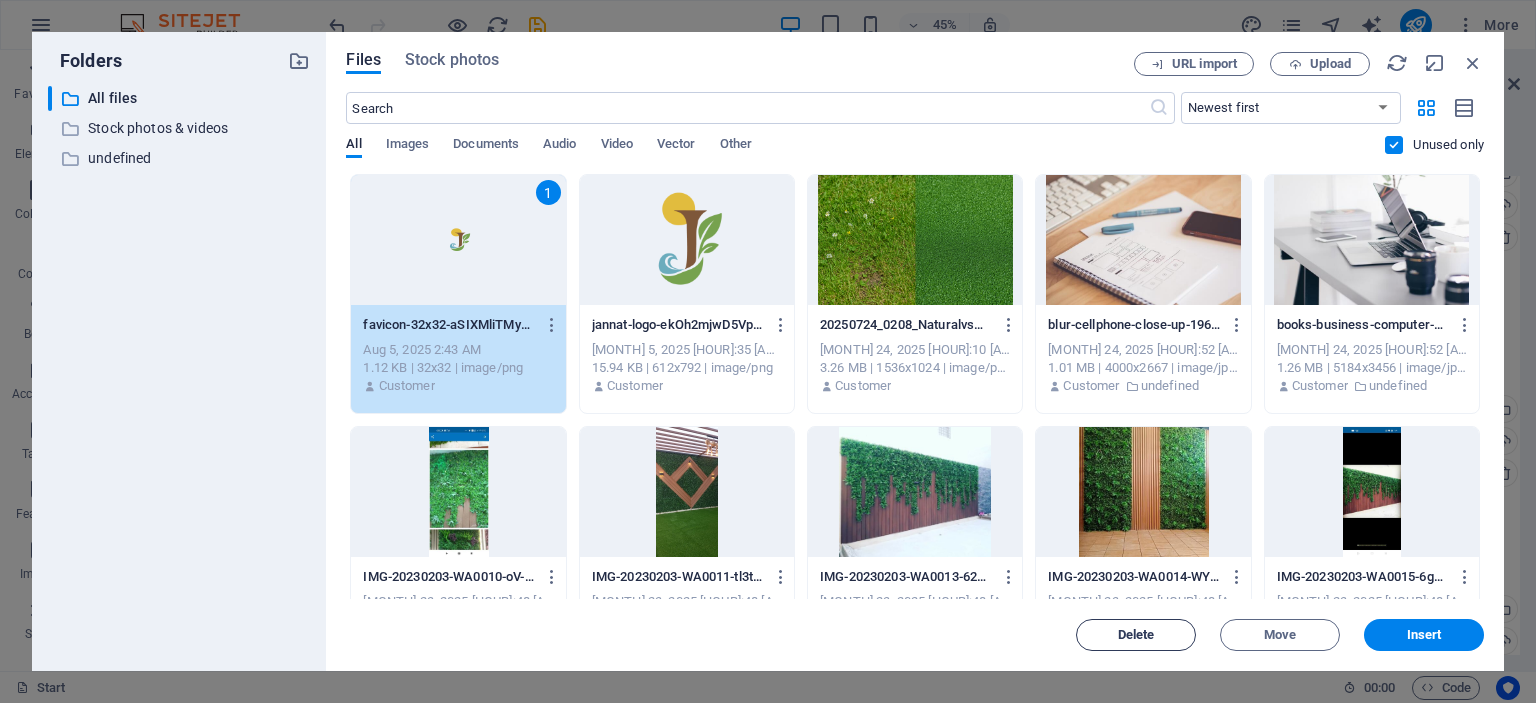 click on "Delete" at bounding box center [1136, 635] 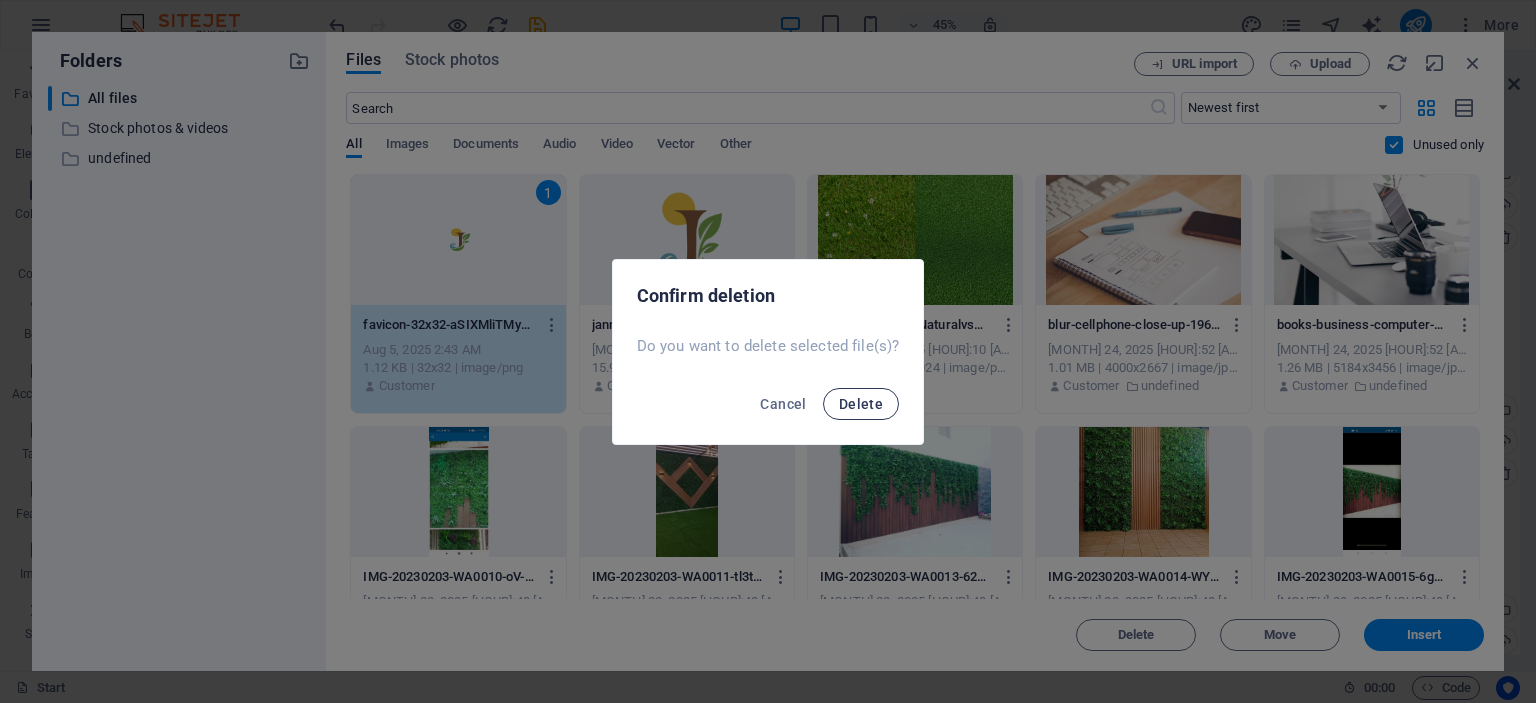 click on "Delete" at bounding box center (861, 404) 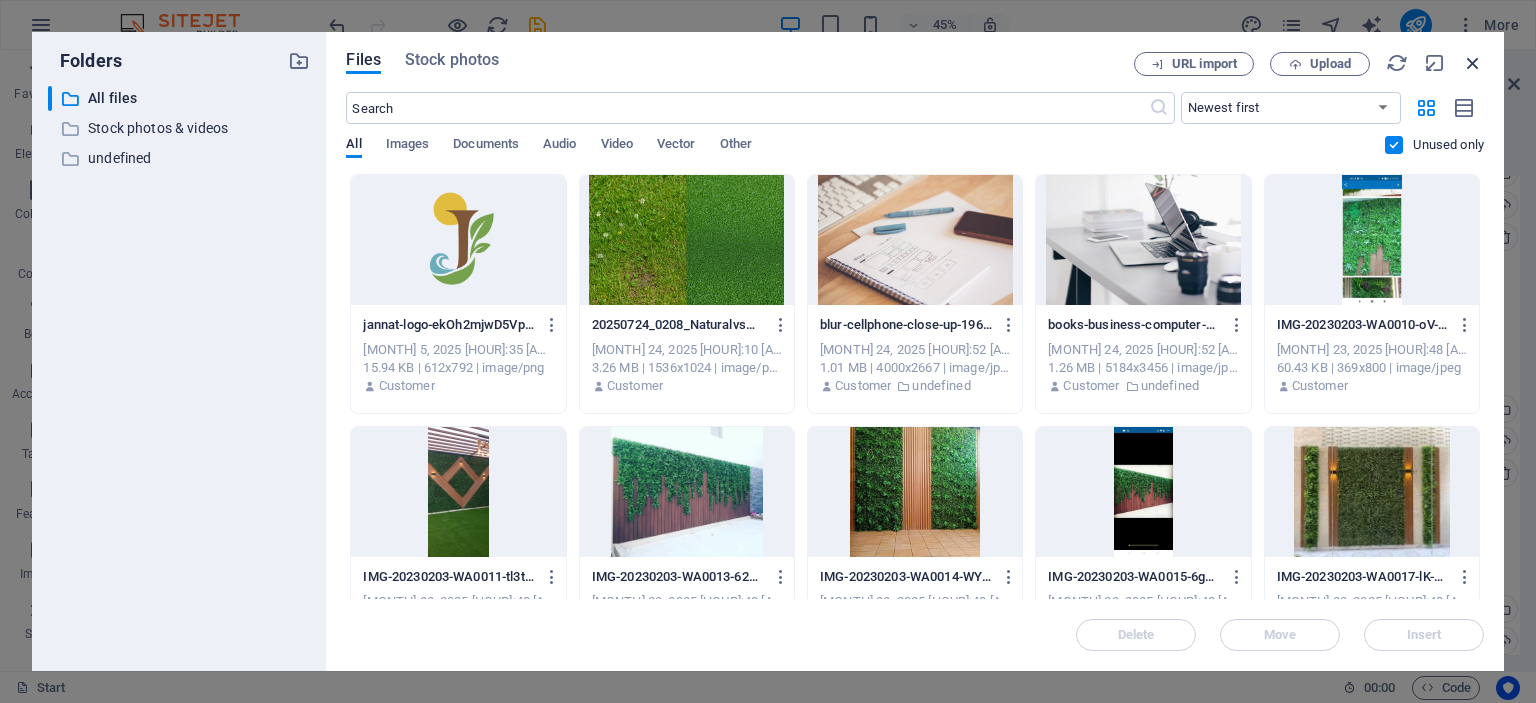 click at bounding box center [1473, 63] 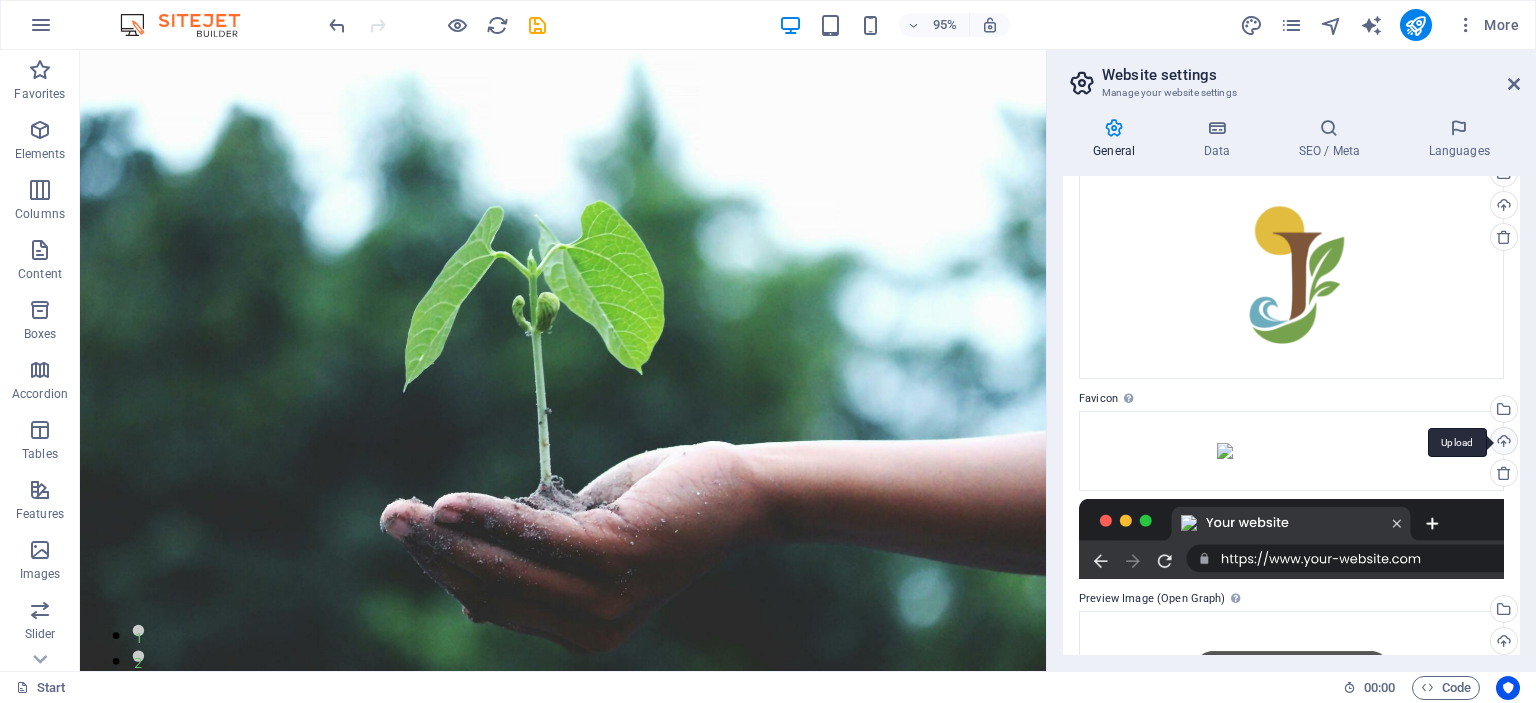 click on "Upload" at bounding box center (1502, 443) 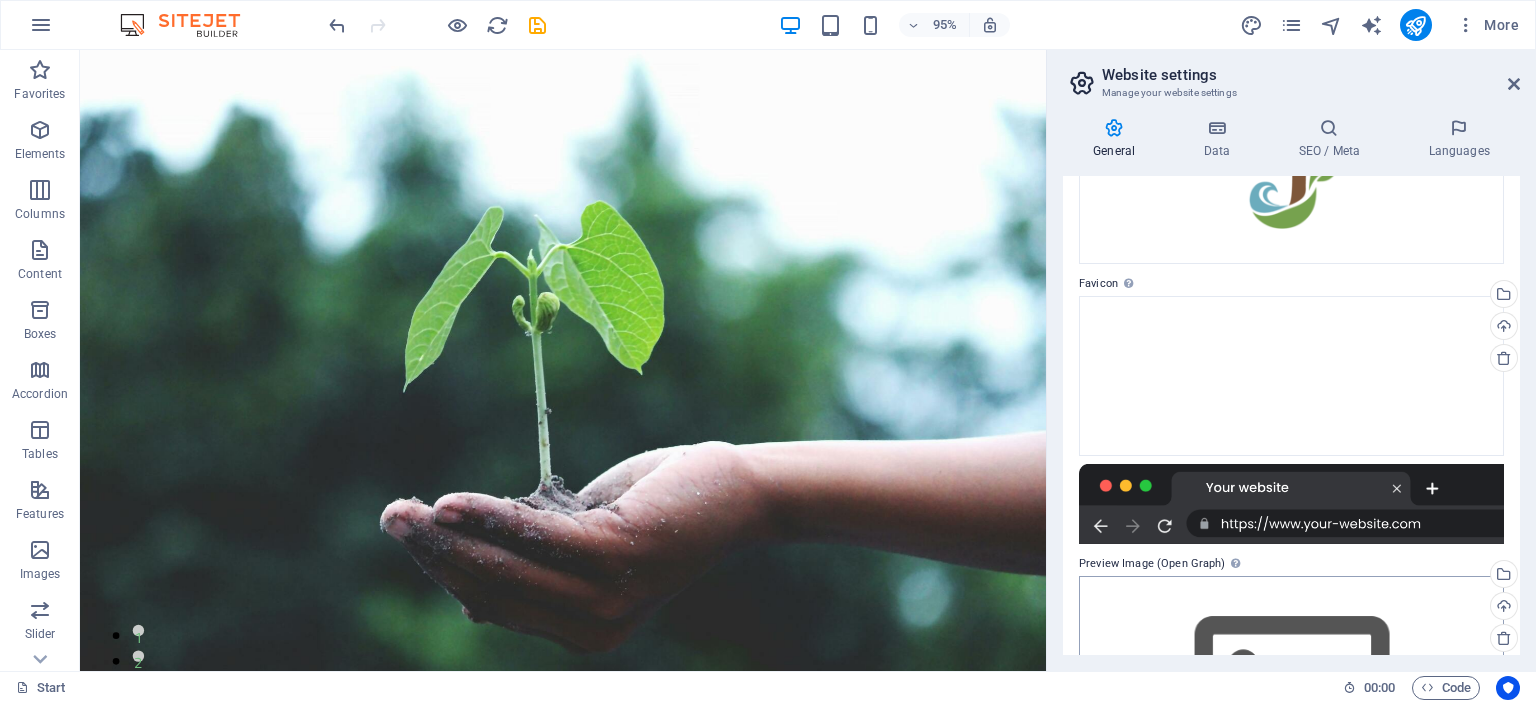 scroll, scrollTop: 297, scrollLeft: 0, axis: vertical 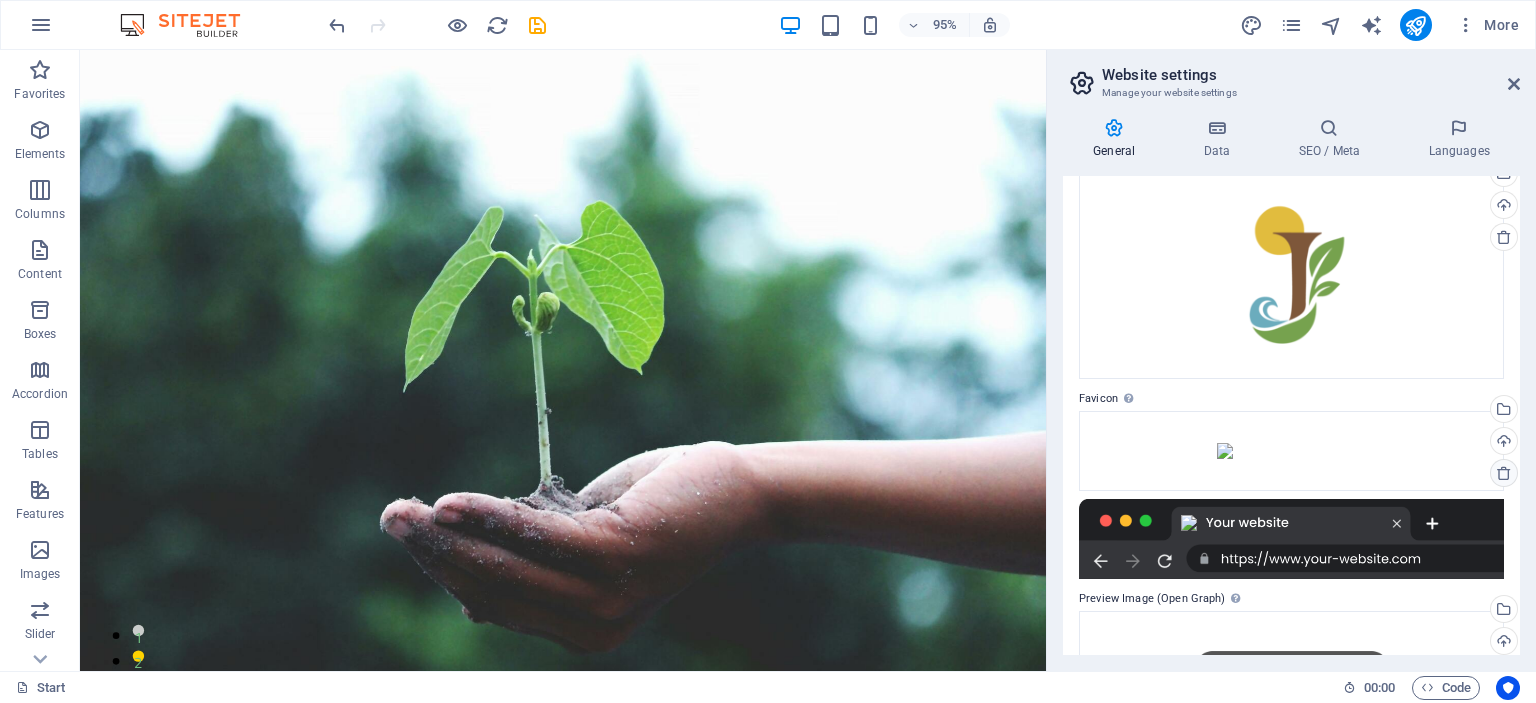click at bounding box center [1504, 473] 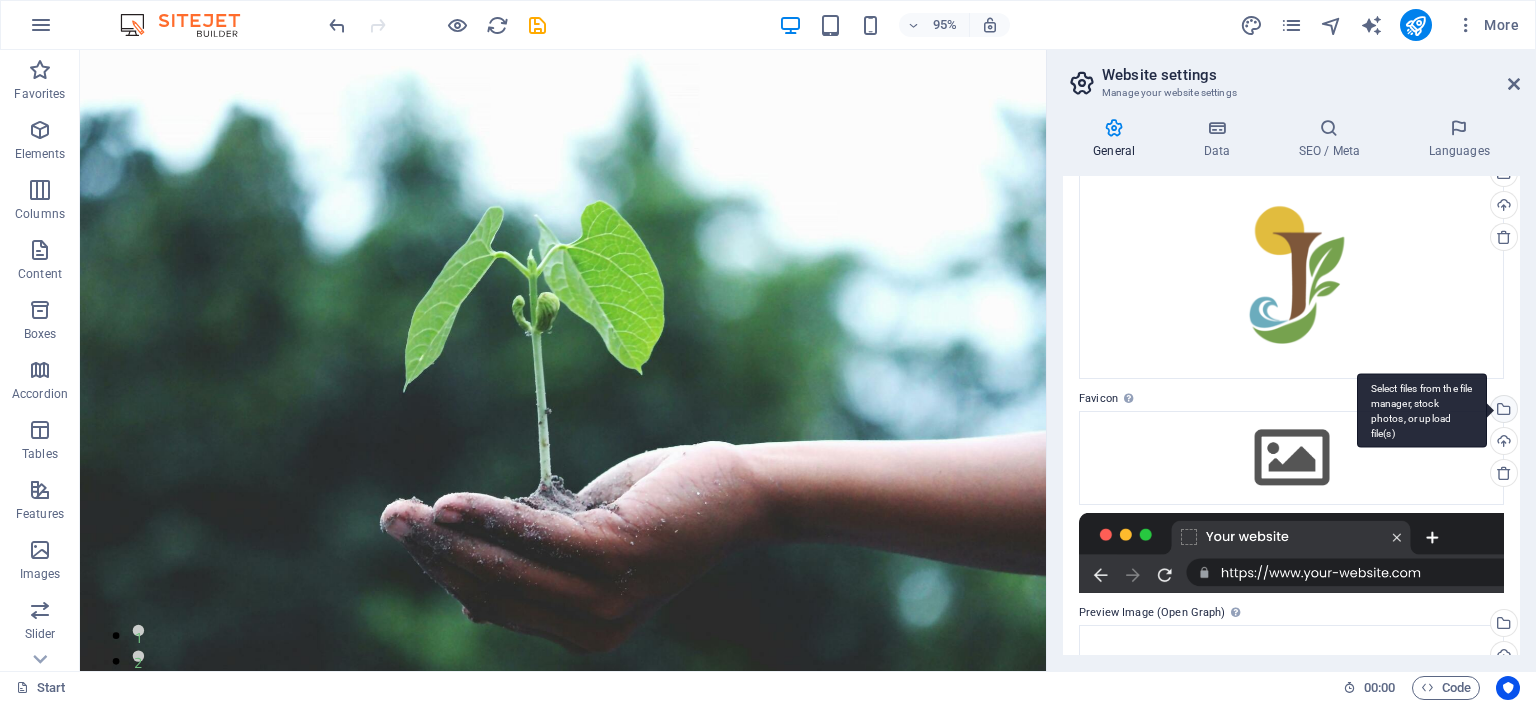 click on "Select files from the file manager, stock photos, or upload file(s)" at bounding box center [1502, 411] 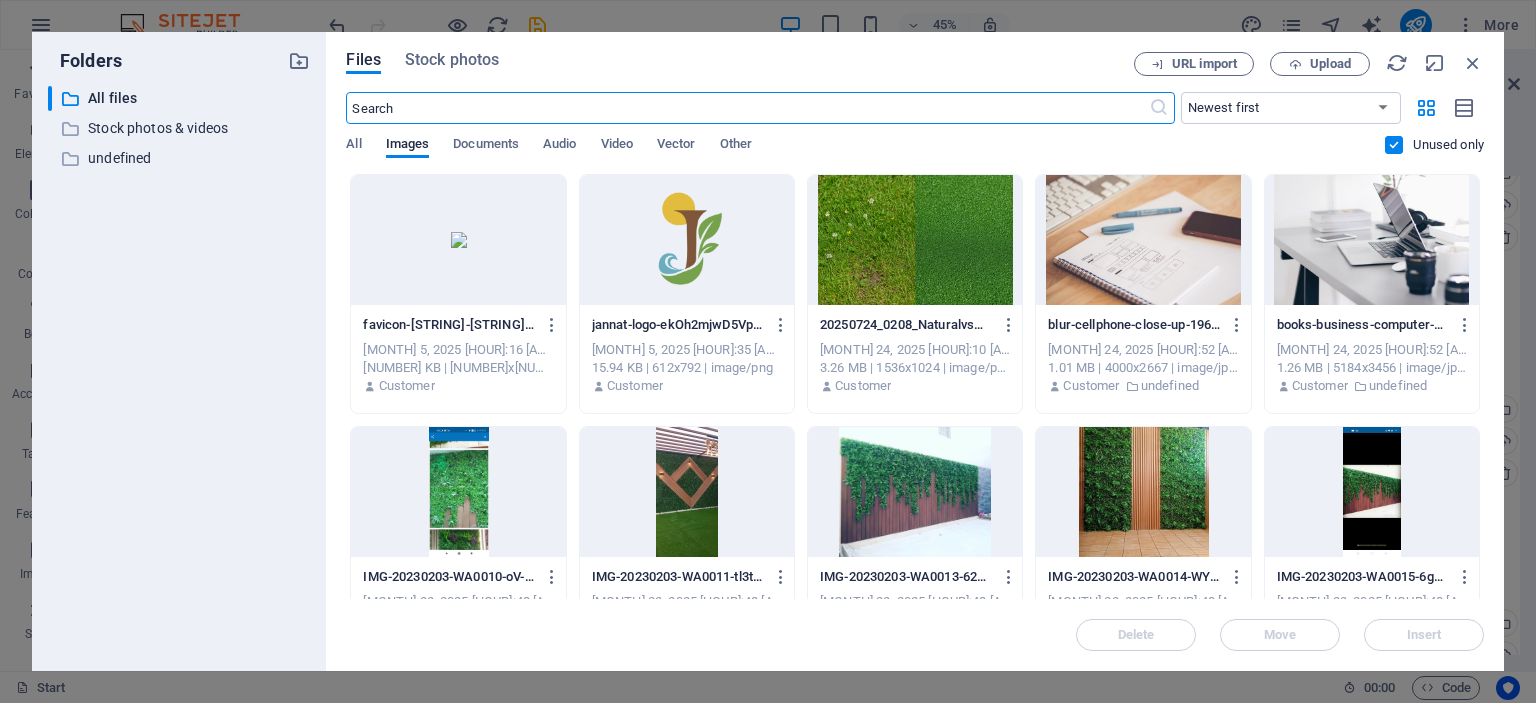 click at bounding box center [458, 240] 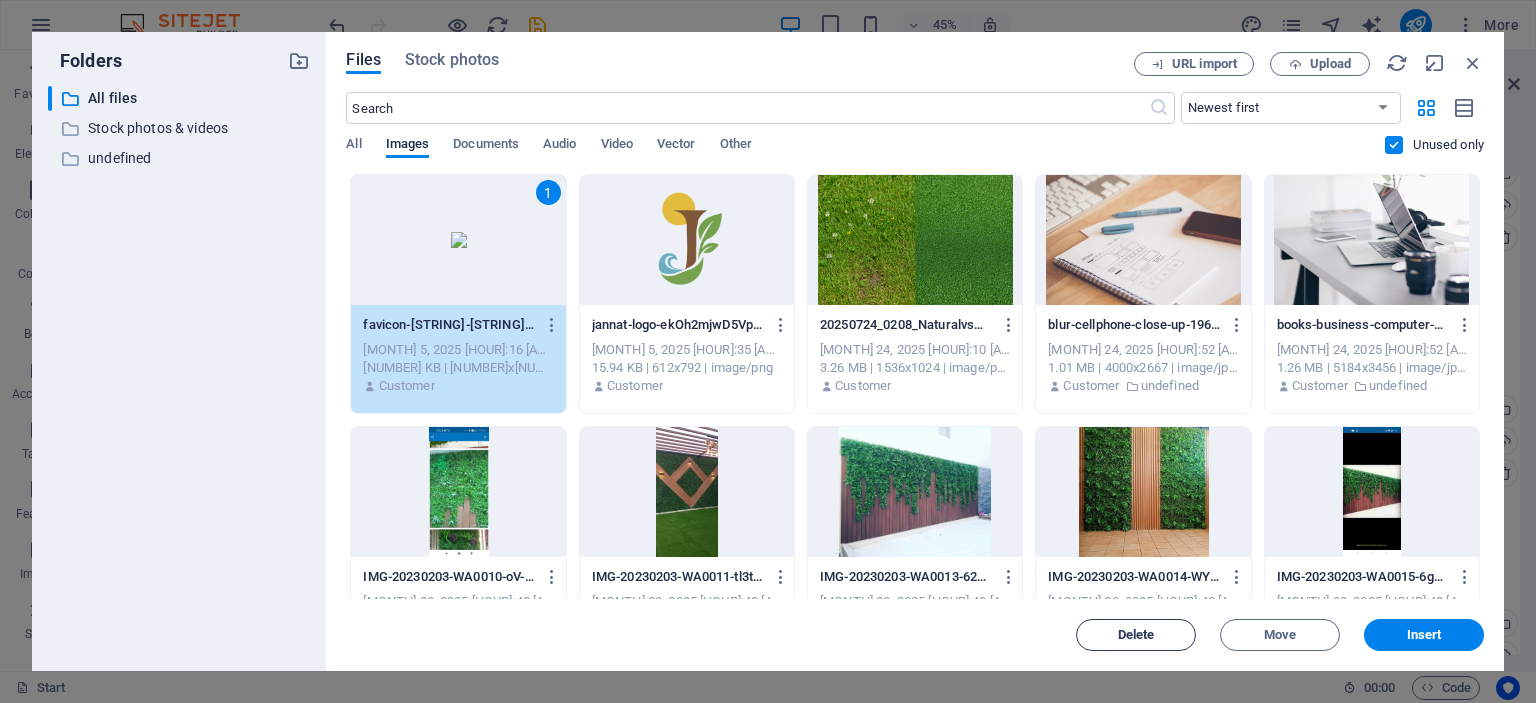 click on "Delete" at bounding box center [1136, 635] 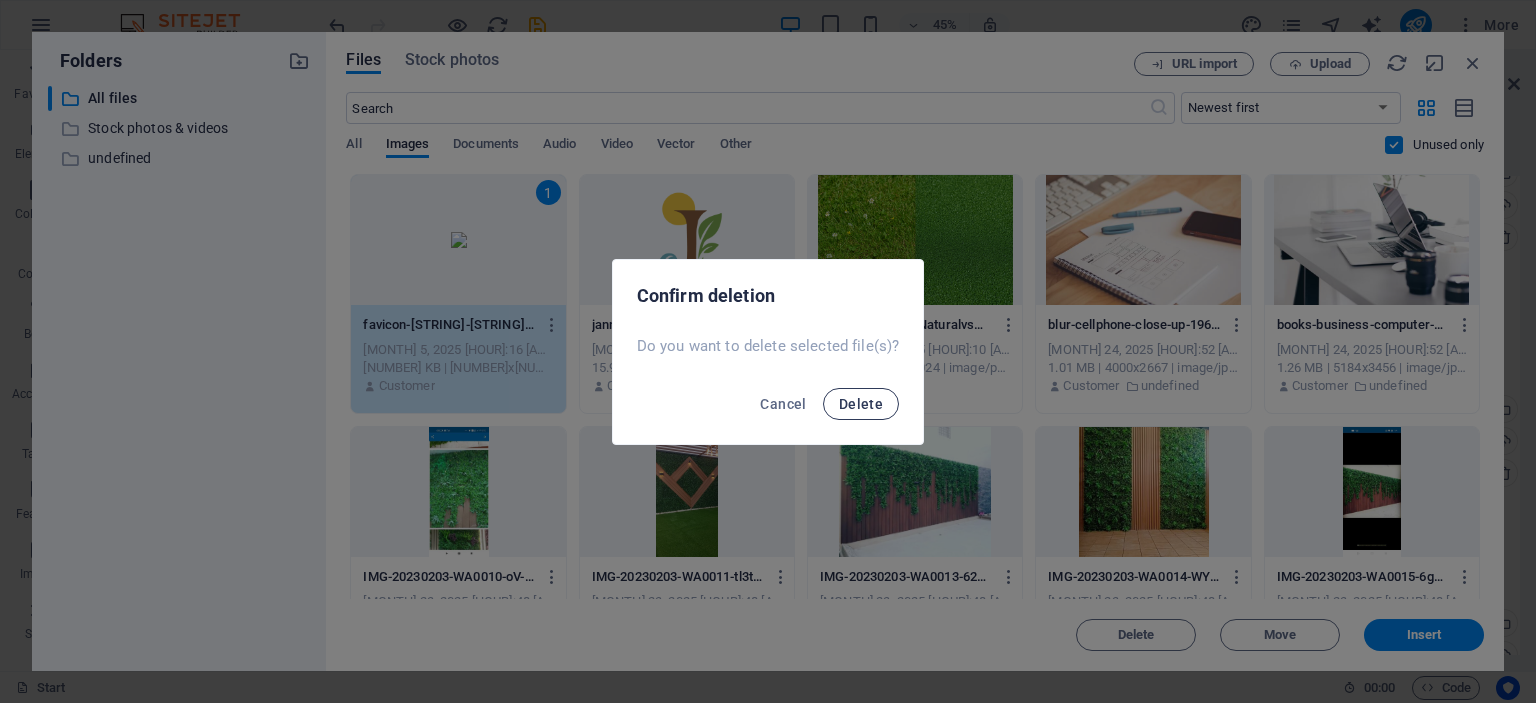 click on "Delete" at bounding box center (861, 404) 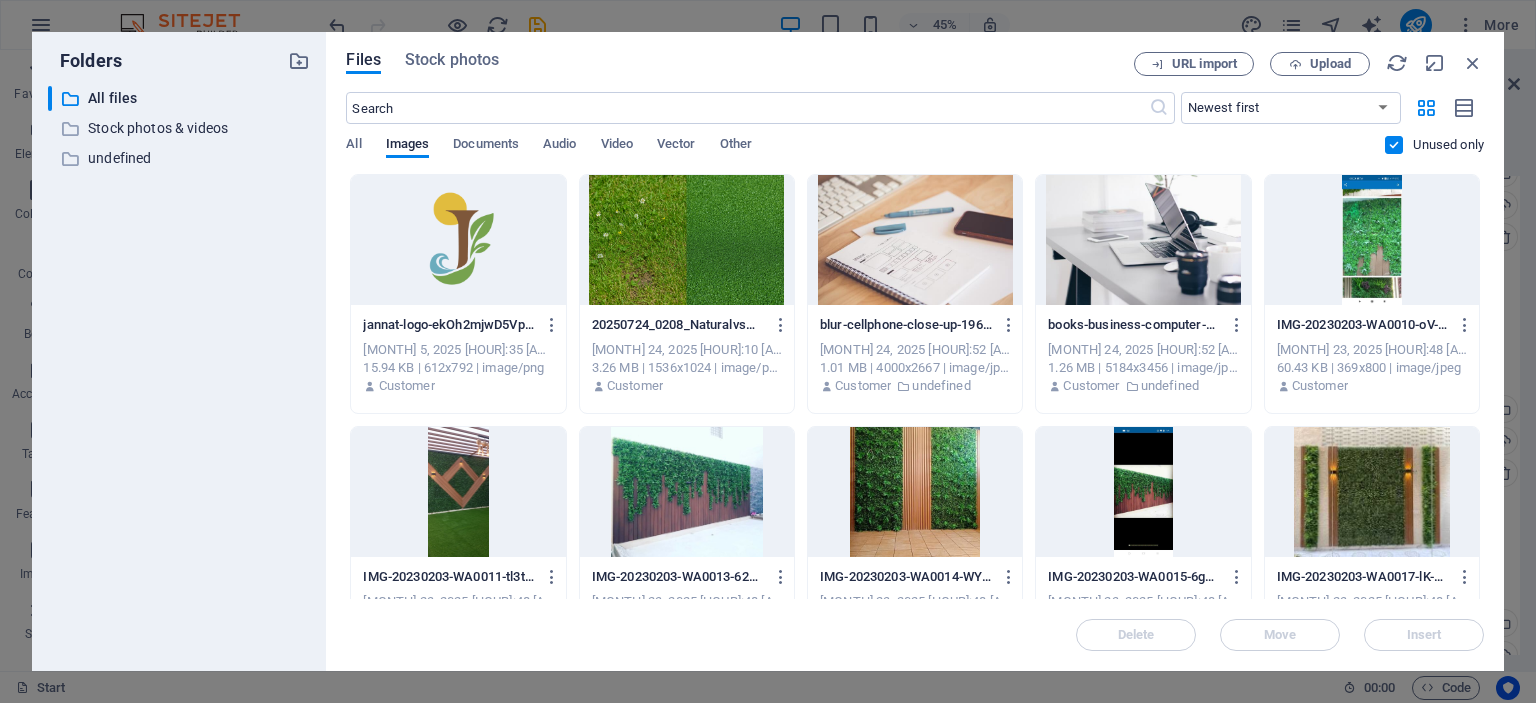click at bounding box center (458, 240) 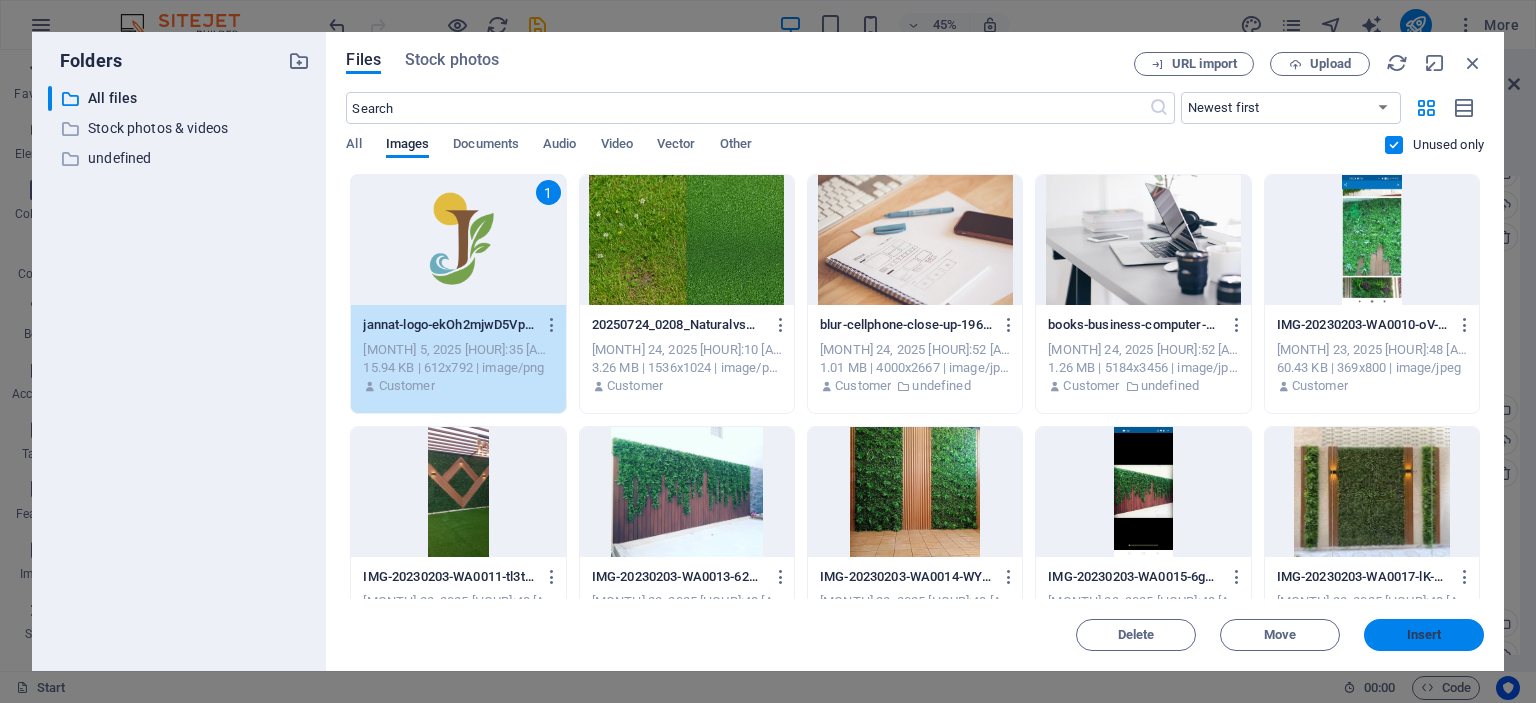 click on "Insert" at bounding box center (1424, 635) 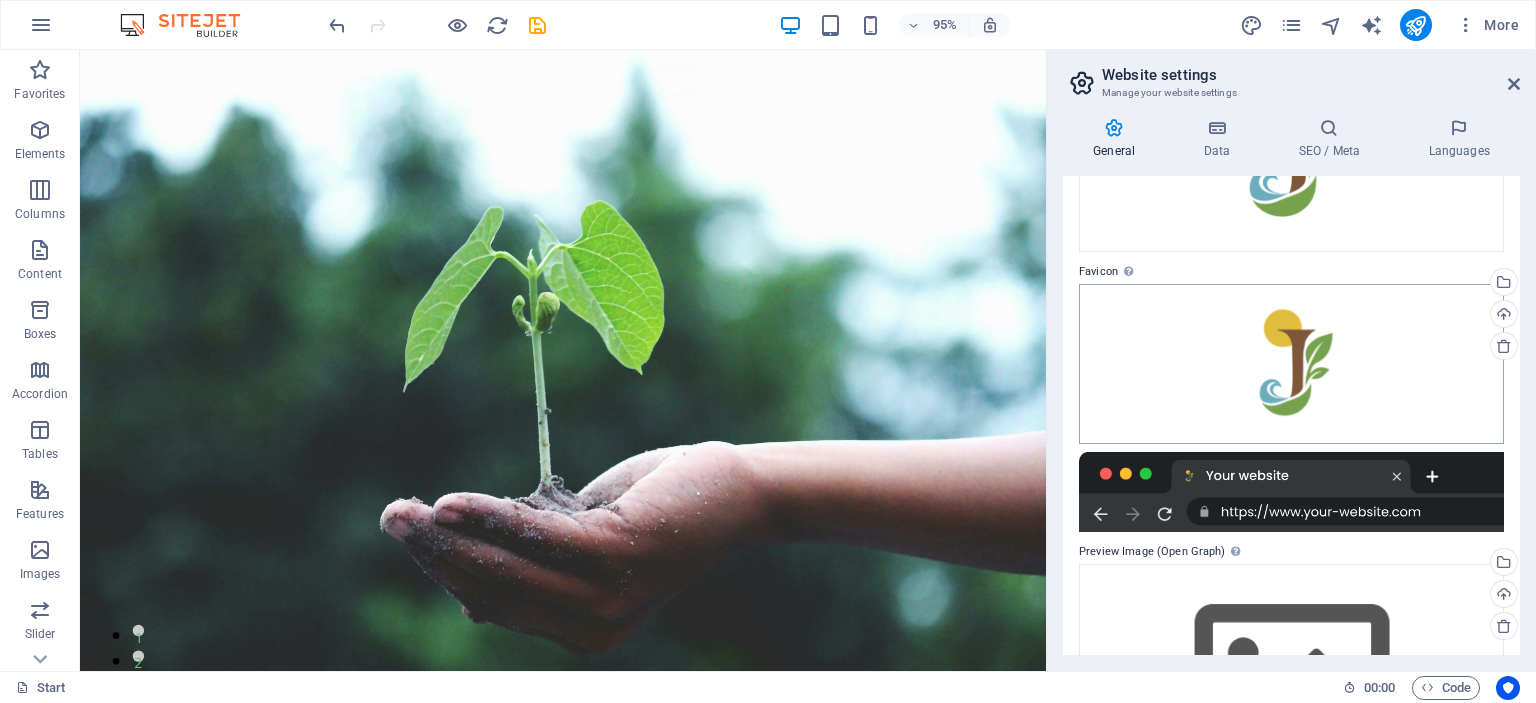 scroll, scrollTop: 197, scrollLeft: 0, axis: vertical 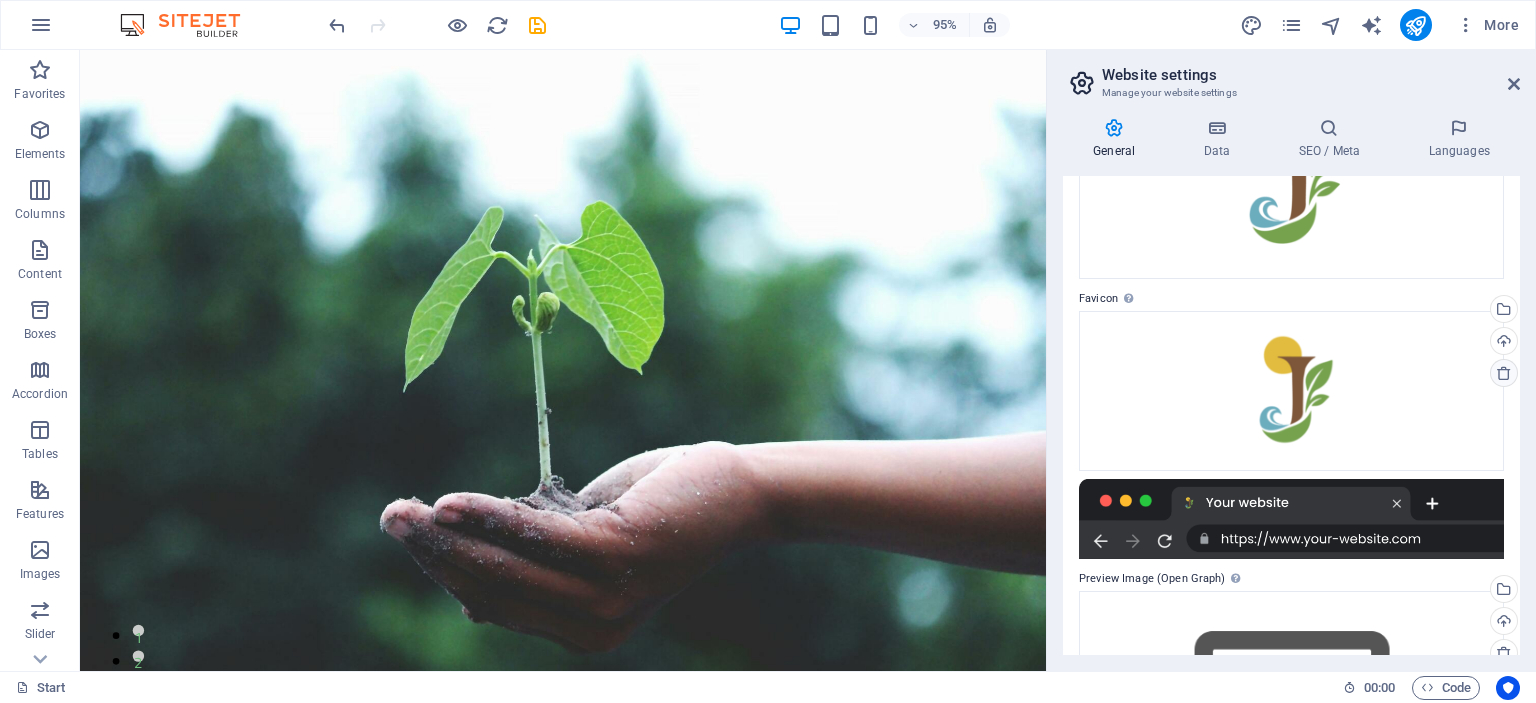 click at bounding box center (1504, 373) 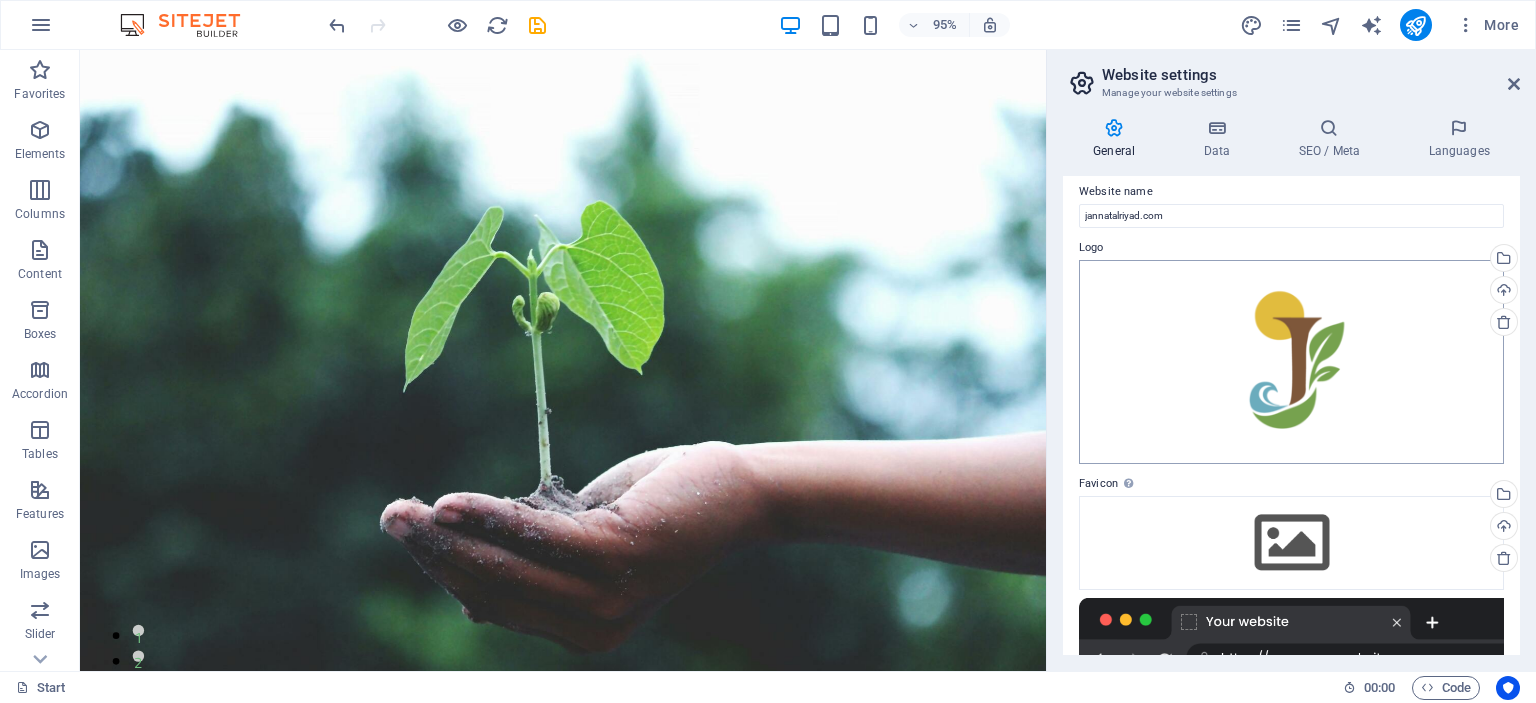 scroll, scrollTop: 0, scrollLeft: 0, axis: both 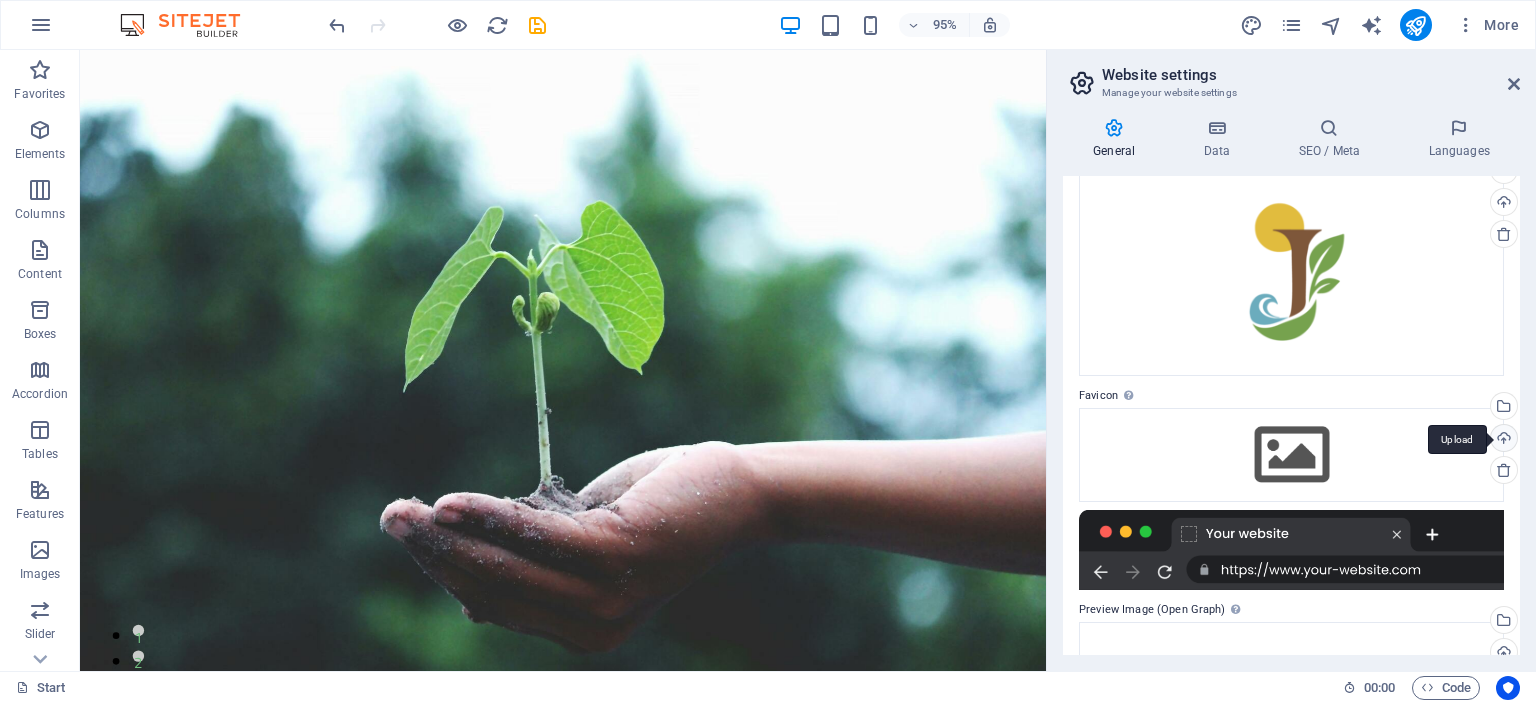 click on "Upload" at bounding box center [1502, 440] 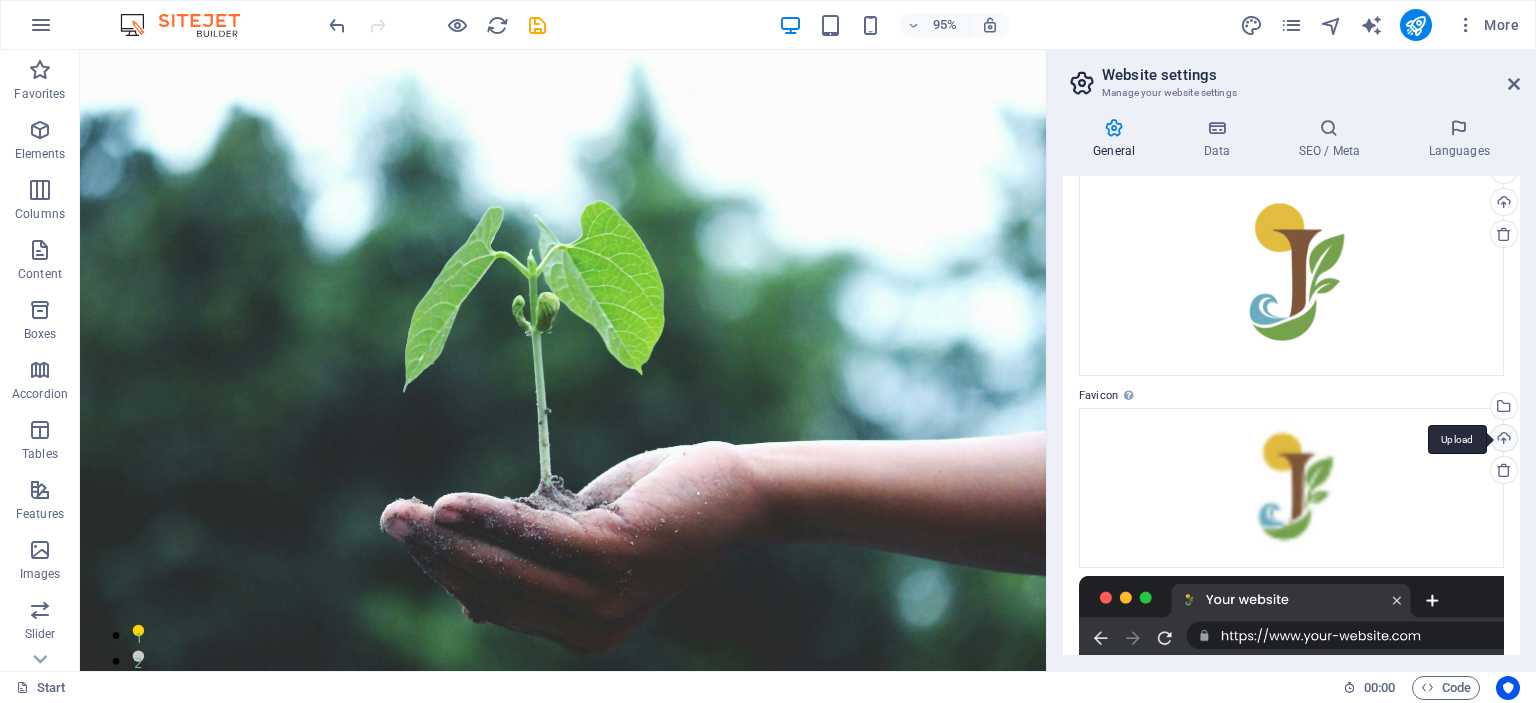 click on "Upload" at bounding box center (1502, 440) 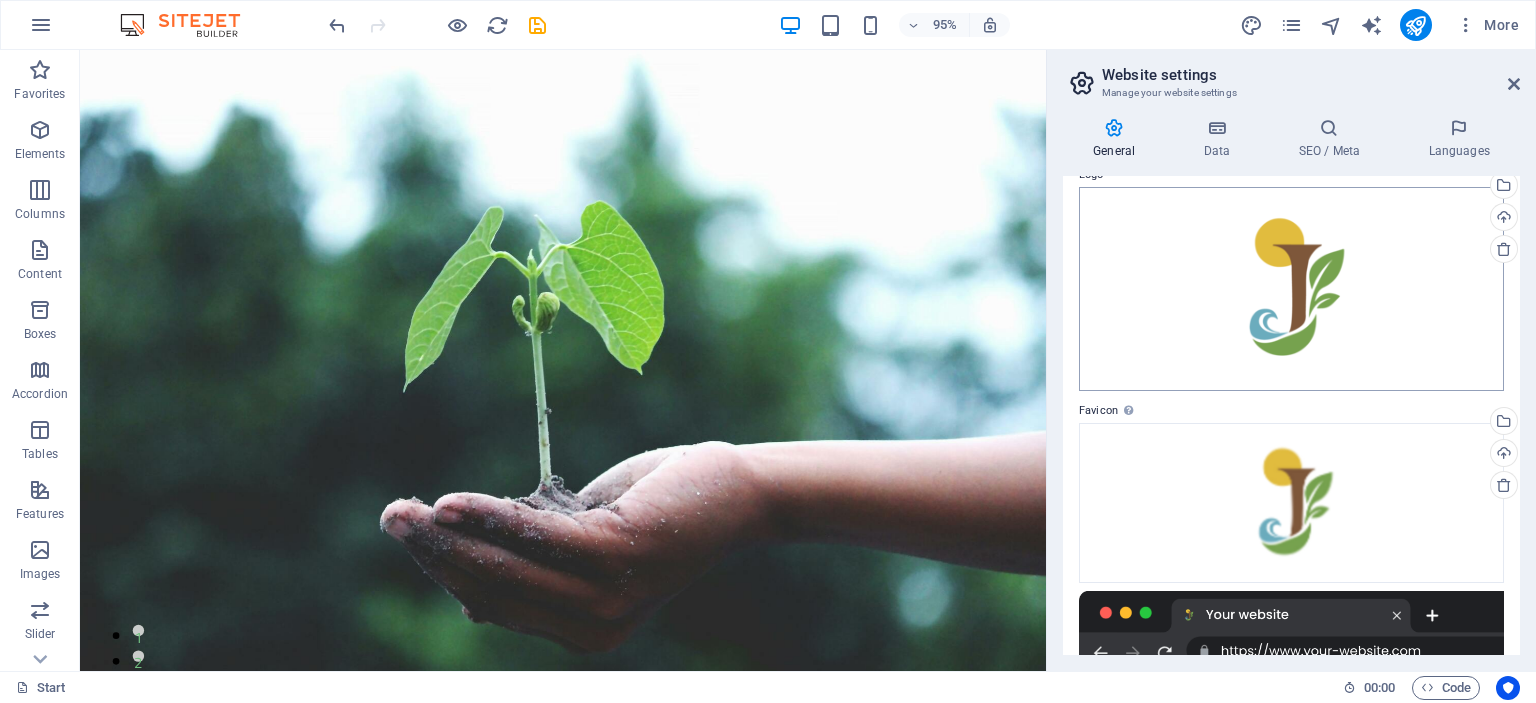 scroll, scrollTop: 0, scrollLeft: 0, axis: both 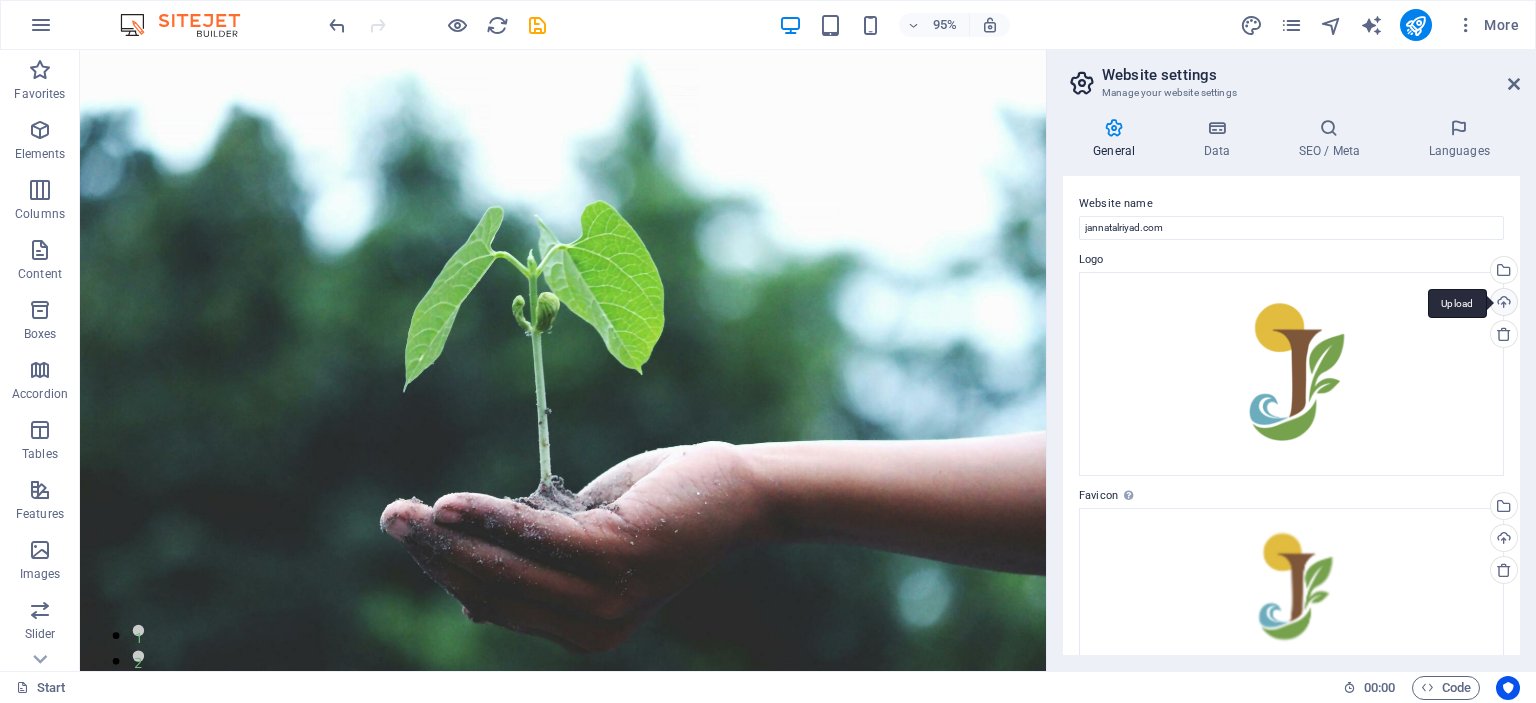 click on "Upload" at bounding box center (1502, 304) 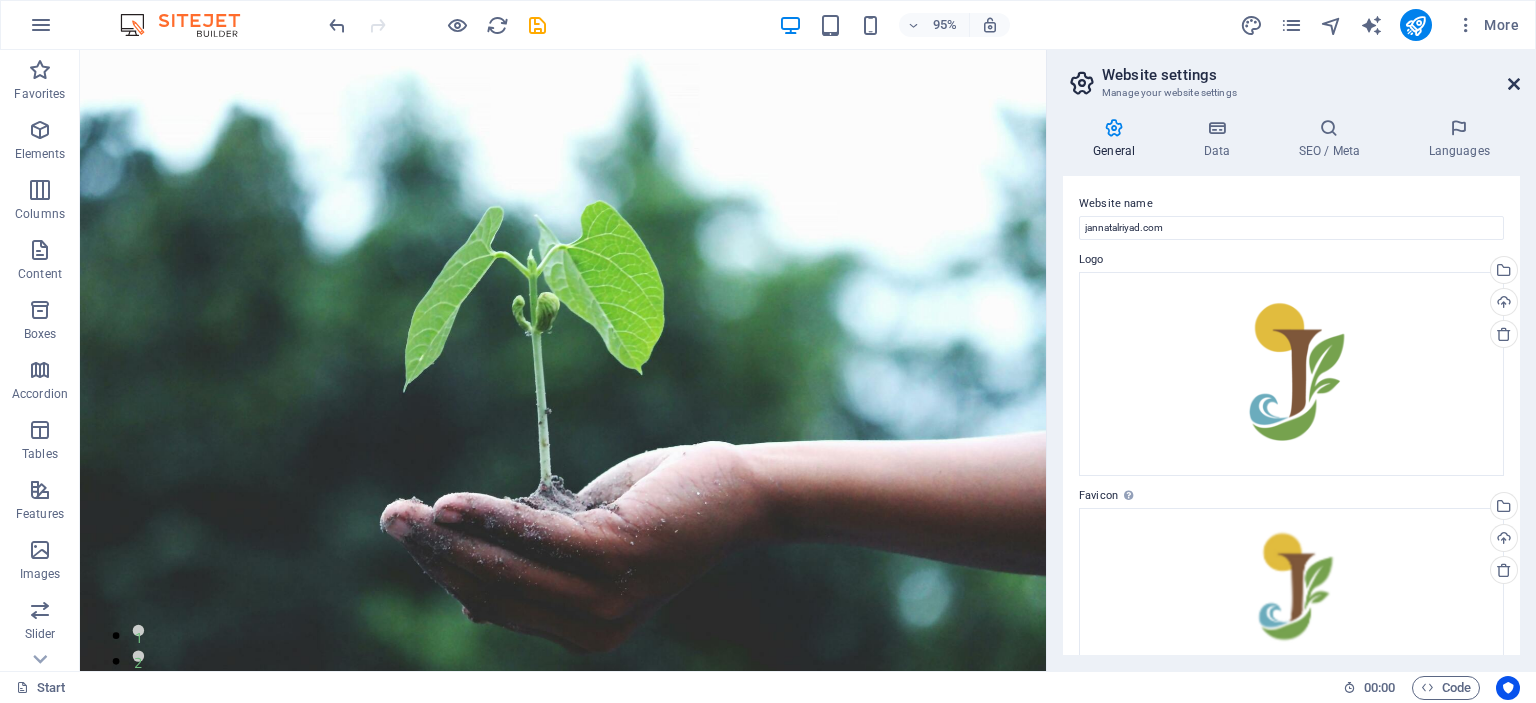 click at bounding box center [1514, 84] 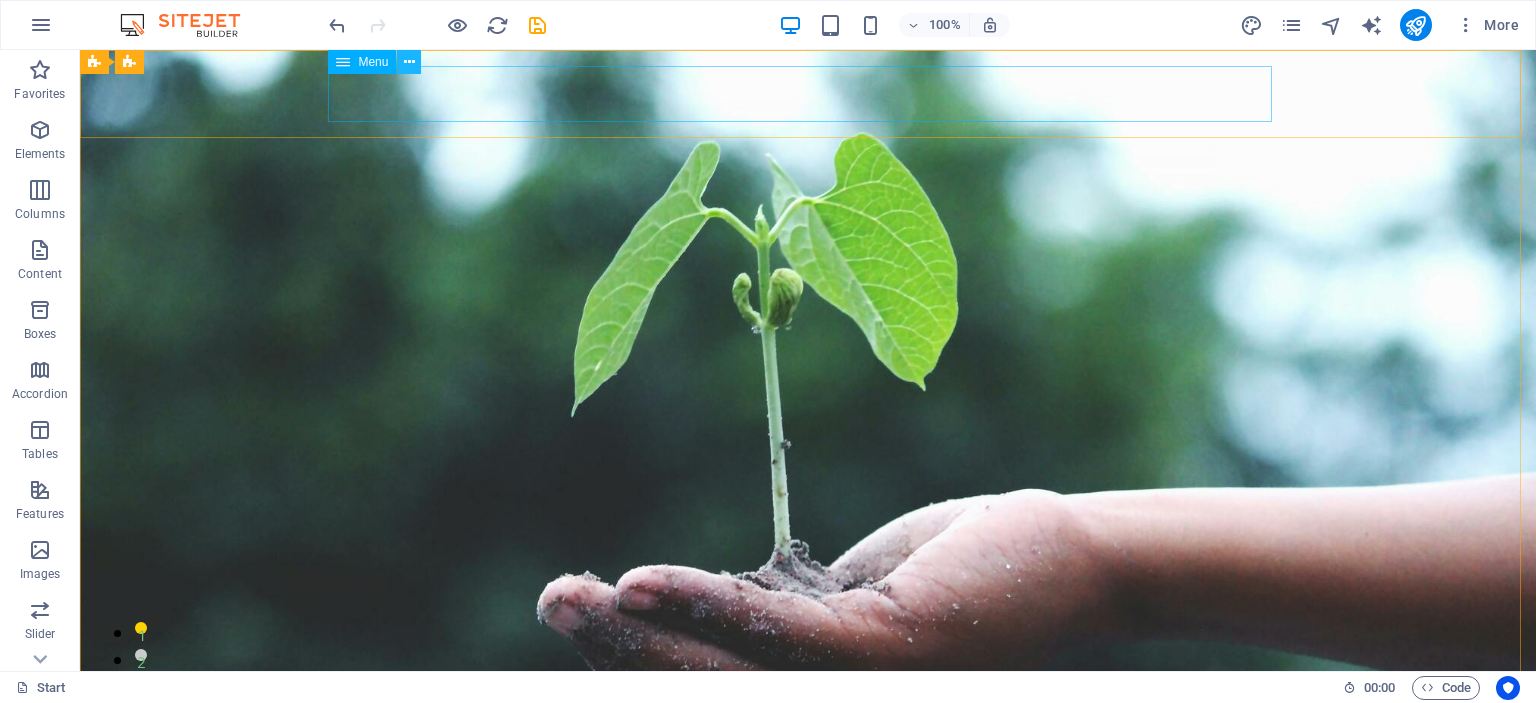click at bounding box center (409, 62) 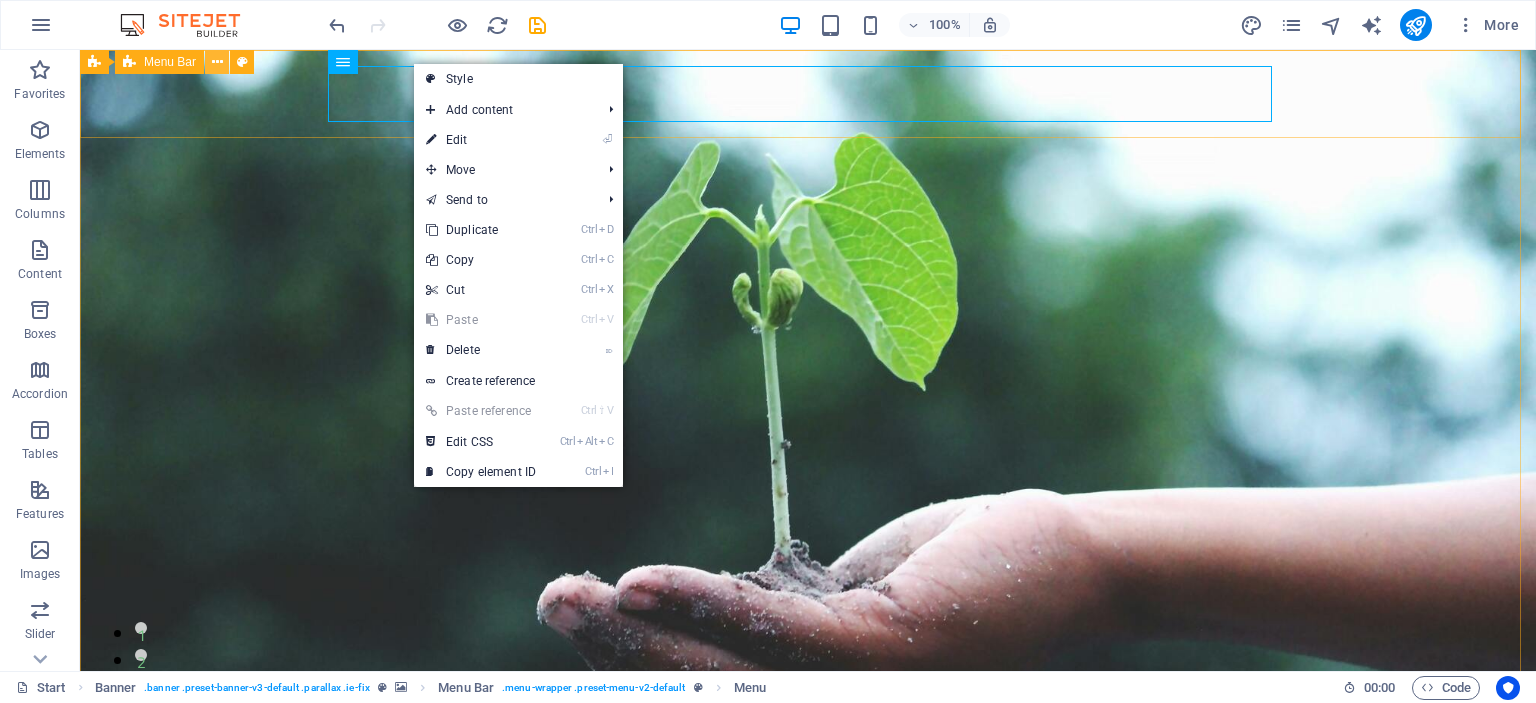 click at bounding box center (217, 62) 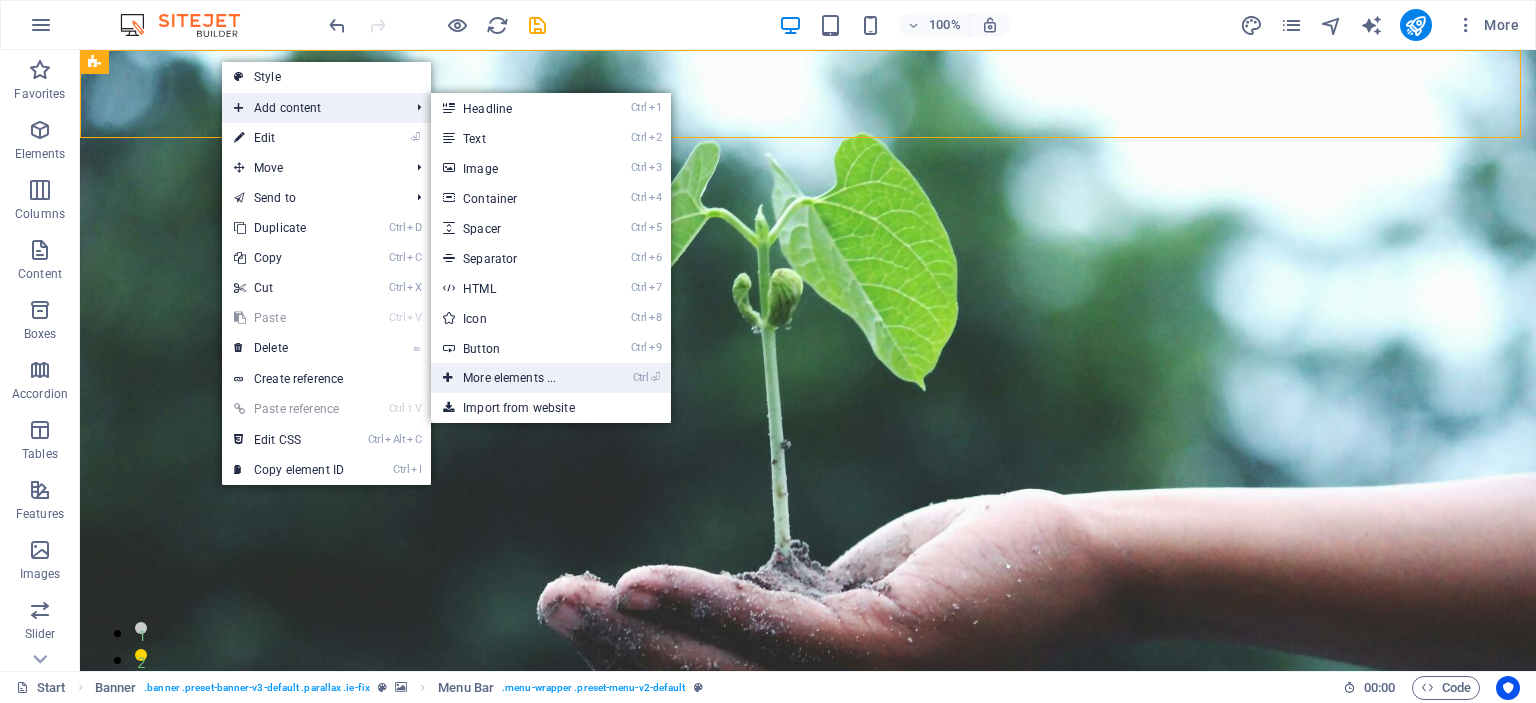 drag, startPoint x: 66, startPoint y: 313, endPoint x: 496, endPoint y: 372, distance: 434.0288 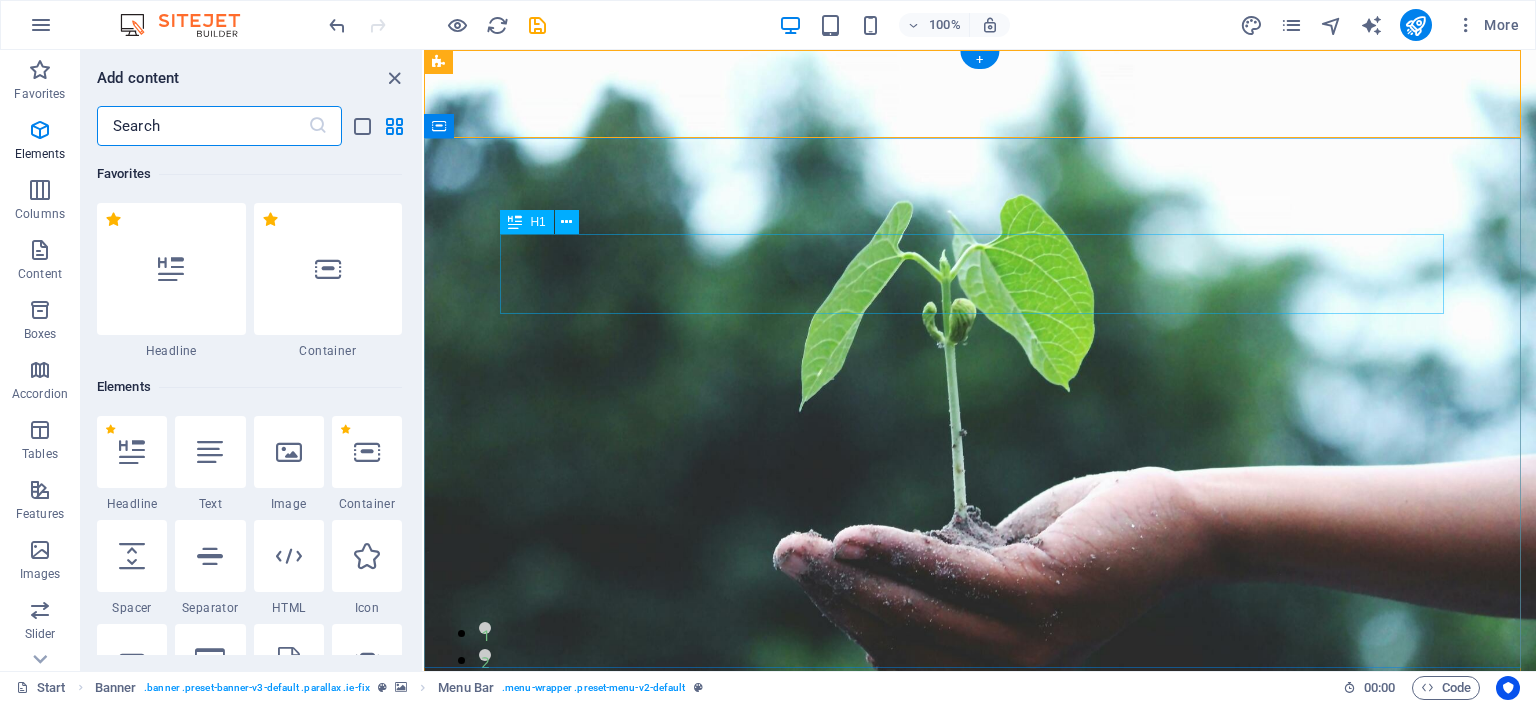 scroll, scrollTop: 212, scrollLeft: 0, axis: vertical 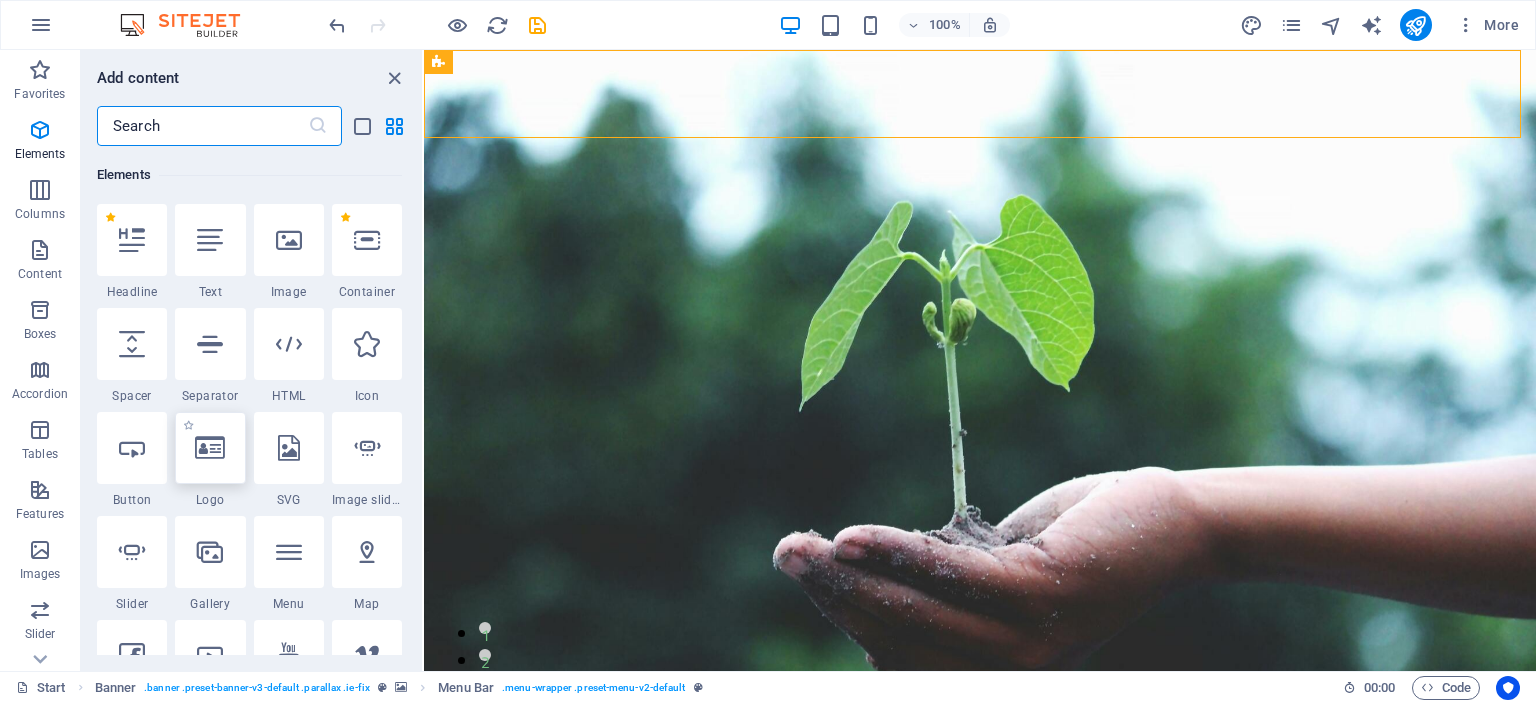 click at bounding box center [210, 448] 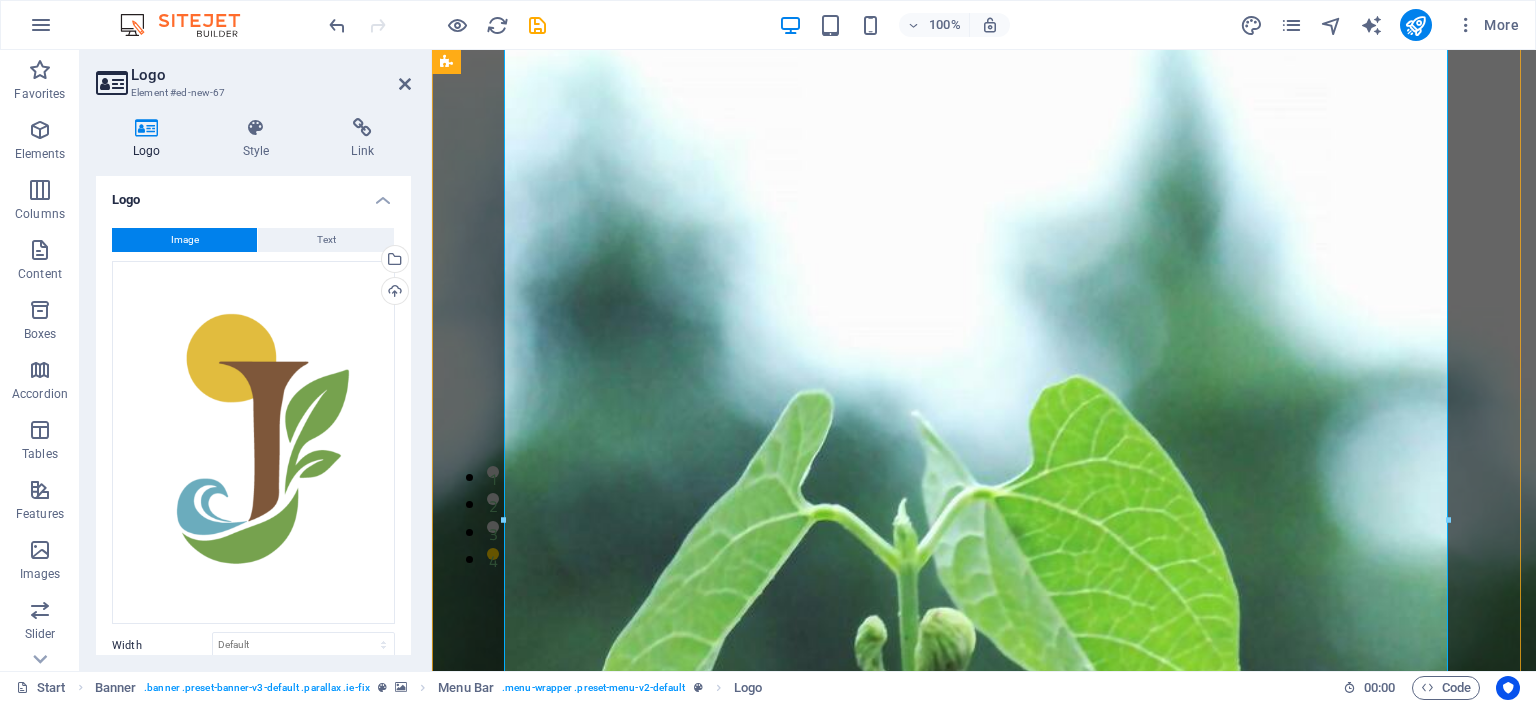 scroll, scrollTop: 0, scrollLeft: 0, axis: both 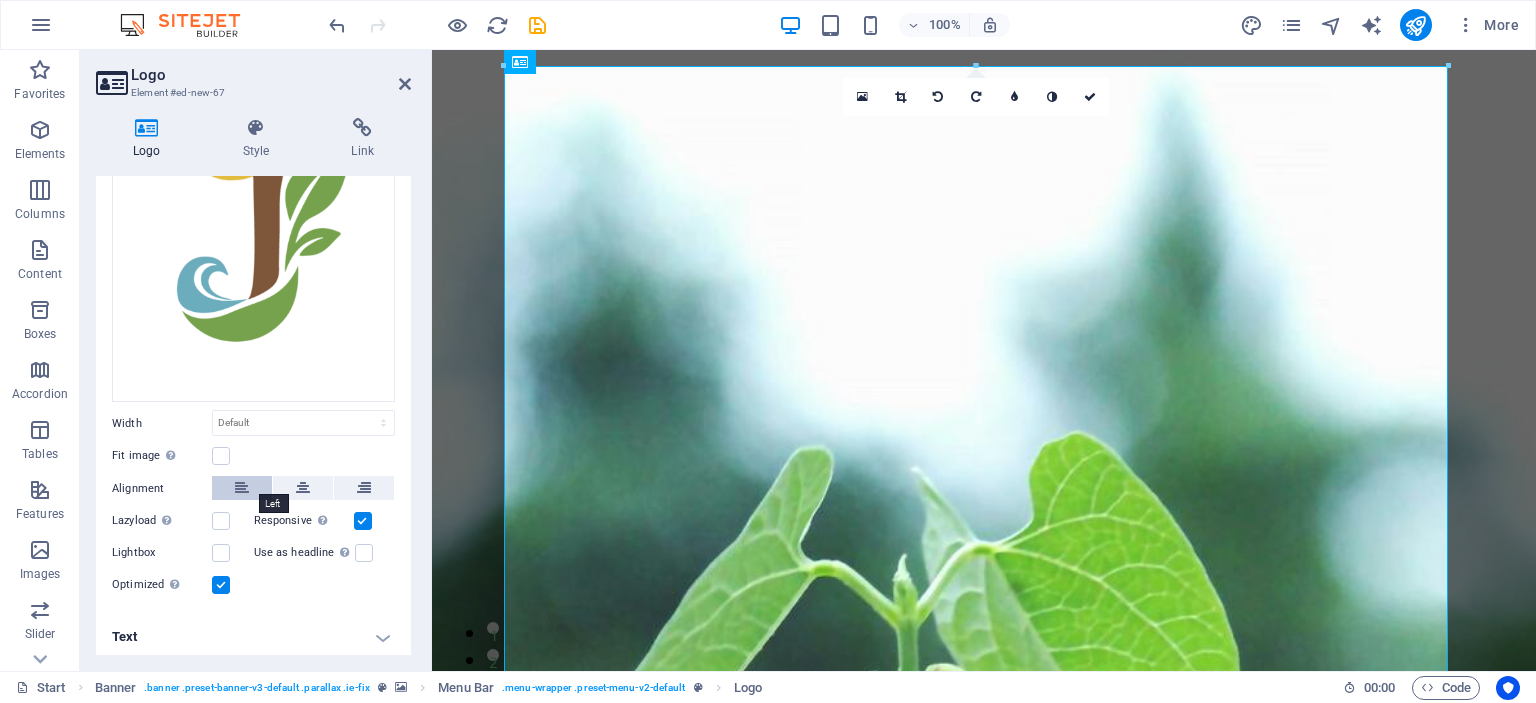click at bounding box center [242, 488] 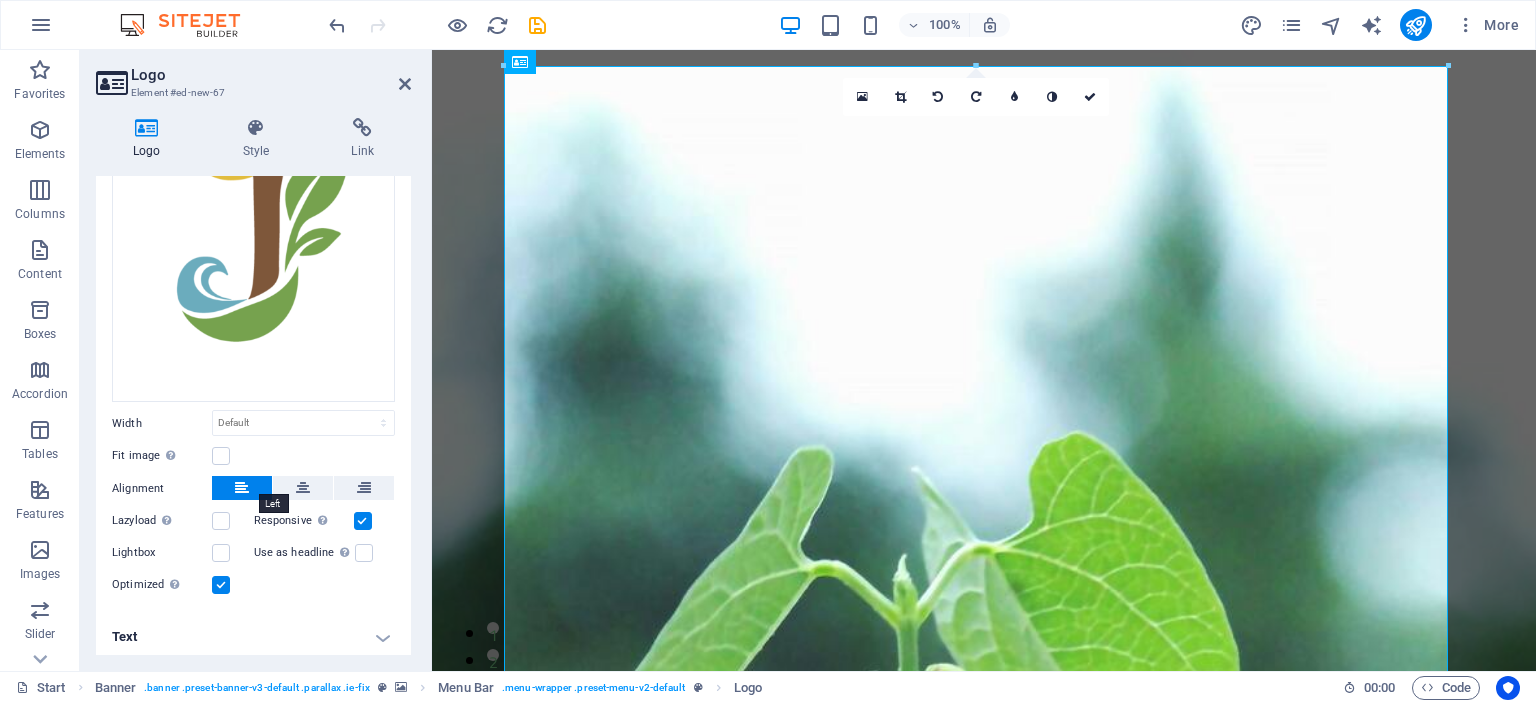 click at bounding box center (242, 488) 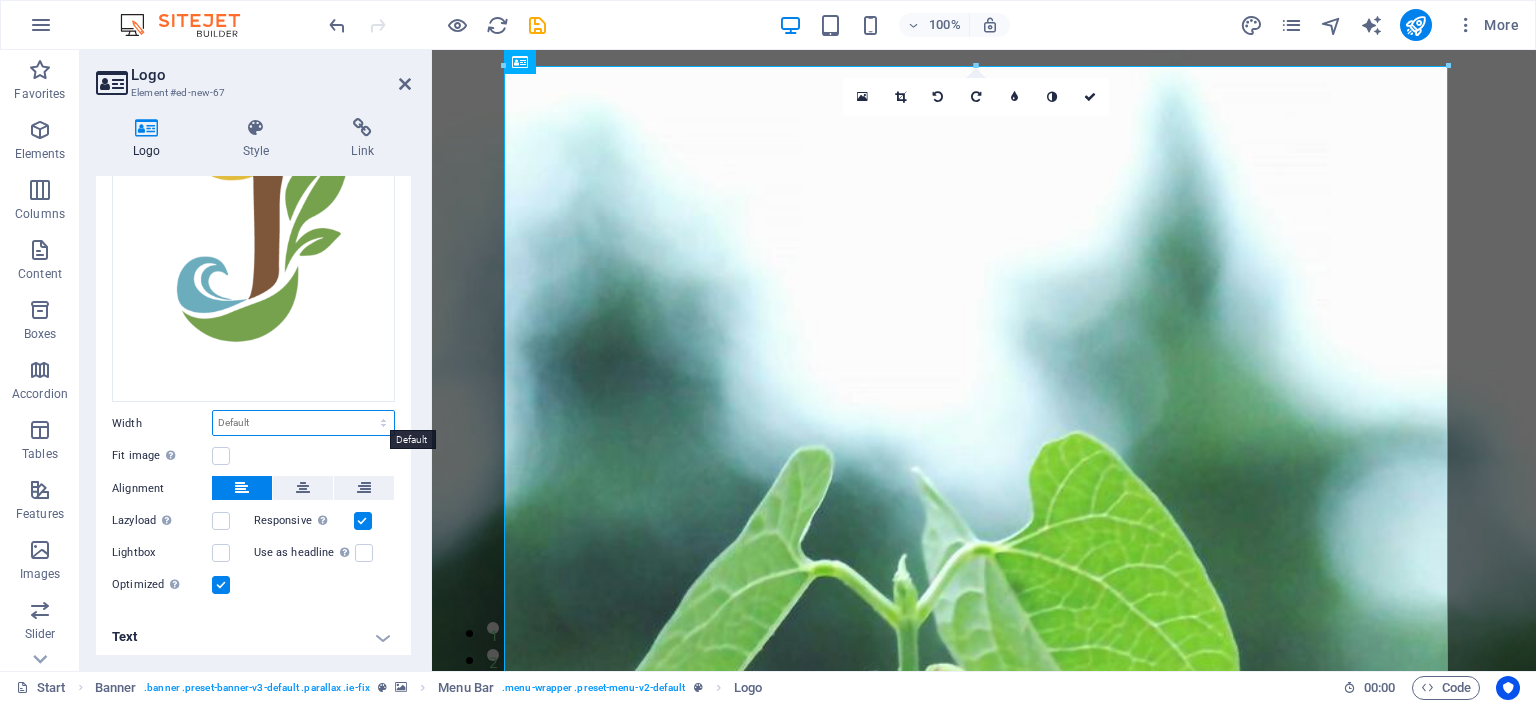click on "Default auto px rem % em vh vw" at bounding box center [303, 423] 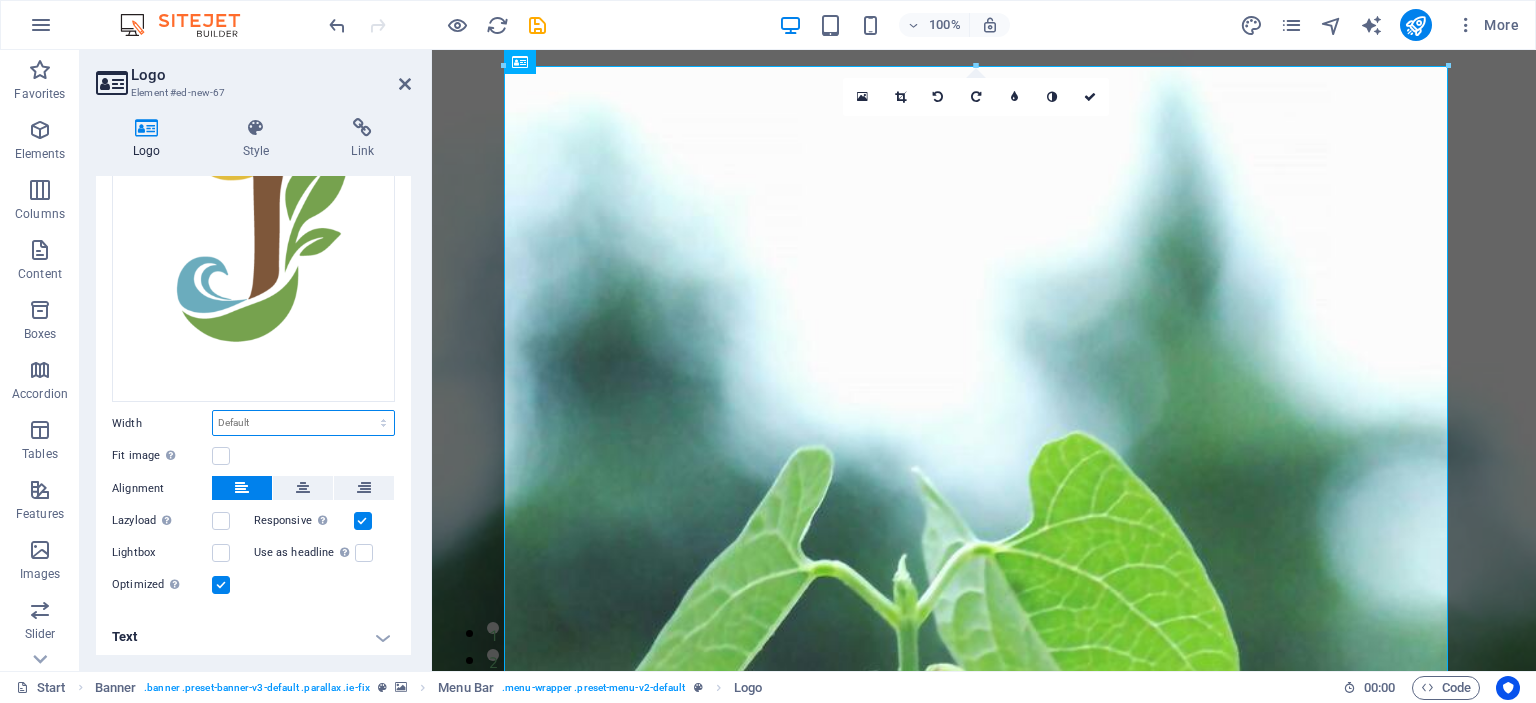 select on "rem" 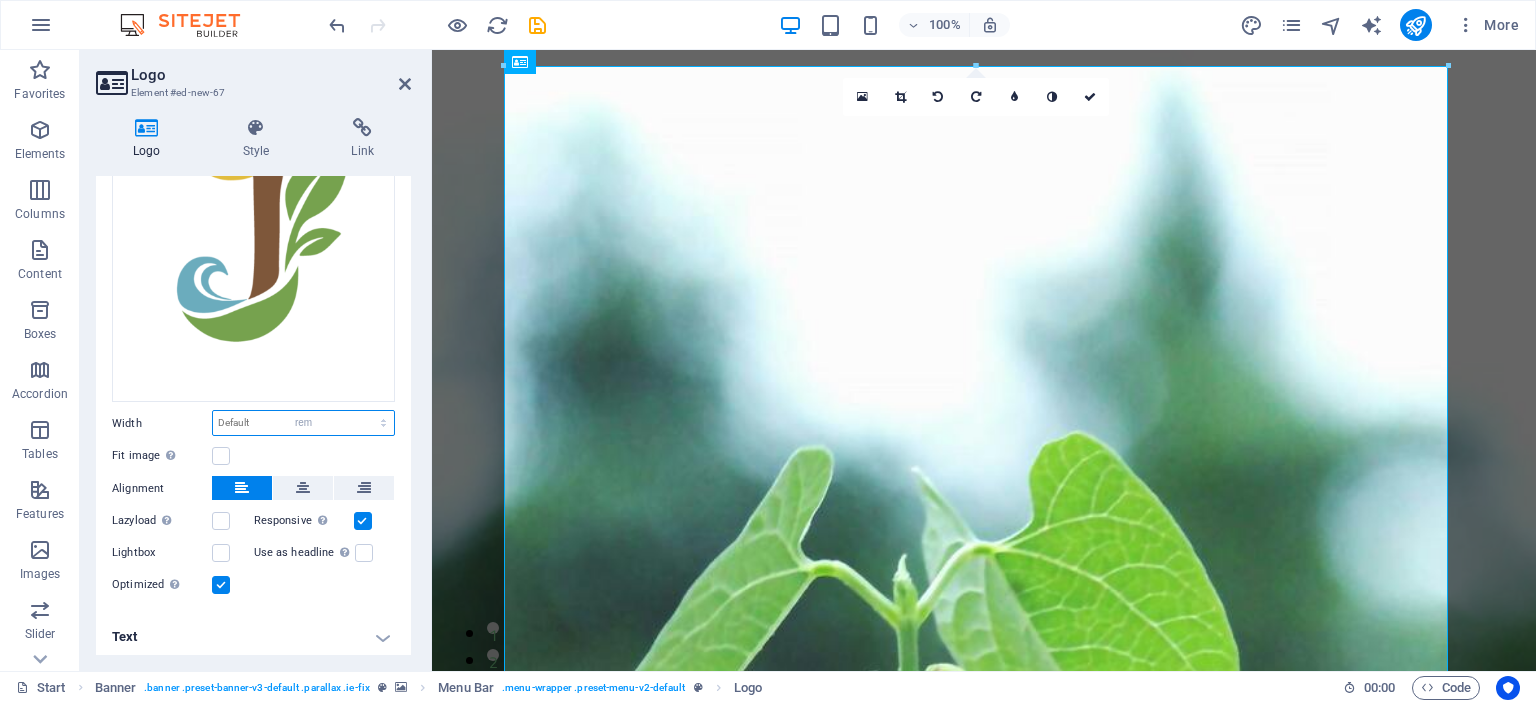 click on "Default auto px rem % em vh vw" at bounding box center (303, 423) 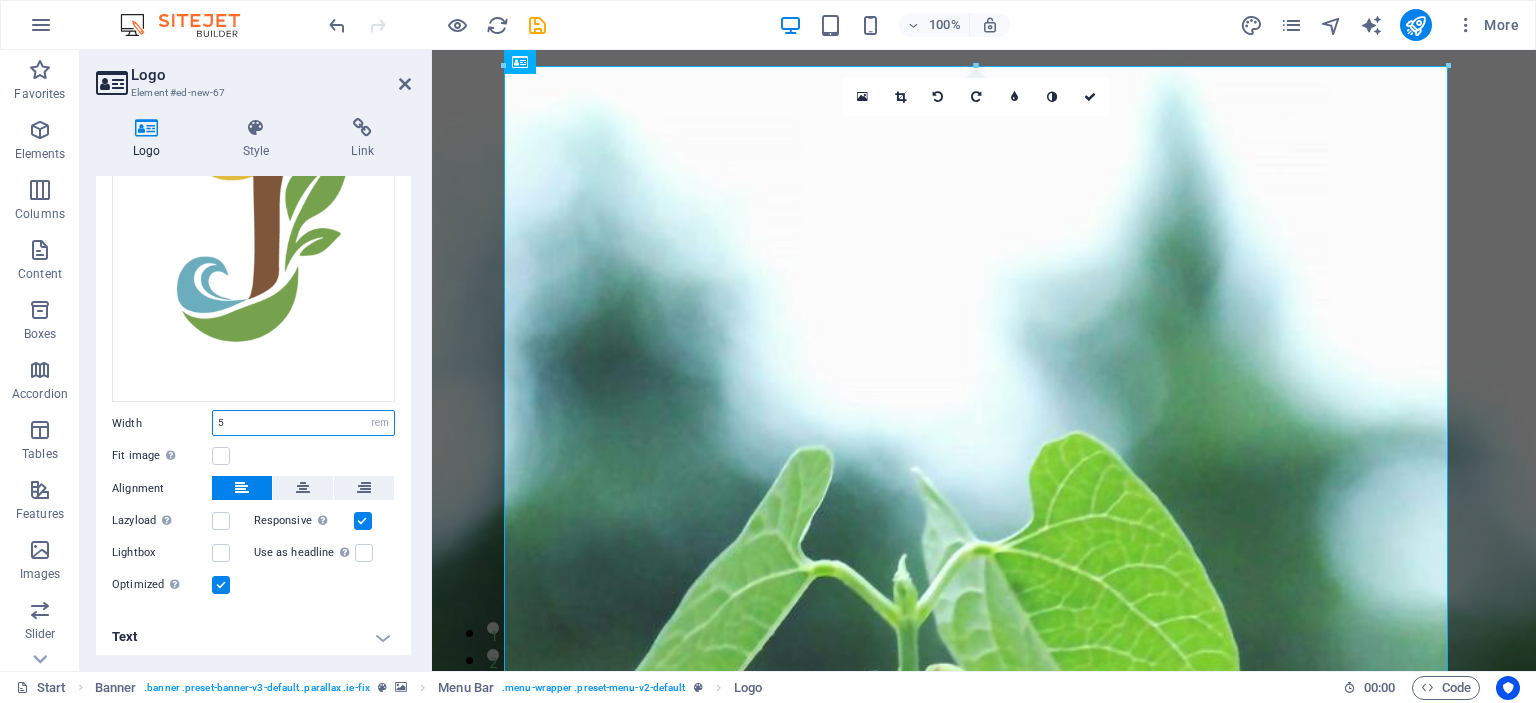 type on "5" 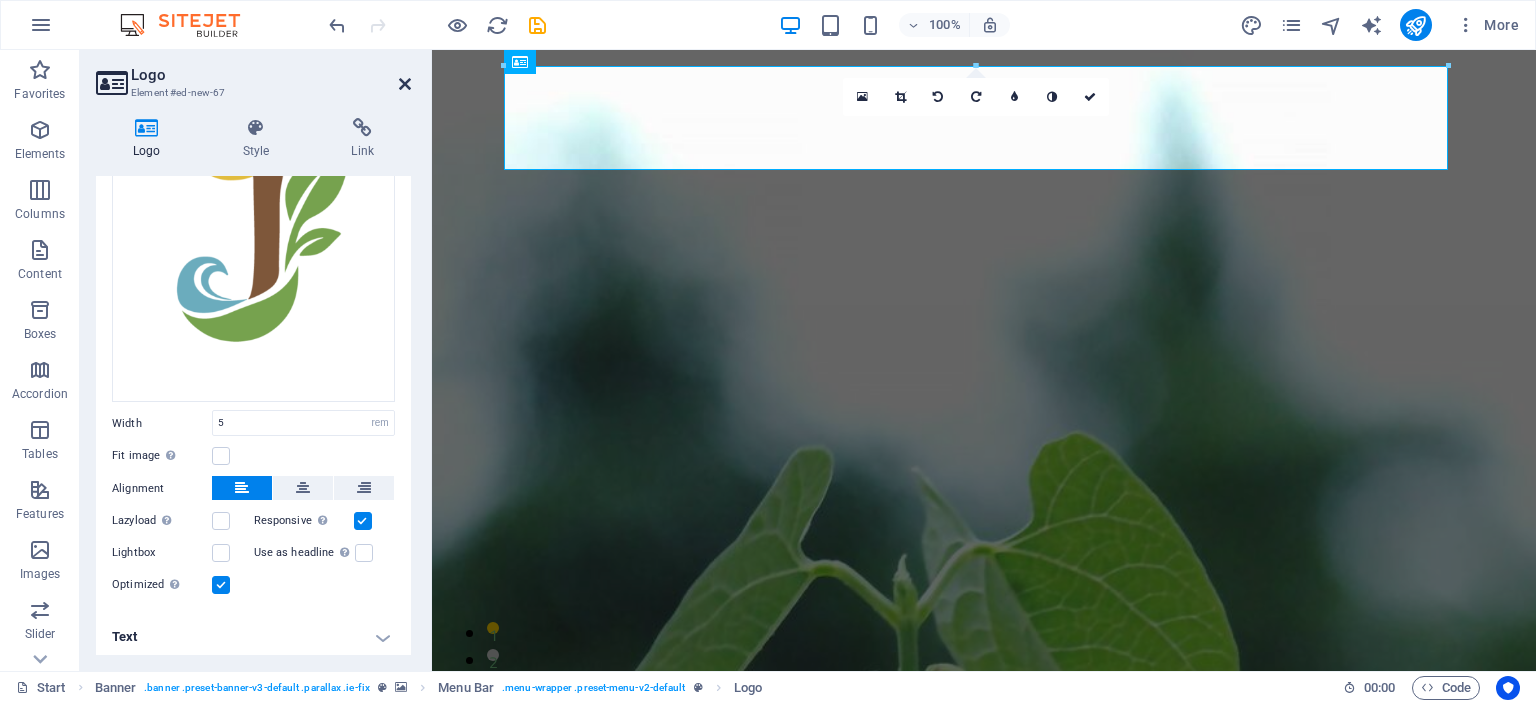 click at bounding box center (405, 84) 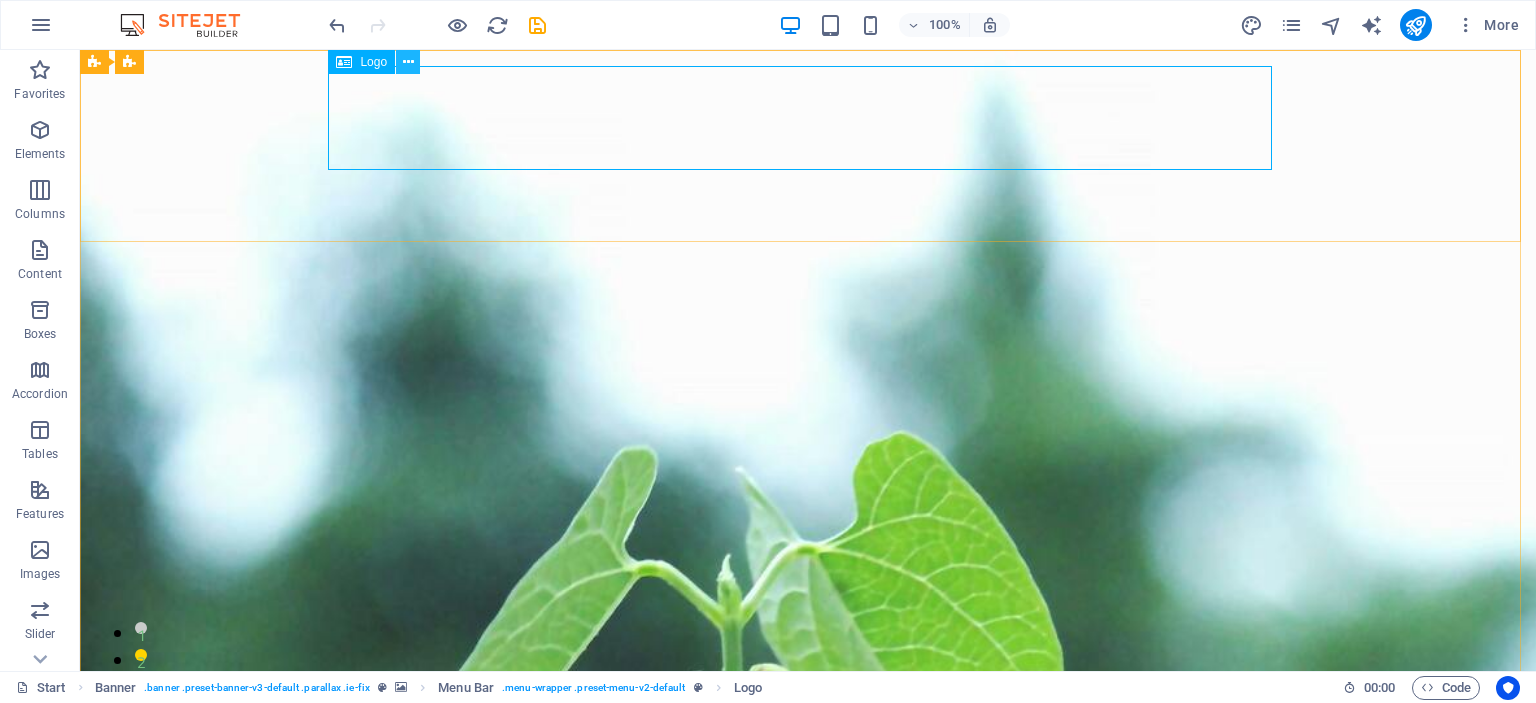 click at bounding box center (408, 62) 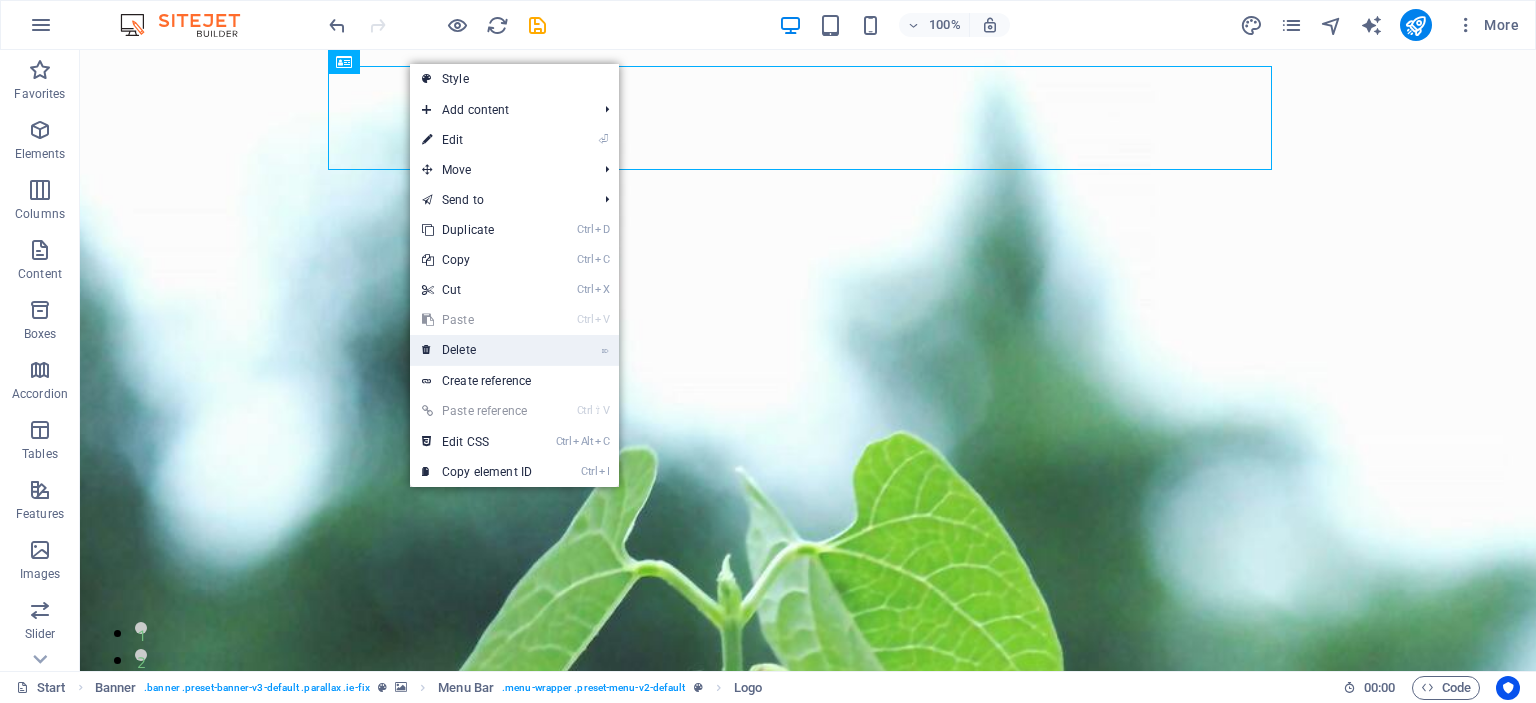 click on "⌦  Delete" at bounding box center (477, 350) 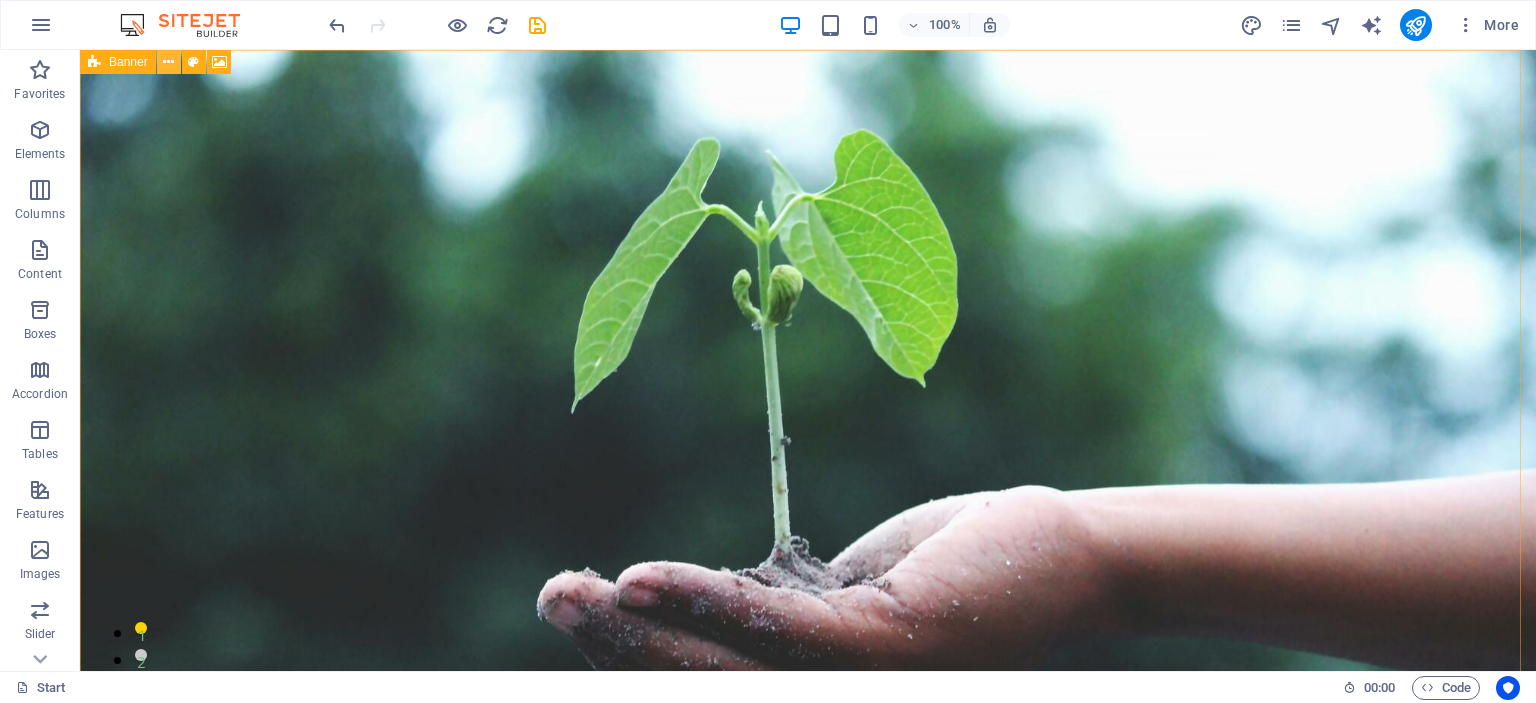 click at bounding box center (168, 62) 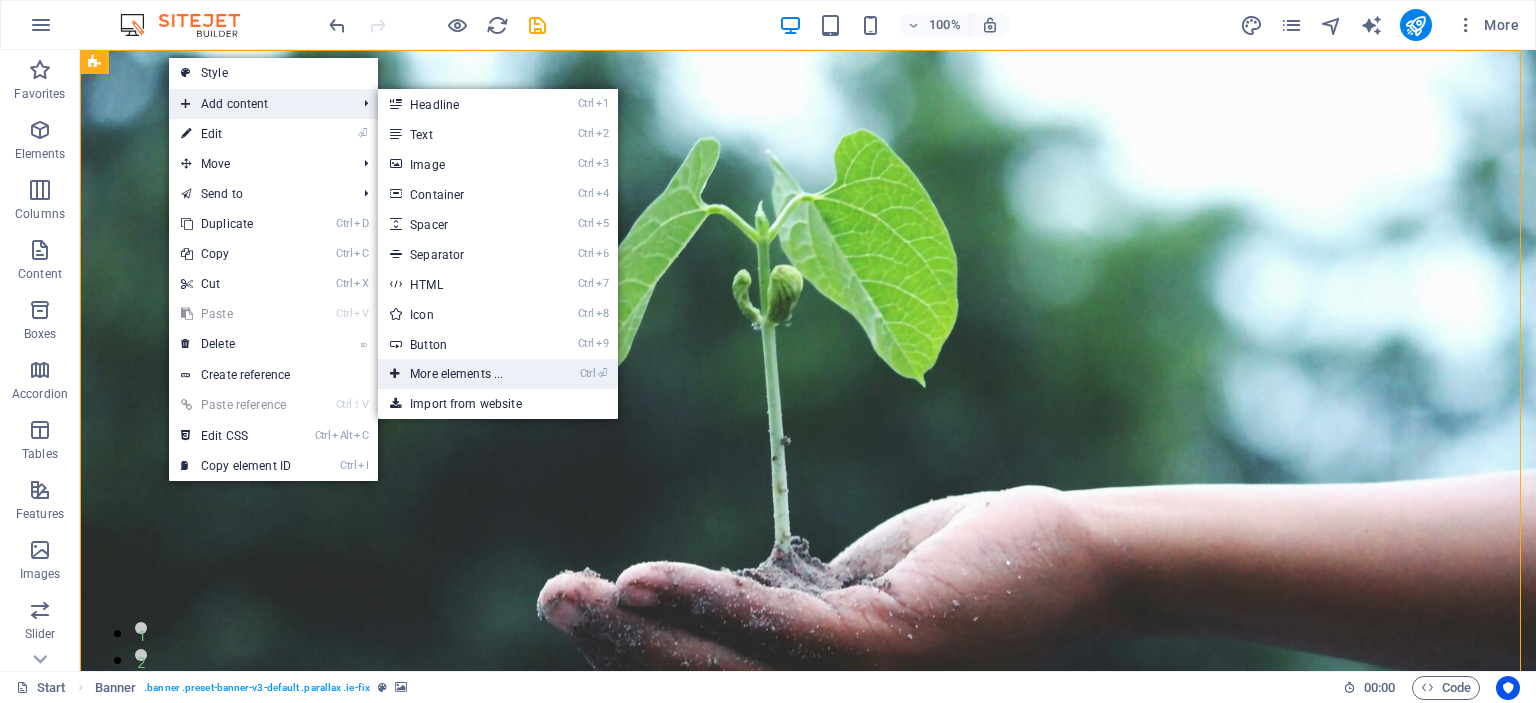drag, startPoint x: 479, startPoint y: 371, endPoint x: 74, endPoint y: 294, distance: 412.25476 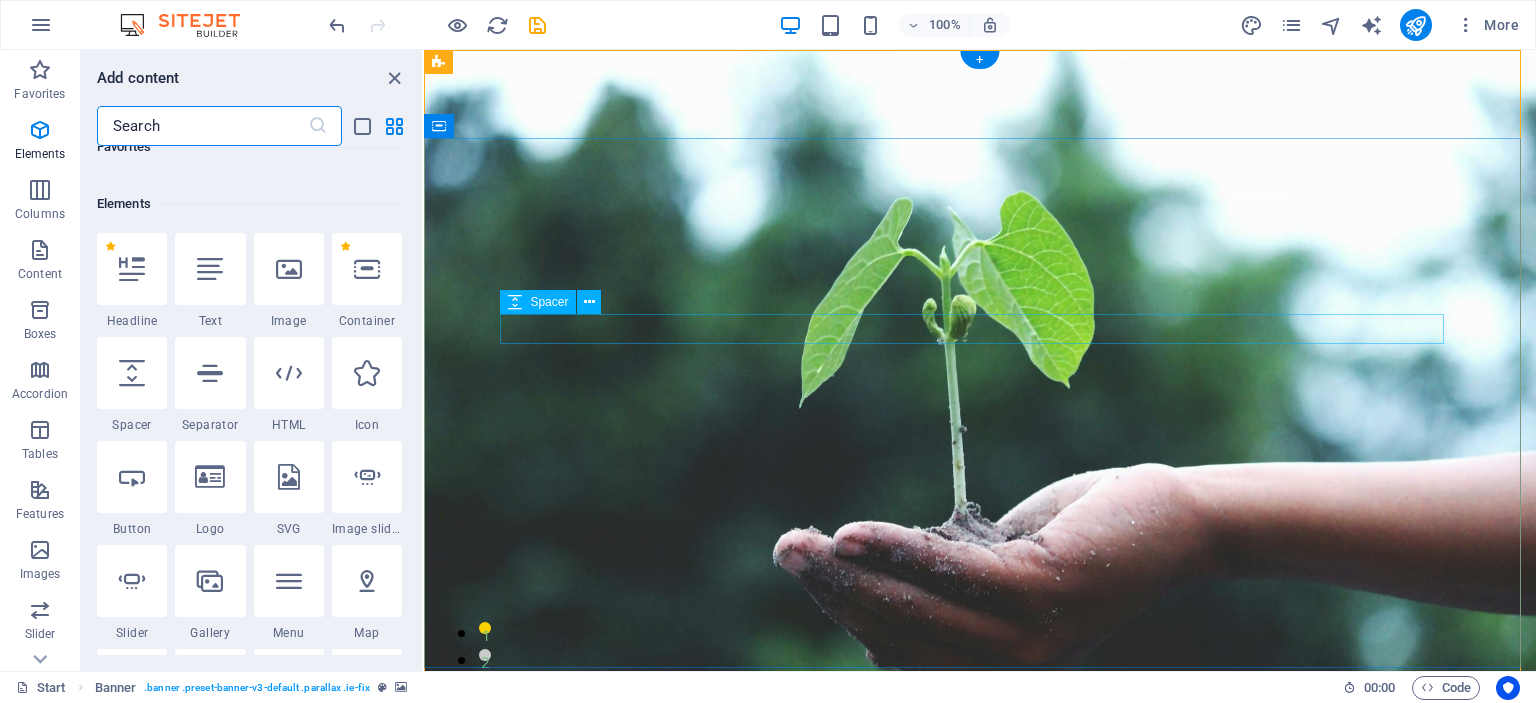 scroll, scrollTop: 212, scrollLeft: 0, axis: vertical 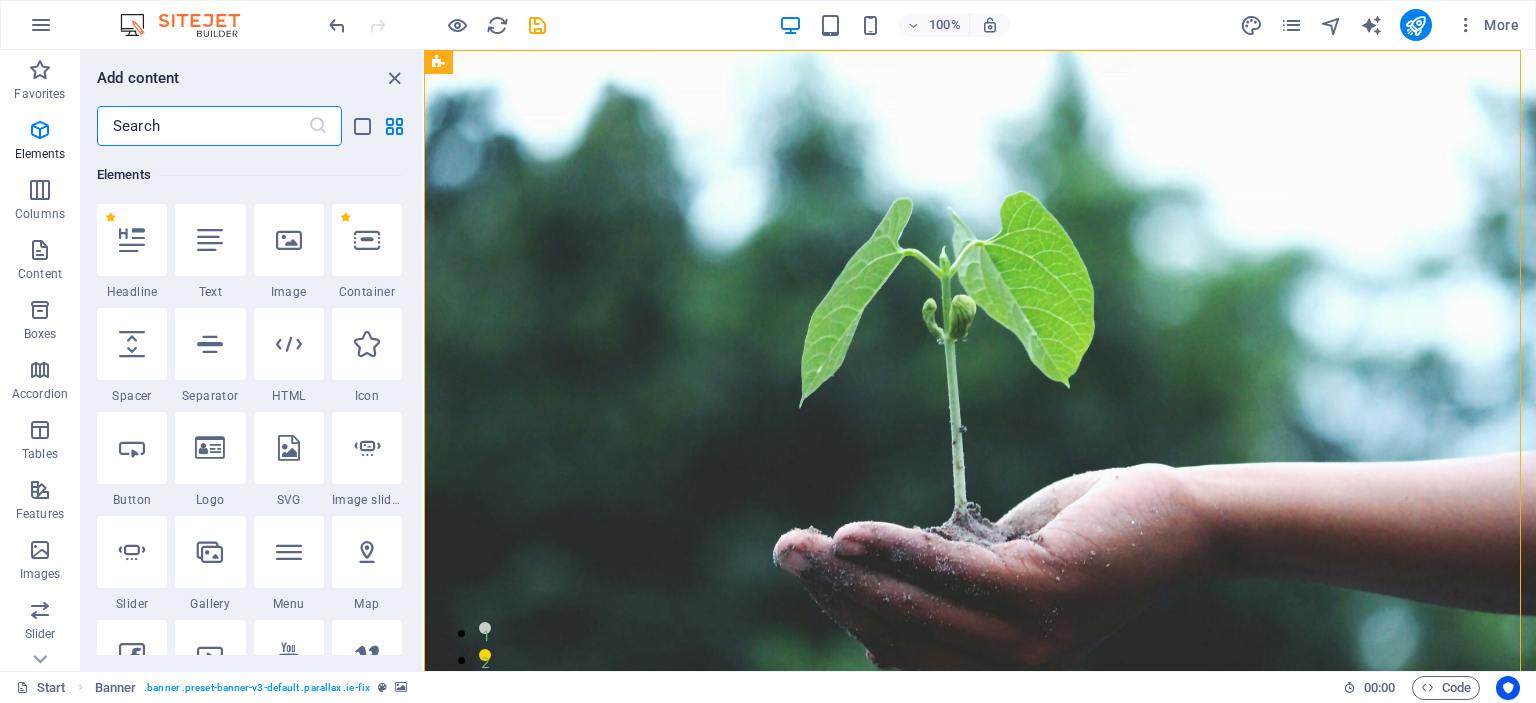 click at bounding box center (210, 448) 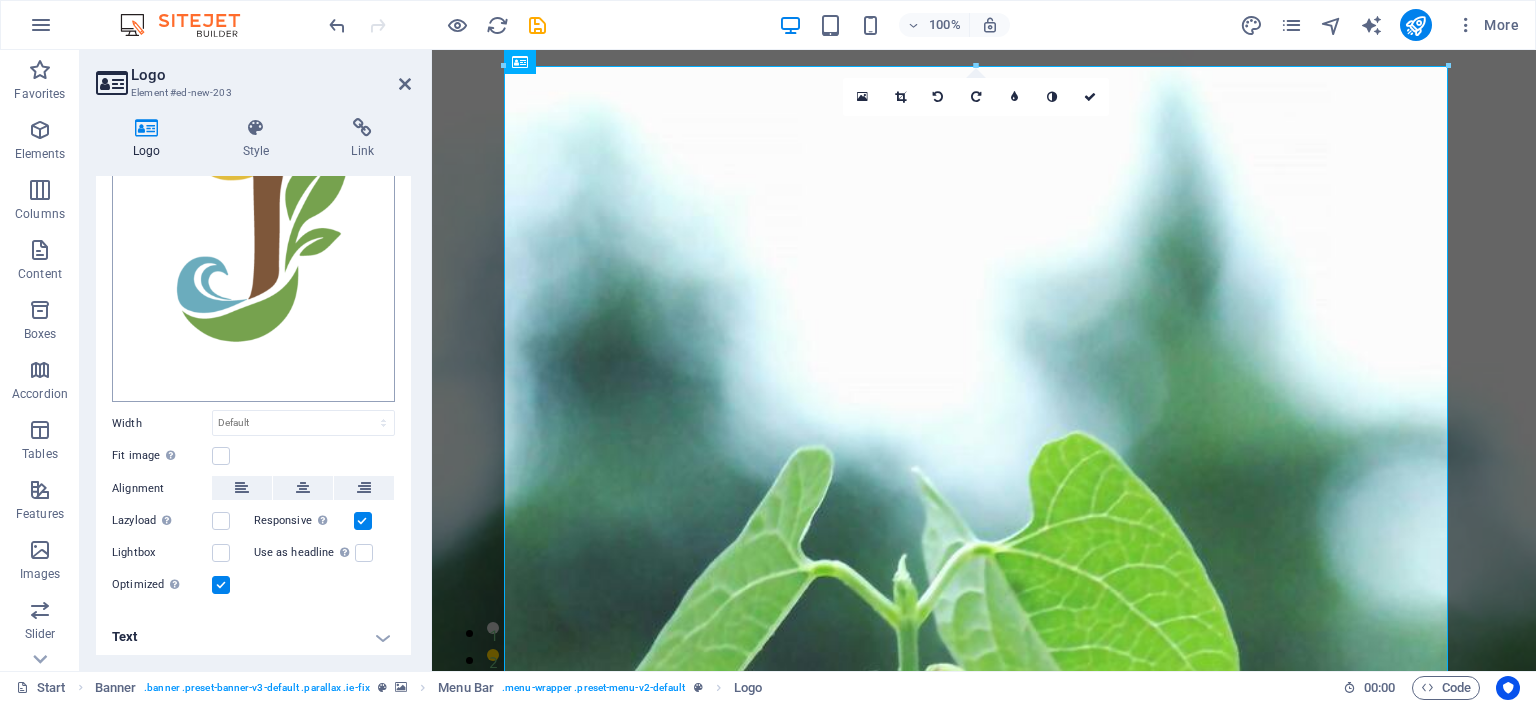 scroll, scrollTop: 0, scrollLeft: 0, axis: both 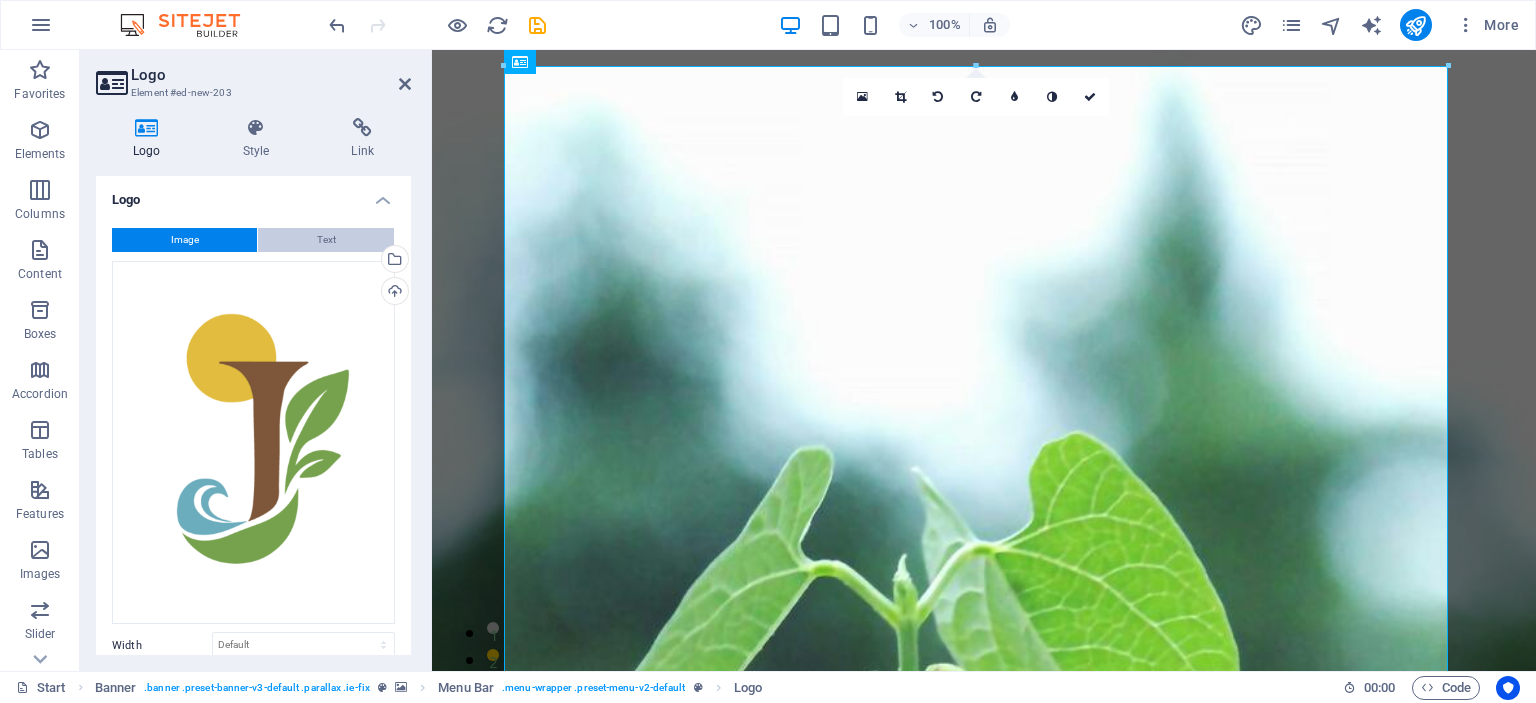 click on "Text" at bounding box center [326, 240] 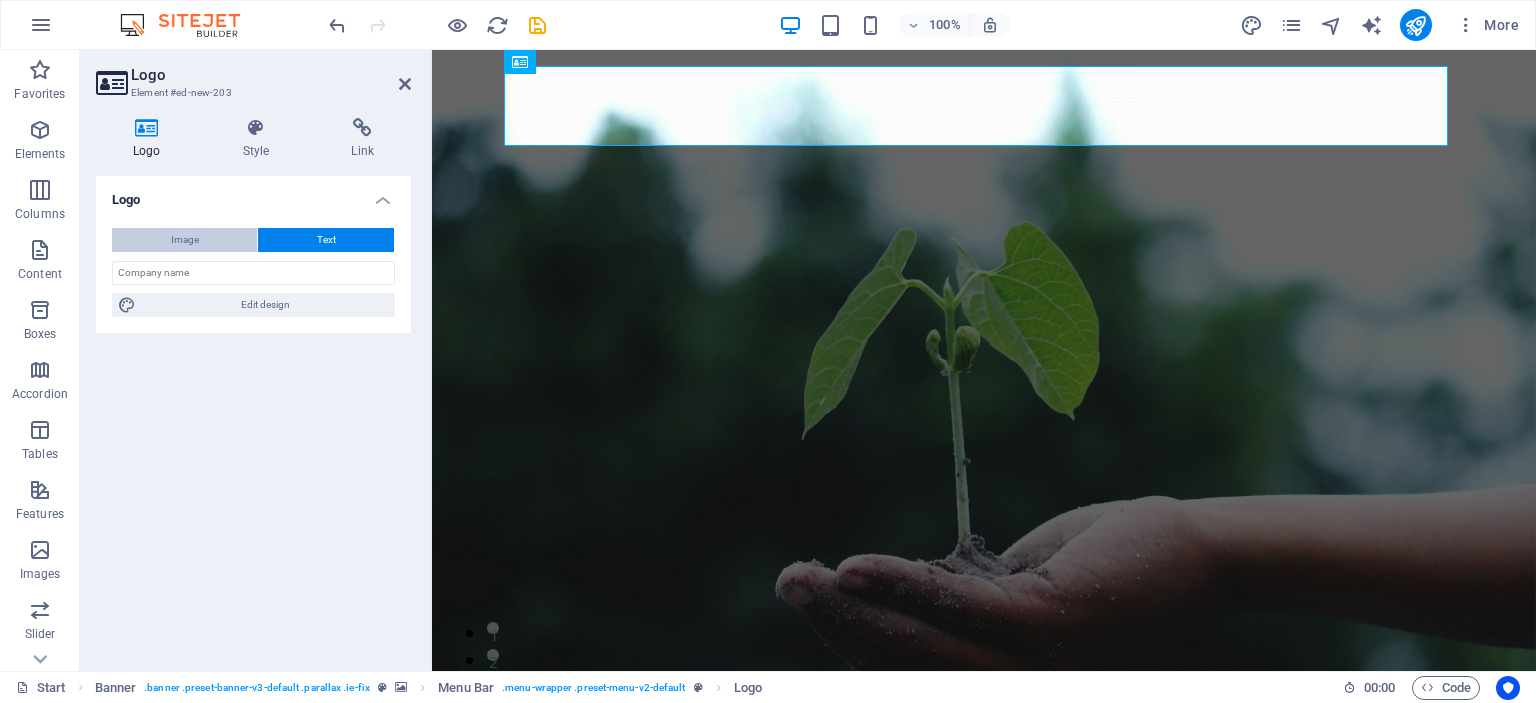 click on "Image" at bounding box center [184, 240] 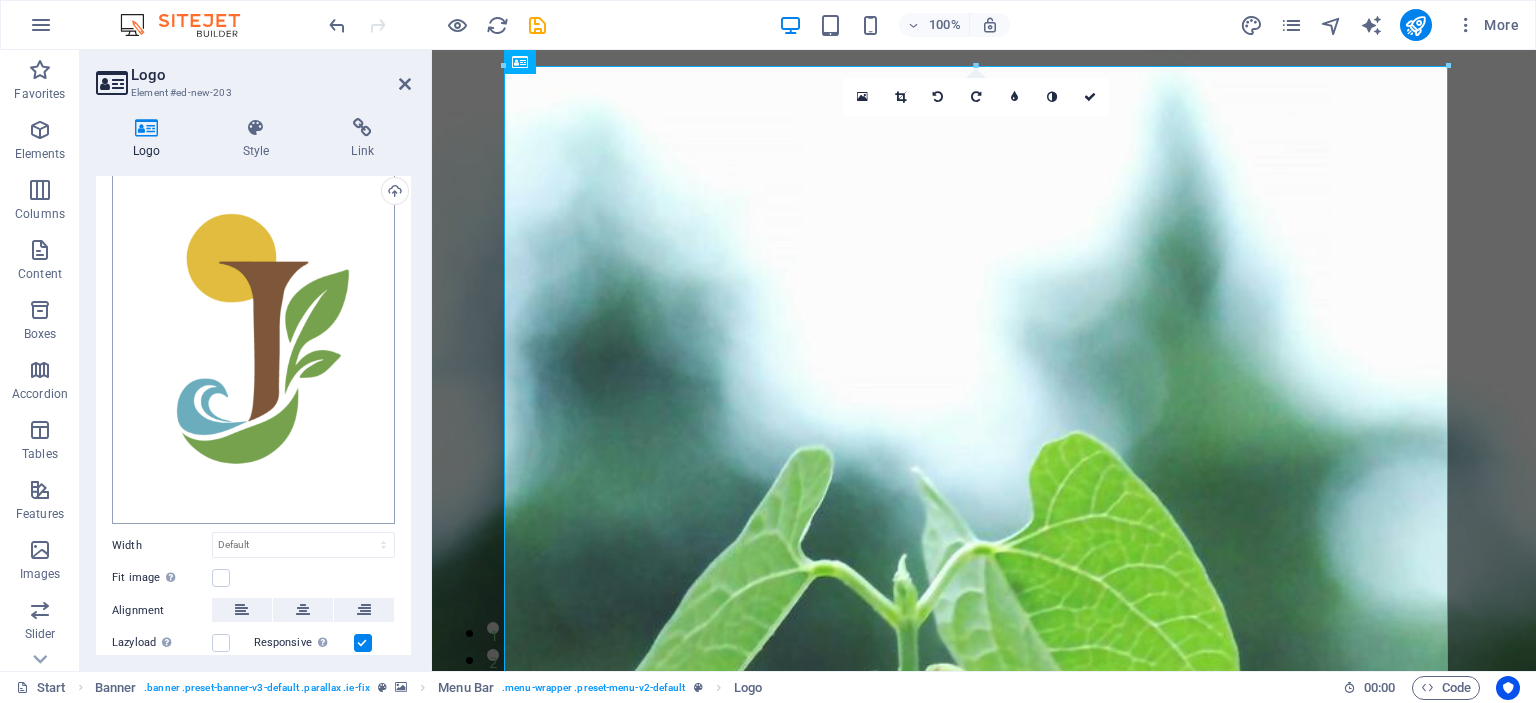 scroll, scrollTop: 222, scrollLeft: 0, axis: vertical 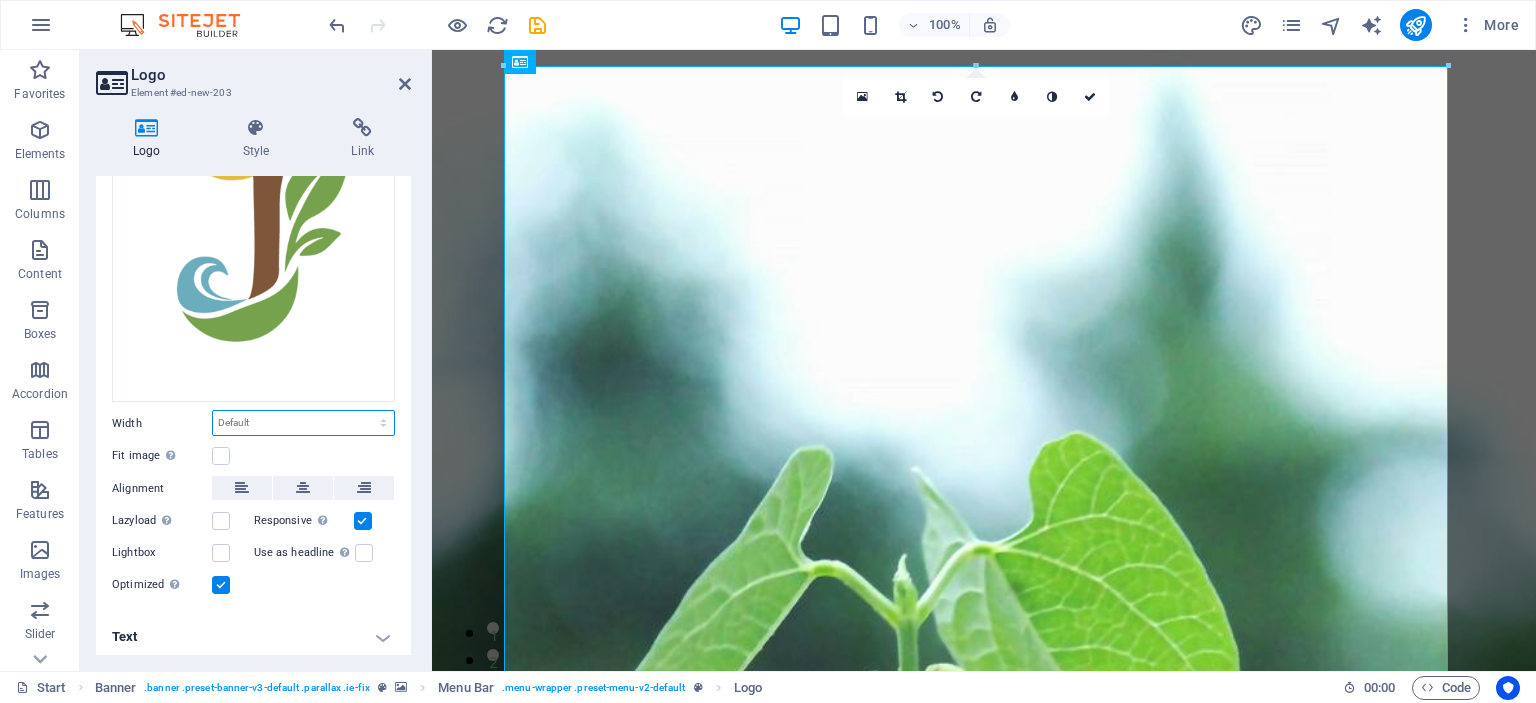 click on "Default auto px rem % em vh vw" at bounding box center (303, 423) 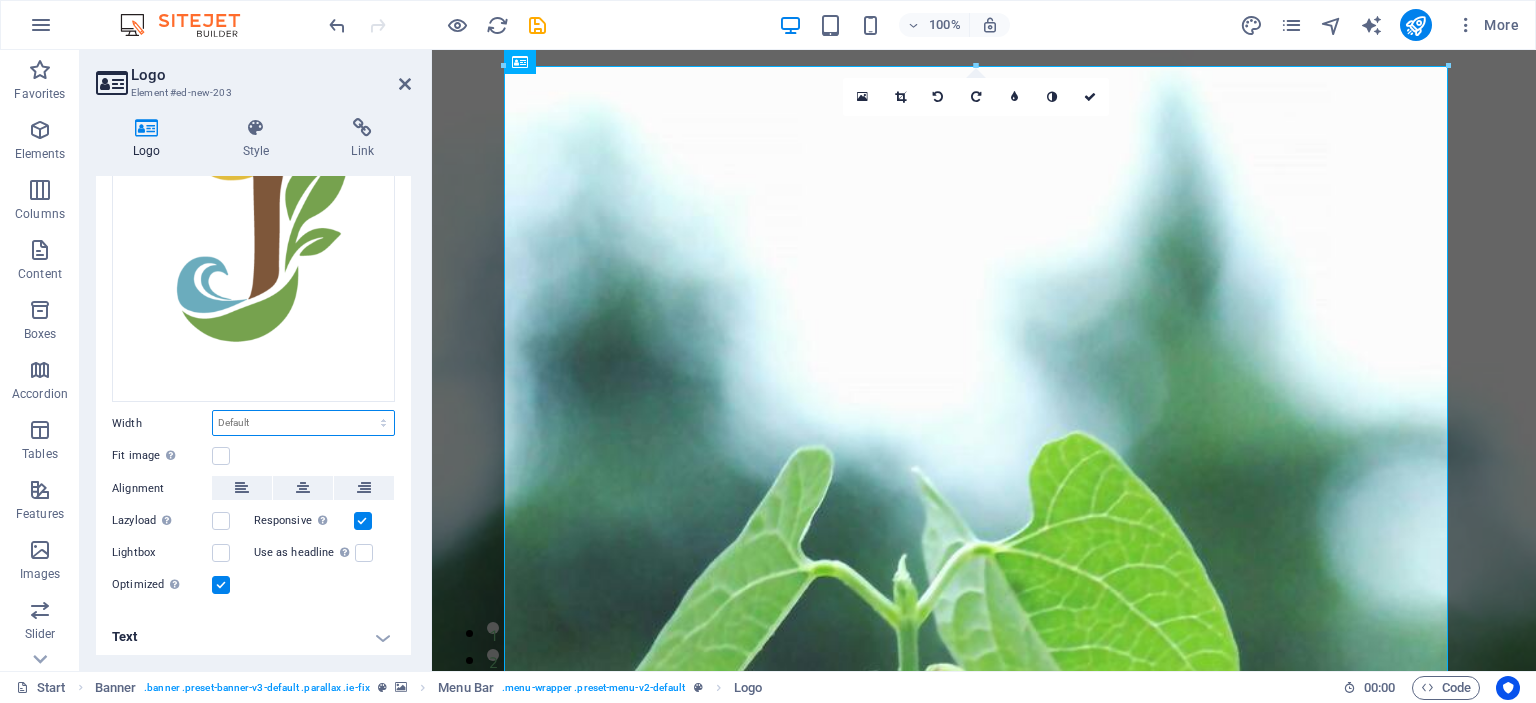 select on "rem" 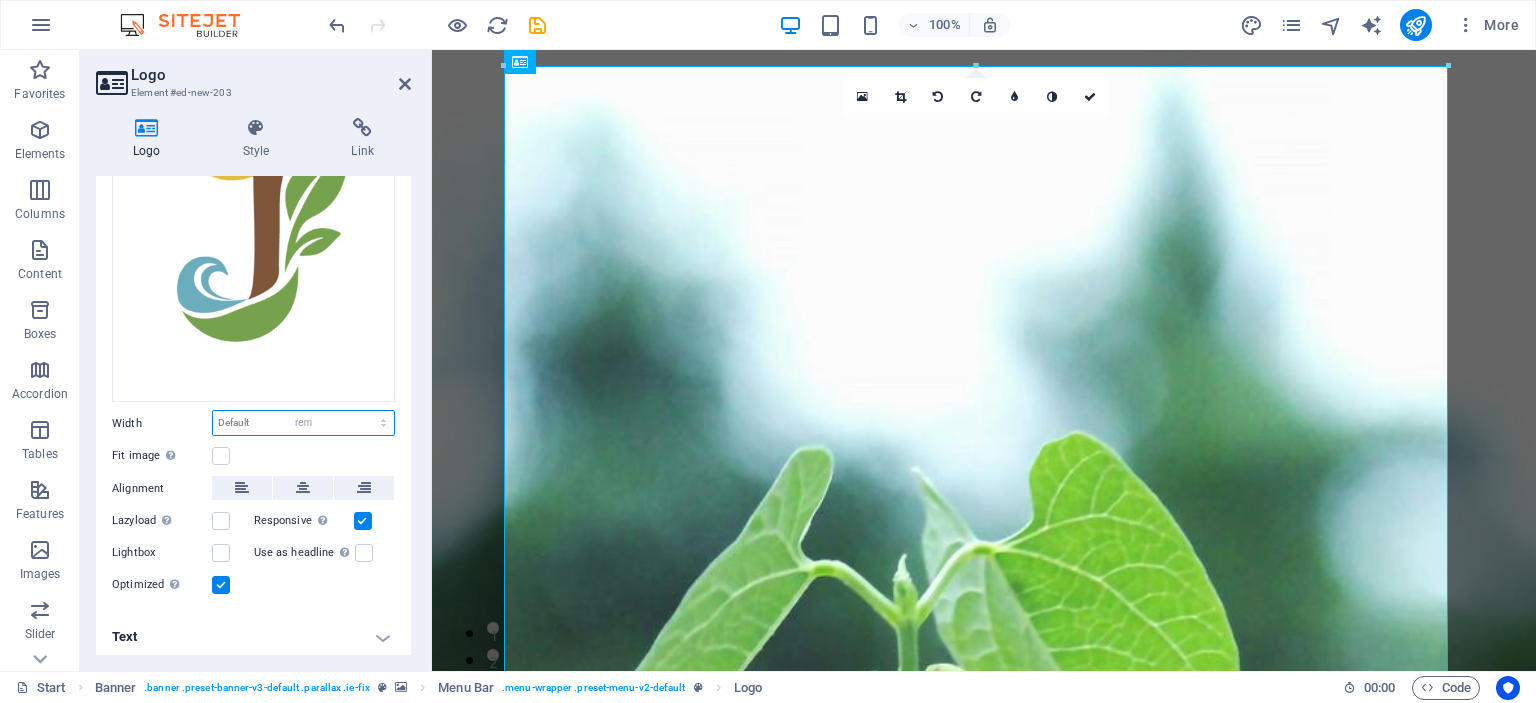 click on "Default auto px rem % em vh vw" at bounding box center [303, 423] 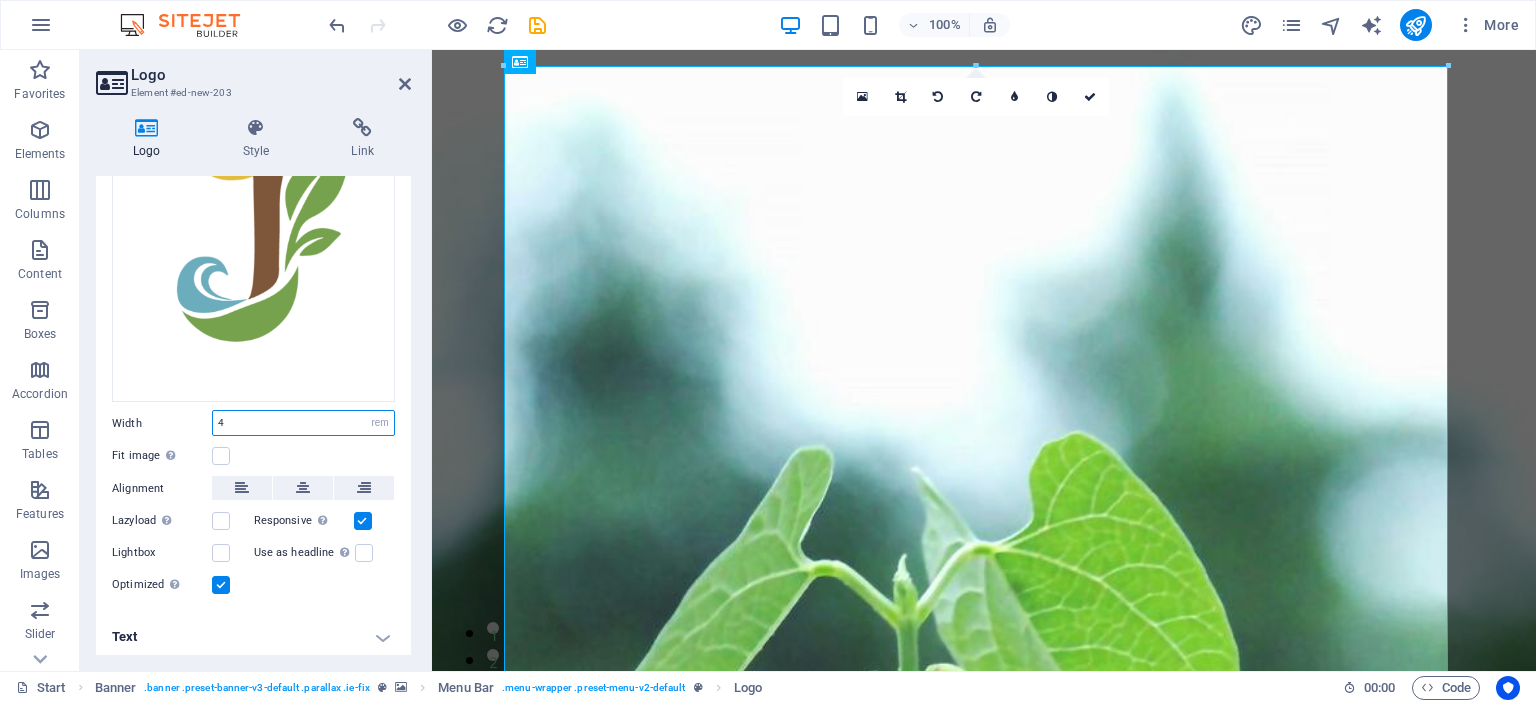 type on "4" 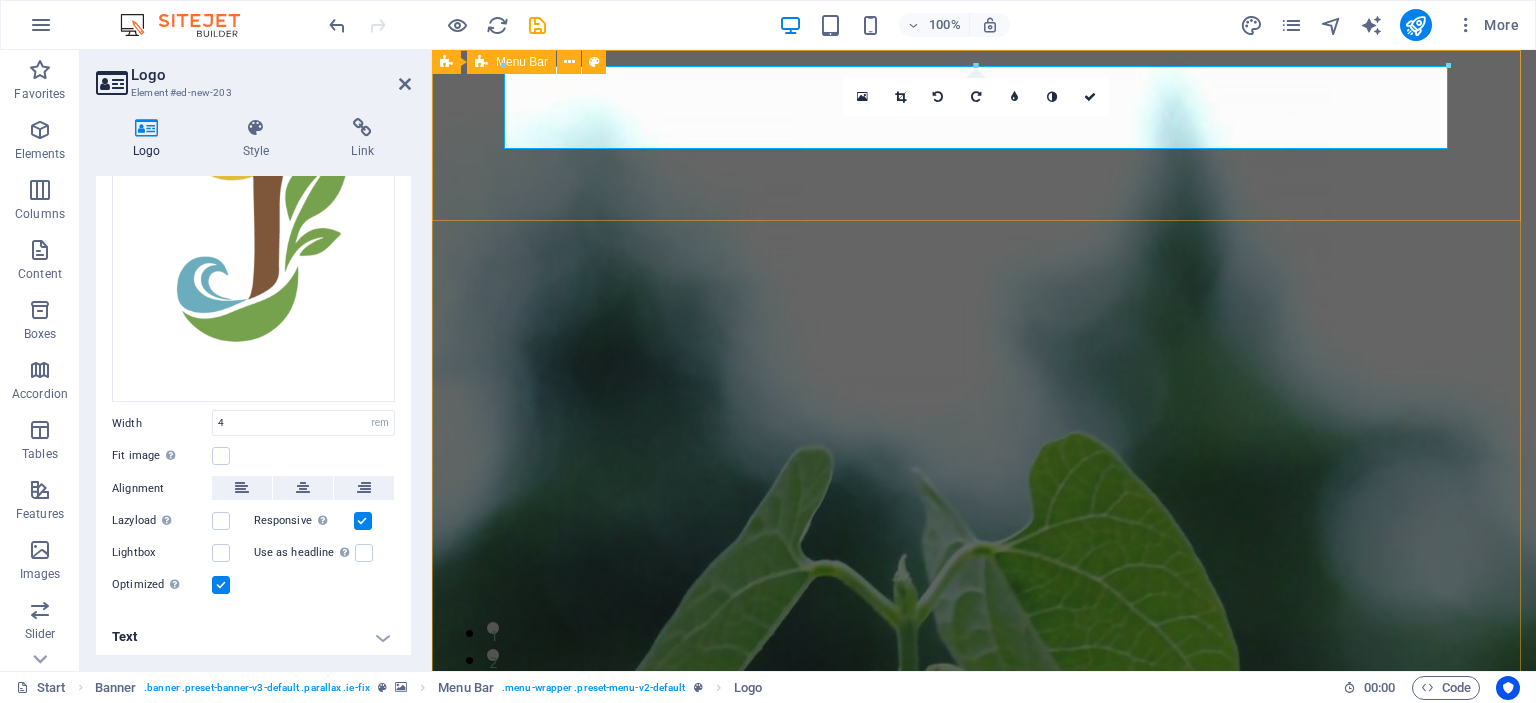 click on "تواصل معنا معرض اعمالنا لماذا نحن خدماتنا عن جنات الرياض الرئيسية" at bounding box center (984, 1796) 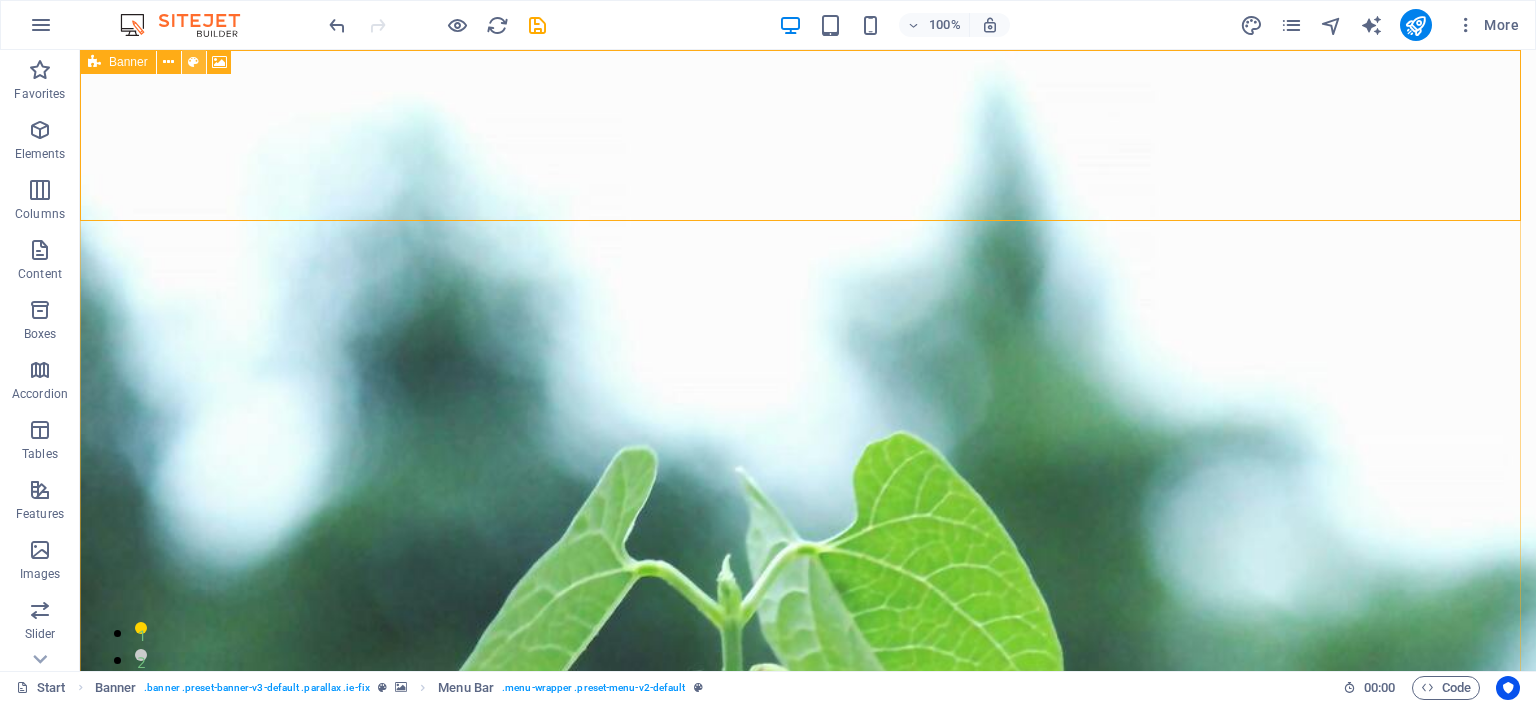 click at bounding box center (194, 62) 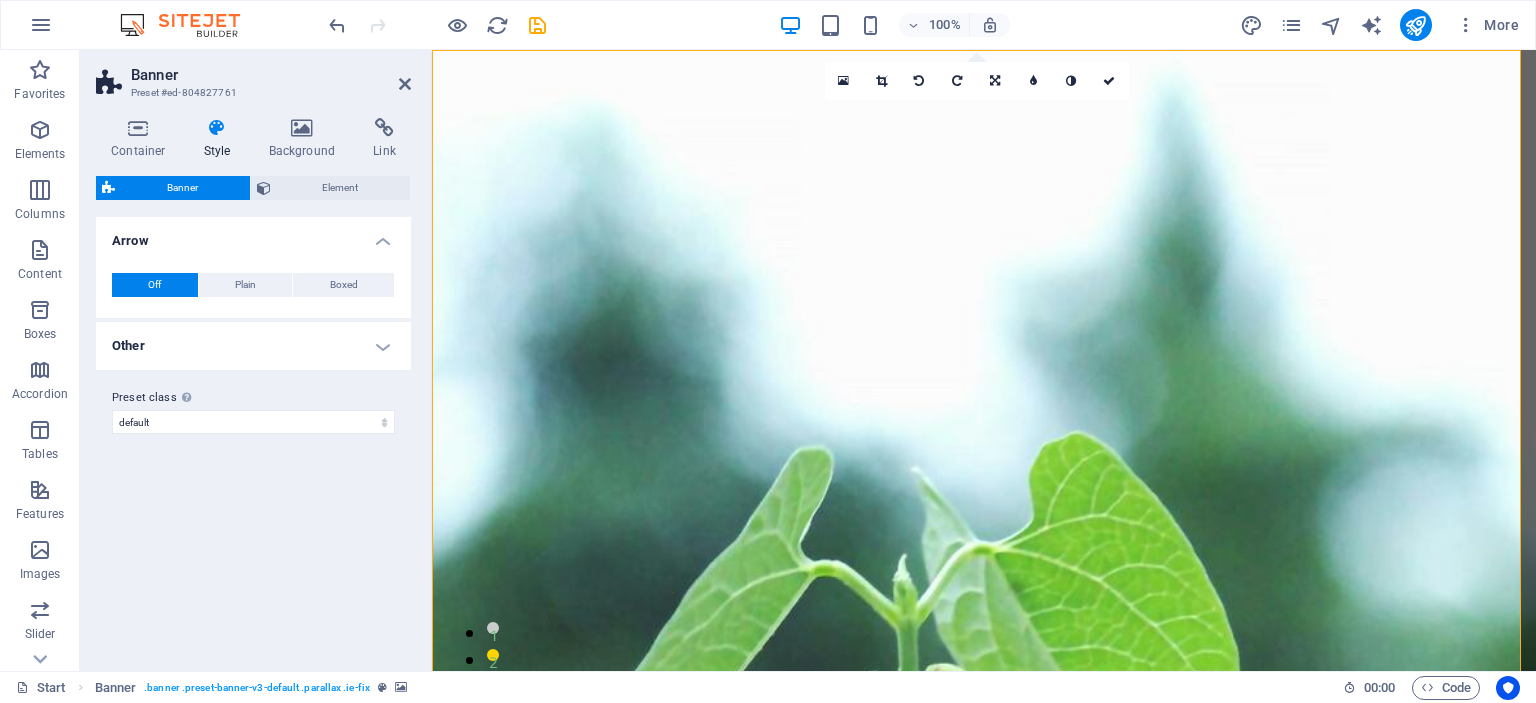click on "Other" at bounding box center (253, 346) 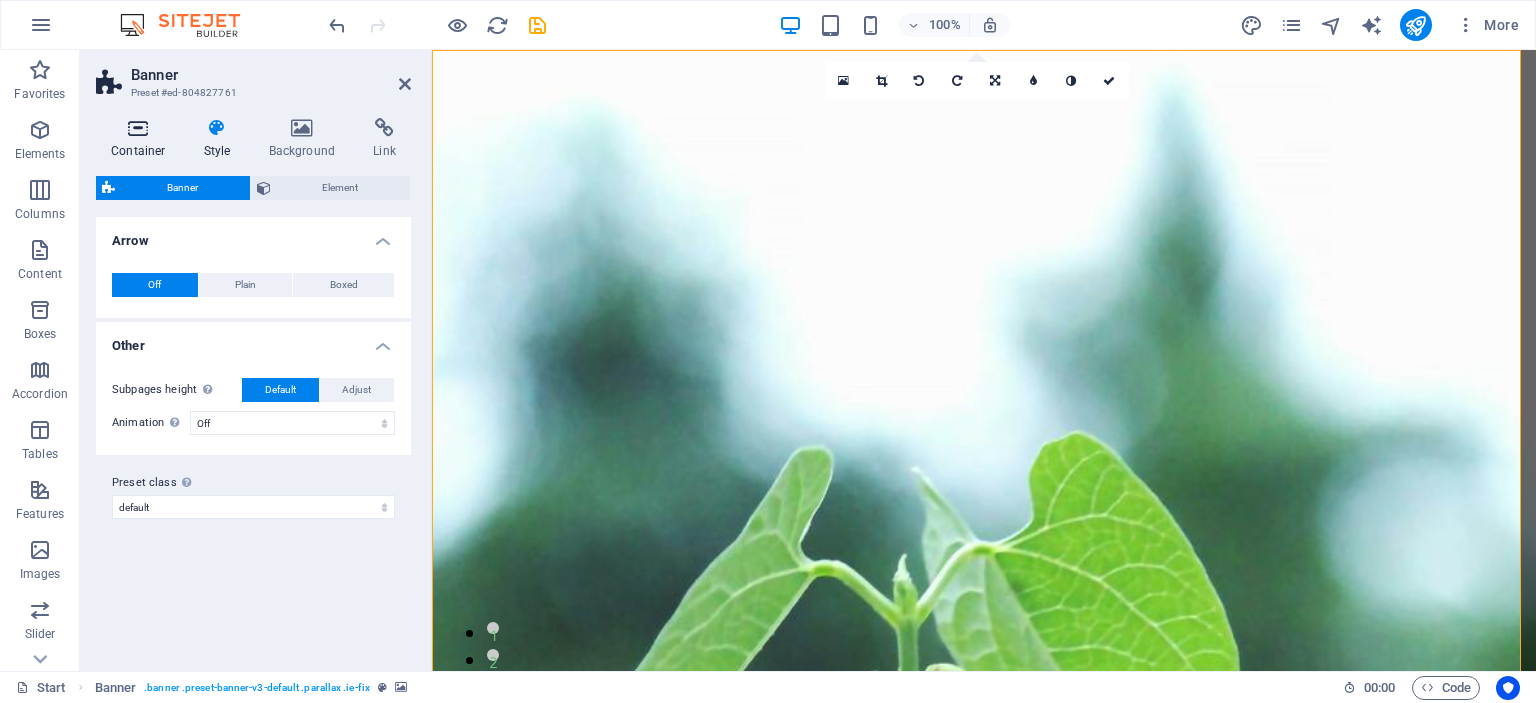 click at bounding box center [138, 128] 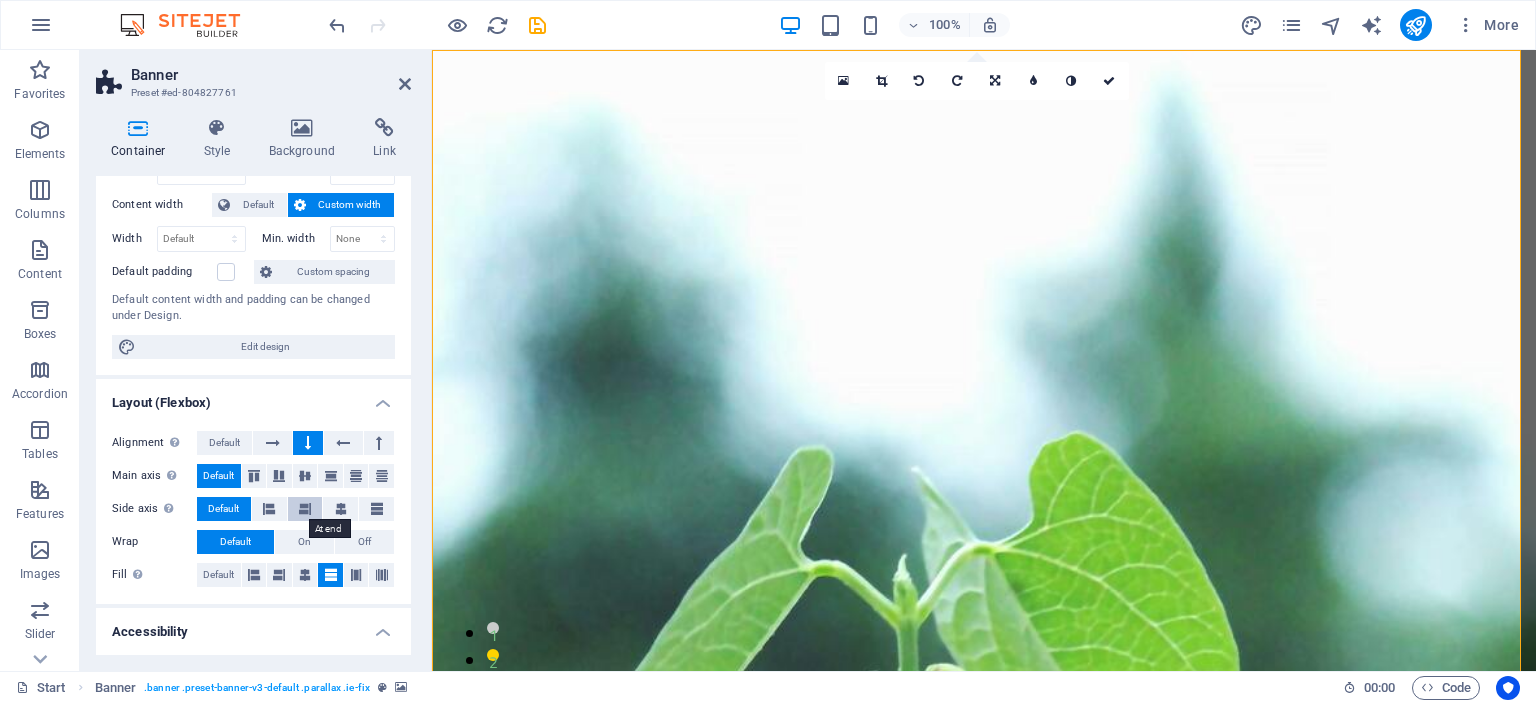 scroll, scrollTop: 300, scrollLeft: 0, axis: vertical 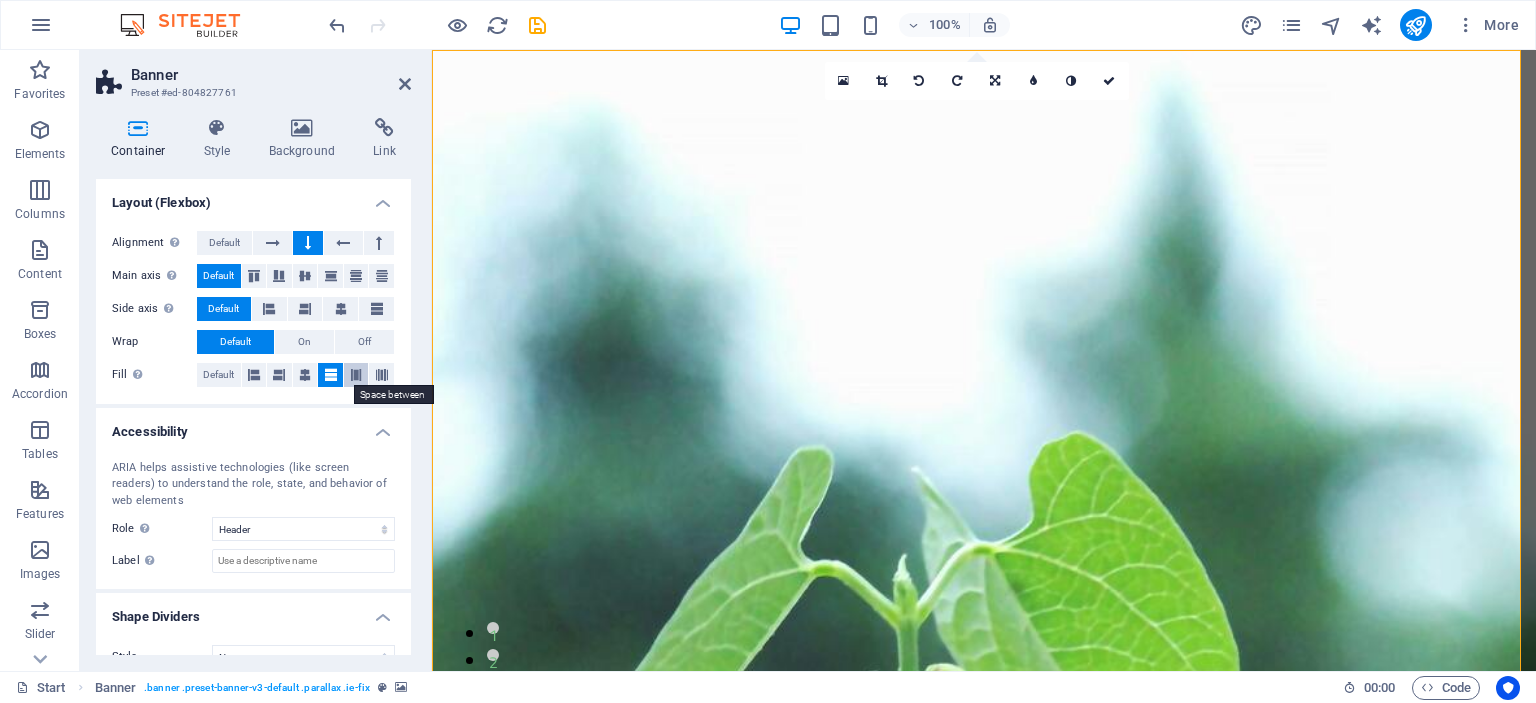 click at bounding box center (356, 375) 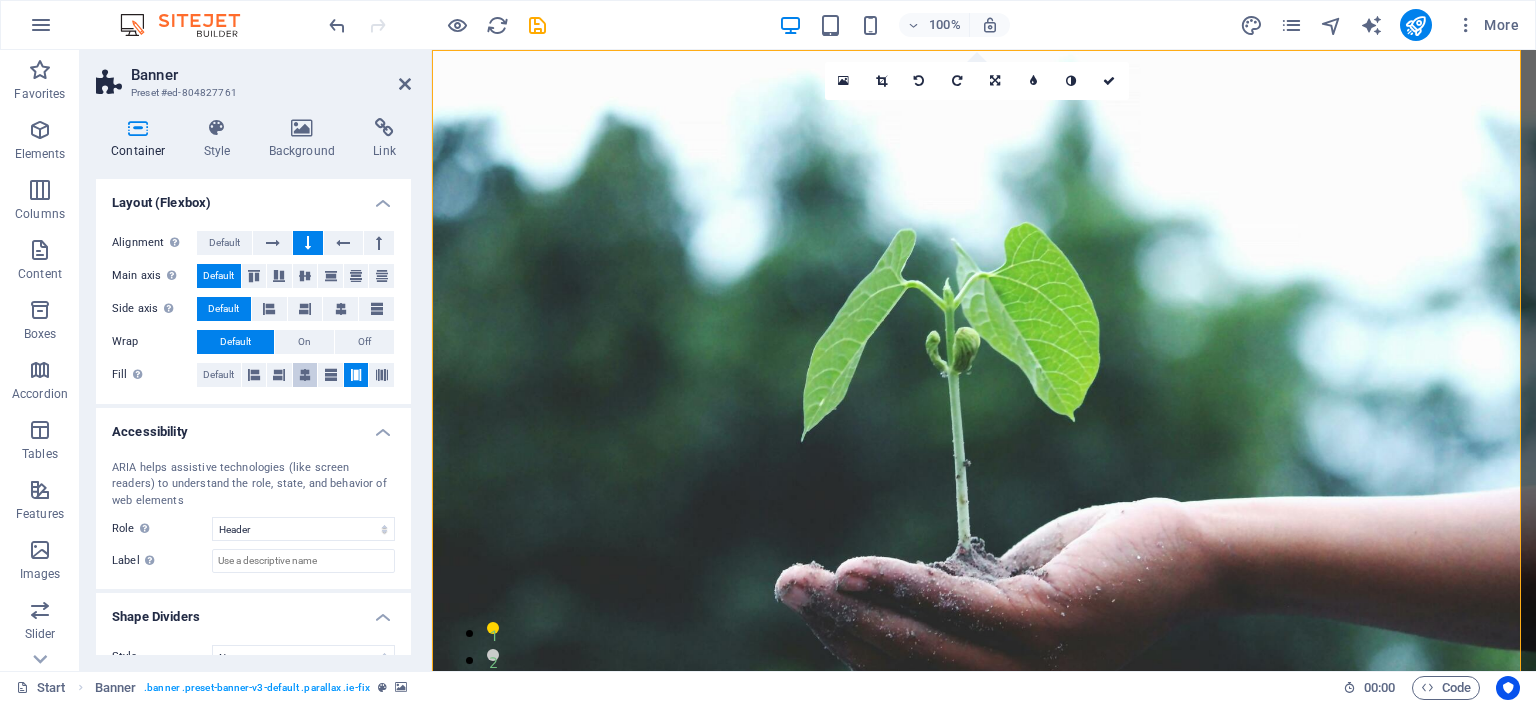 click at bounding box center [305, 375] 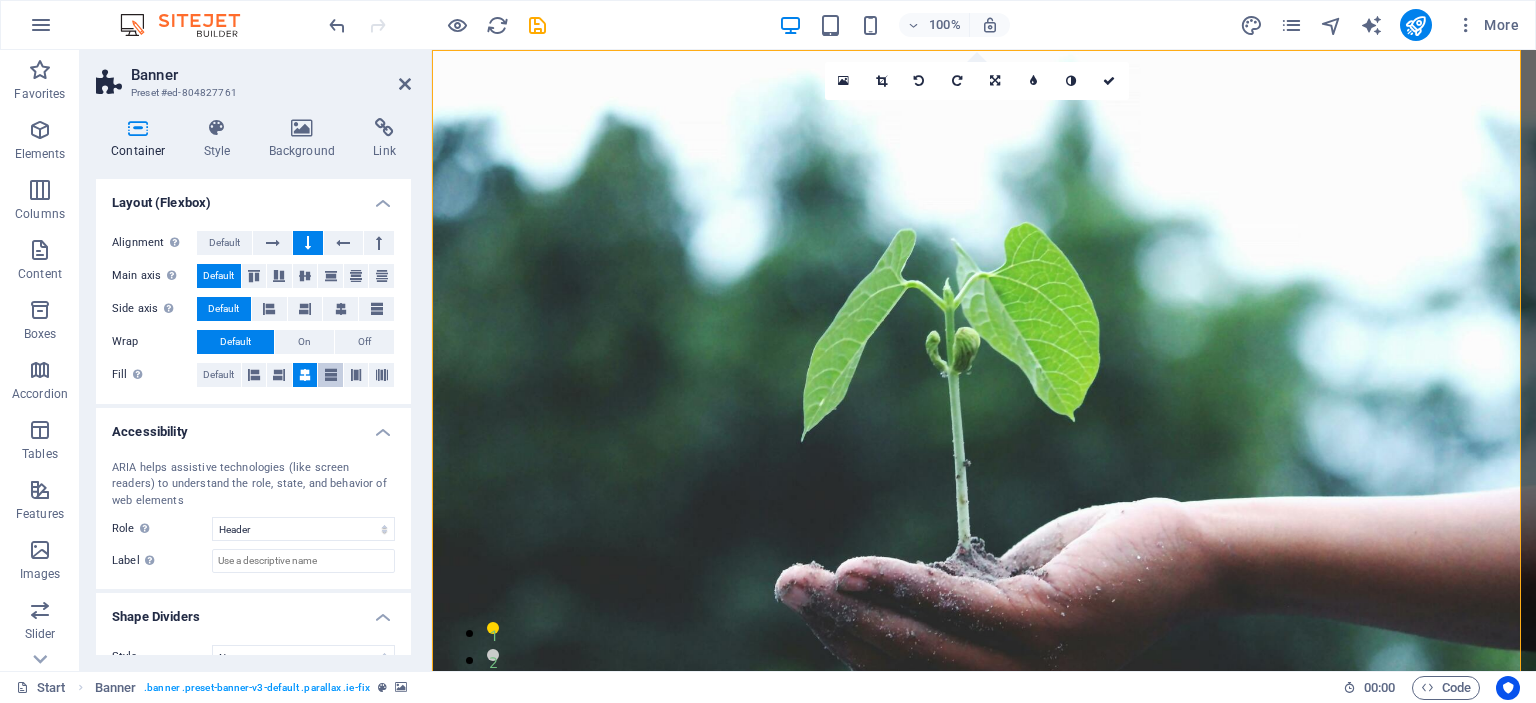 click at bounding box center [331, 375] 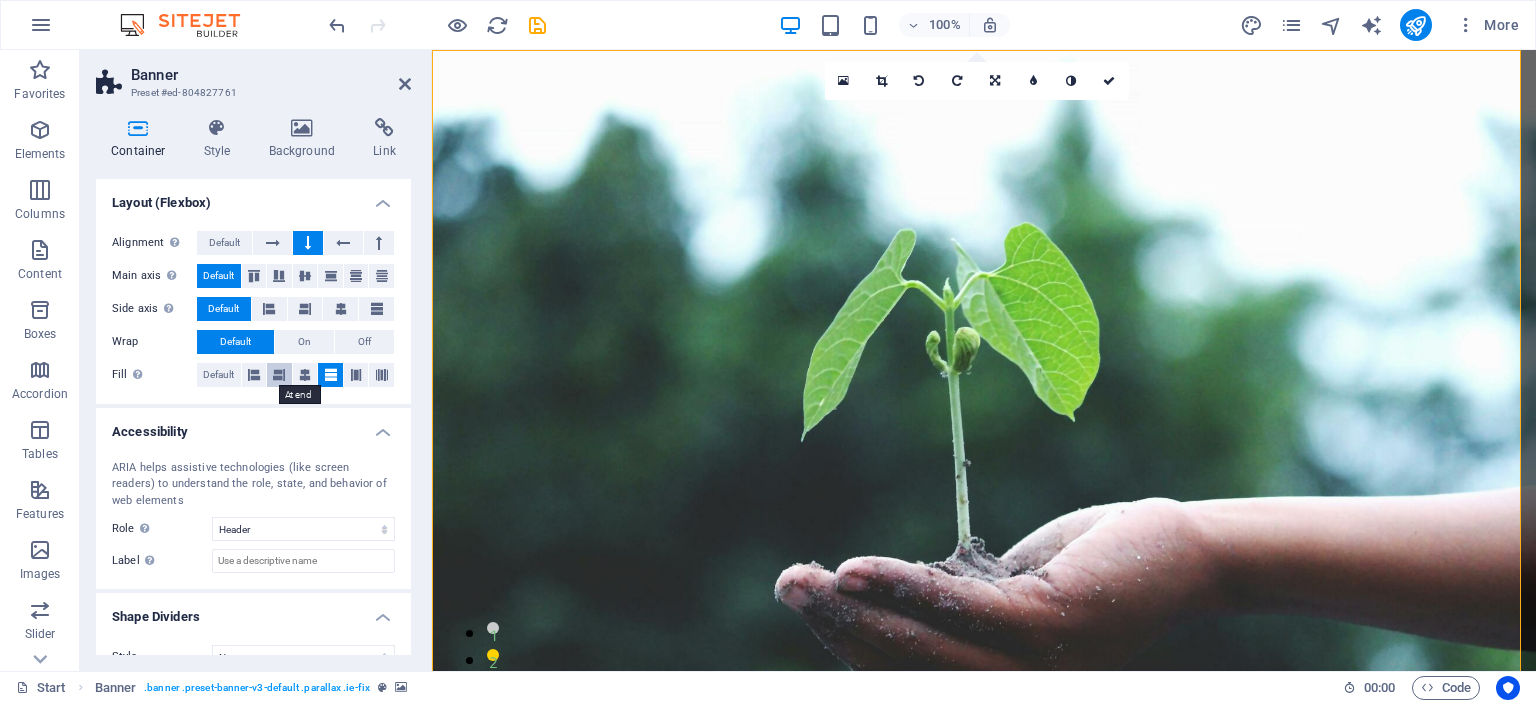 click at bounding box center [279, 375] 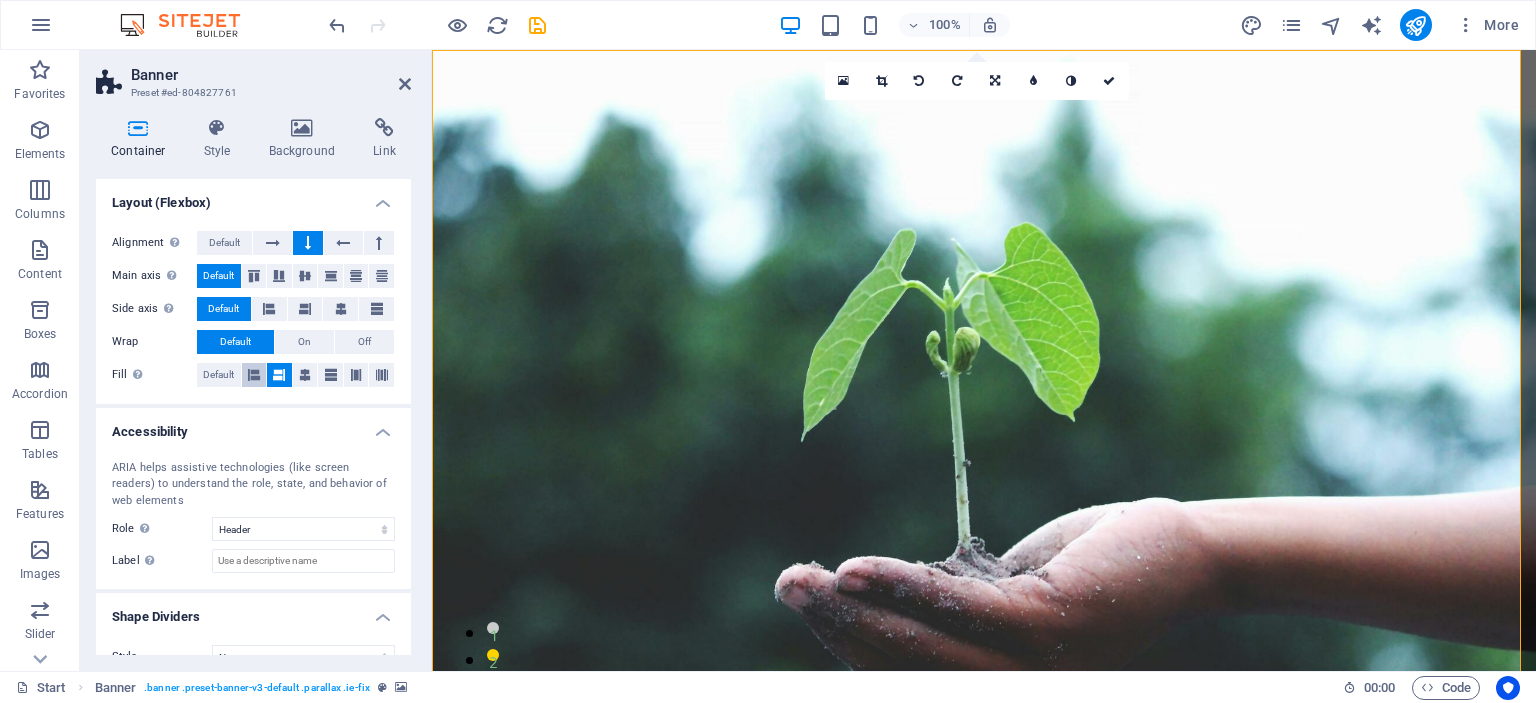 click at bounding box center [254, 375] 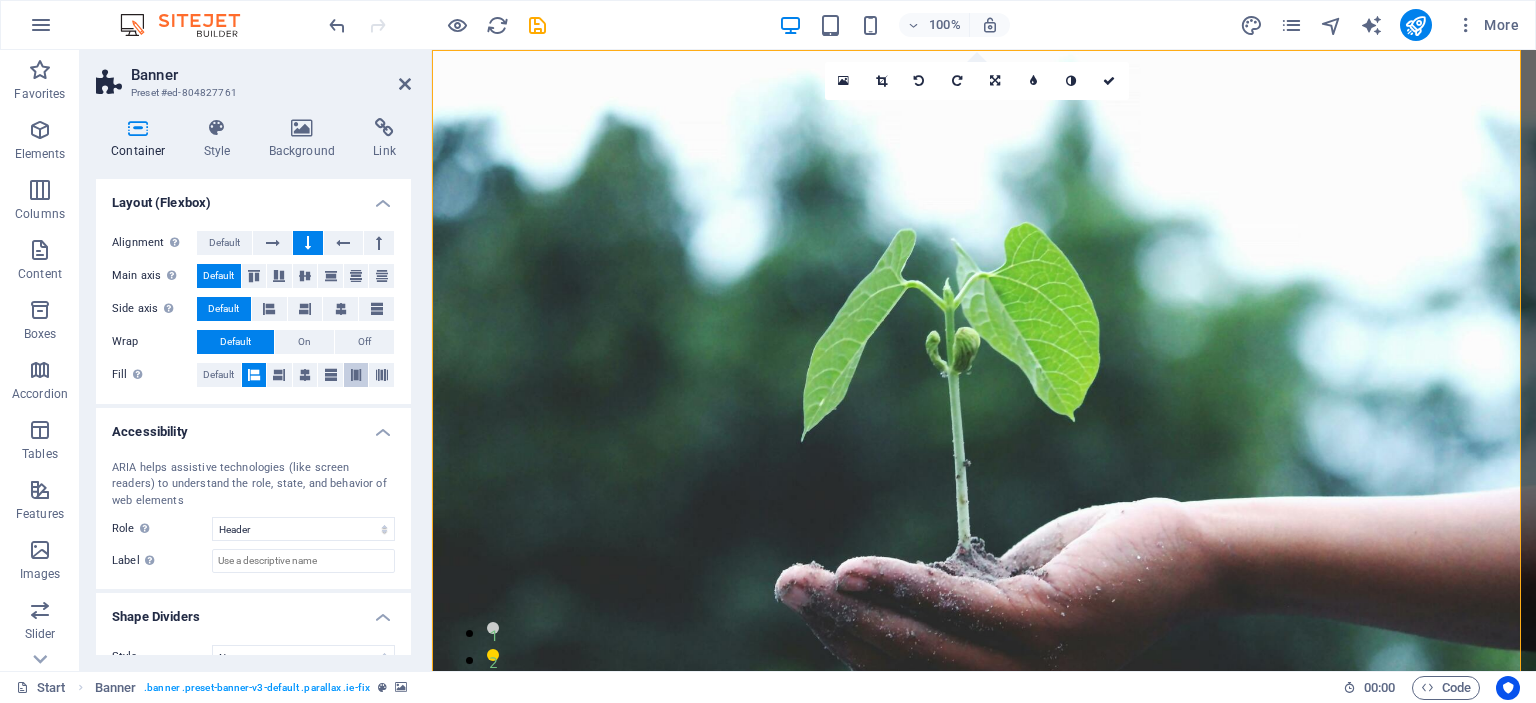 click at bounding box center [356, 375] 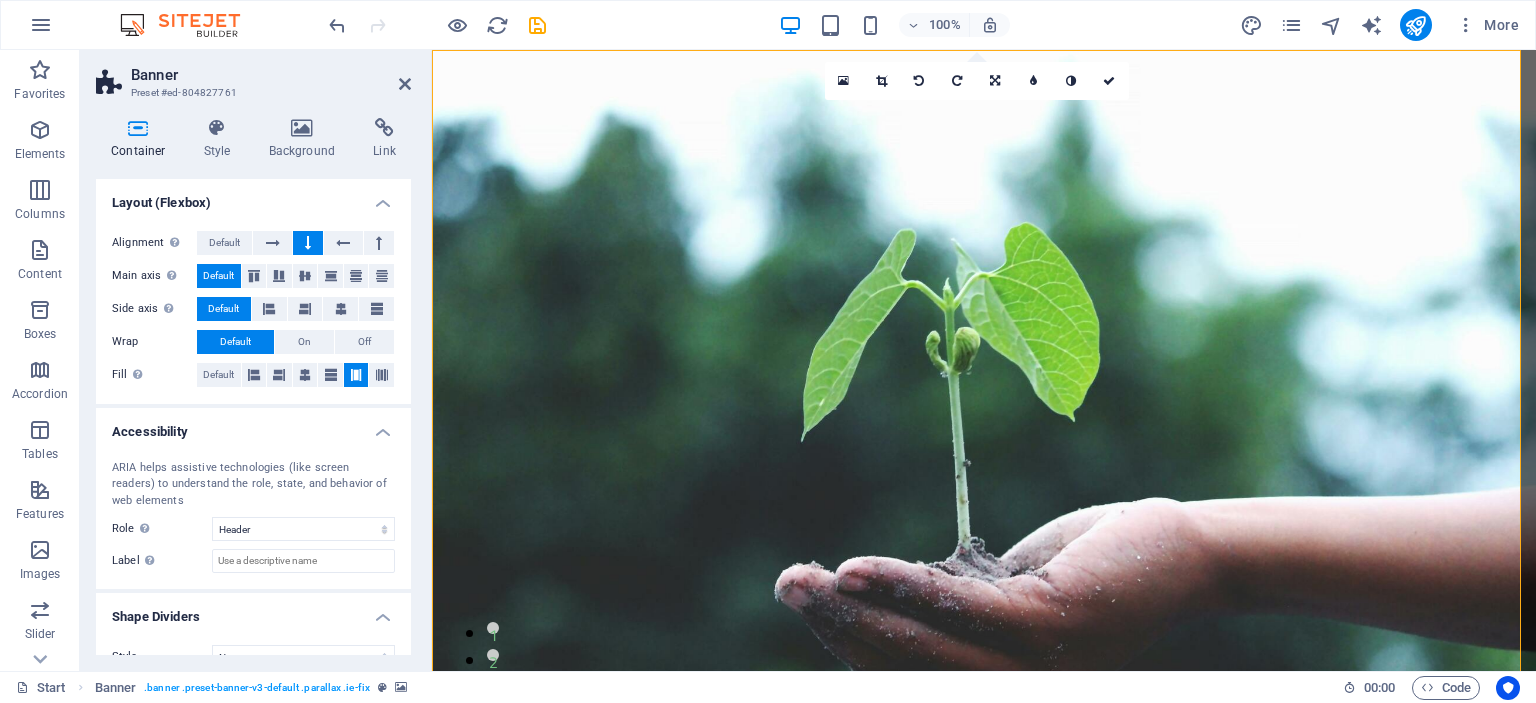 scroll, scrollTop: 328, scrollLeft: 0, axis: vertical 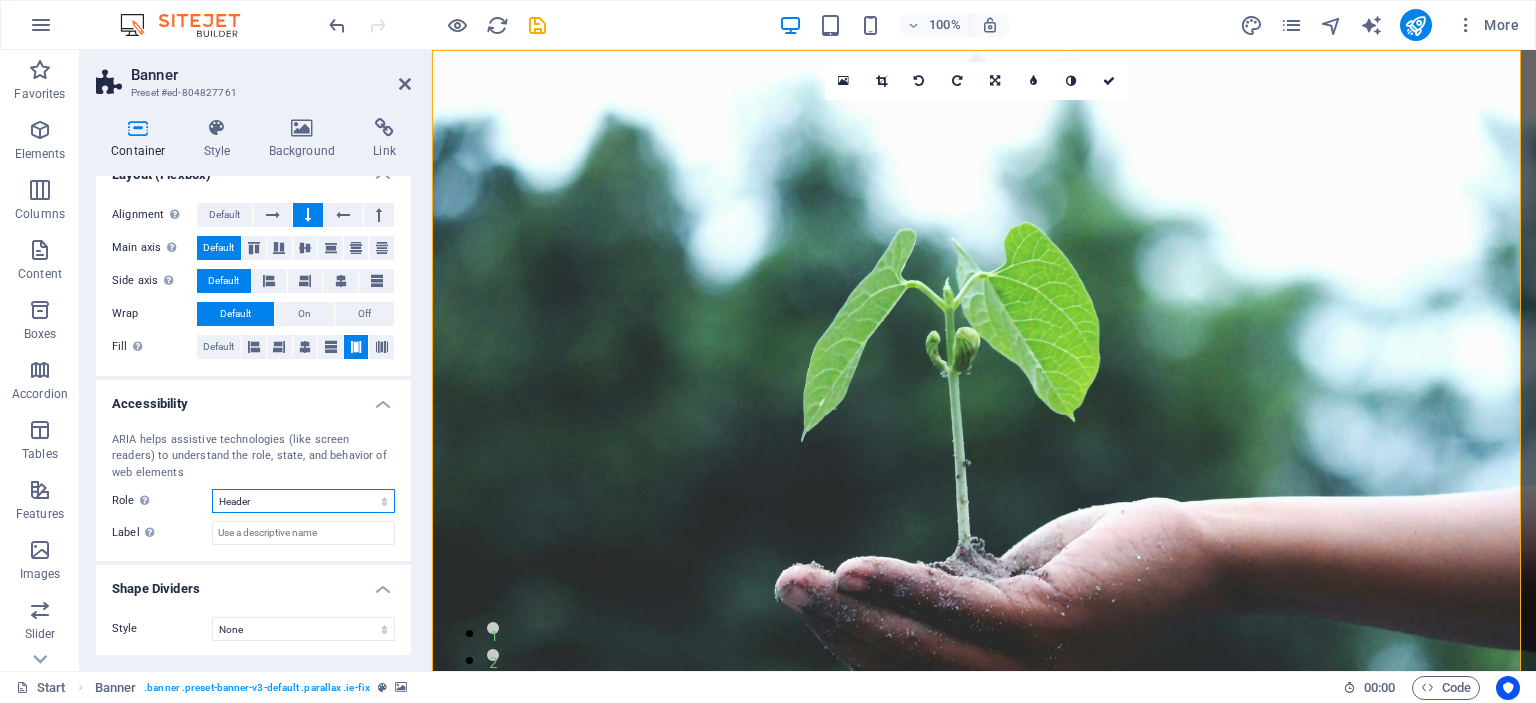 click on "None Alert Article Banner Comment Complementary Dialog Footer Header Marquee Presentation Region Section Separator Status Timer" at bounding box center [303, 501] 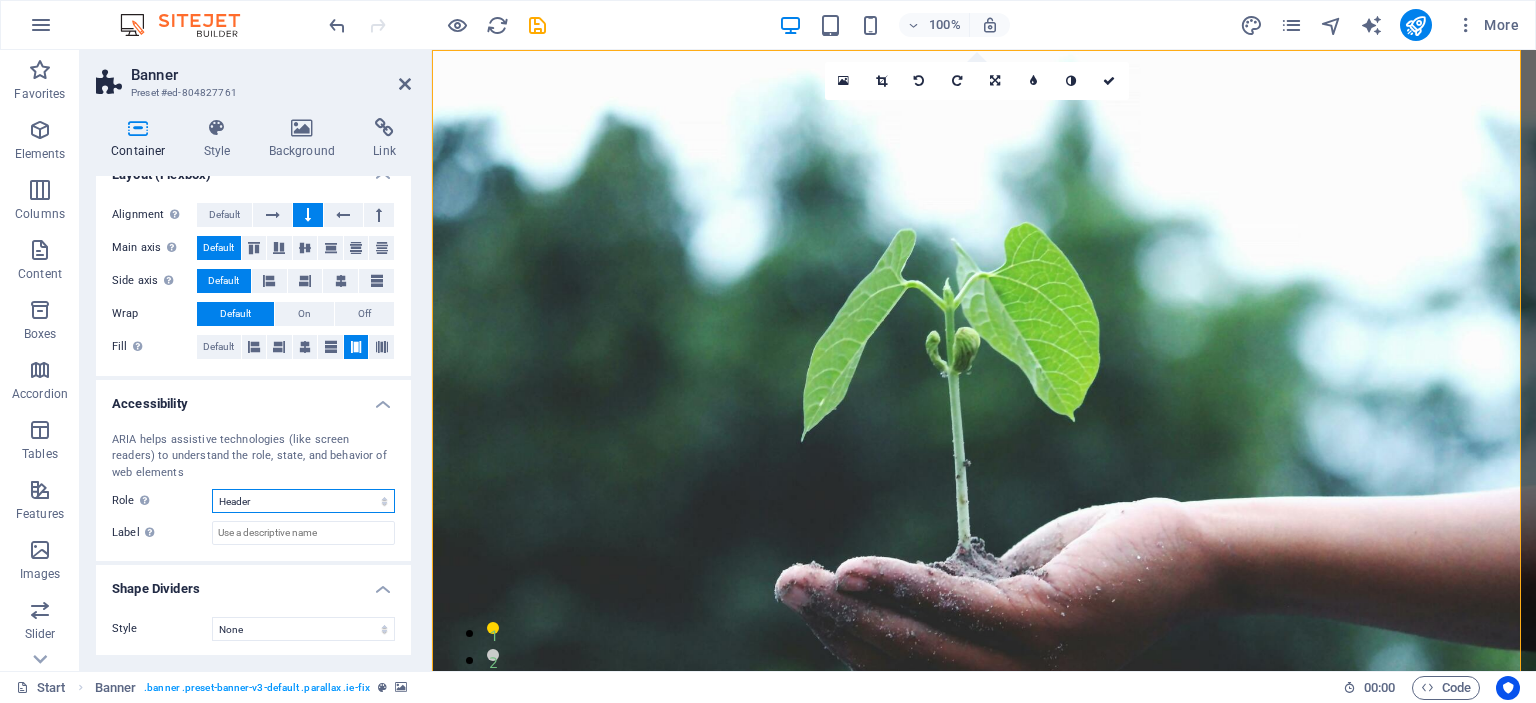 click on "None Alert Article Banner Comment Complementary Dialog Footer Header Marquee Presentation Region Section Separator Status Timer" at bounding box center [303, 501] 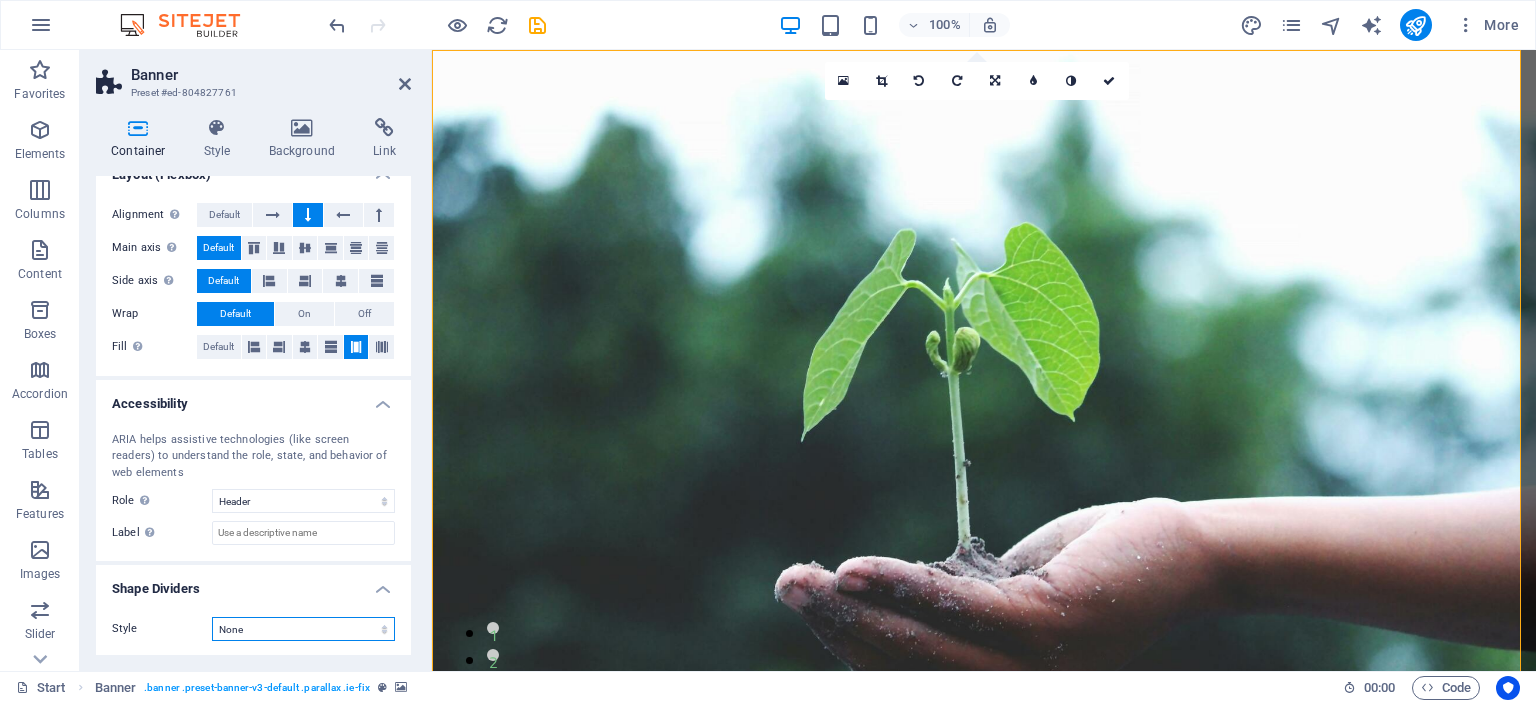 click on "None Triangle Square Diagonal Polygon 1 Polygon 2 Zigzag Multiple Zigzags Waves Multiple Waves Half Circle Circle Circle Shadow Blocks Hexagons Clouds Multiple Clouds Fan Pyramids Book Paint Drip Fire Shredded Paper Arrow" at bounding box center (303, 629) 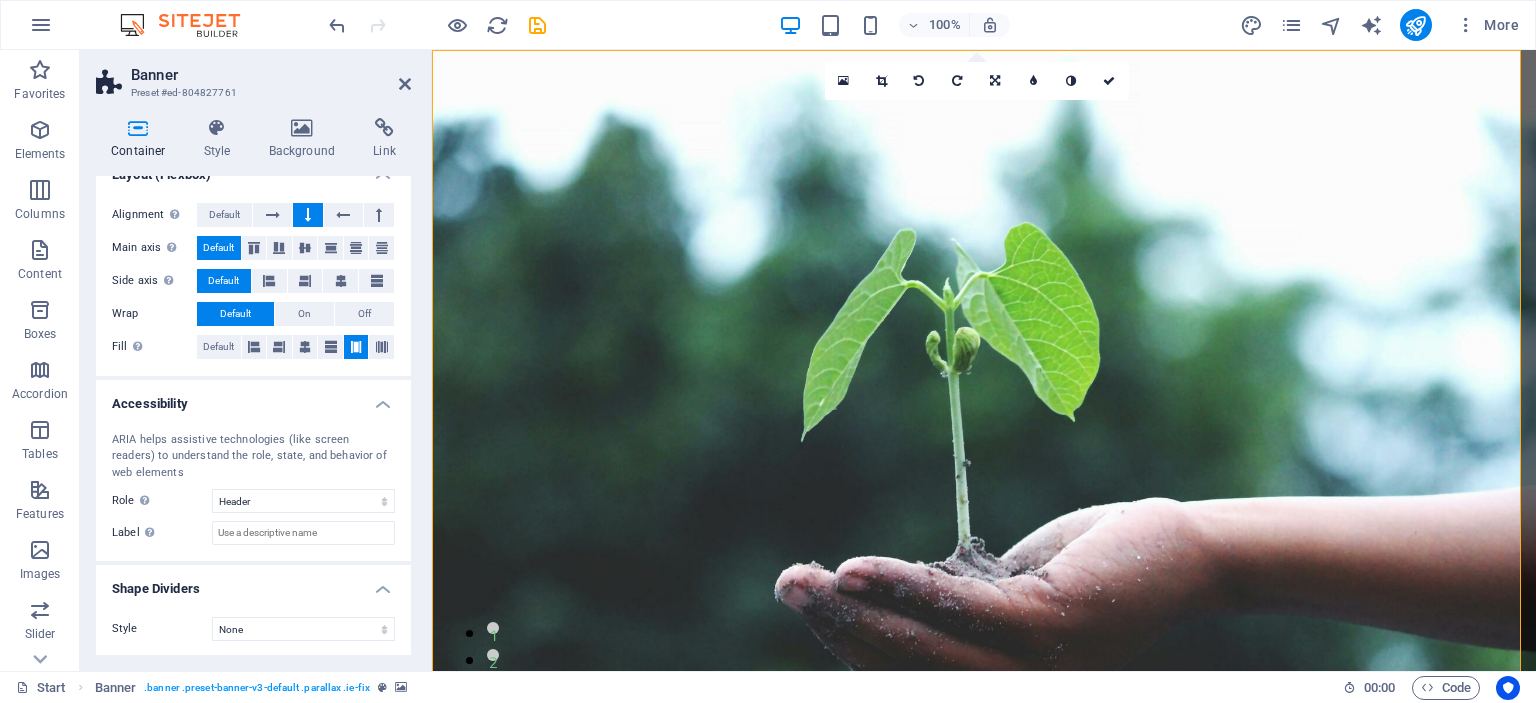 click on "Style None Triangle Square Diagonal Polygon 1 Polygon 2 Zigzag Multiple Zigzags Waves Multiple Waves Half Circle Circle Circle Shadow Blocks Hexagons Clouds Multiple Clouds Fan Pyramids Book Paint Drip Fire Shredded Paper Arrow Background Change background Color 2nd Color 3rd Color Width 100 % Height auto px rem em vh vw Horiz. Position 0 % Position Flip Invert Animation  - Direction  - Duration 60 s" at bounding box center [253, 629] 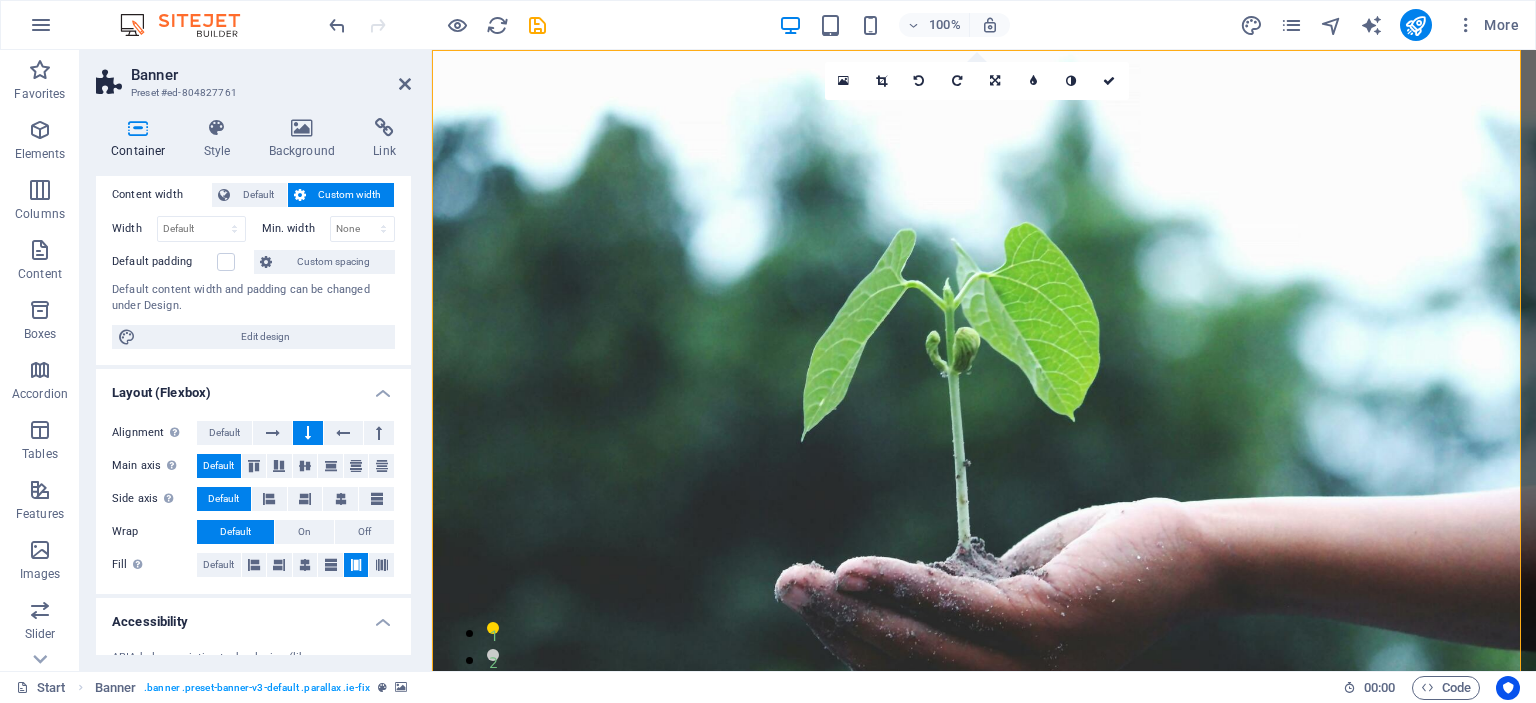 scroll, scrollTop: 0, scrollLeft: 0, axis: both 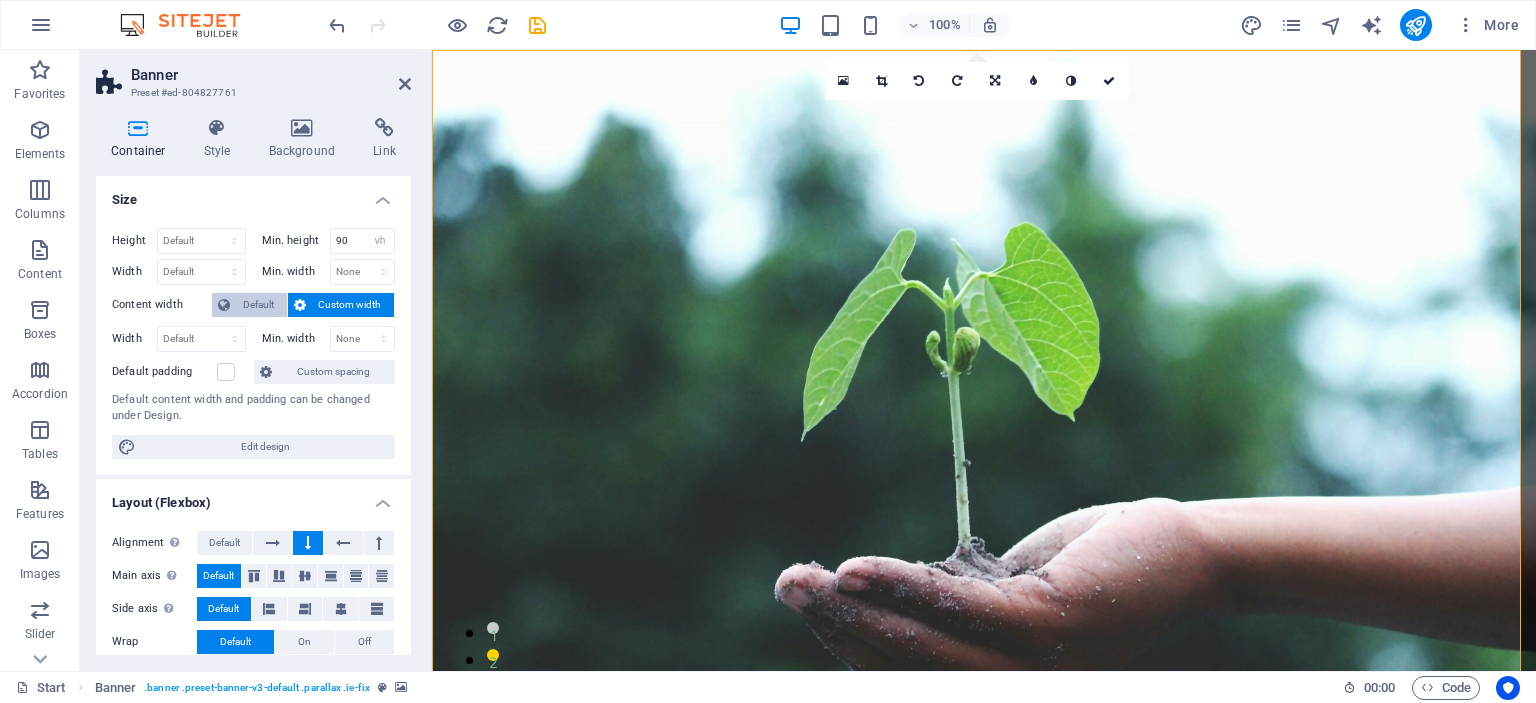 click on "Default" at bounding box center [258, 305] 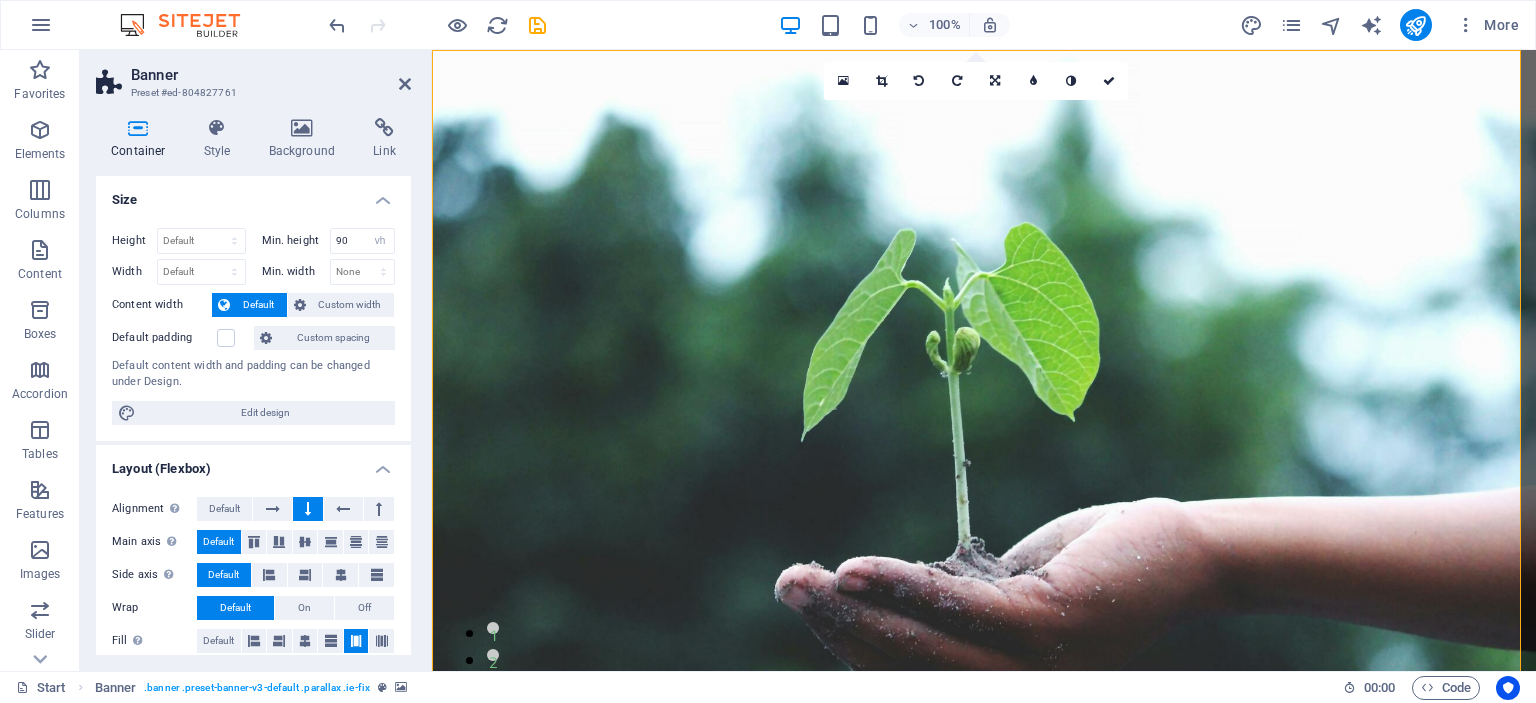 type 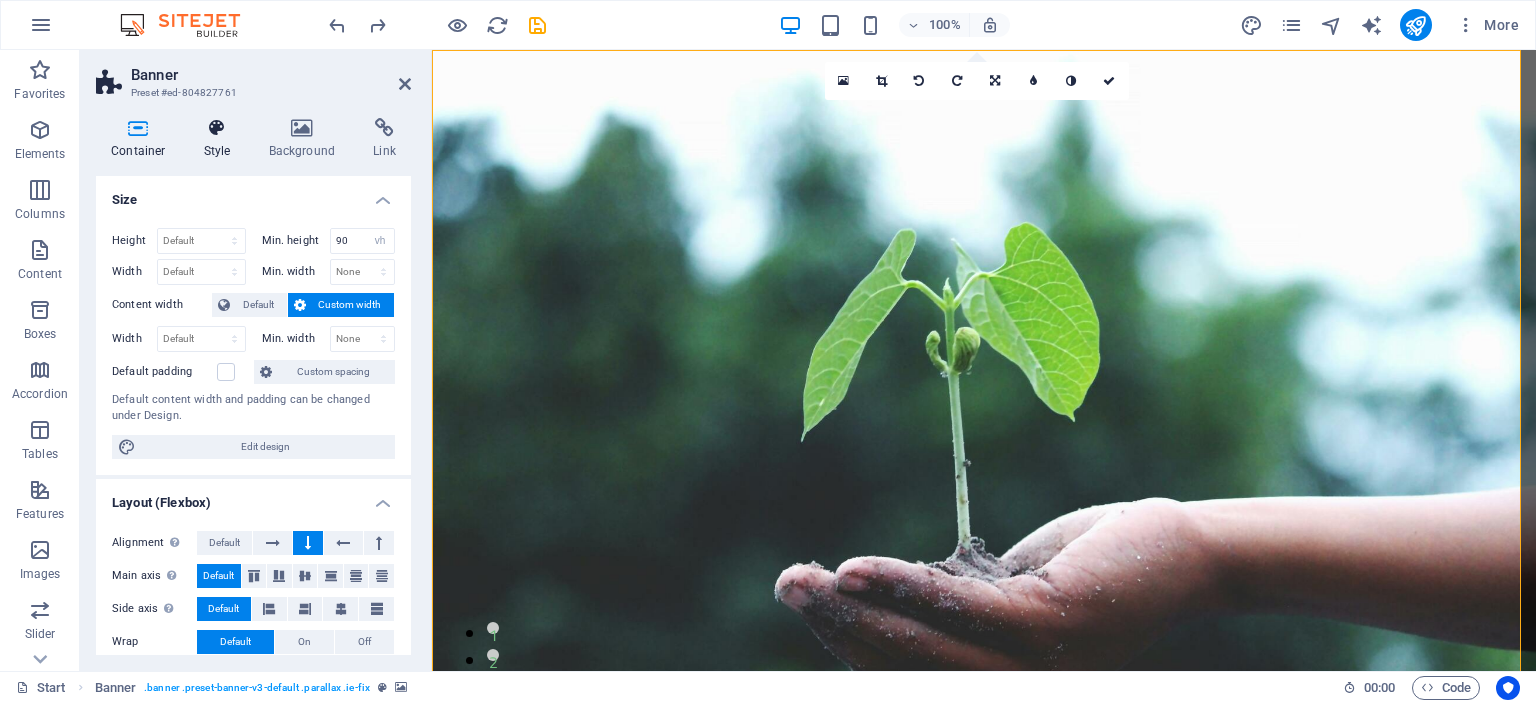 click on "Style" at bounding box center [221, 139] 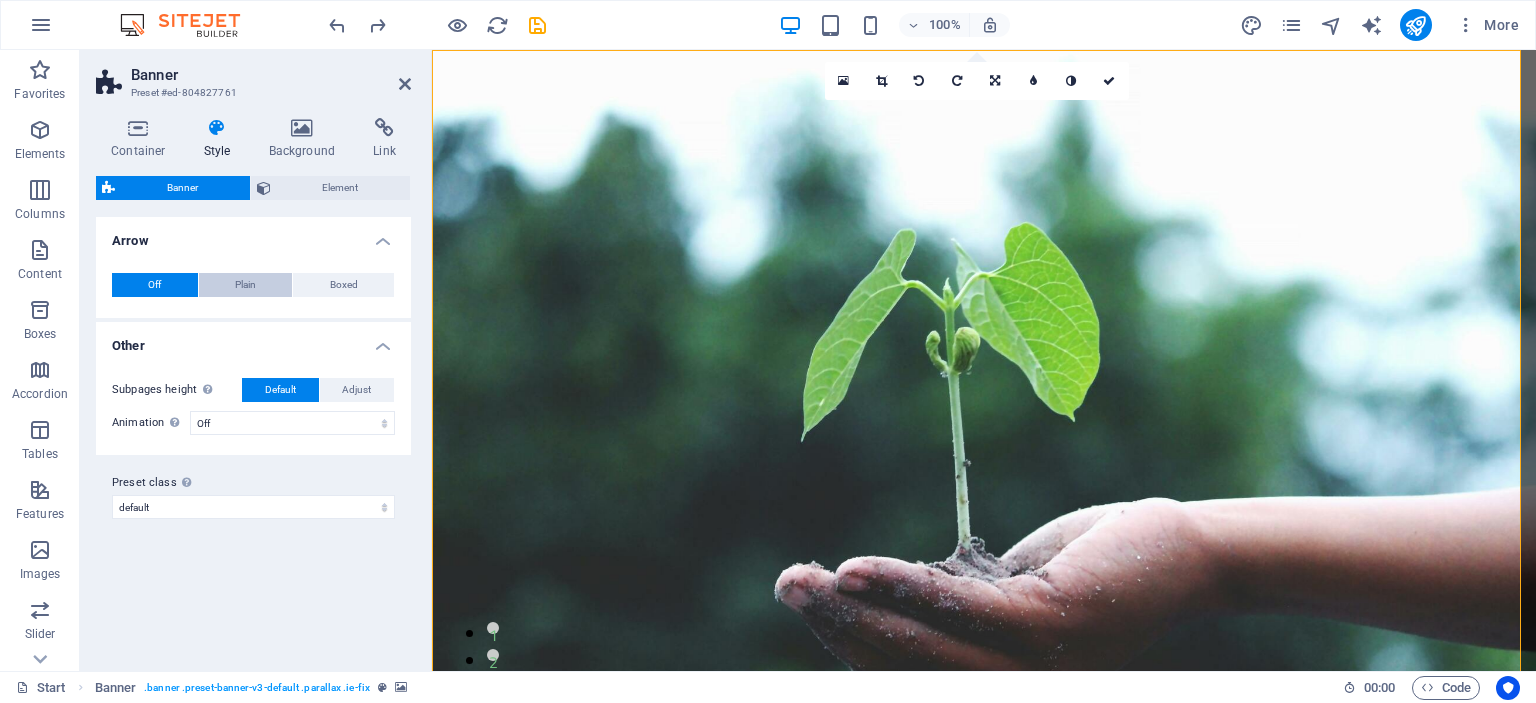 click on "Plain" at bounding box center [245, 285] 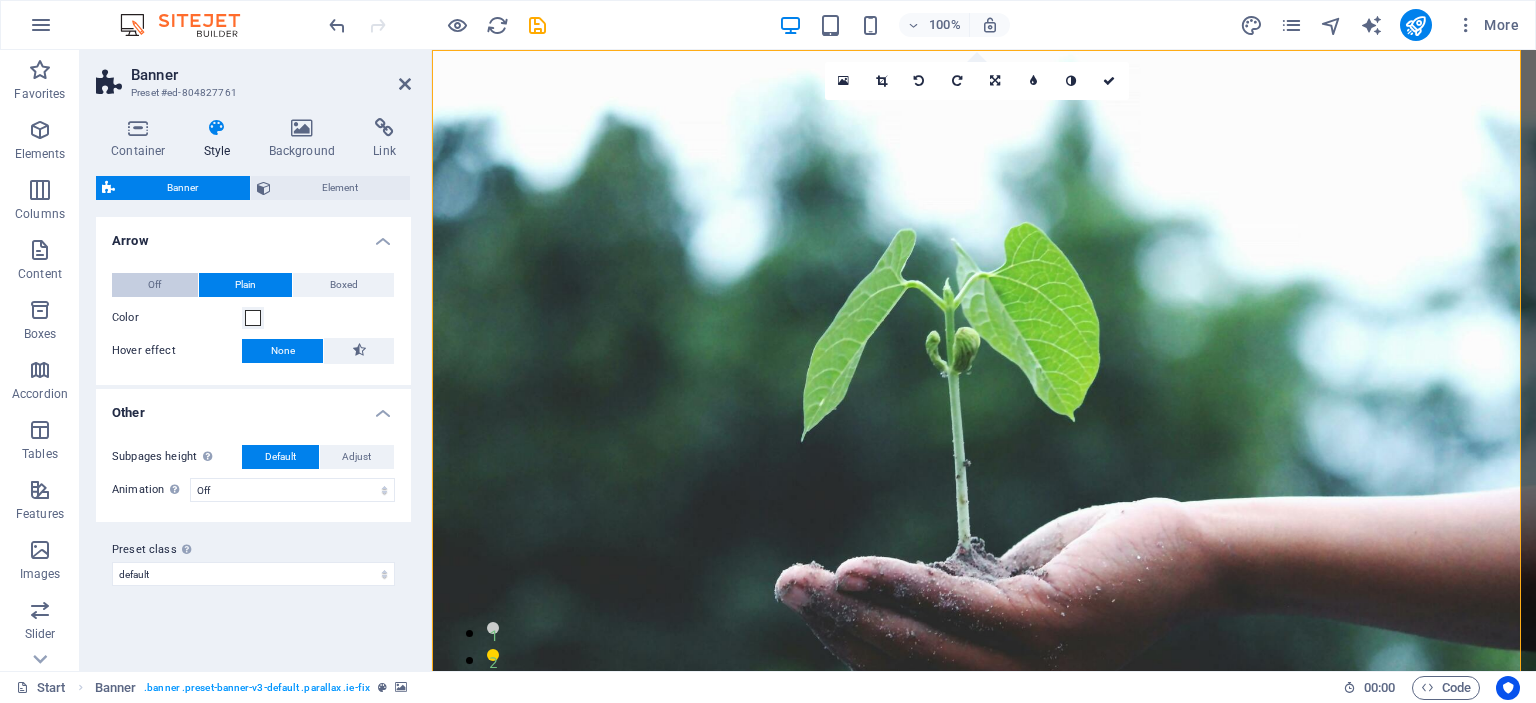 click on "Off" at bounding box center (155, 285) 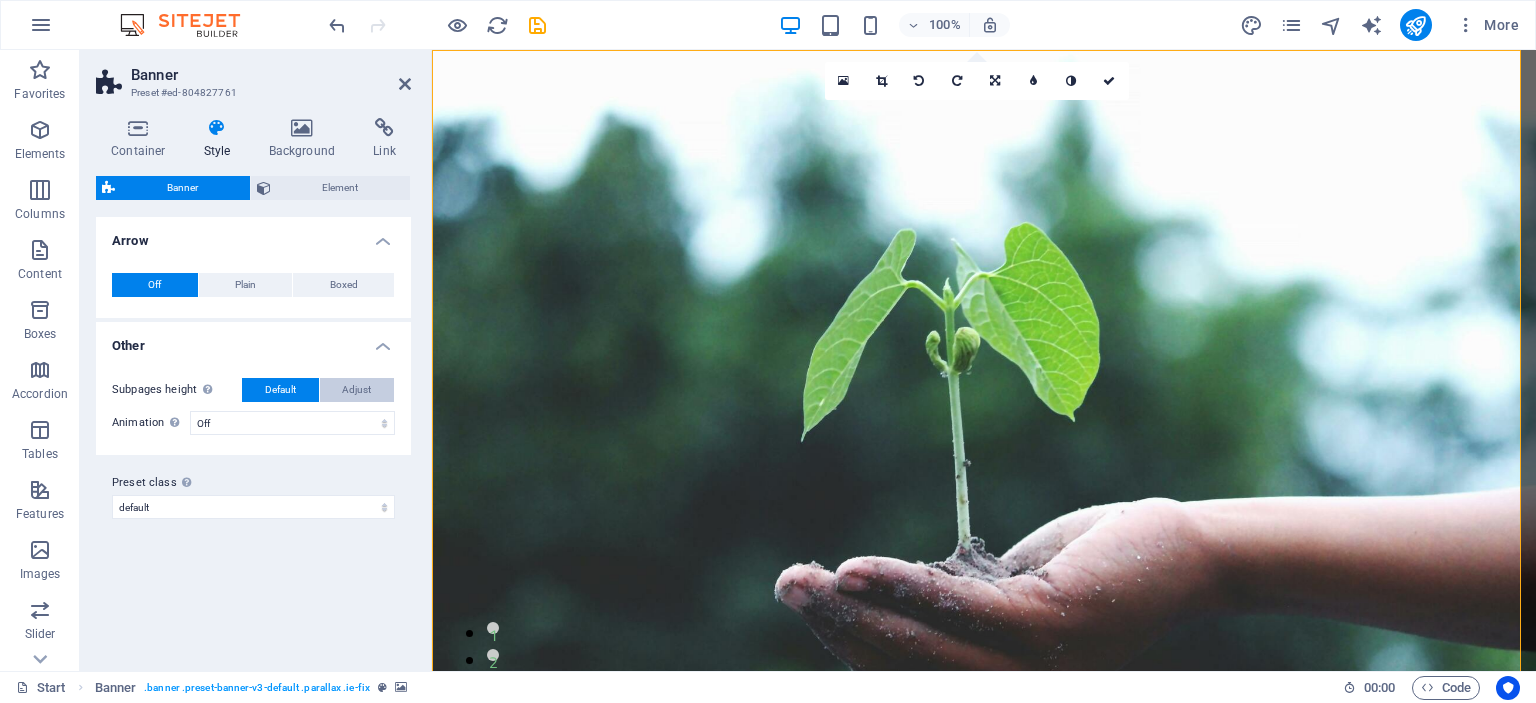click on "Adjust" at bounding box center [356, 390] 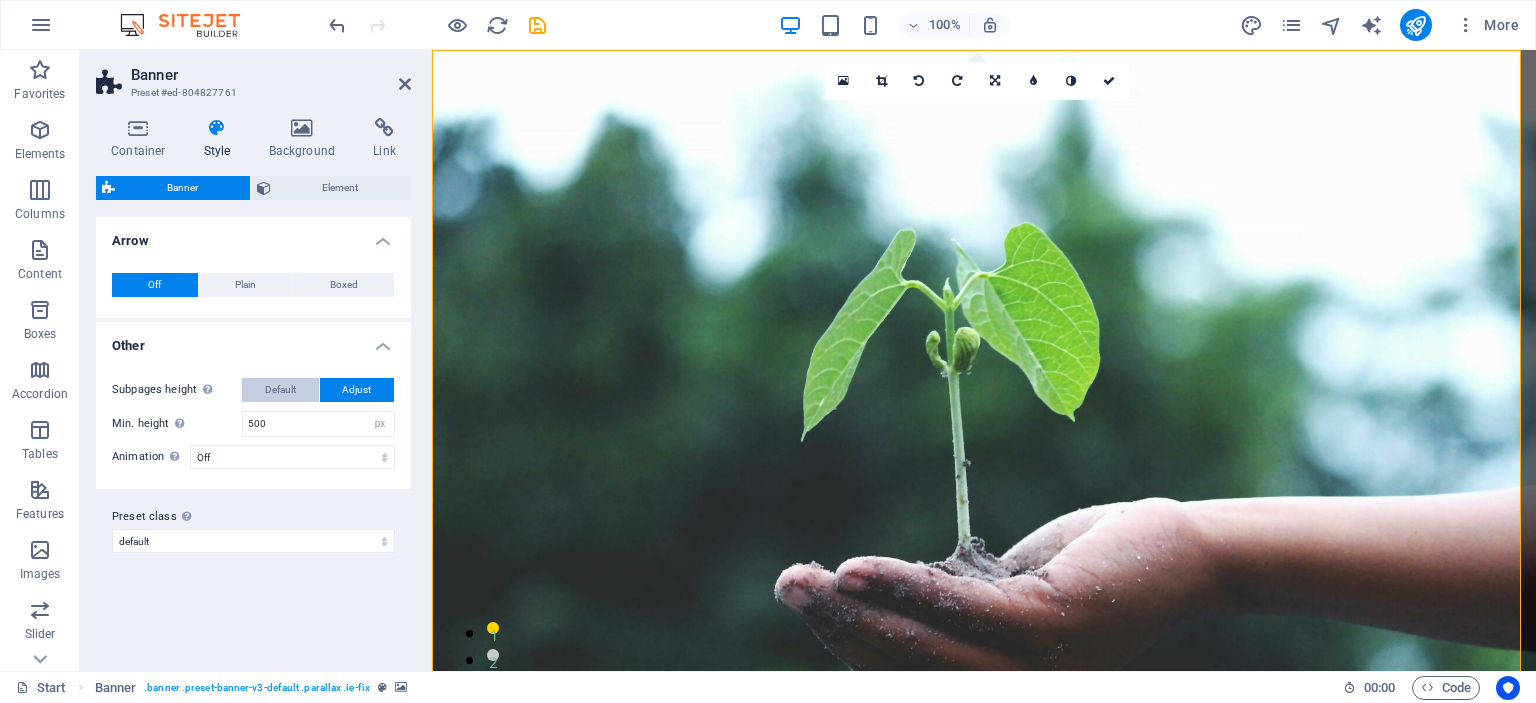 click on "Default" at bounding box center [280, 390] 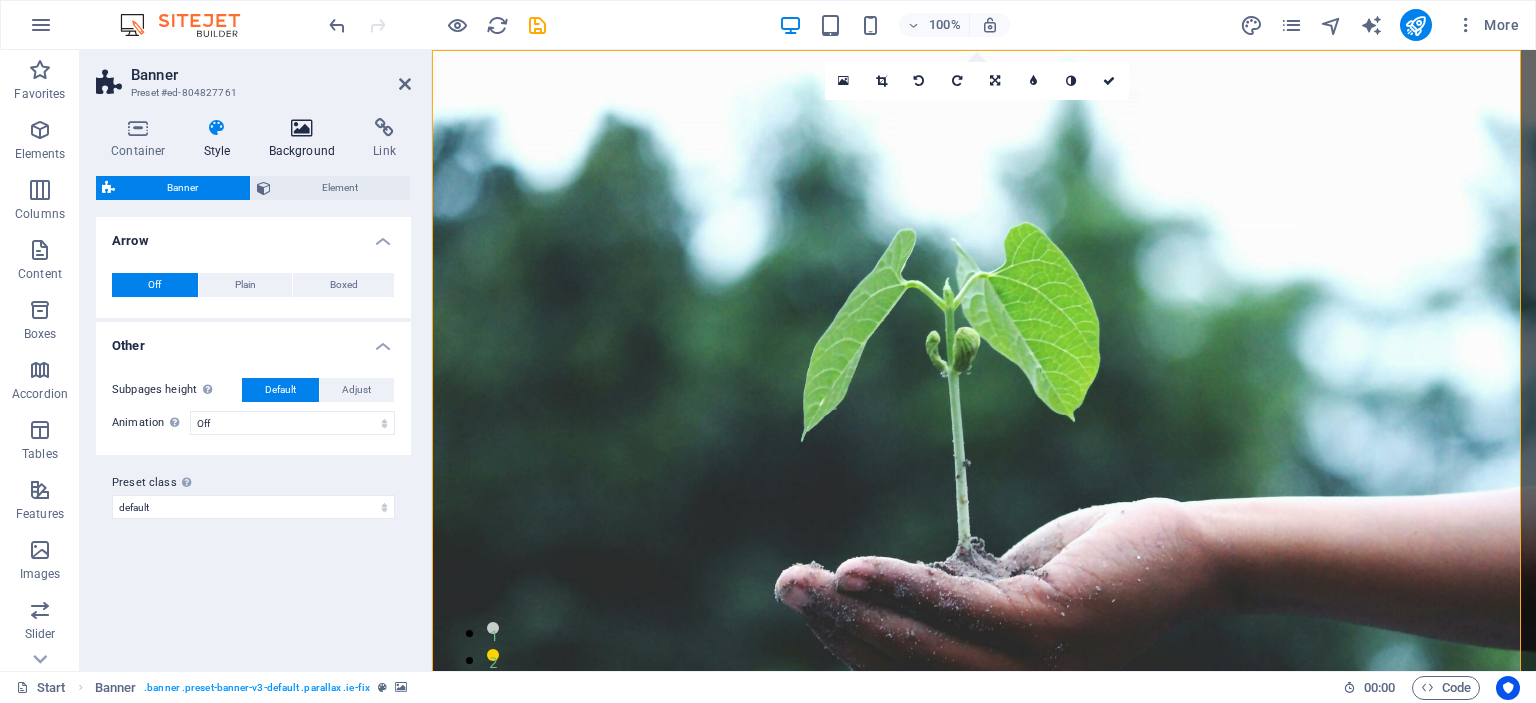 click on "Background" at bounding box center (306, 139) 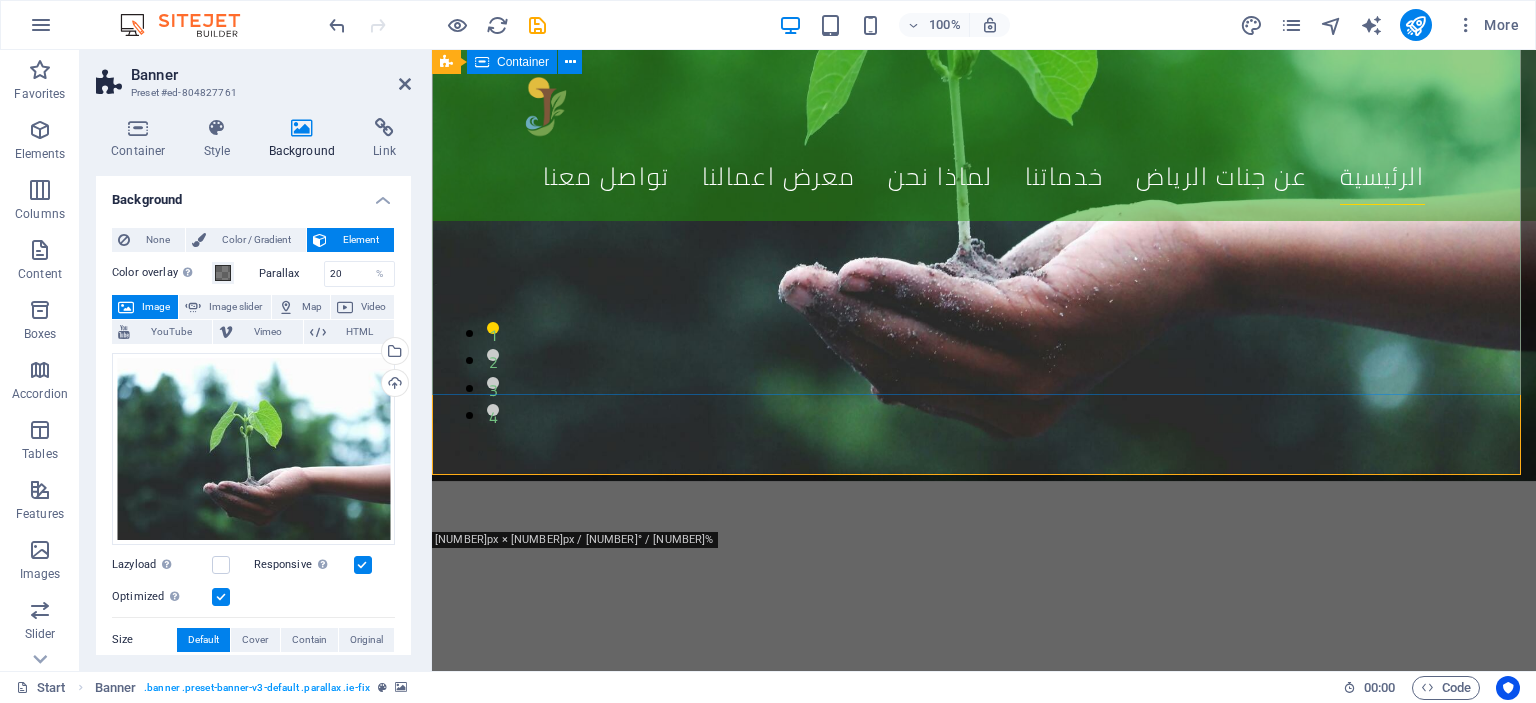 scroll, scrollTop: 0, scrollLeft: 0, axis: both 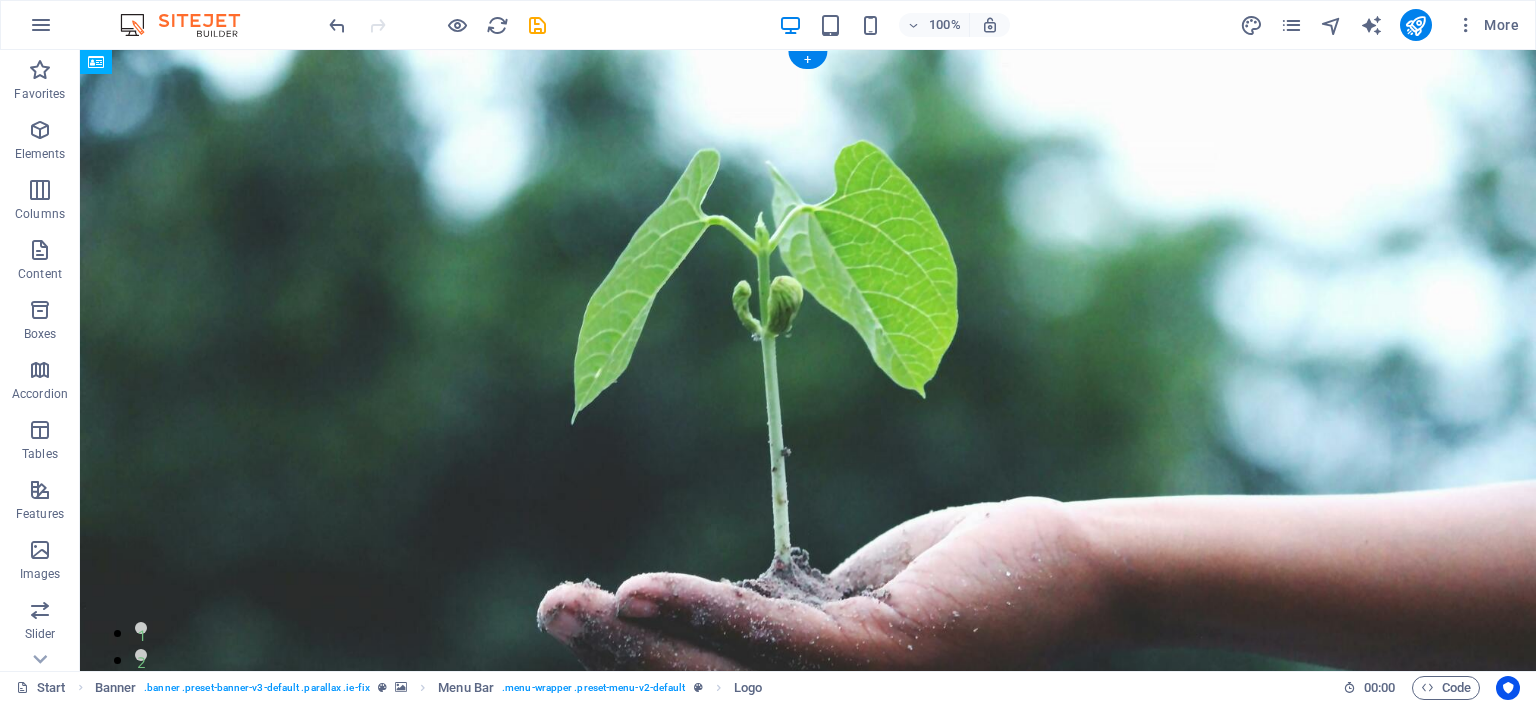 drag, startPoint x: 664, startPoint y: 110, endPoint x: 418, endPoint y: 100, distance: 246.20317 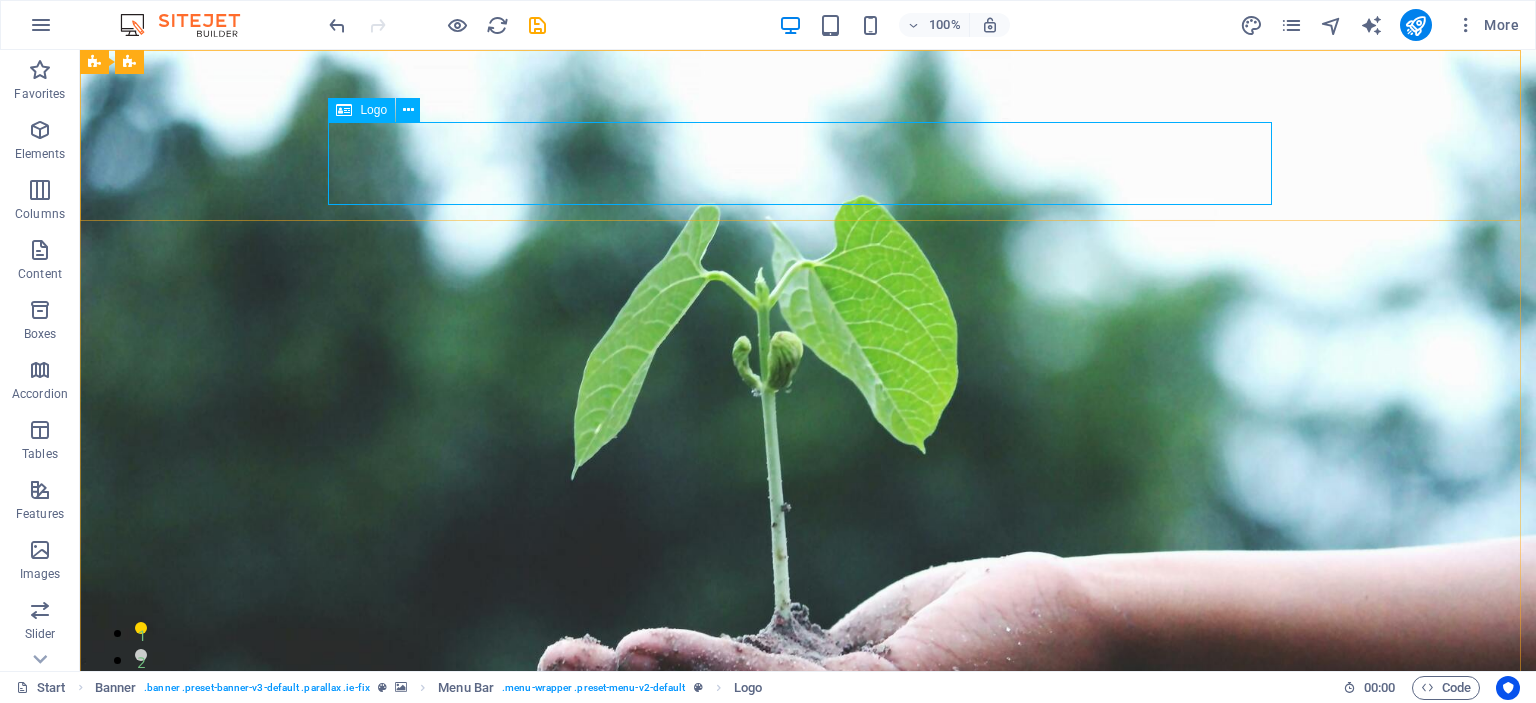 click on "Logo" at bounding box center [373, 110] 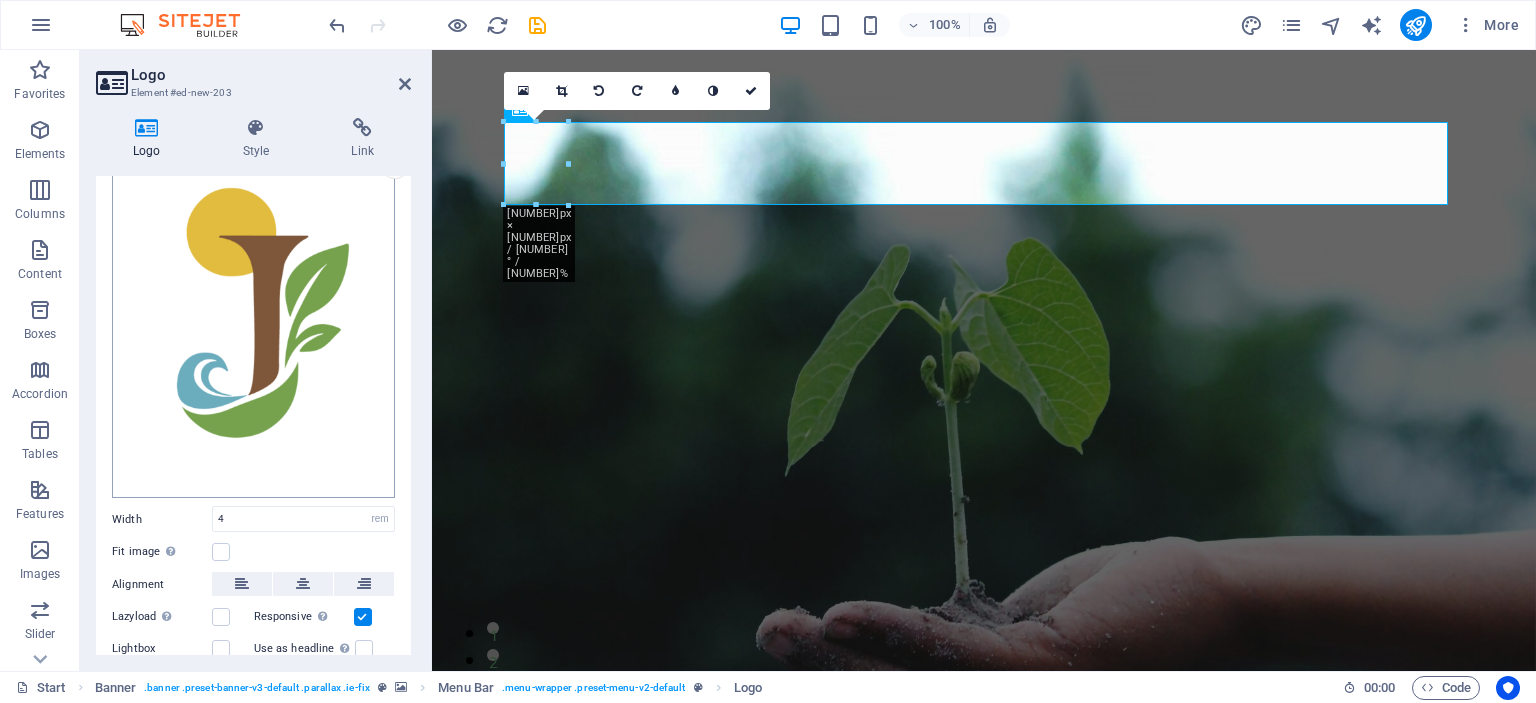 scroll, scrollTop: 222, scrollLeft: 0, axis: vertical 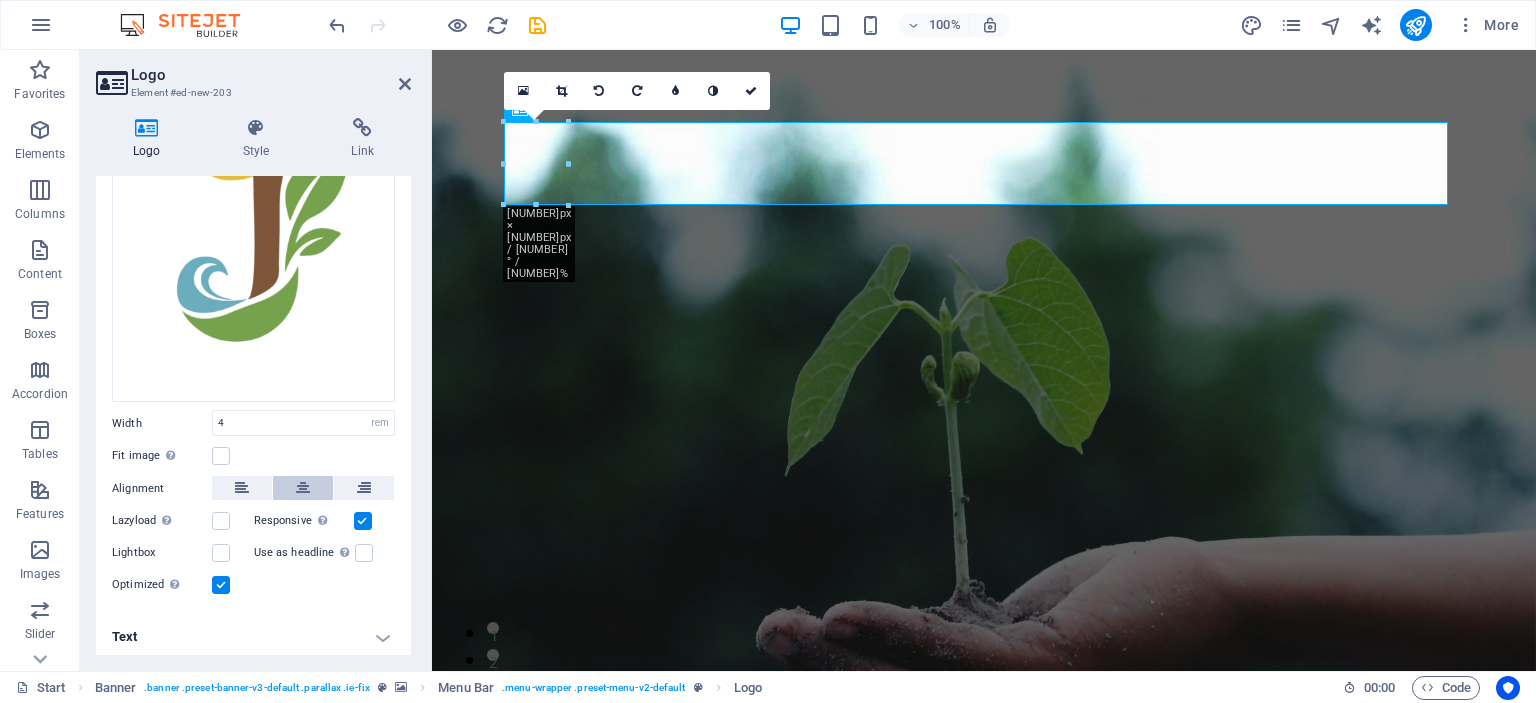 click at bounding box center [303, 488] 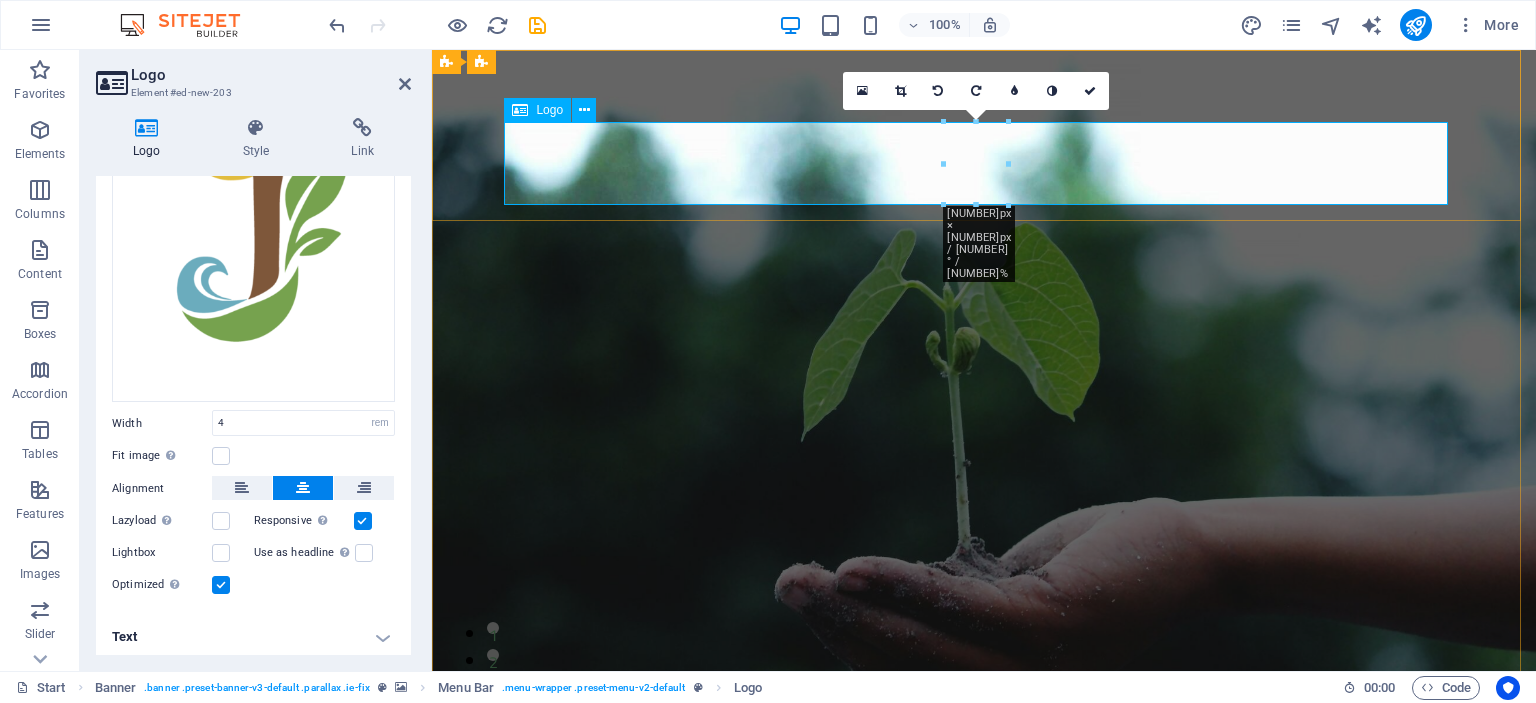 click at bounding box center (984, 913) 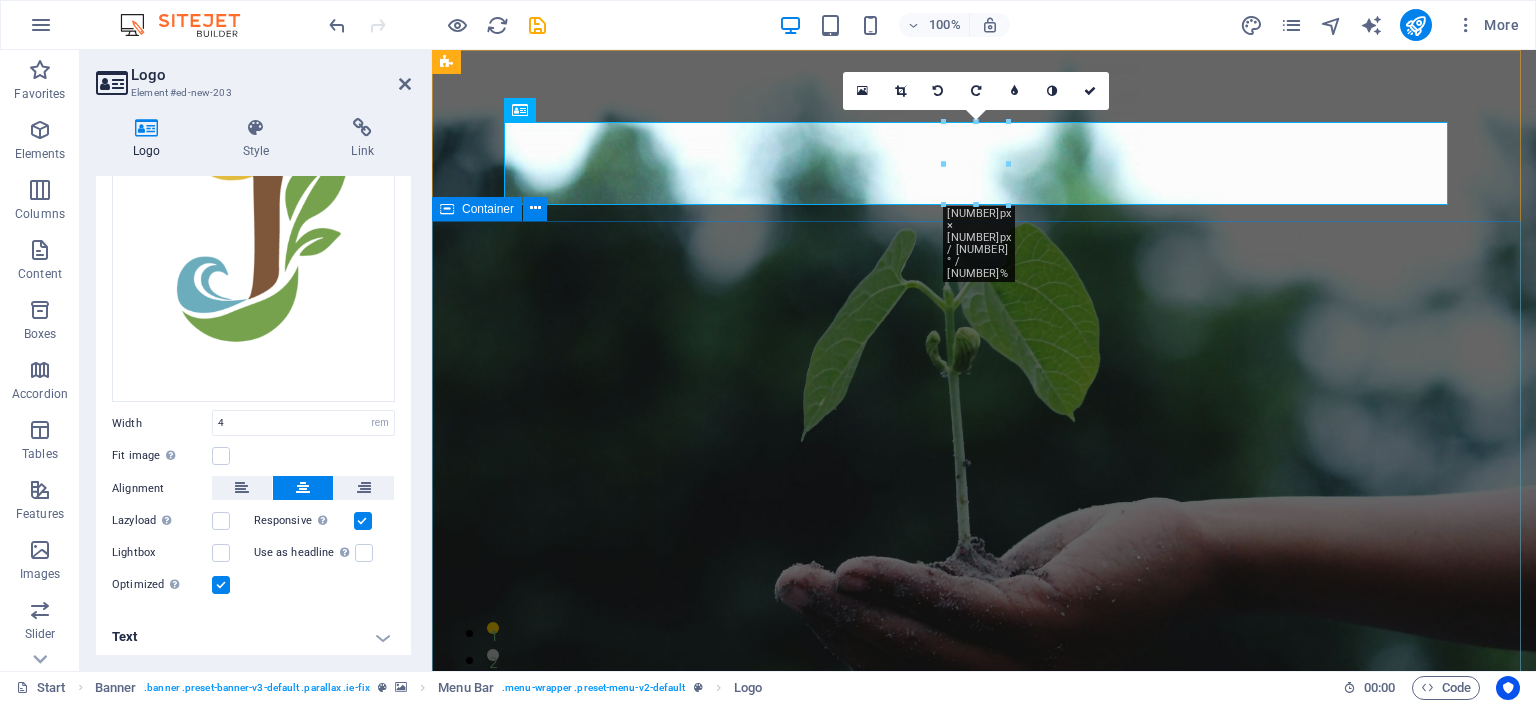 click on "جنات الرياض لصيانة الحدائق و اللأشجار لإنشاء السواتر و الجلسات لتصميم و إنشاء و تنسيق الحدائق لتخطيط و إنشاء شبكات الري 1 2 3 4" at bounding box center (984, 1266) 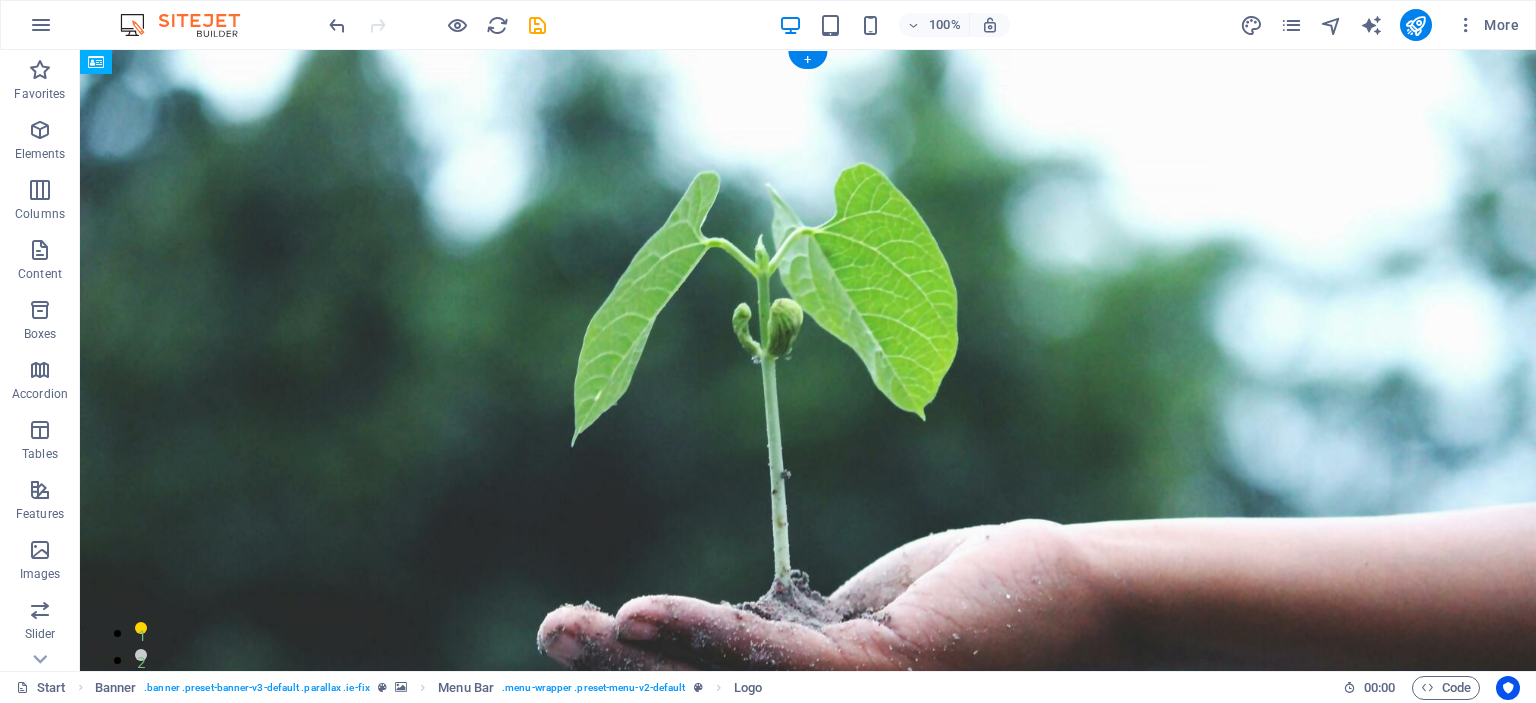 drag, startPoint x: 452, startPoint y: 154, endPoint x: 373, endPoint y: 75, distance: 111.72287 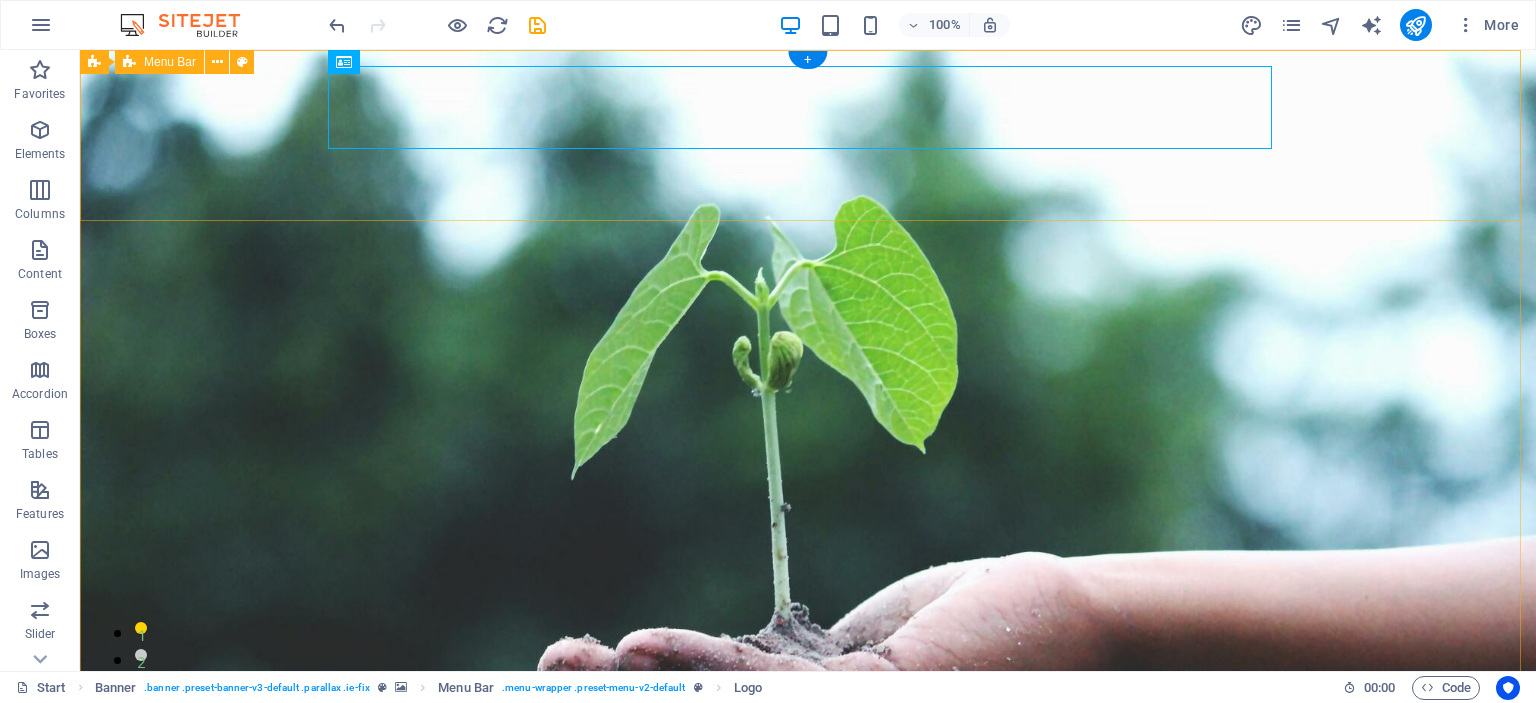 click on "تواصل معنا معرض اعمالنا لماذا نحن خدماتنا عن جنات الرياض الرئيسية" at bounding box center [808, 951] 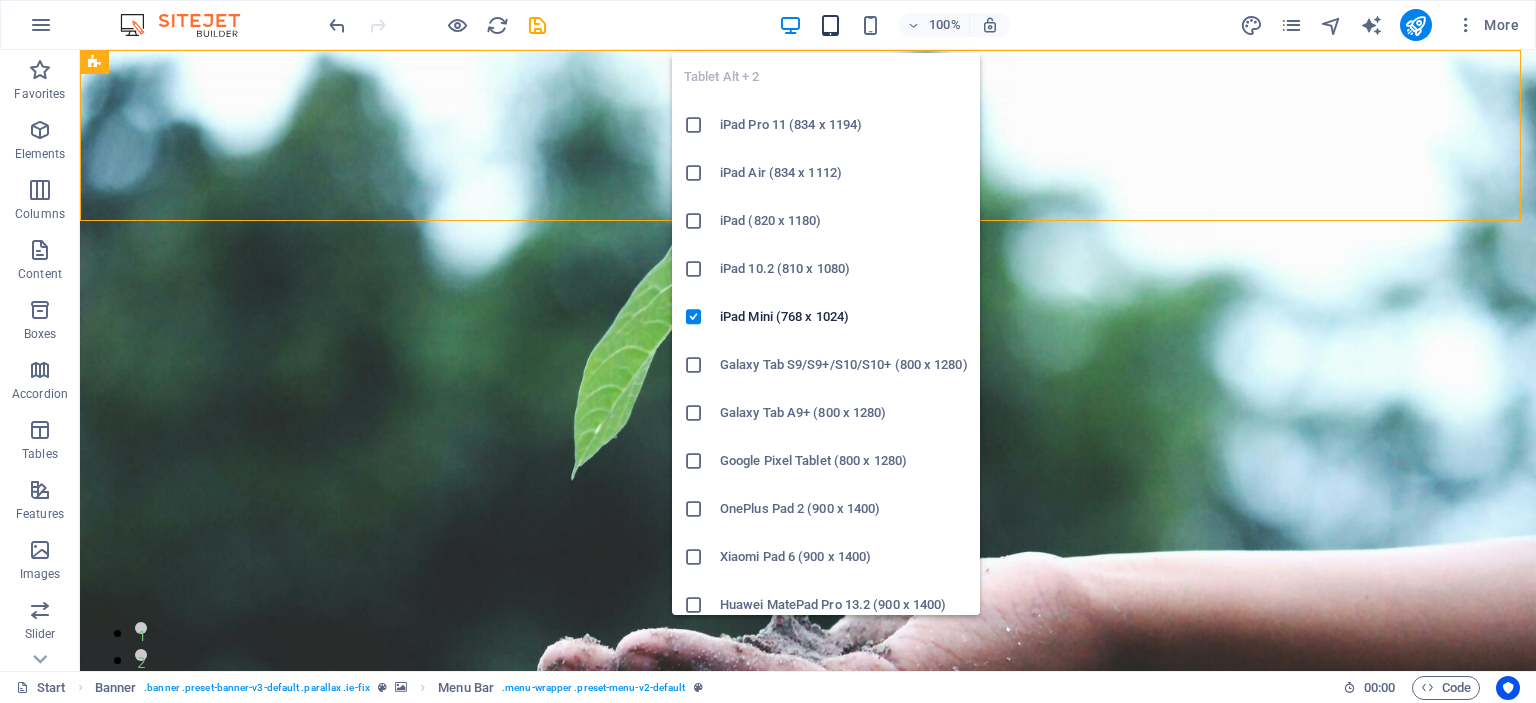 click at bounding box center (830, 25) 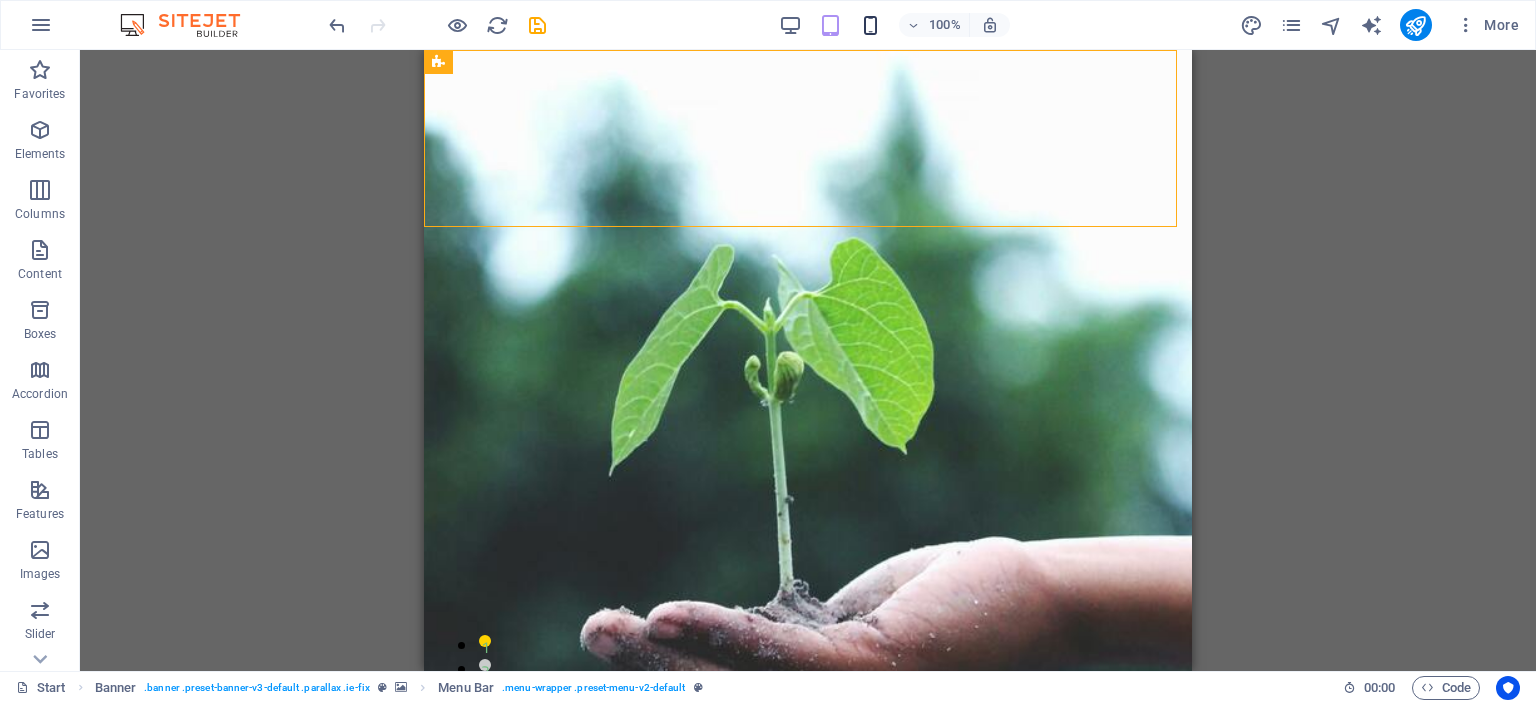 click at bounding box center [870, 25] 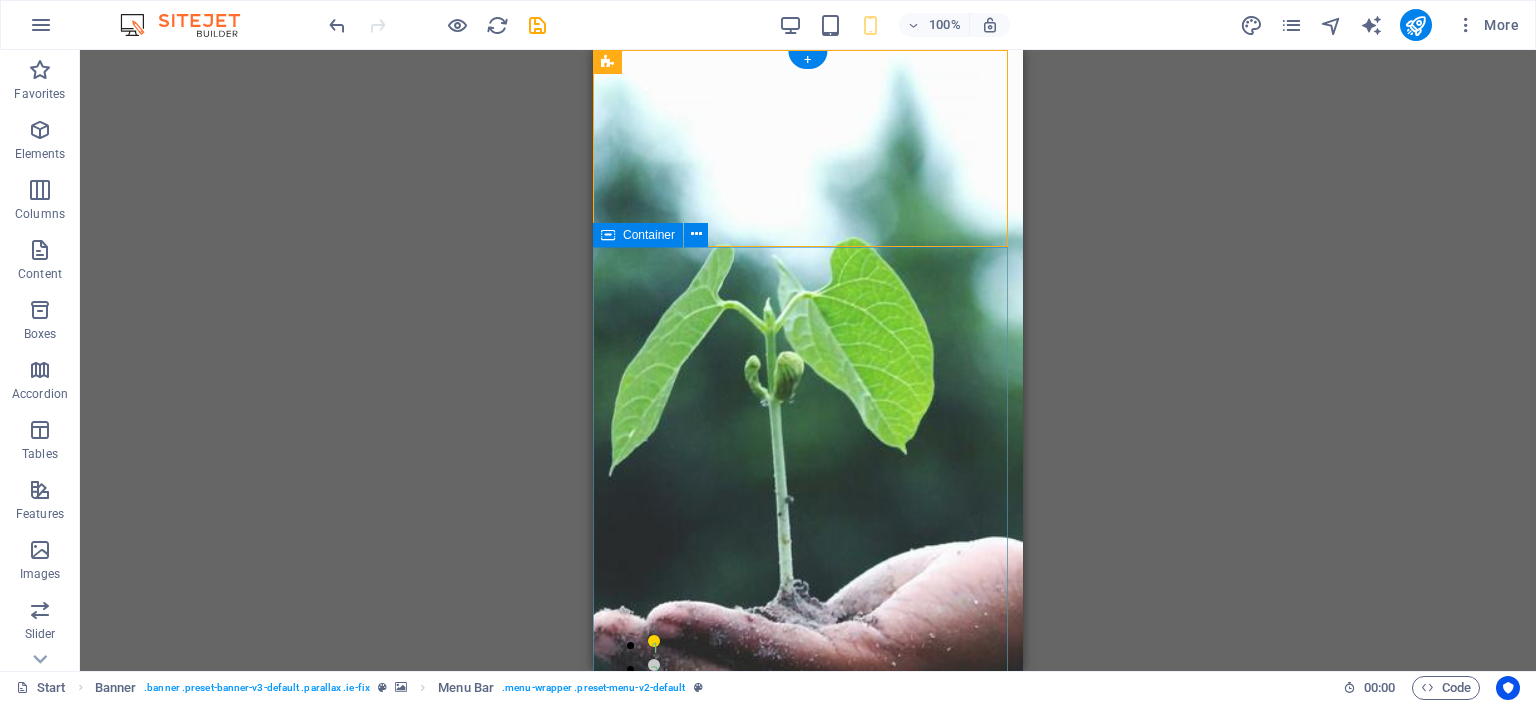 click on "جنات الرياض لصيانة الحدائق و اللأشجار لإنشاء السواتر و الجلسات لتصميم و إنشاء و تنسيق الحدائق لتخطيط و إنشاء شبكات الري 1 2 3 4" at bounding box center (808, 1340) 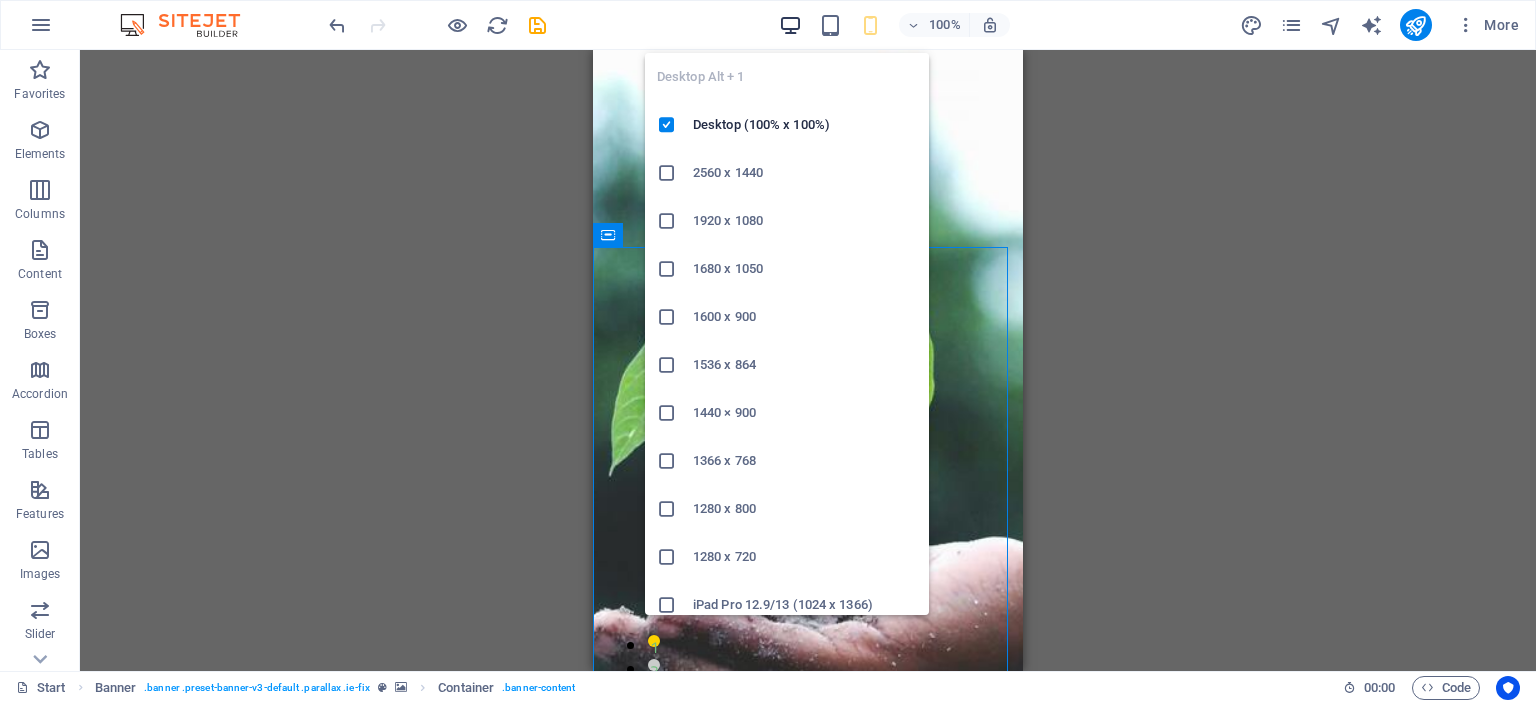 click at bounding box center (790, 25) 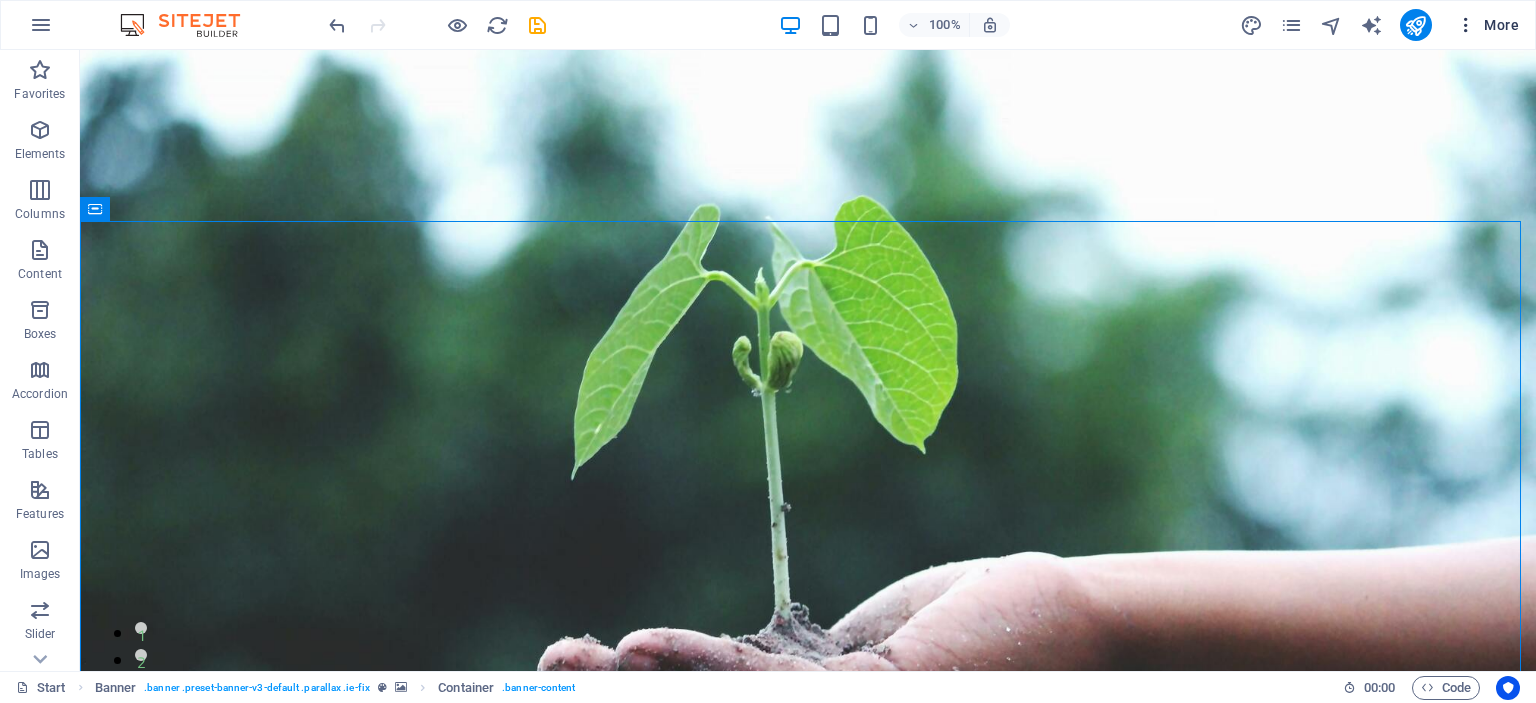 click on "More" at bounding box center (1487, 25) 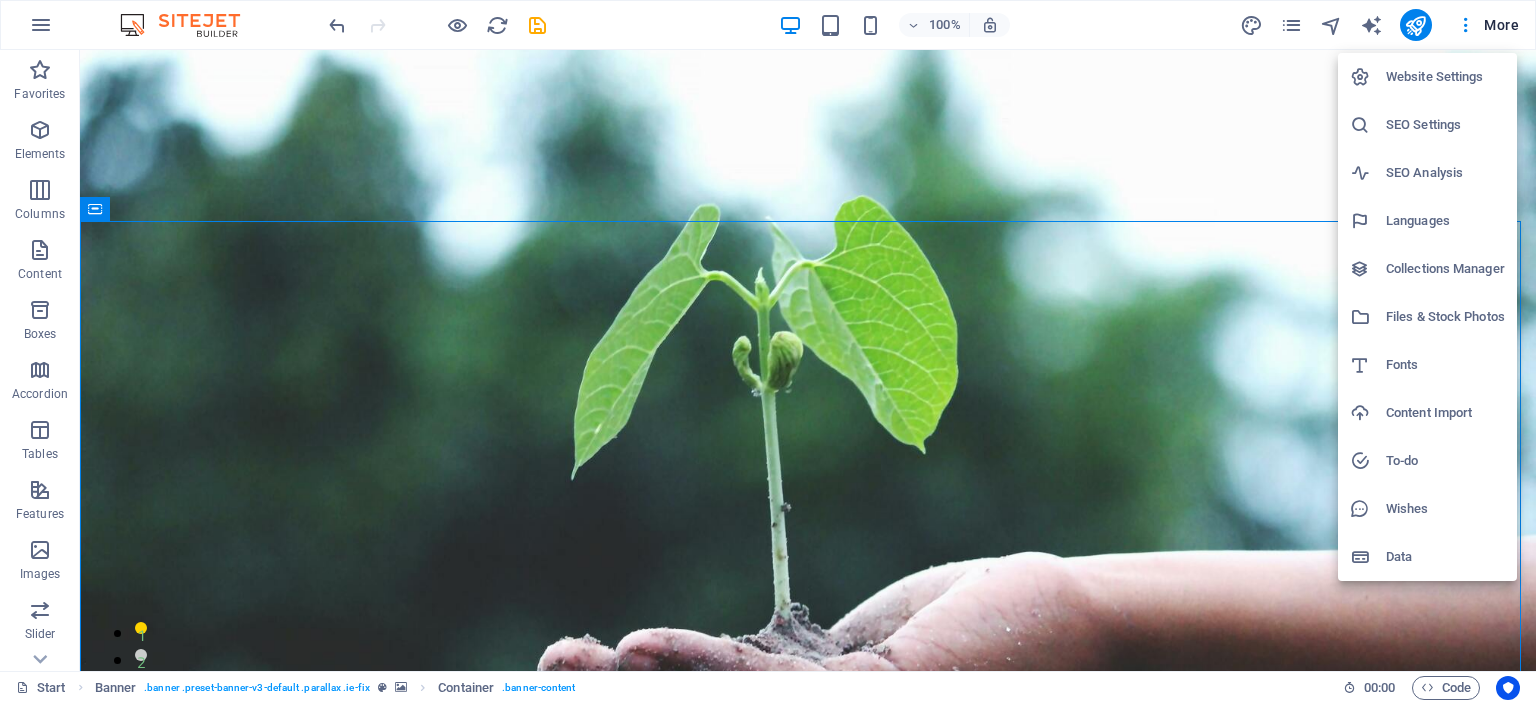 click on "Website Settings" at bounding box center [1445, 77] 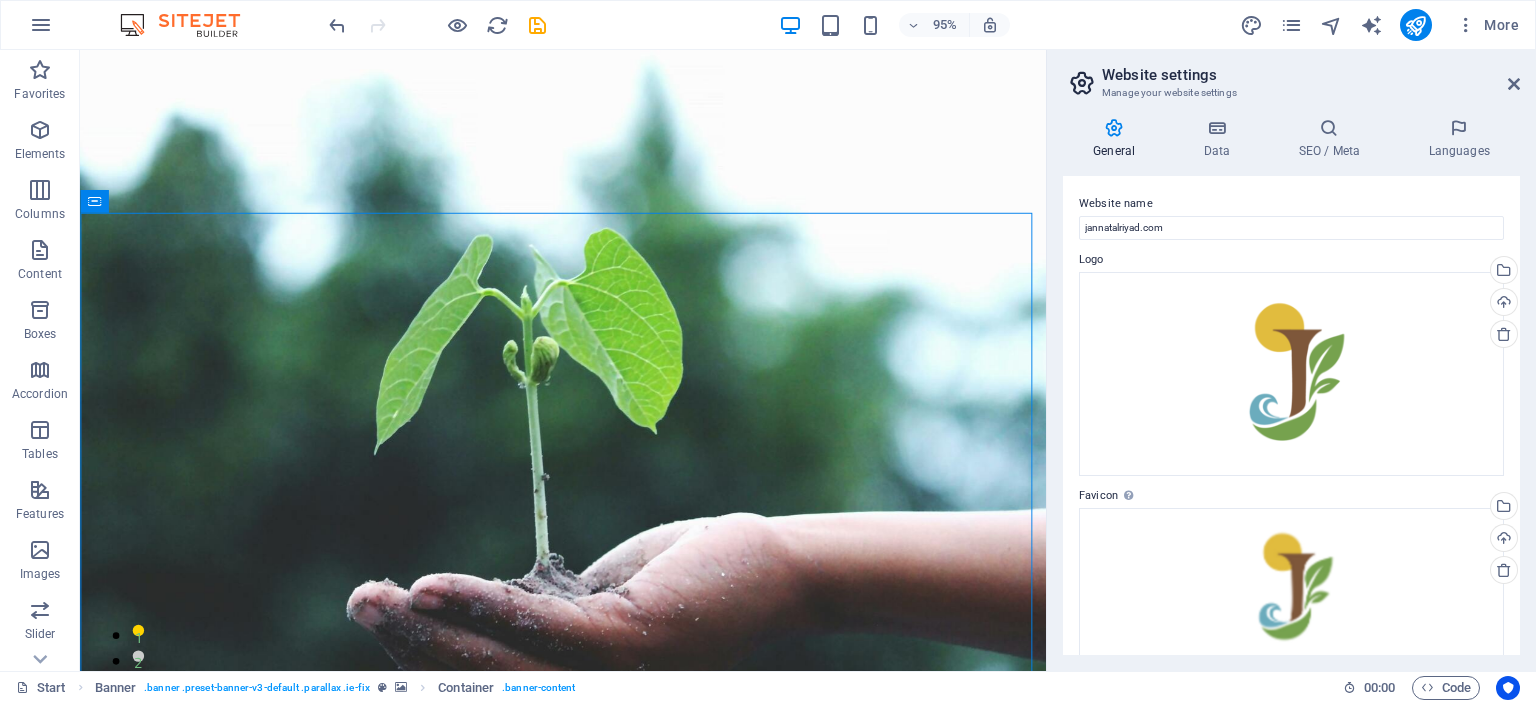 scroll, scrollTop: 200, scrollLeft: 0, axis: vertical 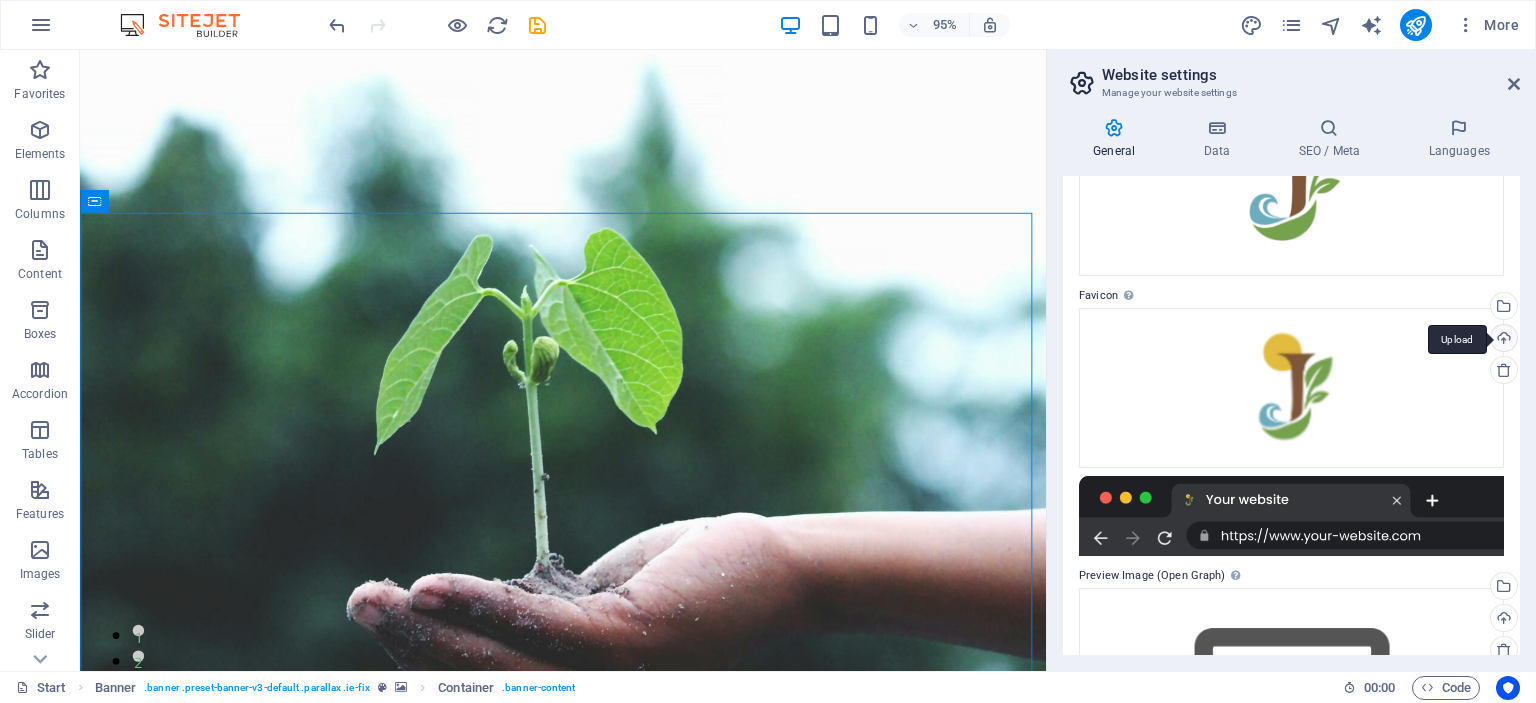 click on "Upload" at bounding box center (1502, 340) 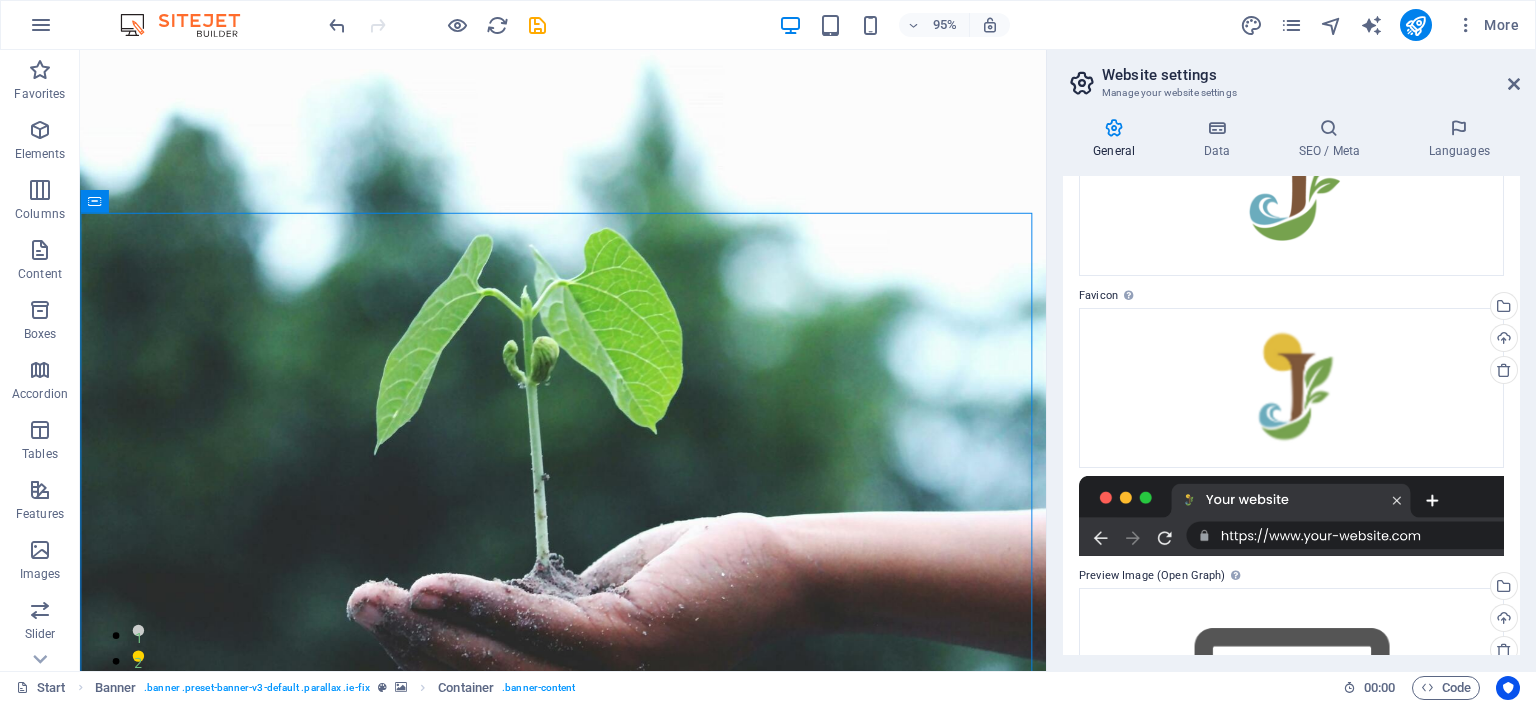click on "Favicon Set the favicon of your website here. A favicon is a small icon shown in the browser tab next to your website title. It helps visitors identify your website." at bounding box center [1291, 296] 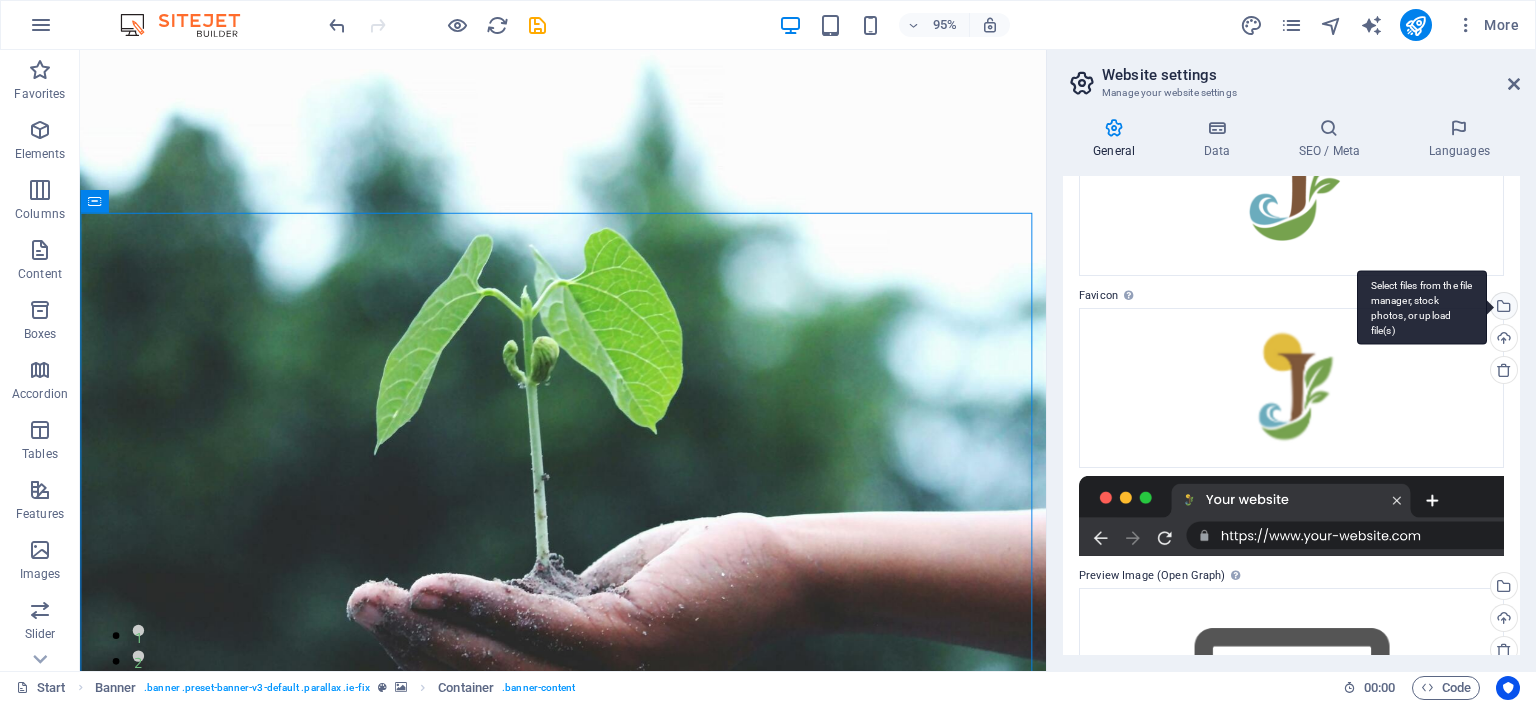 click on "Select files from the file manager, stock photos, or upload file(s)" at bounding box center (1422, 307) 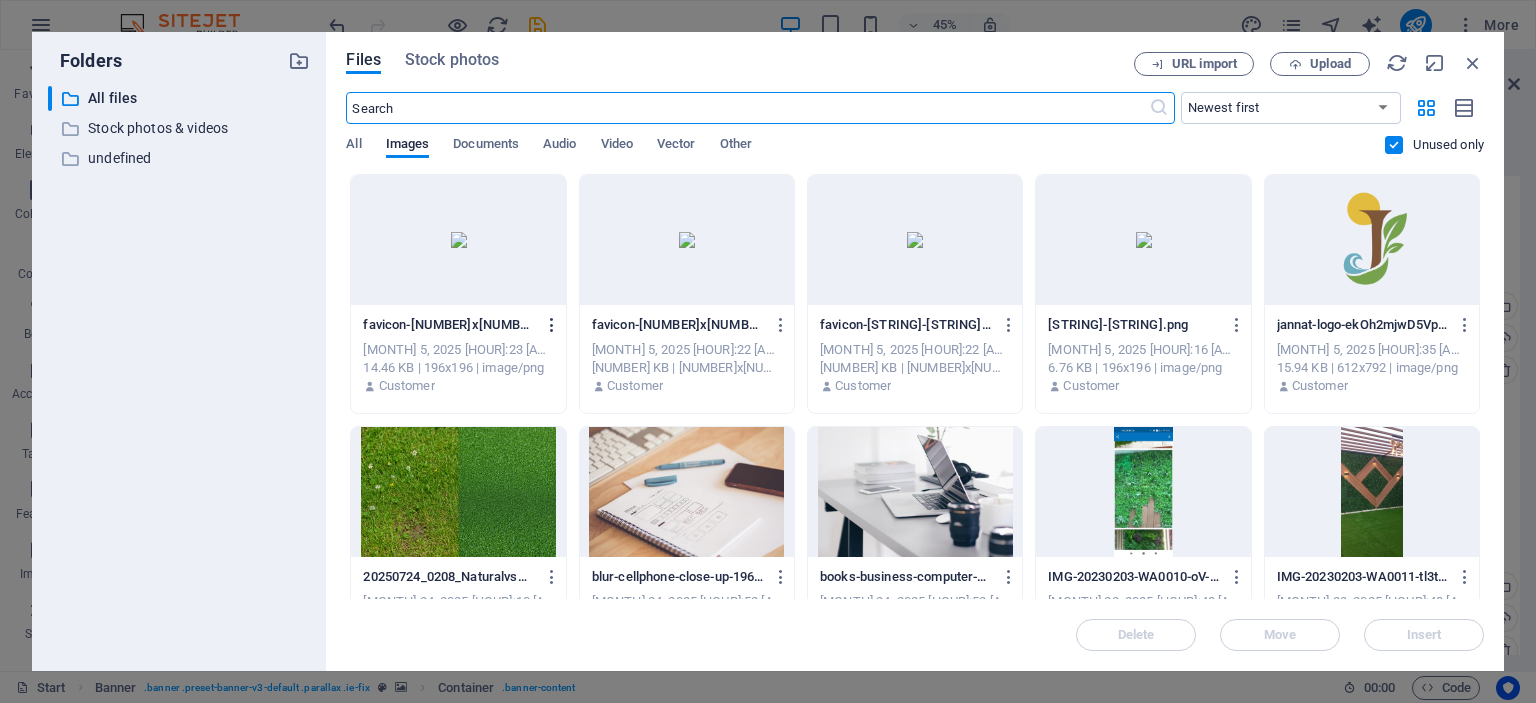click at bounding box center [552, 325] 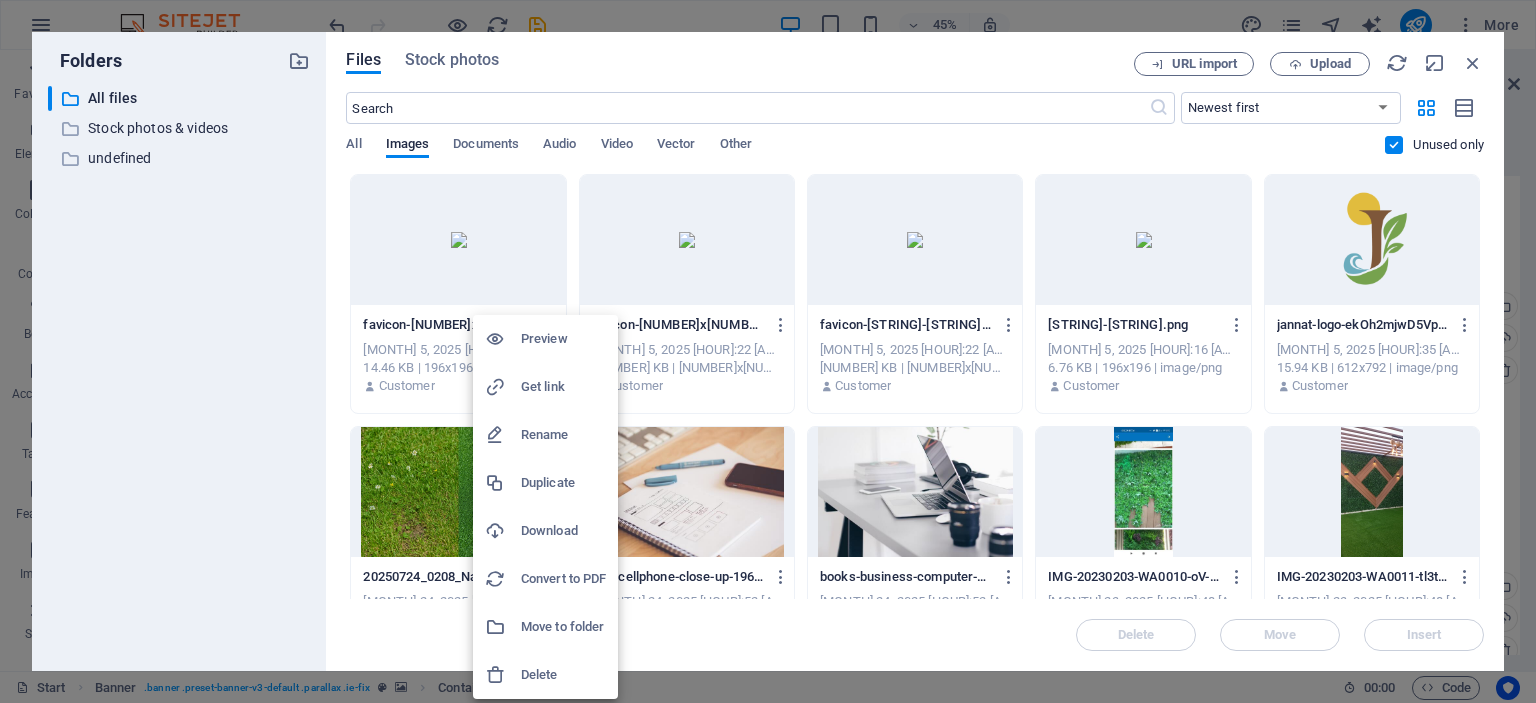 click on "Delete" at bounding box center (563, 675) 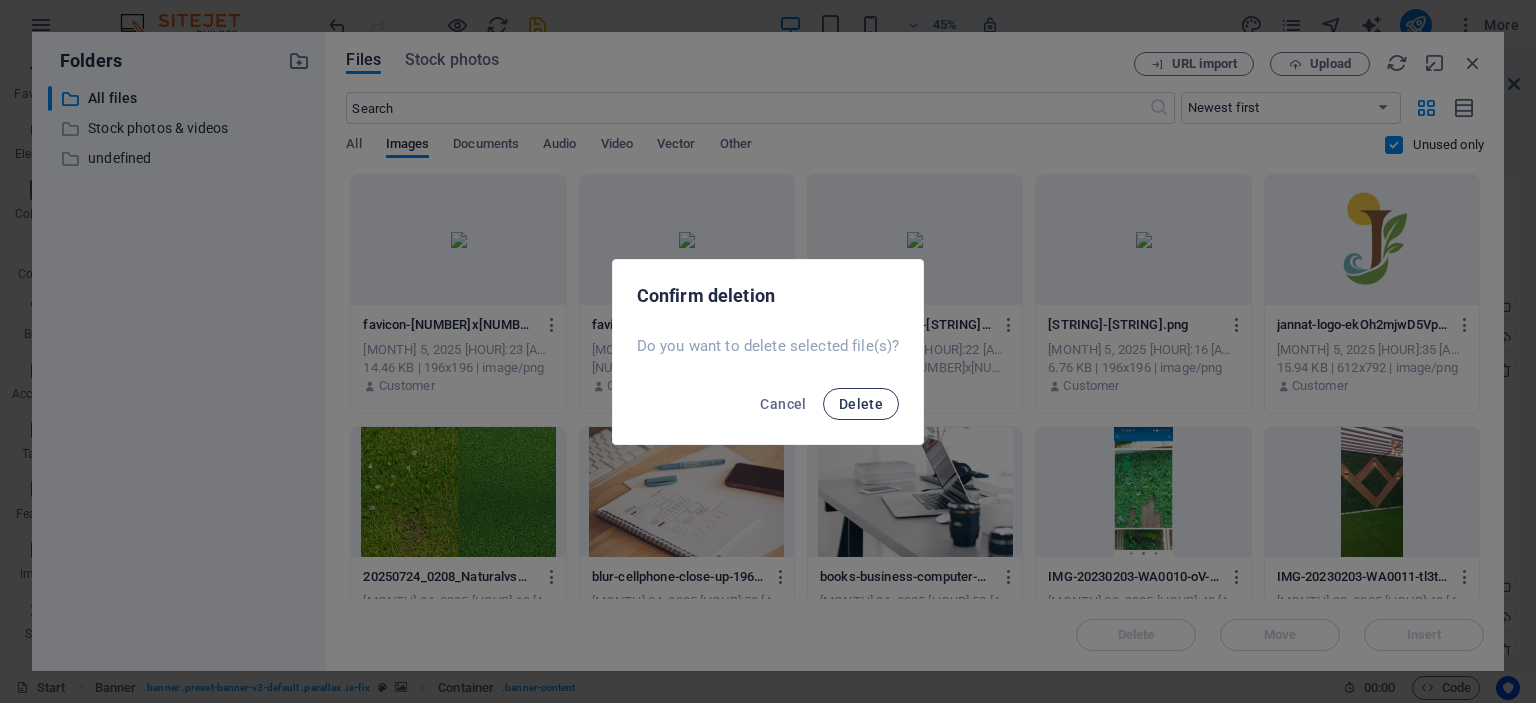 click on "Delete" at bounding box center (861, 404) 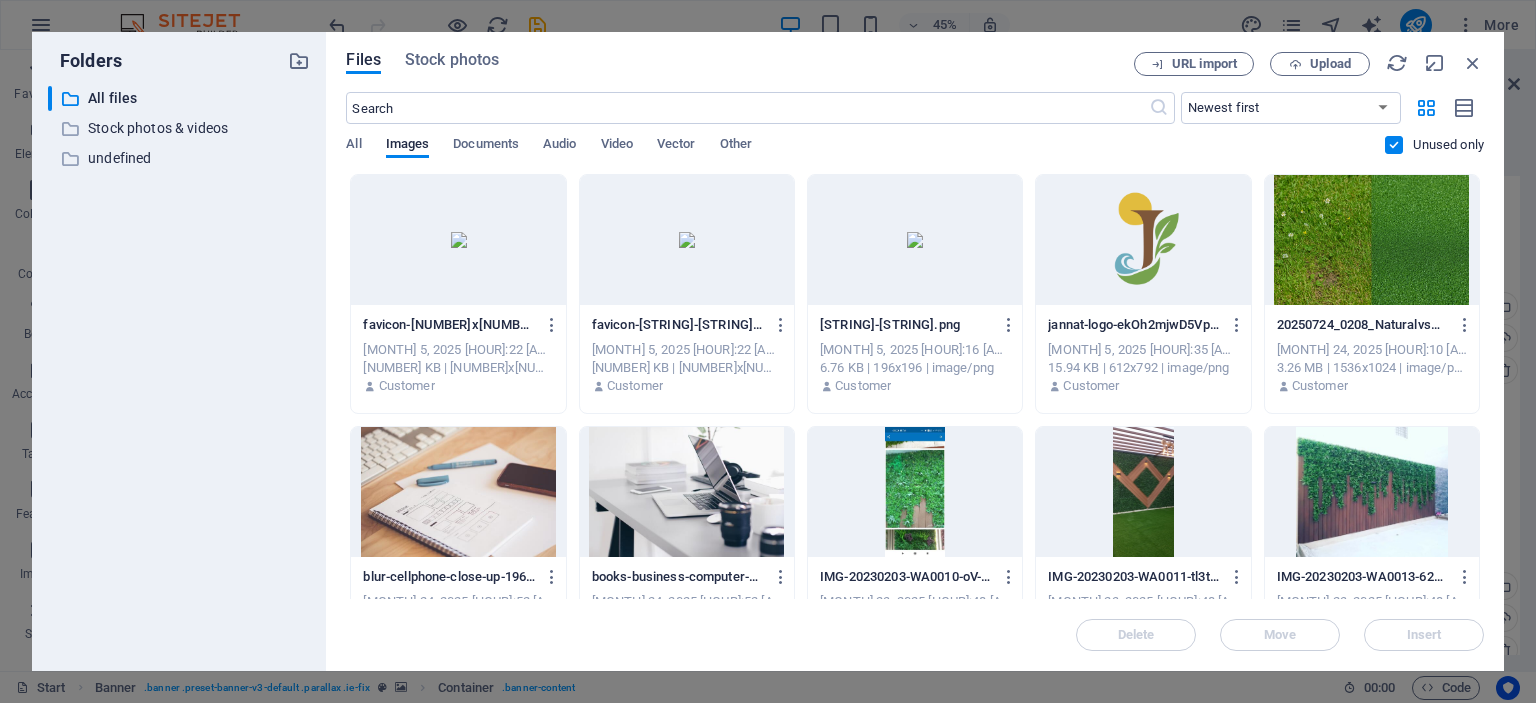 click at bounding box center [687, 240] 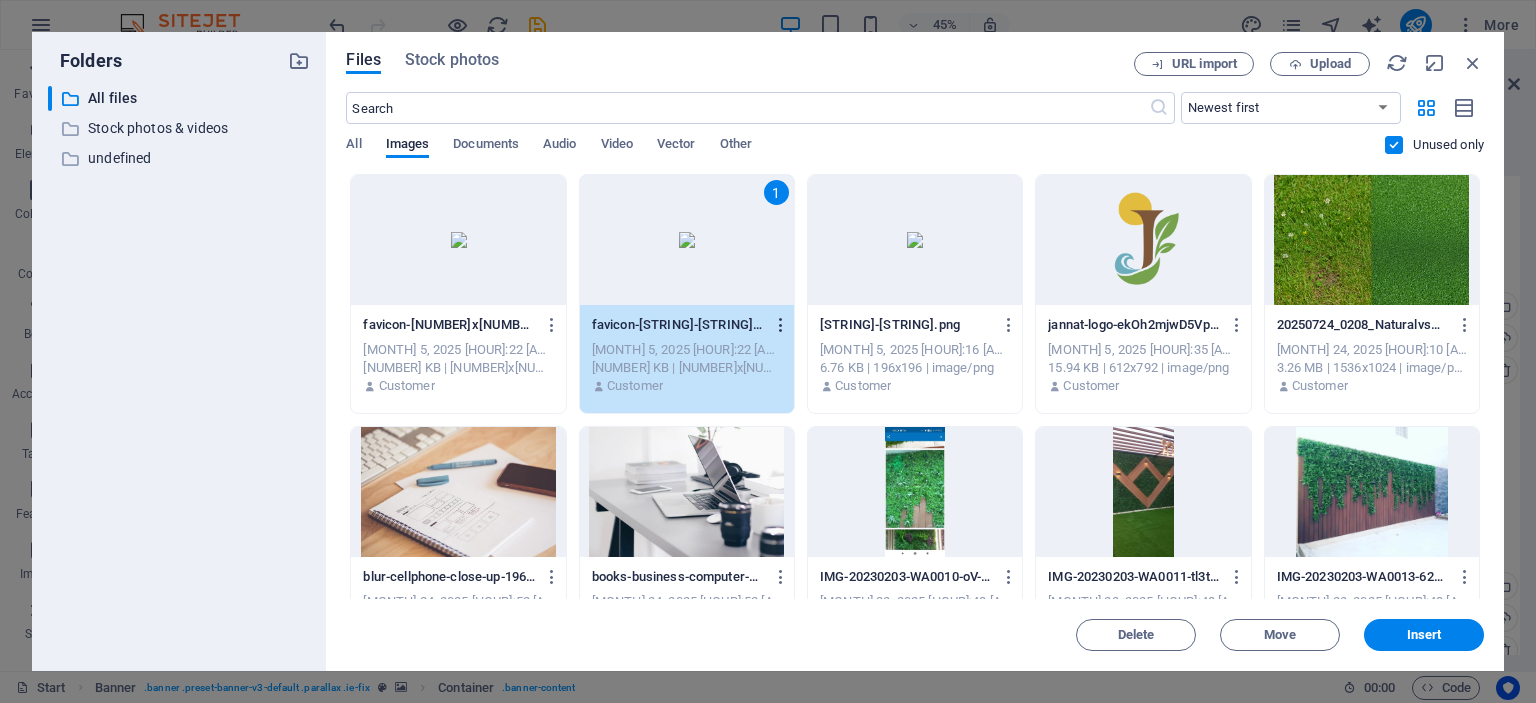 click at bounding box center [781, 325] 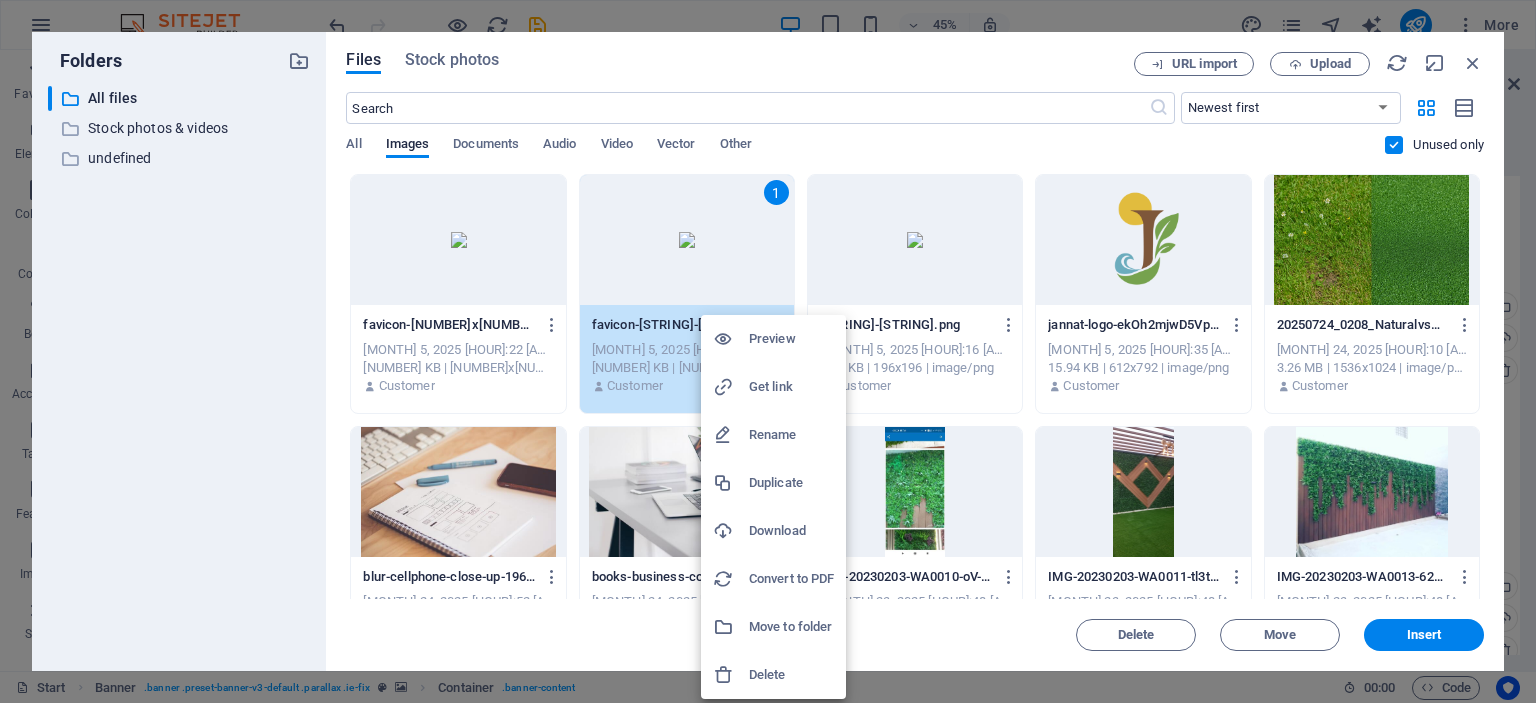 click on "Delete" at bounding box center [791, 675] 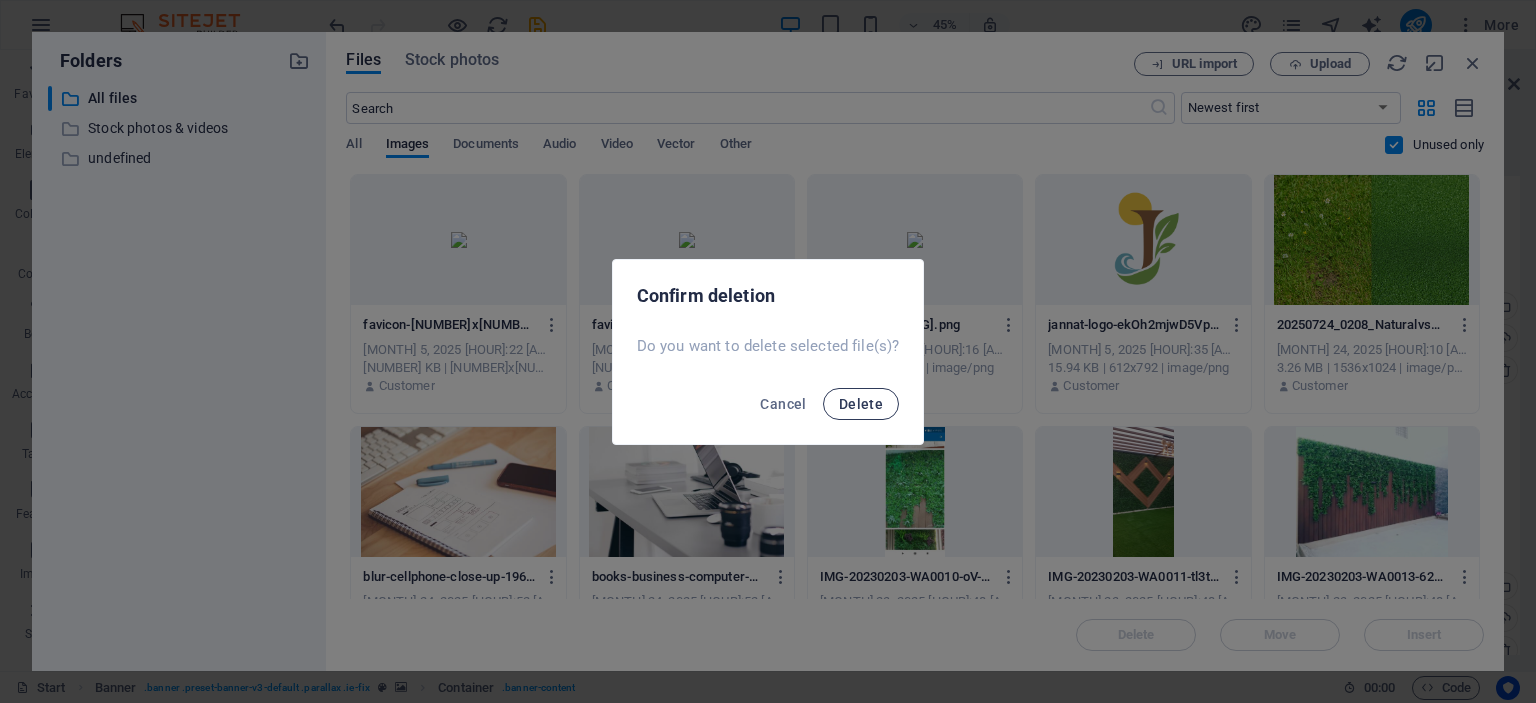 click on "Delete" at bounding box center [861, 404] 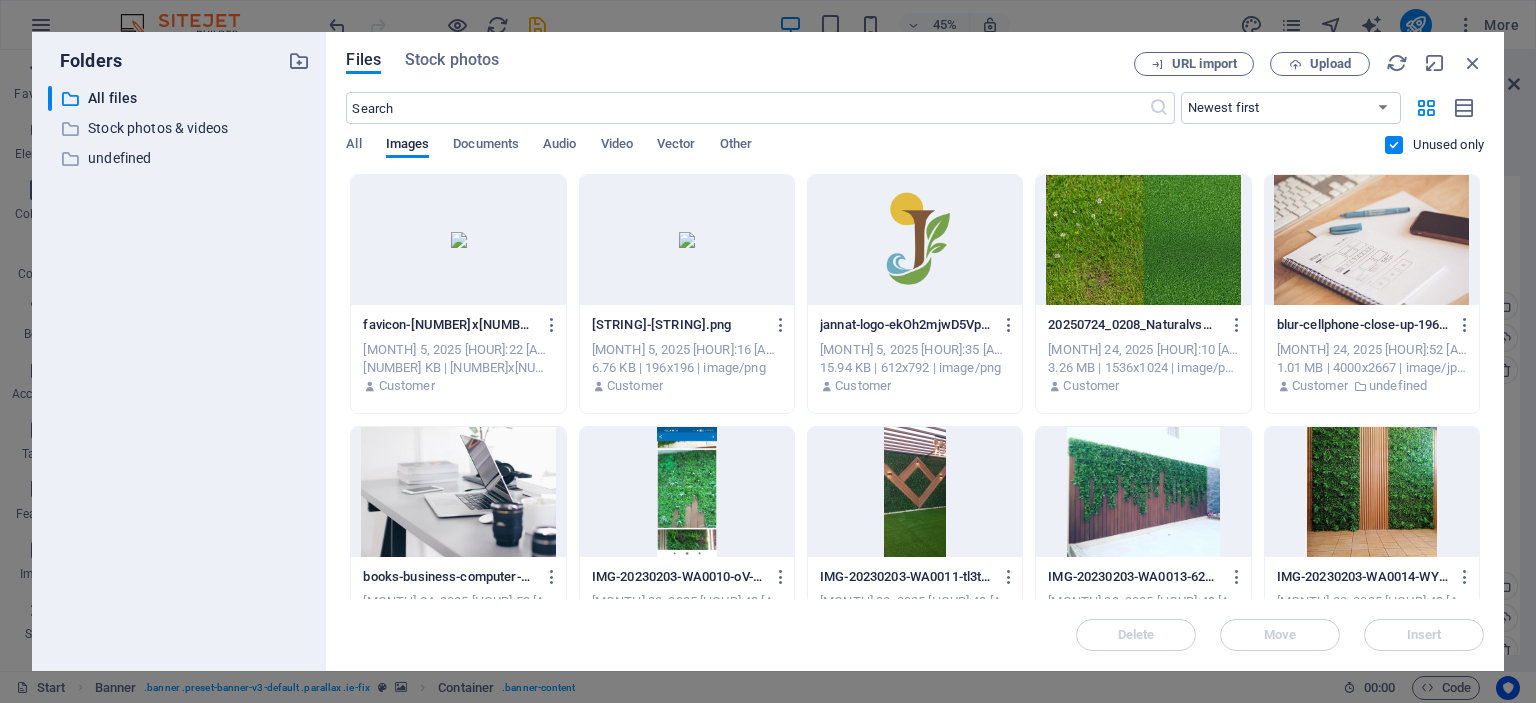 click at bounding box center (458, 240) 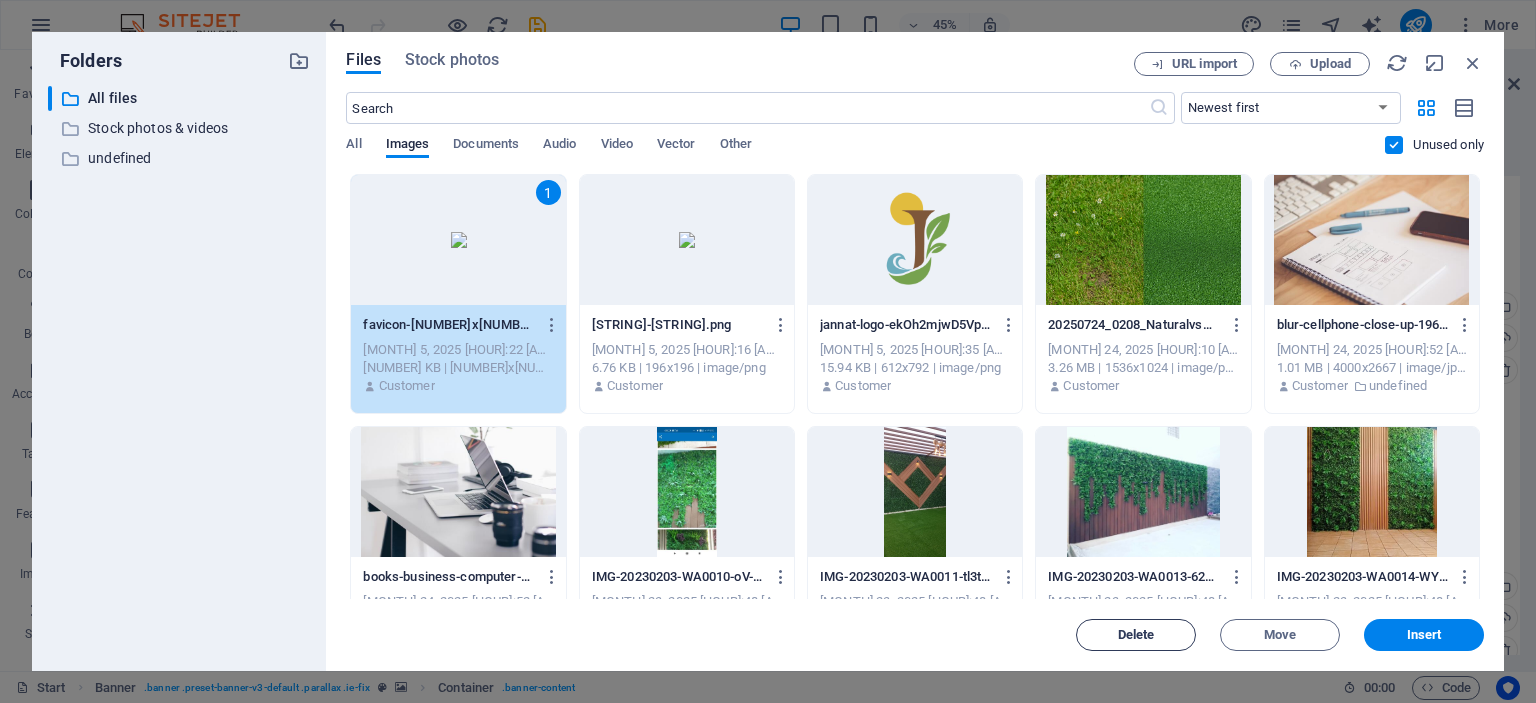 click on "Delete" at bounding box center (1136, 635) 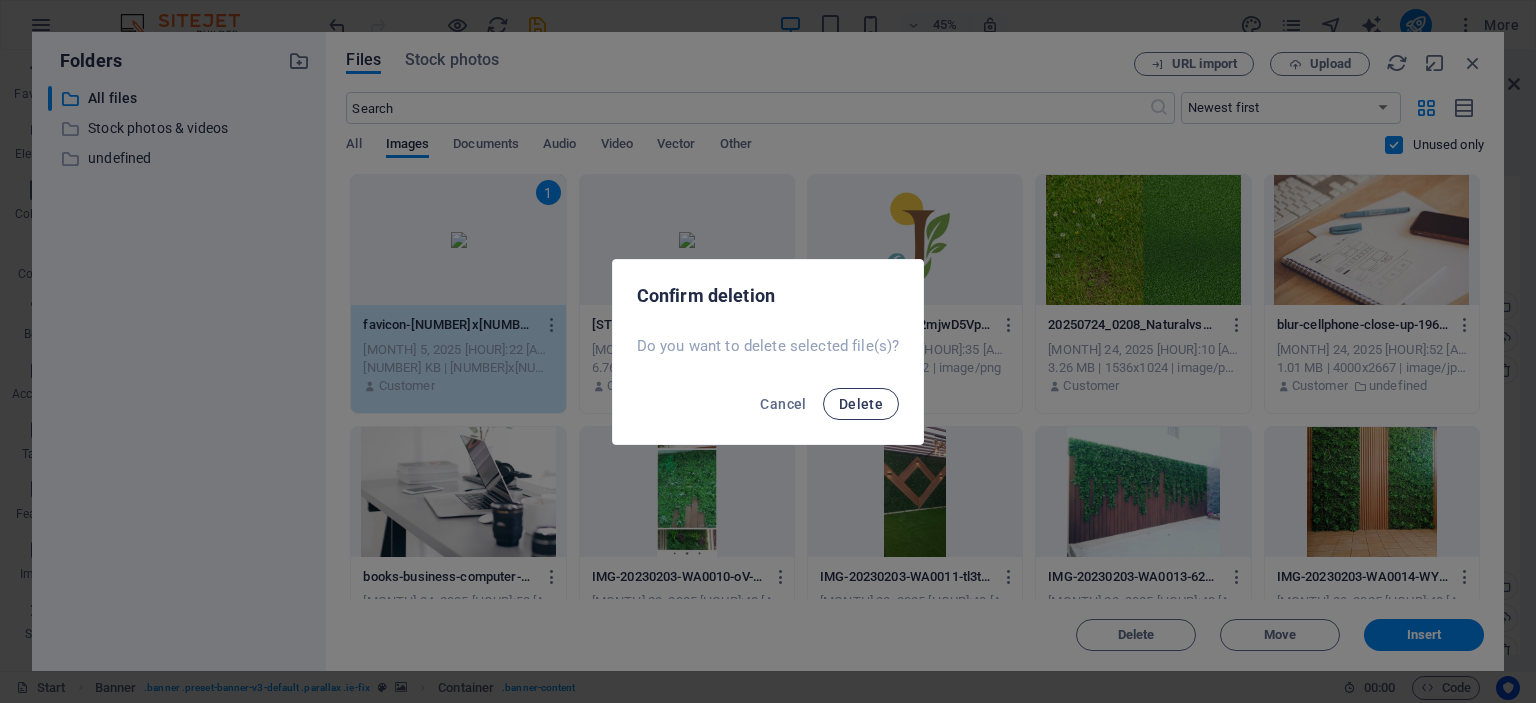 click on "Delete" at bounding box center (861, 404) 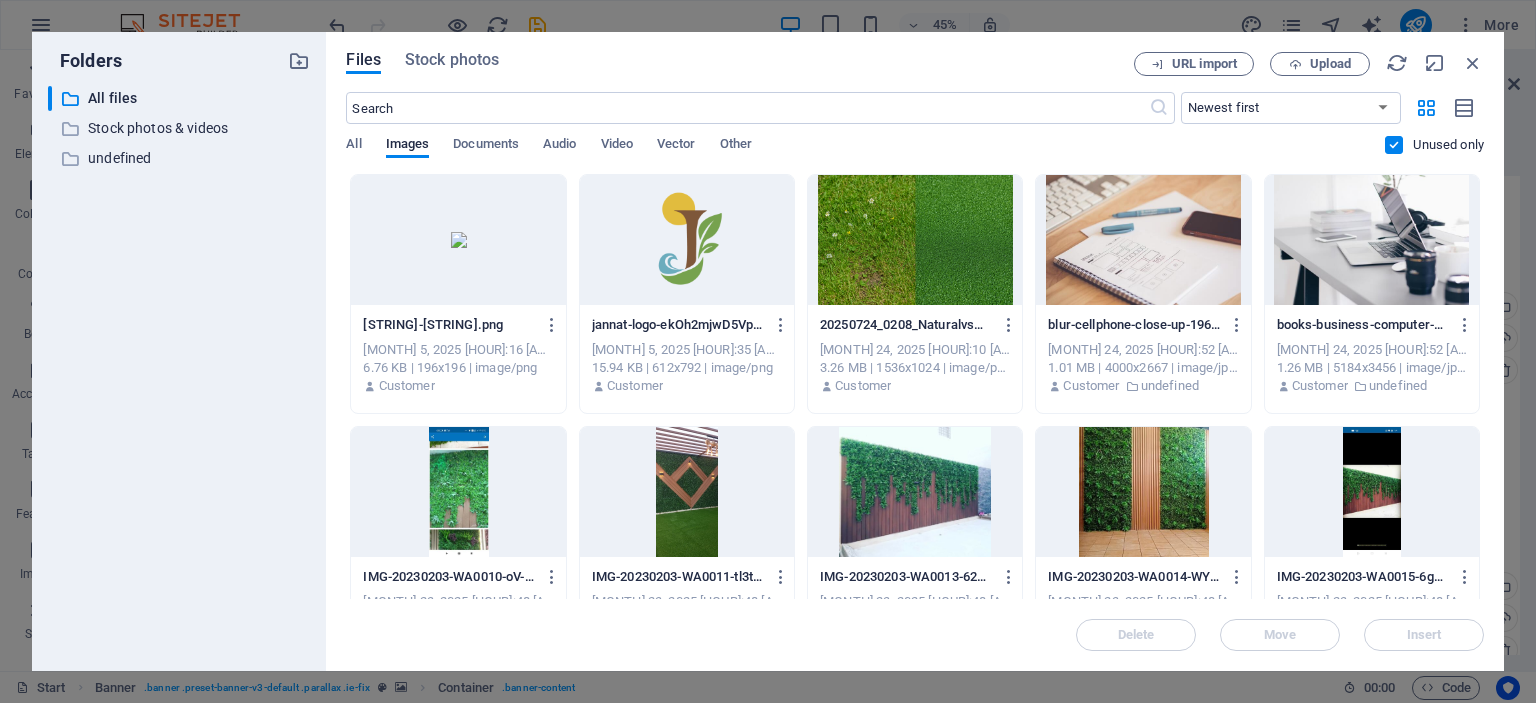 click at bounding box center (458, 240) 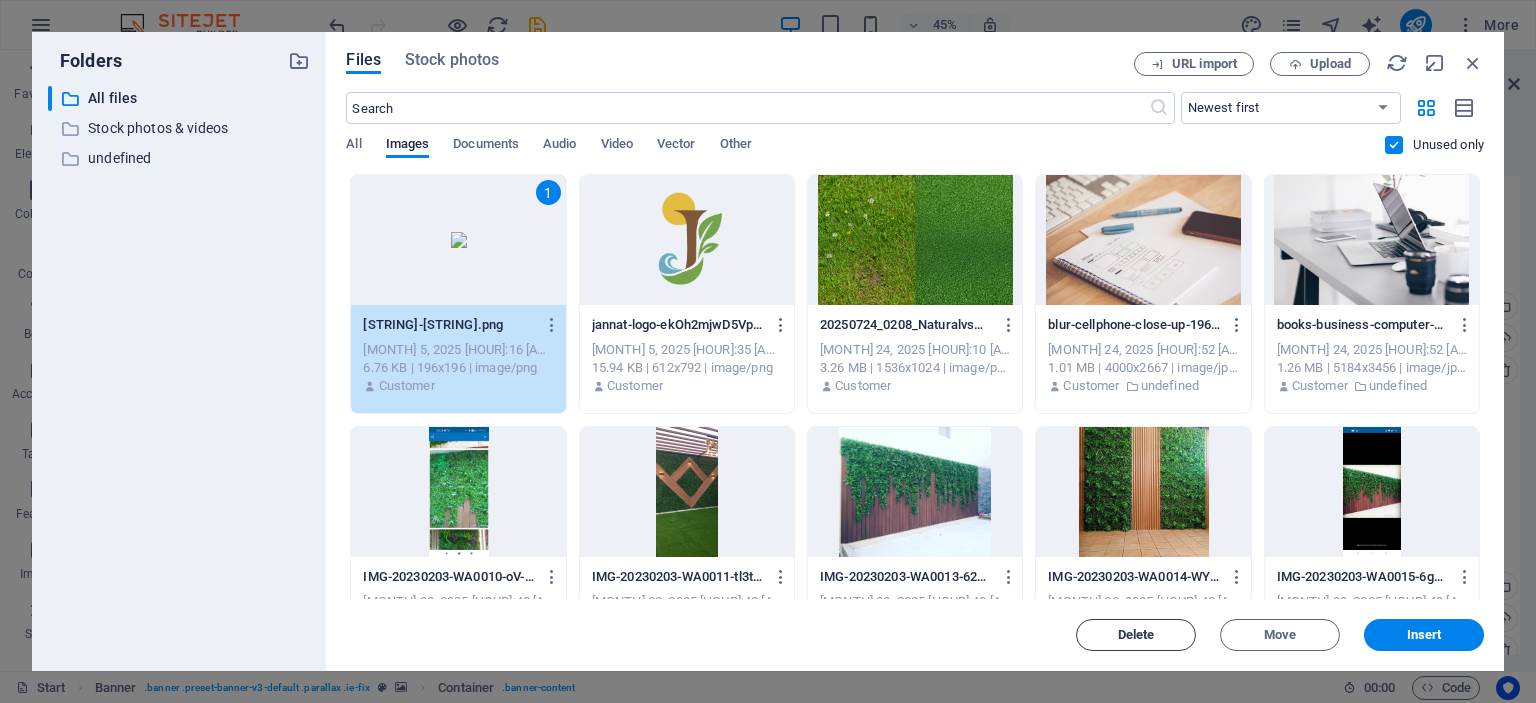 click on "Delete" at bounding box center (1136, 635) 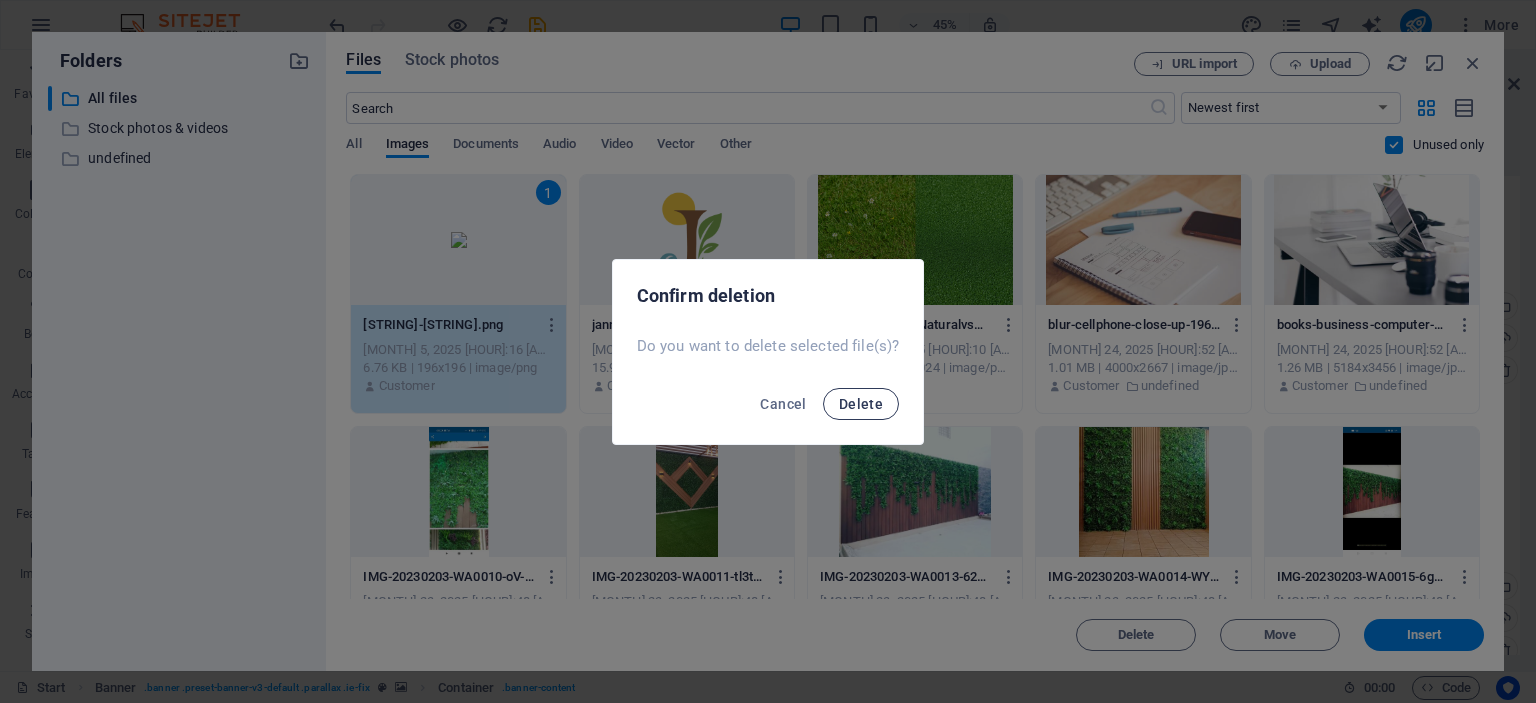 click on "Delete" at bounding box center (861, 404) 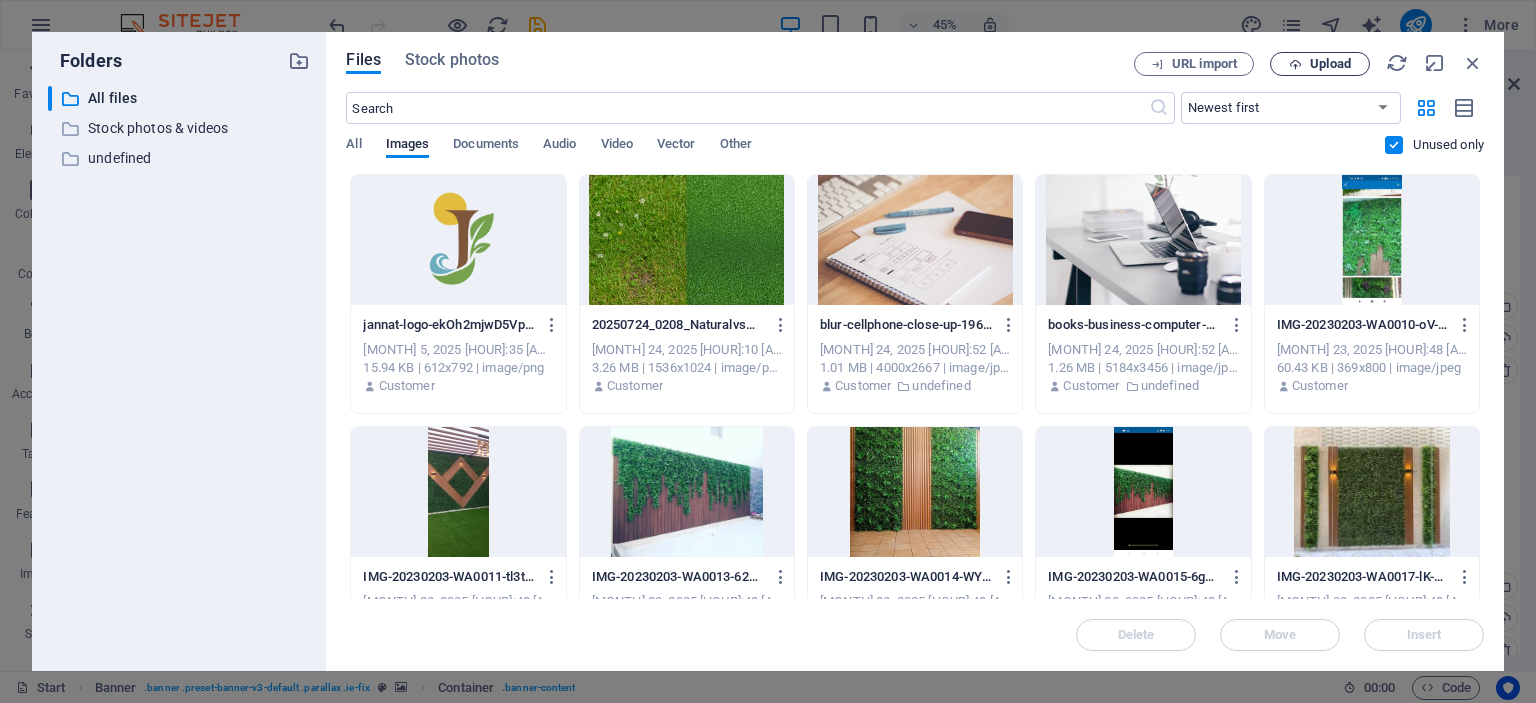 click on "Upload" at bounding box center (1330, 64) 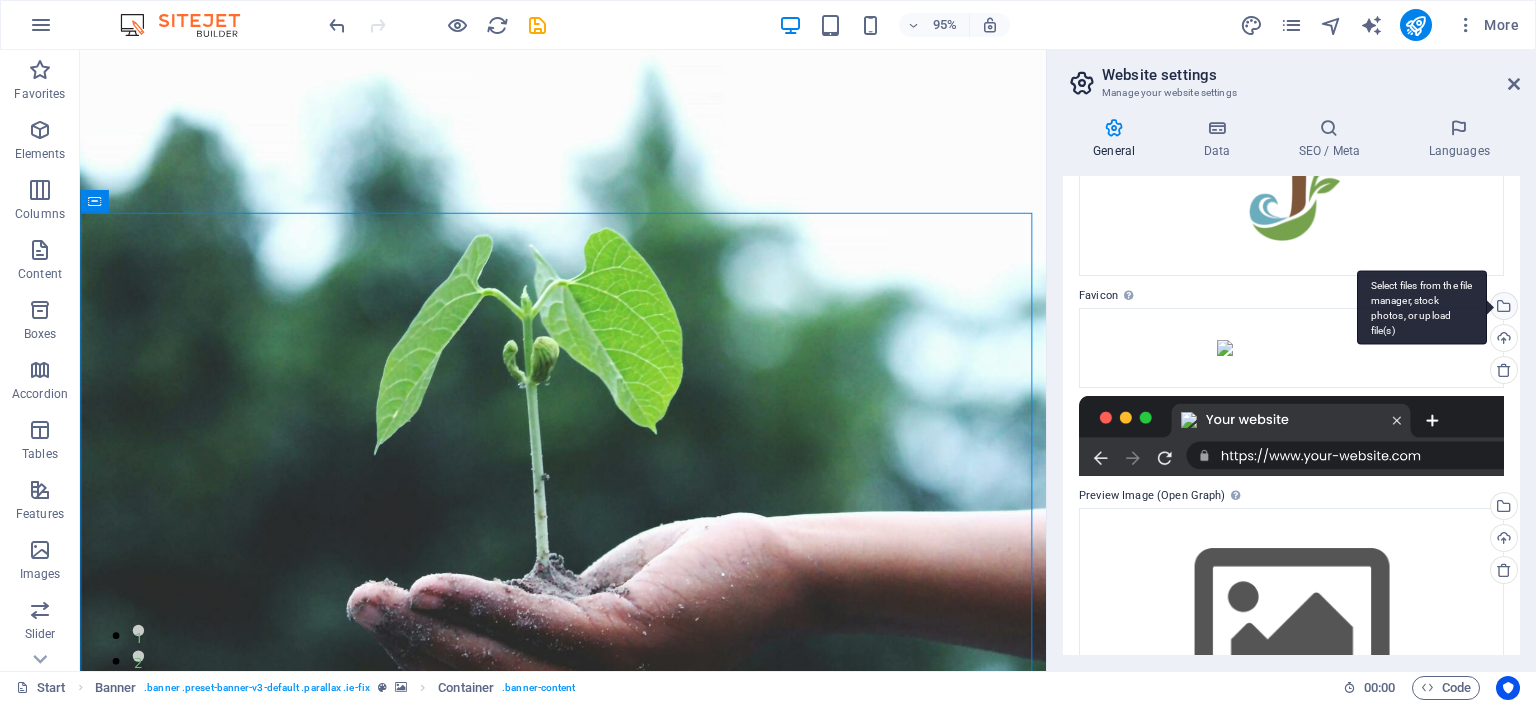 click on "Select files from the file manager, stock photos, or upload file(s)" at bounding box center [1502, 308] 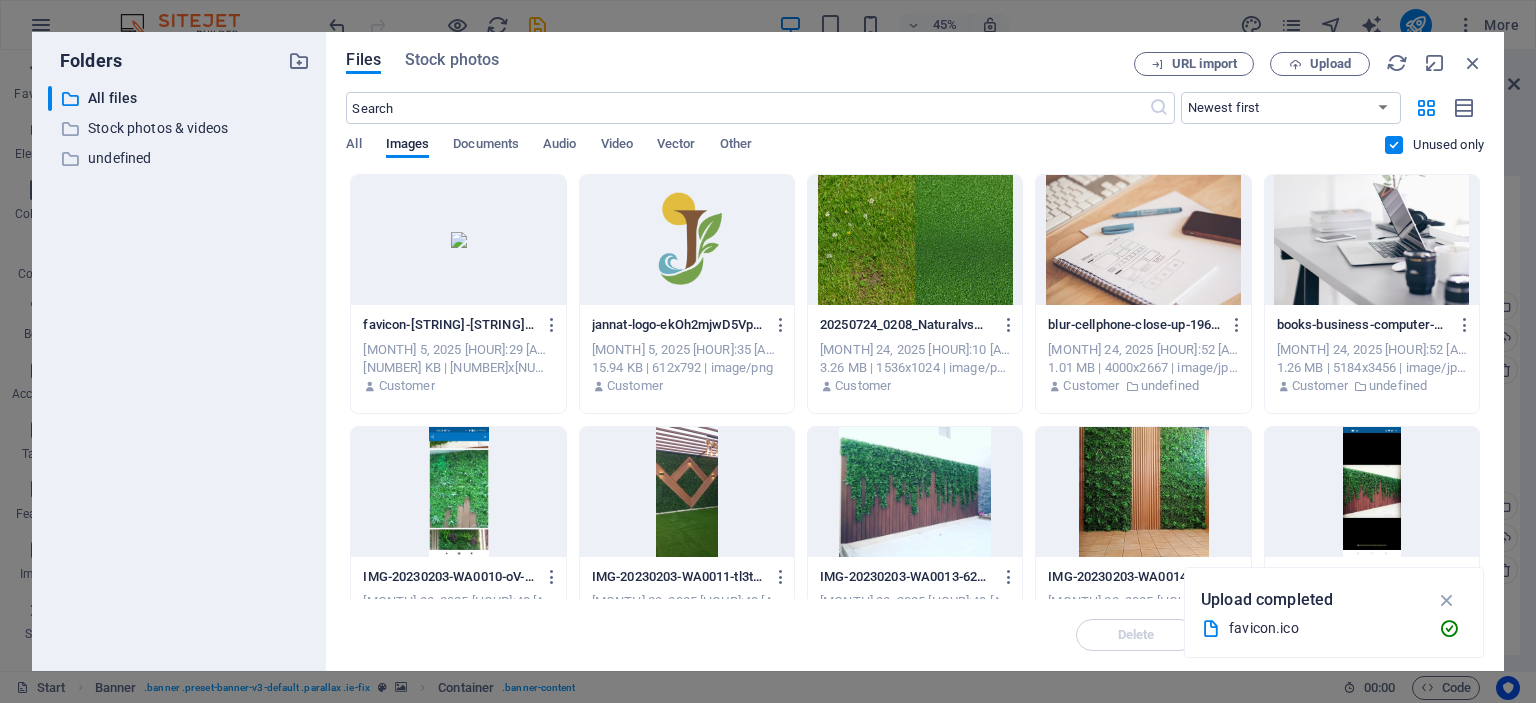 click at bounding box center [458, 240] 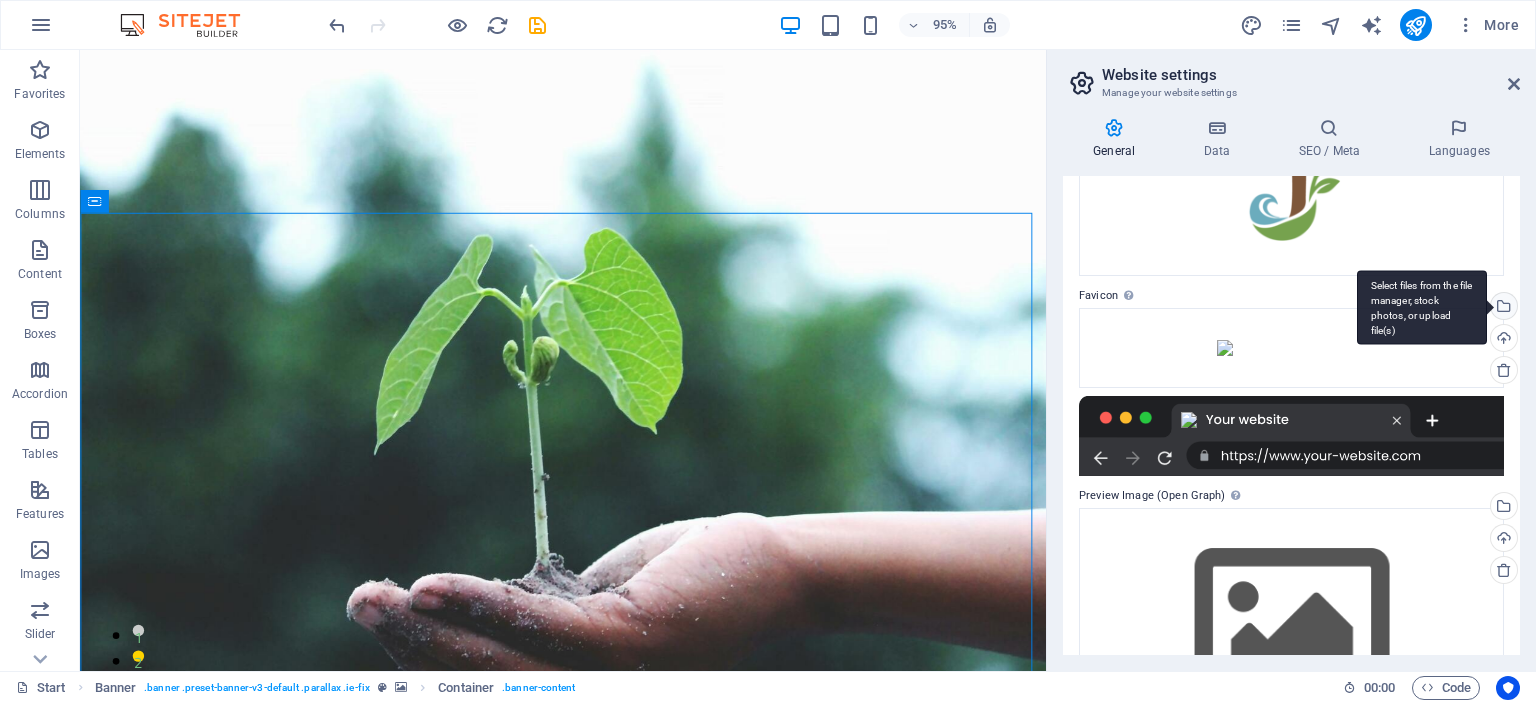 click on "Select files from the file manager, stock photos, or upload file(s)" at bounding box center [1422, 307] 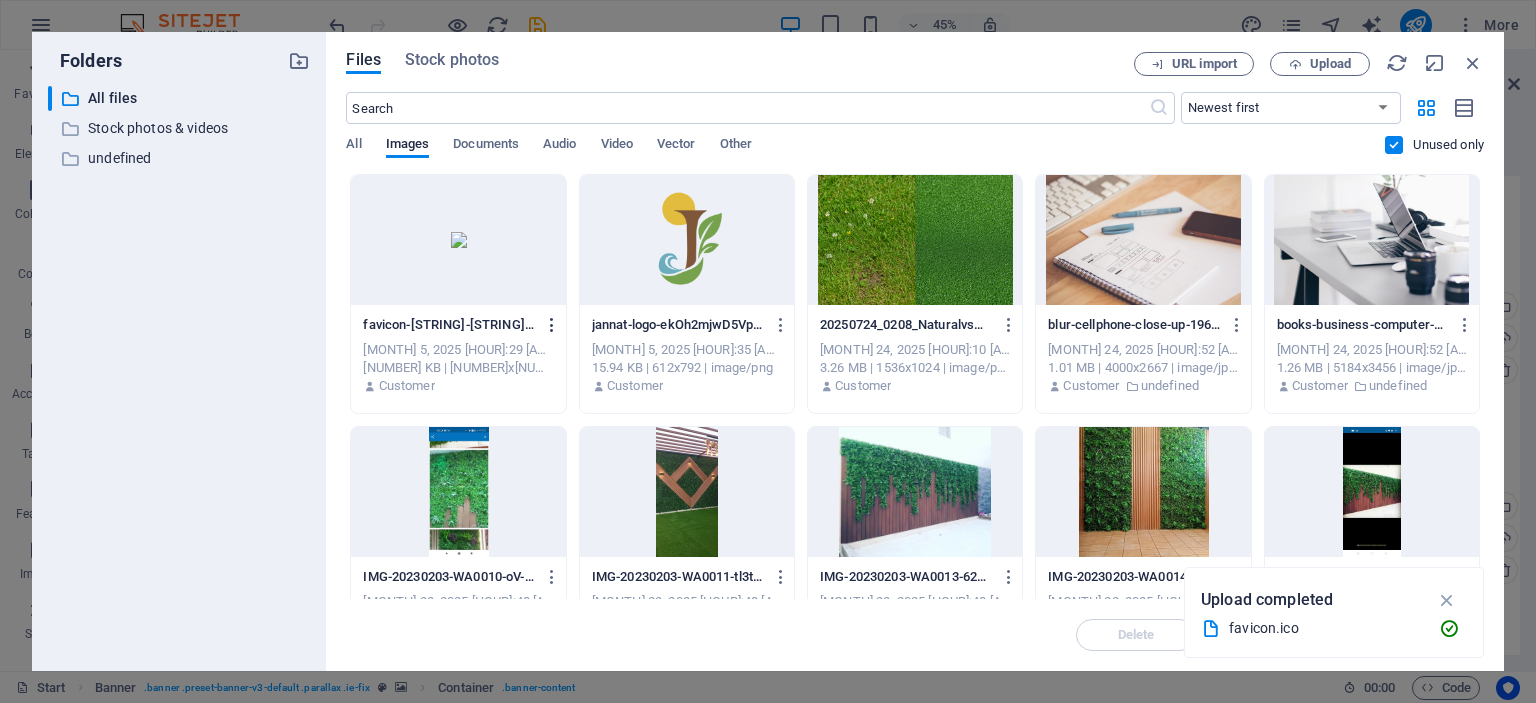 click at bounding box center (552, 325) 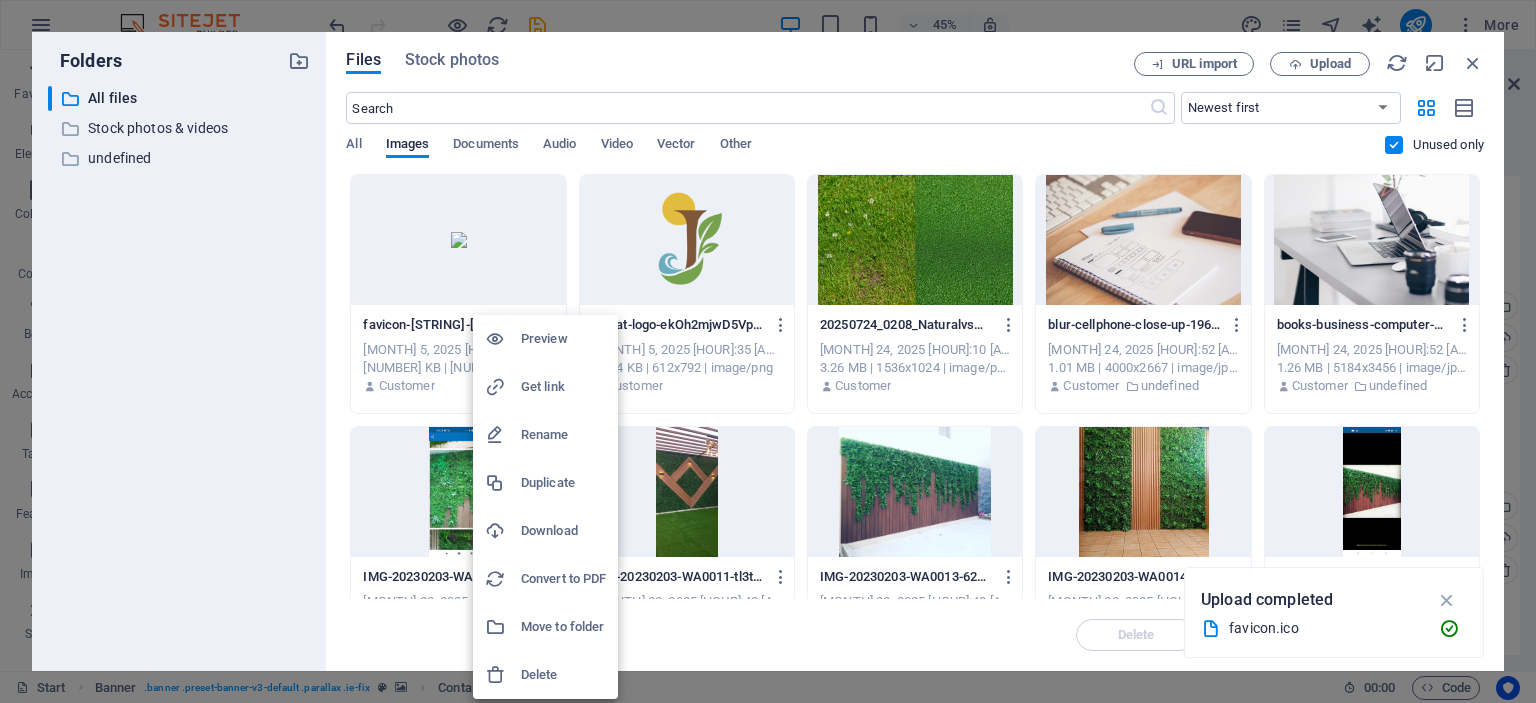 click on "Preview" at bounding box center (563, 339) 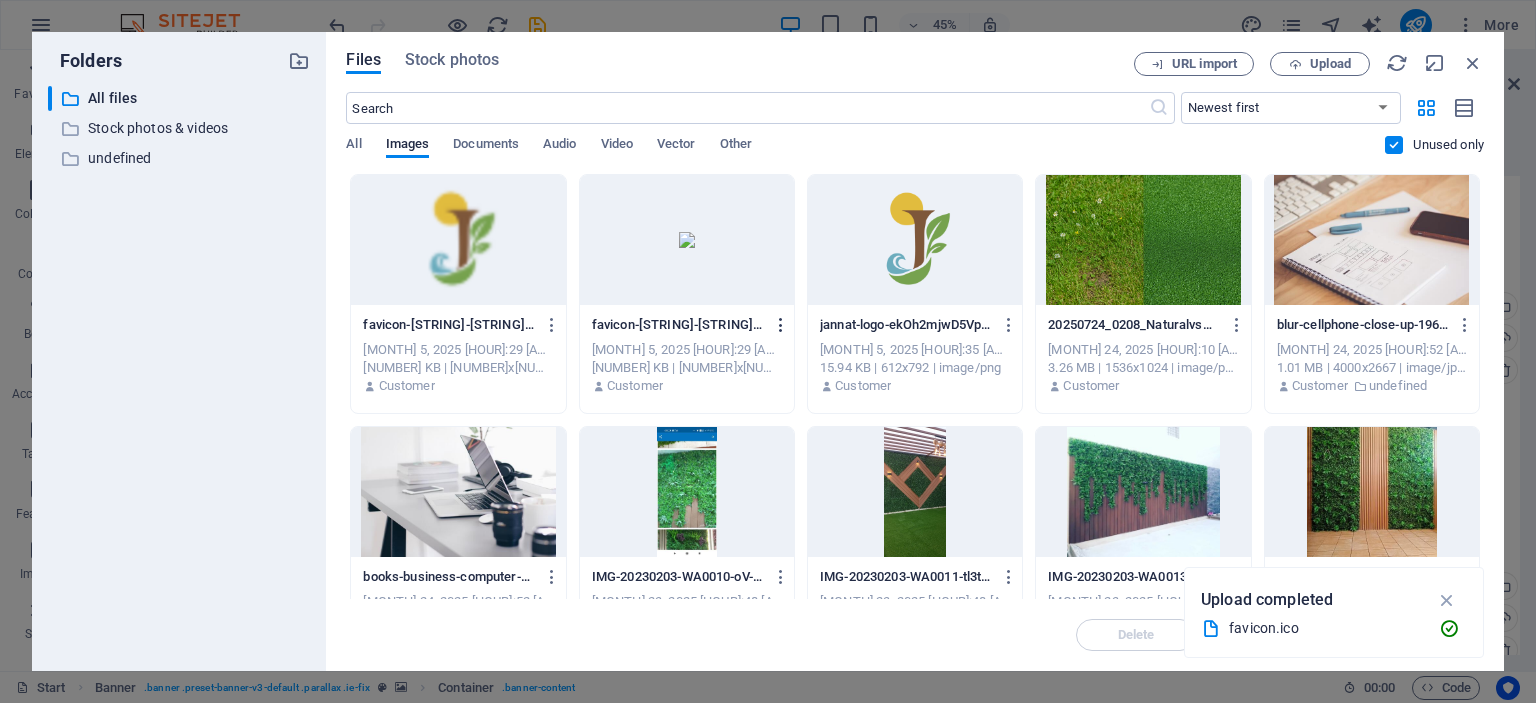 click at bounding box center (781, 325) 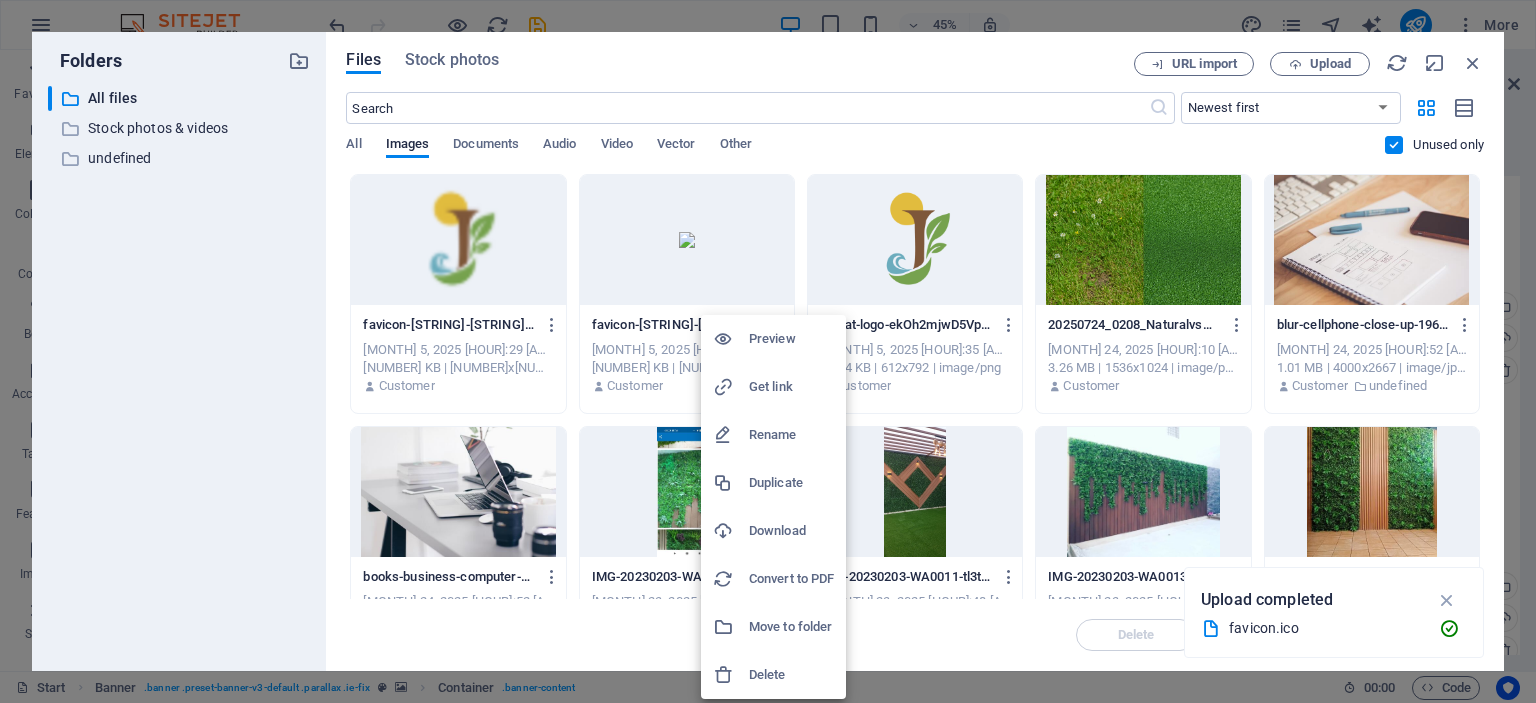 click on "Delete" at bounding box center (791, 675) 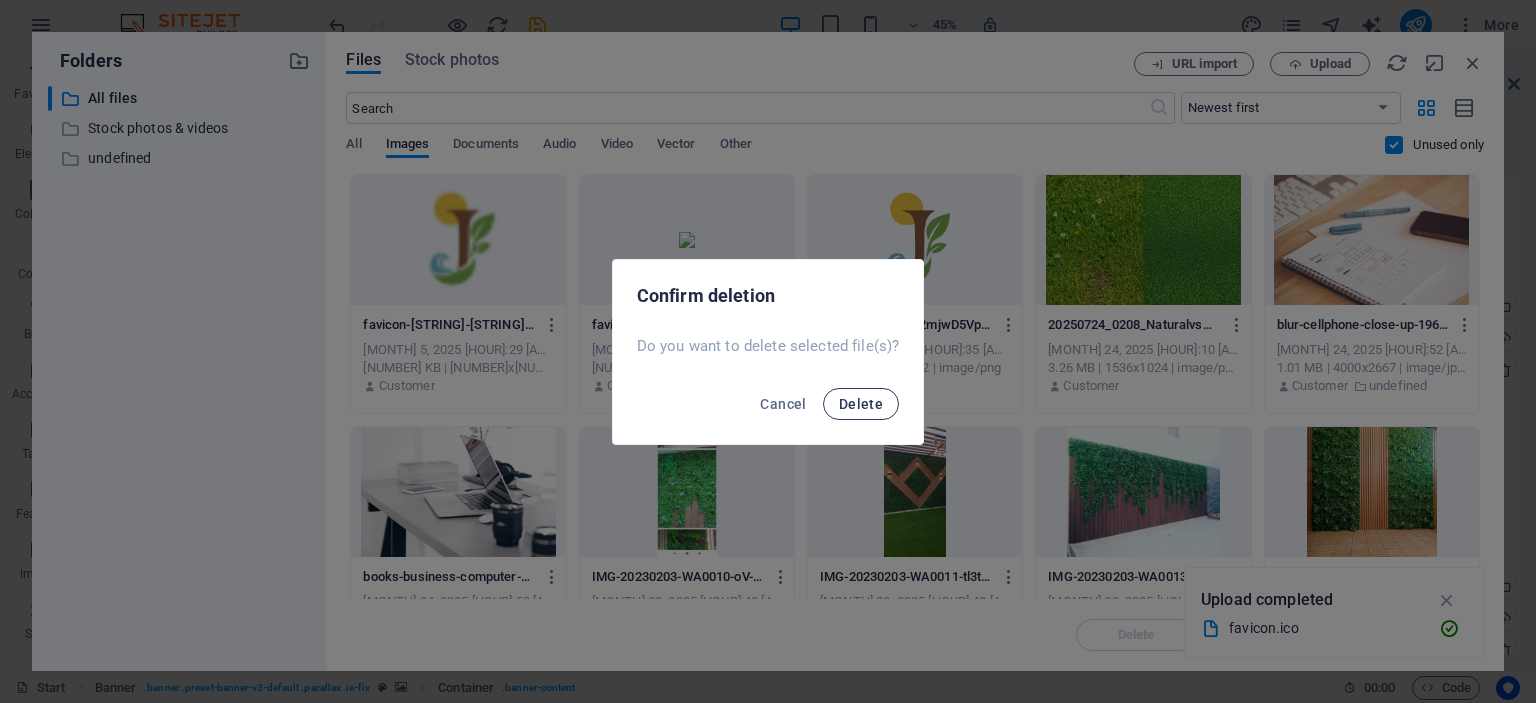 click on "Delete" at bounding box center (861, 404) 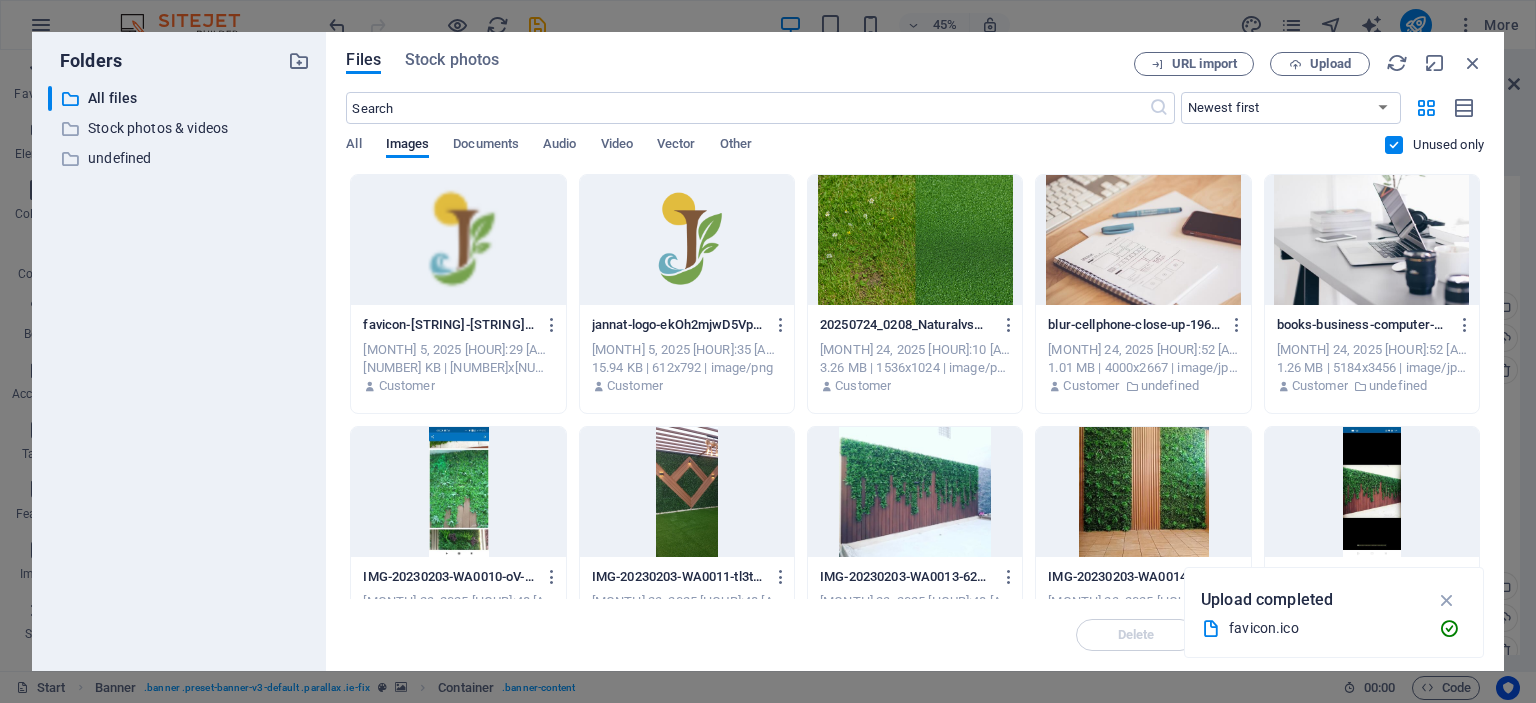 click at bounding box center (458, 240) 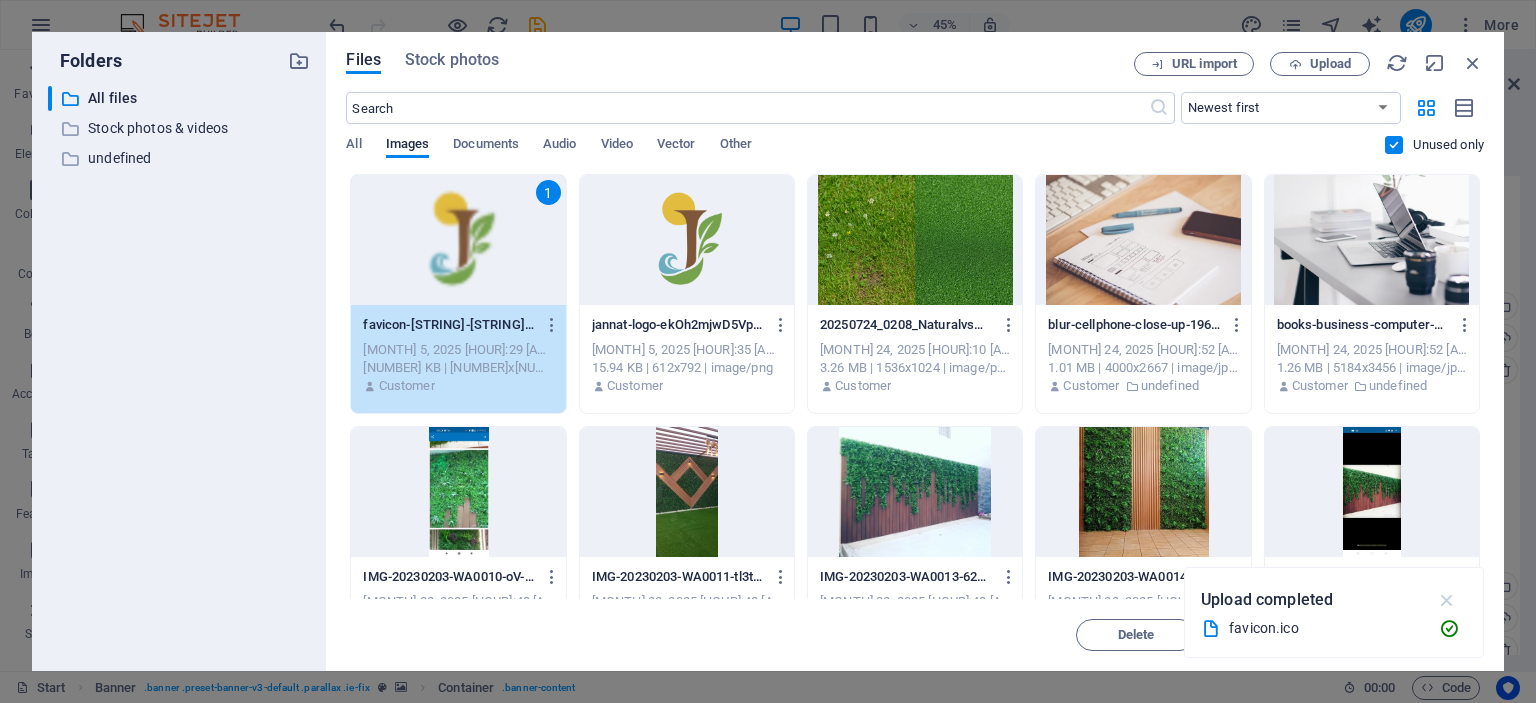 click at bounding box center (1447, 600) 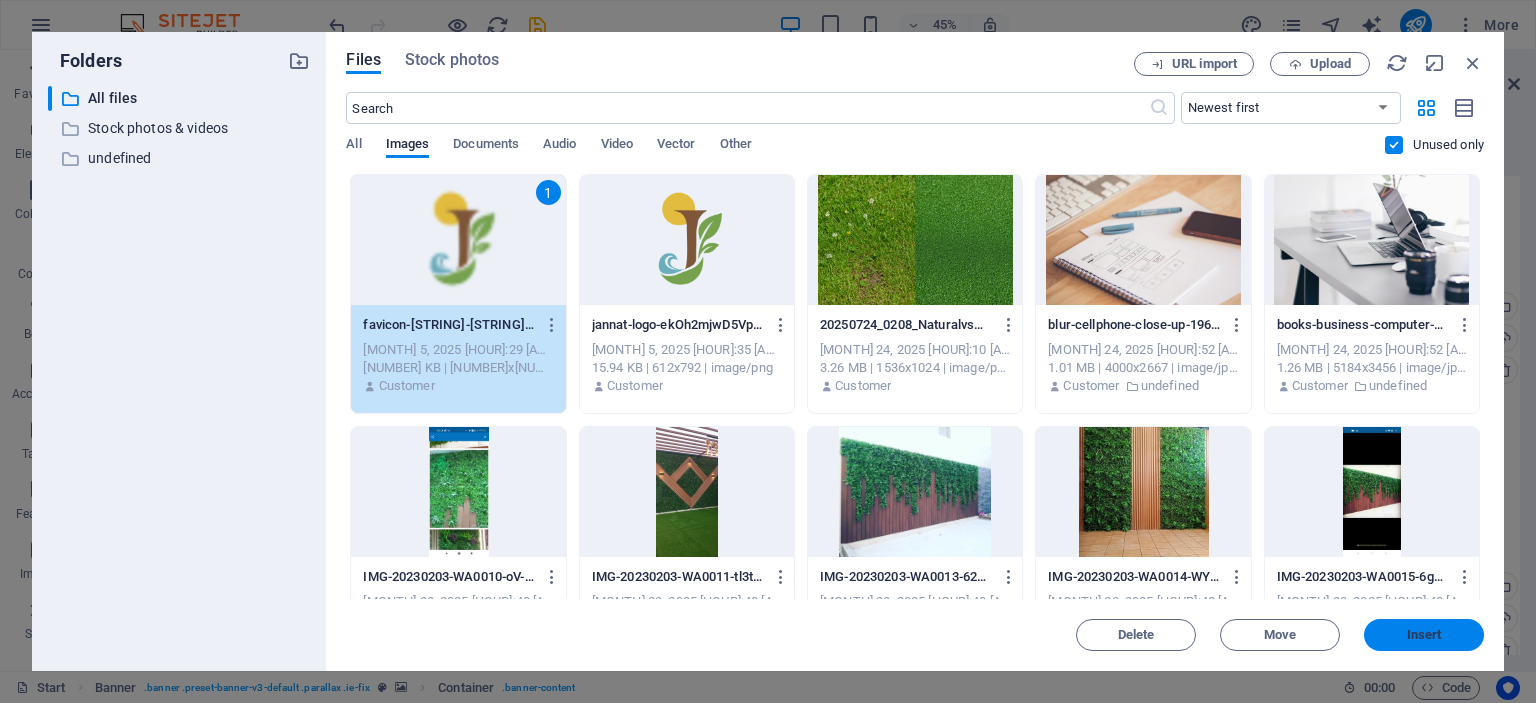 click on "Insert" at bounding box center (1424, 635) 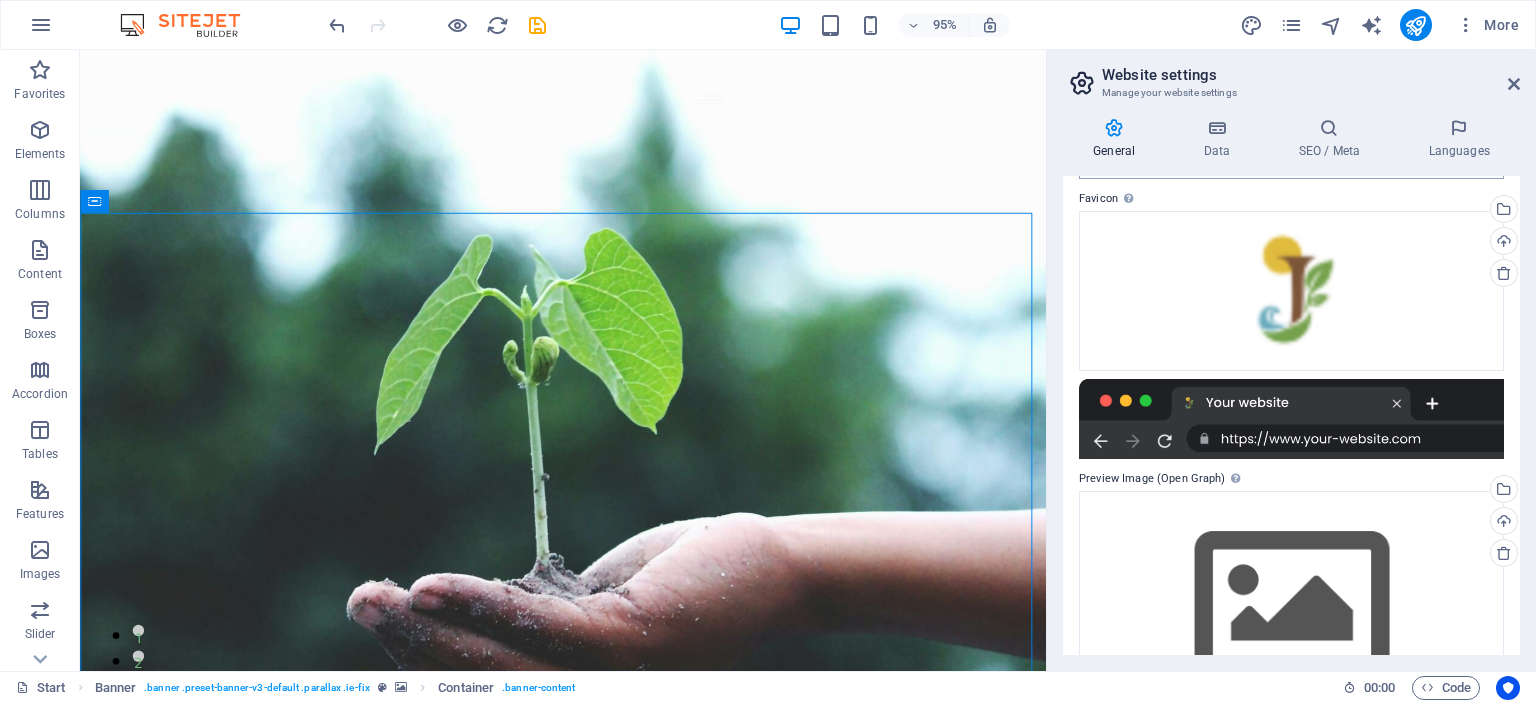 scroll, scrollTop: 0, scrollLeft: 0, axis: both 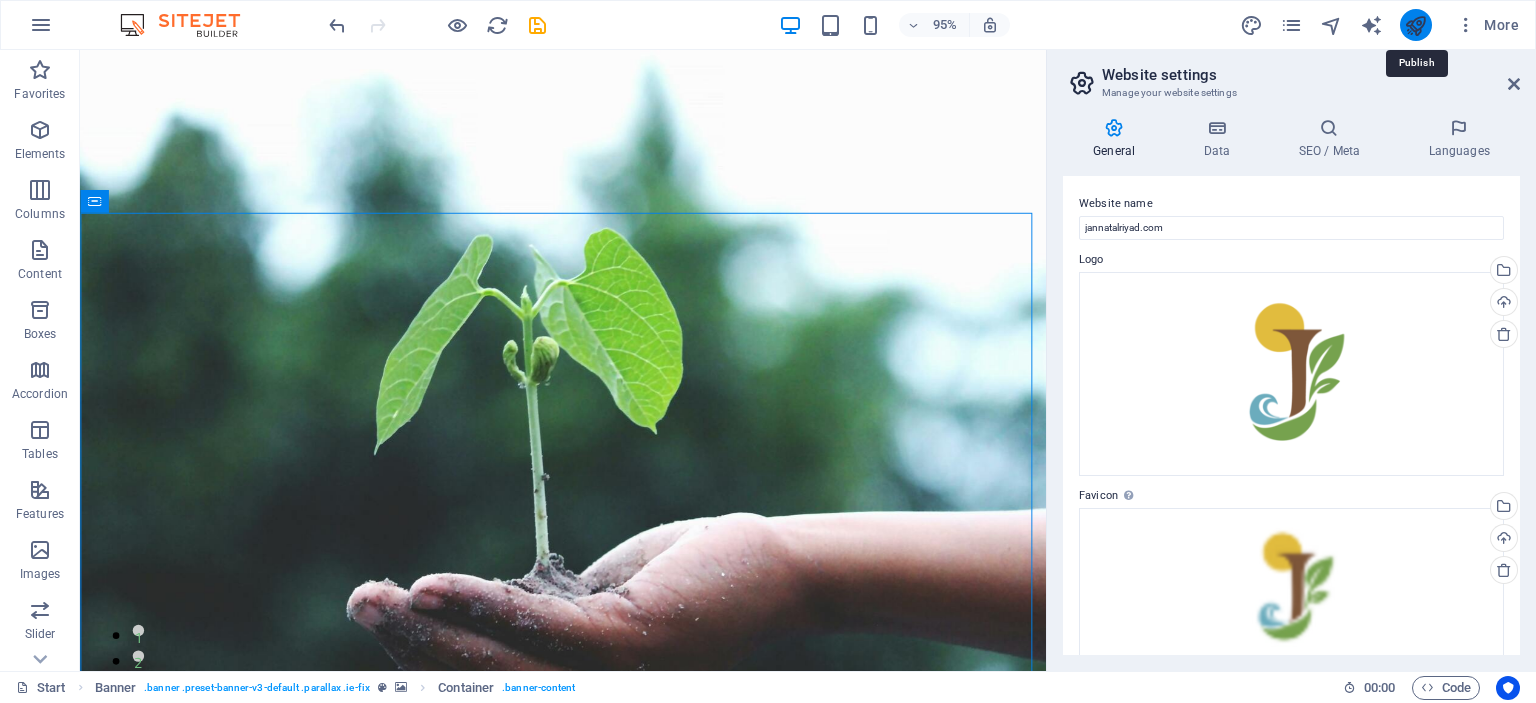 click at bounding box center (1415, 25) 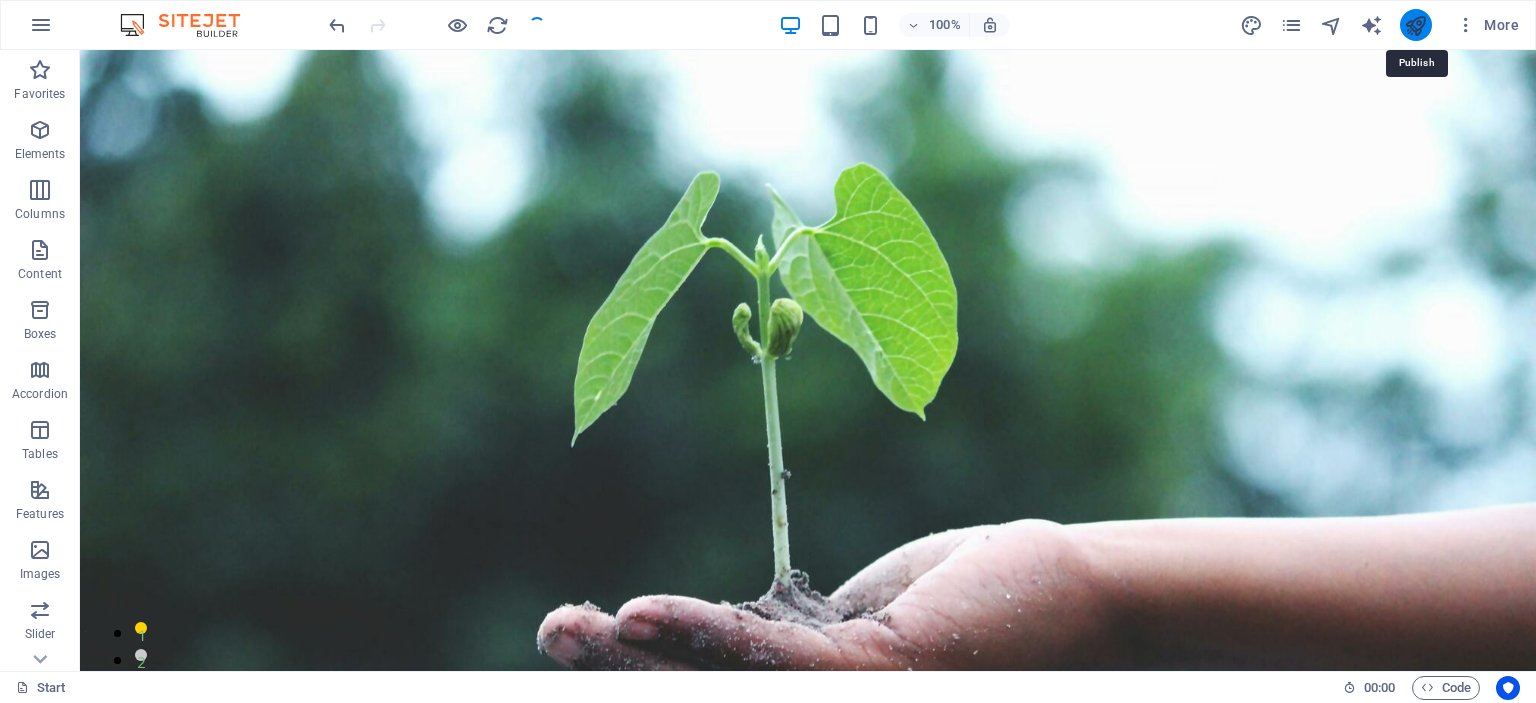click at bounding box center [1415, 25] 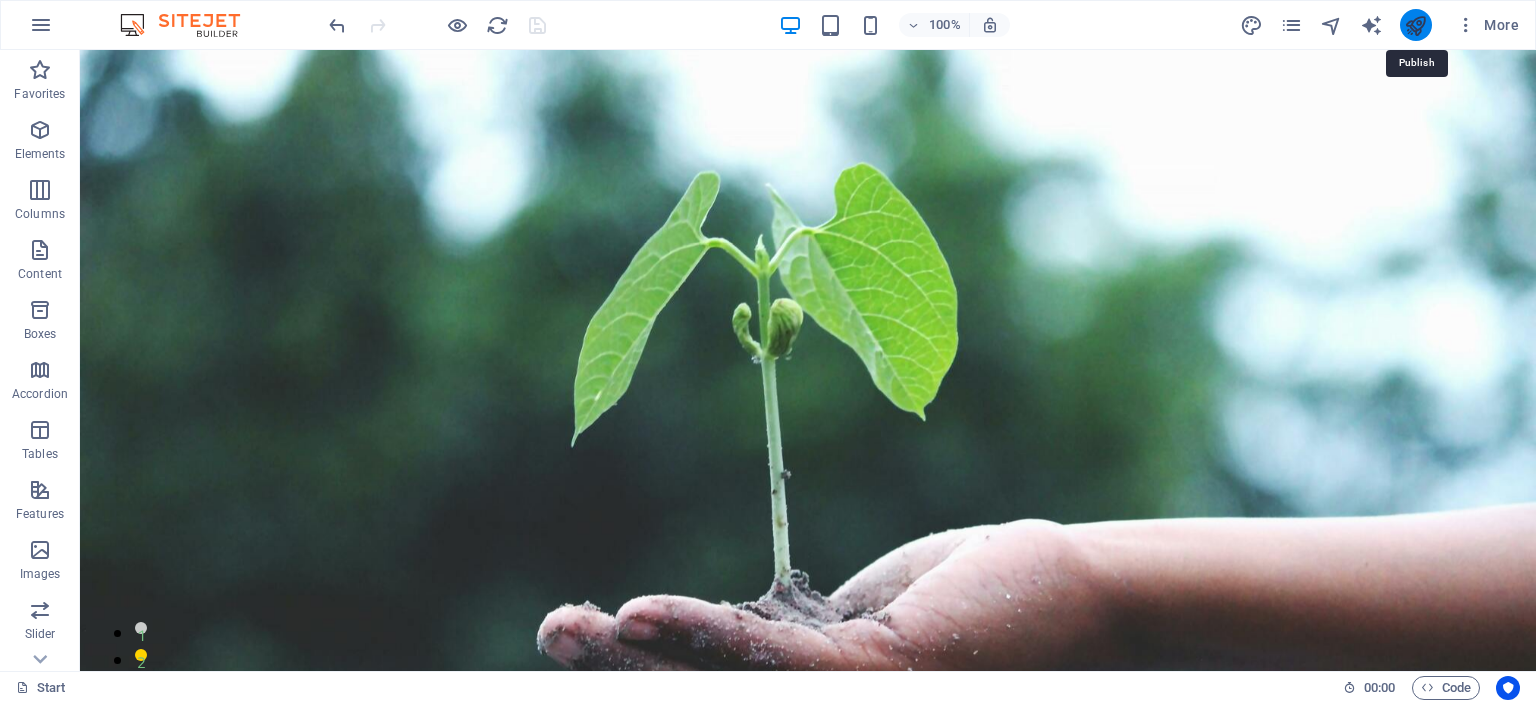 click at bounding box center (1415, 25) 